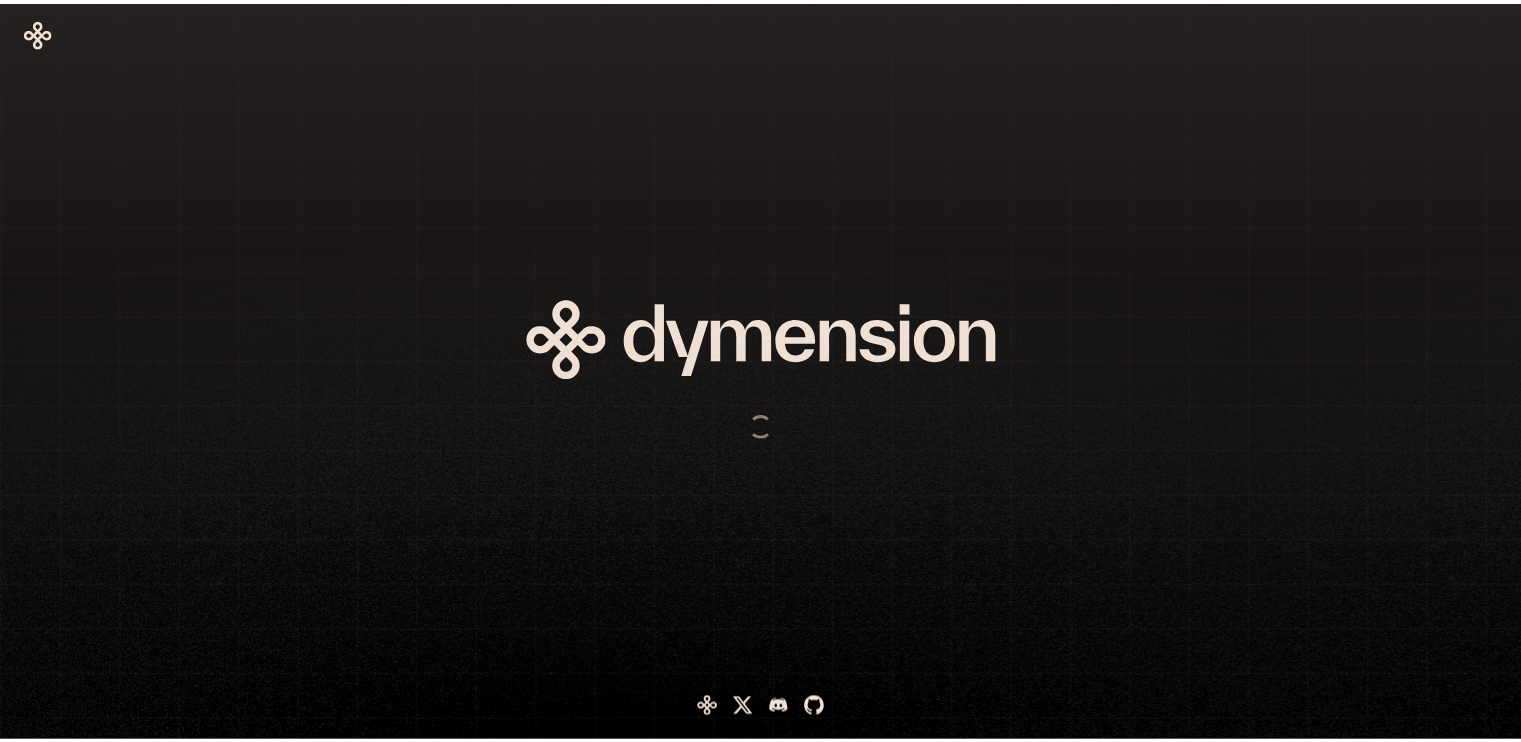 scroll, scrollTop: 0, scrollLeft: 0, axis: both 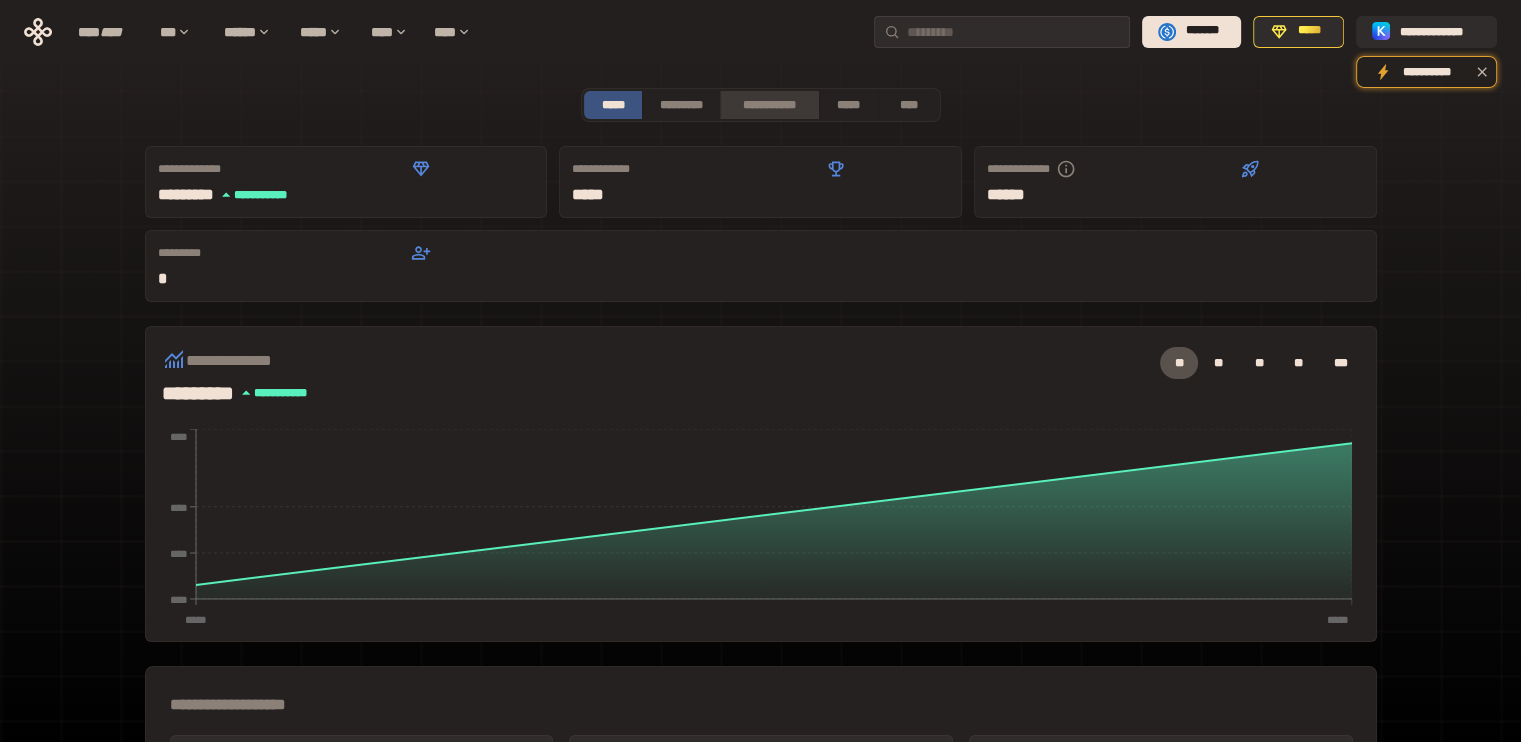 click on "**********" at bounding box center (769, 105) 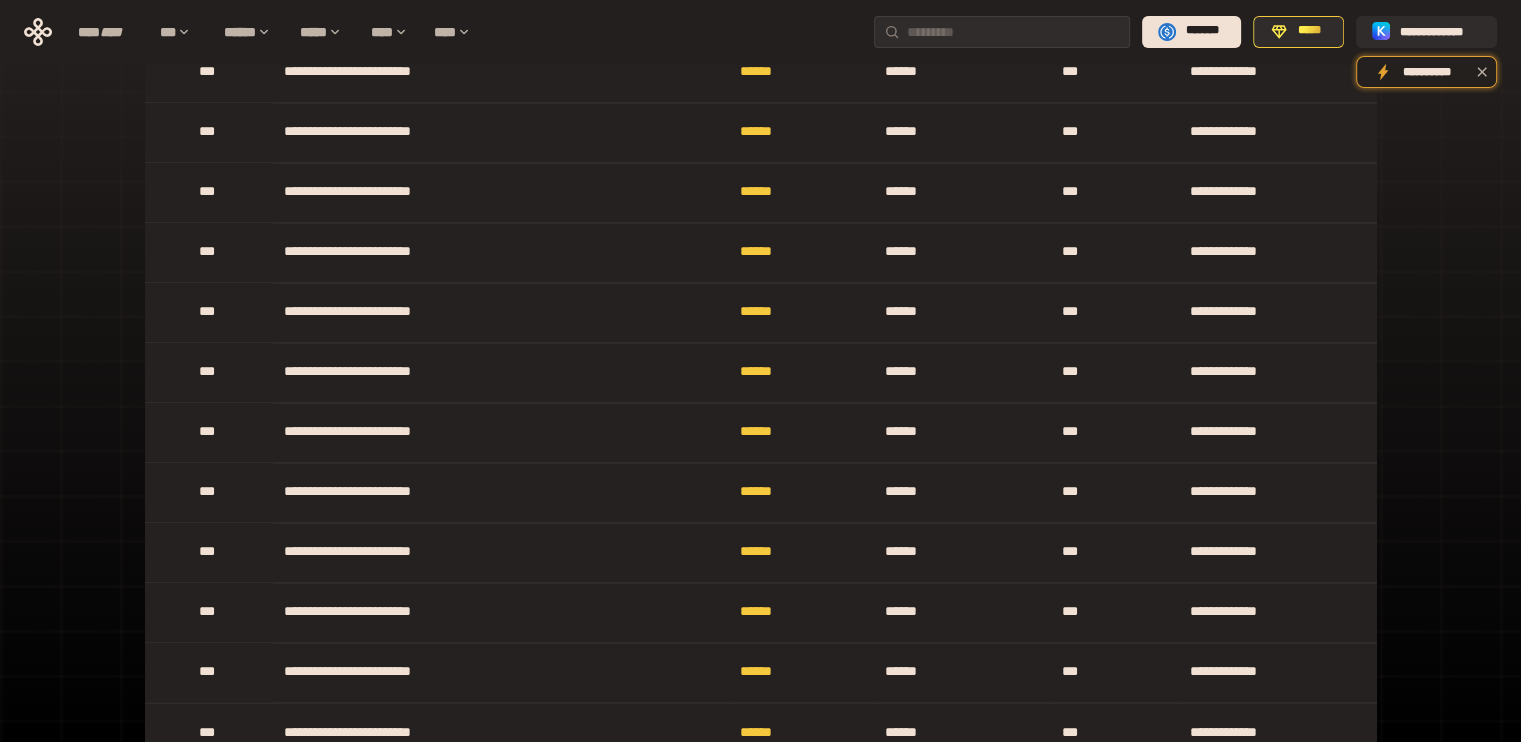 drag, startPoint x: 1428, startPoint y: 317, endPoint x: 1517, endPoint y: 735, distance: 427.36987 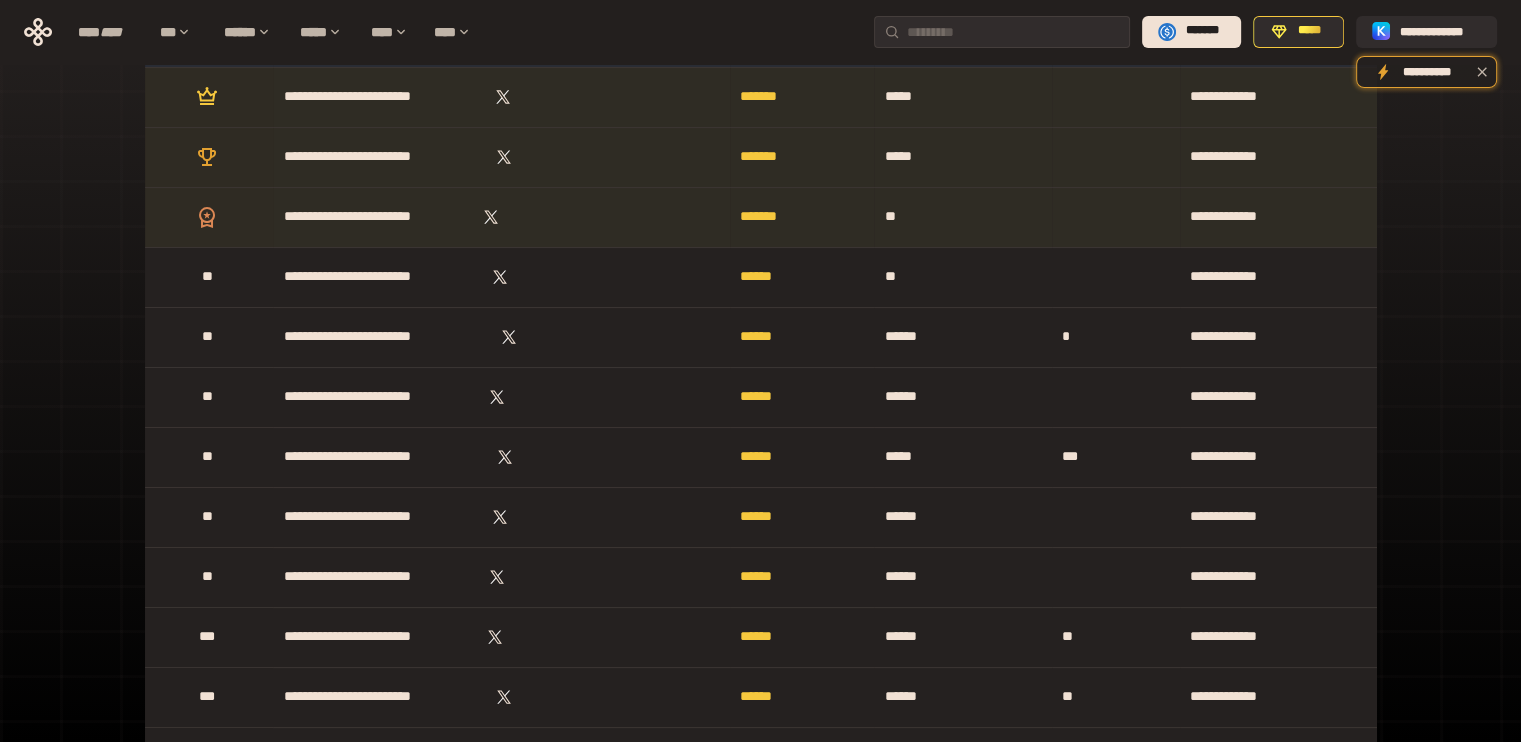scroll, scrollTop: 0, scrollLeft: 0, axis: both 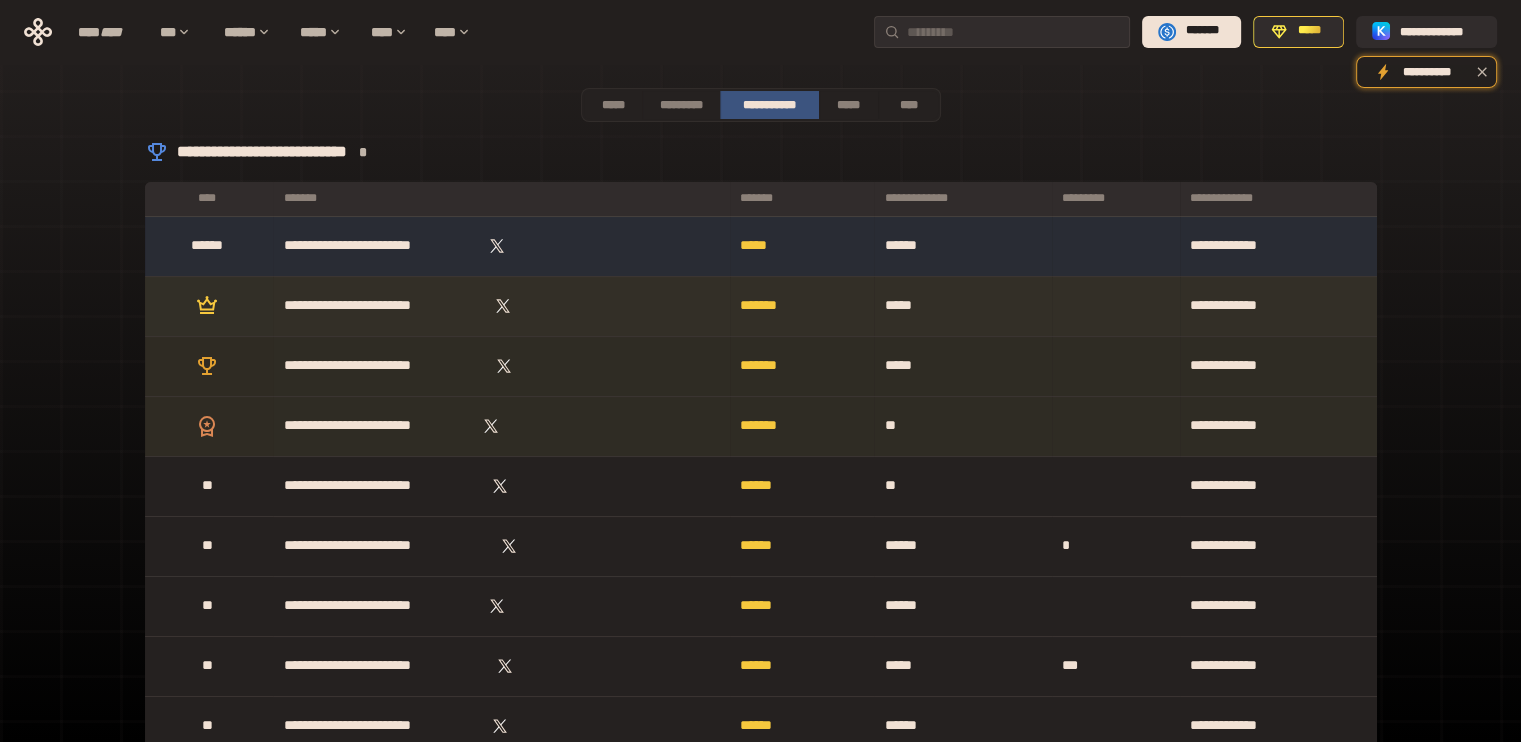 drag, startPoint x: 1454, startPoint y: 651, endPoint x: 1332, endPoint y: 279, distance: 391.49457 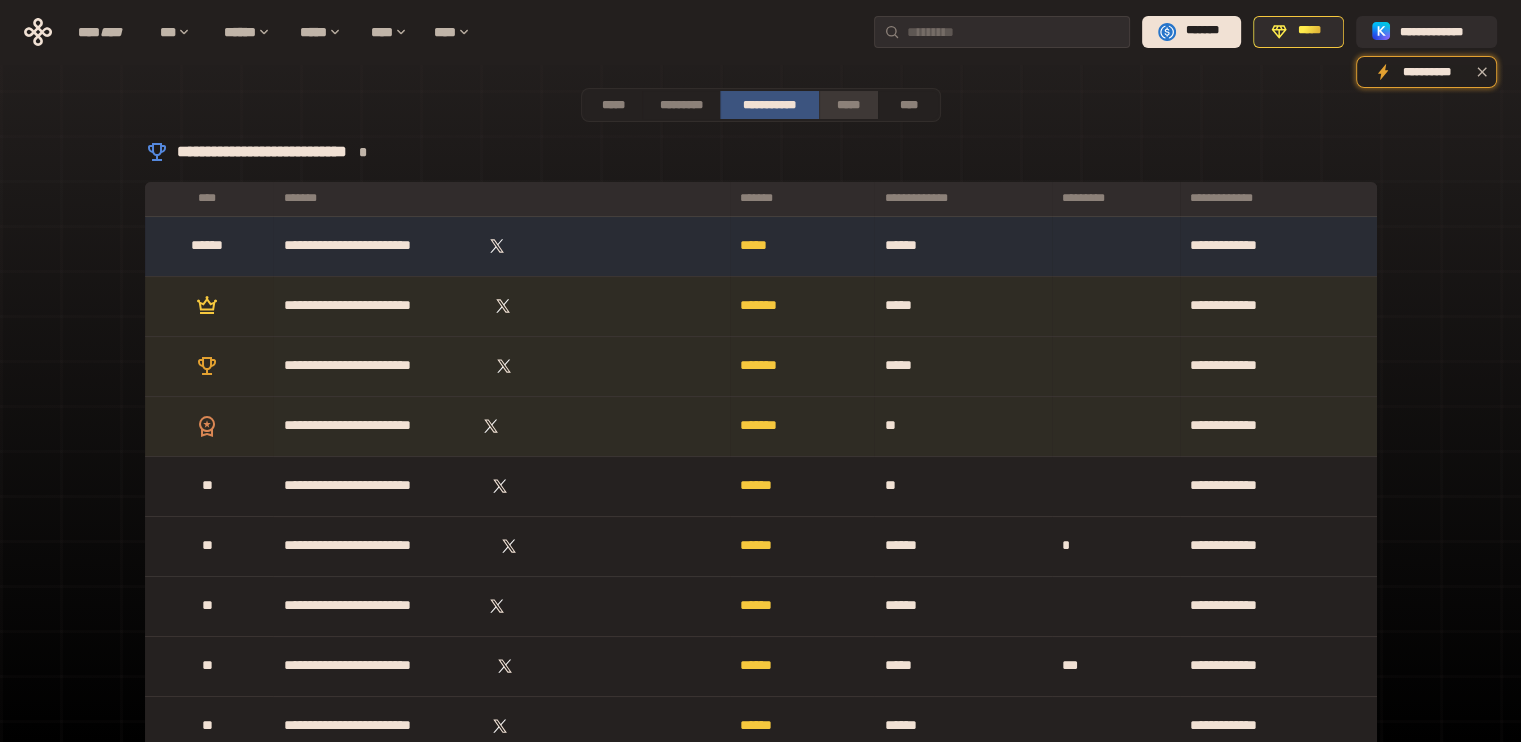 click on "*****" at bounding box center (849, 105) 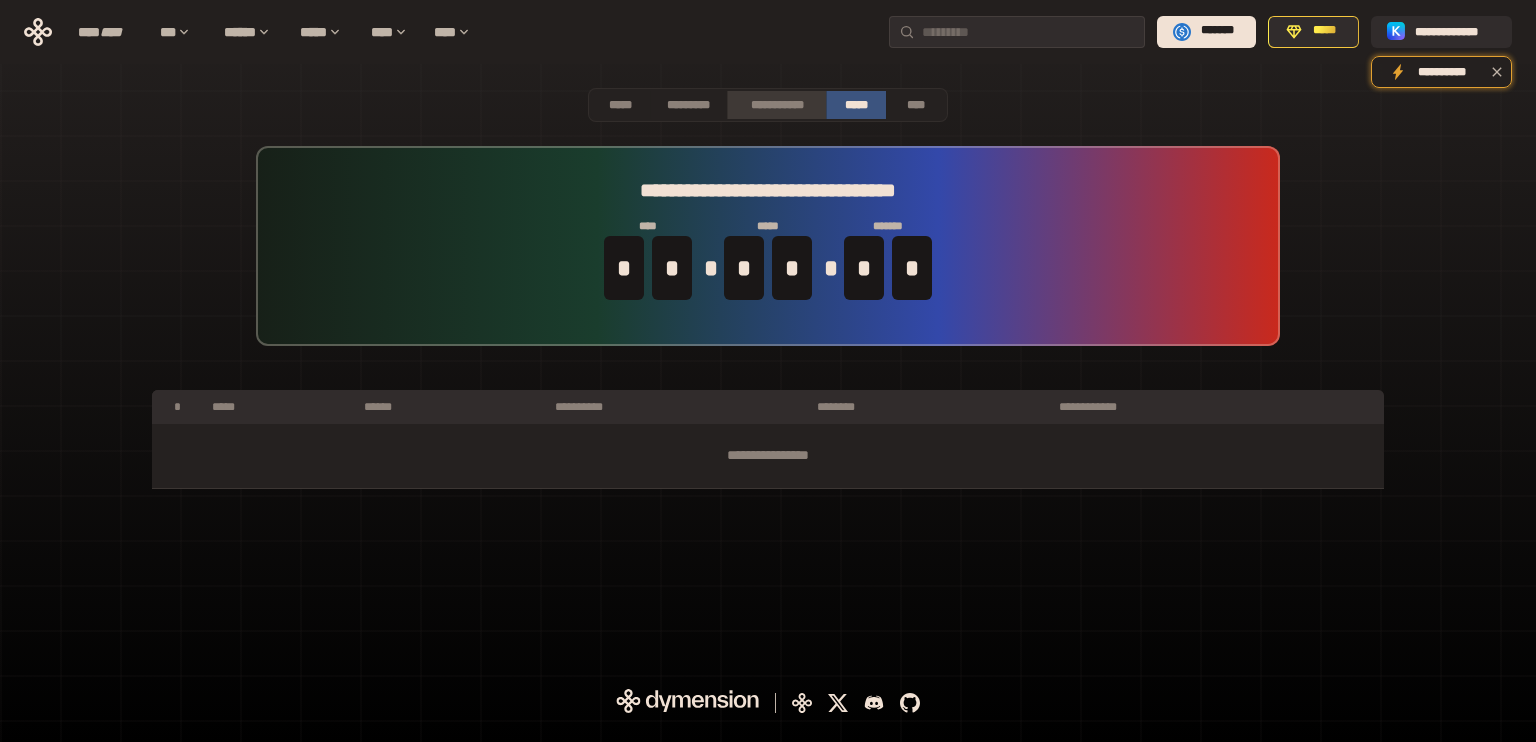 click on "**********" at bounding box center (776, 105) 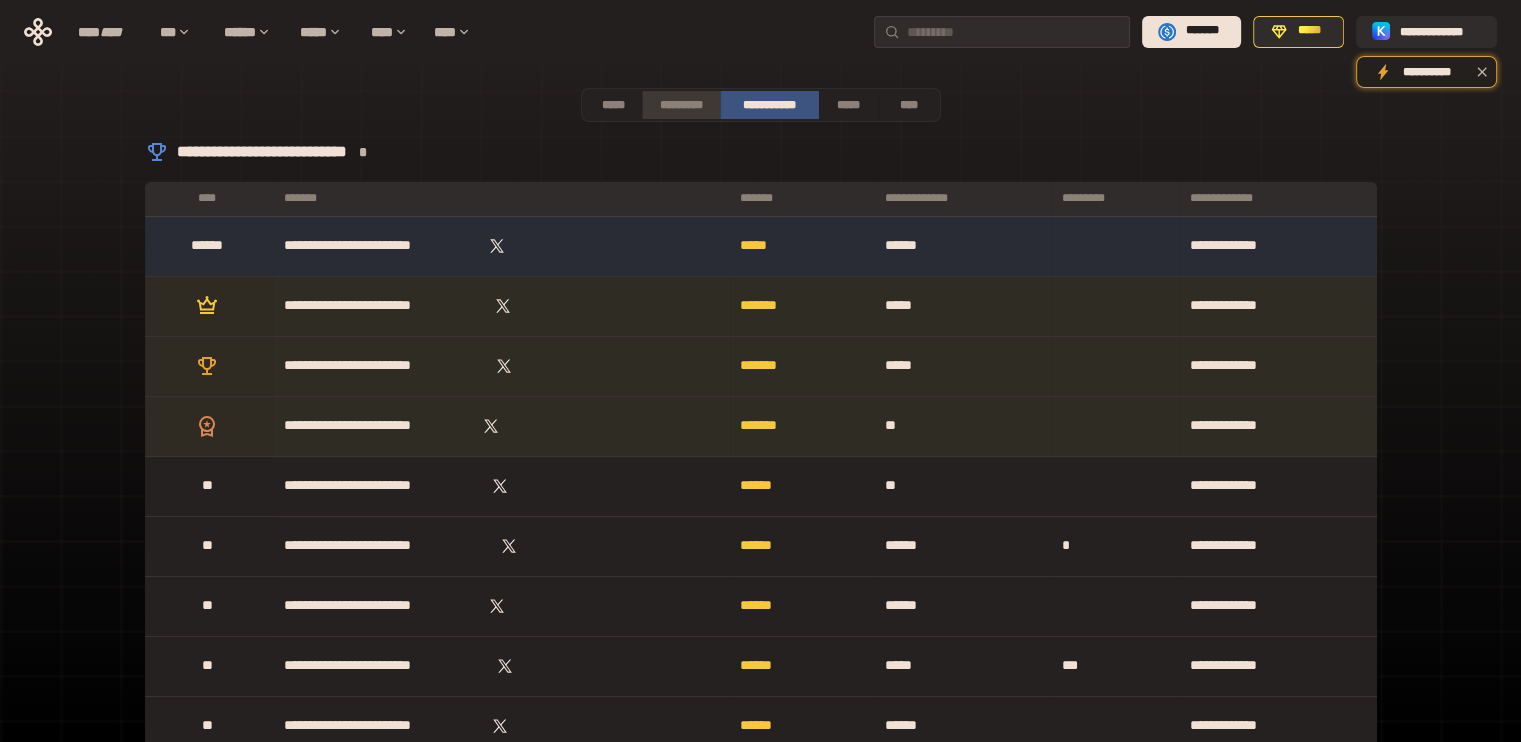 click on "*********" at bounding box center [680, 105] 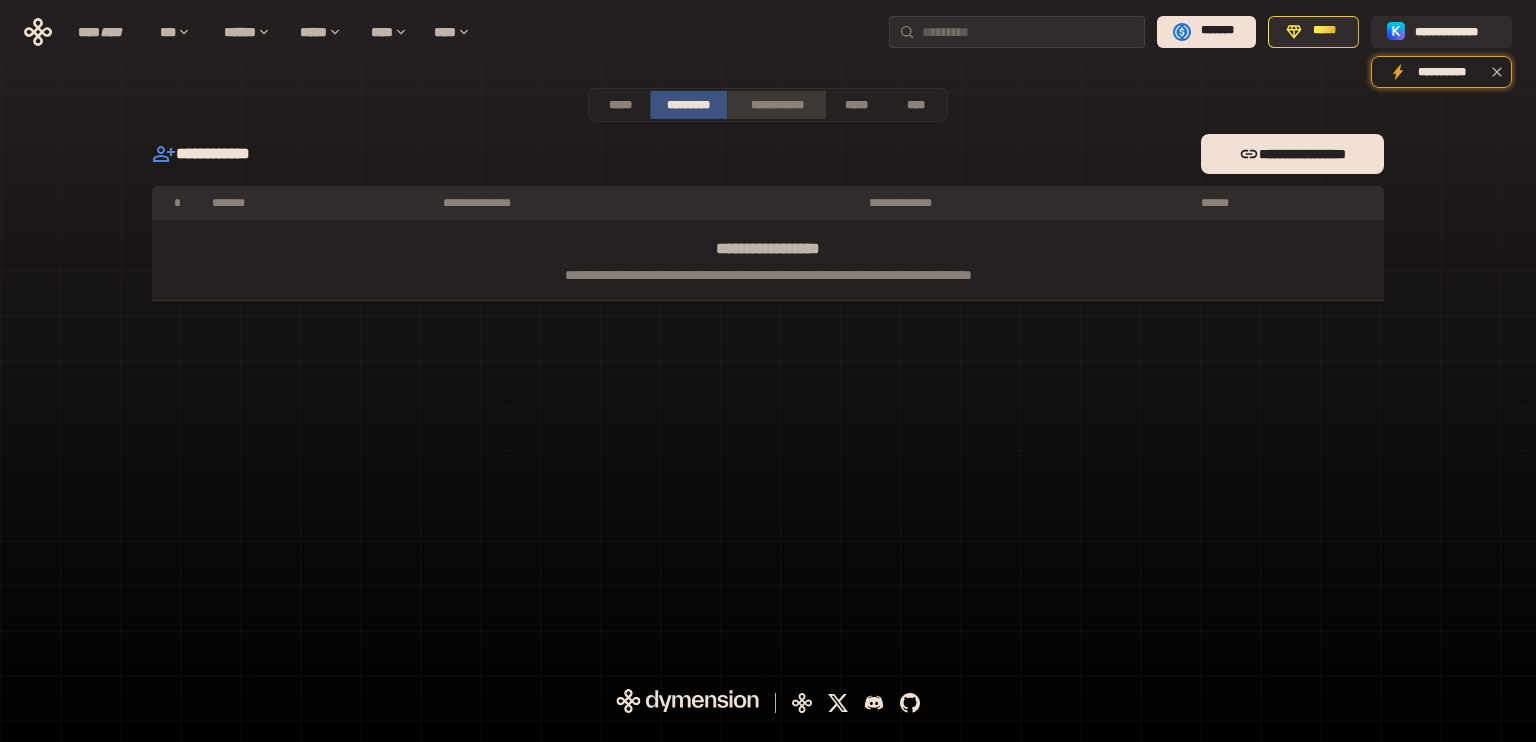 click on "**********" at bounding box center (776, 105) 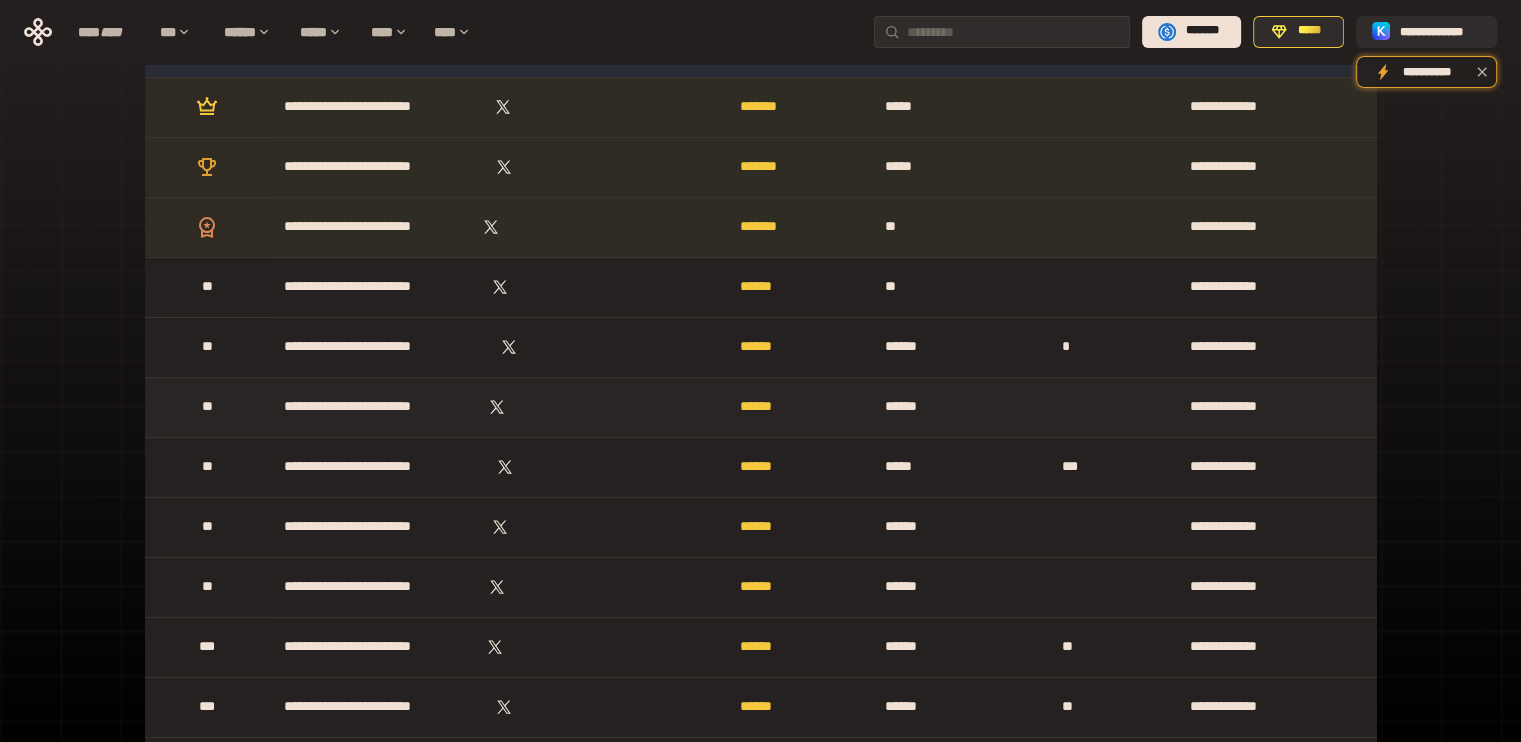 scroll, scrollTop: 200, scrollLeft: 0, axis: vertical 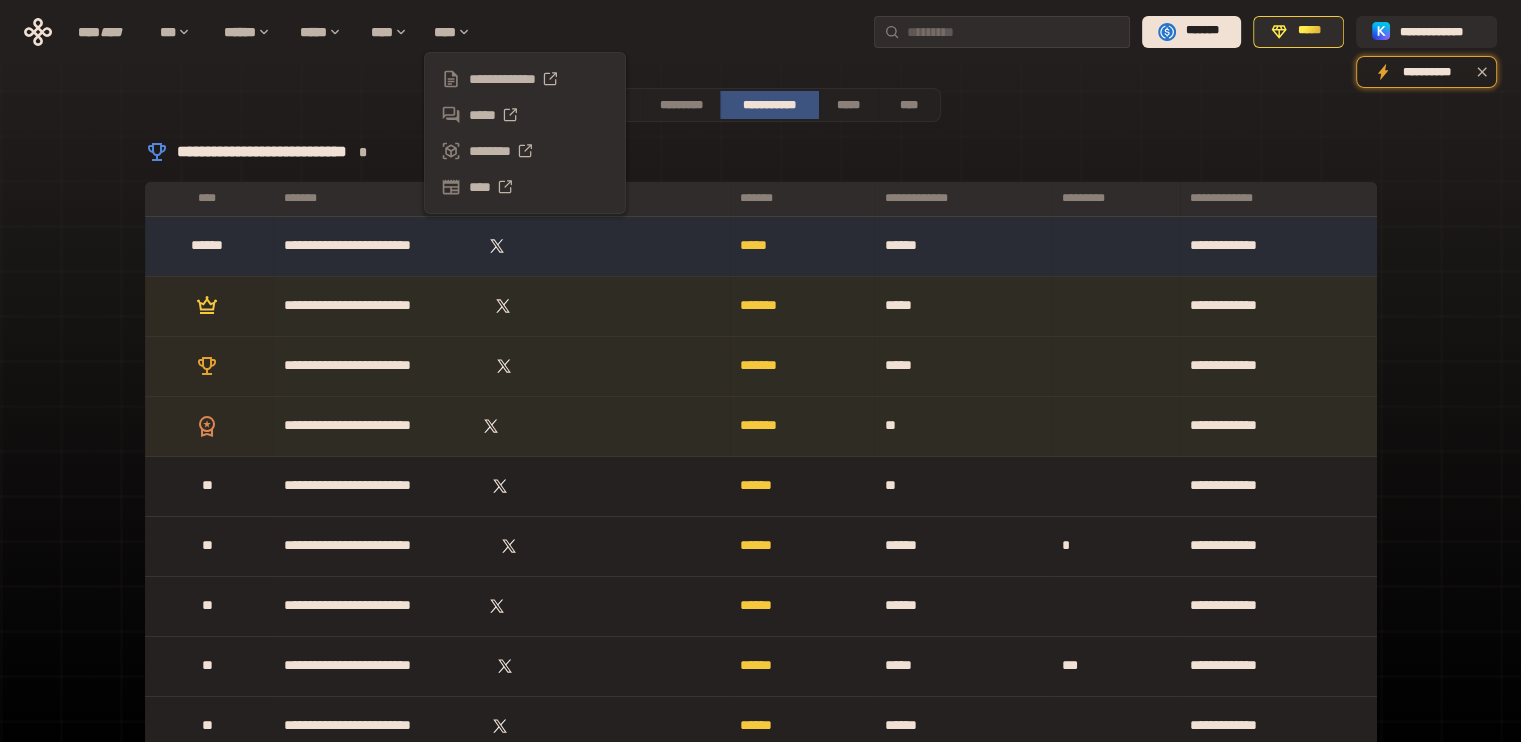click on "**********" at bounding box center (761, 152) 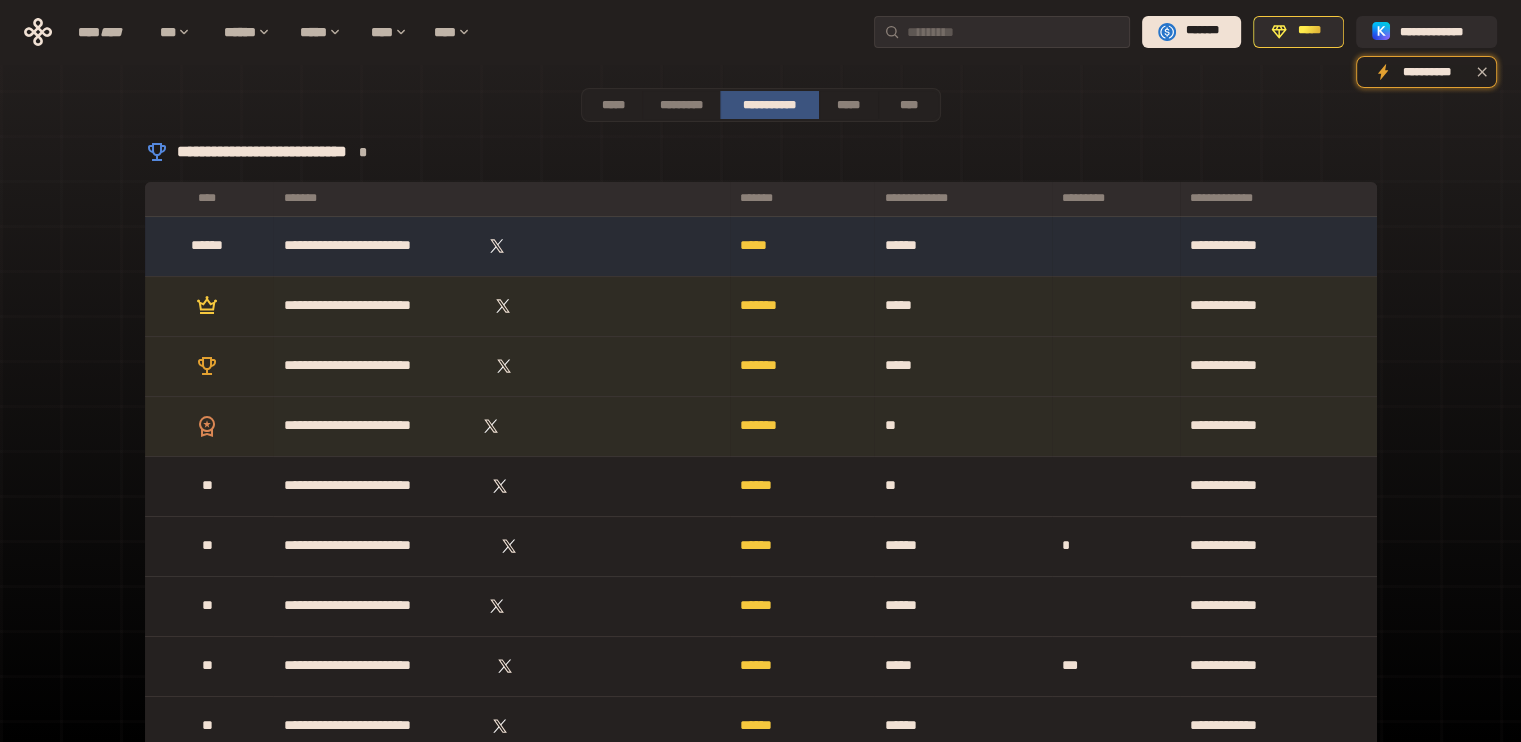 click on "*" at bounding box center [363, 152] 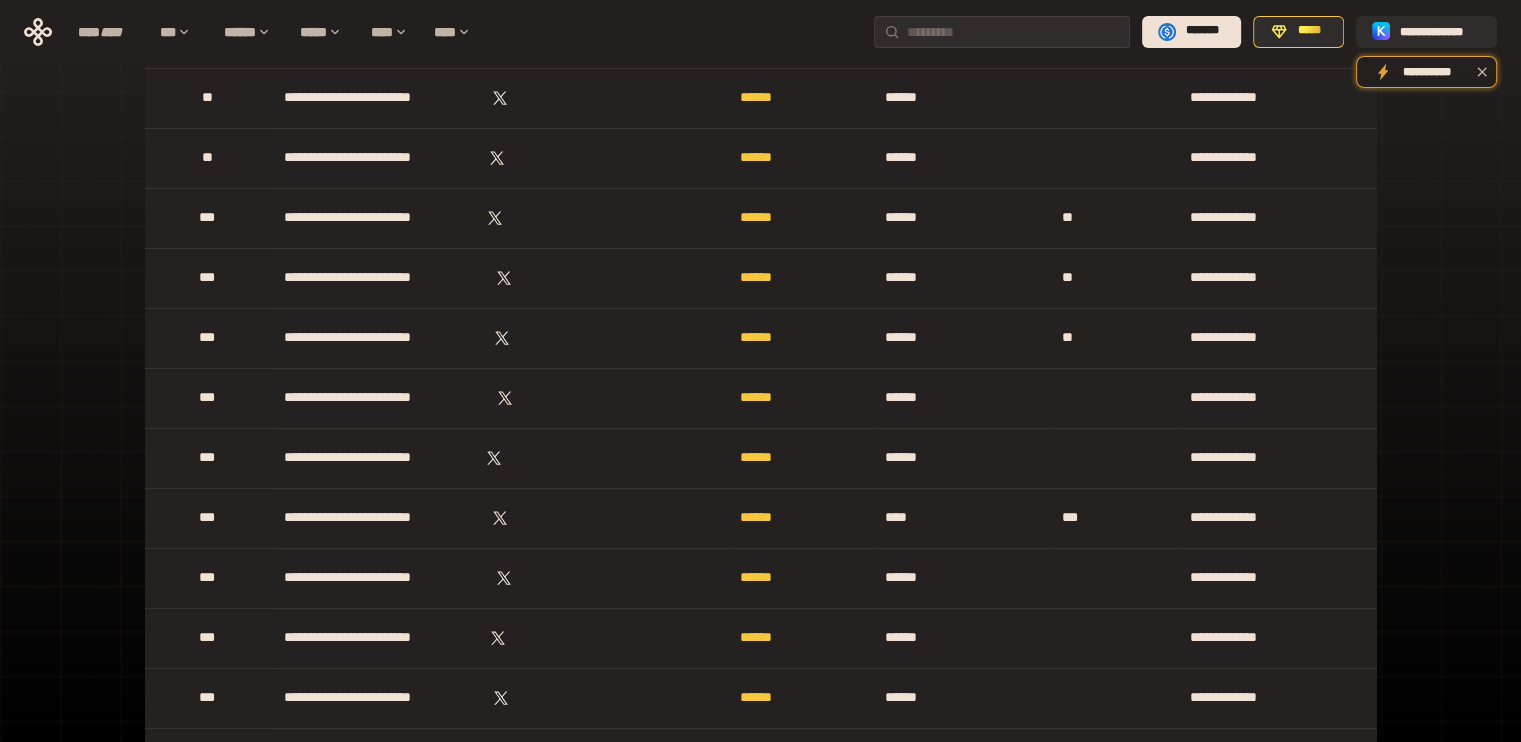 scroll, scrollTop: 0, scrollLeft: 0, axis: both 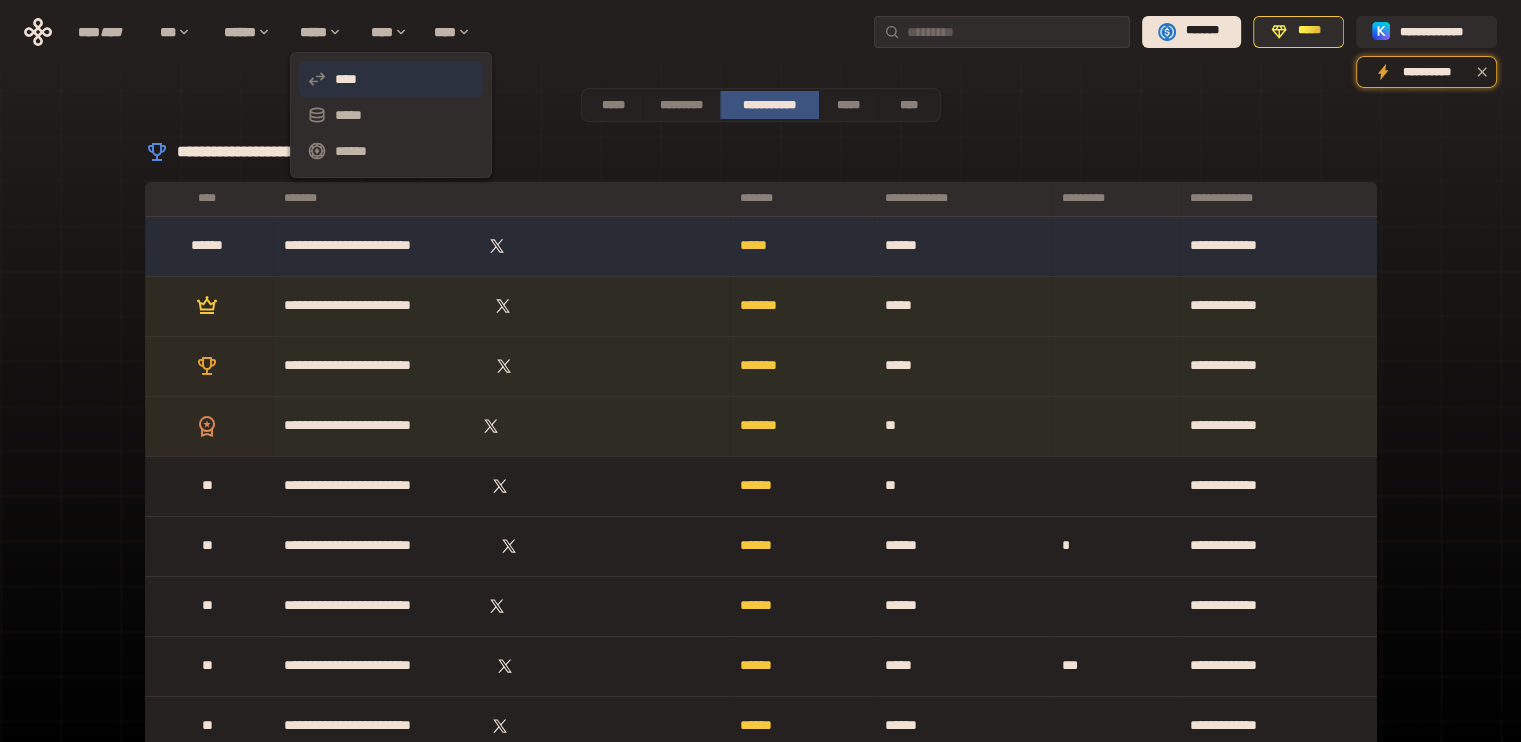 click on "****" at bounding box center [391, 79] 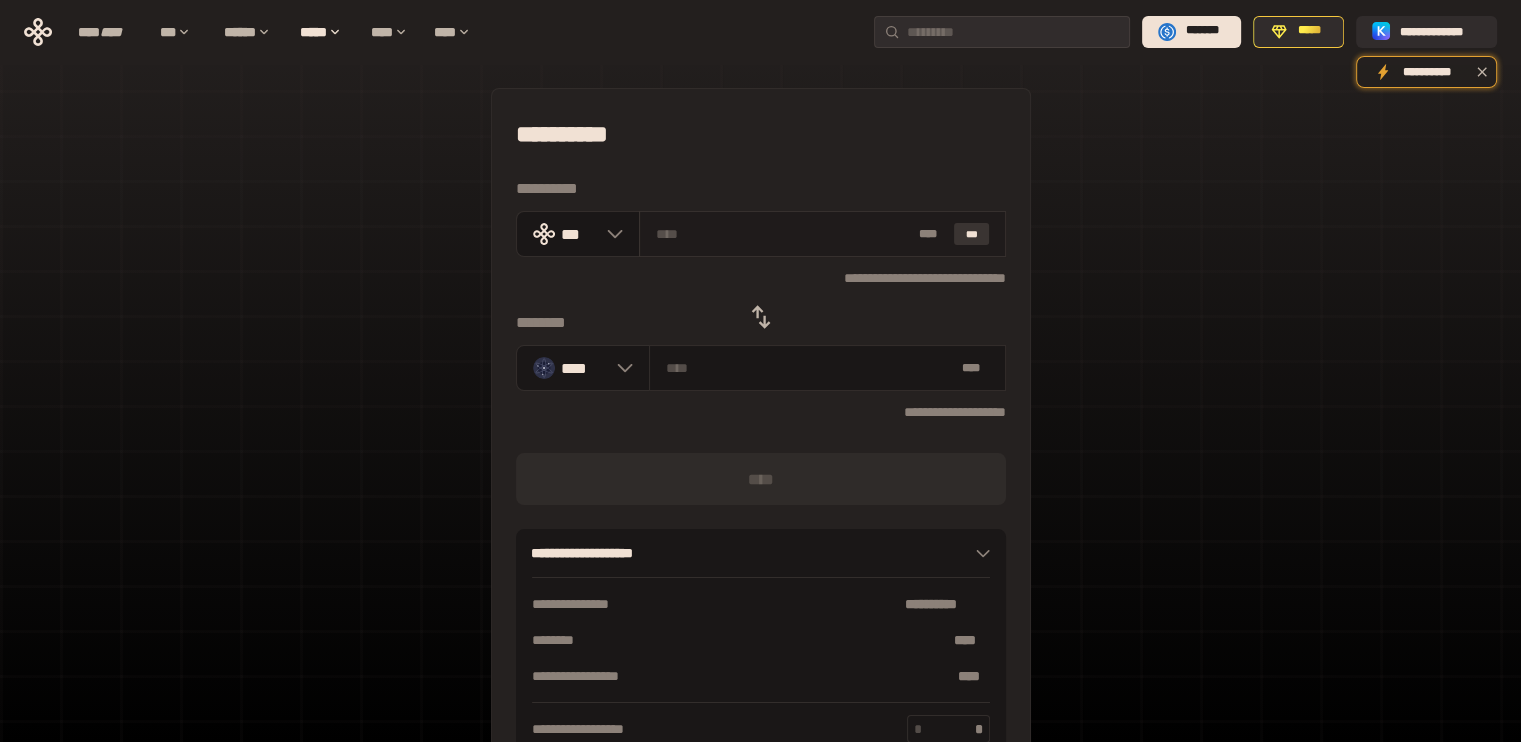 click on "***" at bounding box center (972, 234) 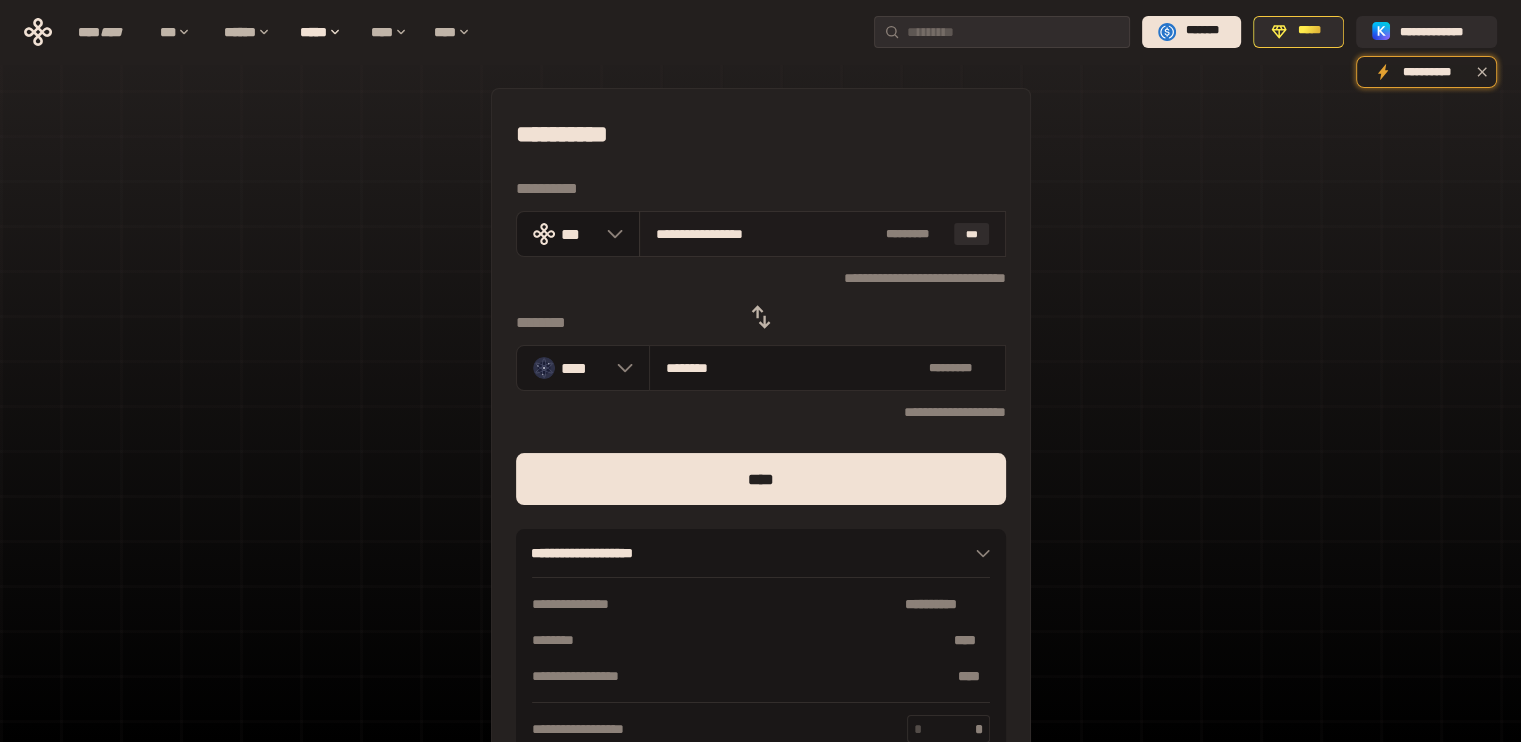 drag, startPoint x: 666, startPoint y: 231, endPoint x: 989, endPoint y: 231, distance: 323 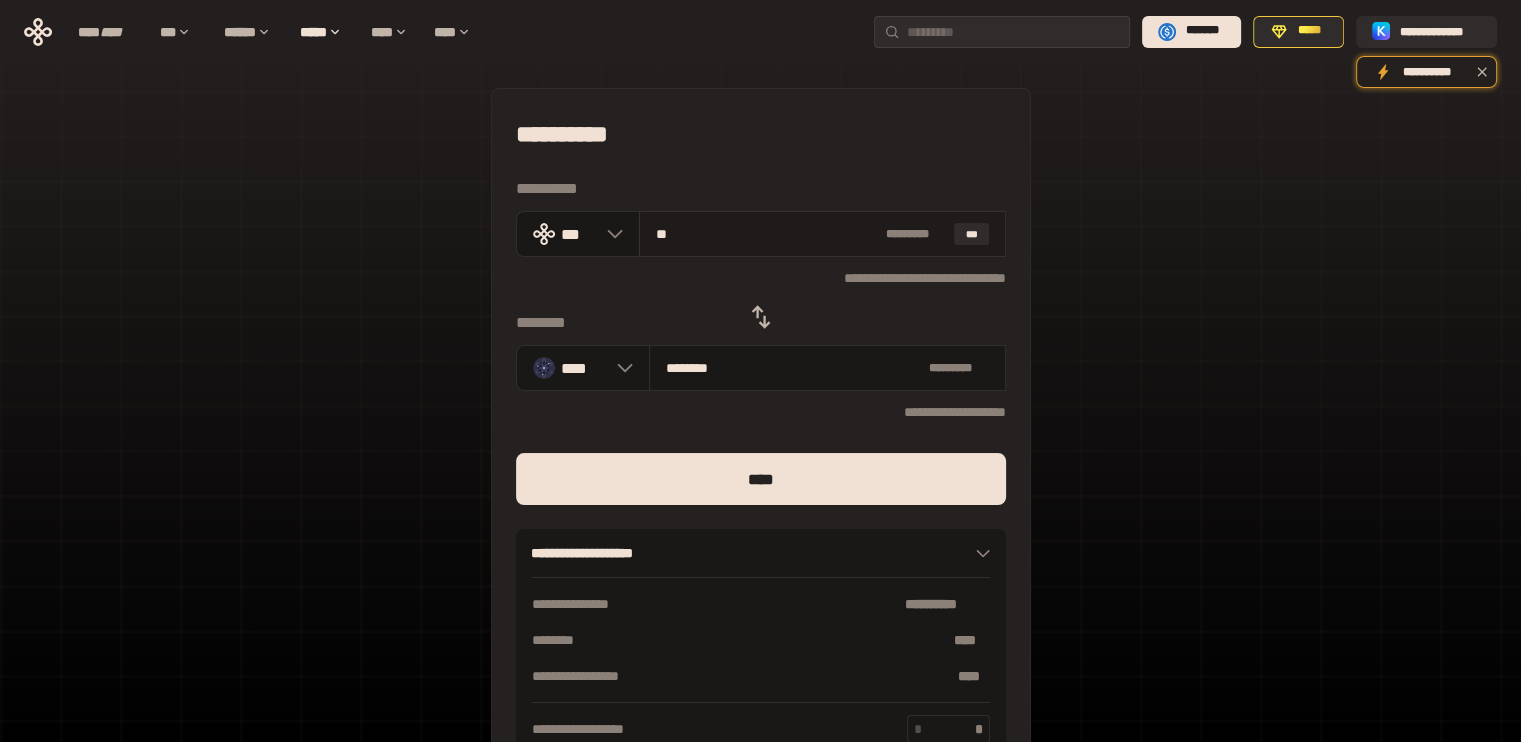 type on "*" 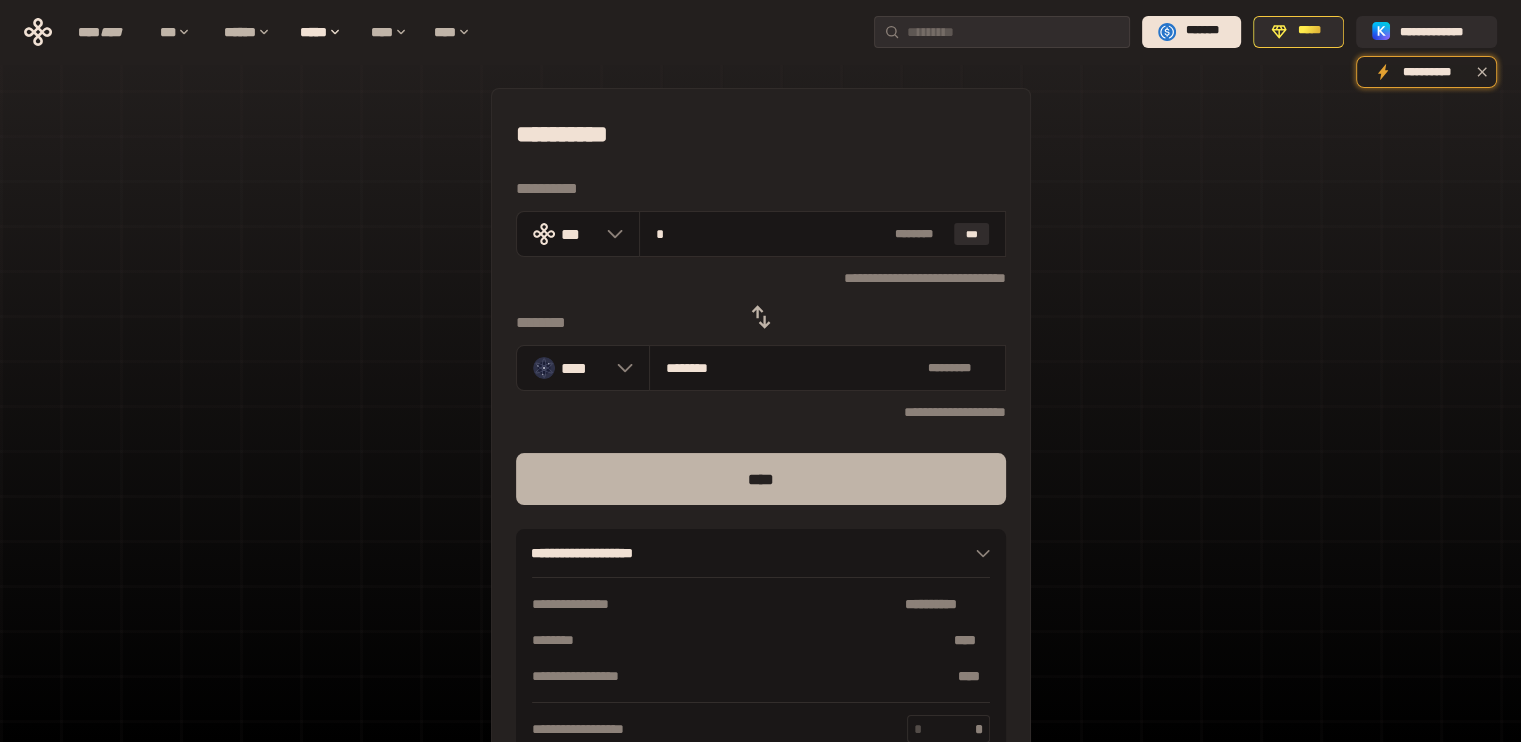 type on "*" 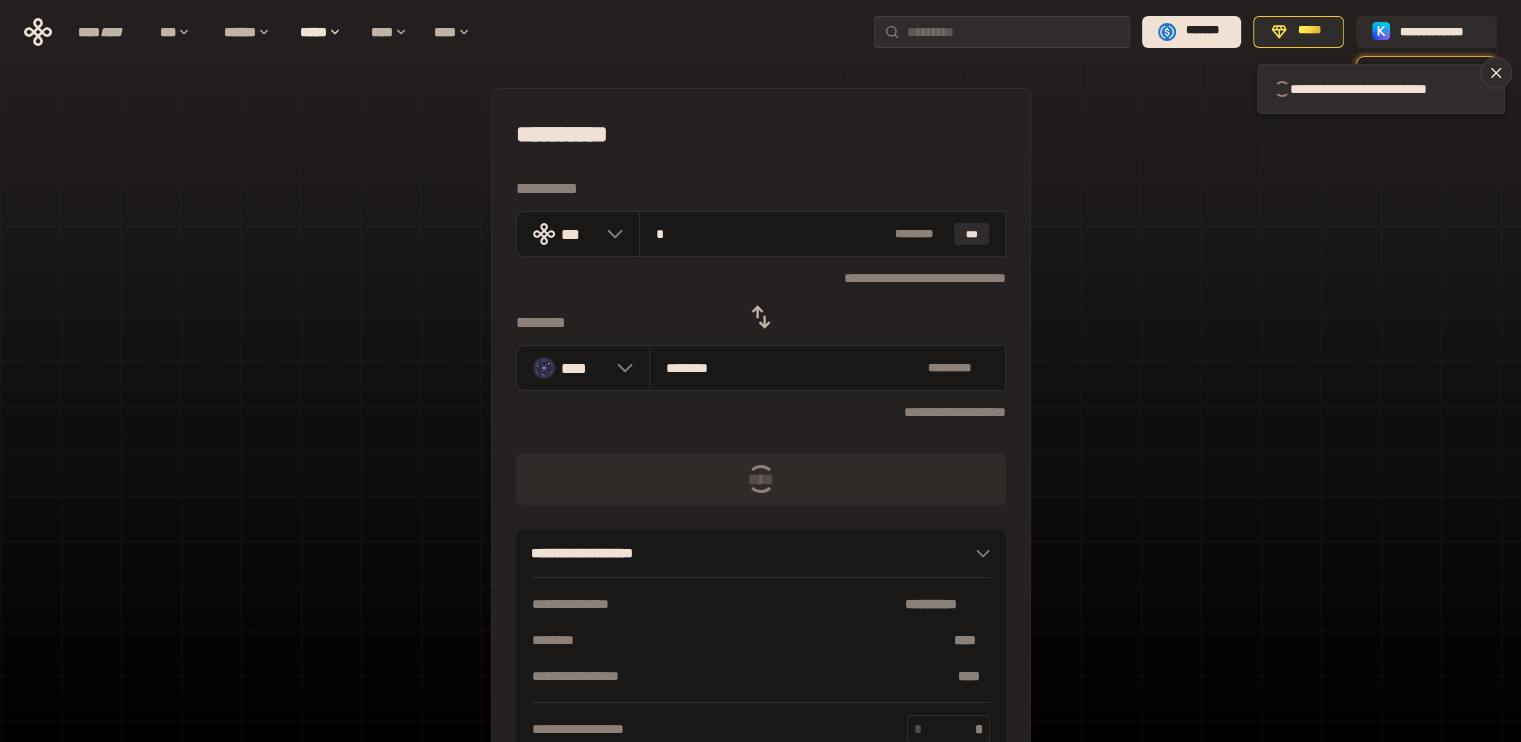 type 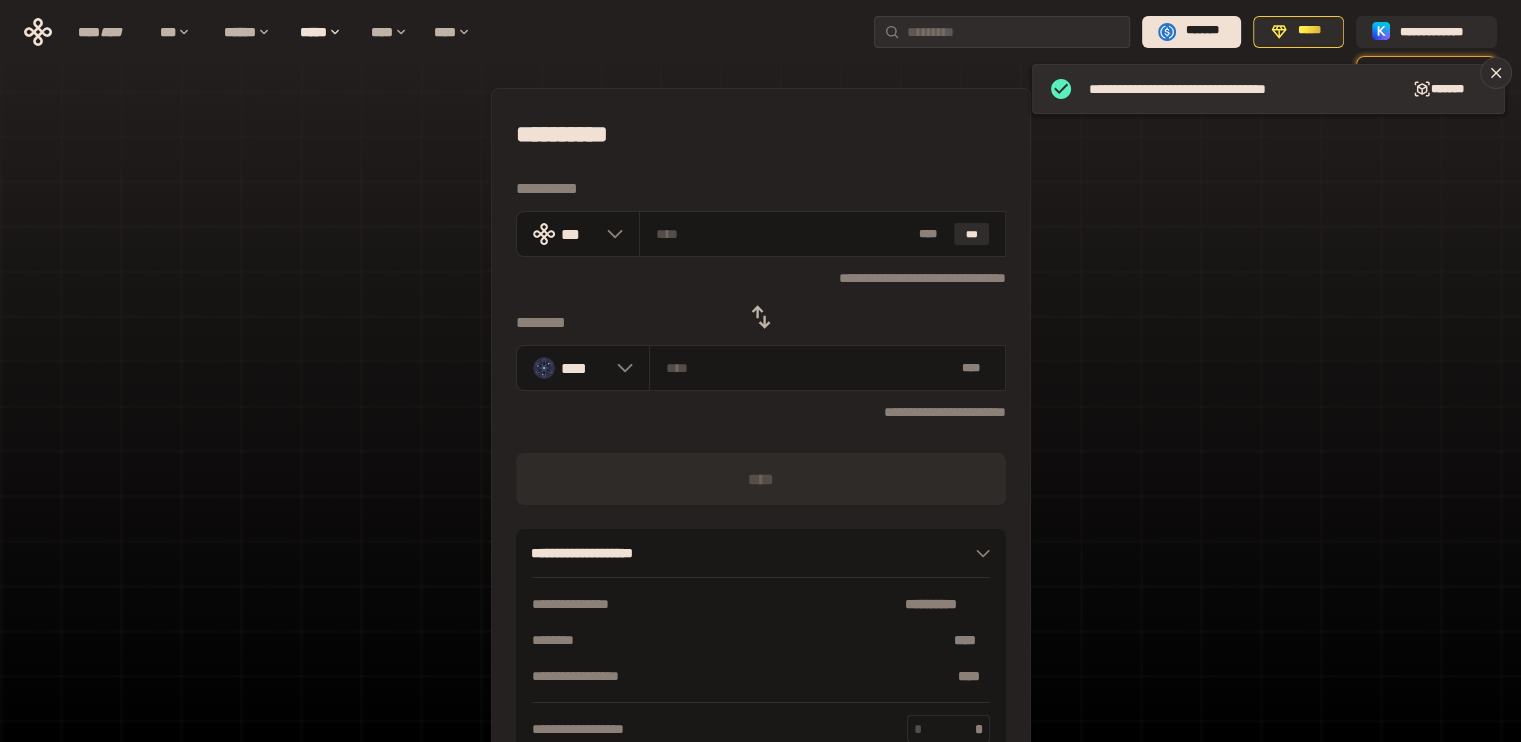 click 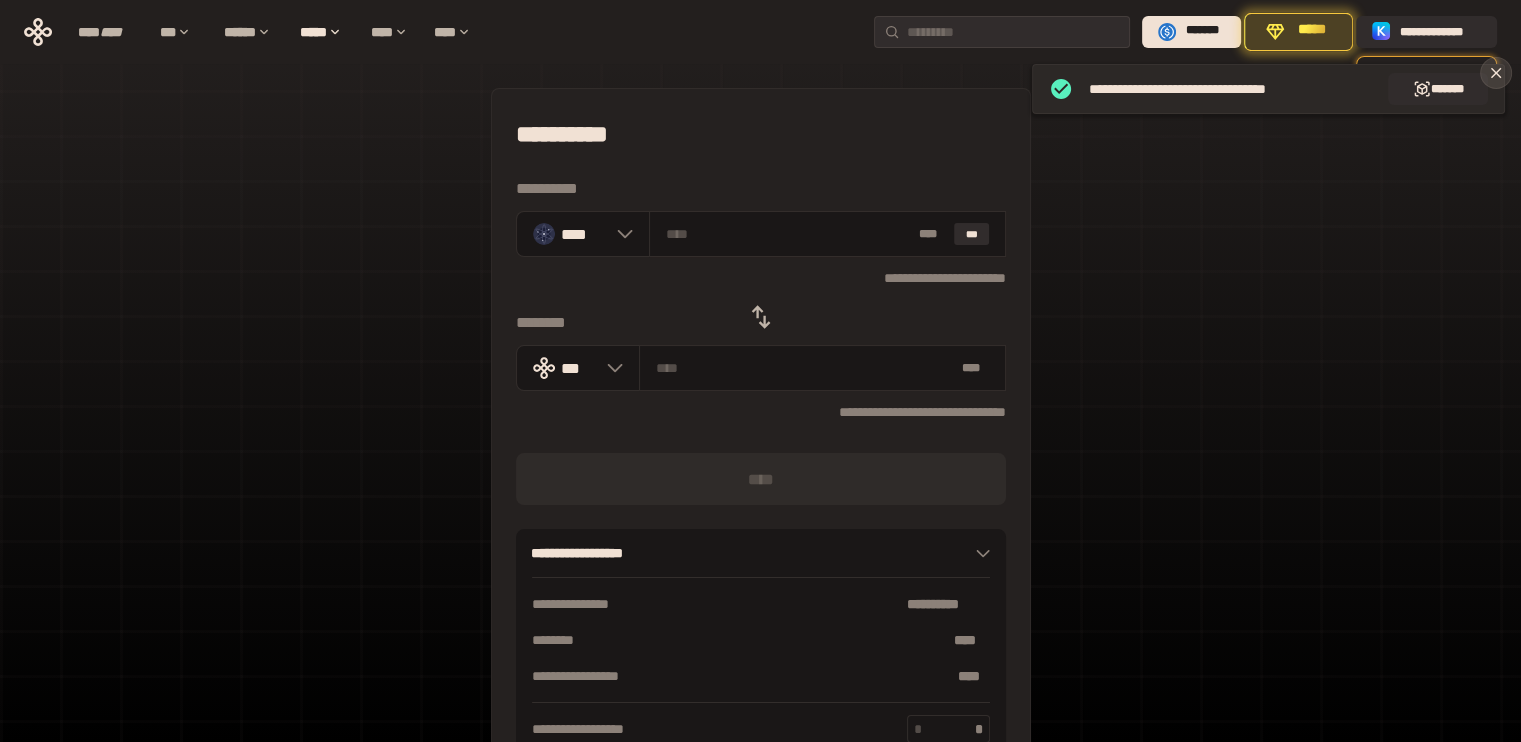 click 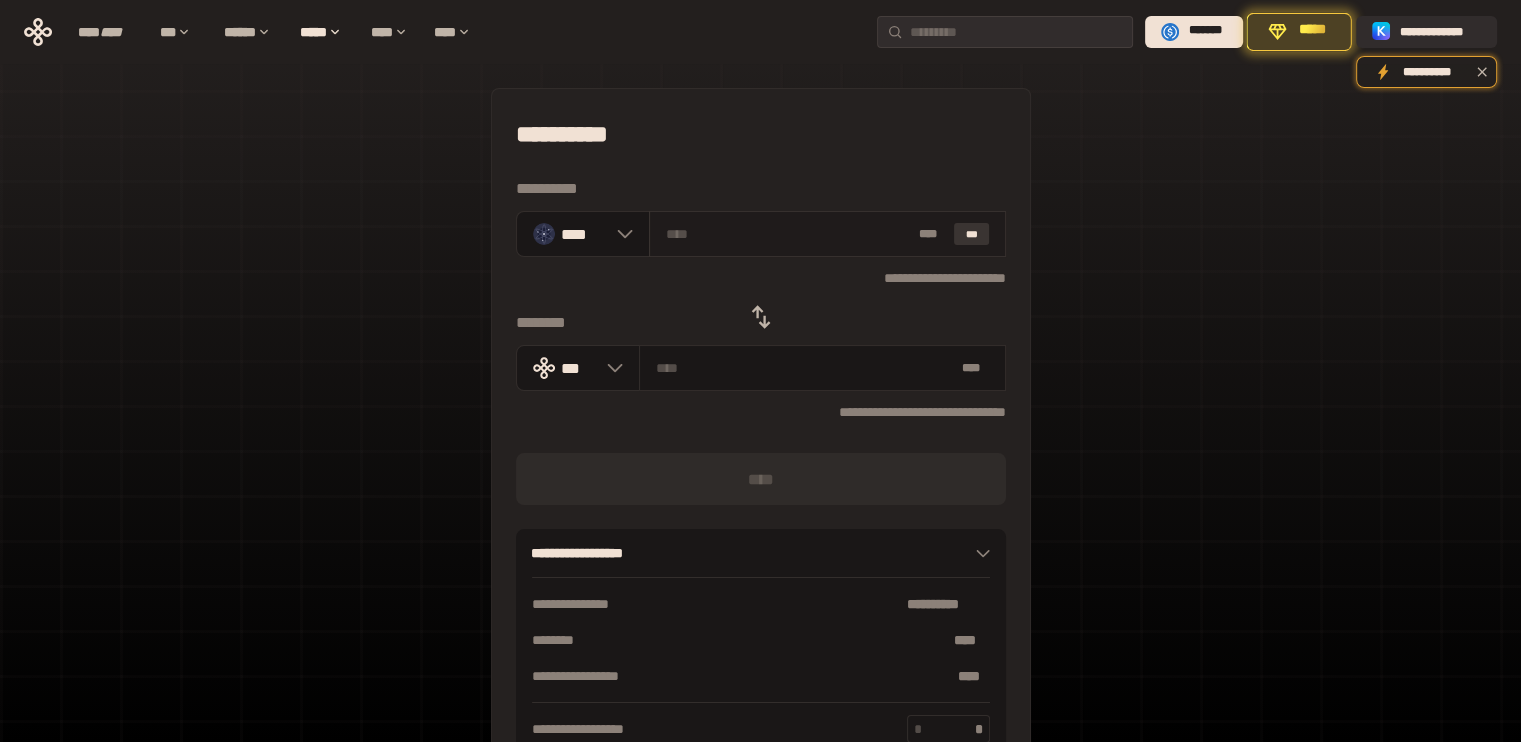 click on "***" at bounding box center (972, 234) 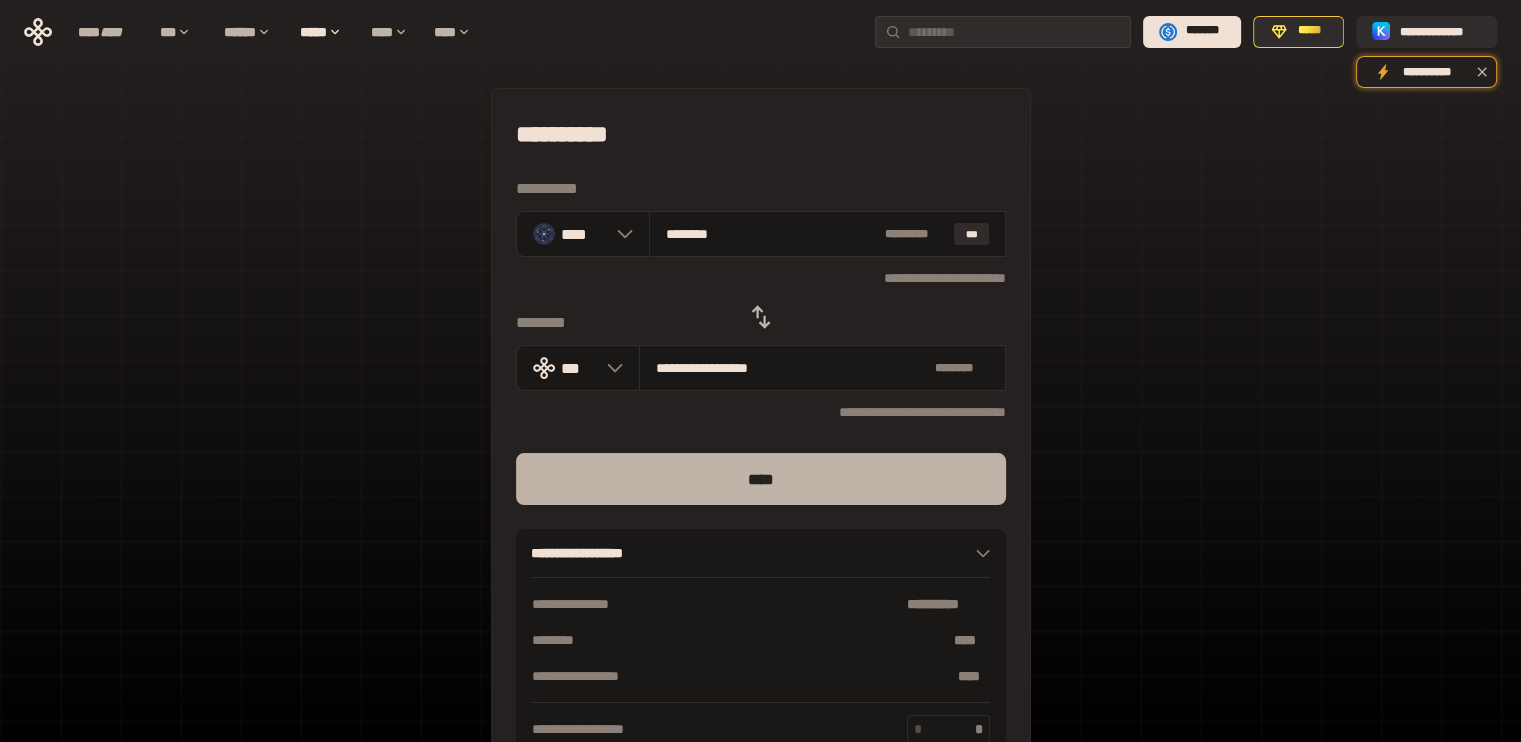 click on "****" at bounding box center (761, 479) 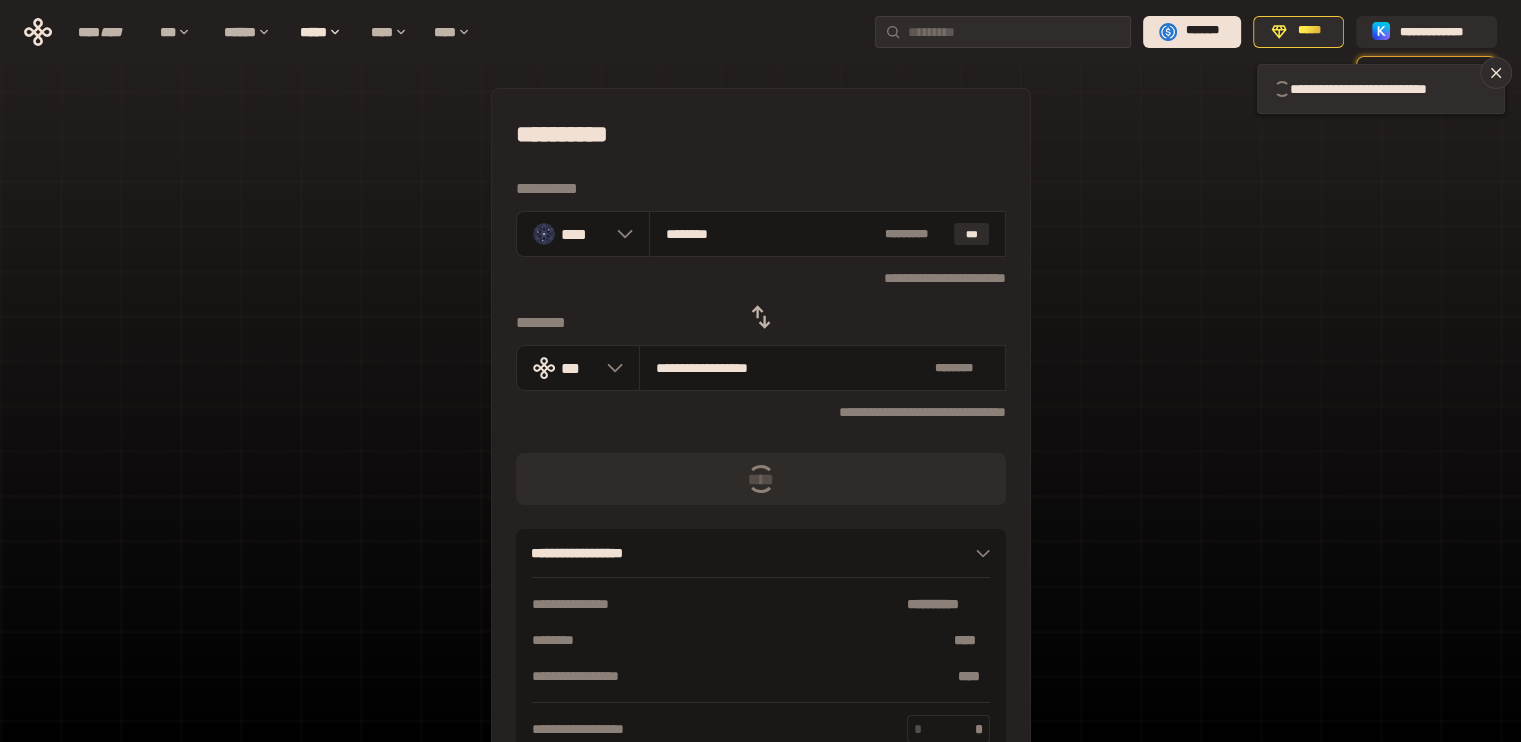 type 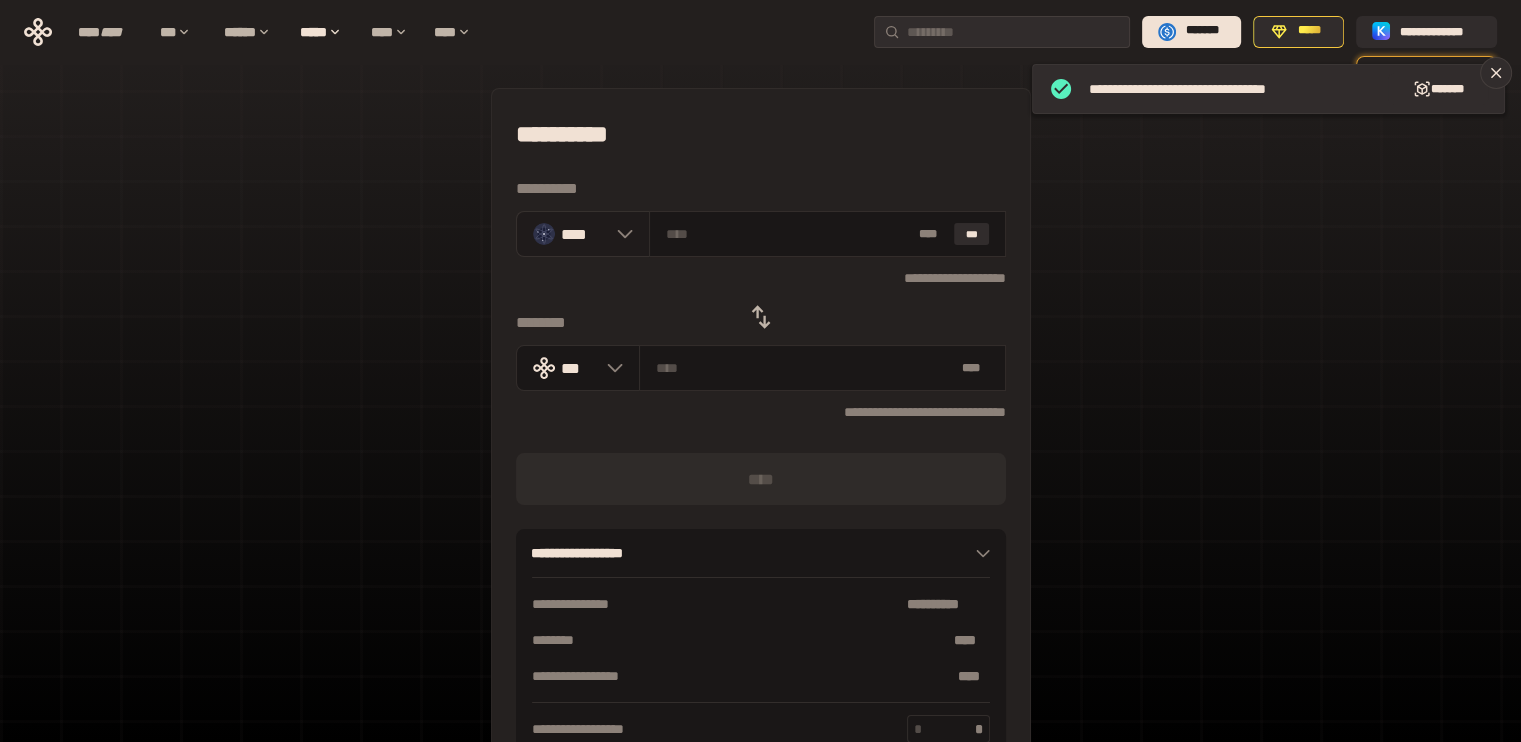 click on "****" at bounding box center (583, 234) 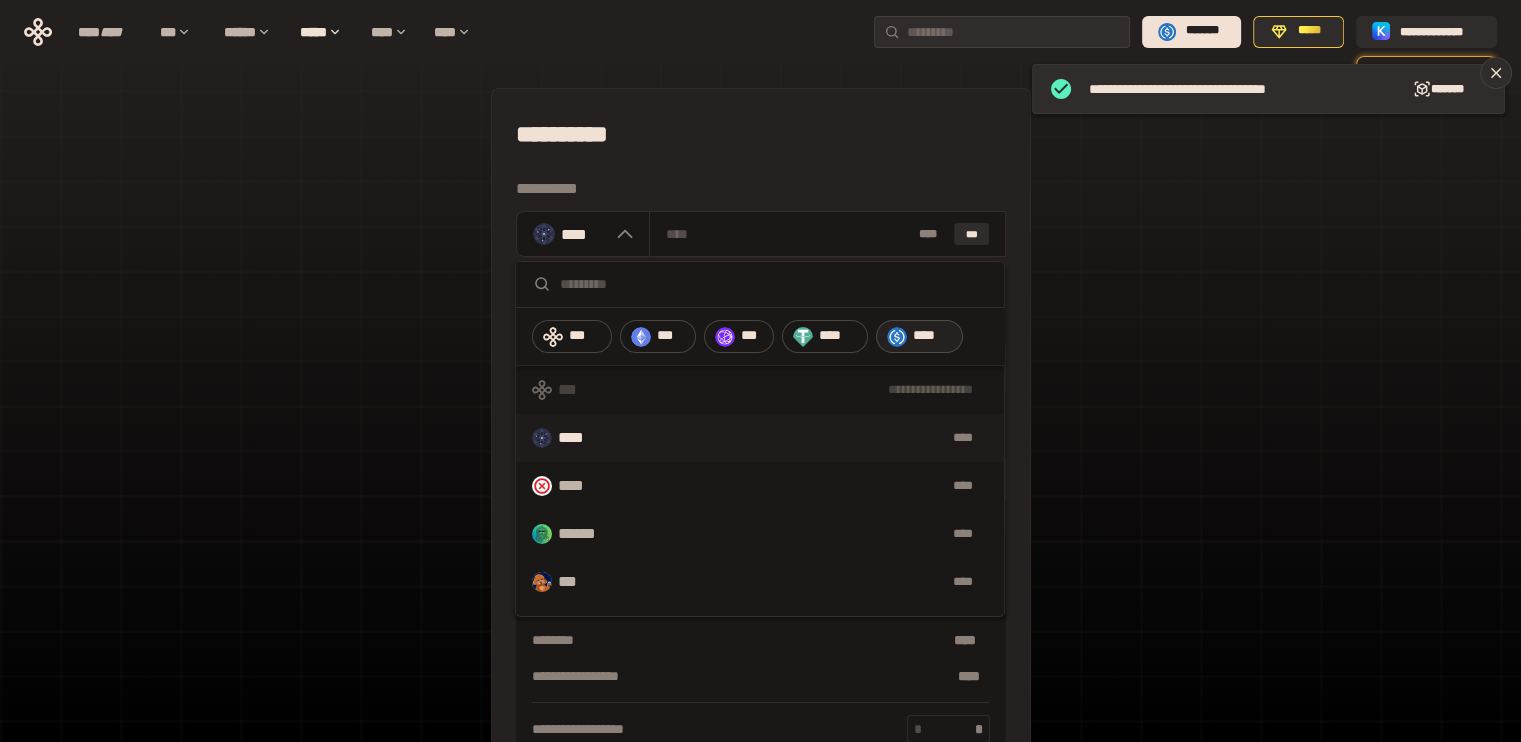 click at bounding box center [897, 337] 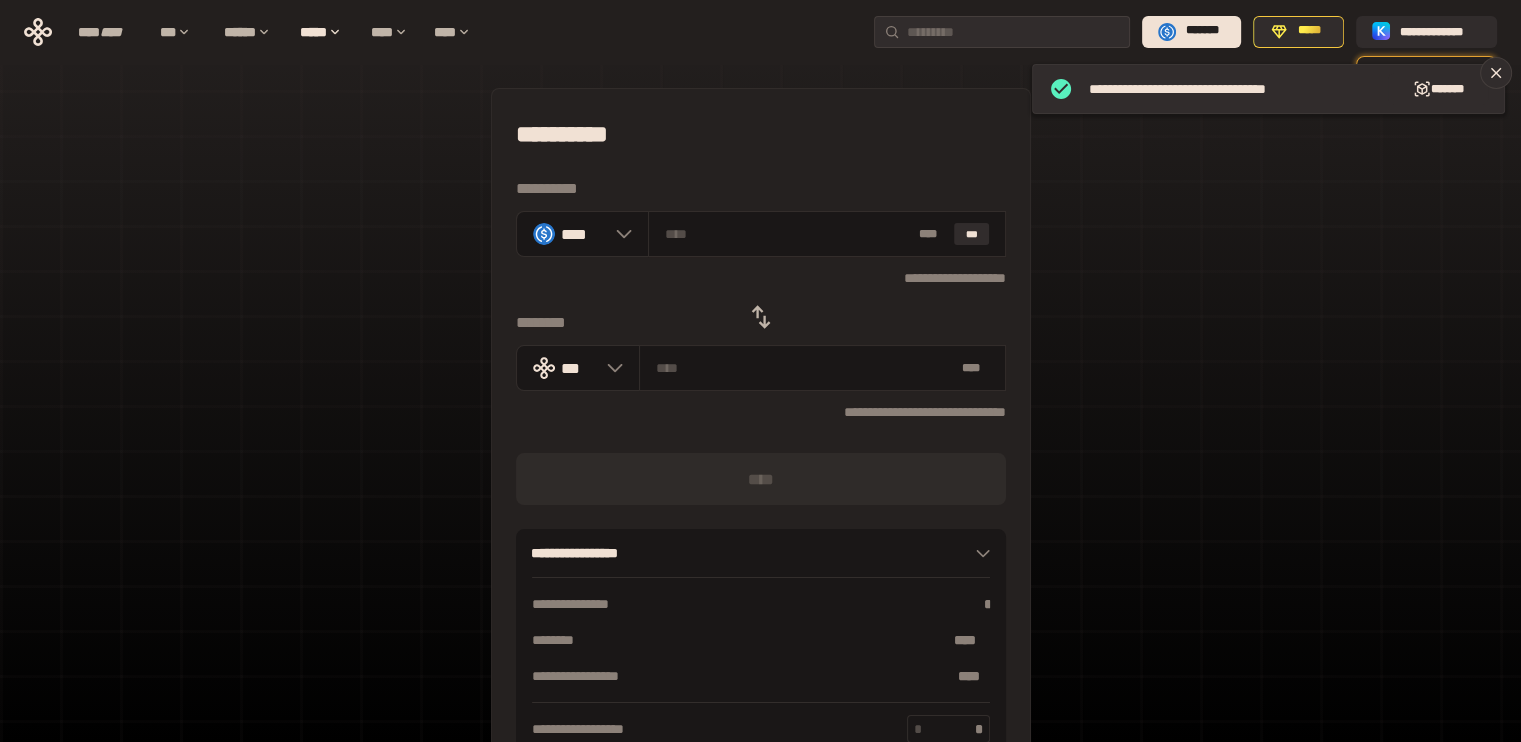 click on "**********" at bounding box center (761, 434) 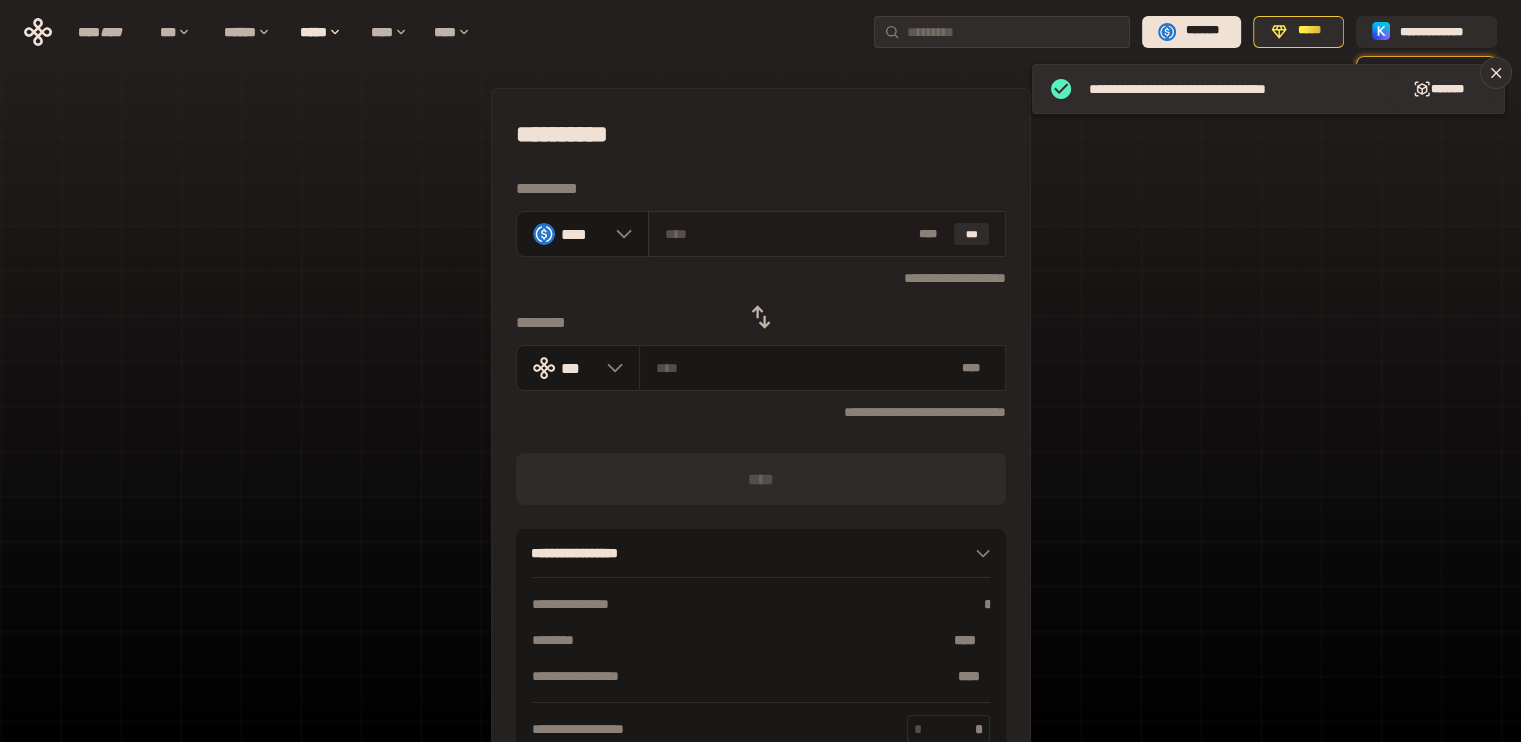 click at bounding box center (788, 234) 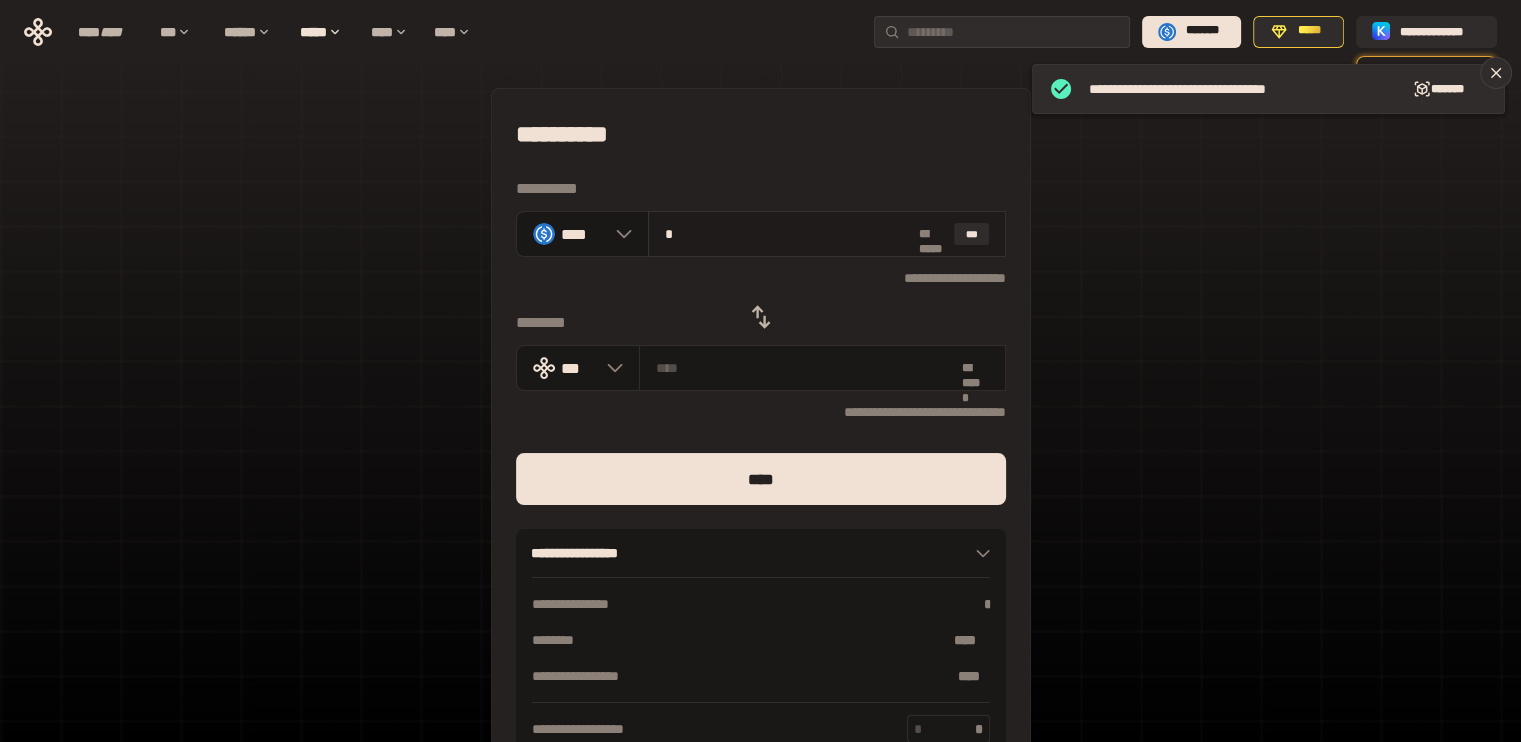 type on "**********" 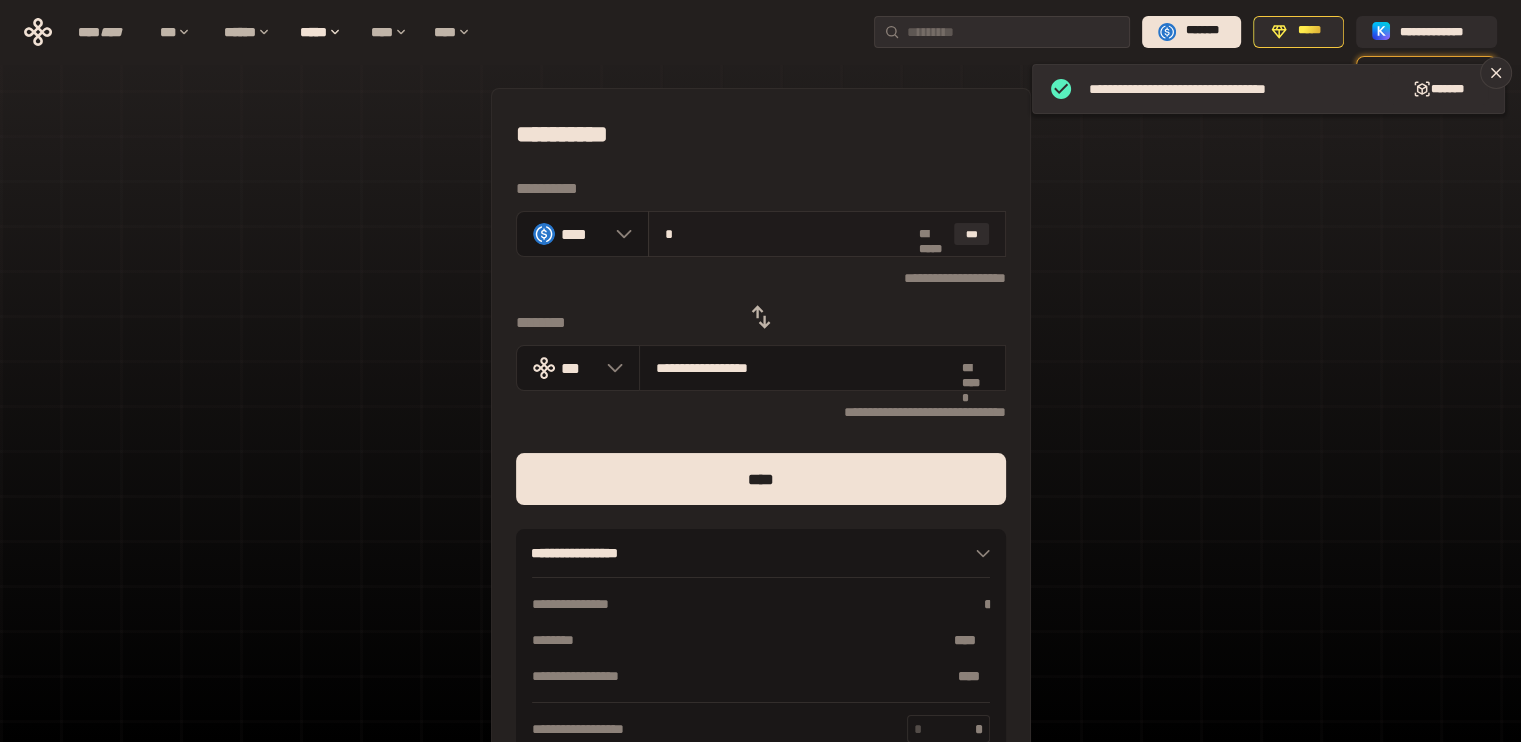 type on "**" 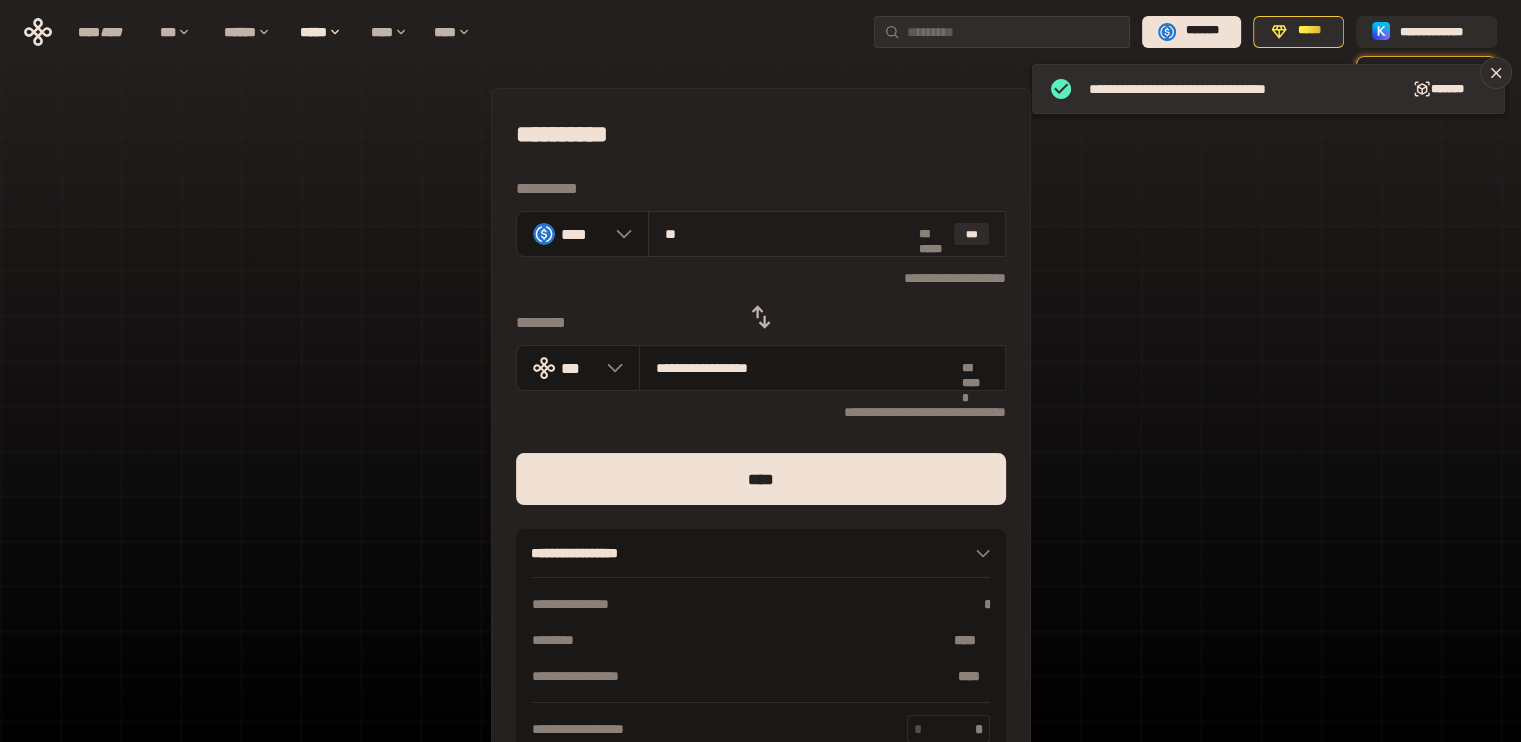 type on "**********" 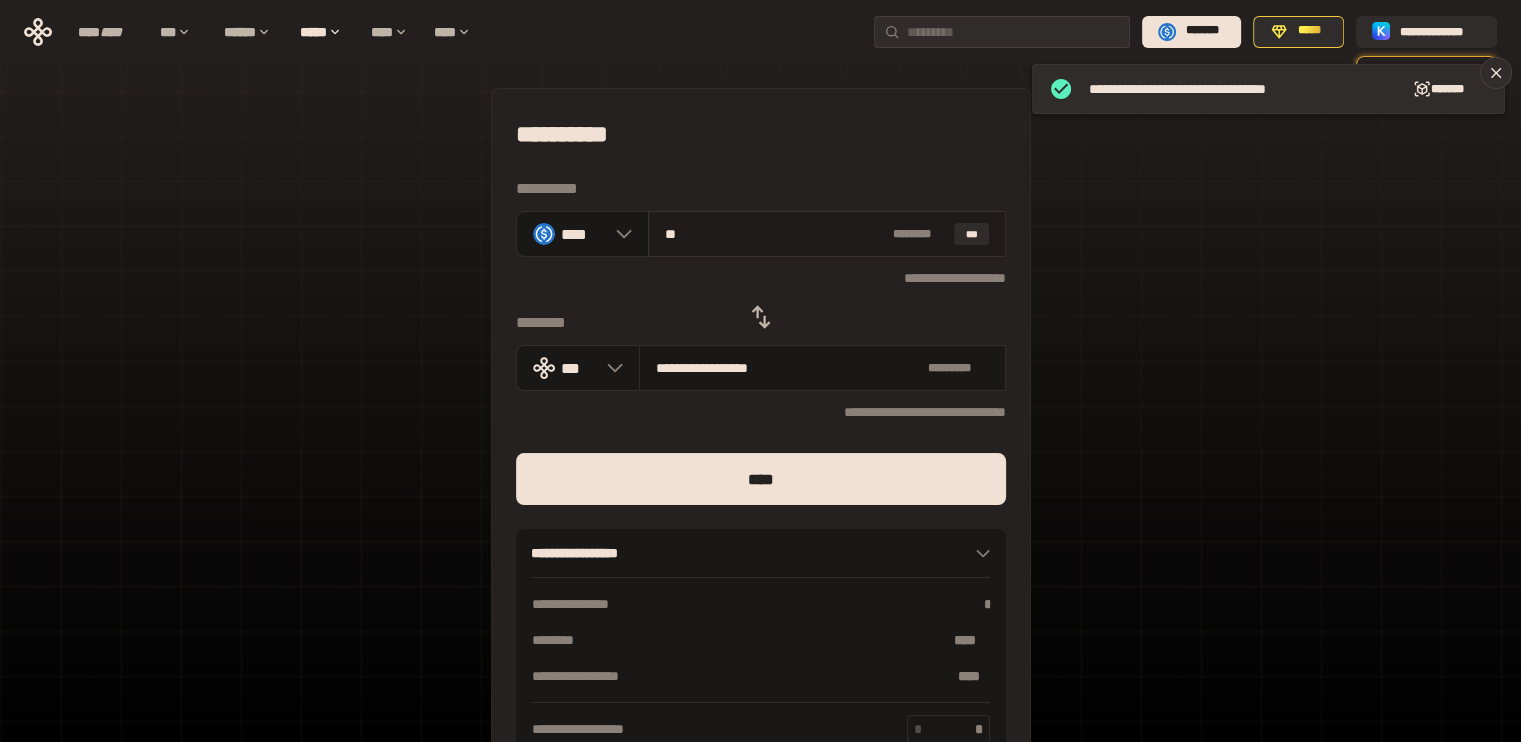 type on "***" 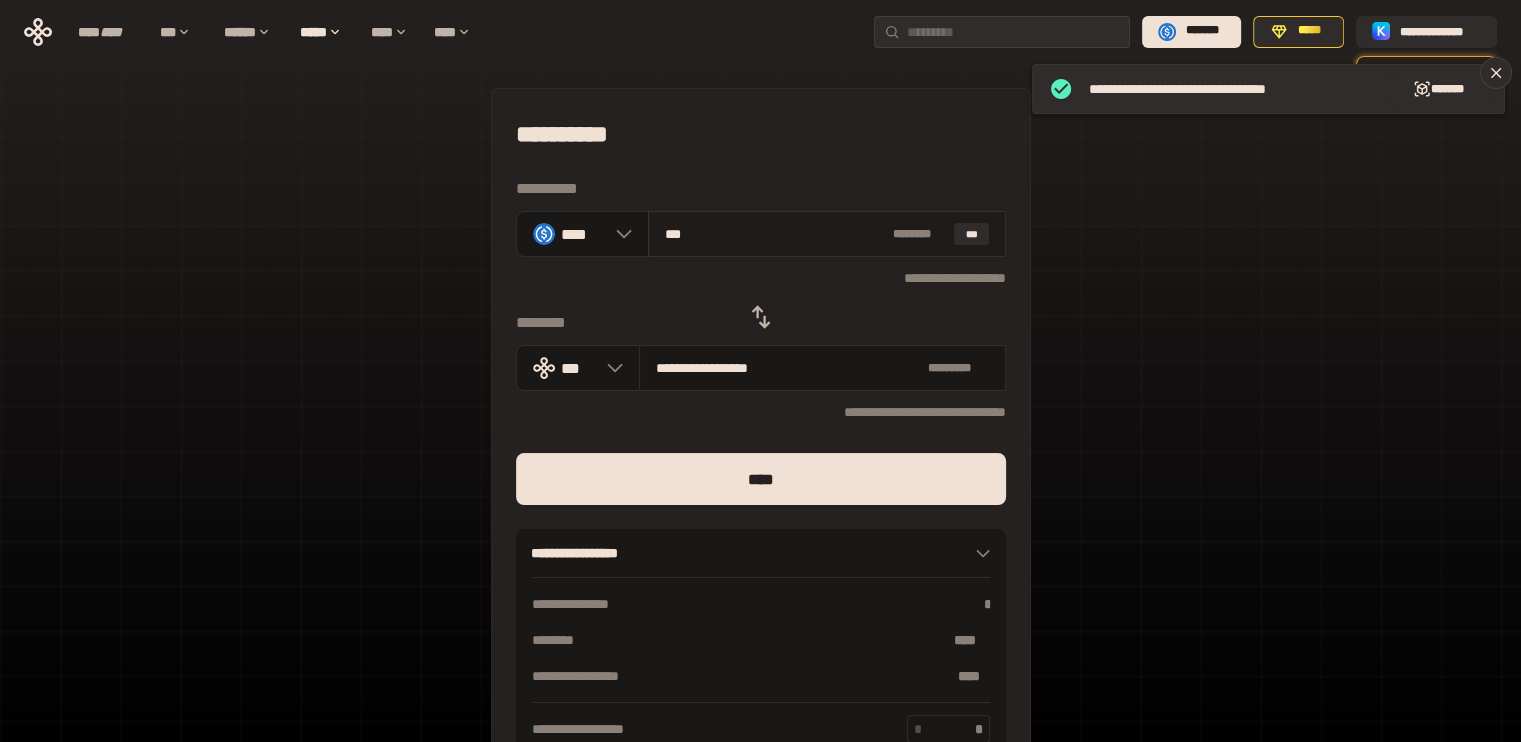 type on "**********" 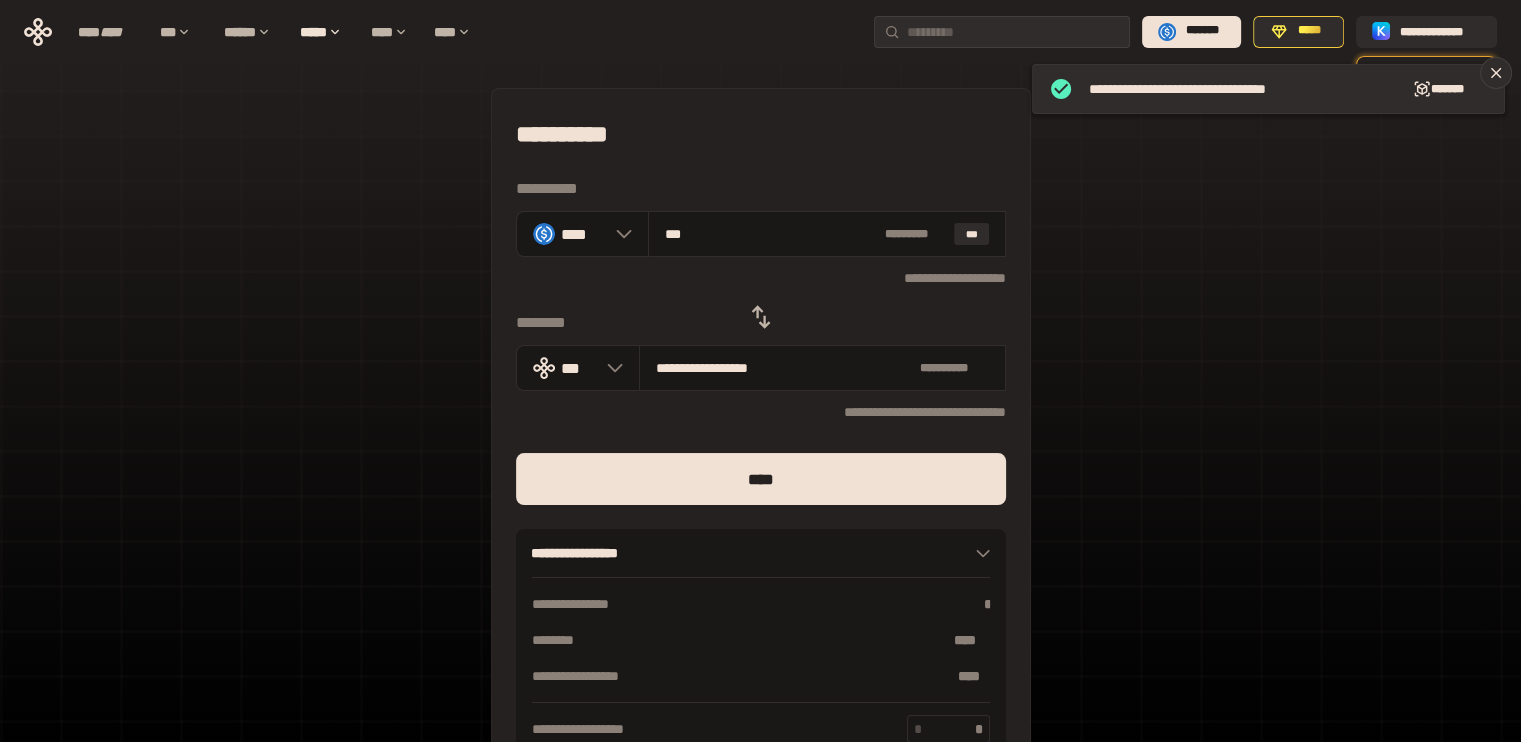 type on "***" 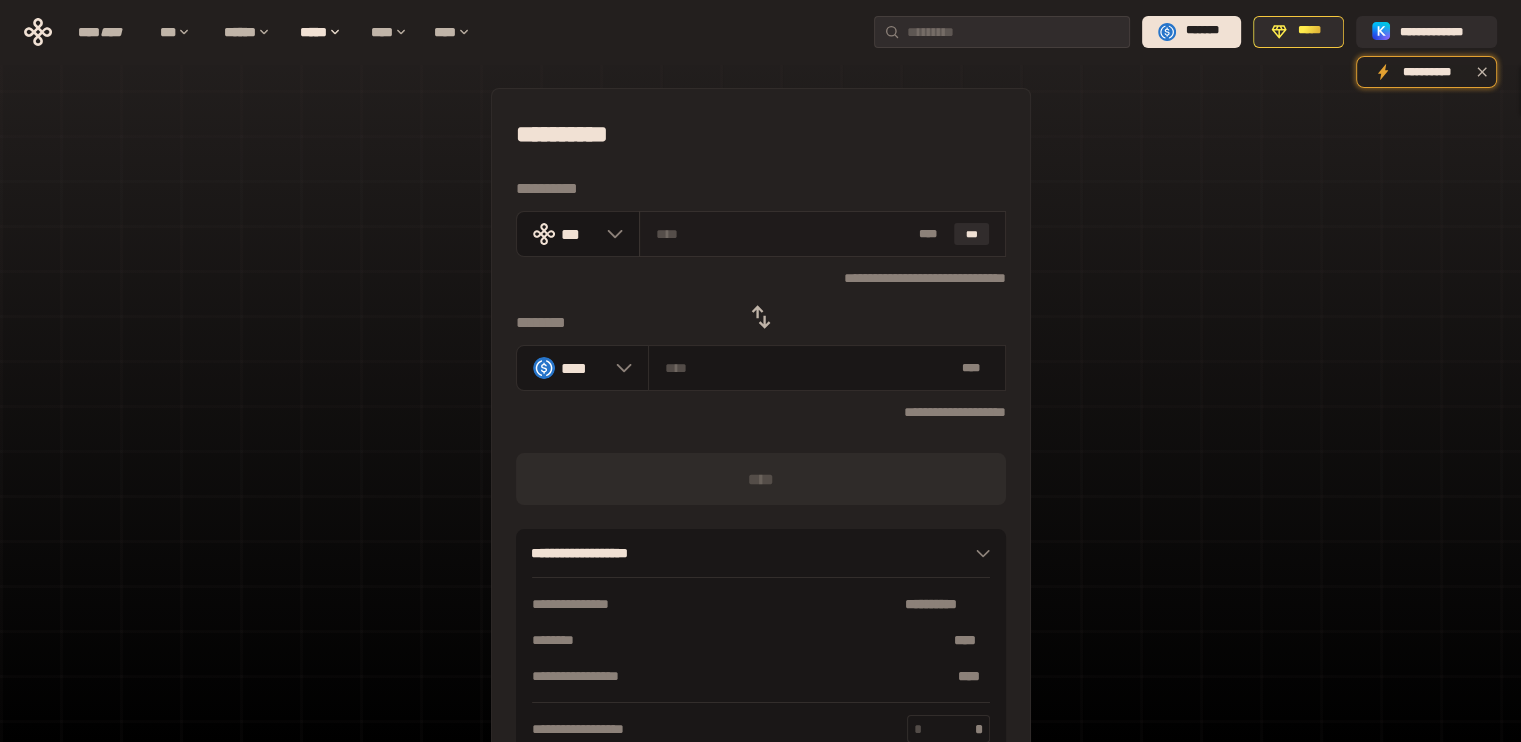 click at bounding box center (783, 234) 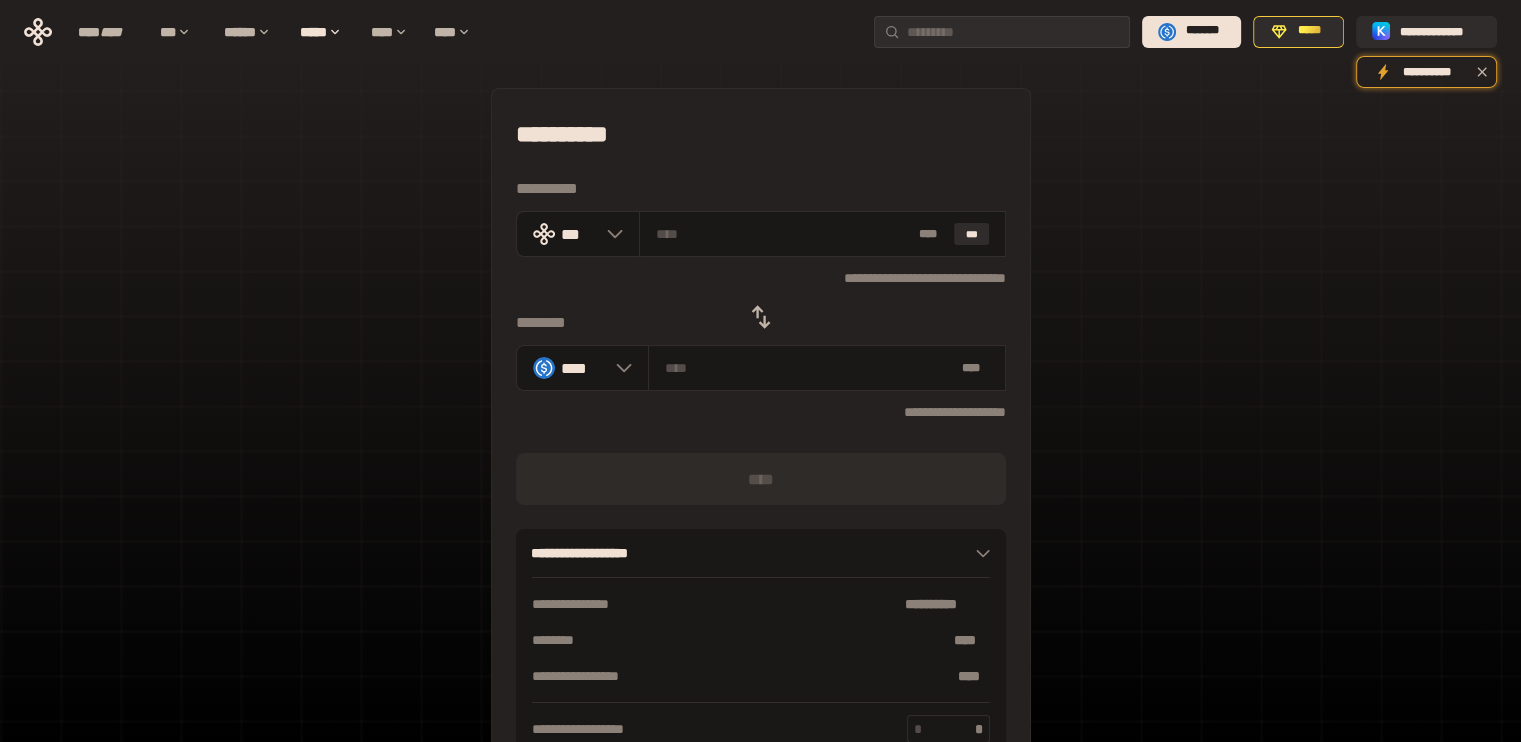 click 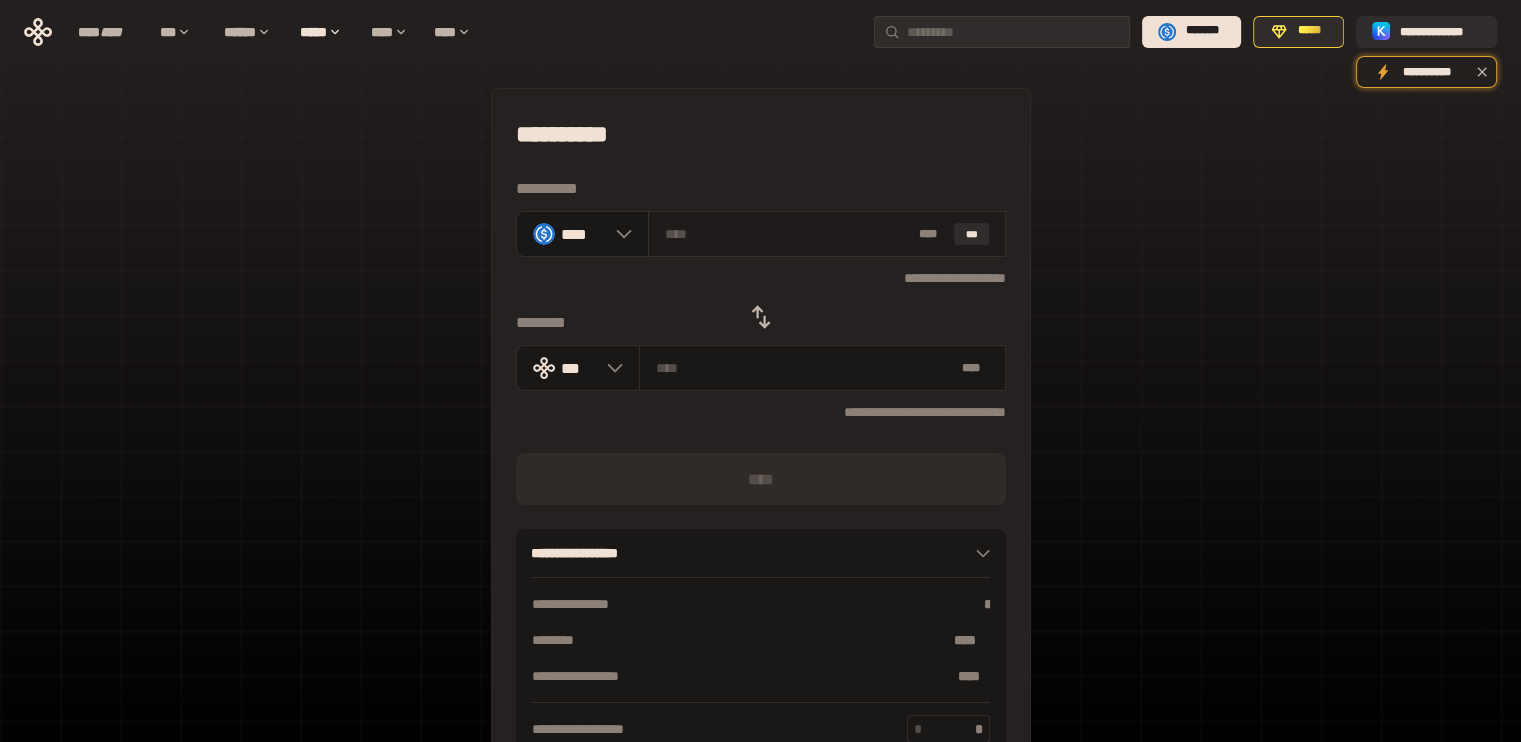 click at bounding box center [788, 234] 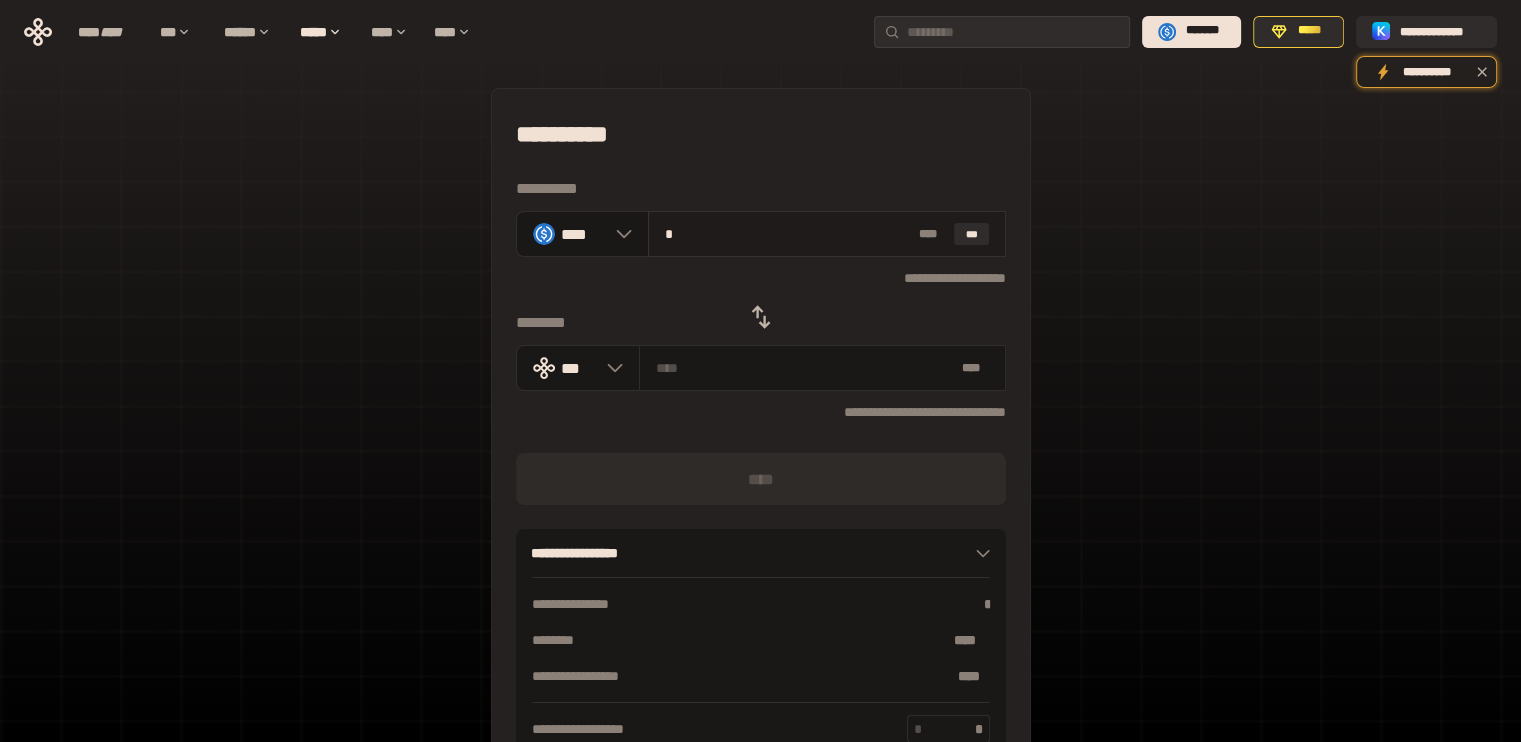 type on "**********" 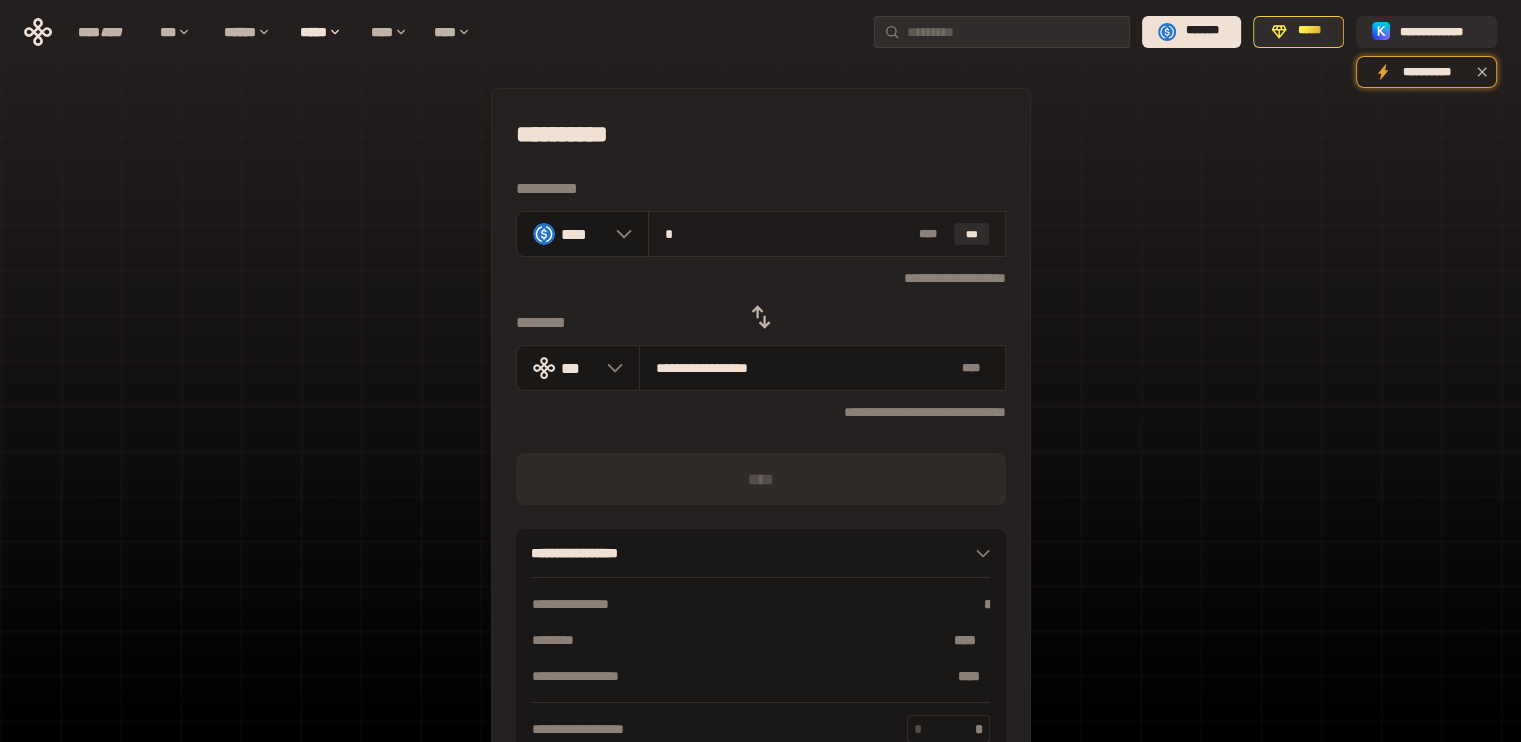type on "**" 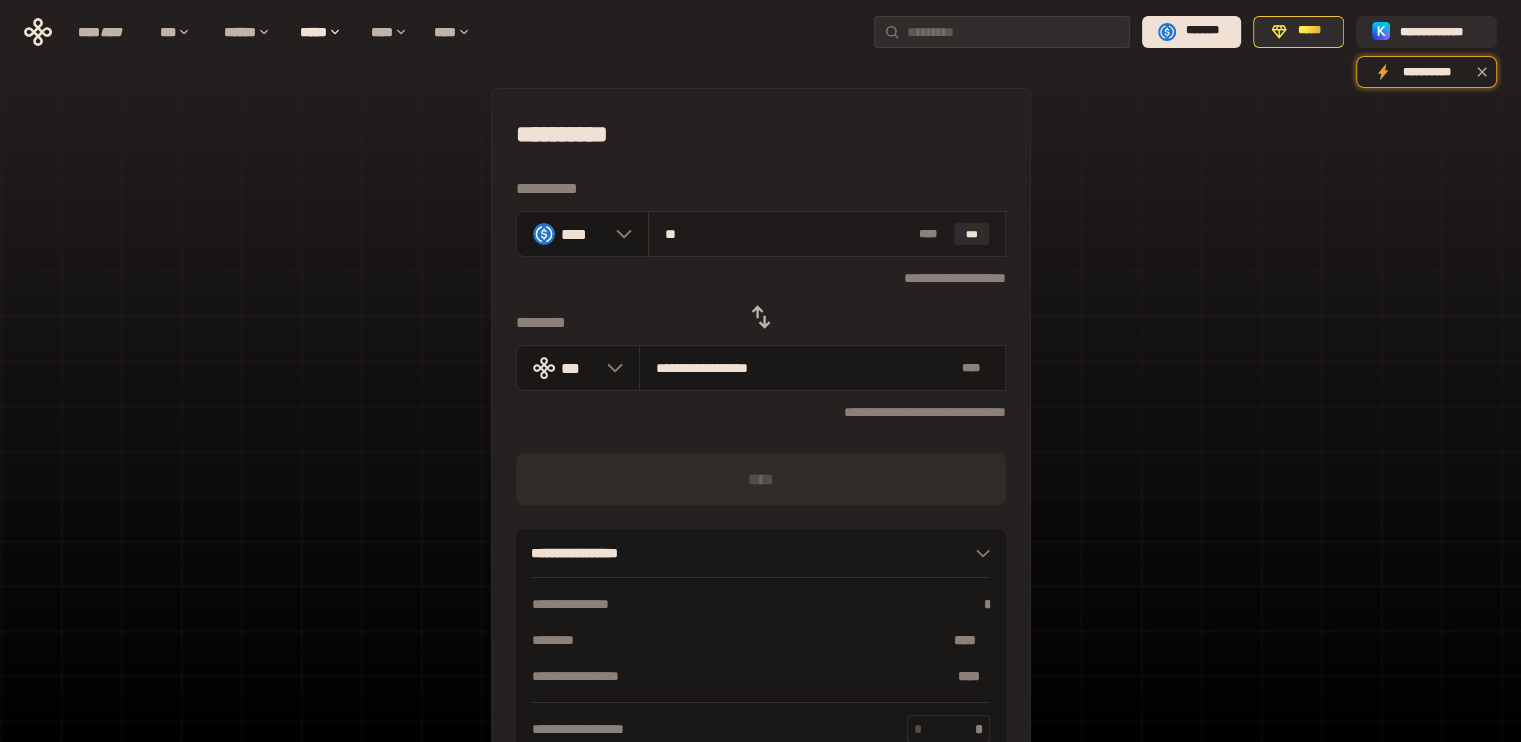 type on "**********" 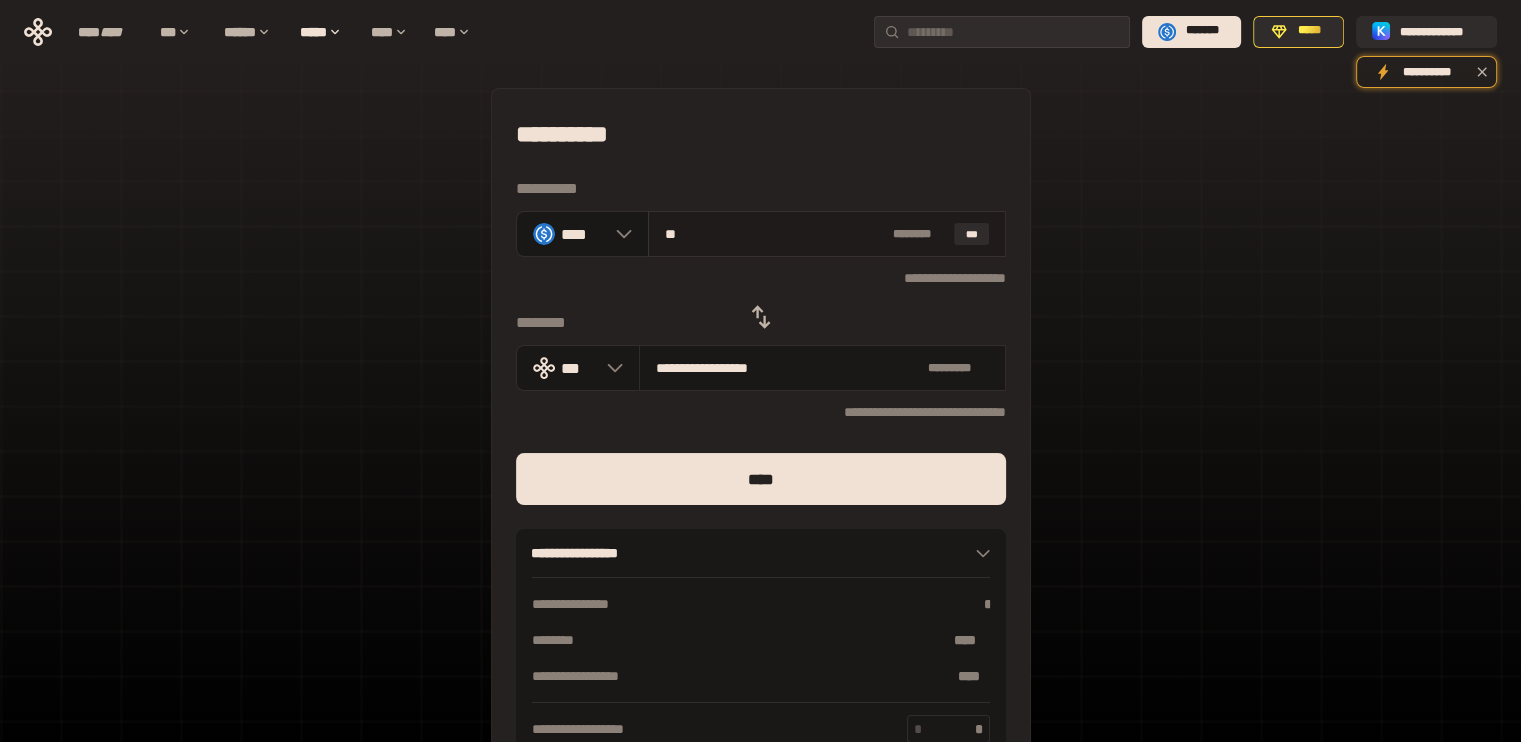 type on "***" 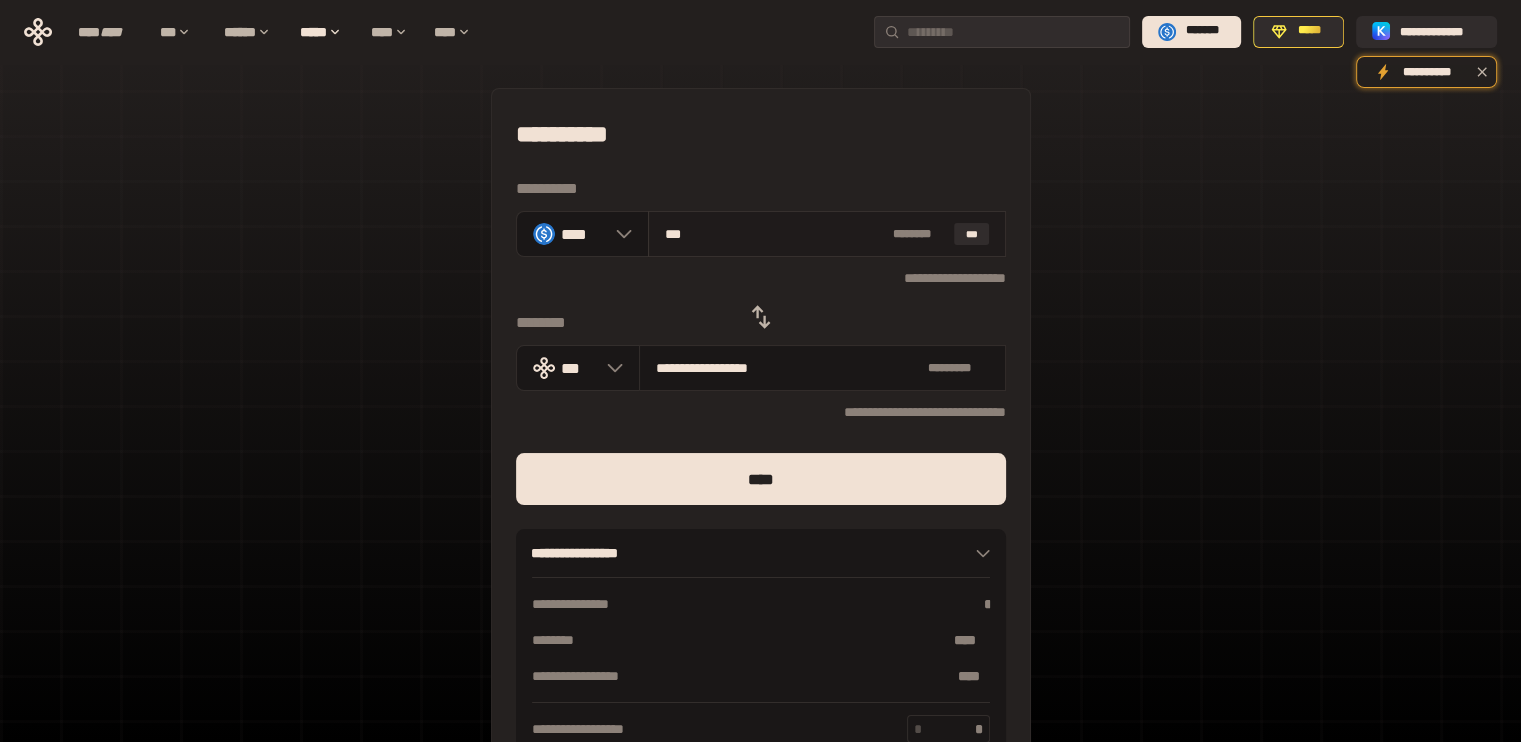 type on "**********" 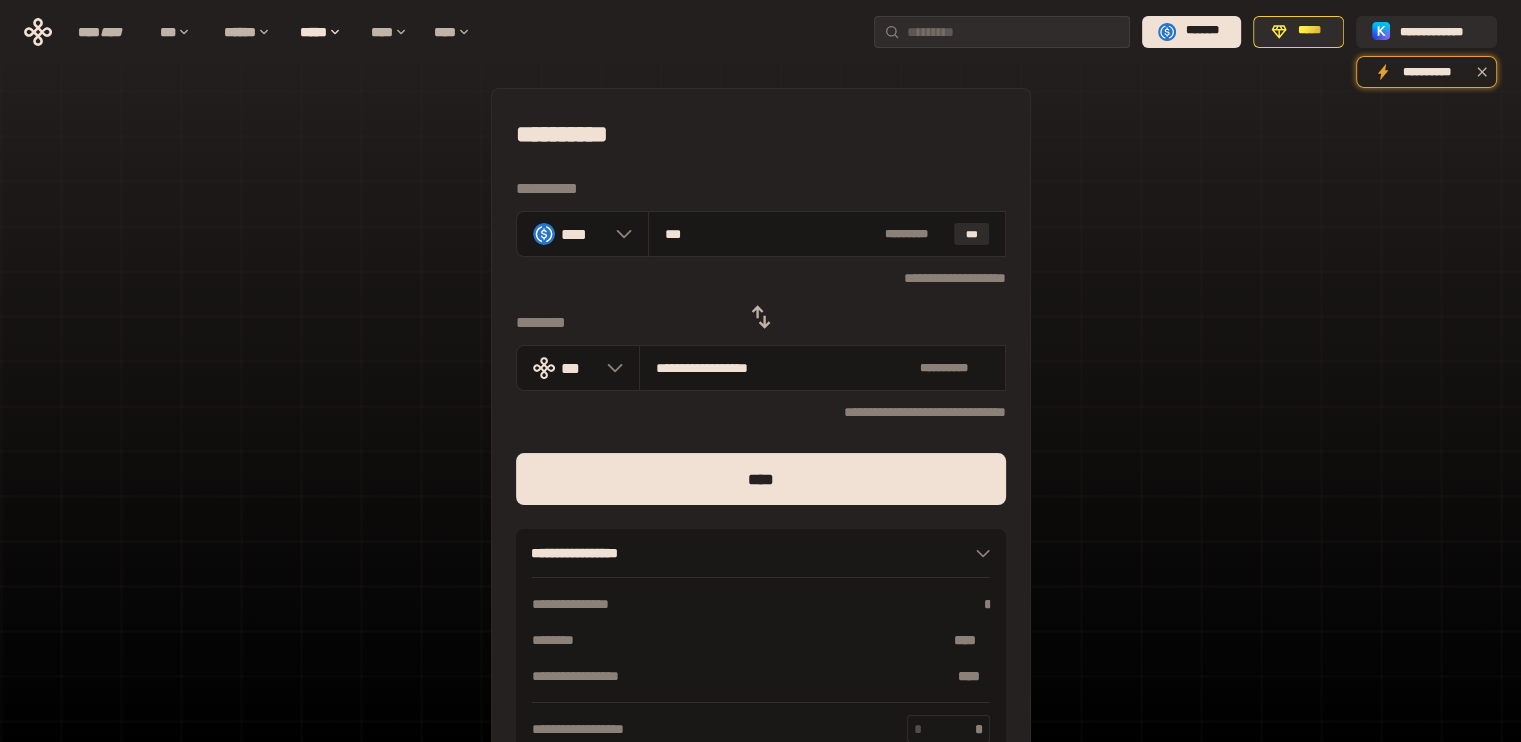 type on "***" 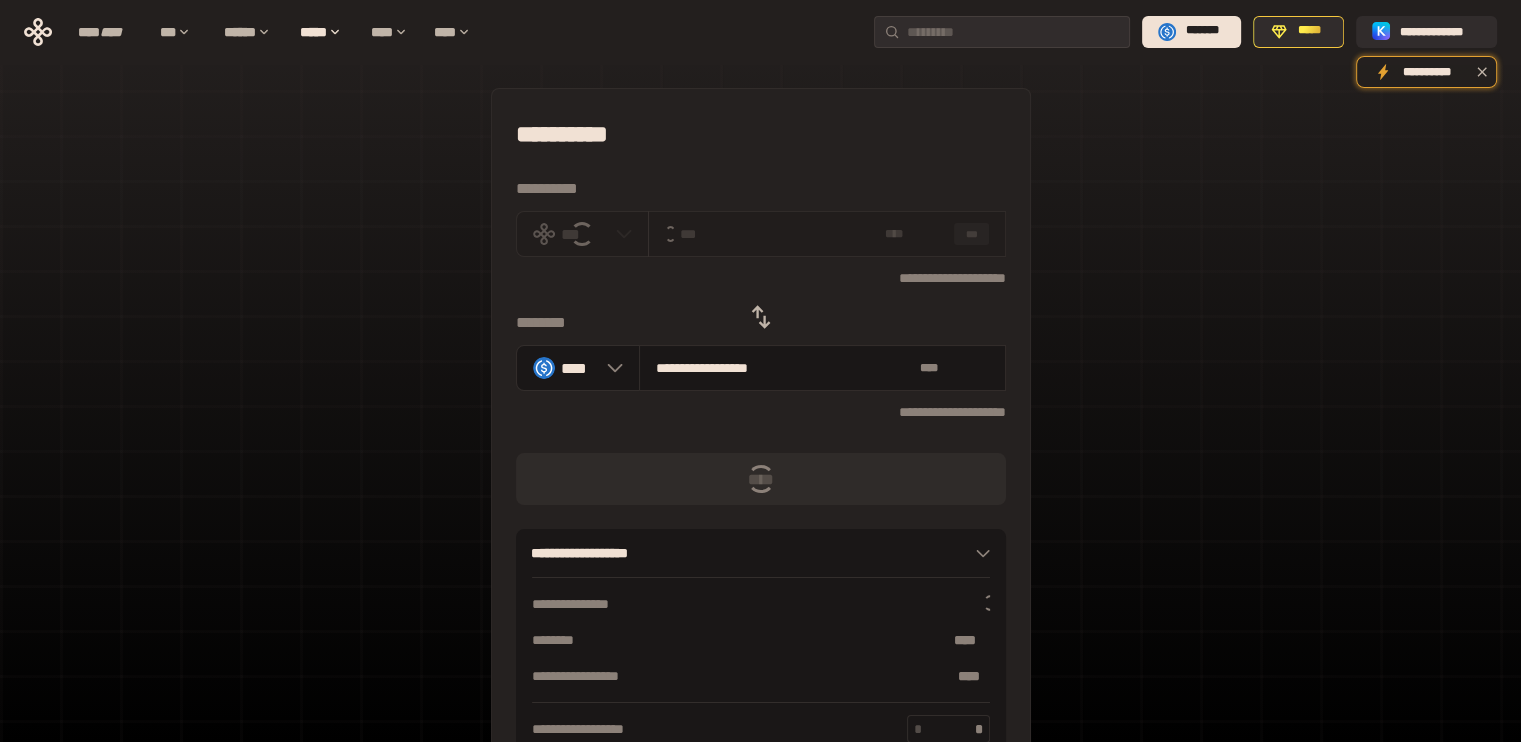 type 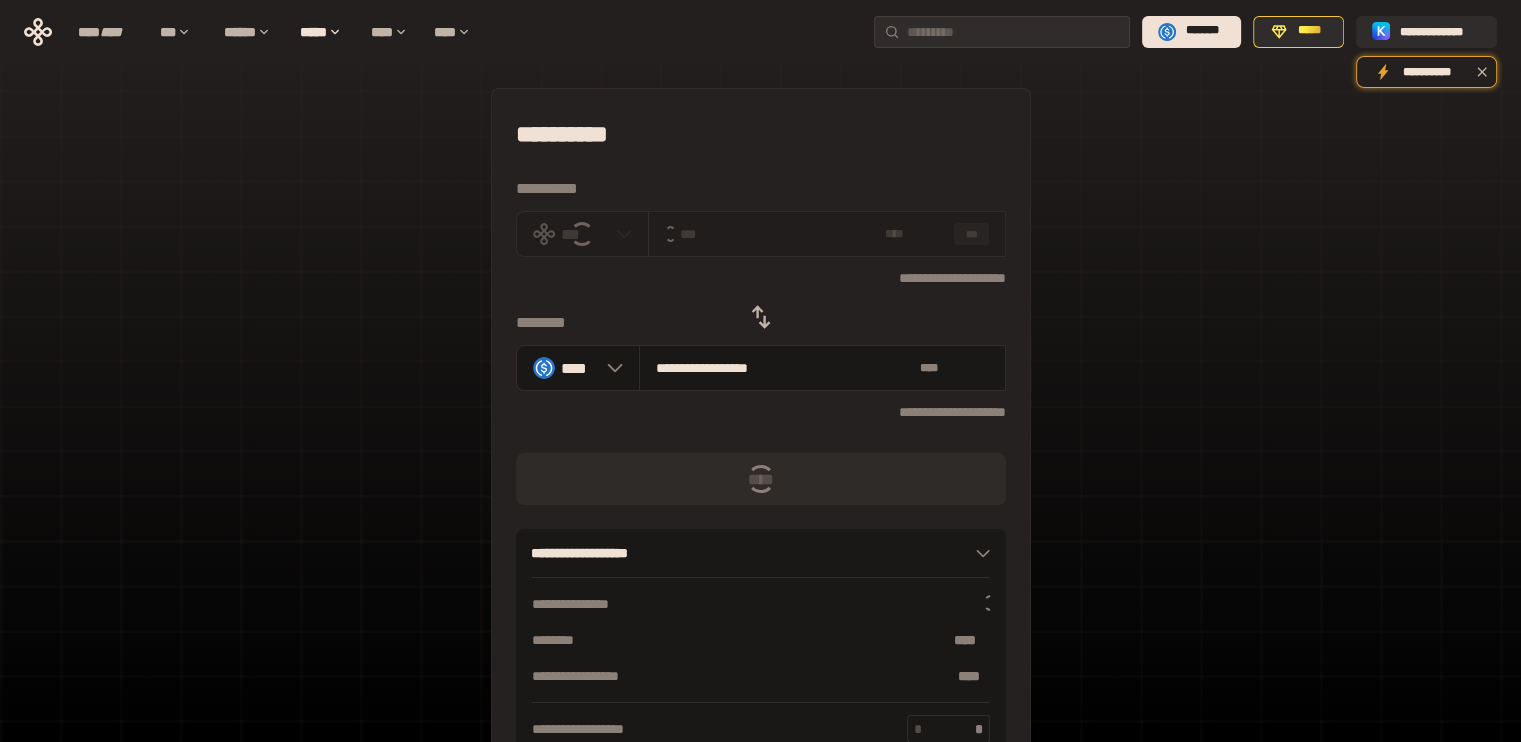 type 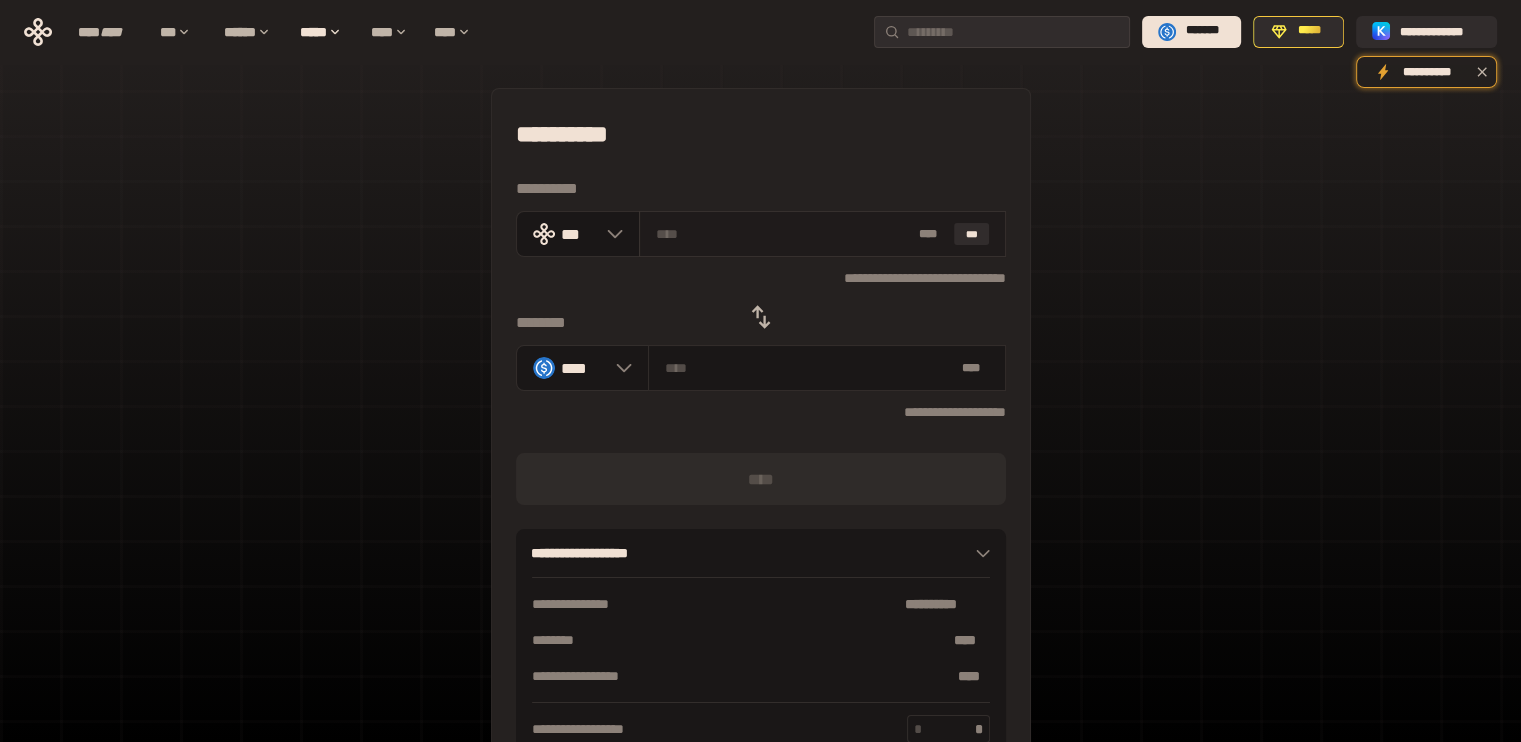 click on "* ** ***" at bounding box center (822, 234) 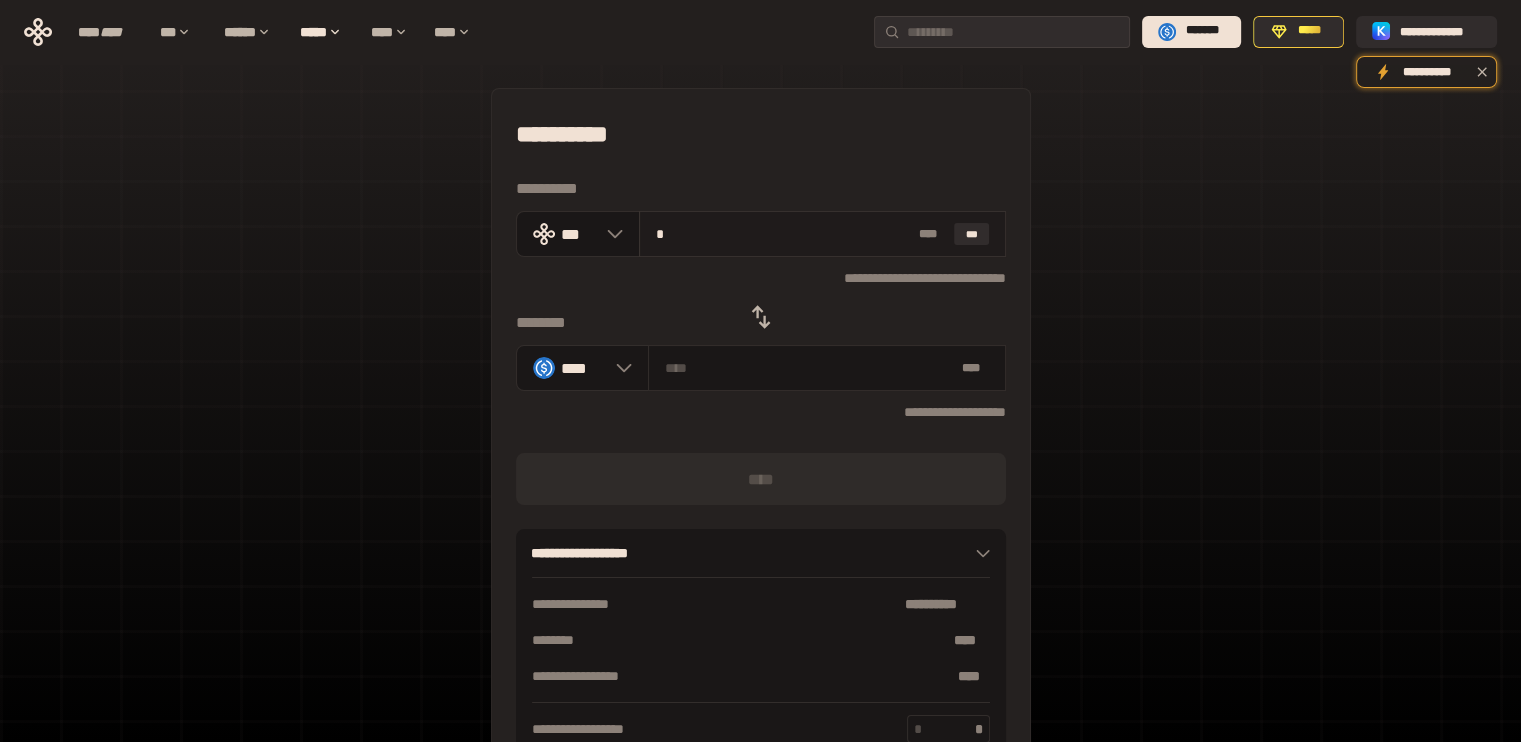 type on "********" 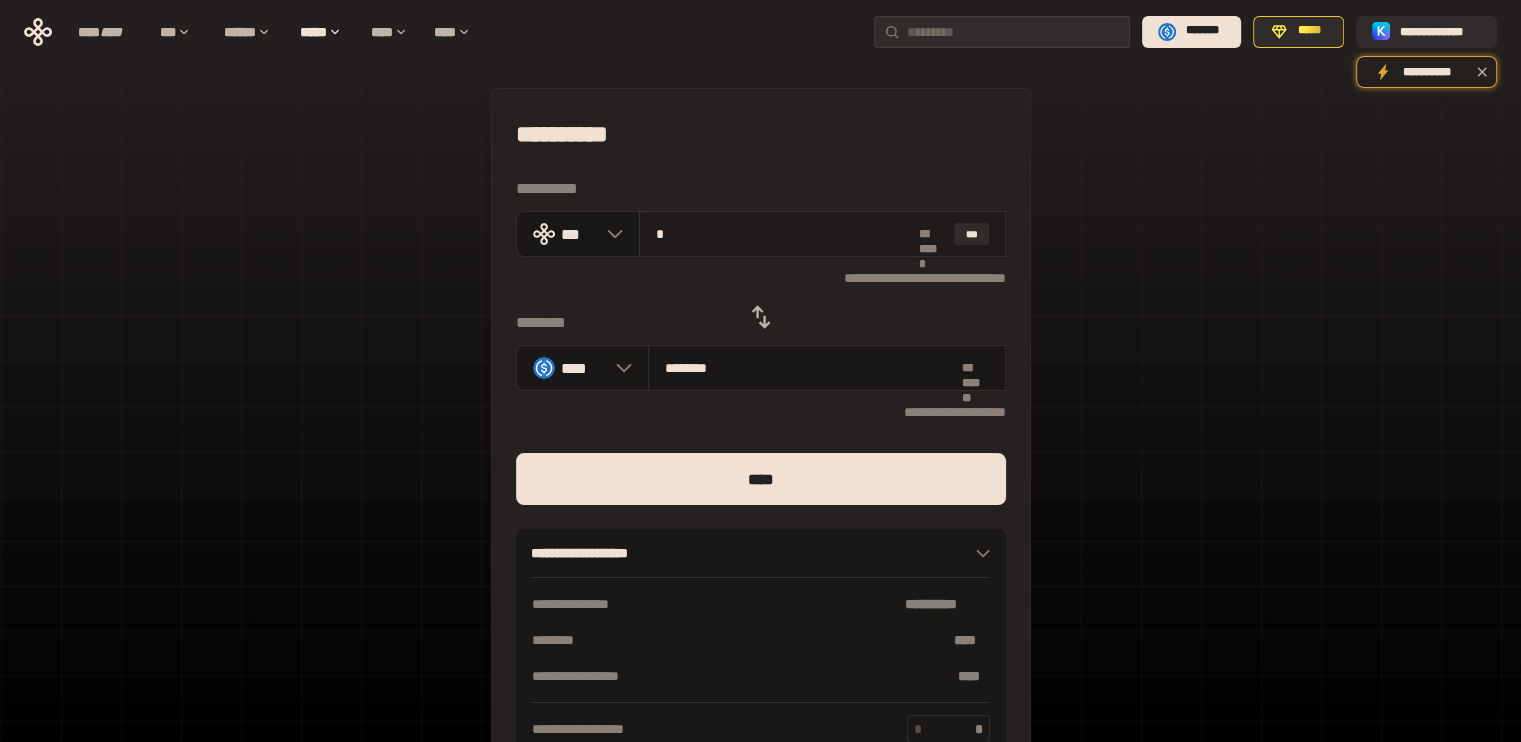 type on "**********" 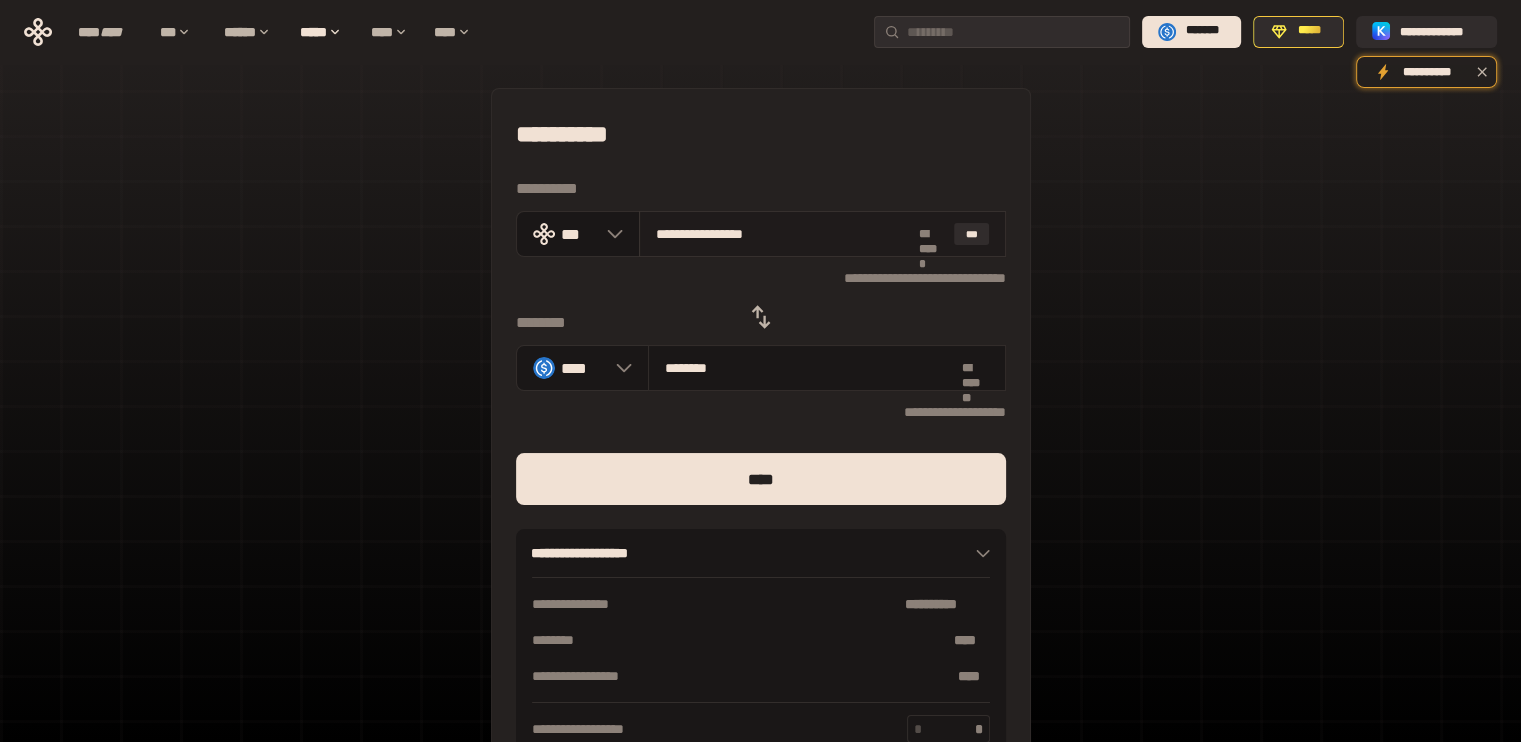 type on "********" 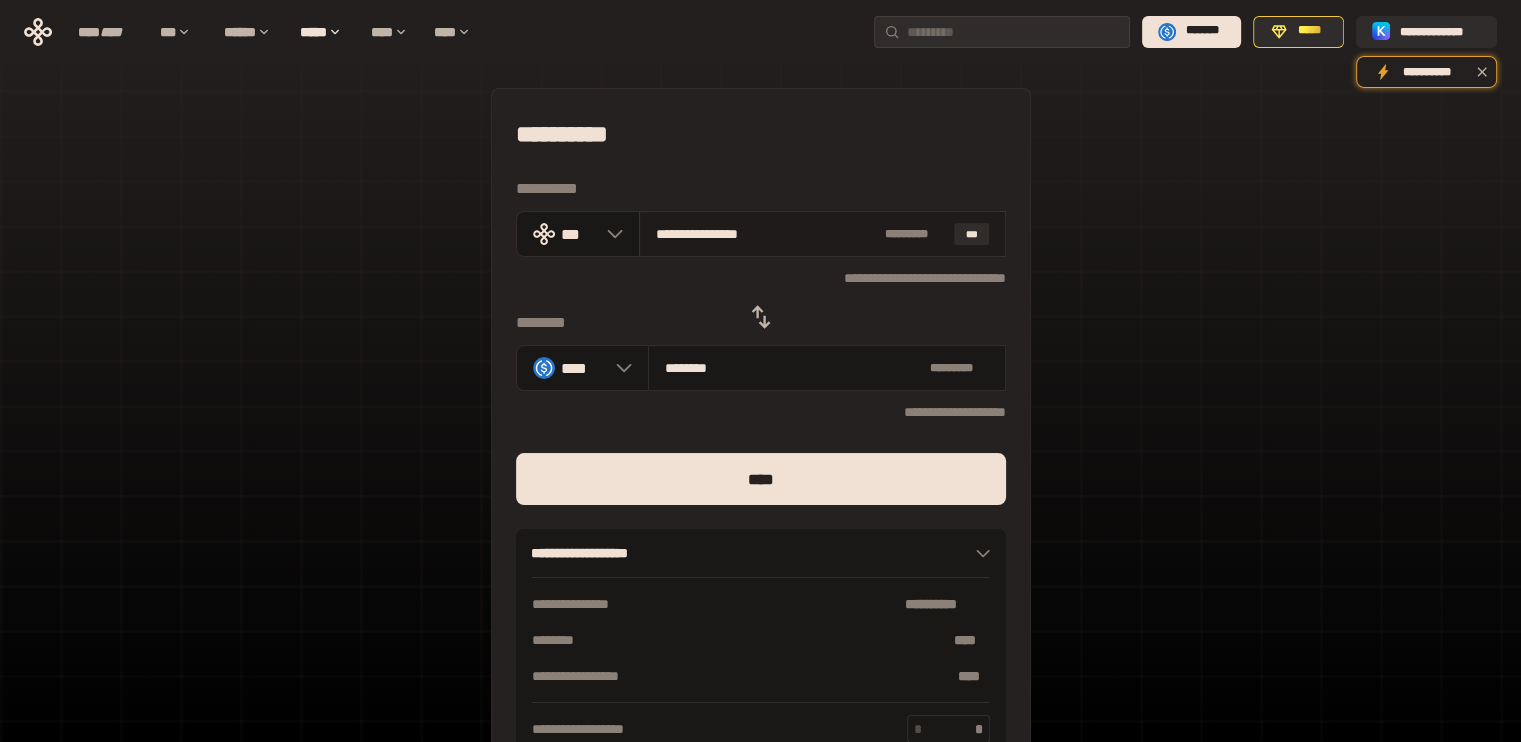 click on "**********" at bounding box center [766, 234] 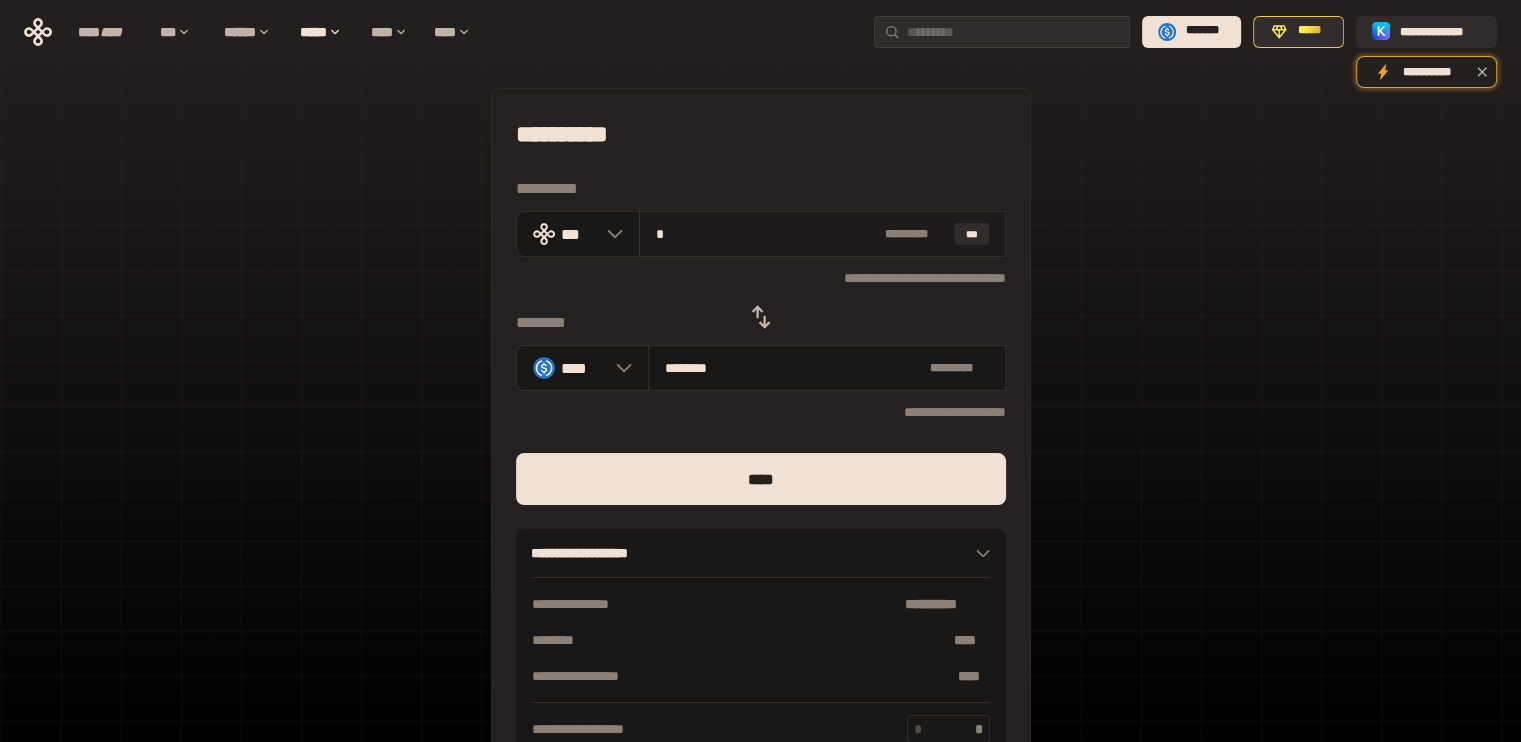 type on "********" 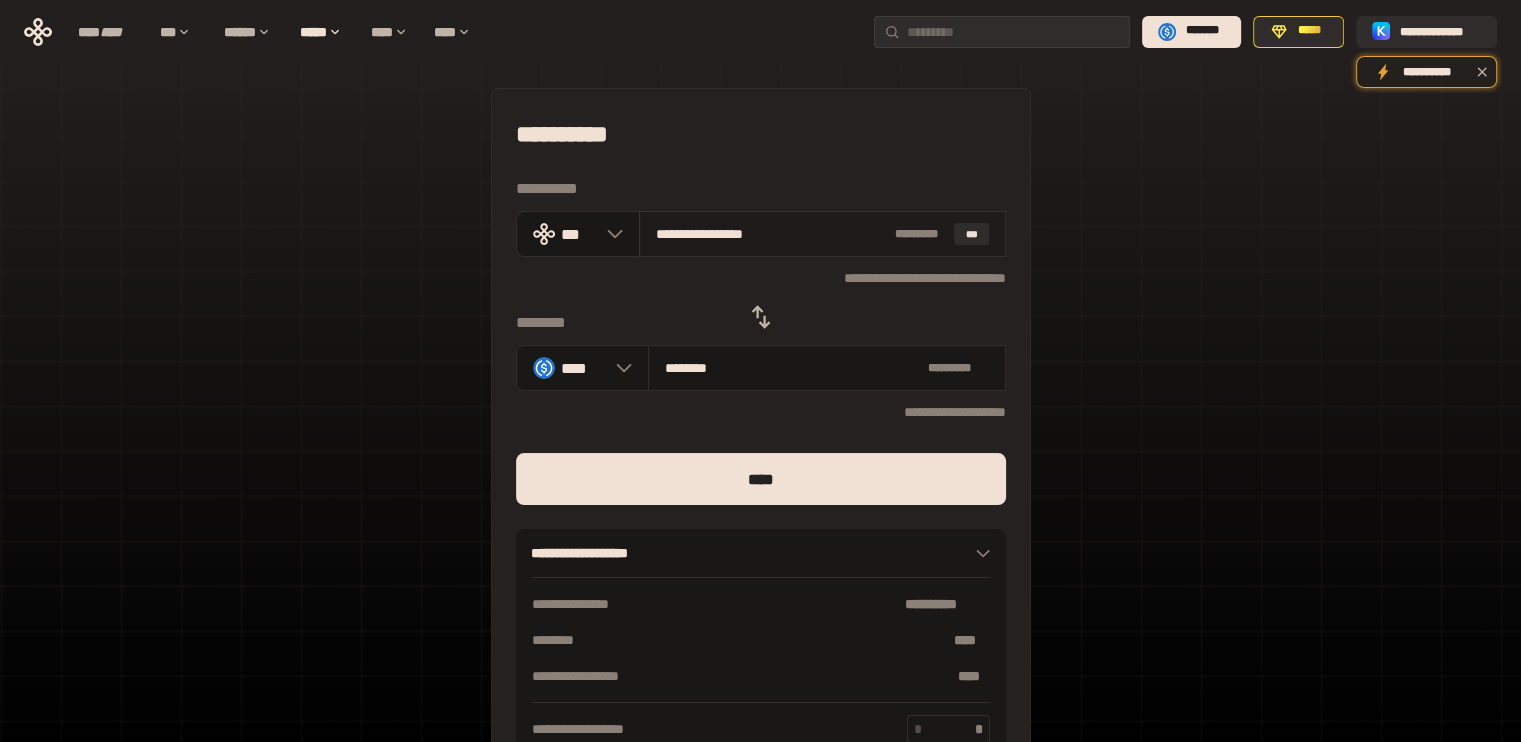 type on "********" 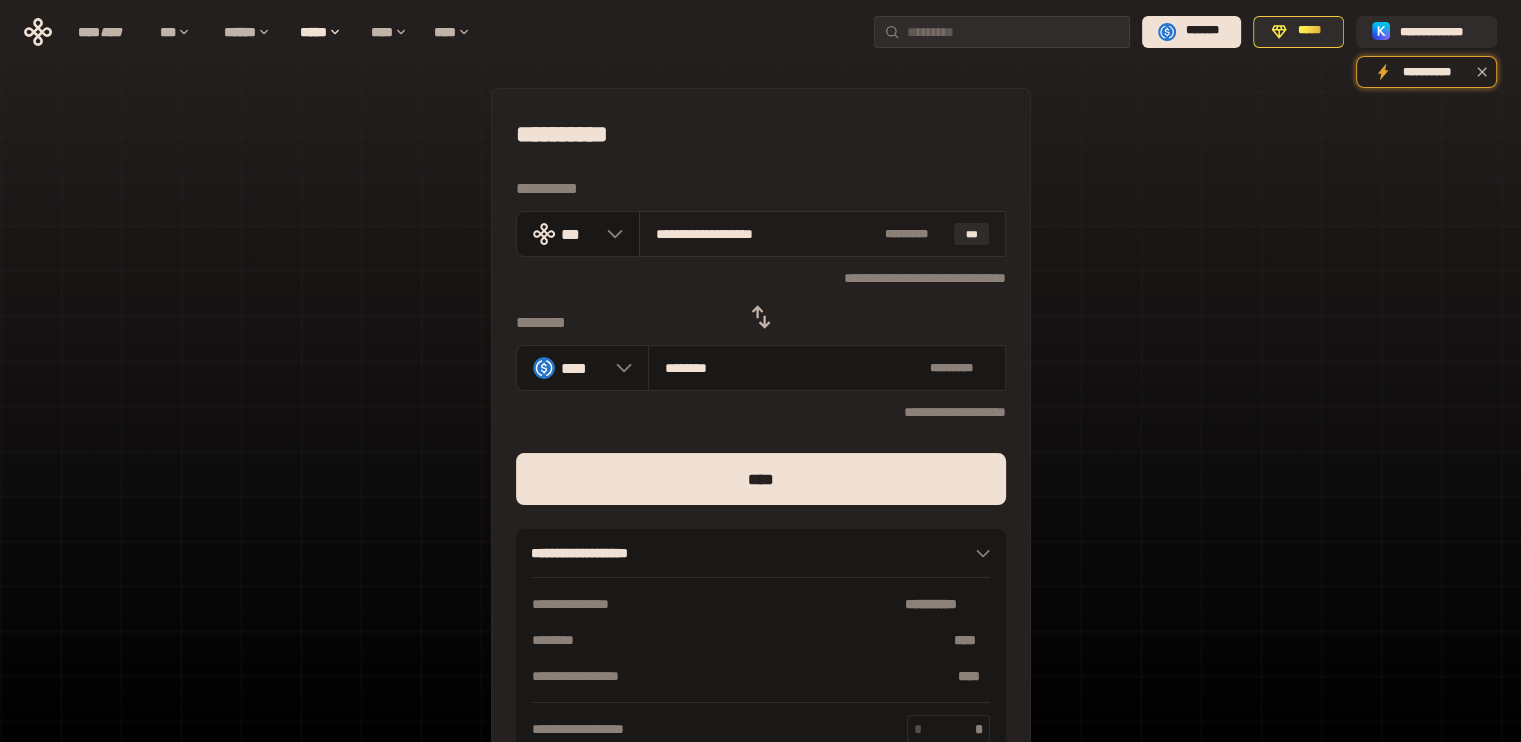 drag, startPoint x: 660, startPoint y: 231, endPoint x: 920, endPoint y: 239, distance: 260.12305 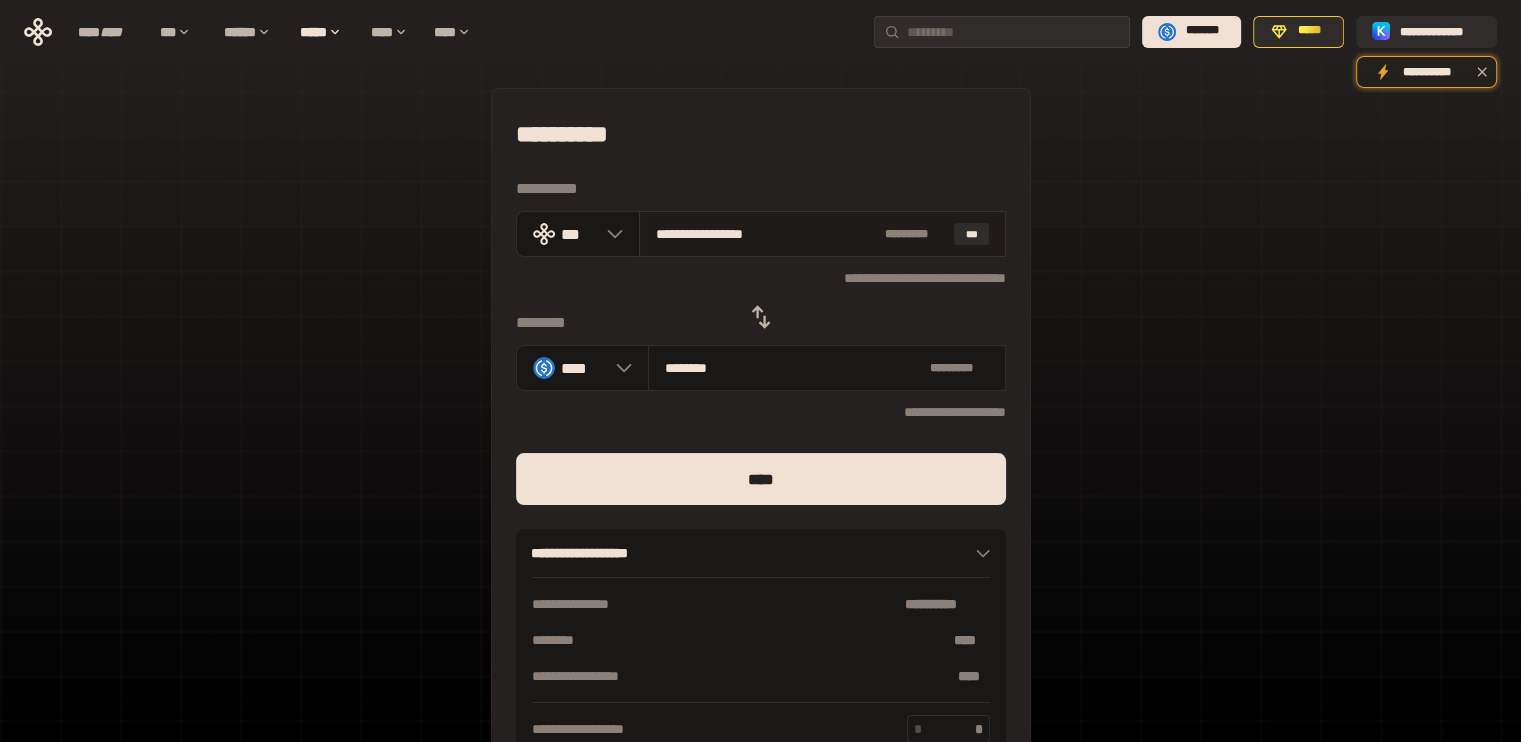 type on "**********" 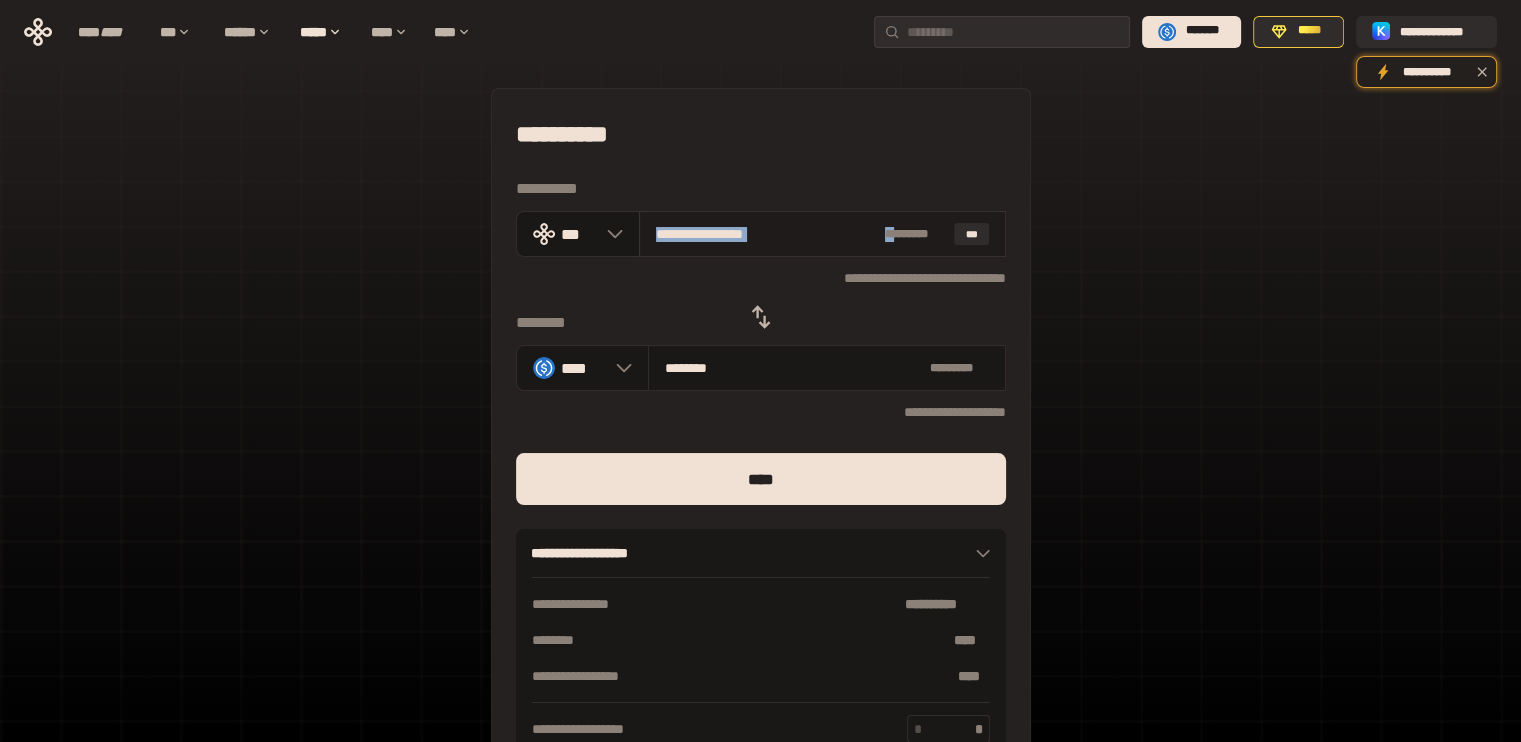 drag, startPoint x: 896, startPoint y: 245, endPoint x: 676, endPoint y: 239, distance: 220.0818 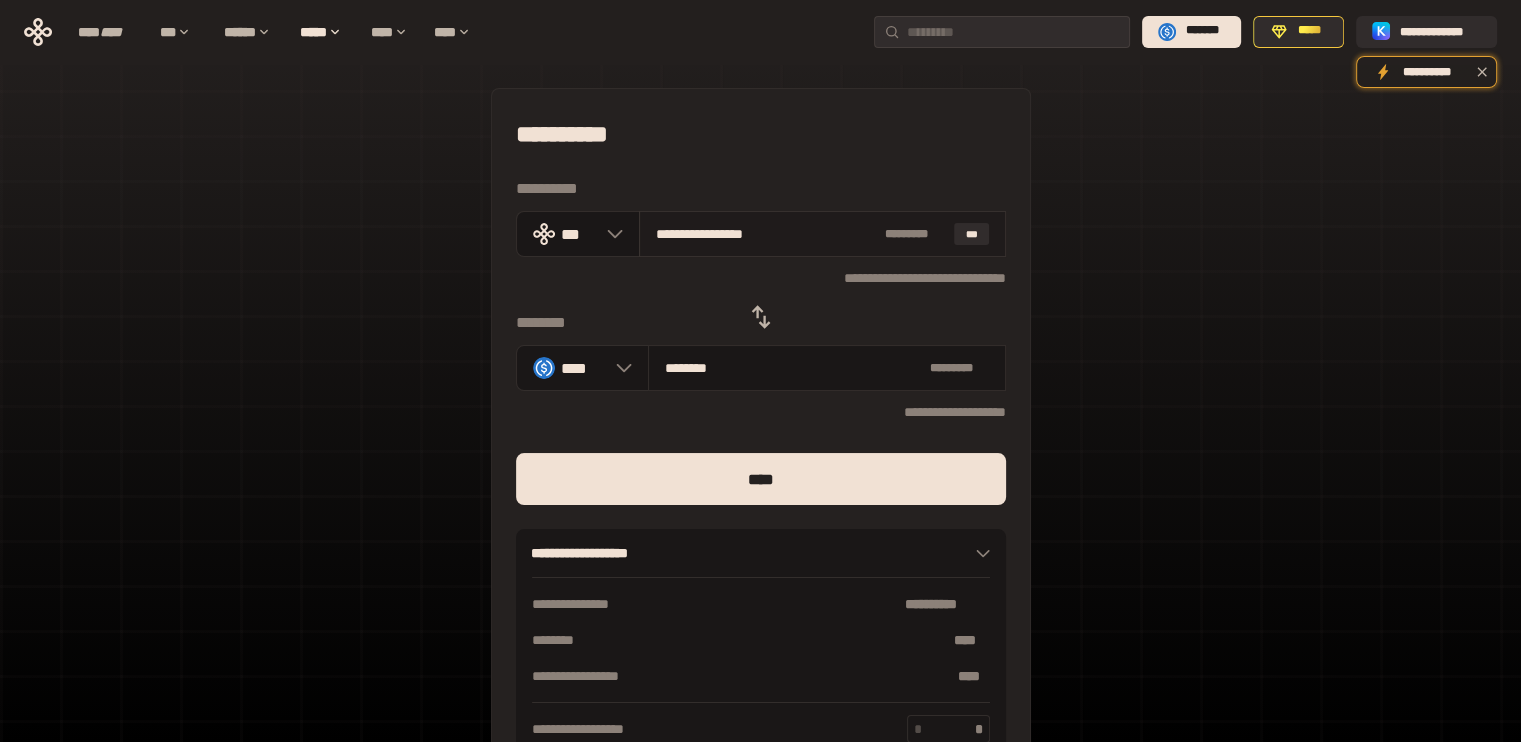 click on "**********" at bounding box center [822, 234] 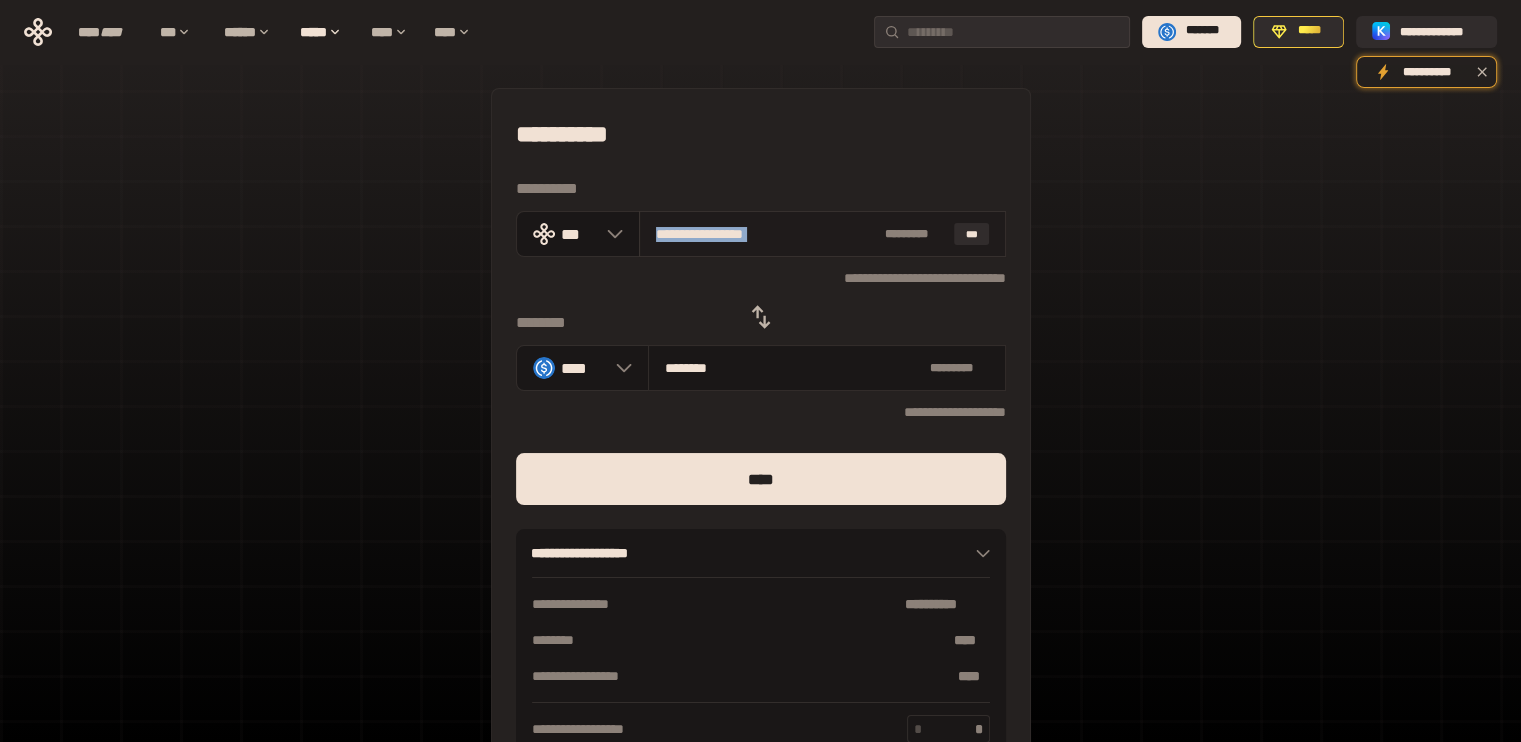 click on "**********" at bounding box center [822, 234] 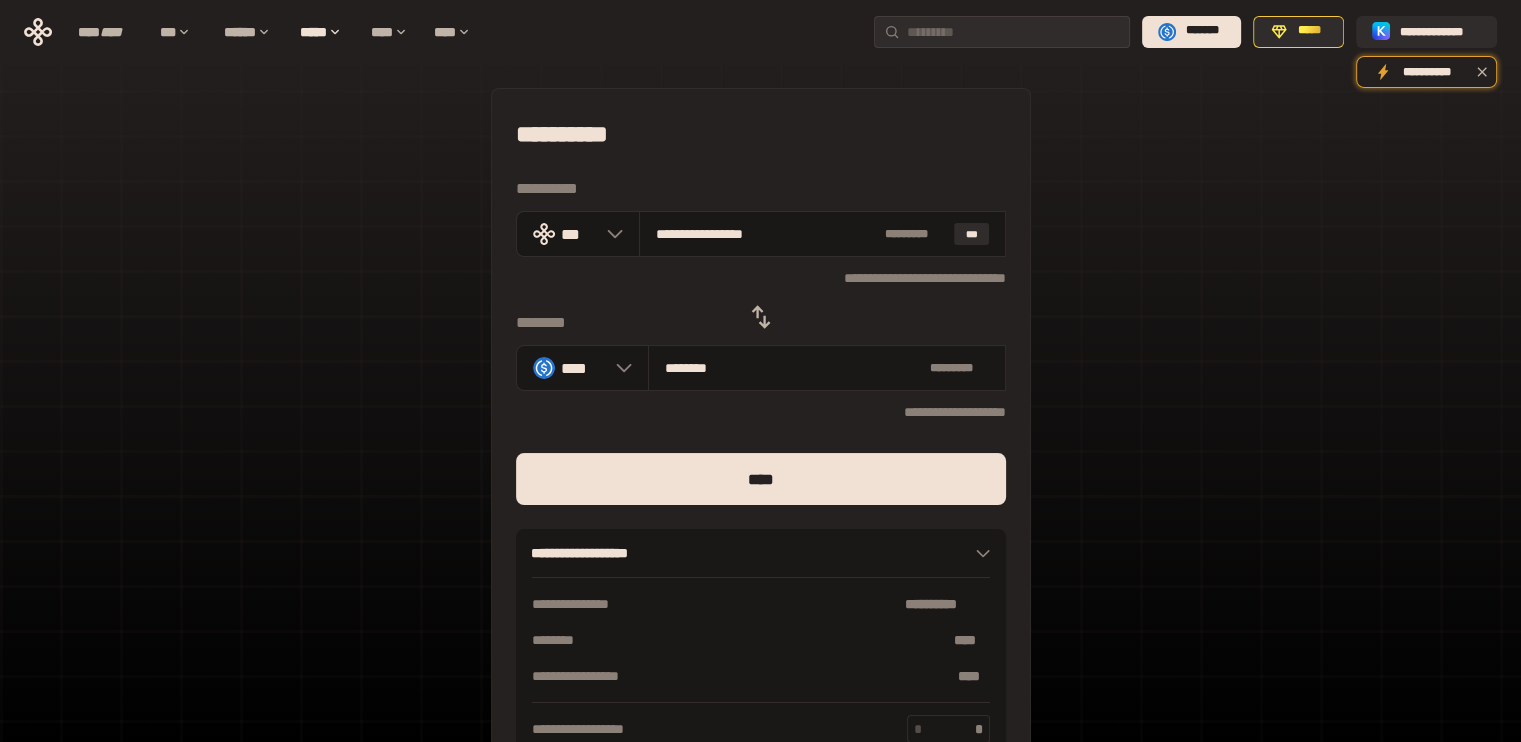 drag, startPoint x: 748, startPoint y: 319, endPoint x: 716, endPoint y: 255, distance: 71.55418 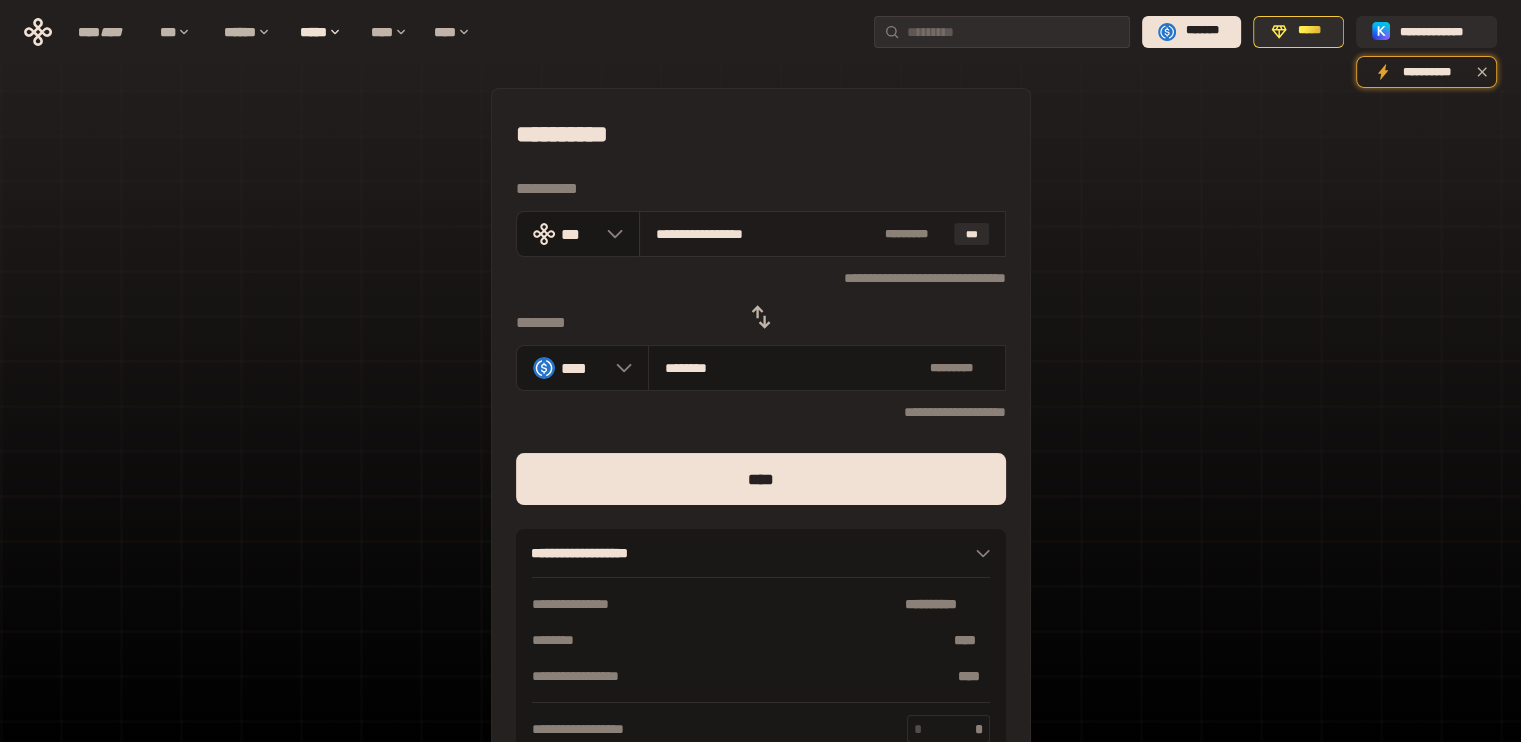 type 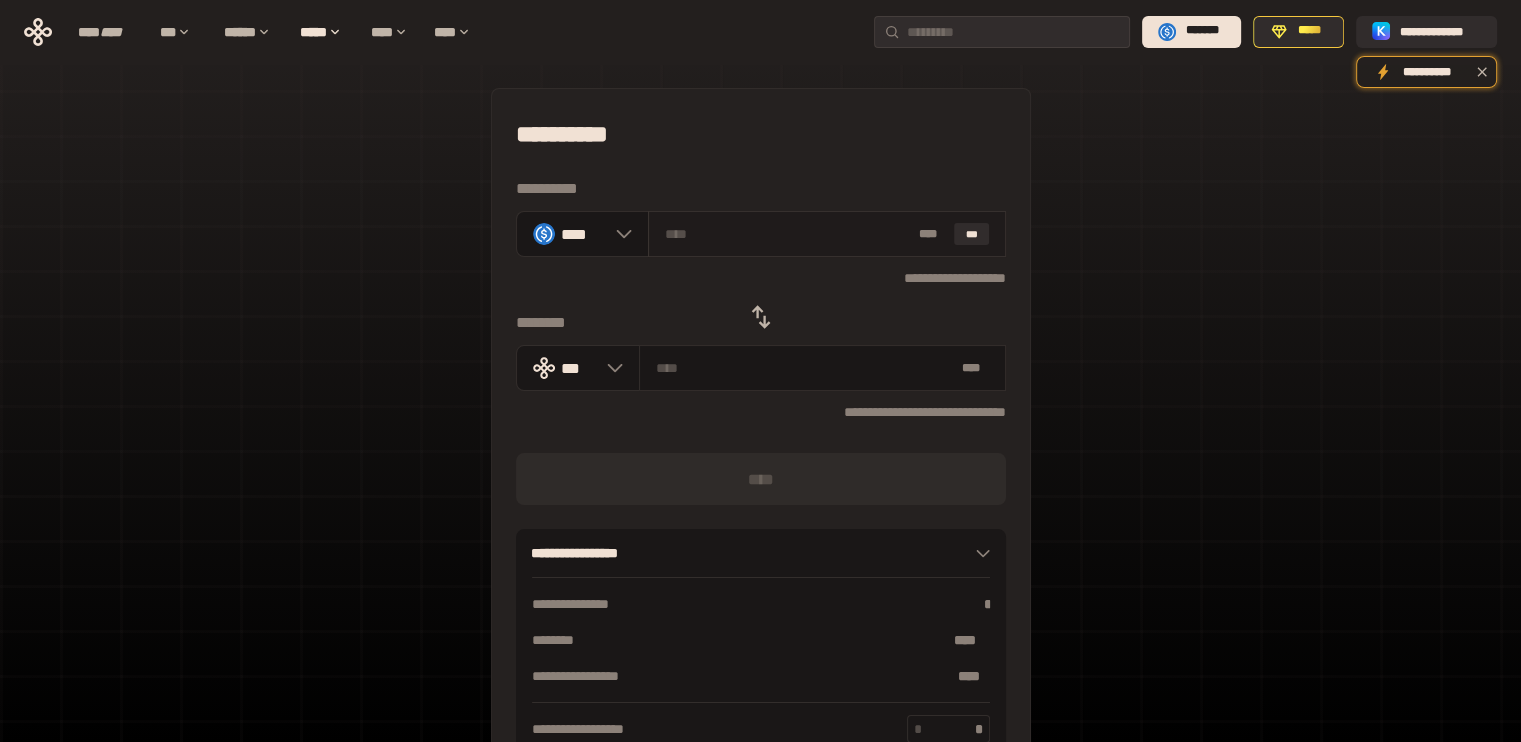 click on "* ** ***" at bounding box center [827, 234] 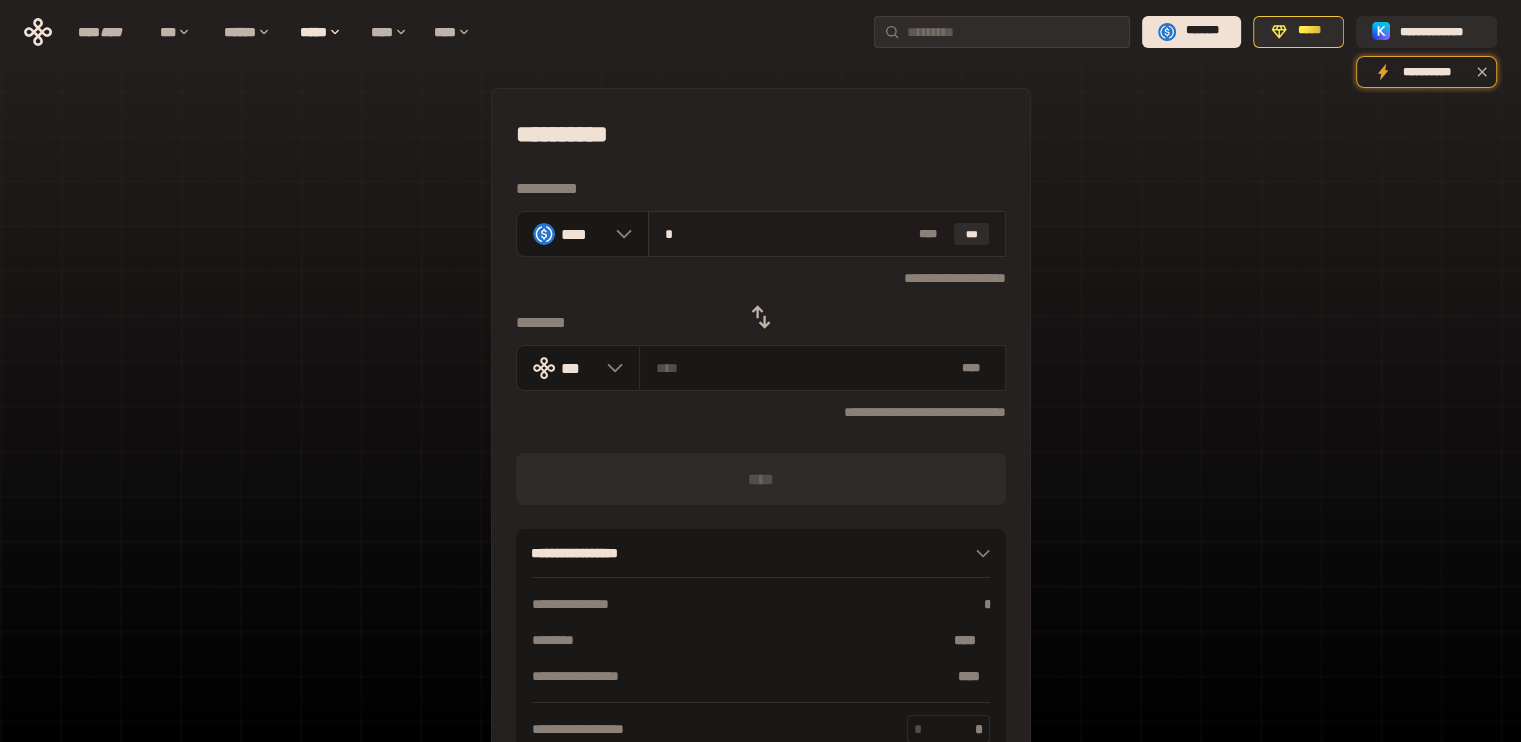 type on "**********" 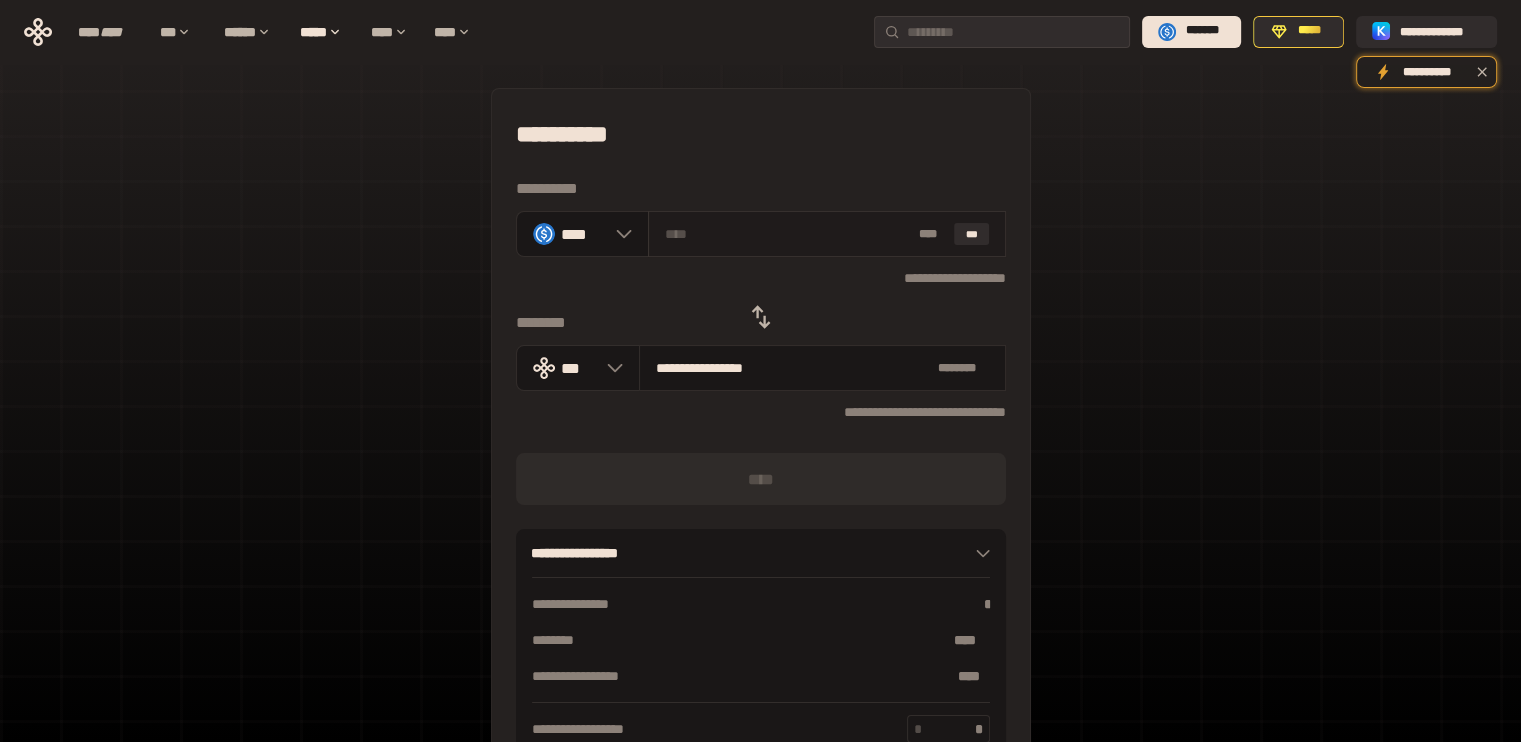 type on "*" 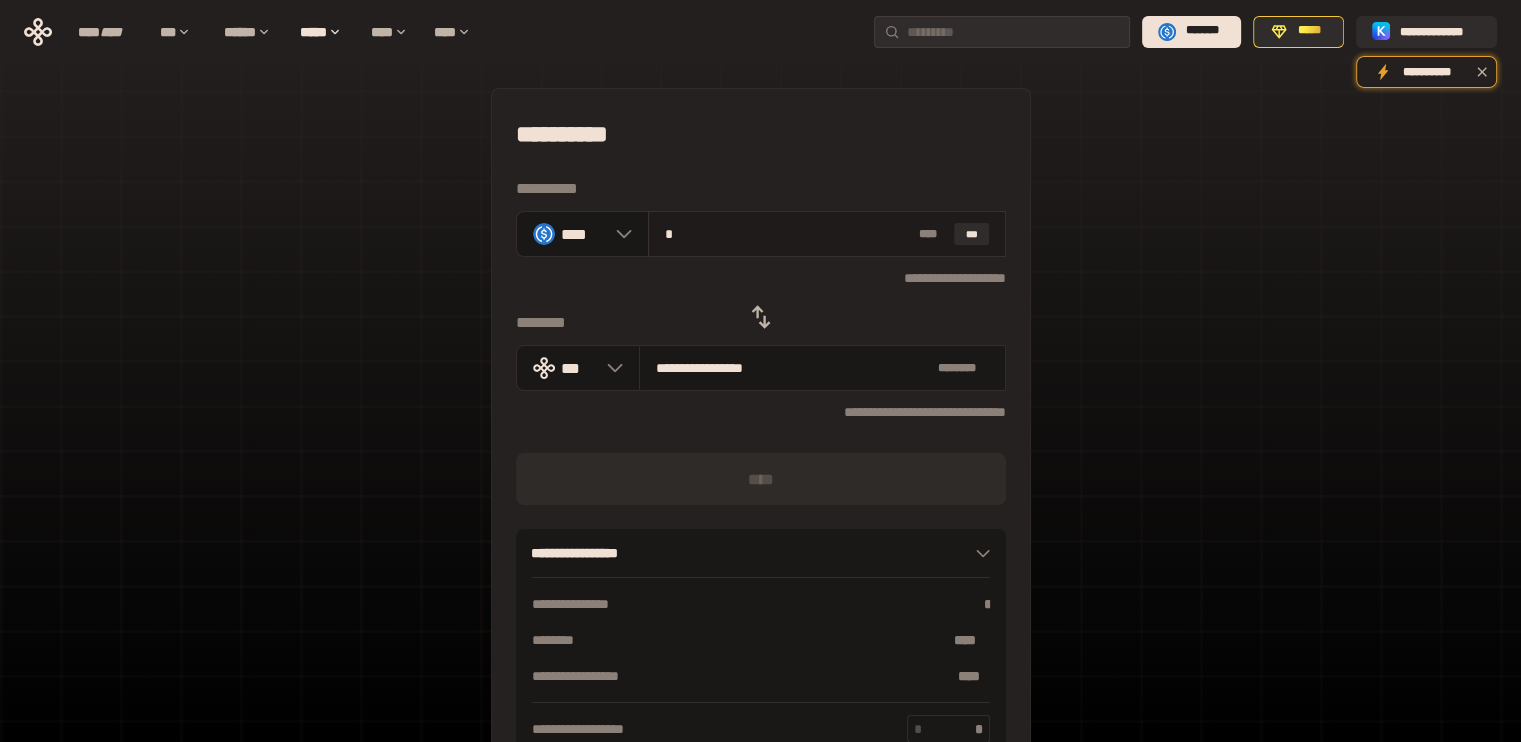 type on "**********" 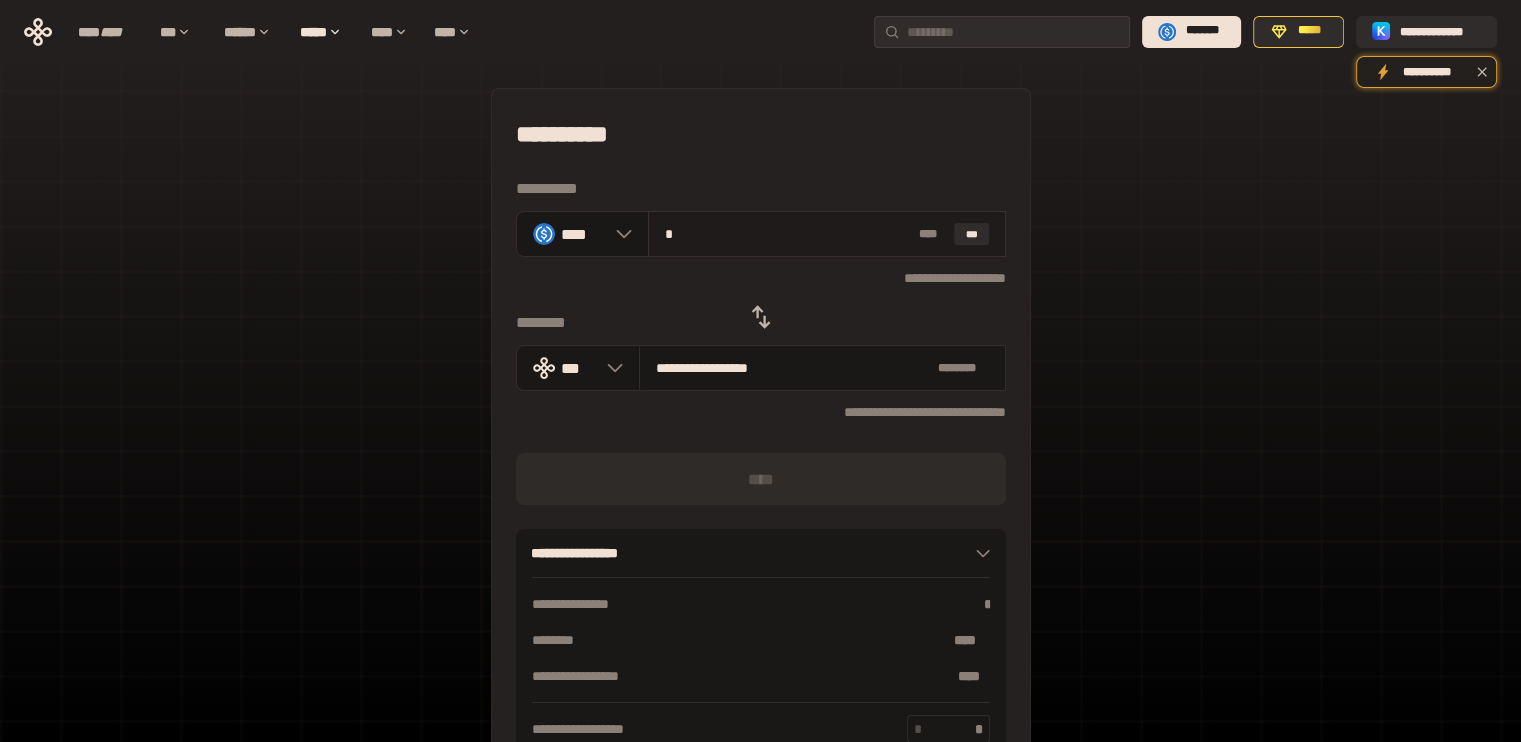 type on "**" 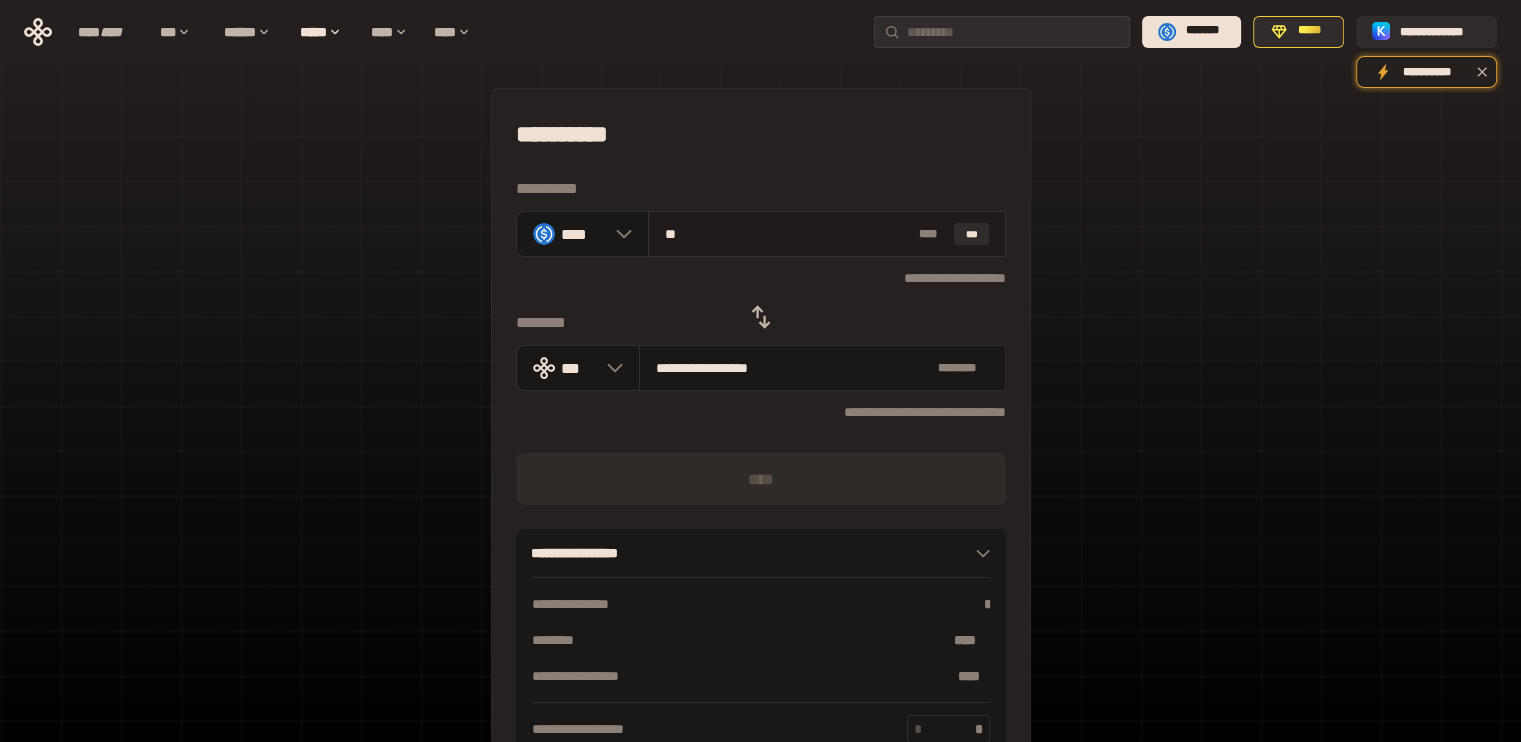 type on "**********" 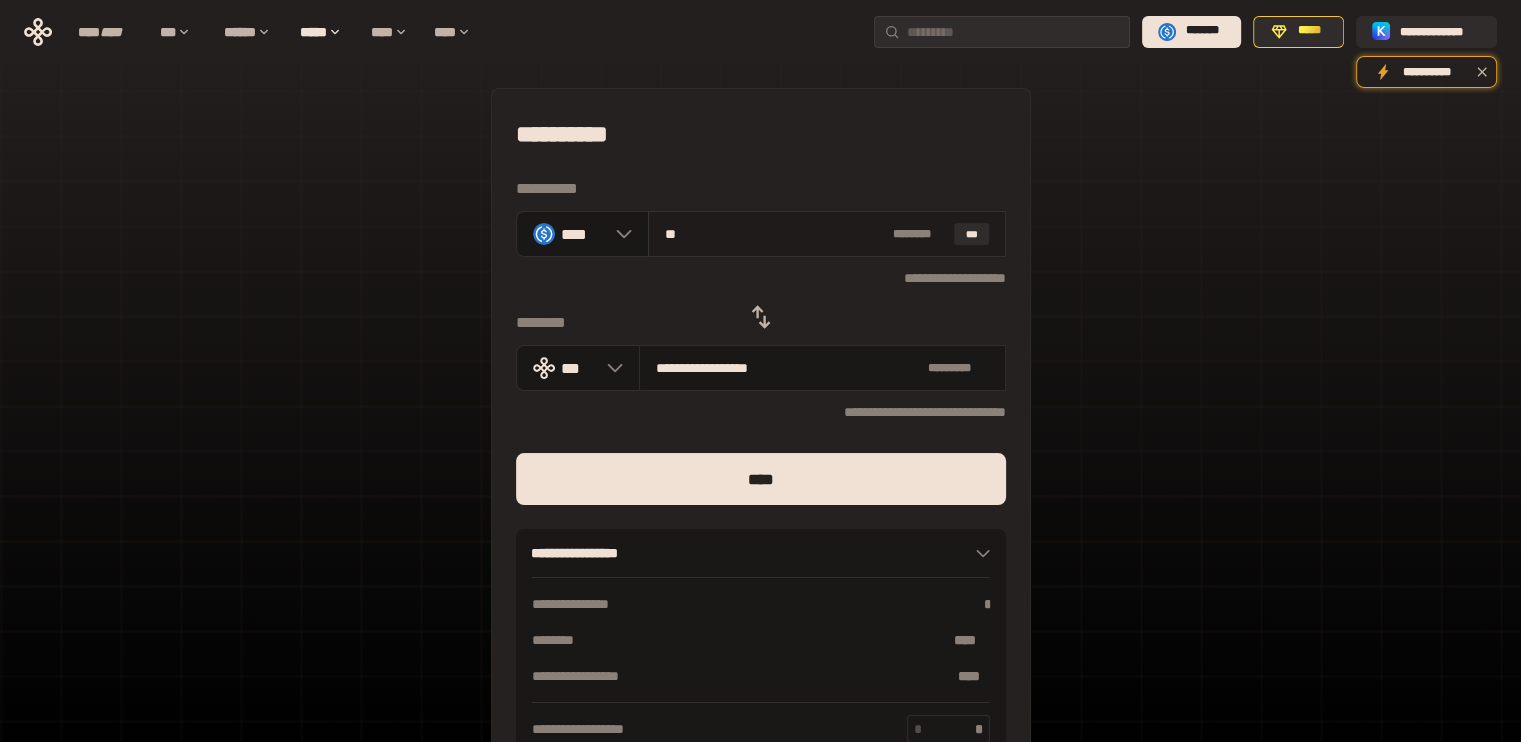 type on "***" 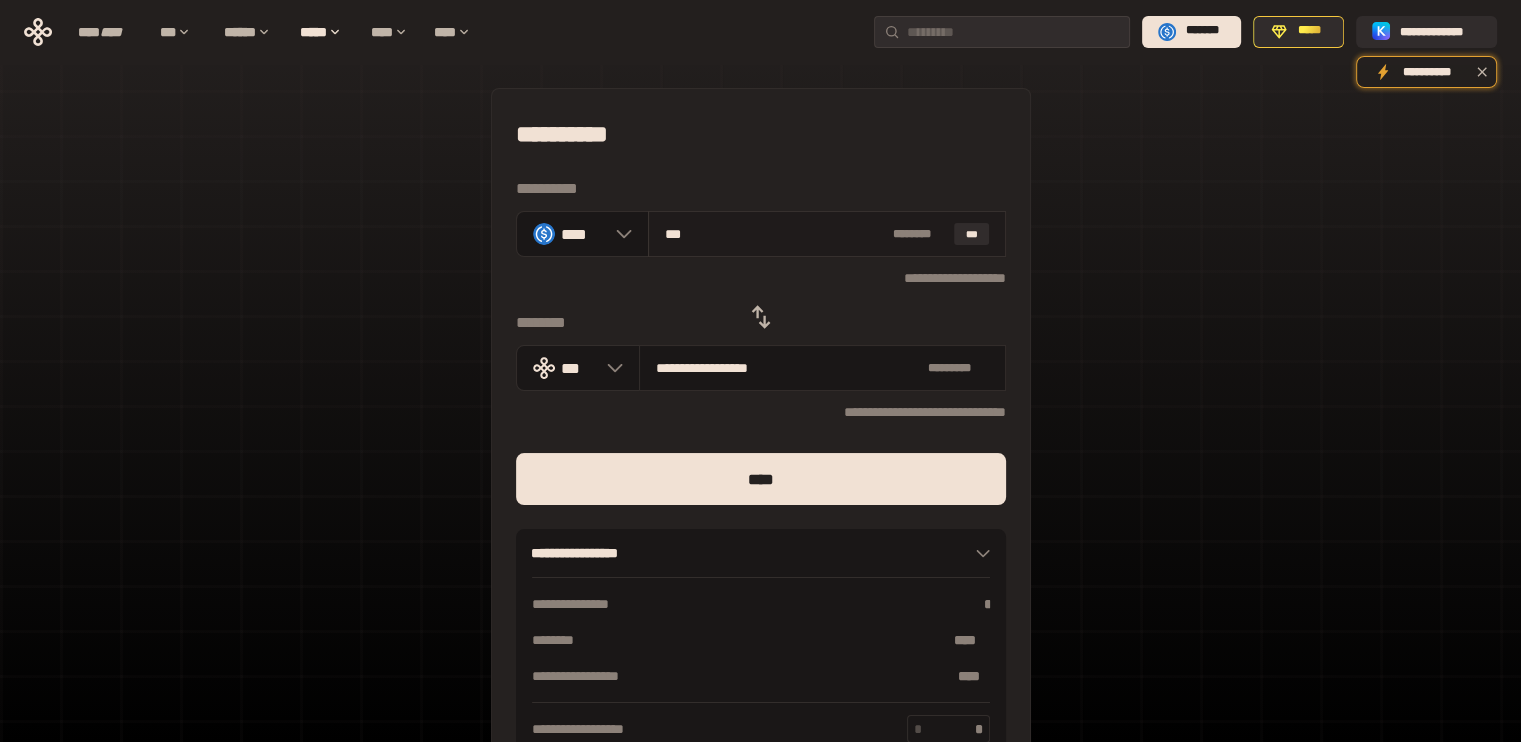 type on "**********" 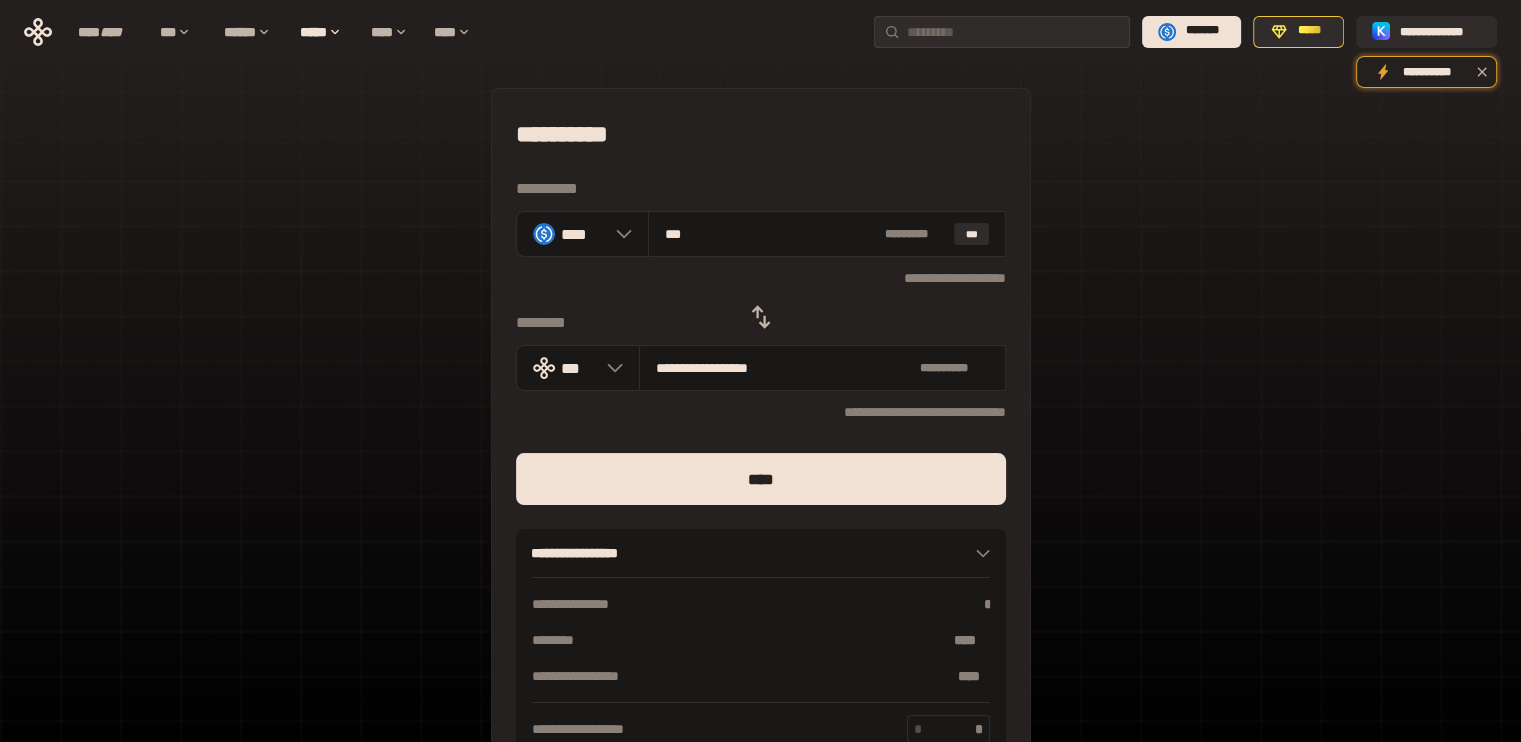 type on "***" 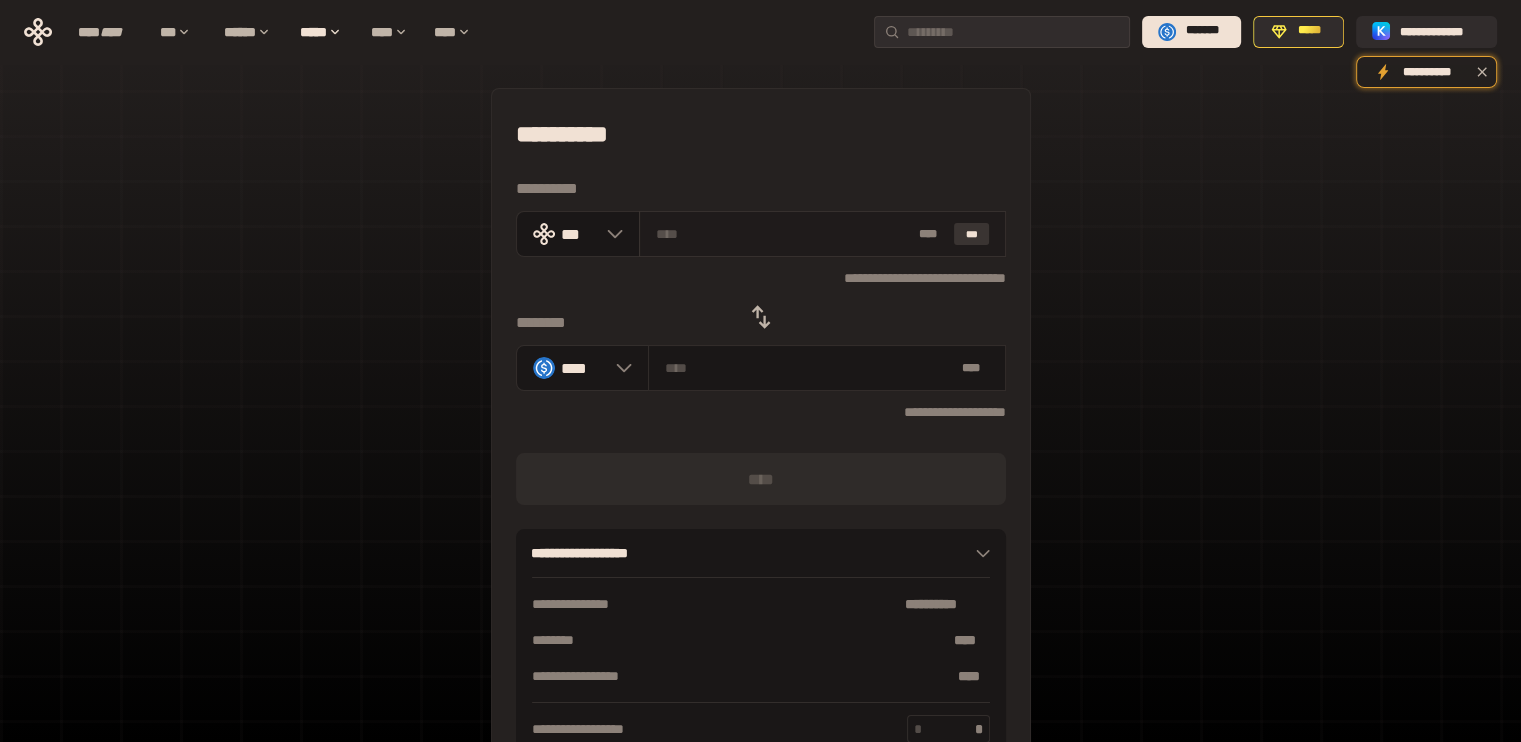 click on "***" at bounding box center (972, 234) 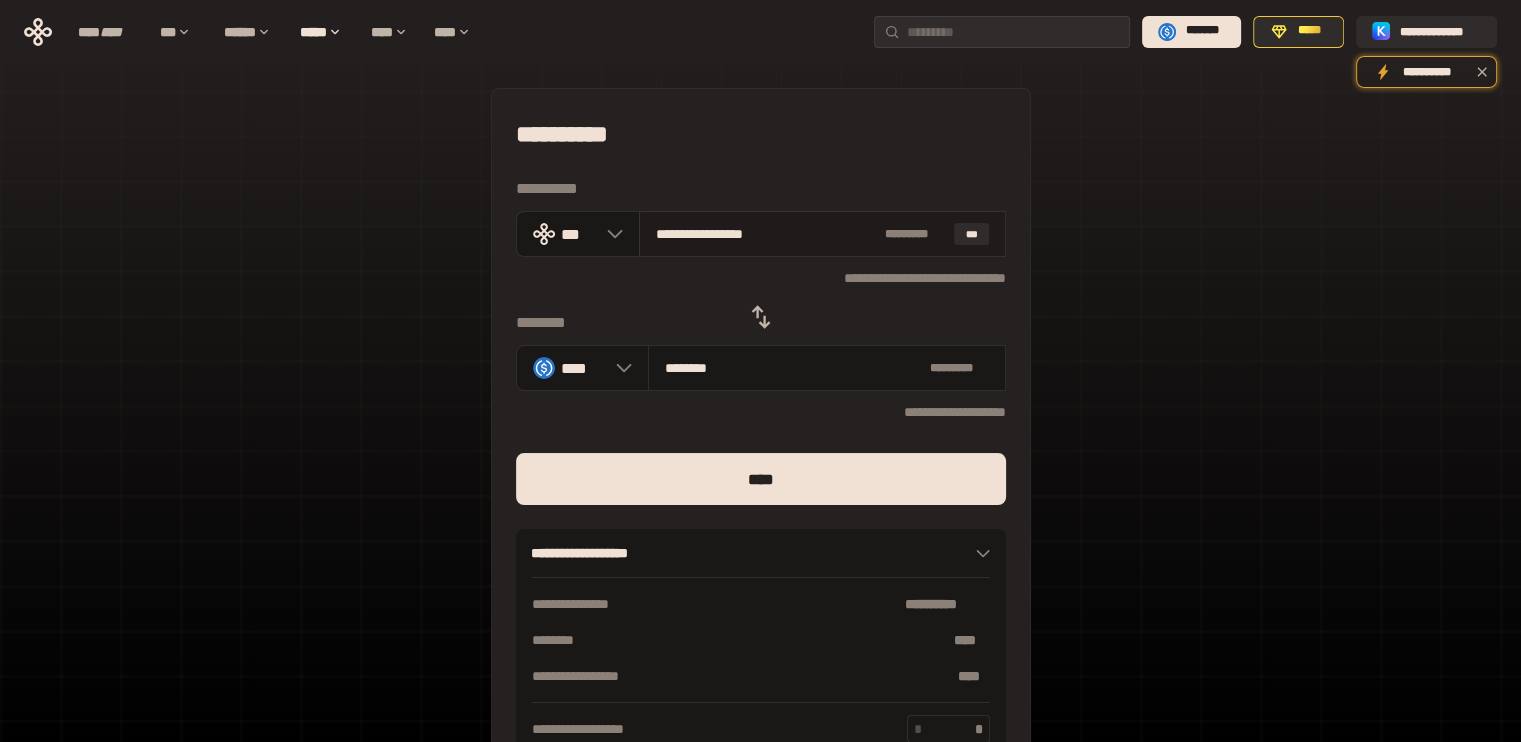 drag, startPoint x: 764, startPoint y: 231, endPoint x: 667, endPoint y: 227, distance: 97.082436 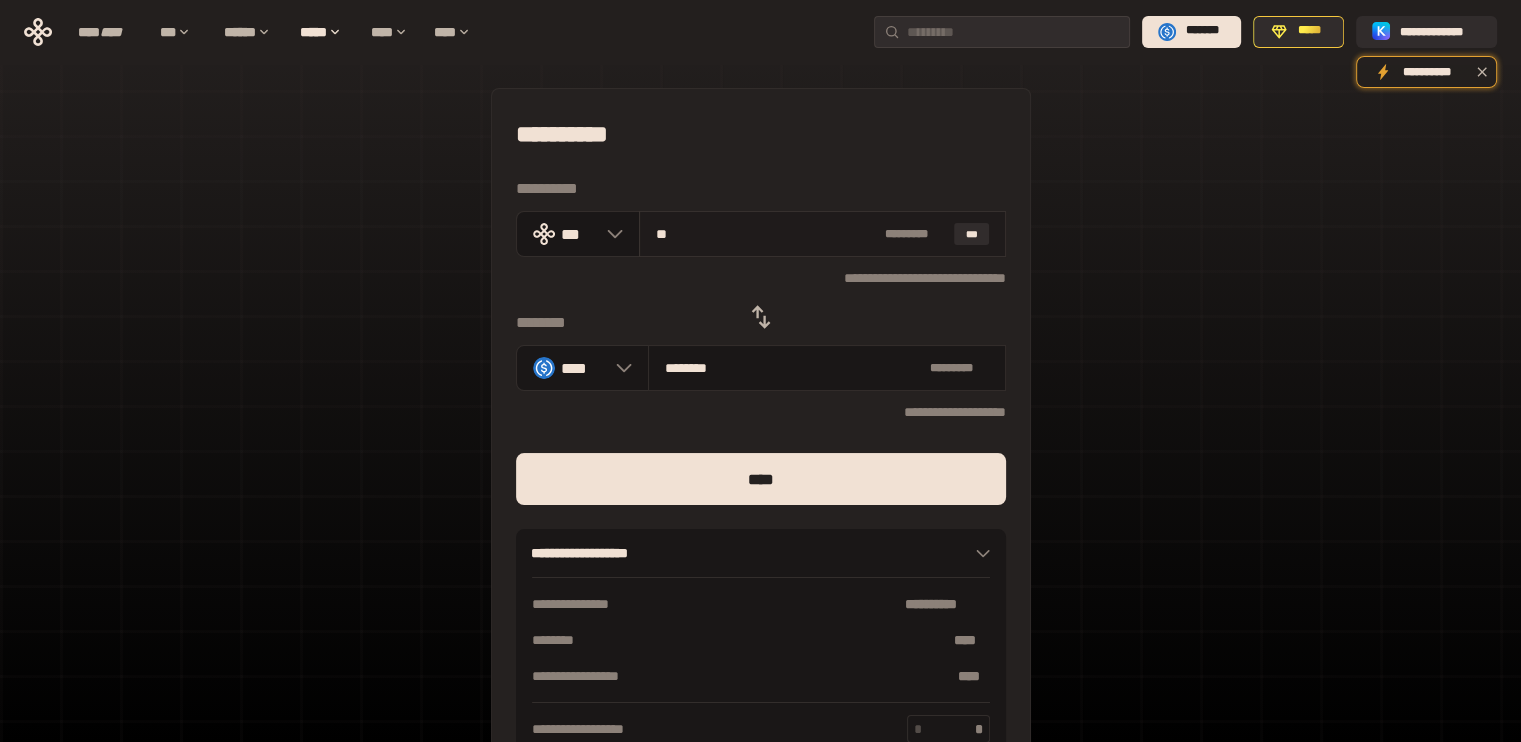 type on "*" 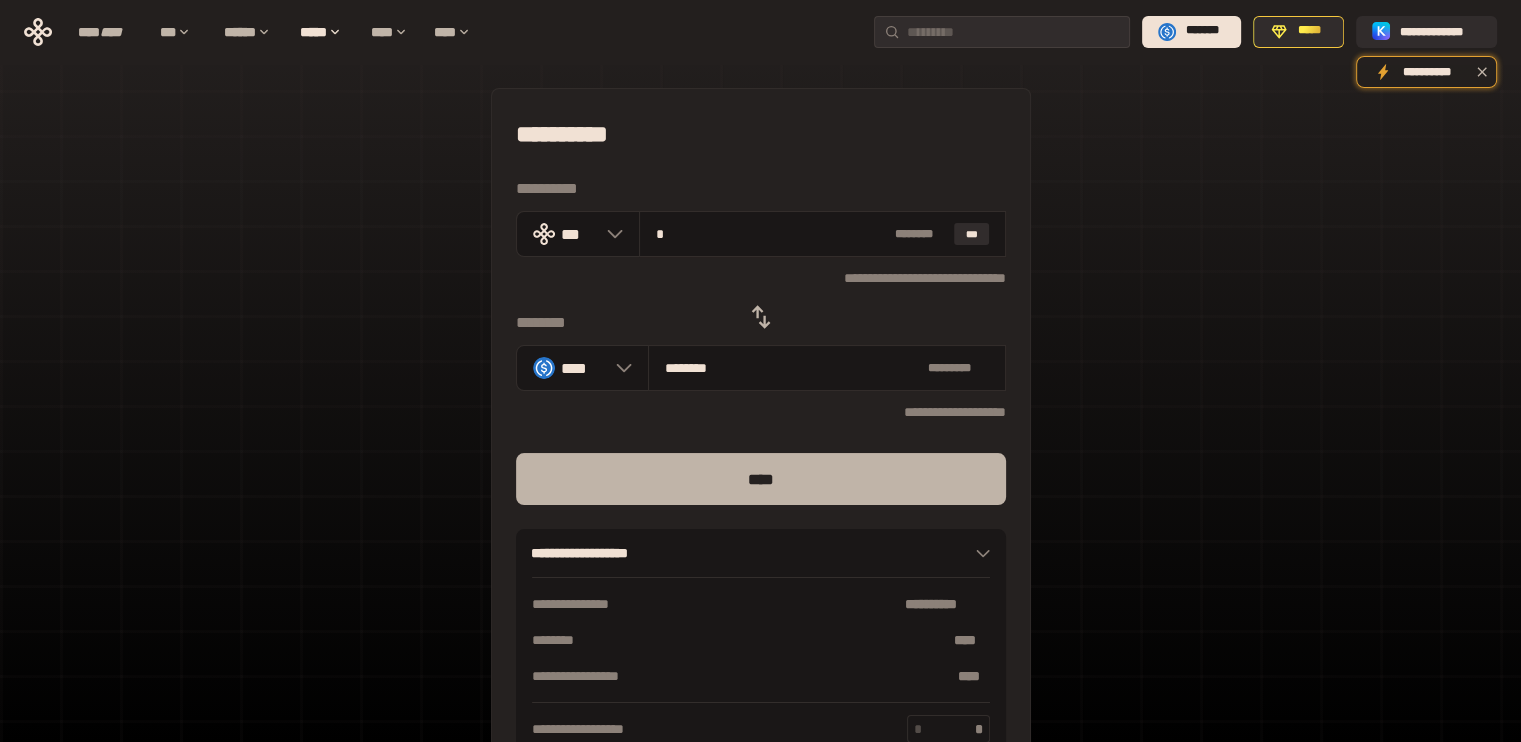 type on "*" 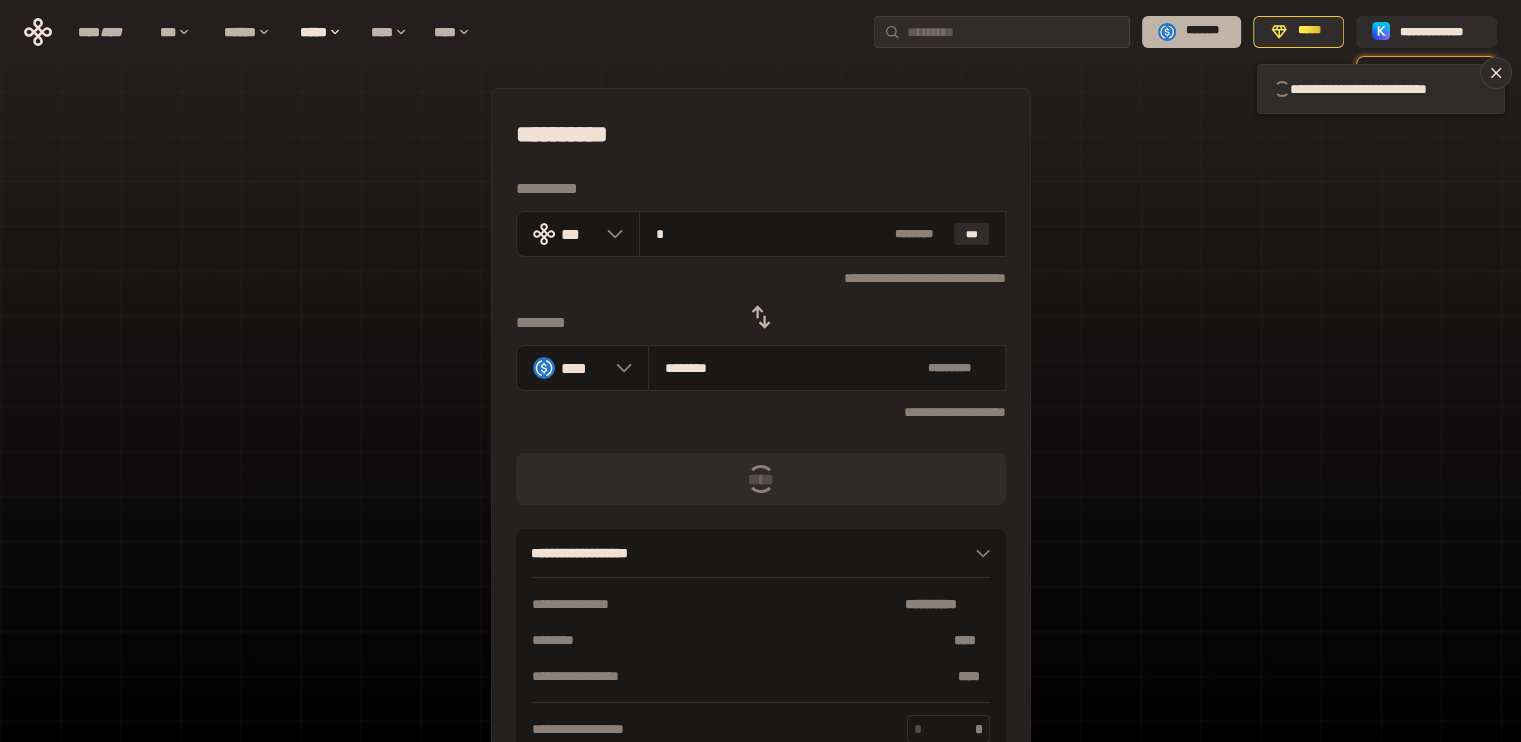 click on "*******" at bounding box center [1191, 32] 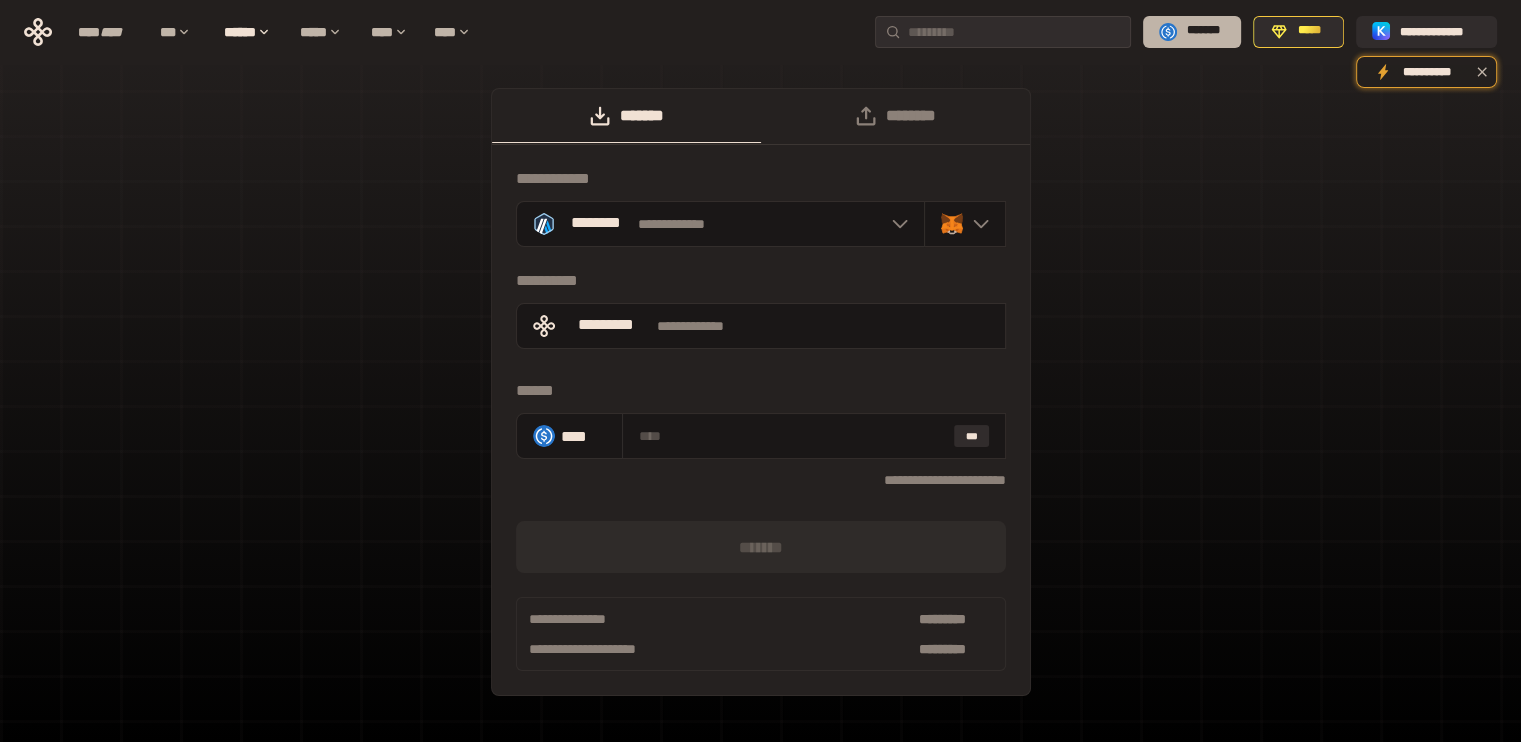 click on "*******" at bounding box center (1192, 32) 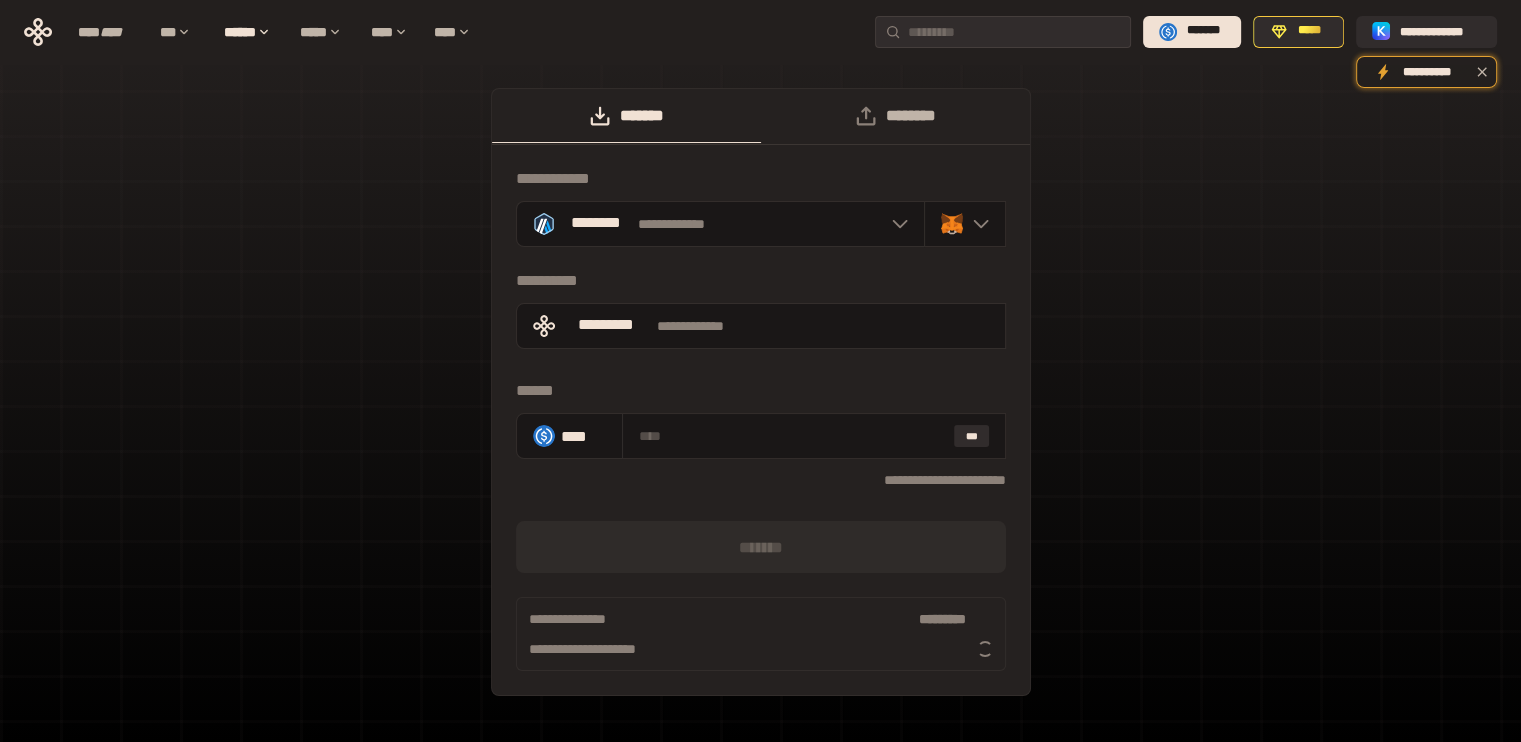 click on "********" at bounding box center [895, 116] 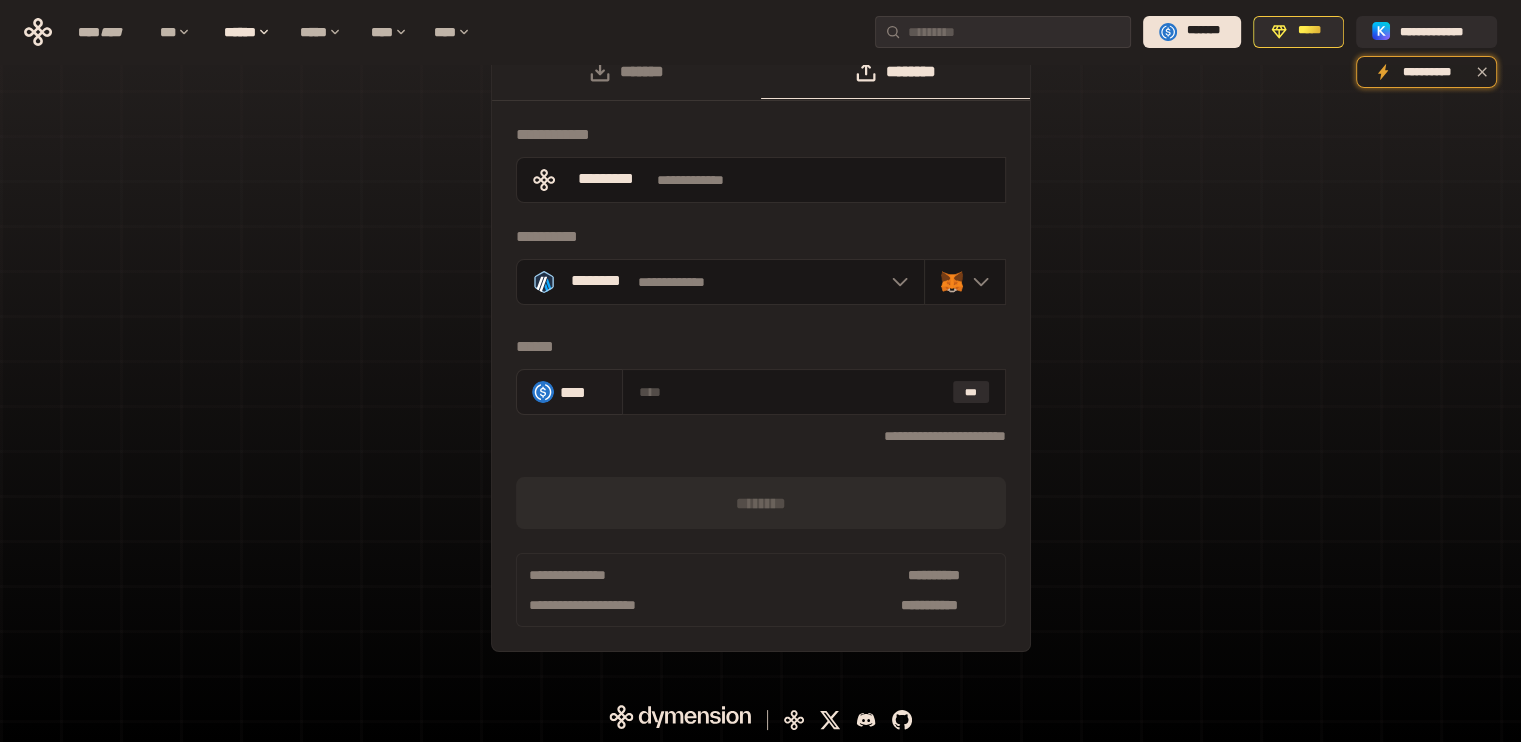 scroll, scrollTop: 0, scrollLeft: 0, axis: both 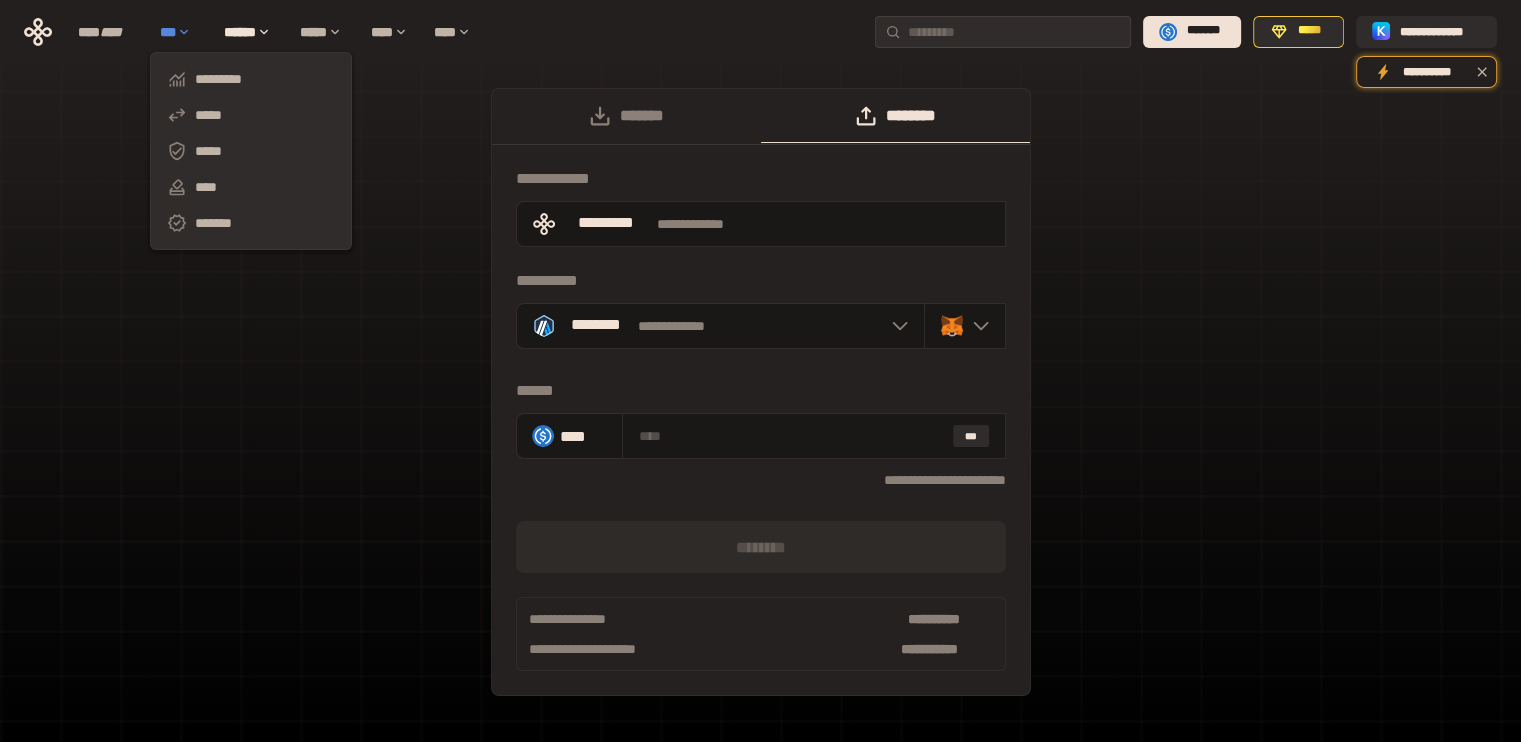 click on "***" at bounding box center (182, 32) 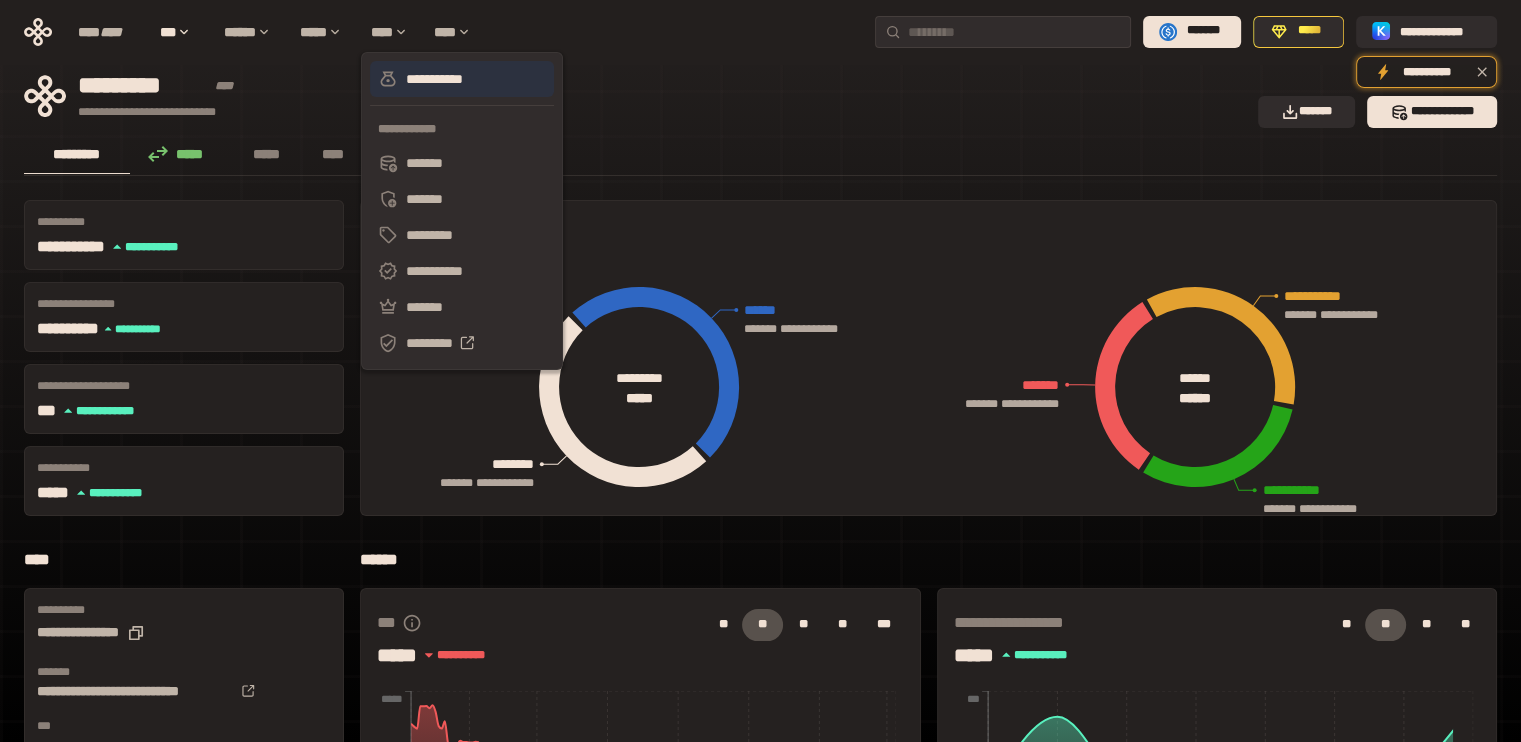 click on "**********" at bounding box center (462, 79) 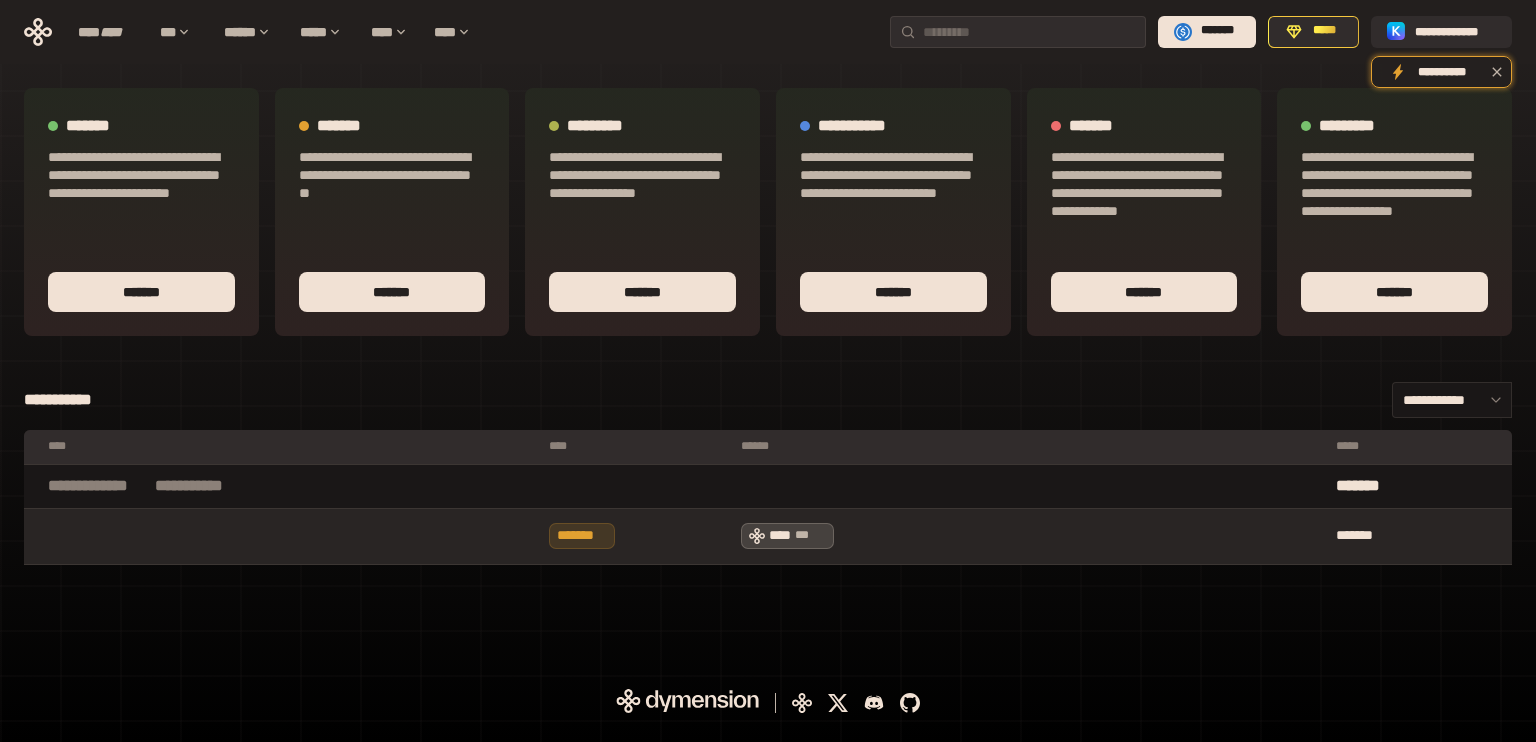 click on "***" at bounding box center [809, 535] 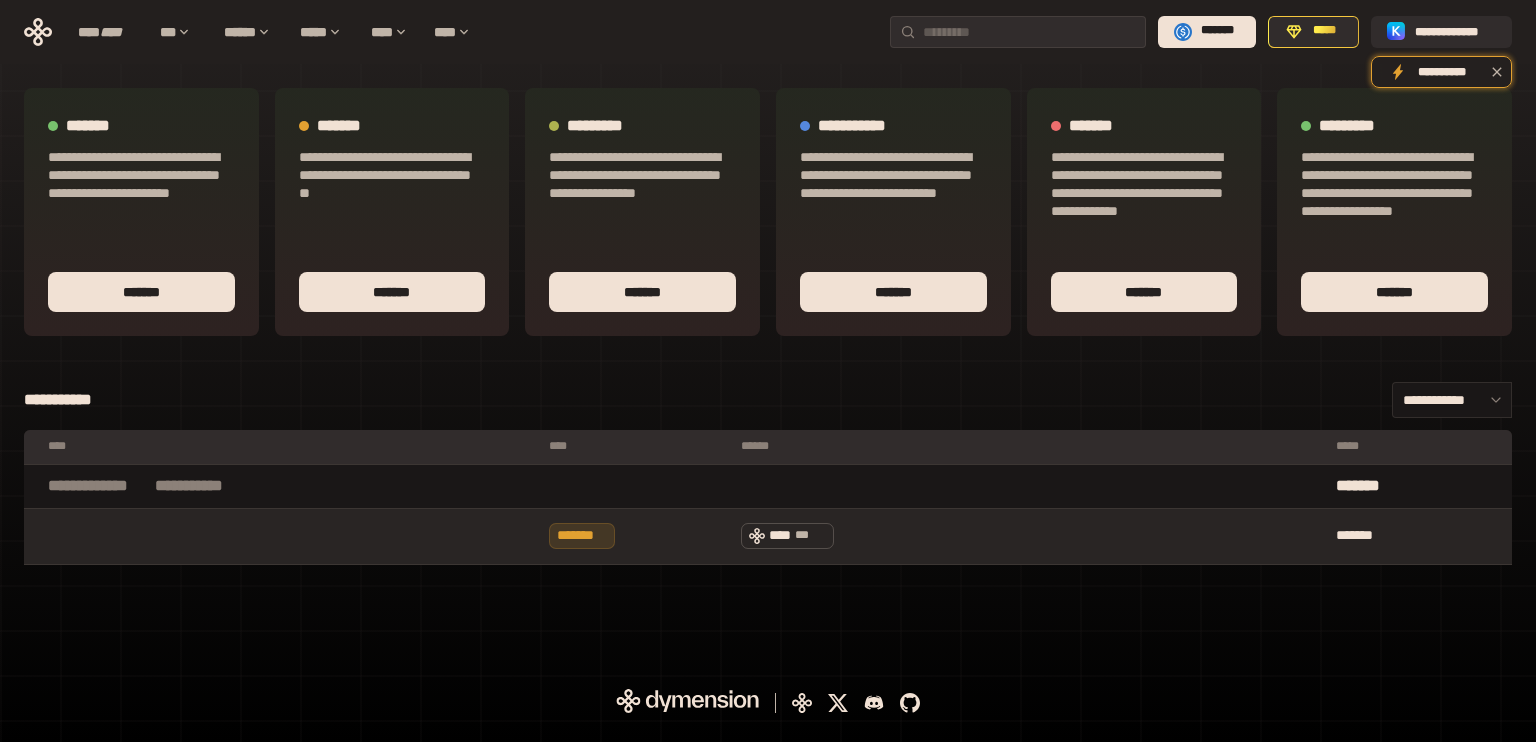 click on "****   ***" at bounding box center (1028, 536) 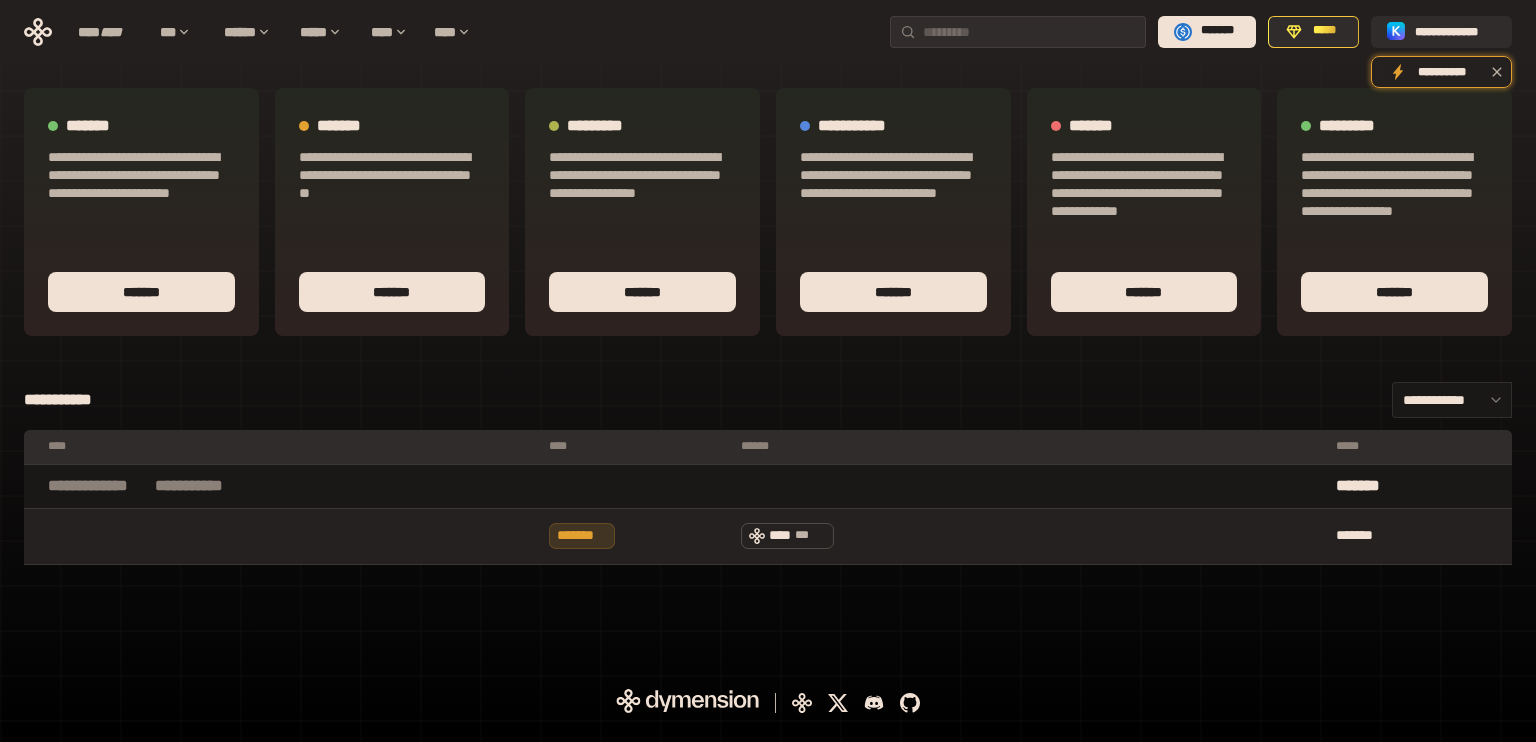 click at bounding box center [1028, 486] 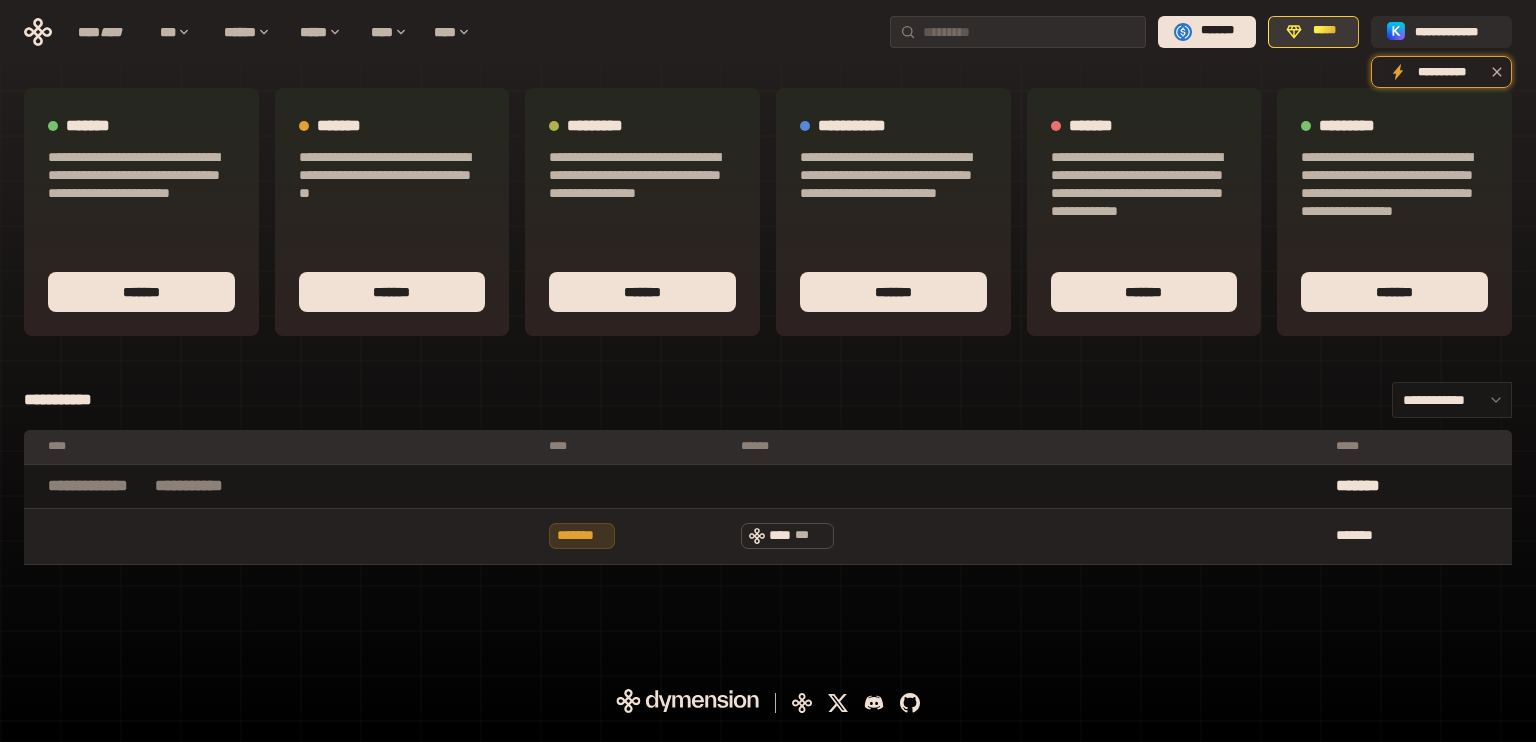 click on "*****" at bounding box center (1324, 31) 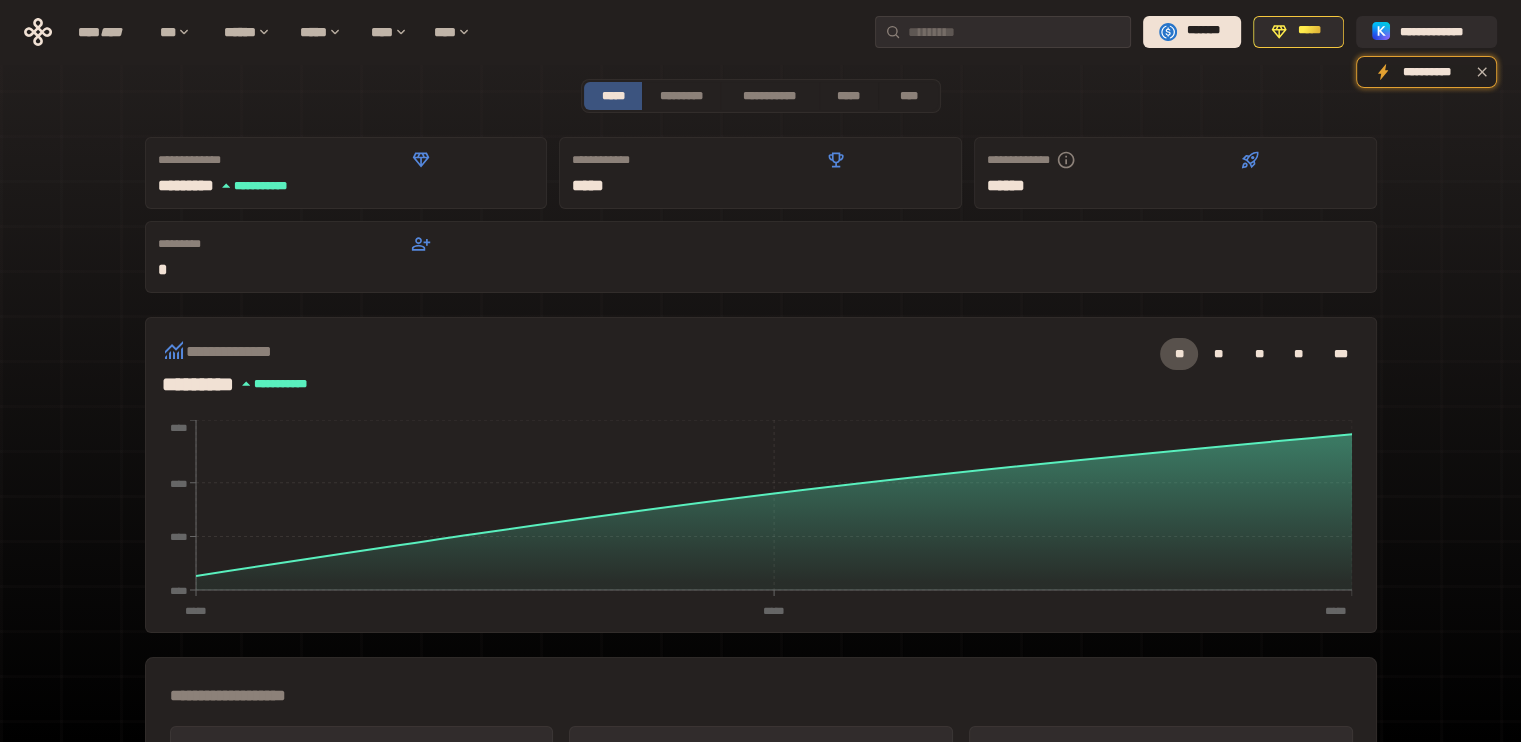 scroll, scrollTop: 0, scrollLeft: 0, axis: both 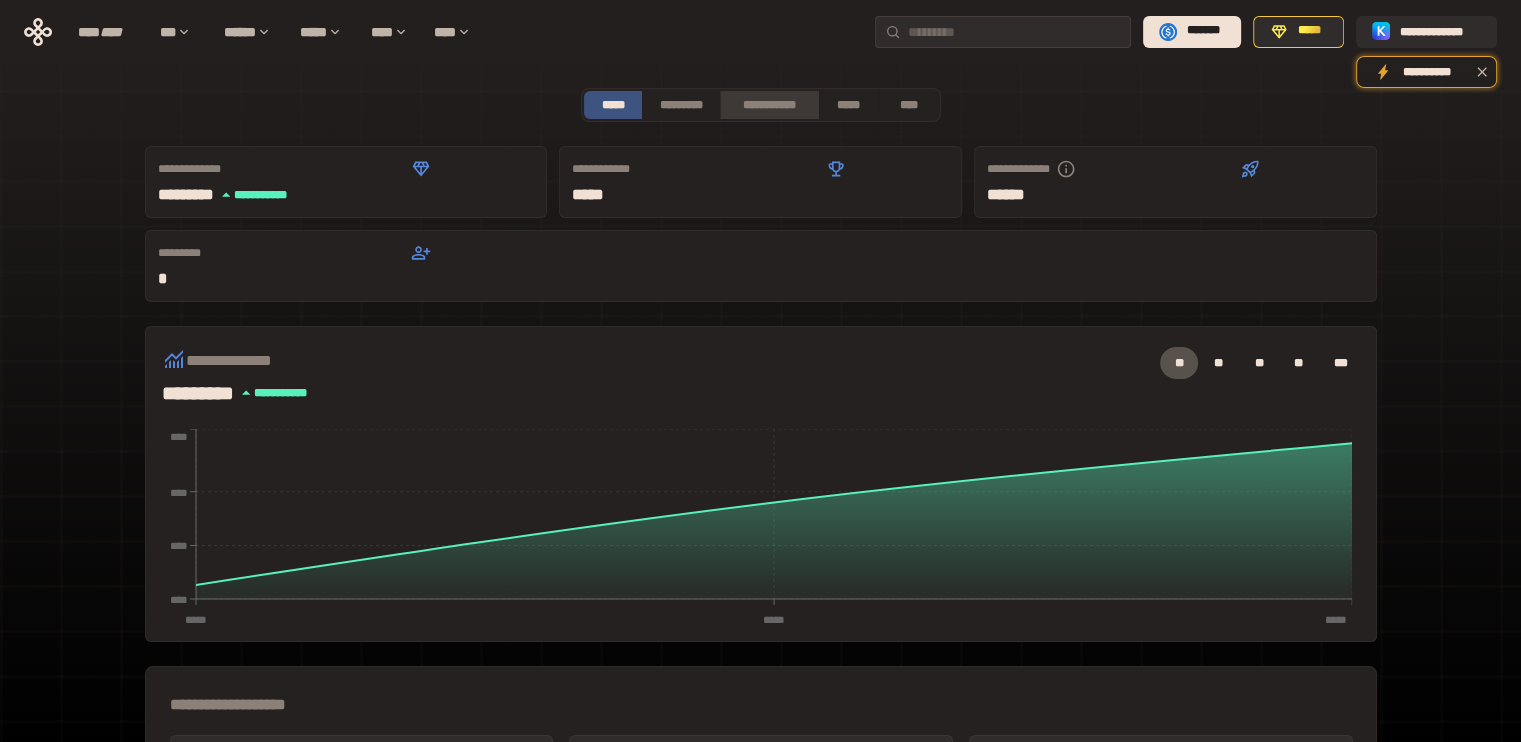 click on "**********" at bounding box center (769, 105) 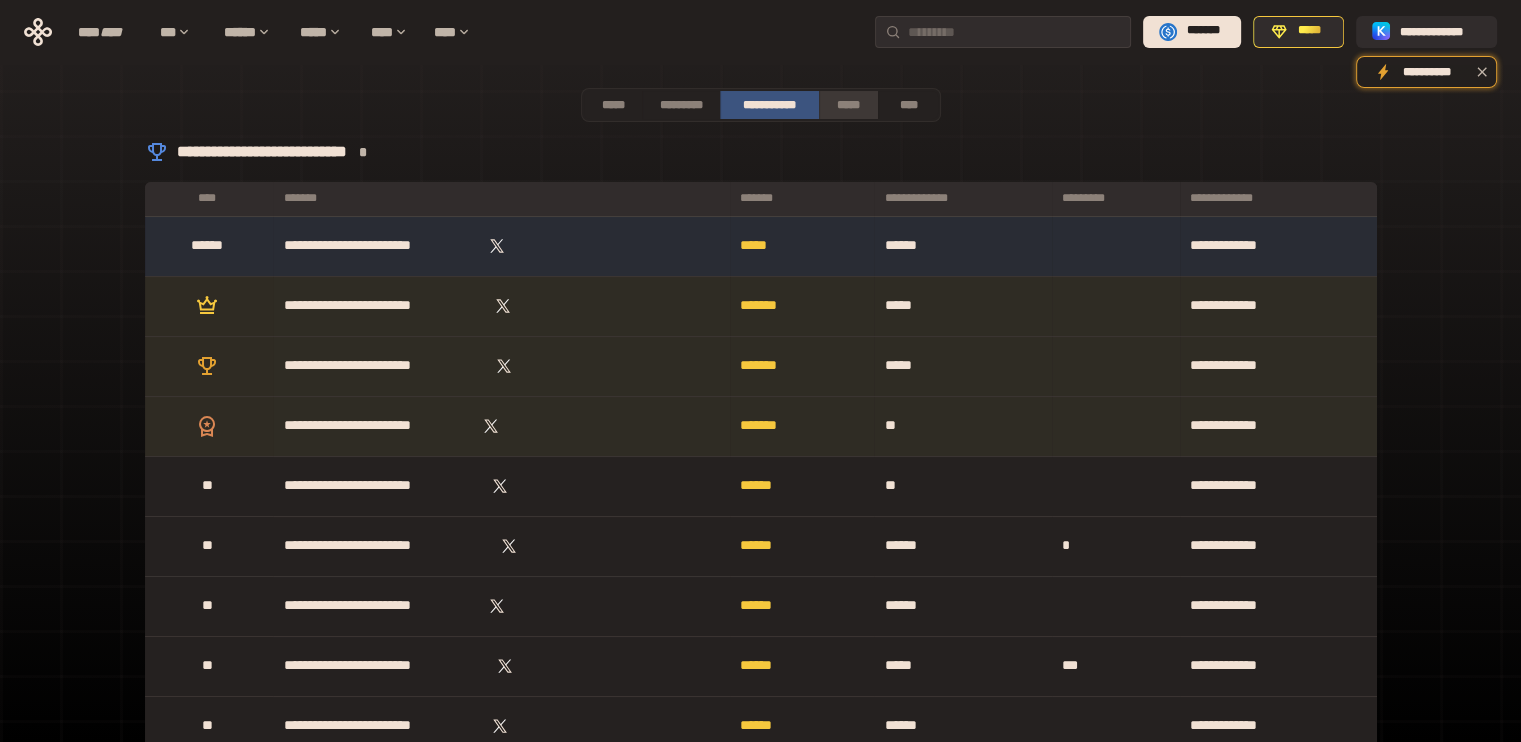 click on "*****" at bounding box center [849, 105] 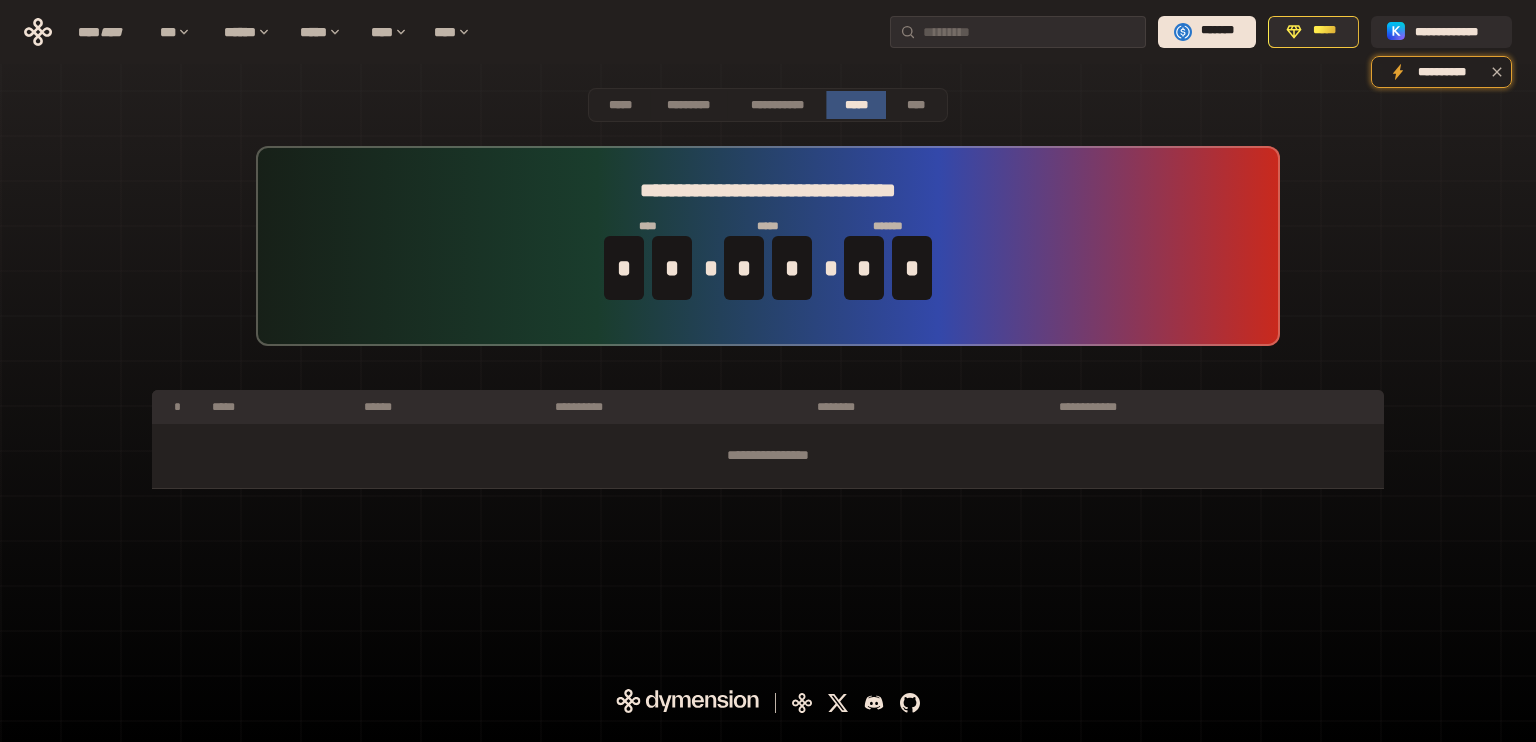 type 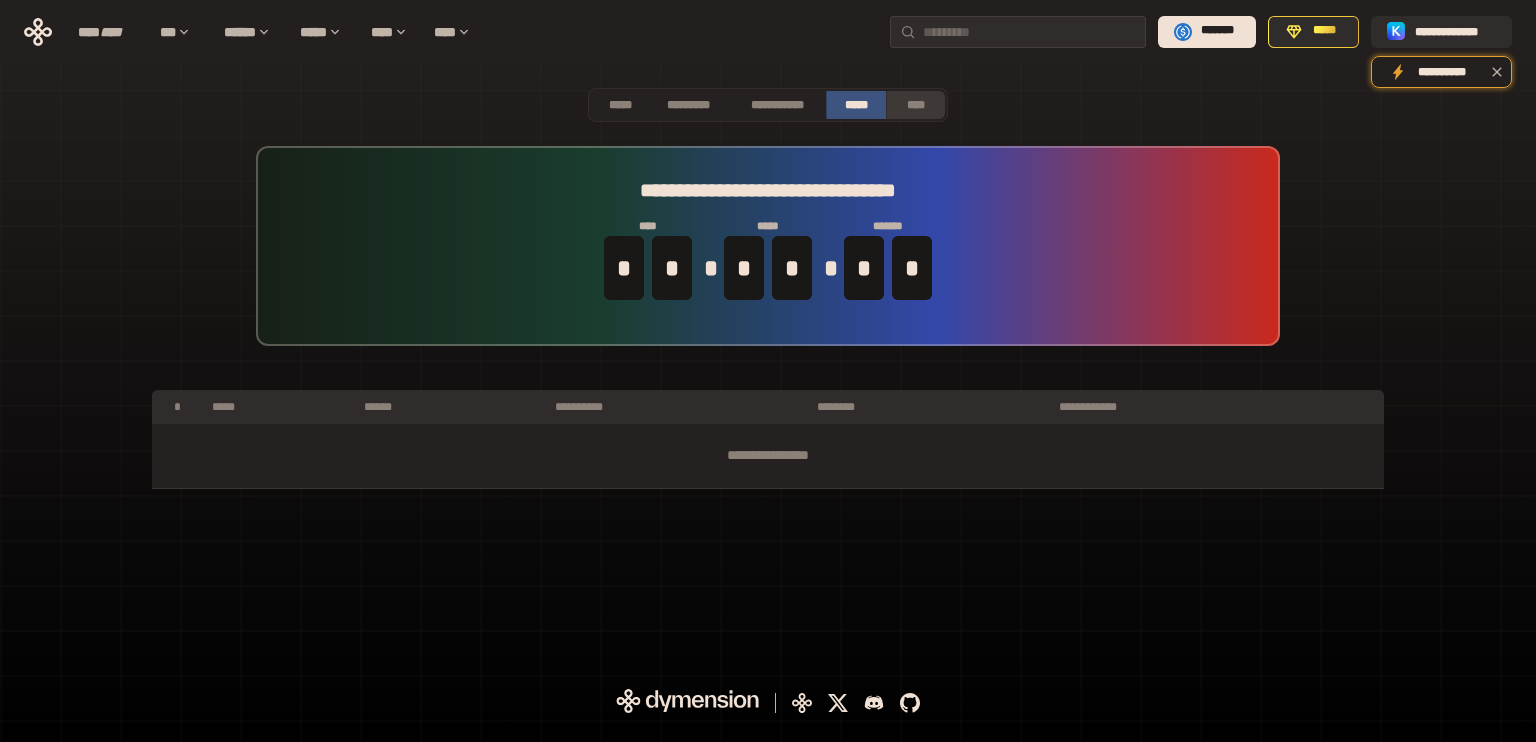 click on "****" at bounding box center [916, 105] 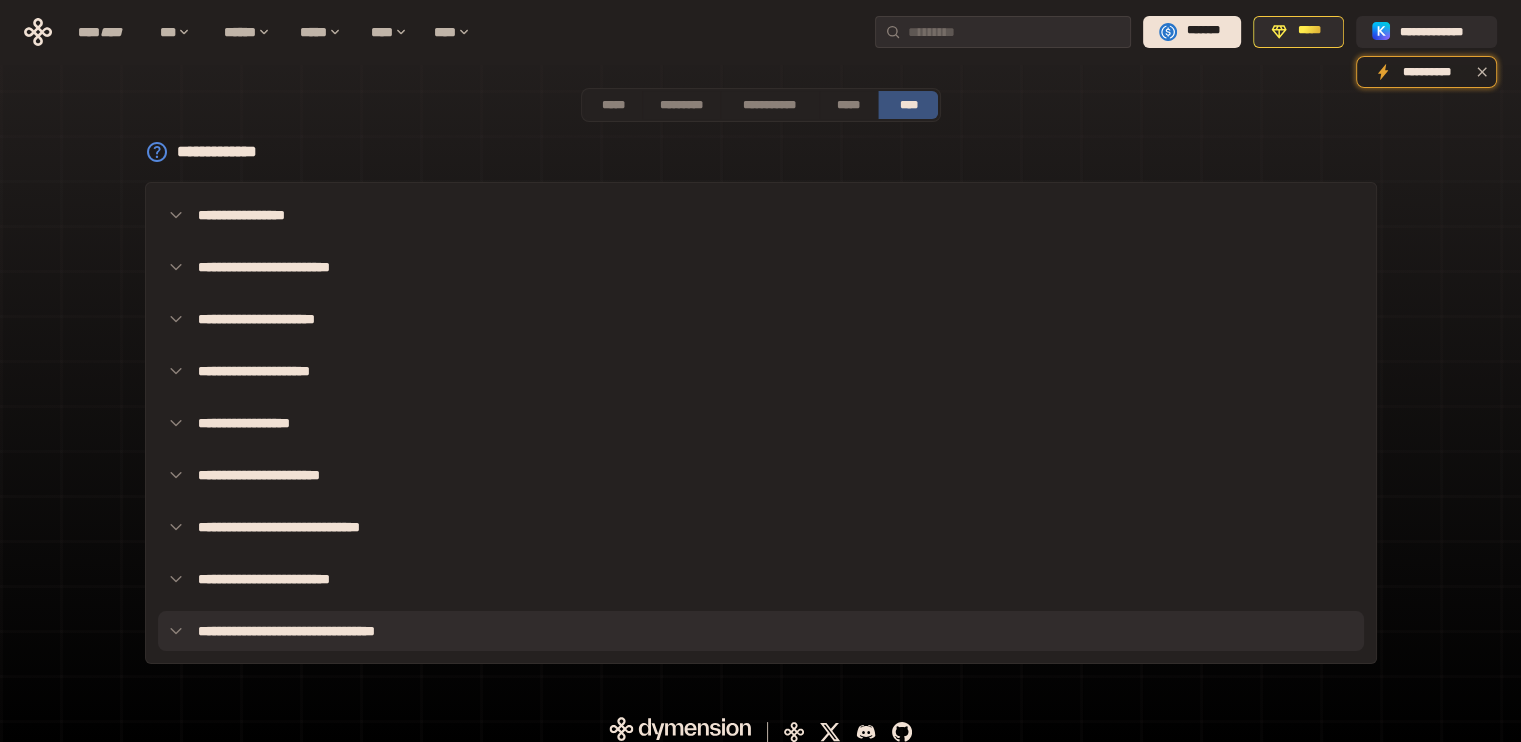 click on "**********" at bounding box center (761, 631) 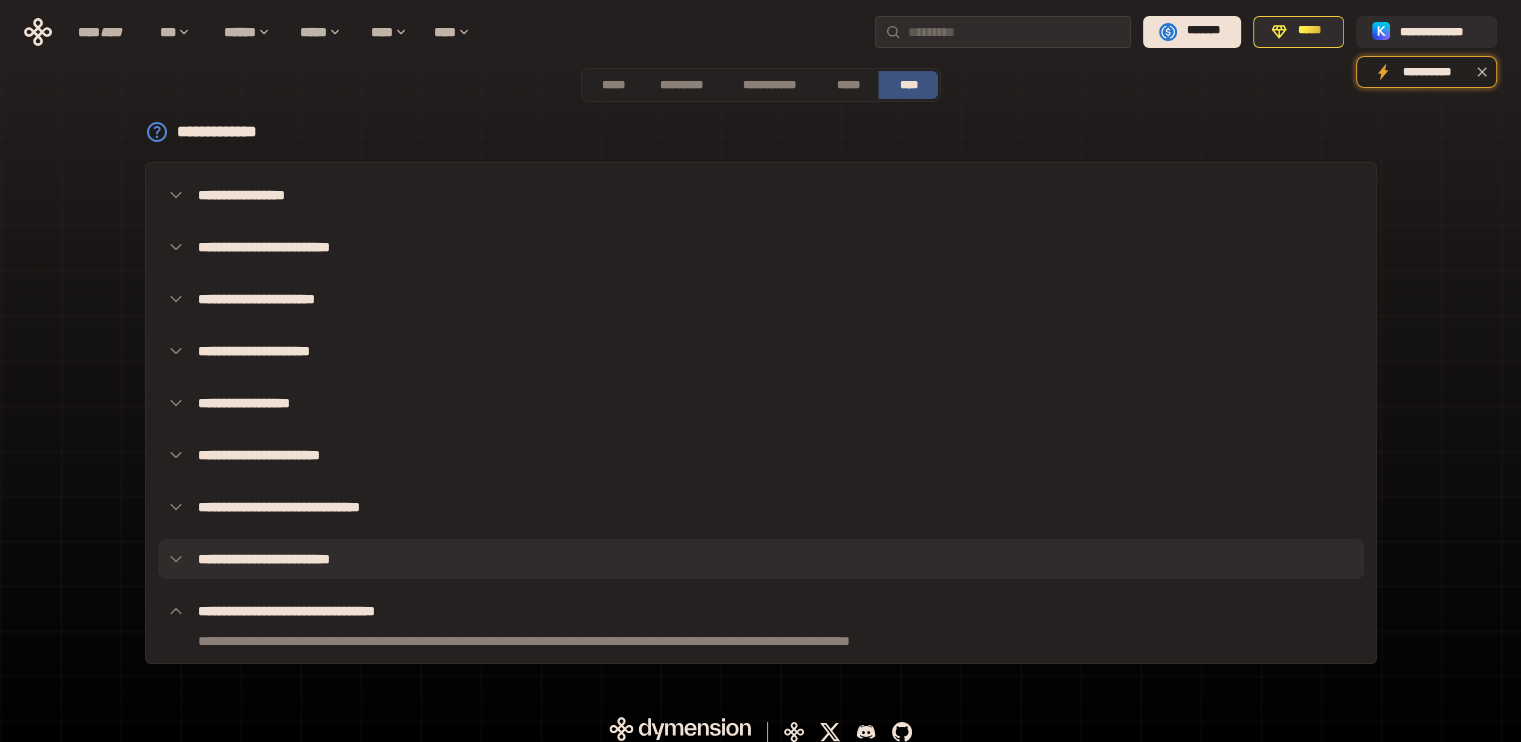 scroll, scrollTop: 32, scrollLeft: 0, axis: vertical 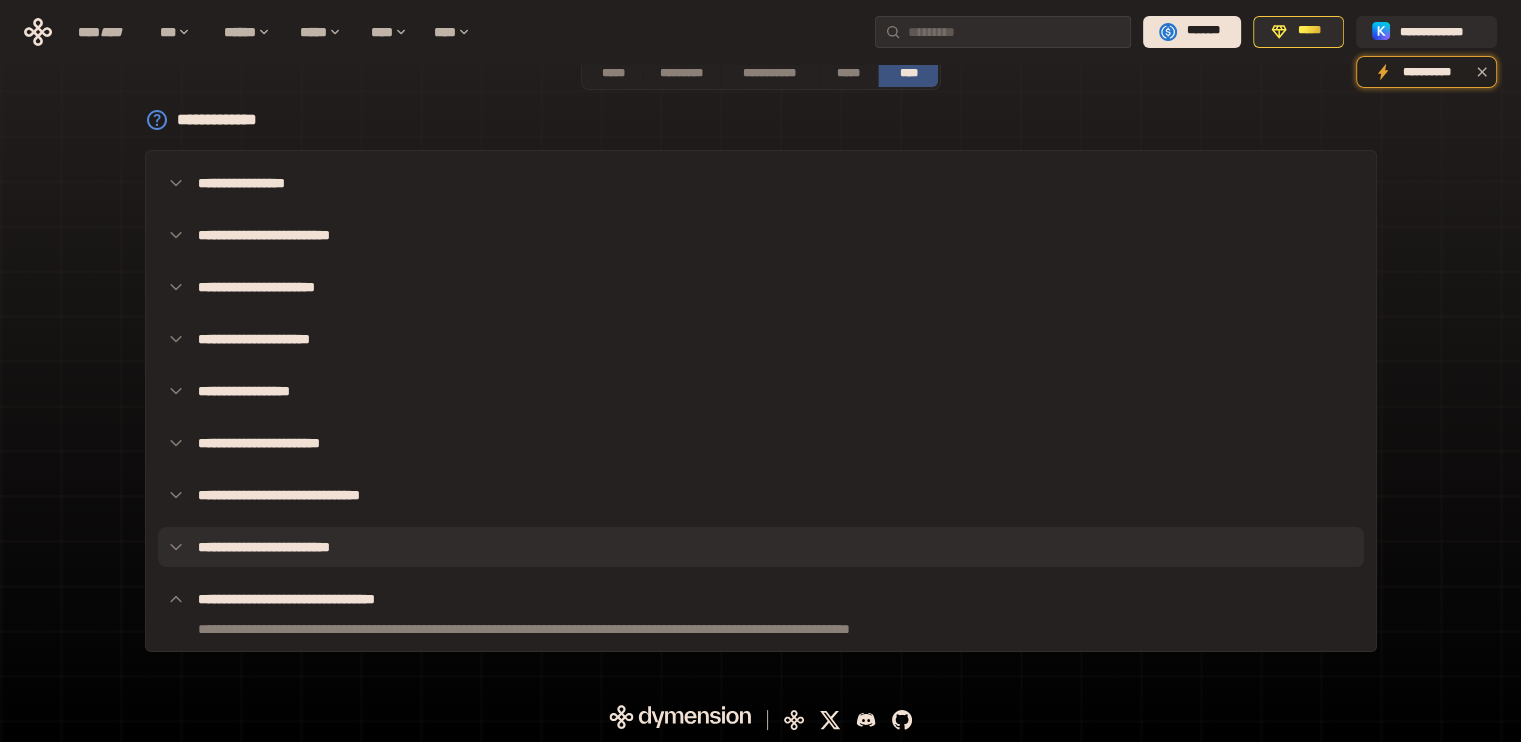 click on "**********" at bounding box center (761, 547) 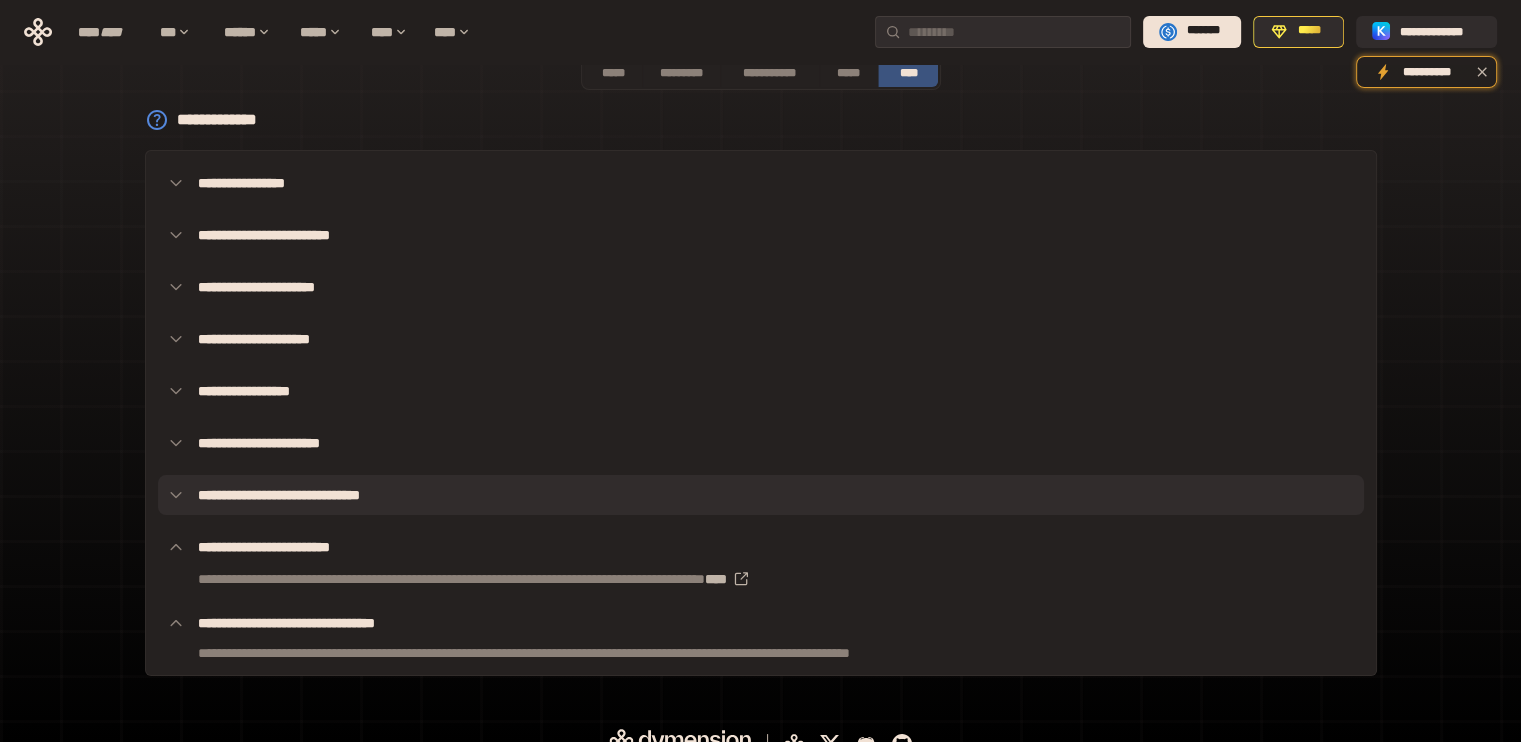 click on "**********" at bounding box center (761, 495) 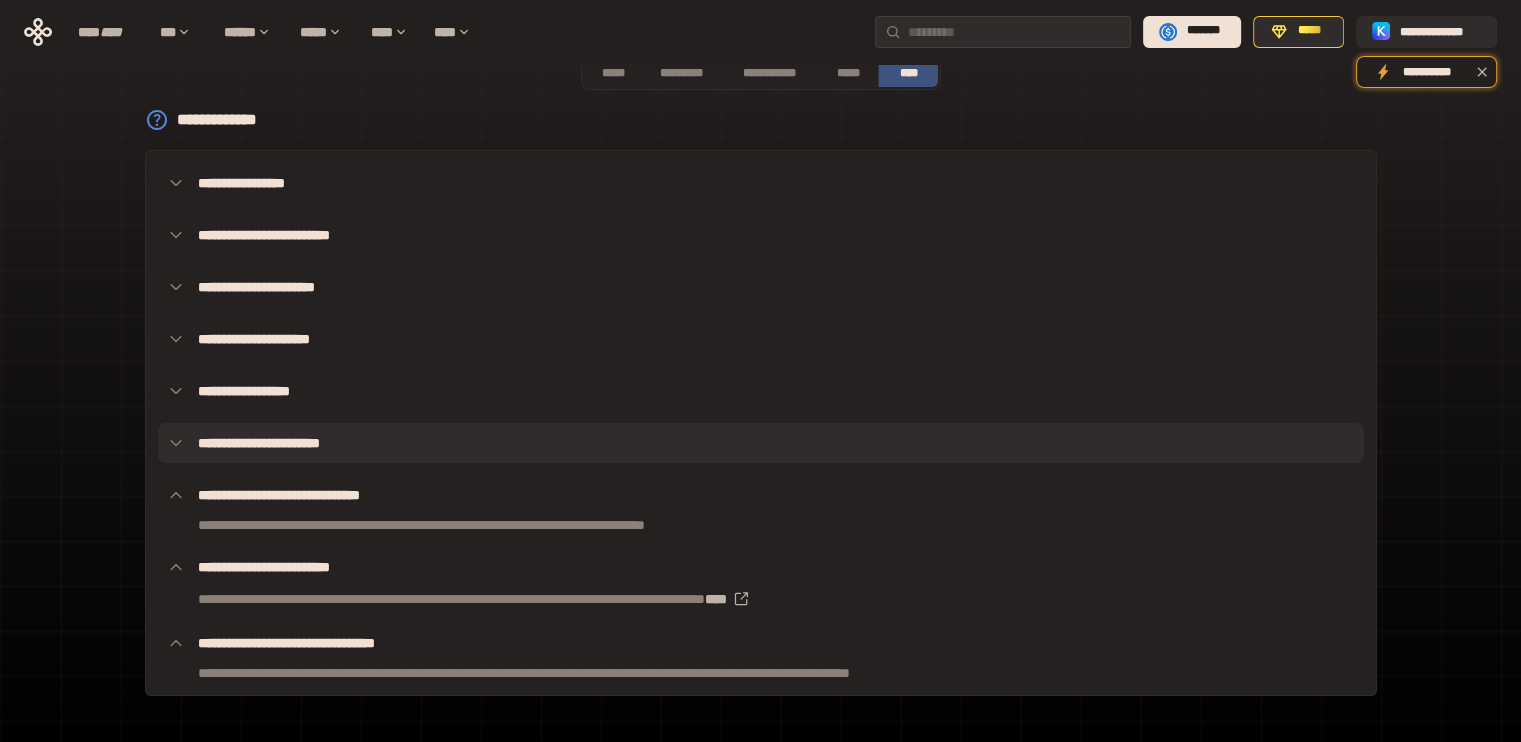 click on "**********" at bounding box center (761, 443) 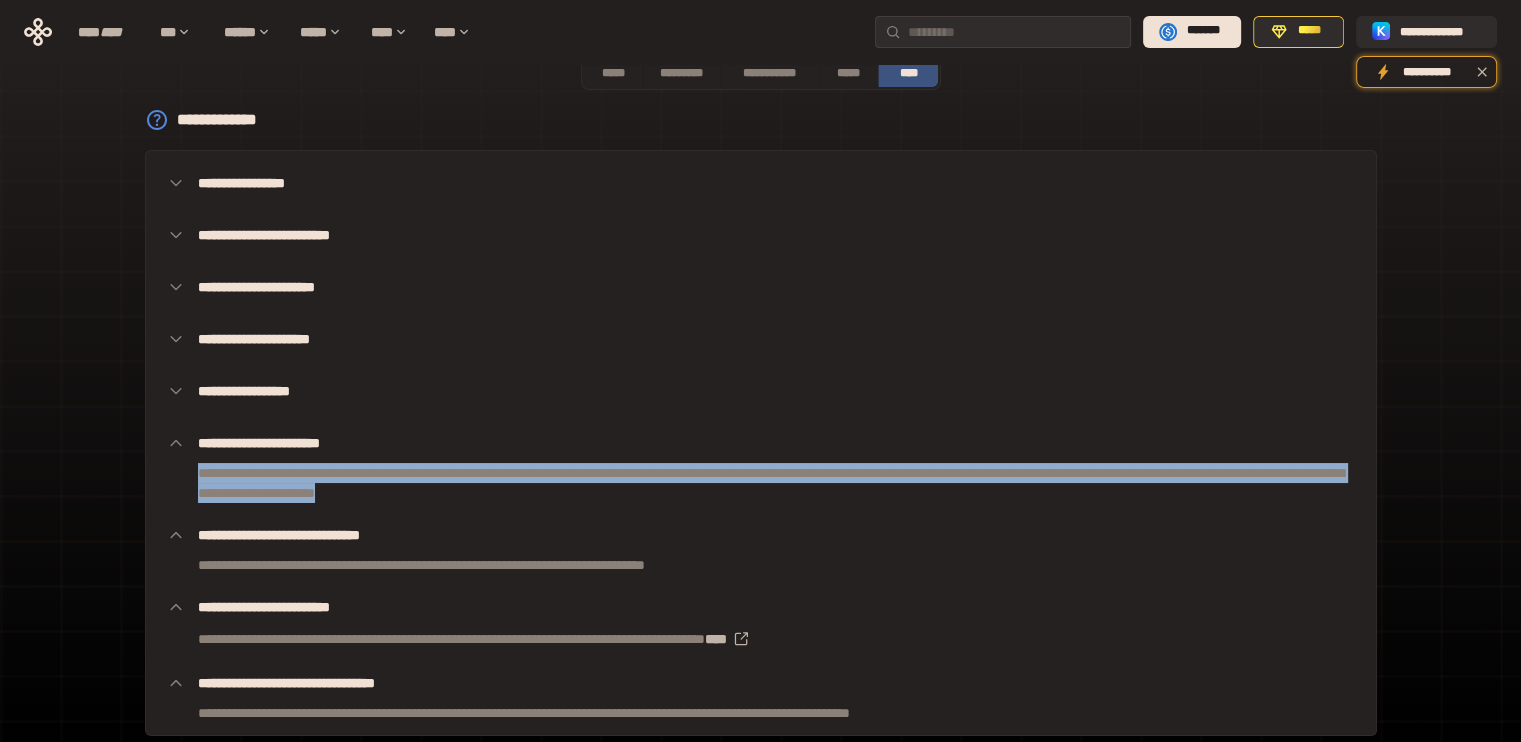 drag, startPoint x: 756, startPoint y: 496, endPoint x: 163, endPoint y: 472, distance: 593.4855 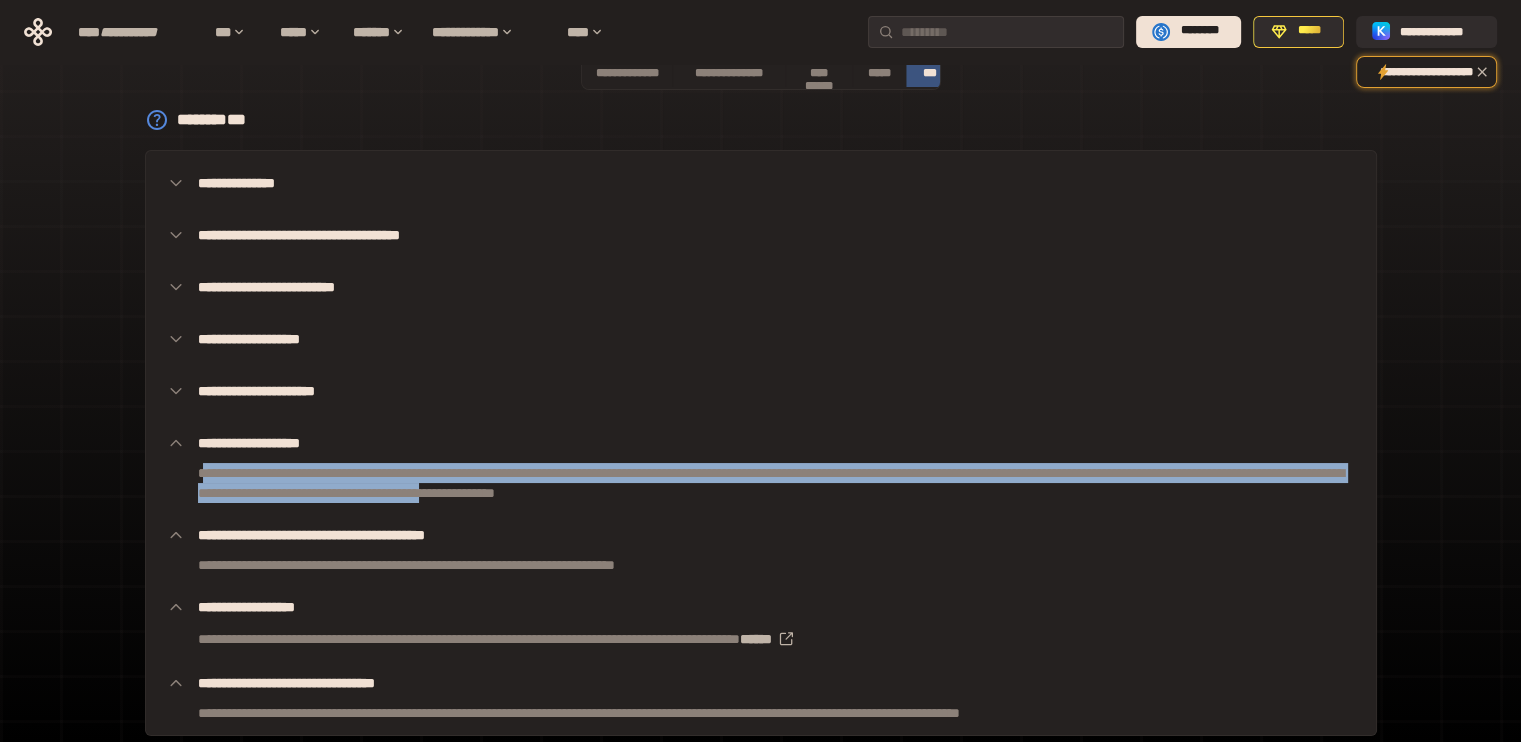 drag, startPoint x: 210, startPoint y: 484, endPoint x: 826, endPoint y: 502, distance: 616.26294 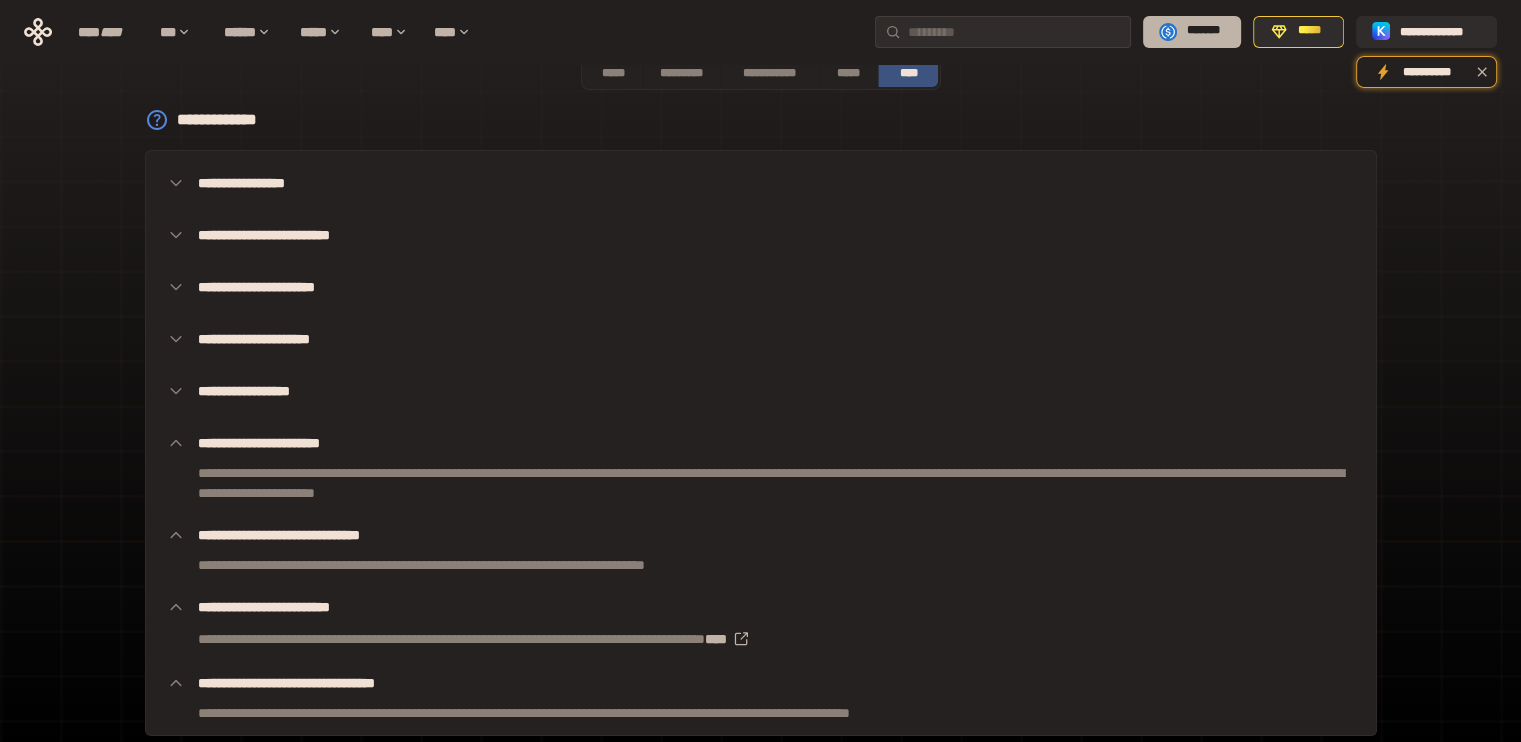 drag, startPoint x: 1180, startPoint y: 30, endPoint x: 1172, endPoint y: 45, distance: 17 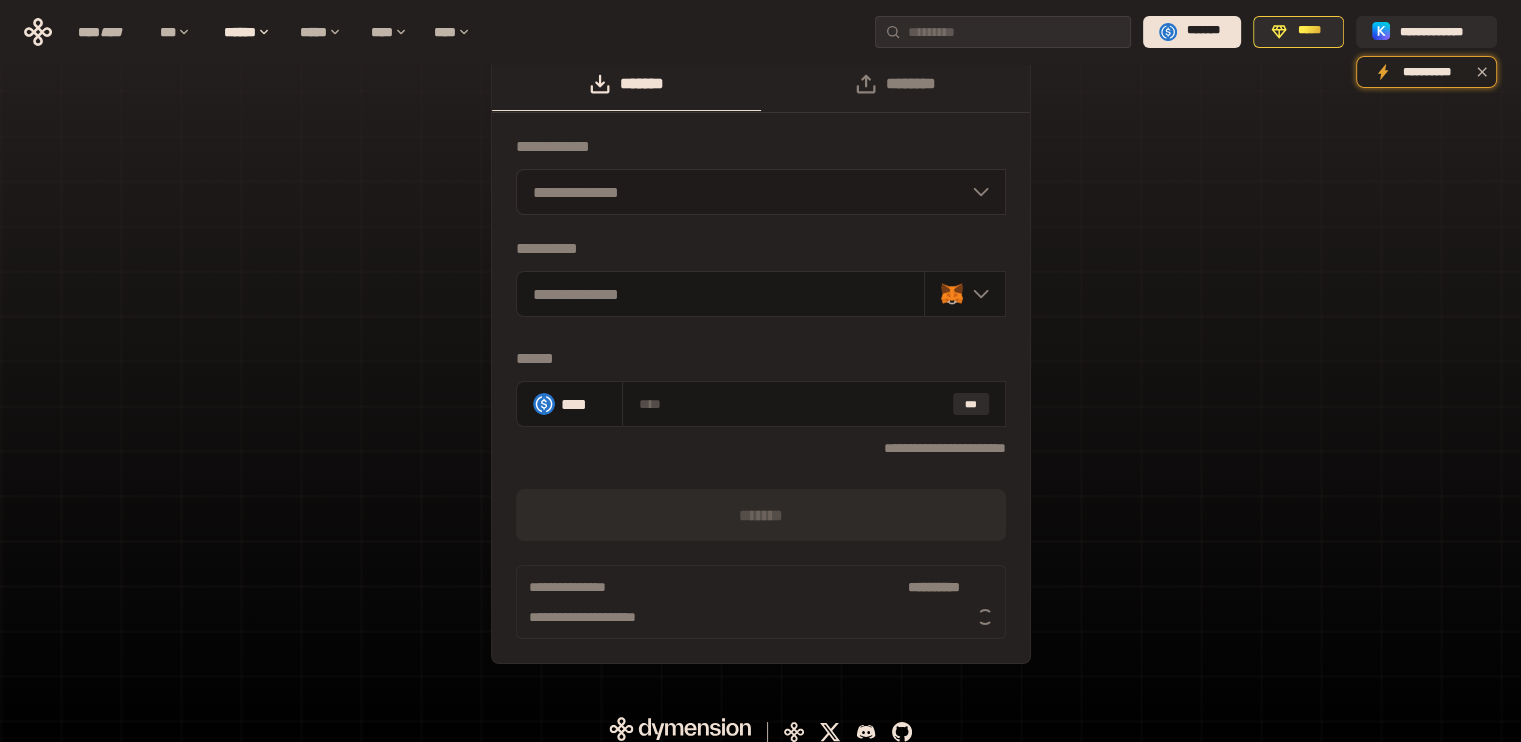 click on "**********" at bounding box center (761, 192) 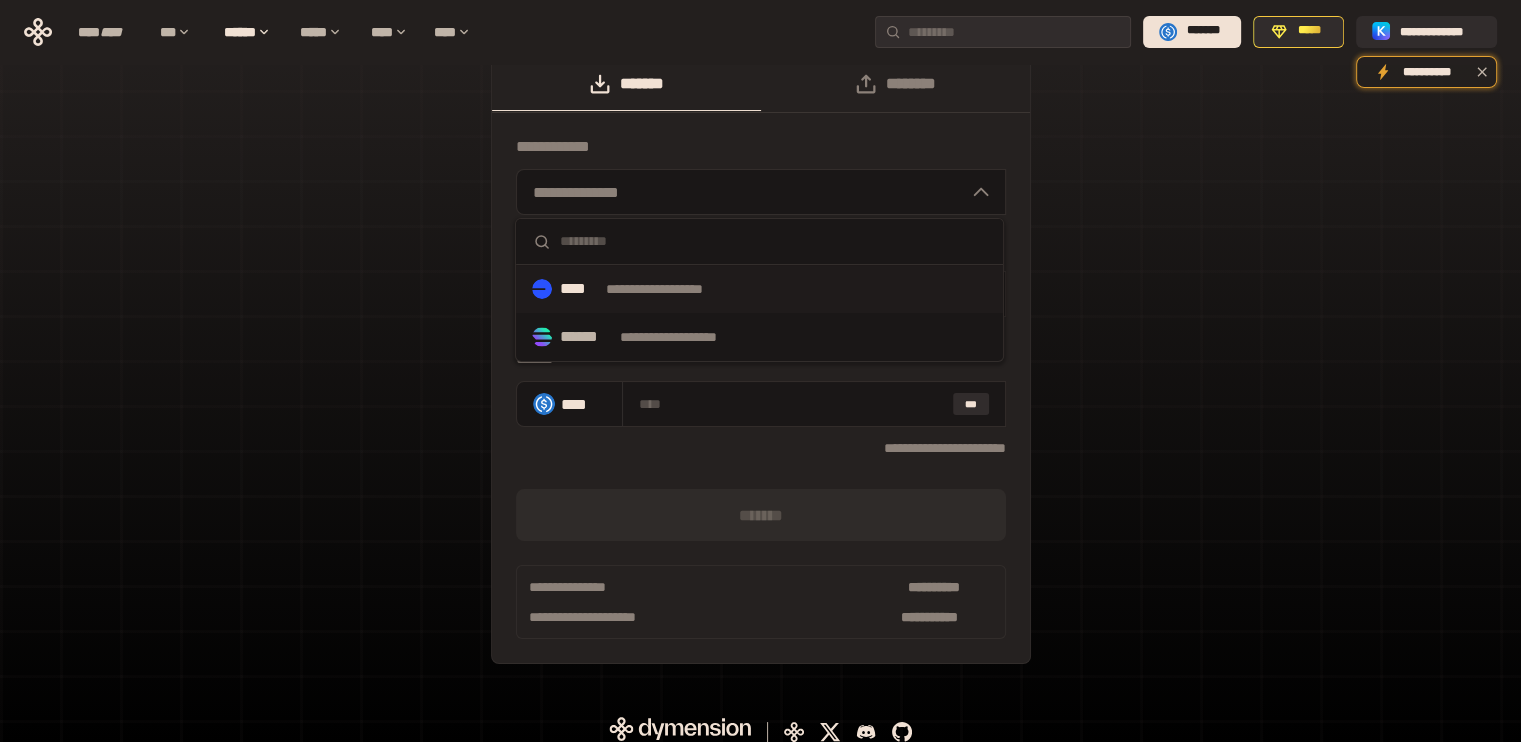 click on "**********" at bounding box center (673, 289) 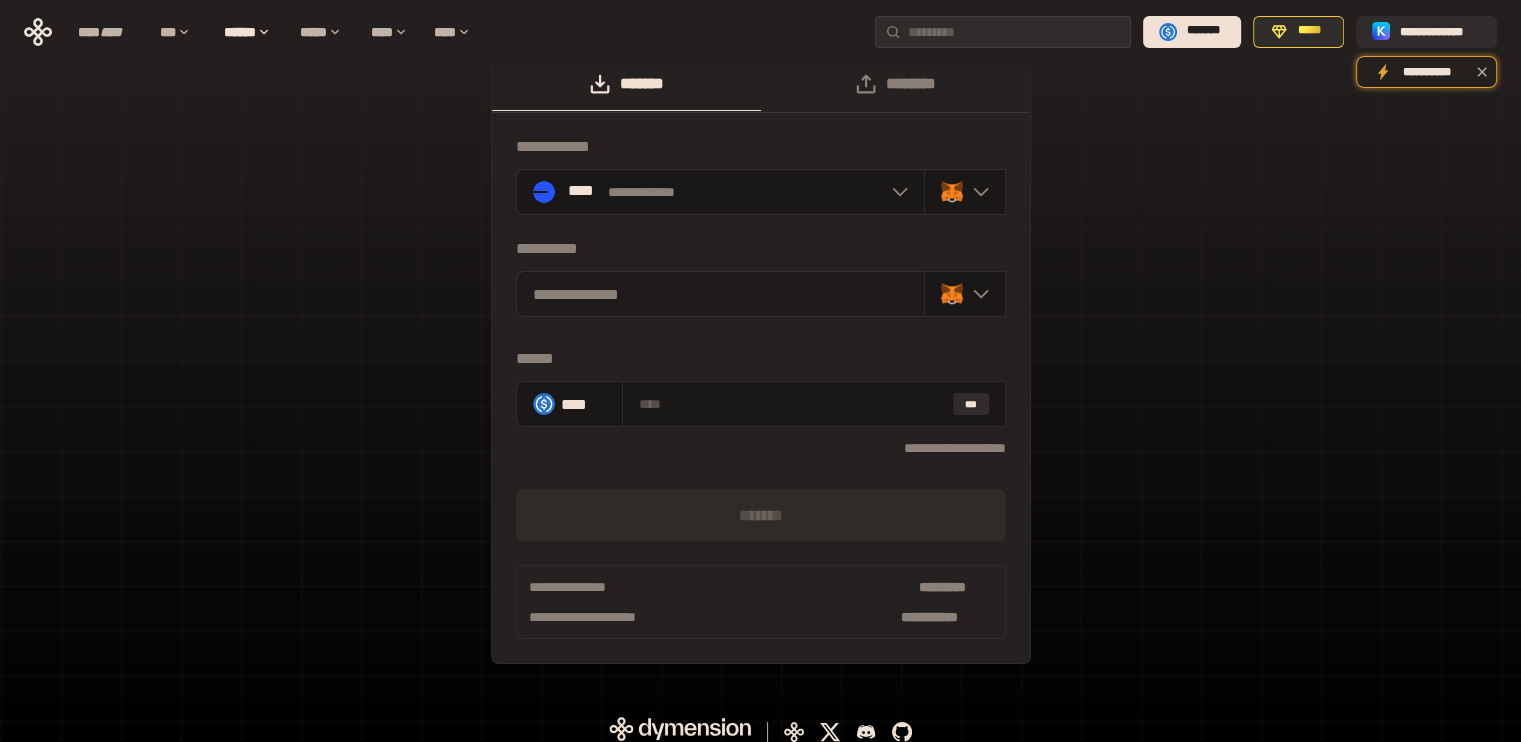 click on "**********" at bounding box center (721, 294) 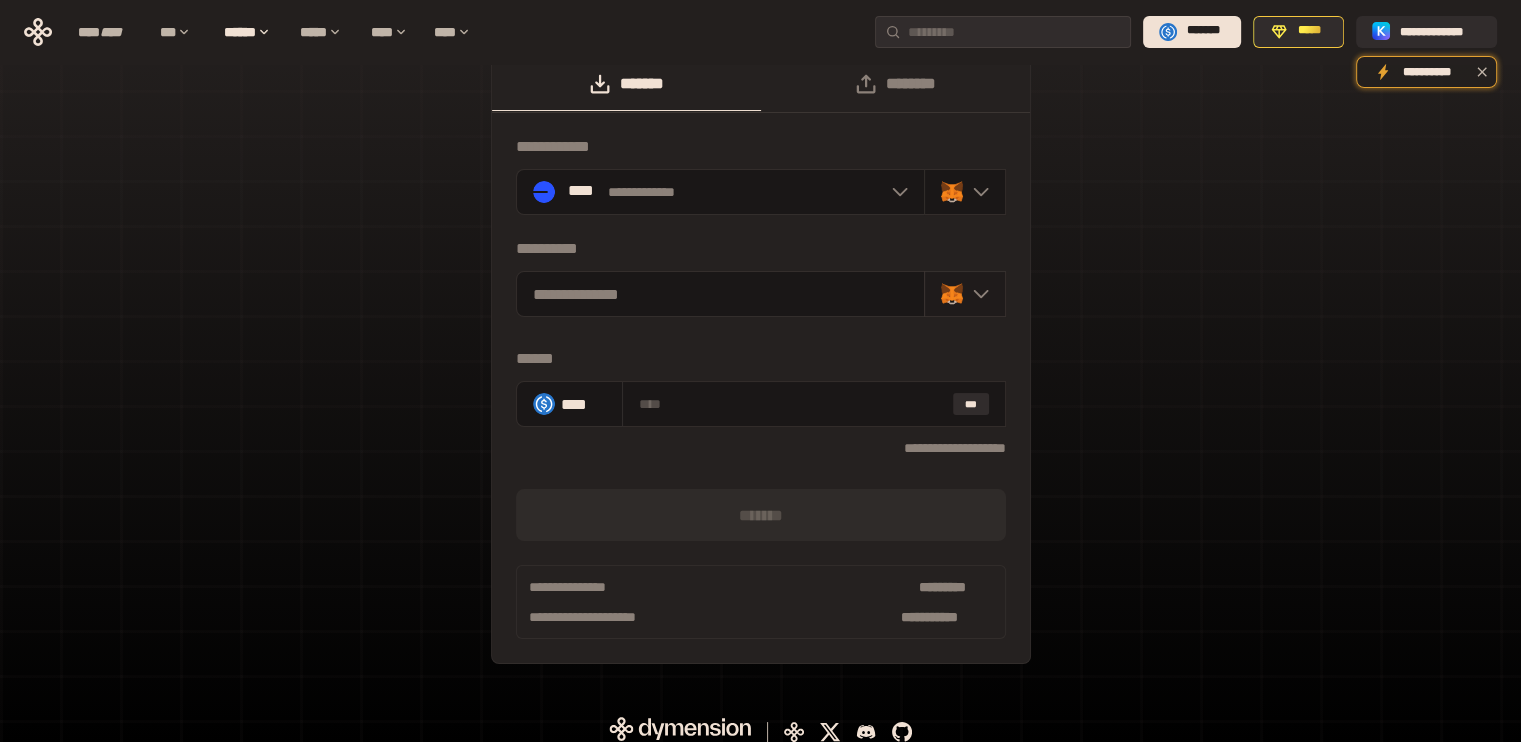 click 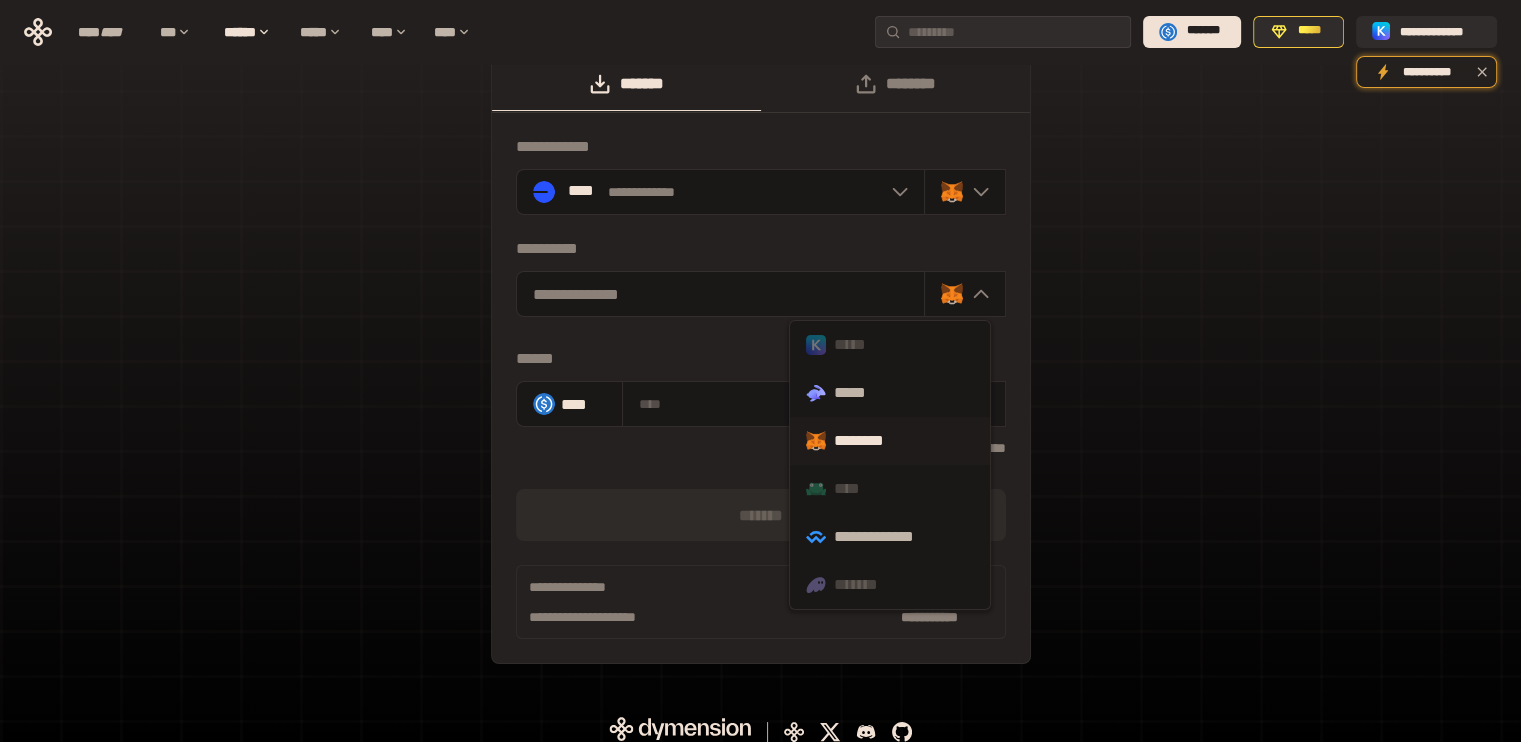 click on "********" at bounding box center (890, 441) 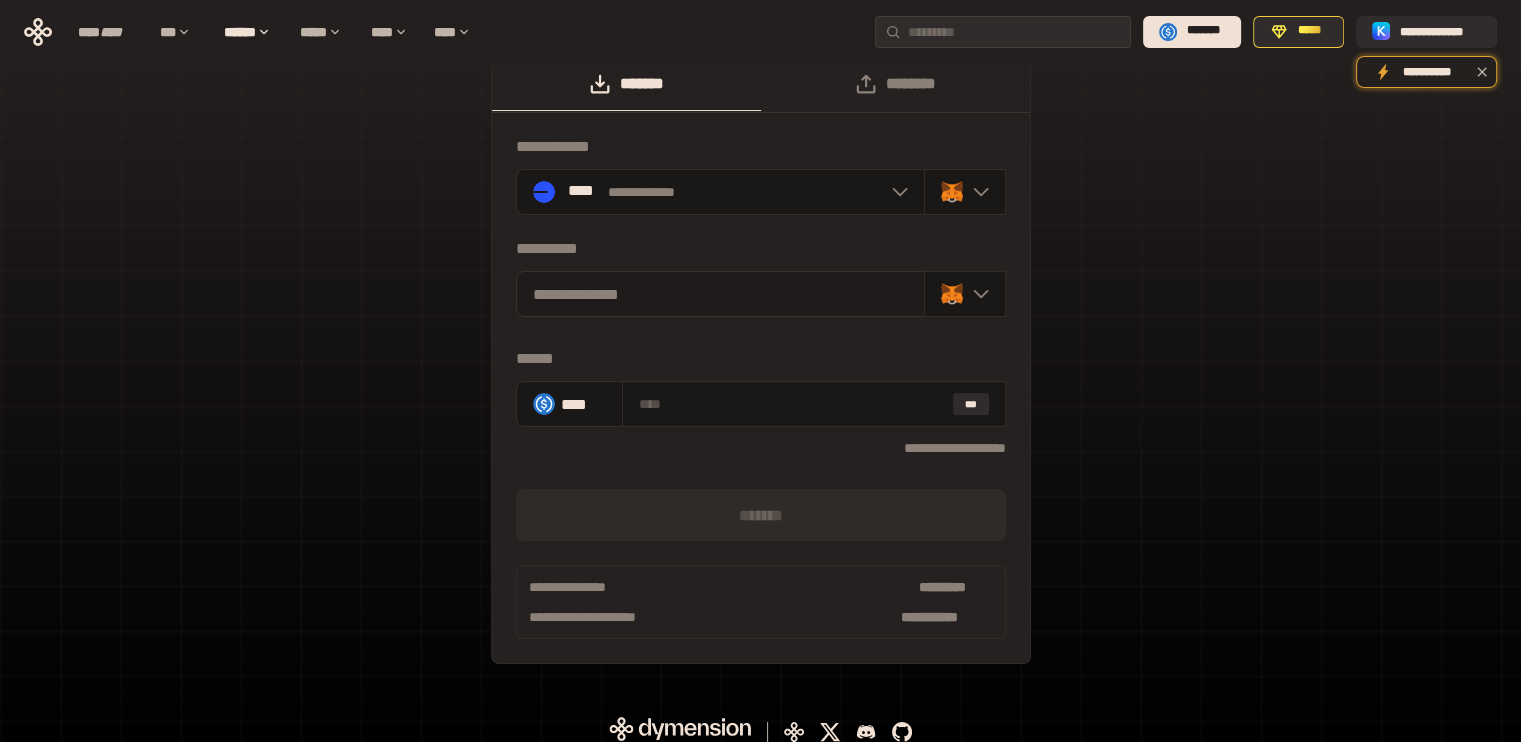 click on "**********" at bounding box center (721, 294) 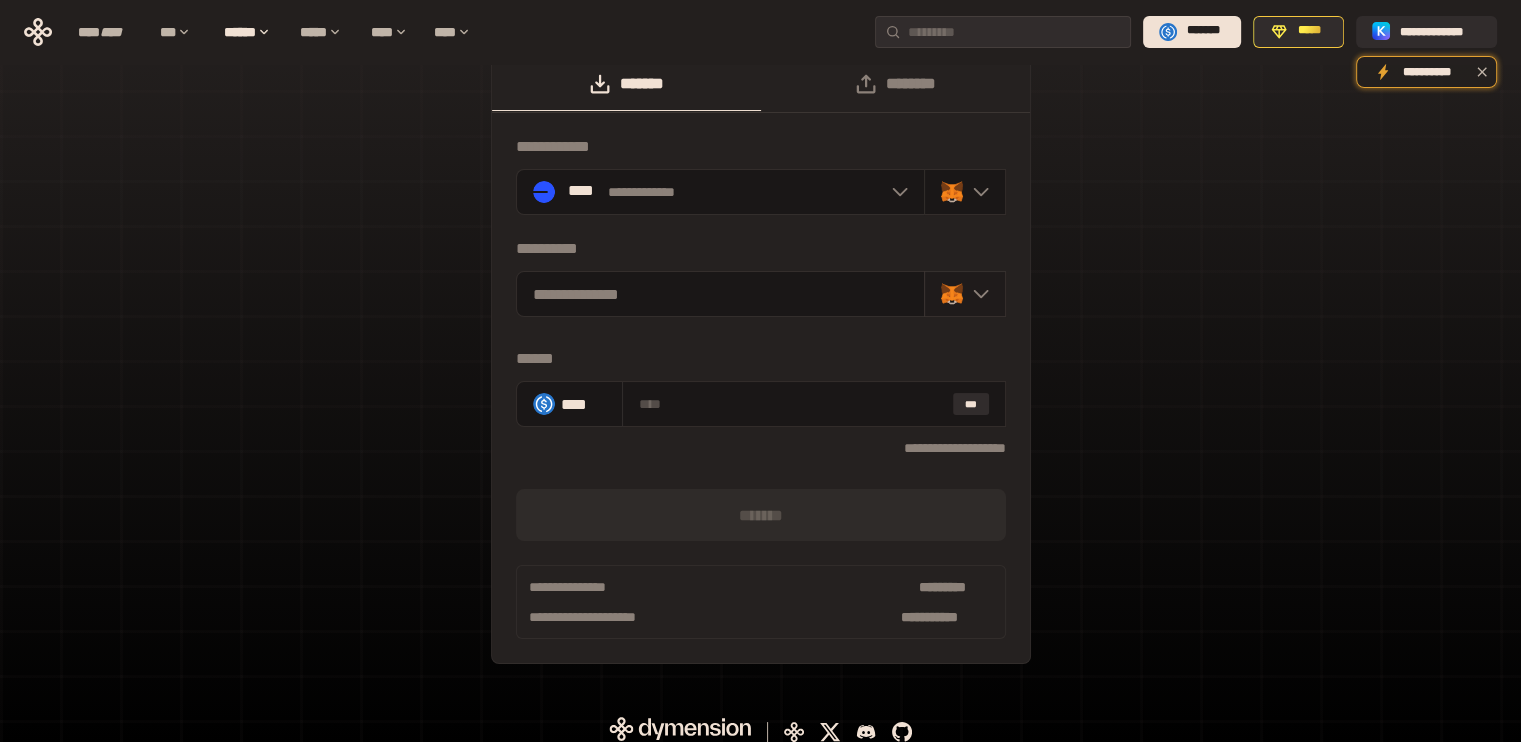 click at bounding box center [965, 294] 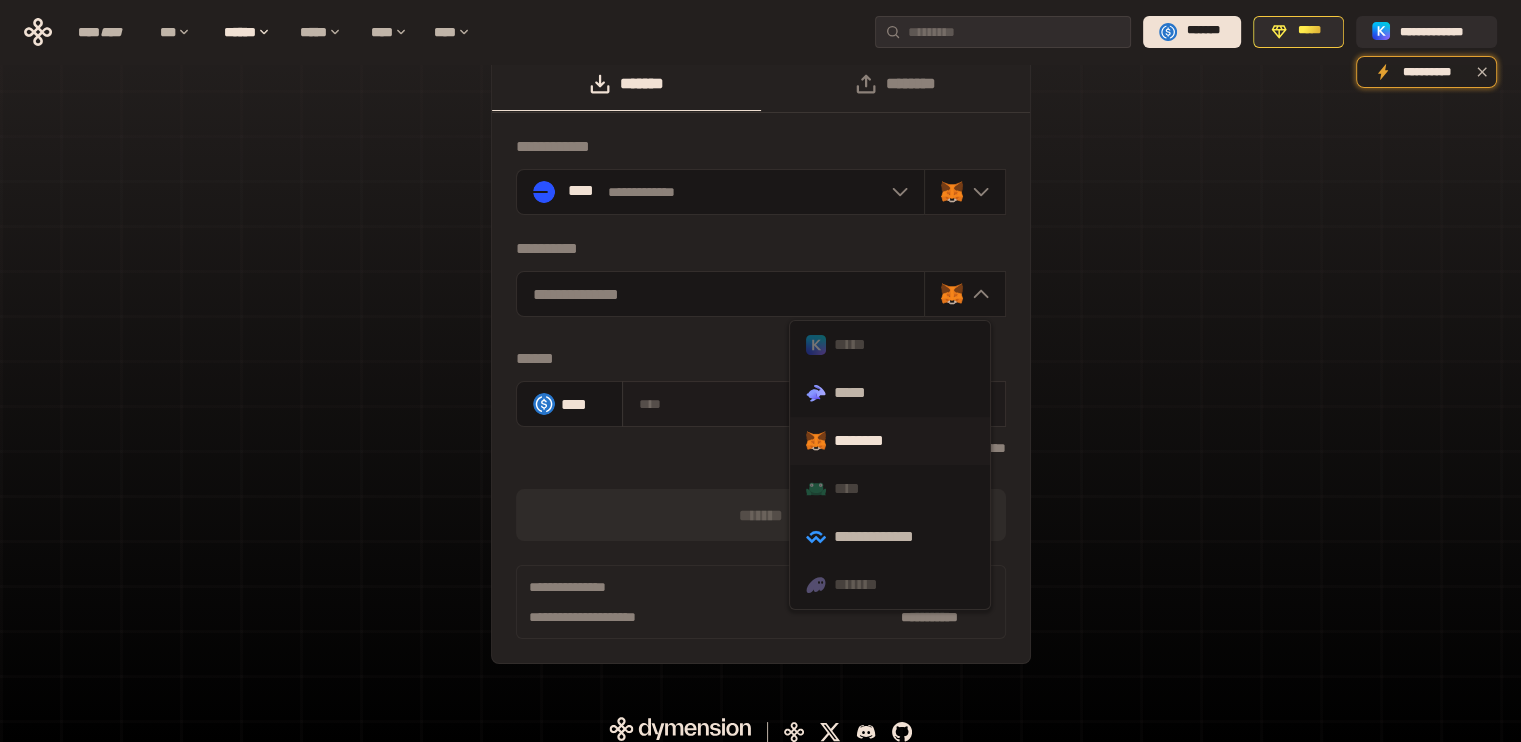 click at bounding box center [792, 404] 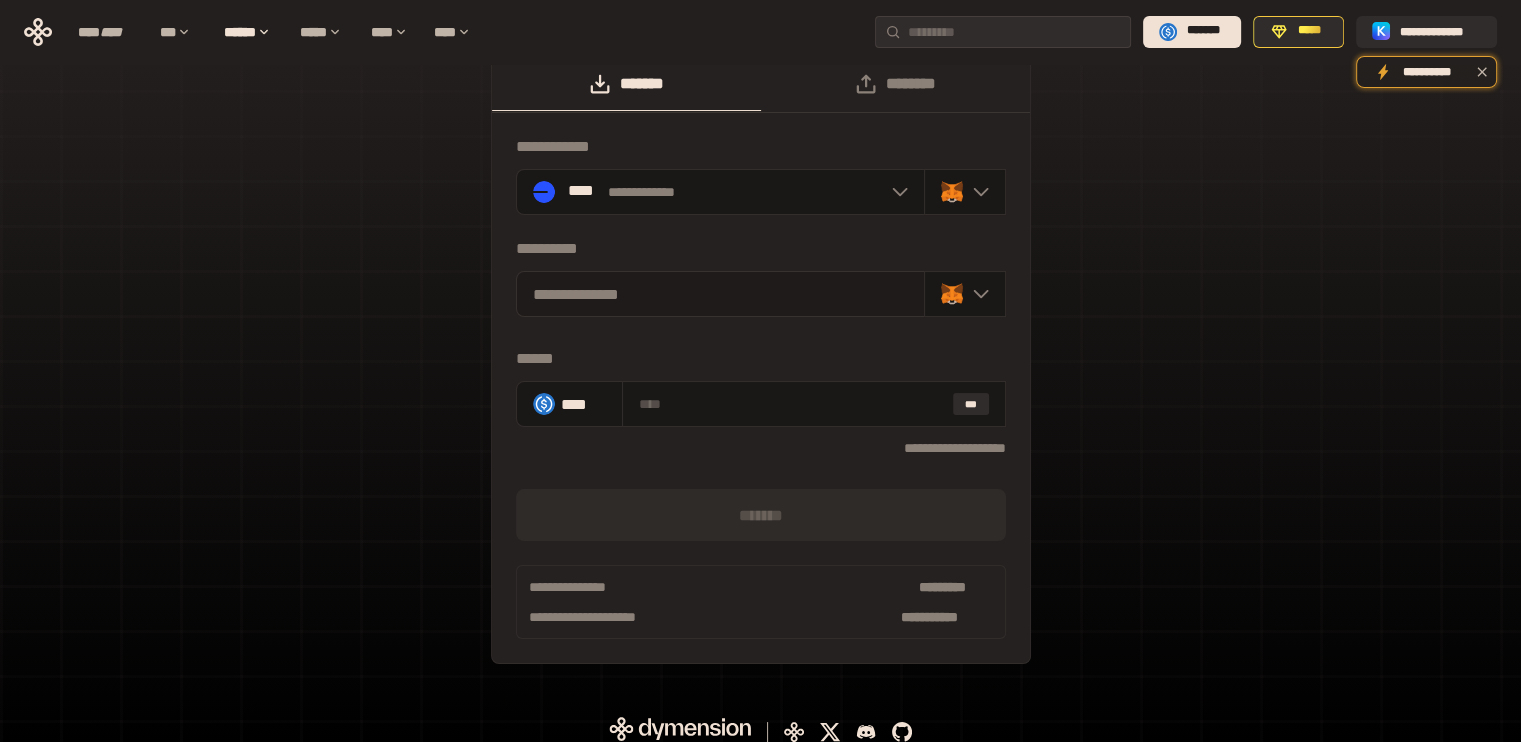 click on "**********" at bounding box center (721, 294) 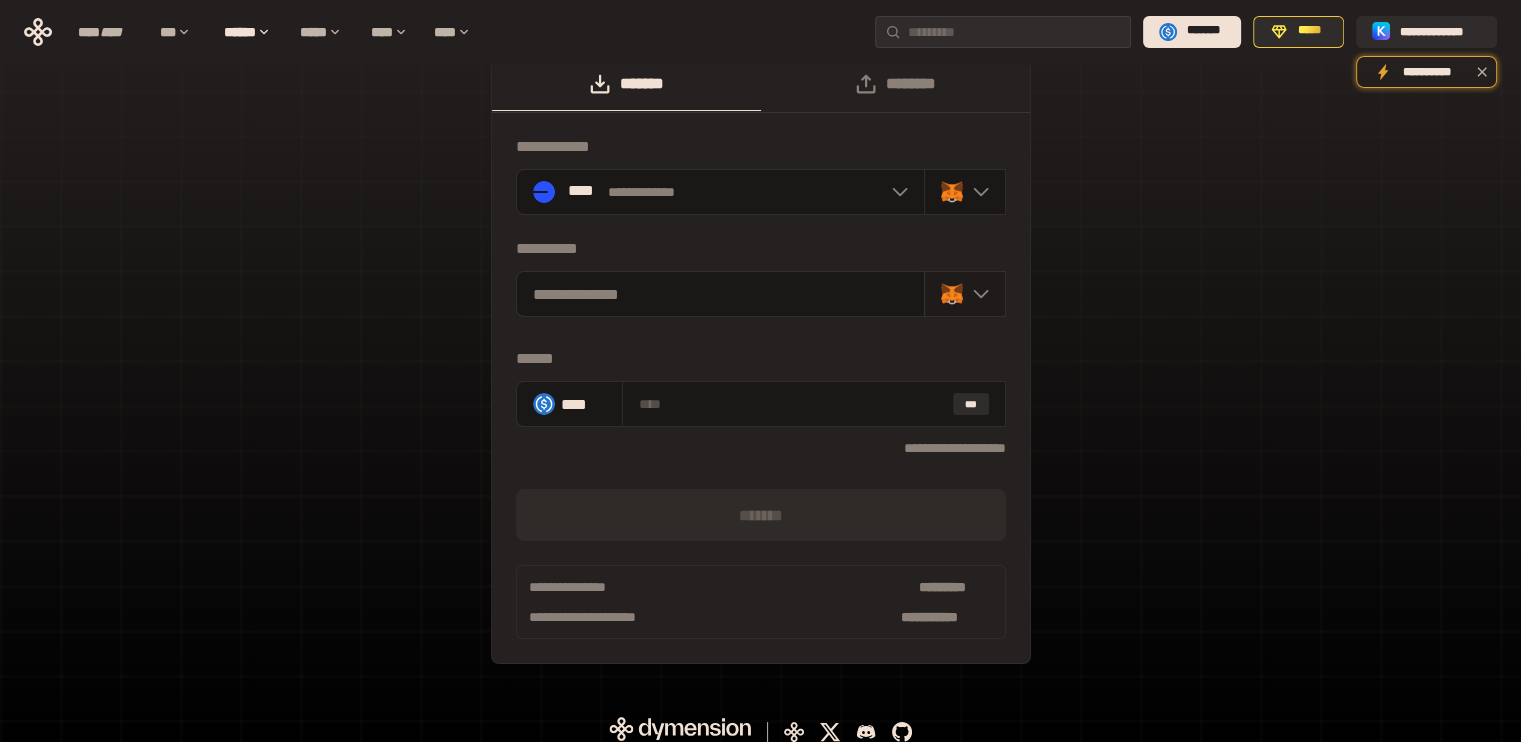 click at bounding box center [976, 294] 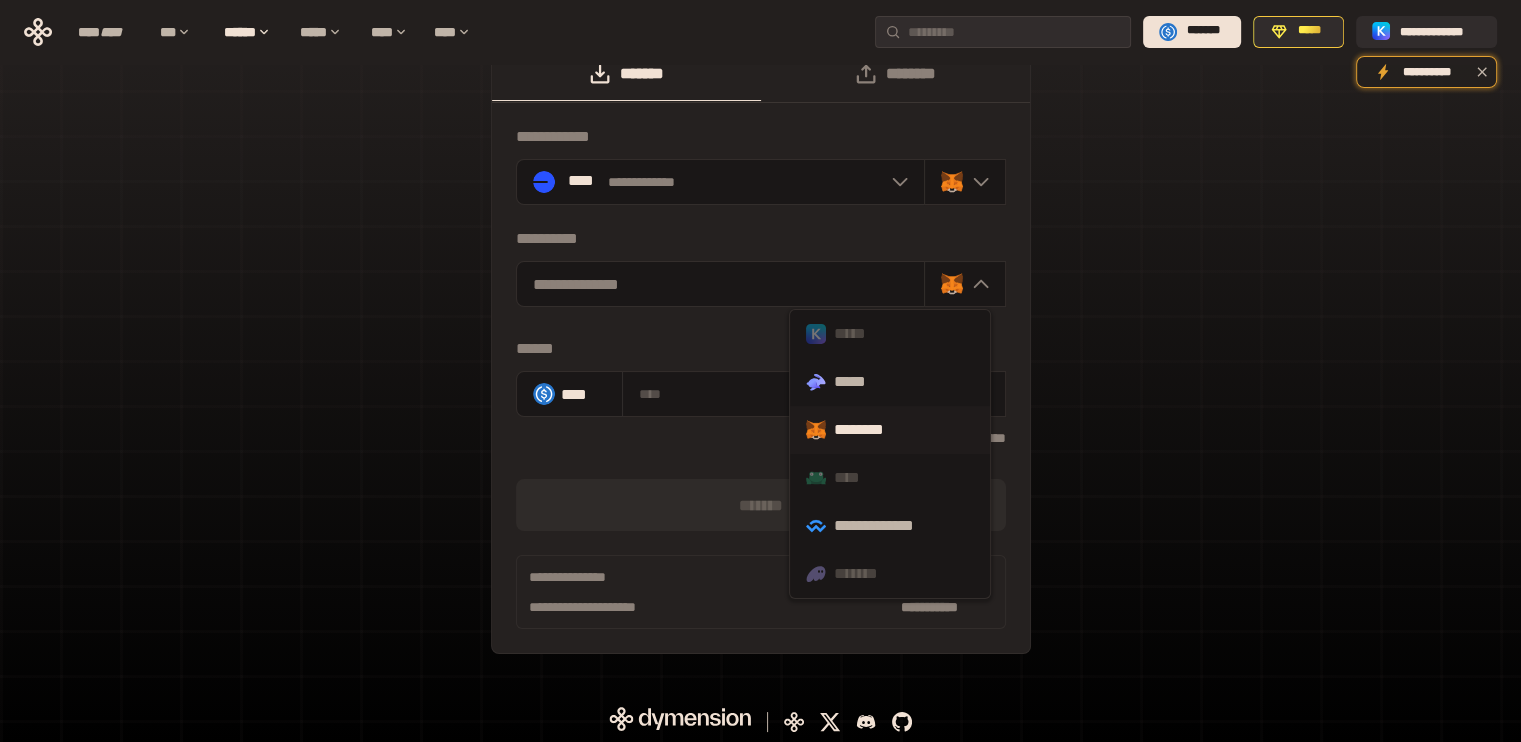 scroll, scrollTop: 44, scrollLeft: 0, axis: vertical 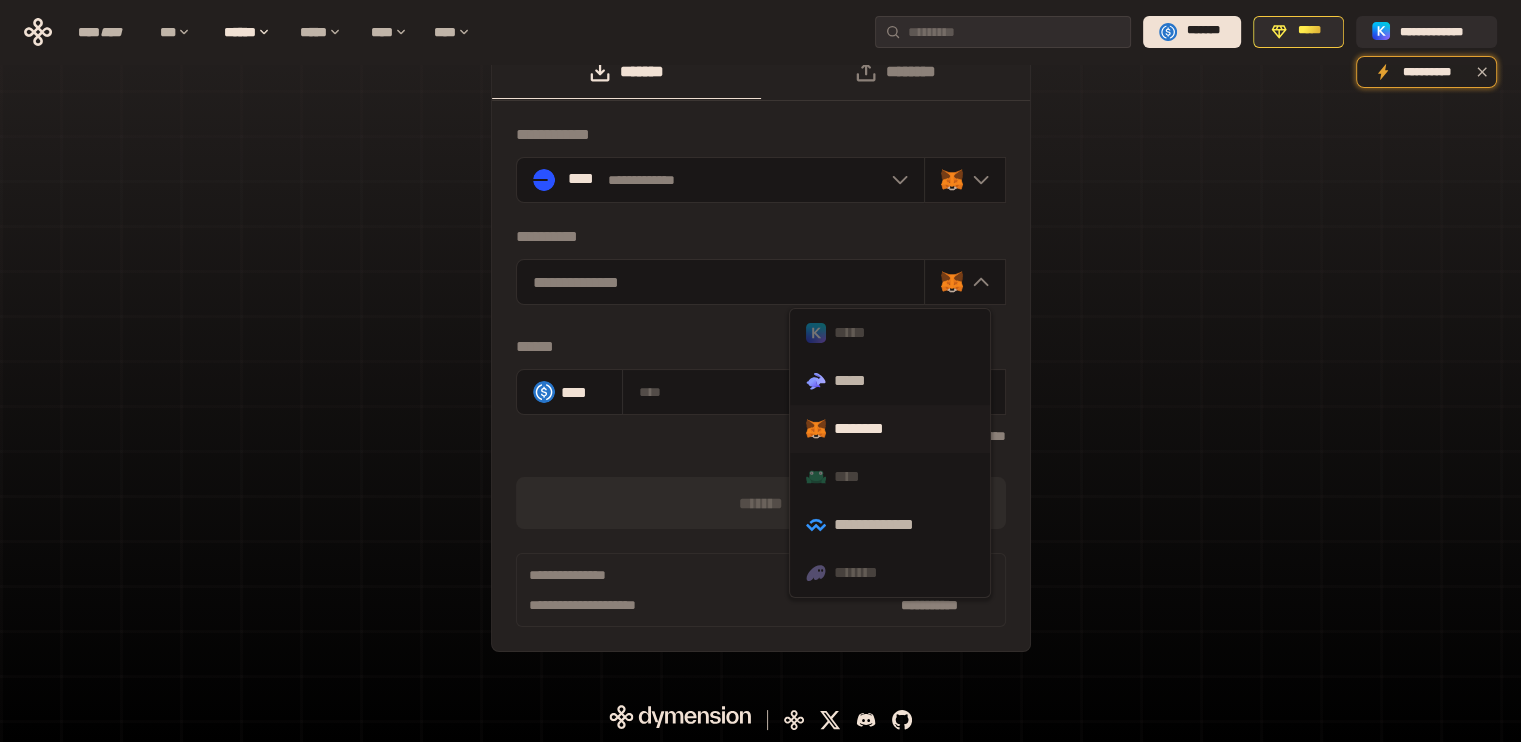 click on "*****" at bounding box center [890, 333] 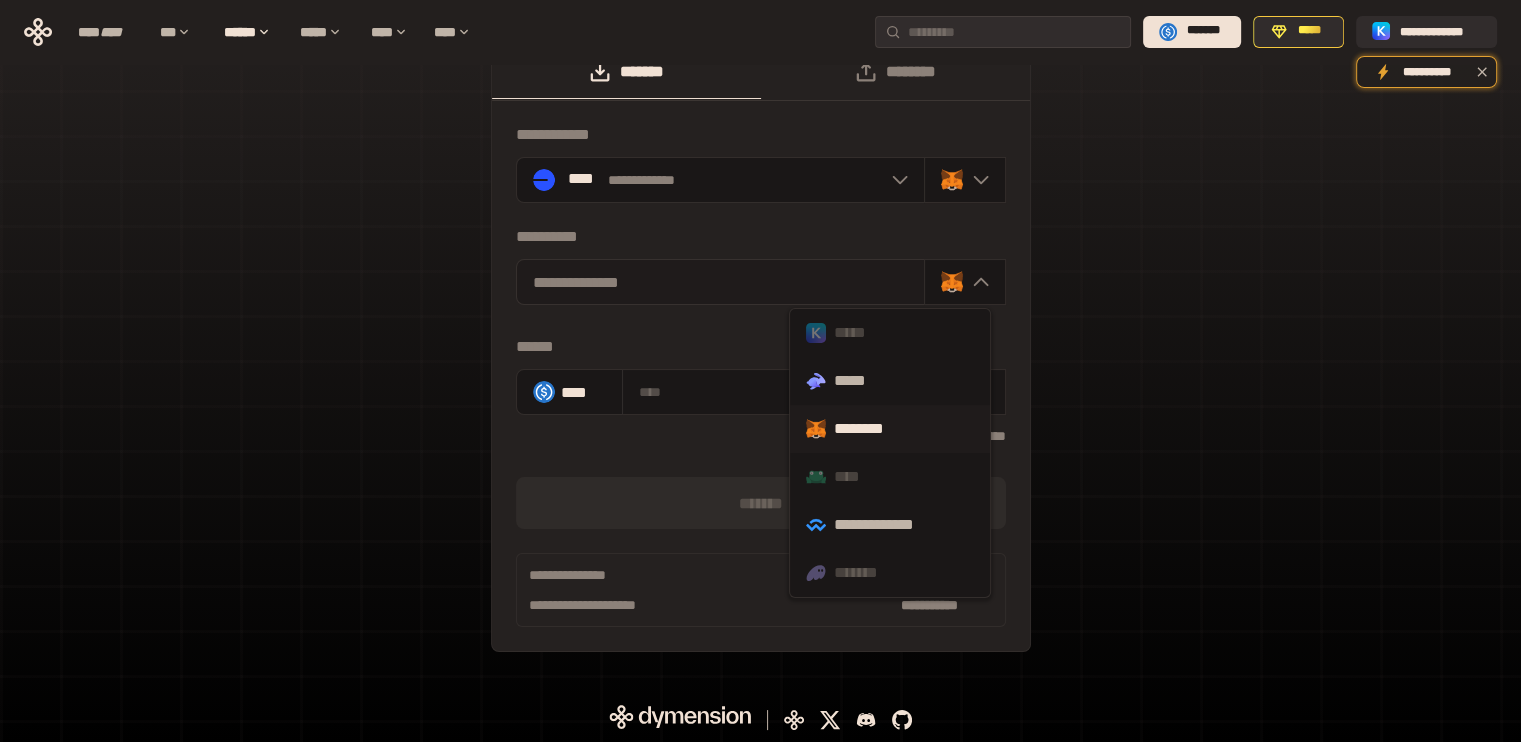 click on "**********" at bounding box center (721, 282) 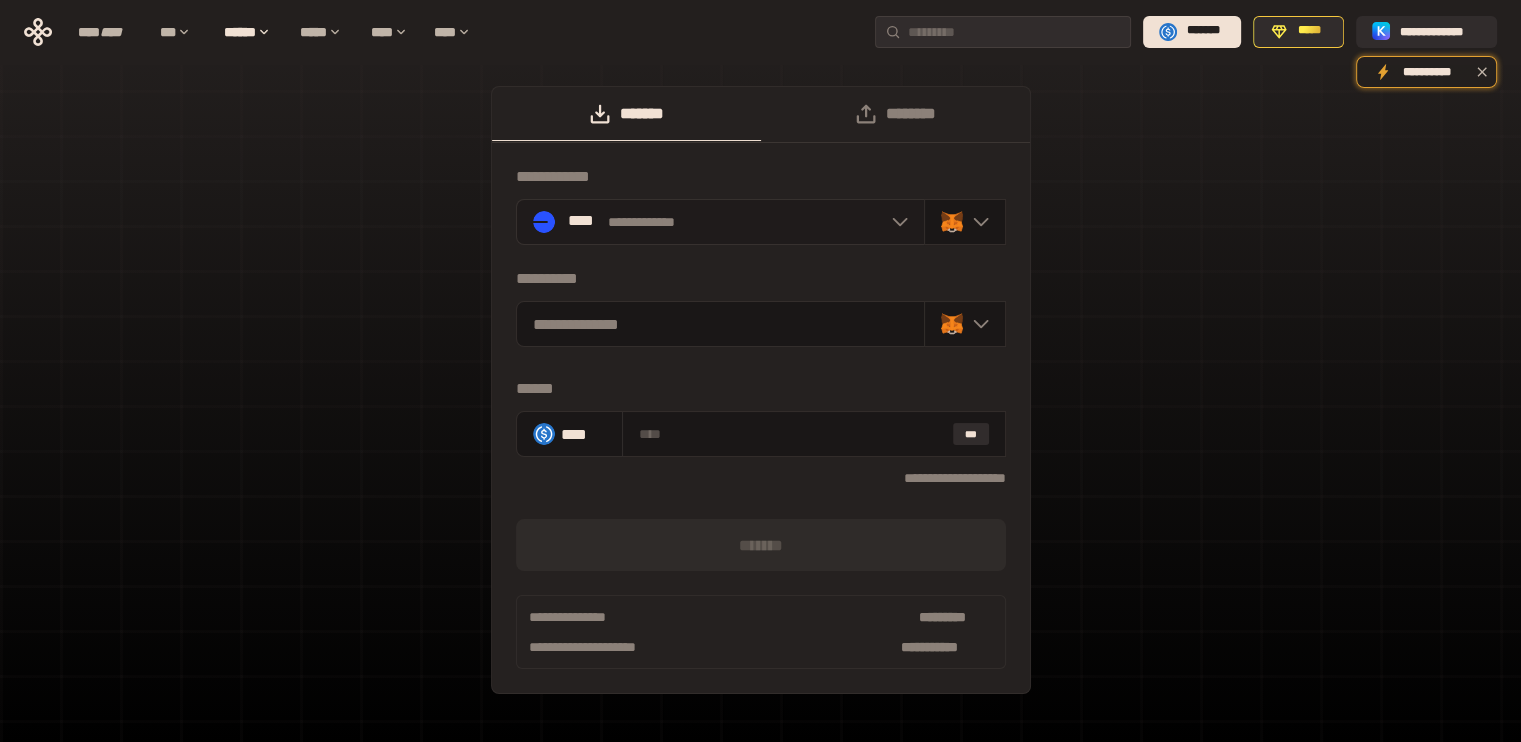 scroll, scrollTop: 0, scrollLeft: 0, axis: both 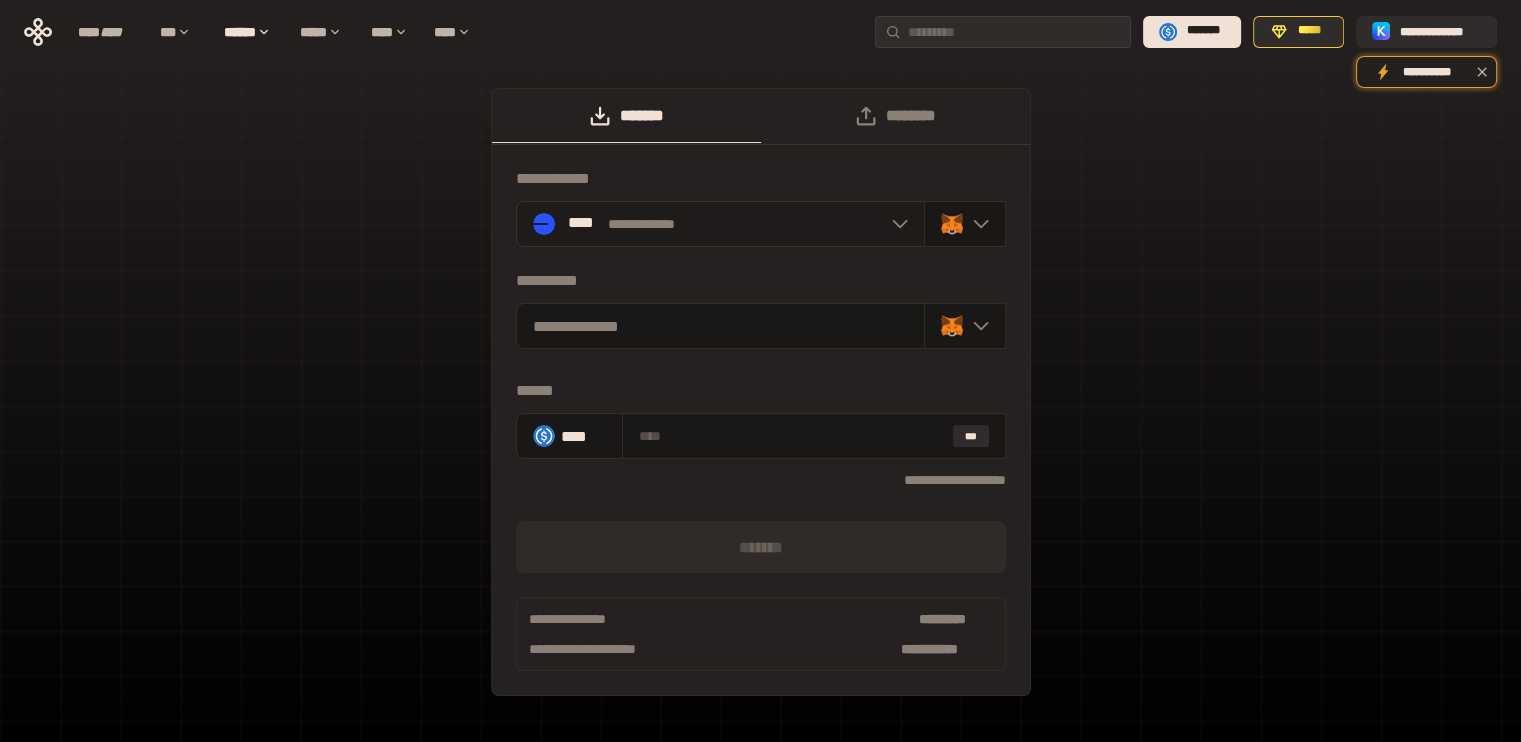 click on "**********" at bounding box center (721, 224) 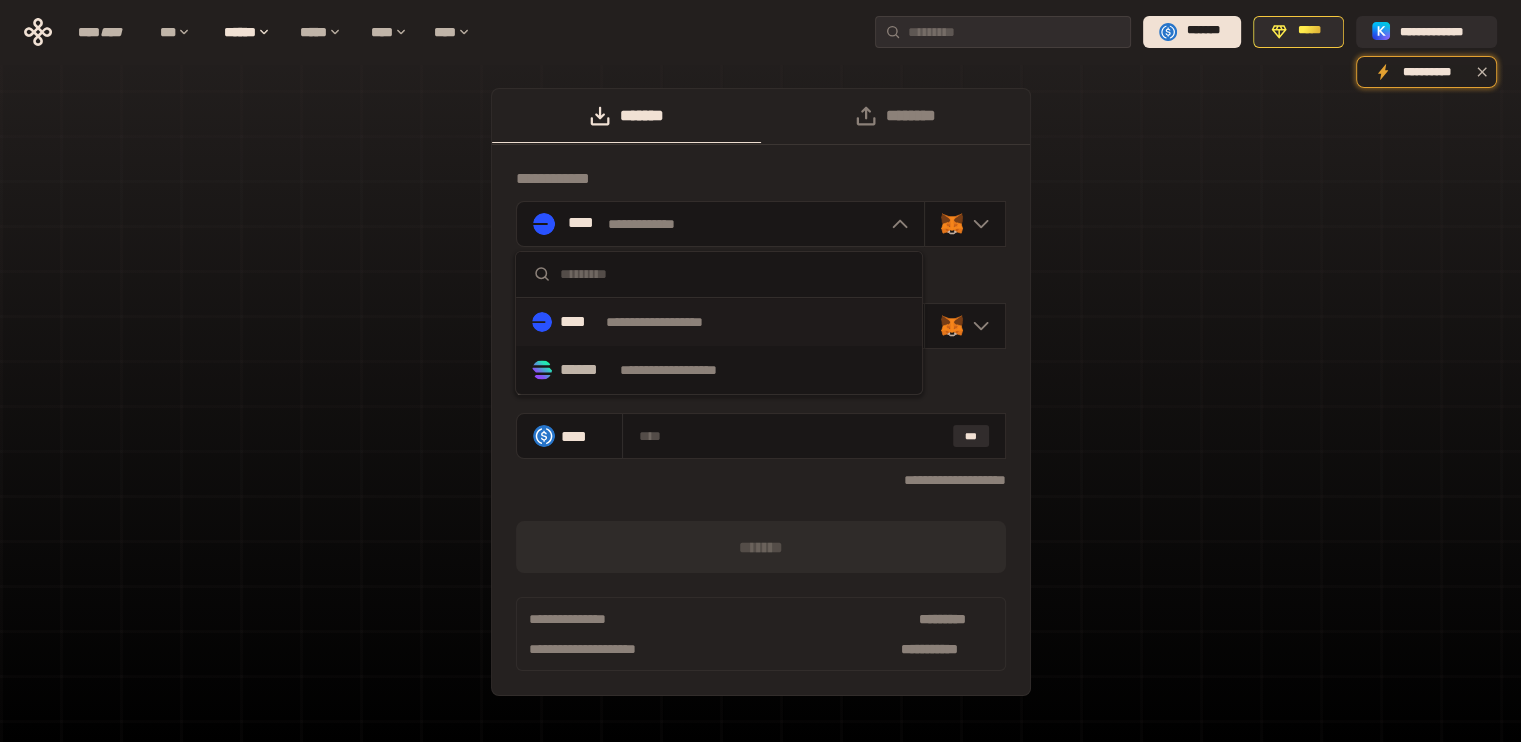 click on "**********" at bounding box center (760, 402) 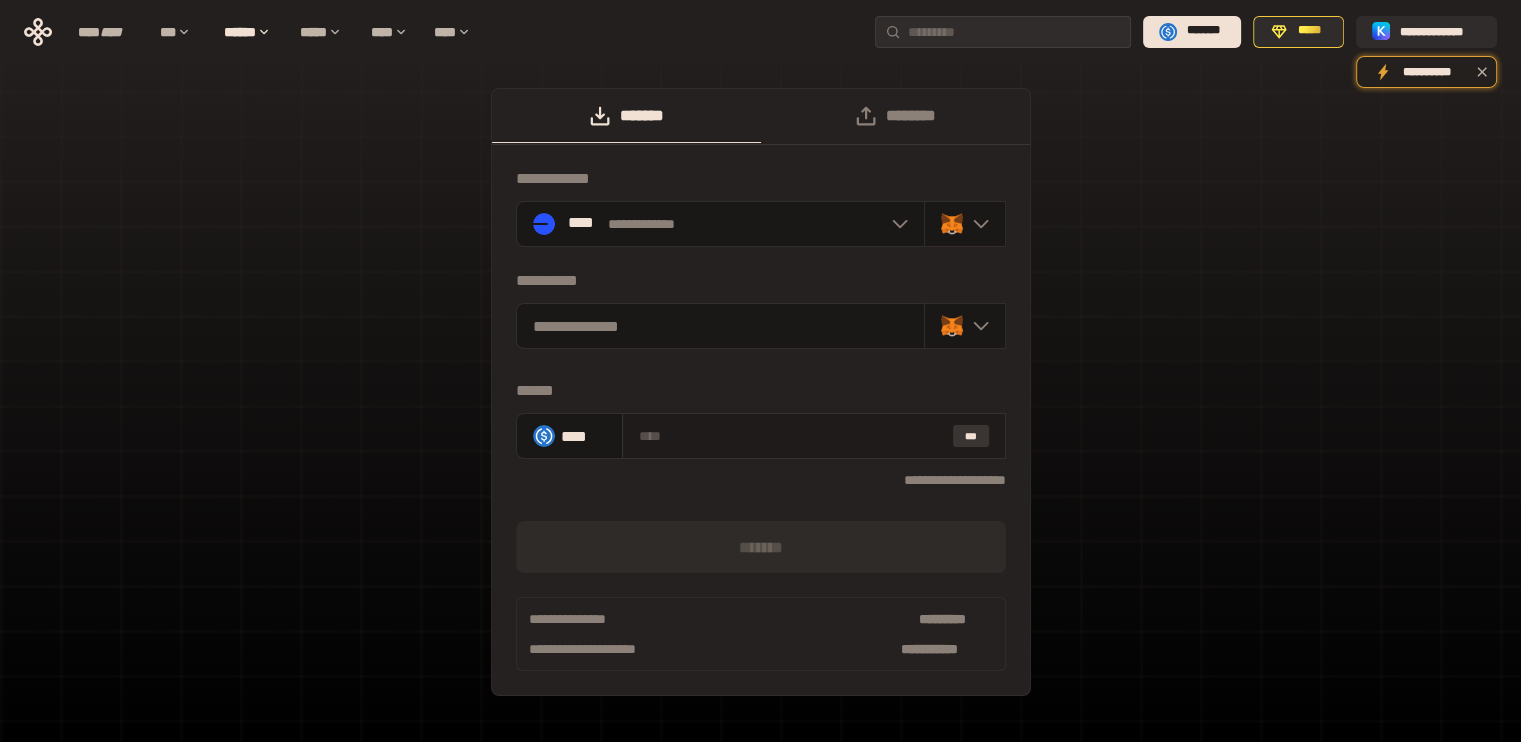 click on "***" at bounding box center [971, 436] 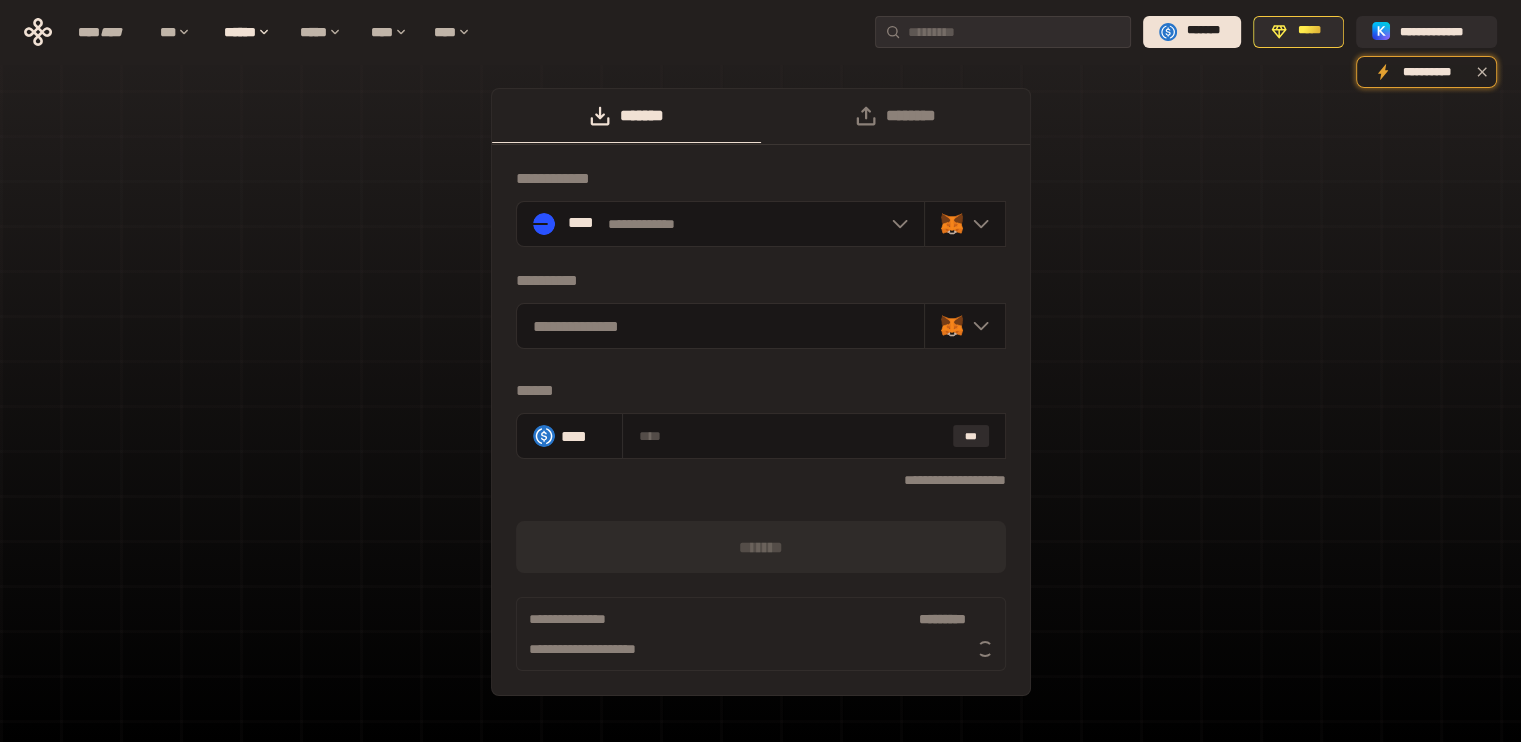 click on "**********" at bounding box center [761, 392] 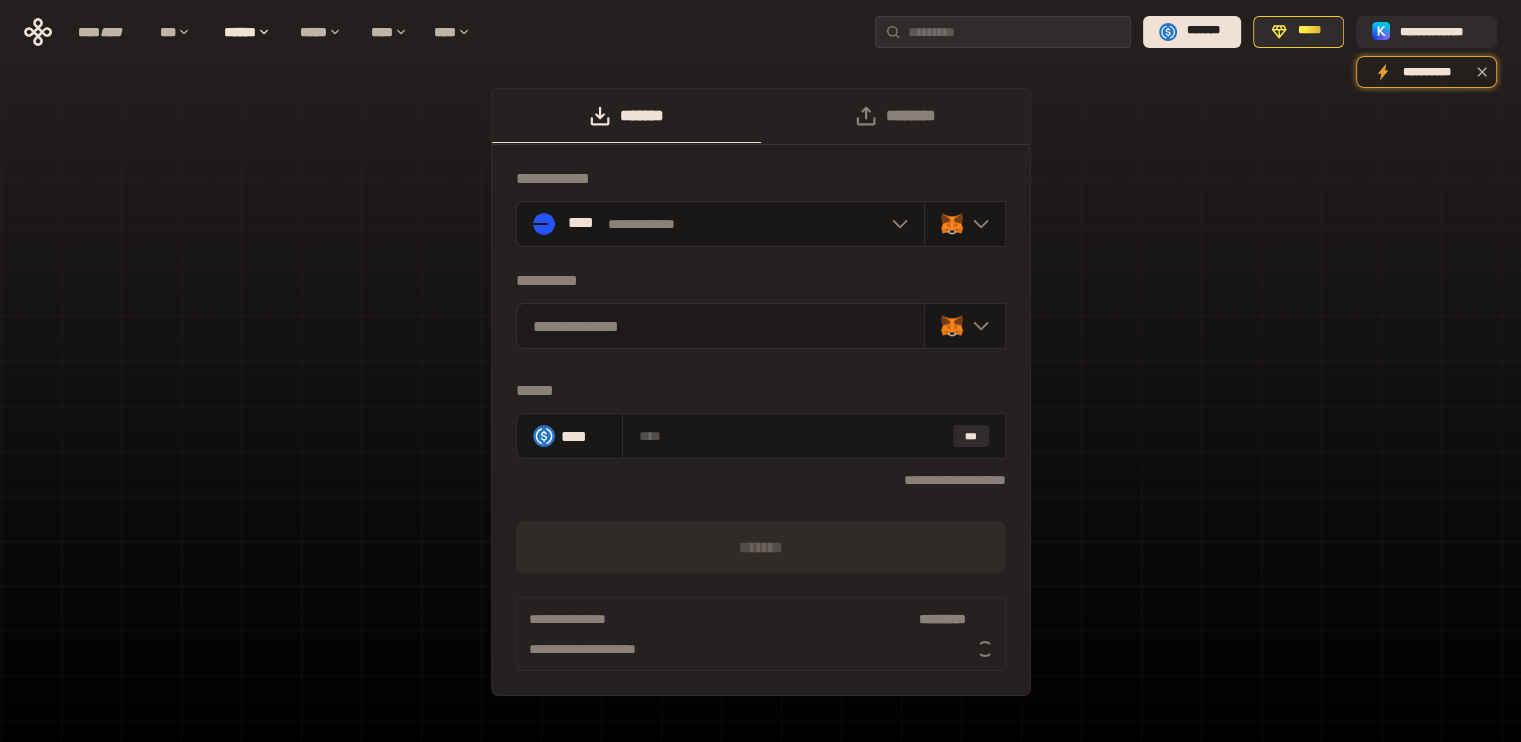 click on "**********" at bounding box center (721, 326) 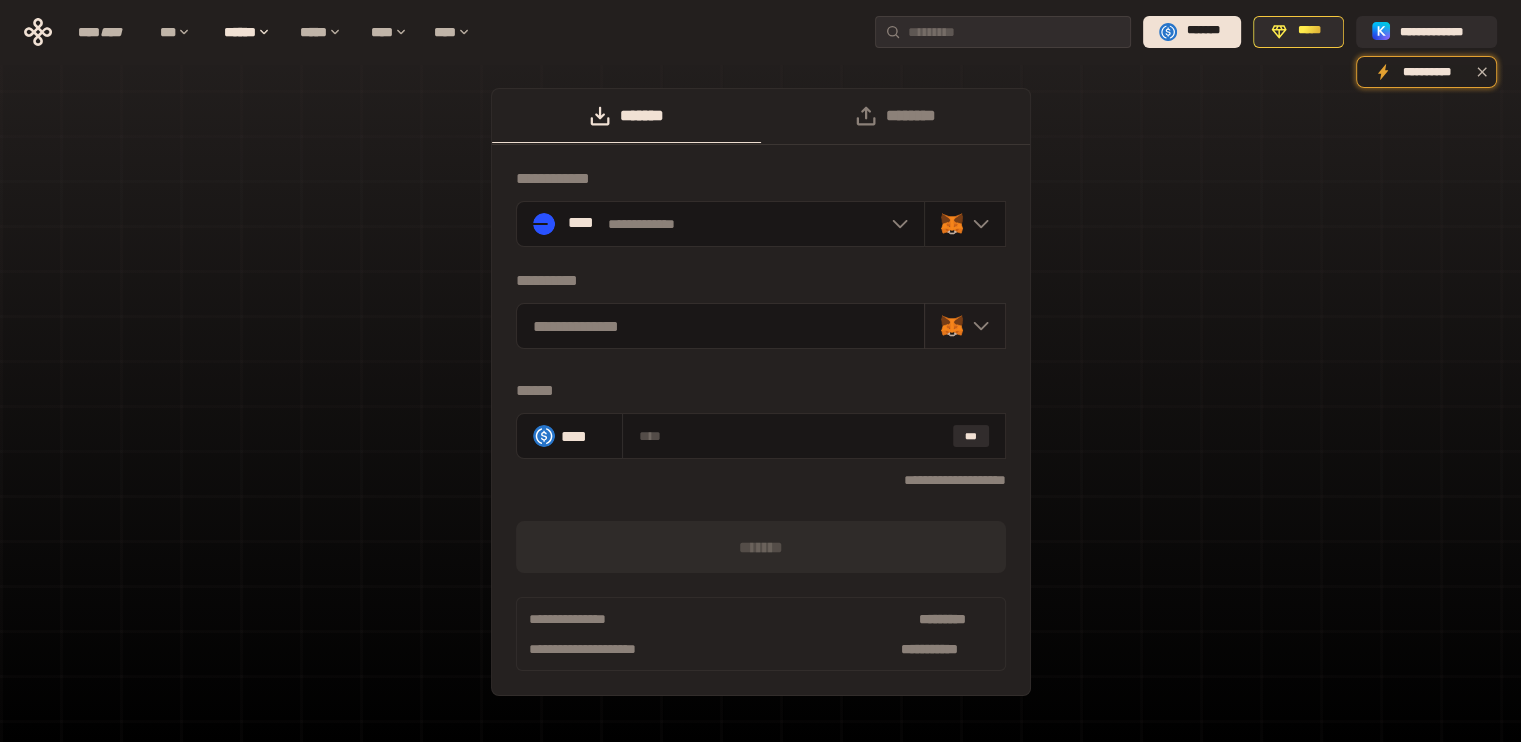 click at bounding box center [965, 326] 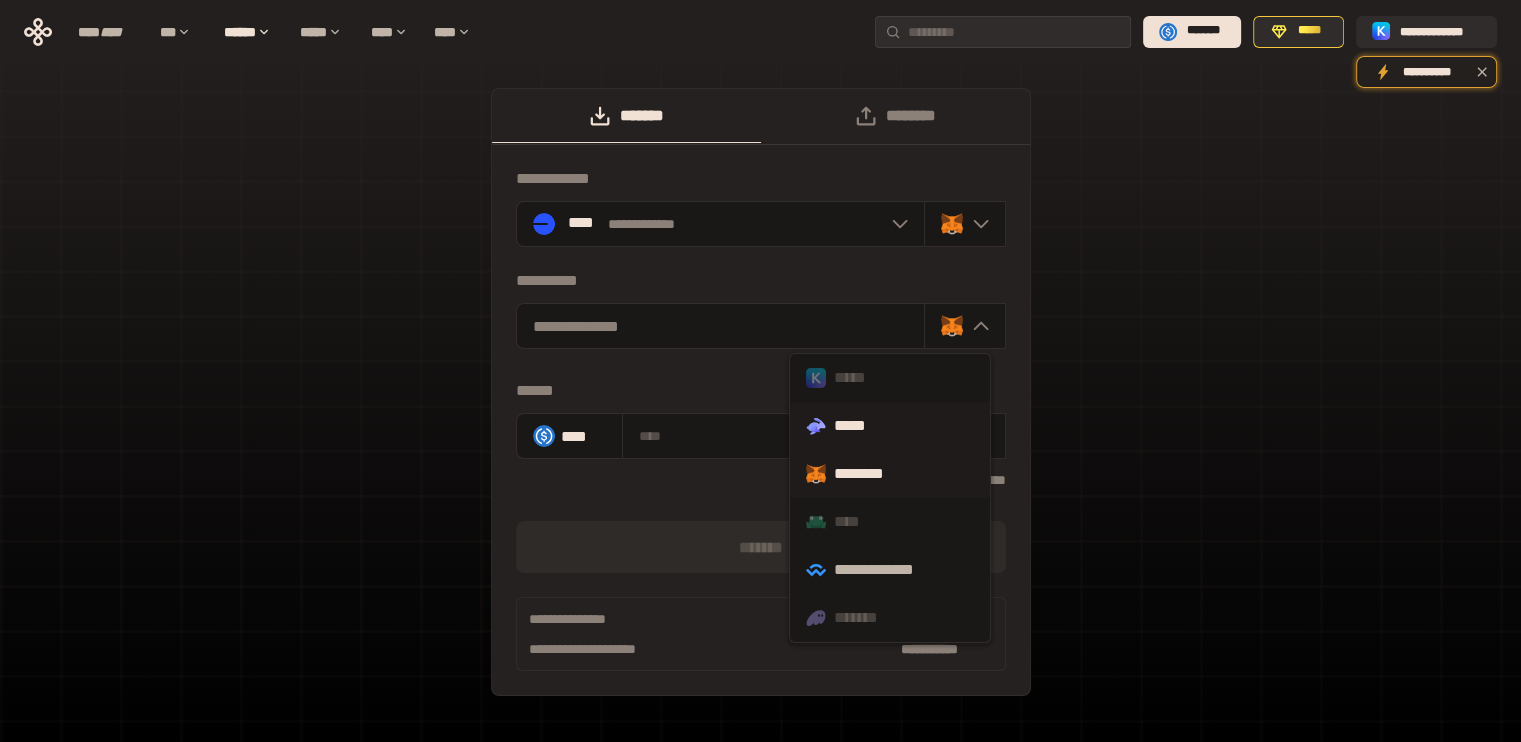 click on ".st0{fill:url(#SVGID_1_);}
.st1{fill-rule:evenodd;clip-rule:evenodd;fill:url(#SVGID_00000161597173617360504640000012432366591255278478_);}
.st2{fill-rule:evenodd;clip-rule:evenodd;fill:url(#SVGID_00000021803777515098205300000017382971856690286485_);}
.st3{fill:url(#SVGID_00000031192219548086493050000012287181694732331425_);}
*****" at bounding box center [890, 426] 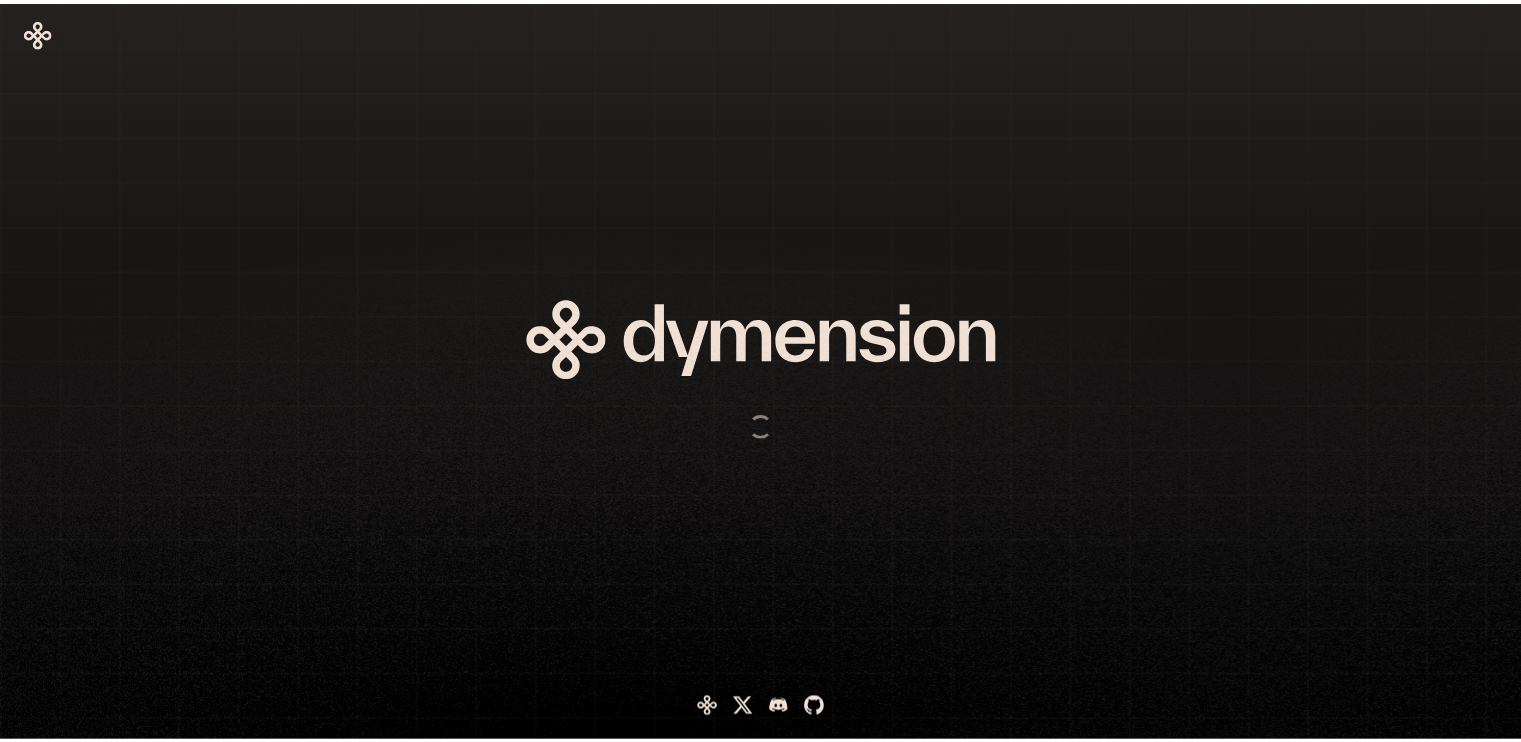 scroll, scrollTop: 0, scrollLeft: 0, axis: both 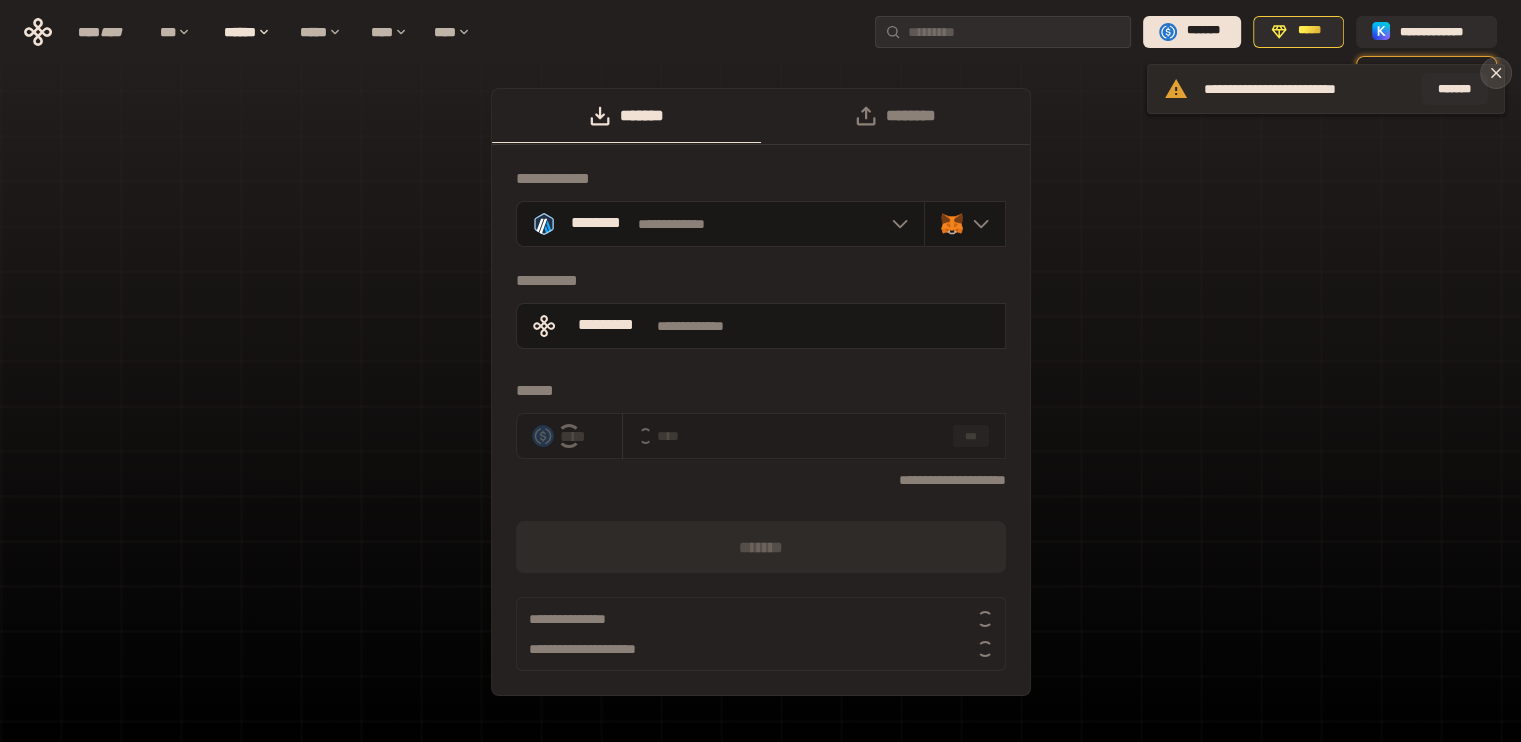 click 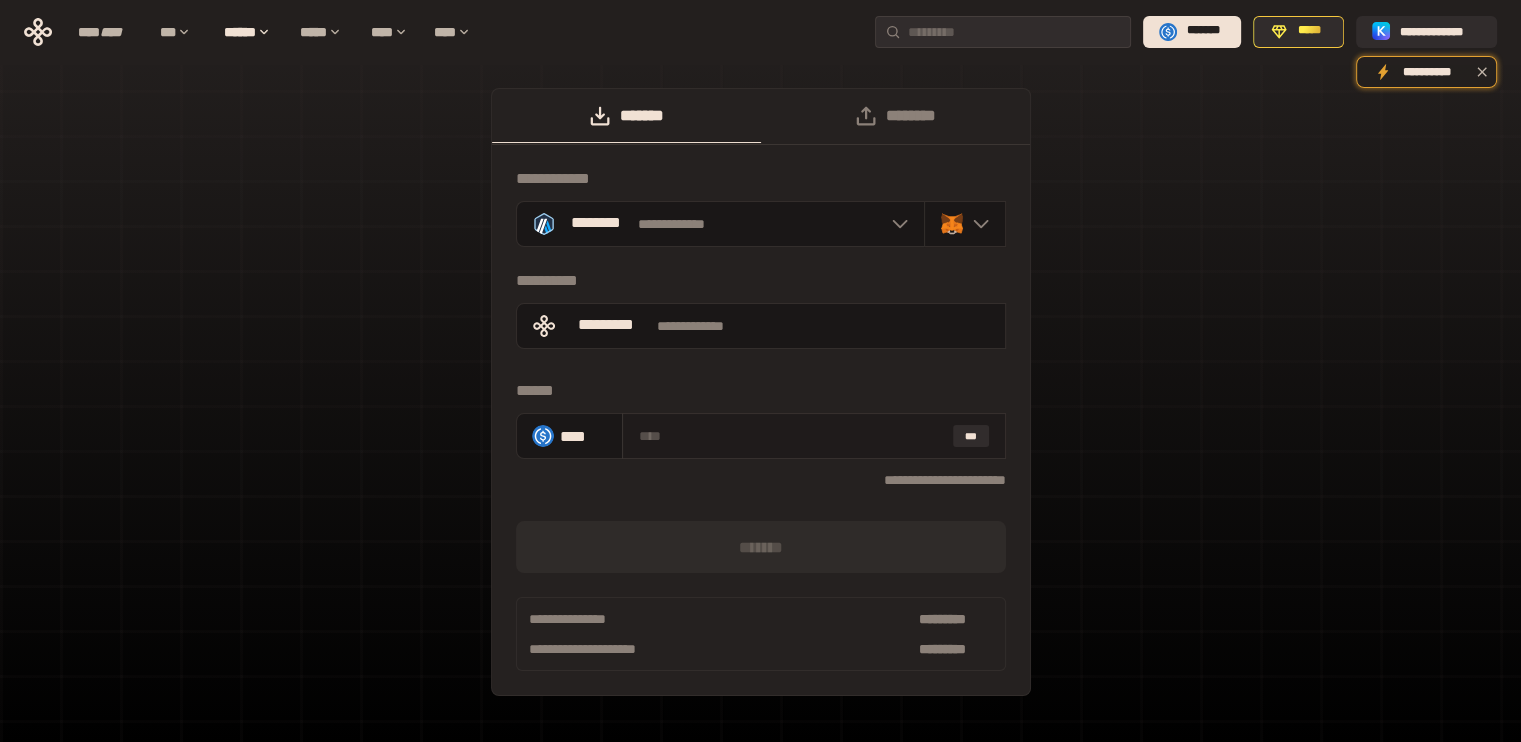 click on "***" at bounding box center [814, 436] 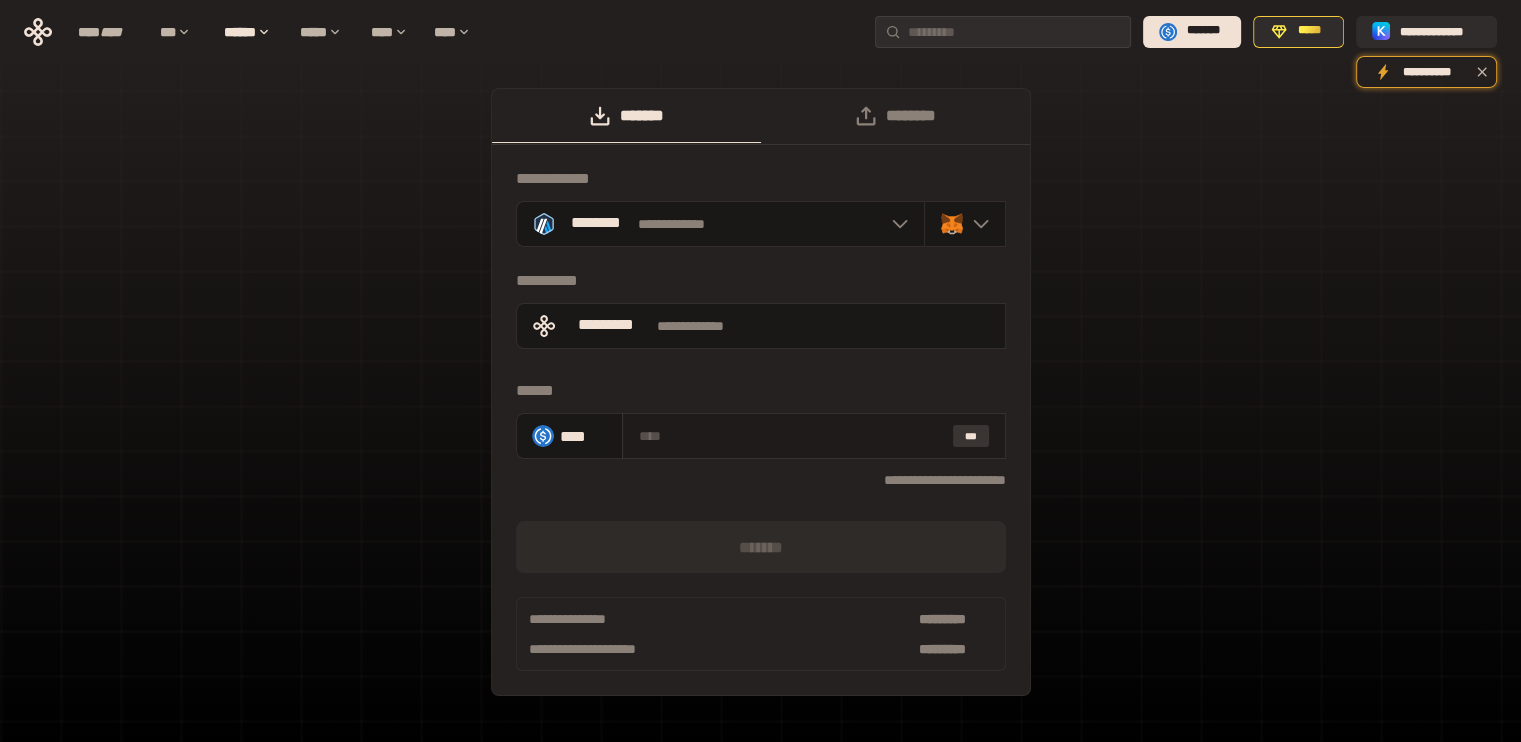 click on "***" at bounding box center (971, 436) 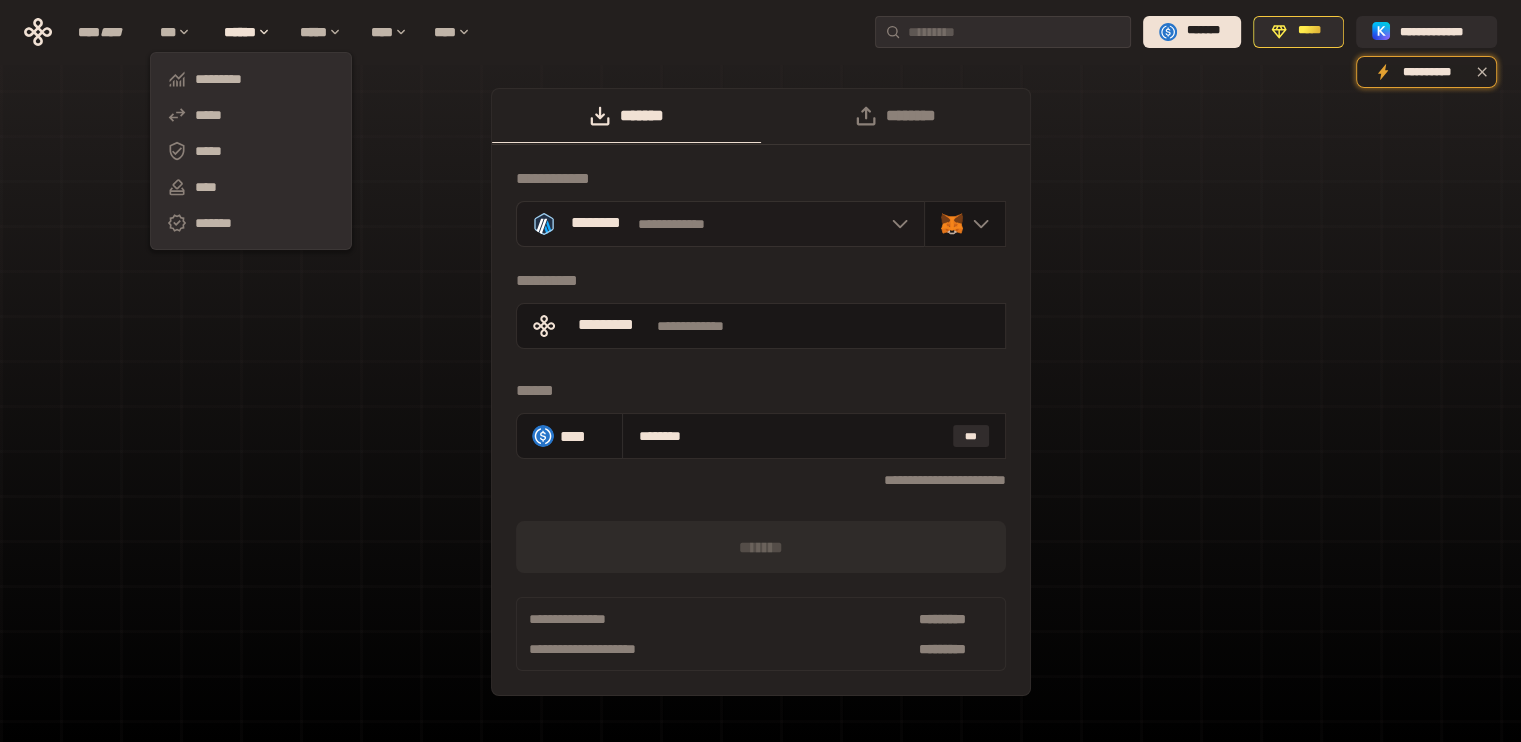 click on "**********" at bounding box center (720, 224) 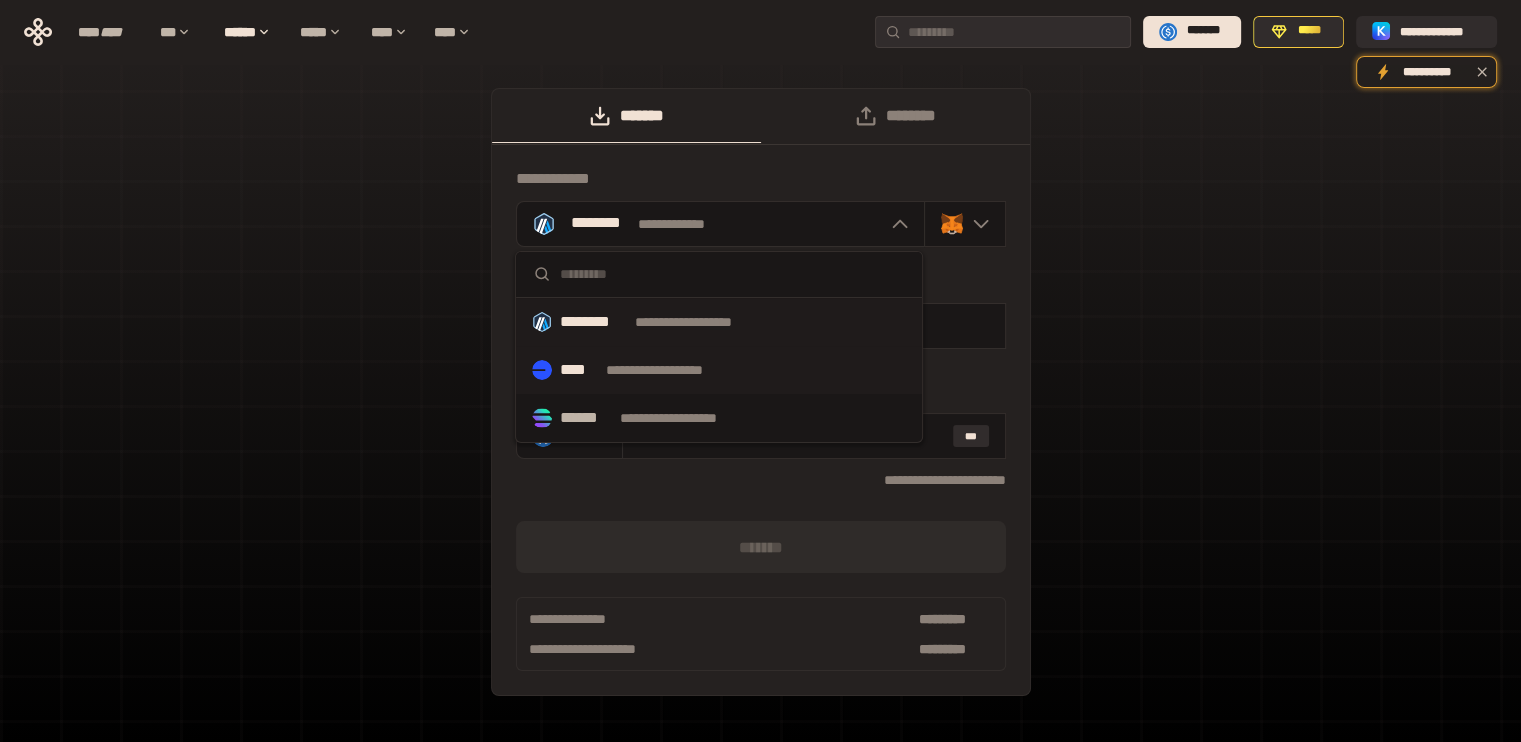 click on "**********" at bounding box center [673, 370] 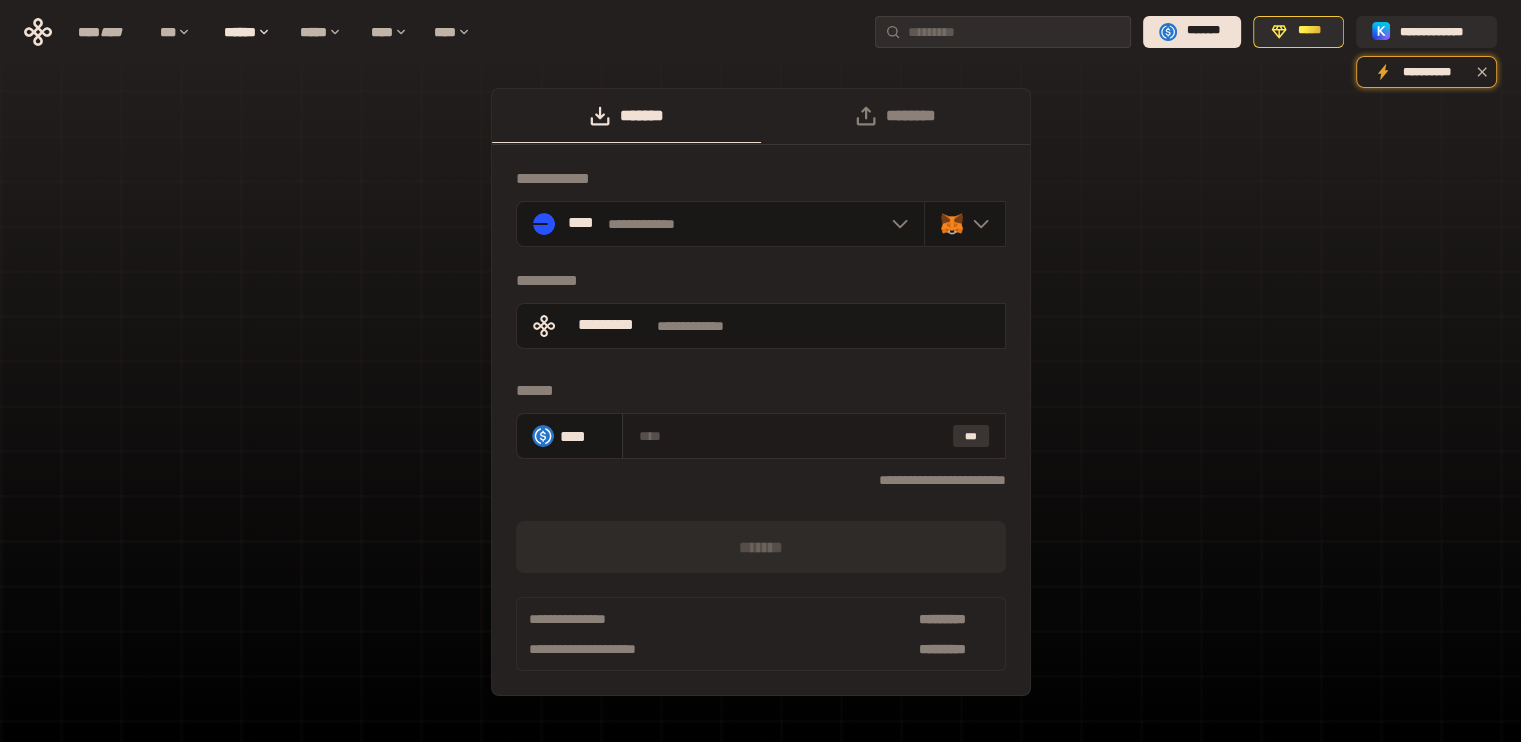 click on "***" at bounding box center [971, 436] 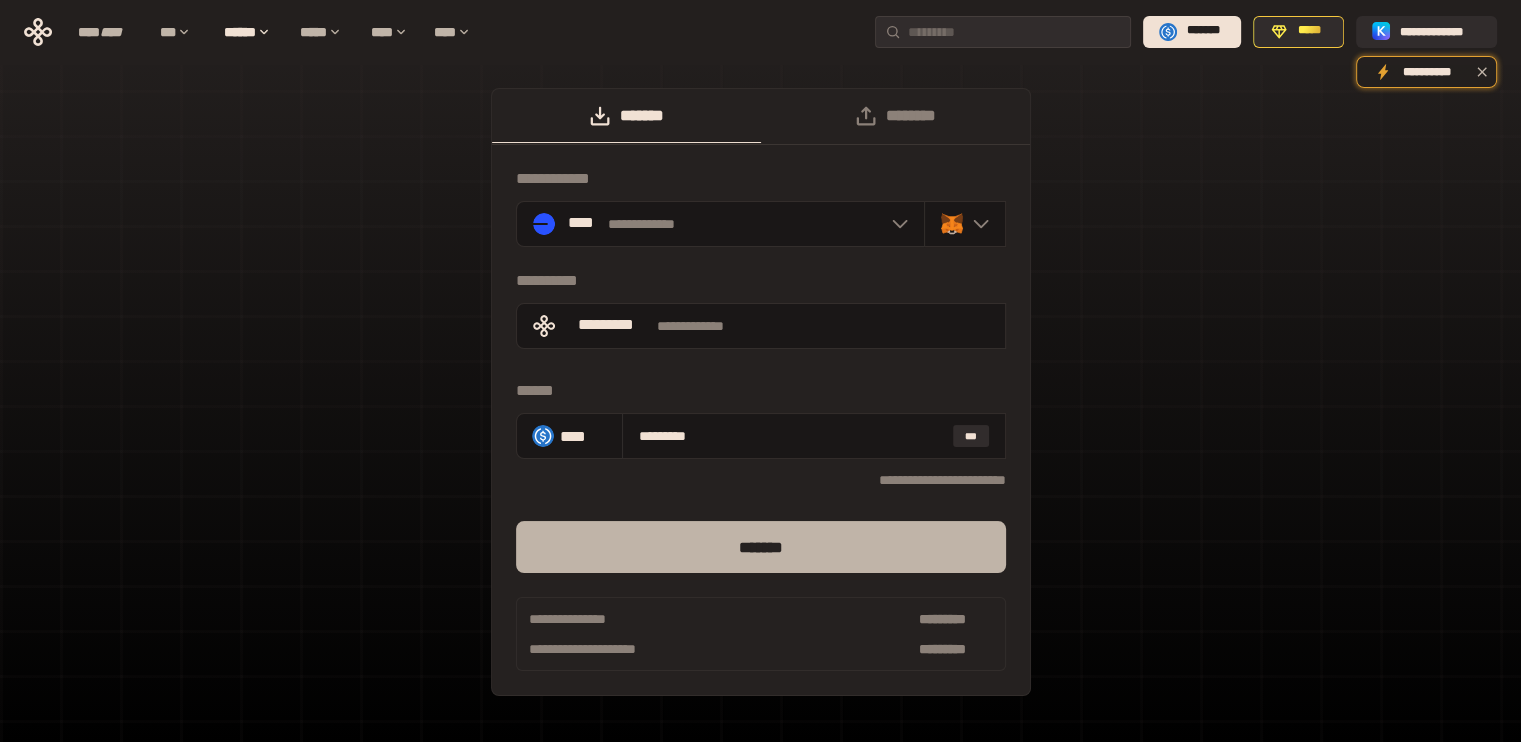 click on "*******" at bounding box center [761, 547] 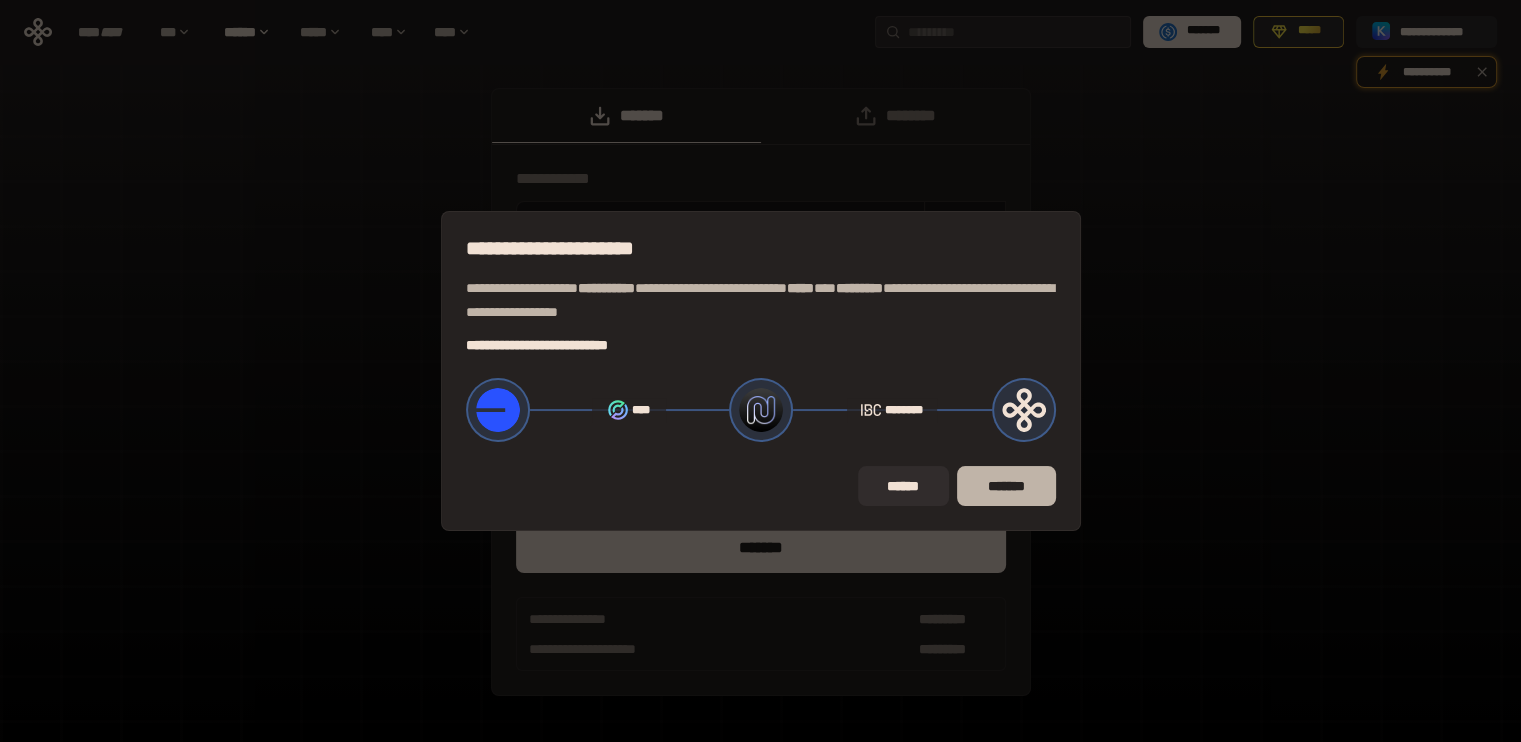 click on "*******" at bounding box center (1006, 486) 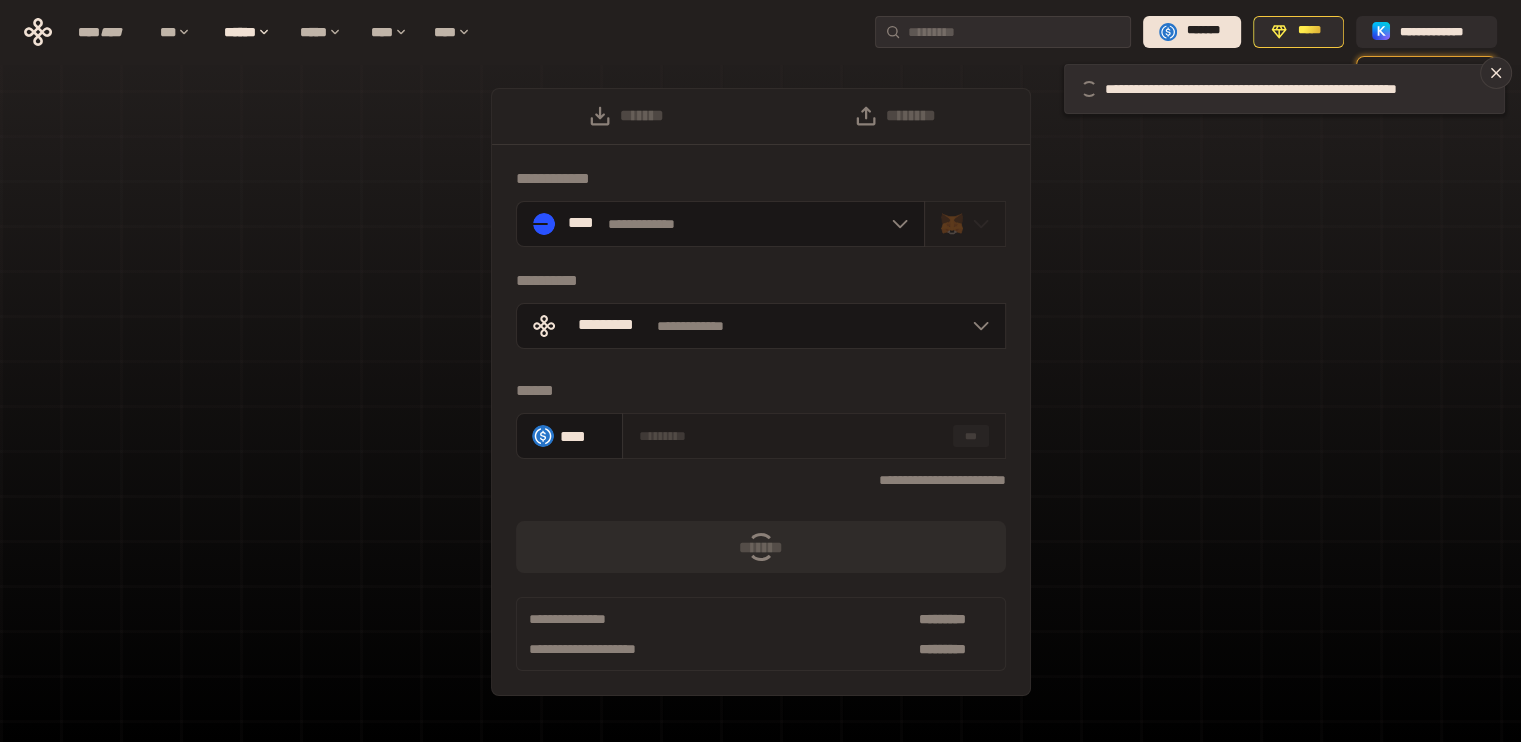 click on "**********" at bounding box center (760, 402) 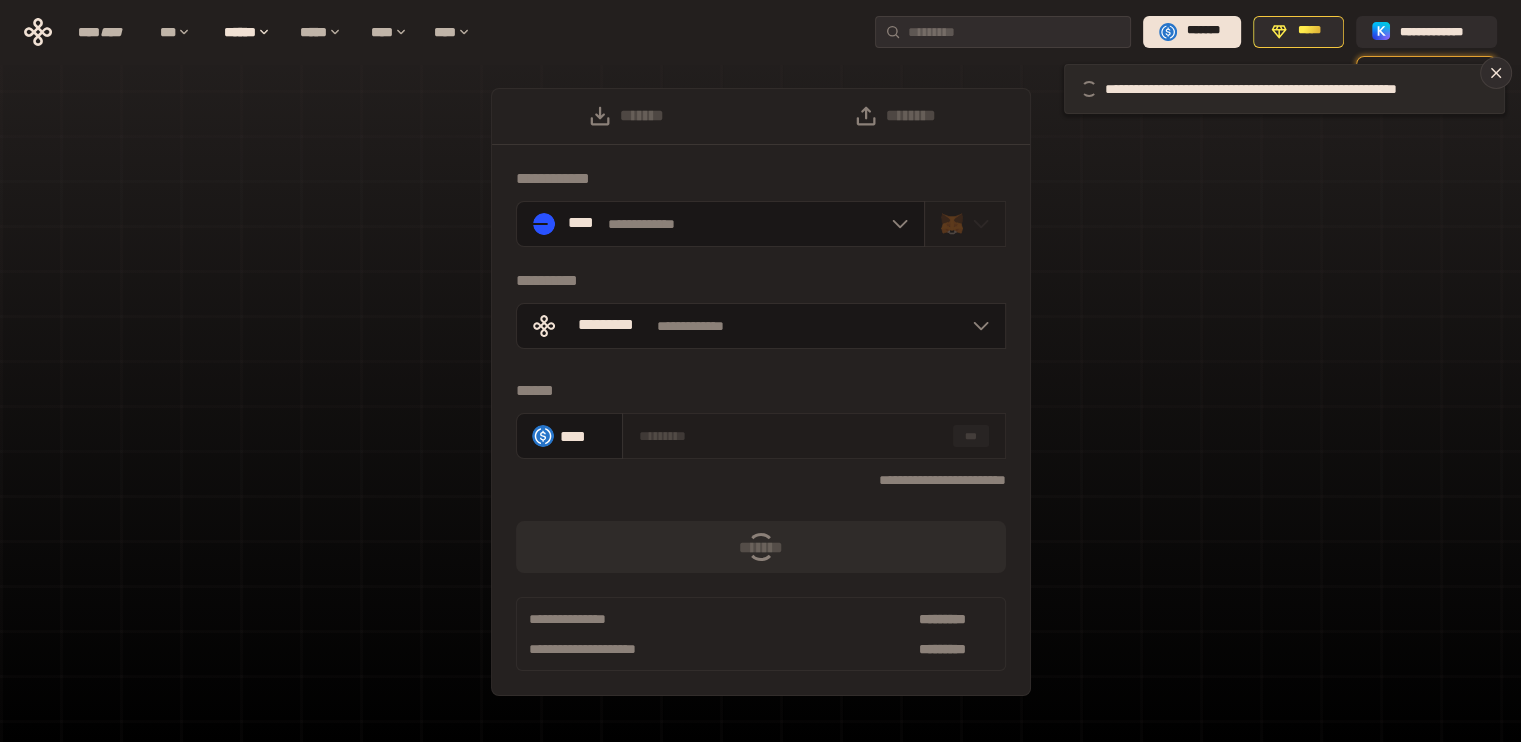click on "**********" at bounding box center [1288, 89] 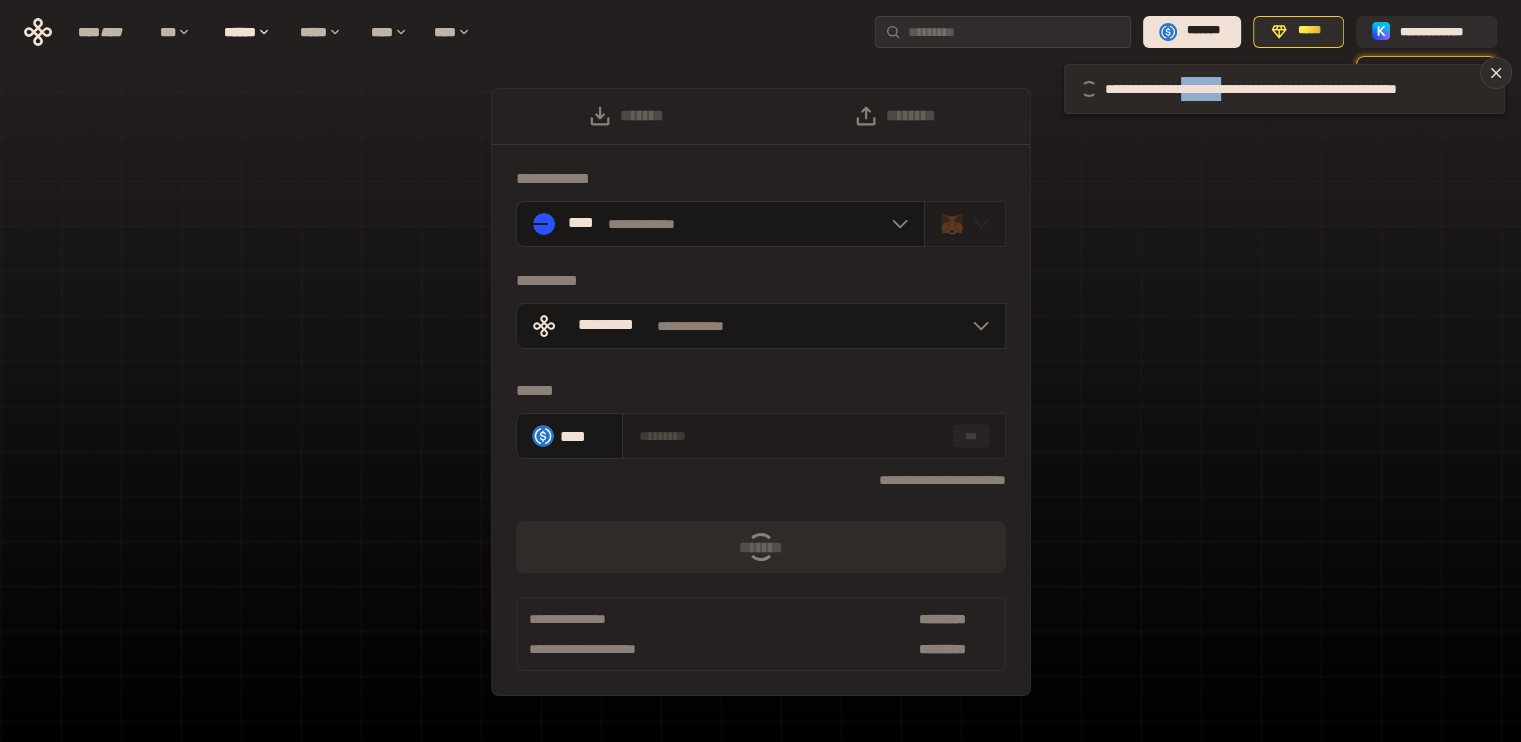 click on "**********" at bounding box center (1288, 89) 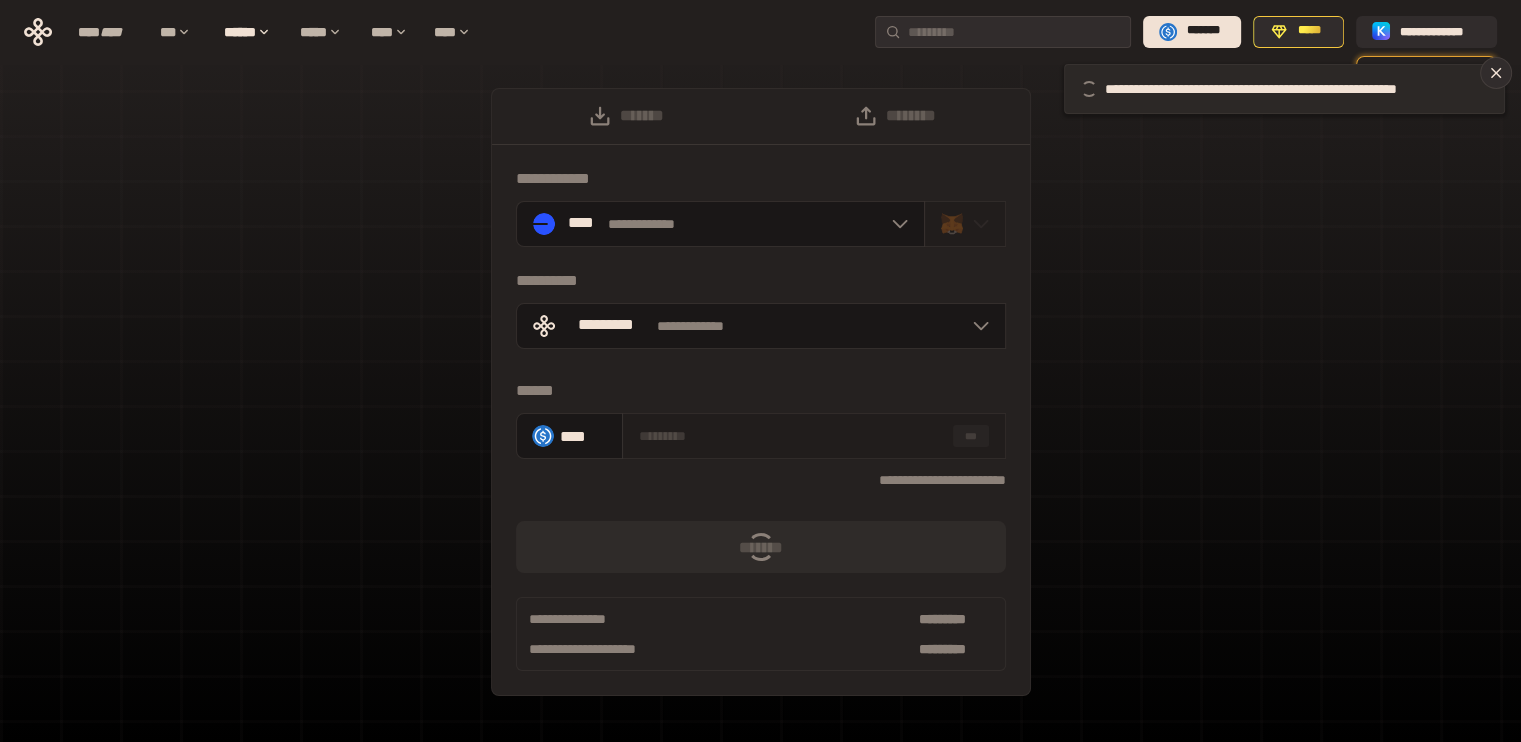 click on "**********" at bounding box center [1288, 89] 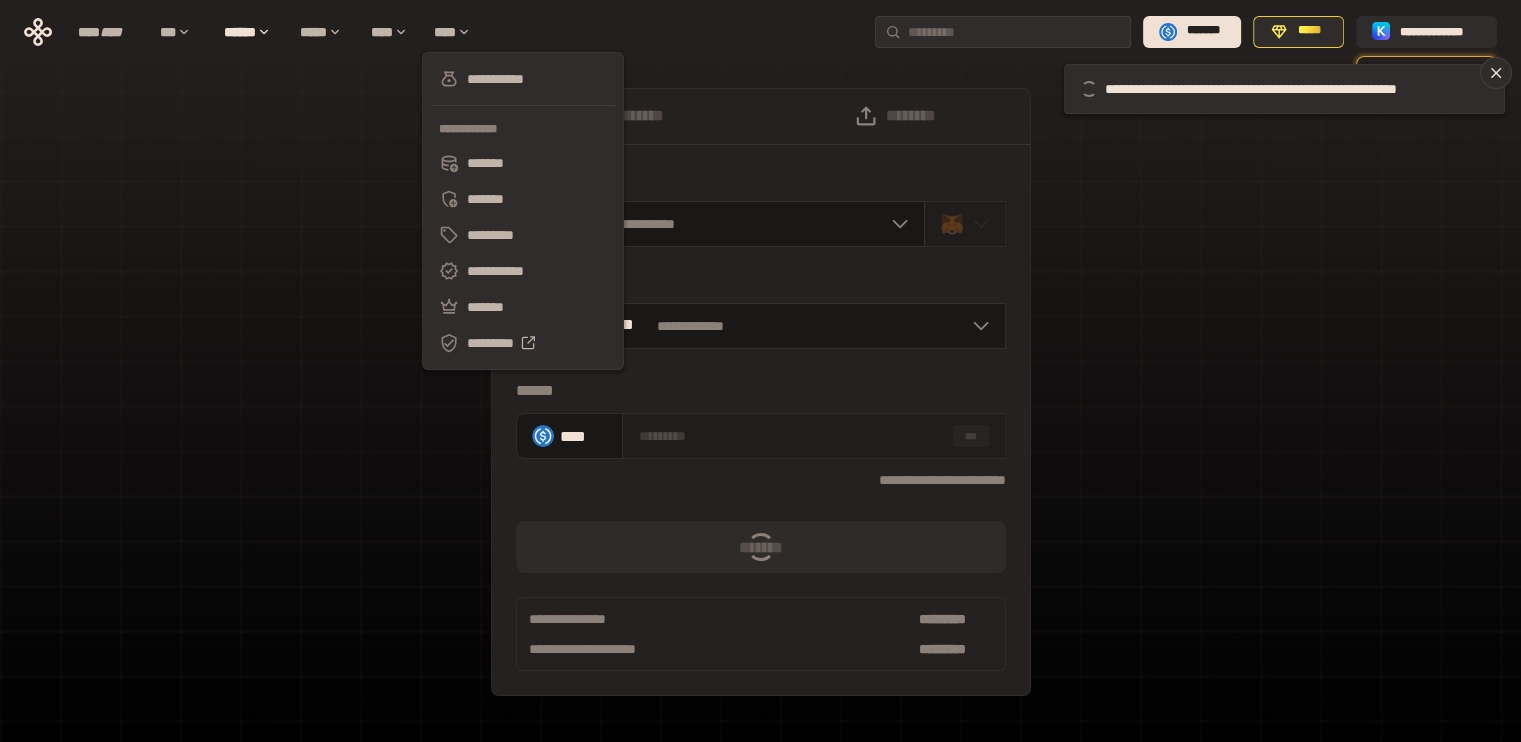 click on "**********" at bounding box center (760, 402) 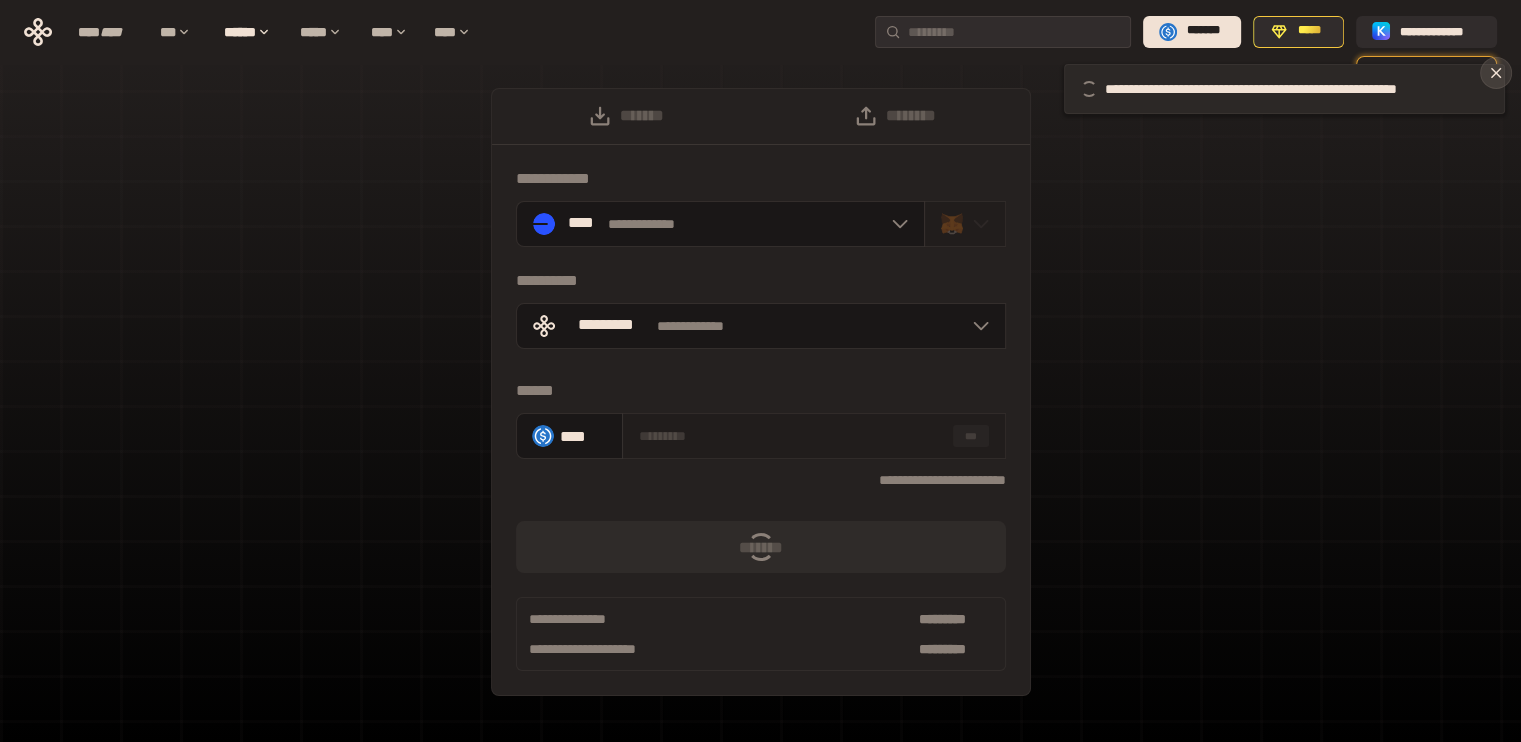 click 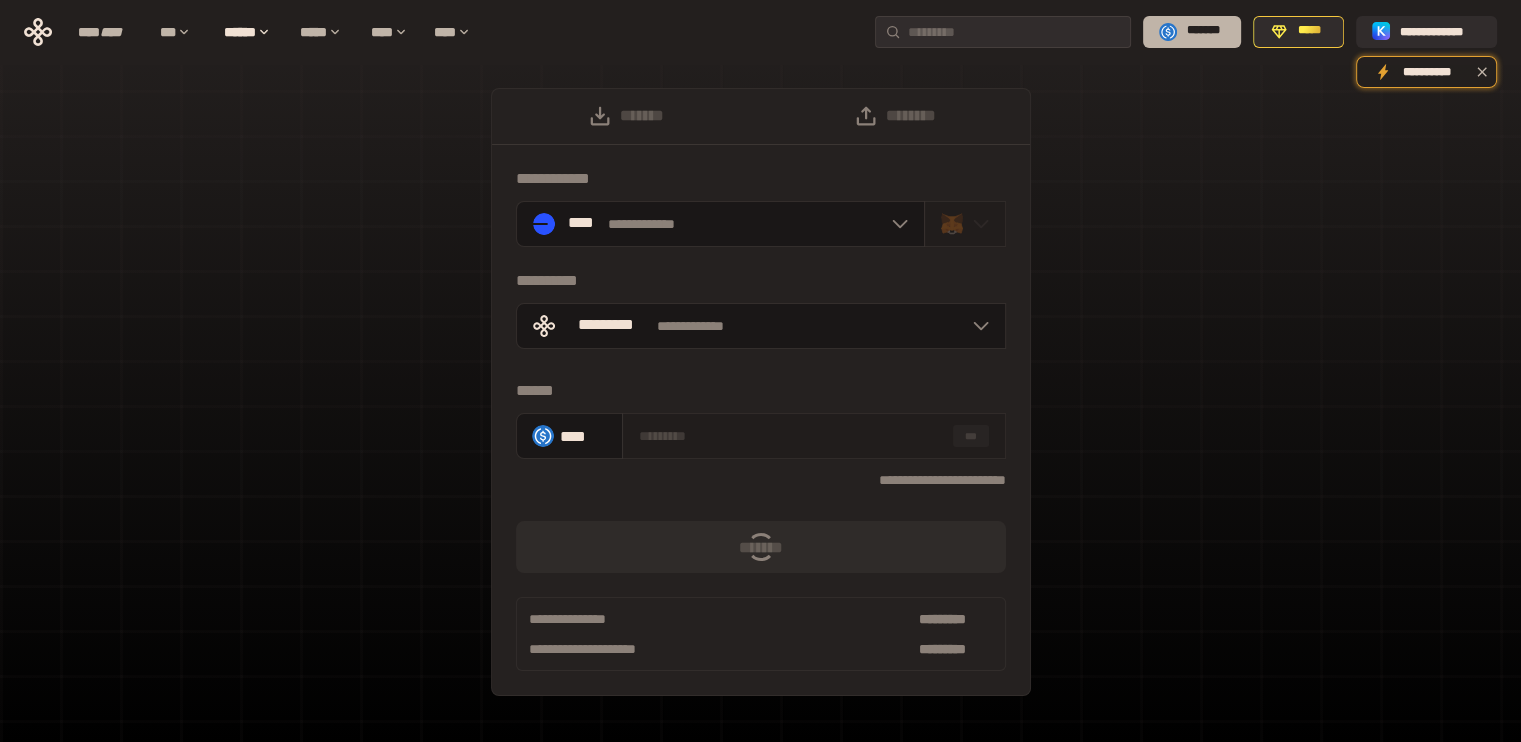 click on "*******" at bounding box center (1203, 31) 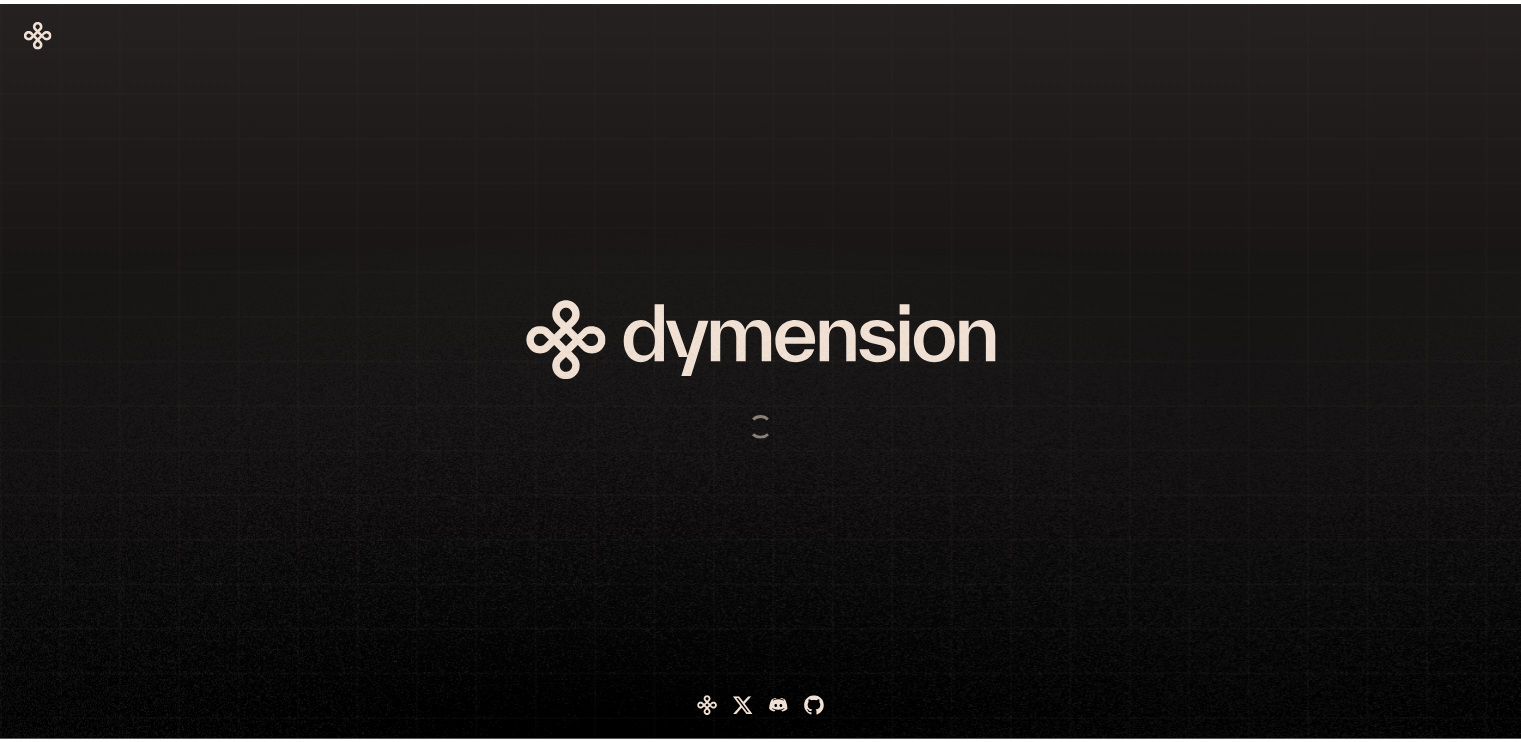 scroll, scrollTop: 0, scrollLeft: 0, axis: both 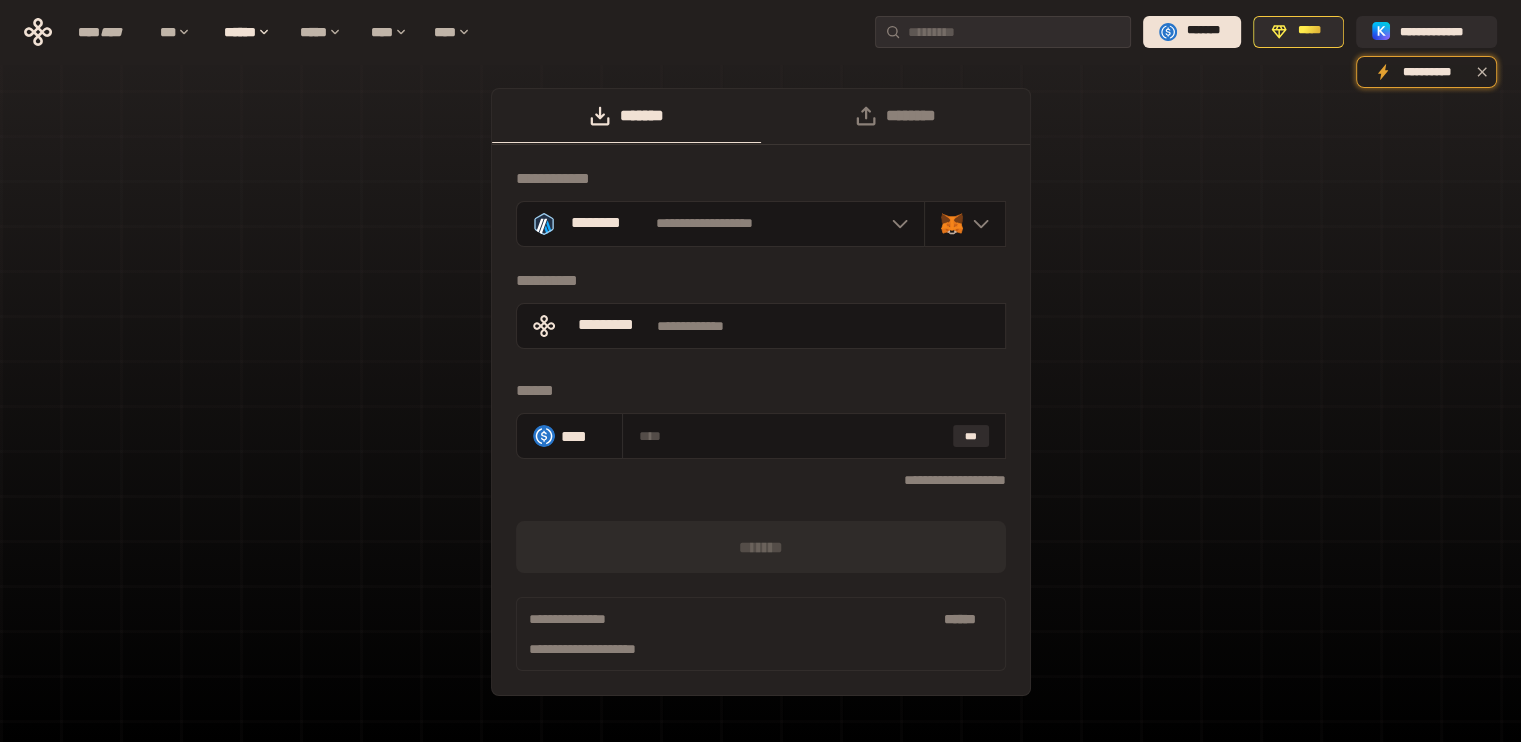 drag, startPoint x: 1106, startPoint y: 250, endPoint x: 1243, endPoint y: 227, distance: 138.91724 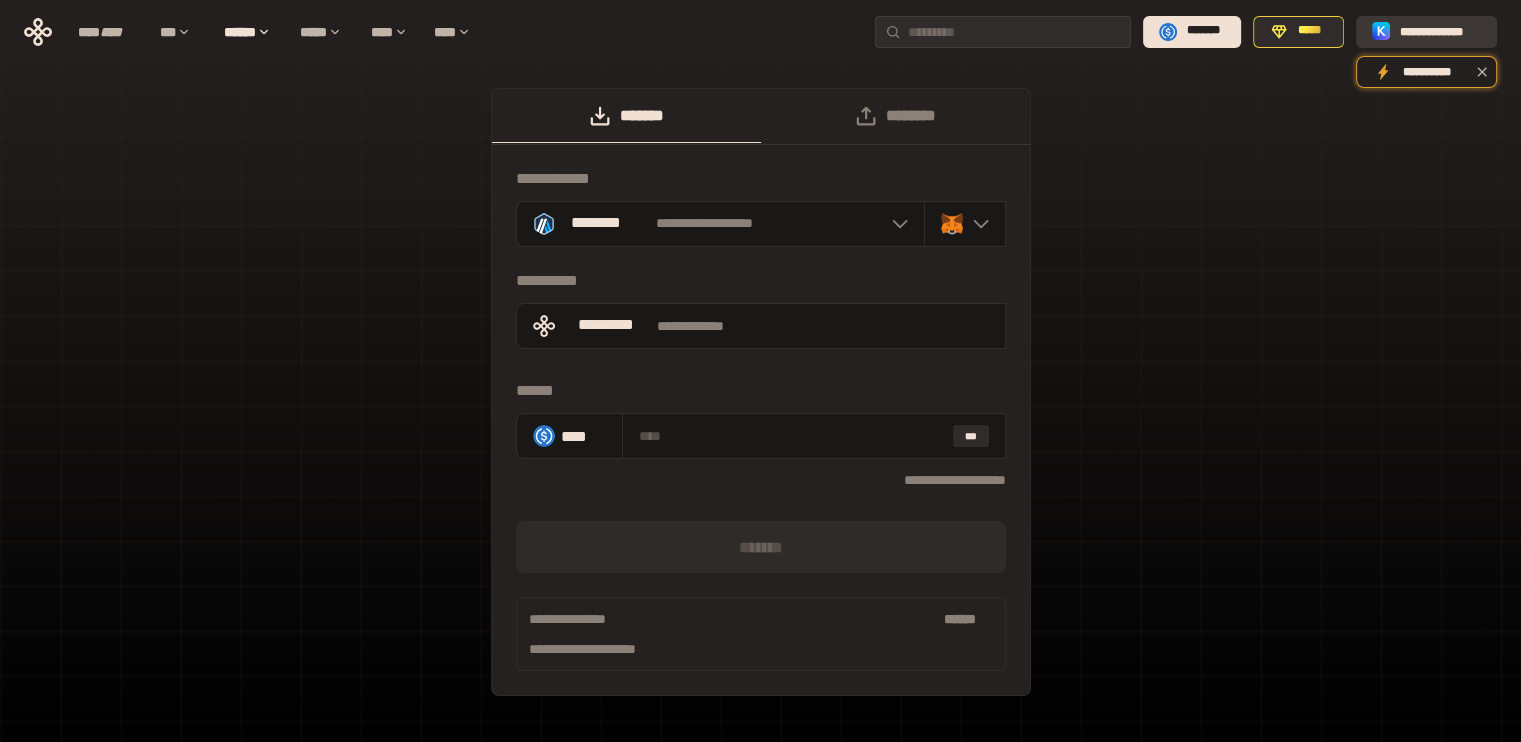 click on "**********" at bounding box center [1440, 31] 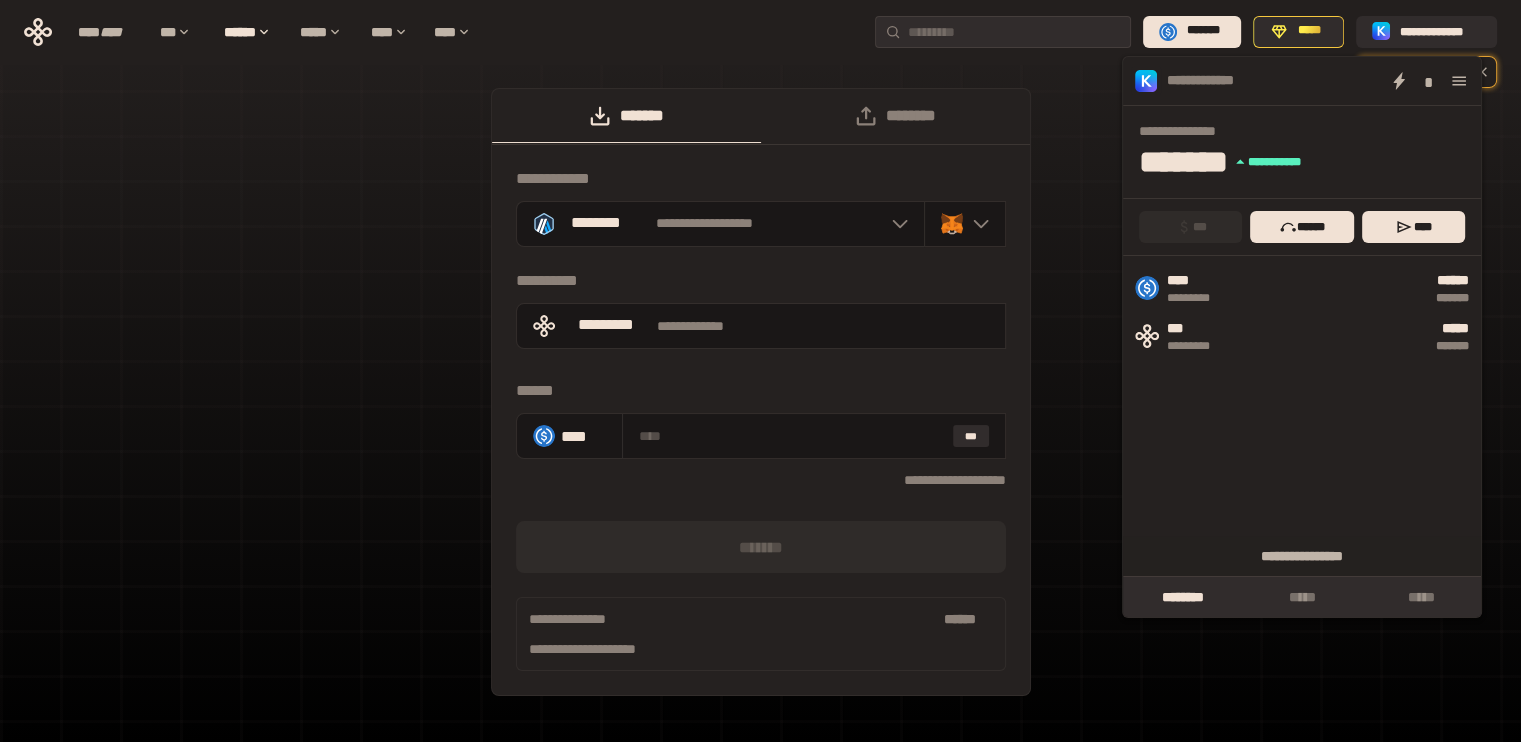 click 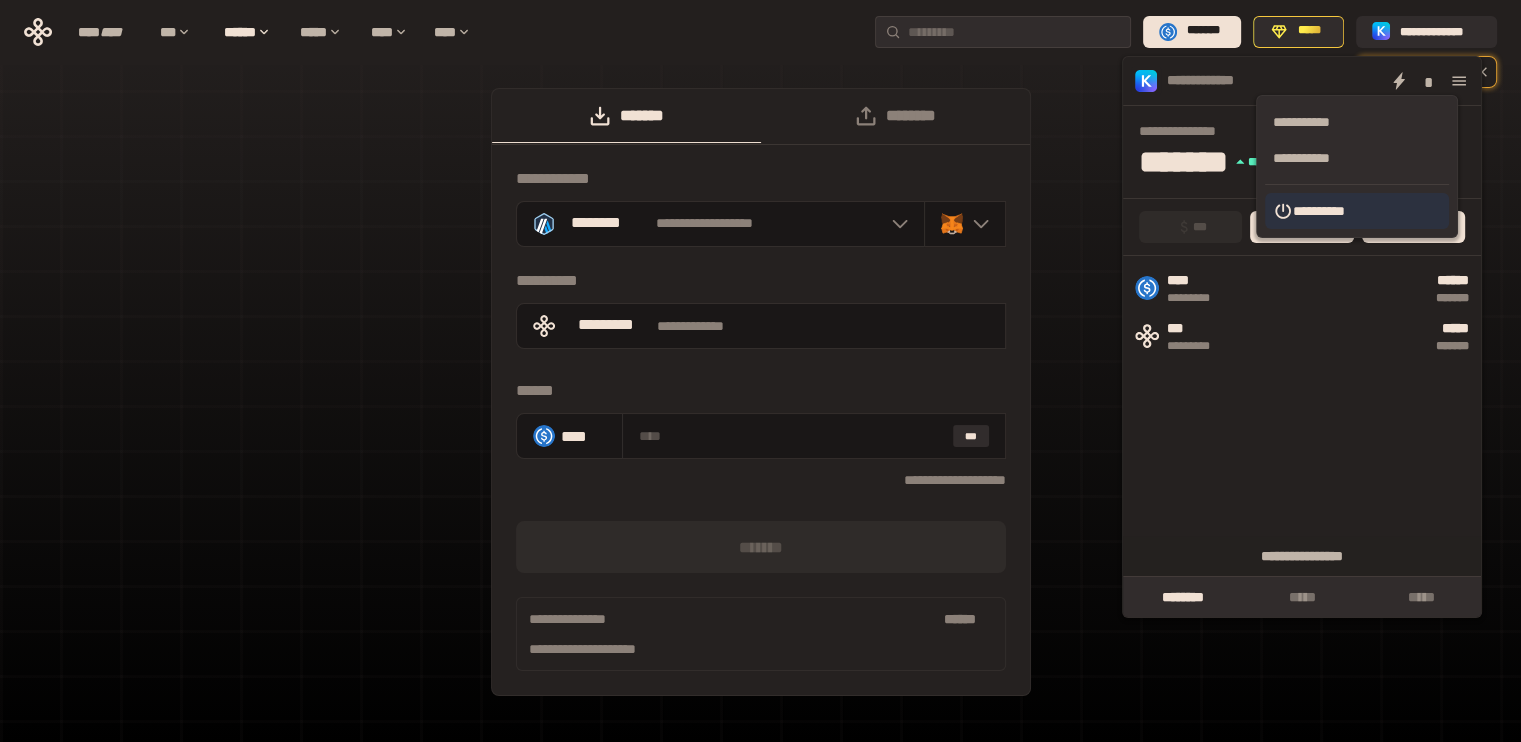 click on "**********" at bounding box center (1357, 211) 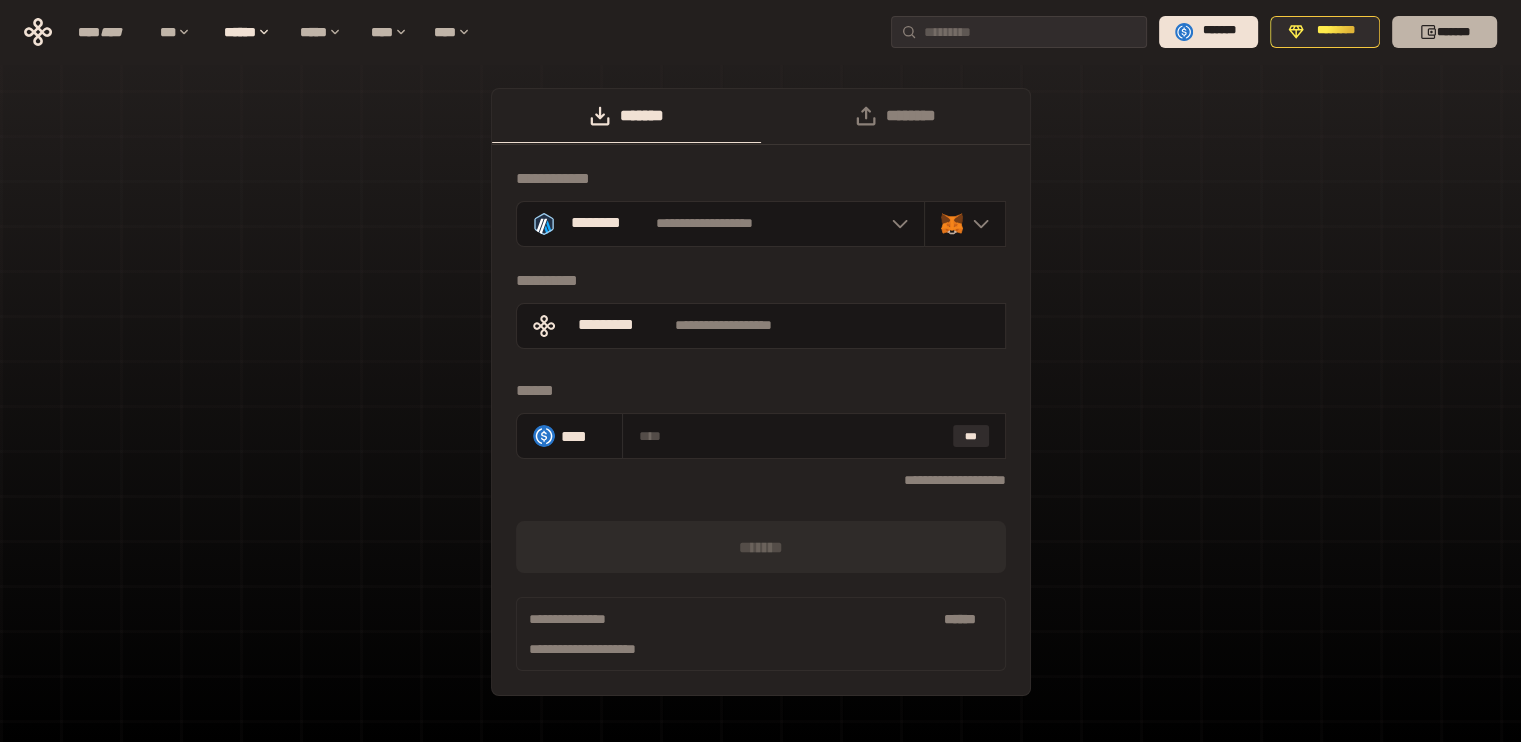 click on "*******" at bounding box center [1444, 32] 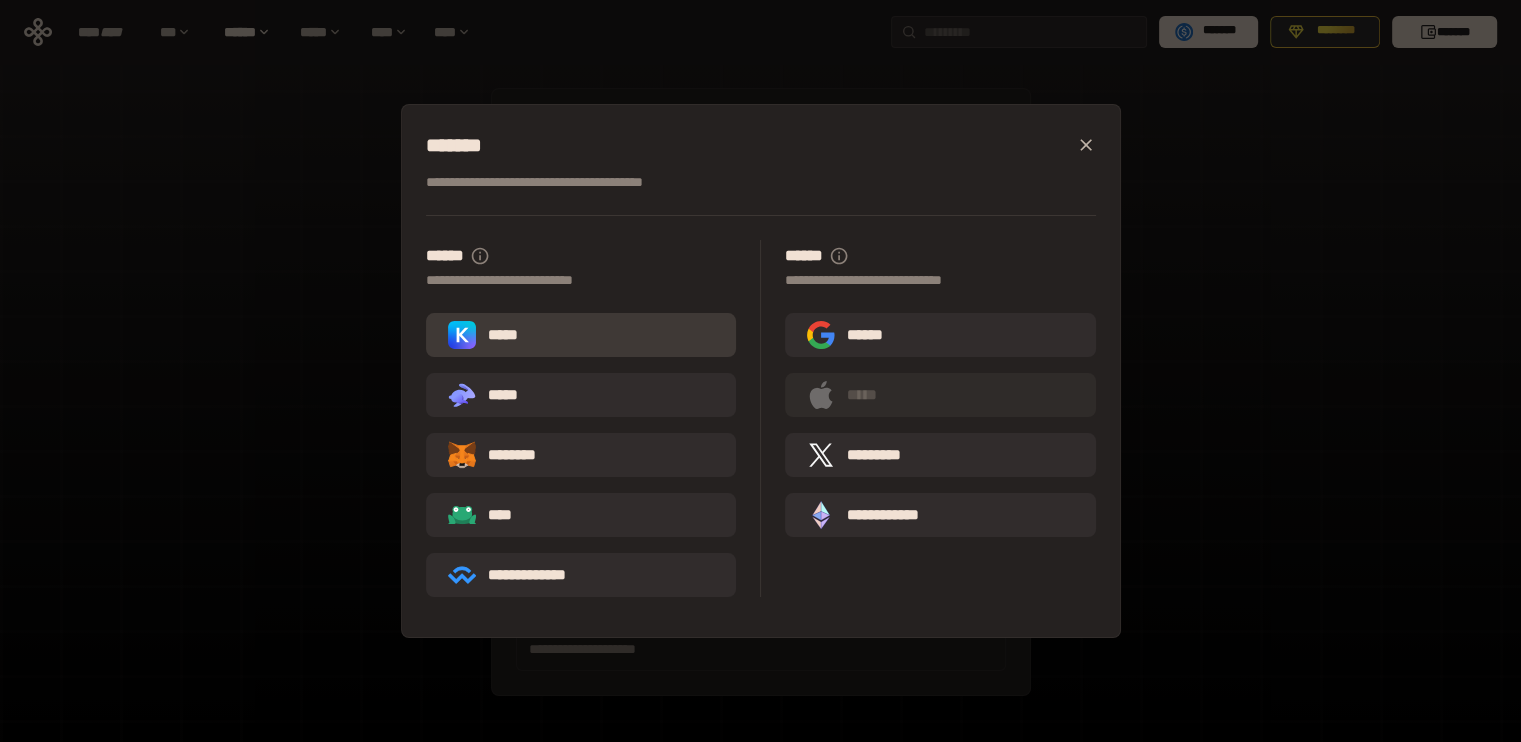 click on "*****" at bounding box center [581, 335] 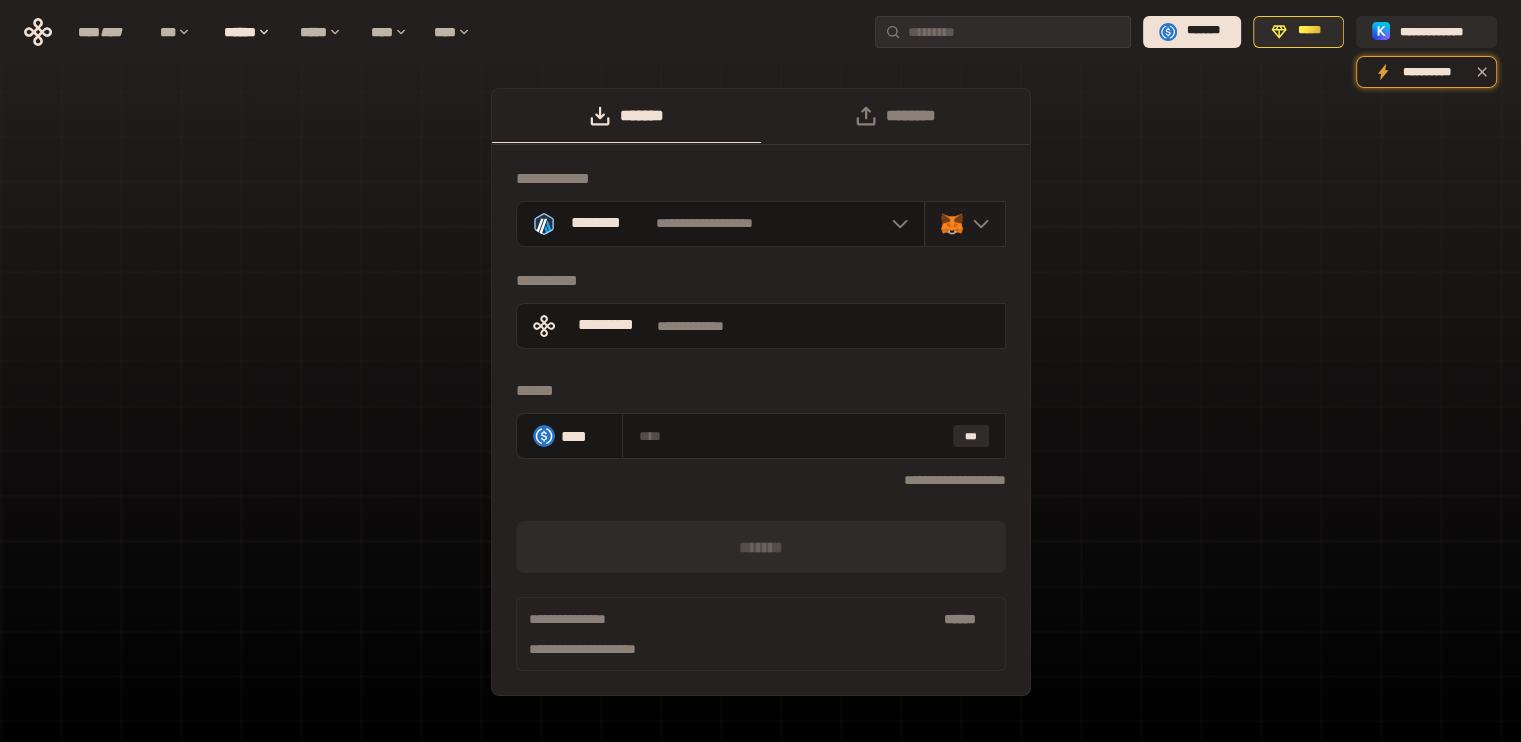 click 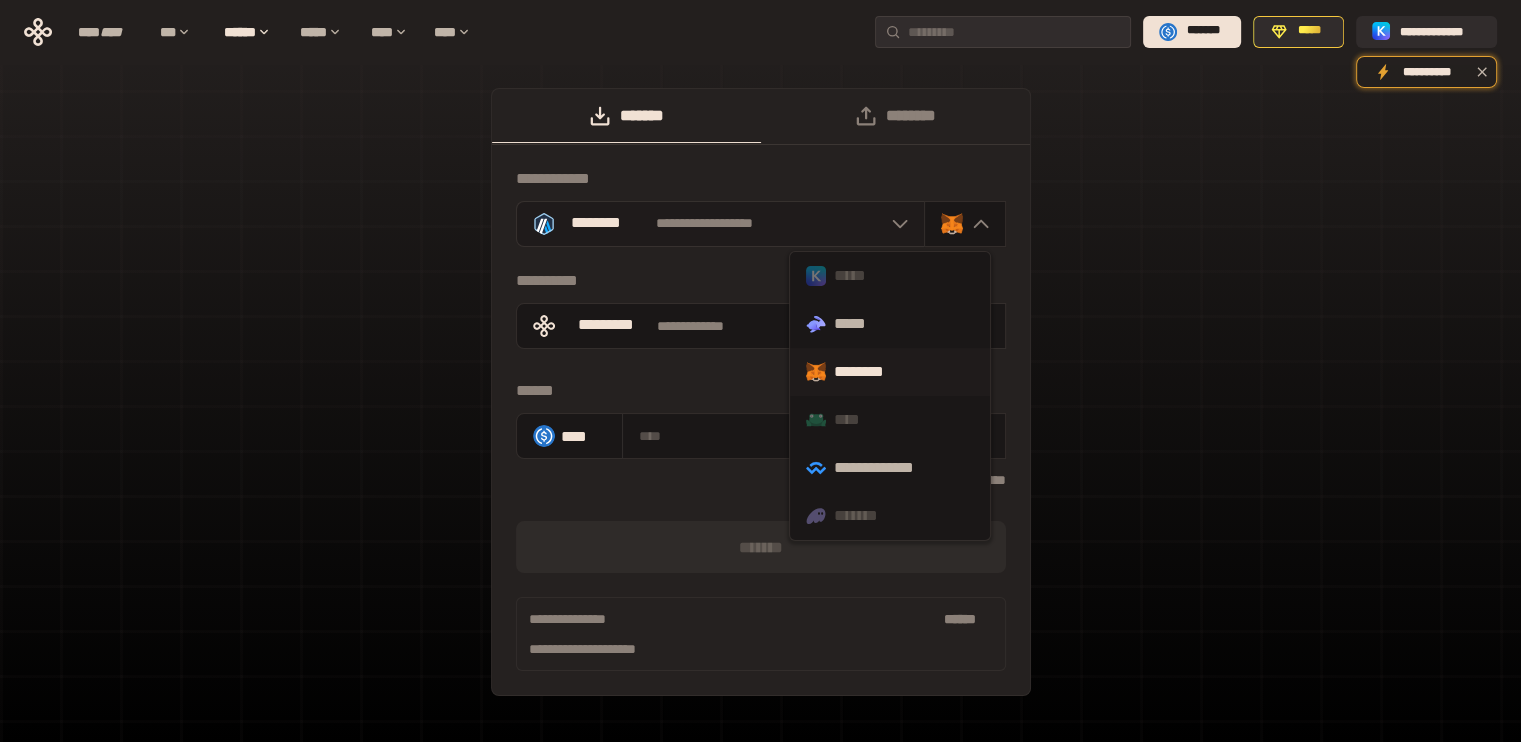 click on "**********" at bounding box center [720, 224] 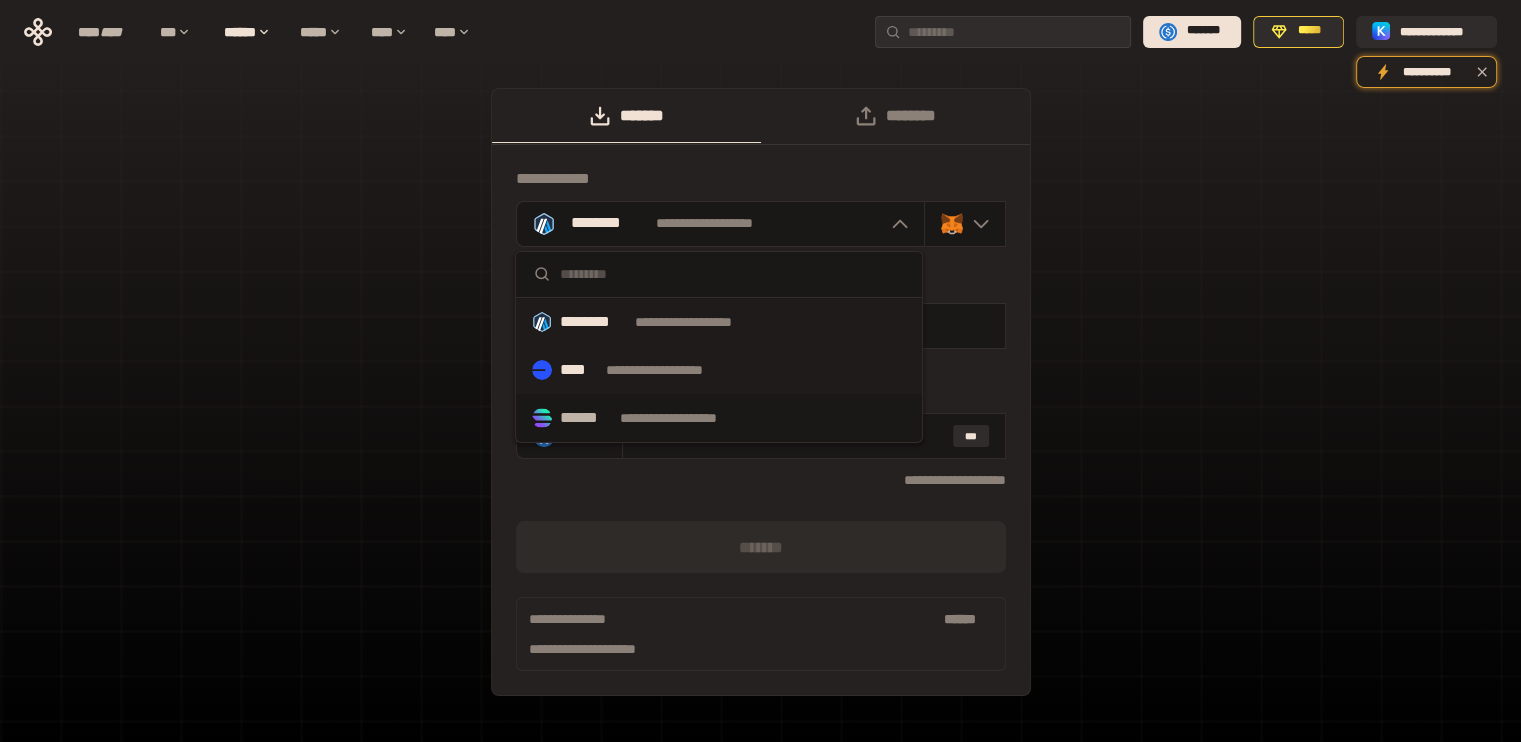 click on "**********" at bounding box center [673, 370] 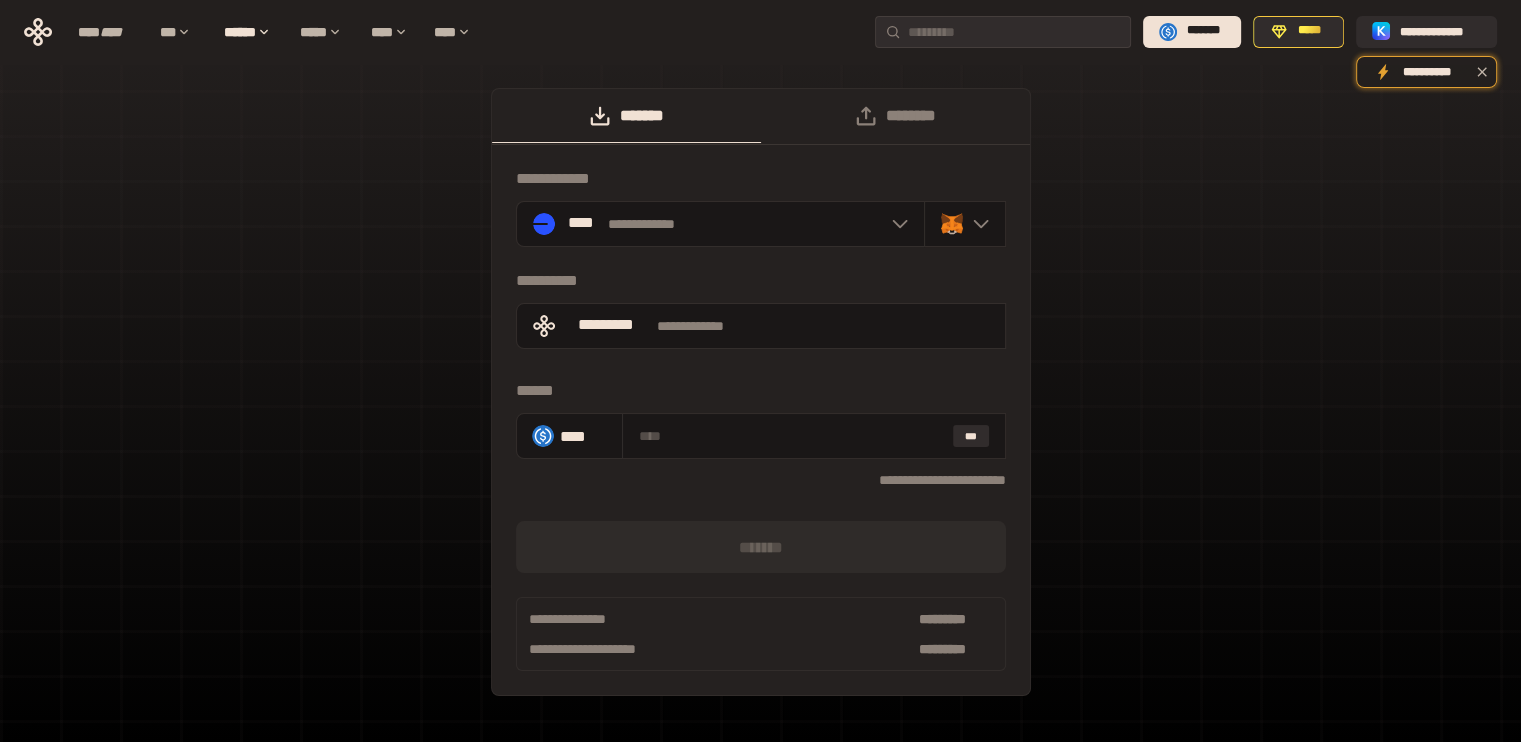click on "**********" at bounding box center (760, 402) 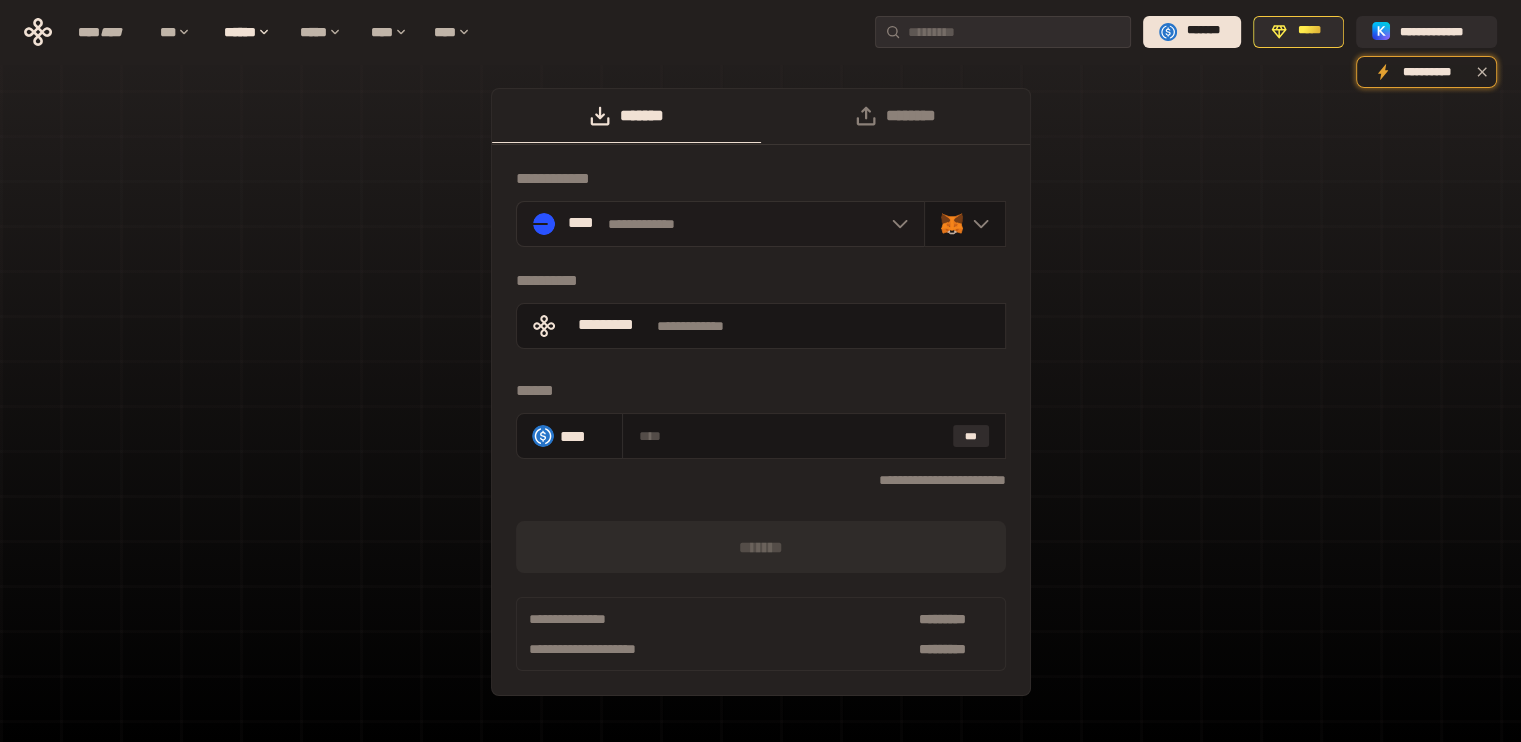click on "**********" at bounding box center [720, 224] 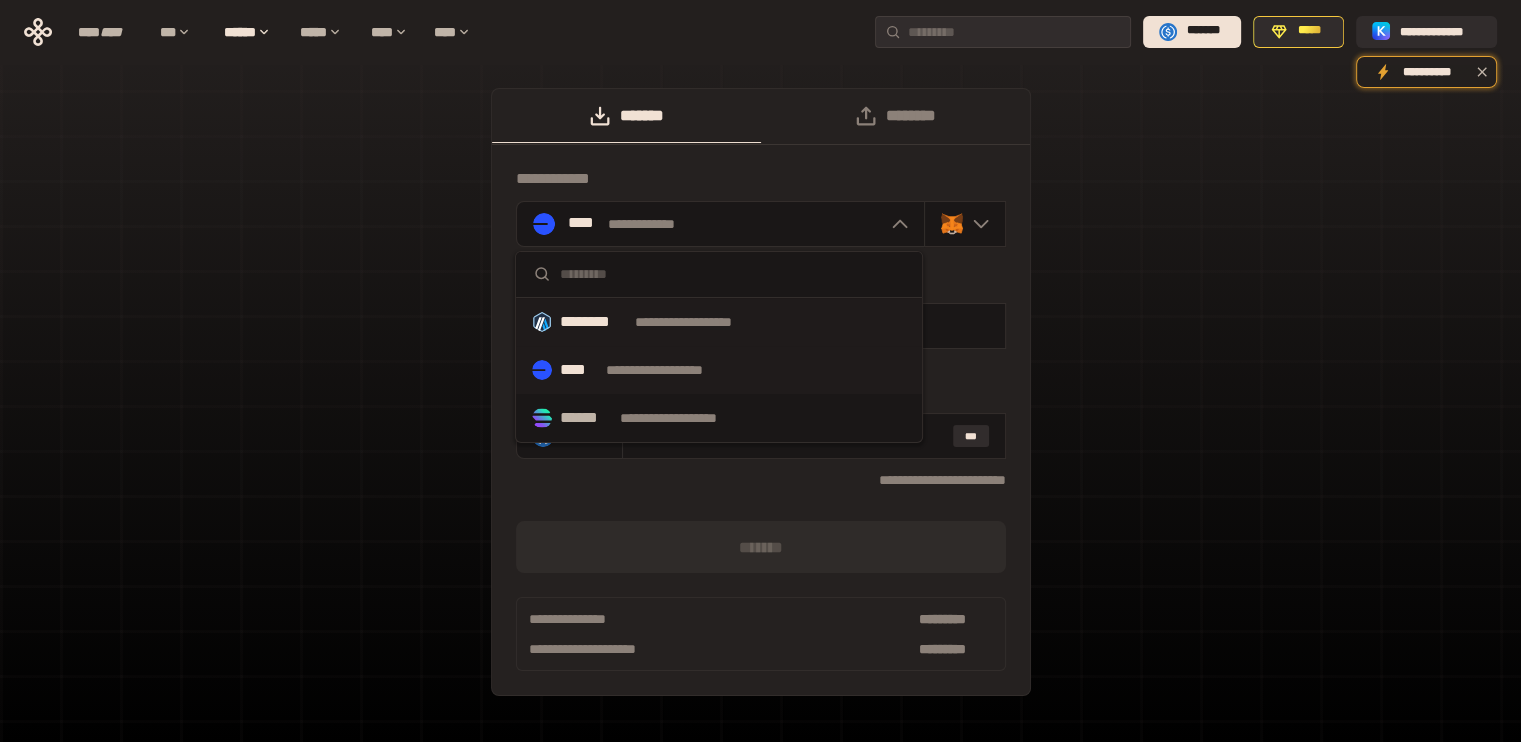 click on "**********" at bounding box center [702, 322] 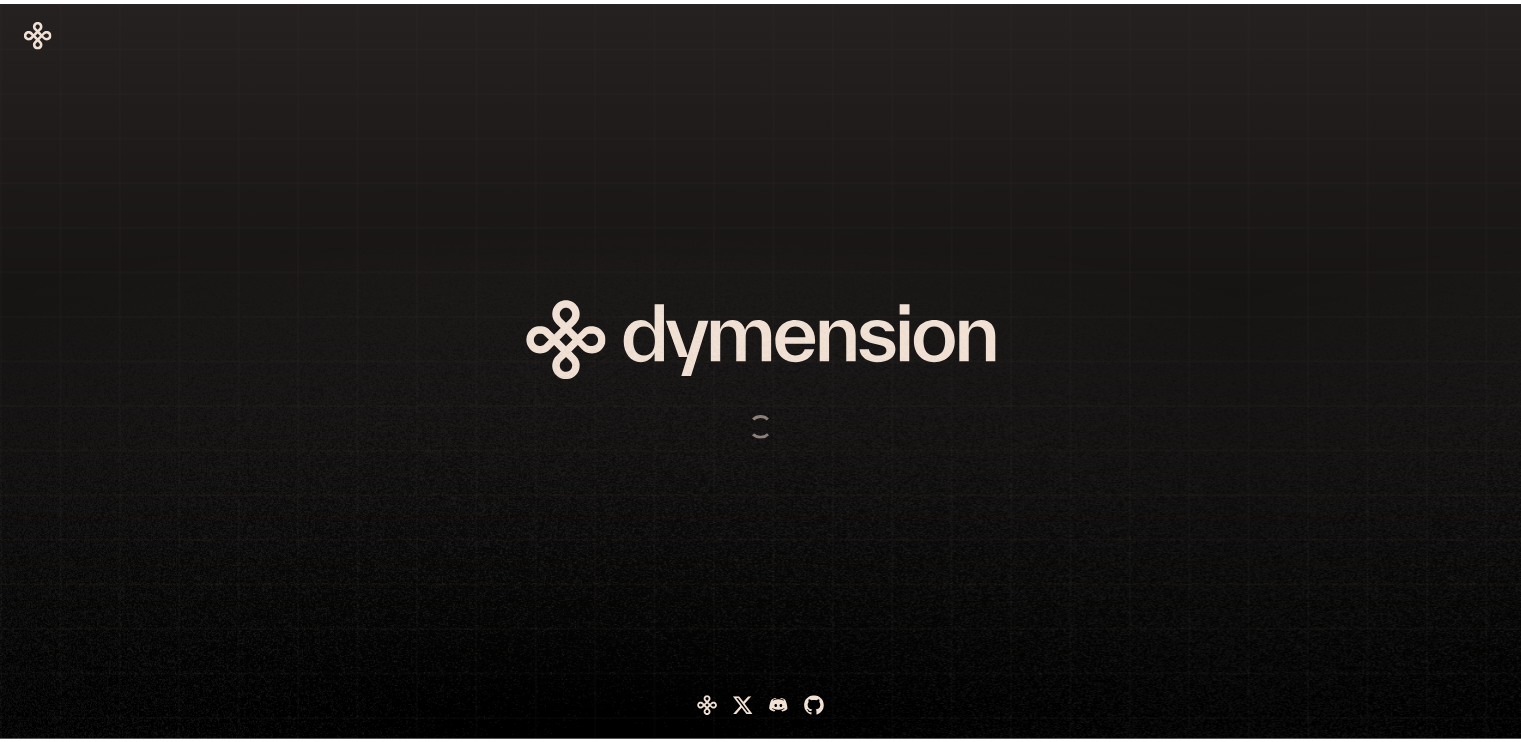 scroll, scrollTop: 0, scrollLeft: 0, axis: both 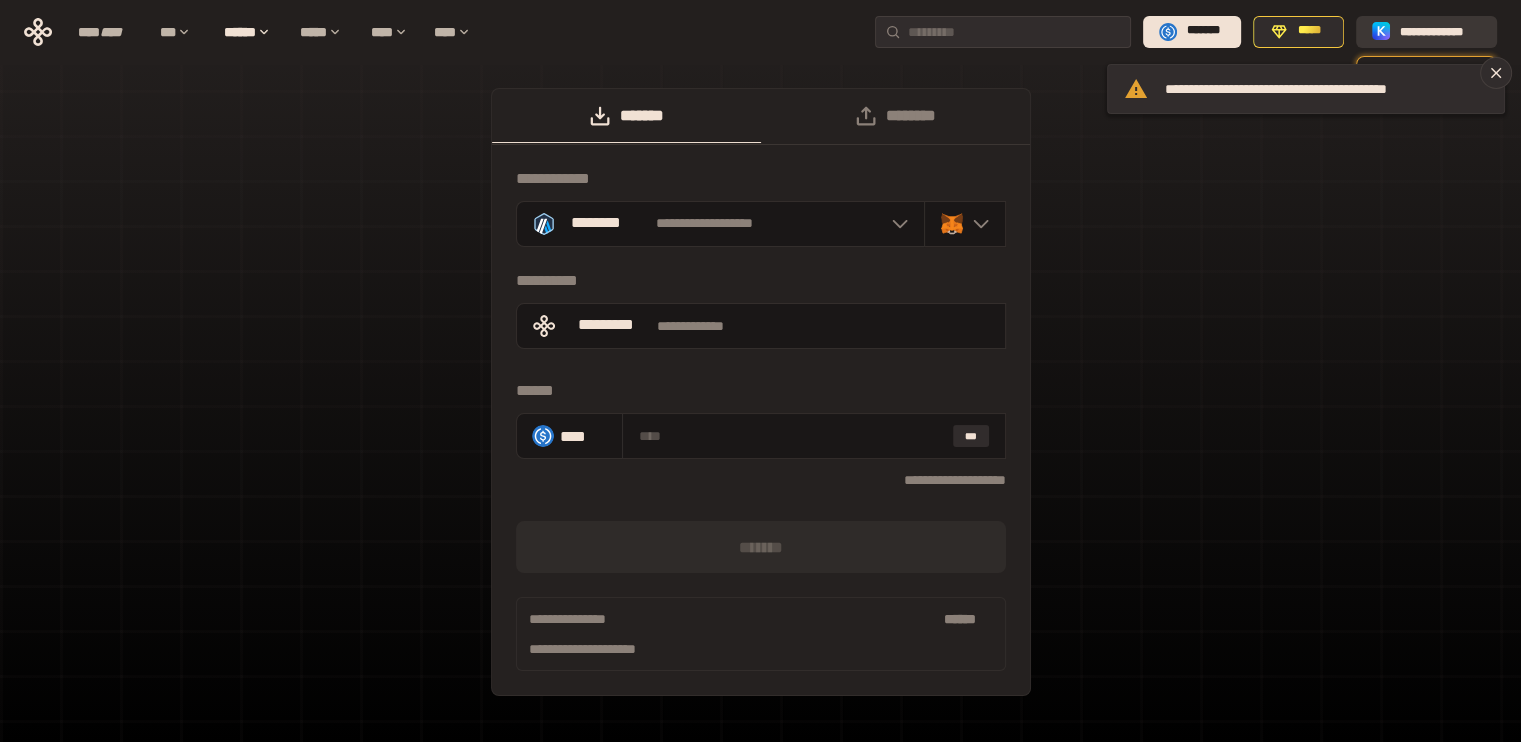 click on "**********" at bounding box center (1440, 31) 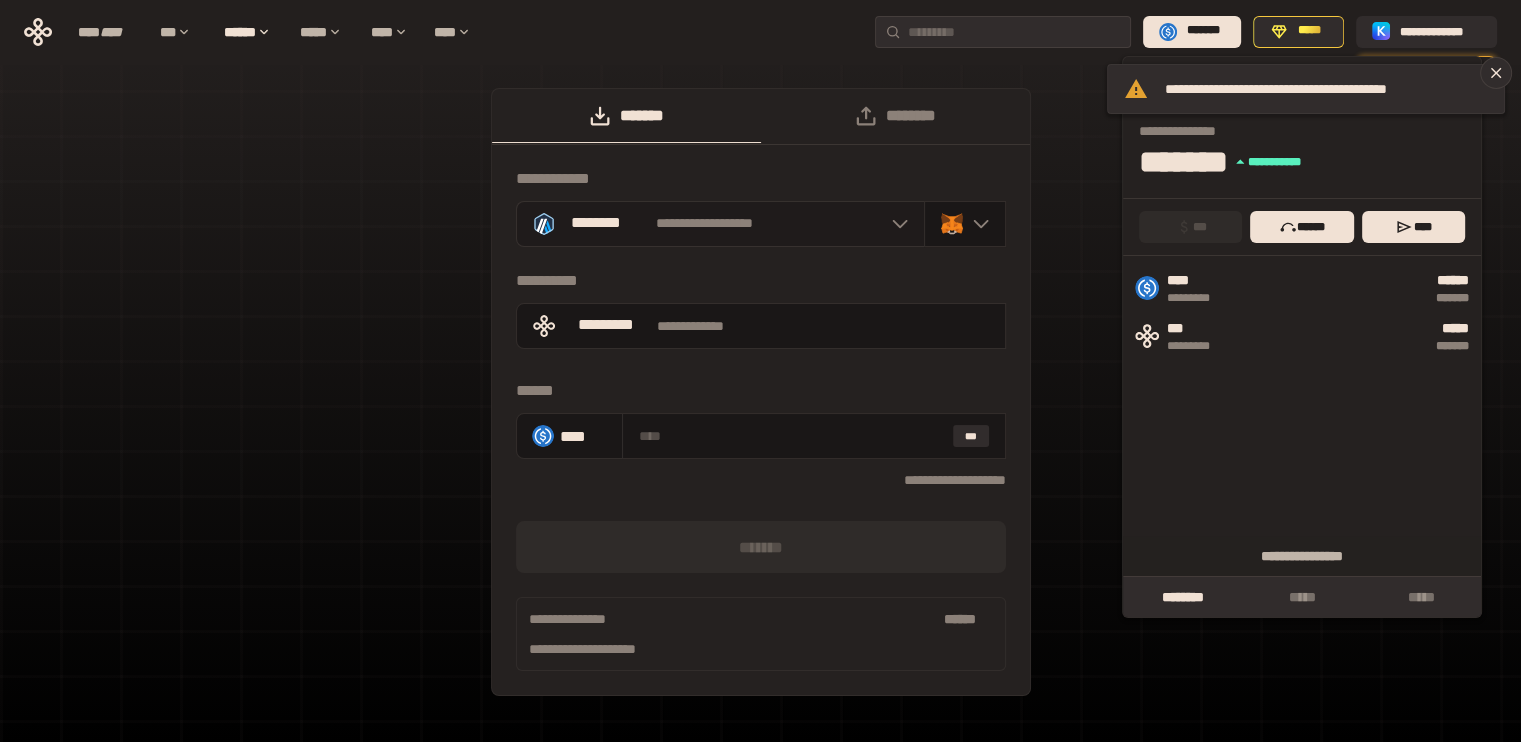 click on "**********" at bounding box center (721, 224) 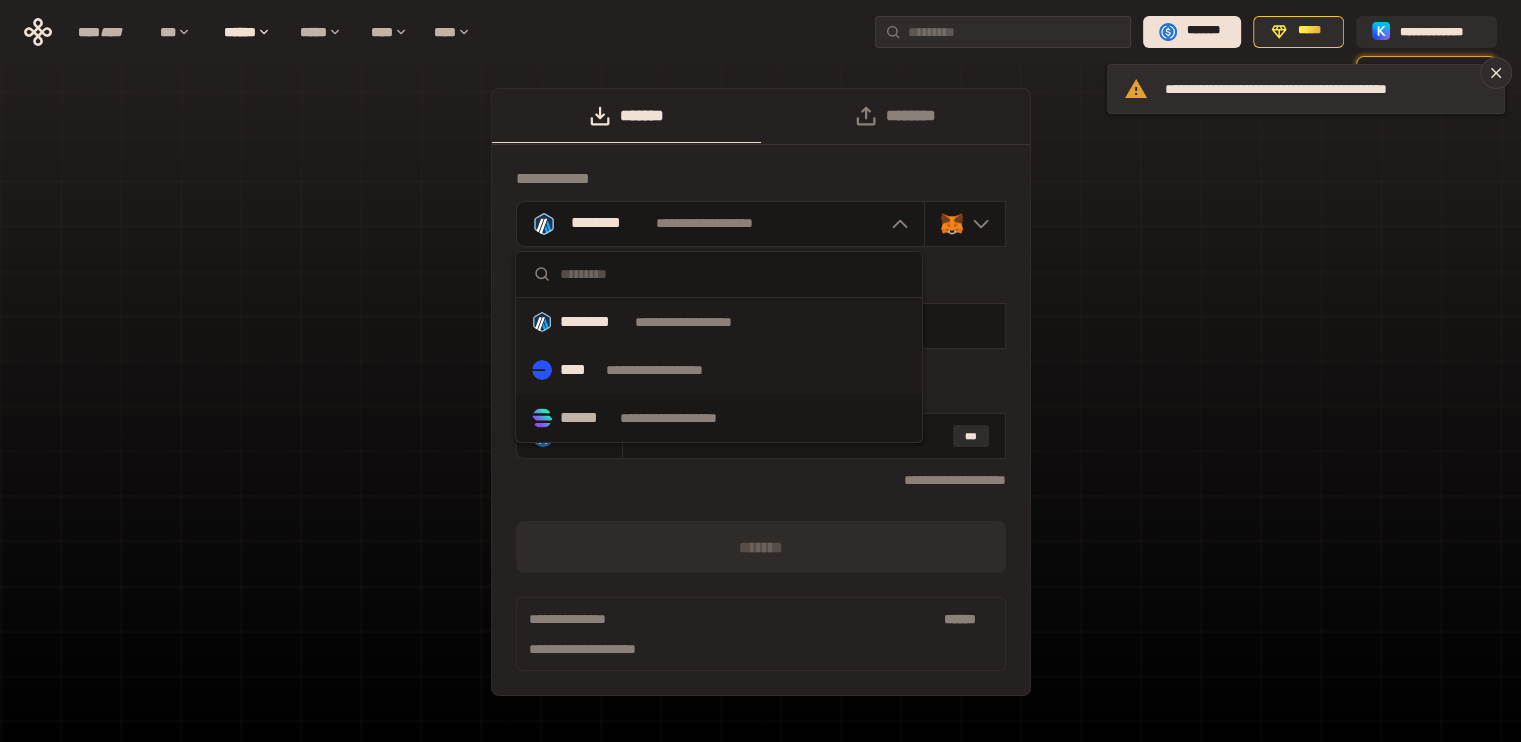 click on "**********" at bounding box center [673, 370] 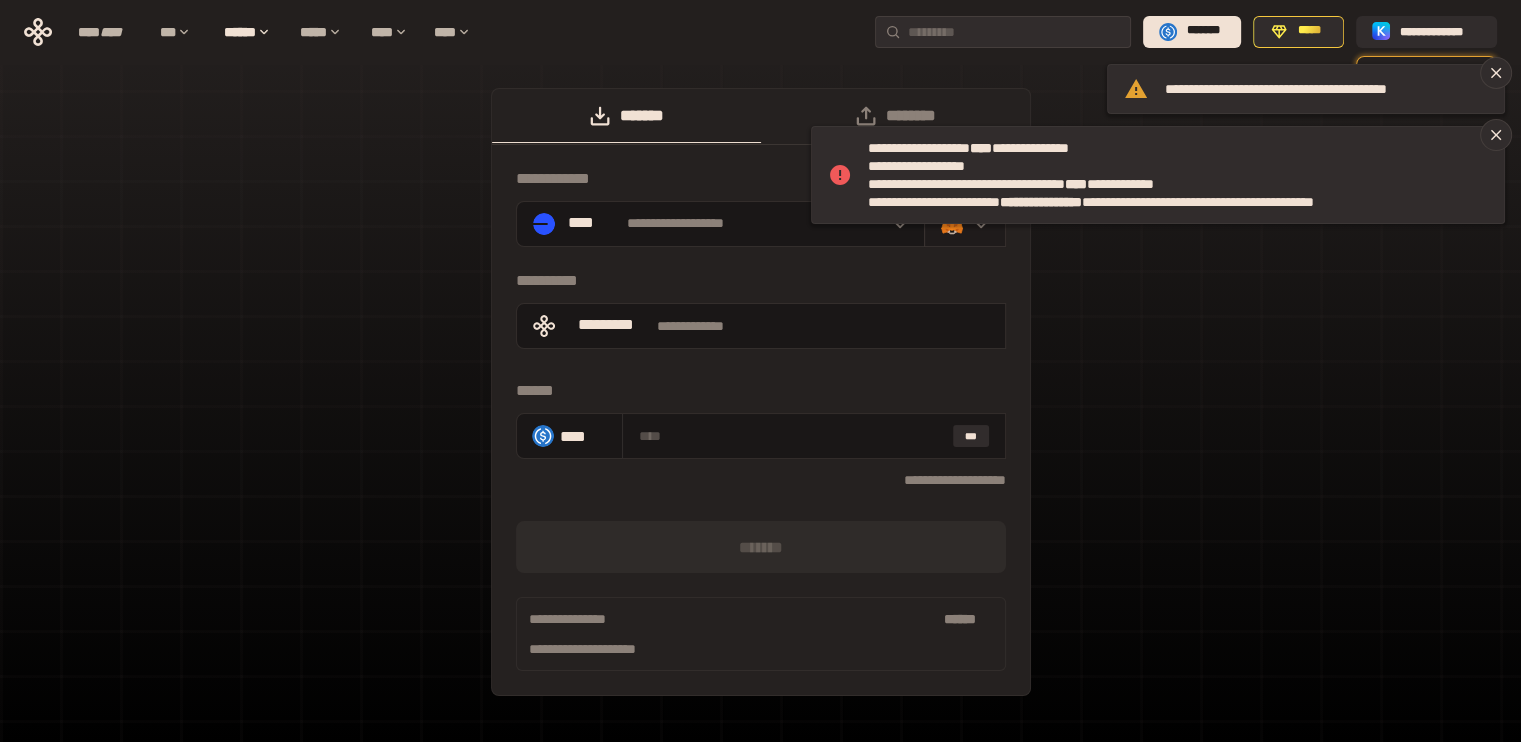 click 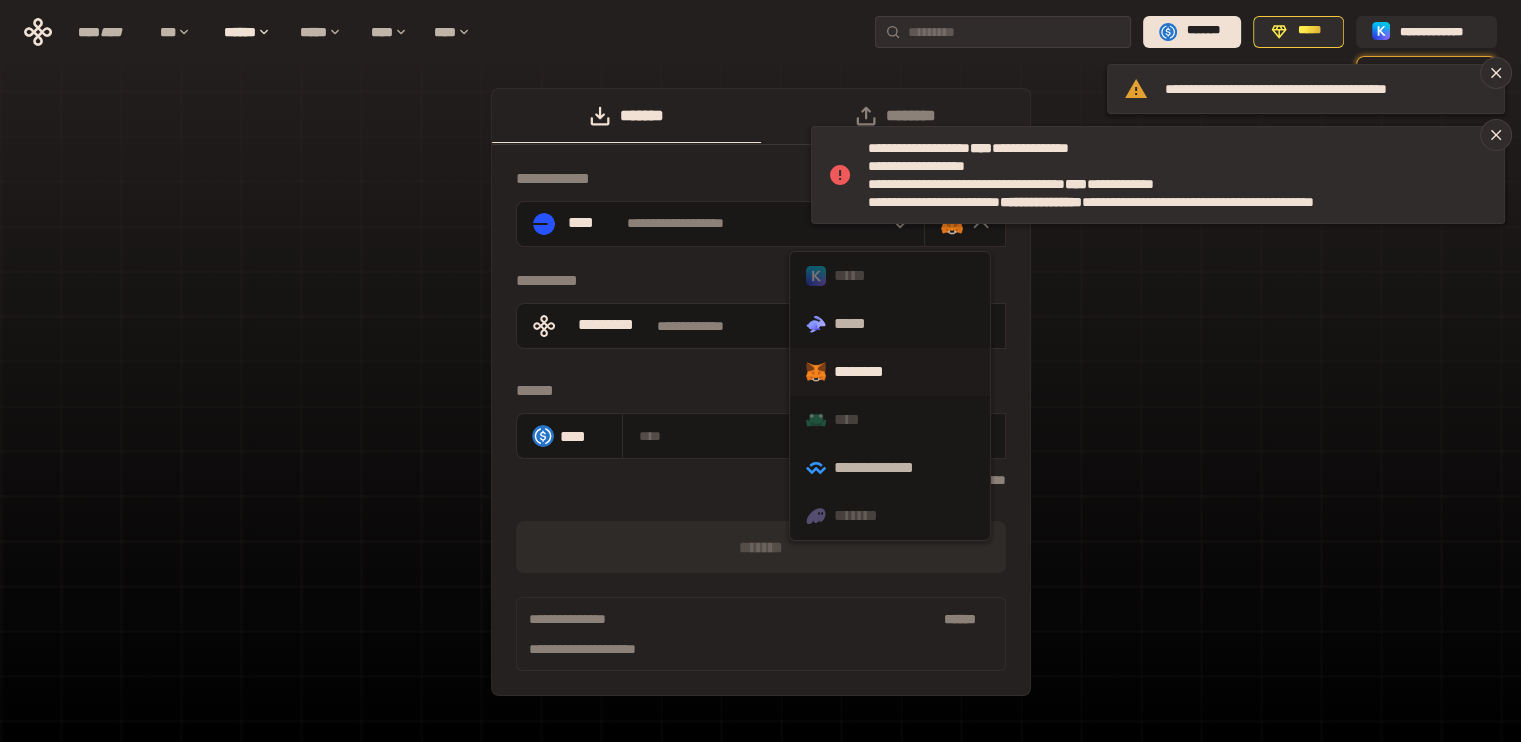 click on "********" at bounding box center (890, 372) 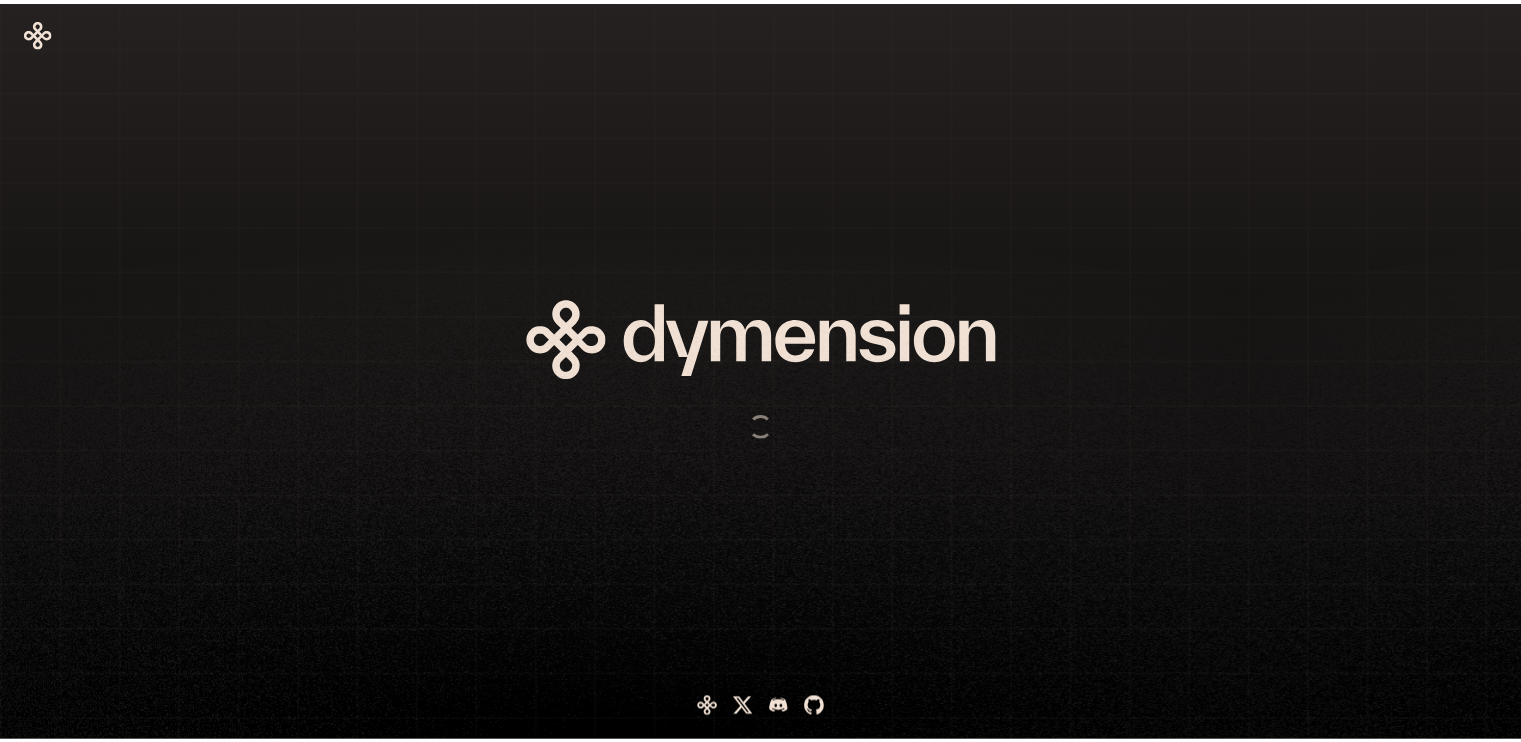 scroll, scrollTop: 0, scrollLeft: 0, axis: both 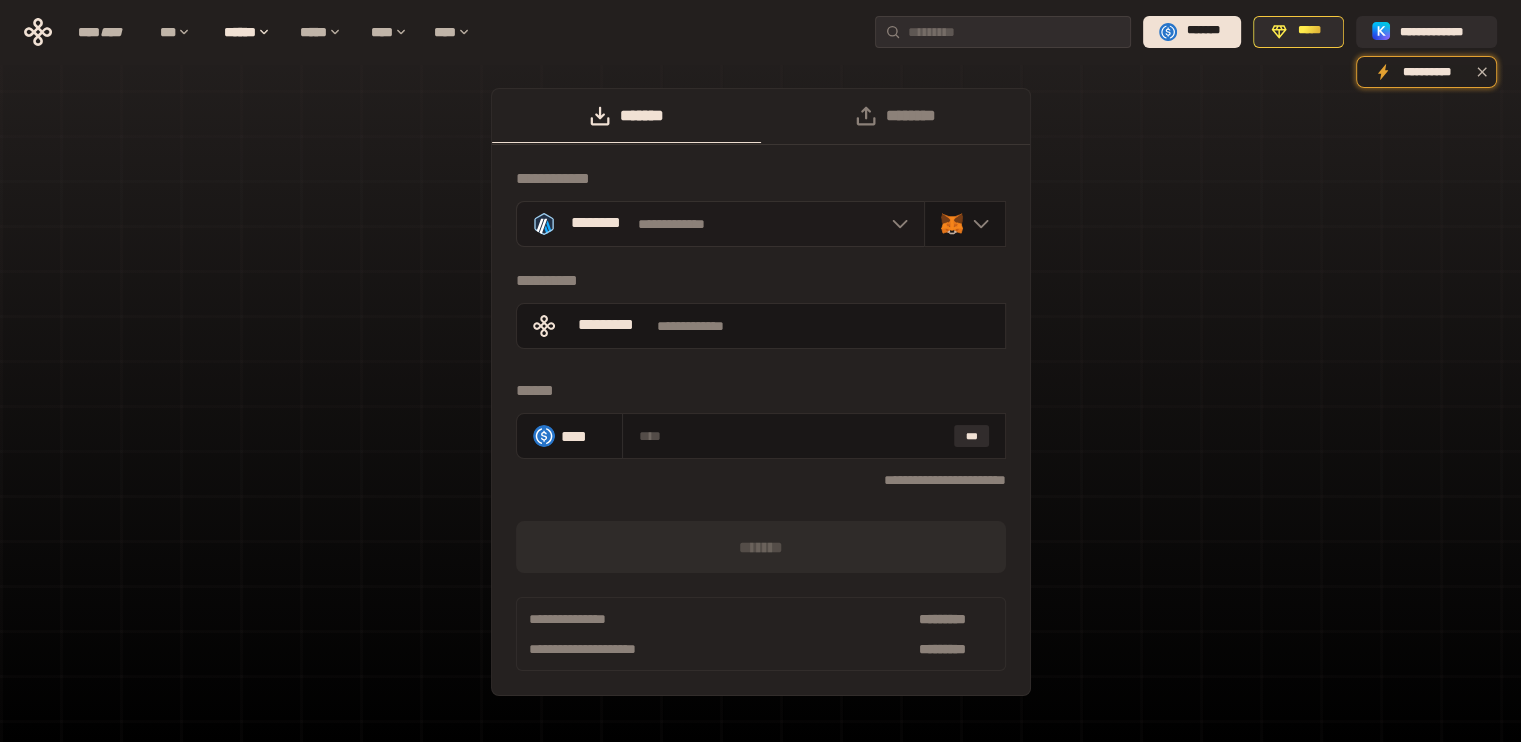 click at bounding box center [895, 224] 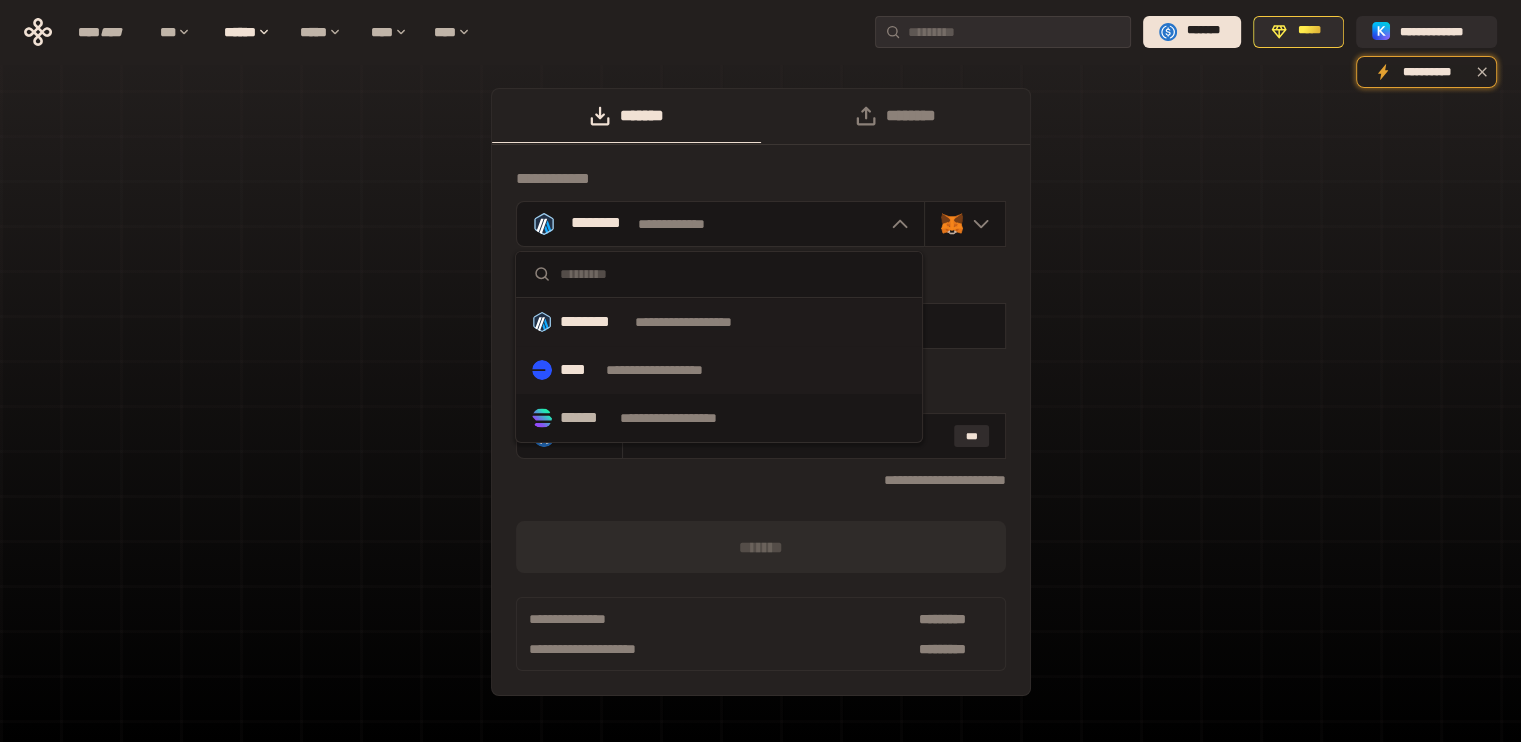 click on "**********" at bounding box center (673, 370) 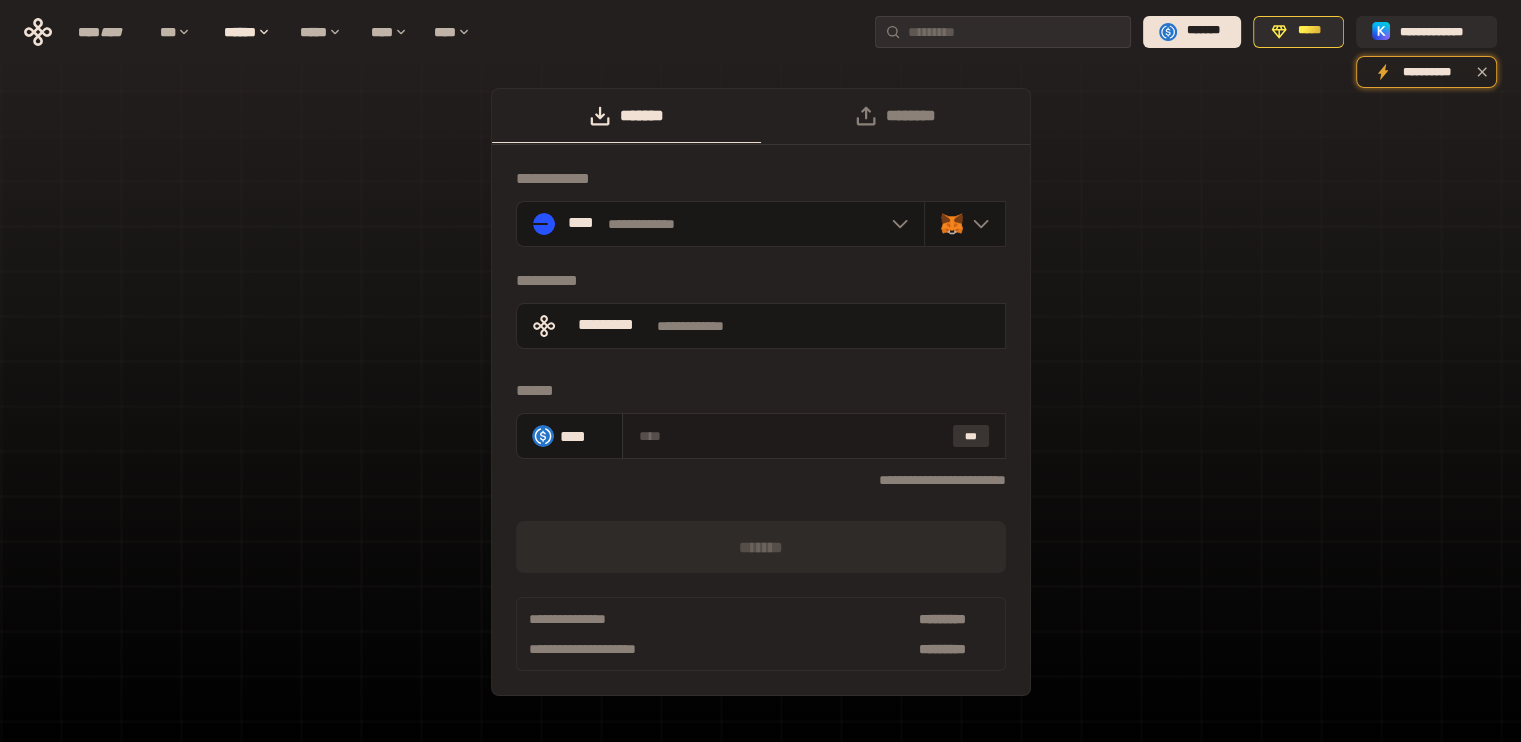 click on "***" at bounding box center [971, 436] 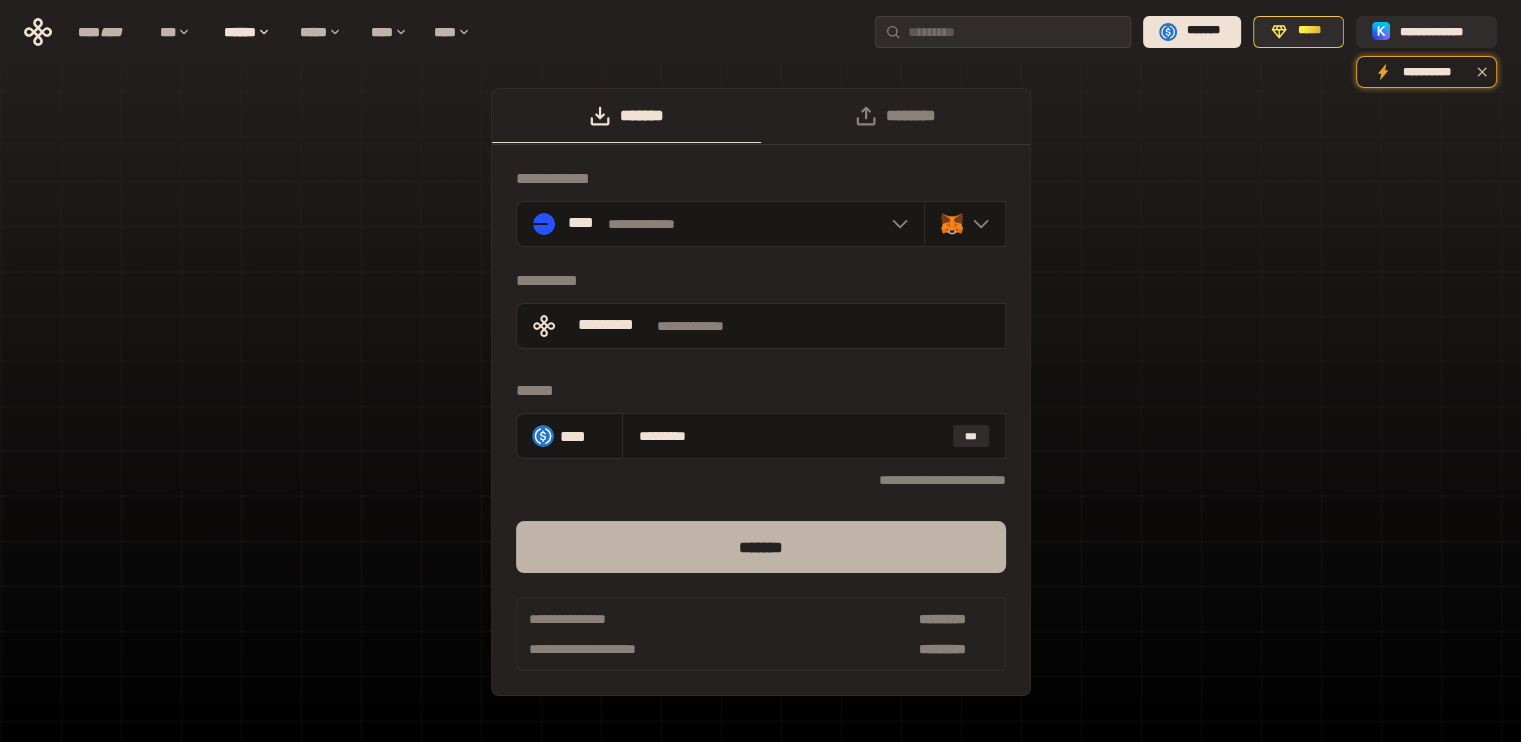 click on "*******" at bounding box center (761, 547) 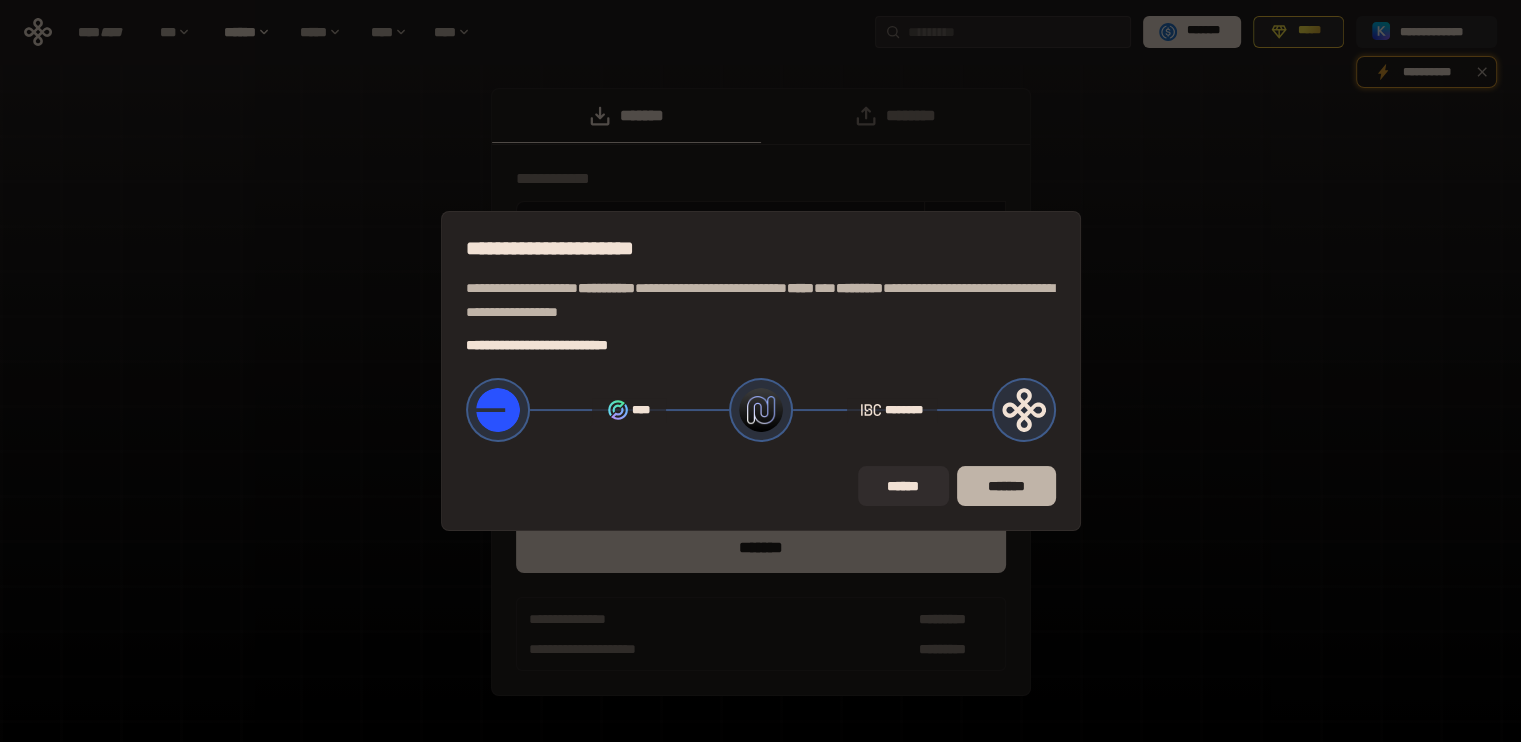 click on "*******" at bounding box center [1006, 486] 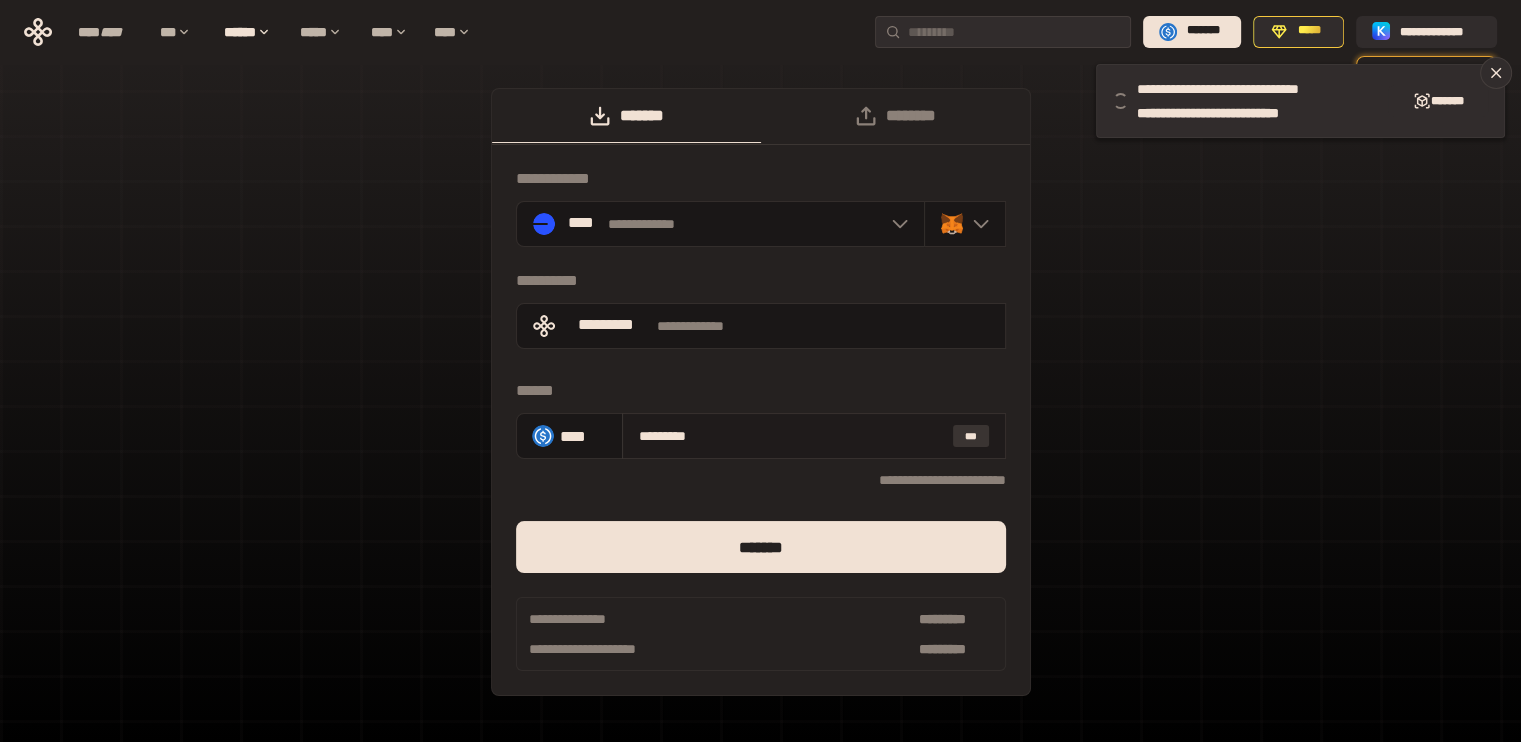 click on "***" at bounding box center [971, 436] 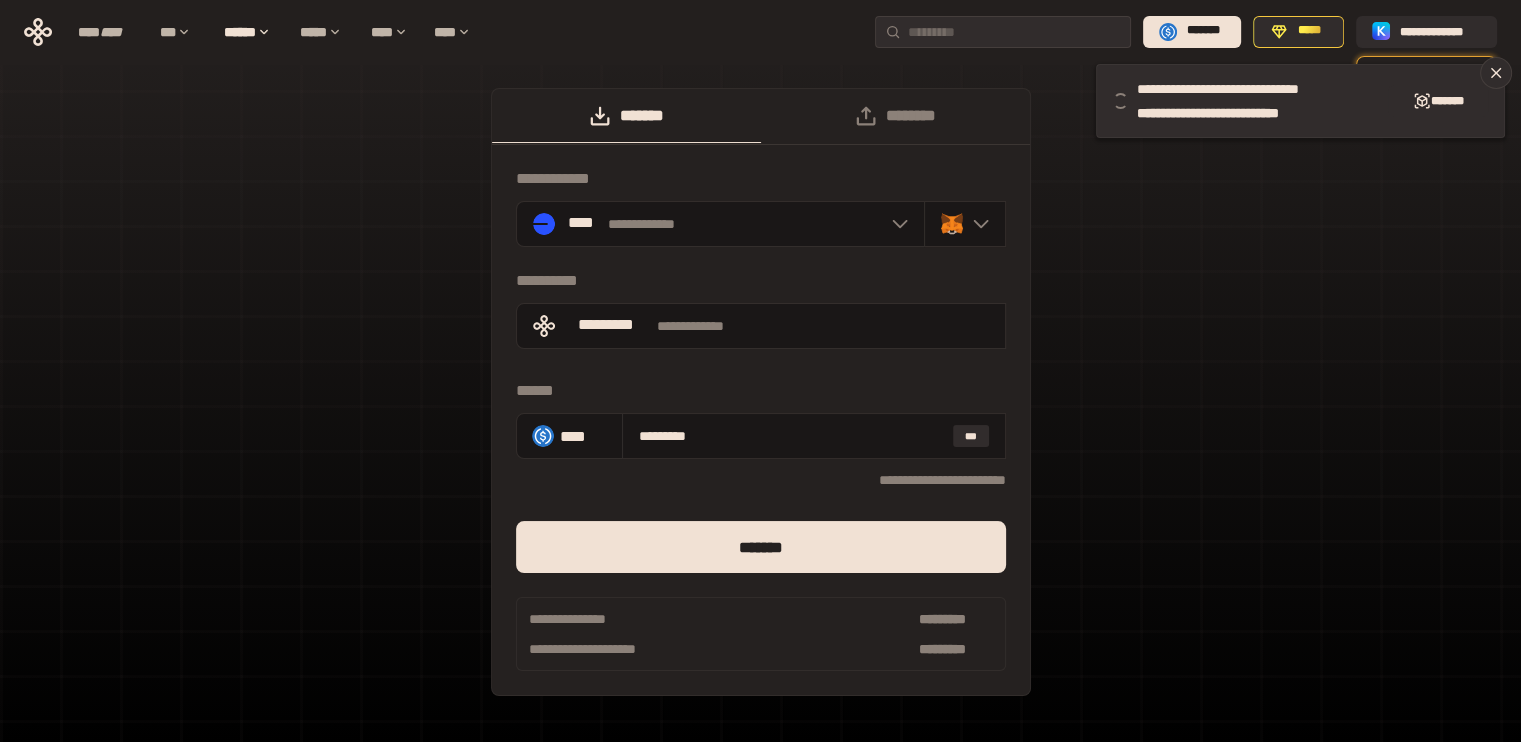 click on "**********" at bounding box center [760, 402] 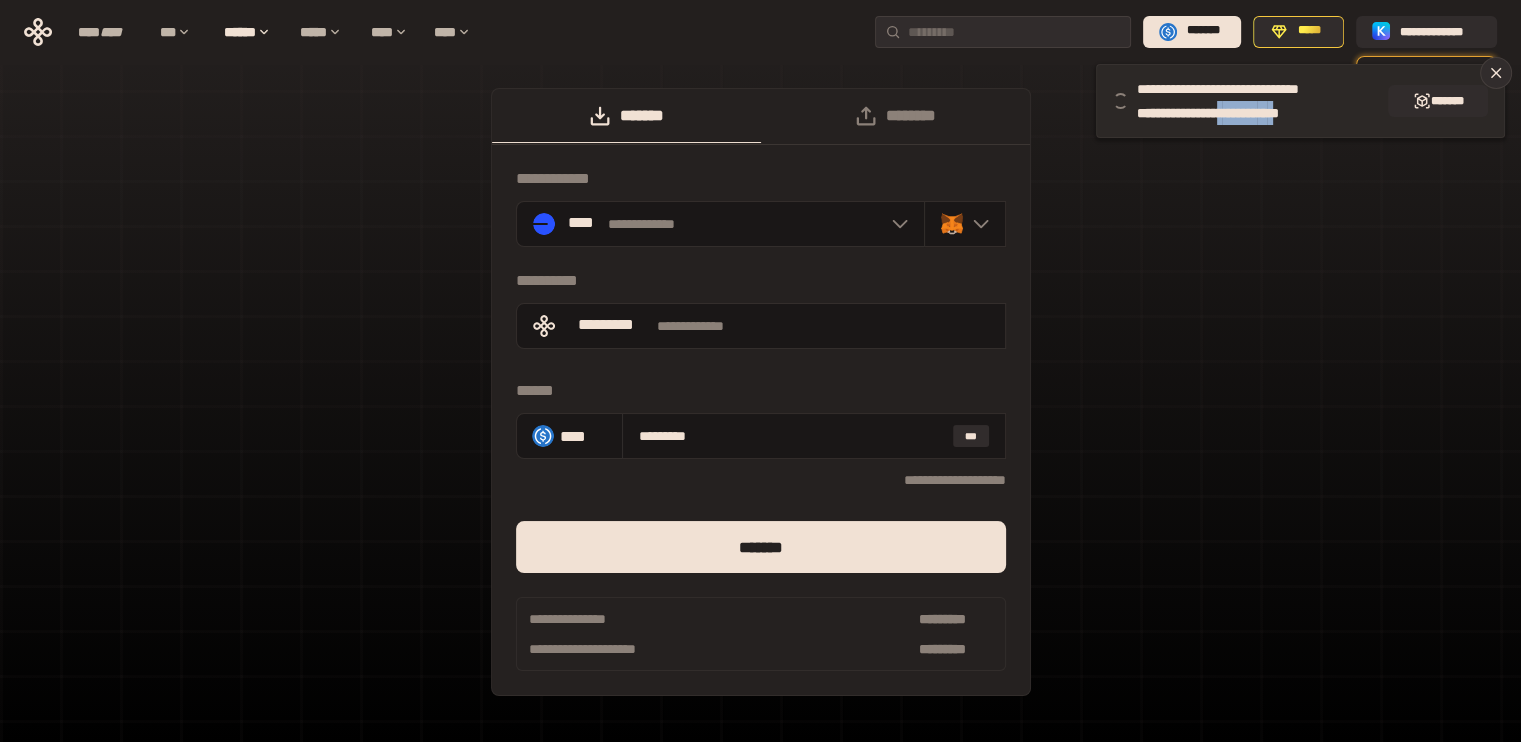 drag, startPoint x: 1333, startPoint y: 121, endPoint x: 1206, endPoint y: 108, distance: 127.66362 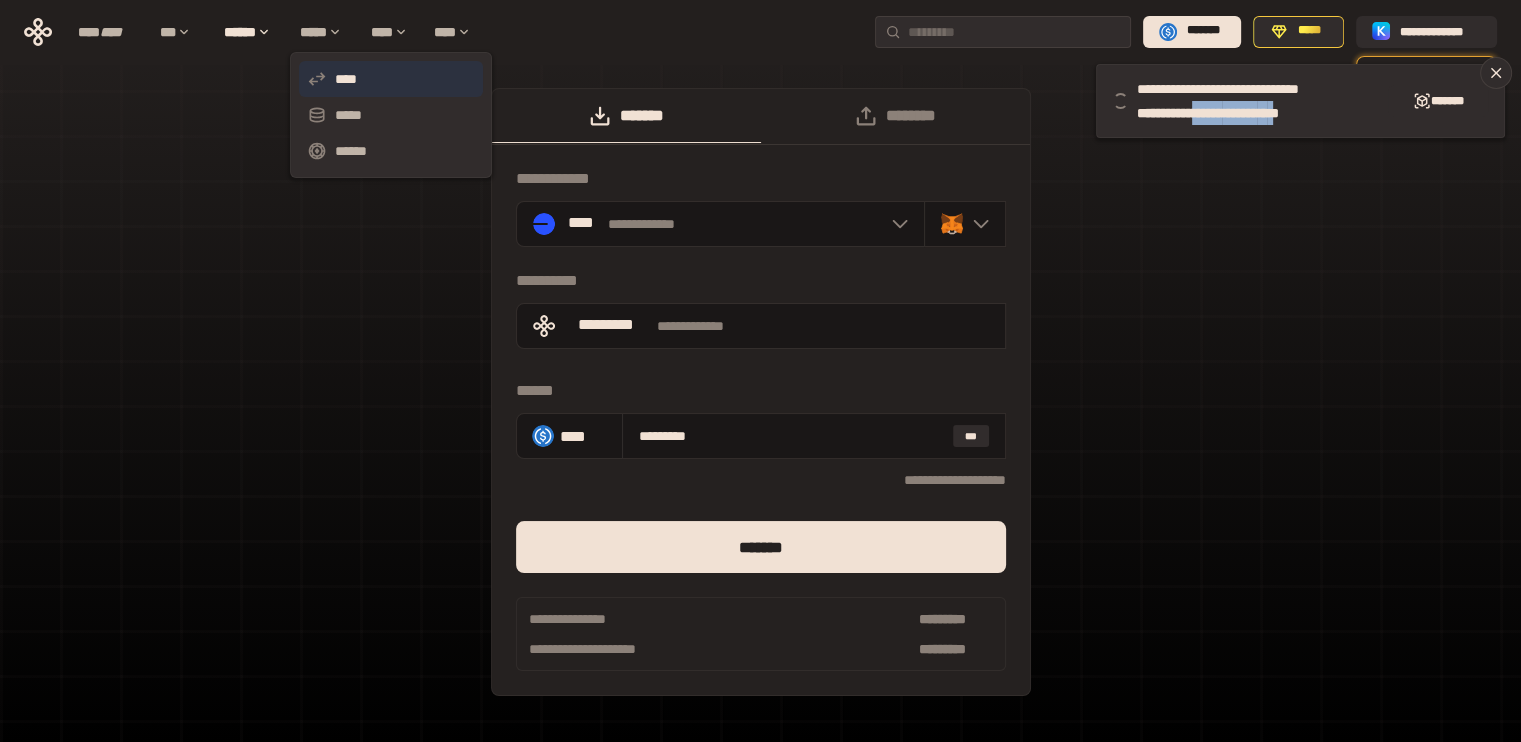 click on "****" at bounding box center (391, 79) 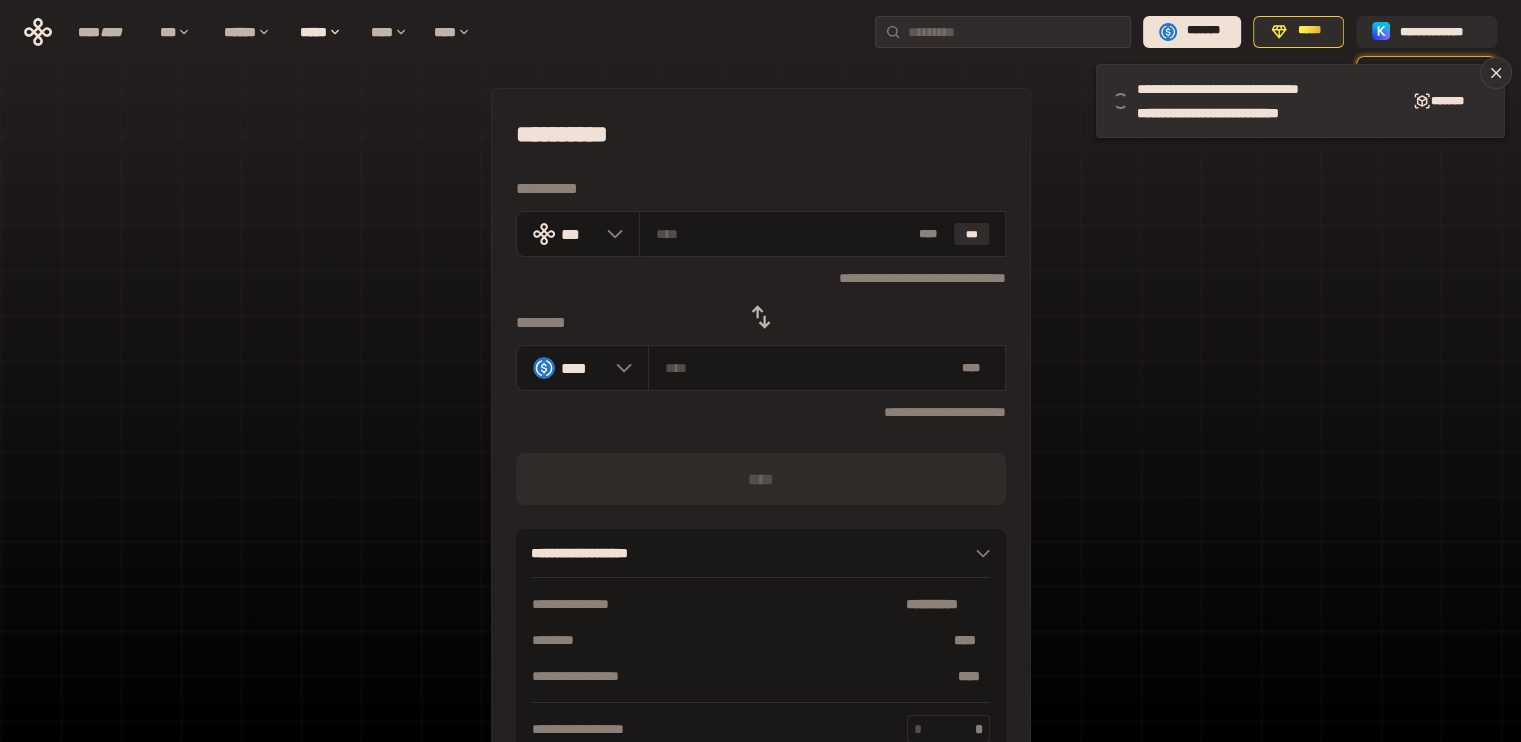 click on "**********" at bounding box center (760, 444) 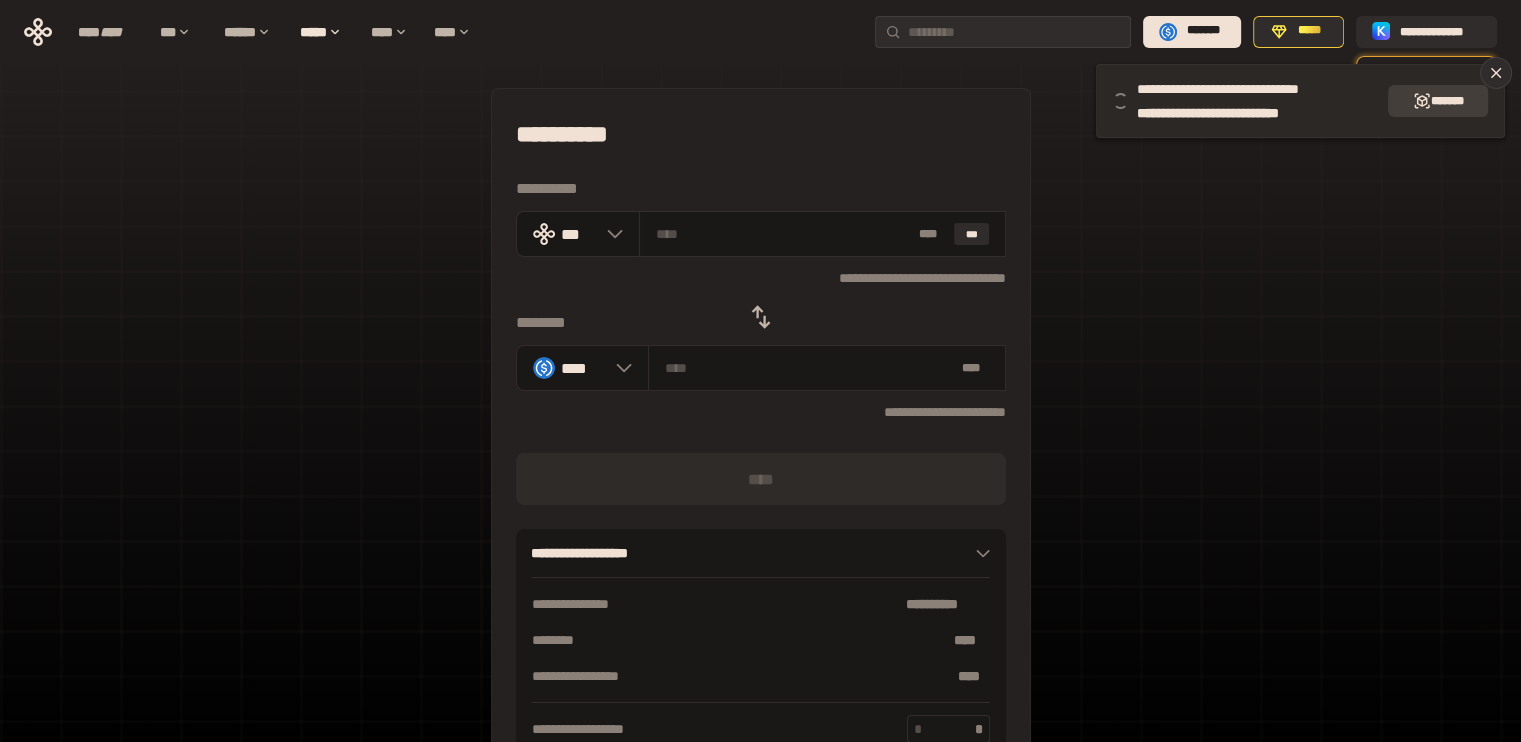click on "*******" at bounding box center (1438, 101) 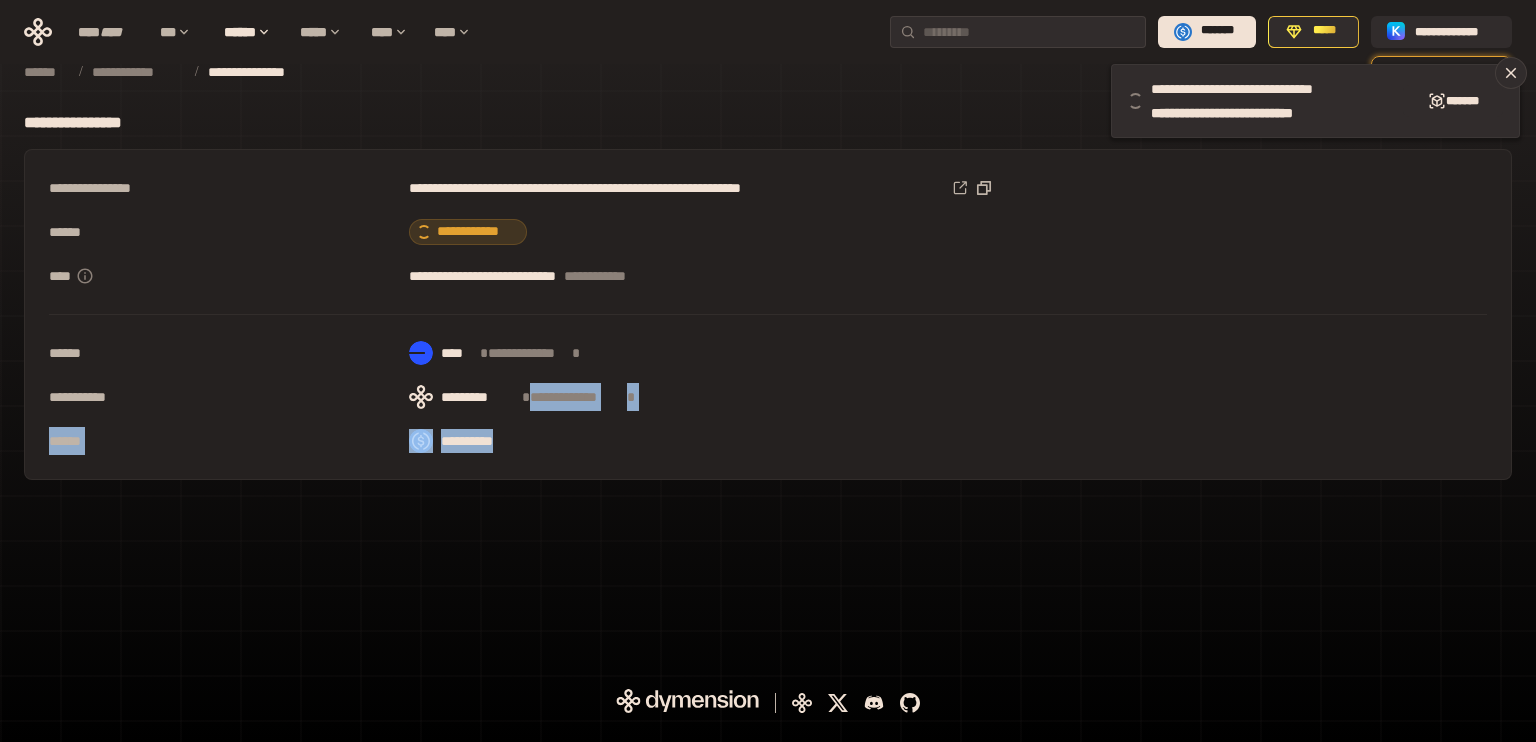 drag, startPoint x: 674, startPoint y: 407, endPoint x: 685, endPoint y: 442, distance: 36.687874 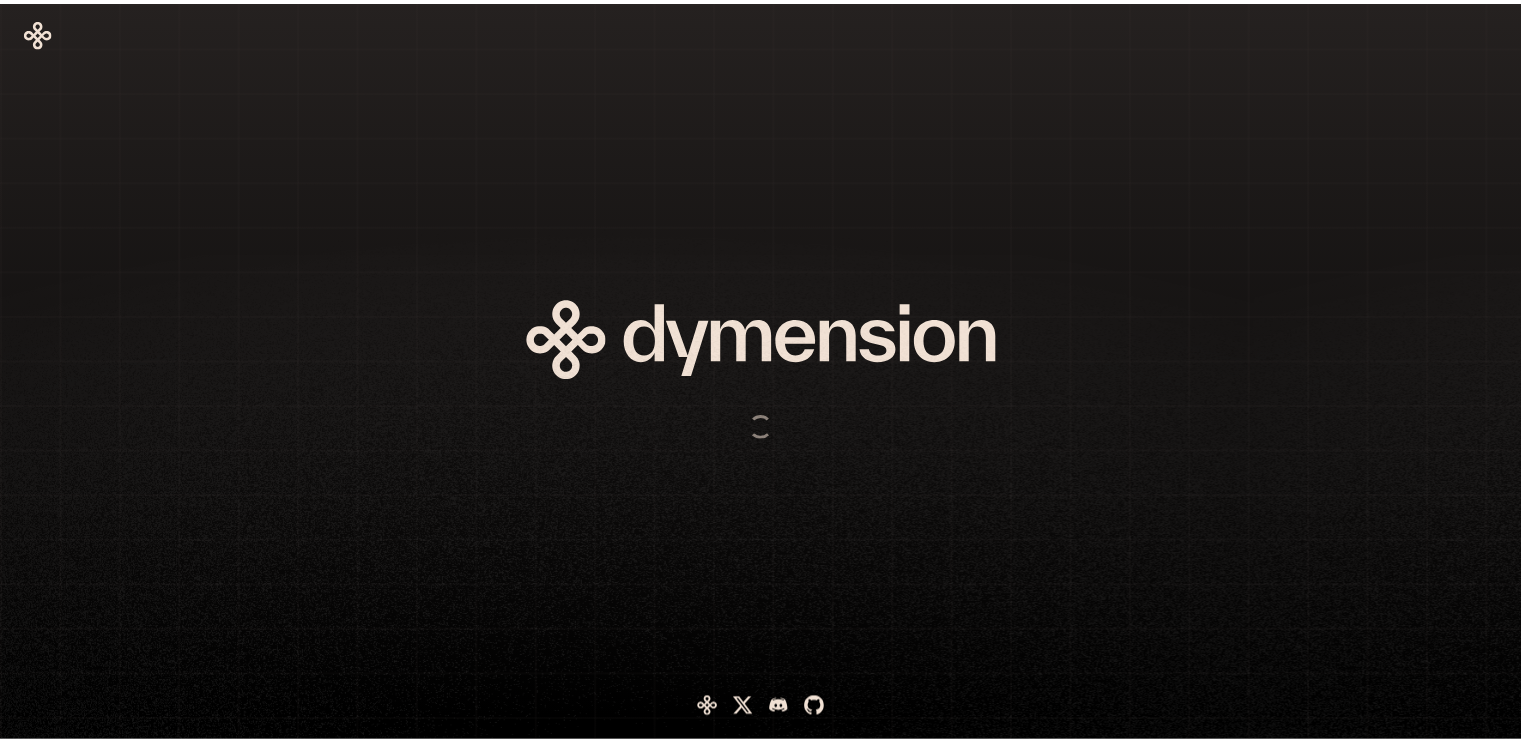 scroll, scrollTop: 0, scrollLeft: 0, axis: both 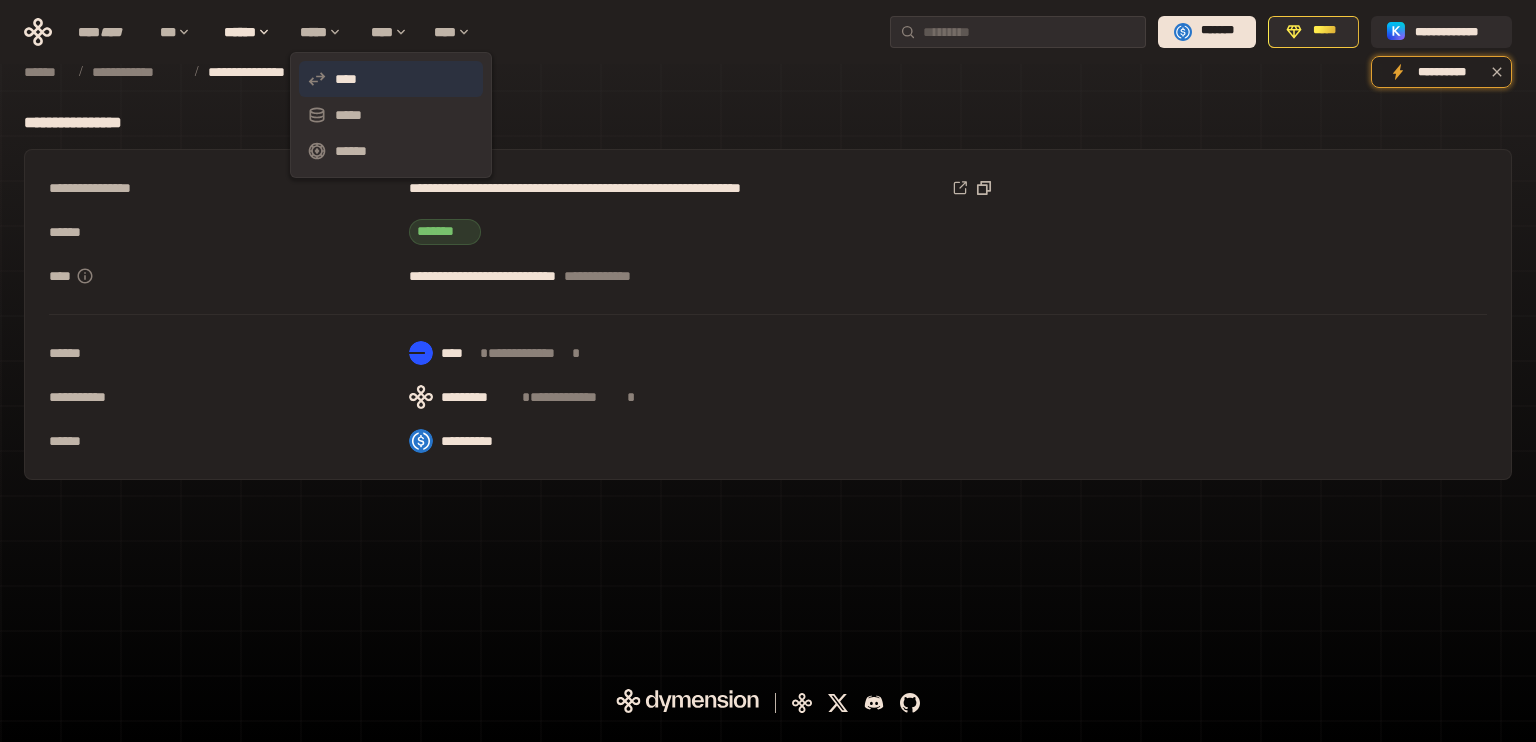 click on "****" at bounding box center (391, 79) 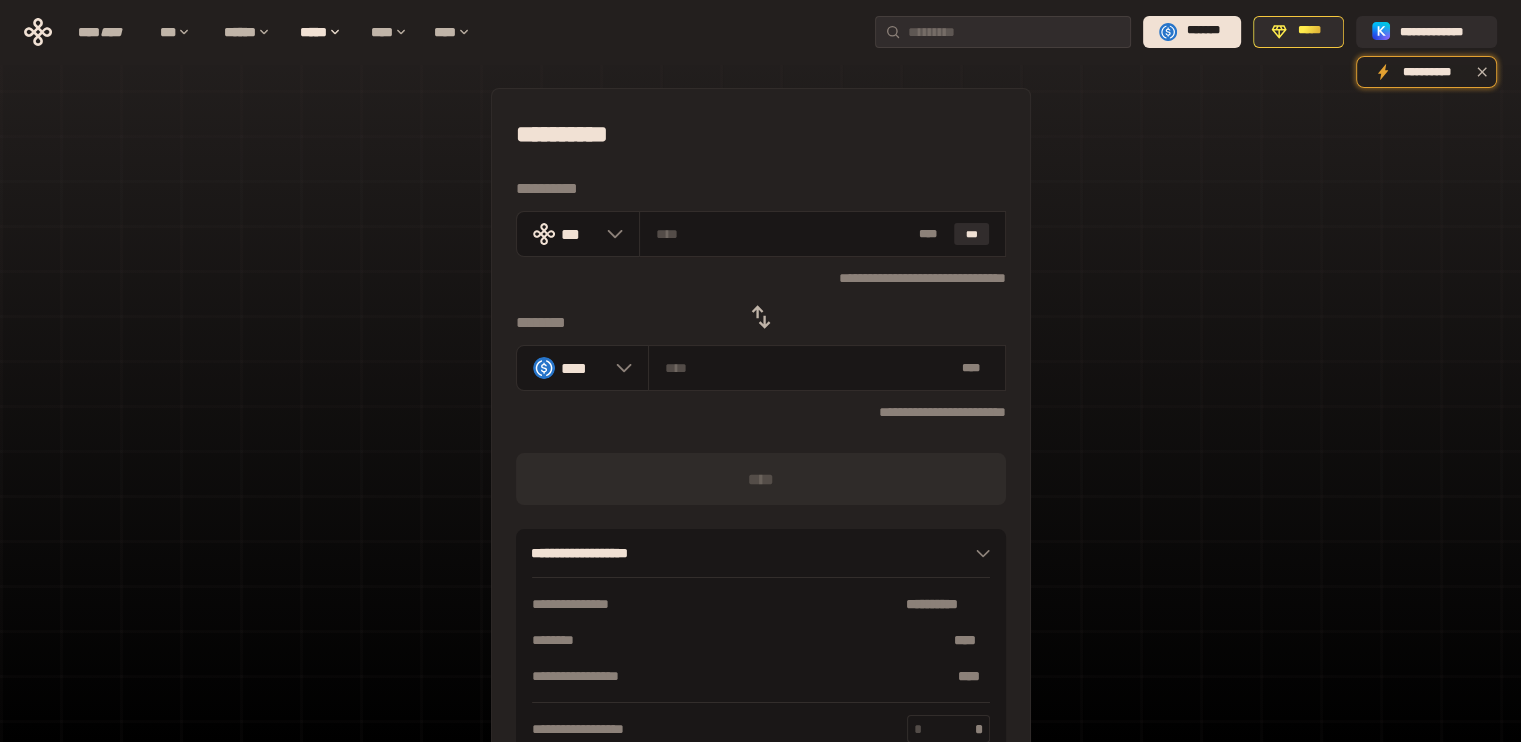 click at bounding box center [761, 317] 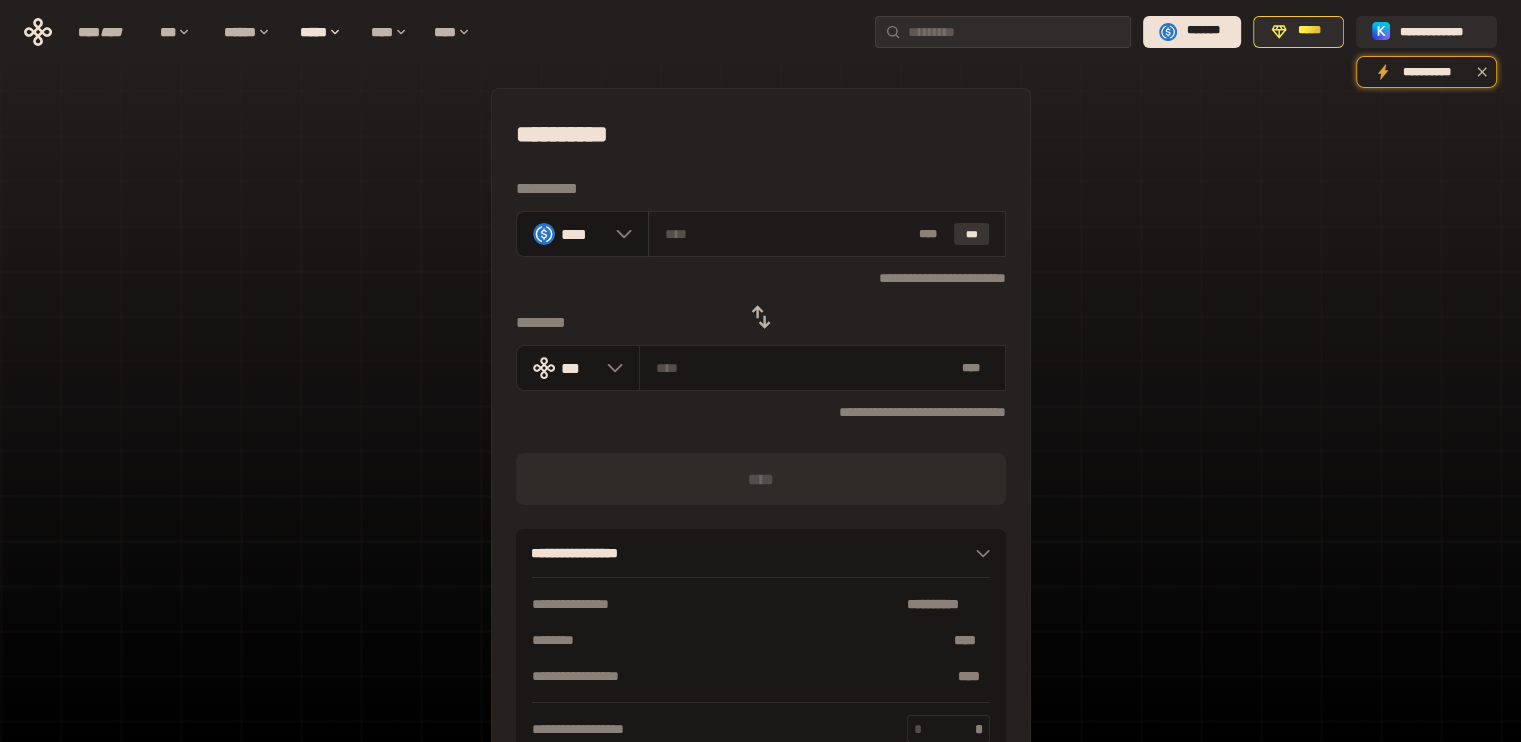 click on "***" at bounding box center [972, 234] 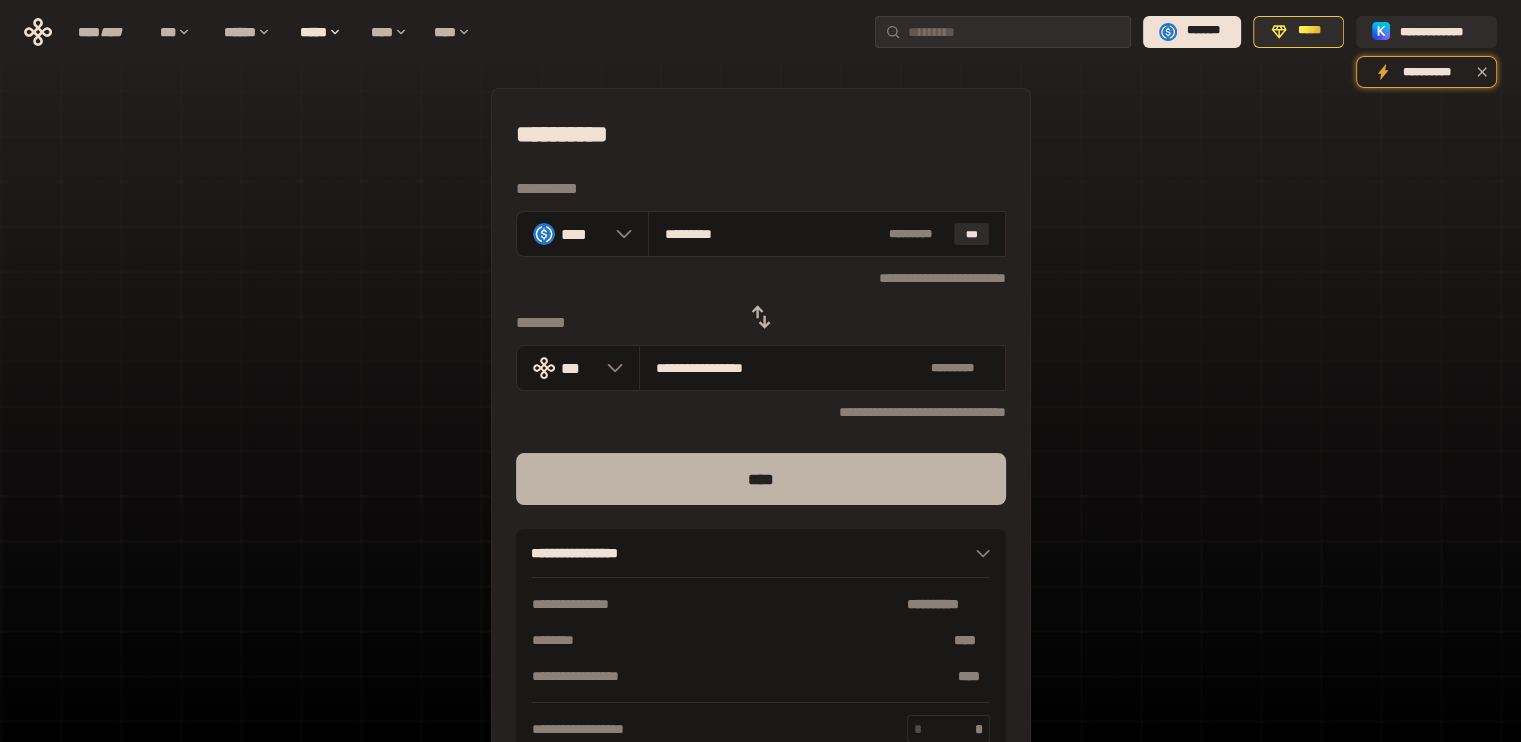 click on "****" at bounding box center [761, 479] 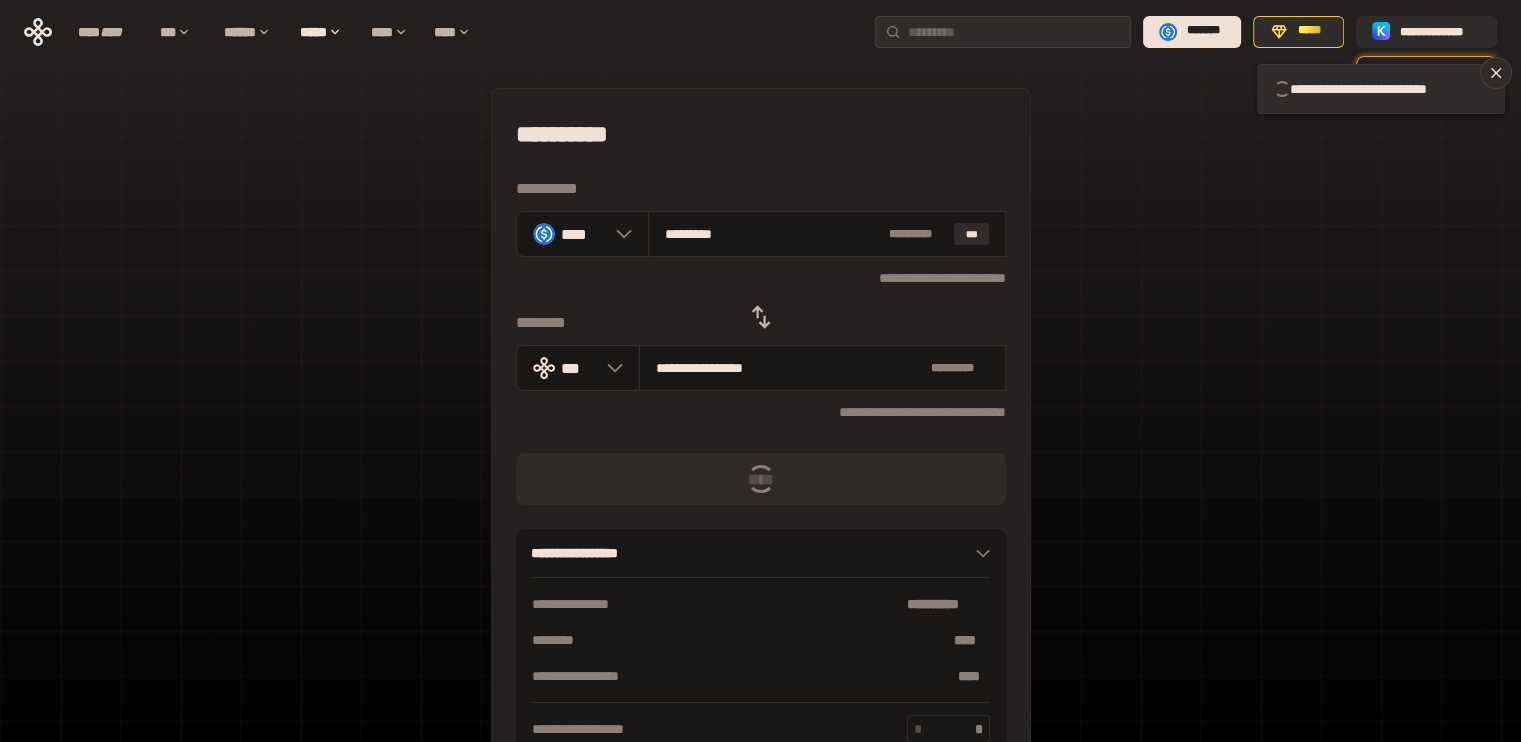 type 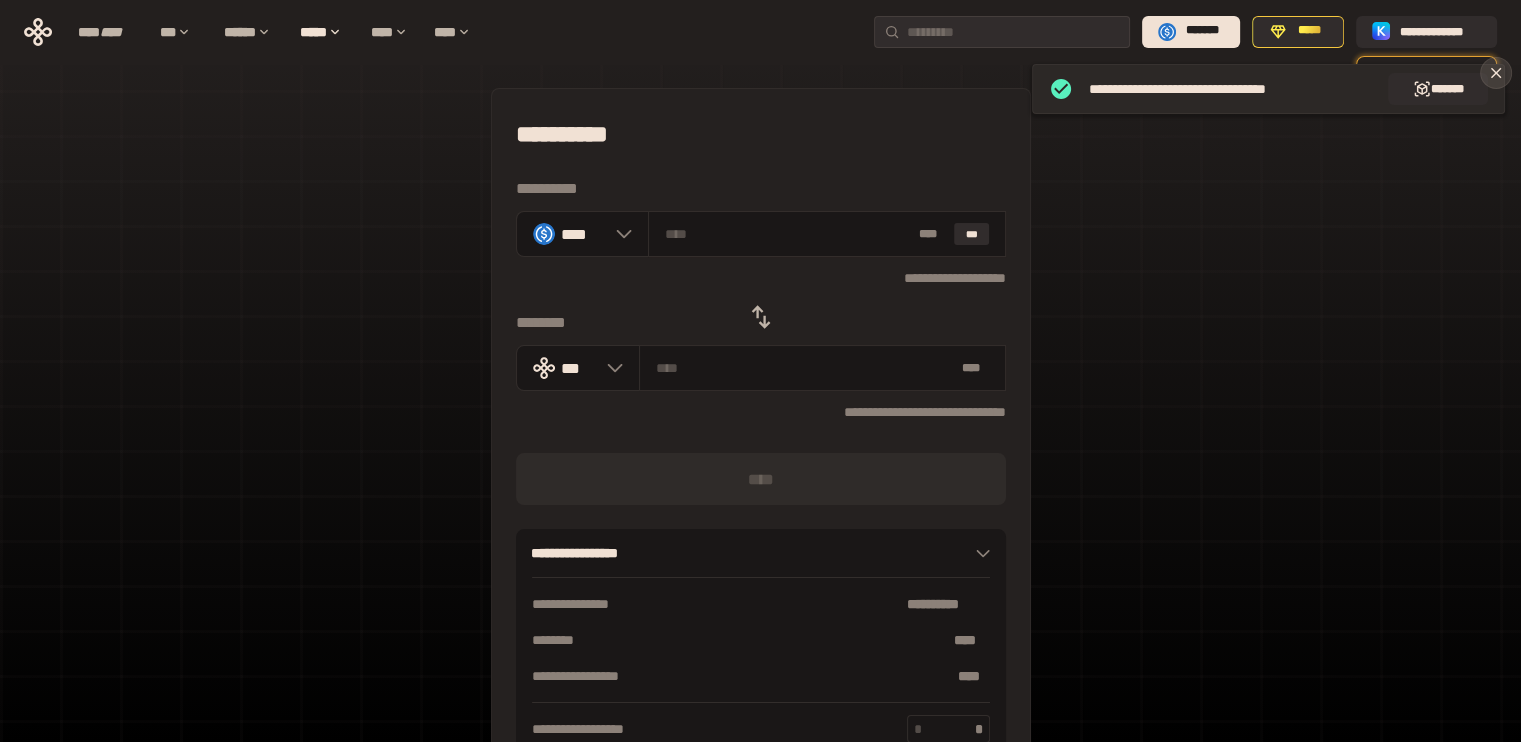 click 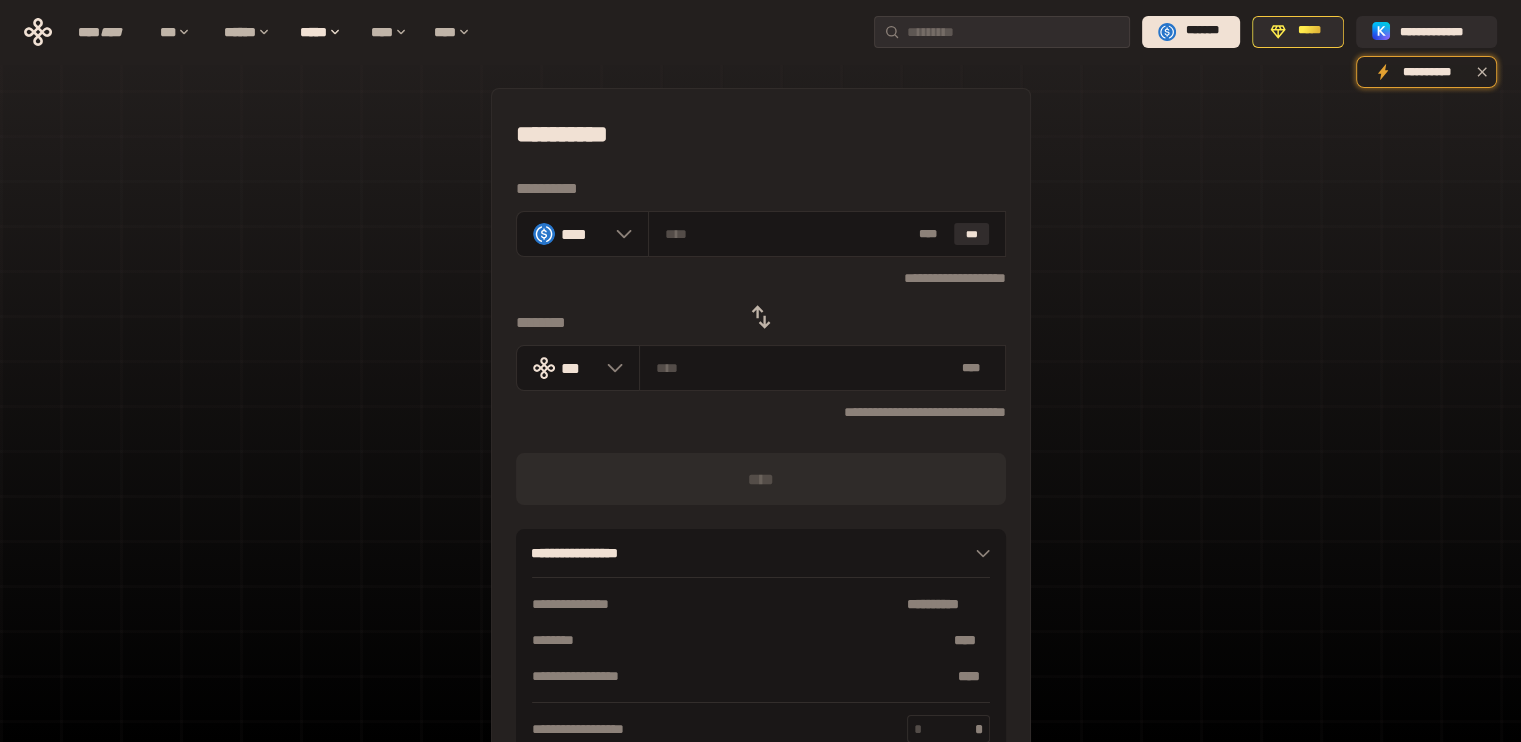 click 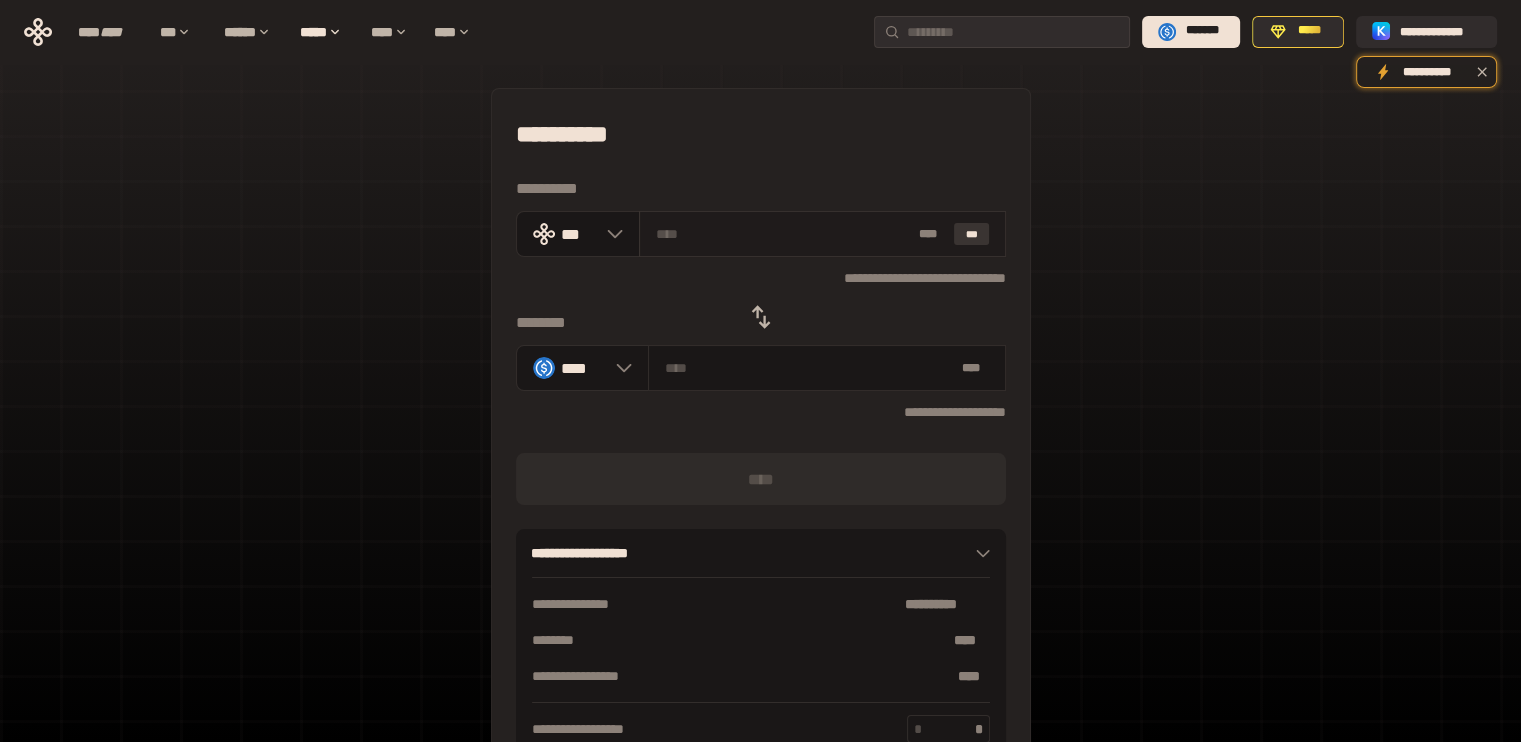 click on "***" at bounding box center (972, 234) 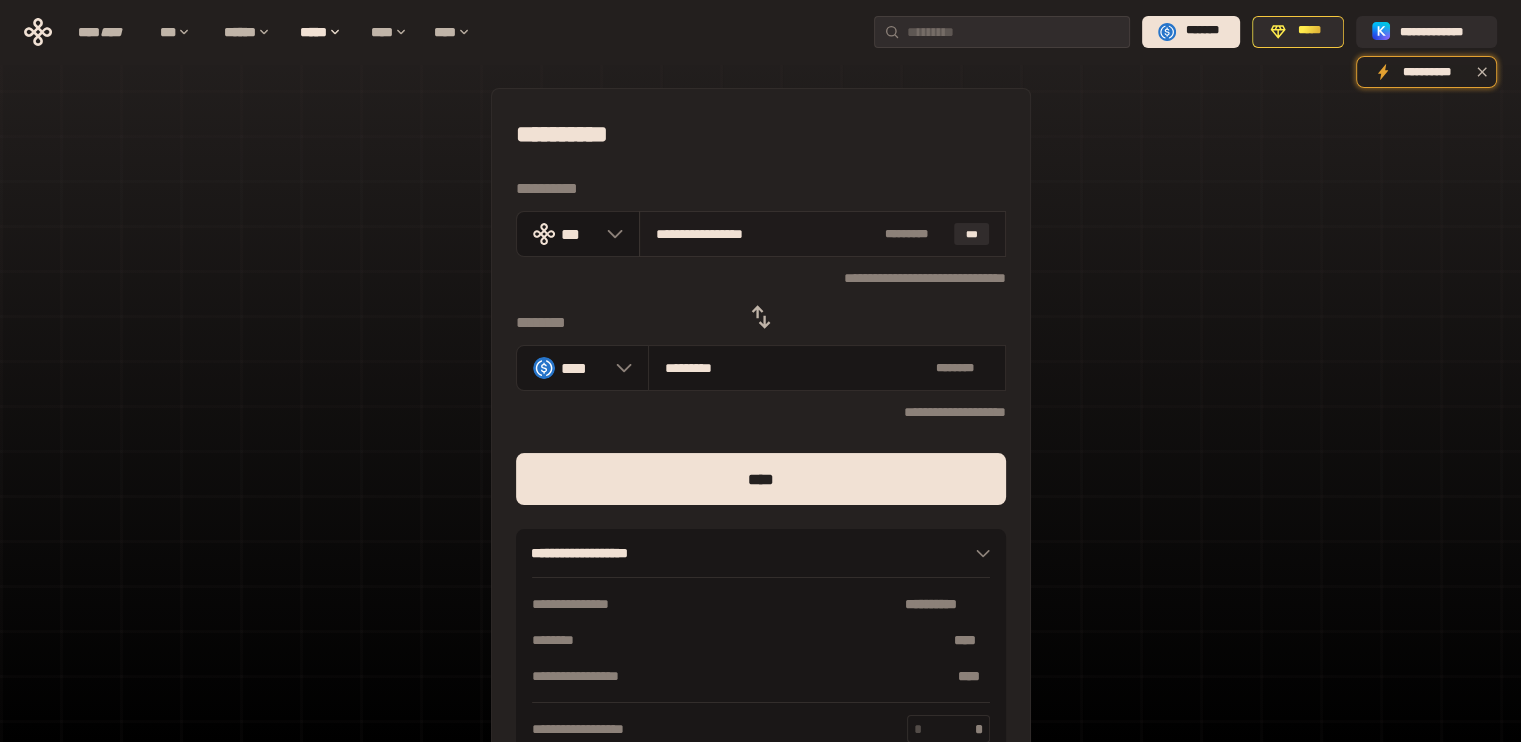 drag, startPoint x: 680, startPoint y: 234, endPoint x: 879, endPoint y: 232, distance: 199.01006 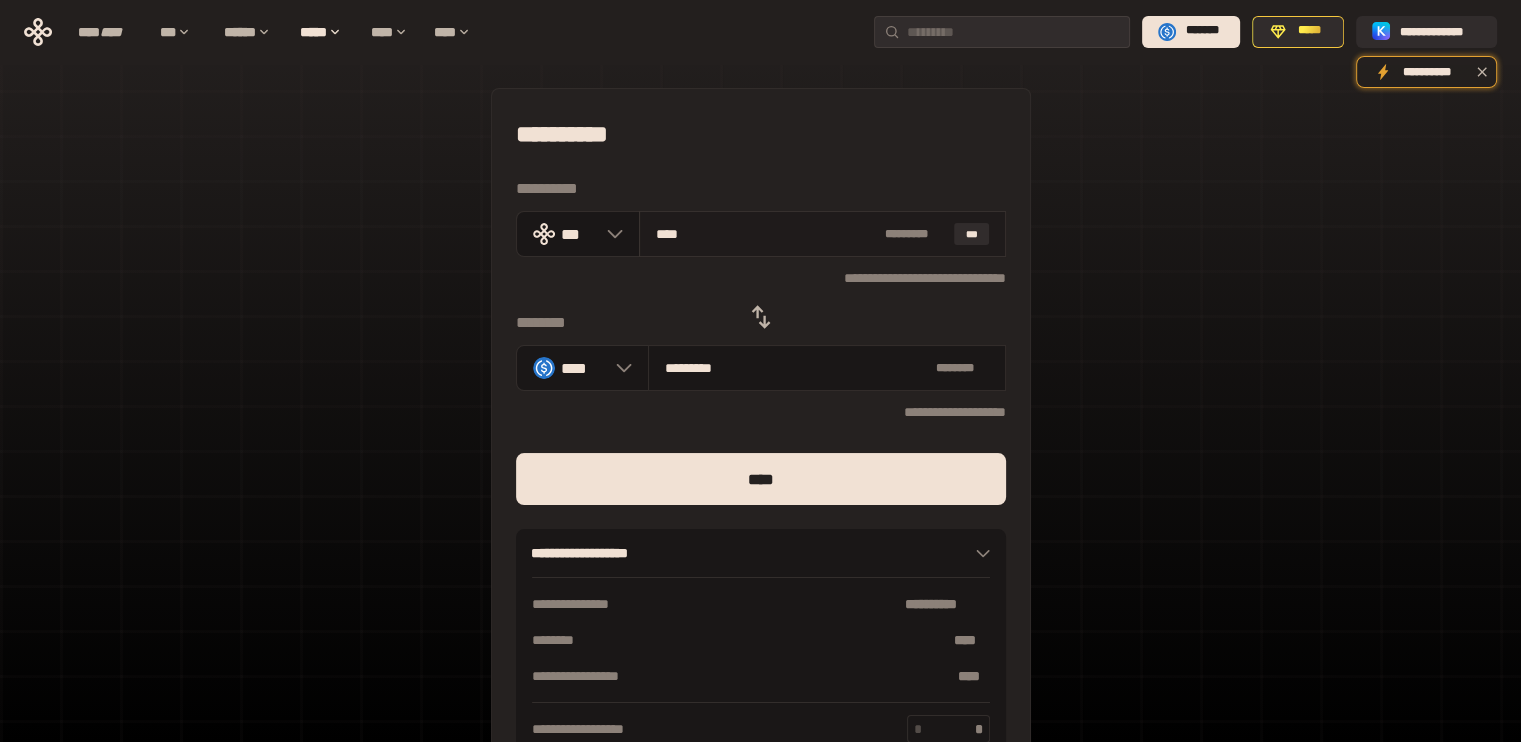 type on "***" 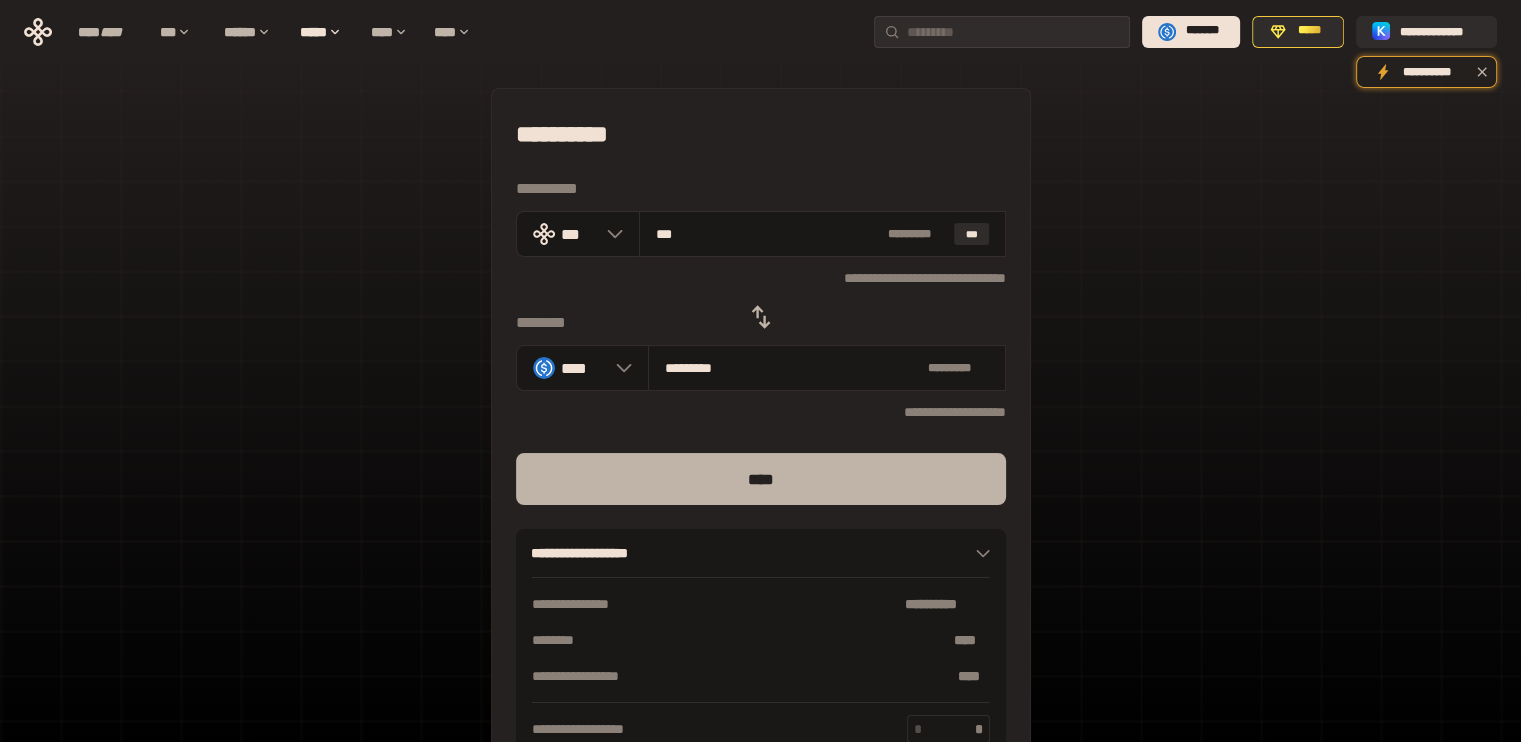 type on "***" 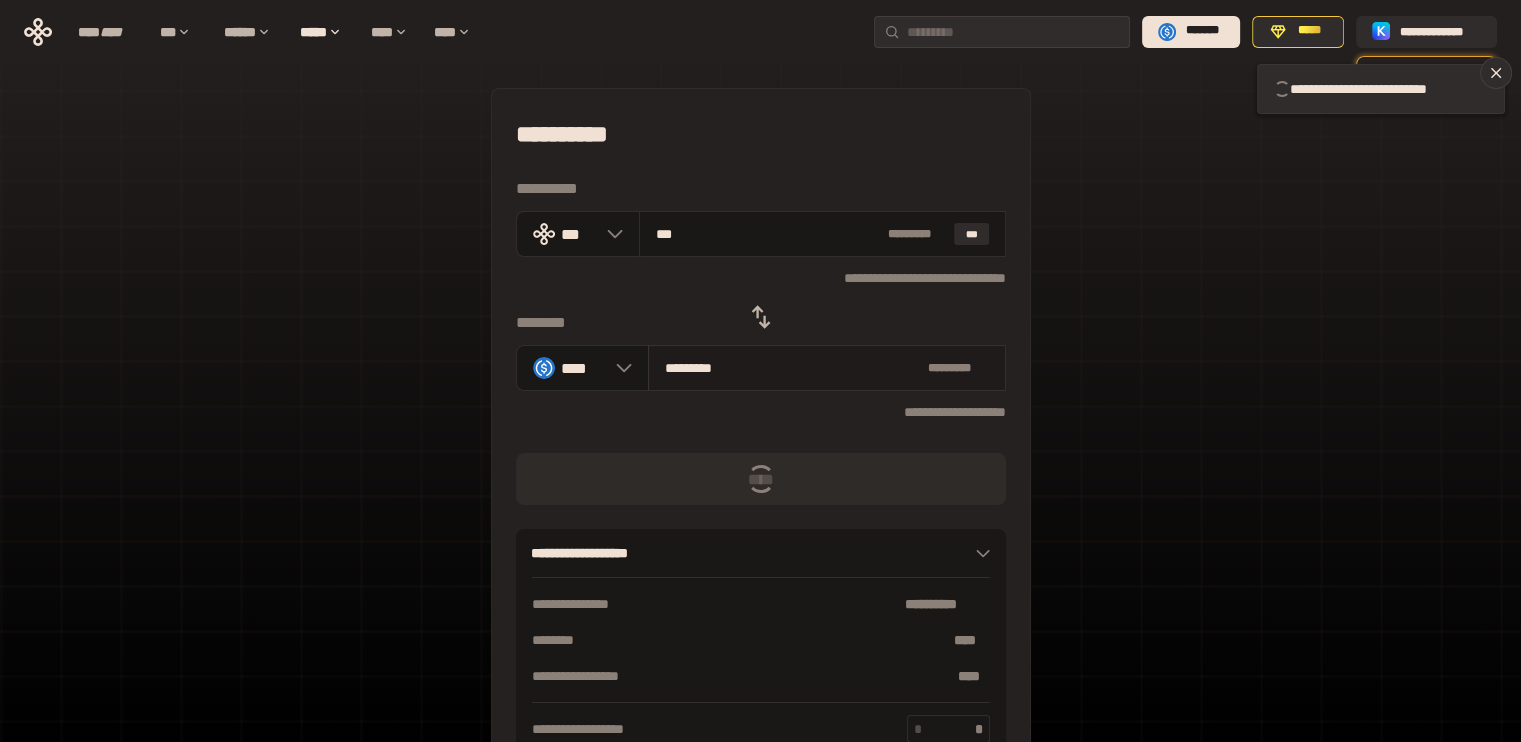 type 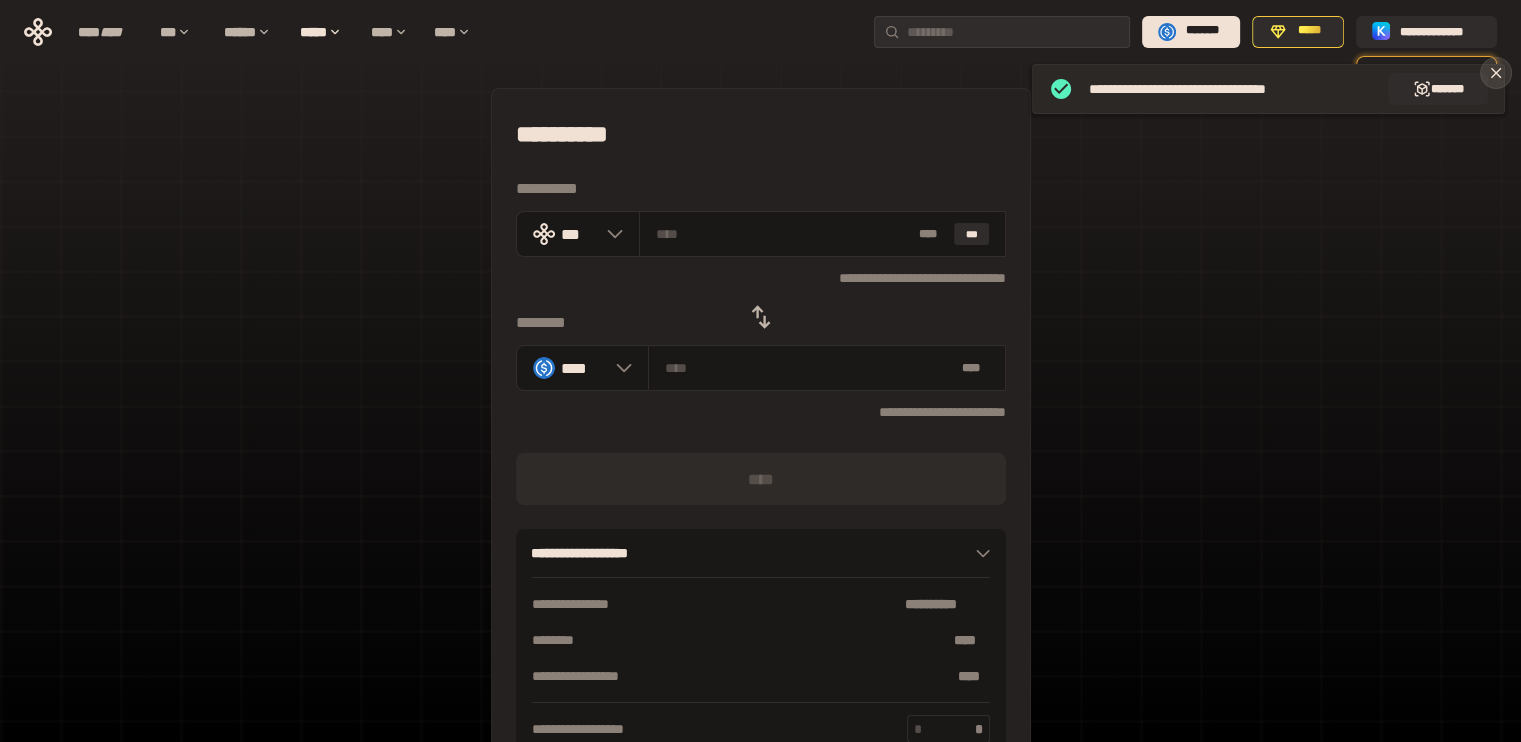 click 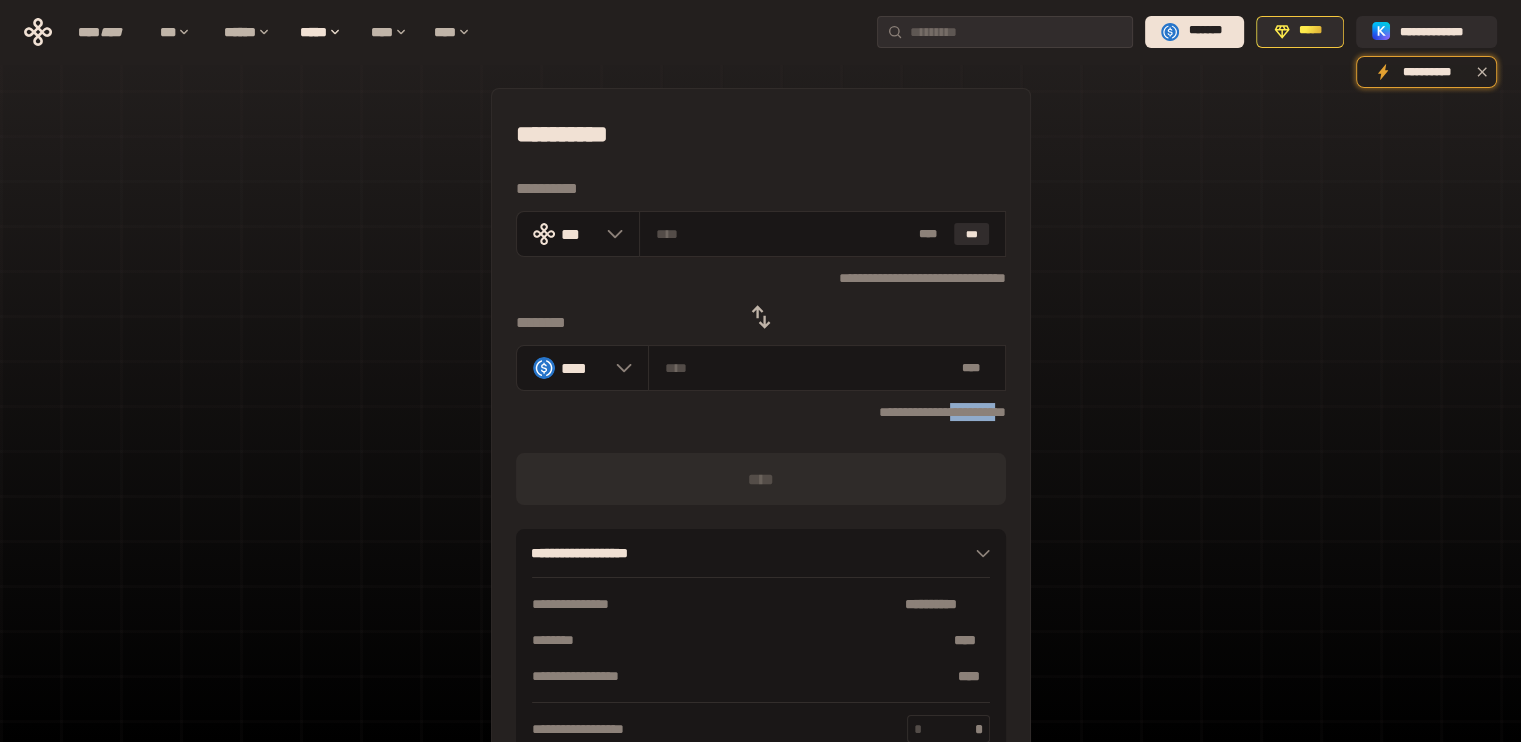 drag, startPoint x: 980, startPoint y: 414, endPoint x: 890, endPoint y: 415, distance: 90.005554 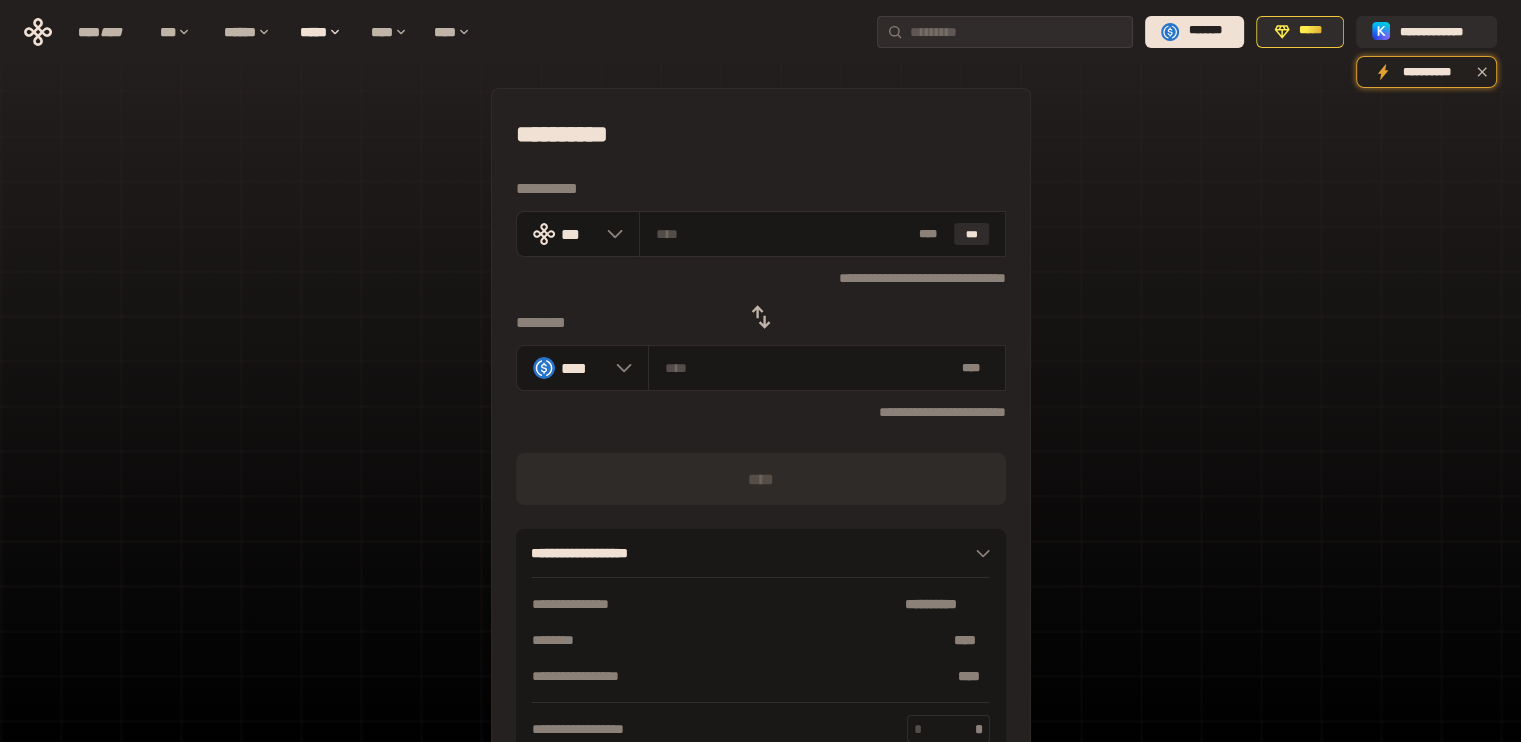 click on "**********" at bounding box center [761, 412] 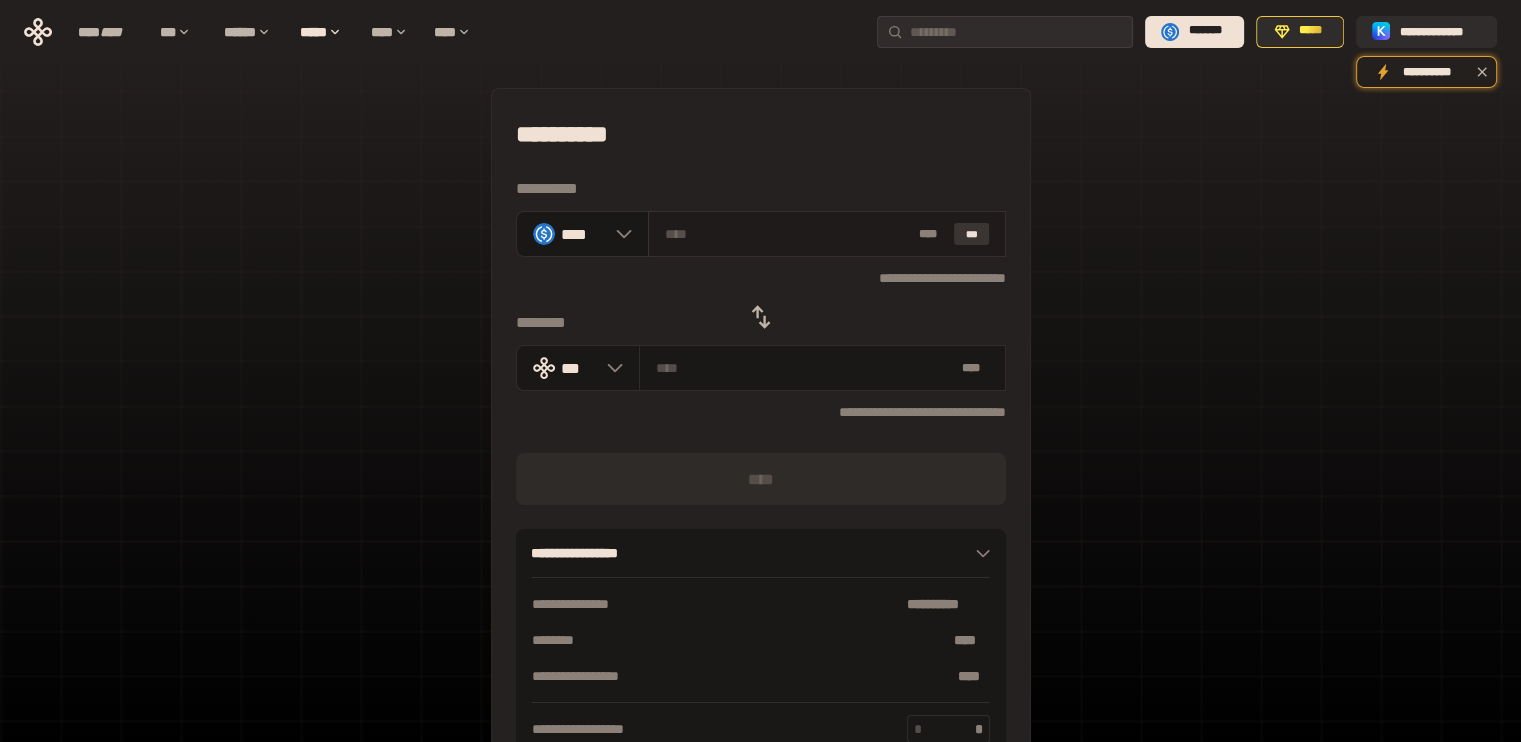 click on "***" at bounding box center (972, 234) 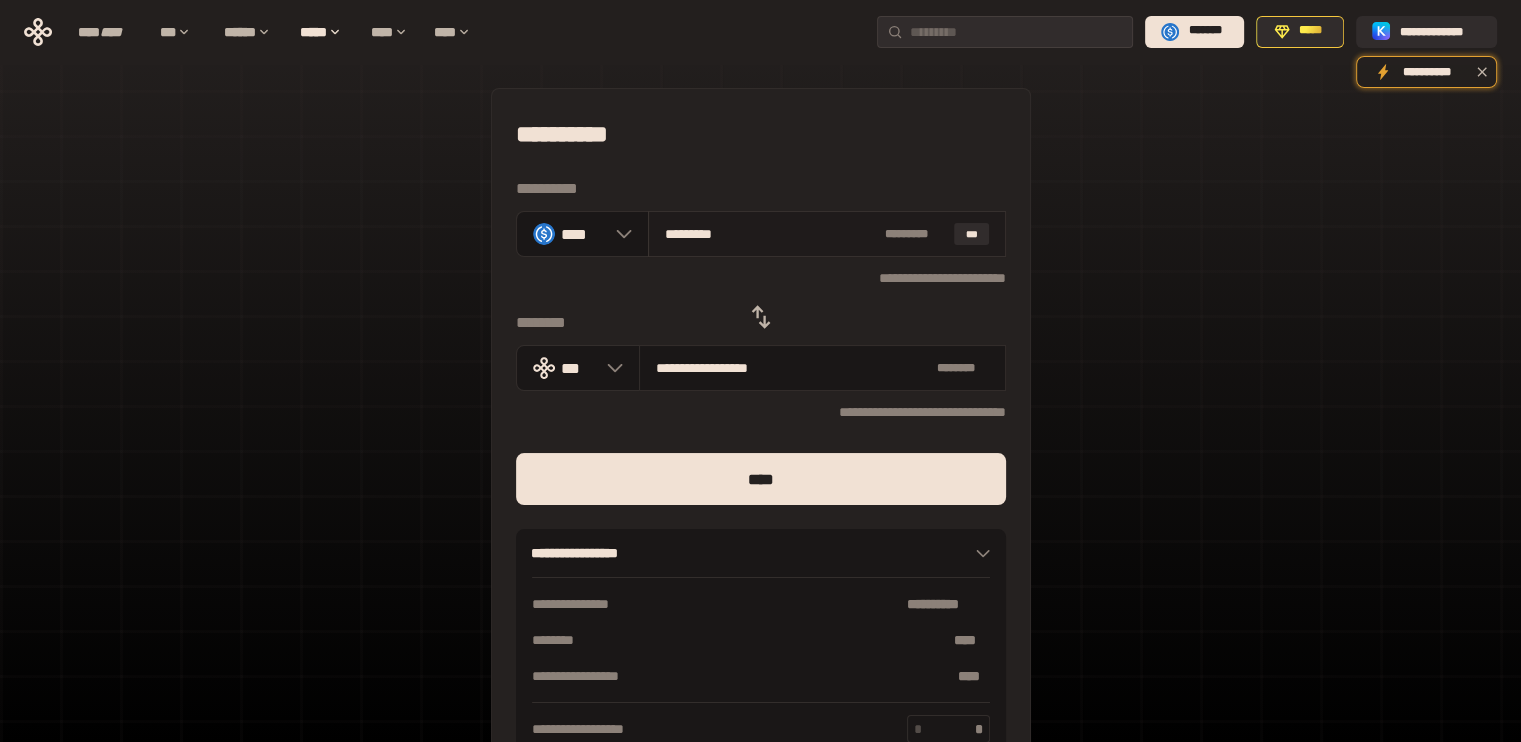 drag, startPoint x: 748, startPoint y: 225, endPoint x: 693, endPoint y: 237, distance: 56.293873 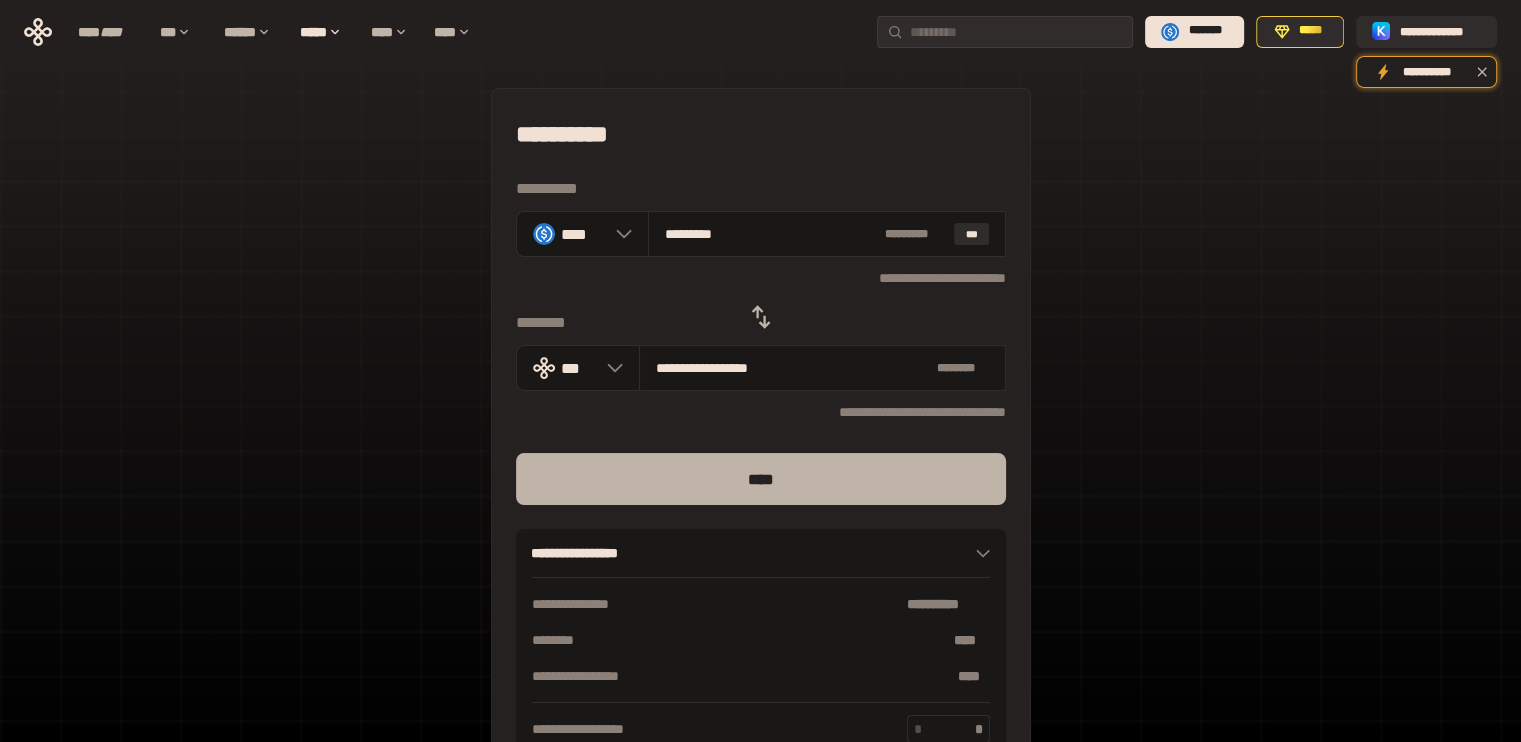 click on "****" at bounding box center (761, 479) 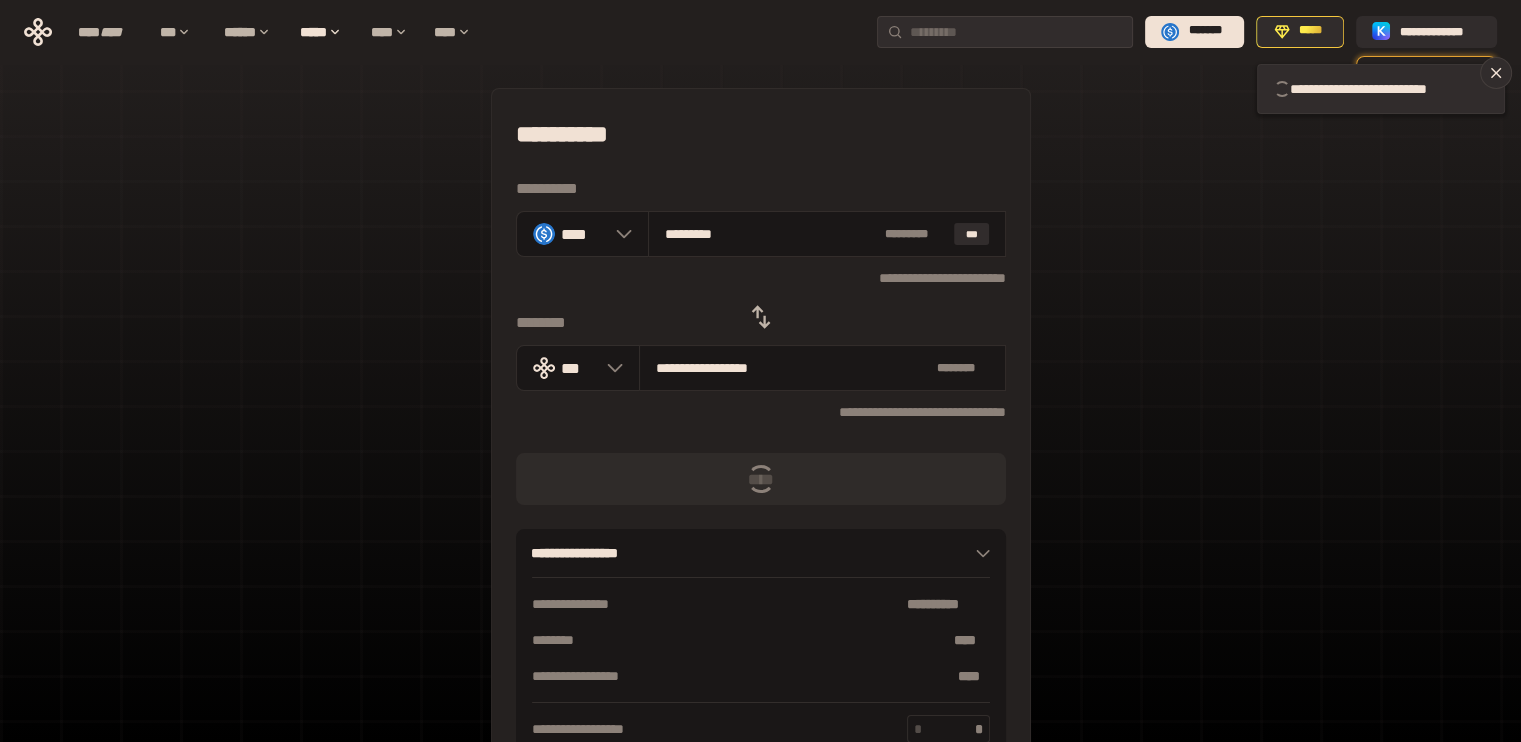 type 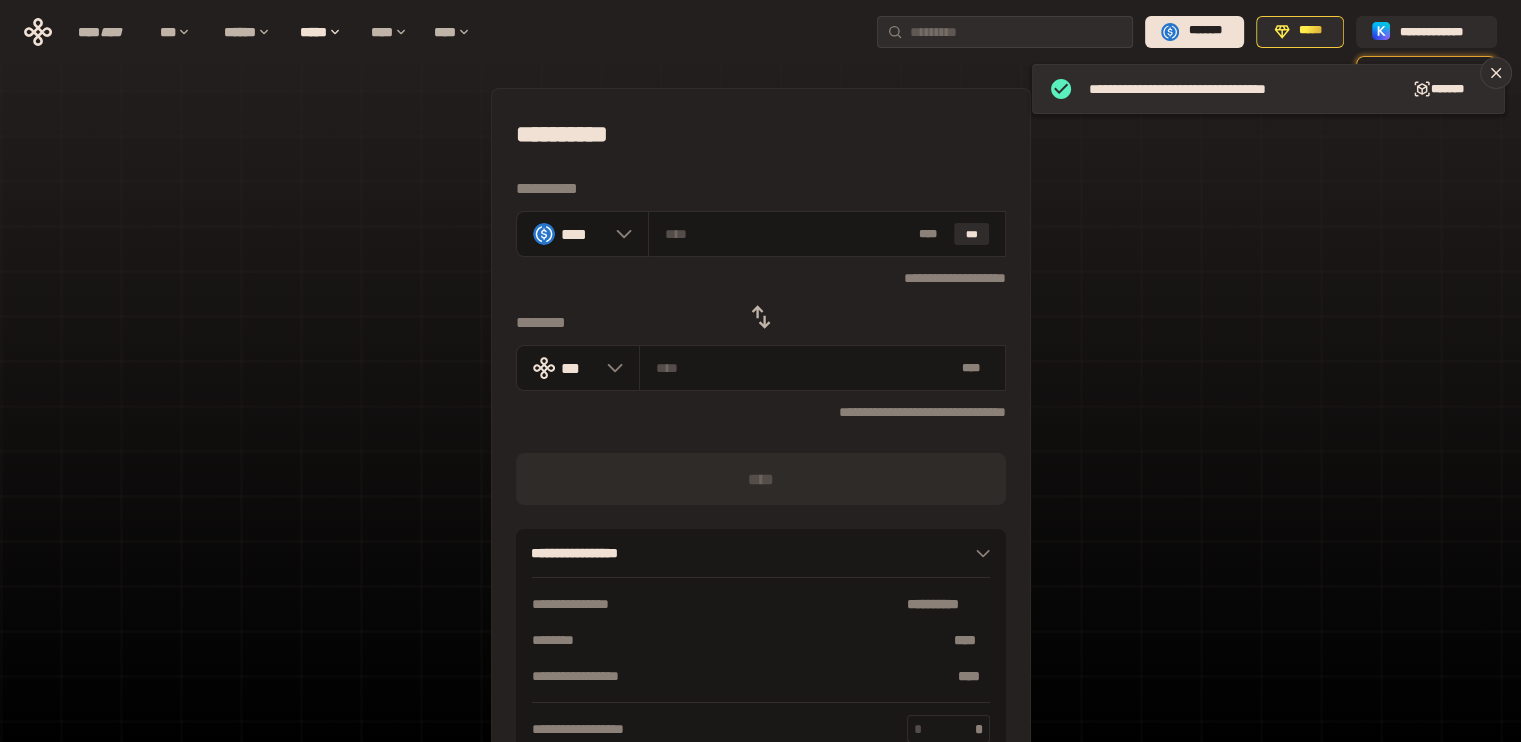 click 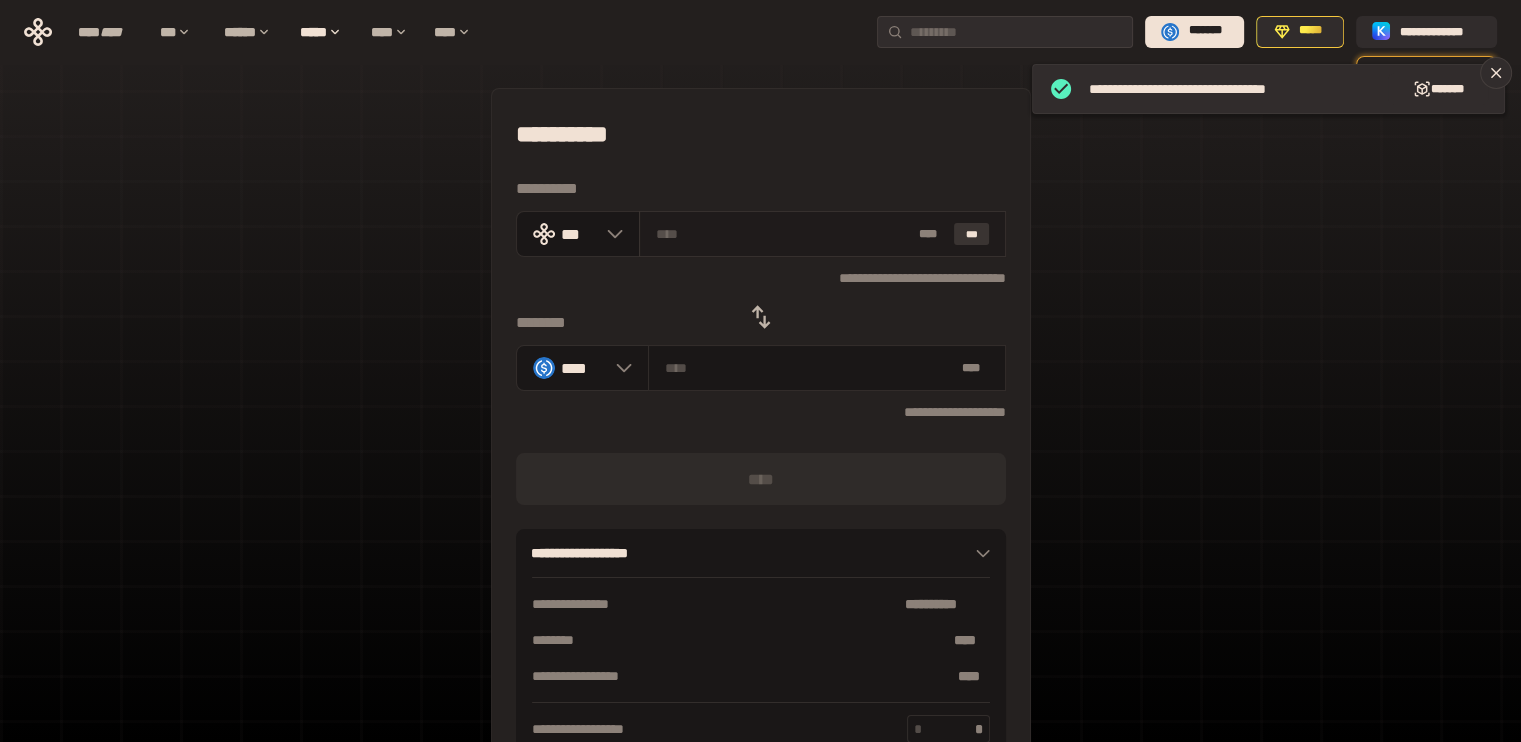 click on "***" at bounding box center (972, 234) 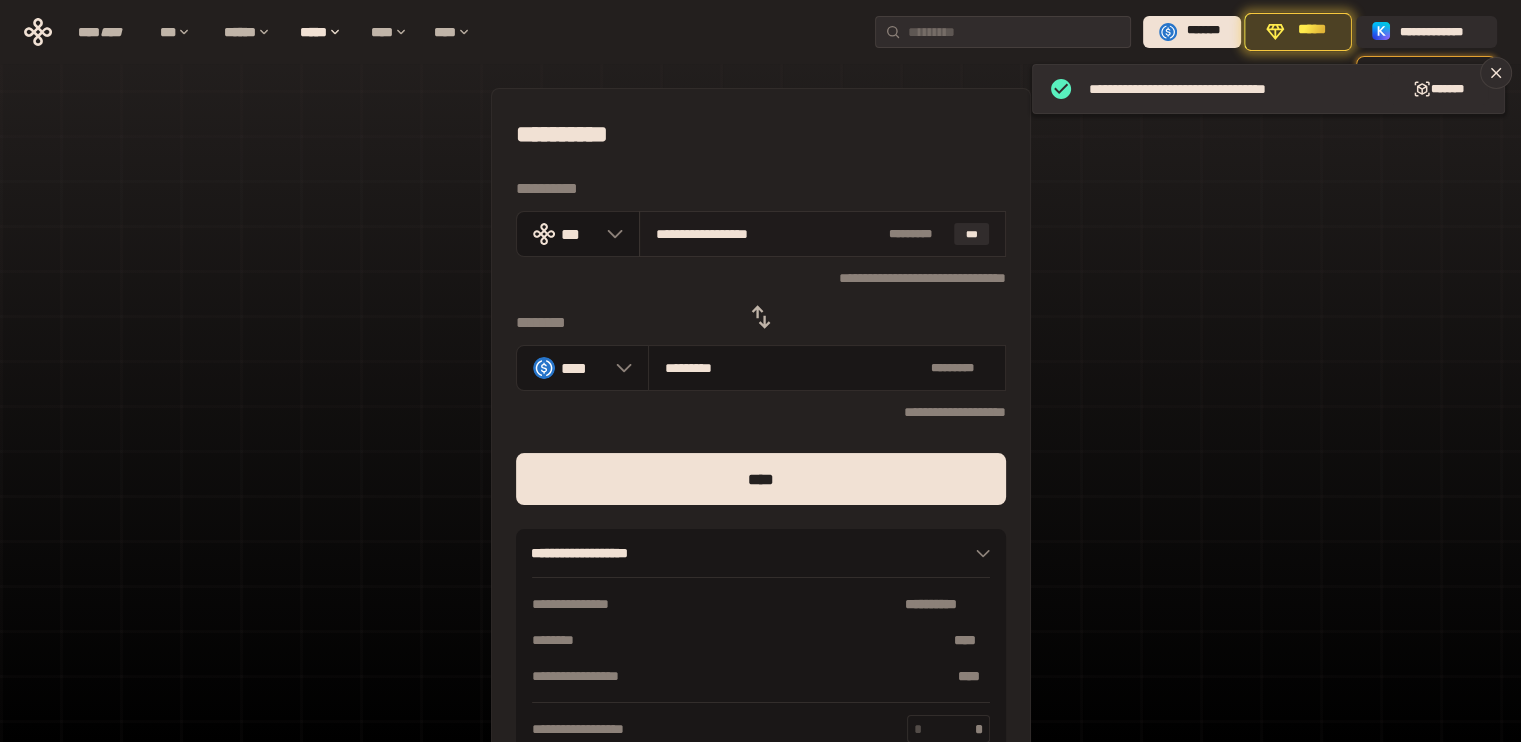 drag, startPoint x: 683, startPoint y: 238, endPoint x: 808, endPoint y: 236, distance: 125.016 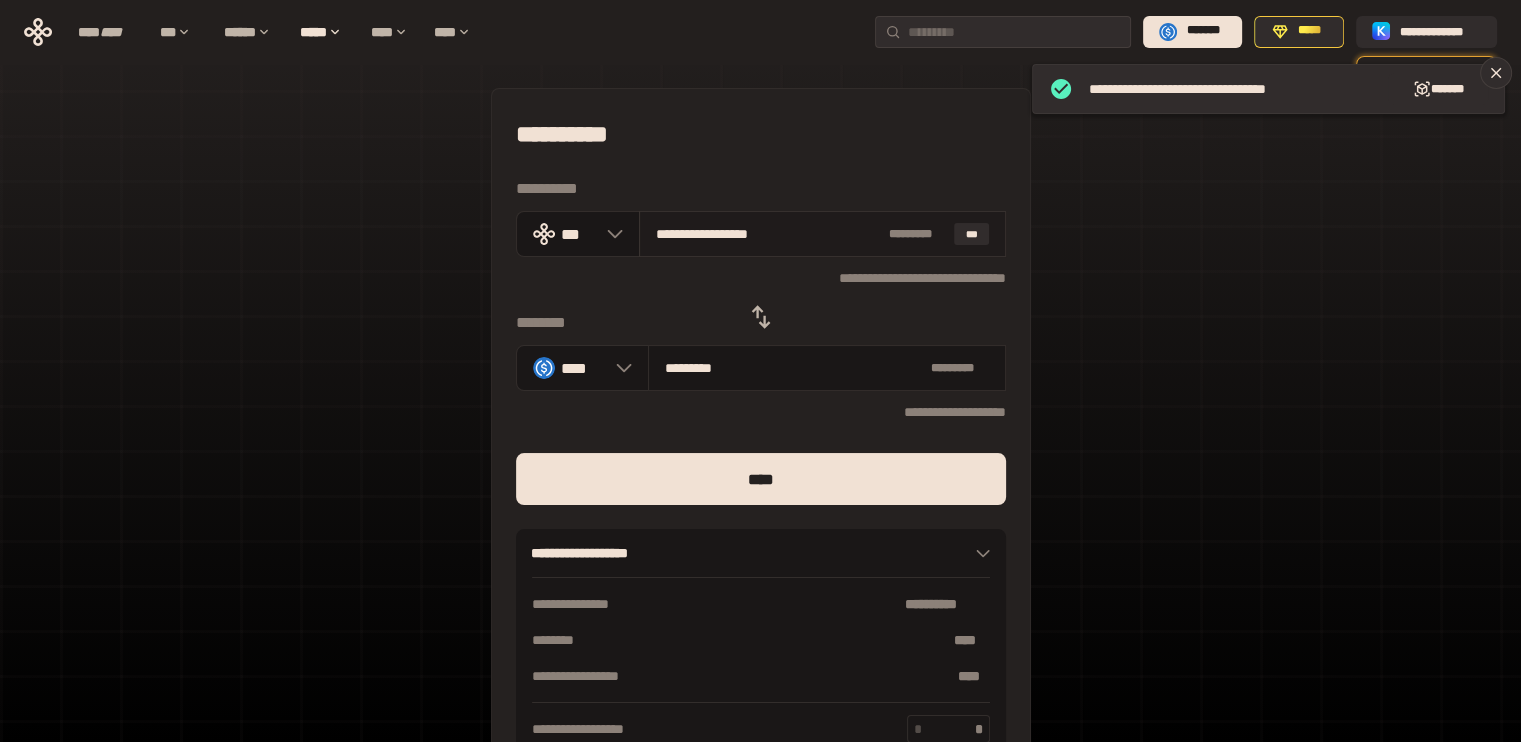 drag, startPoint x: 783, startPoint y: 240, endPoint x: 682, endPoint y: 234, distance: 101.17806 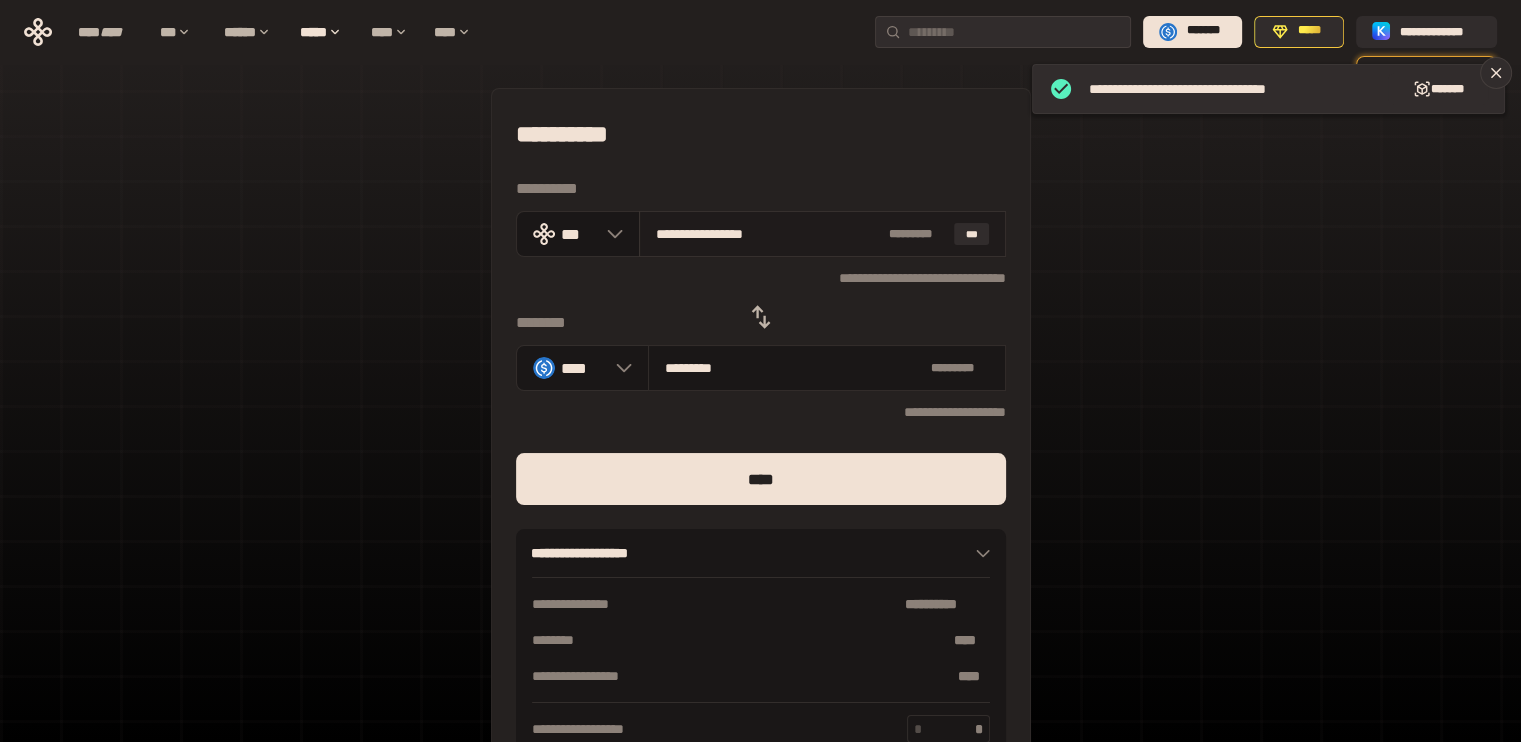 type on "*********" 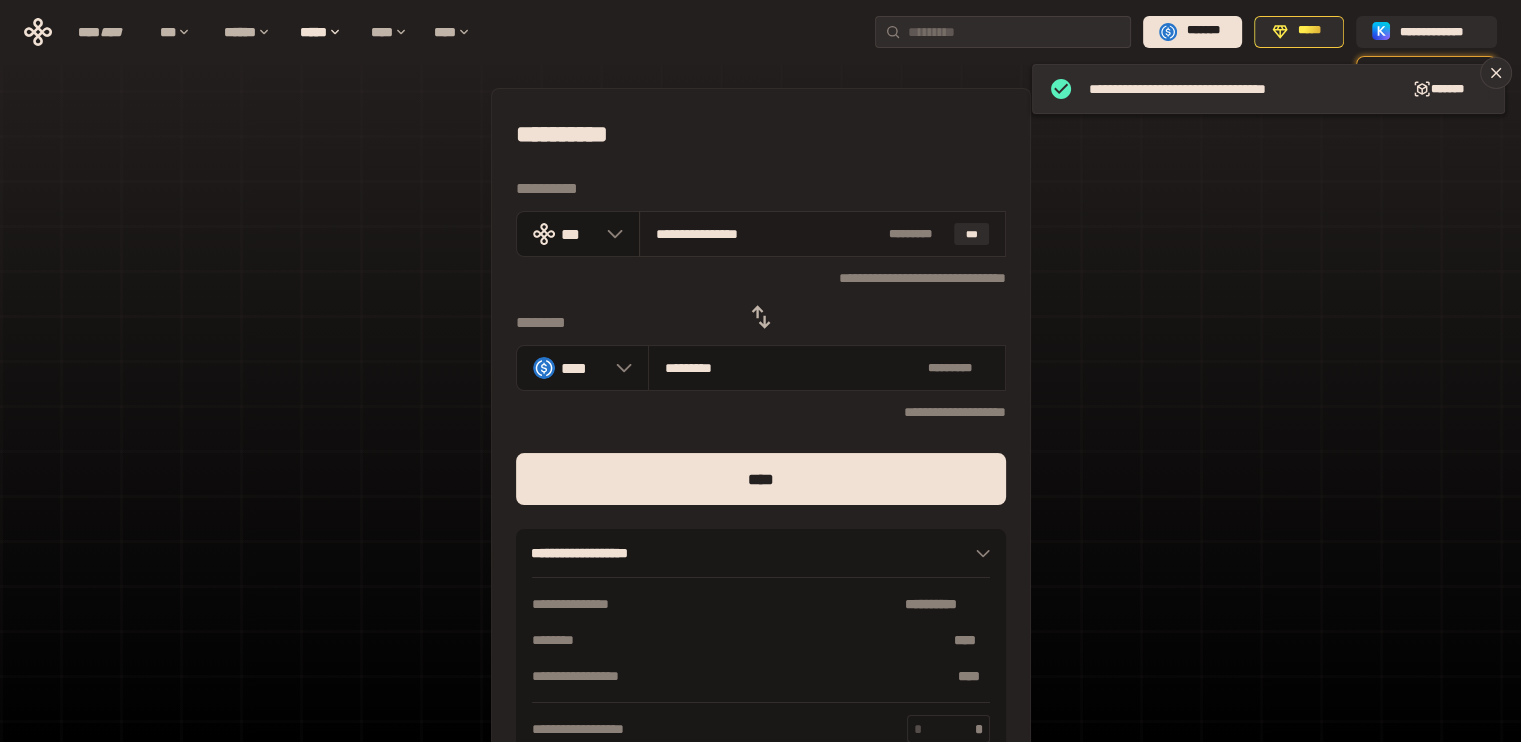 drag, startPoint x: 811, startPoint y: 242, endPoint x: 672, endPoint y: 231, distance: 139.43457 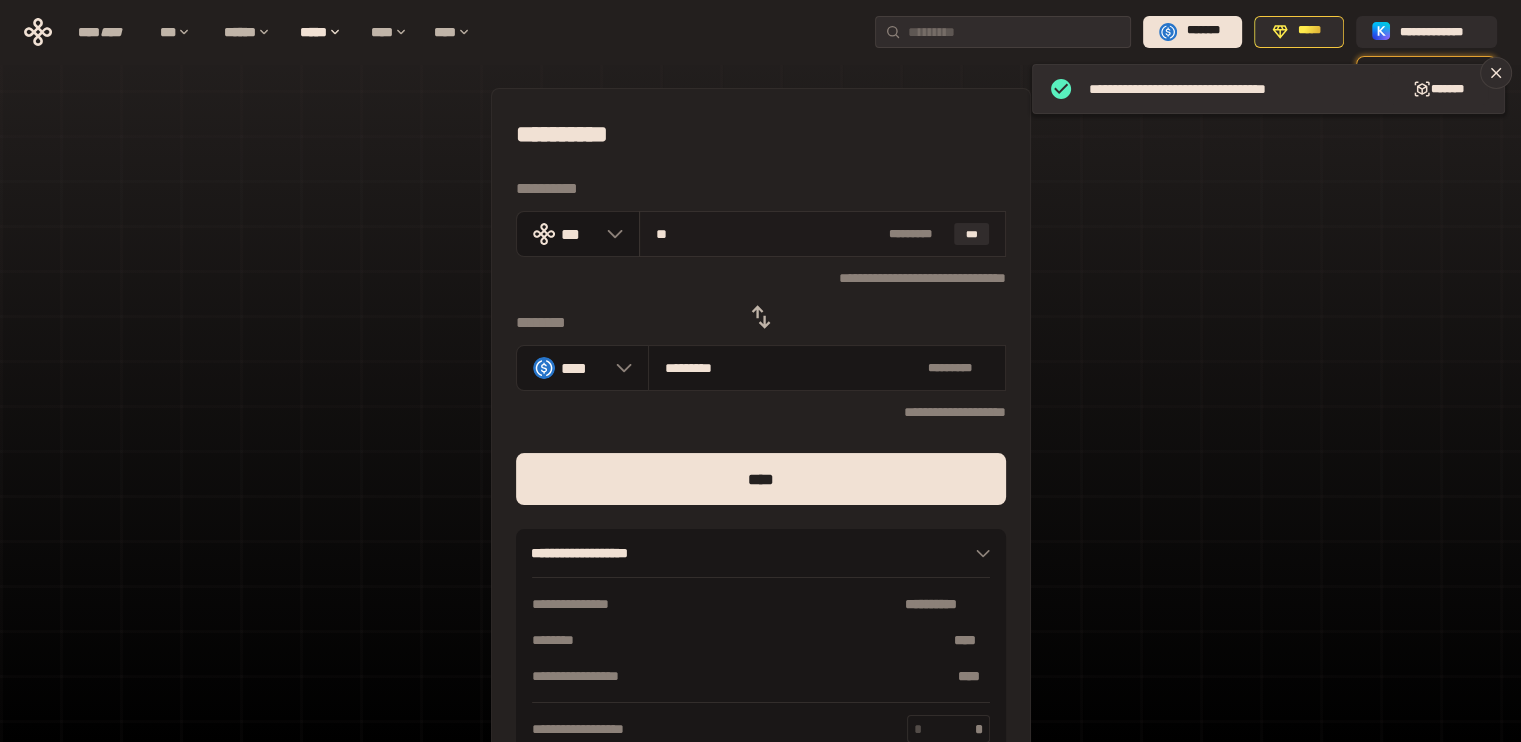 type on "********" 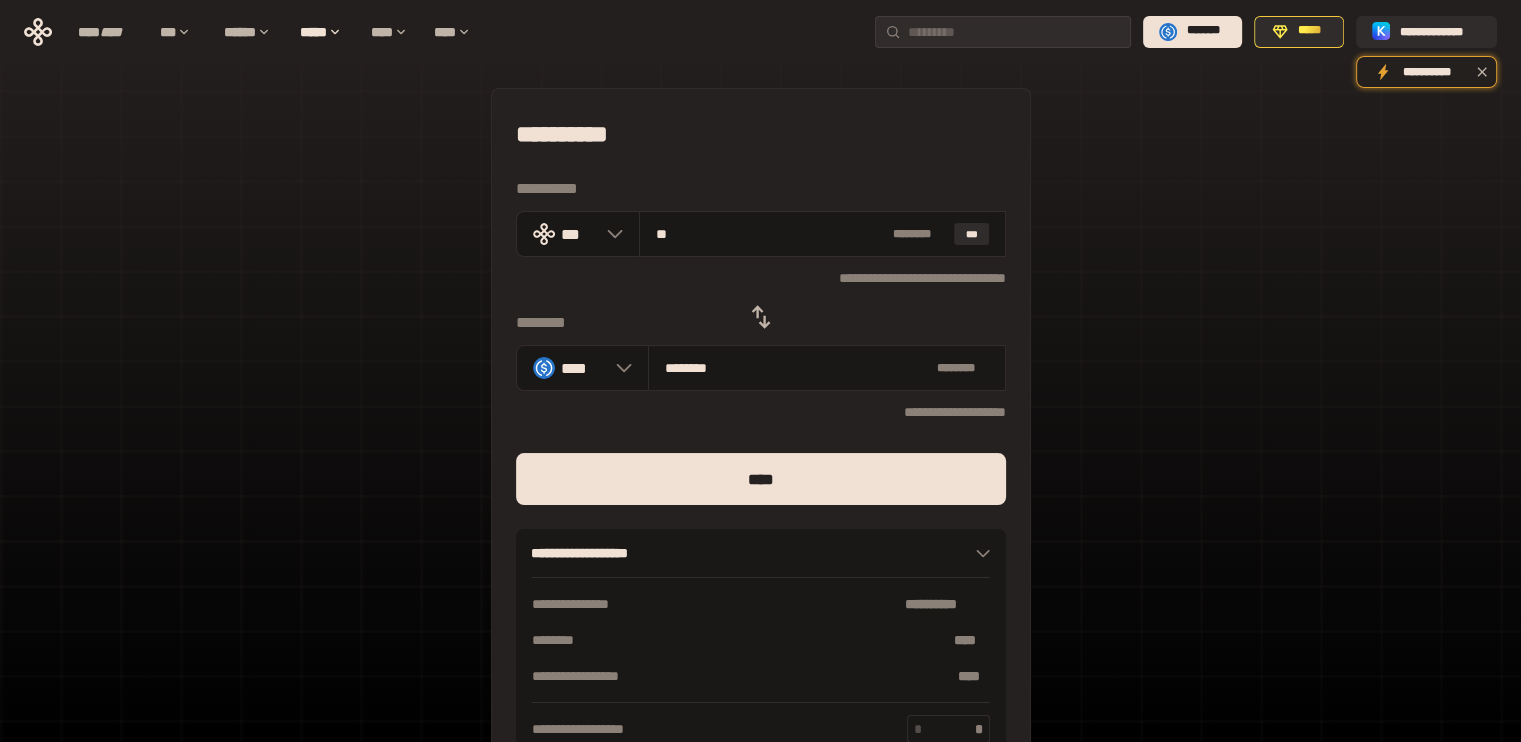 type on "***" 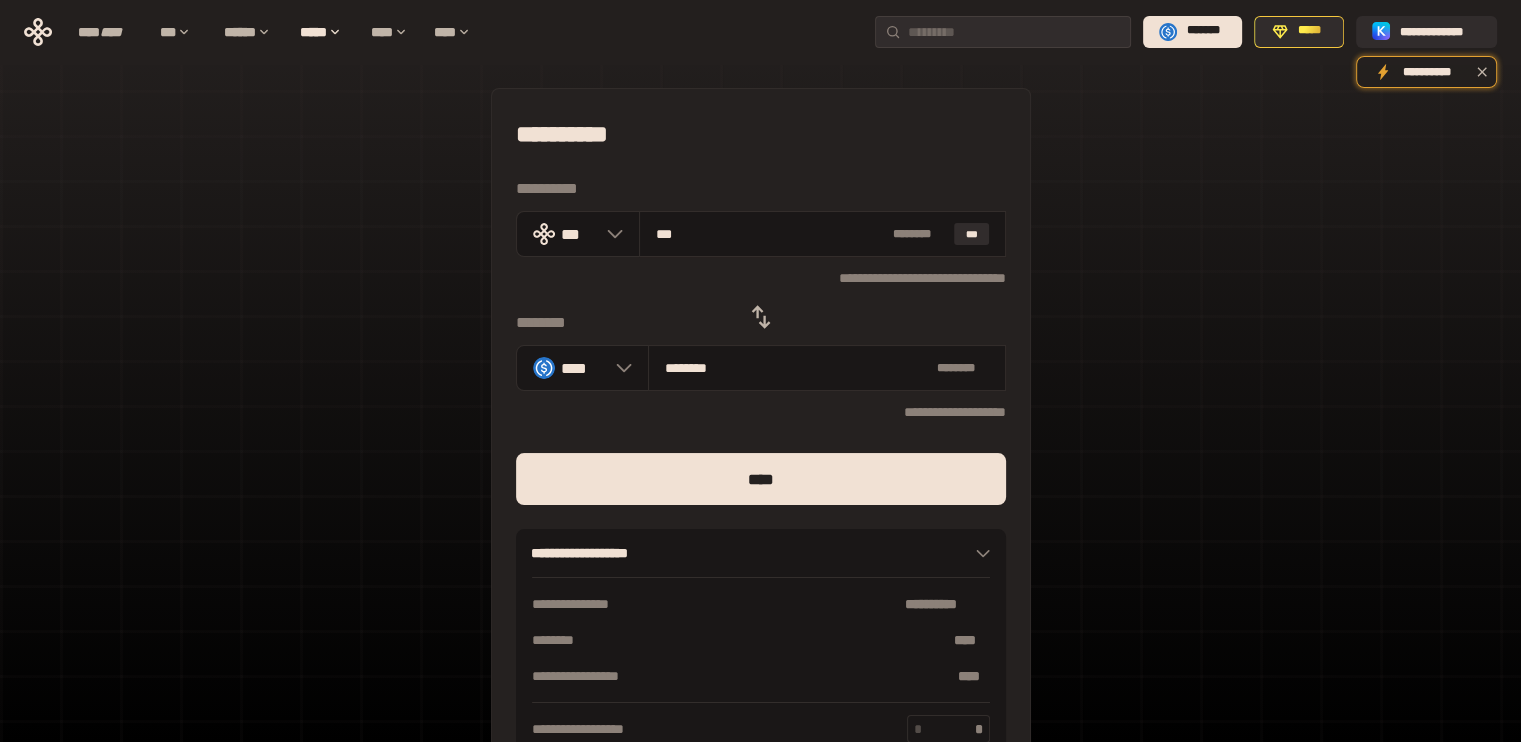 type on "*********" 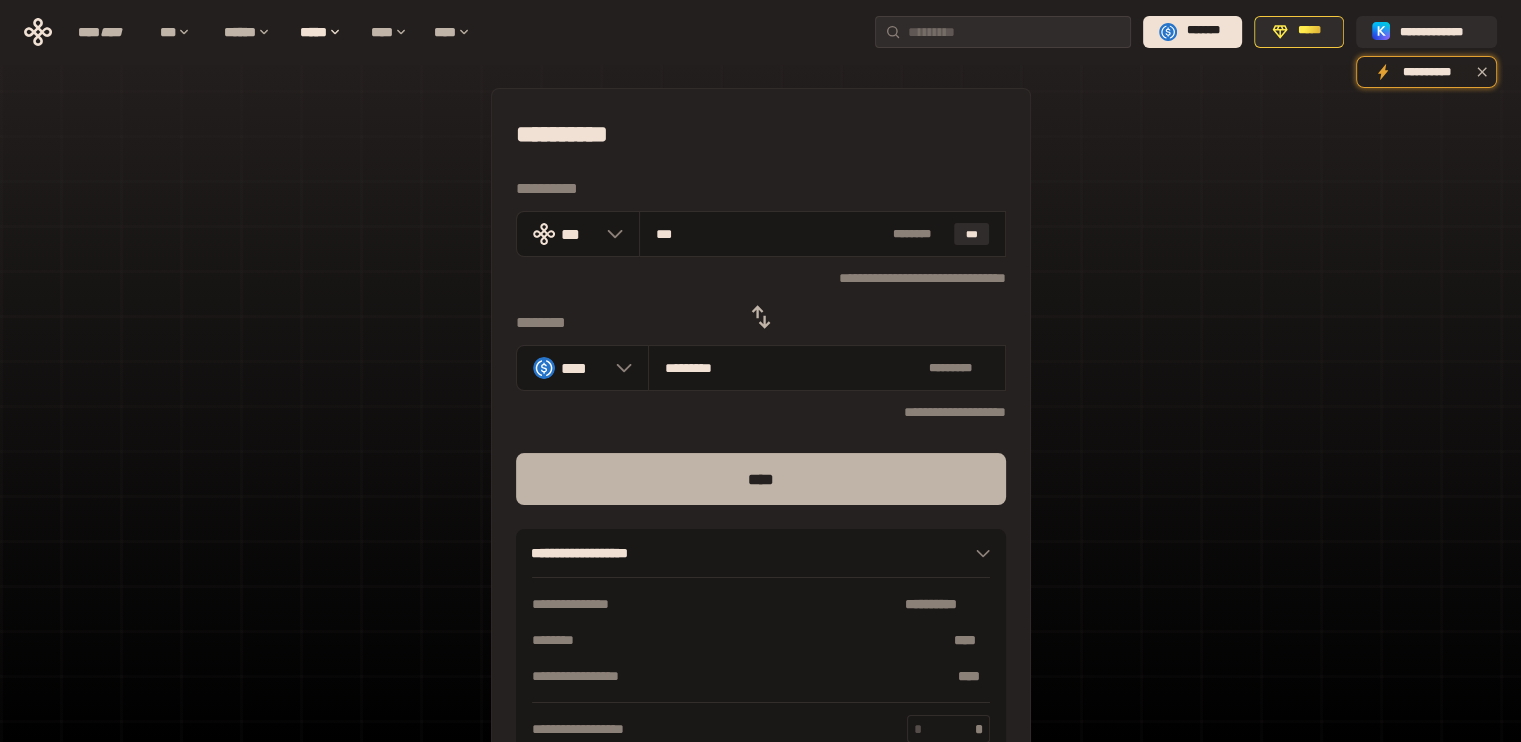 type on "***" 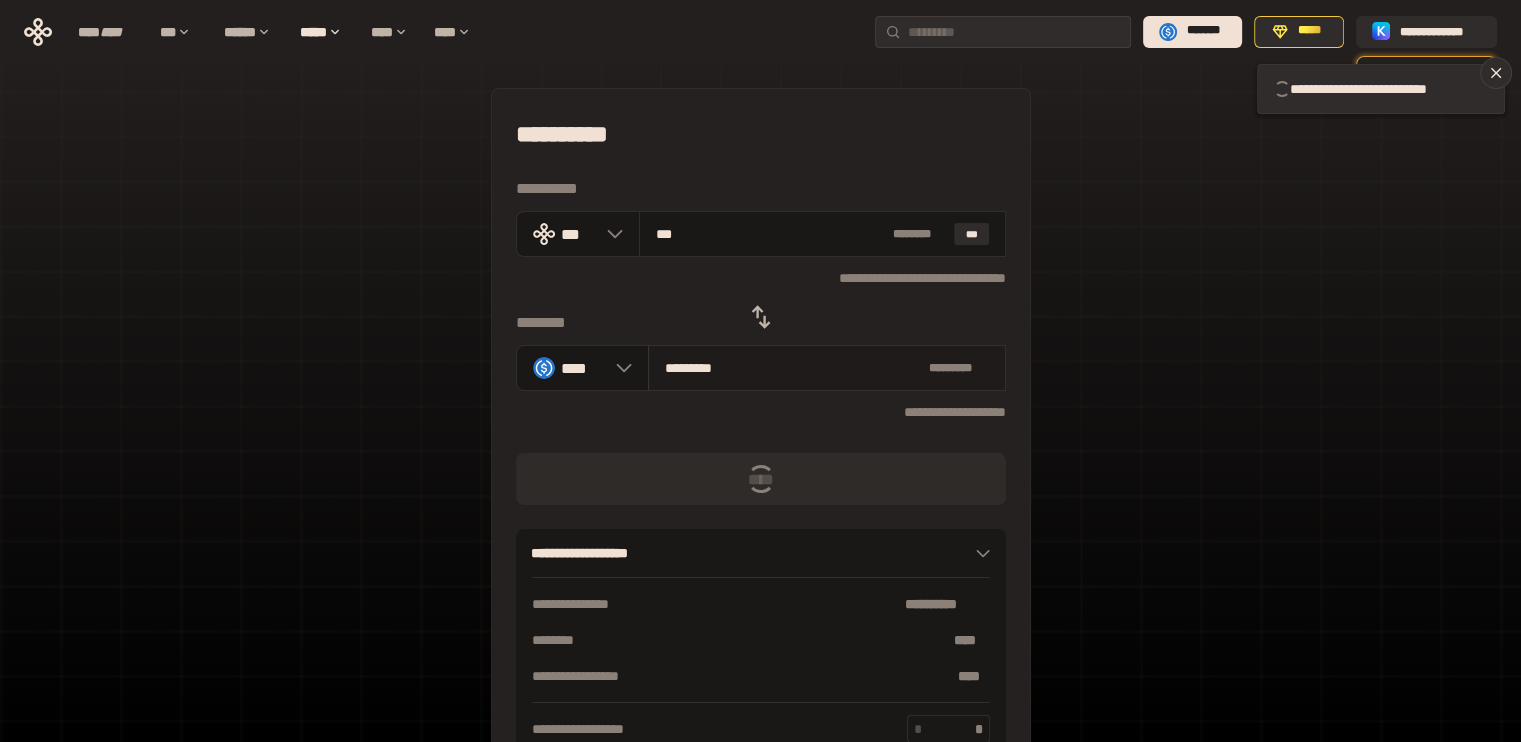 type 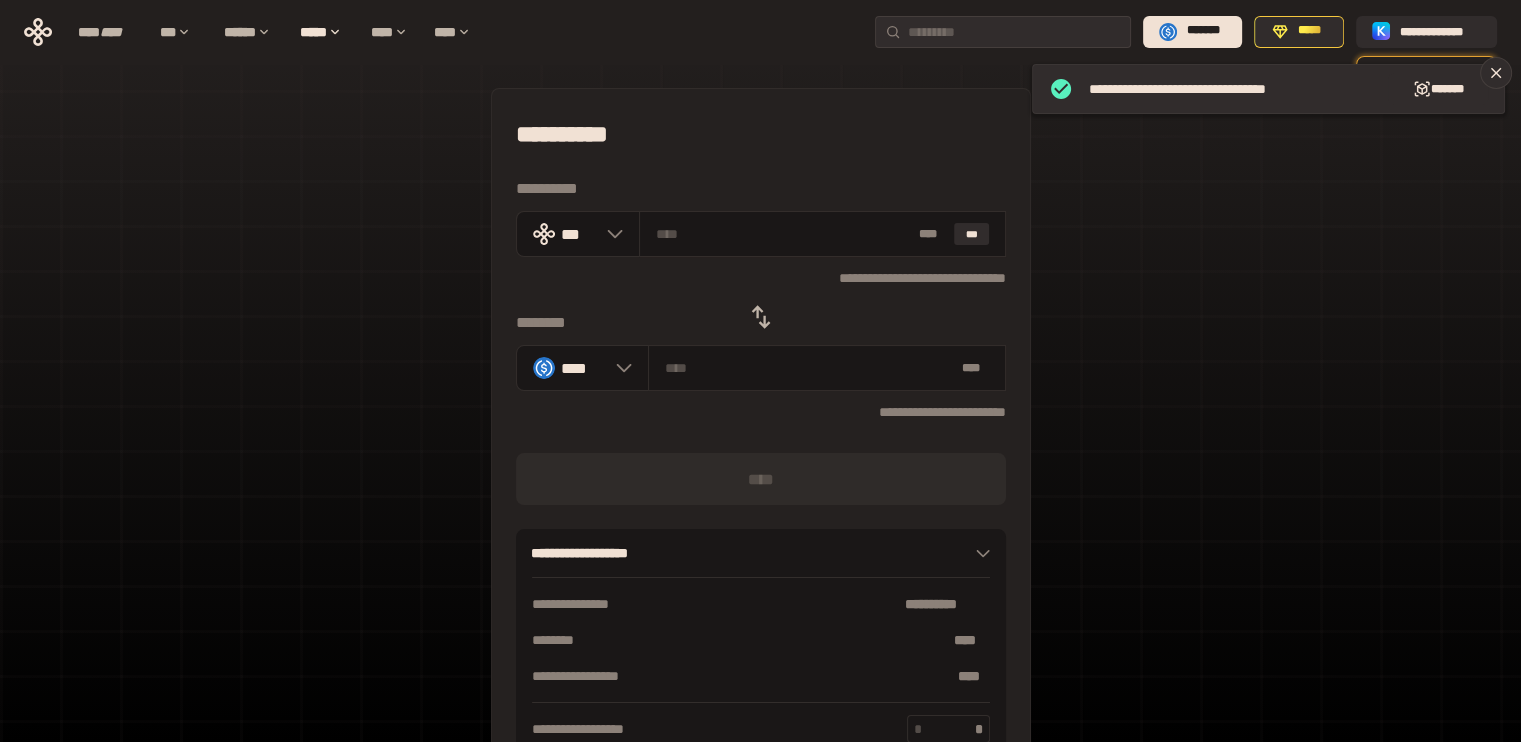 click 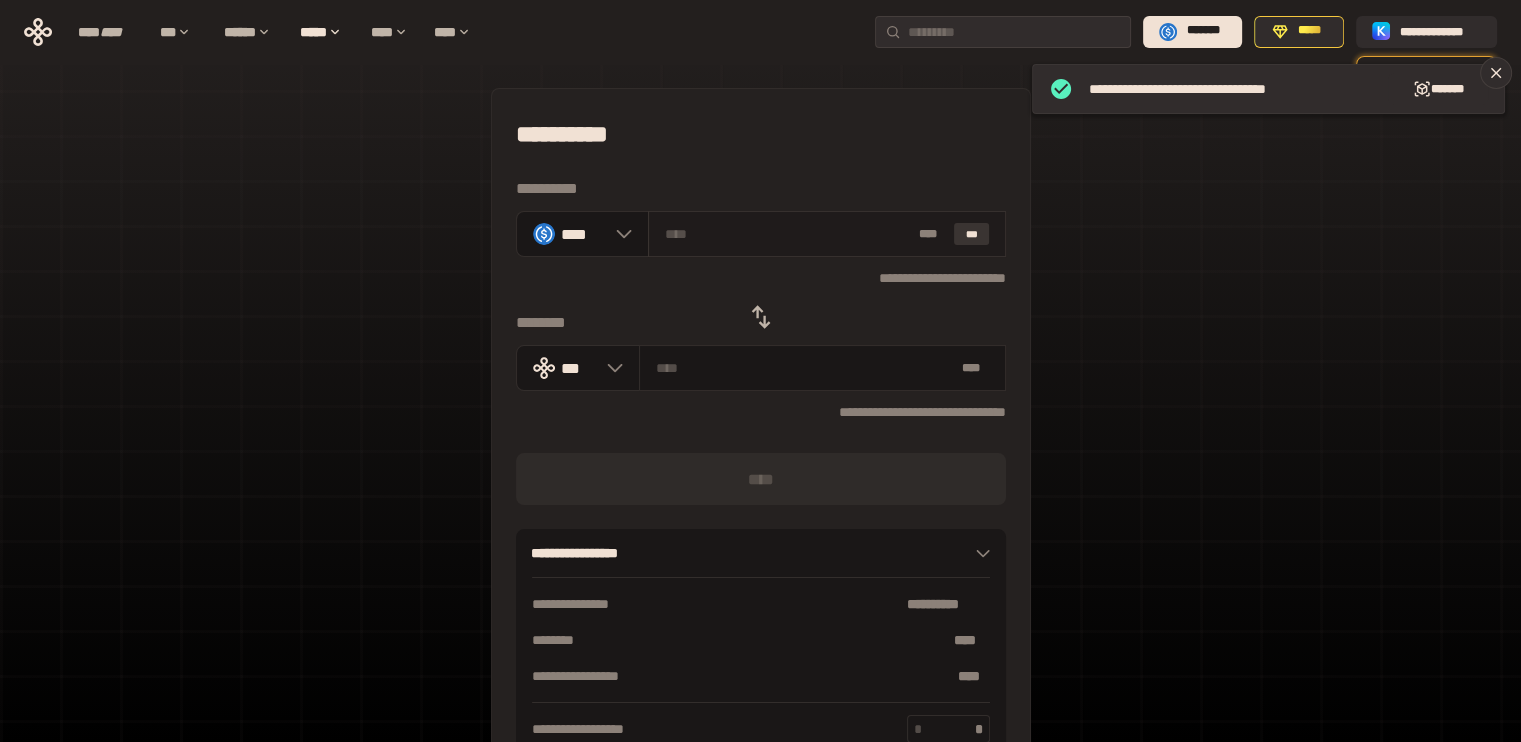 click on "***" at bounding box center (972, 234) 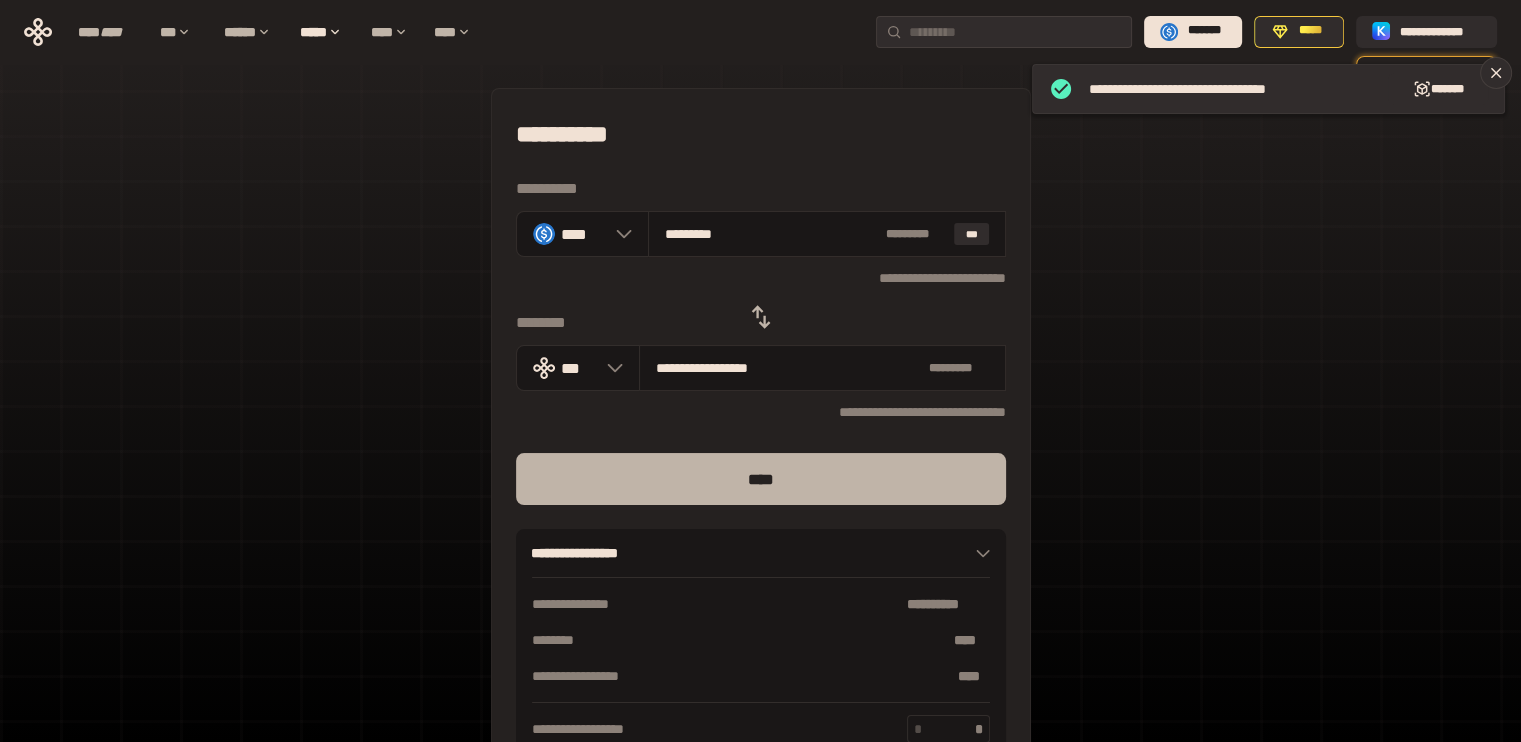 click on "****" at bounding box center (761, 479) 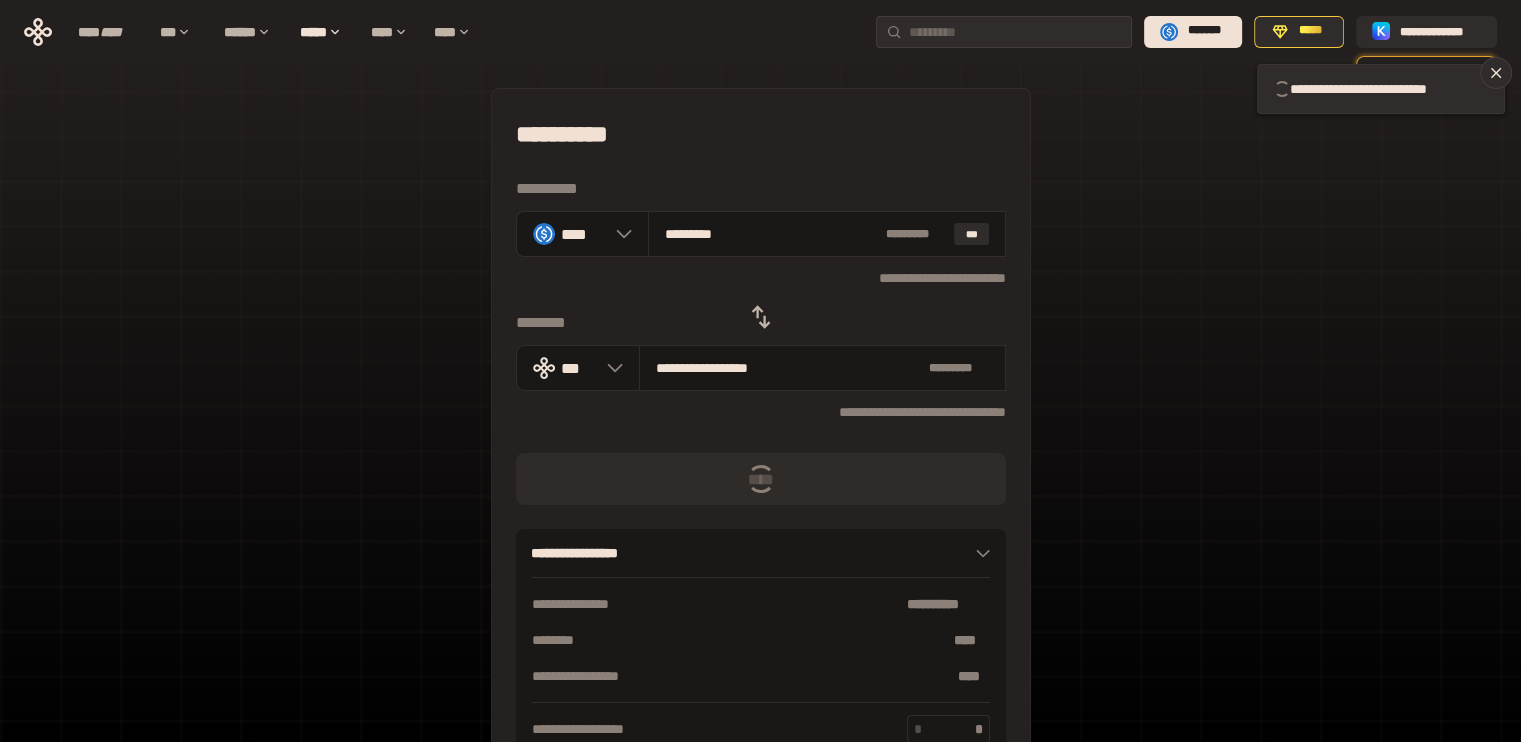 click on "**********" at bounding box center (760, 444) 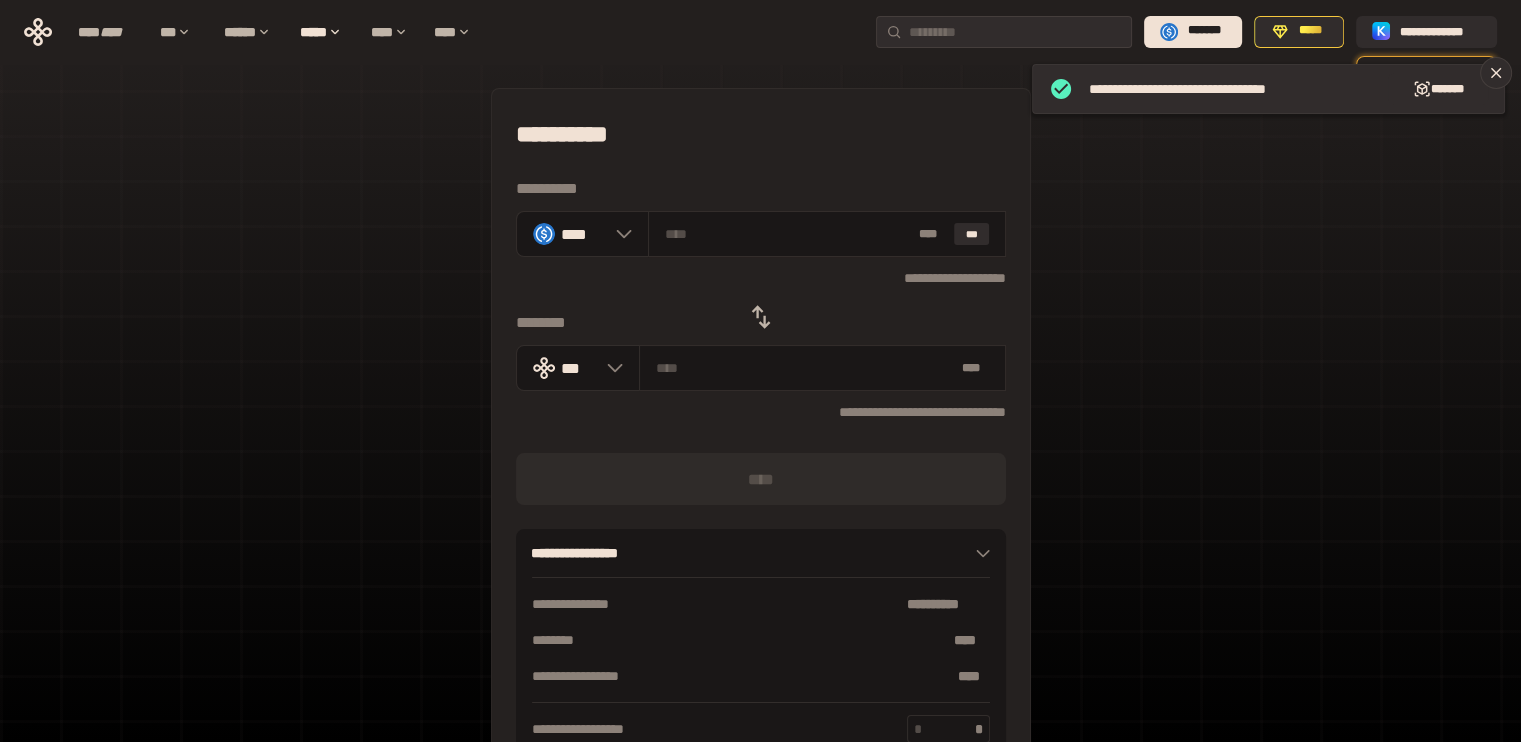 click 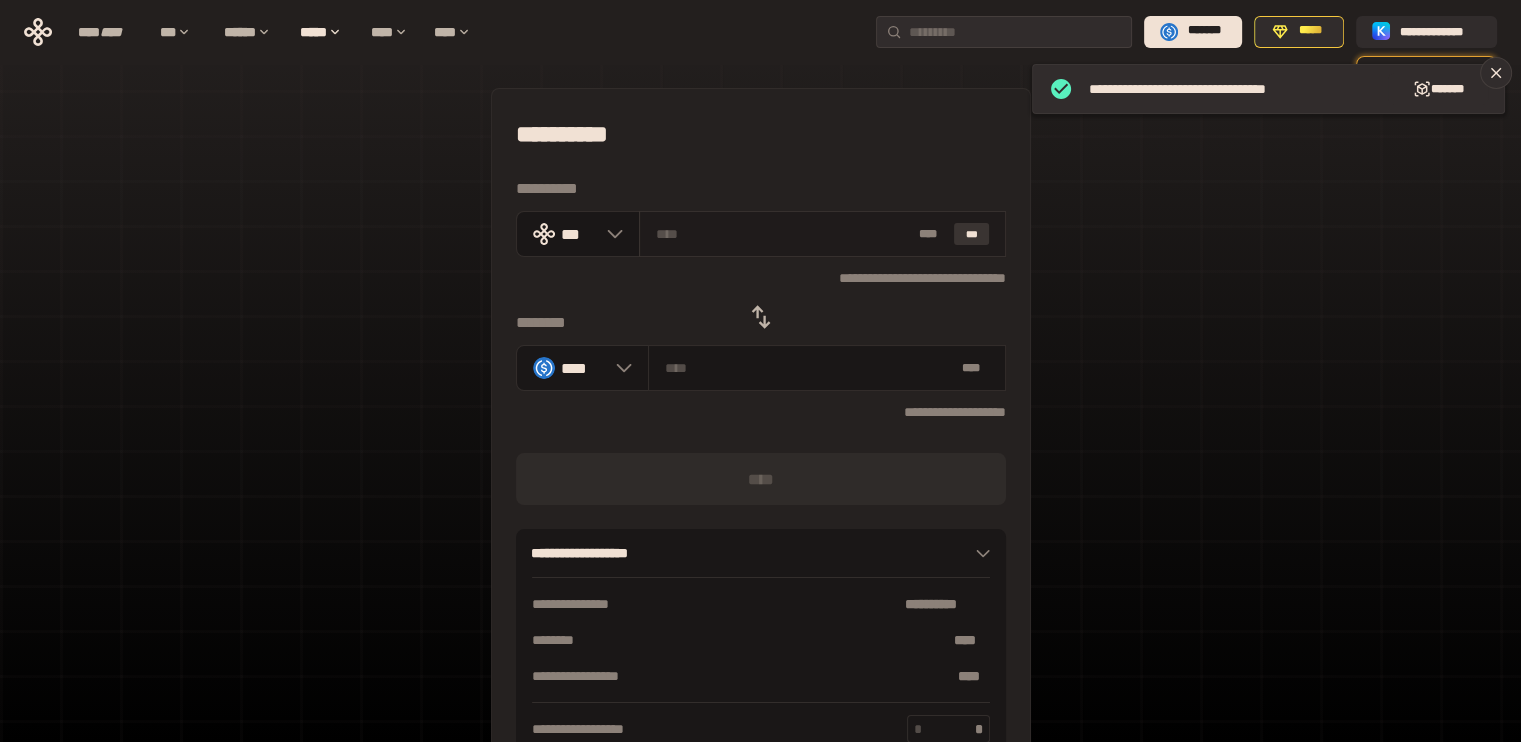 click on "***" at bounding box center (972, 234) 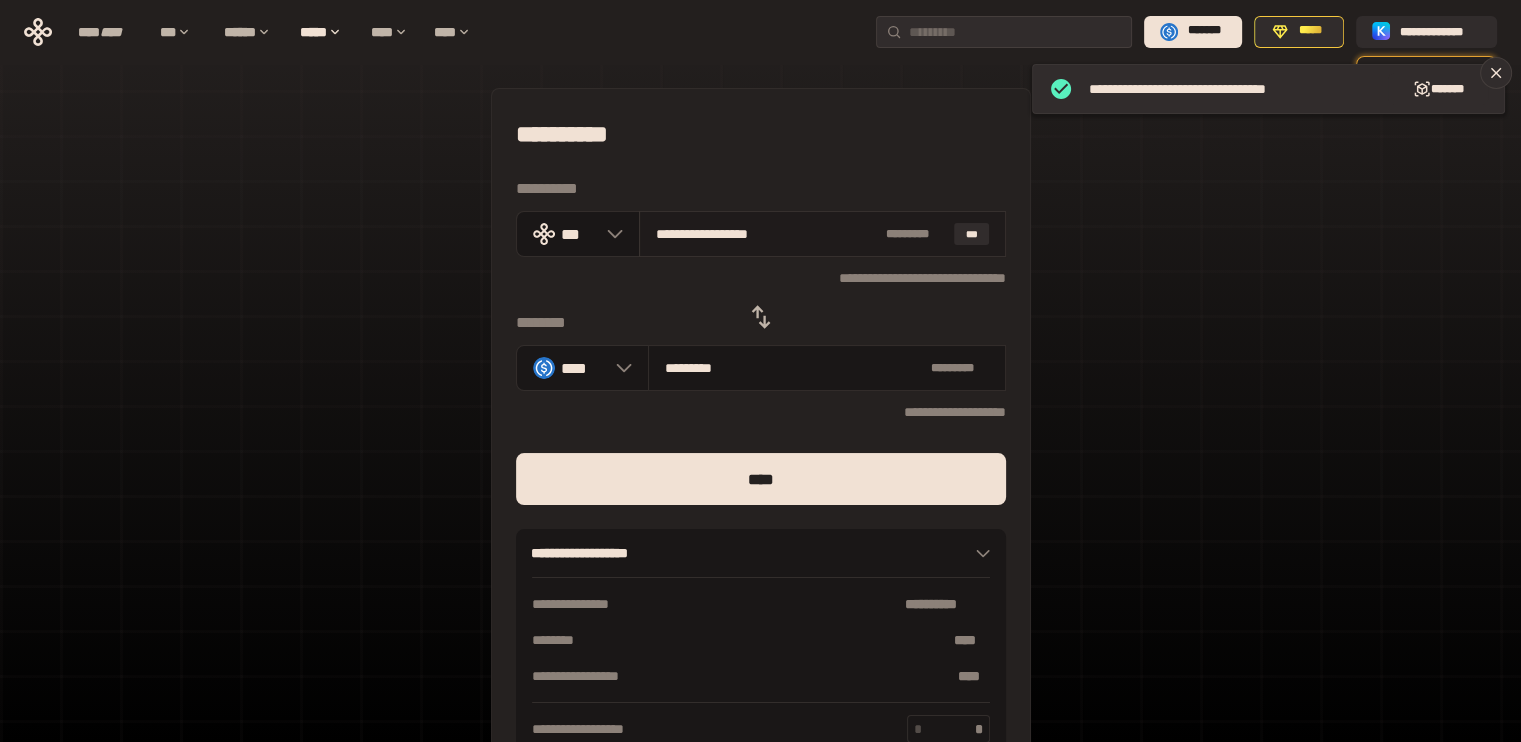 drag, startPoint x: 676, startPoint y: 231, endPoint x: 837, endPoint y: 222, distance: 161.25136 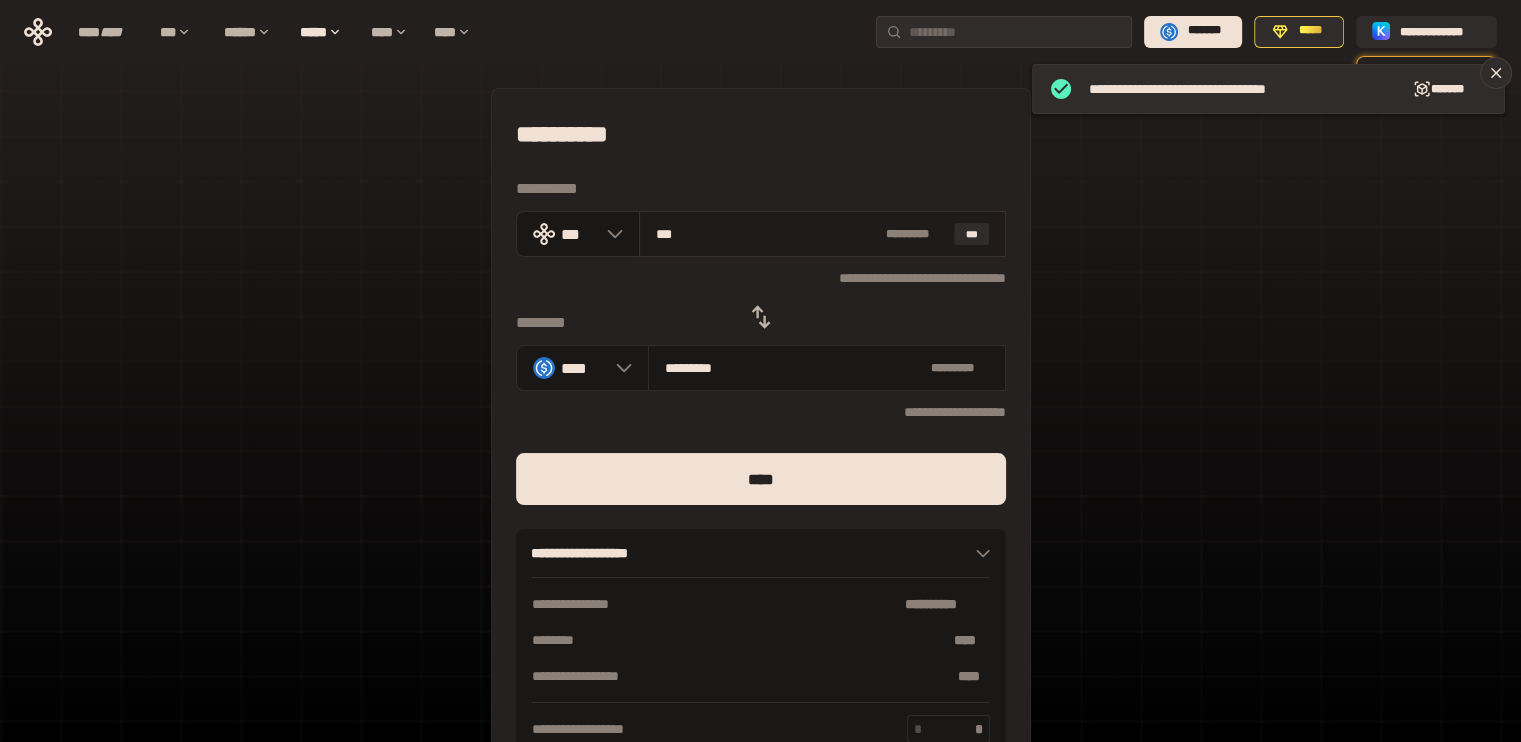 type on "*********" 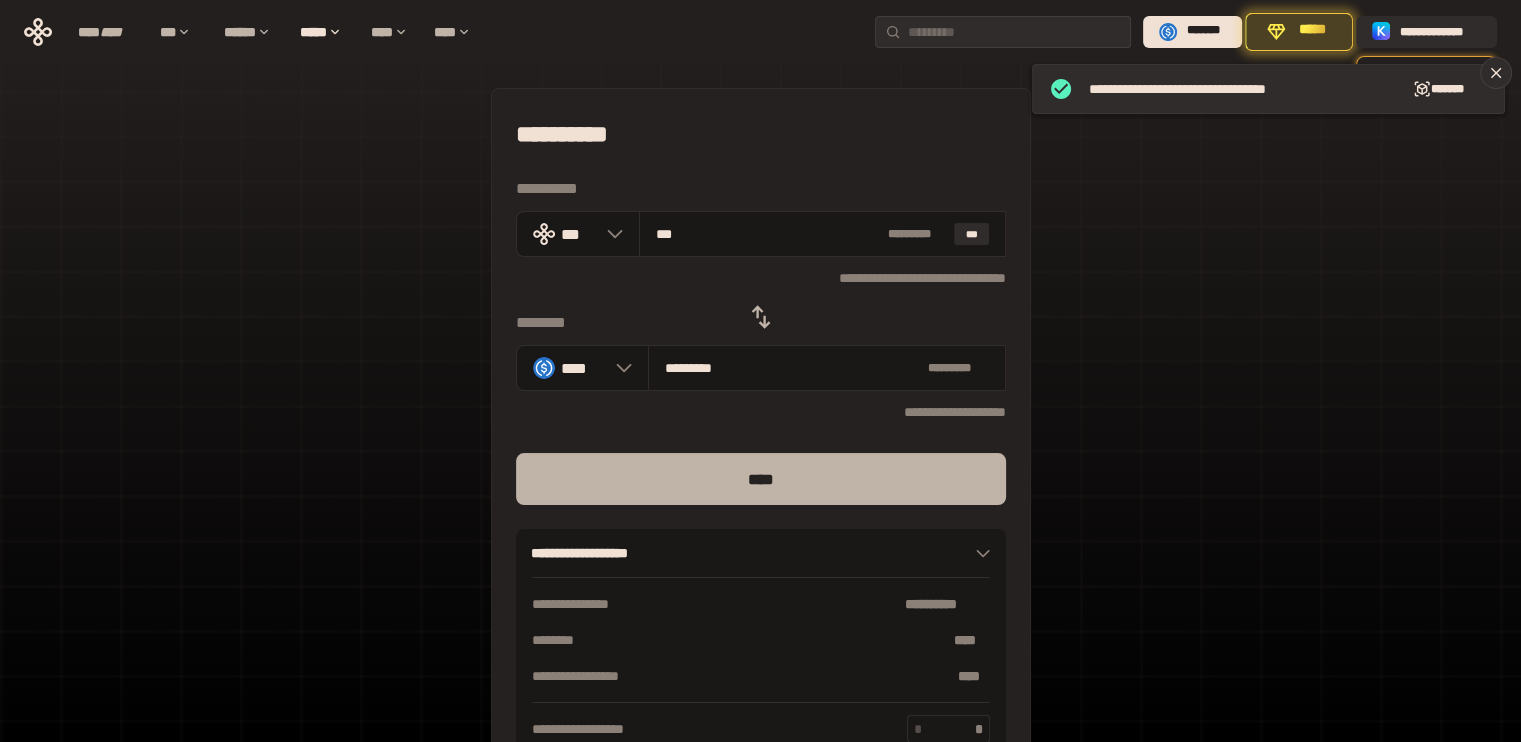 type on "***" 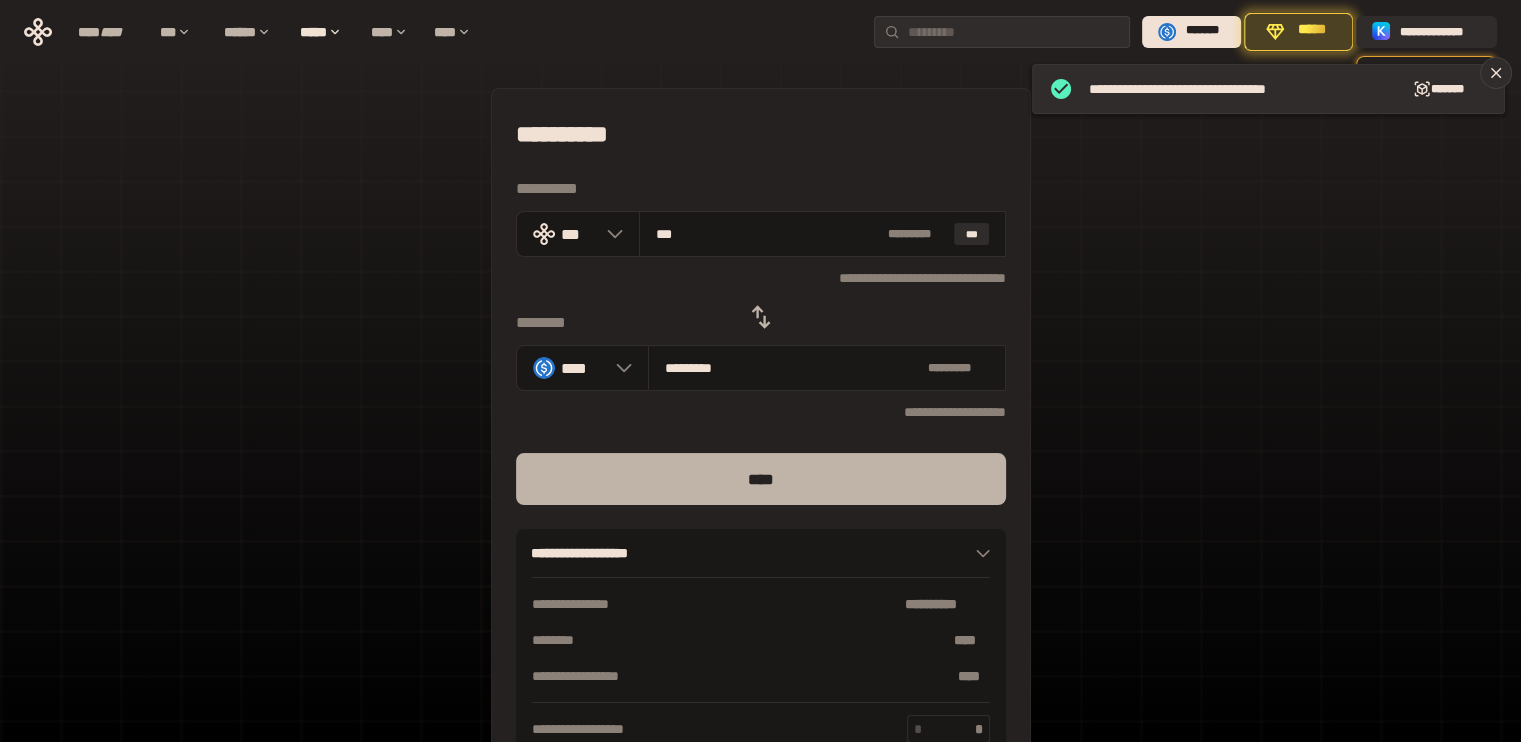 click on "****" at bounding box center (761, 479) 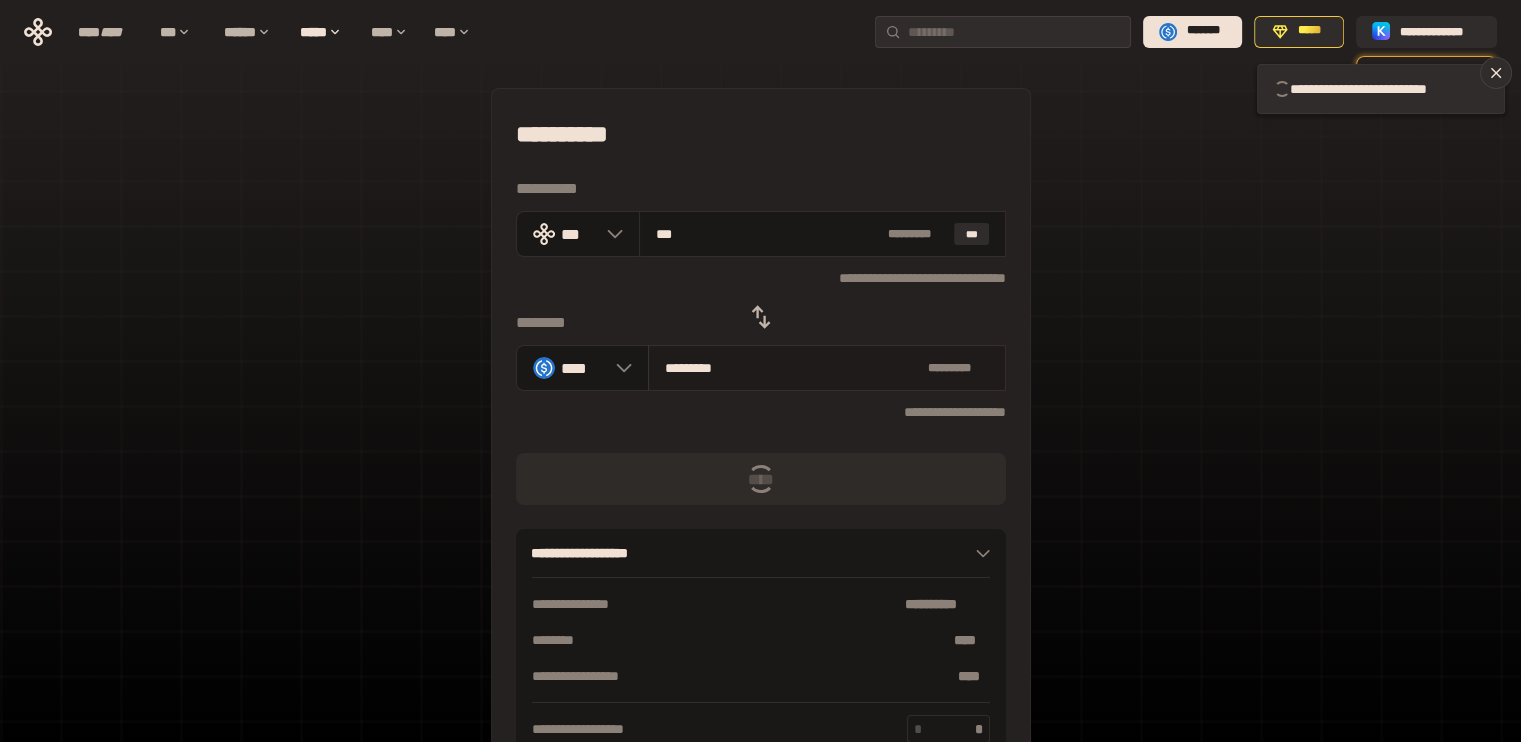 type 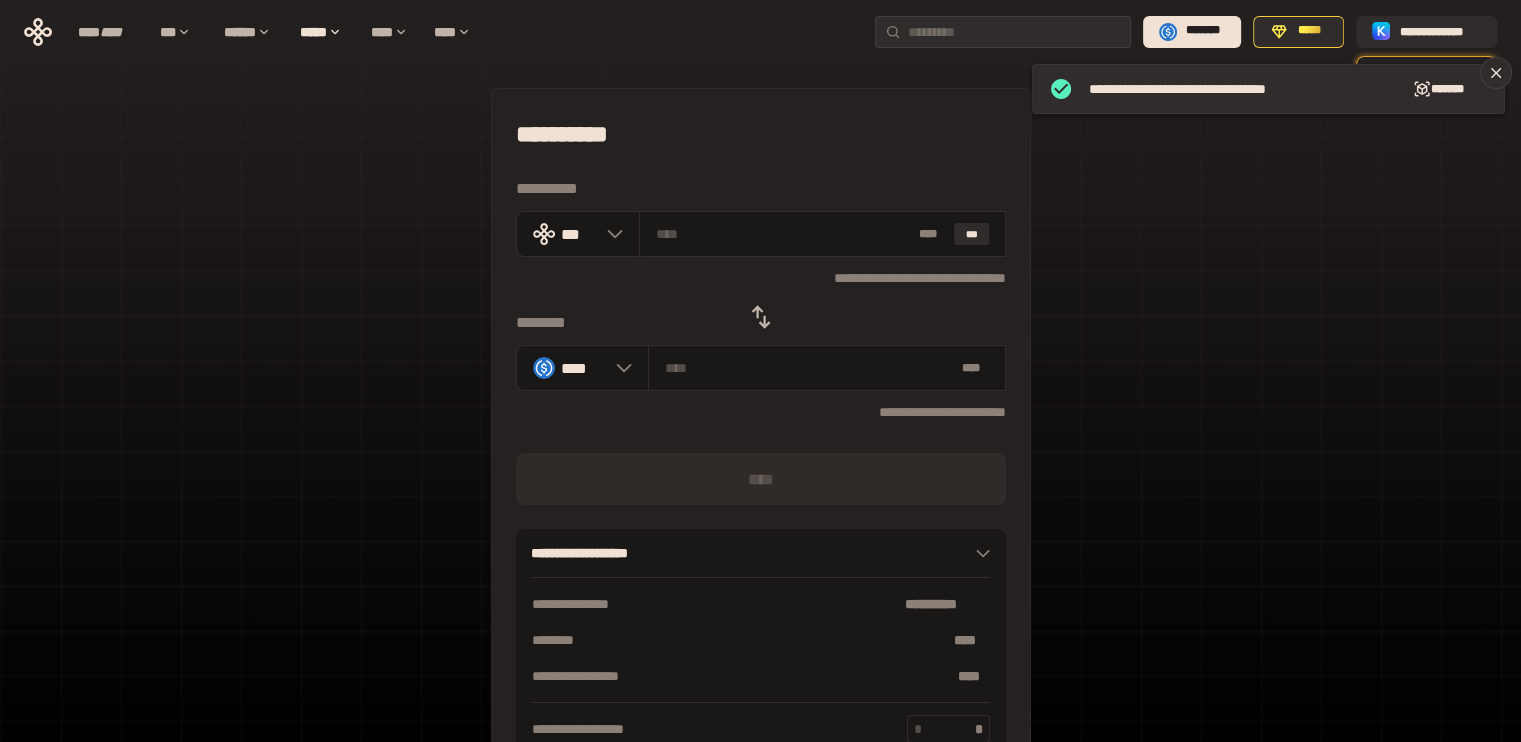 click 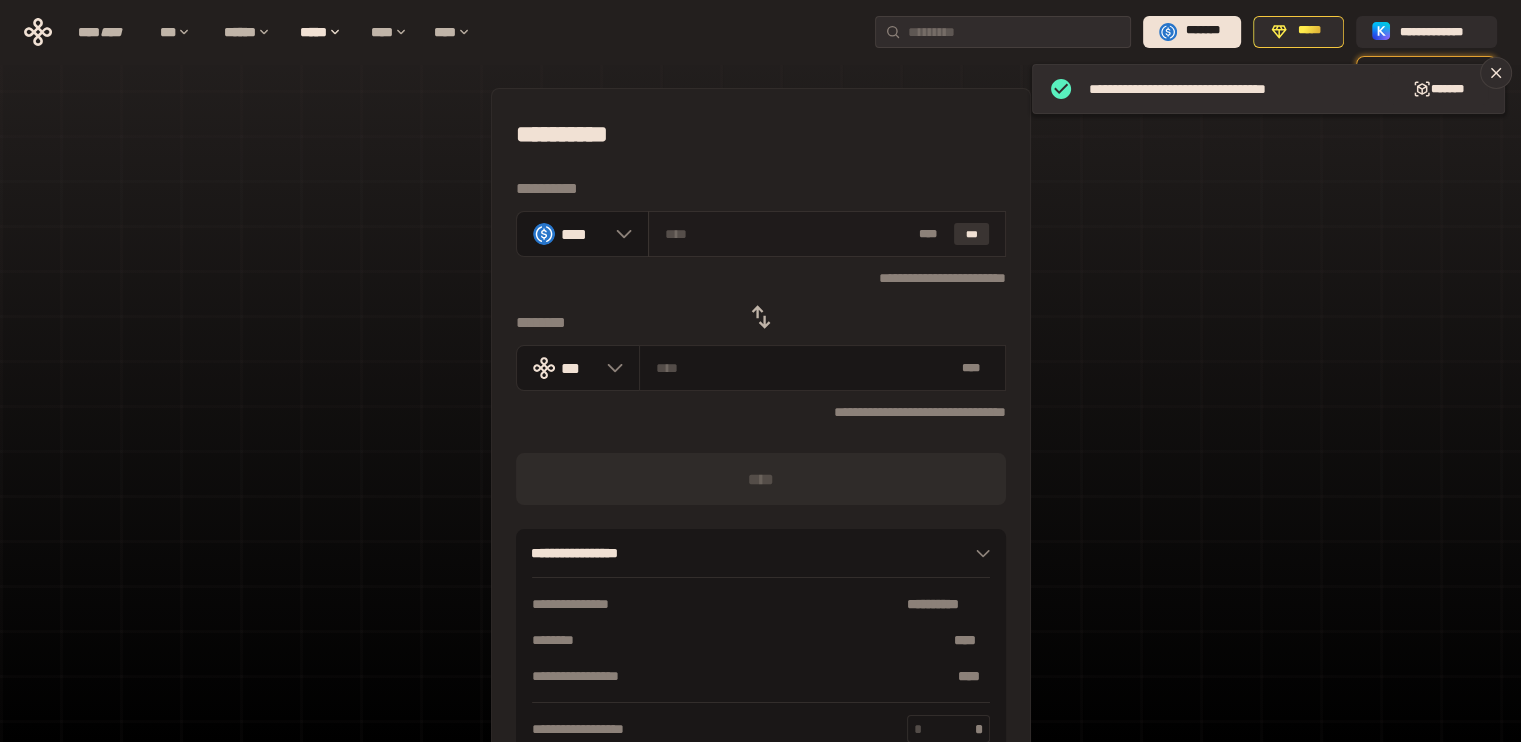 click on "***" at bounding box center [972, 234] 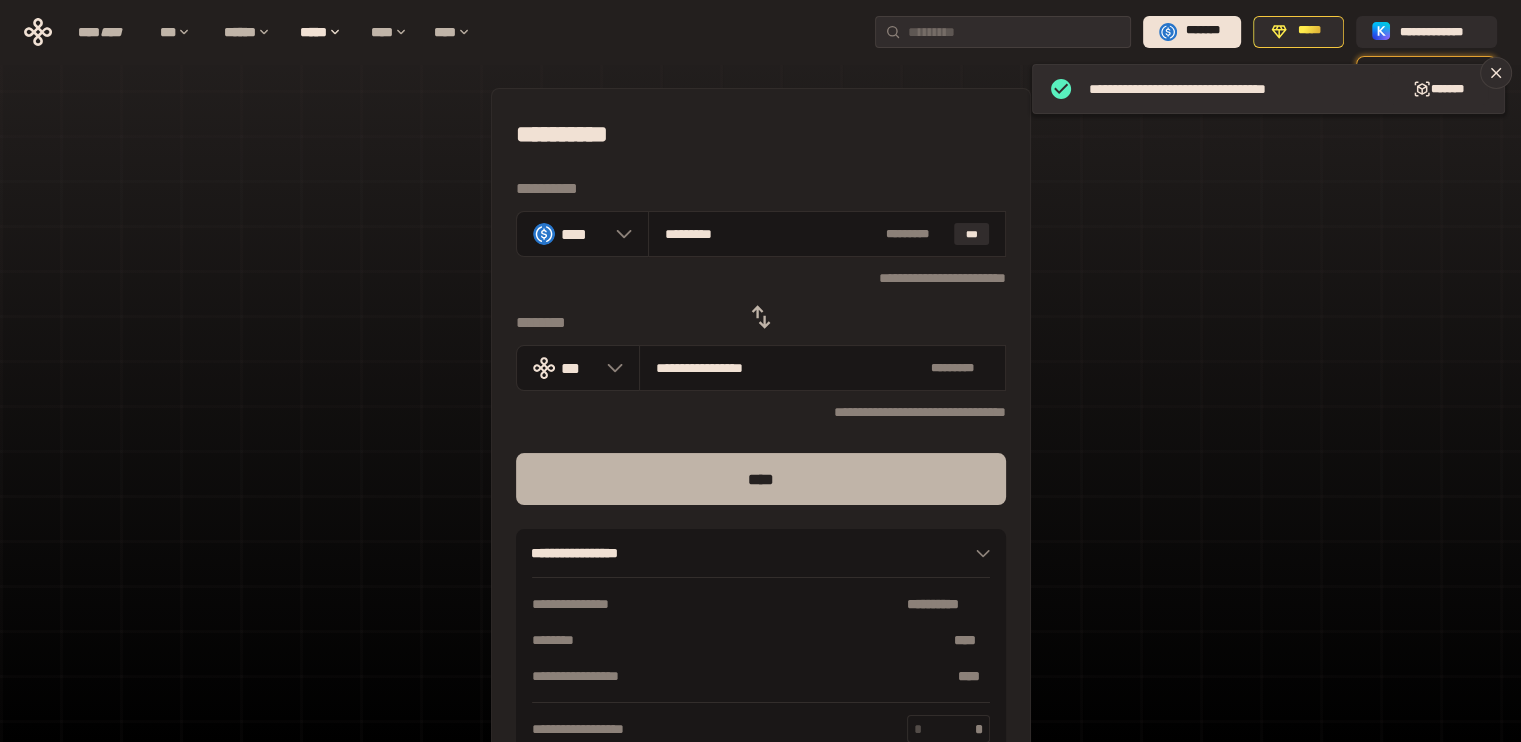 click on "****" at bounding box center (761, 479) 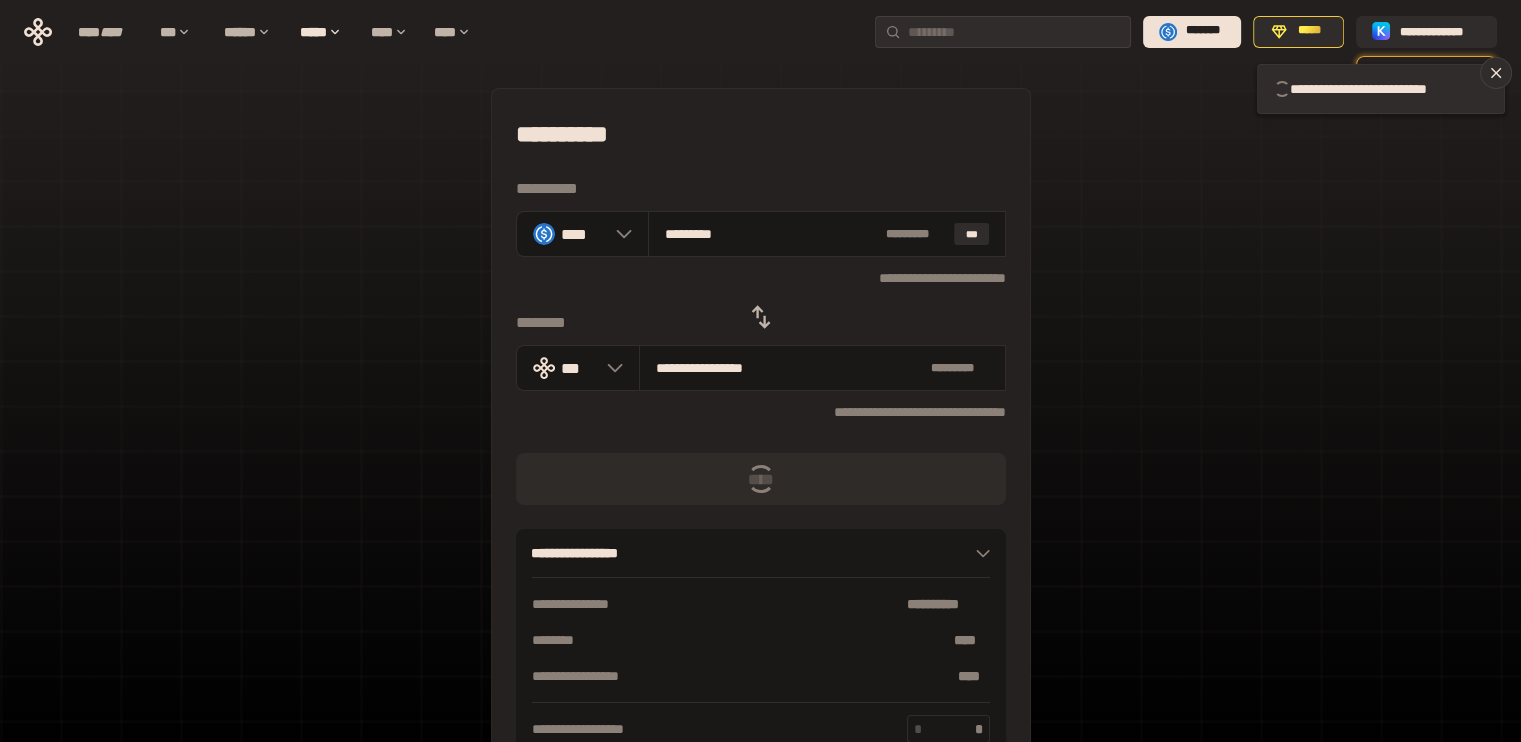 type 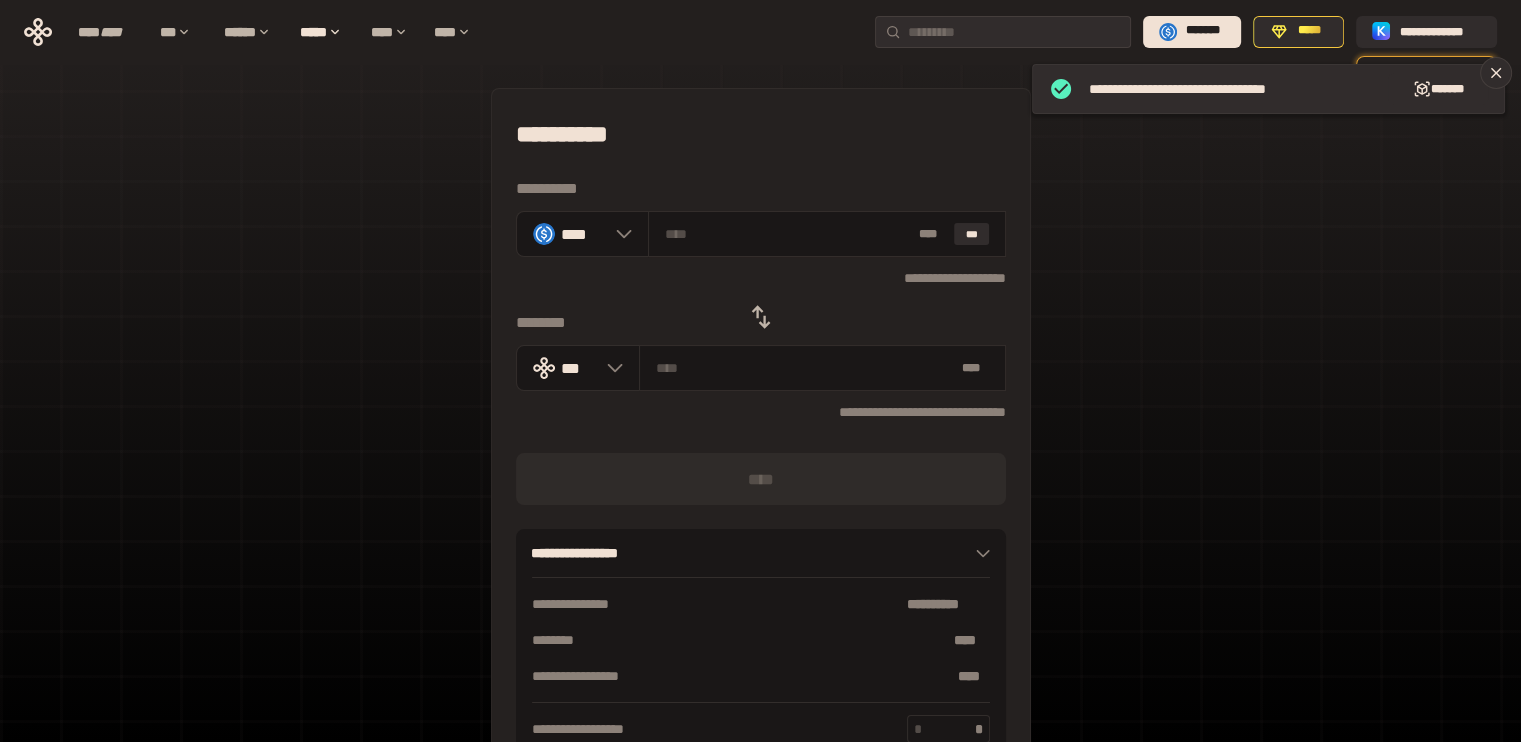 click 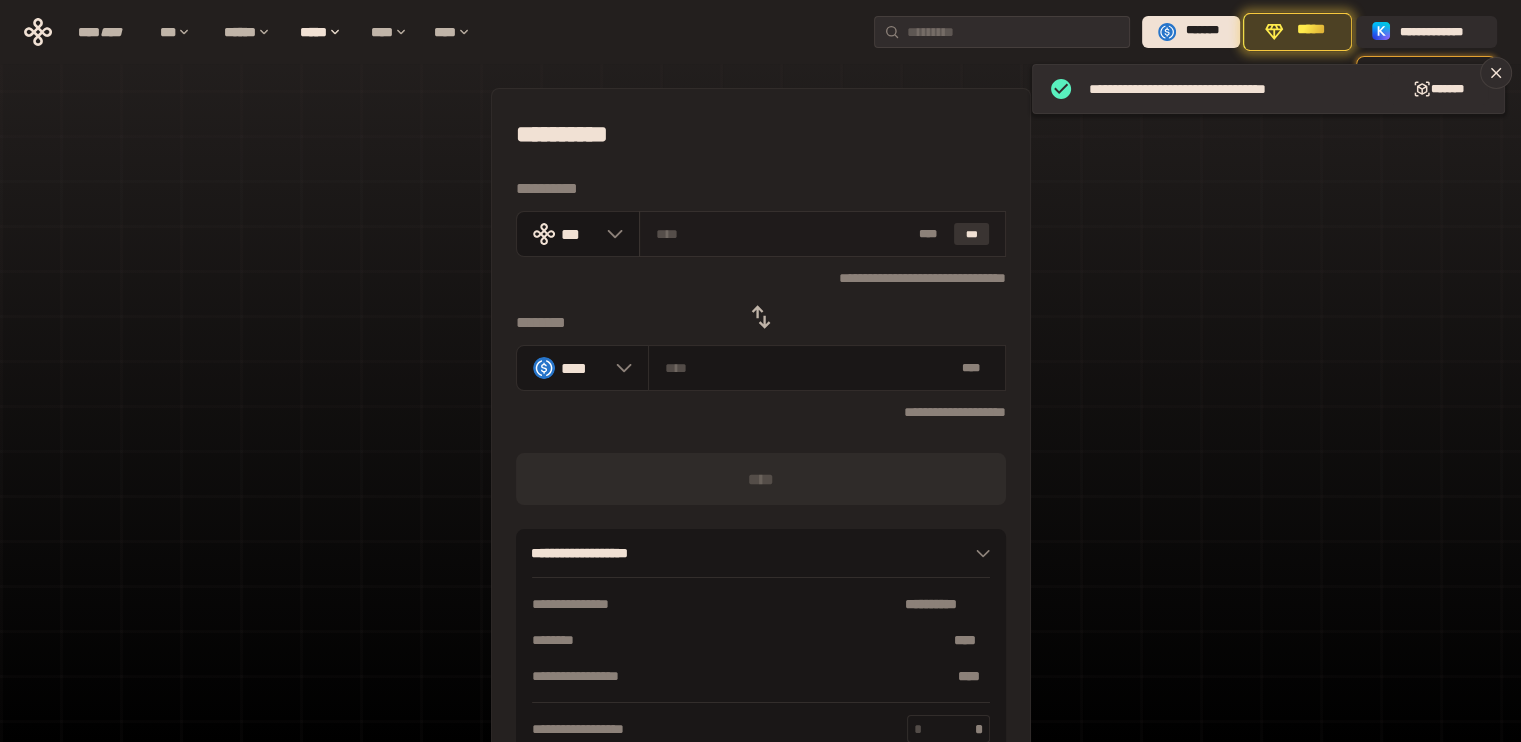 click on "***" at bounding box center (972, 234) 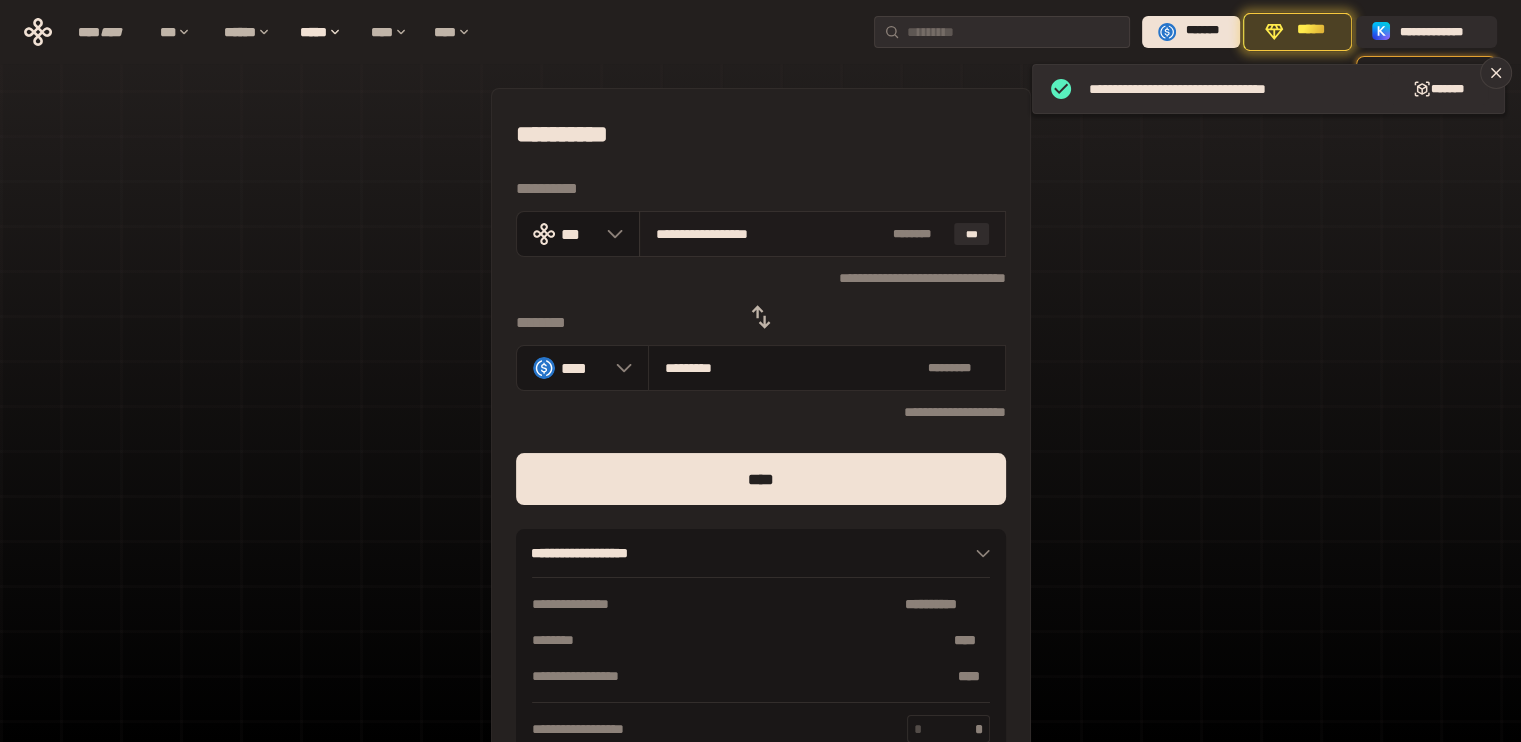drag, startPoint x: 685, startPoint y: 231, endPoint x: 887, endPoint y: 237, distance: 202.0891 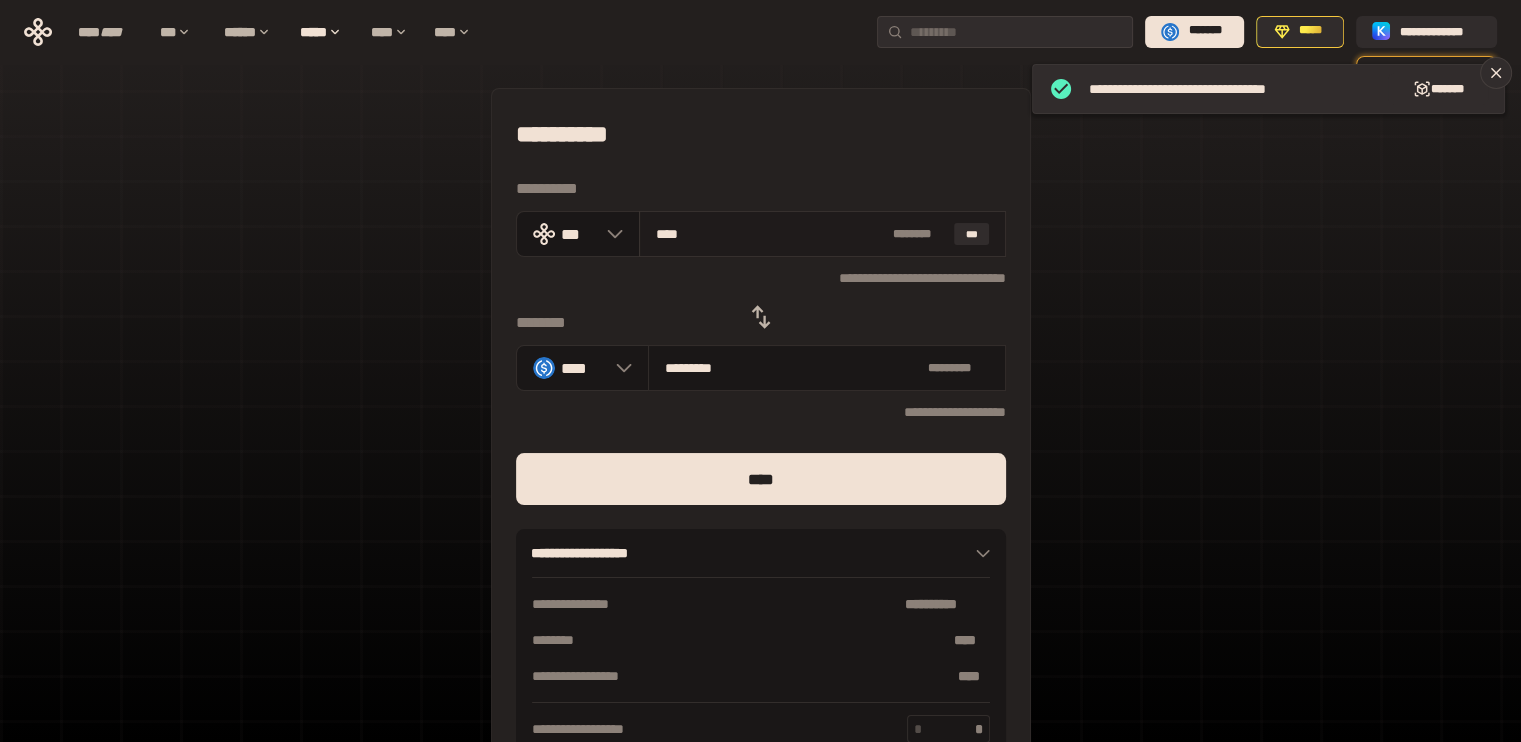 type on "***" 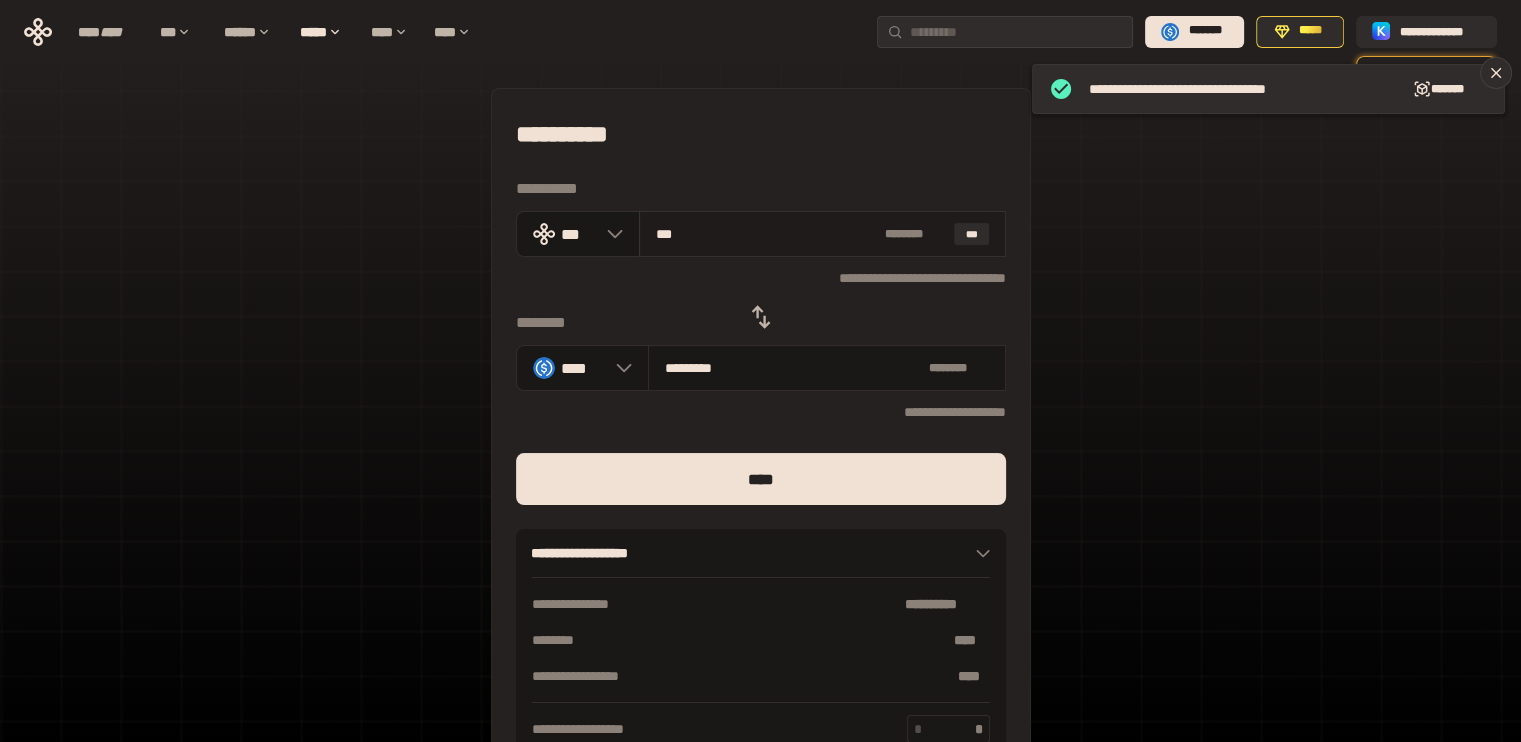 type on "**" 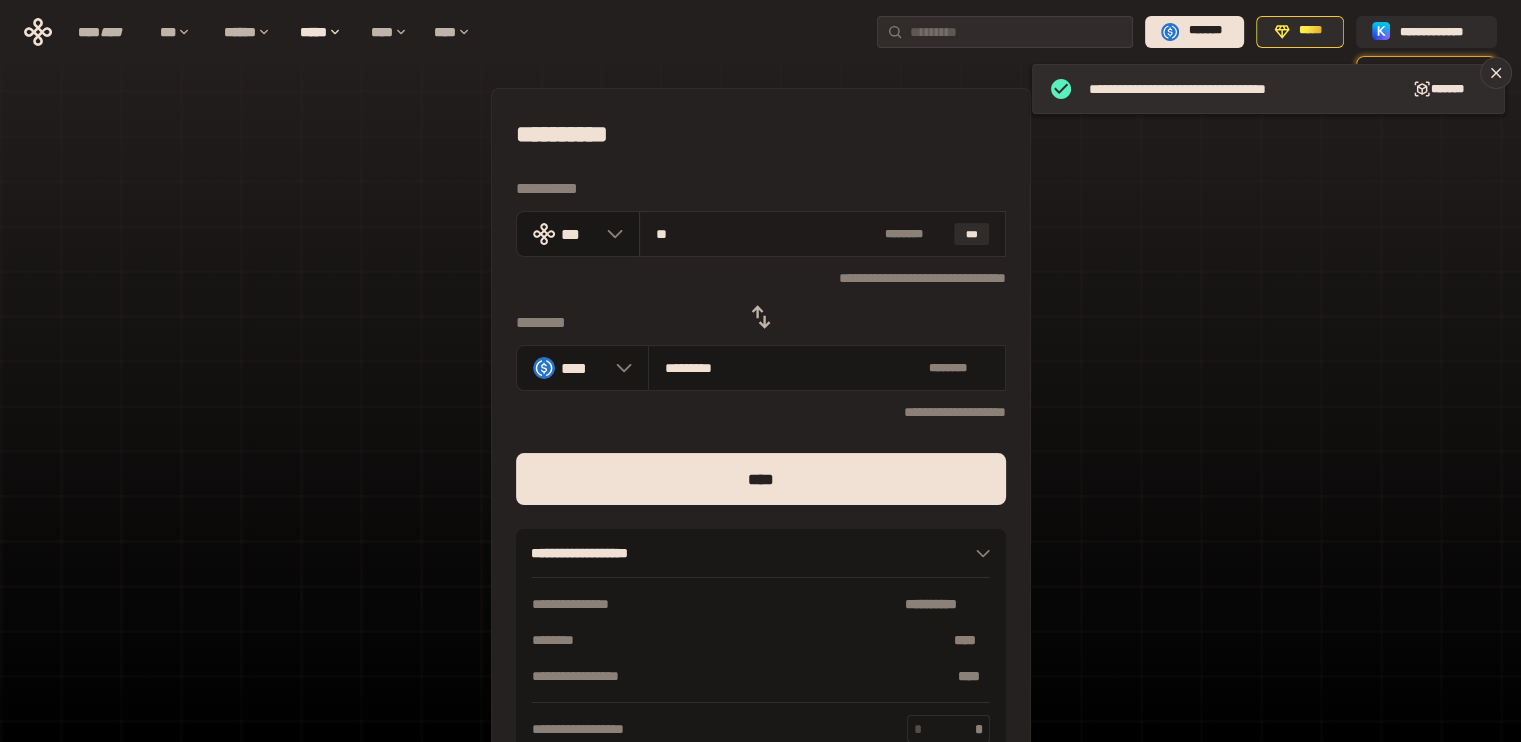 type on "********" 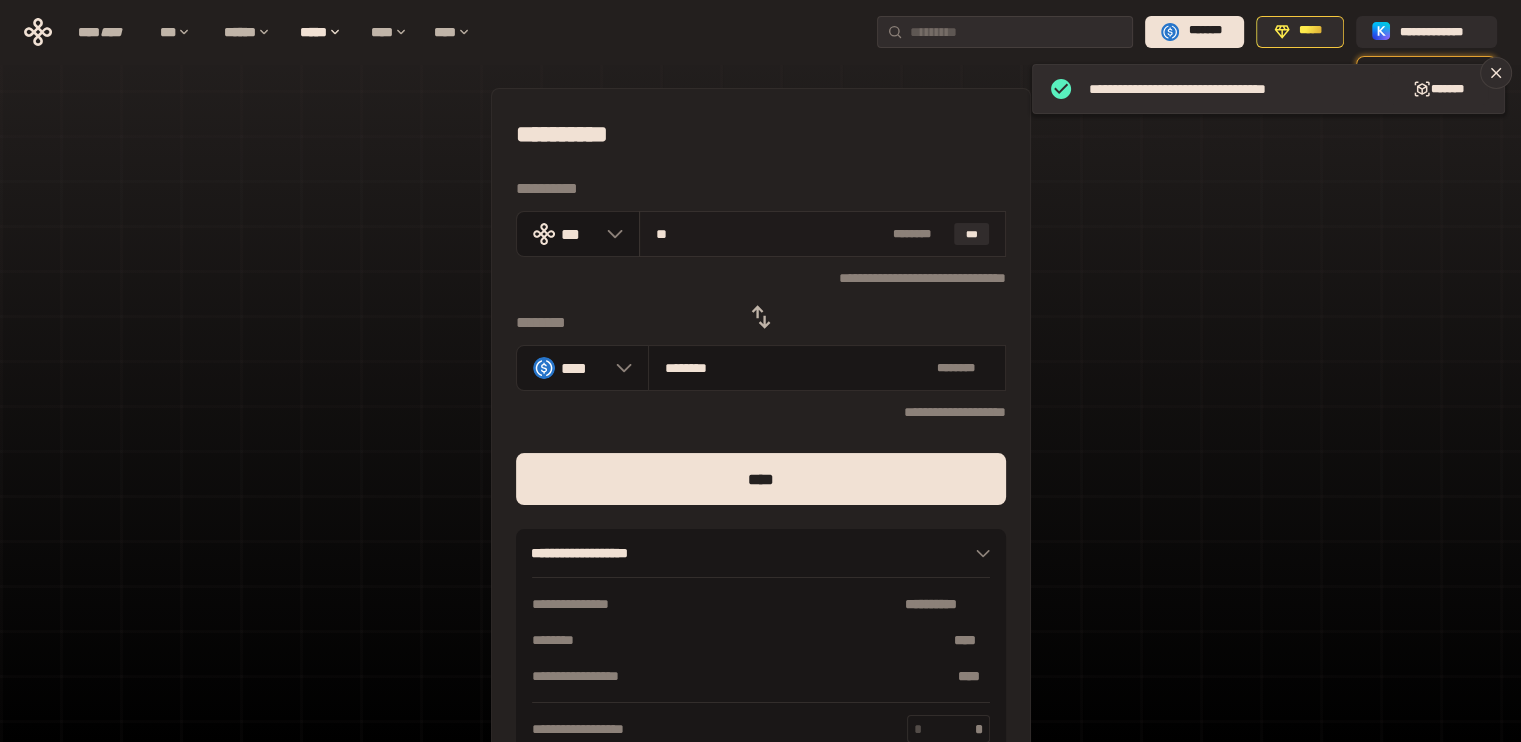 type on "***" 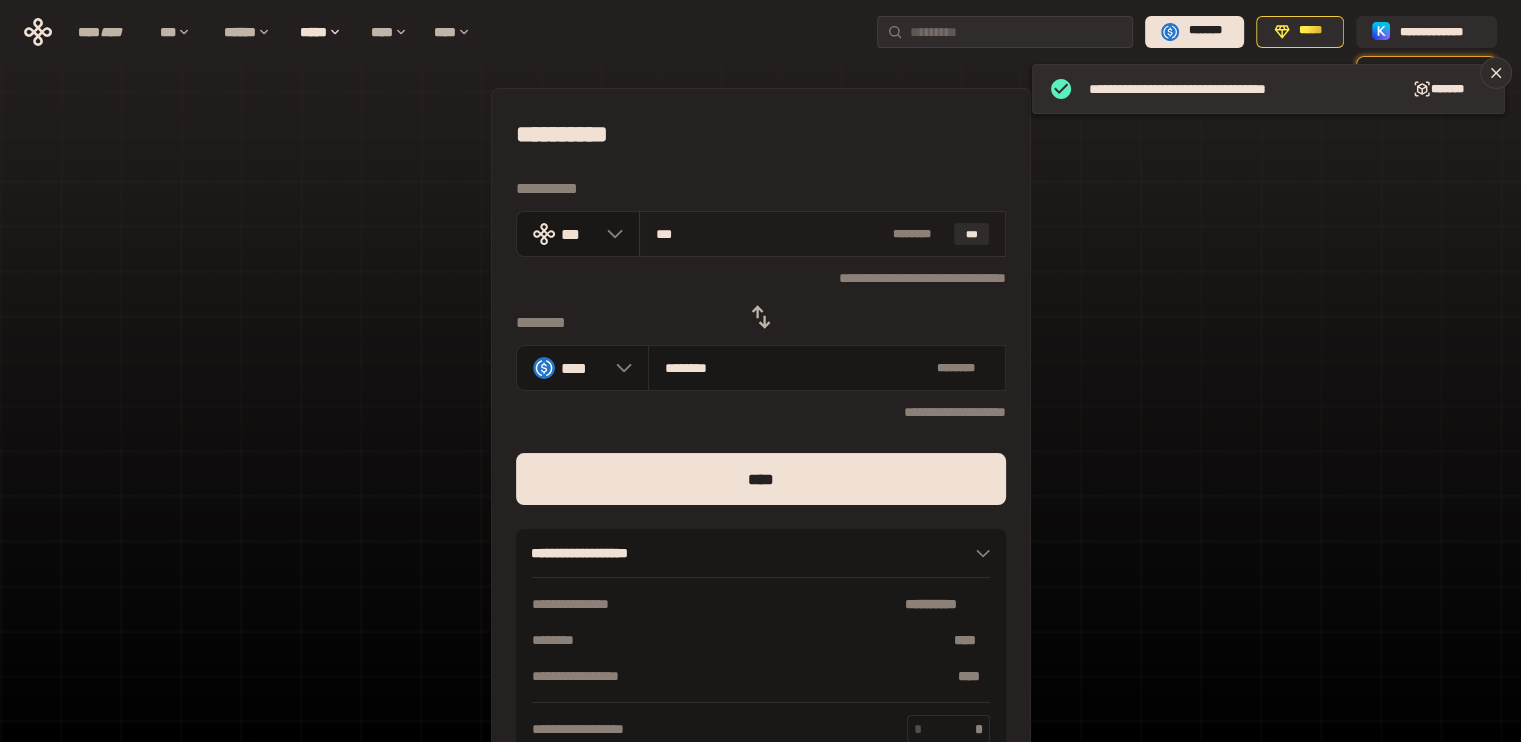 type on "*********" 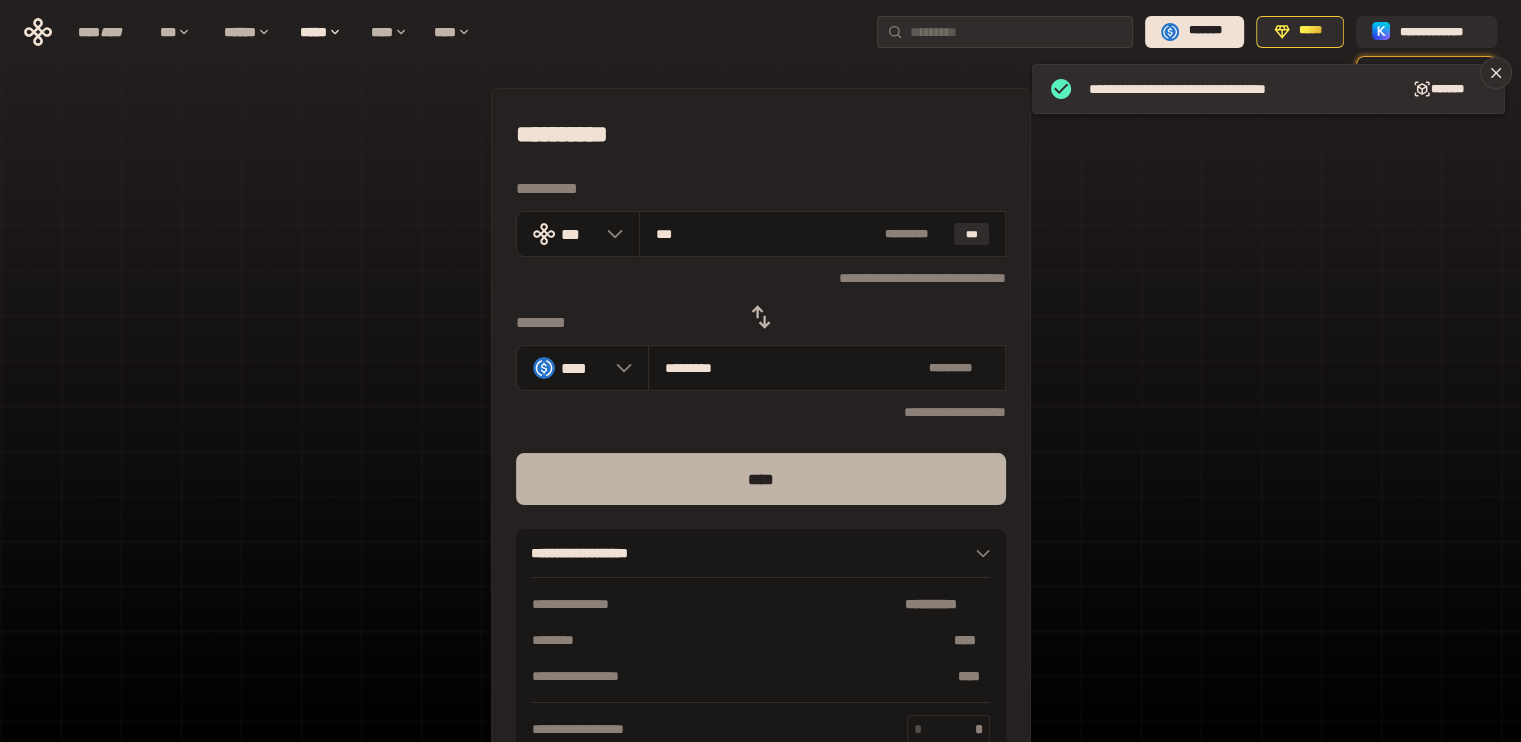 type on "***" 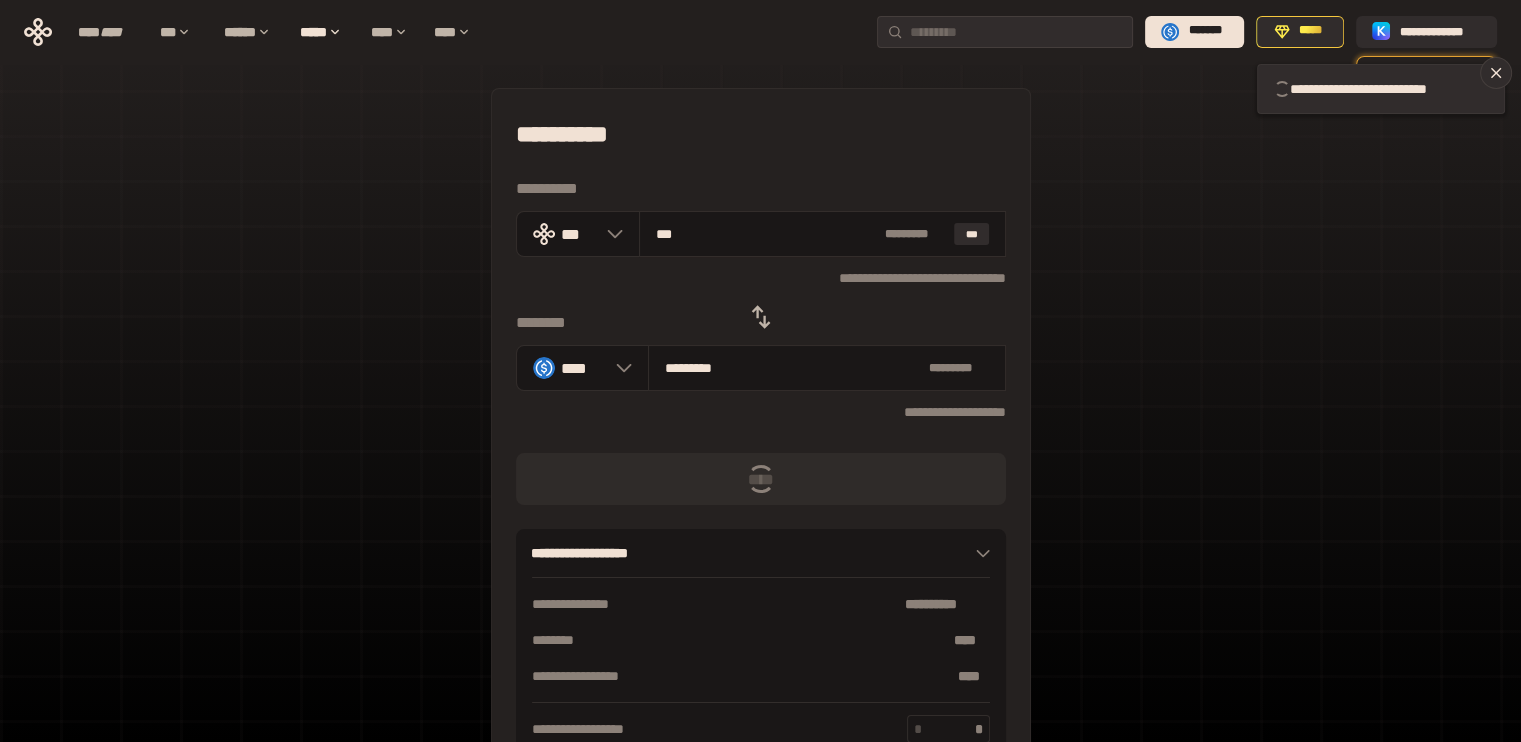 type 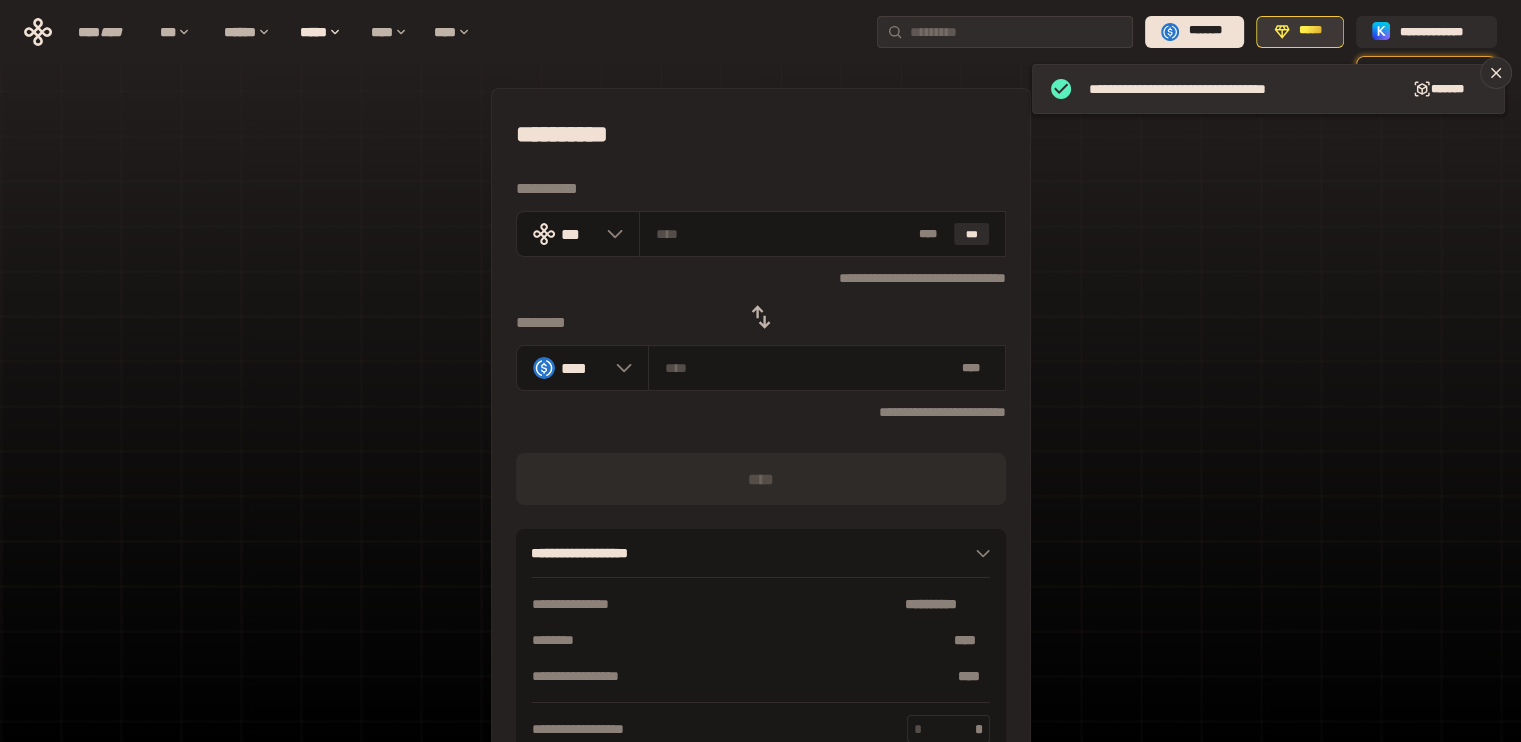 click on "*****" at bounding box center [1300, 32] 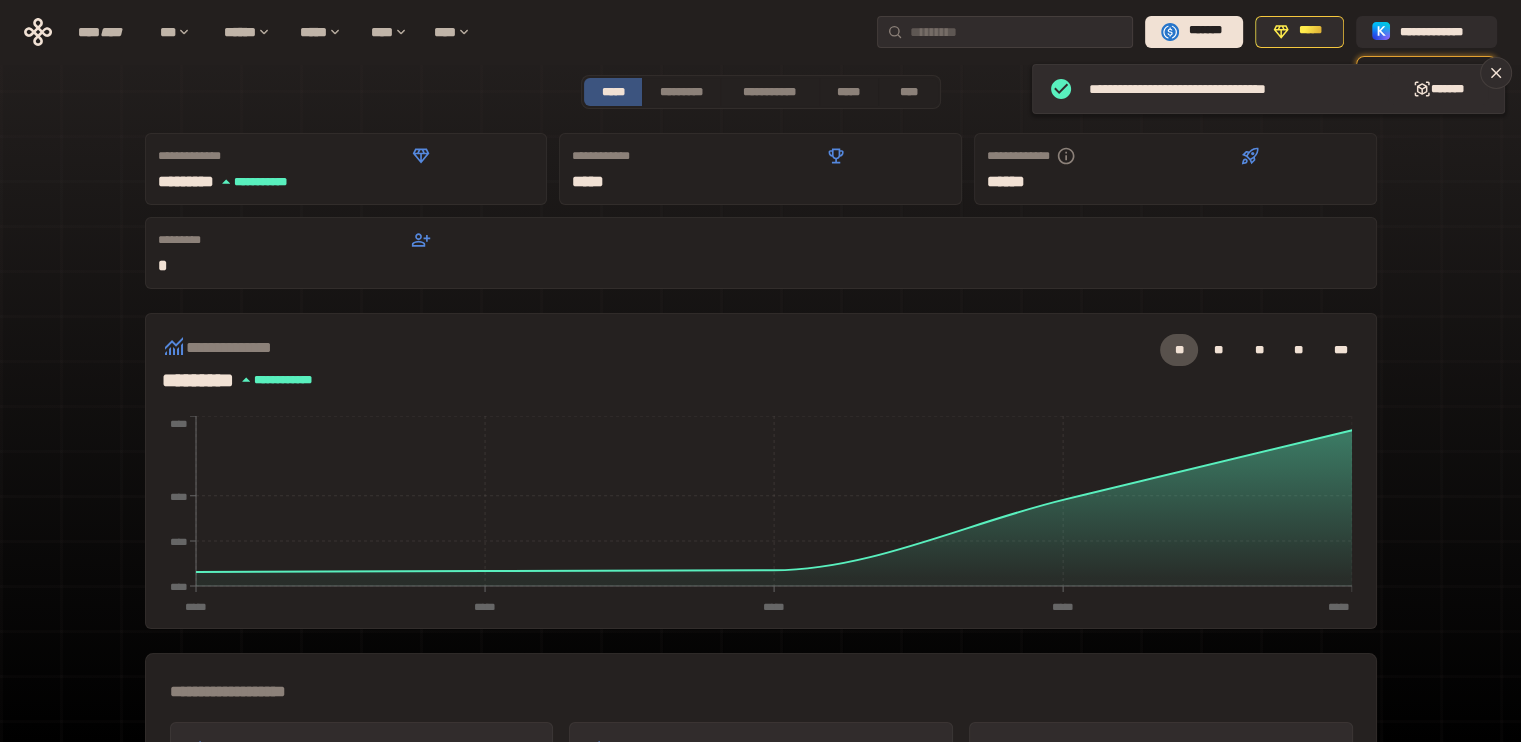 scroll, scrollTop: 0, scrollLeft: 0, axis: both 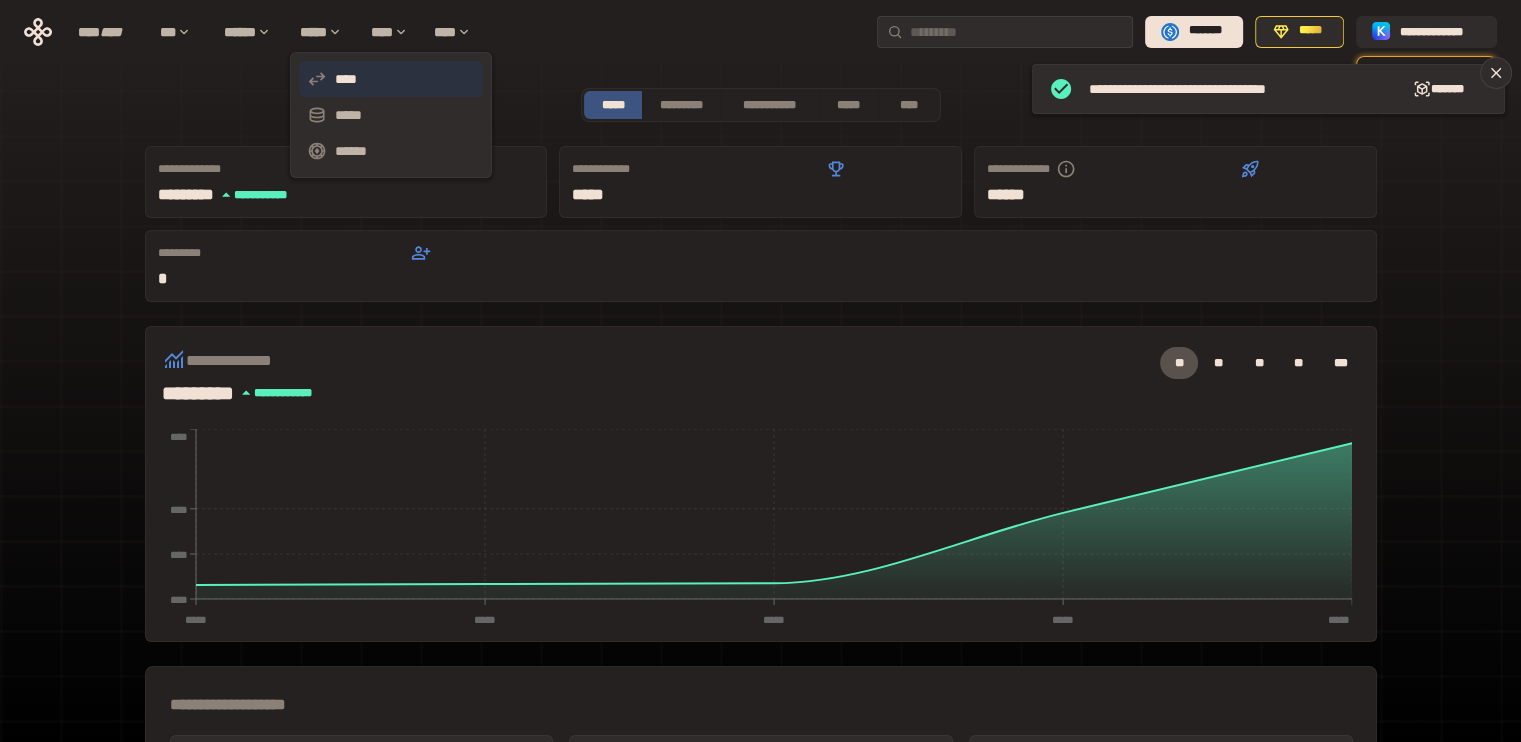 click on "****" at bounding box center [391, 79] 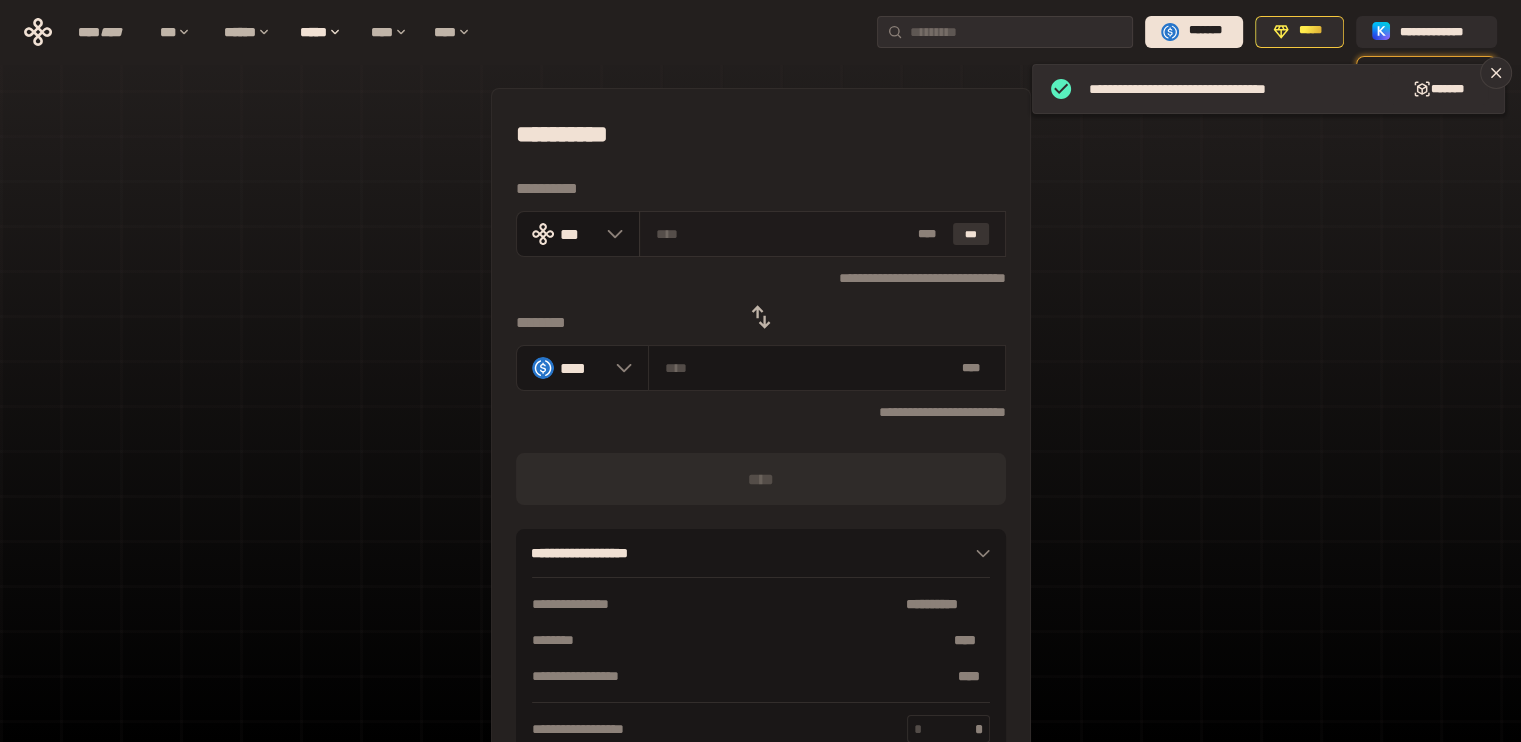 click on "***" at bounding box center [971, 234] 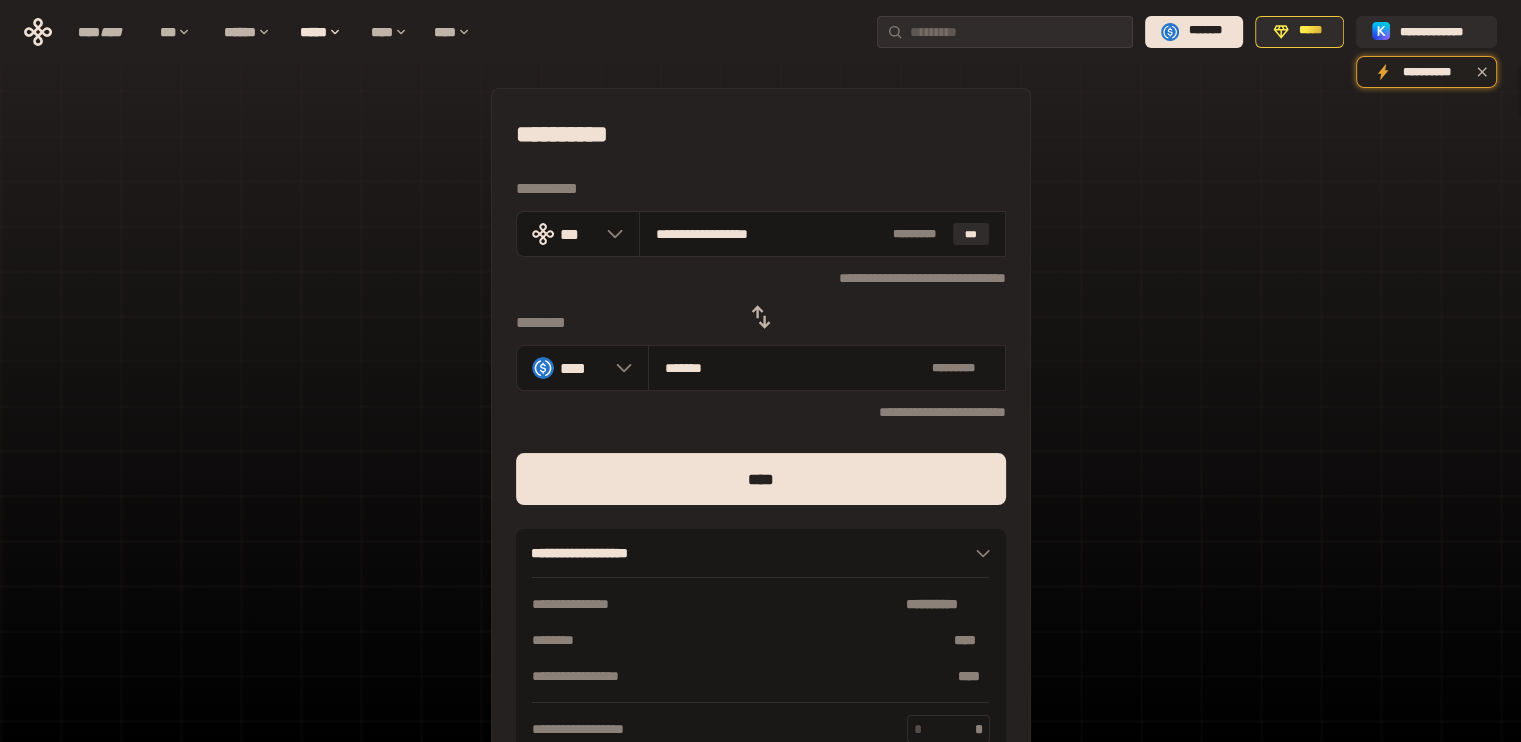 click 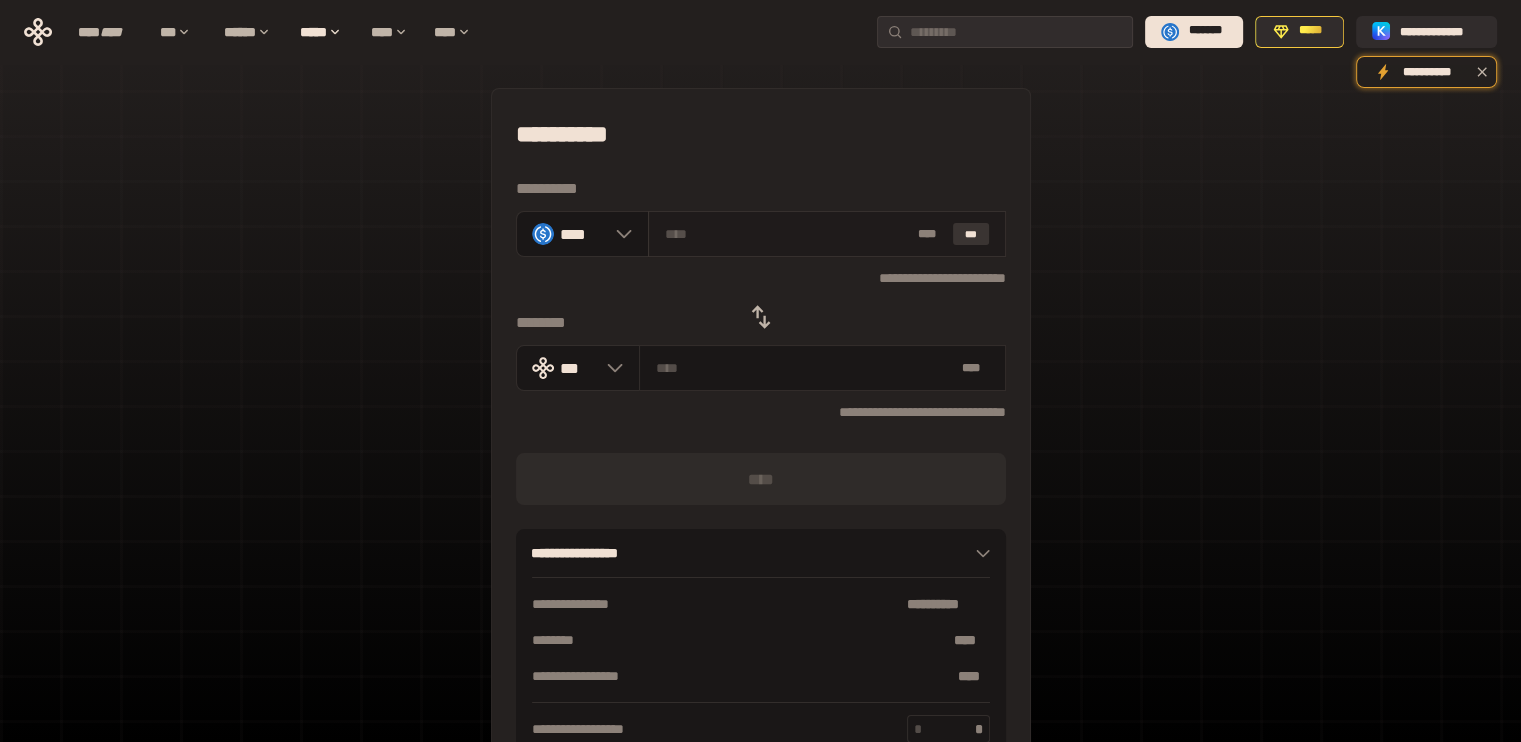 click on "***" at bounding box center (971, 234) 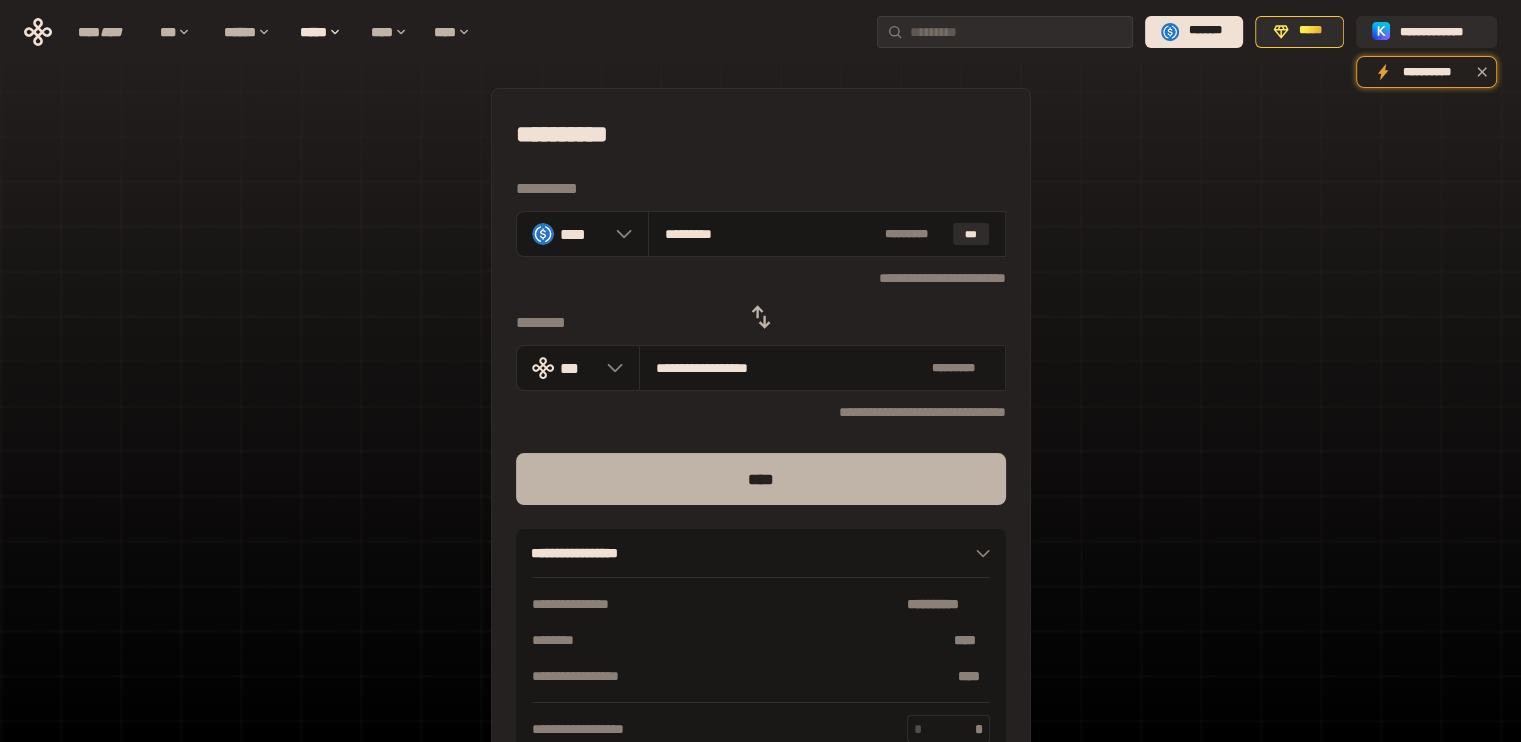 click on "****" at bounding box center (761, 479) 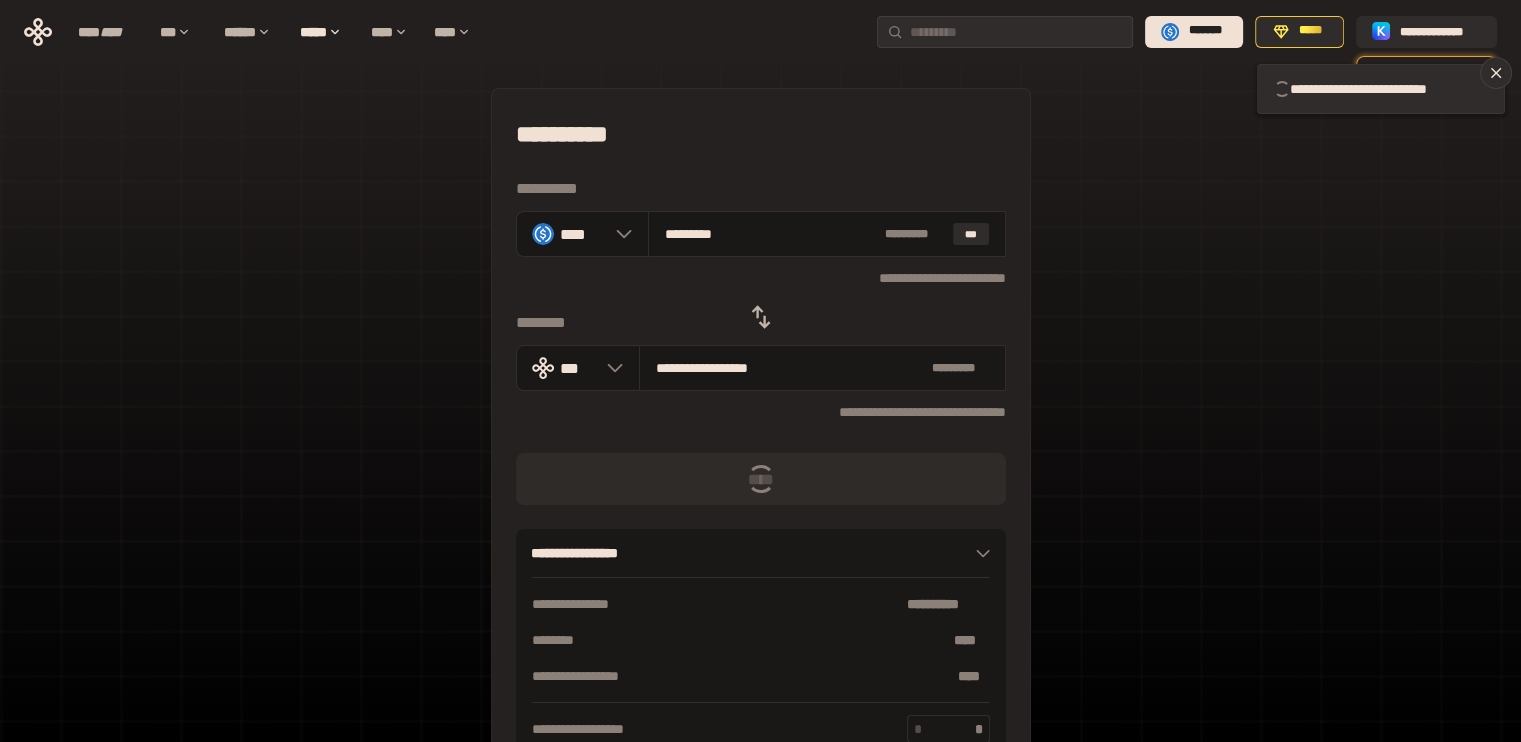 type 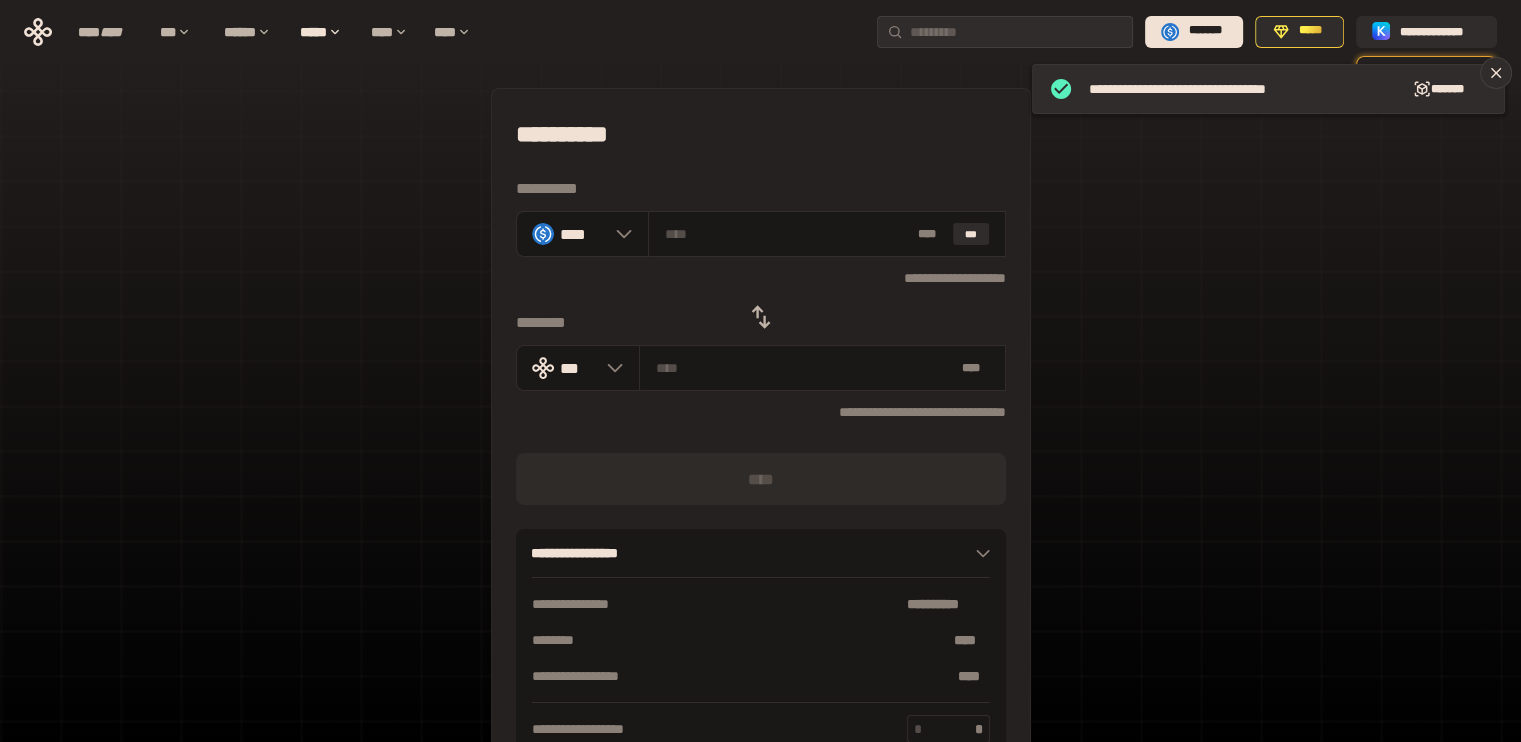 click 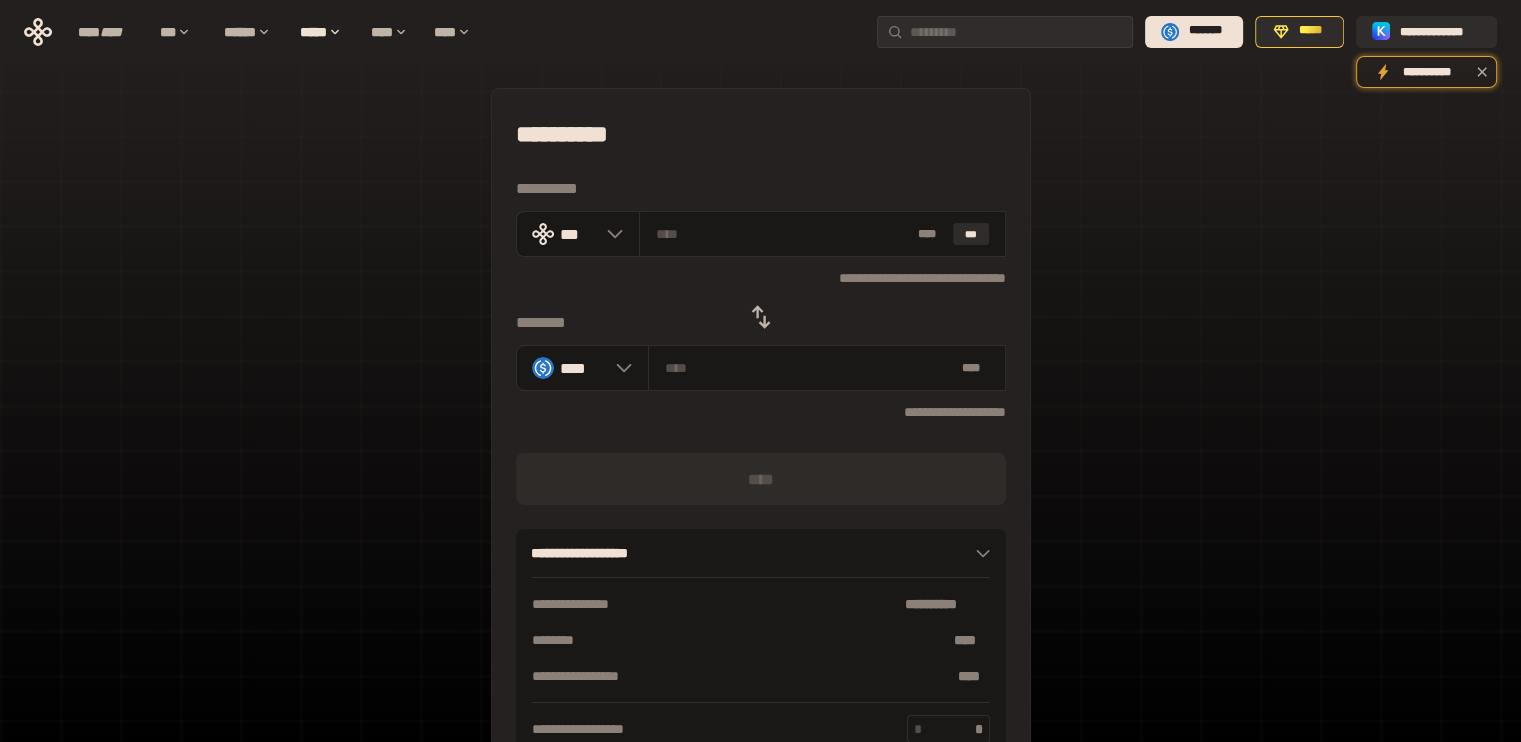 click on "**********" at bounding box center [760, 444] 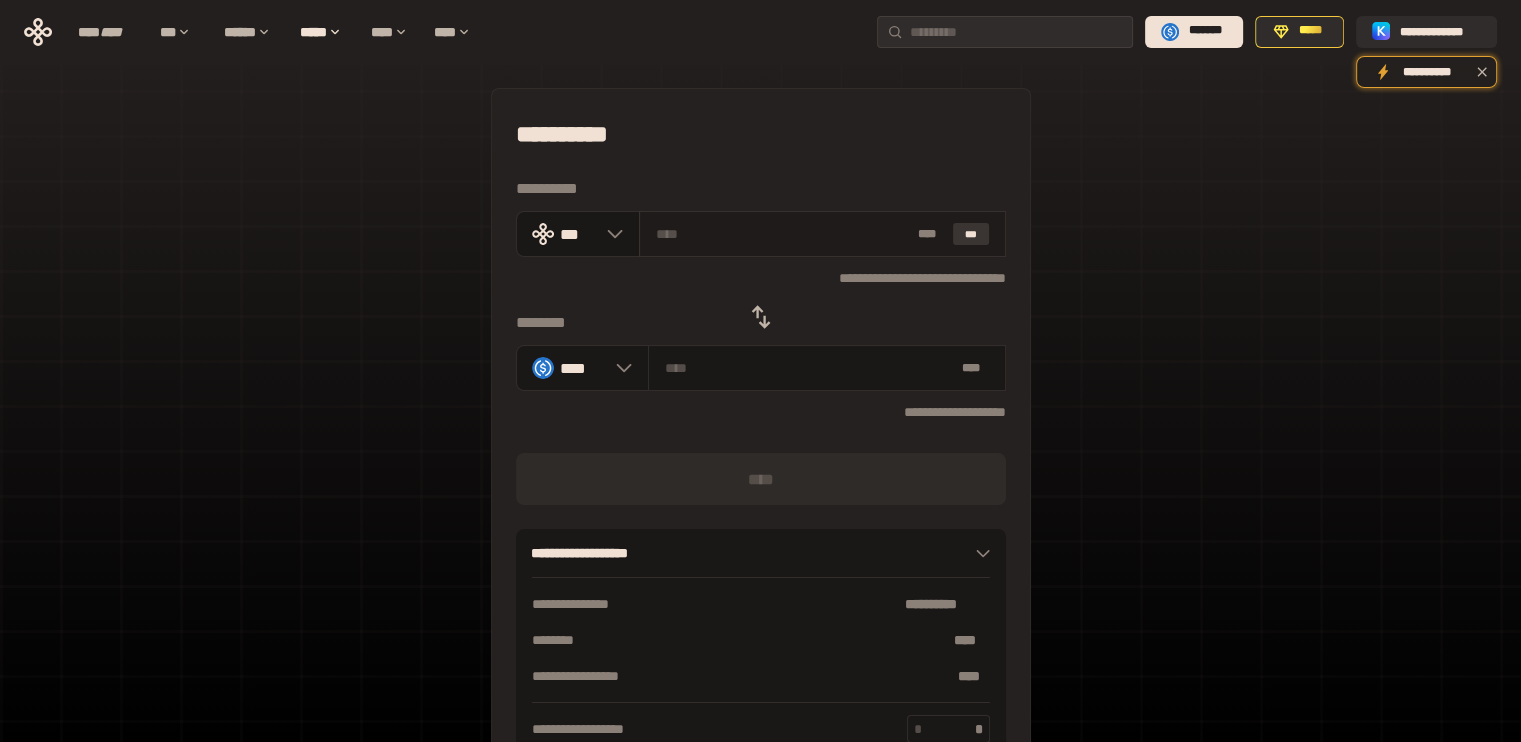 click on "***" at bounding box center [971, 234] 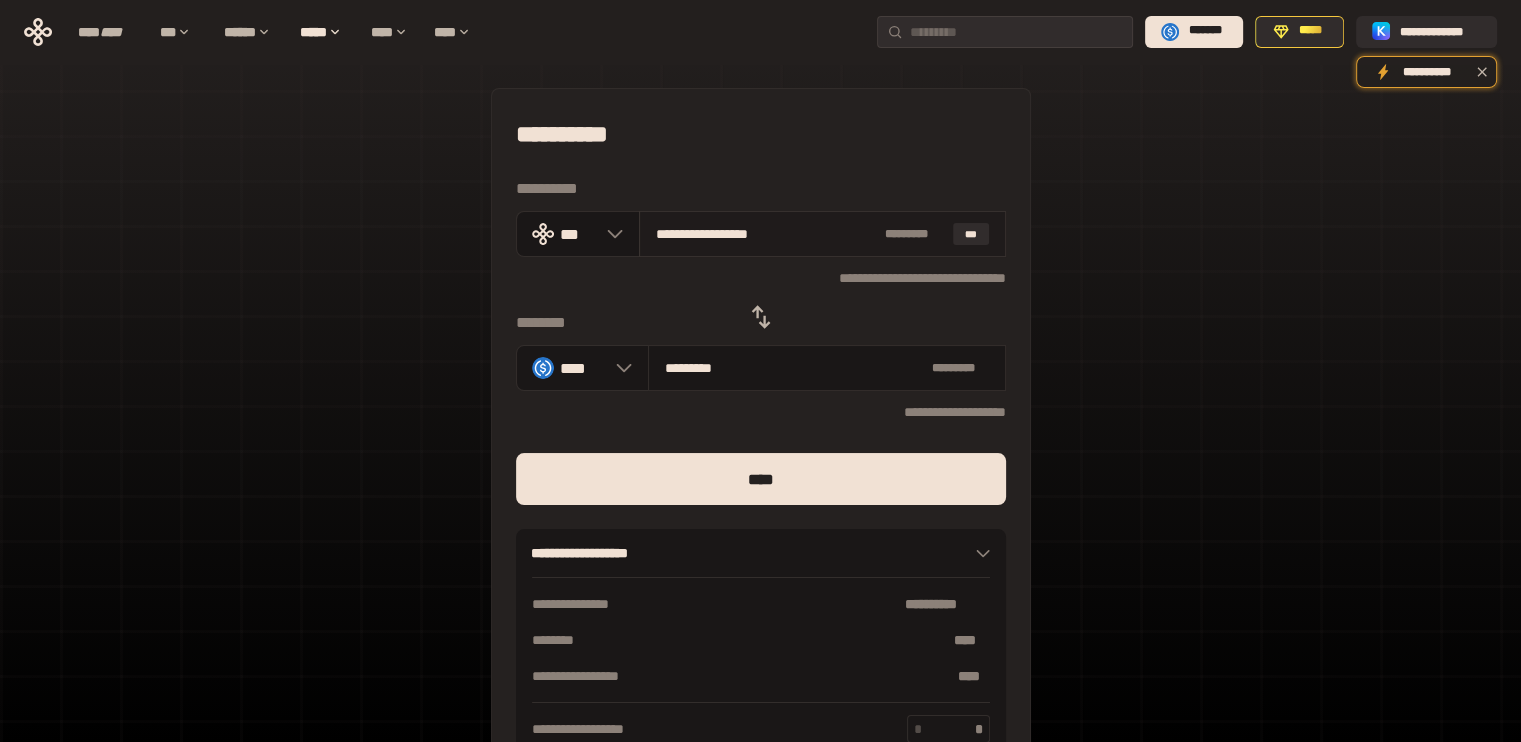 drag, startPoint x: 678, startPoint y: 239, endPoint x: 882, endPoint y: 218, distance: 205.07803 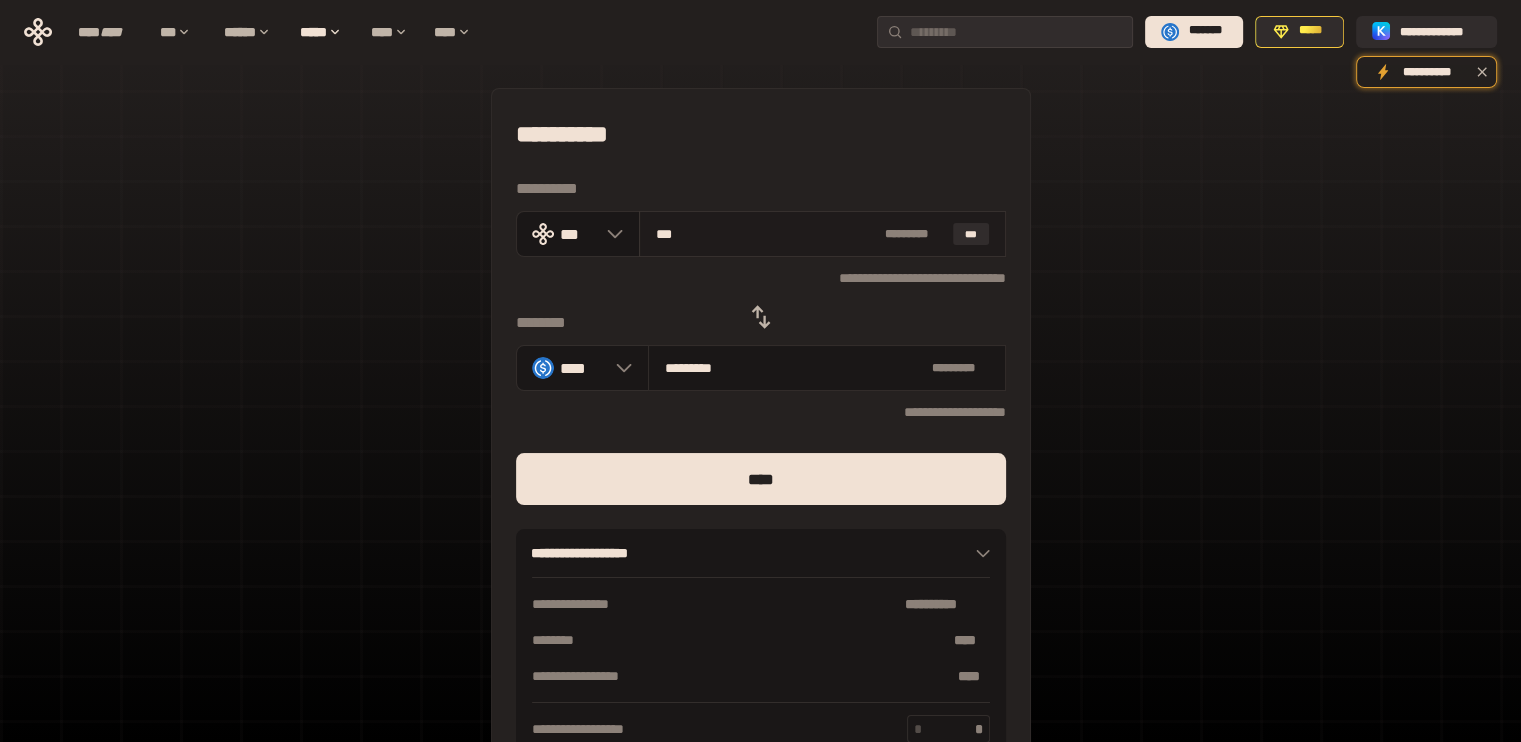 type on "*********" 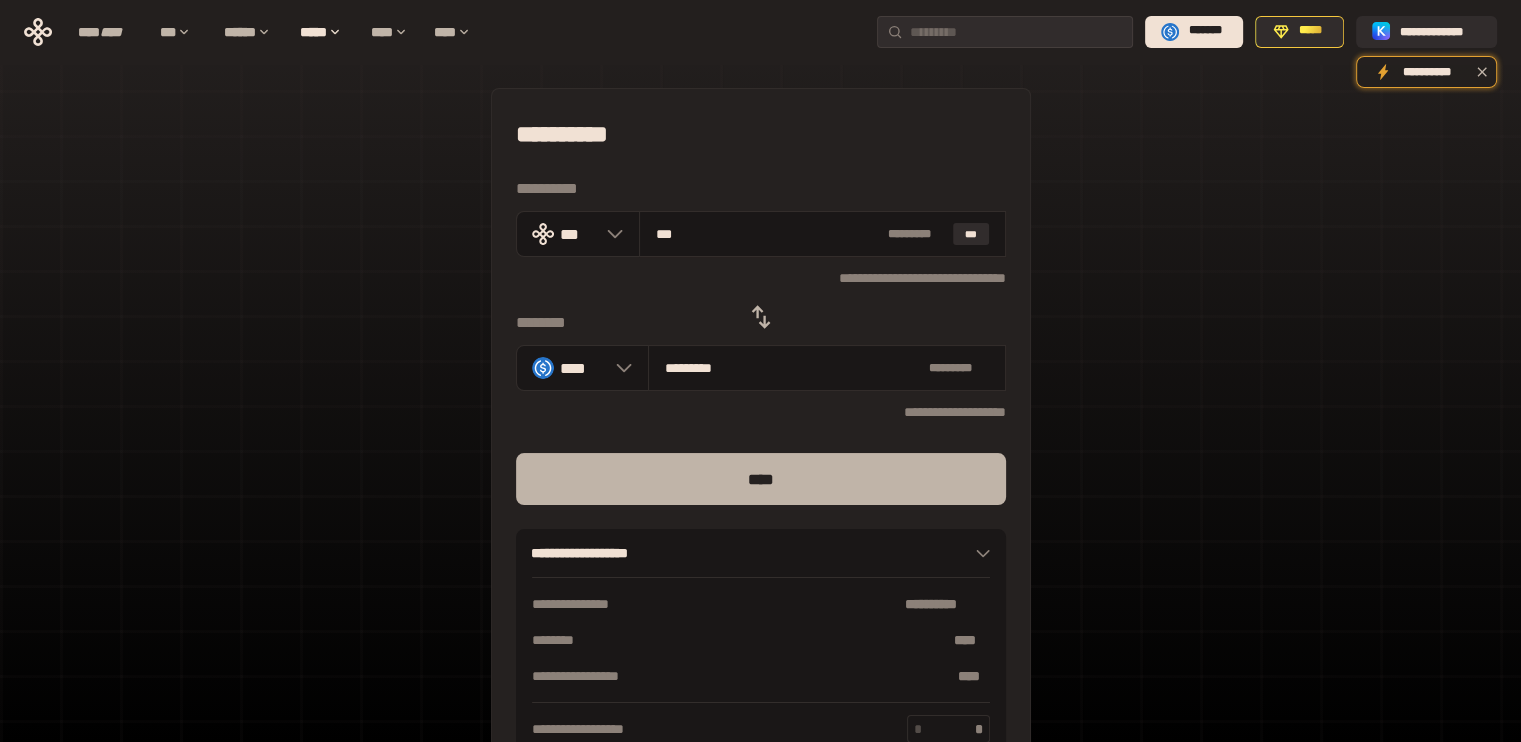 type on "***" 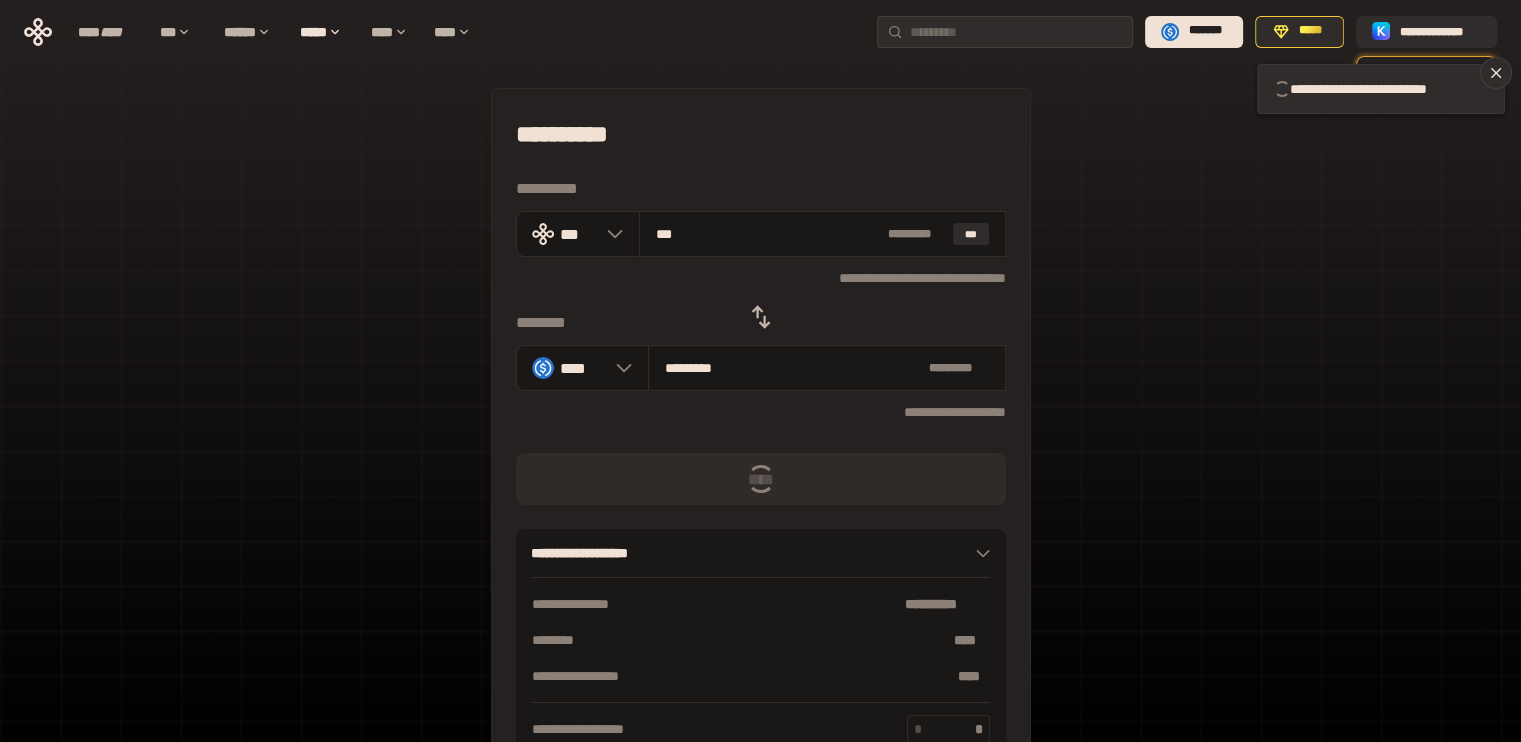 type 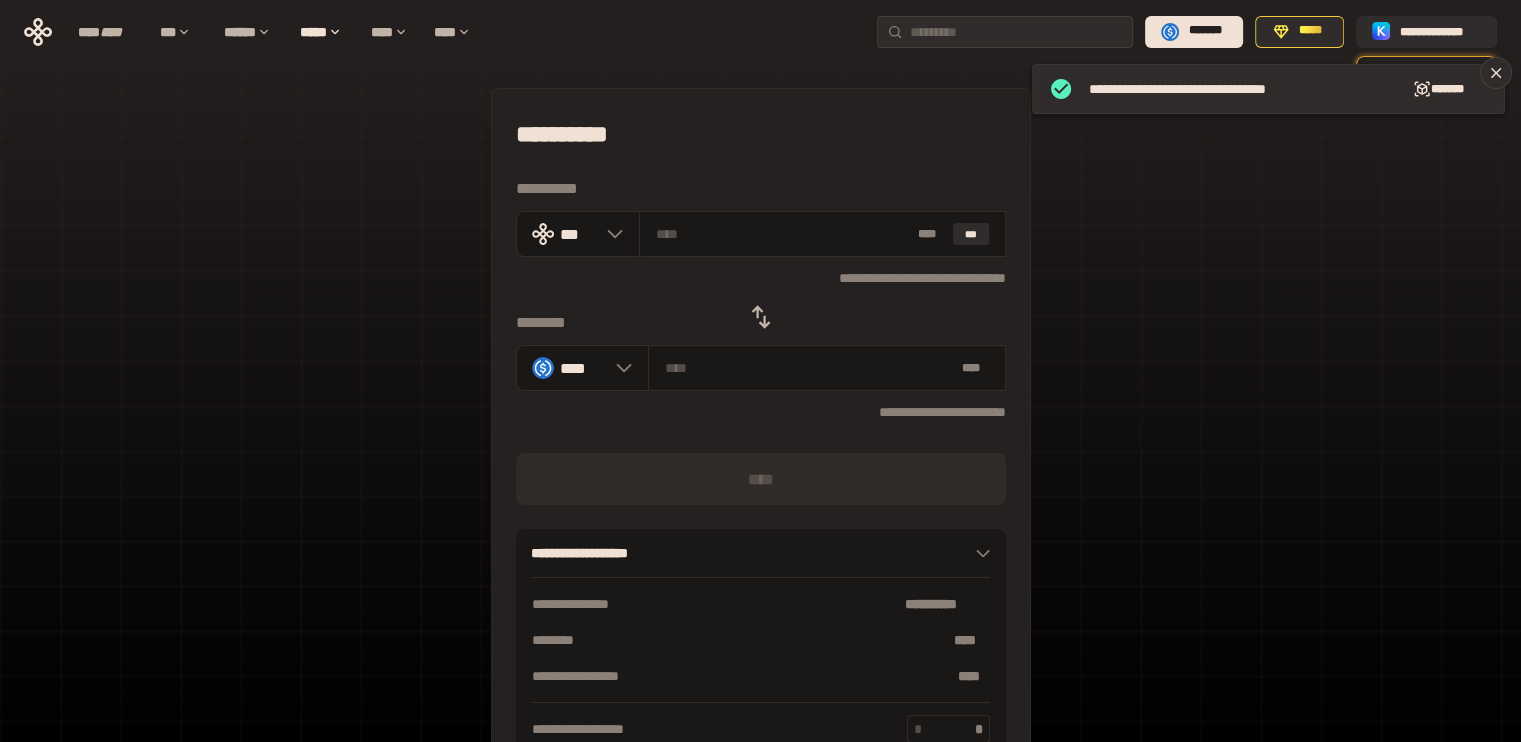 click 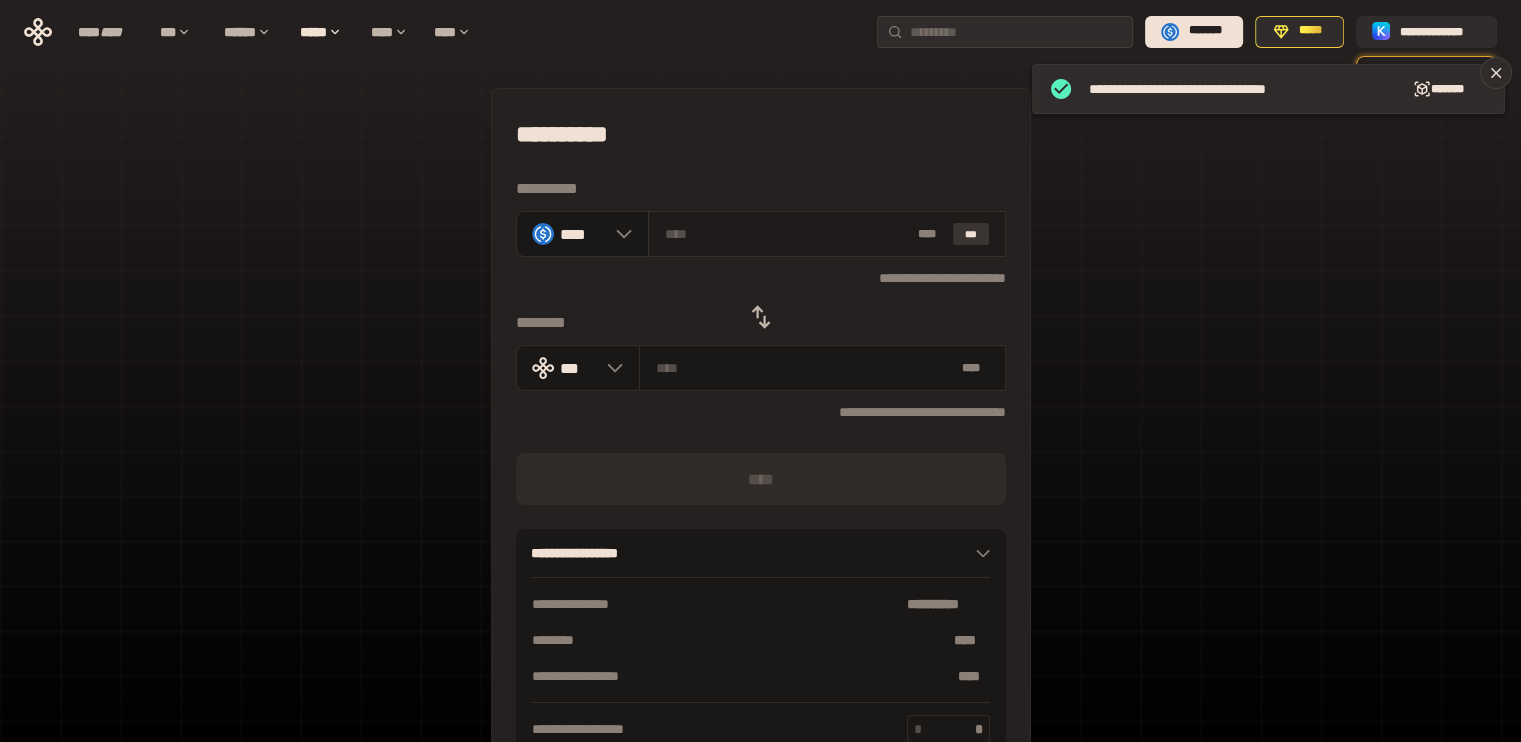 click on "***" at bounding box center [971, 234] 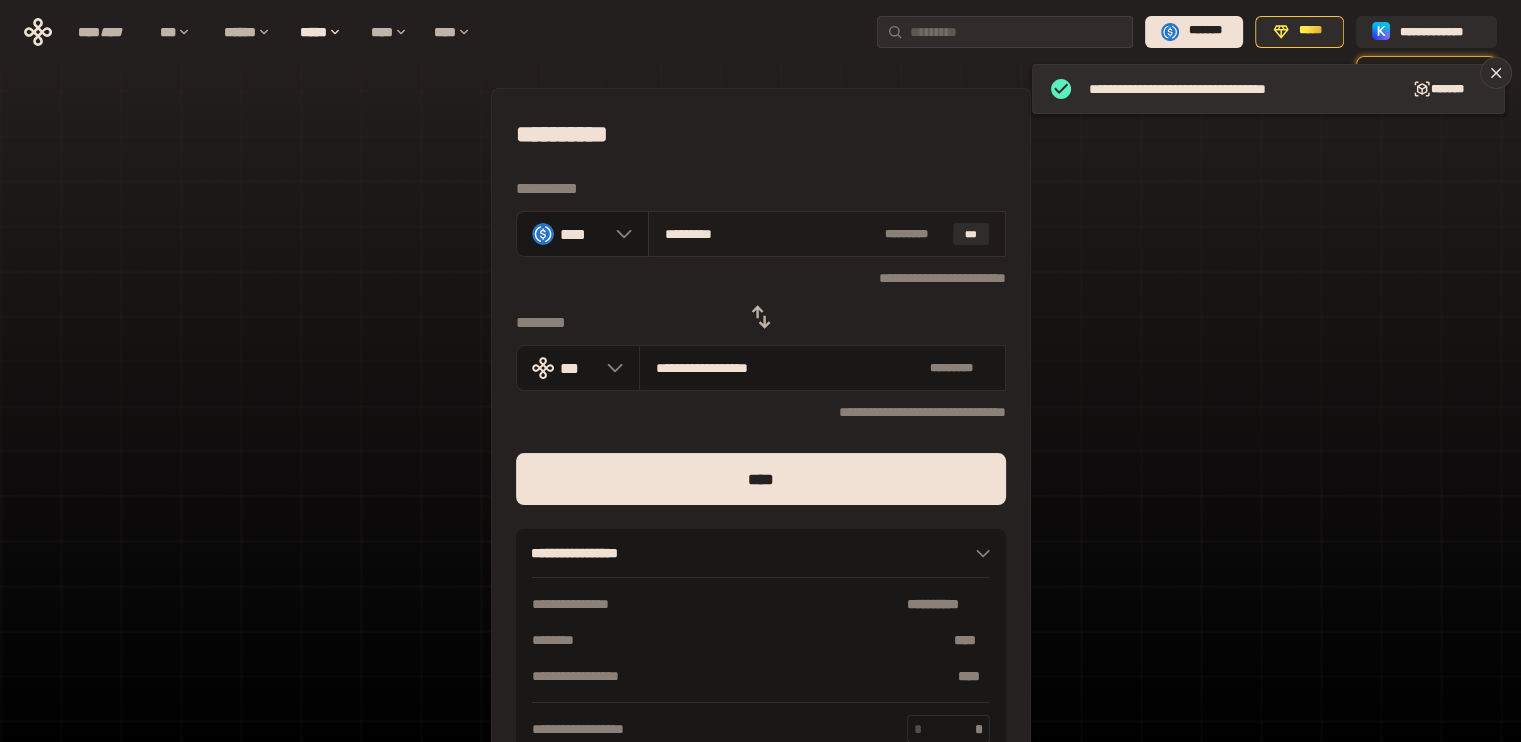 drag, startPoint x: 680, startPoint y: 233, endPoint x: 820, endPoint y: 230, distance: 140.03214 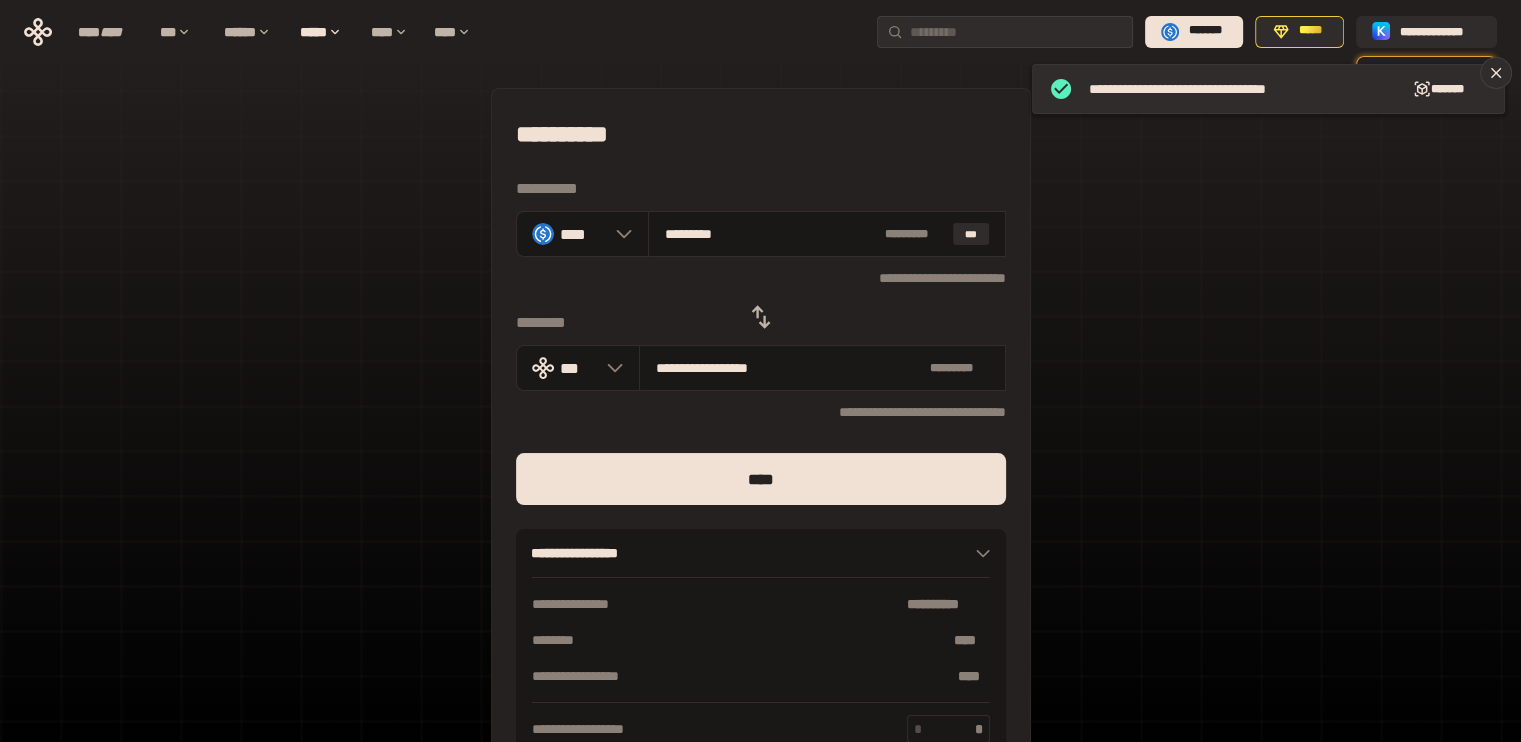 type on "**" 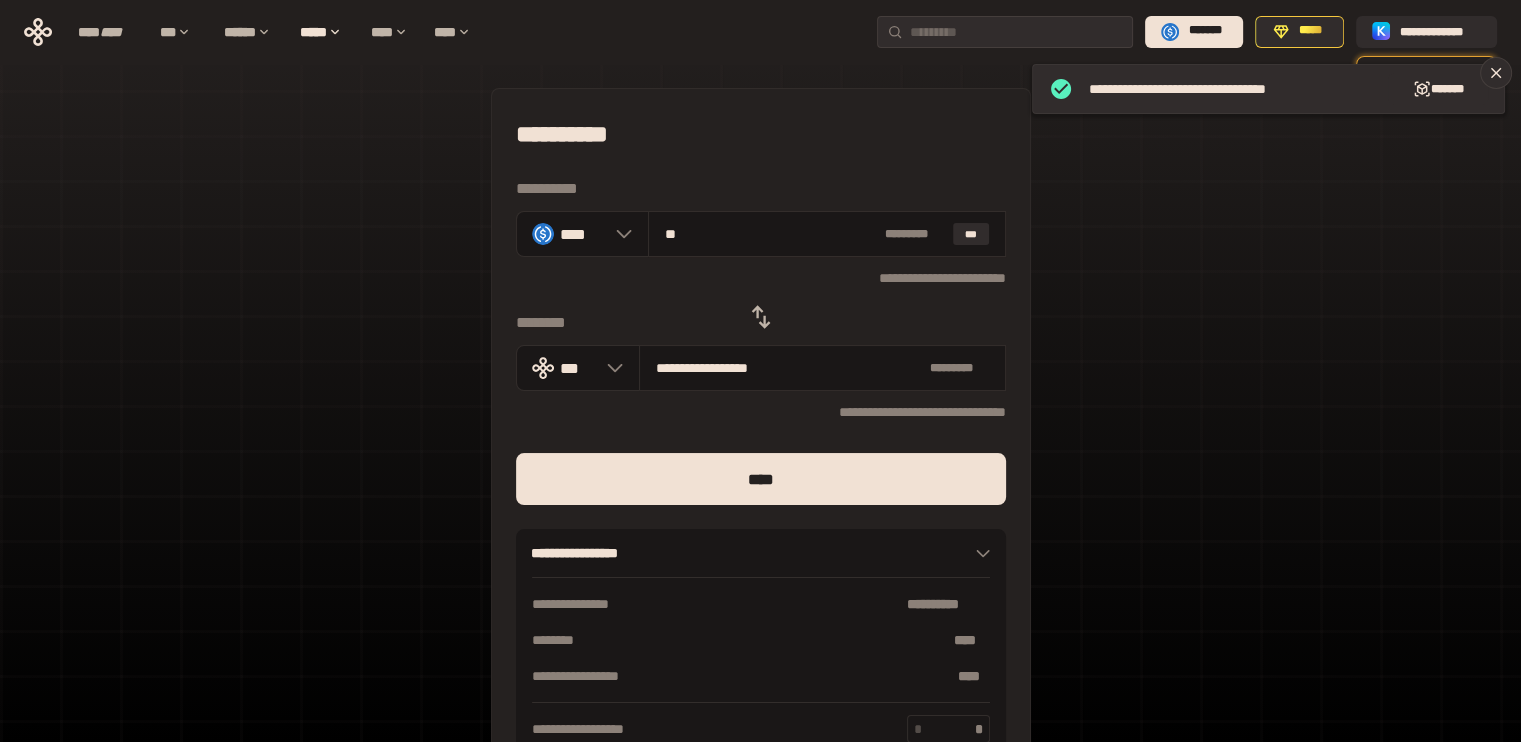 type on "**********" 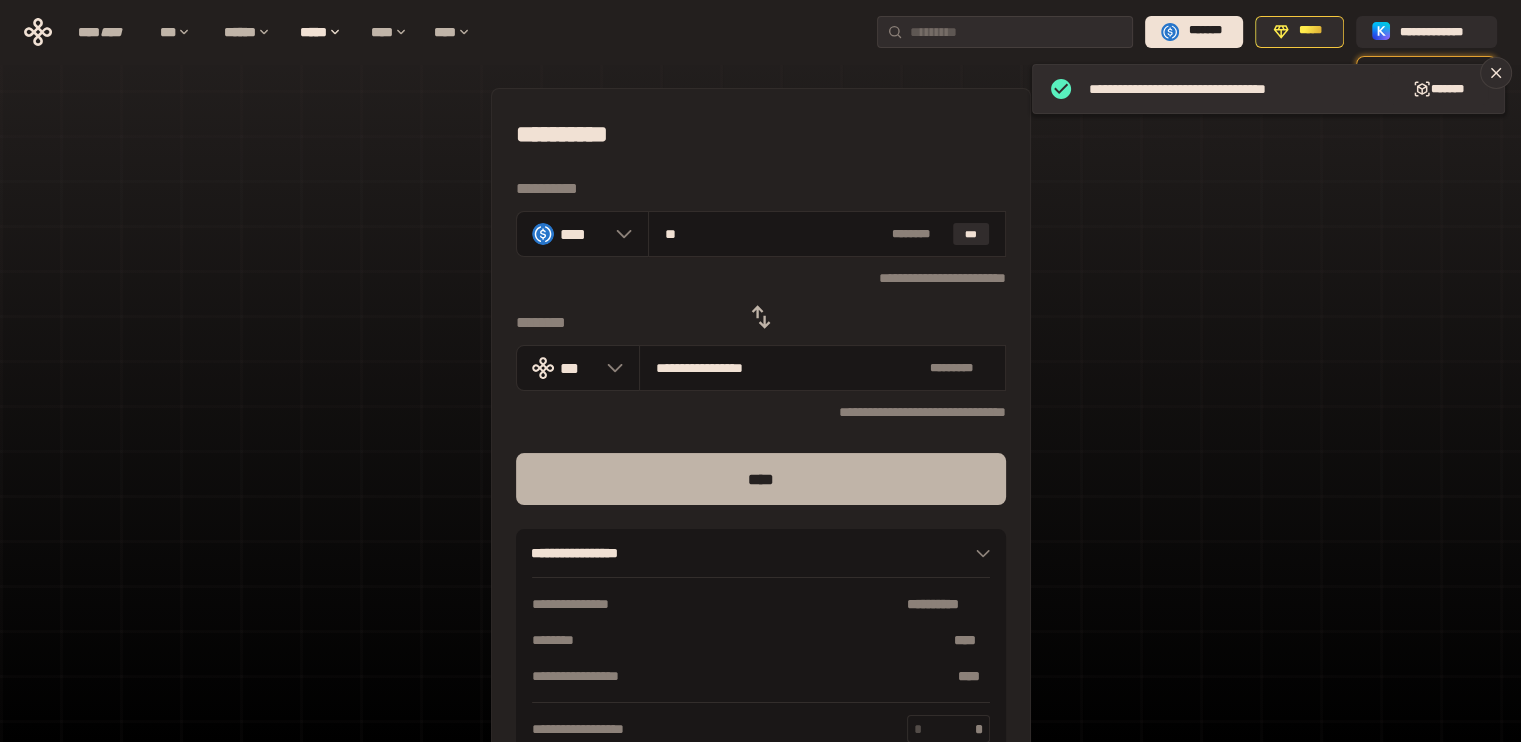 type on "**" 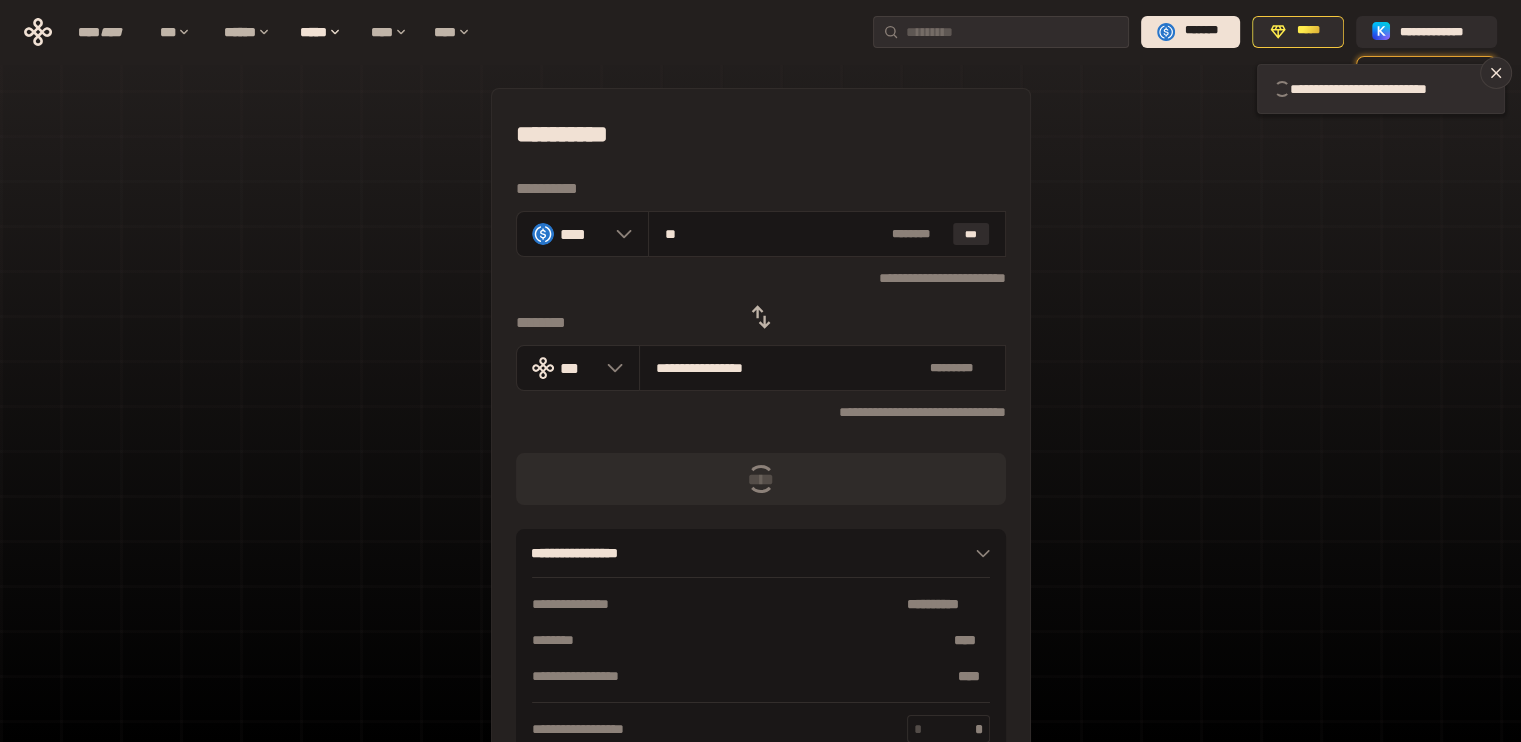 type 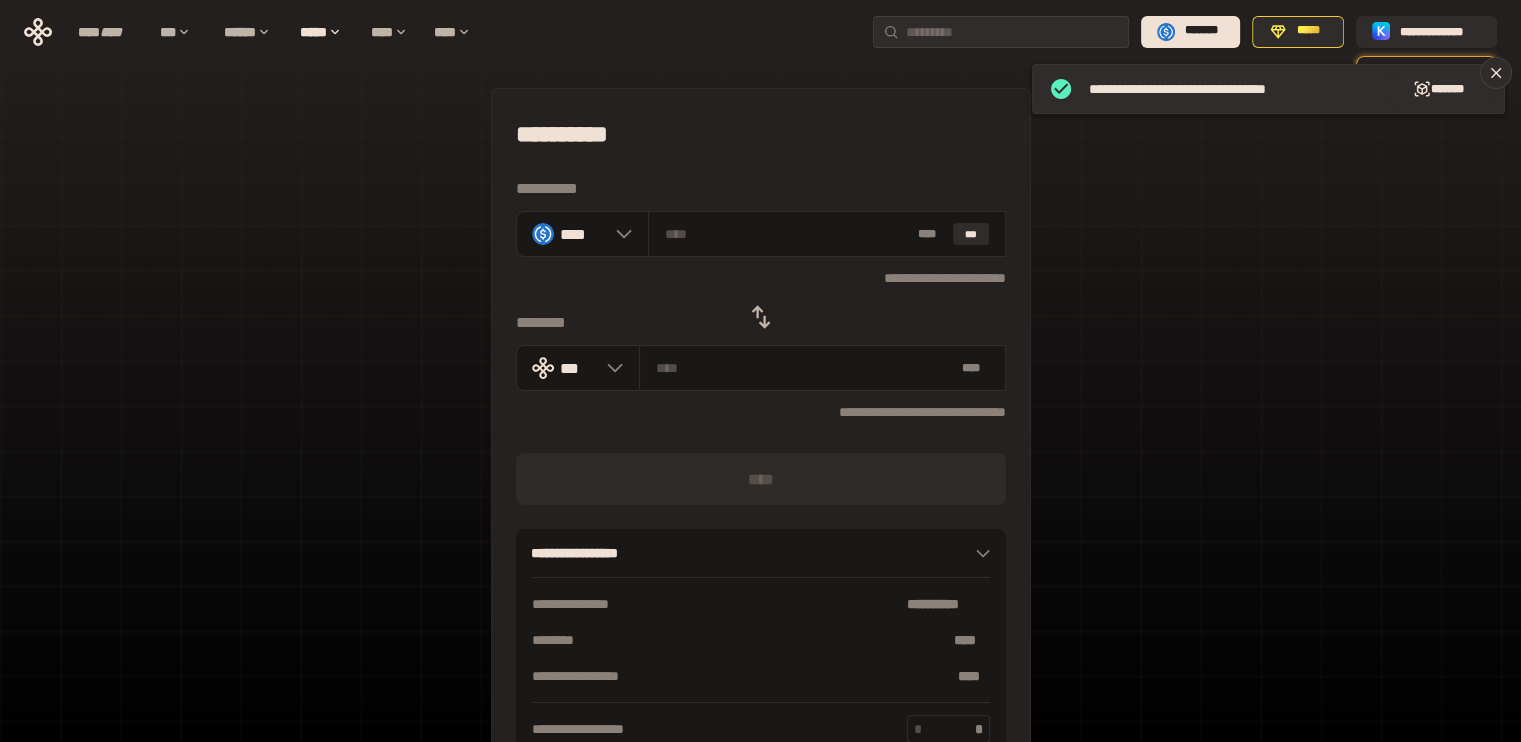 click 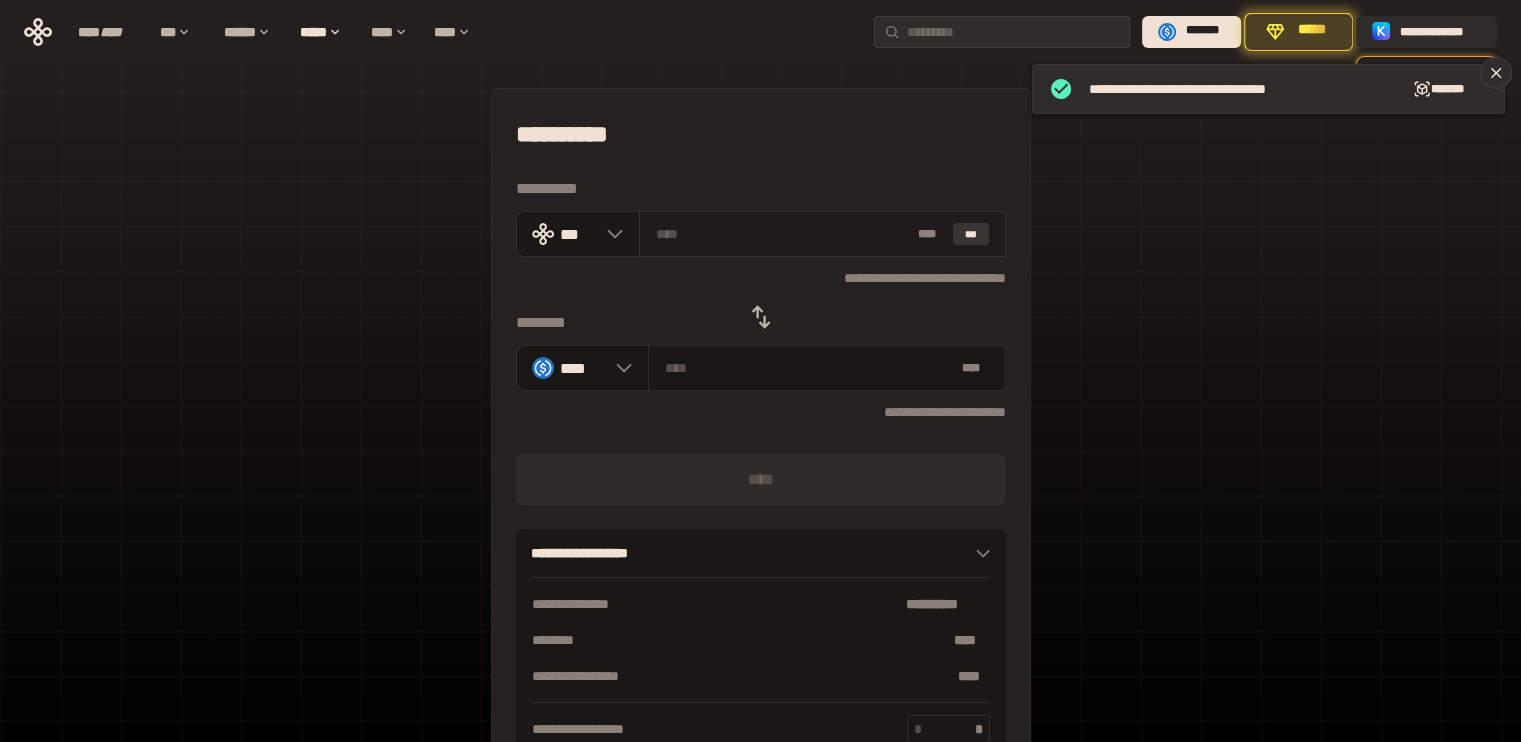 click on "***" at bounding box center [971, 234] 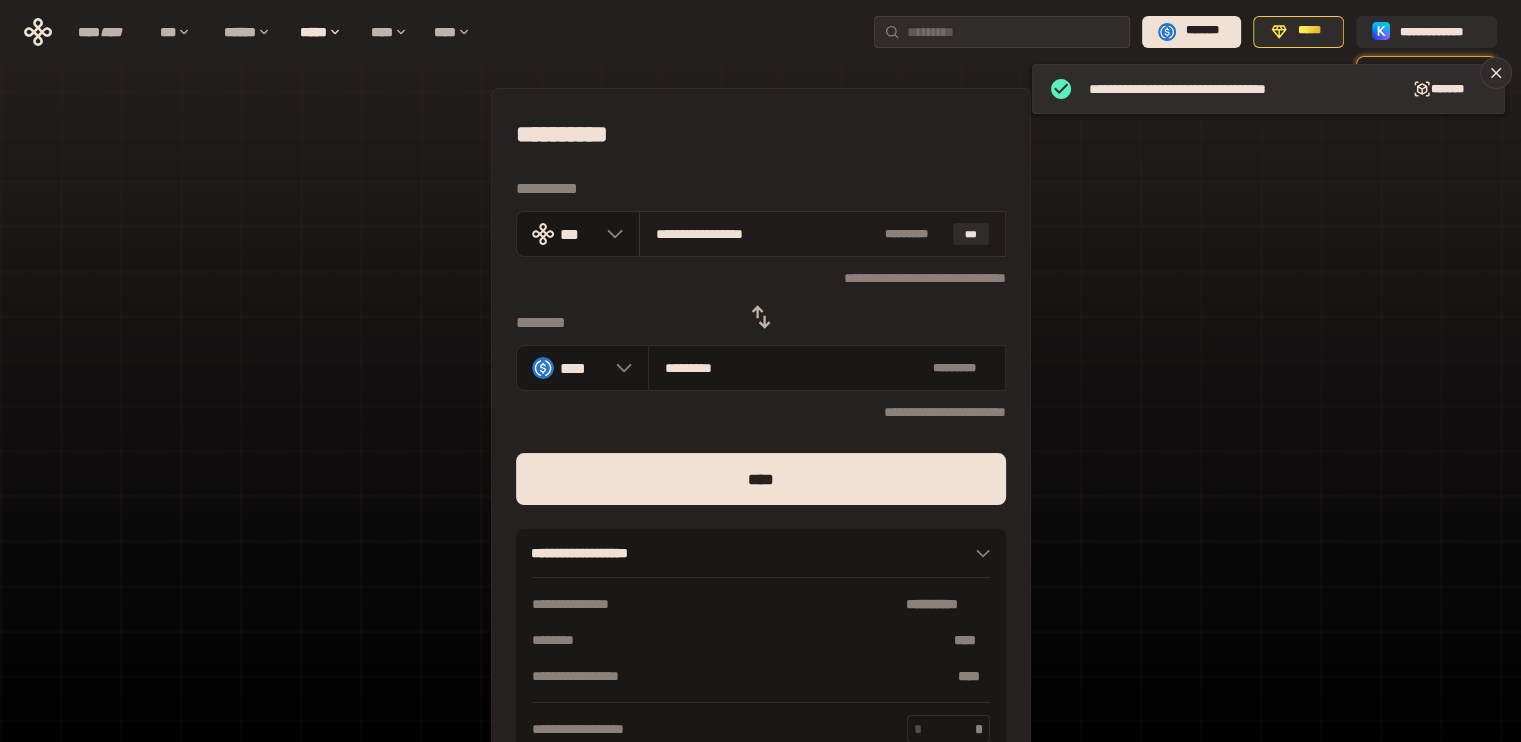 drag, startPoint x: 664, startPoint y: 228, endPoint x: 851, endPoint y: 227, distance: 187.00267 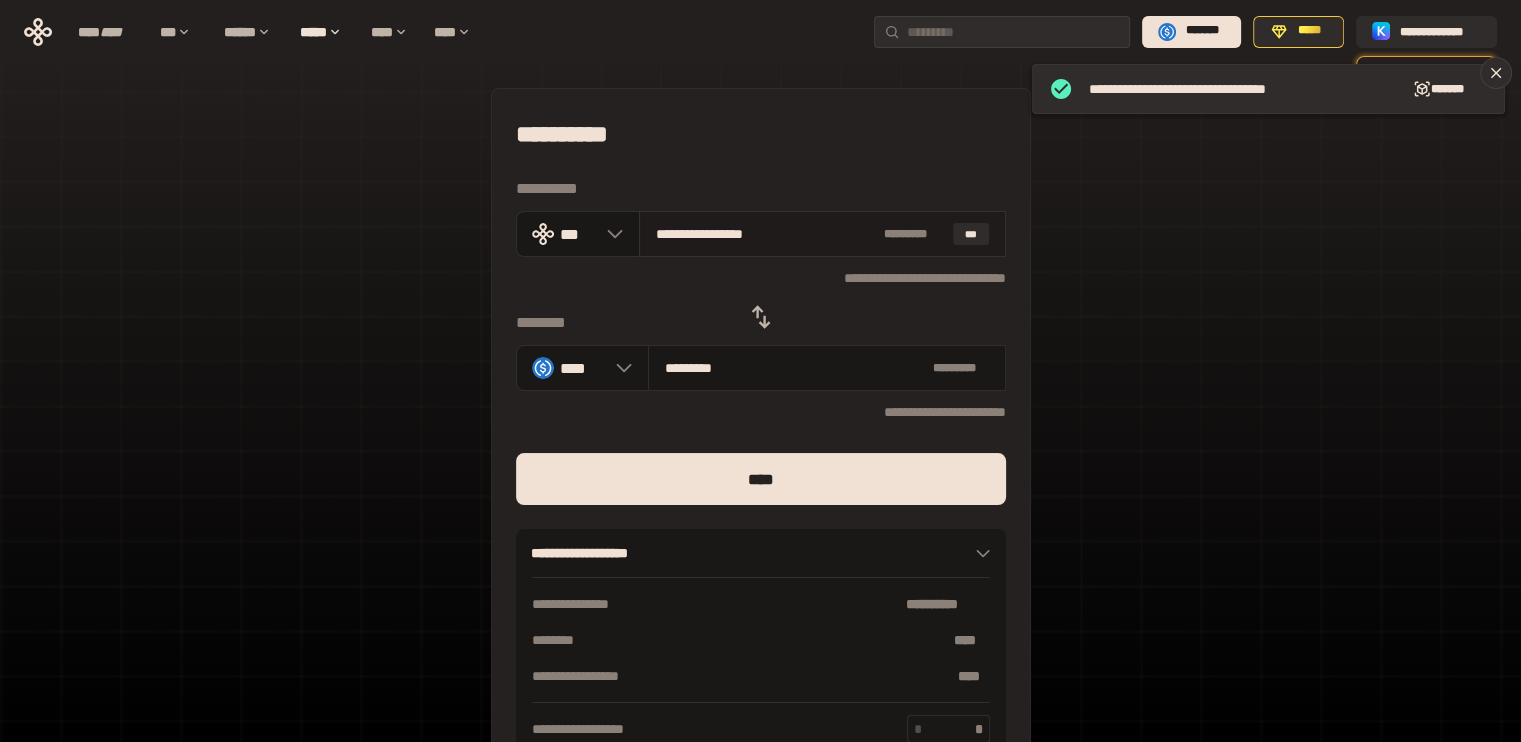 type on "**" 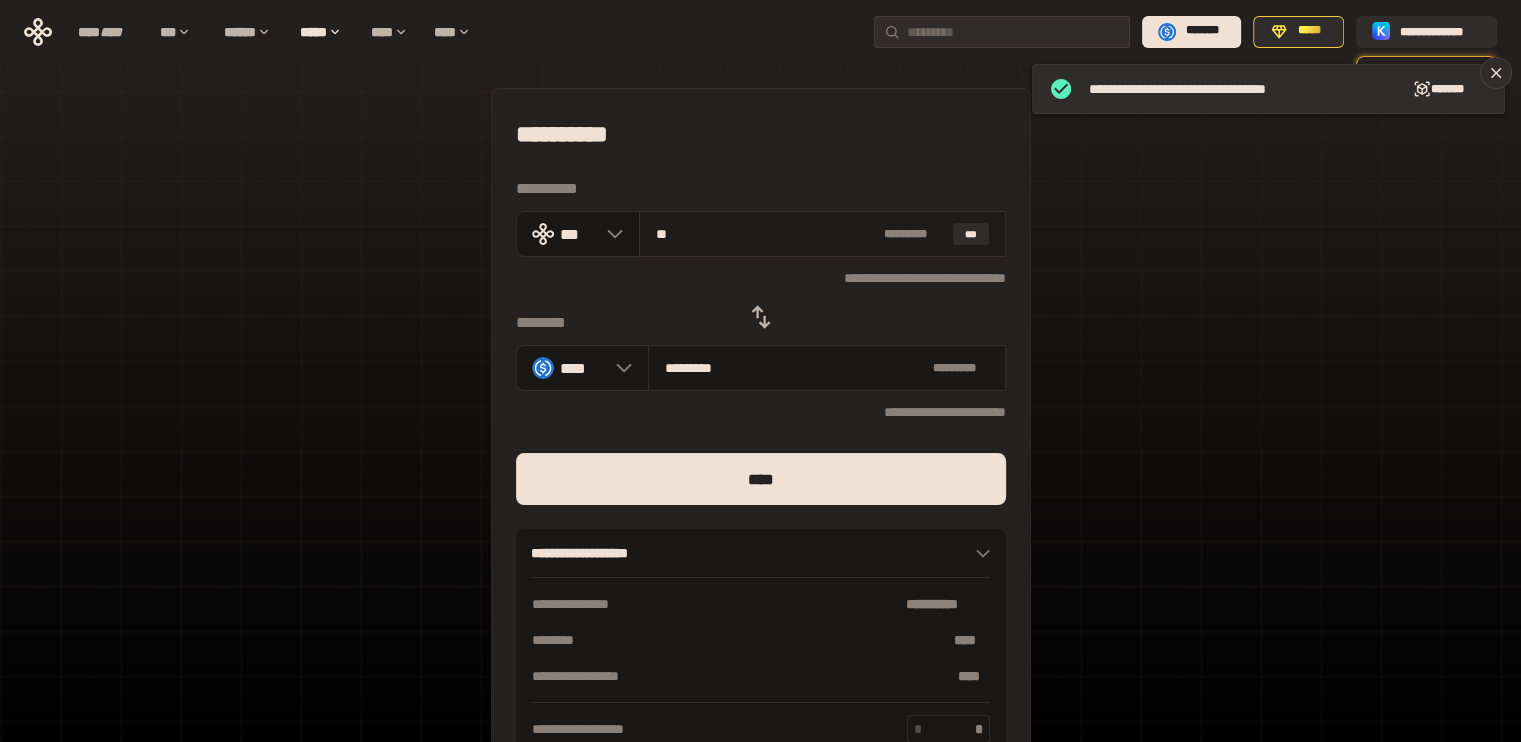 type on "********" 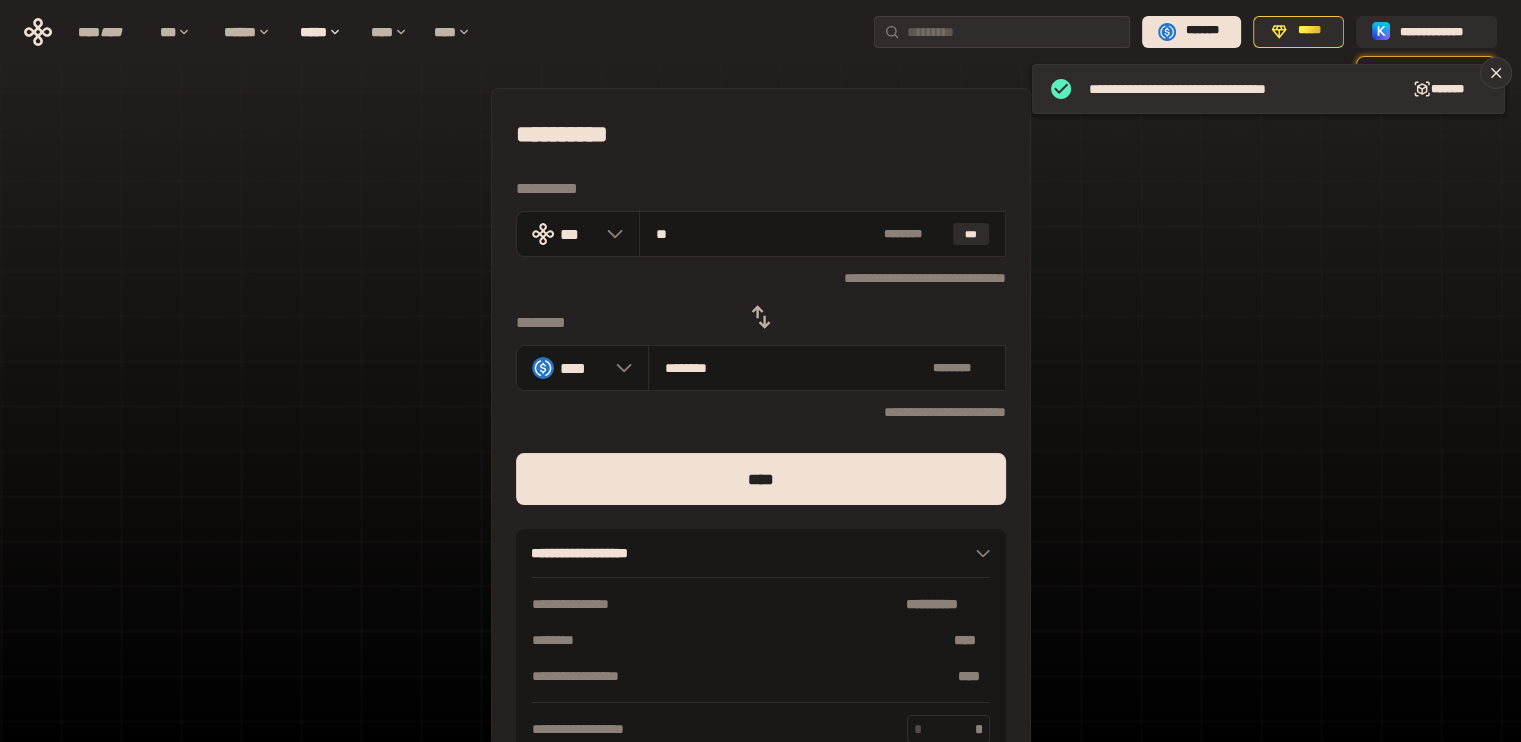 type on "***" 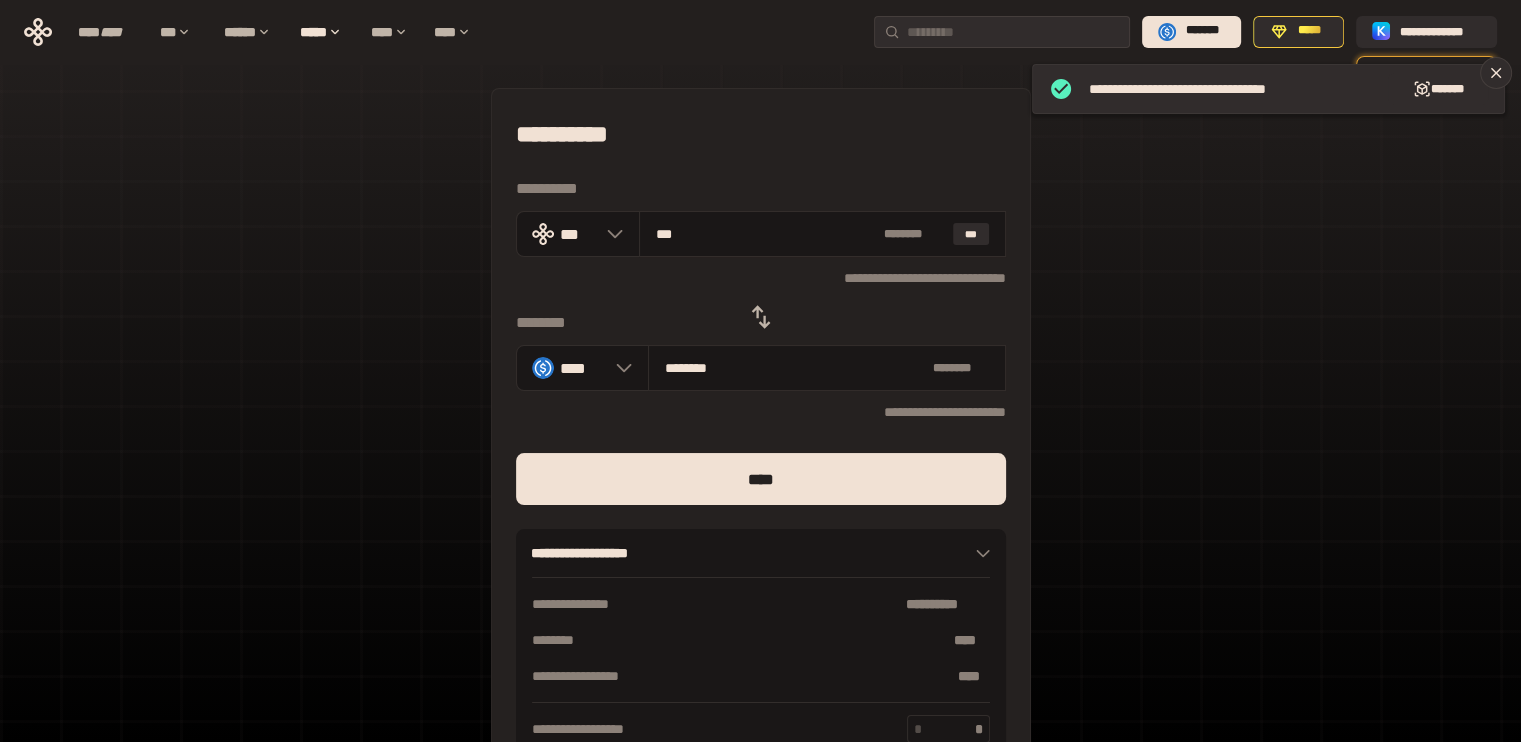 type on "********" 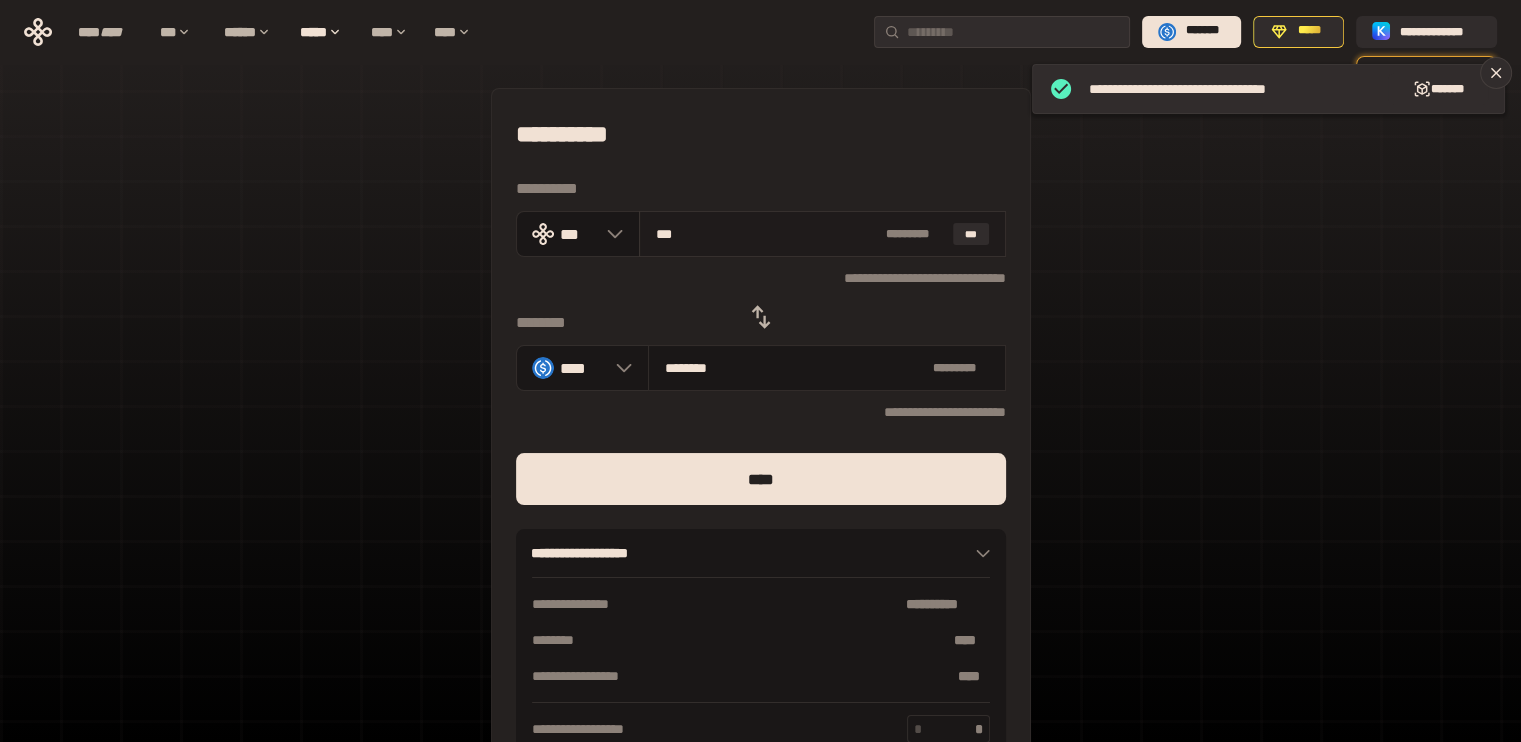 type on "***" 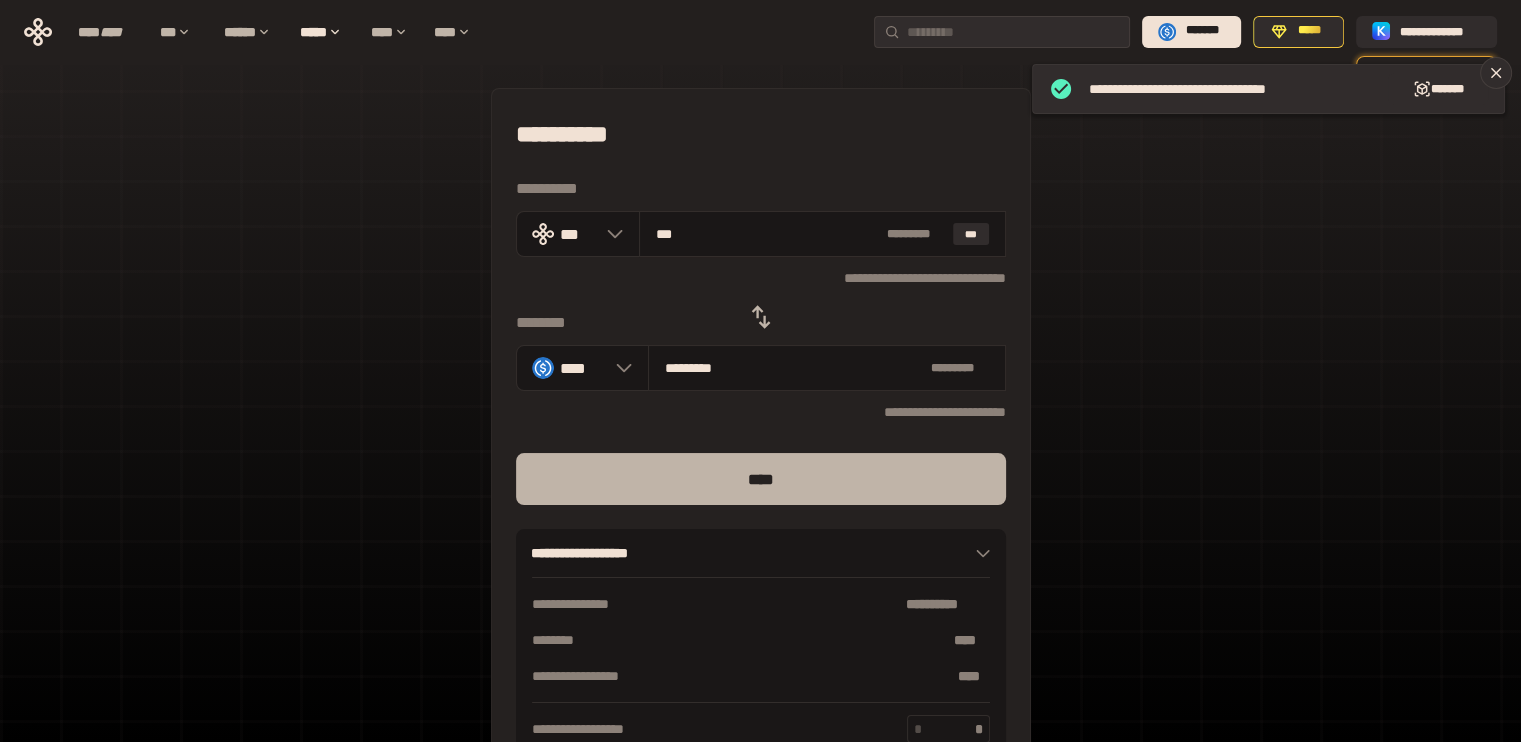 type on "***" 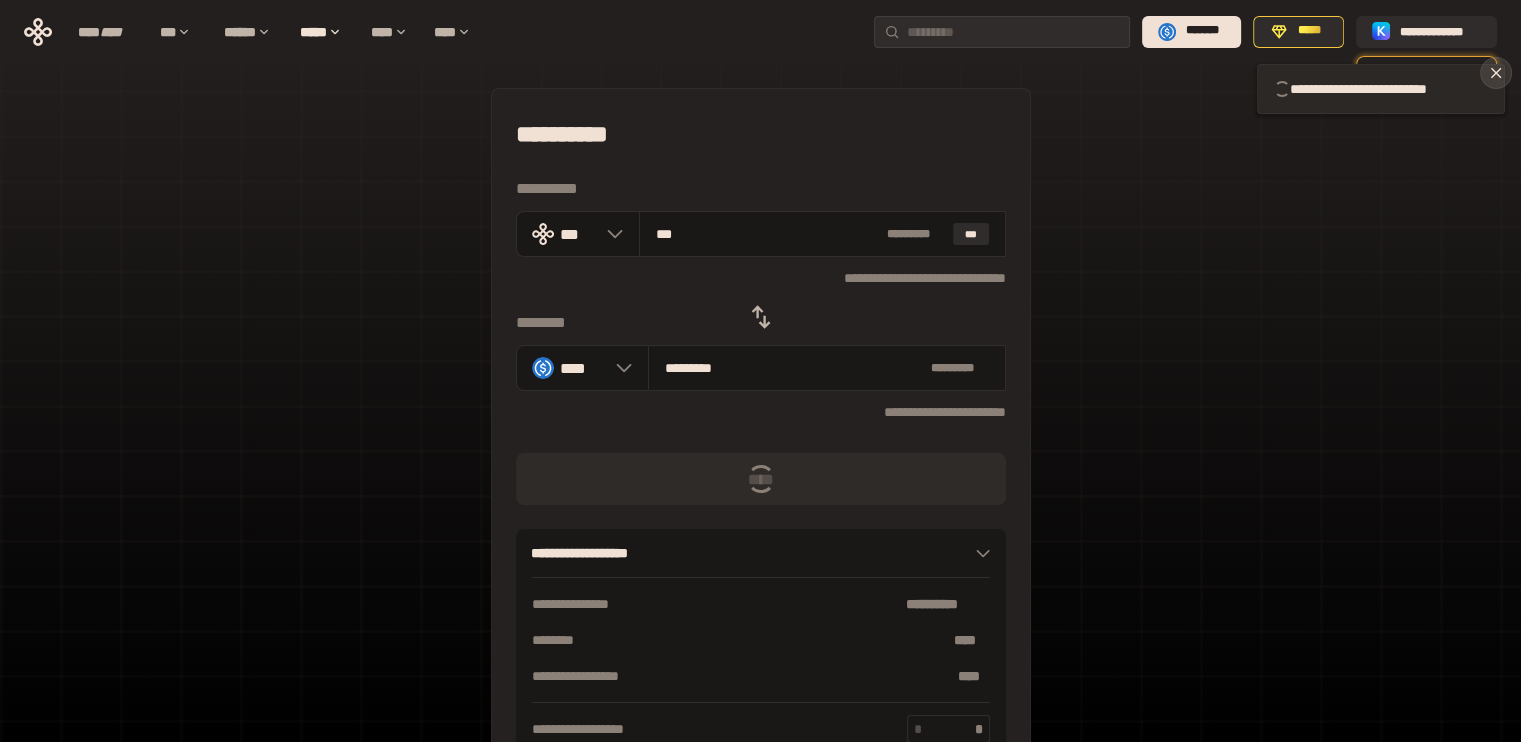 click 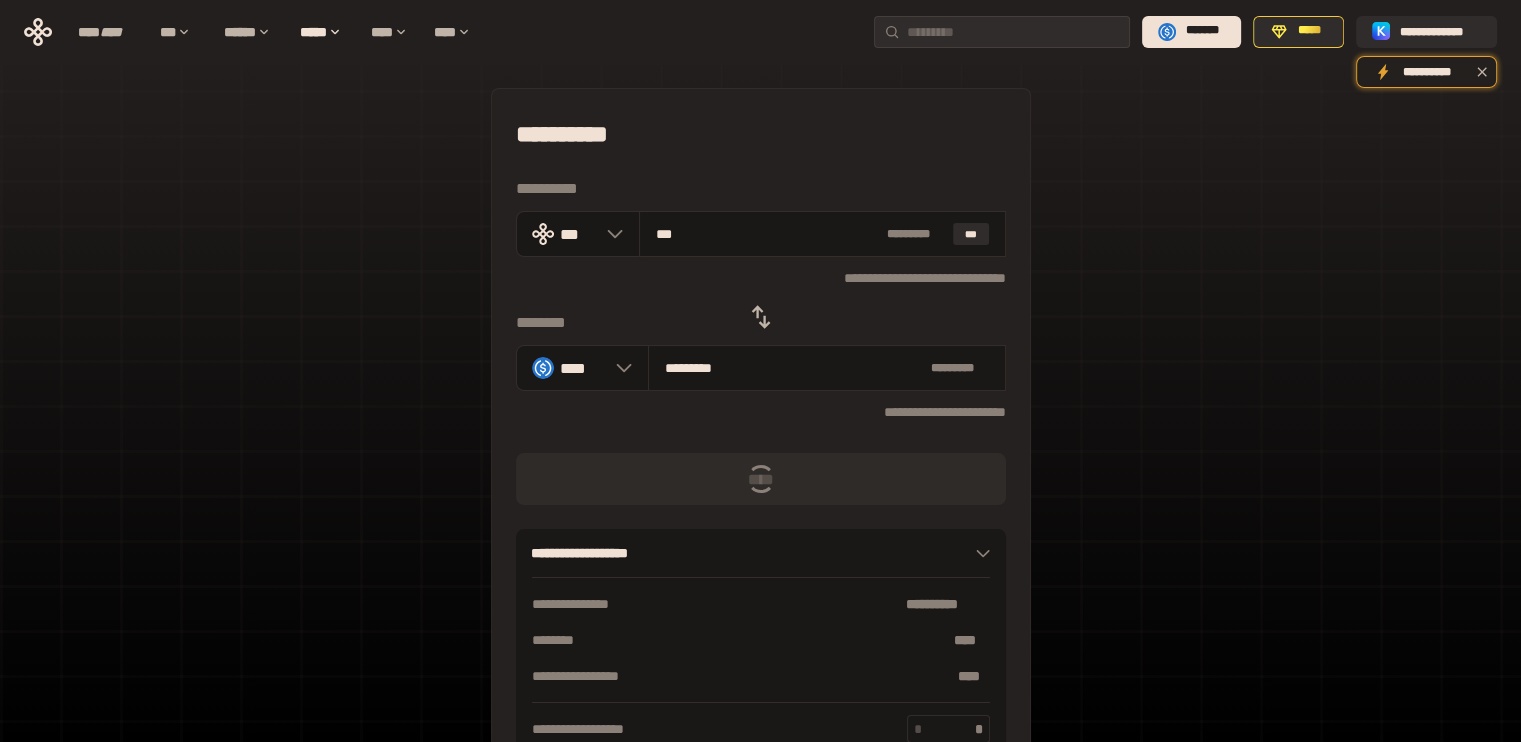 type 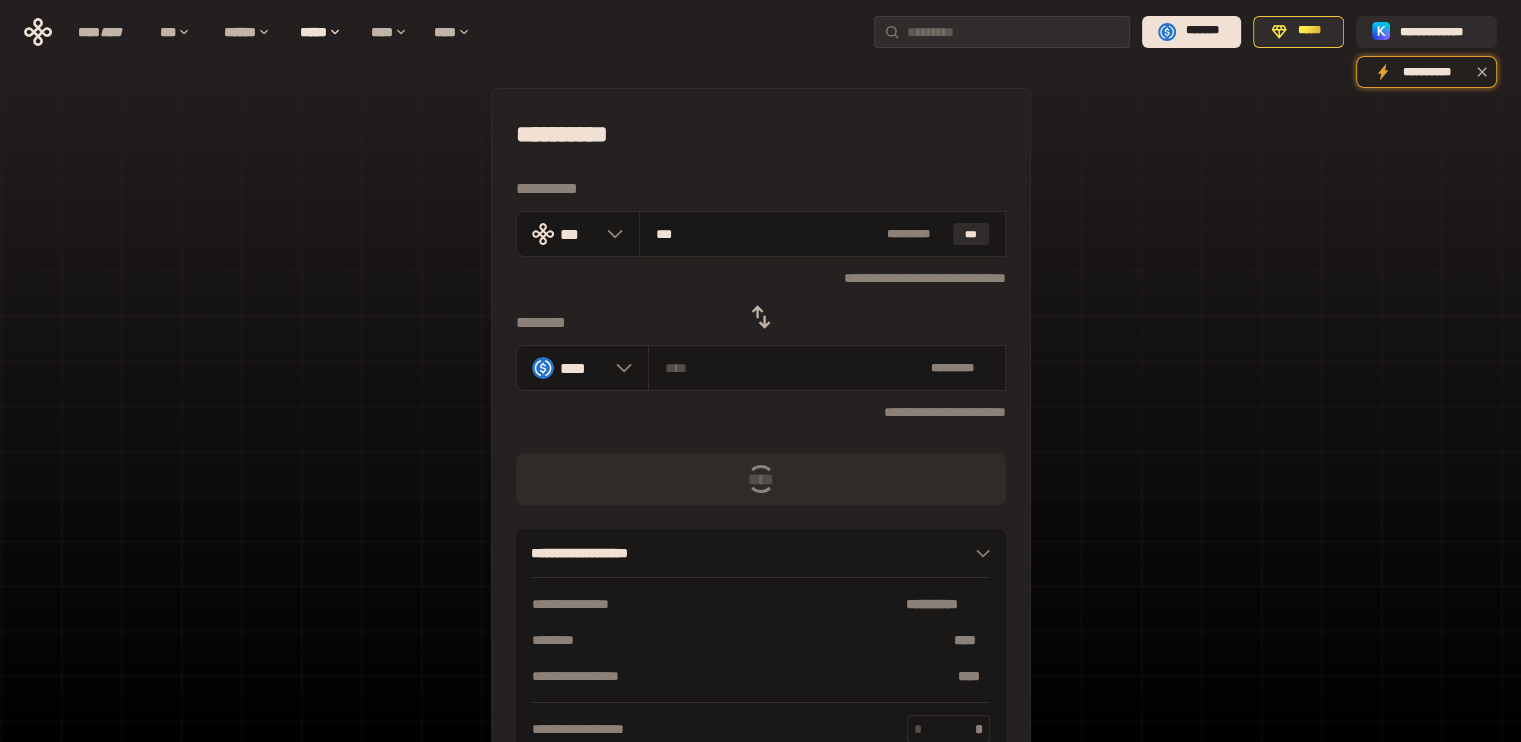 type 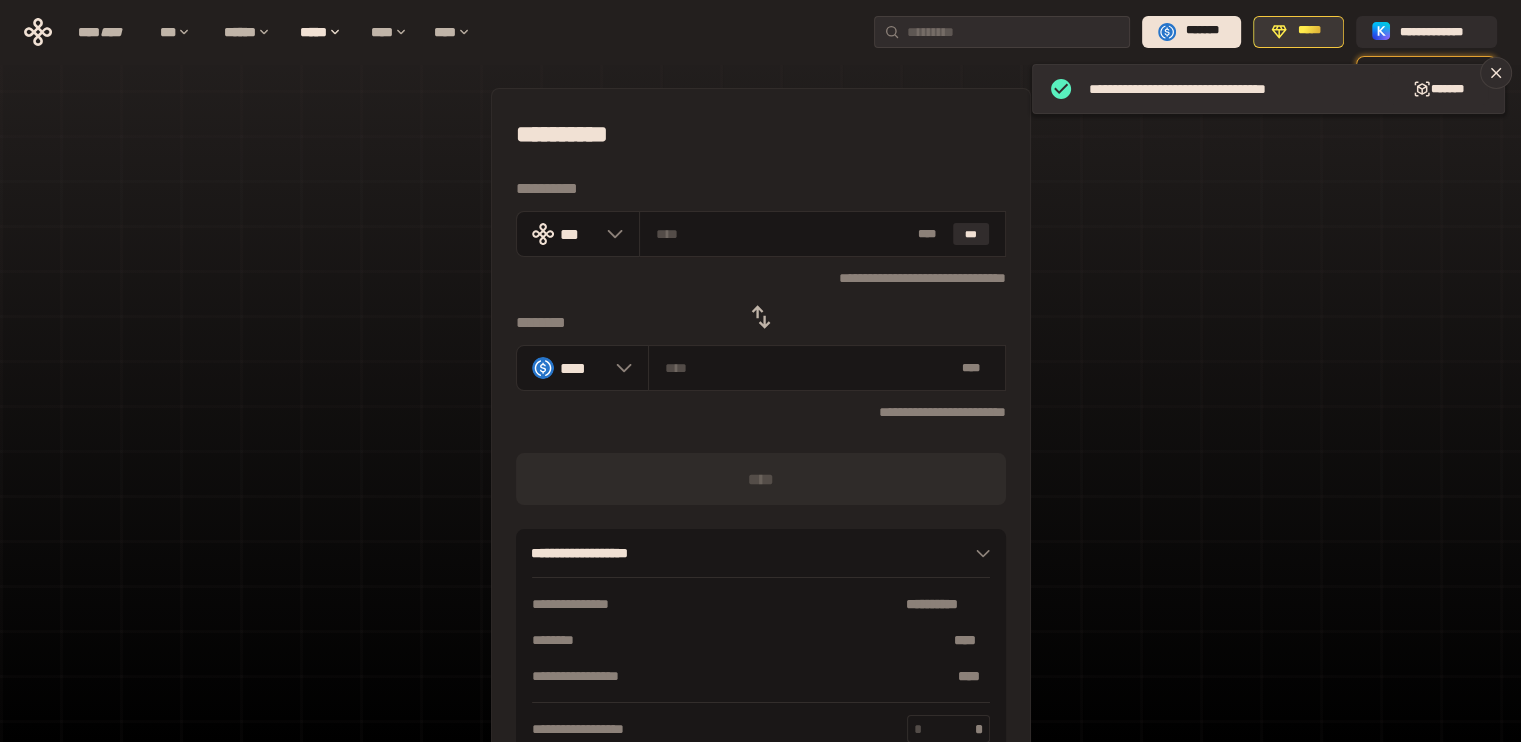 click on "*****" at bounding box center [1309, 31] 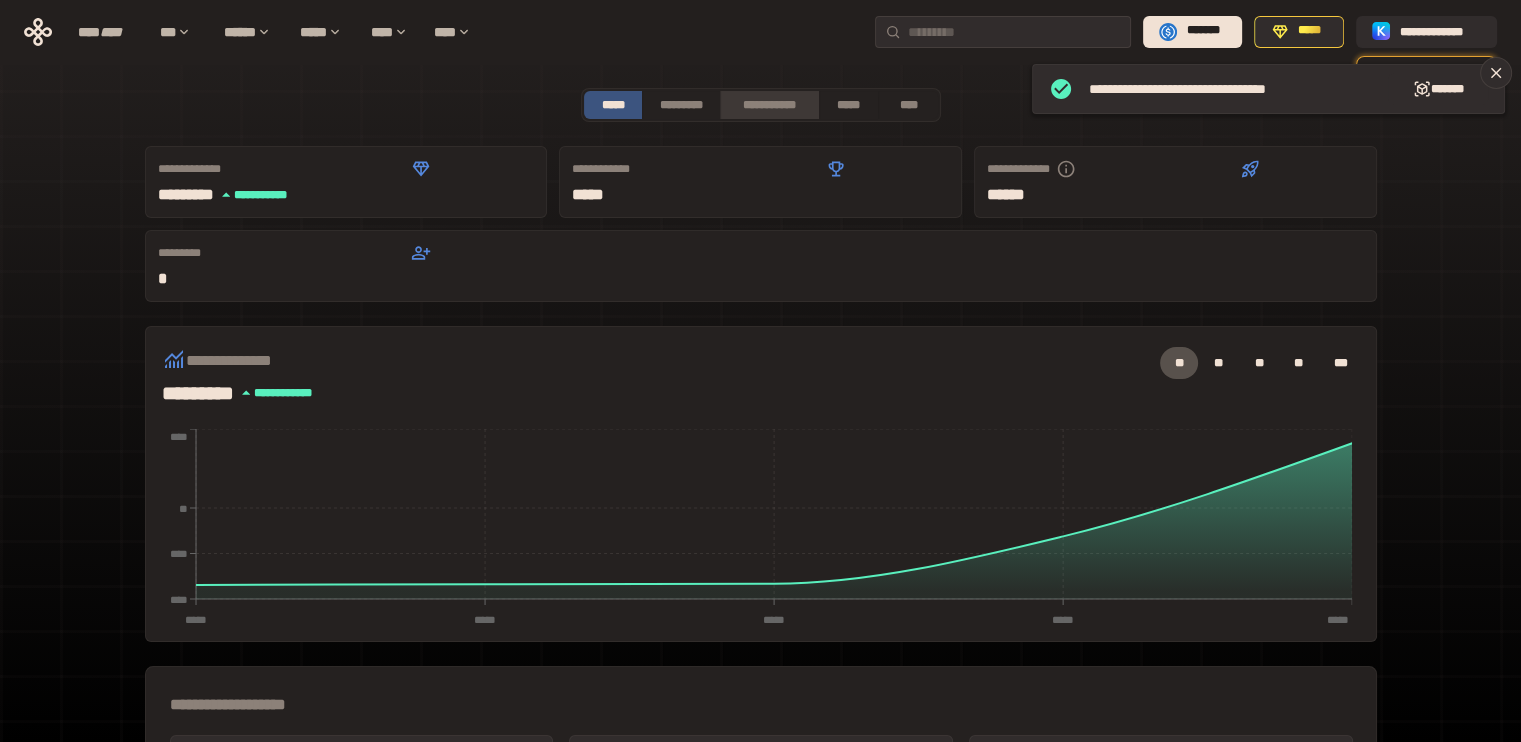 click on "**********" at bounding box center [769, 105] 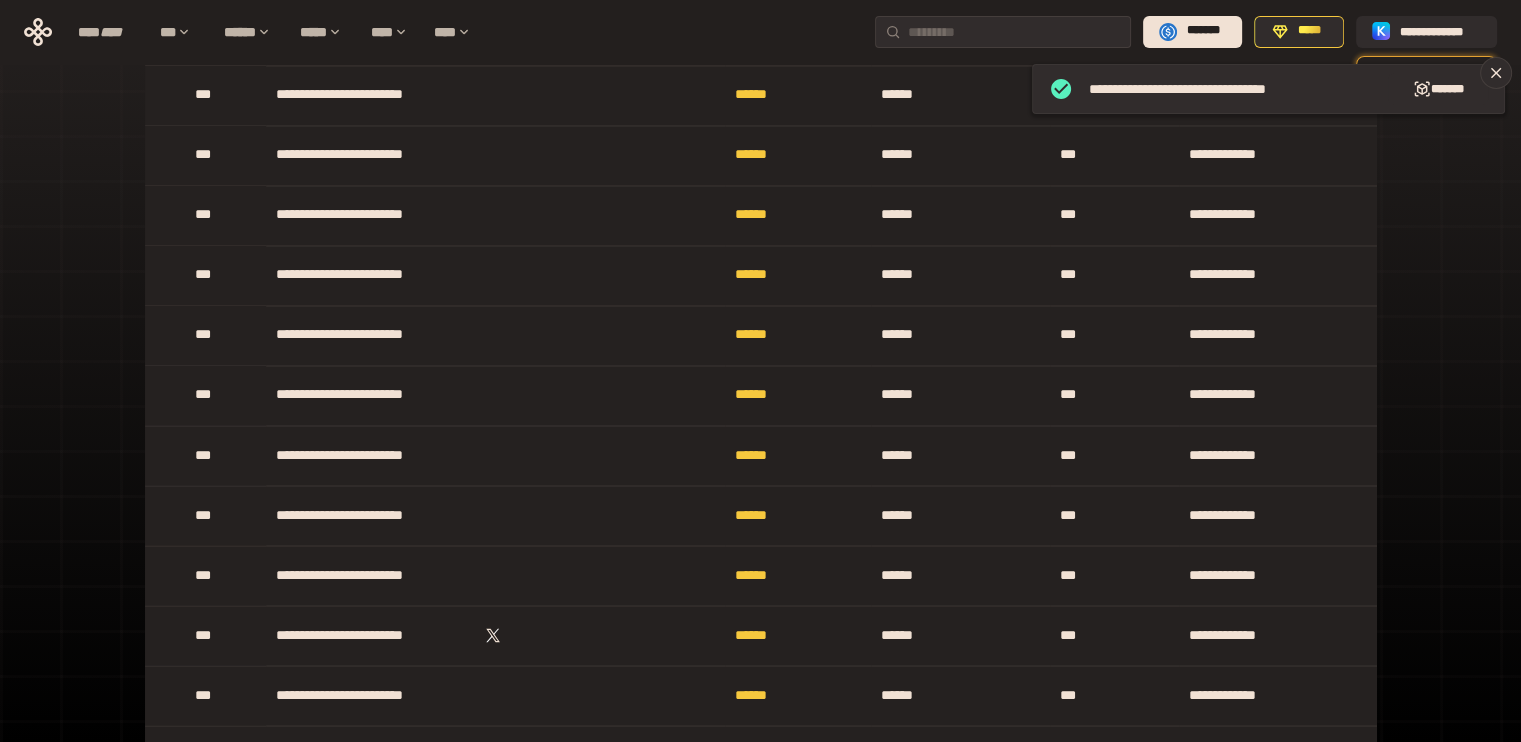 scroll, scrollTop: 5625, scrollLeft: 0, axis: vertical 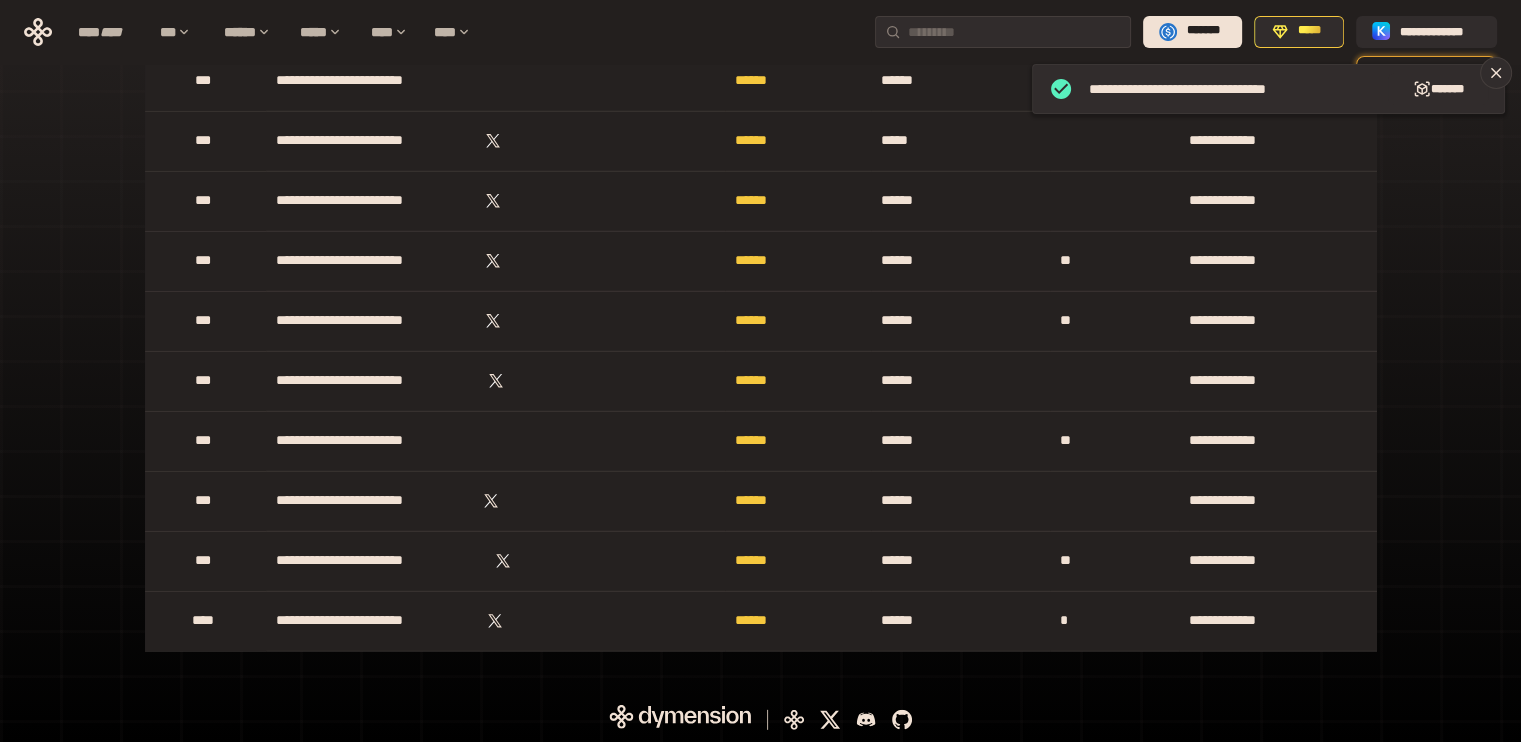 drag, startPoint x: 1405, startPoint y: 246, endPoint x: 1406, endPoint y: 555, distance: 309.00162 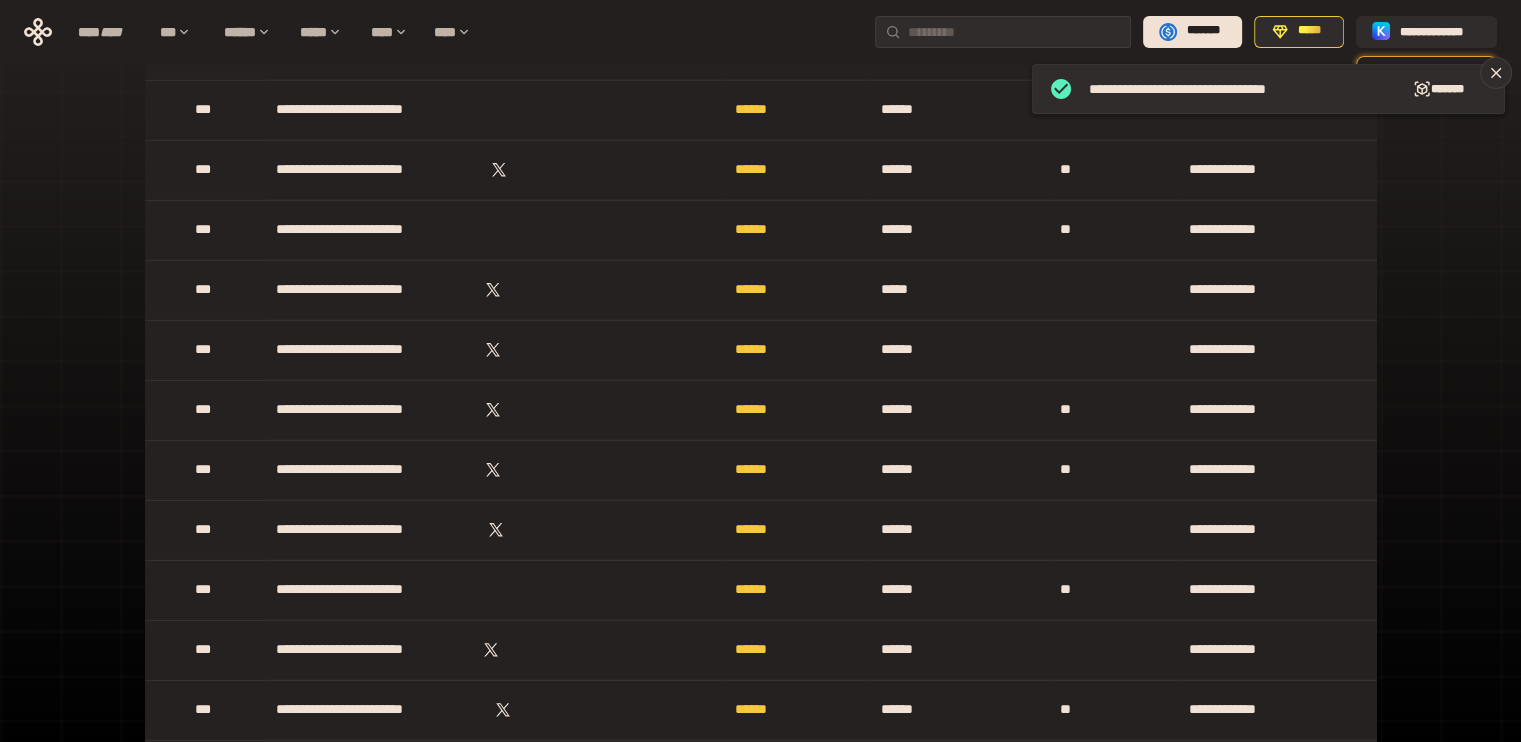 scroll, scrollTop: 0, scrollLeft: 0, axis: both 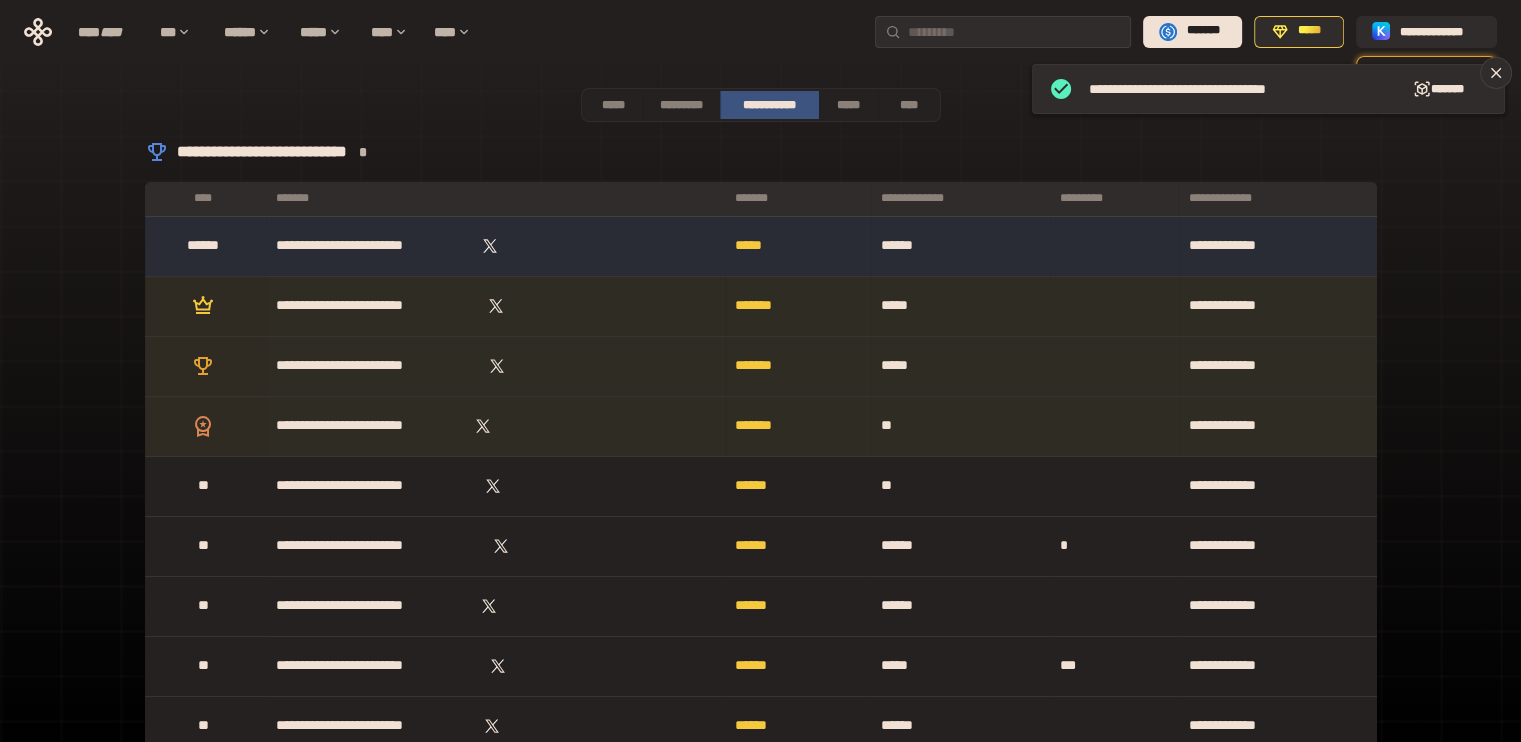 drag, startPoint x: 1446, startPoint y: 644, endPoint x: 1443, endPoint y: 198, distance: 446.0101 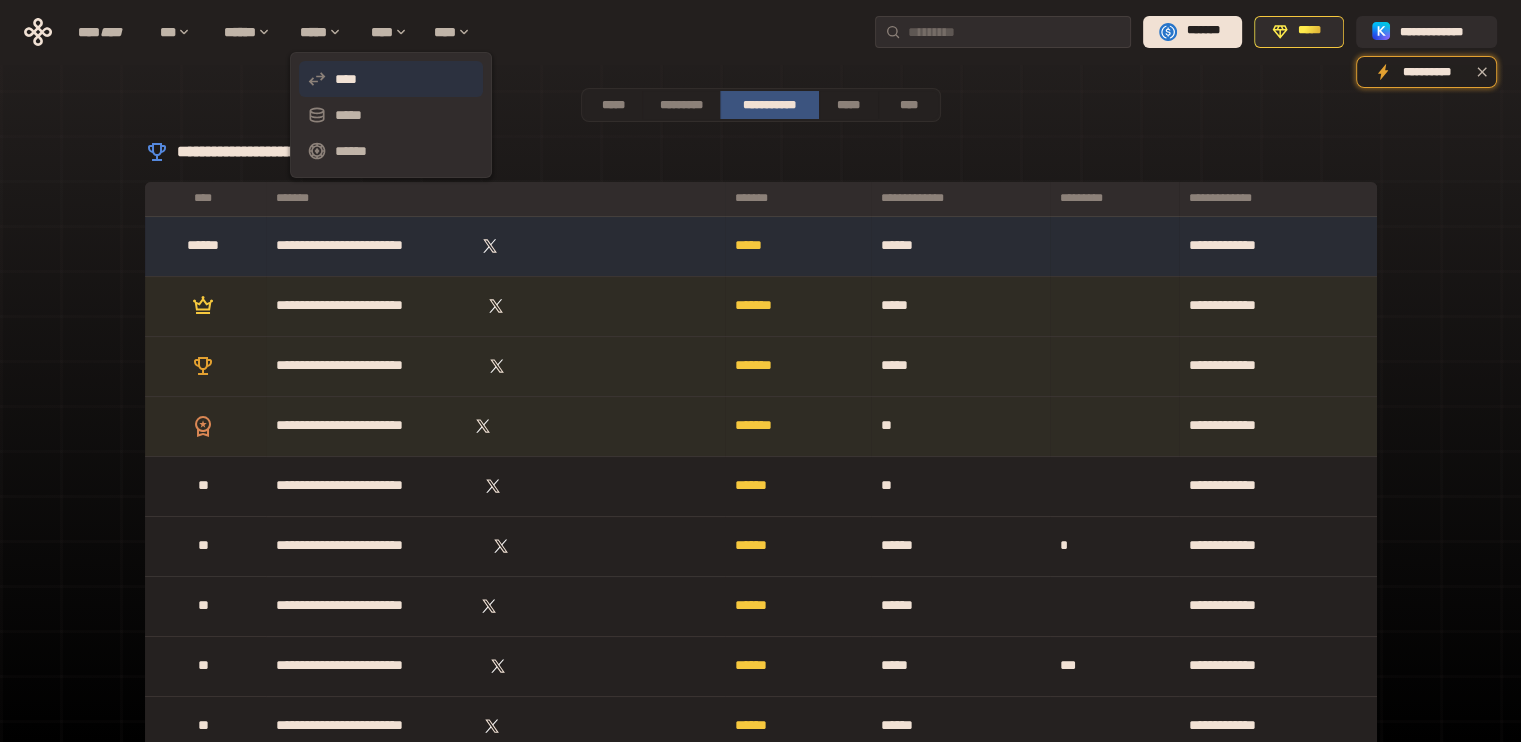 click on "****" at bounding box center (391, 79) 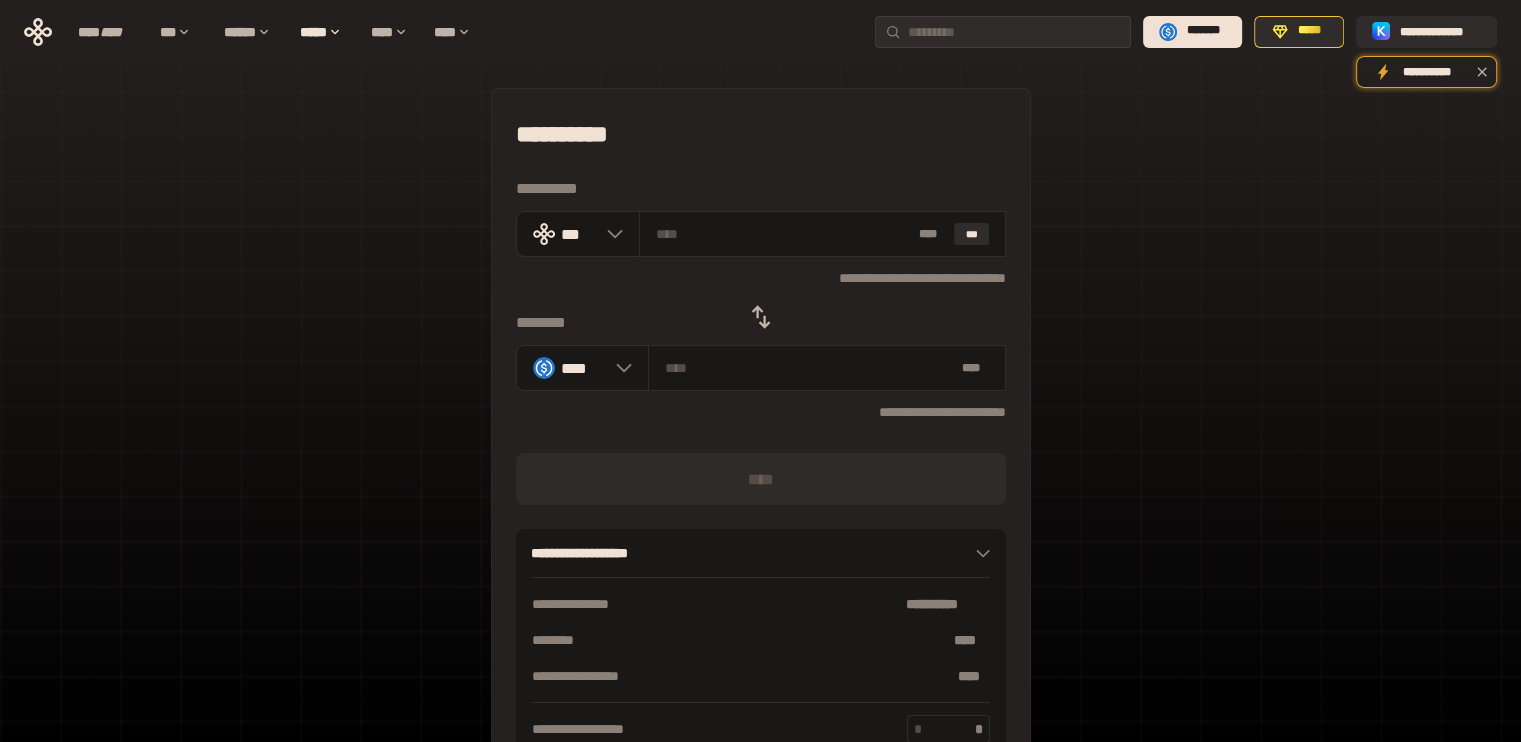 click 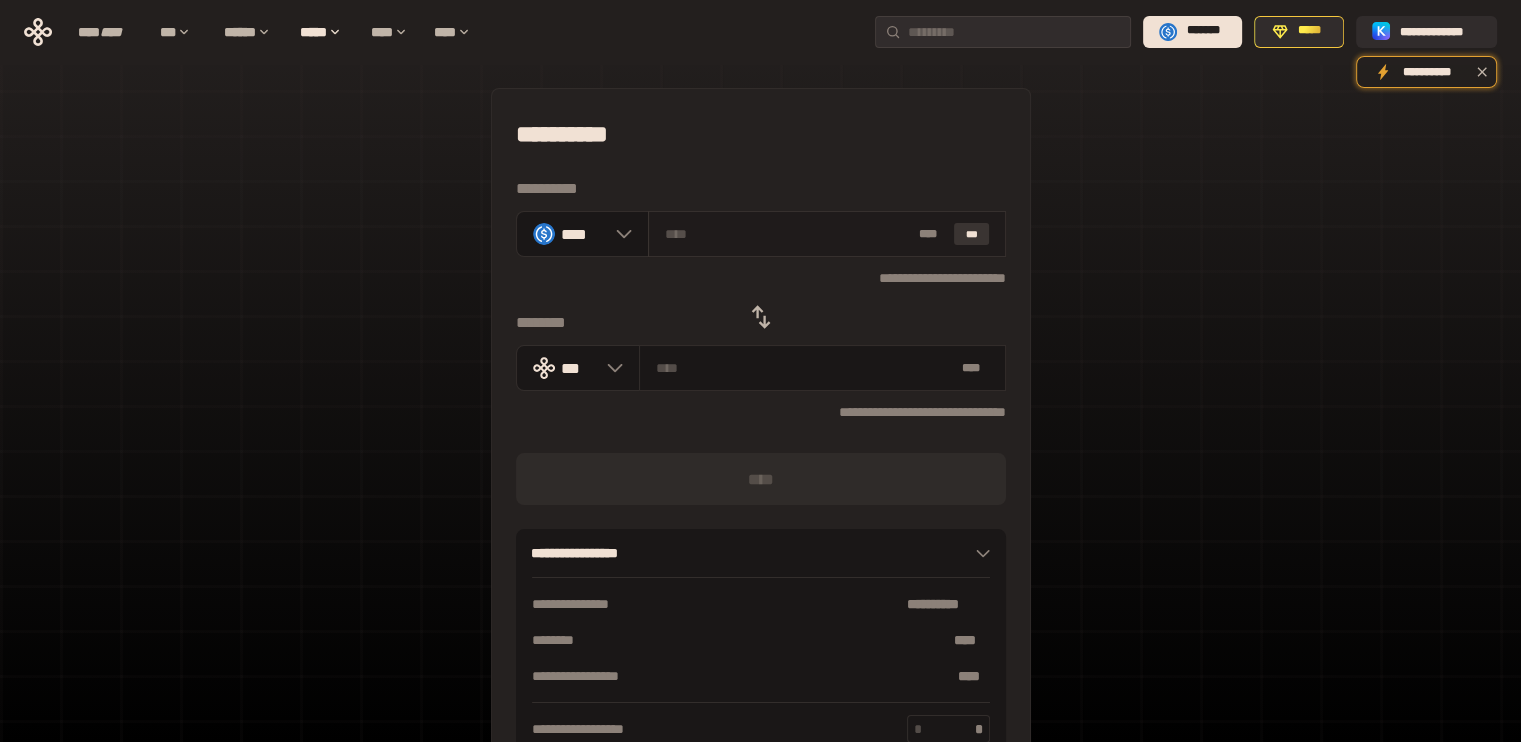 click on "***" at bounding box center (972, 234) 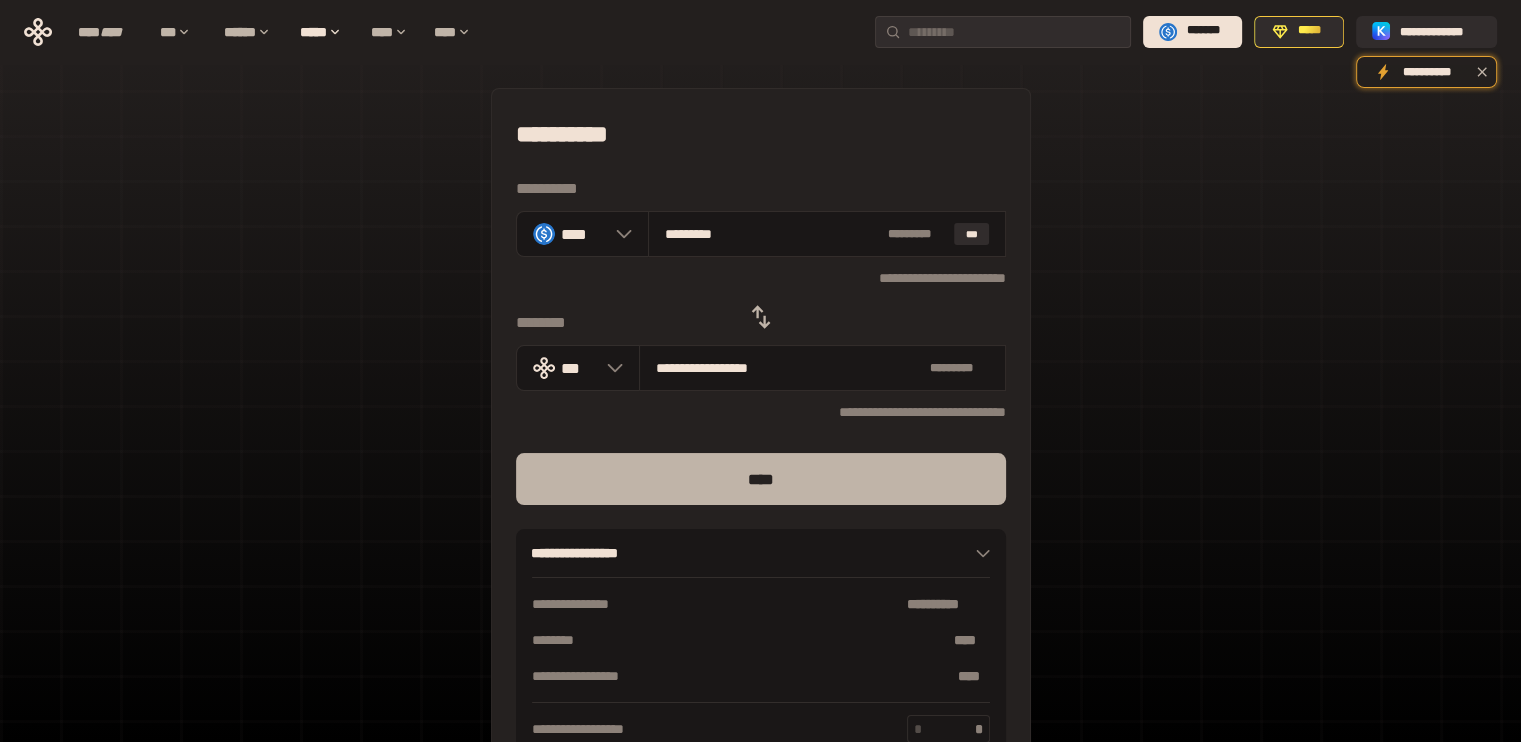click on "****" at bounding box center [761, 479] 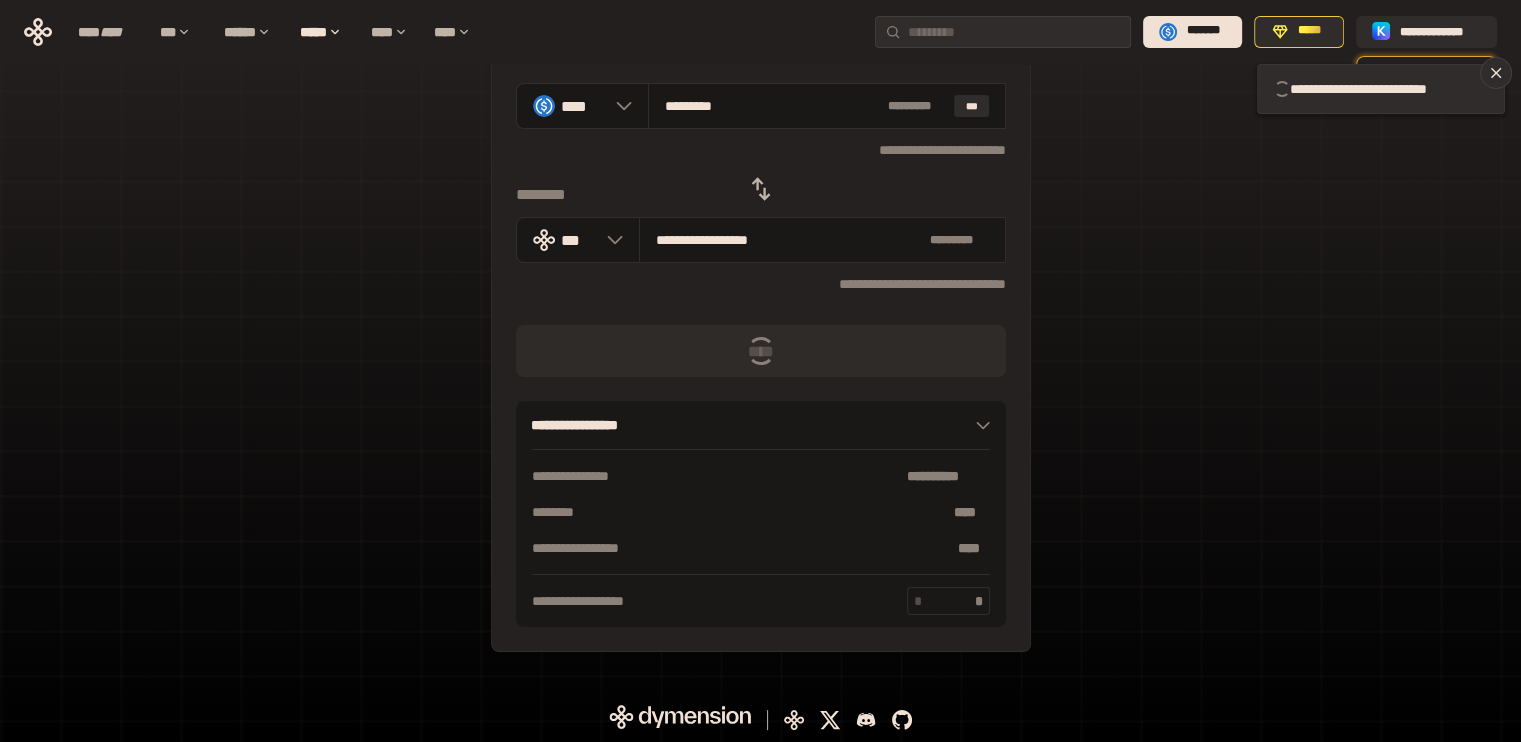 scroll, scrollTop: 0, scrollLeft: 0, axis: both 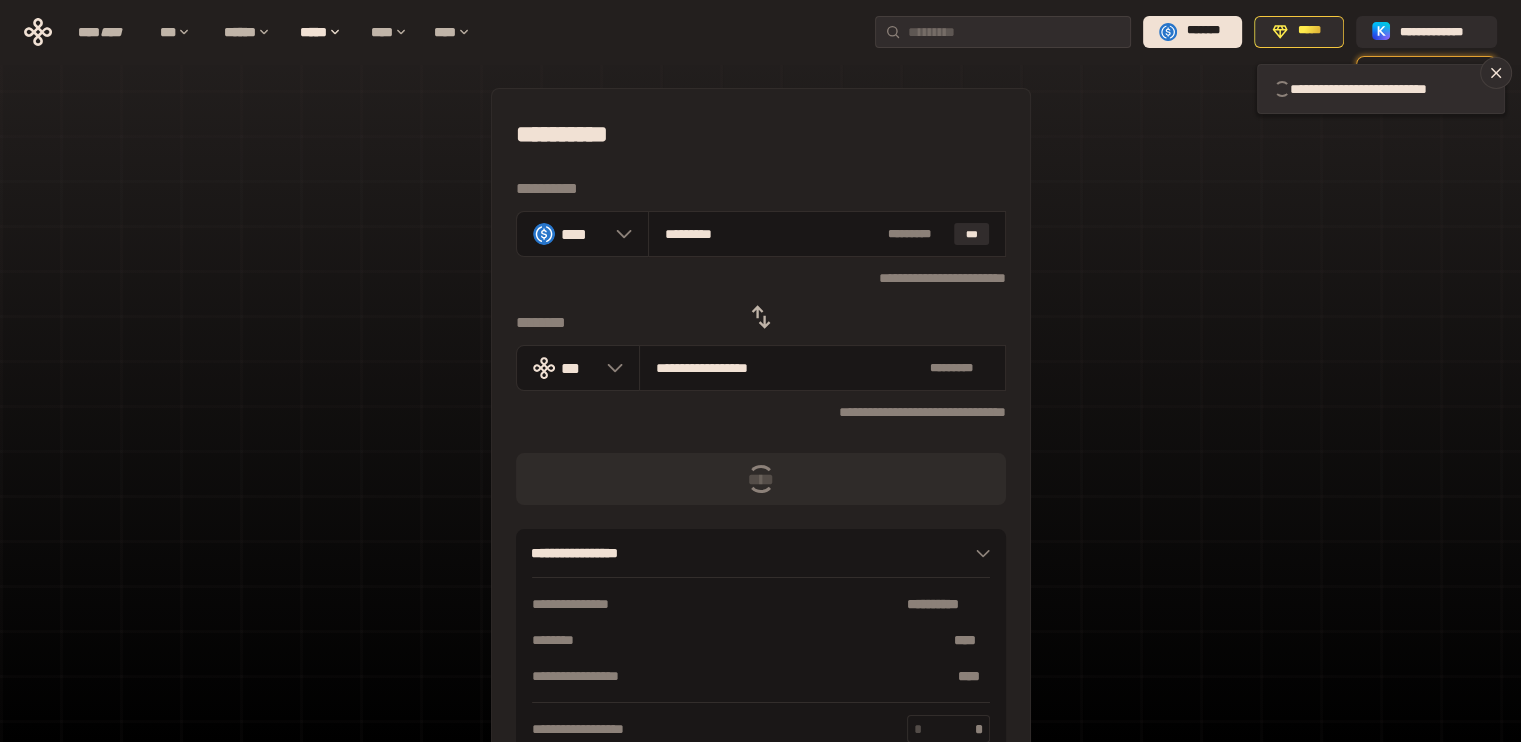 type 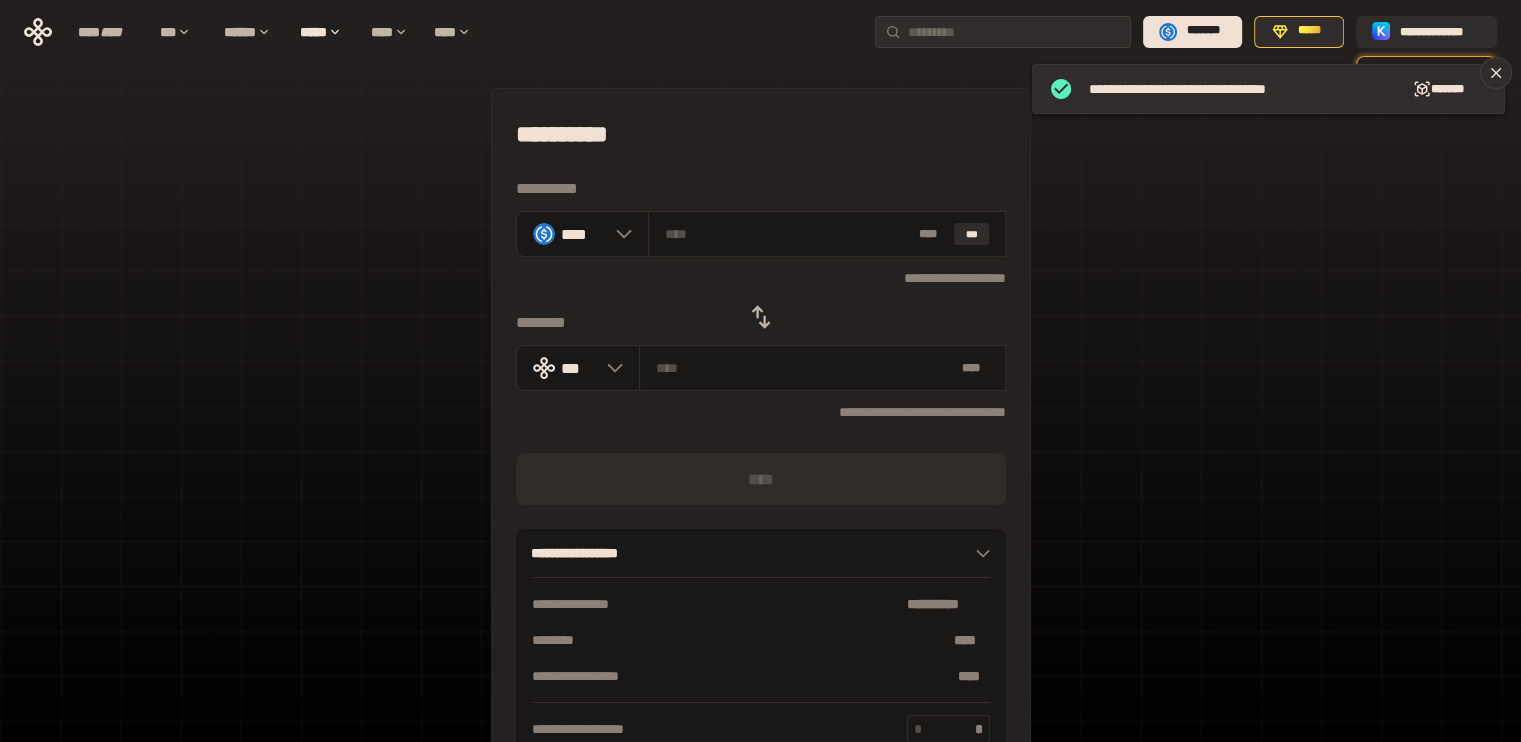 click at bounding box center (761, 317) 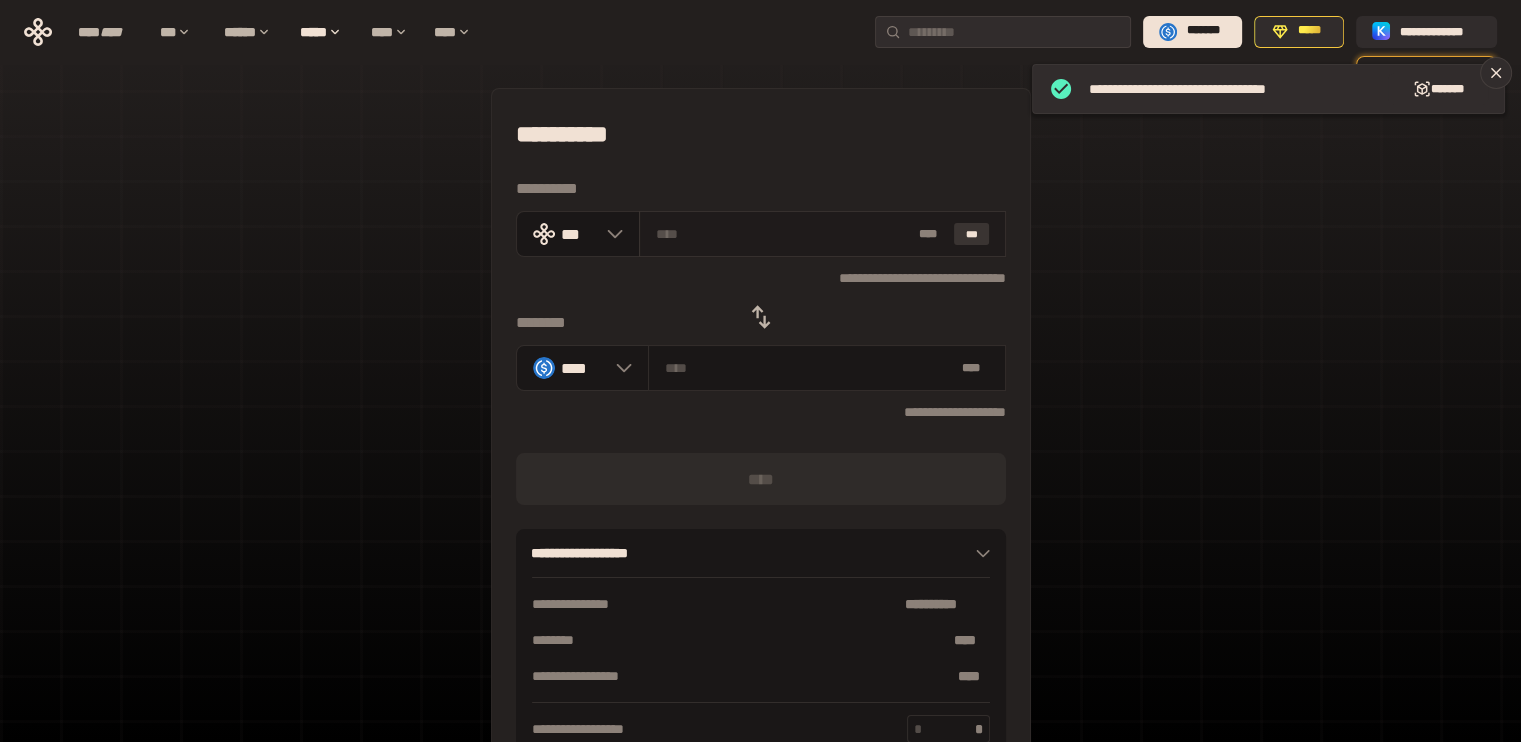 click on "***" at bounding box center (972, 234) 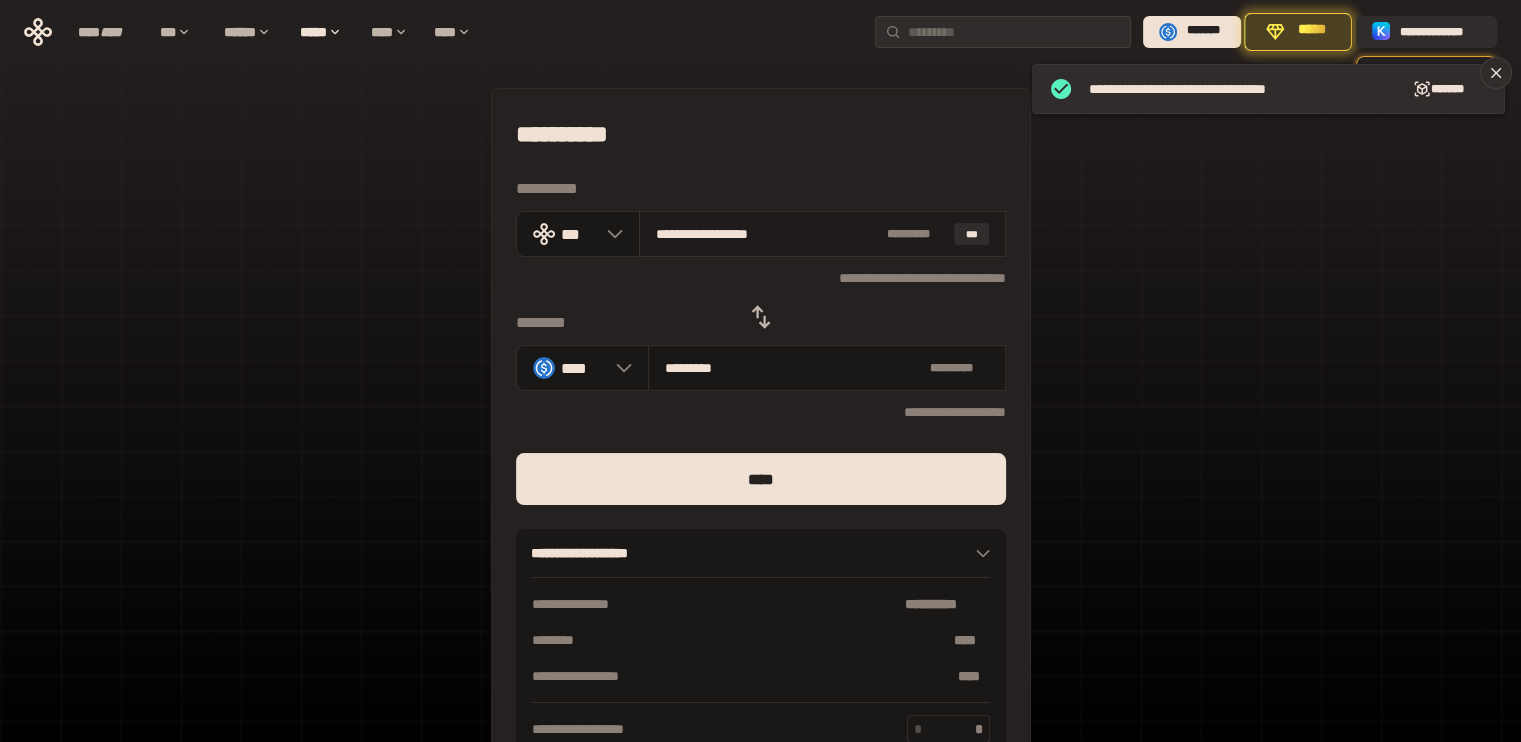 drag, startPoint x: 679, startPoint y: 233, endPoint x: 854, endPoint y: 229, distance: 175.04572 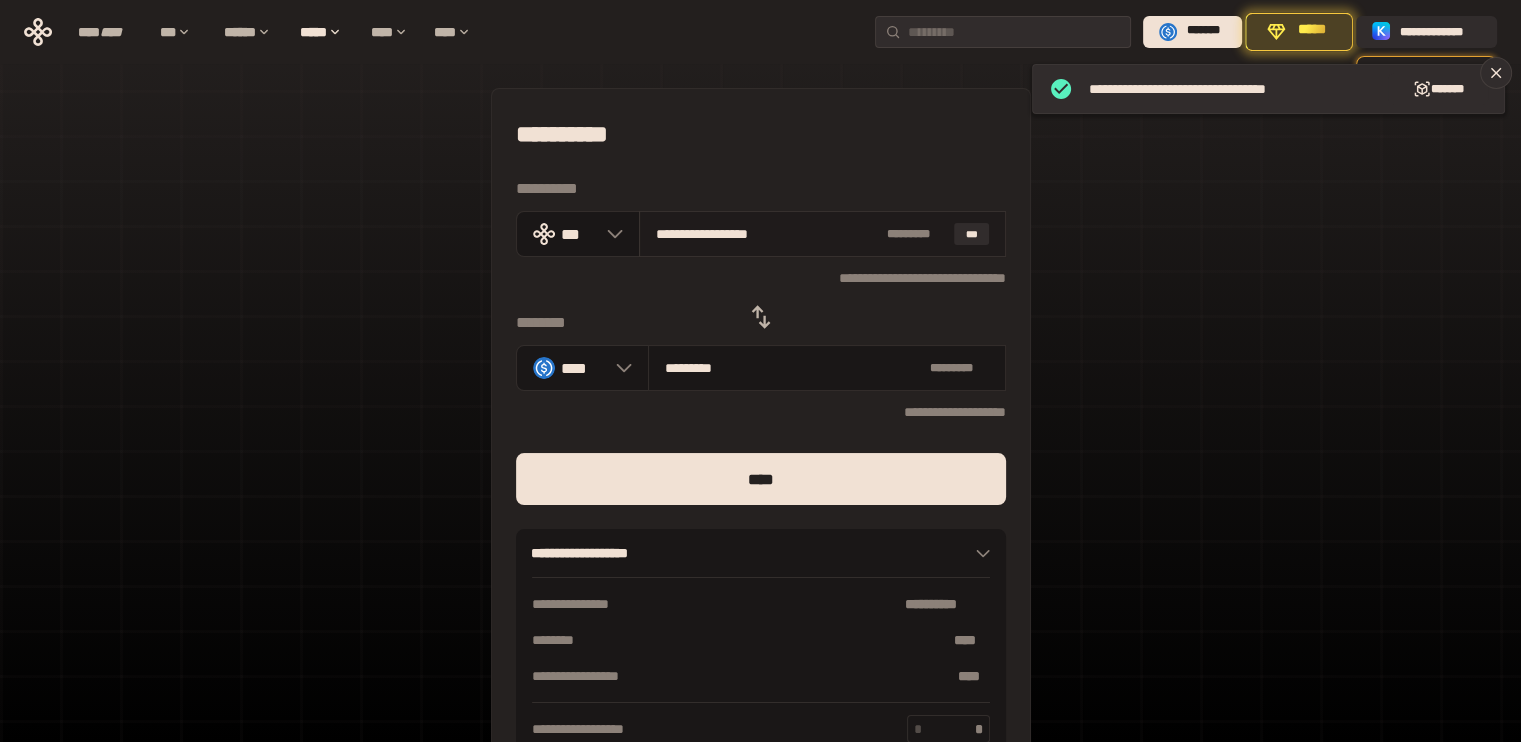 type on "***" 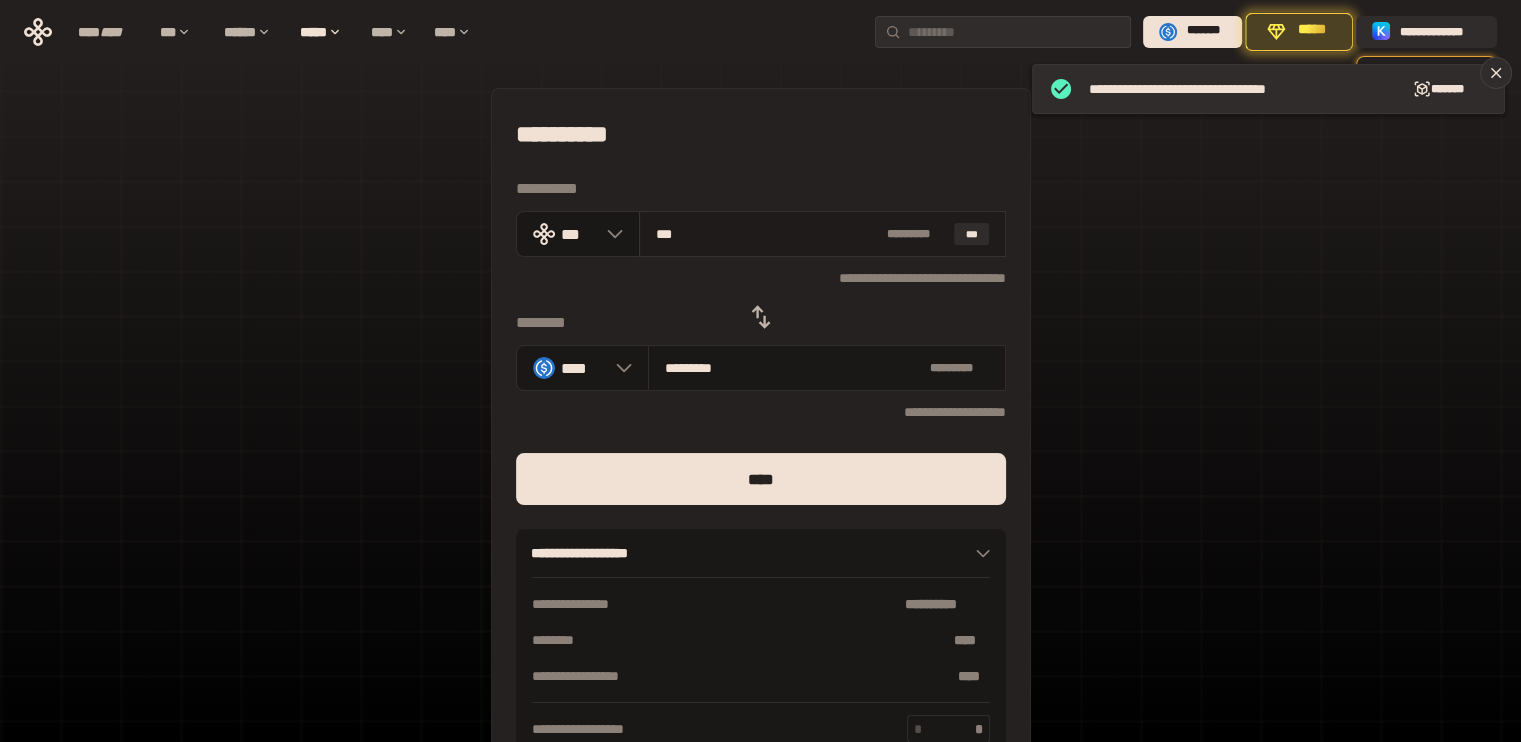 type on "*********" 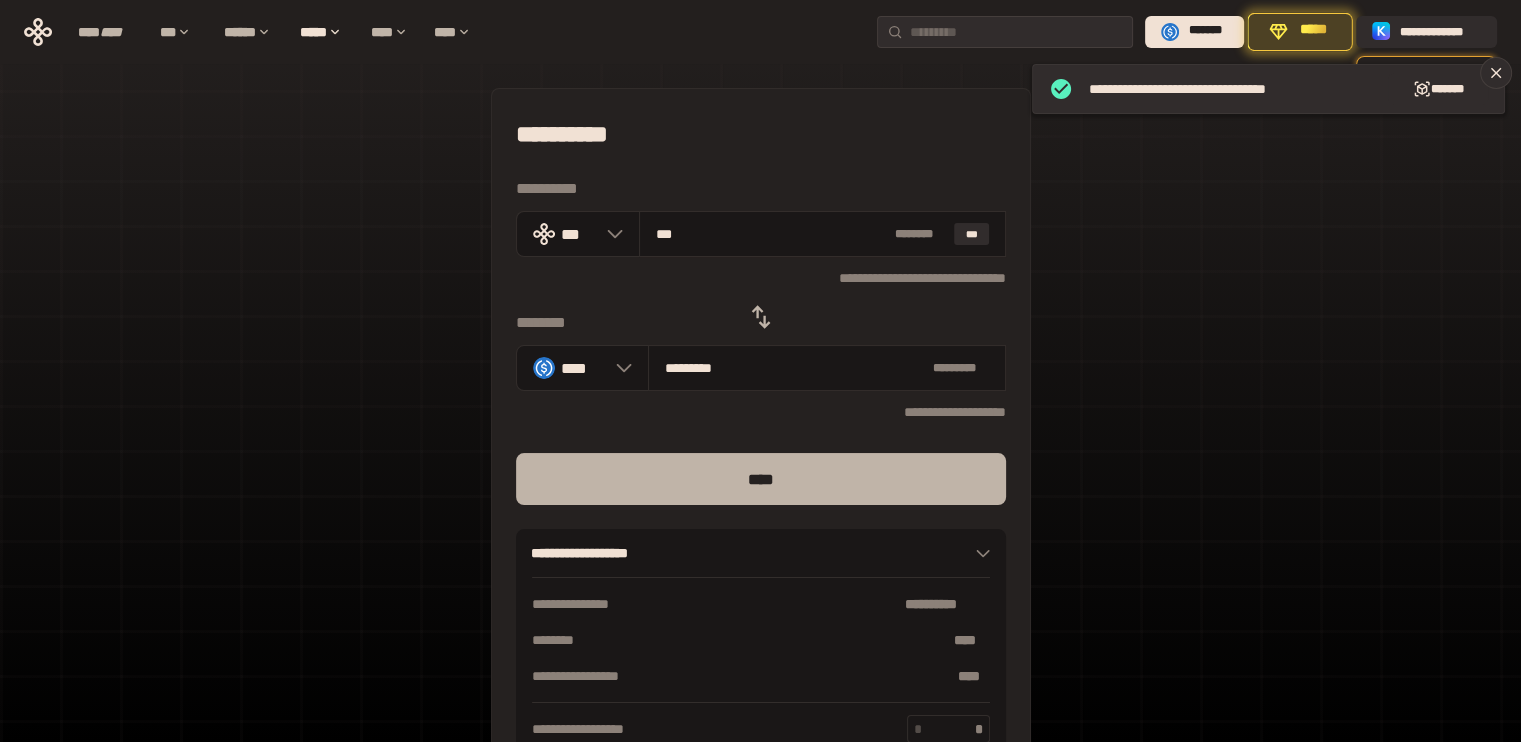 type on "***" 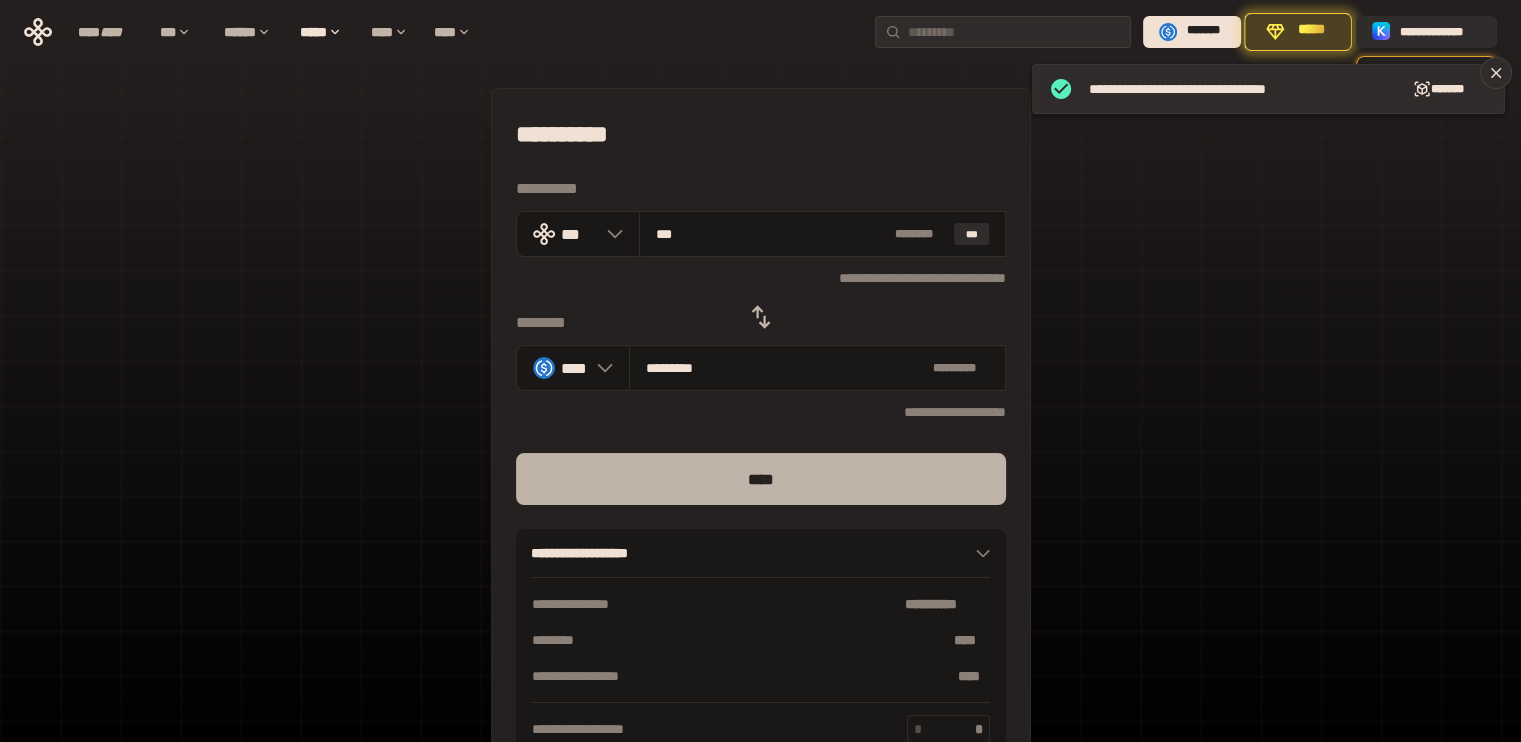 click on "****" at bounding box center (761, 479) 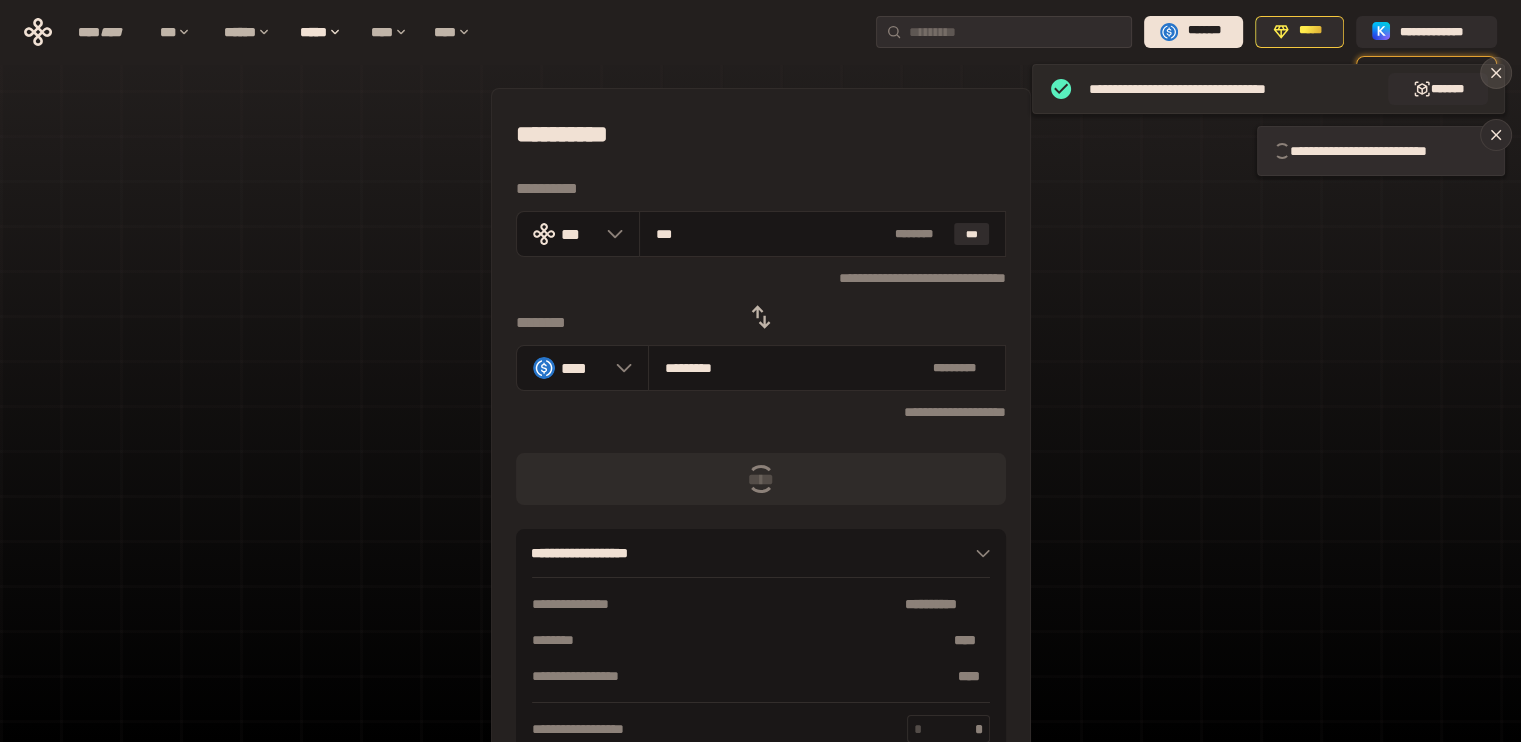 click 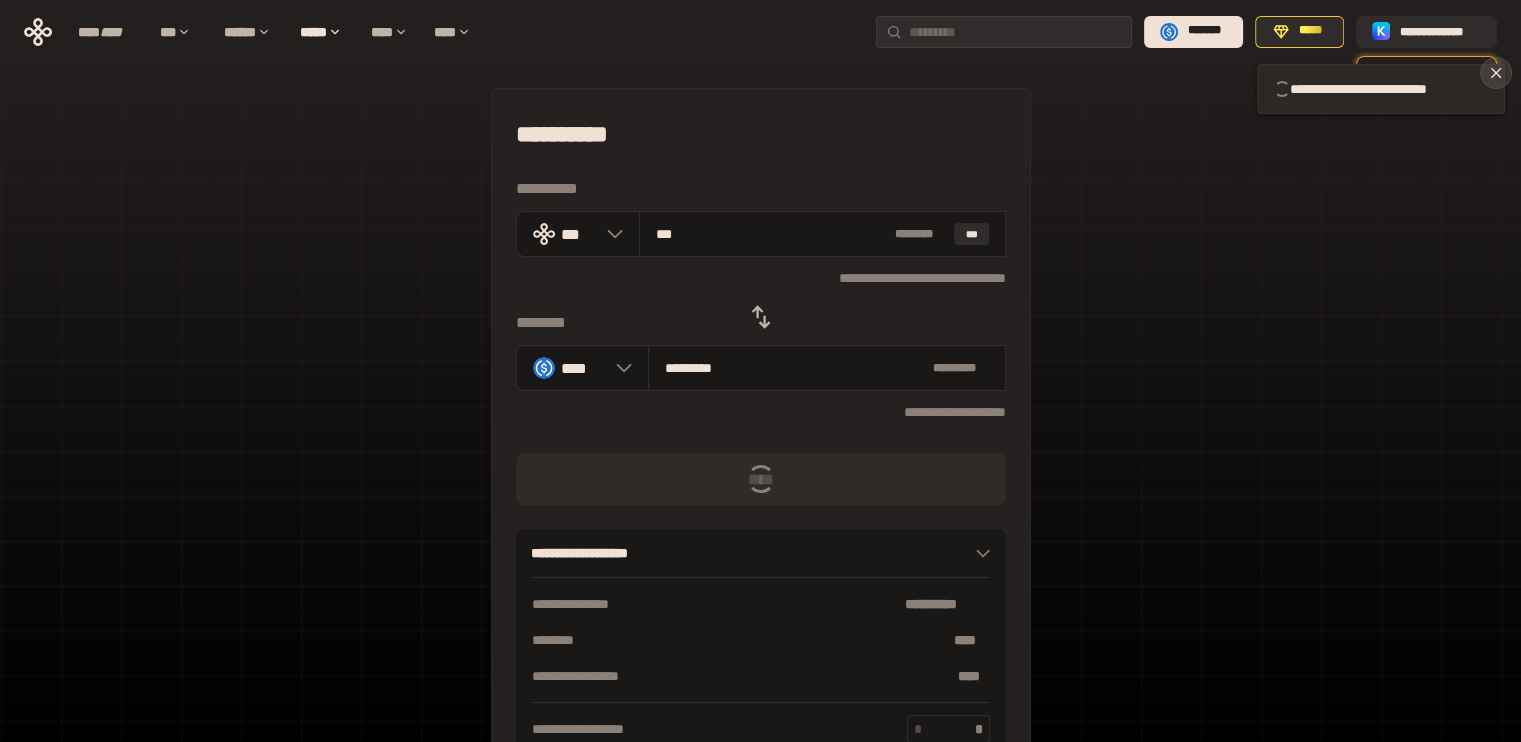 click 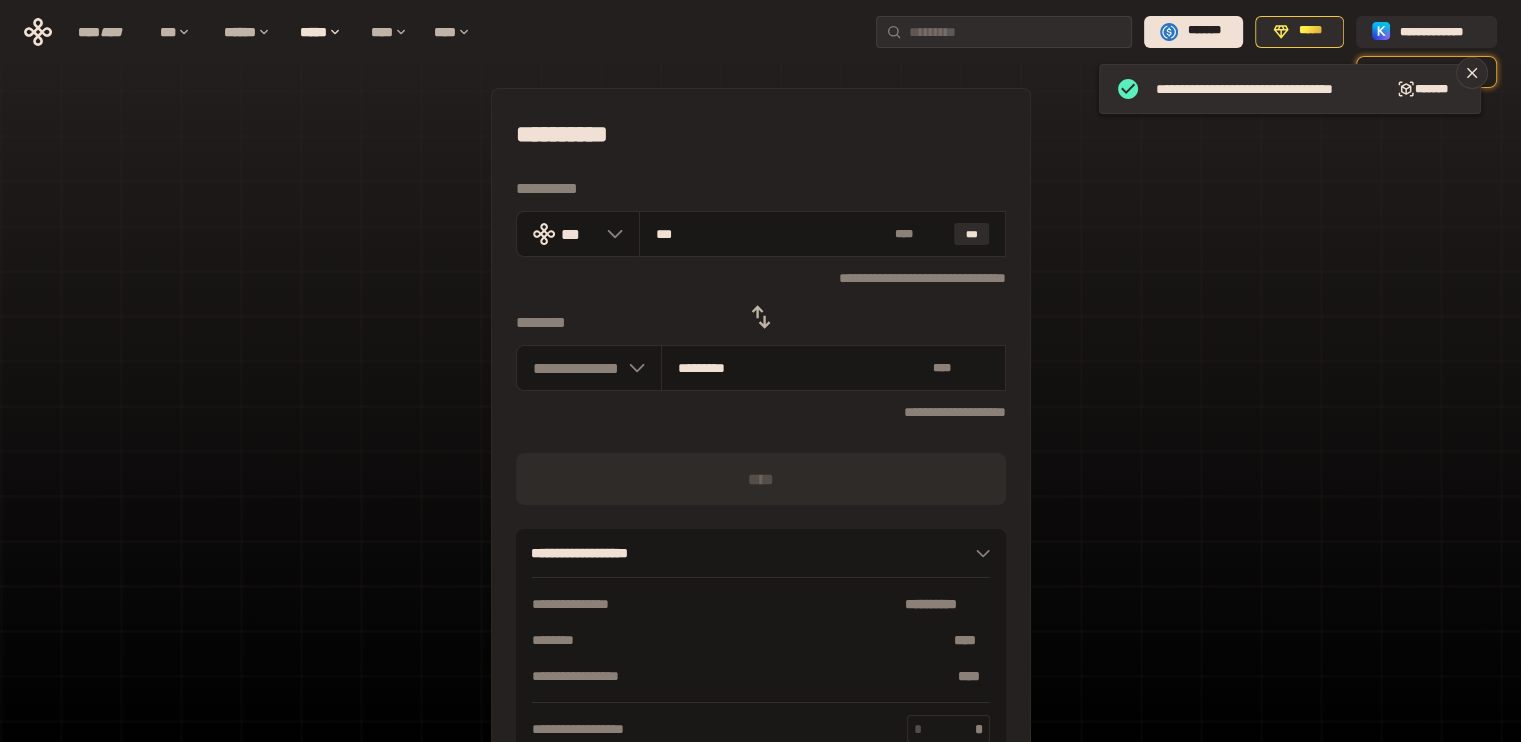 type 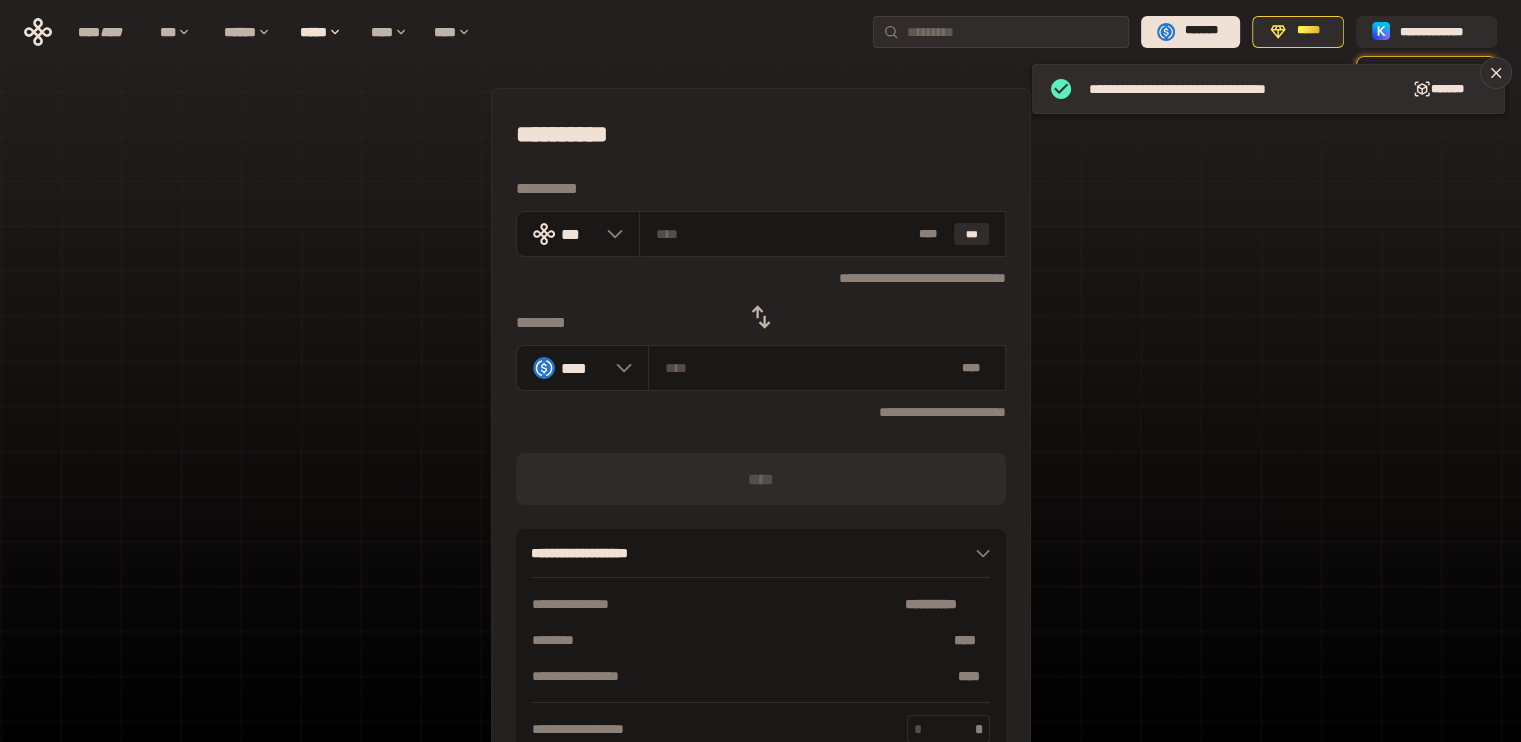 click 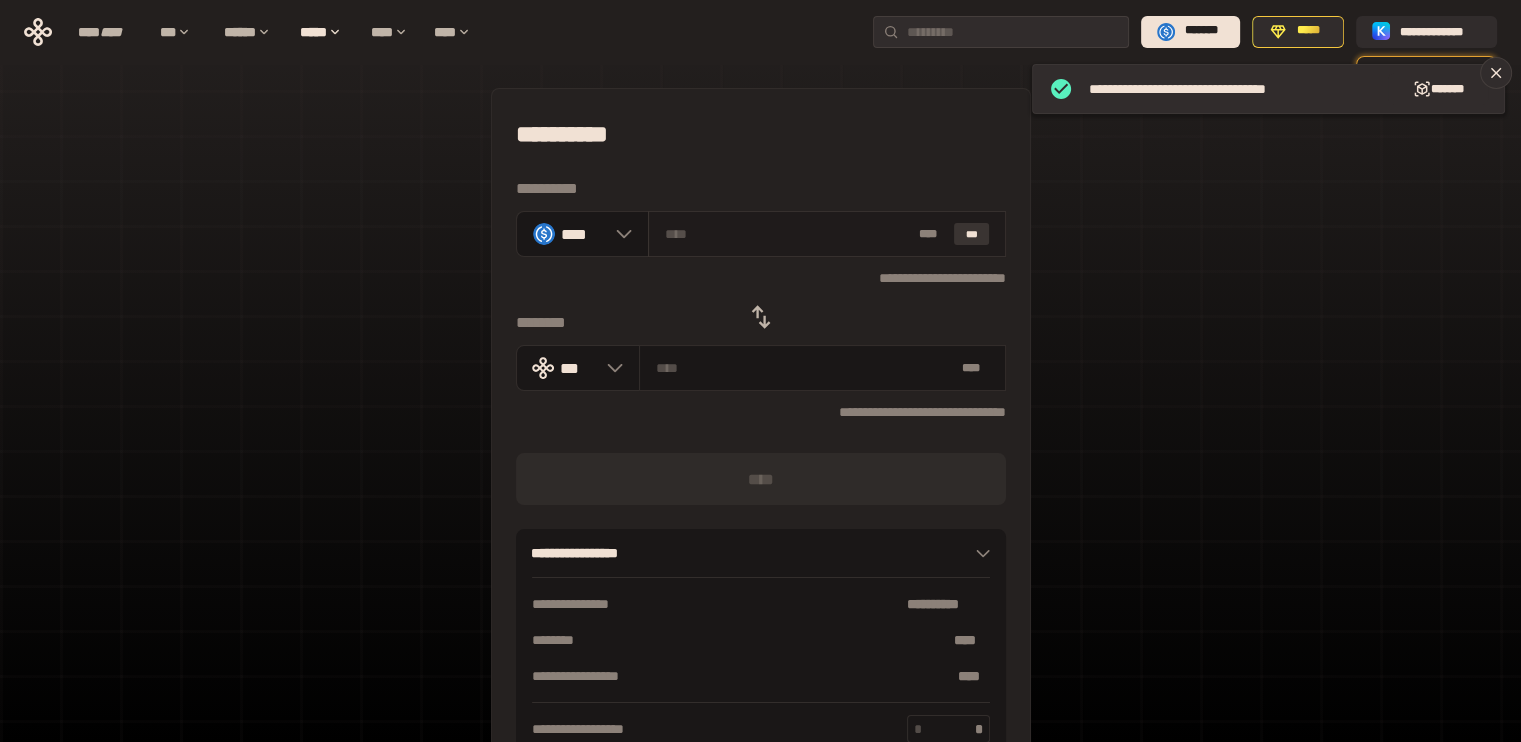 click on "***" at bounding box center [972, 234] 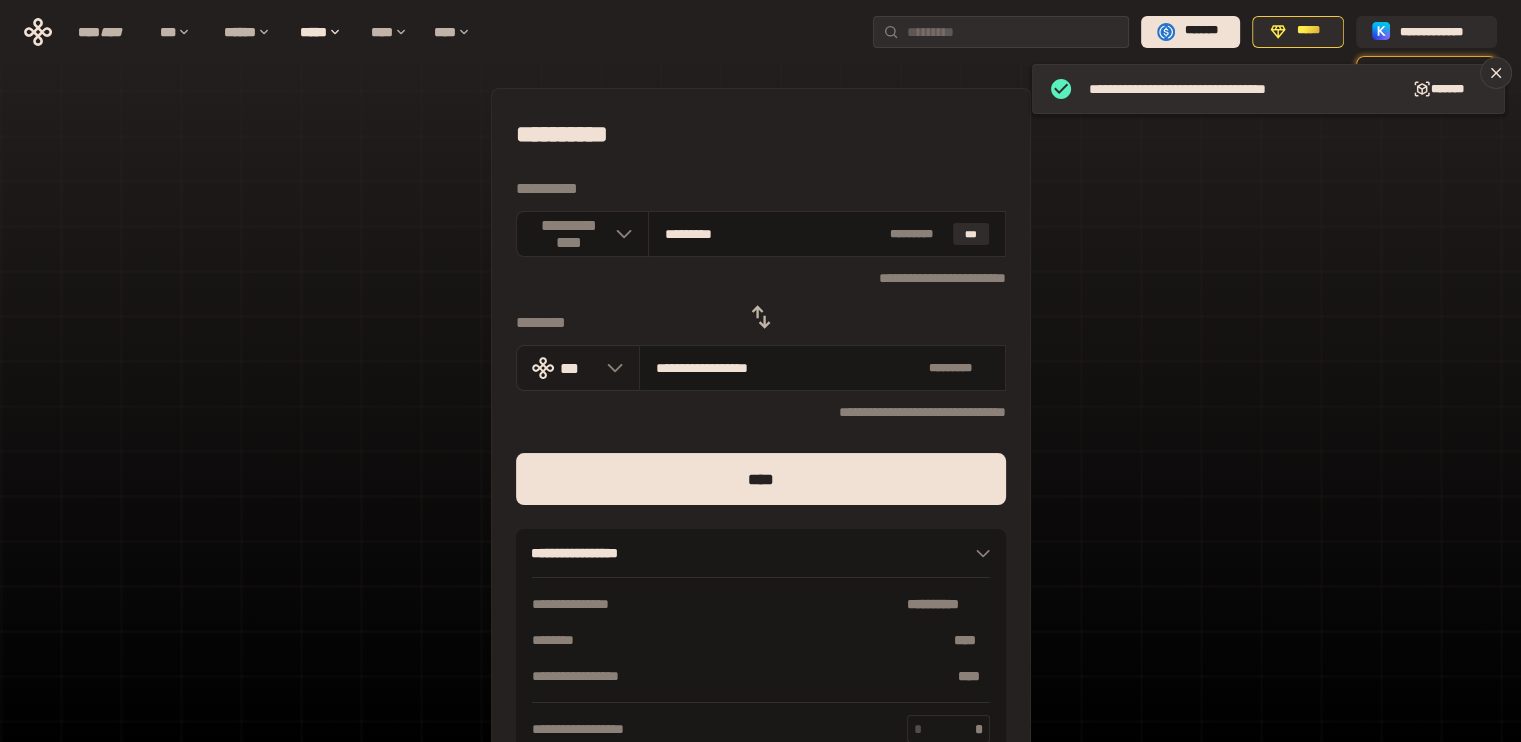 click on "***" at bounding box center (578, 368) 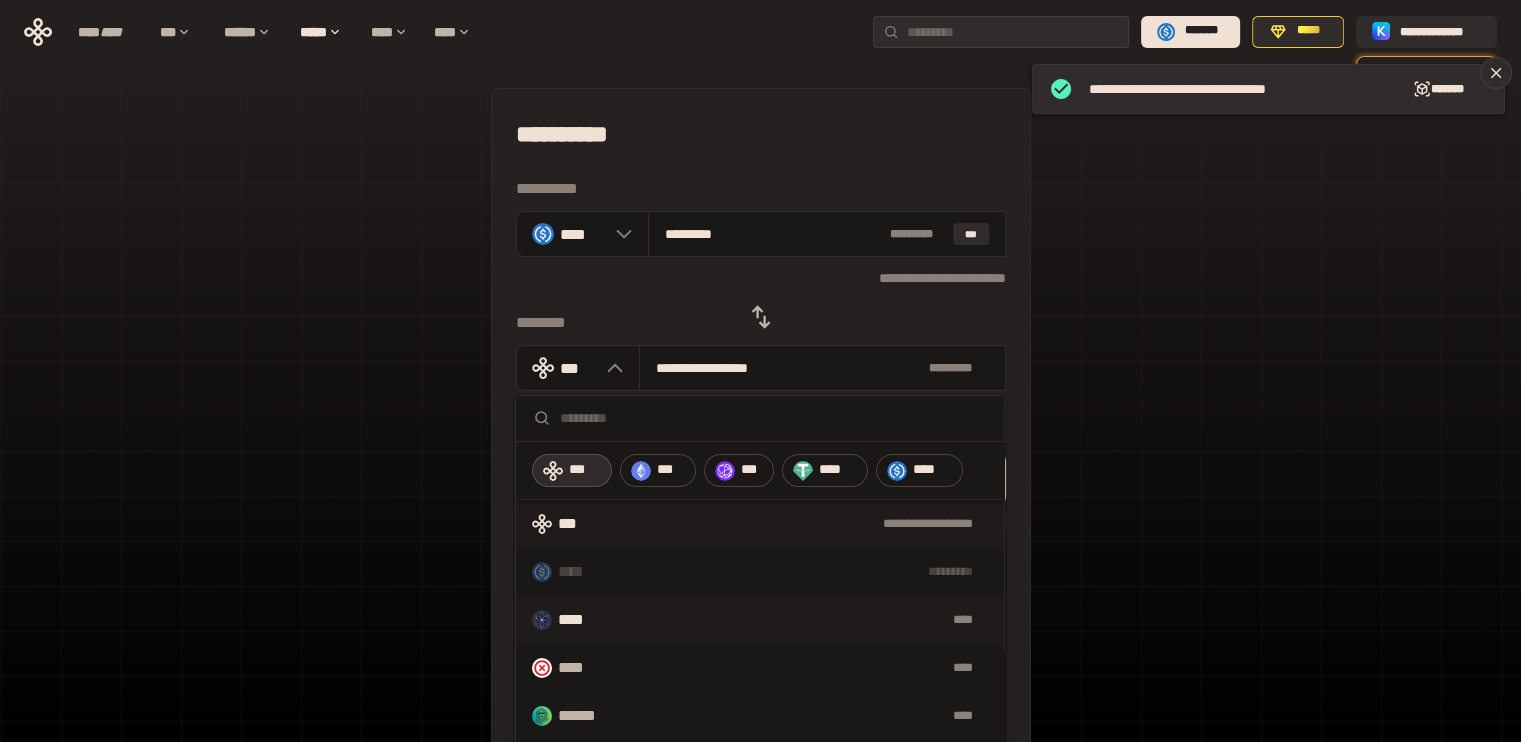 click on "****" at bounding box center [801, 620] 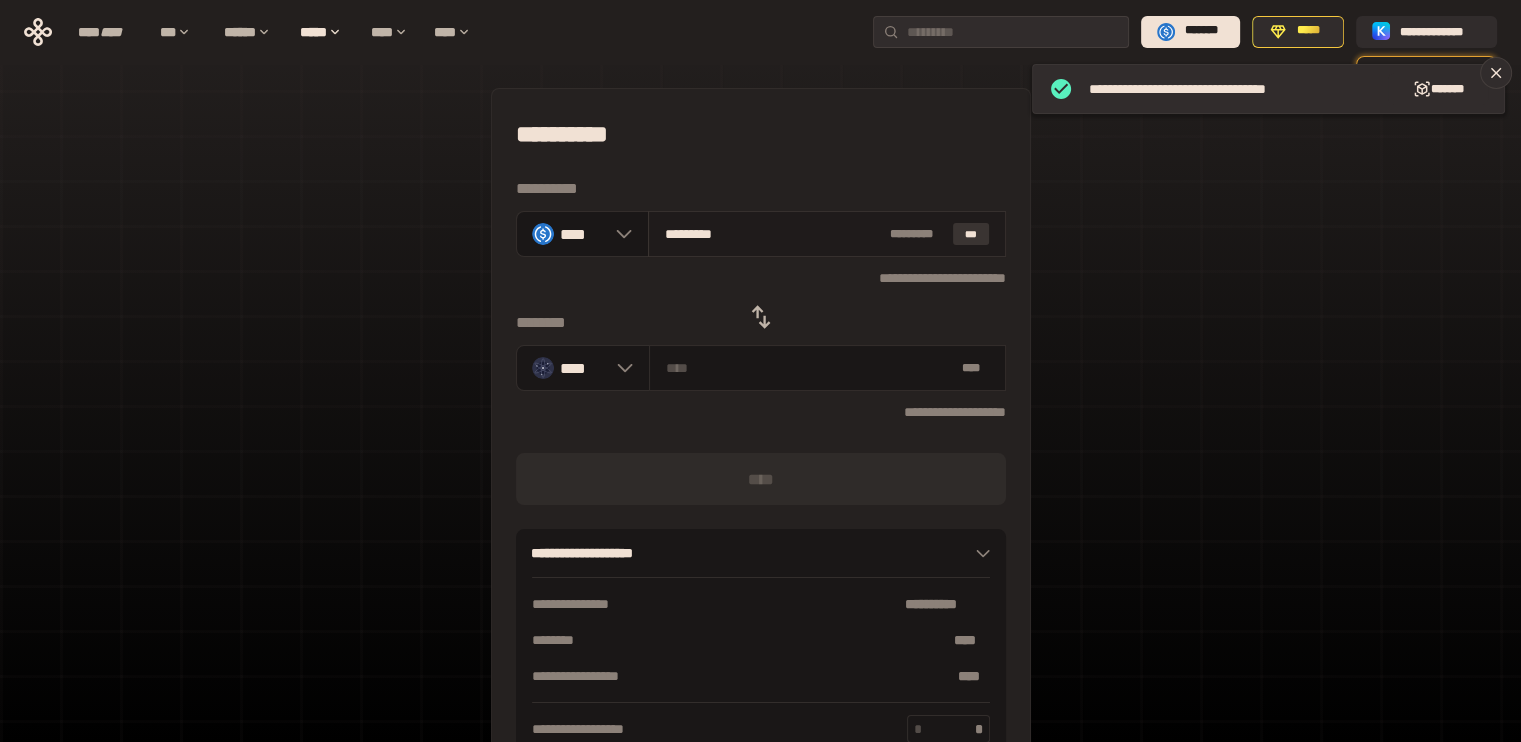 click on "***" at bounding box center [971, 234] 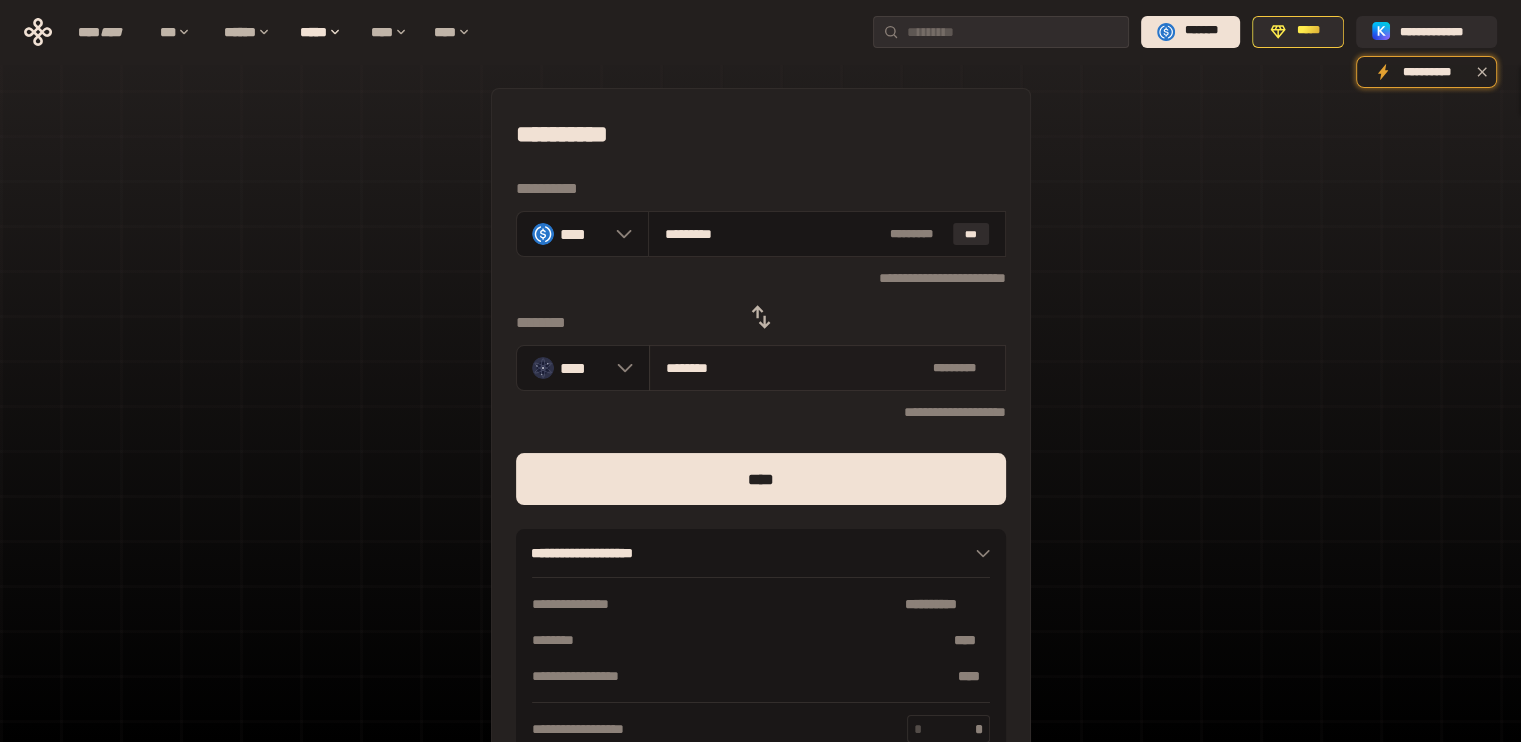 drag, startPoint x: 931, startPoint y: 479, endPoint x: 1002, endPoint y: 352, distance: 145.49915 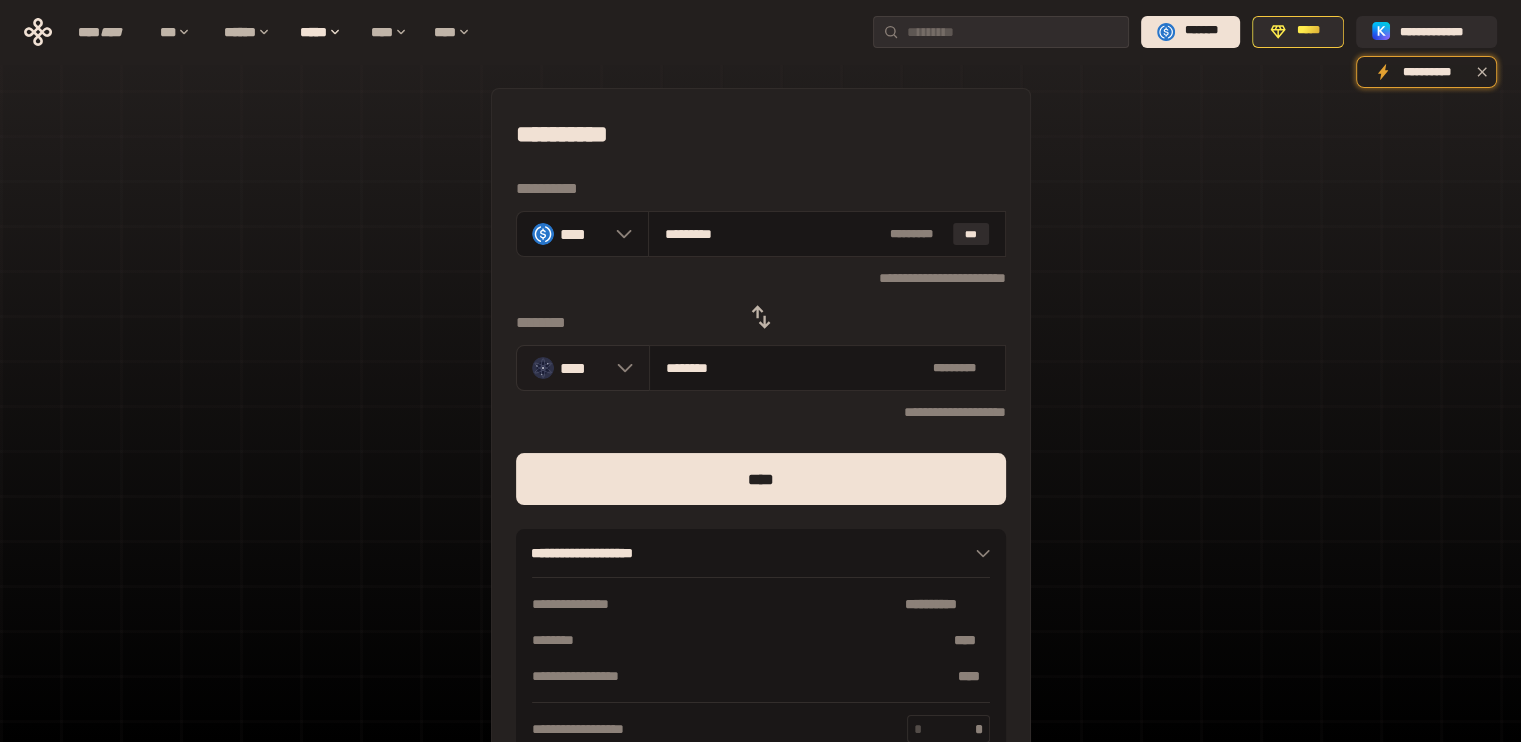 click at bounding box center (620, 368) 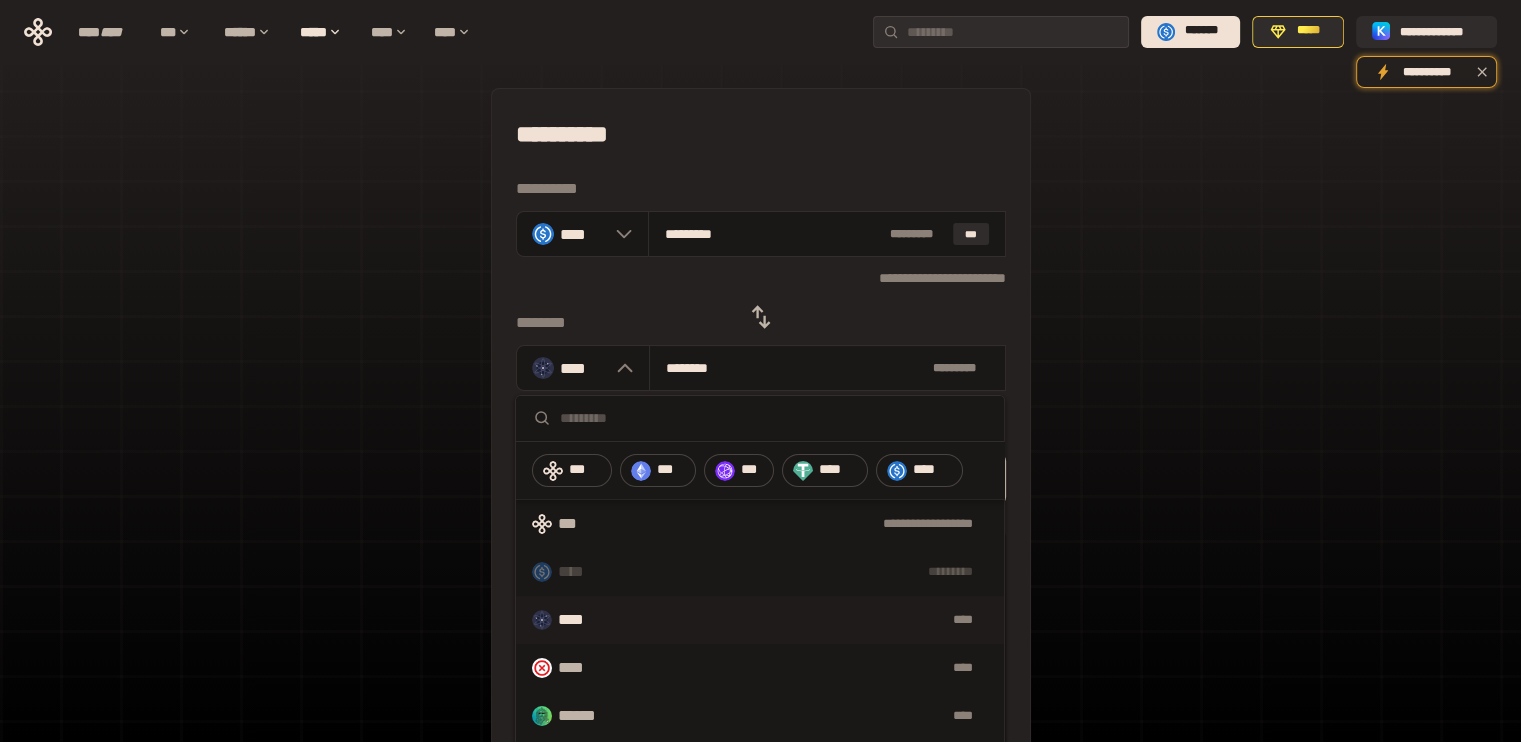 scroll, scrollTop: 100, scrollLeft: 0, axis: vertical 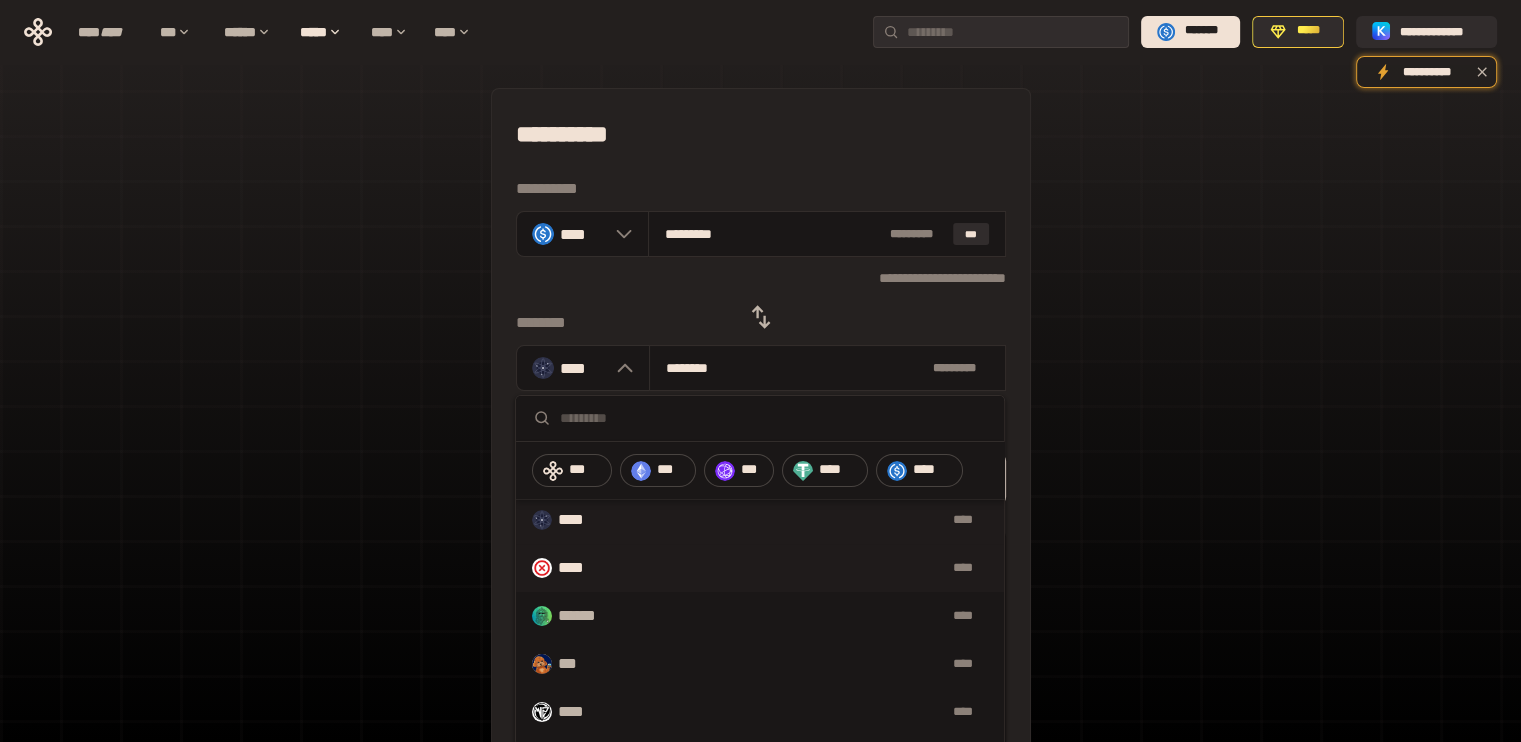 click on "****" at bounding box center (796, 568) 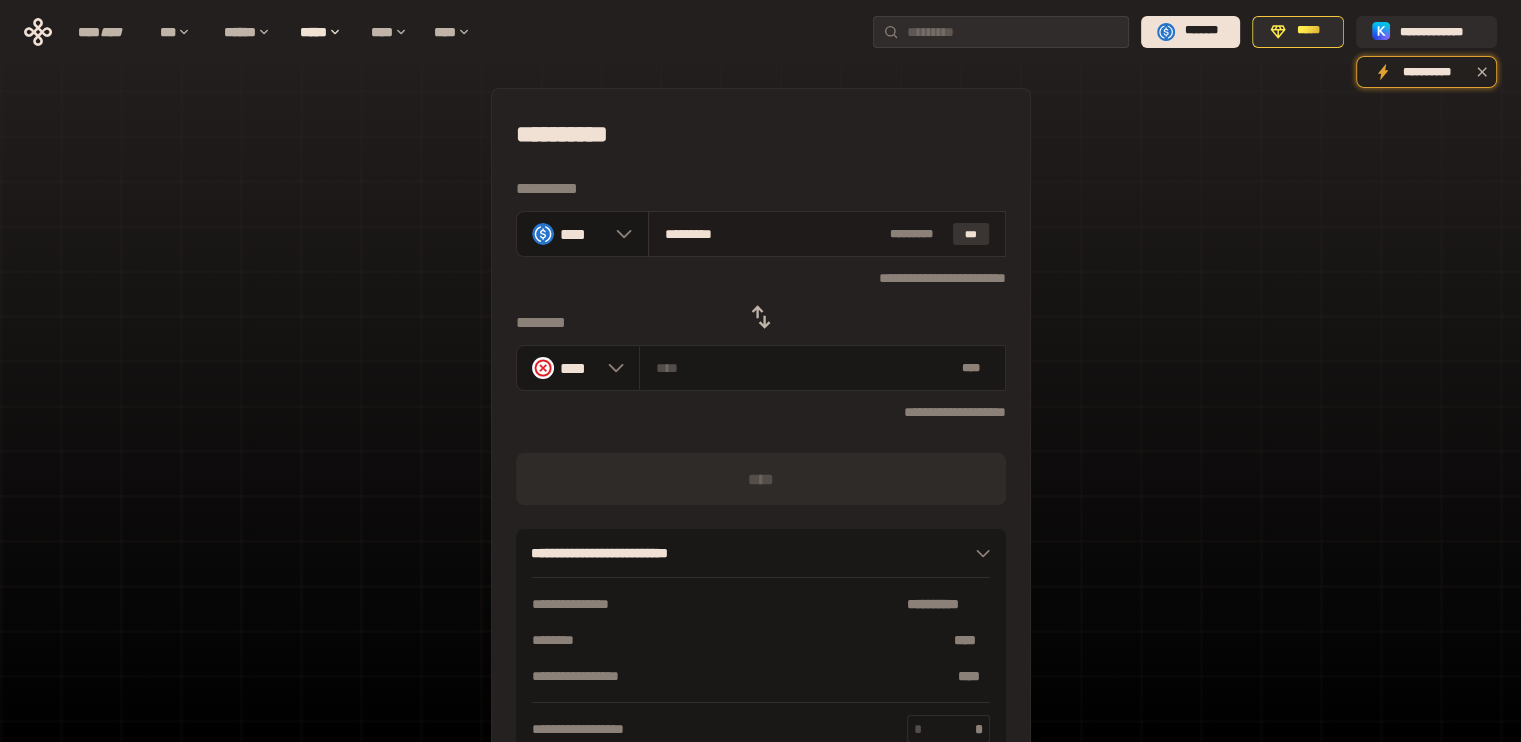 click on "***" at bounding box center (971, 234) 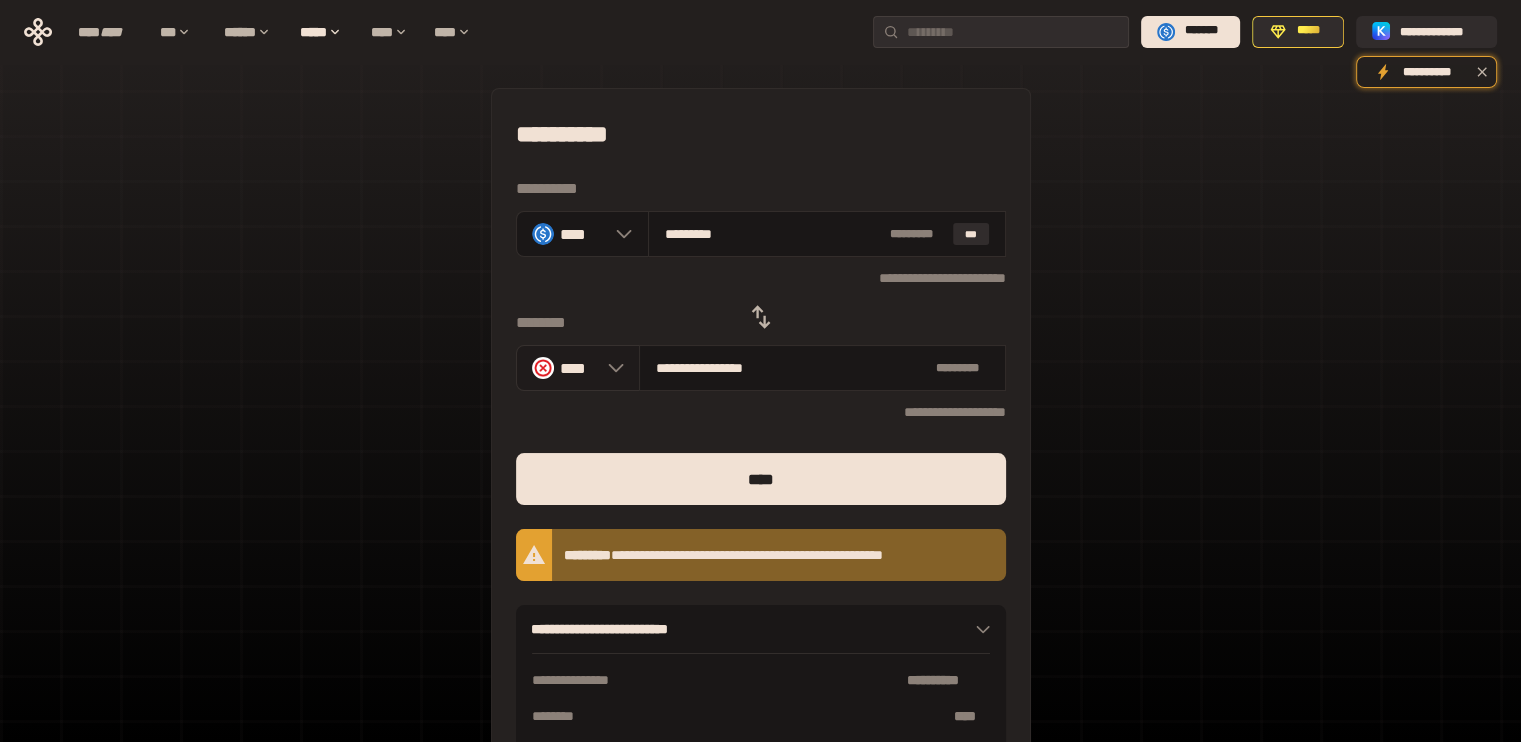 click on "****" at bounding box center [578, 367] 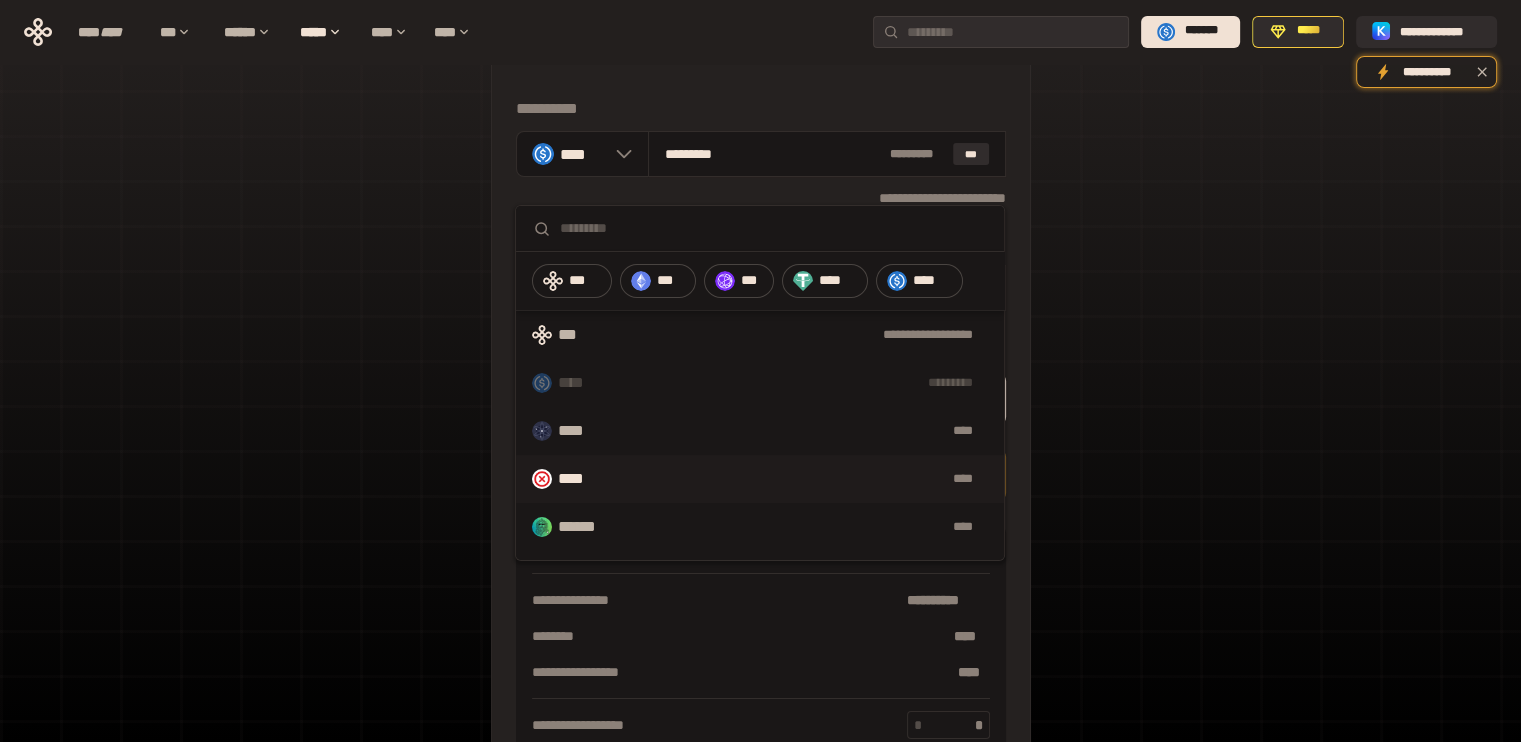 scroll, scrollTop: 200, scrollLeft: 0, axis: vertical 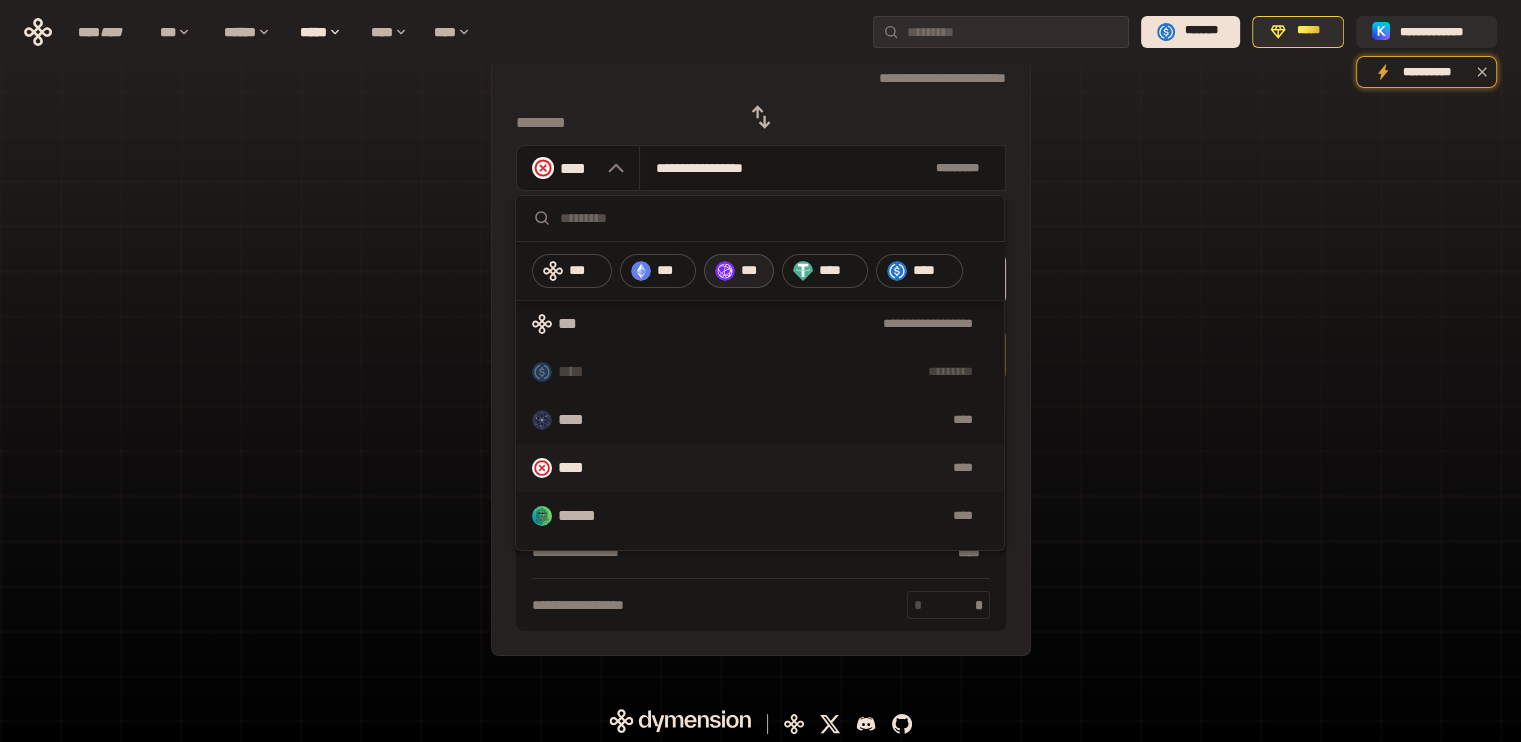 click on "***" at bounding box center (739, 271) 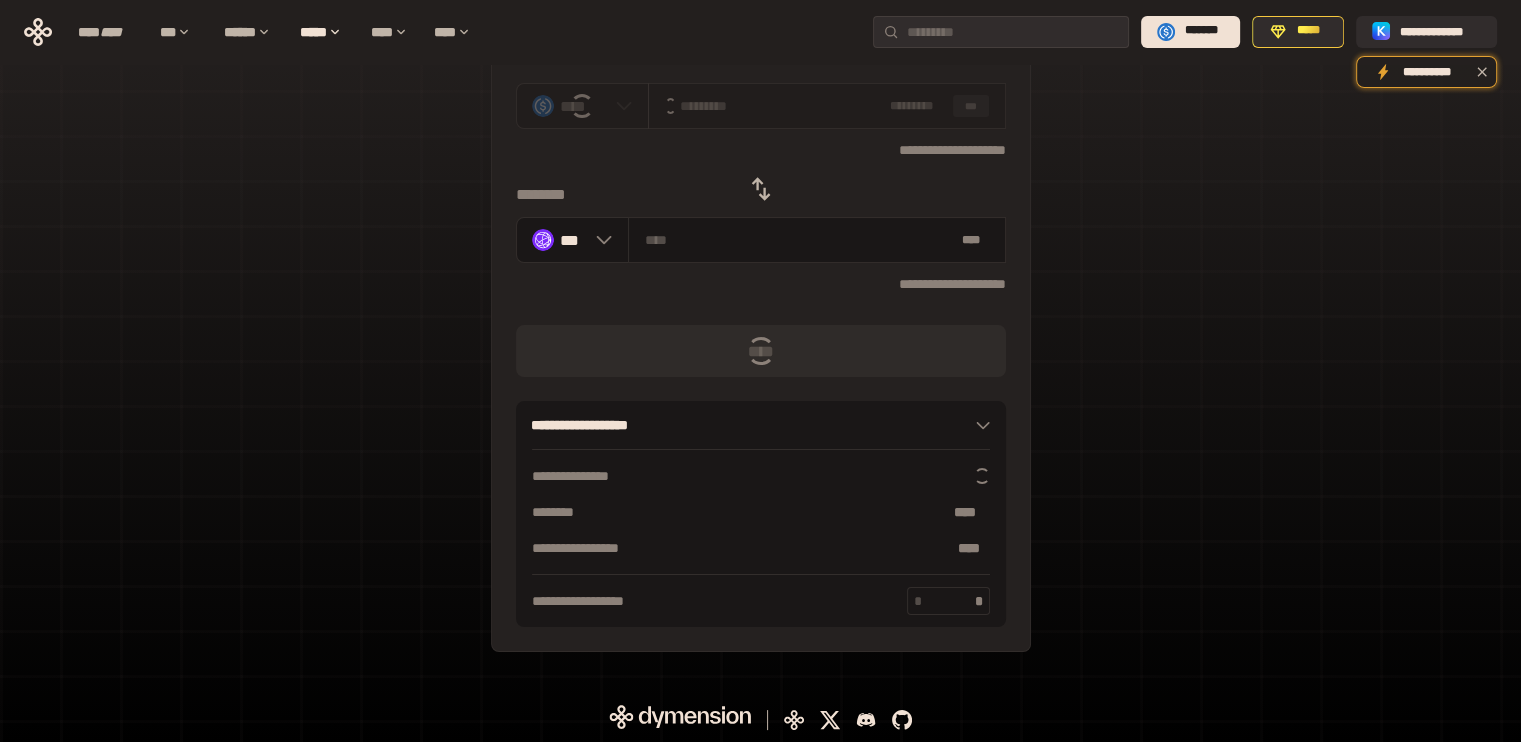 scroll, scrollTop: 28, scrollLeft: 0, axis: vertical 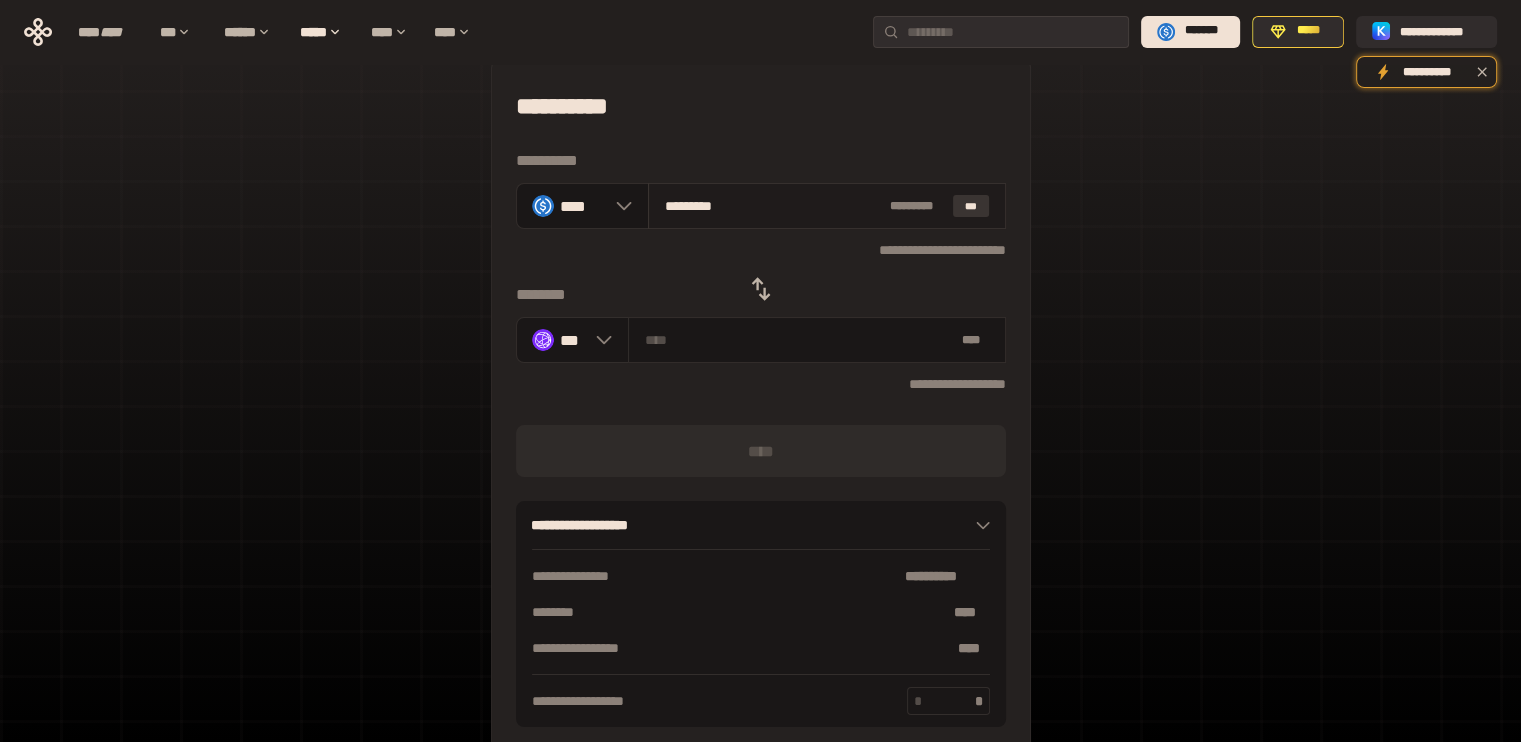 click on "***" at bounding box center (971, 206) 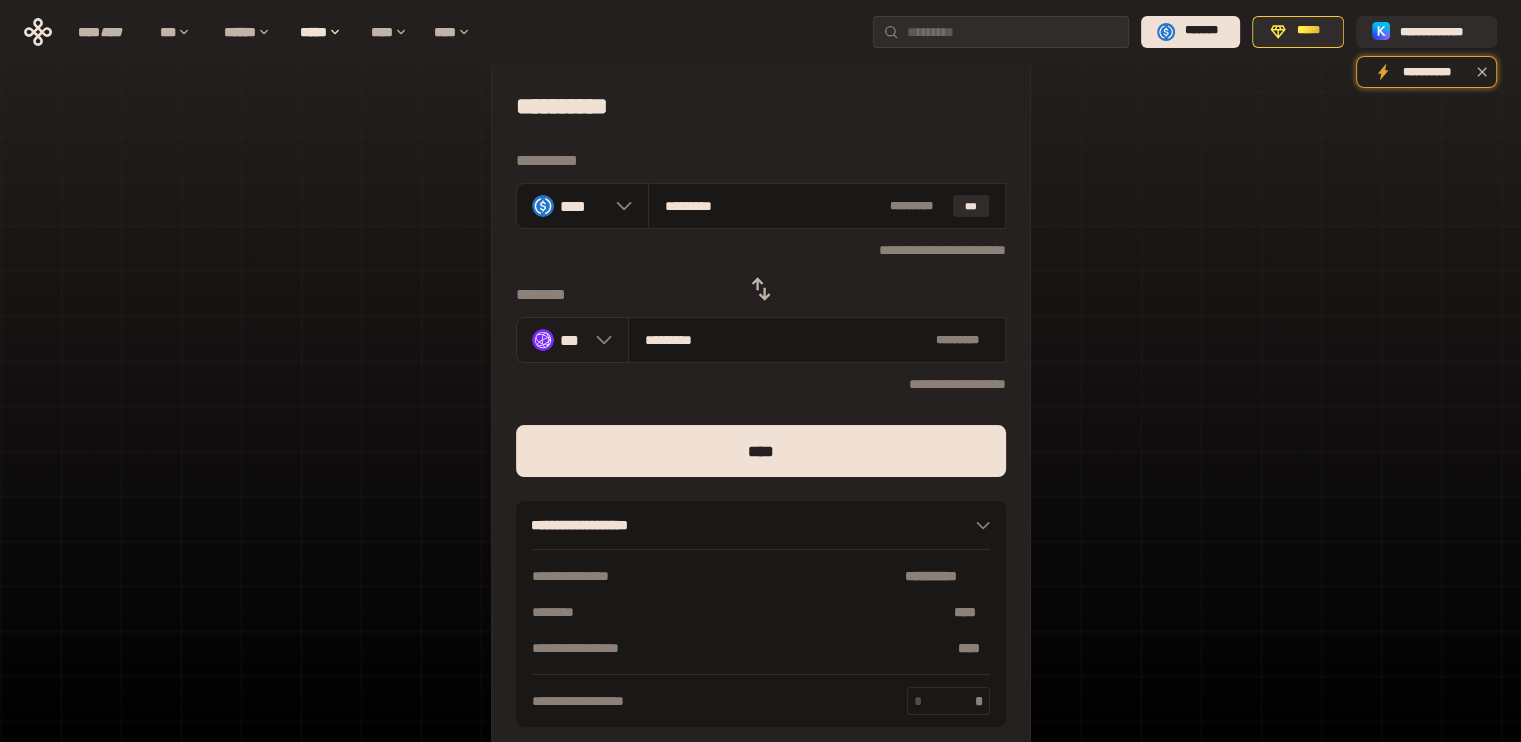 click at bounding box center (599, 340) 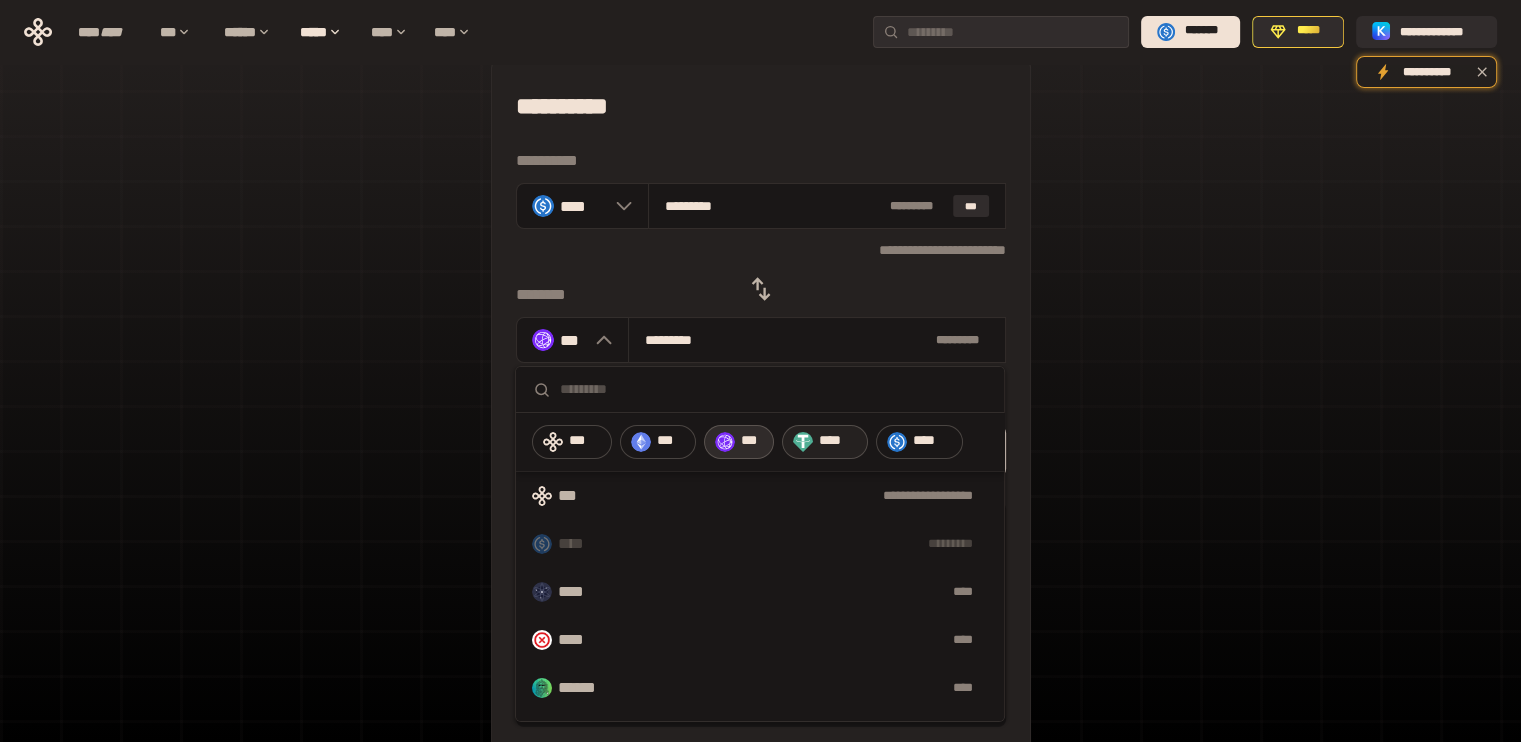 click on "****" at bounding box center (838, 441) 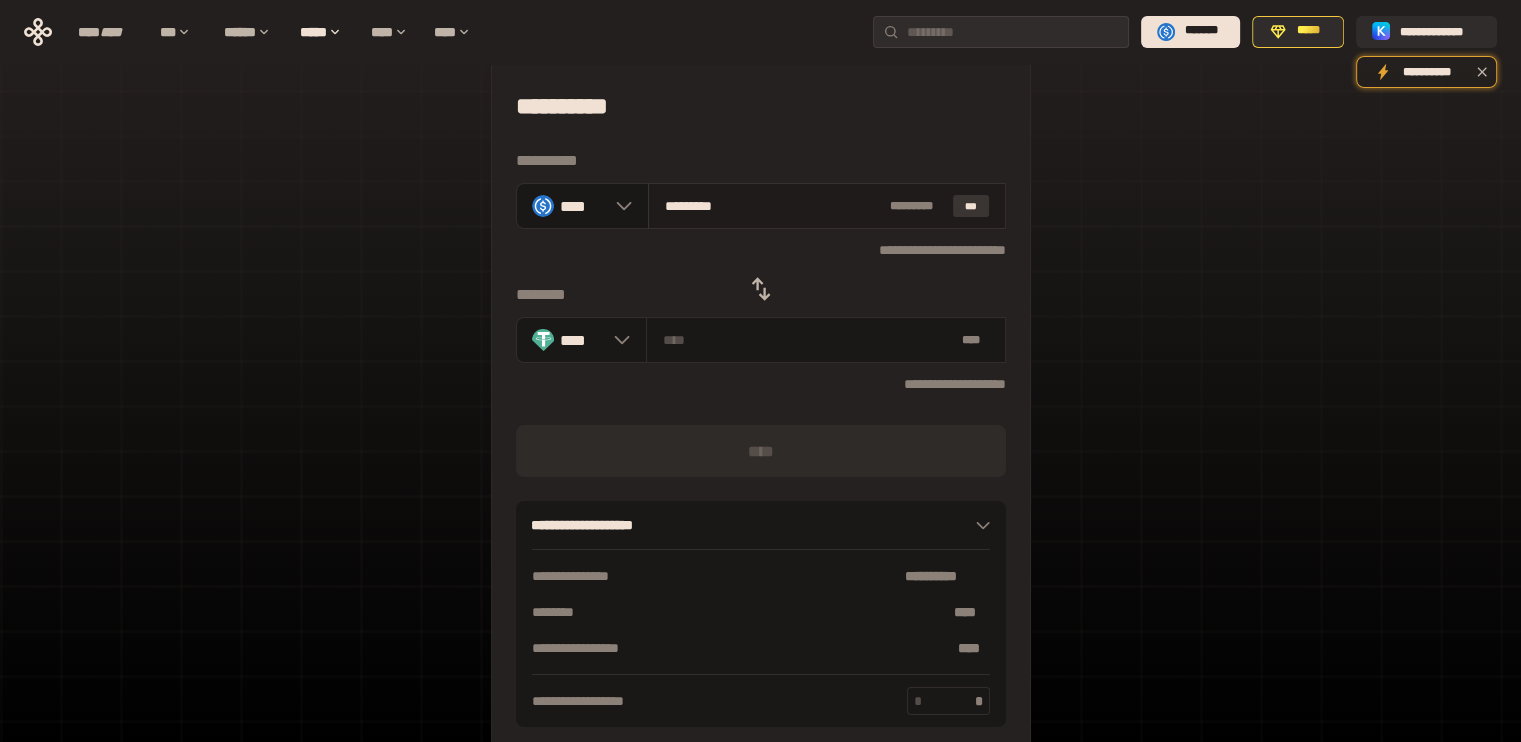 click on "***" at bounding box center [971, 206] 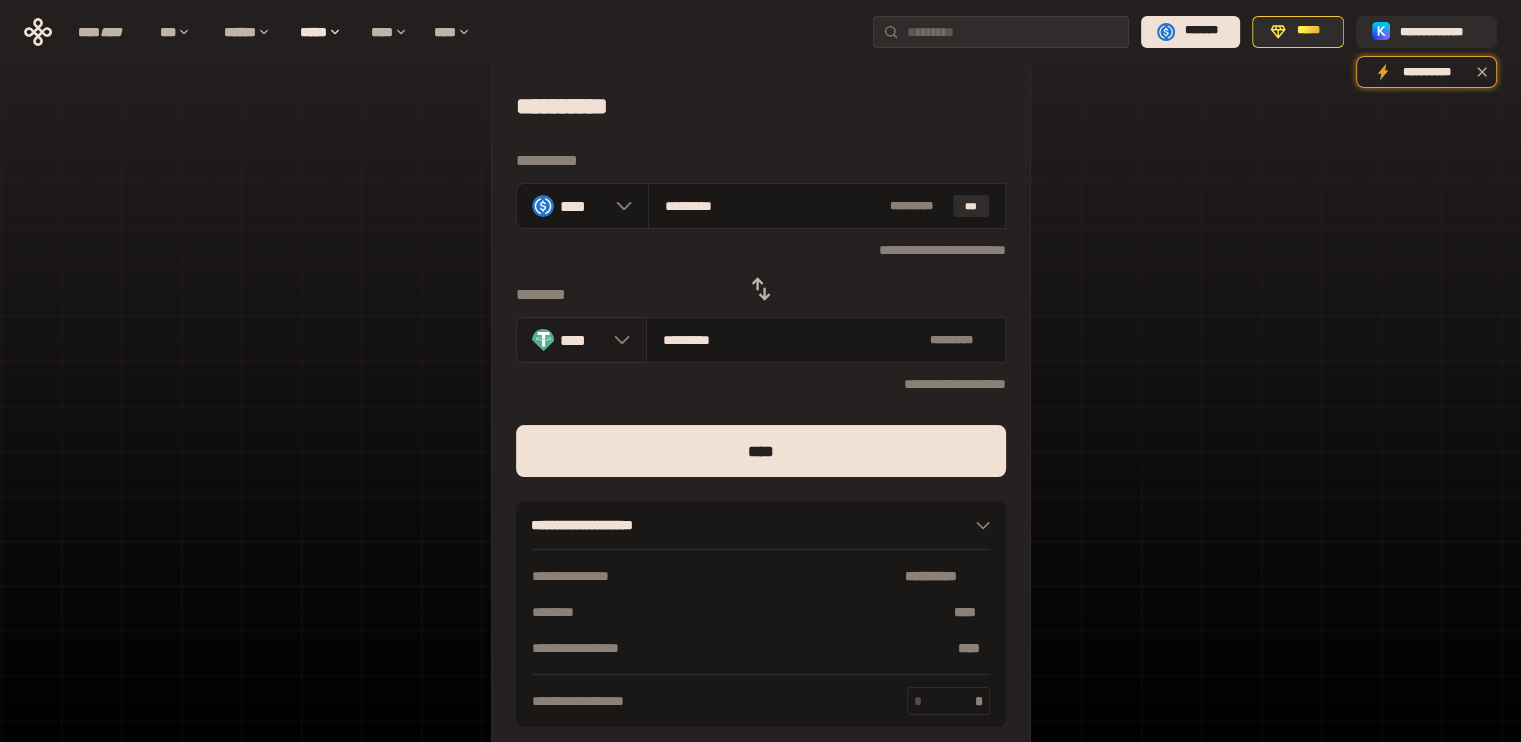 click 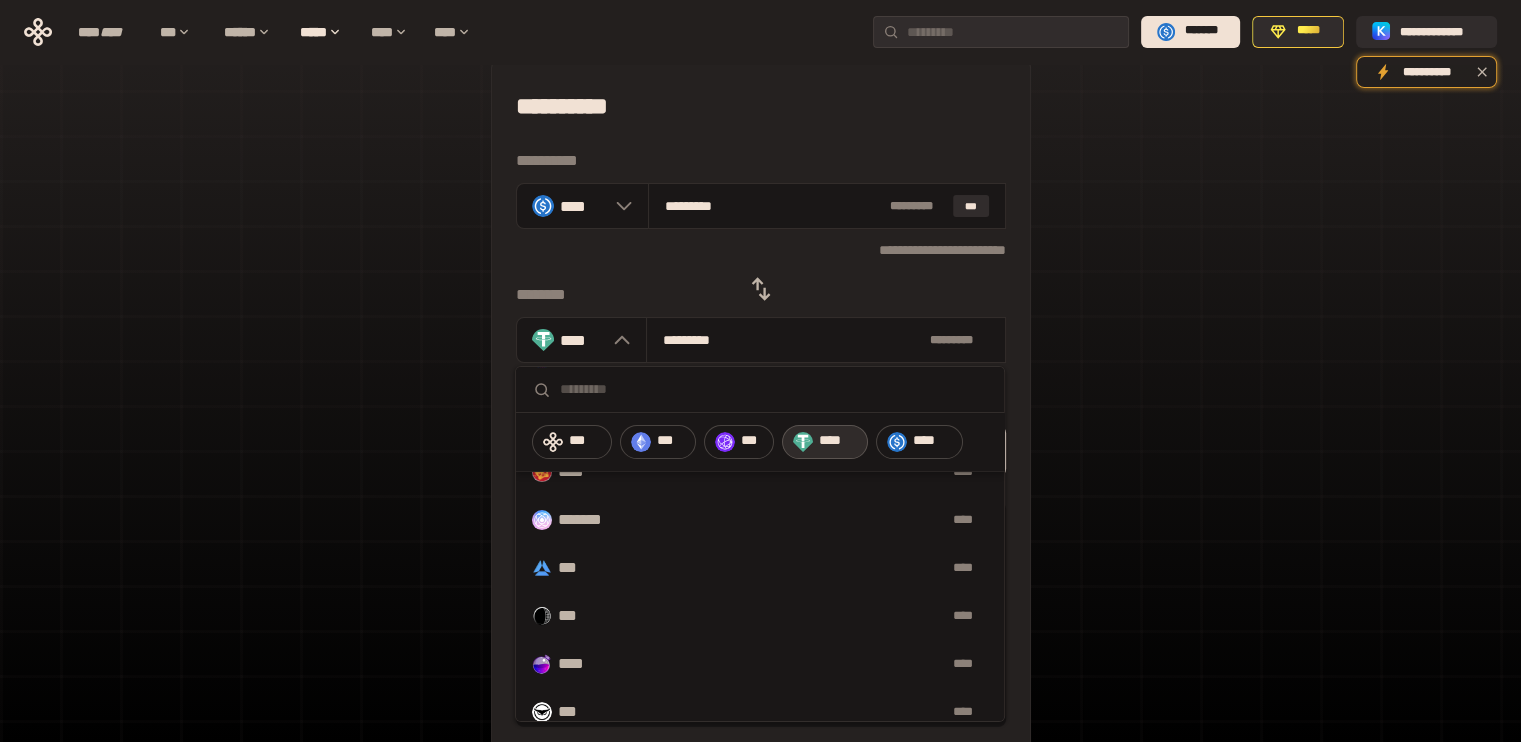 scroll, scrollTop: 638, scrollLeft: 0, axis: vertical 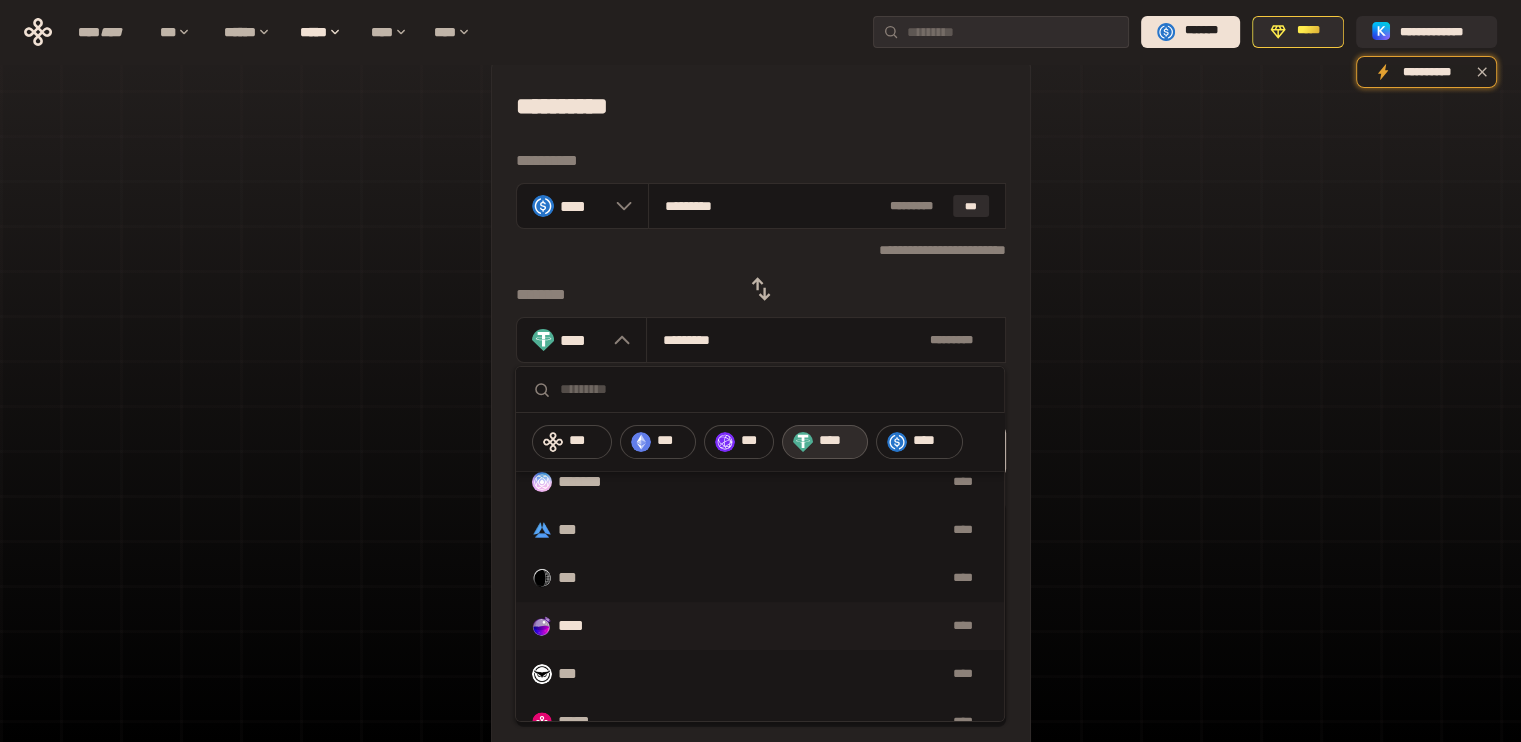 click on "****" at bounding box center [803, 626] 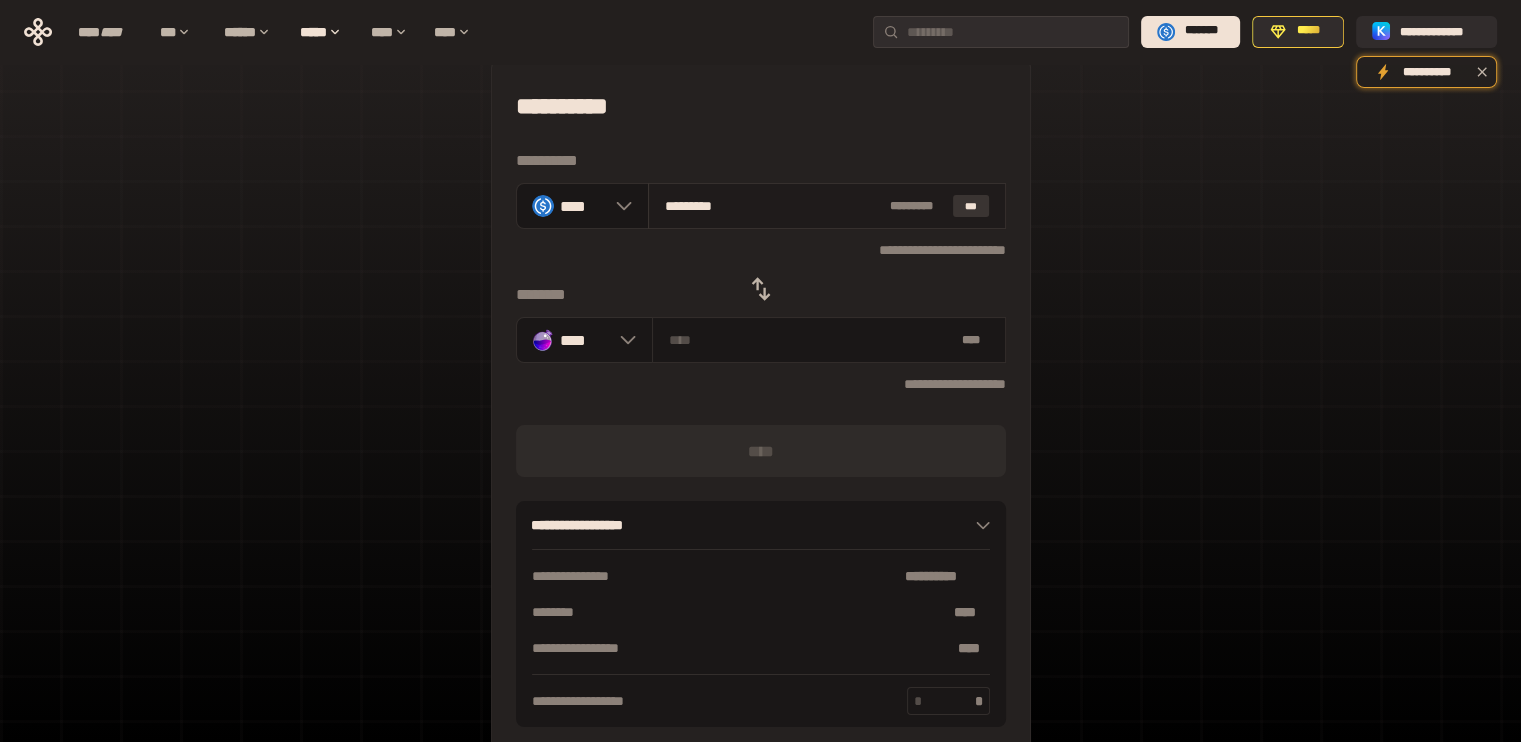 click on "***" at bounding box center (971, 206) 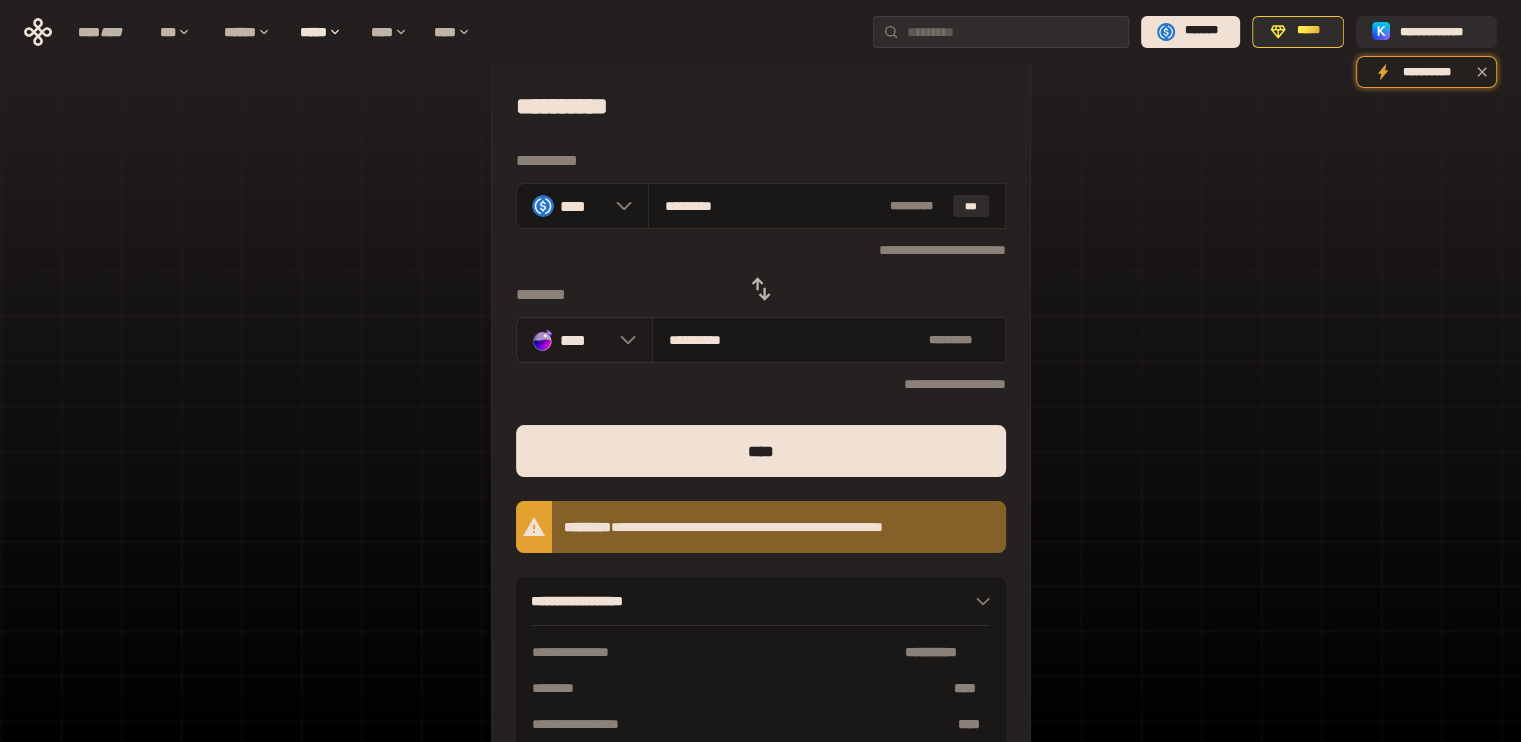 click on "****" at bounding box center [584, 340] 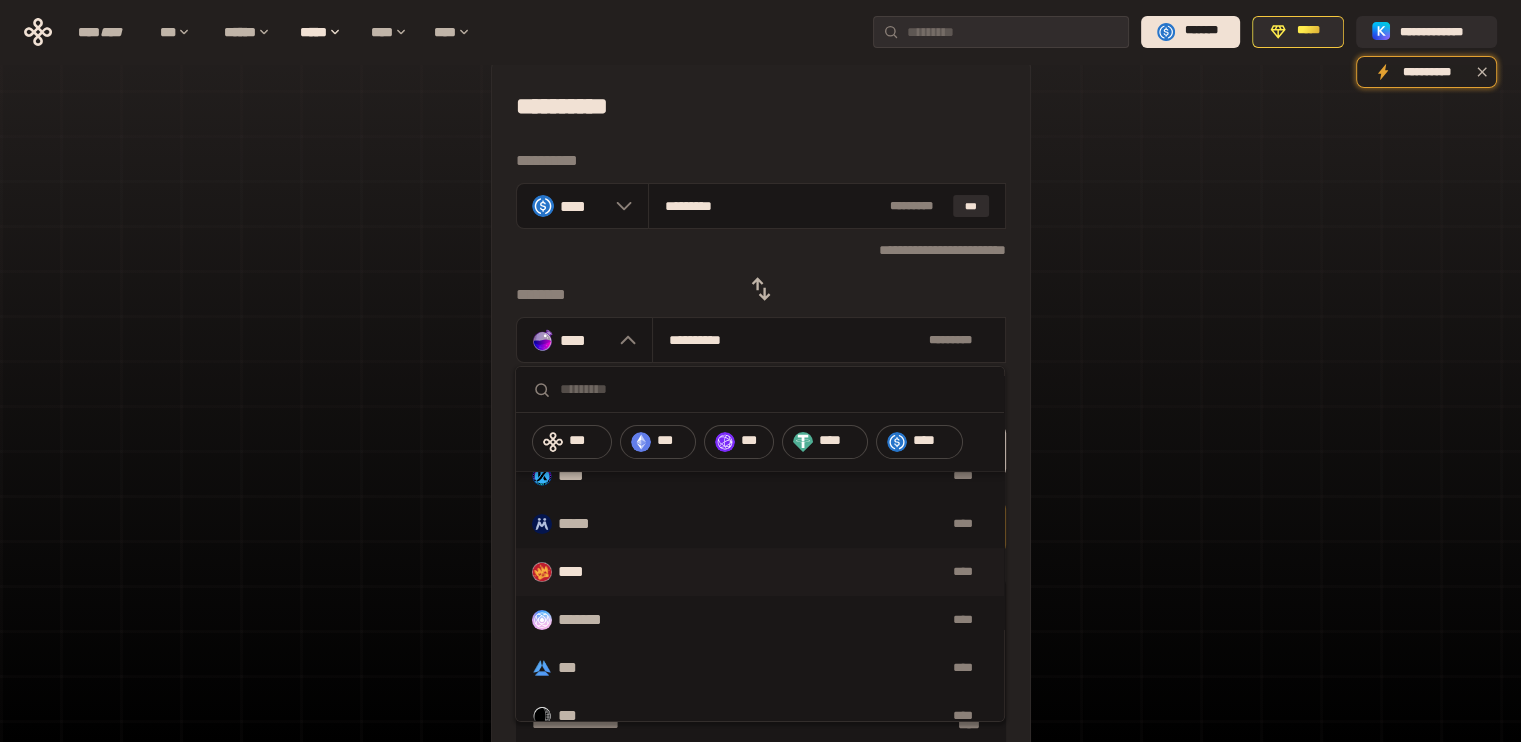 scroll, scrollTop: 1060, scrollLeft: 0, axis: vertical 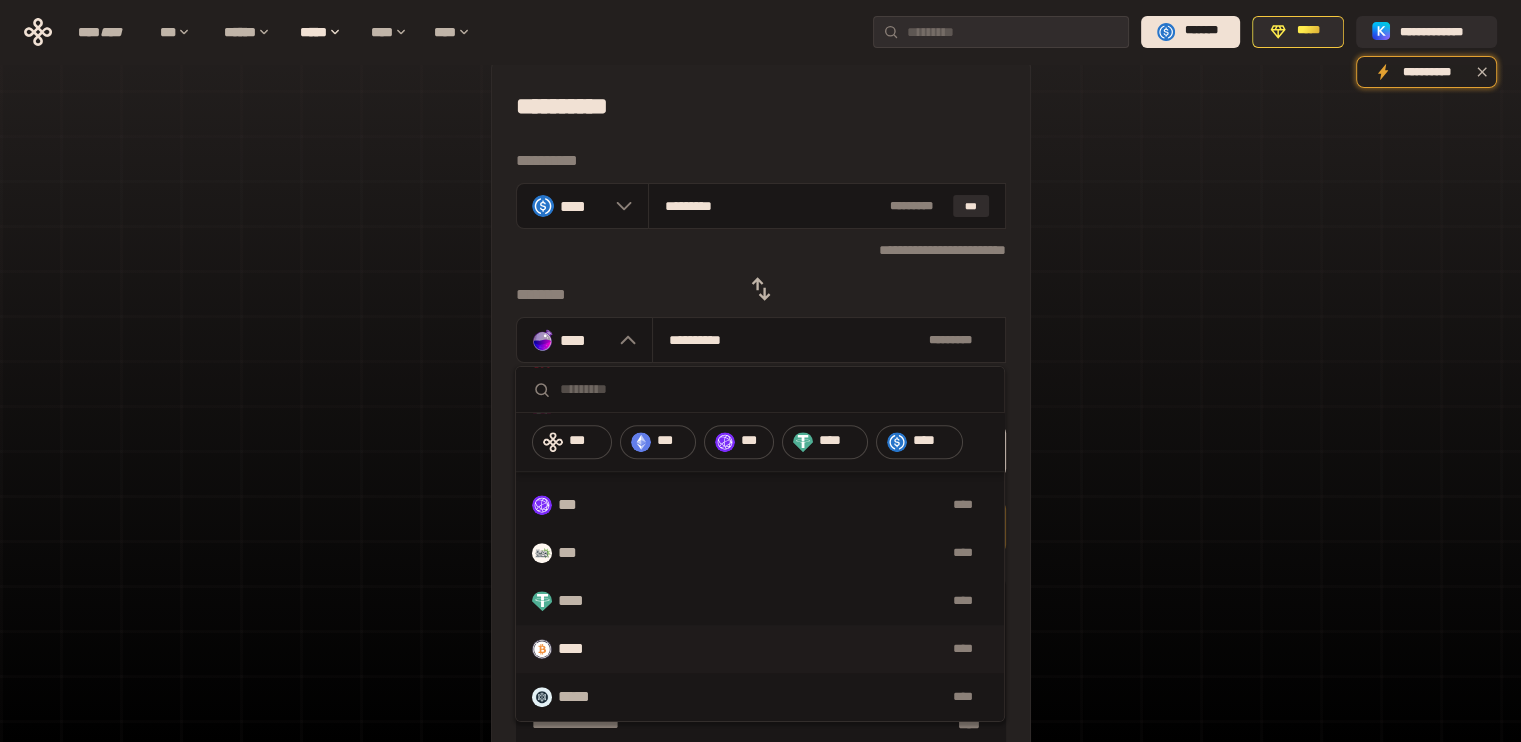 click on "****" at bounding box center (802, 649) 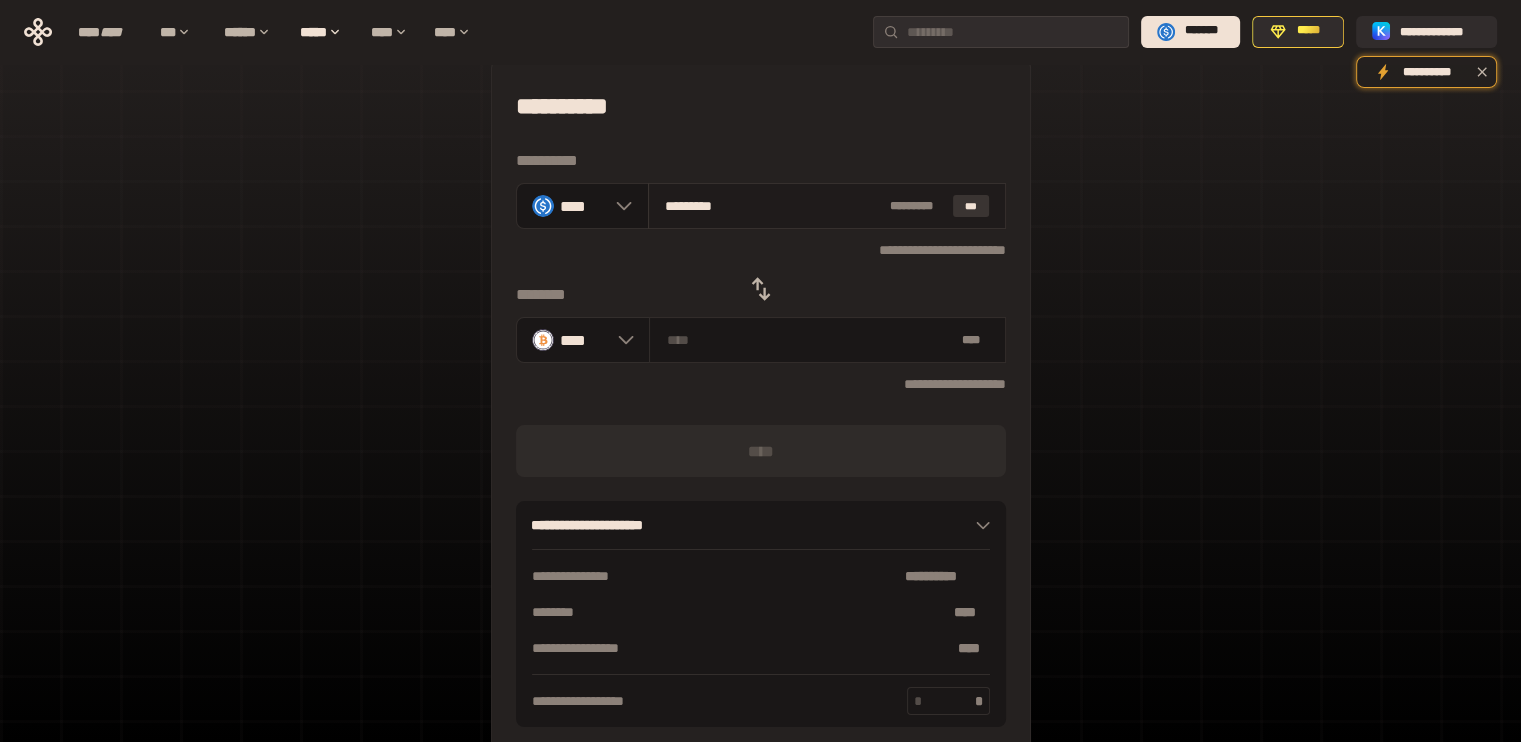 click on "***" at bounding box center (971, 206) 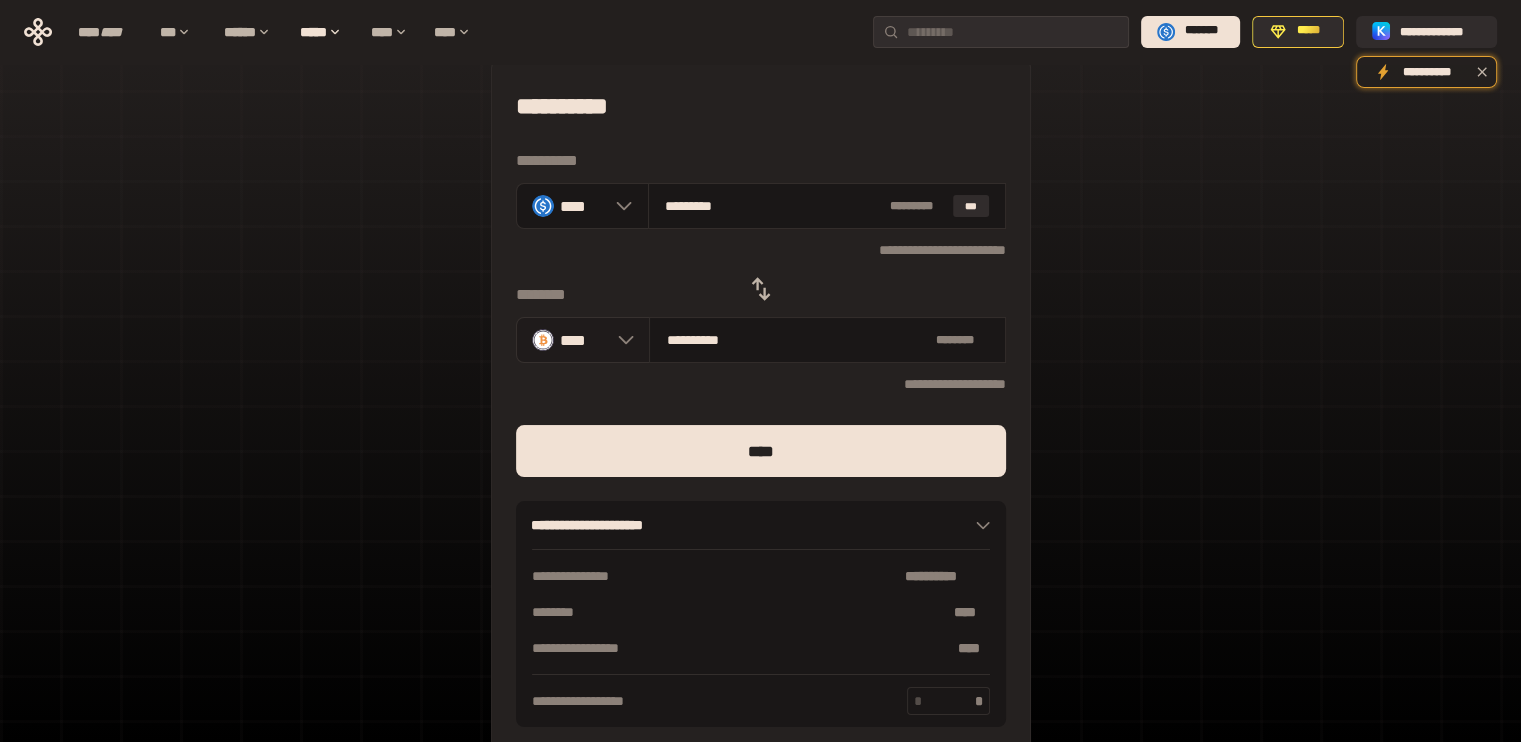 click on "****" at bounding box center [583, 339] 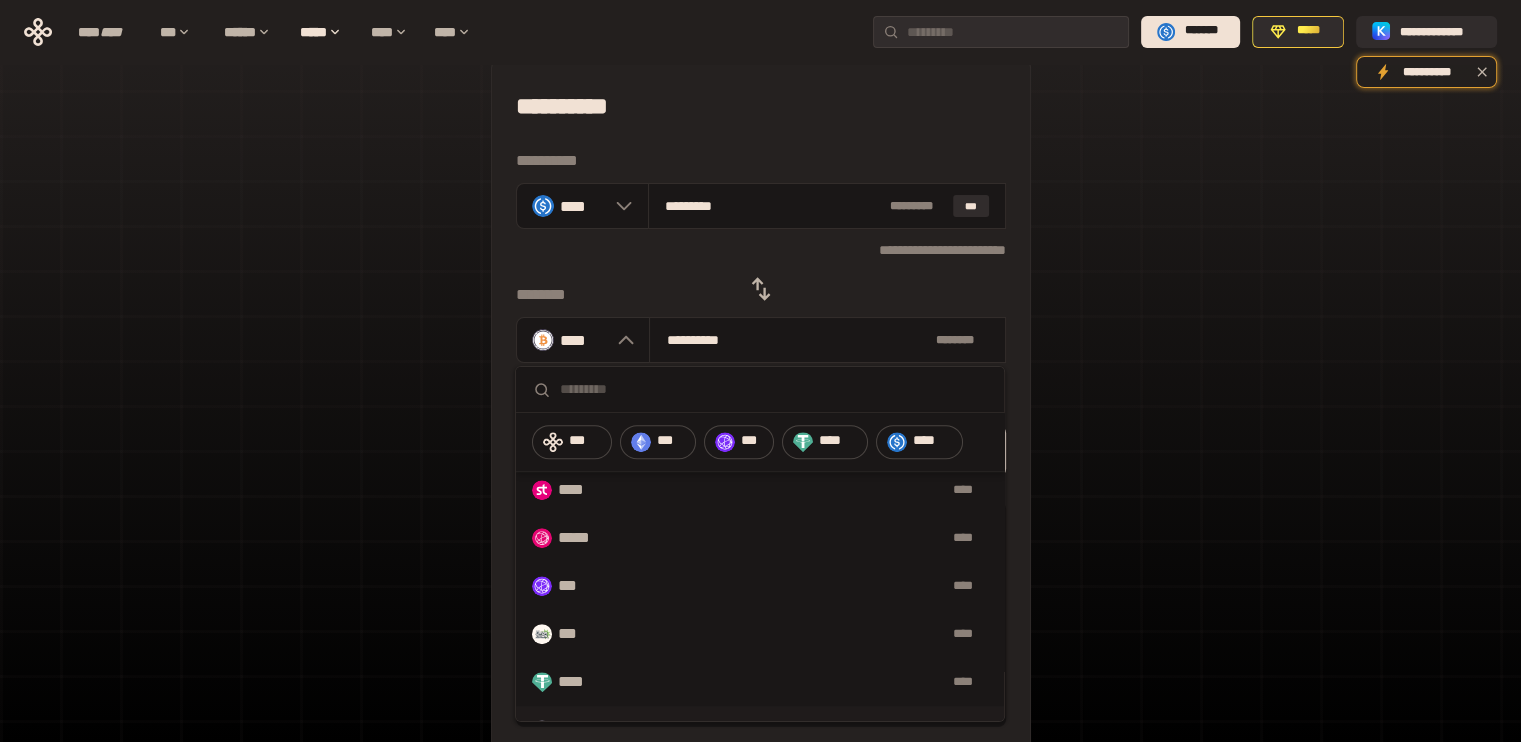 scroll, scrollTop: 1060, scrollLeft: 0, axis: vertical 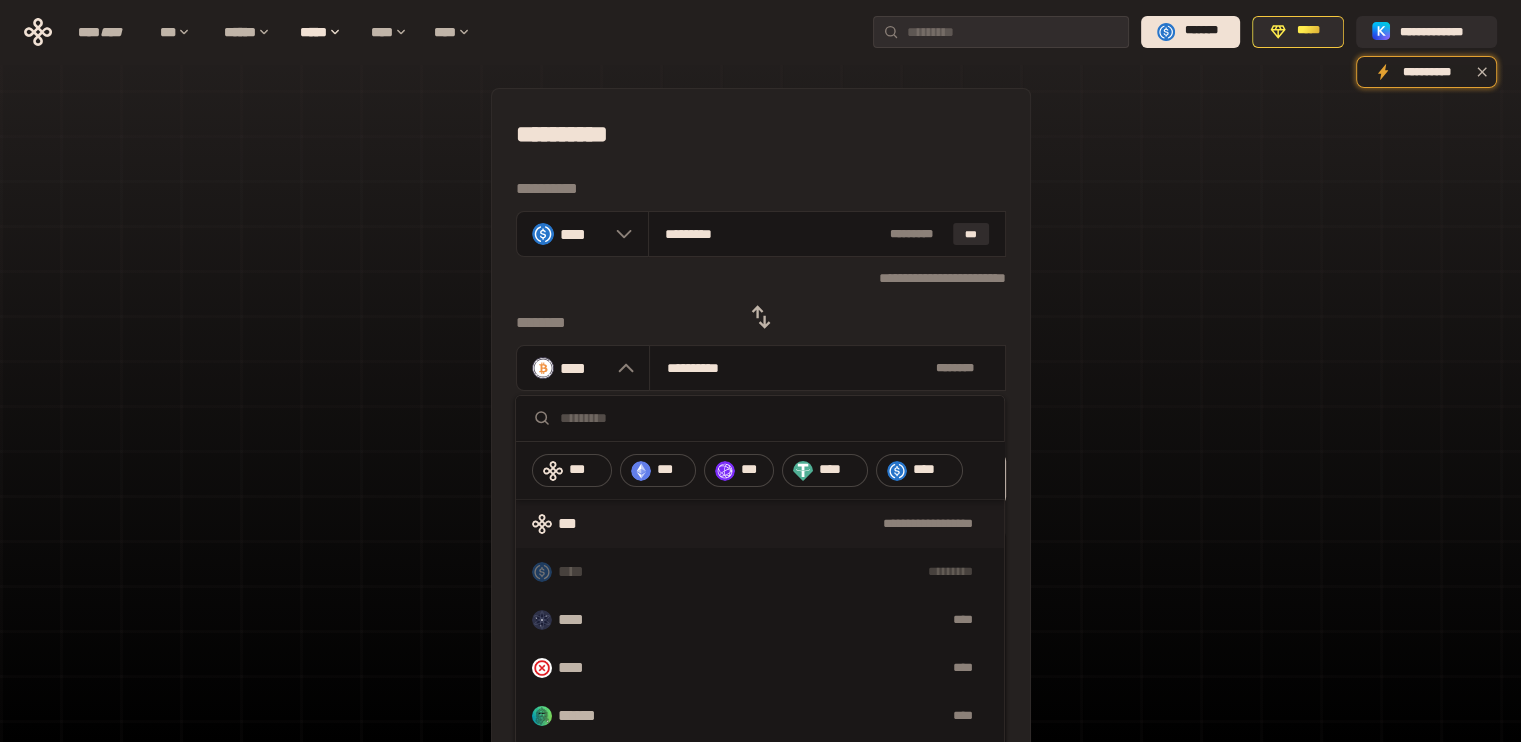 click on "**********" at bounding box center [796, 524] 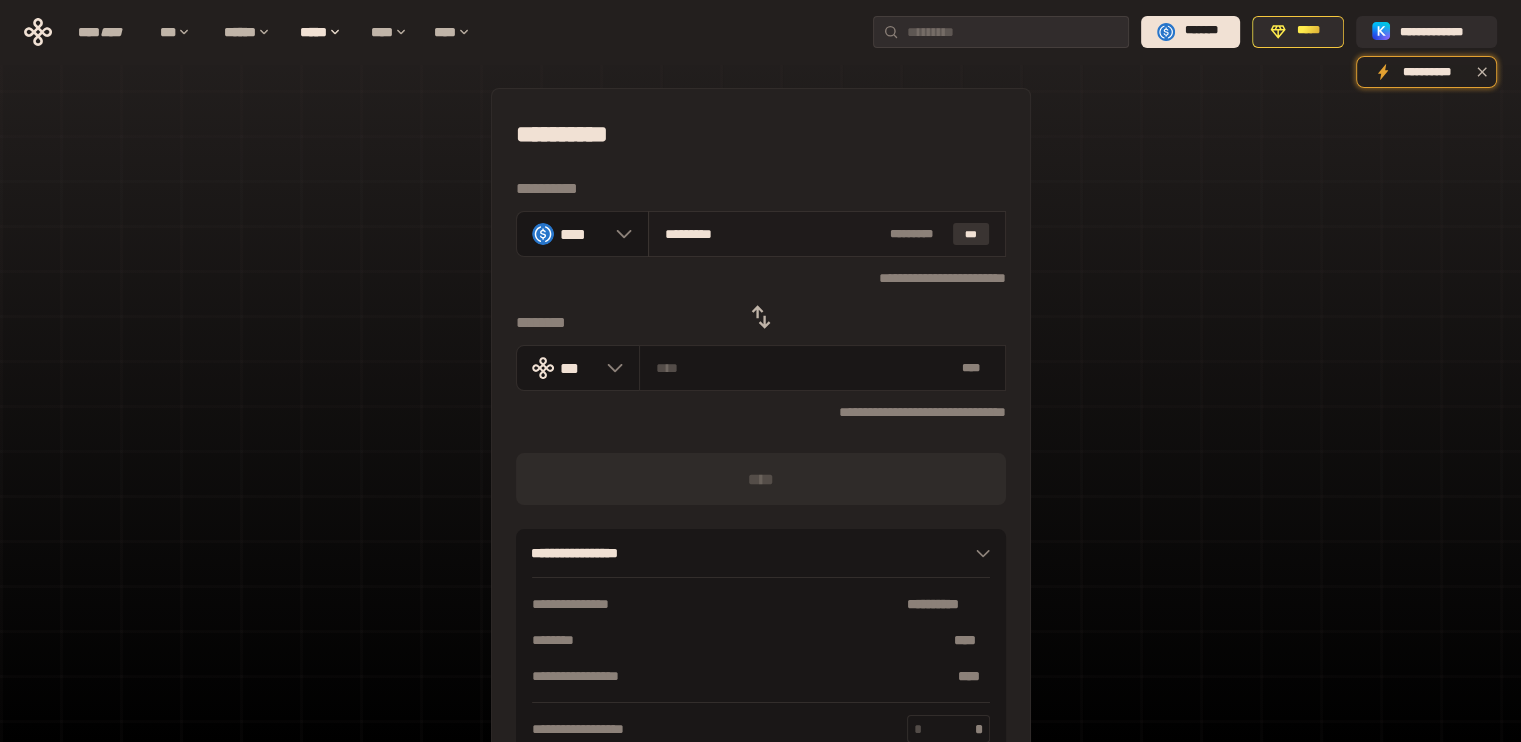 click on "***" at bounding box center (971, 234) 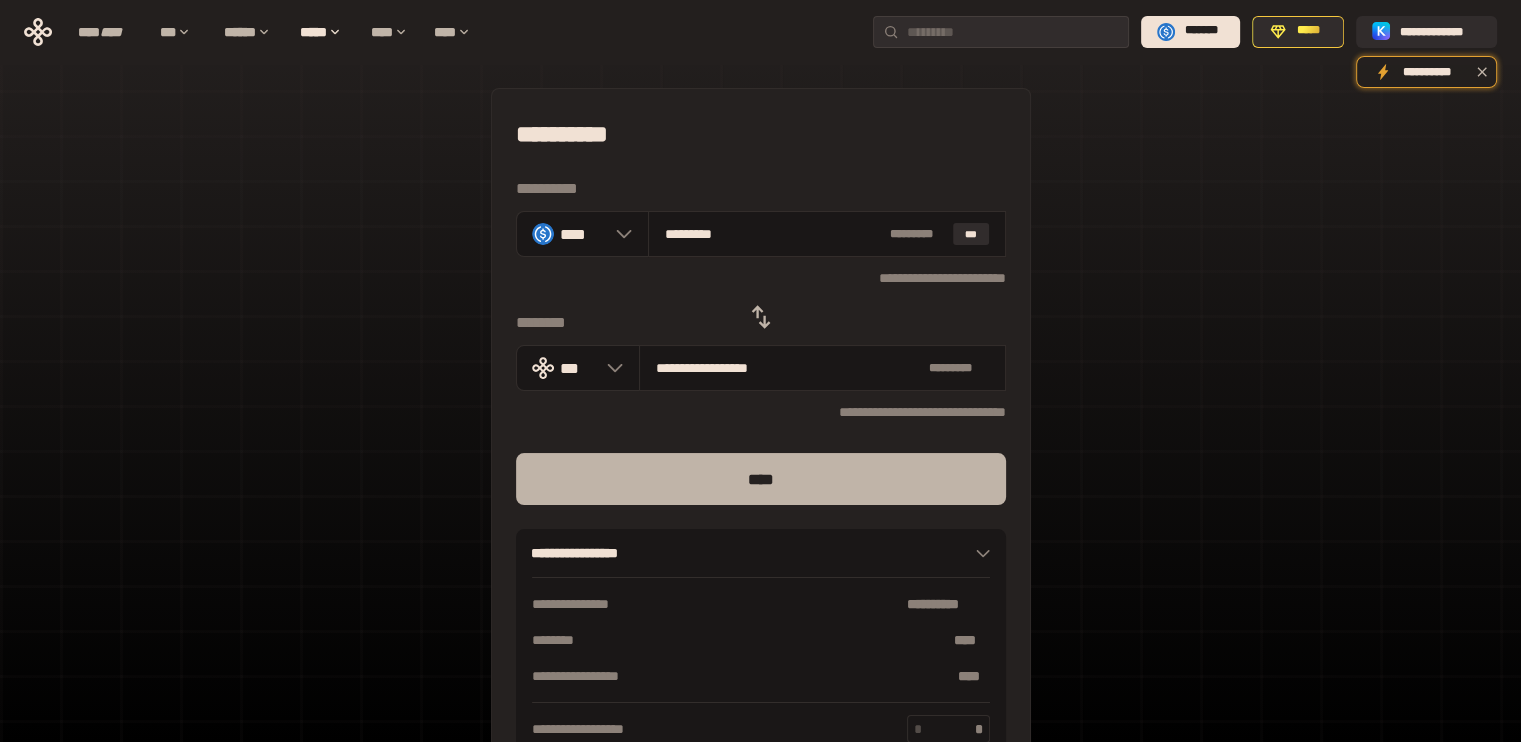 click on "****" at bounding box center [761, 479] 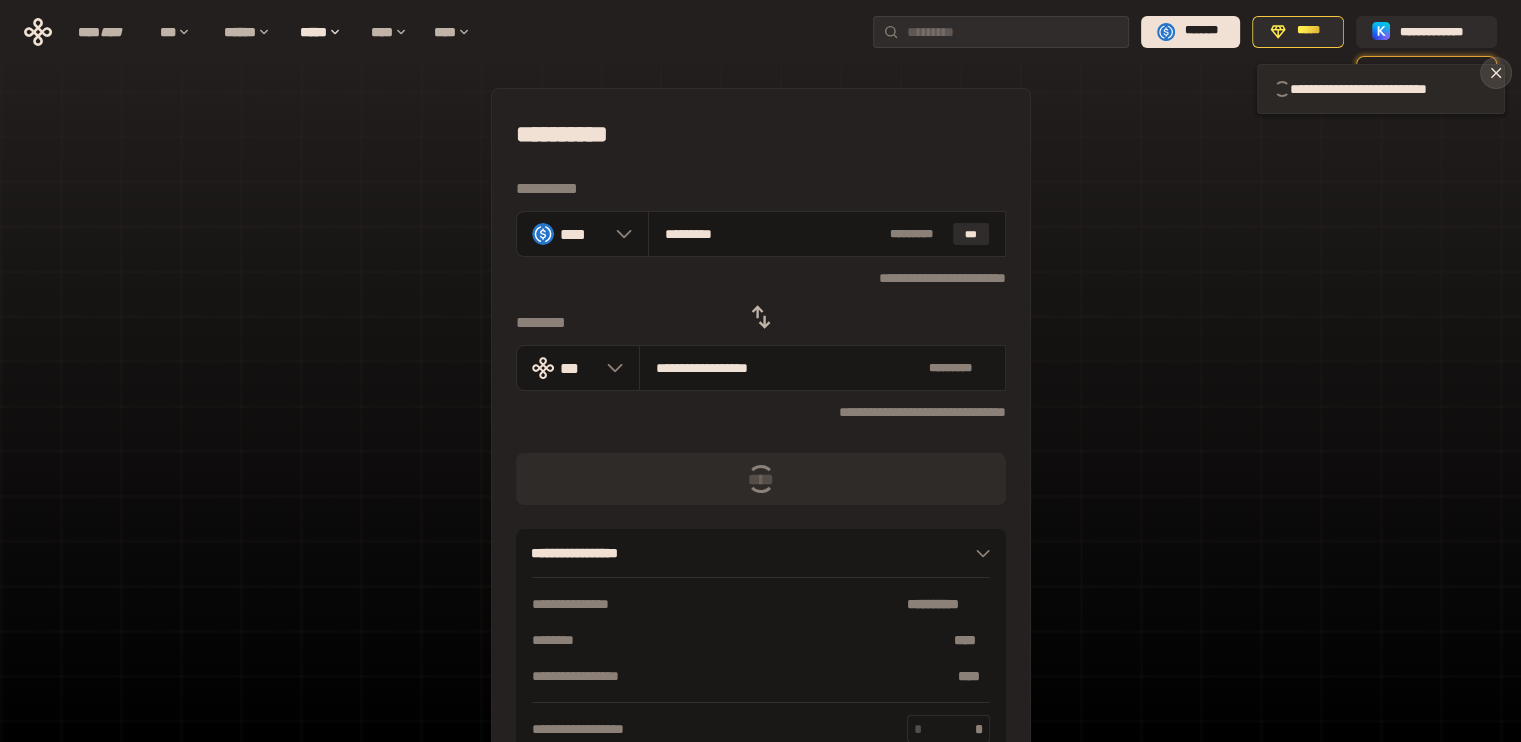 click 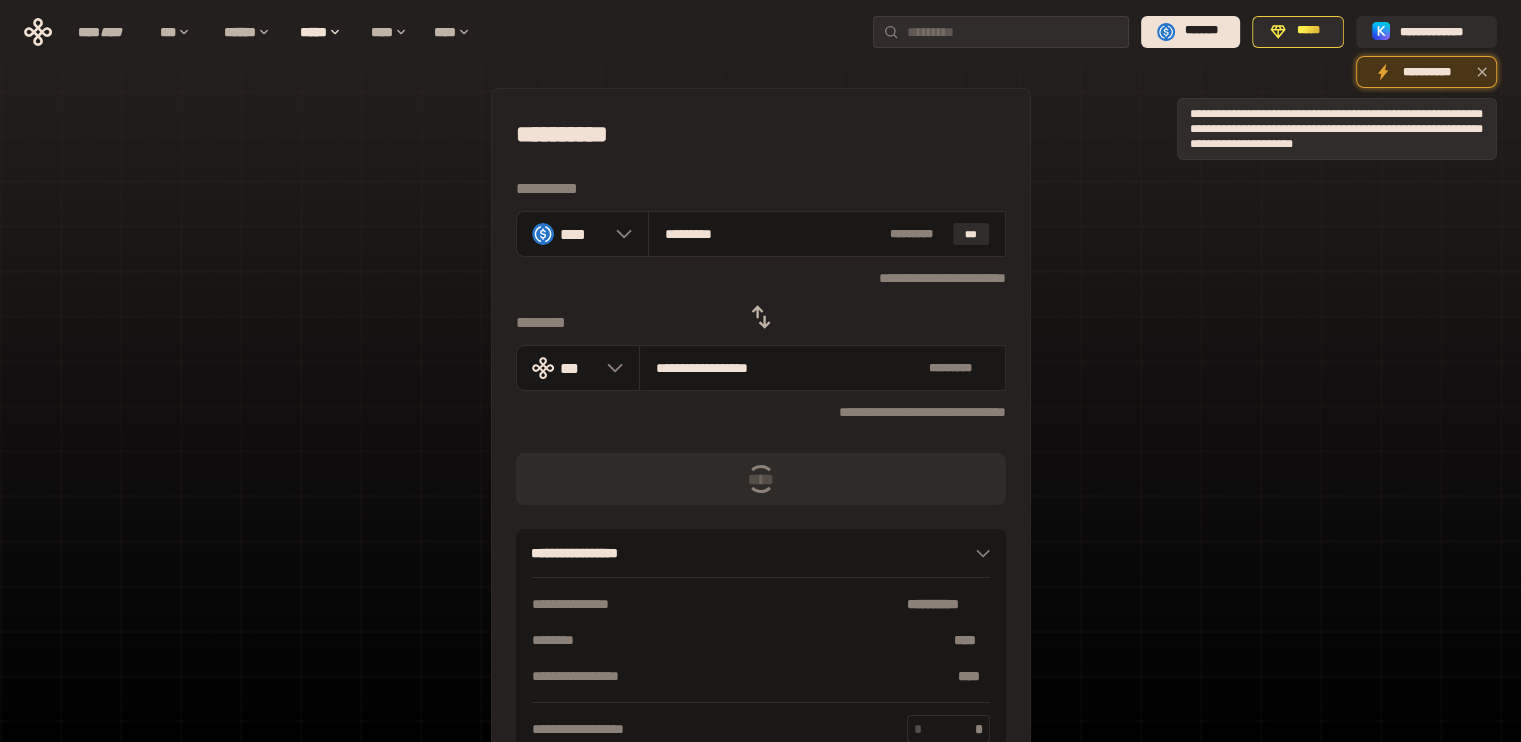 click on "**********" at bounding box center [1426, 72] 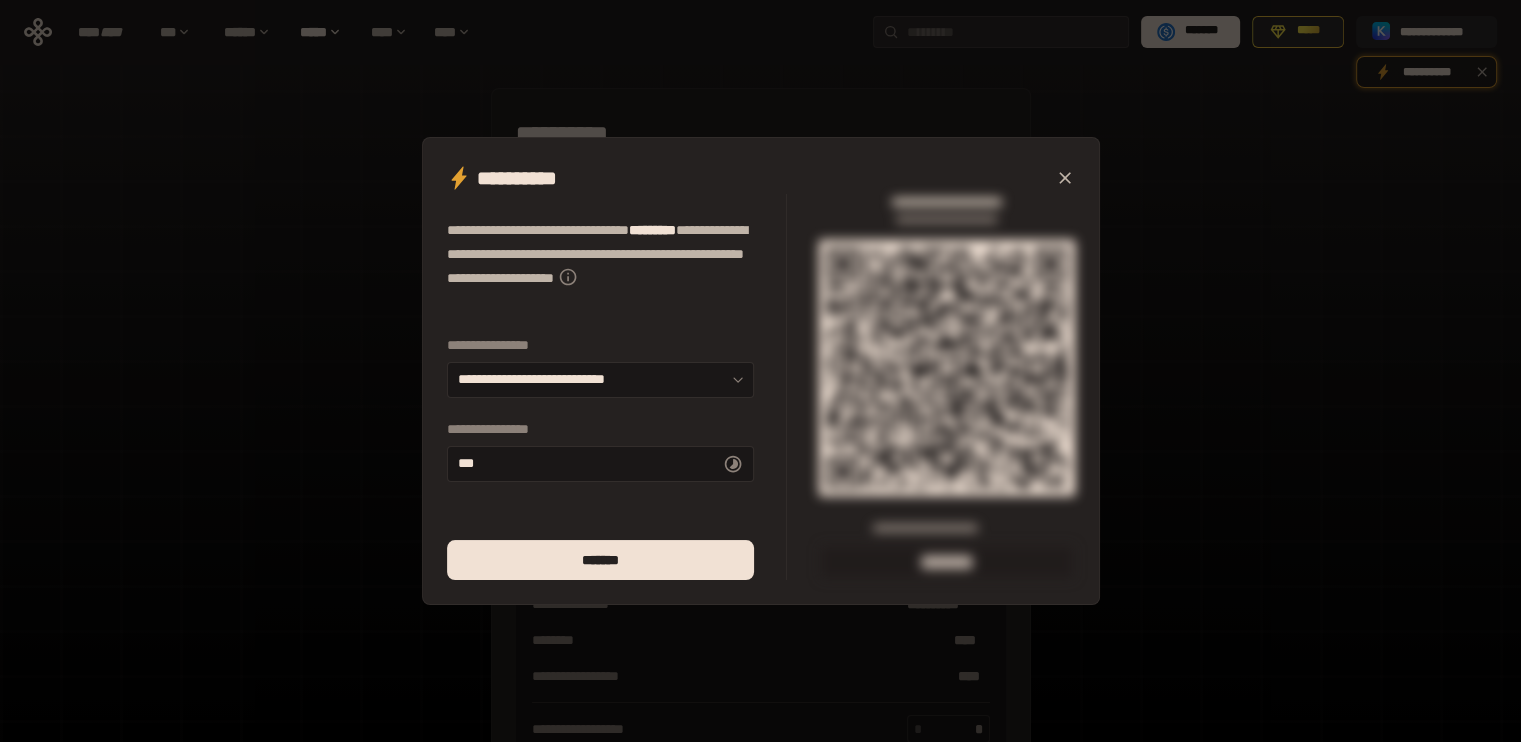 type 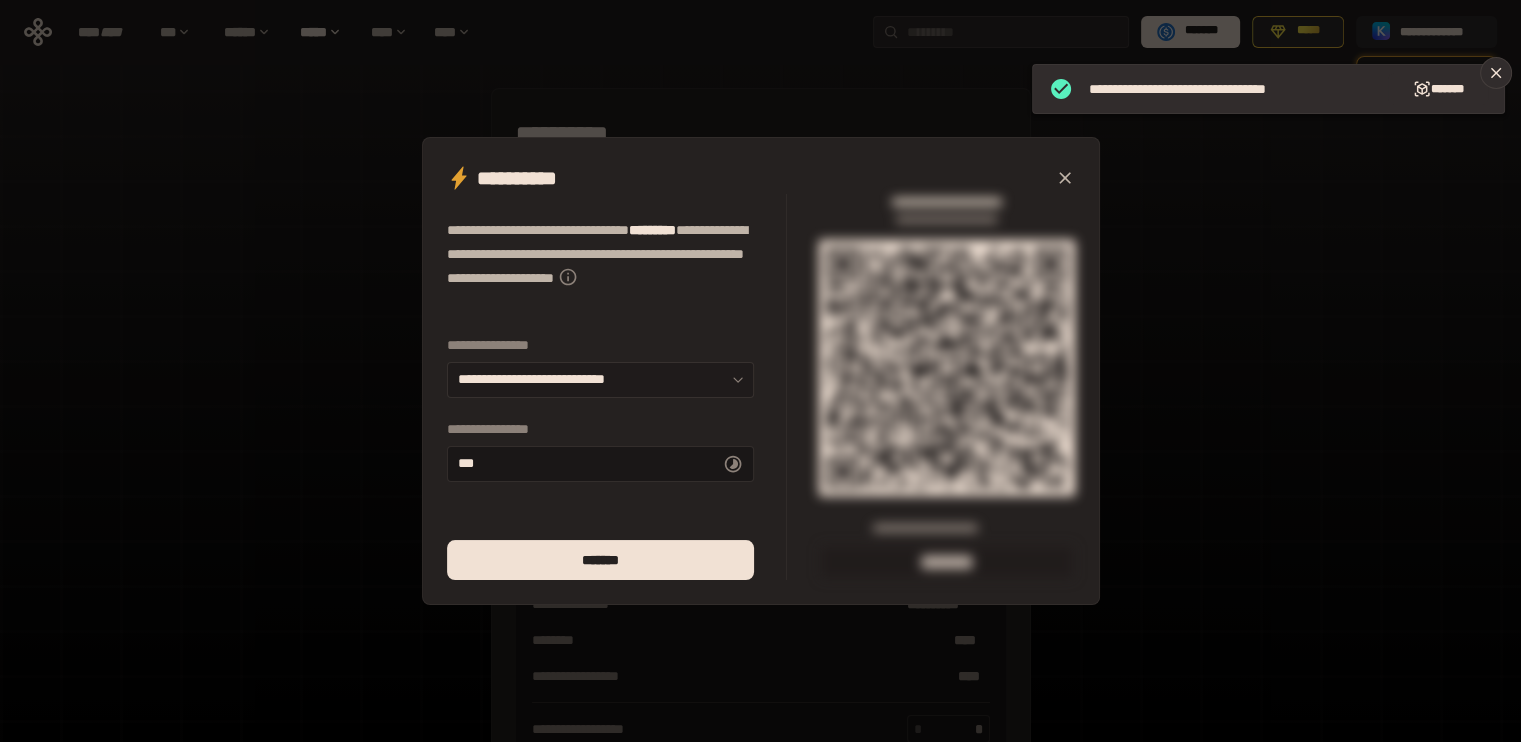 click at bounding box center (733, 380) 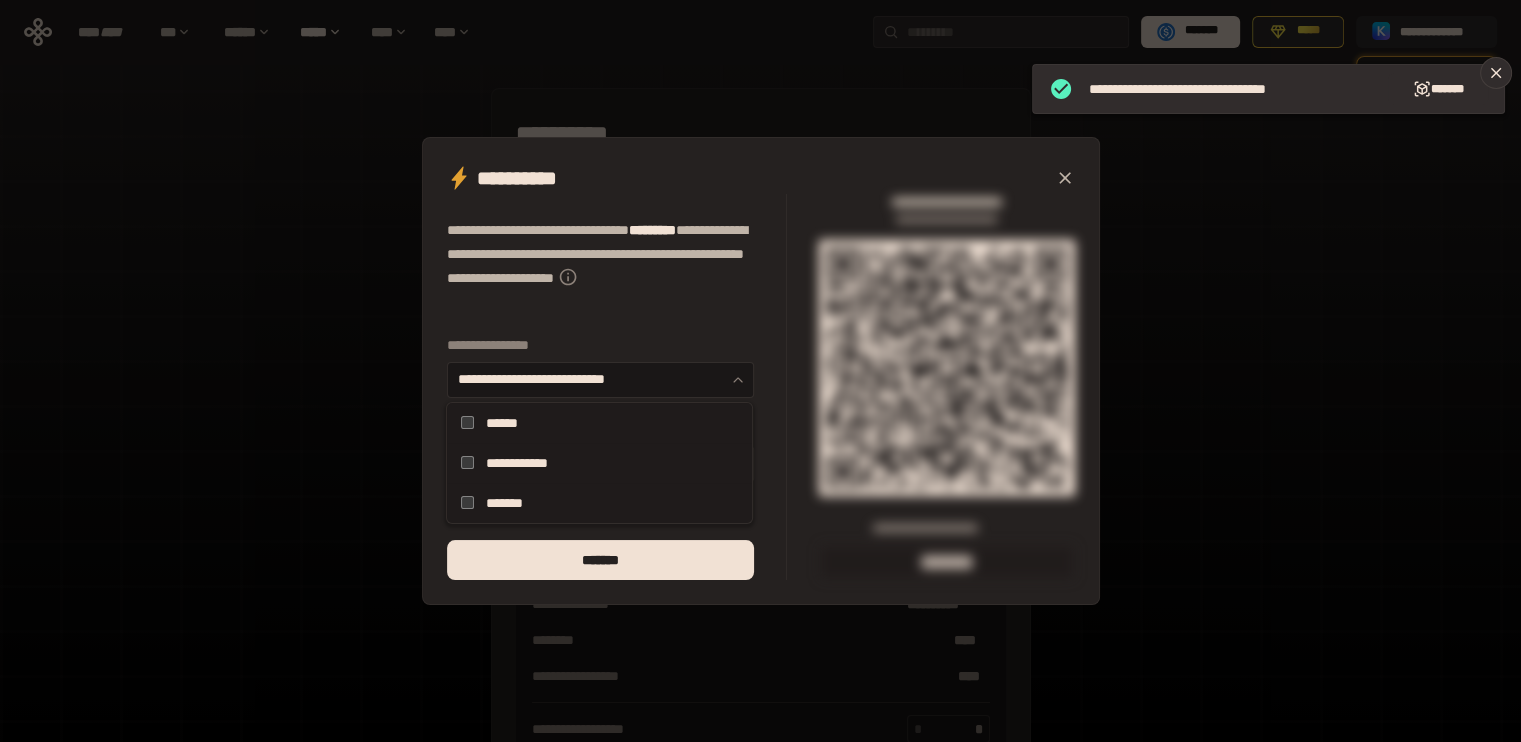click 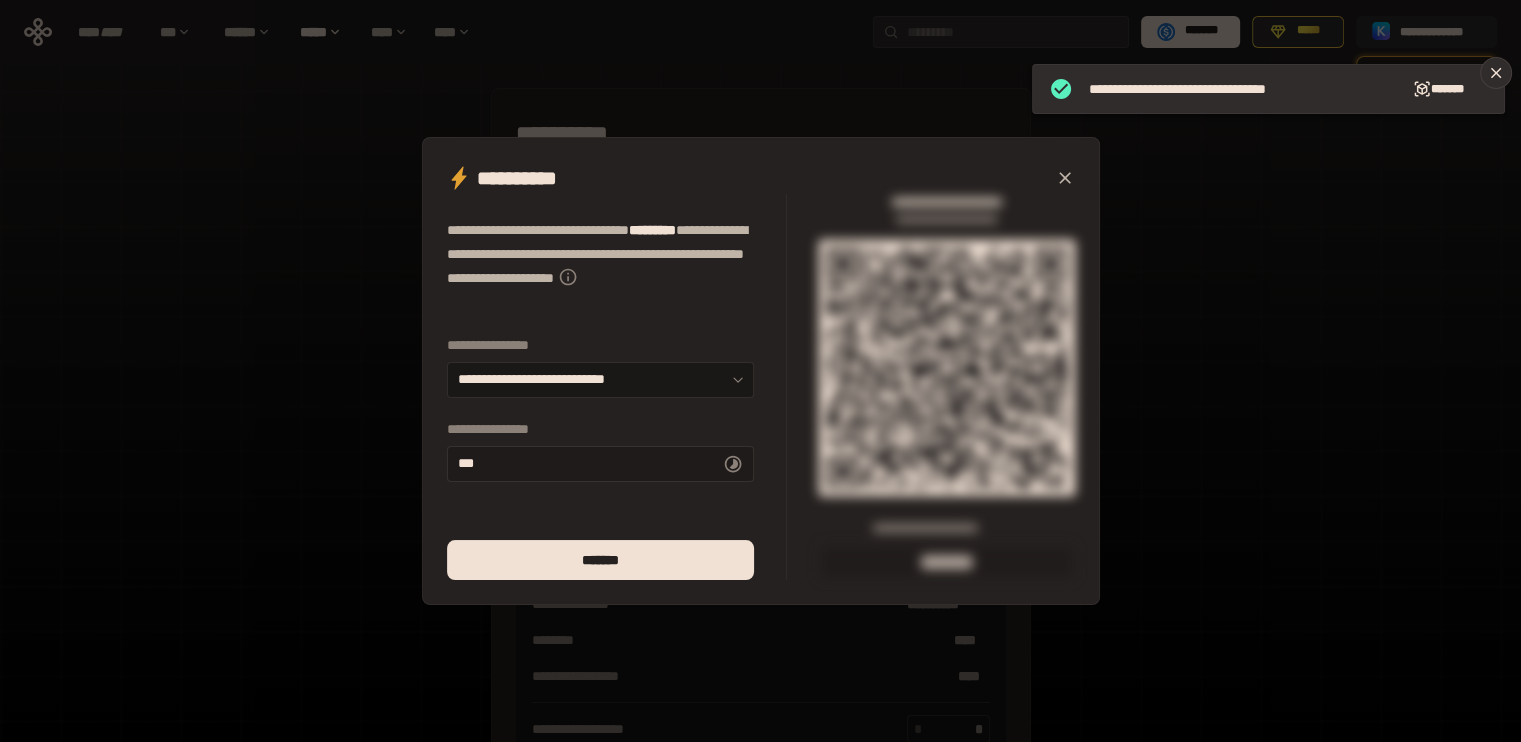 click on "** *" at bounding box center [600, 464] 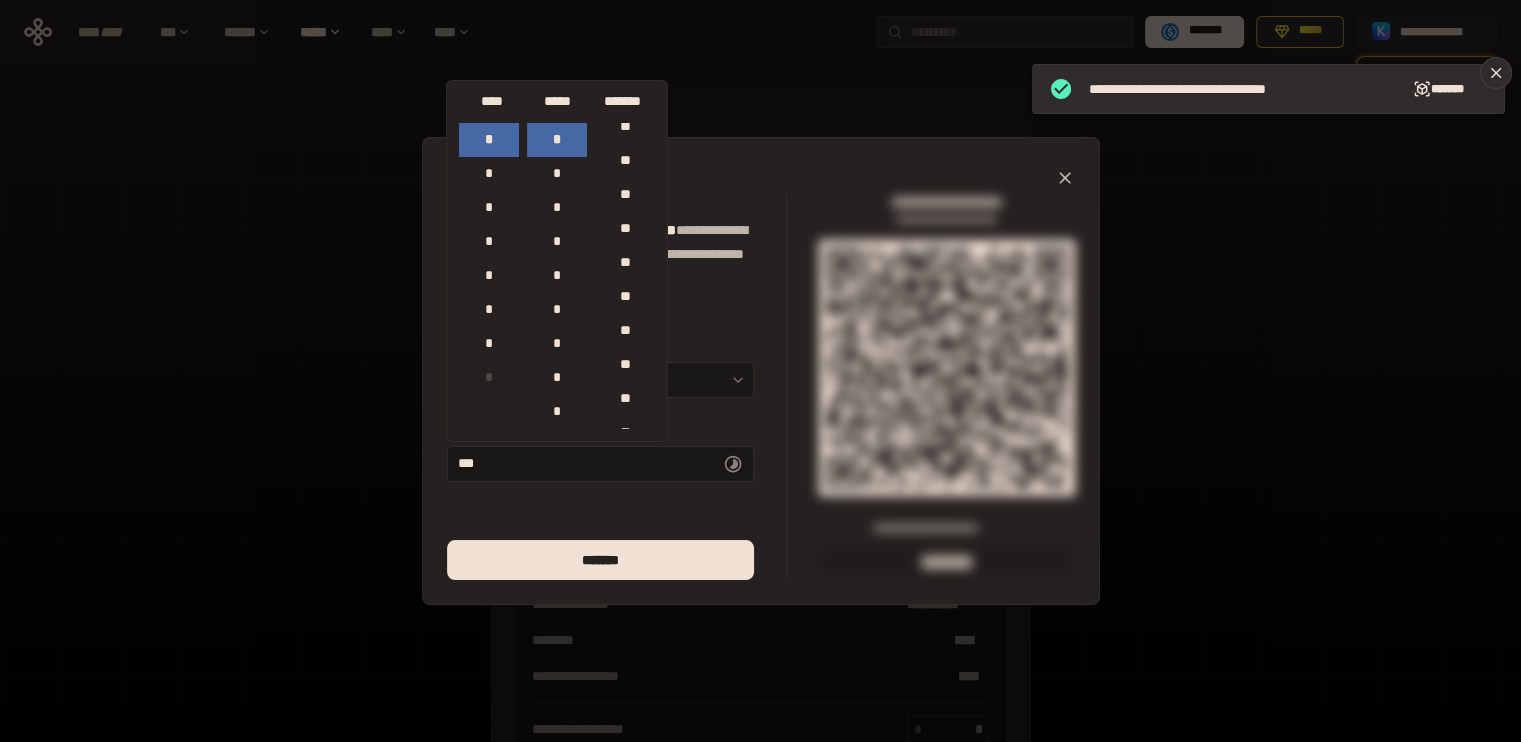 scroll, scrollTop: 1733, scrollLeft: 0, axis: vertical 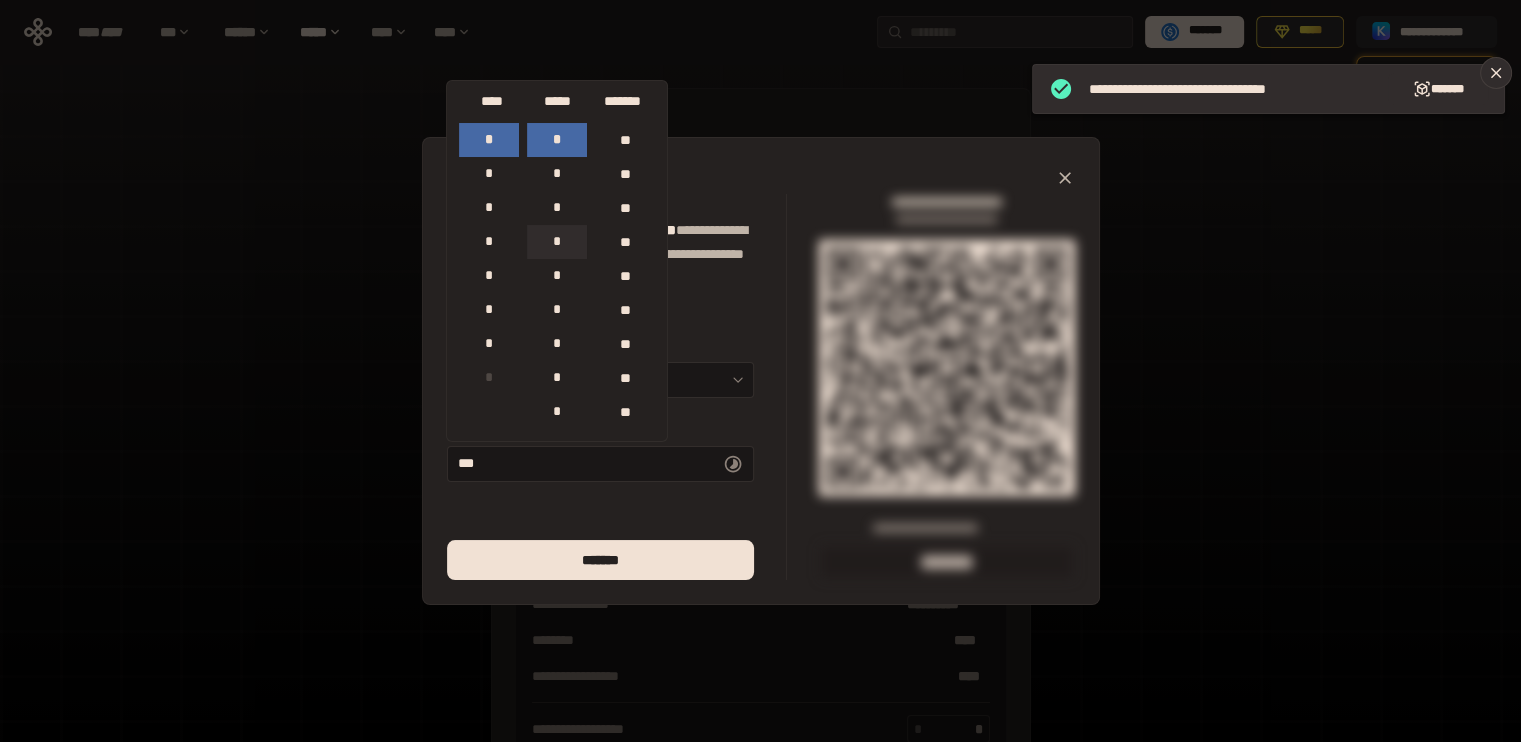 click on "*" at bounding box center [557, 242] 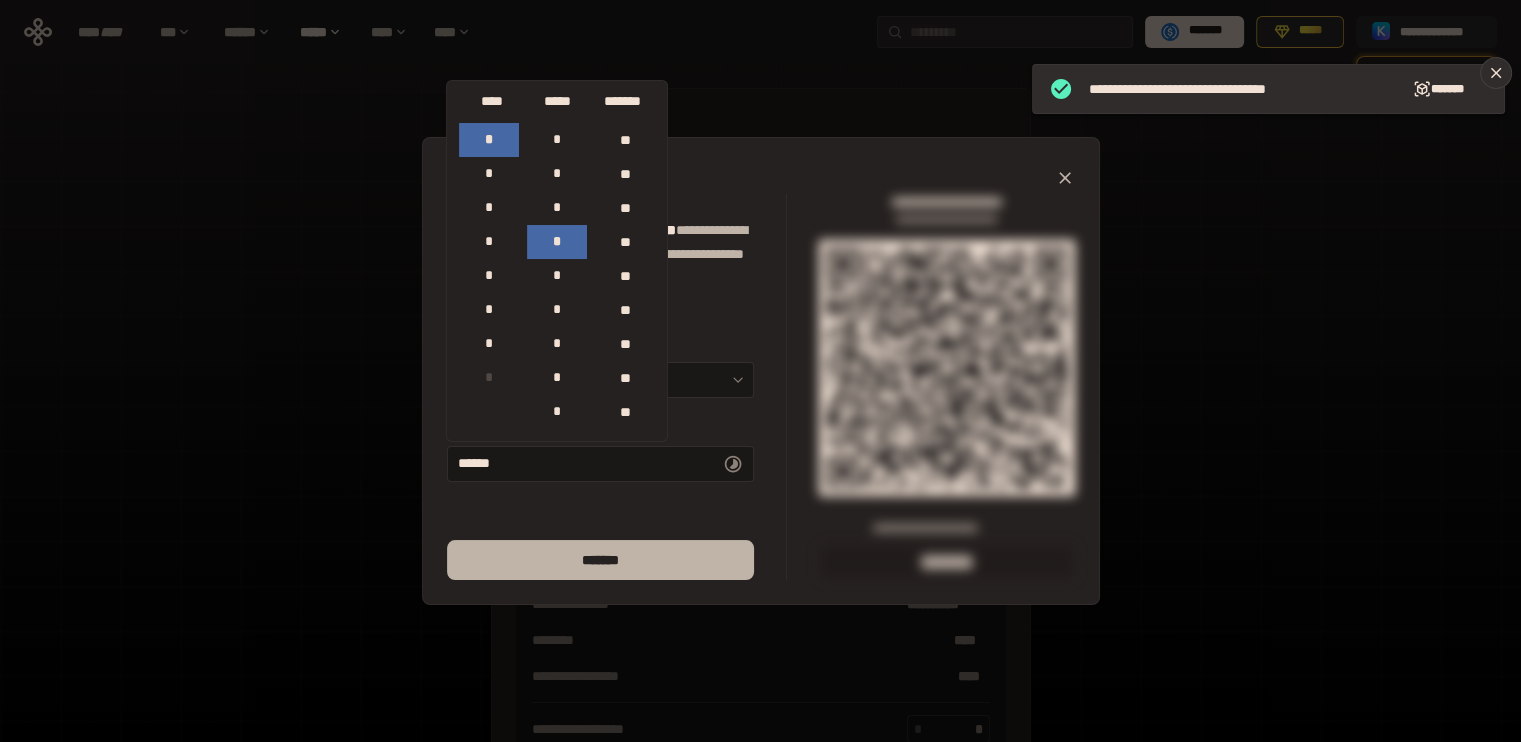click on "*******" at bounding box center [600, 560] 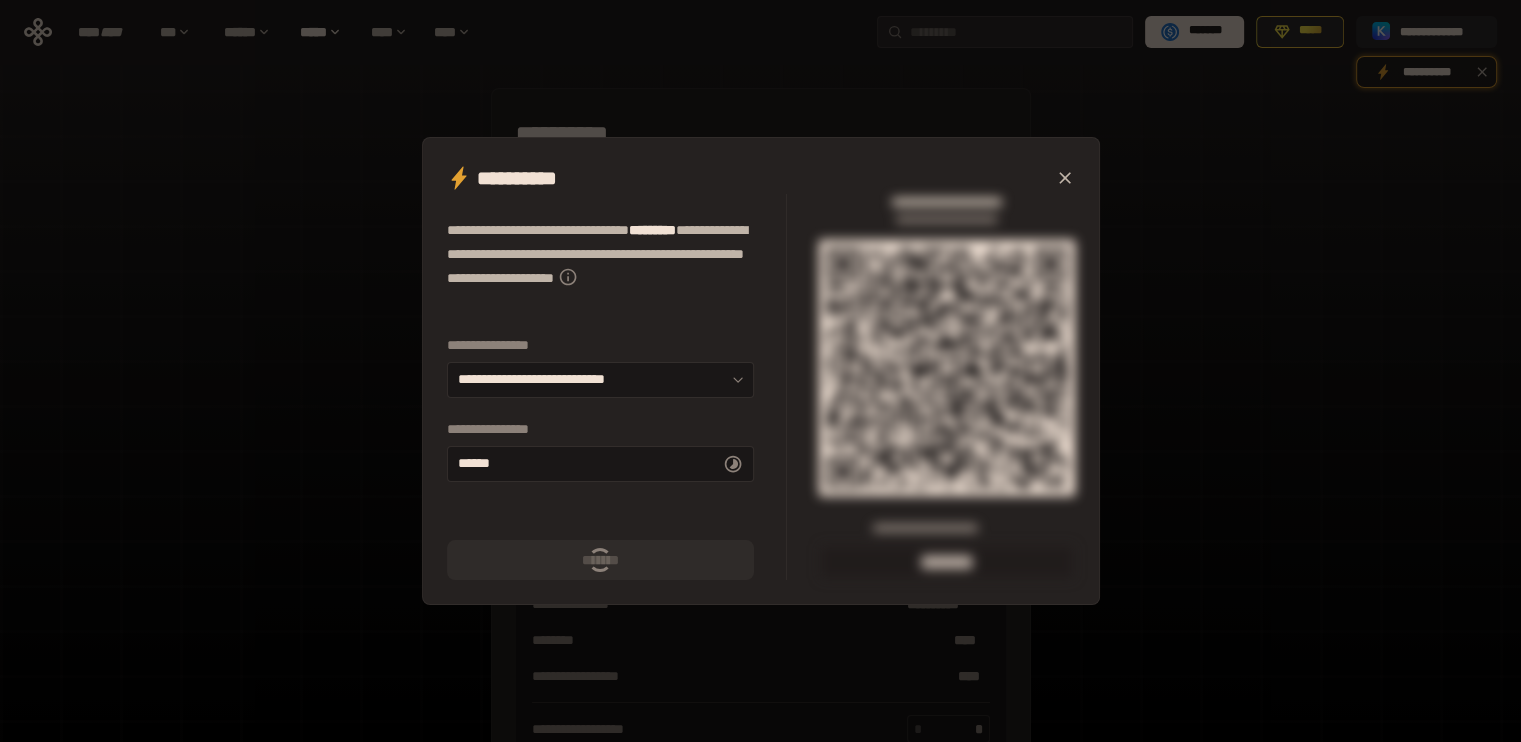 type on "******" 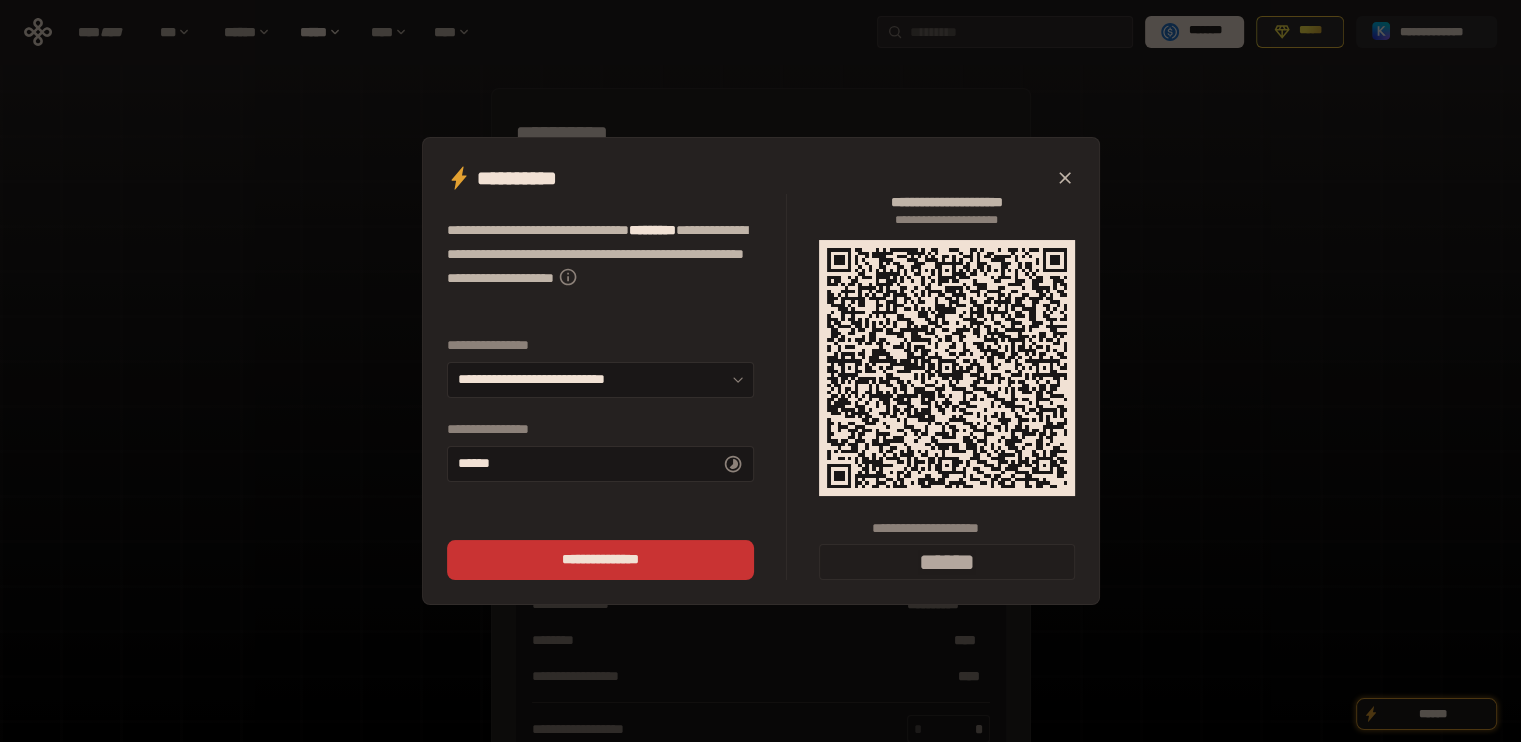 click at bounding box center [1065, 178] 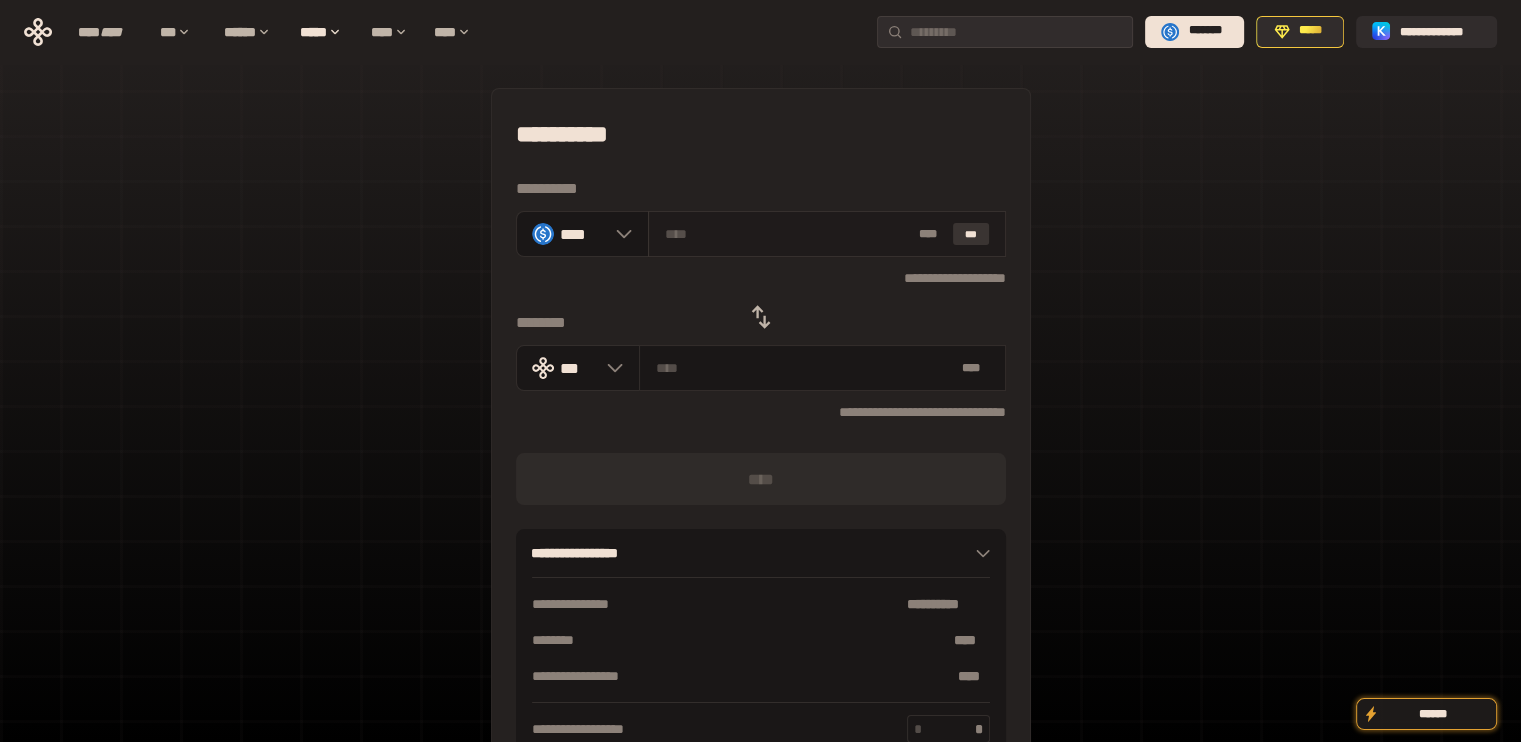 click on "***" at bounding box center (971, 234) 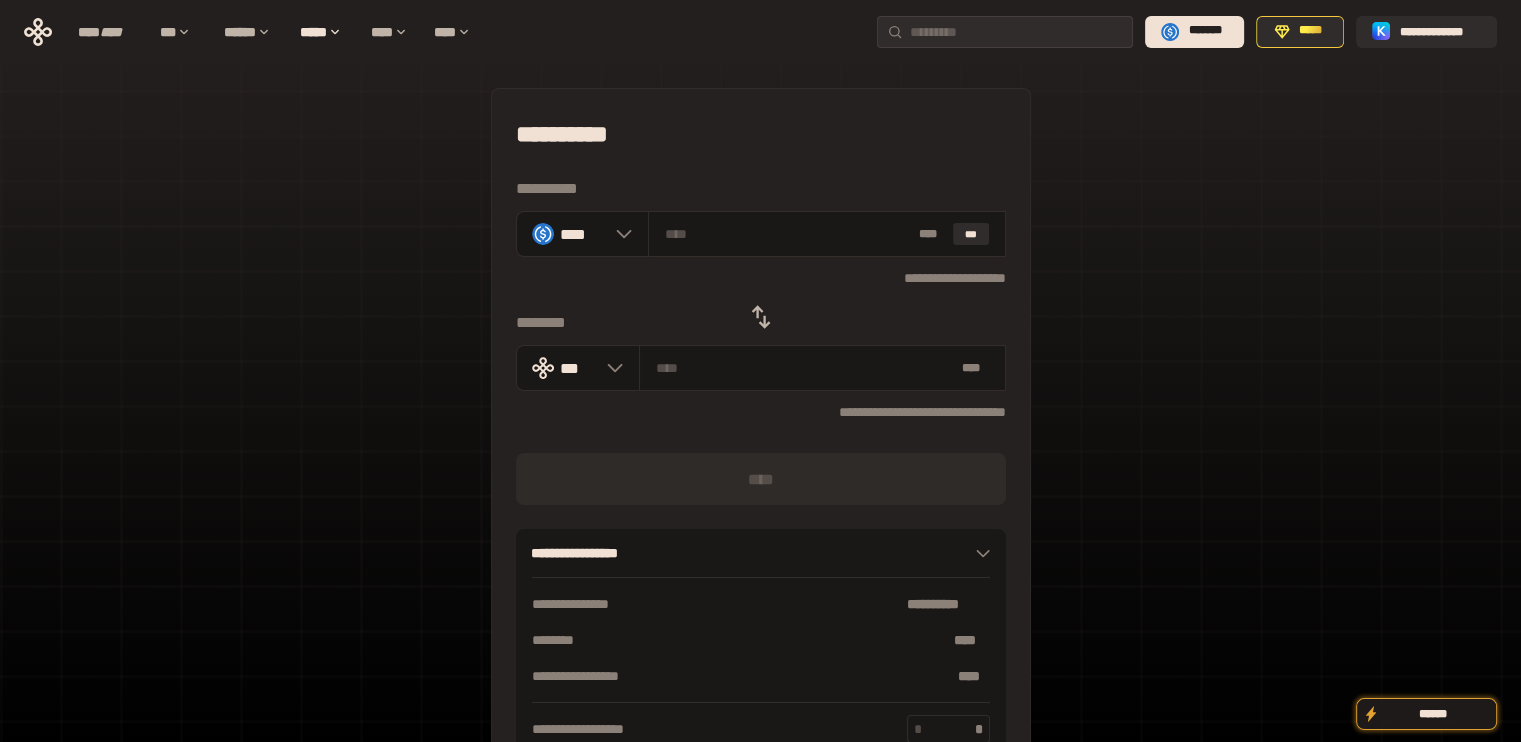 click 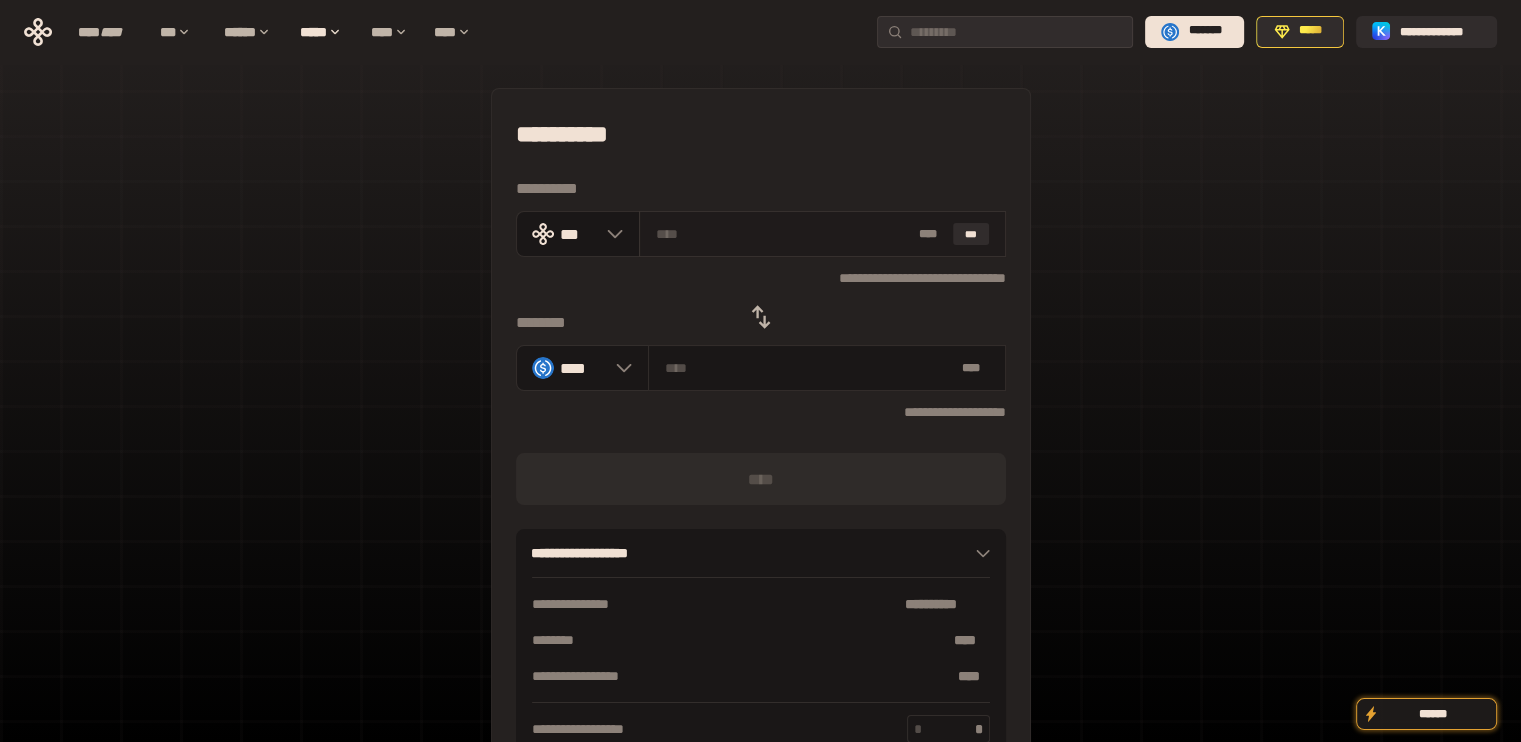 click at bounding box center (783, 234) 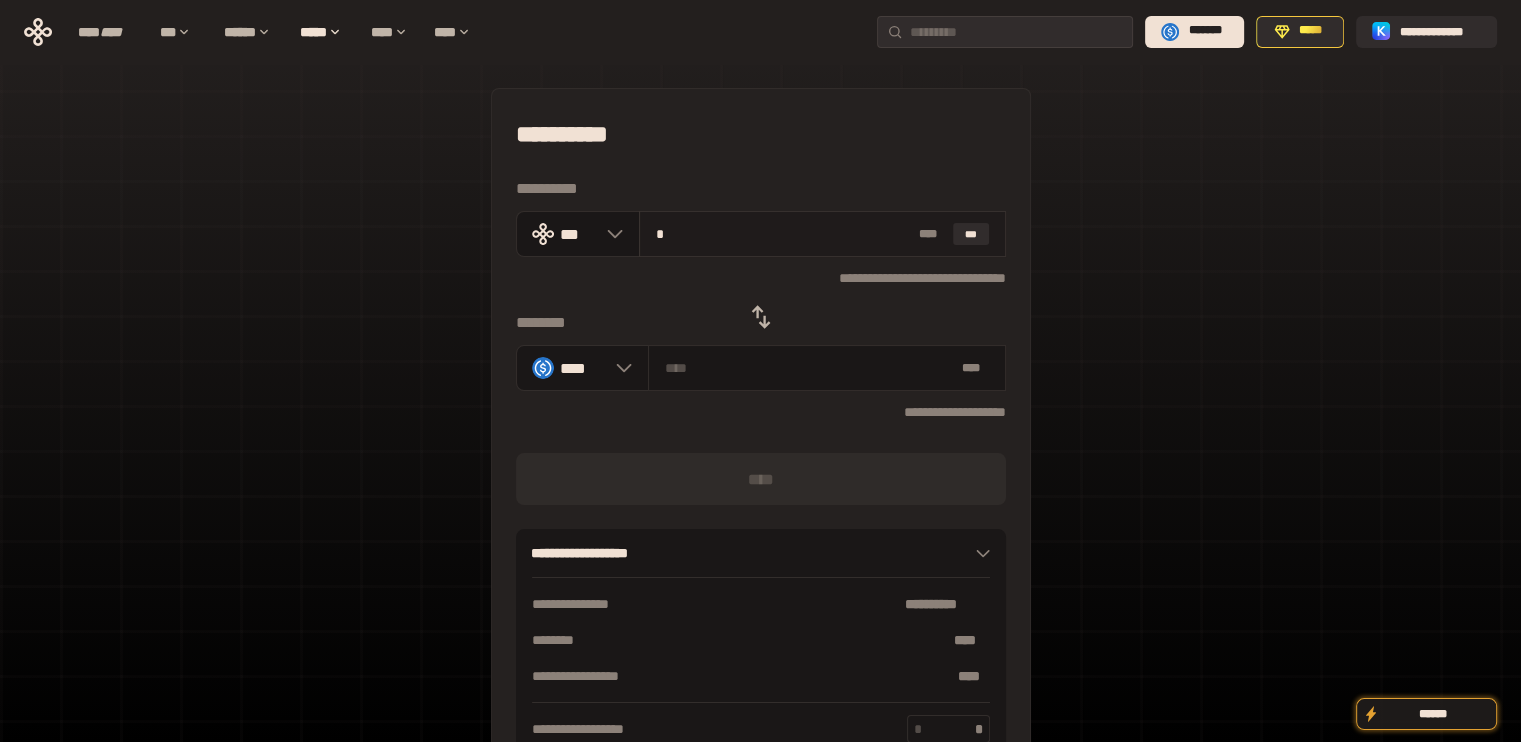 type on "********" 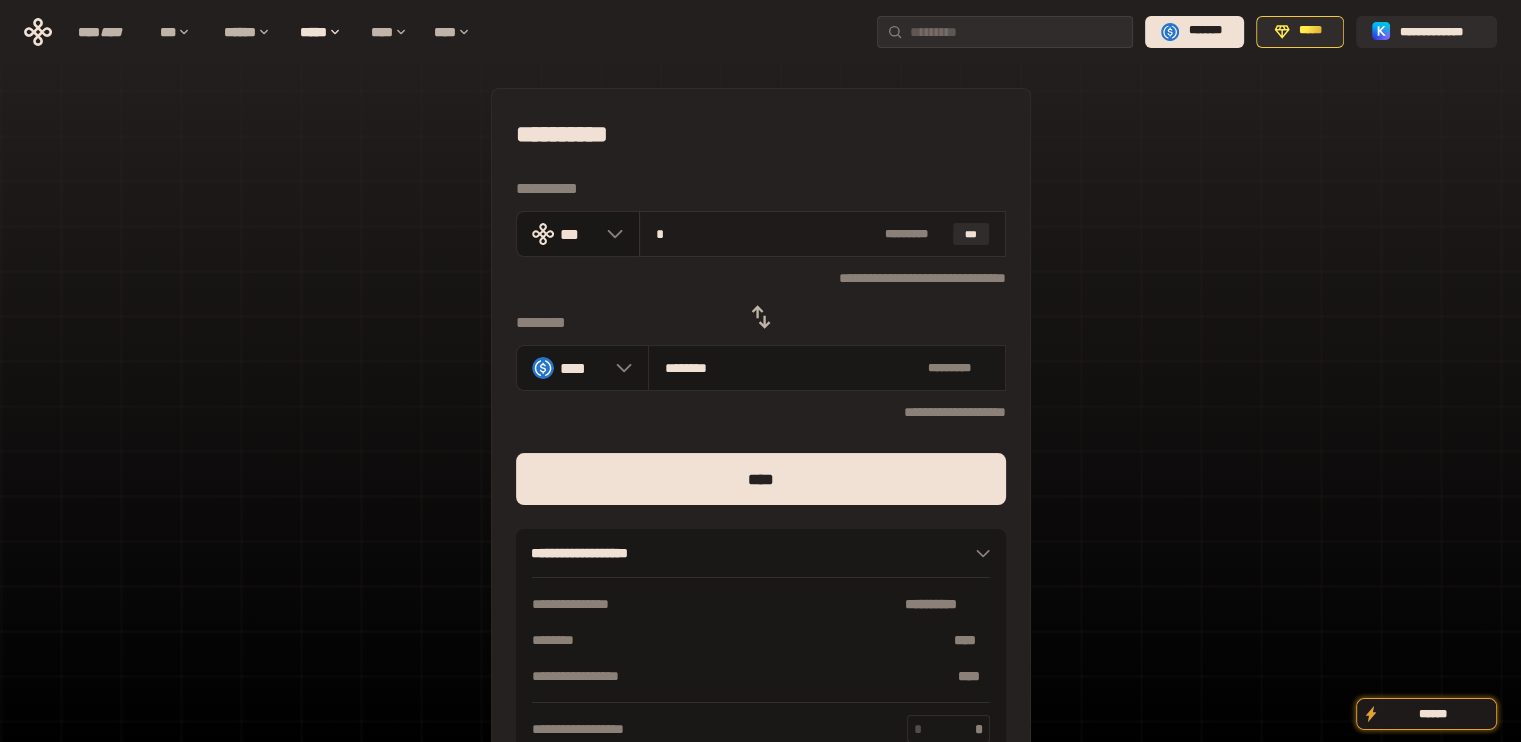 type on "**" 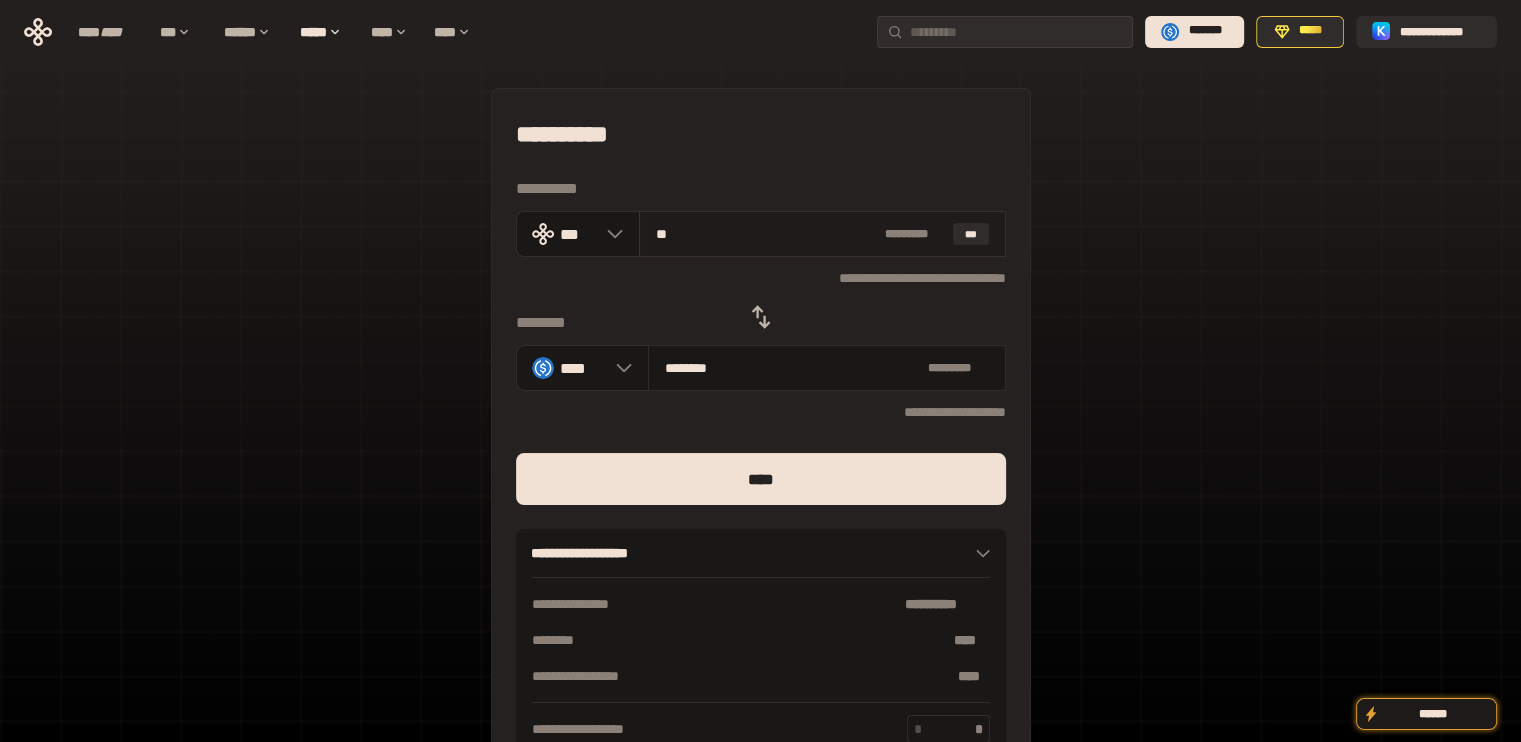 type on "*******" 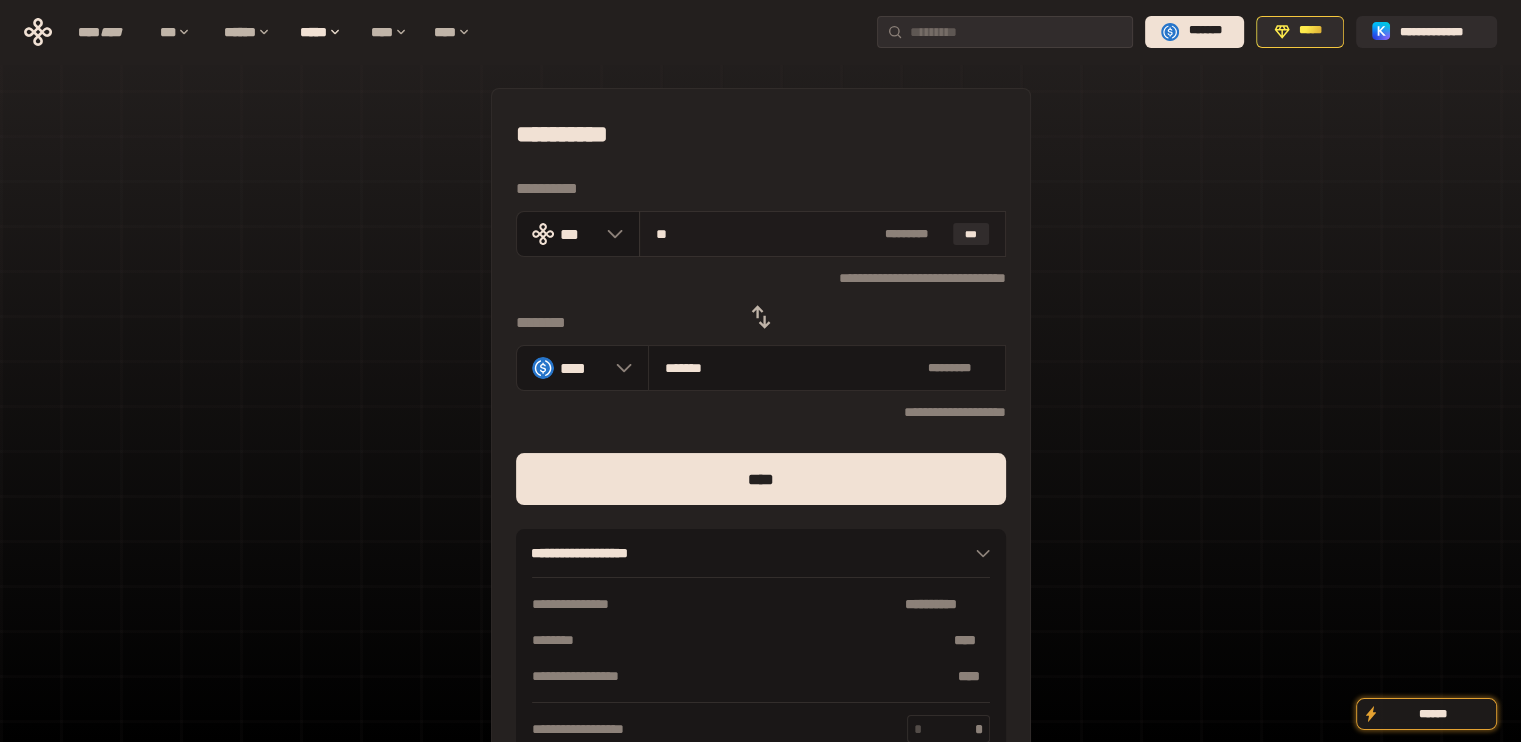 type on "***" 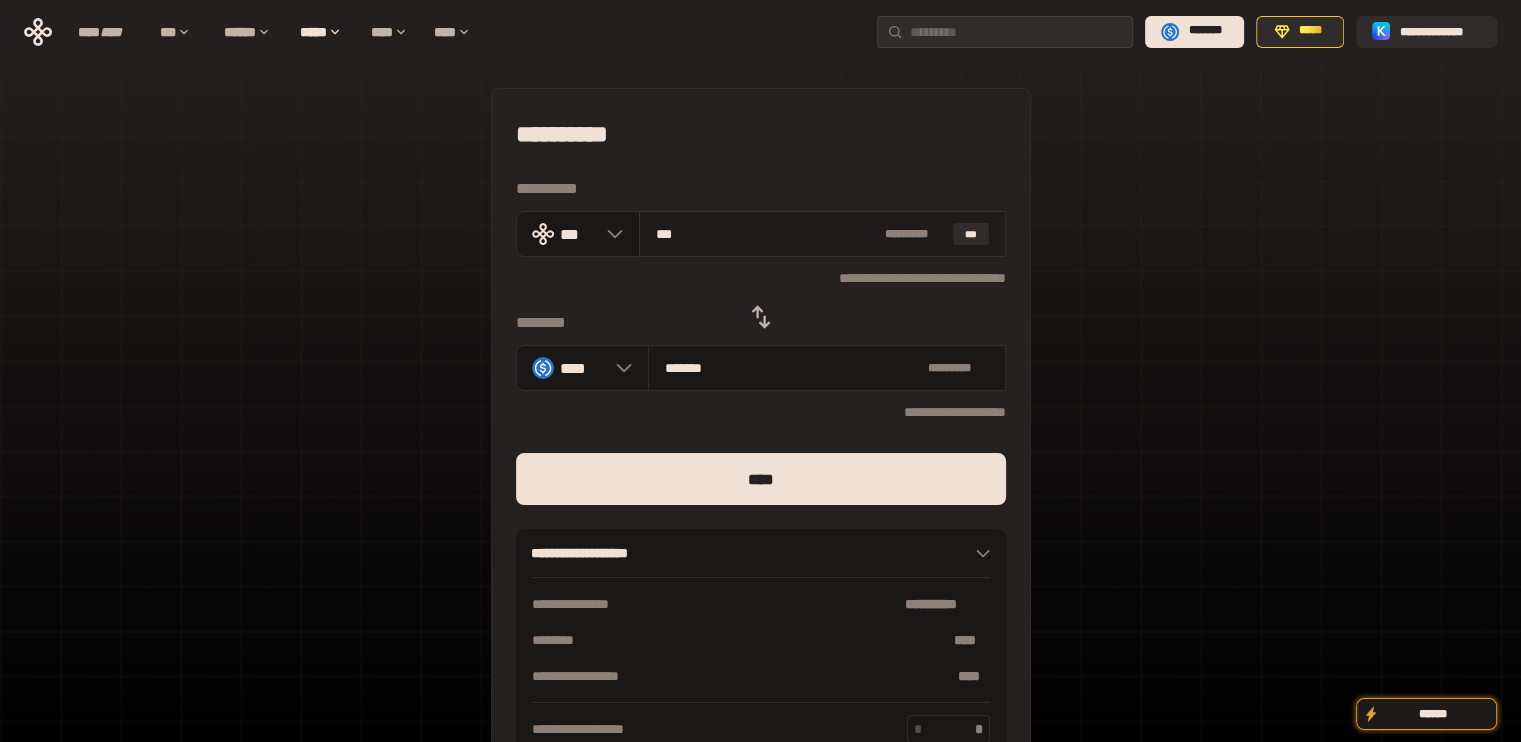 type on "*********" 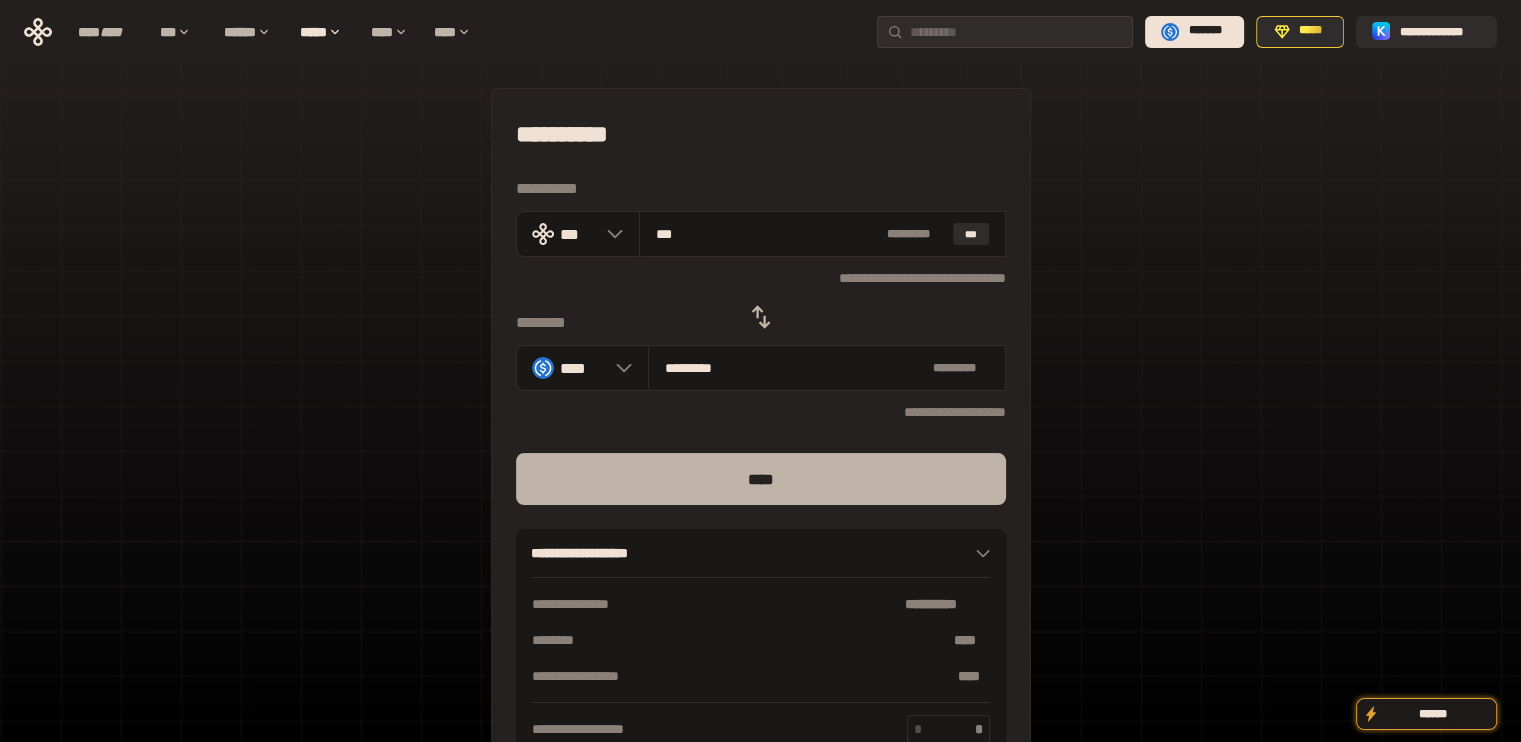 type on "***" 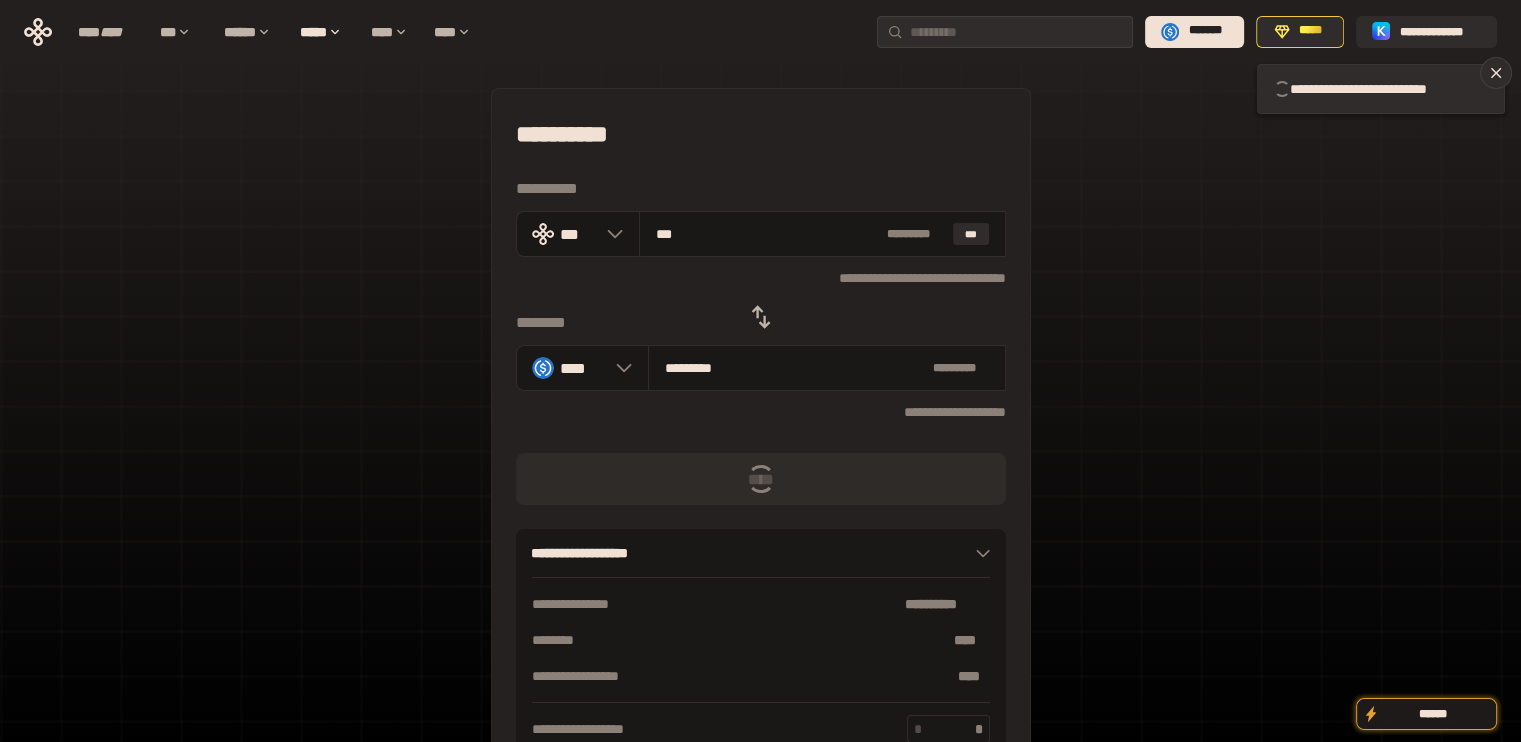 type 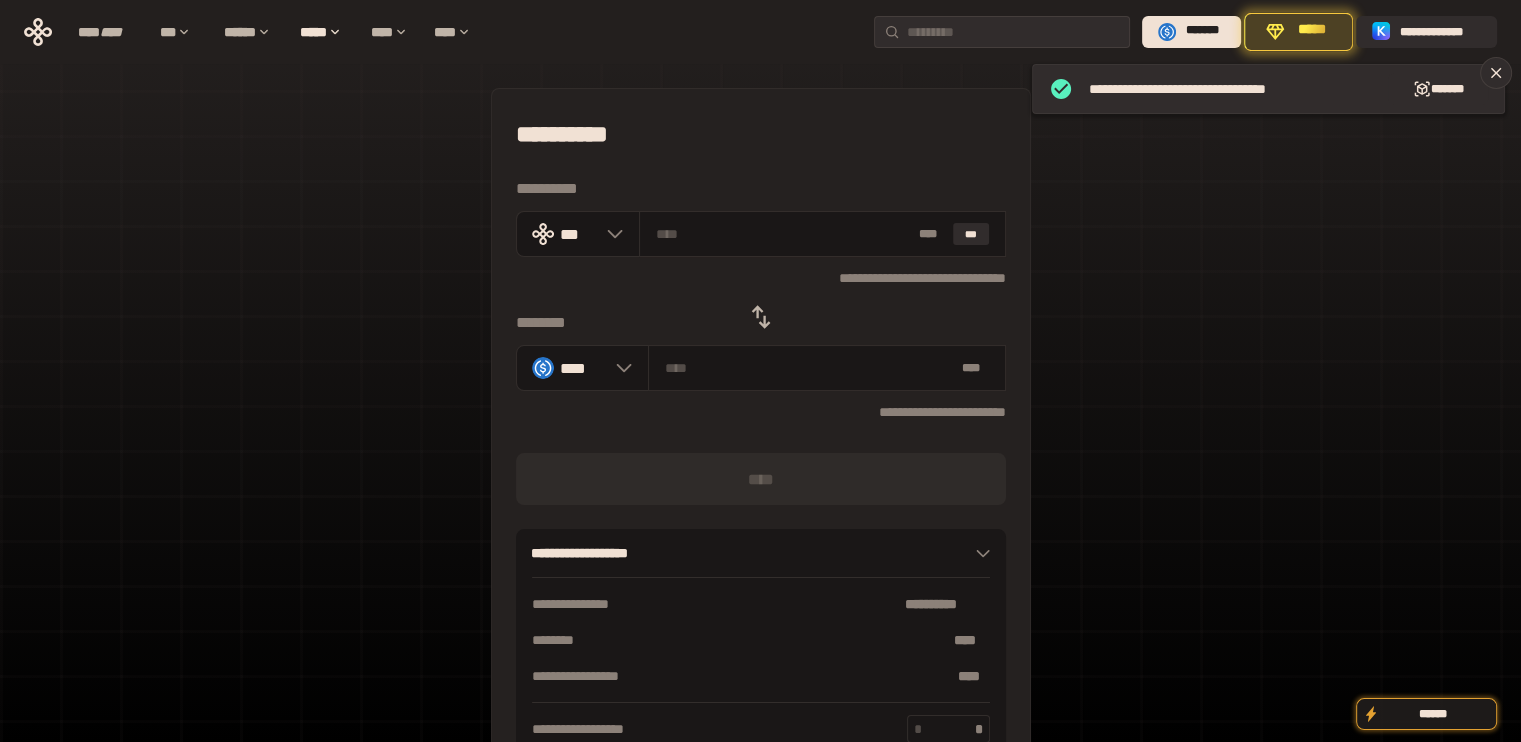 click 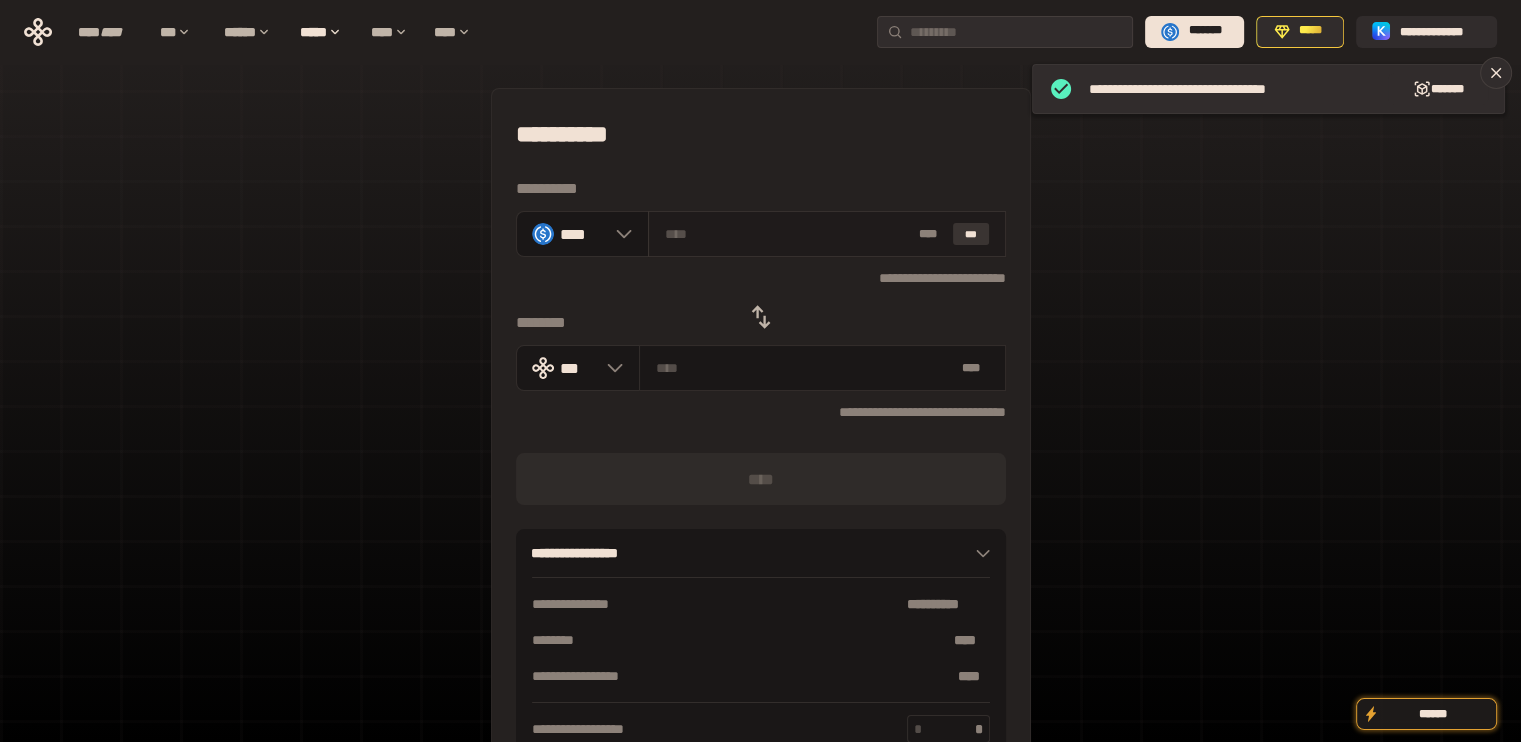 click on "***" at bounding box center [971, 234] 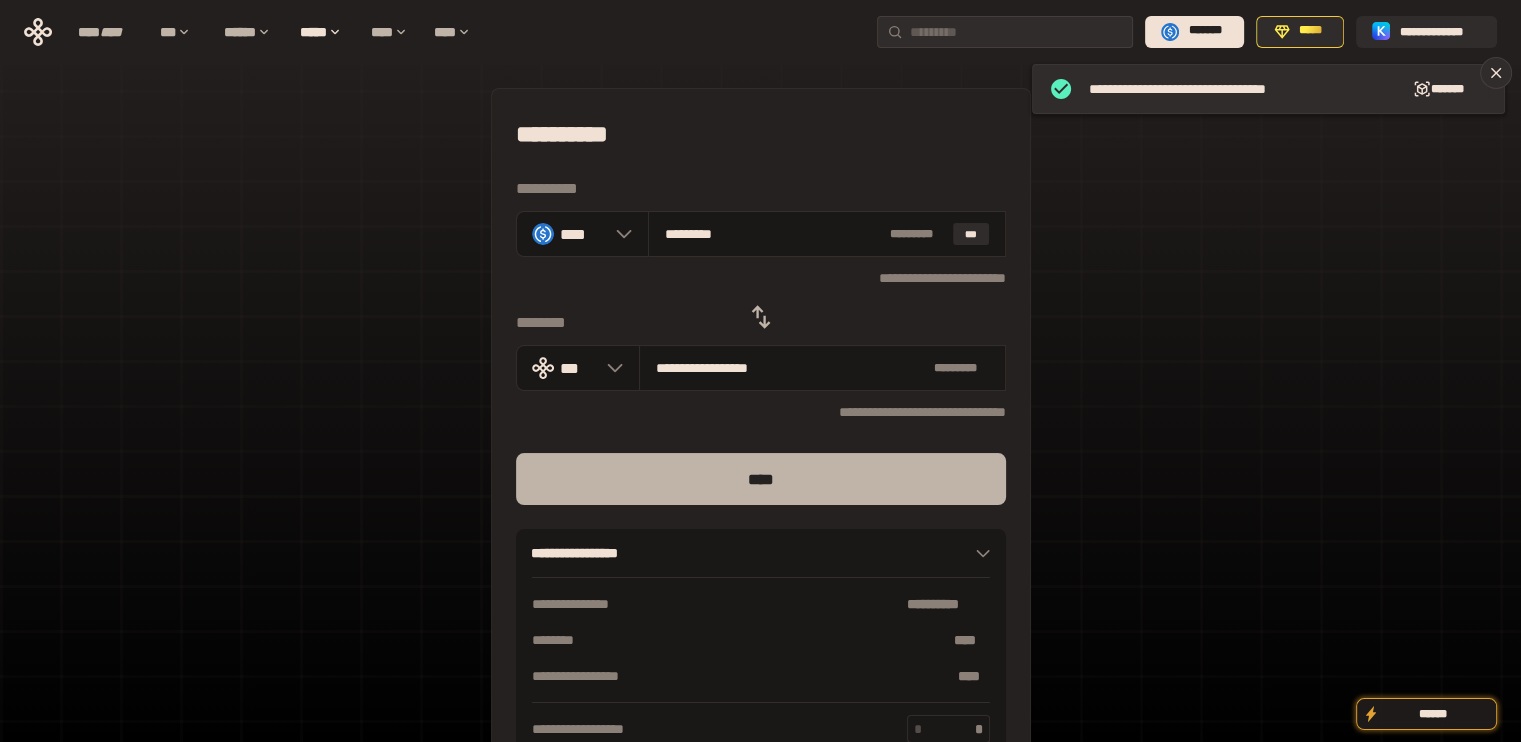 click on "****" at bounding box center [761, 479] 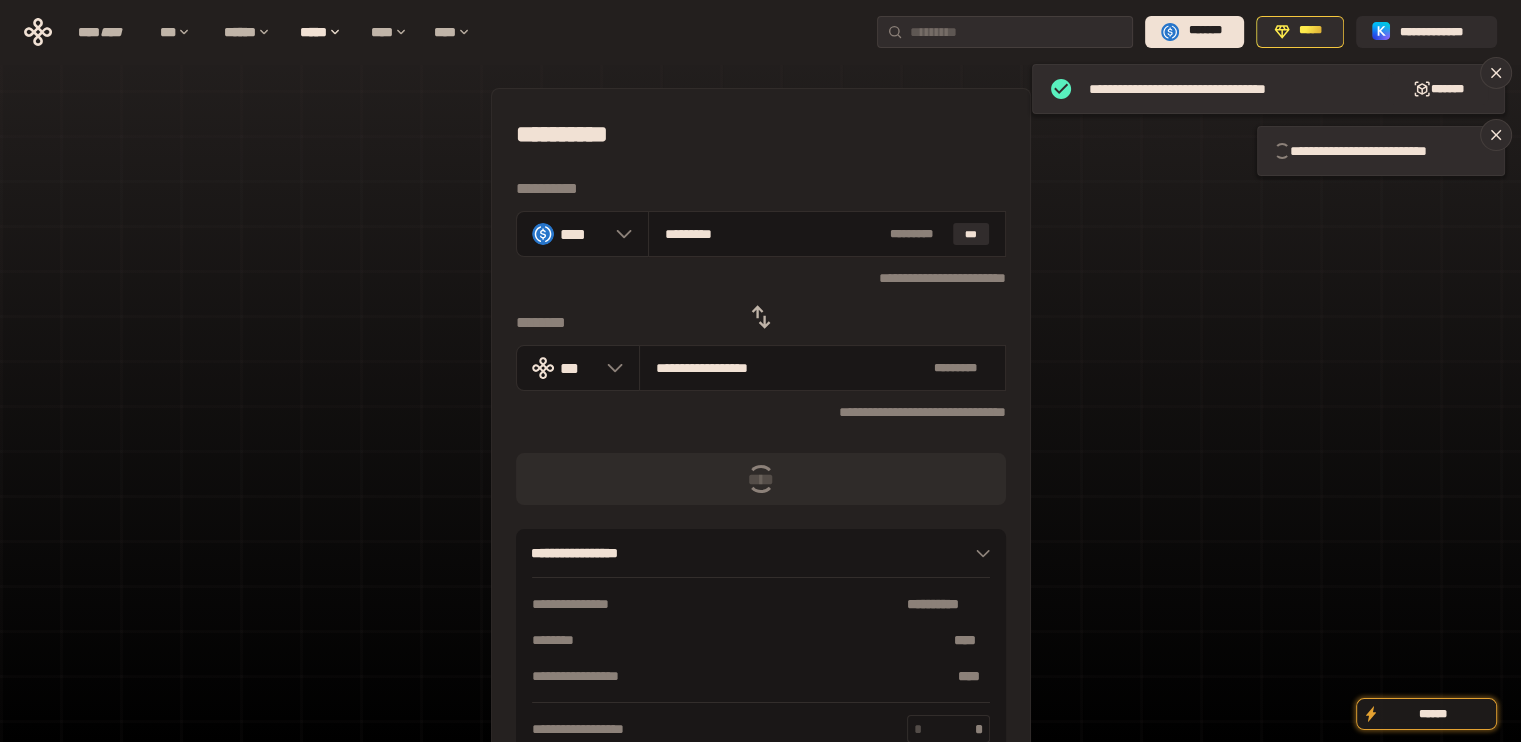 type 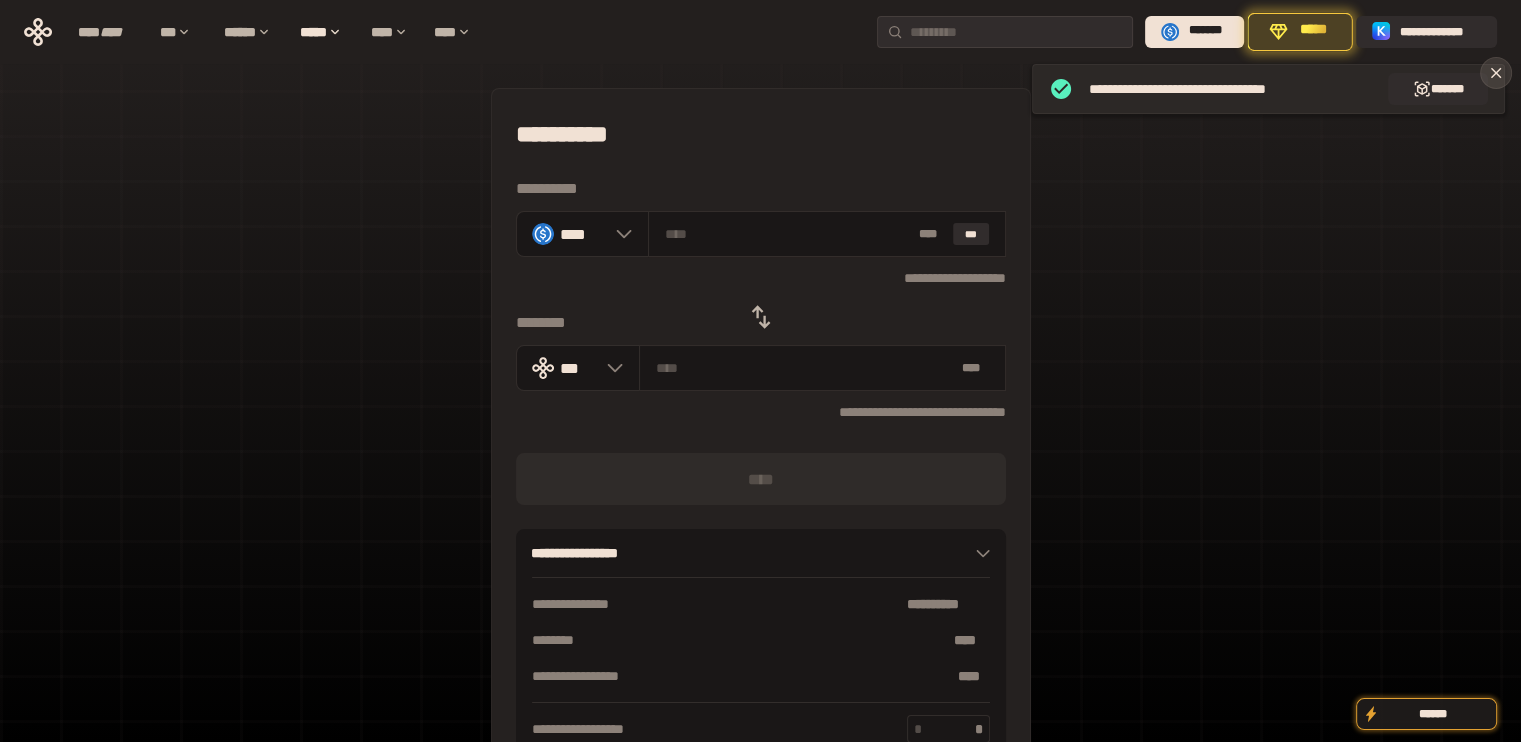 click 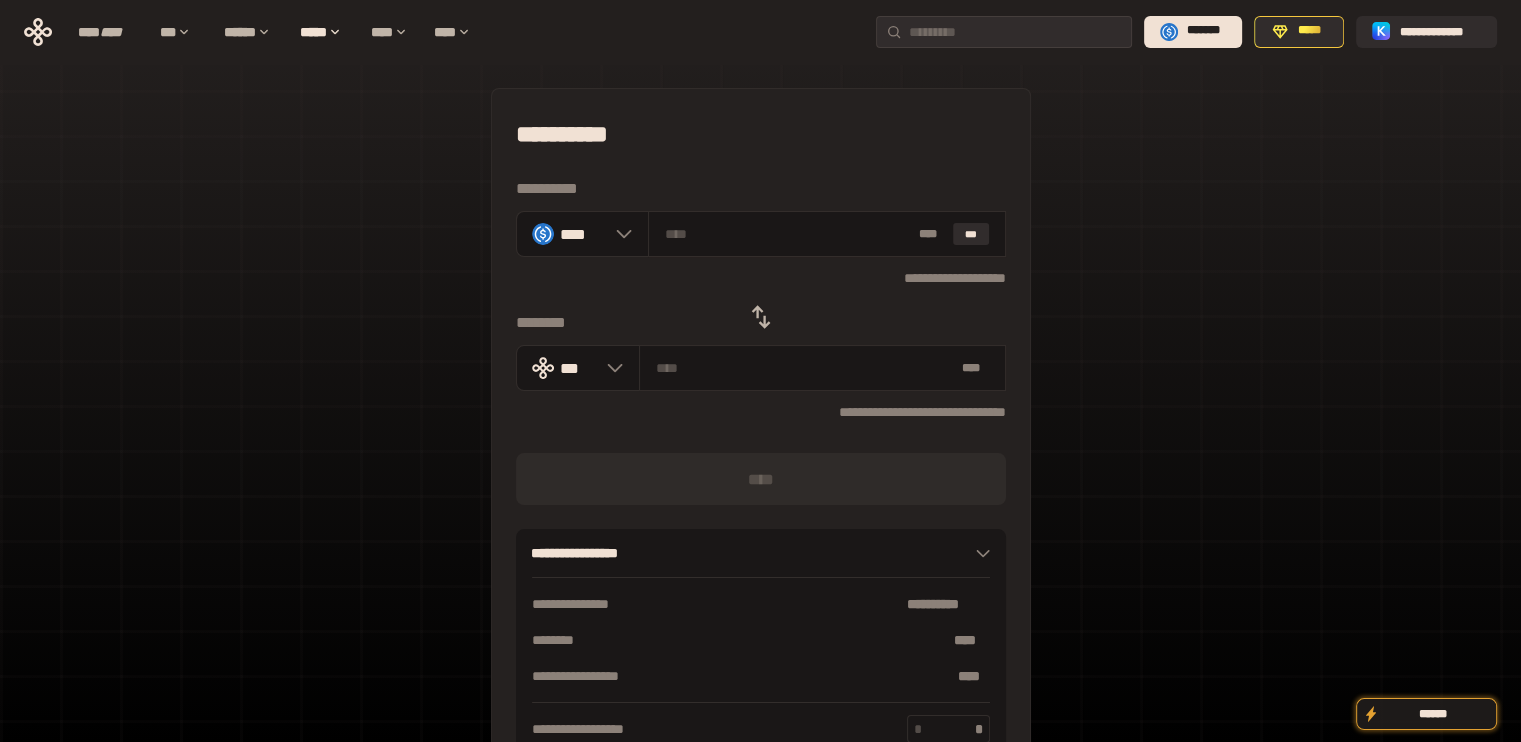 click 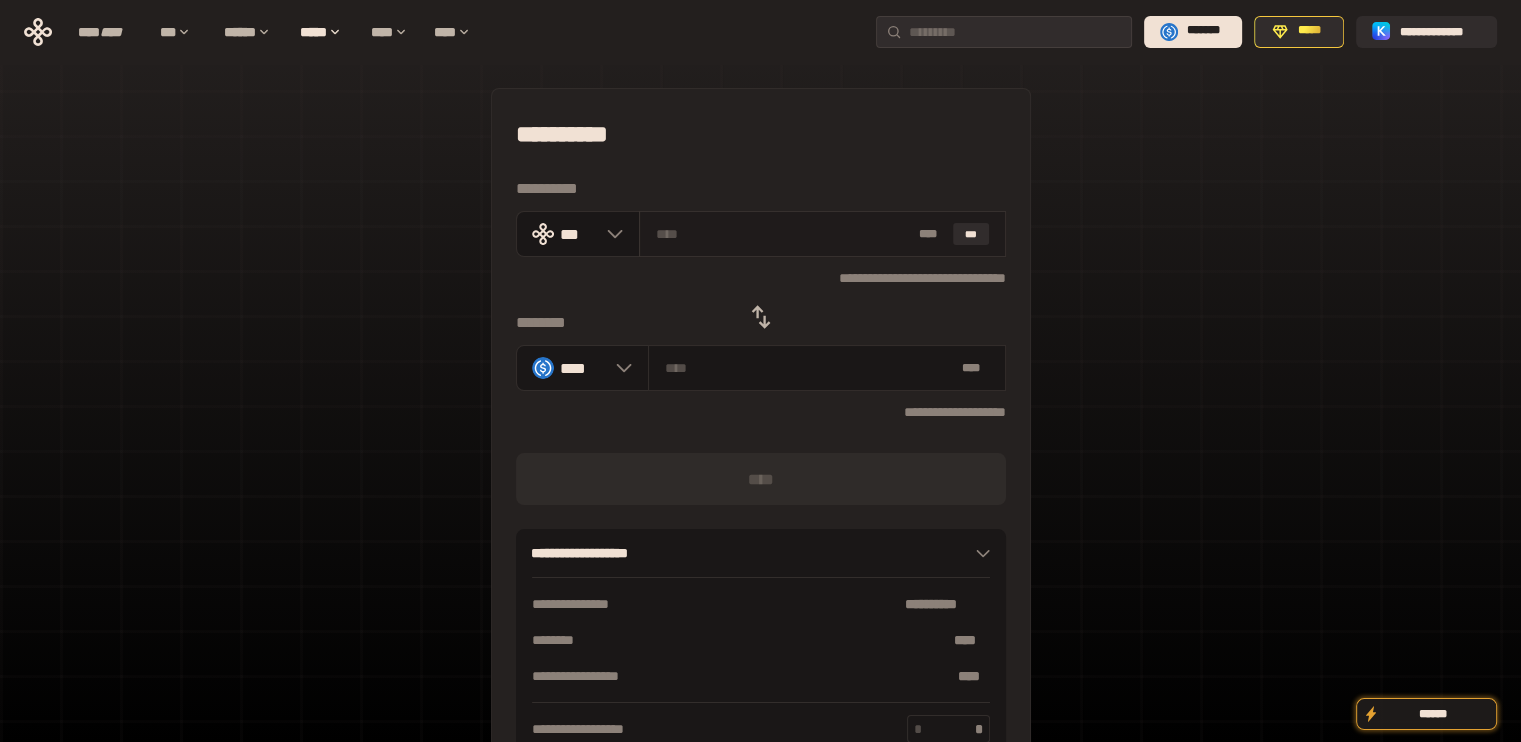 click at bounding box center (783, 234) 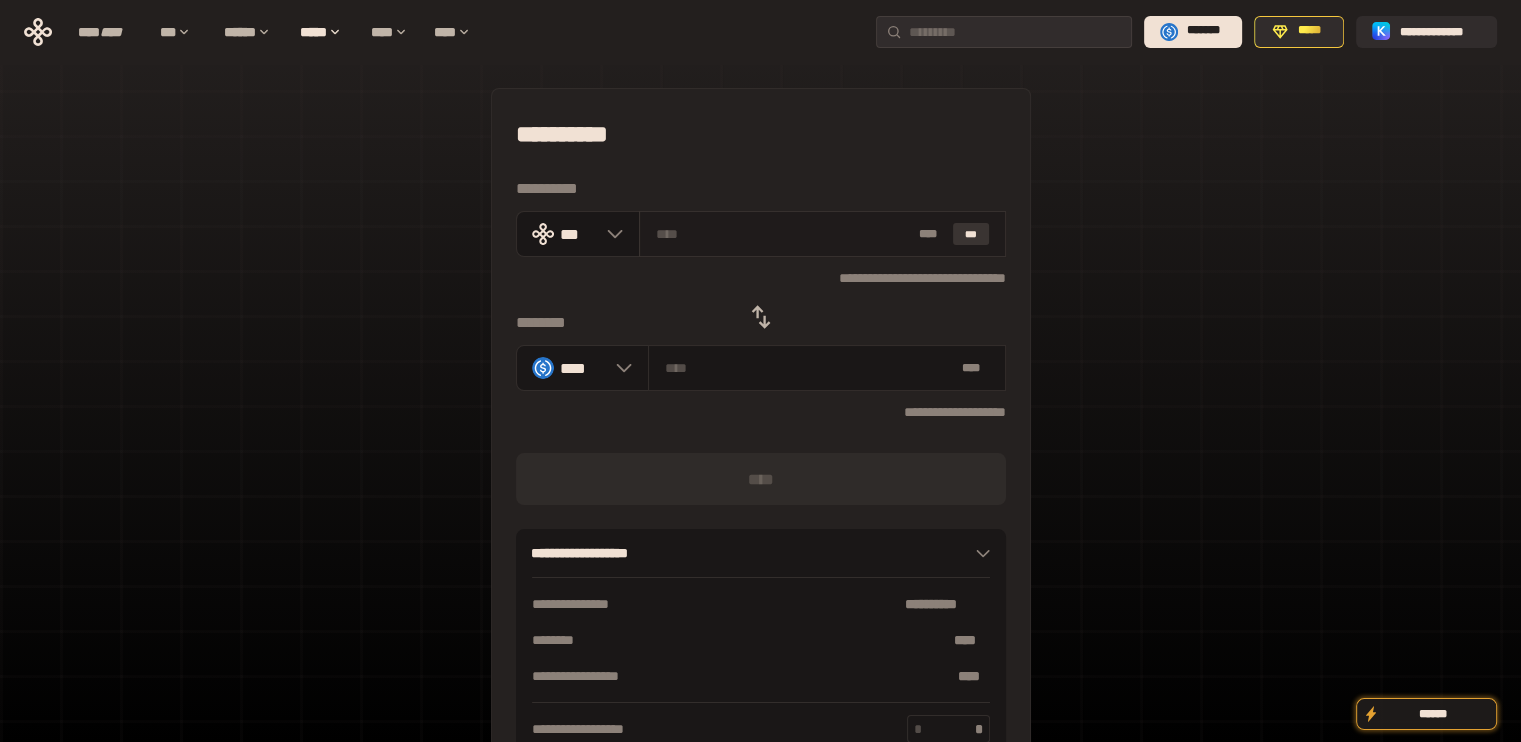 click on "***" at bounding box center (971, 234) 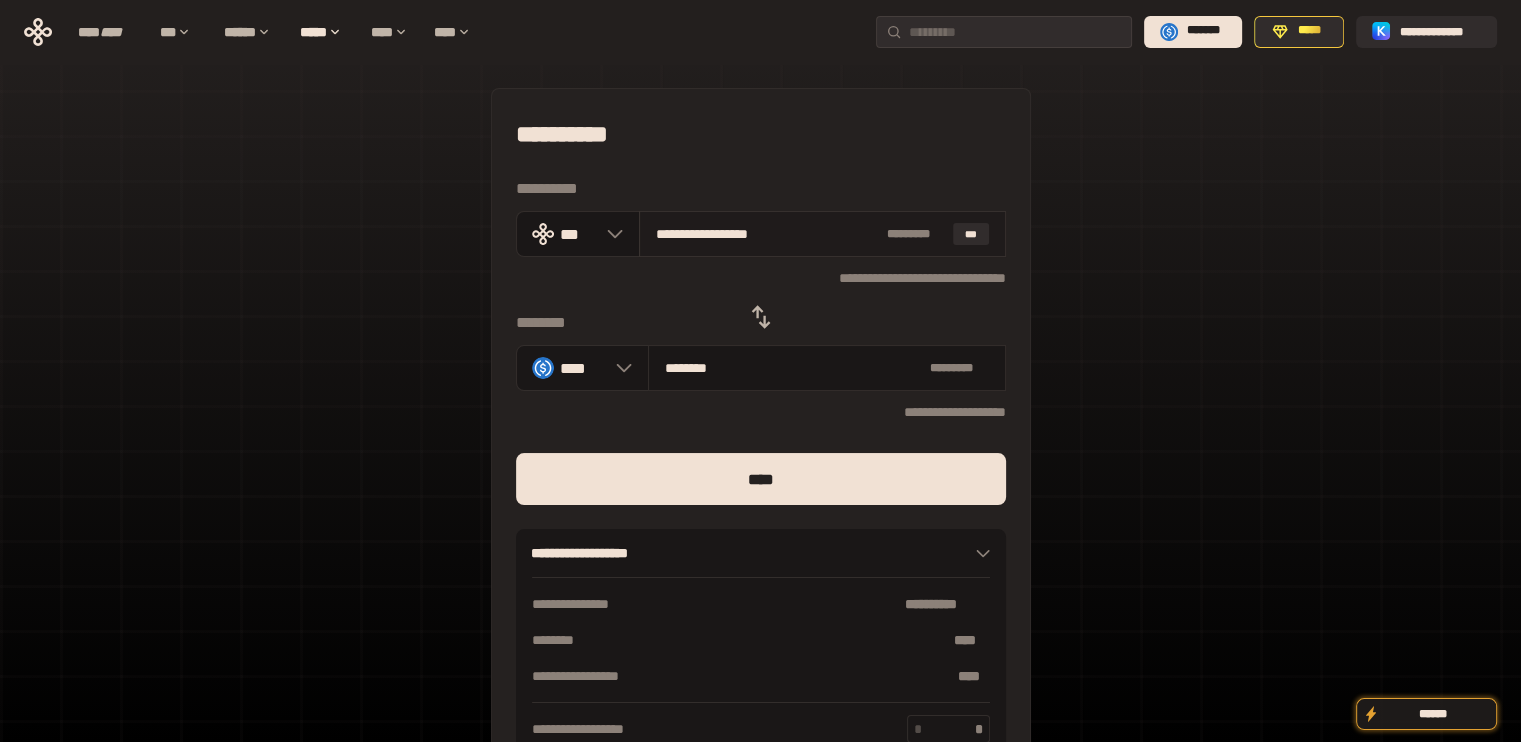 drag, startPoint x: 672, startPoint y: 231, endPoint x: 958, endPoint y: 215, distance: 286.4472 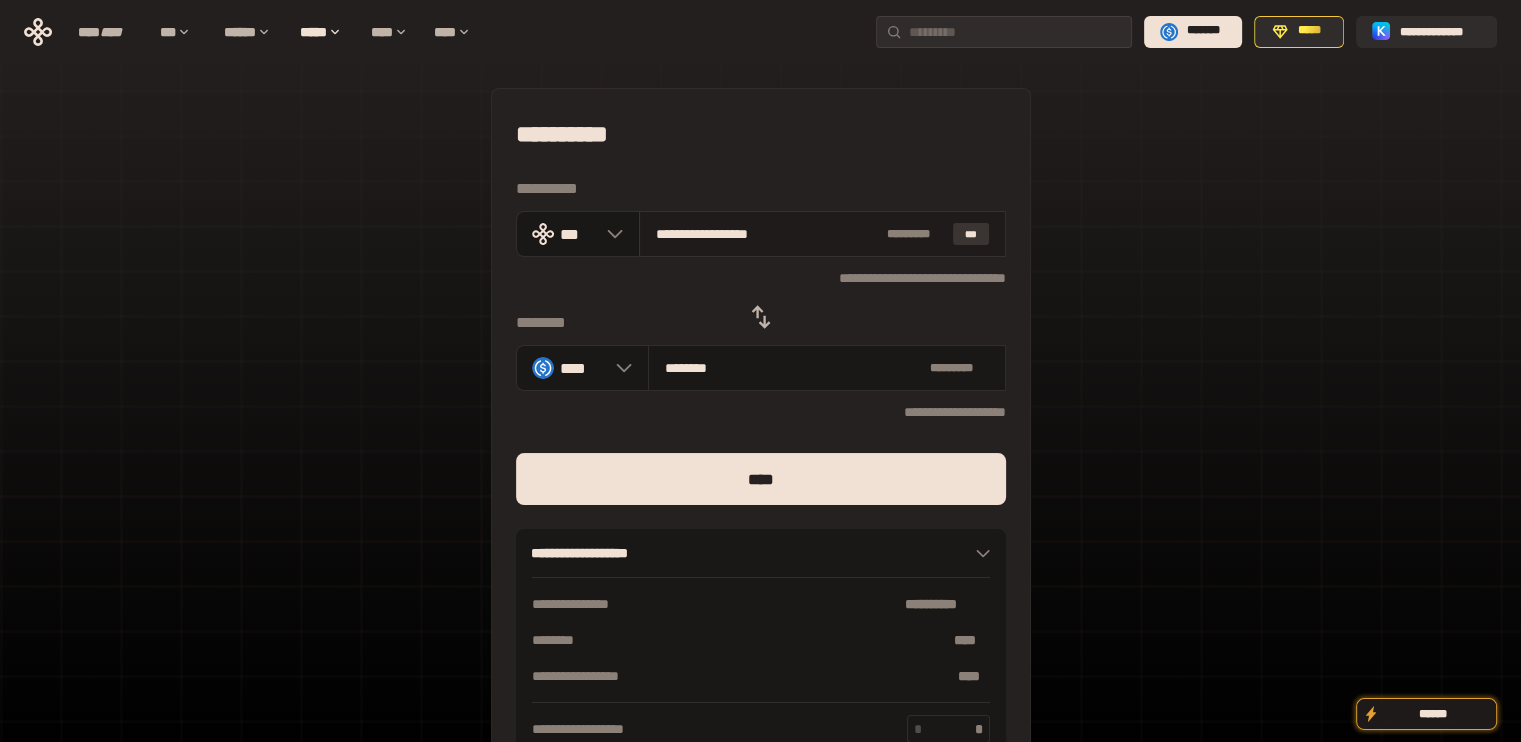 type on "**" 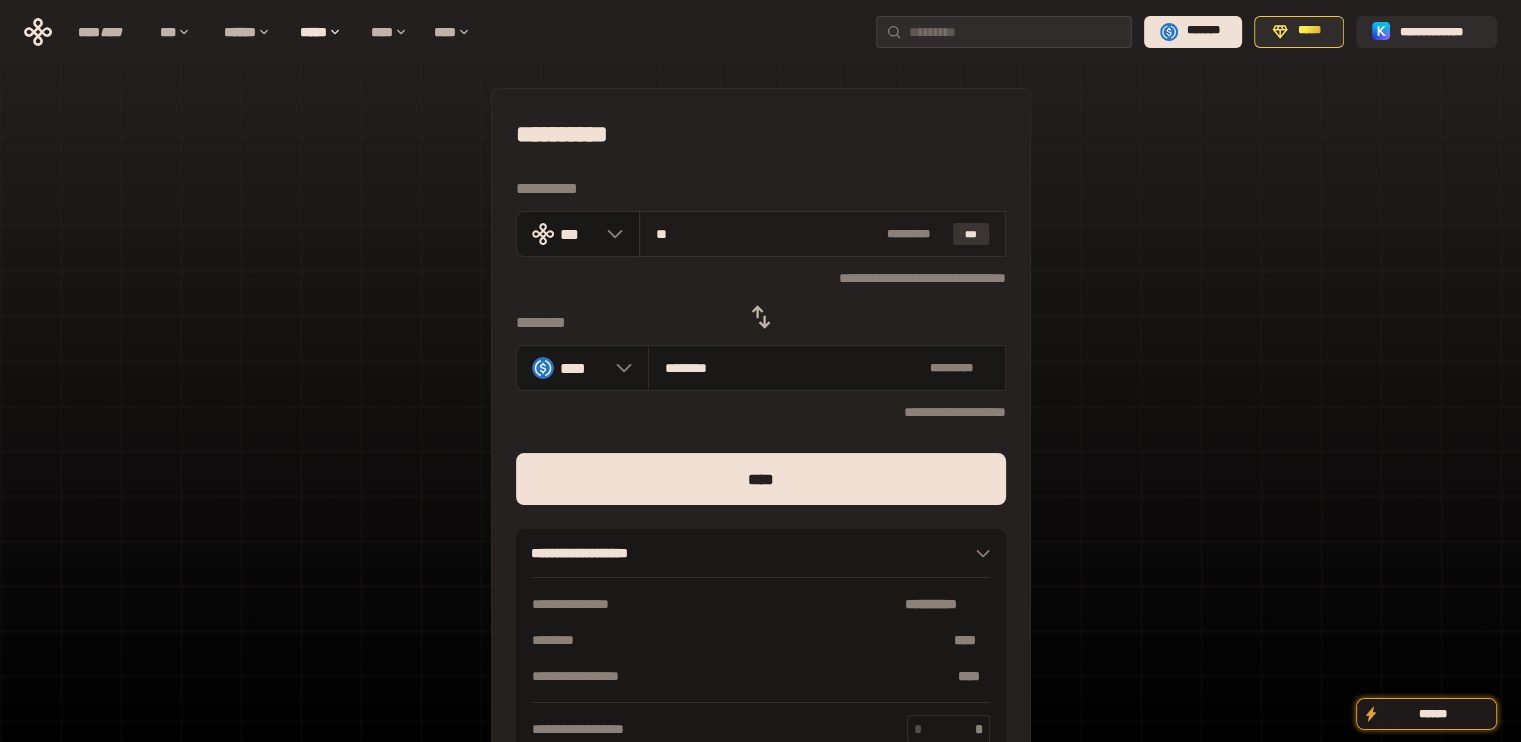 type on "*******" 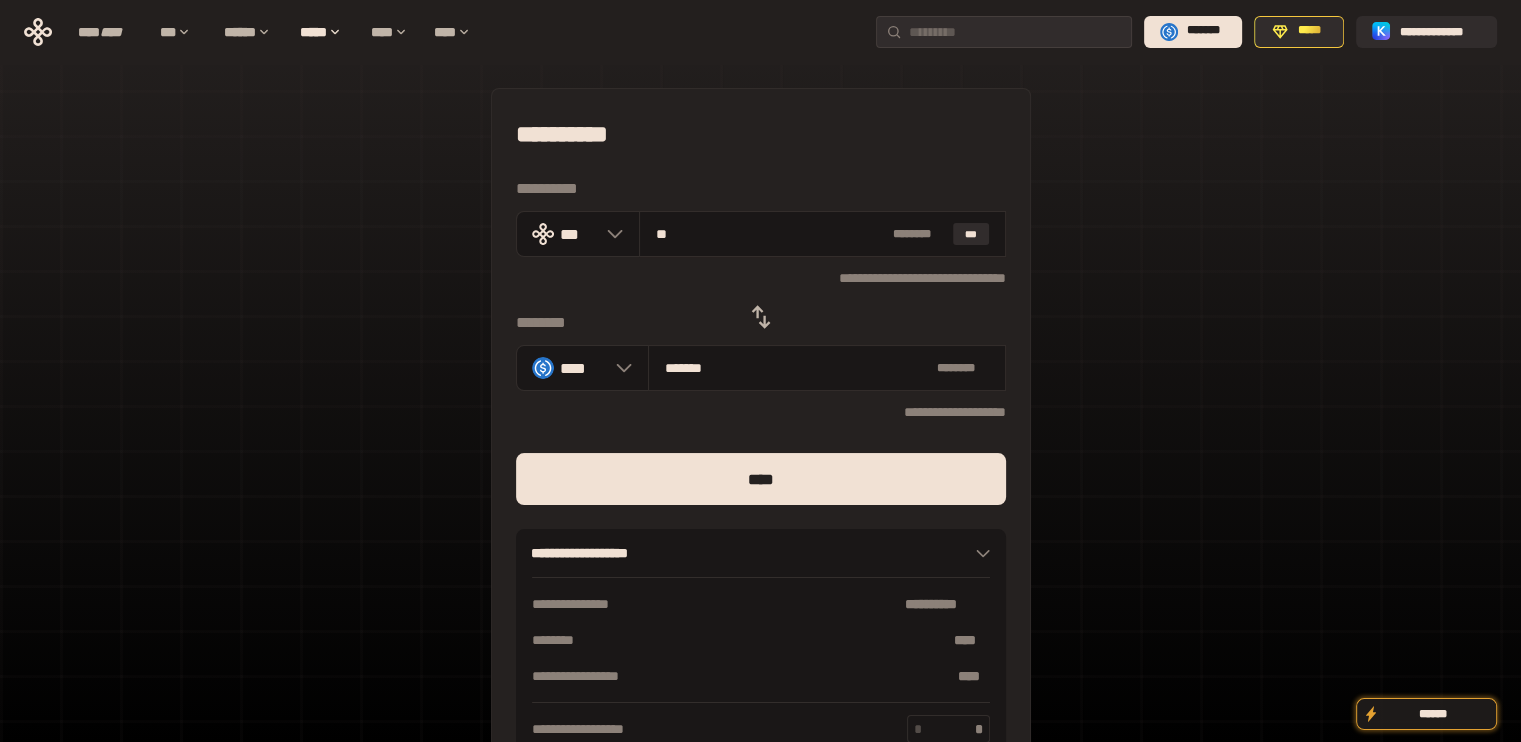 type on "***" 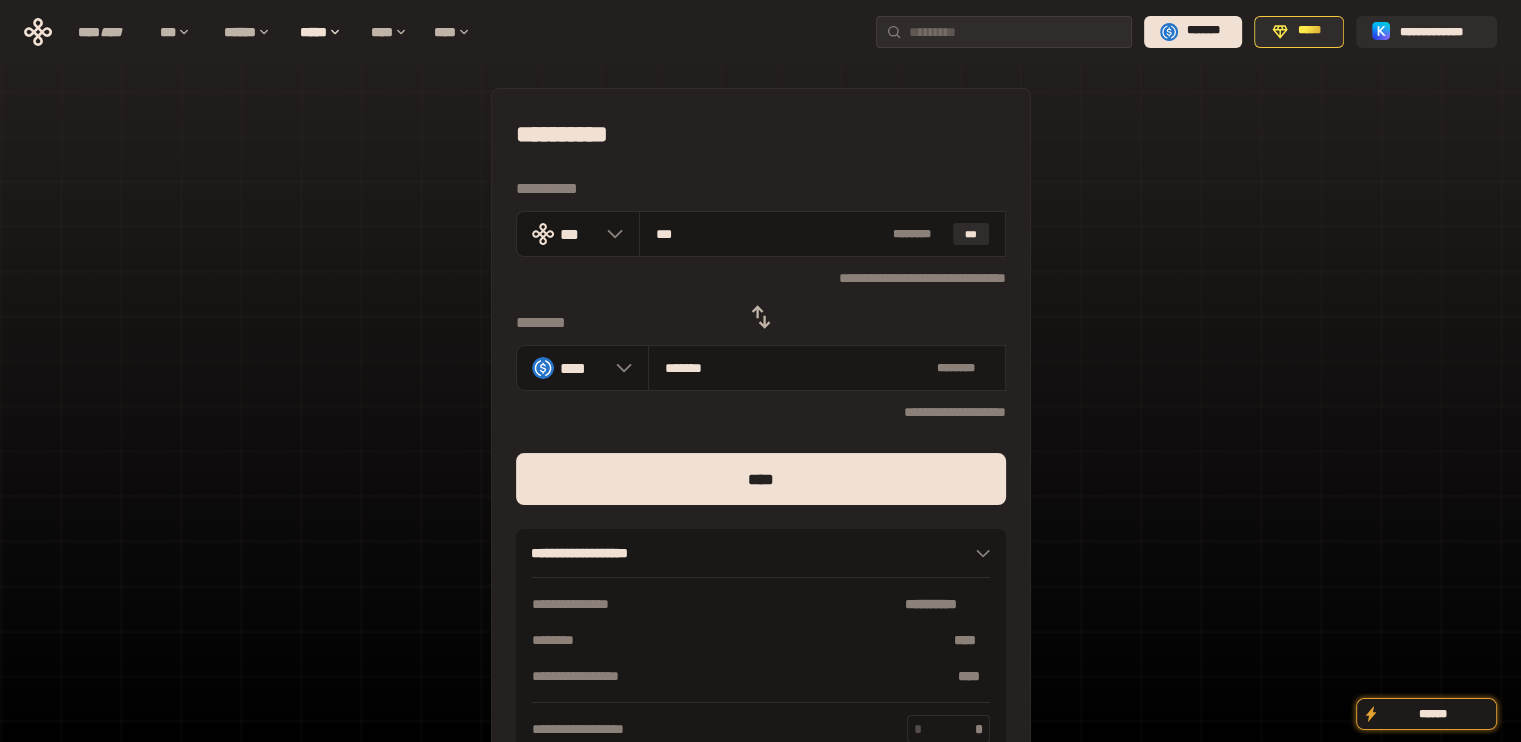 type on "********" 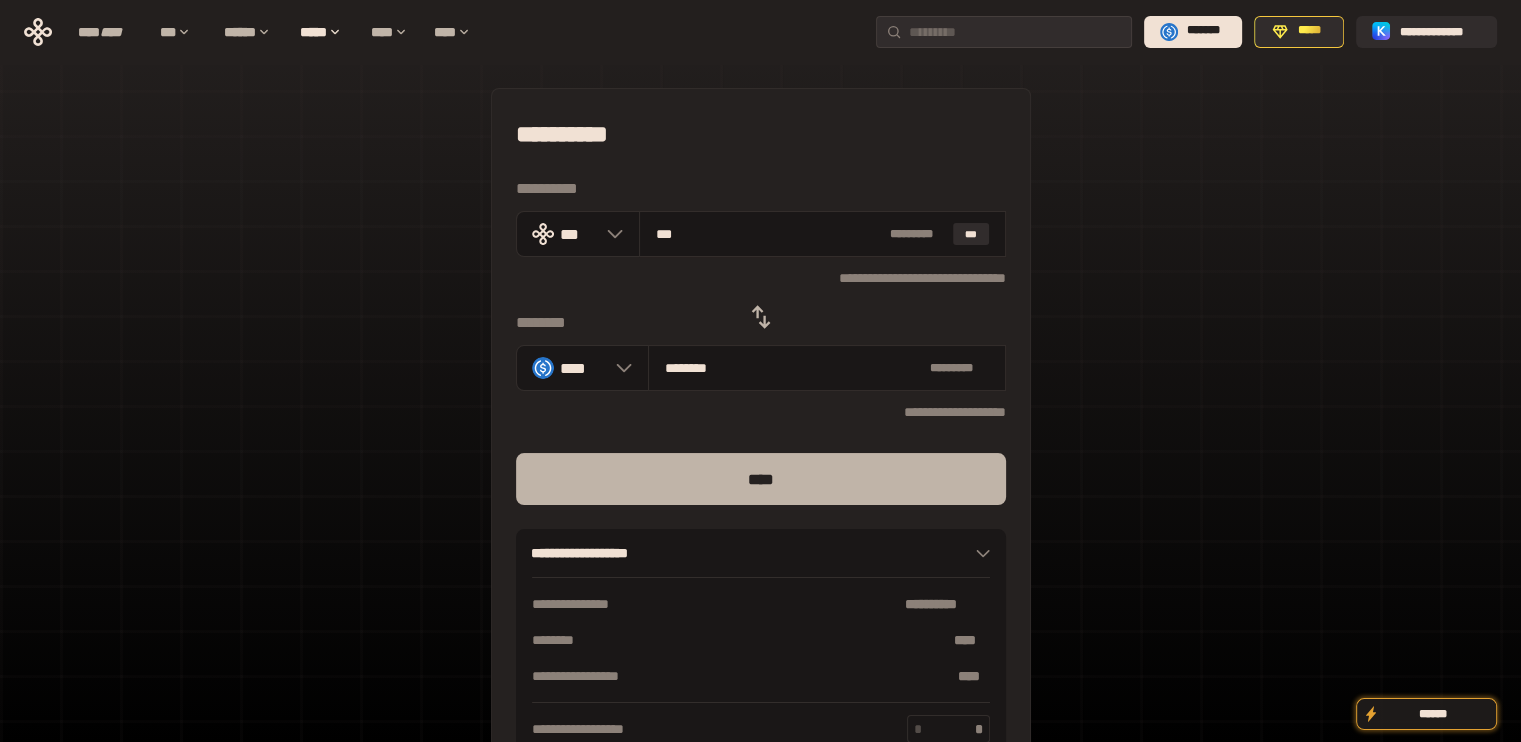 type on "***" 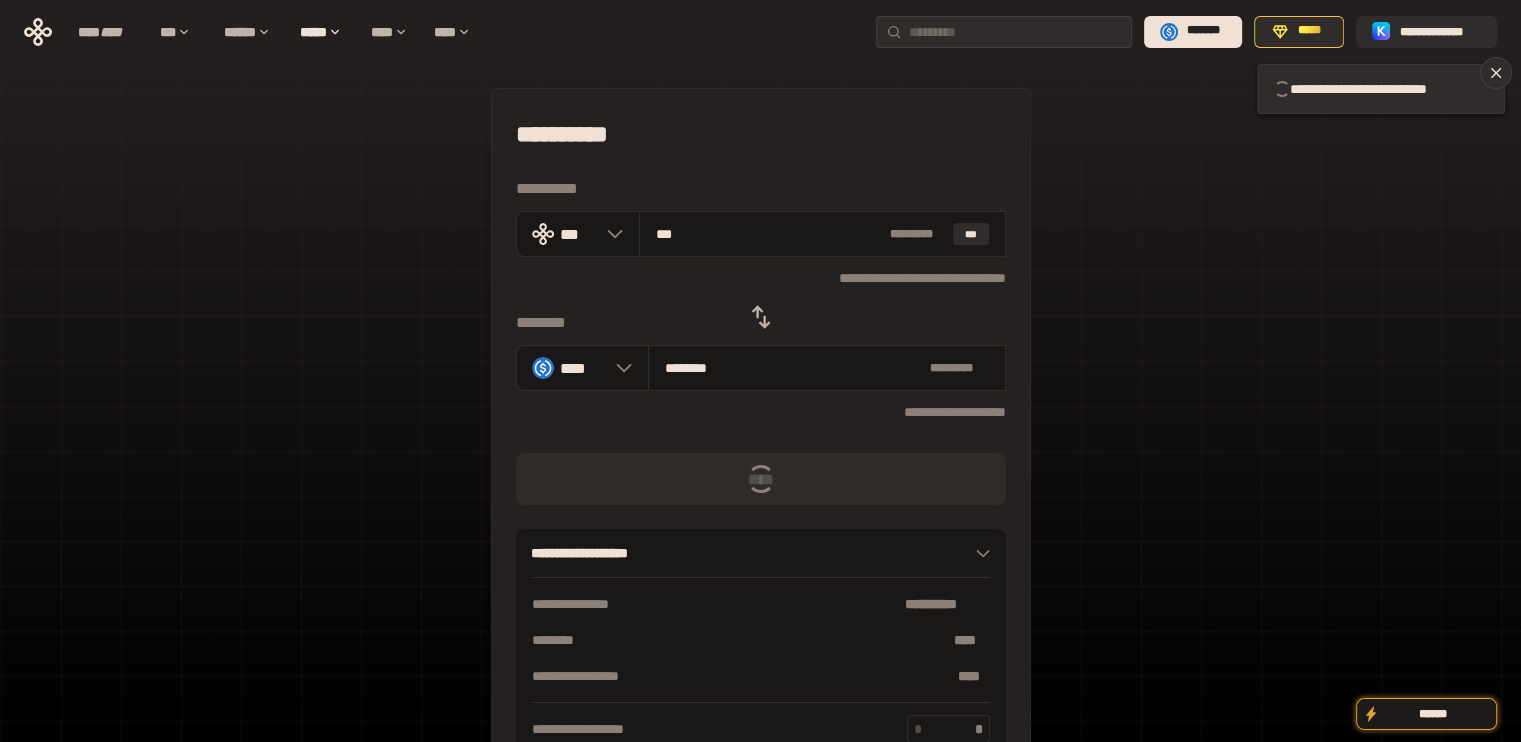 type 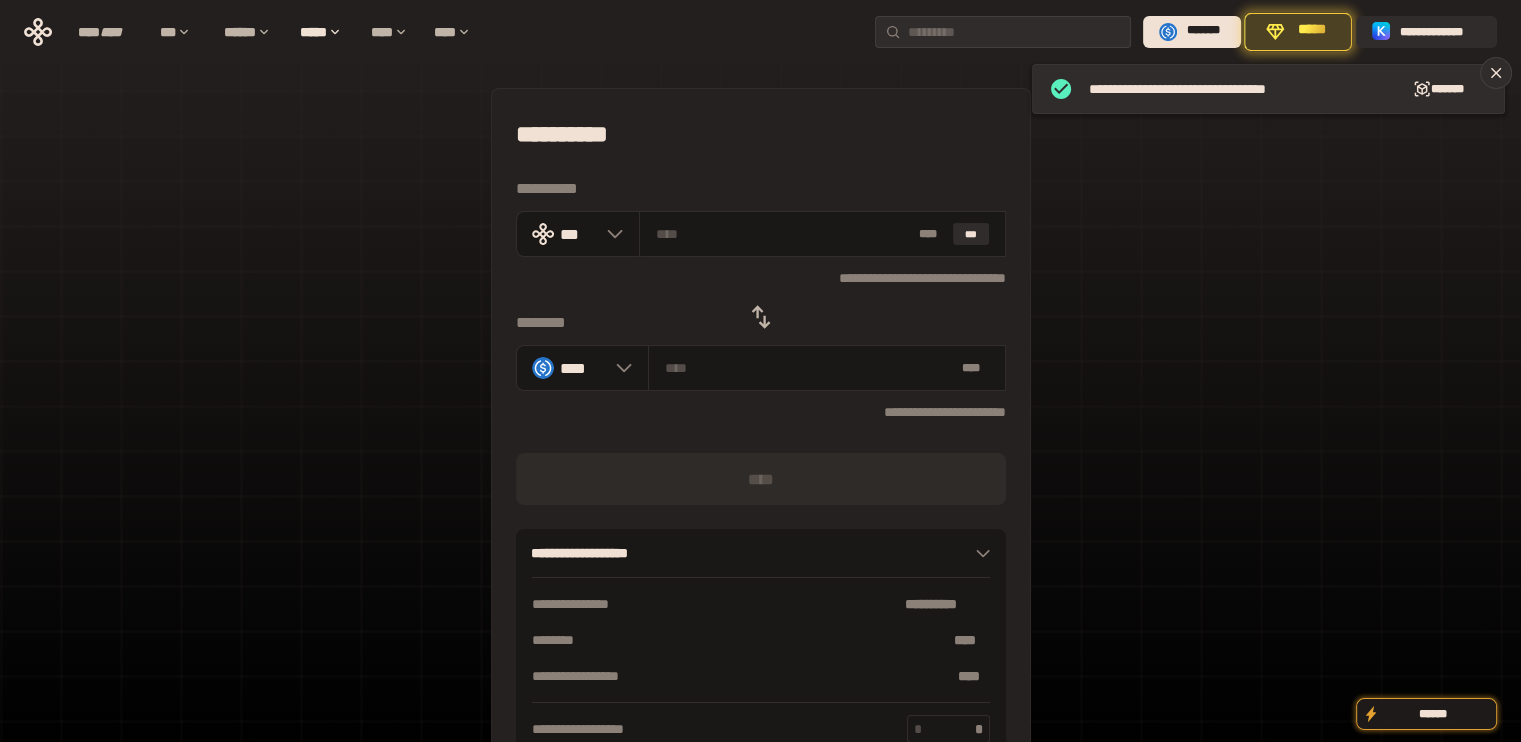 click 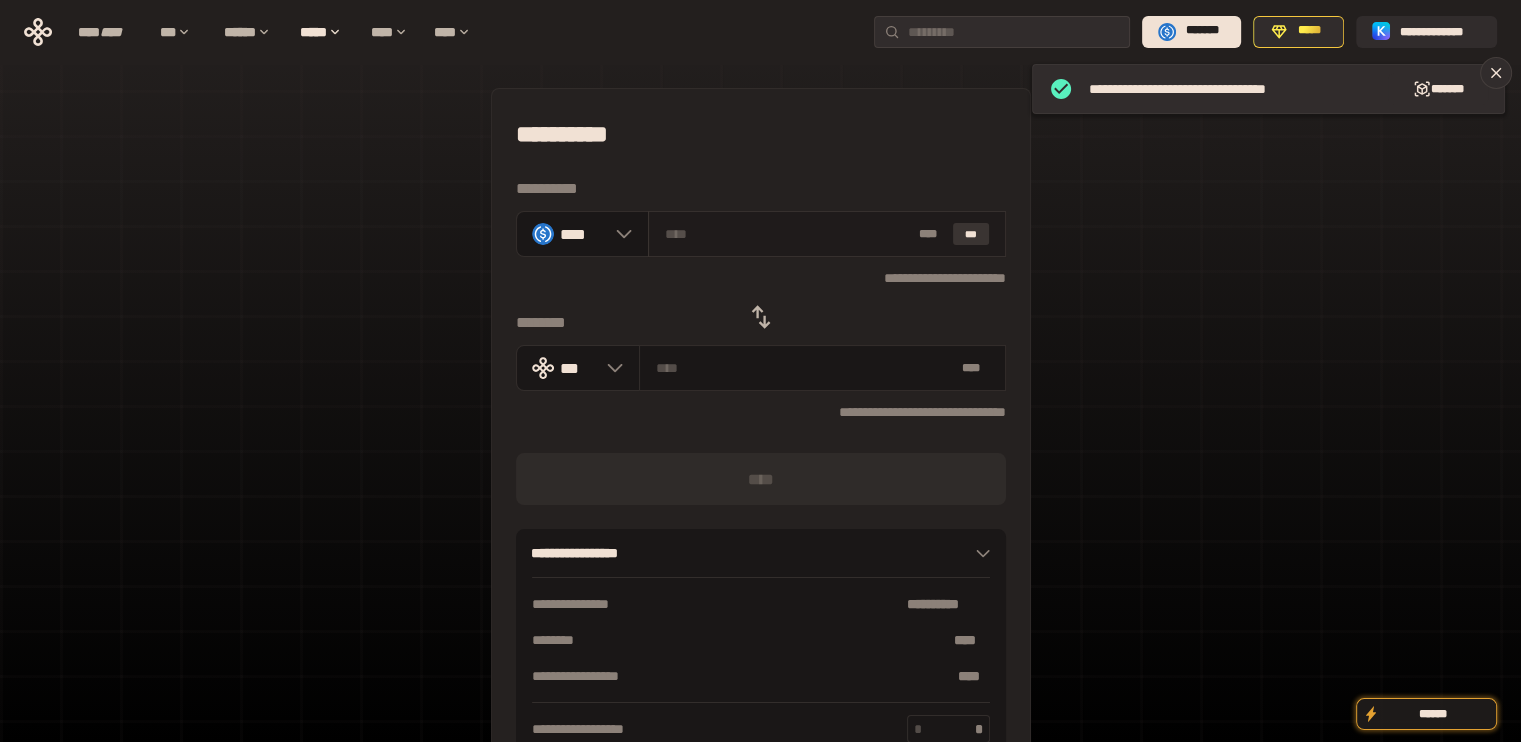 click on "***" at bounding box center (971, 234) 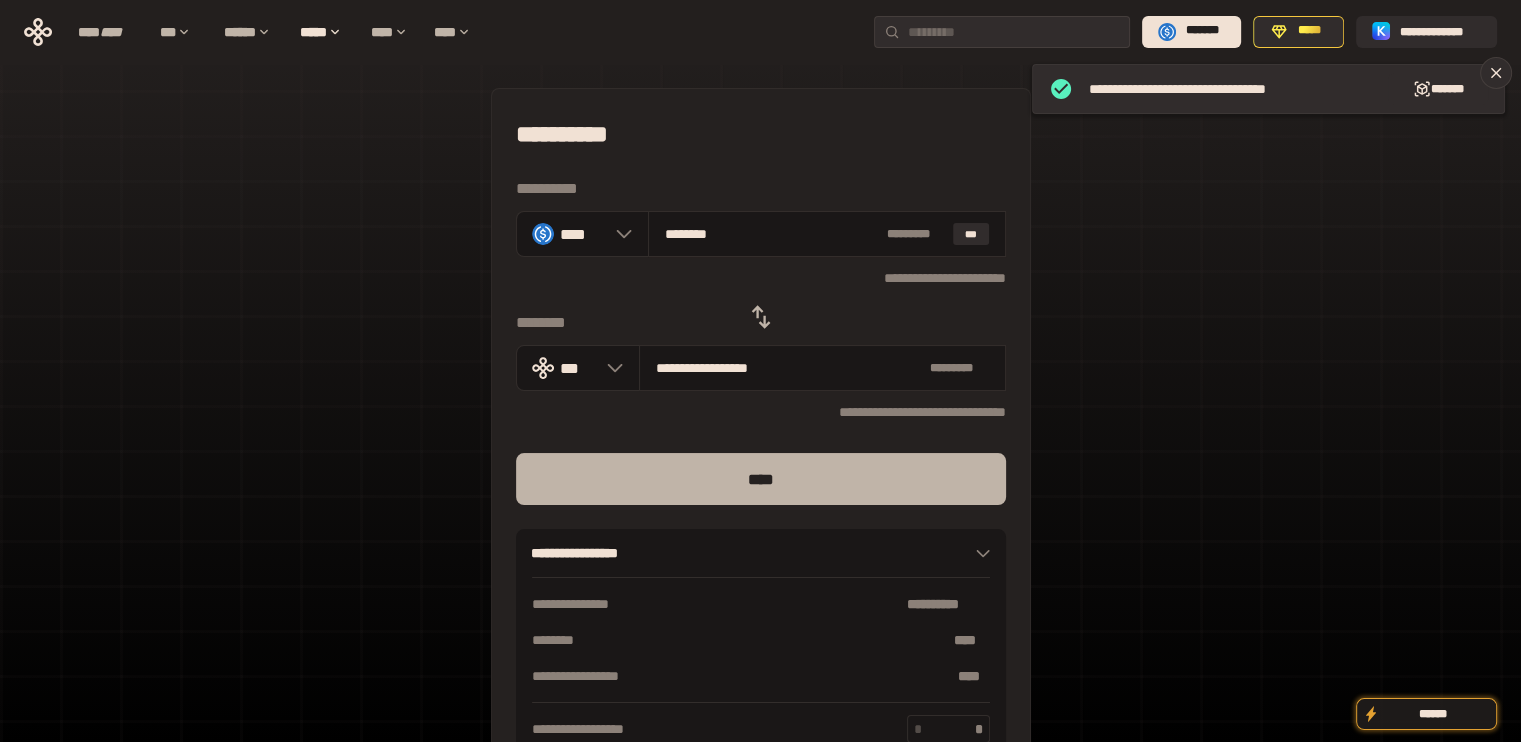 click on "****" at bounding box center [761, 479] 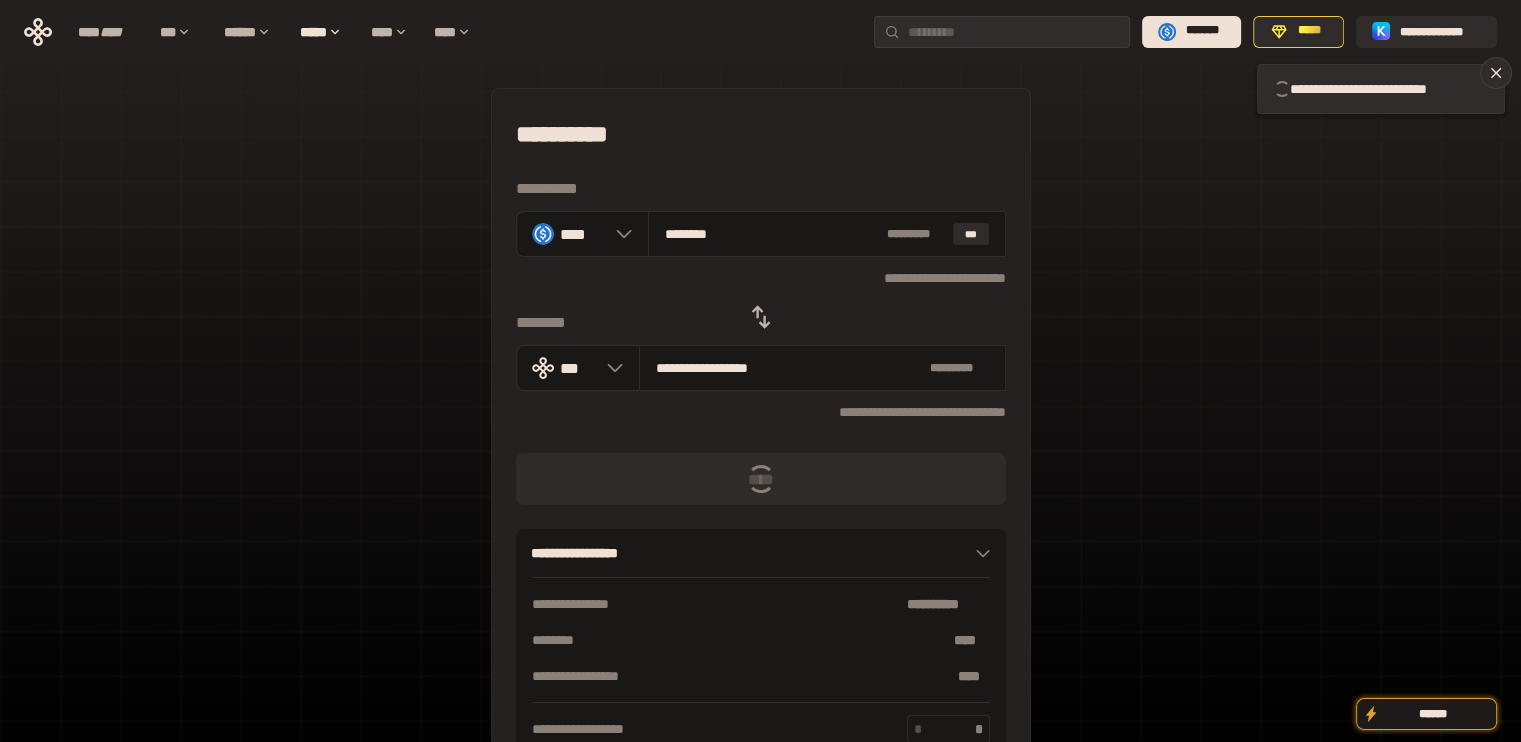 type 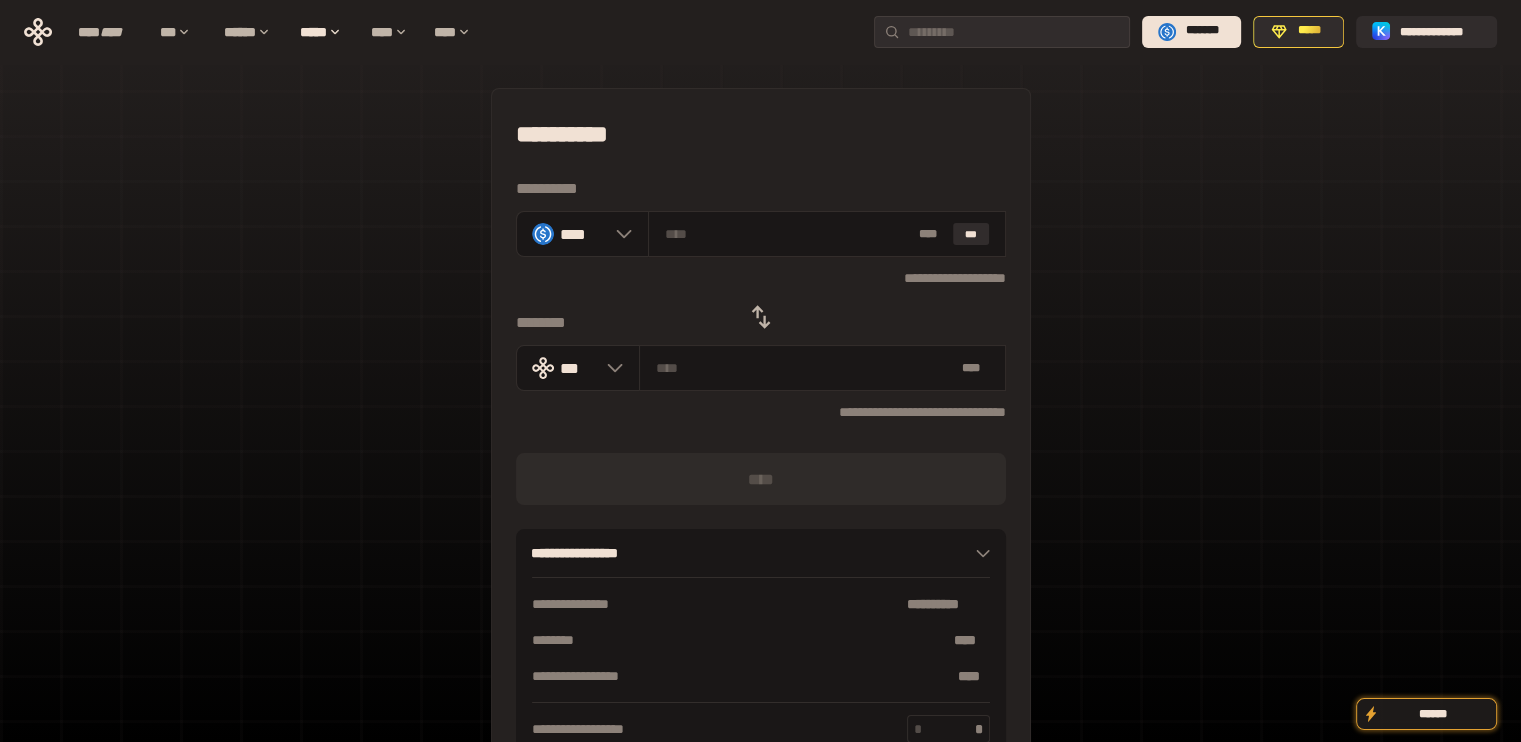 click on "**********" at bounding box center (760, 444) 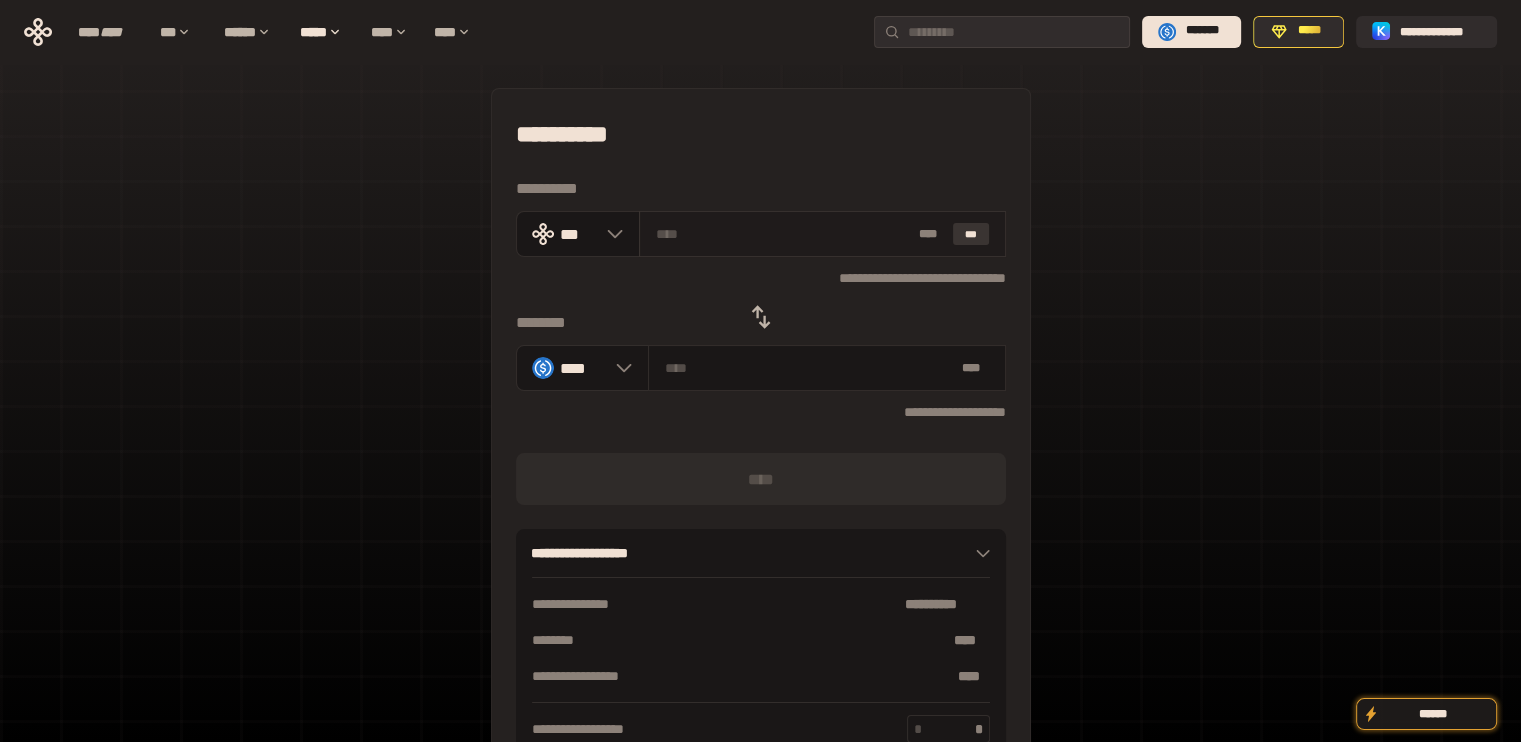 click on "***" at bounding box center (971, 234) 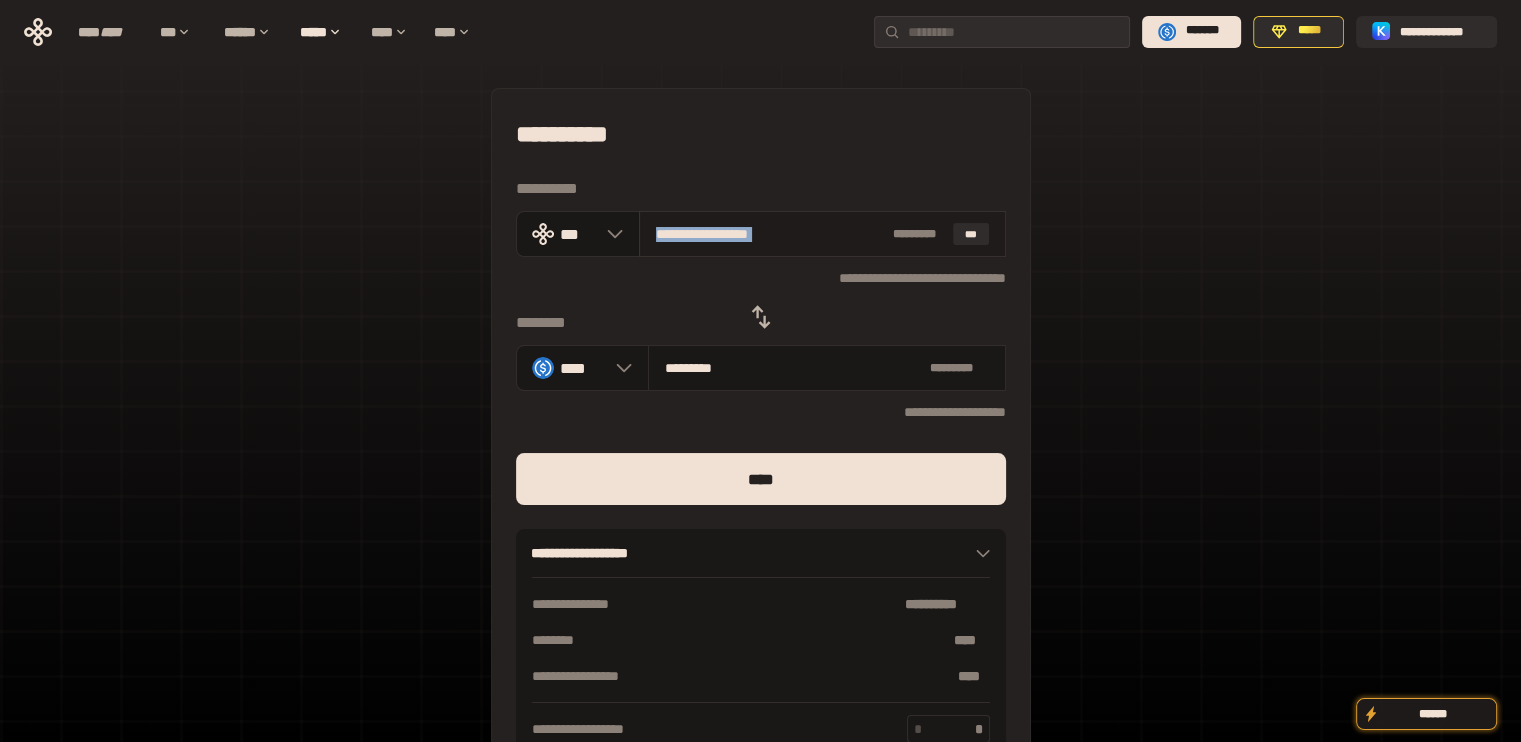 drag, startPoint x: 680, startPoint y: 224, endPoint x: 838, endPoint y: 215, distance: 158.25612 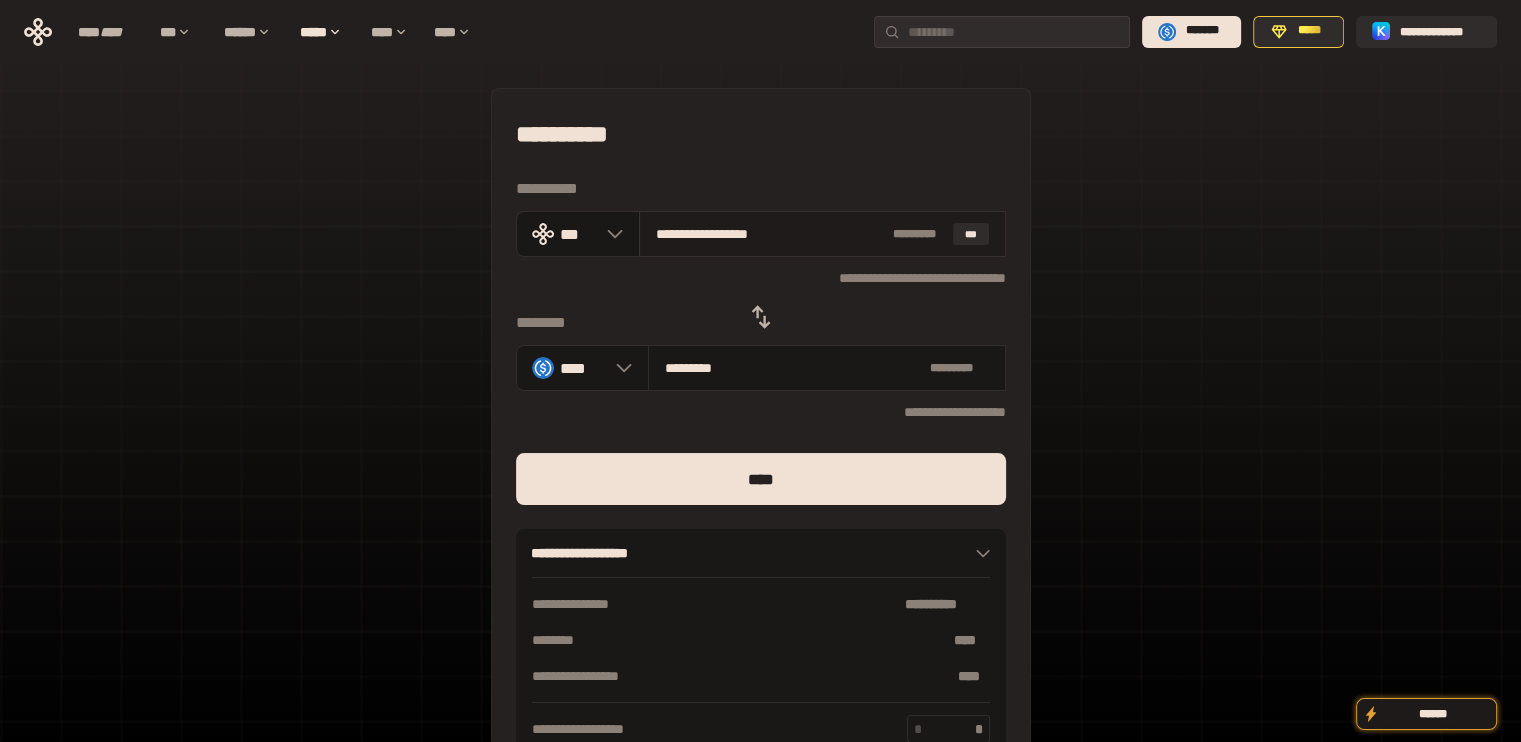click on "**********" at bounding box center [770, 234] 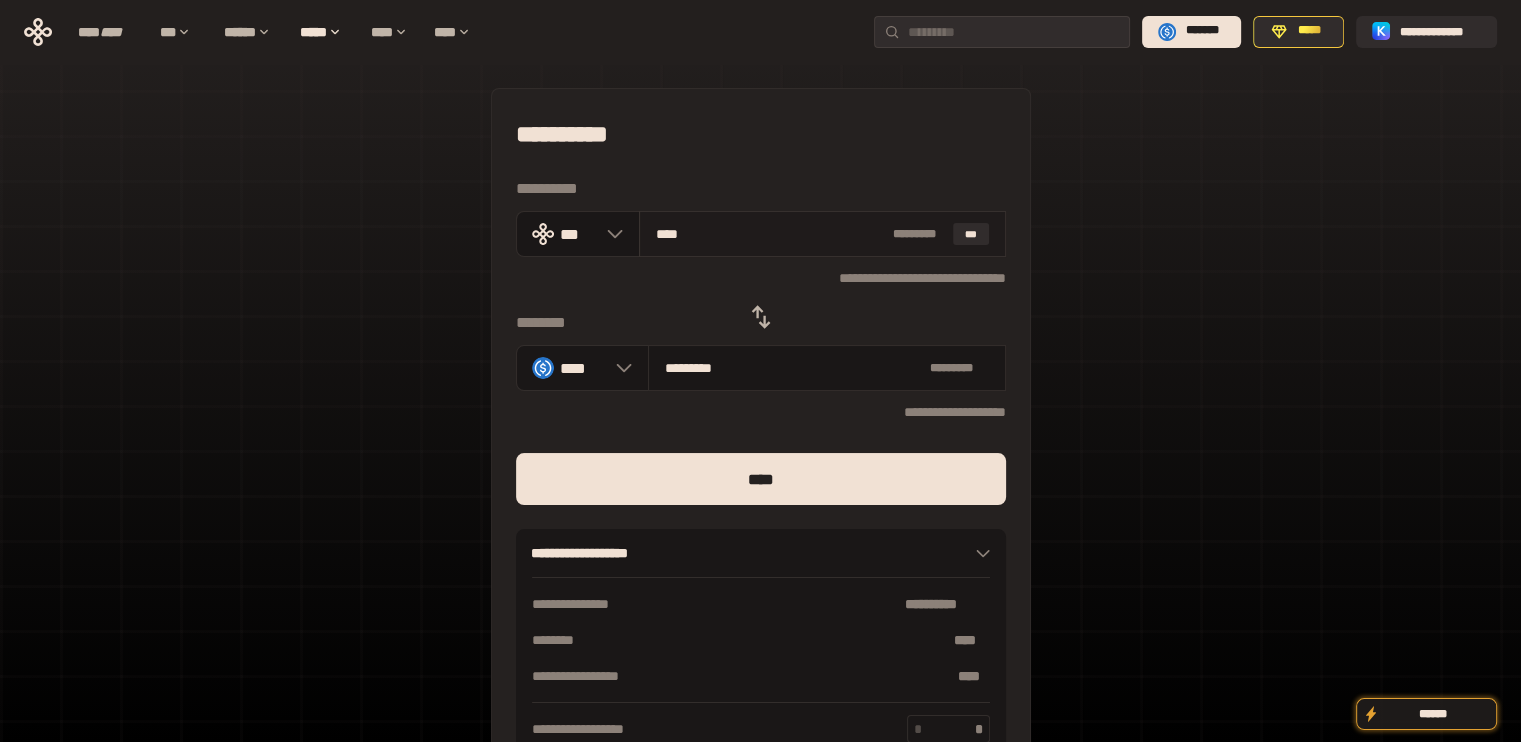 type on "***" 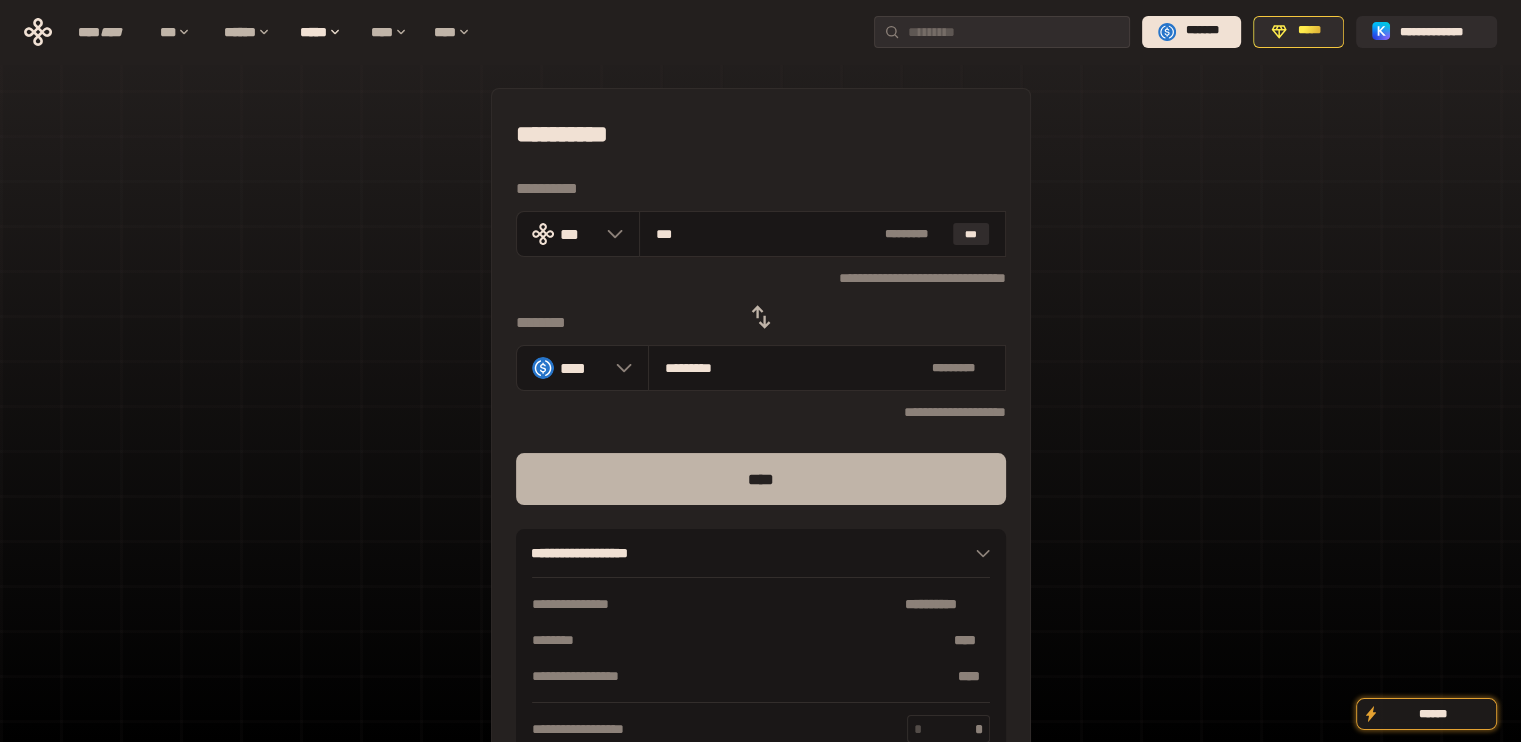 type on "***" 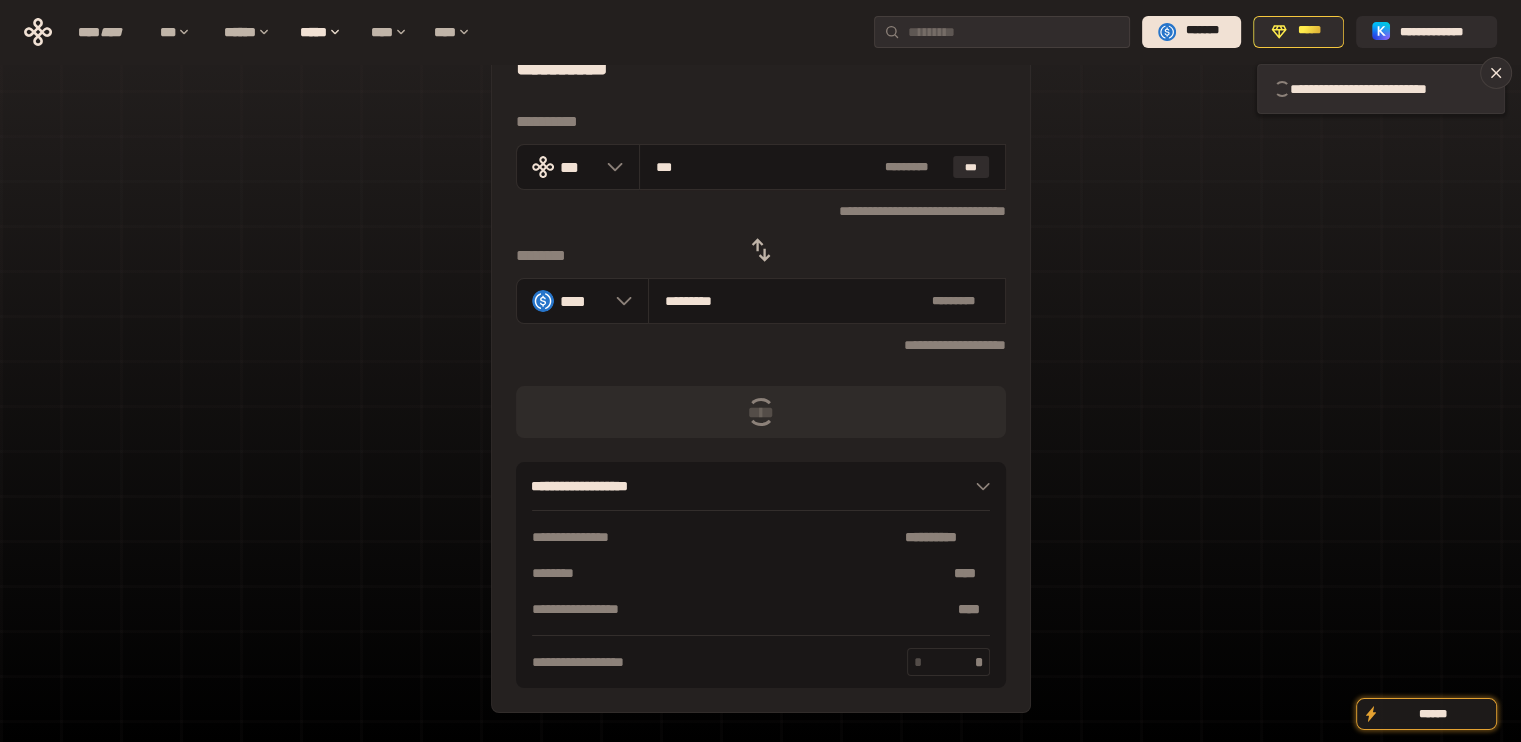 scroll, scrollTop: 0, scrollLeft: 0, axis: both 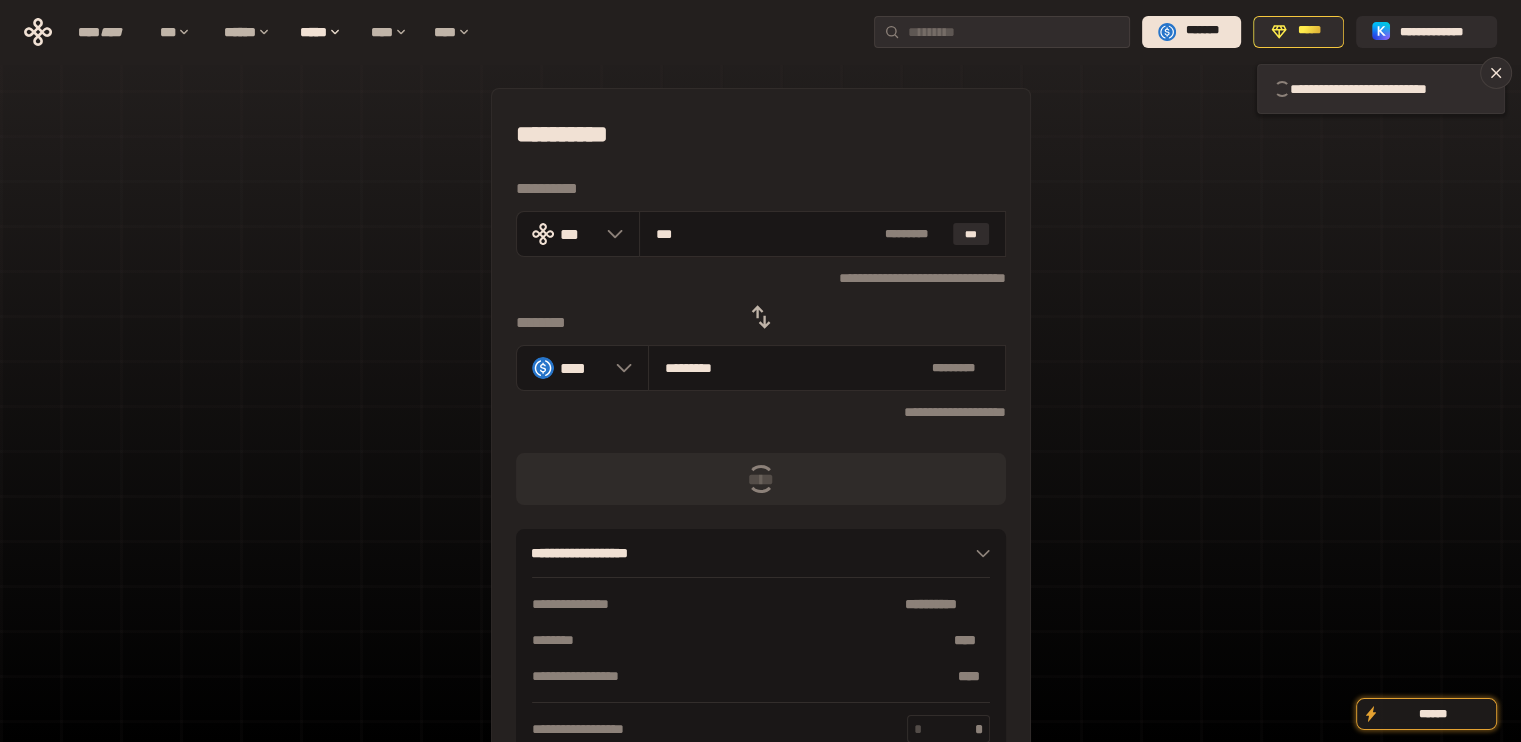 type 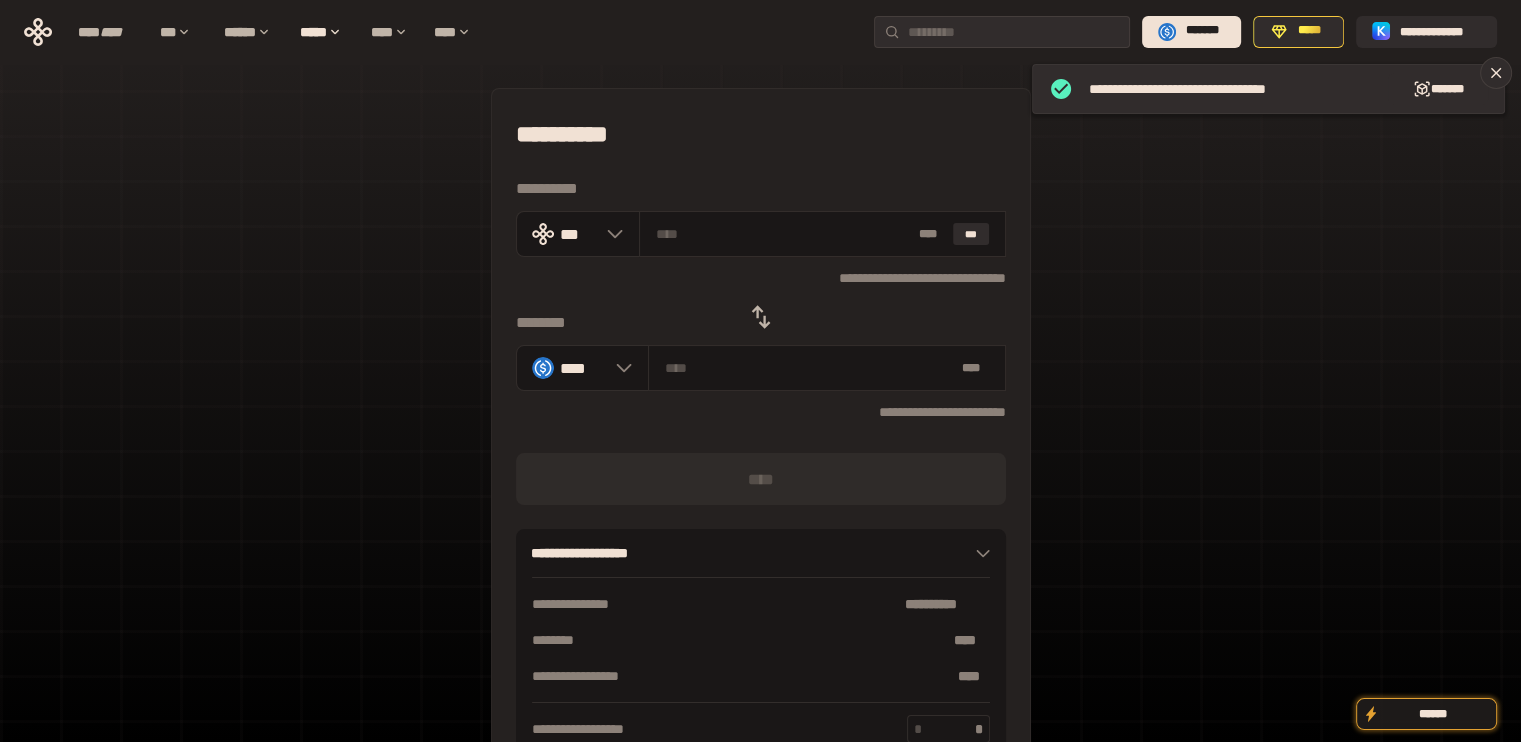 click at bounding box center [761, 317] 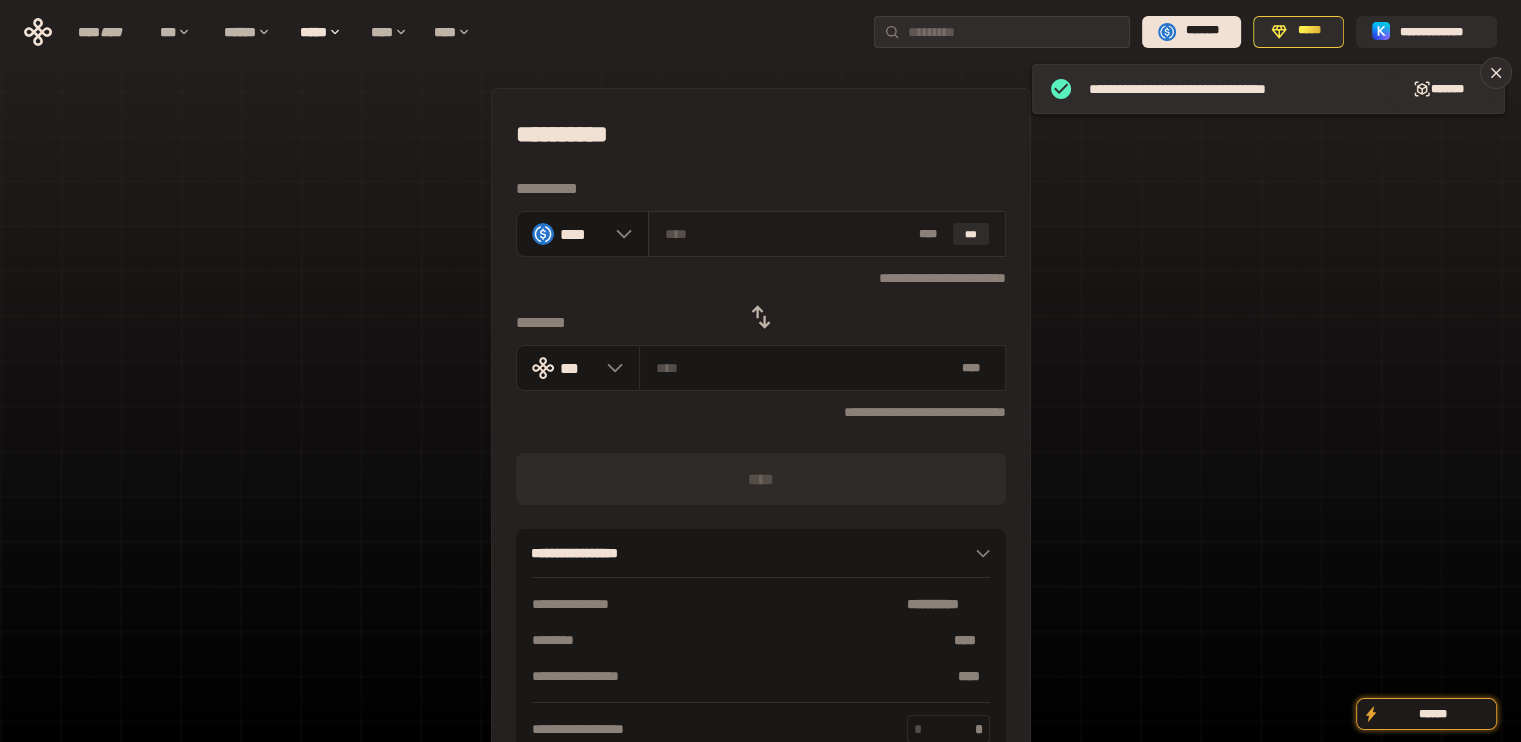 click on "* ** ***" at bounding box center (827, 234) 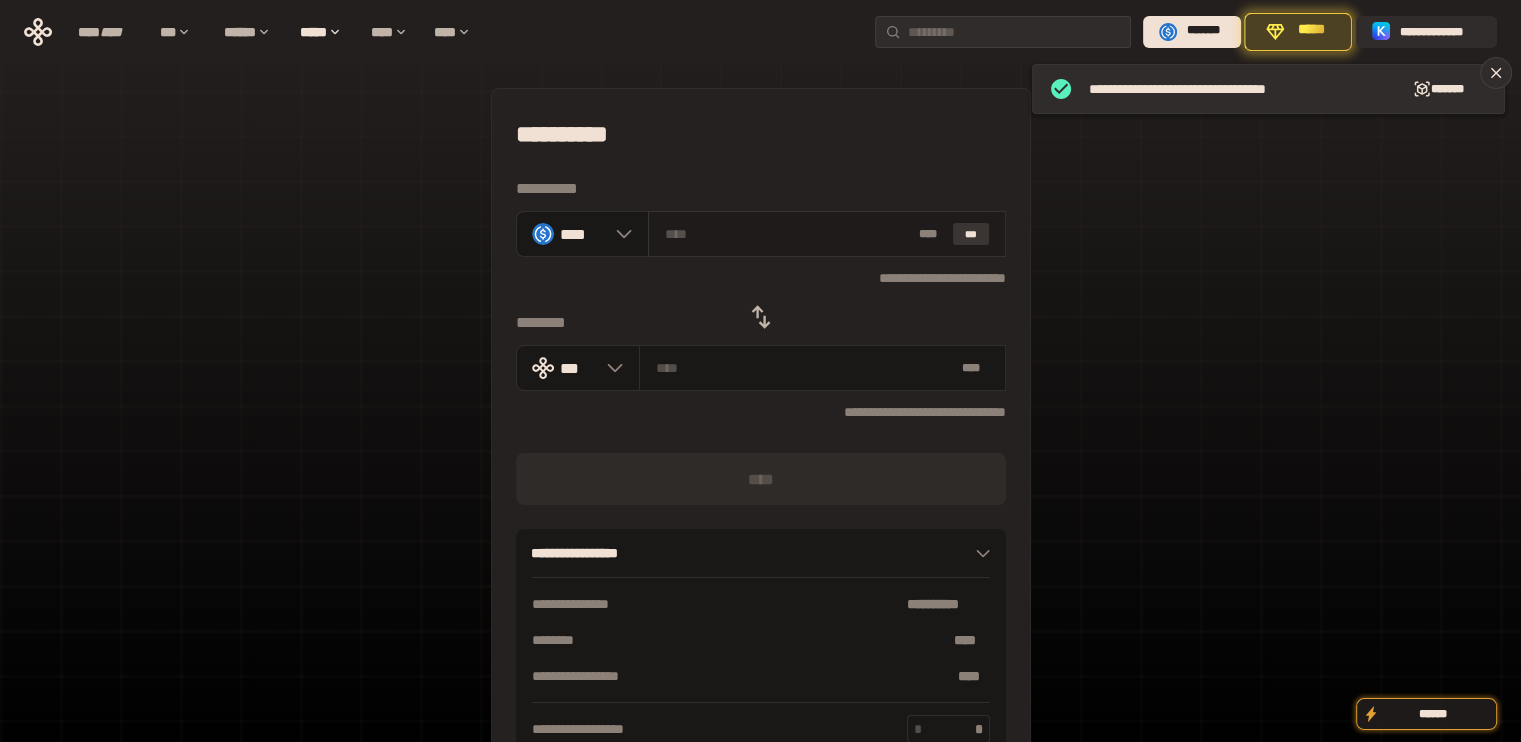 click on "***" at bounding box center (971, 234) 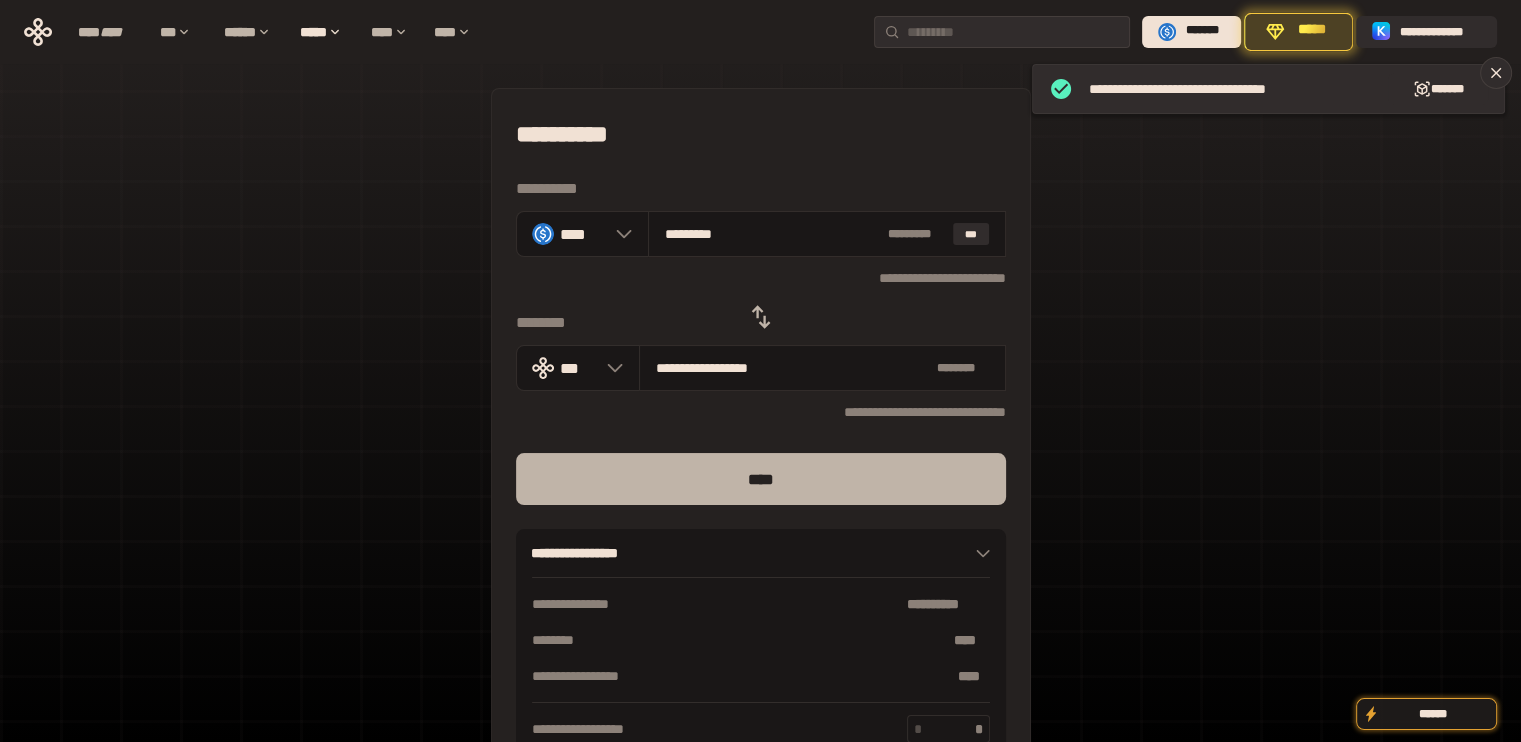 click on "****" at bounding box center (761, 479) 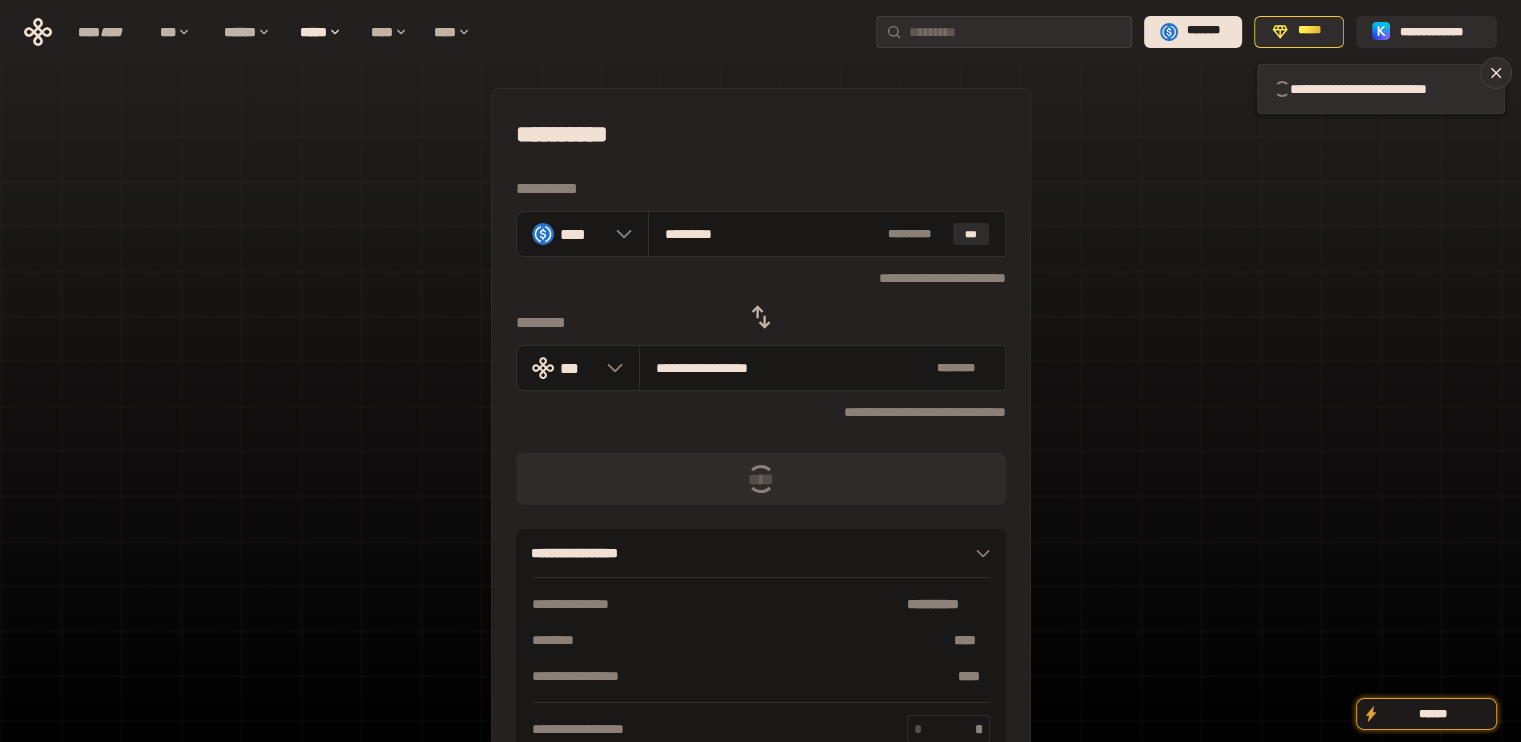 type 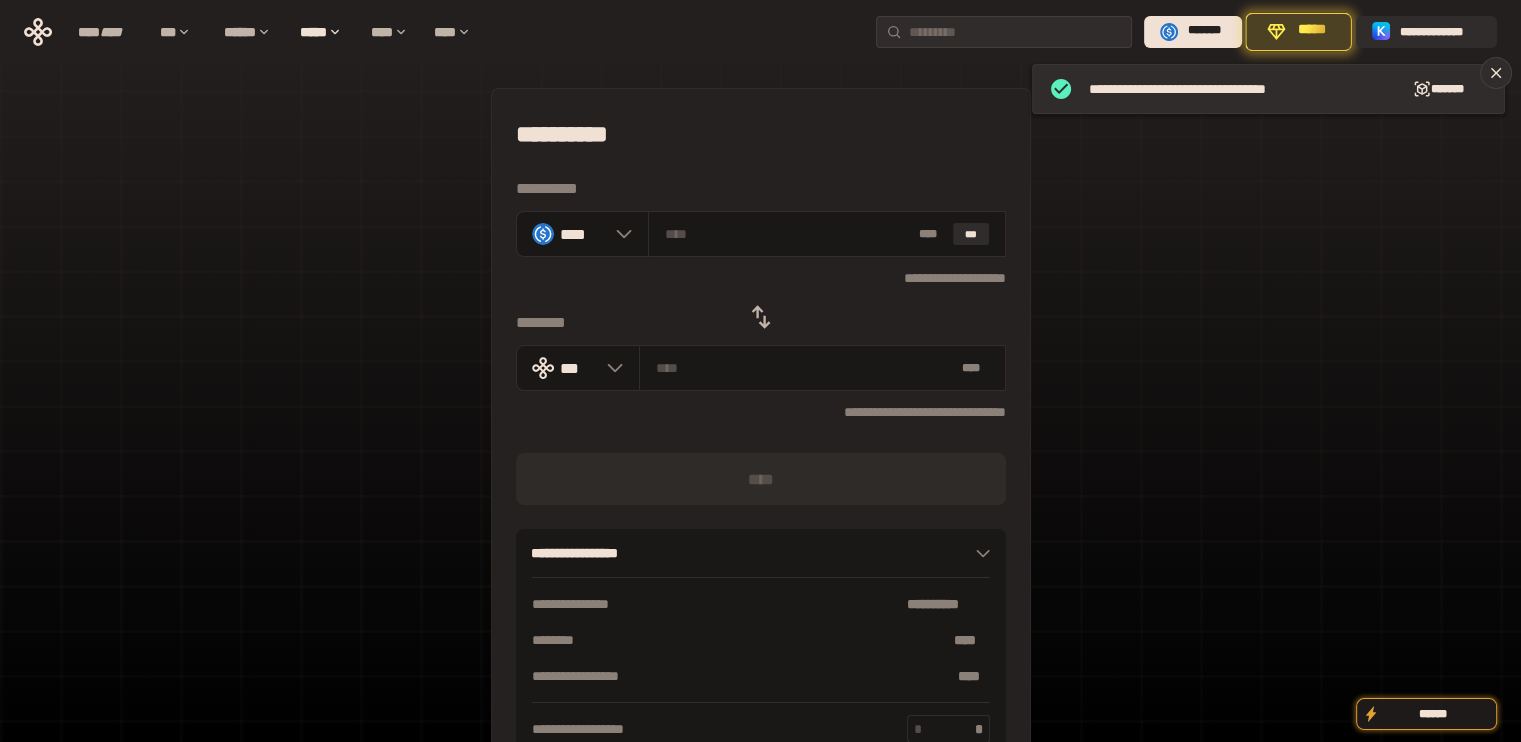 click 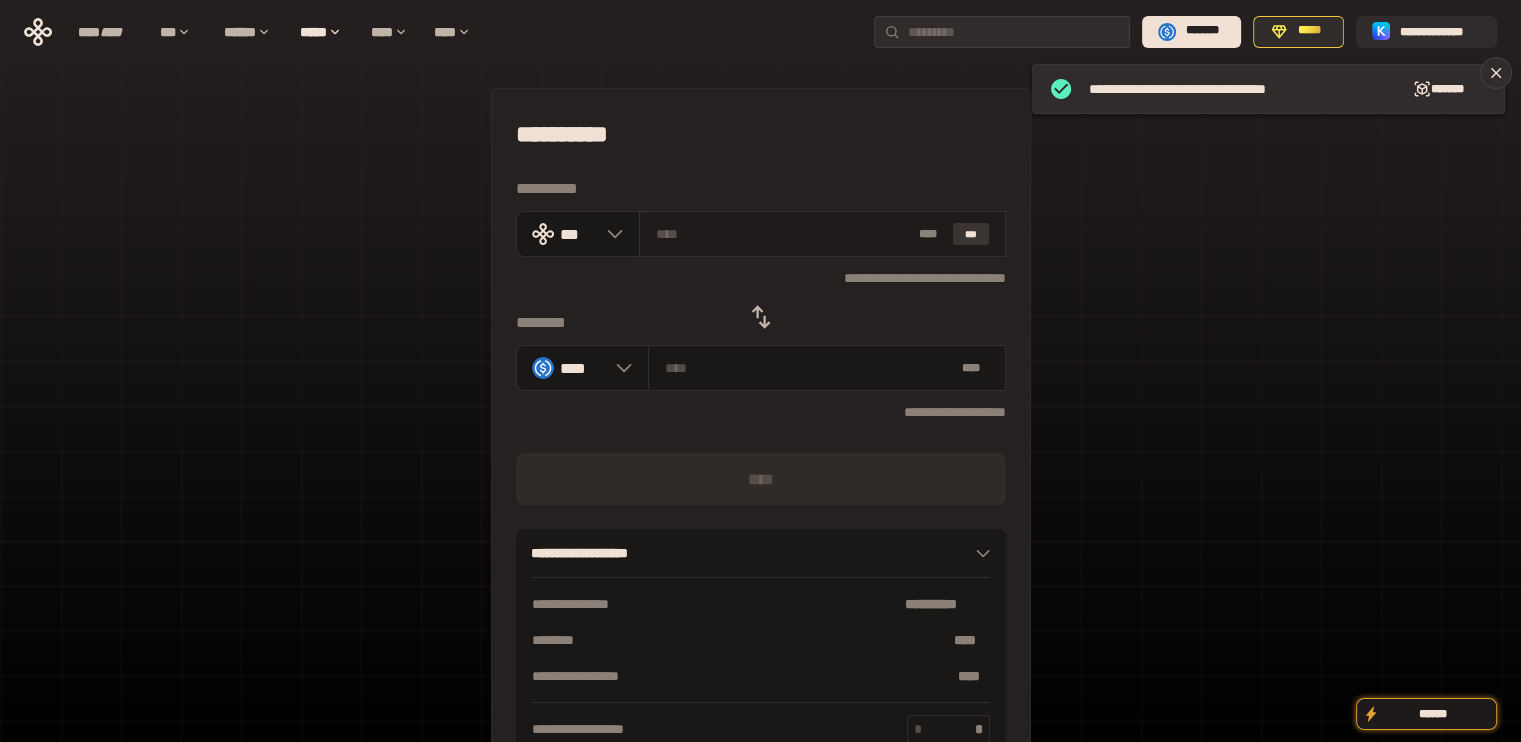 click on "***" at bounding box center [971, 234] 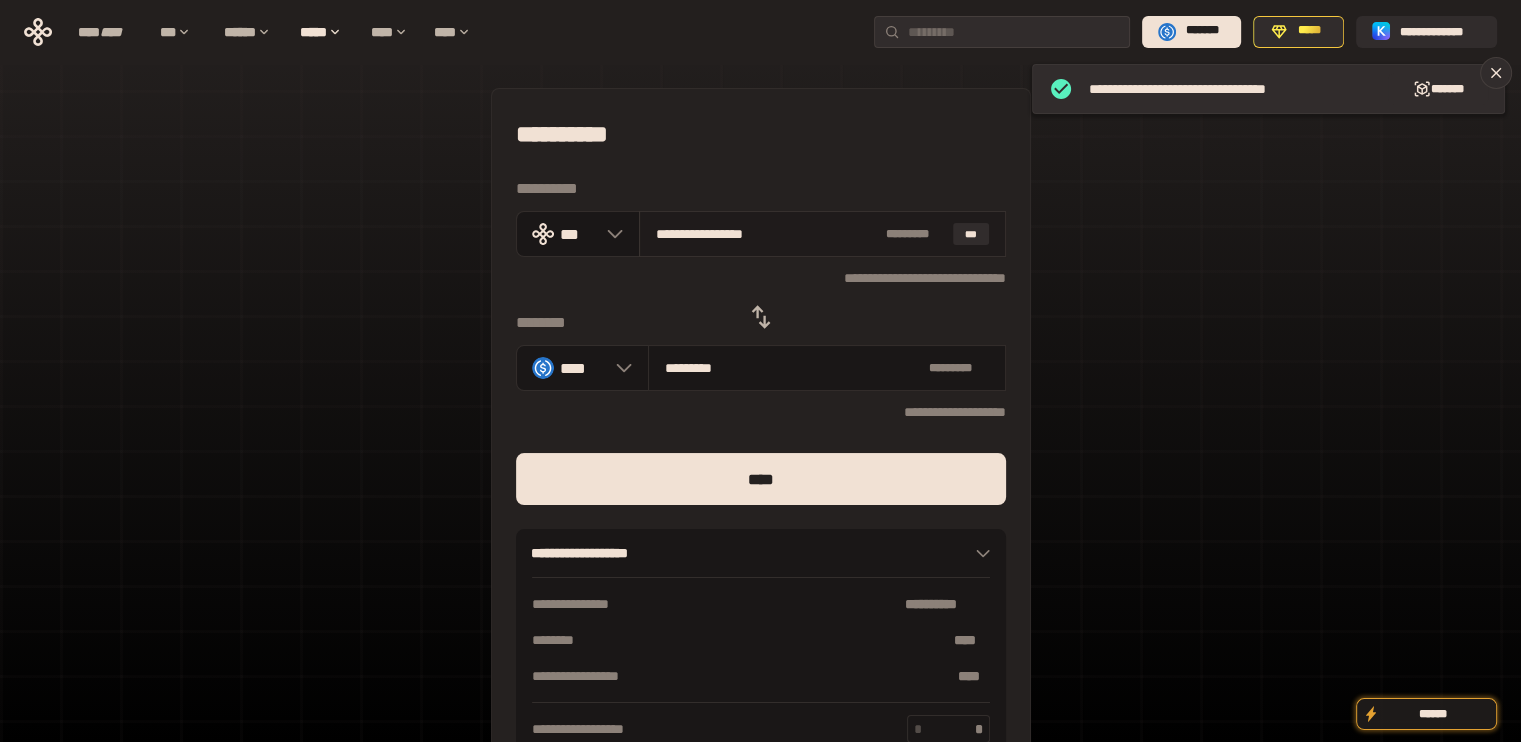 drag, startPoint x: 682, startPoint y: 235, endPoint x: 860, endPoint y: 234, distance: 178.0028 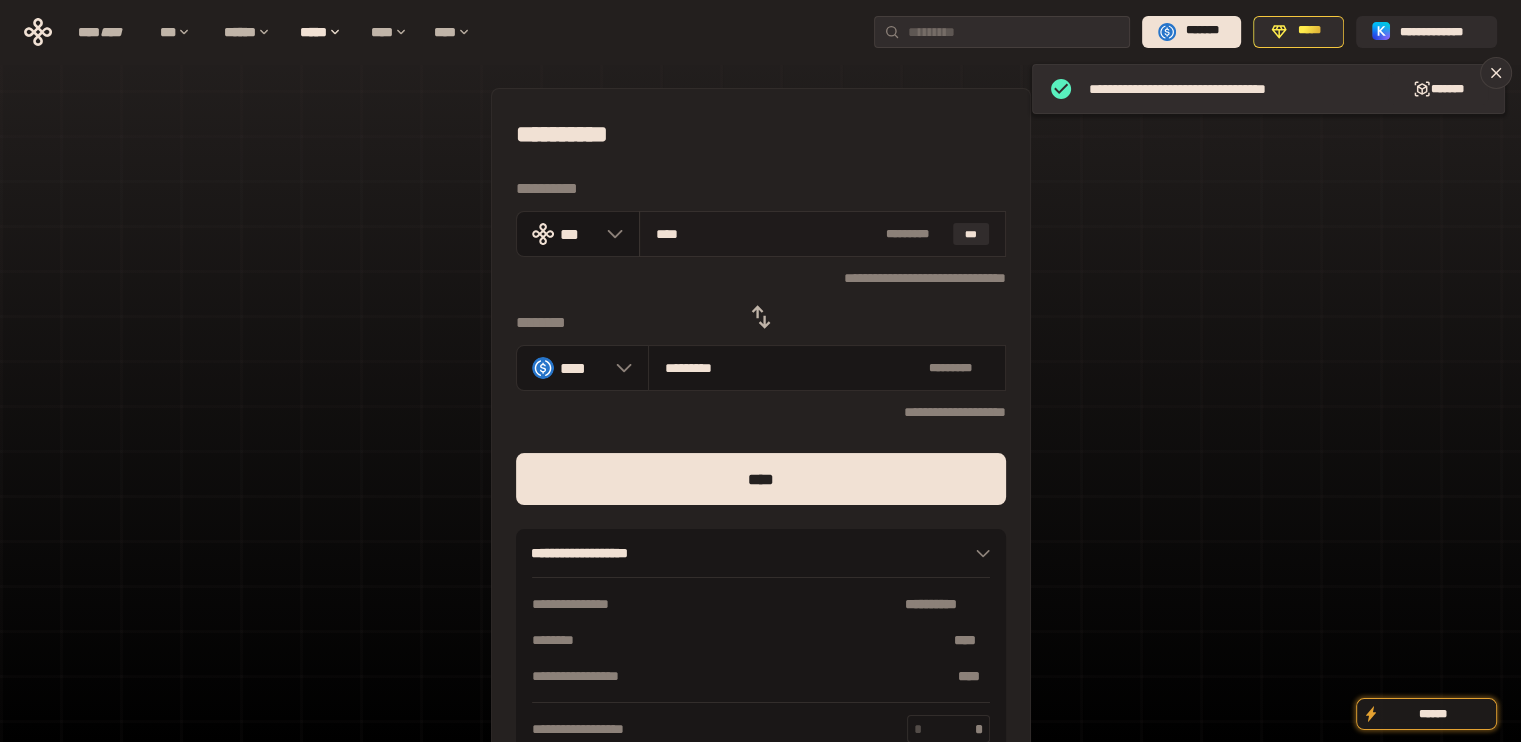 type on "***" 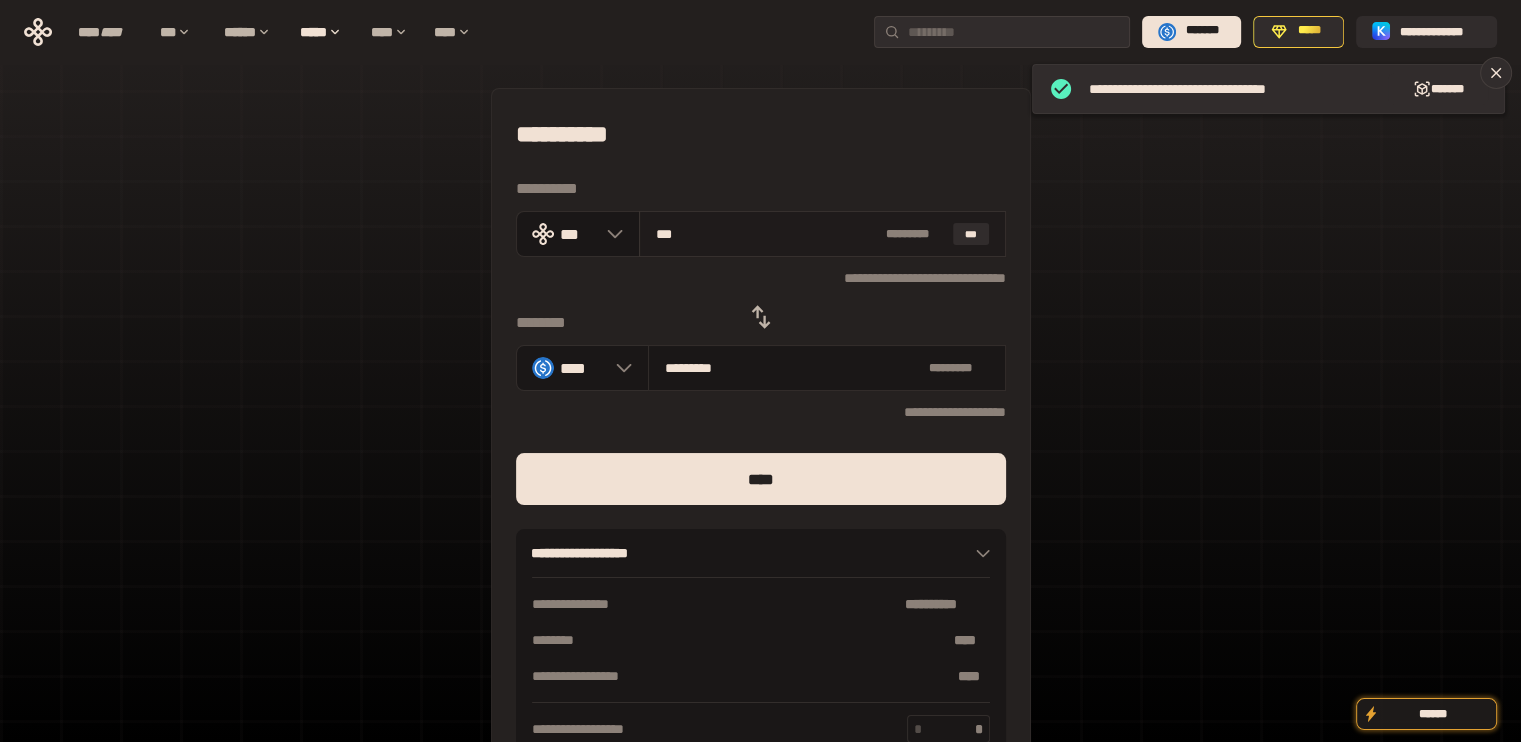 type on "**" 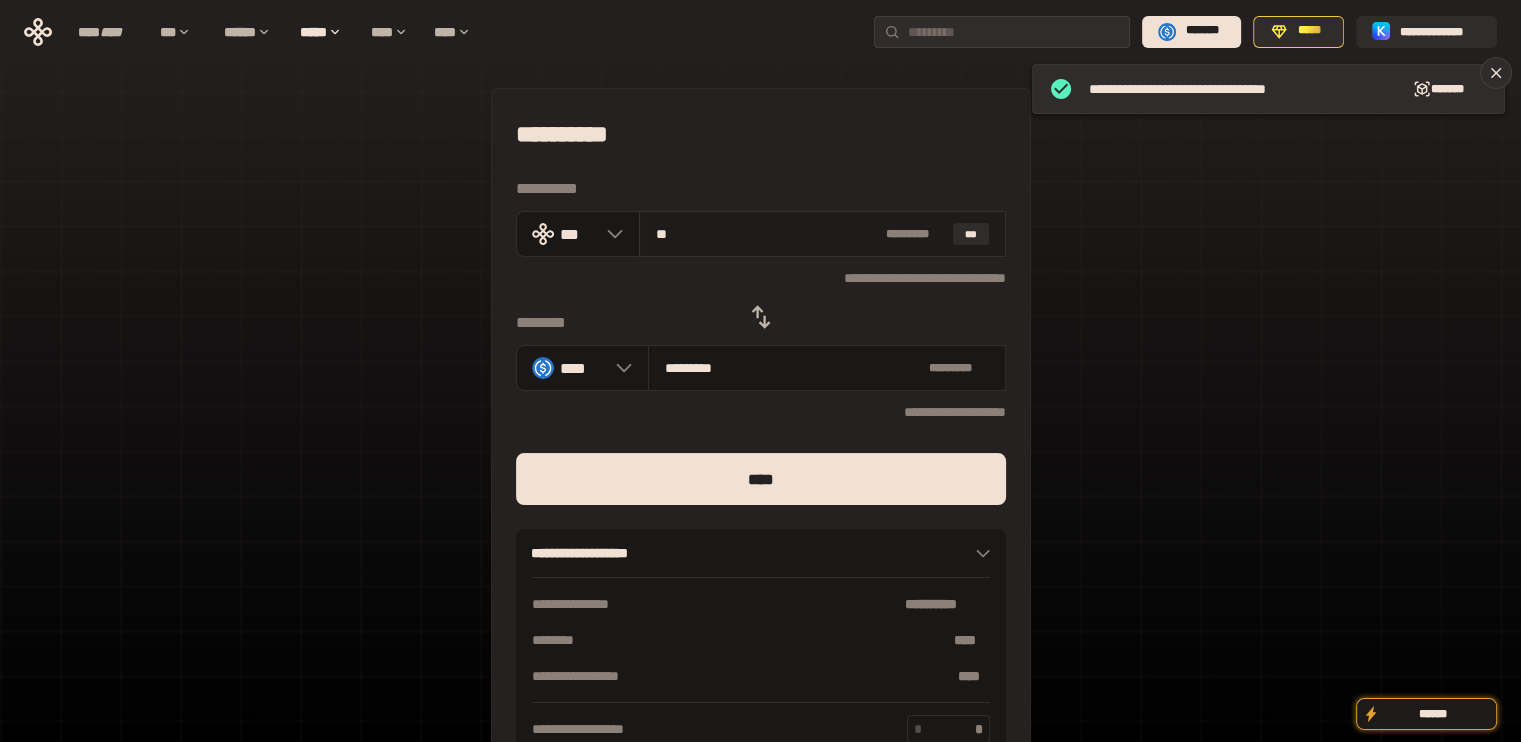 type on "********" 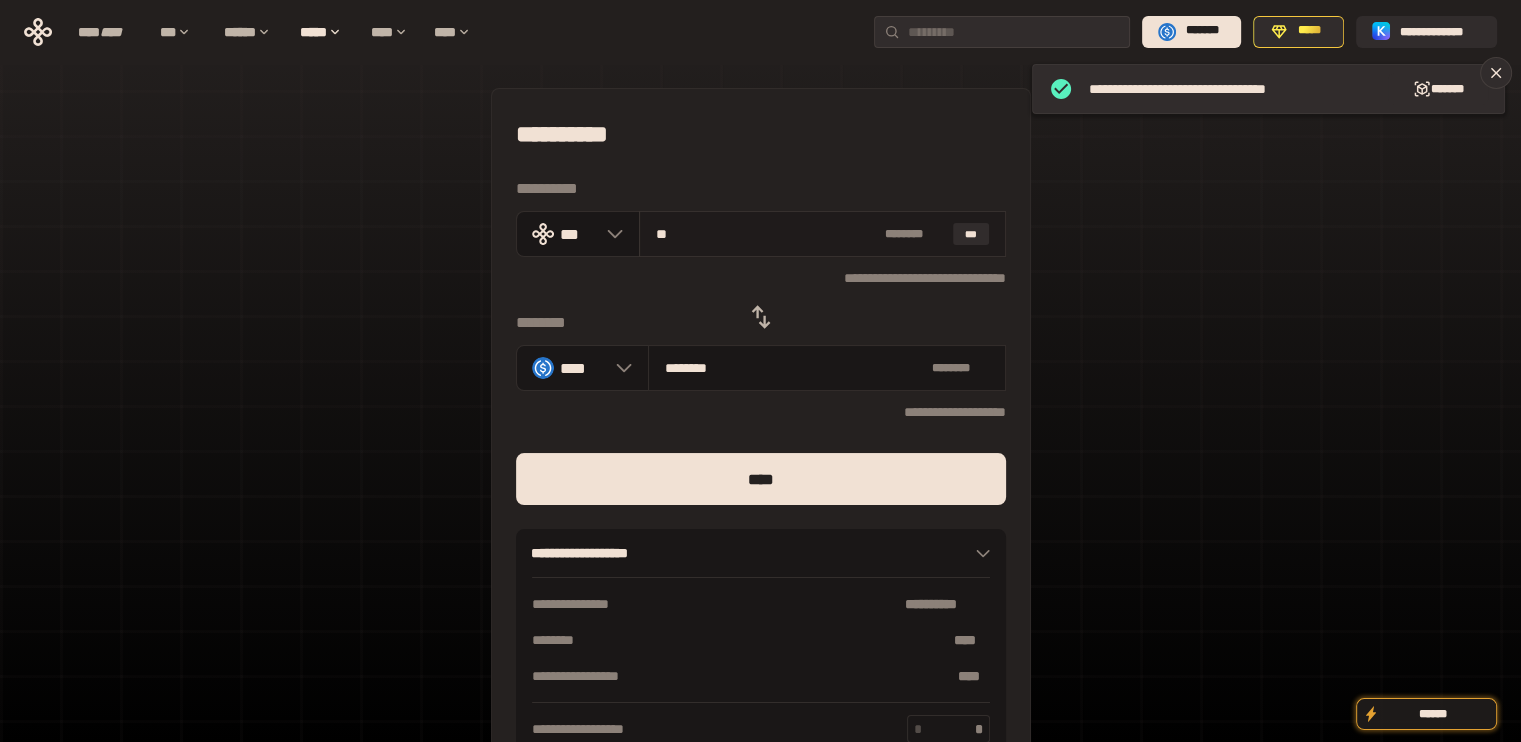 type on "*" 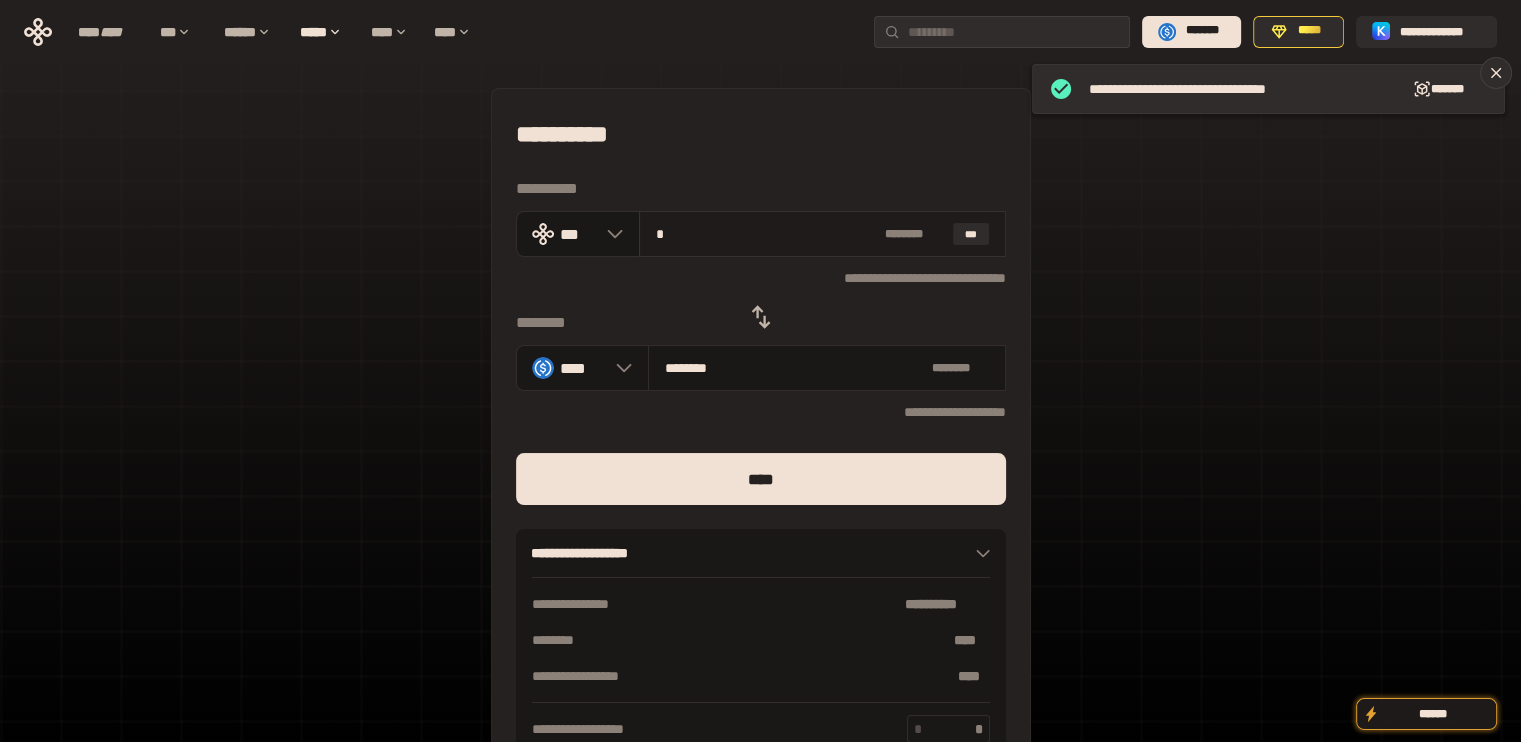type on "********" 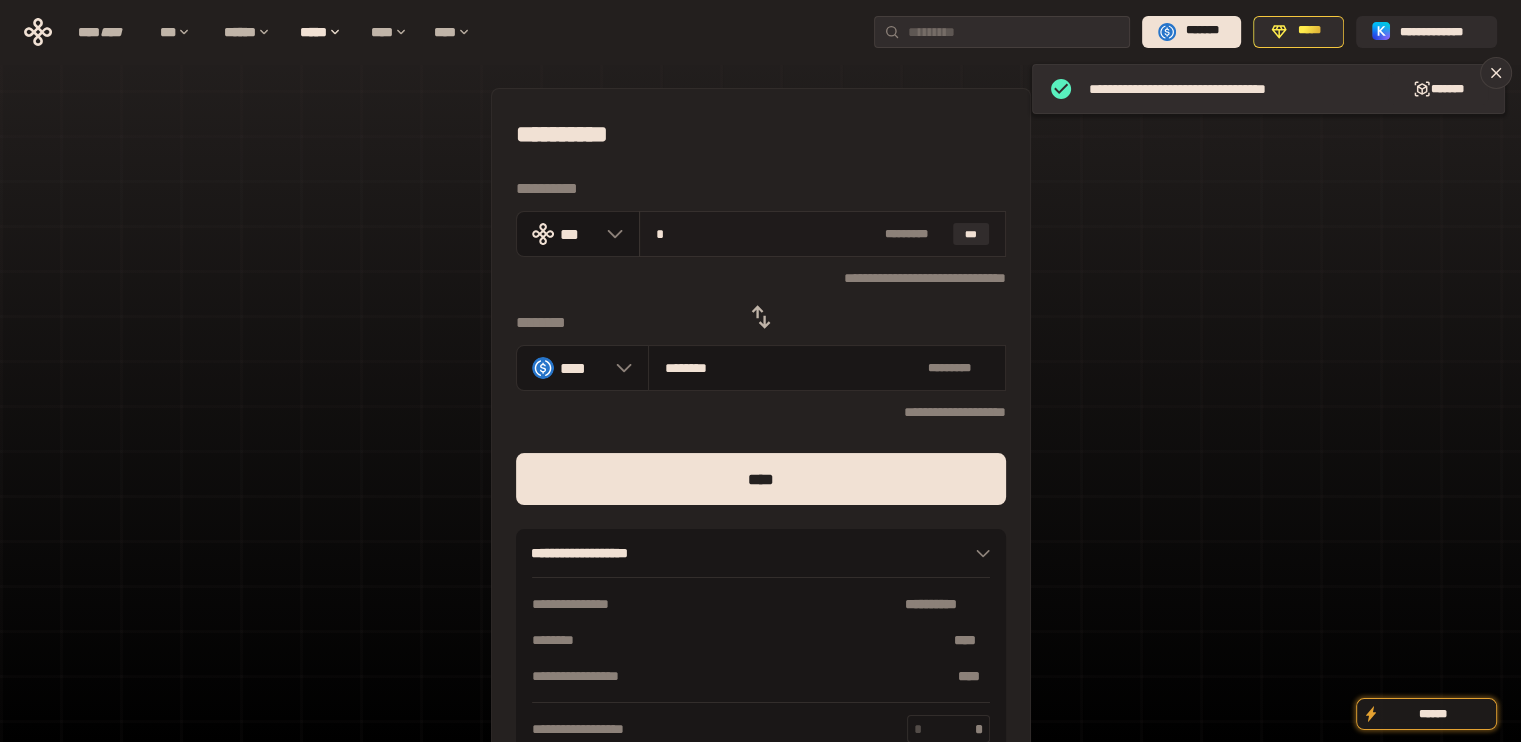 type on "**" 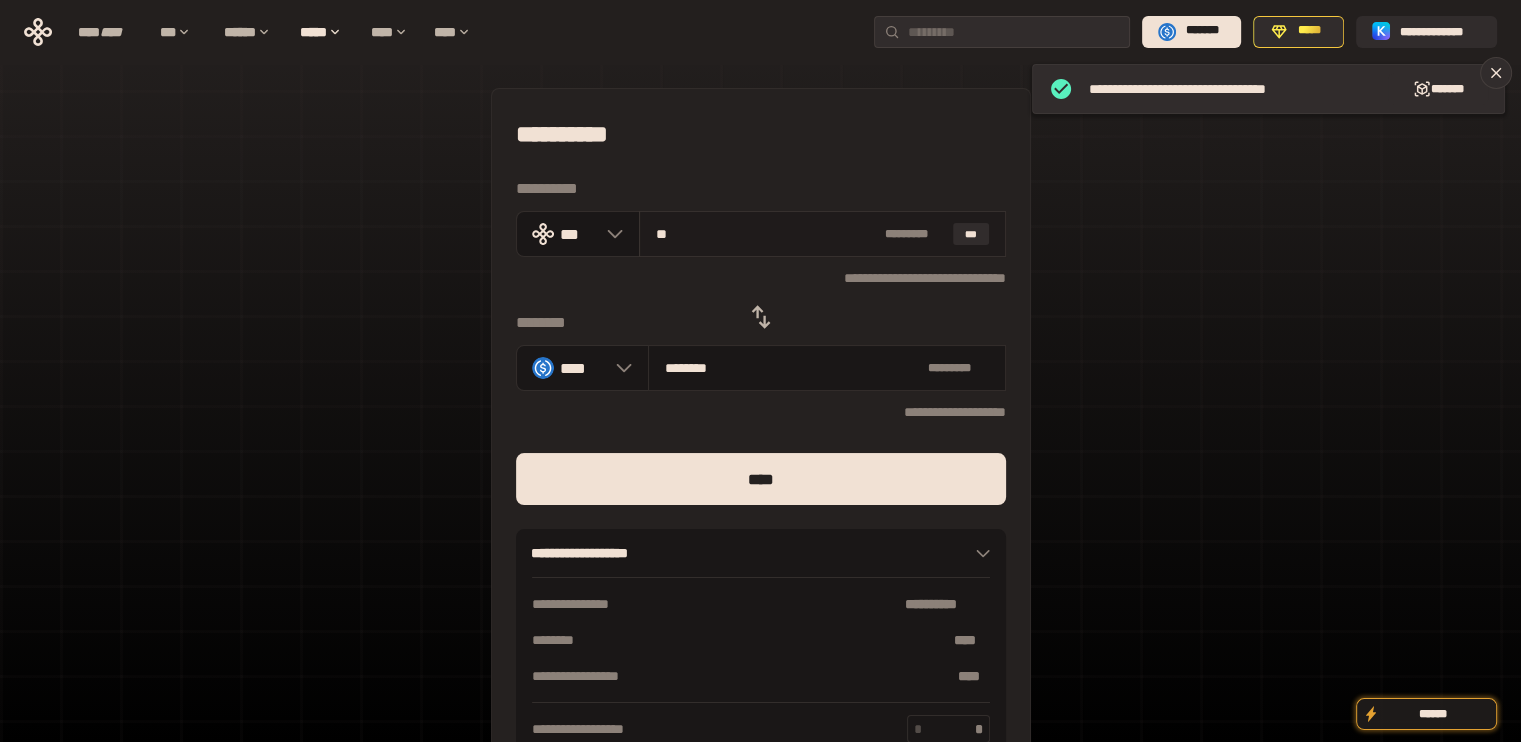 type on "********" 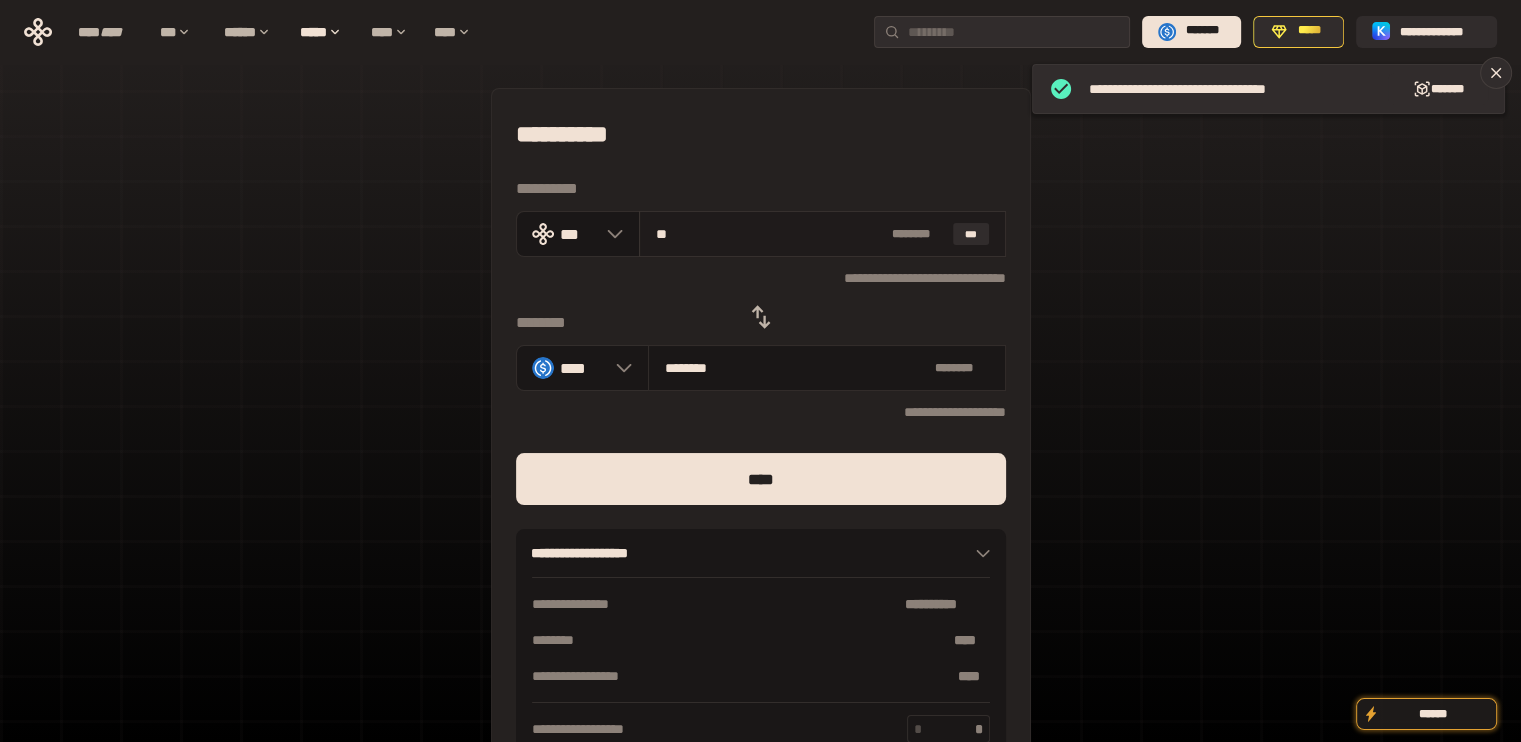 type on "***" 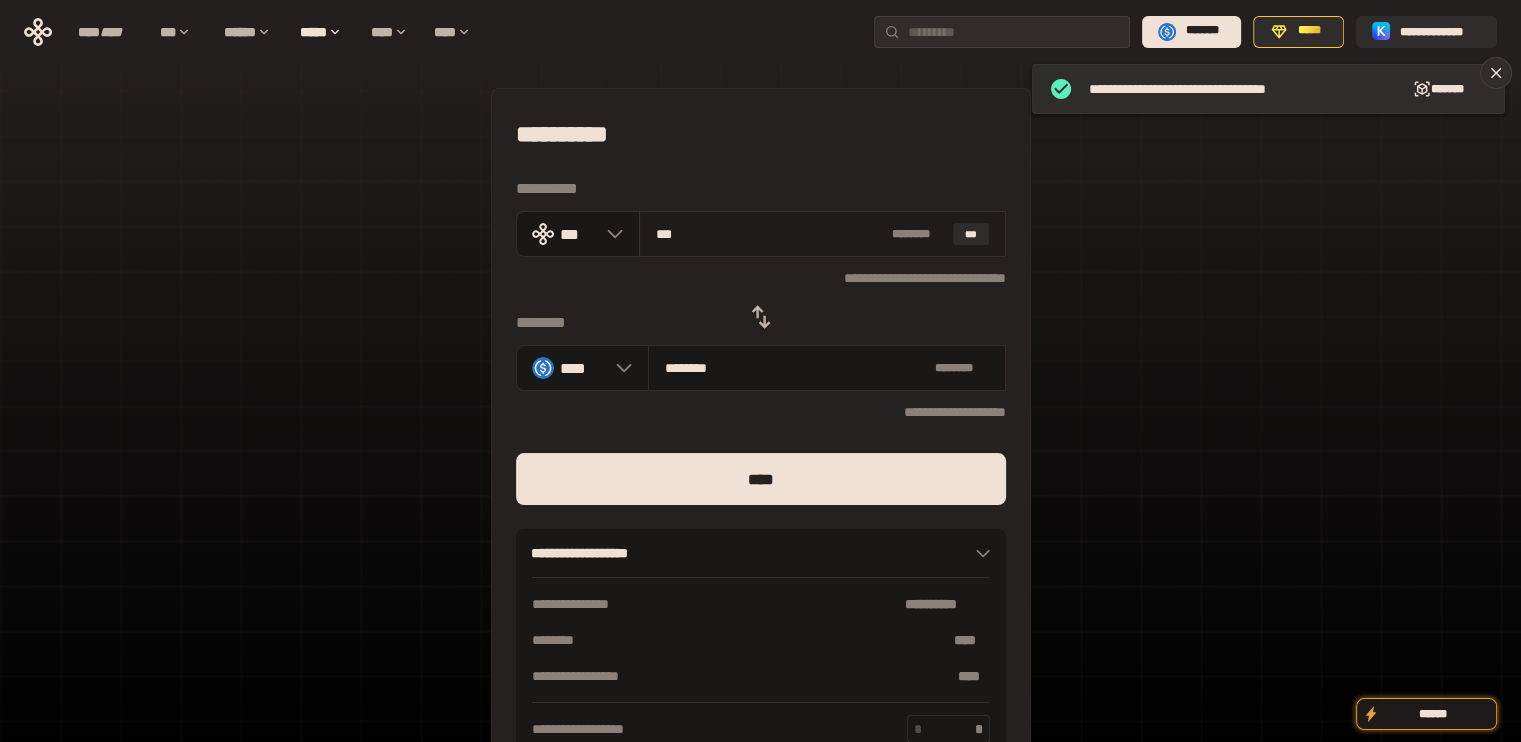 type on "*********" 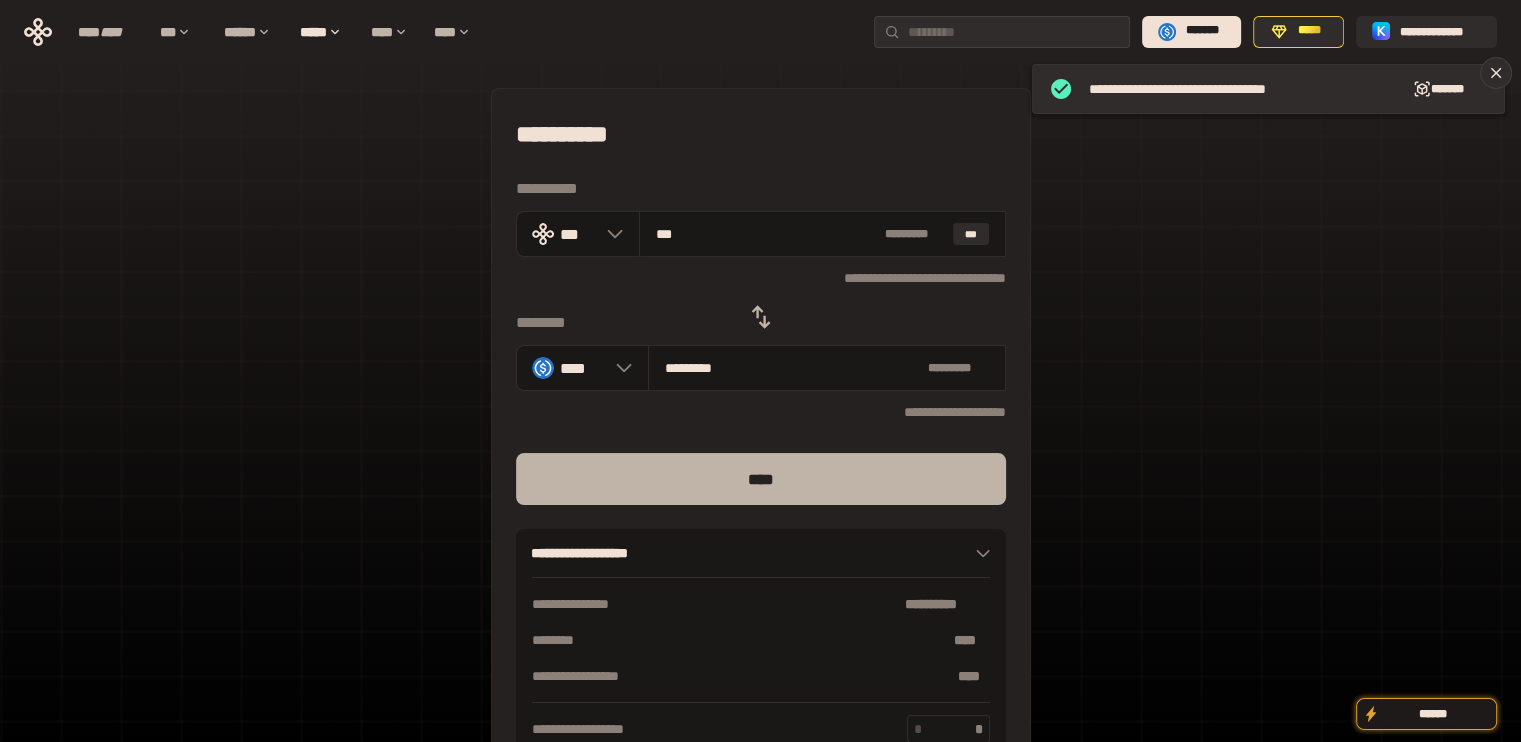 type on "***" 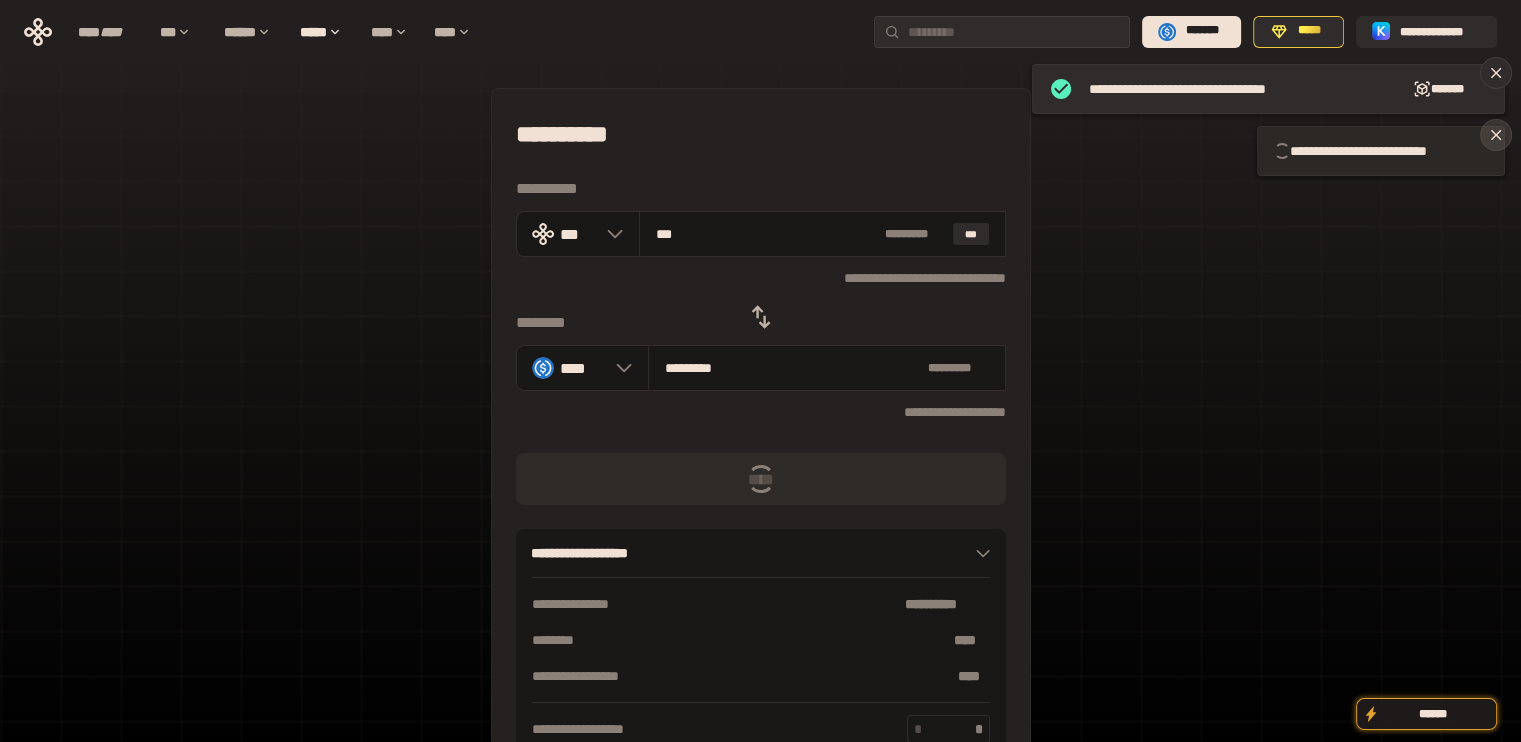 click 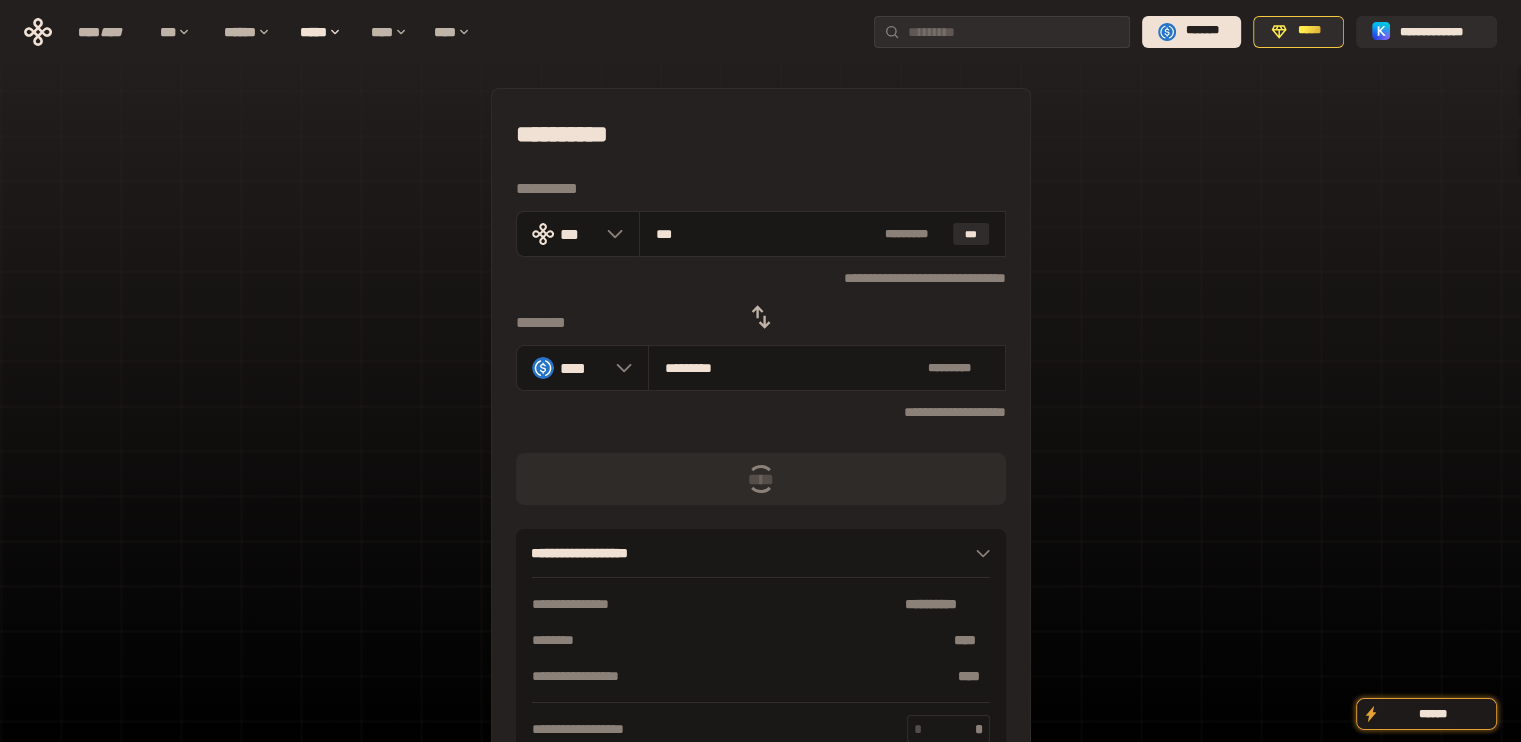 type 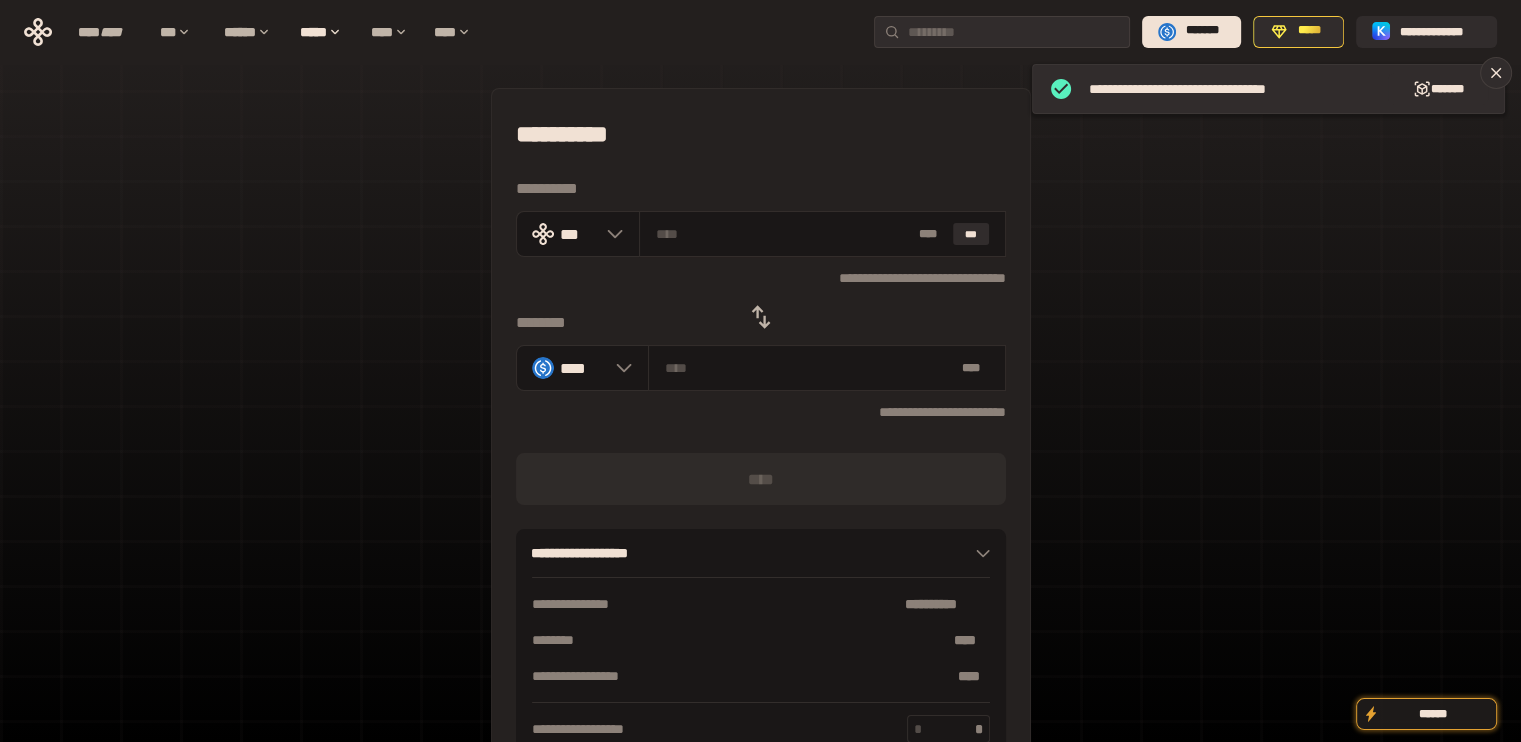 click 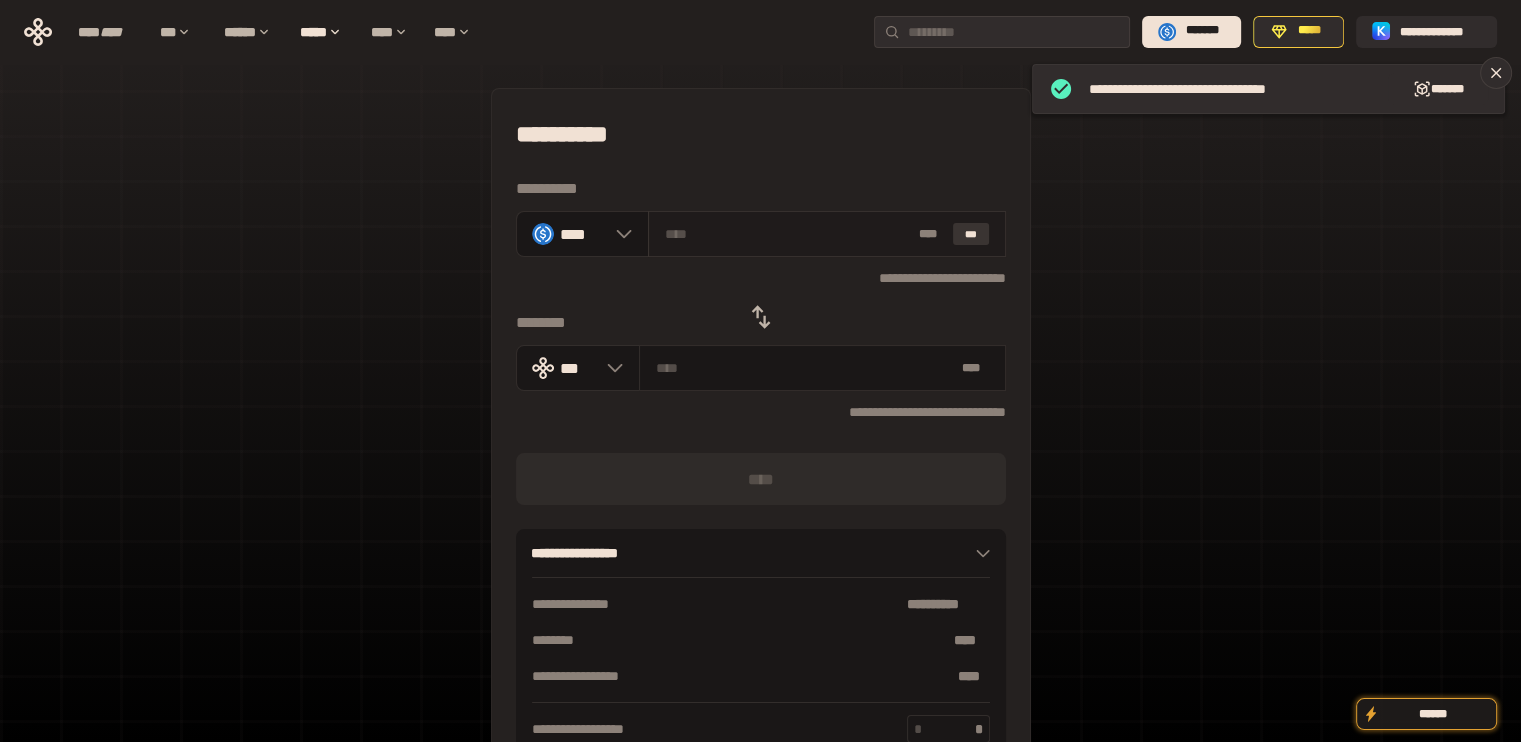 click on "***" at bounding box center [971, 234] 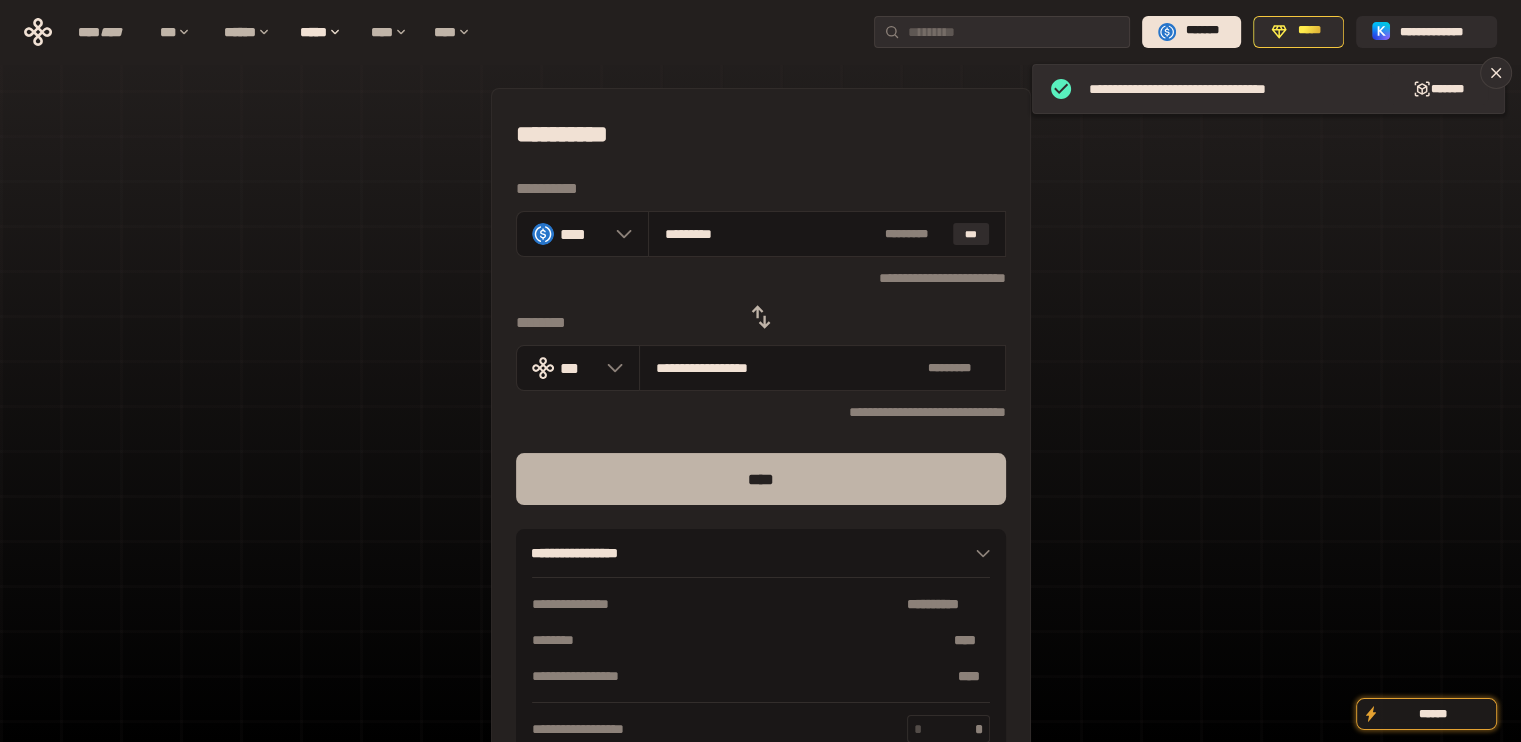 click on "****" at bounding box center (761, 479) 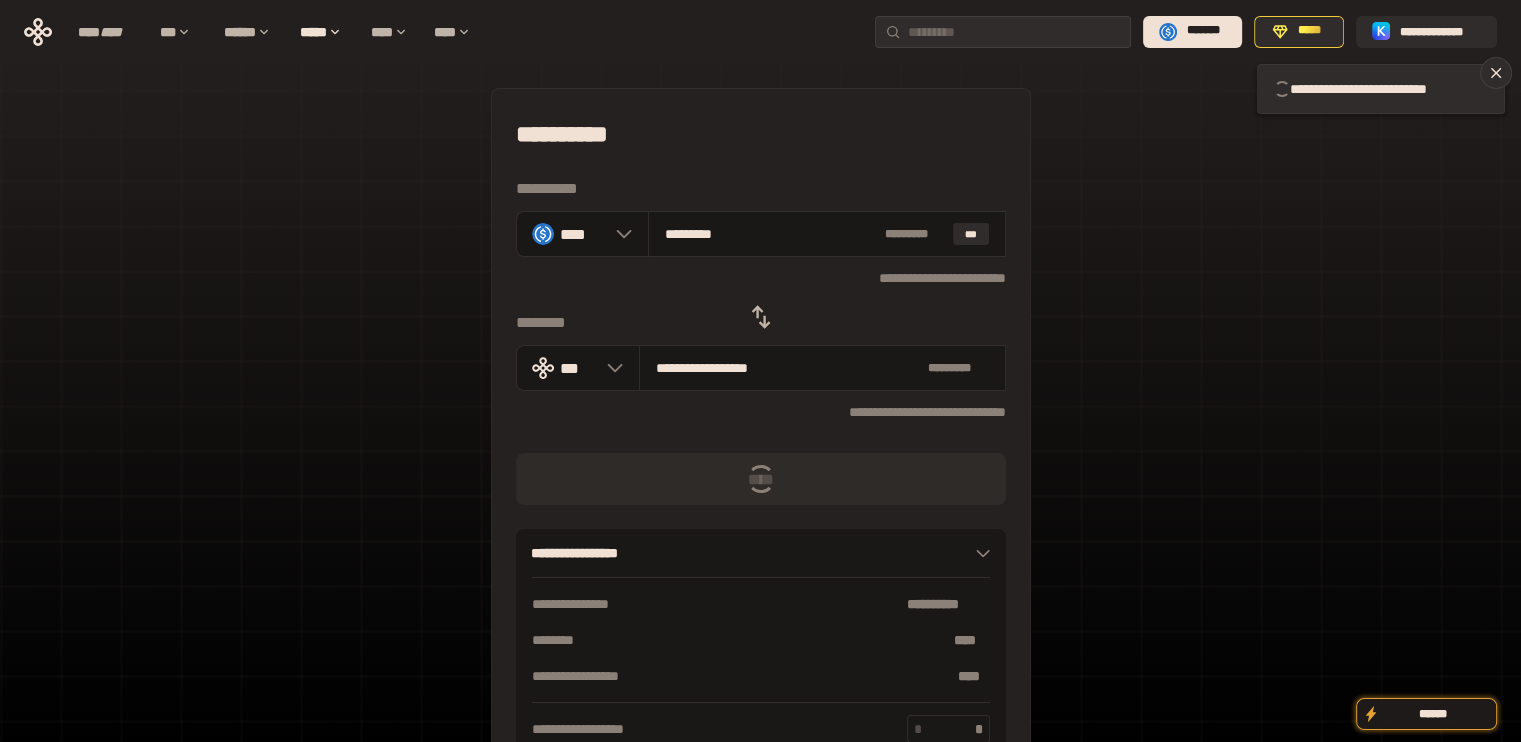 type 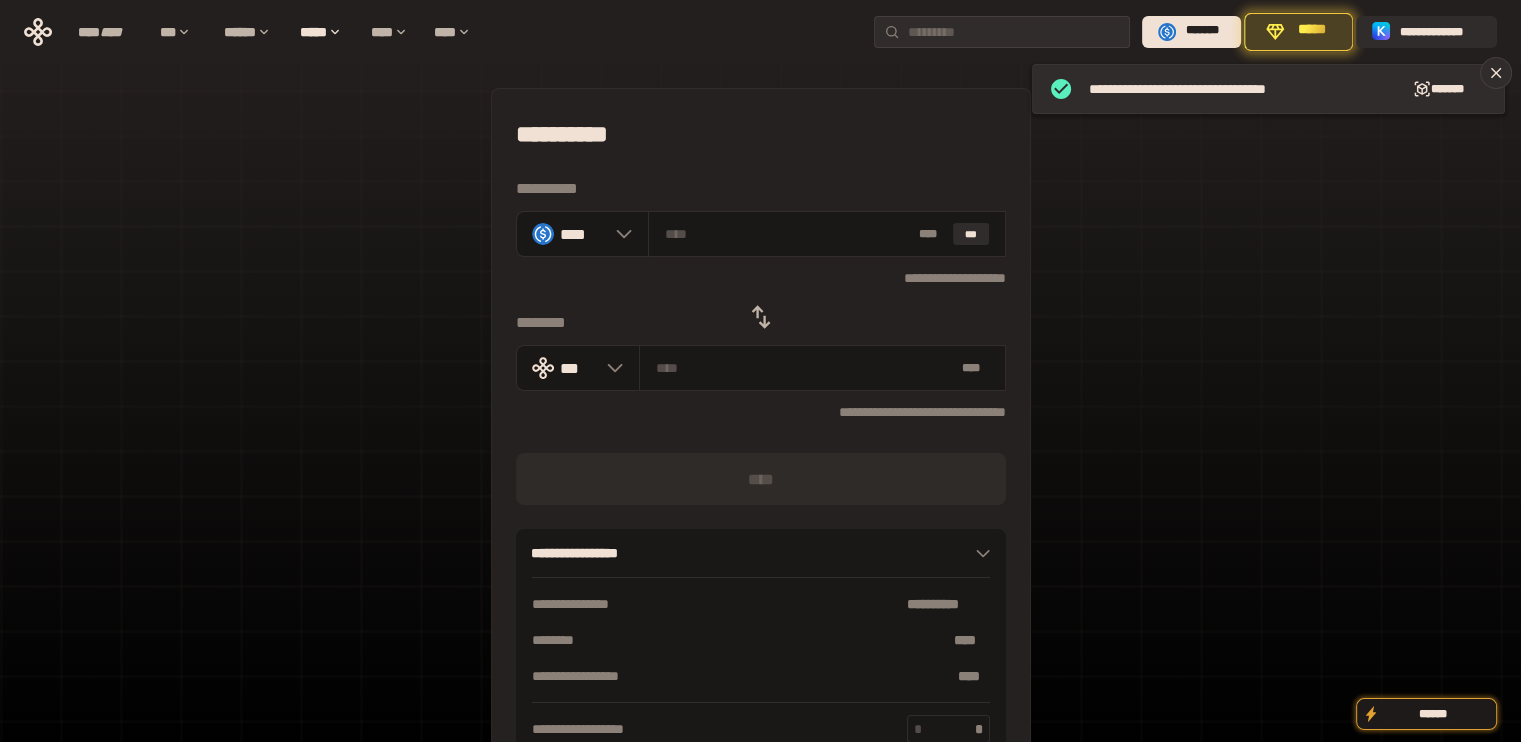 click 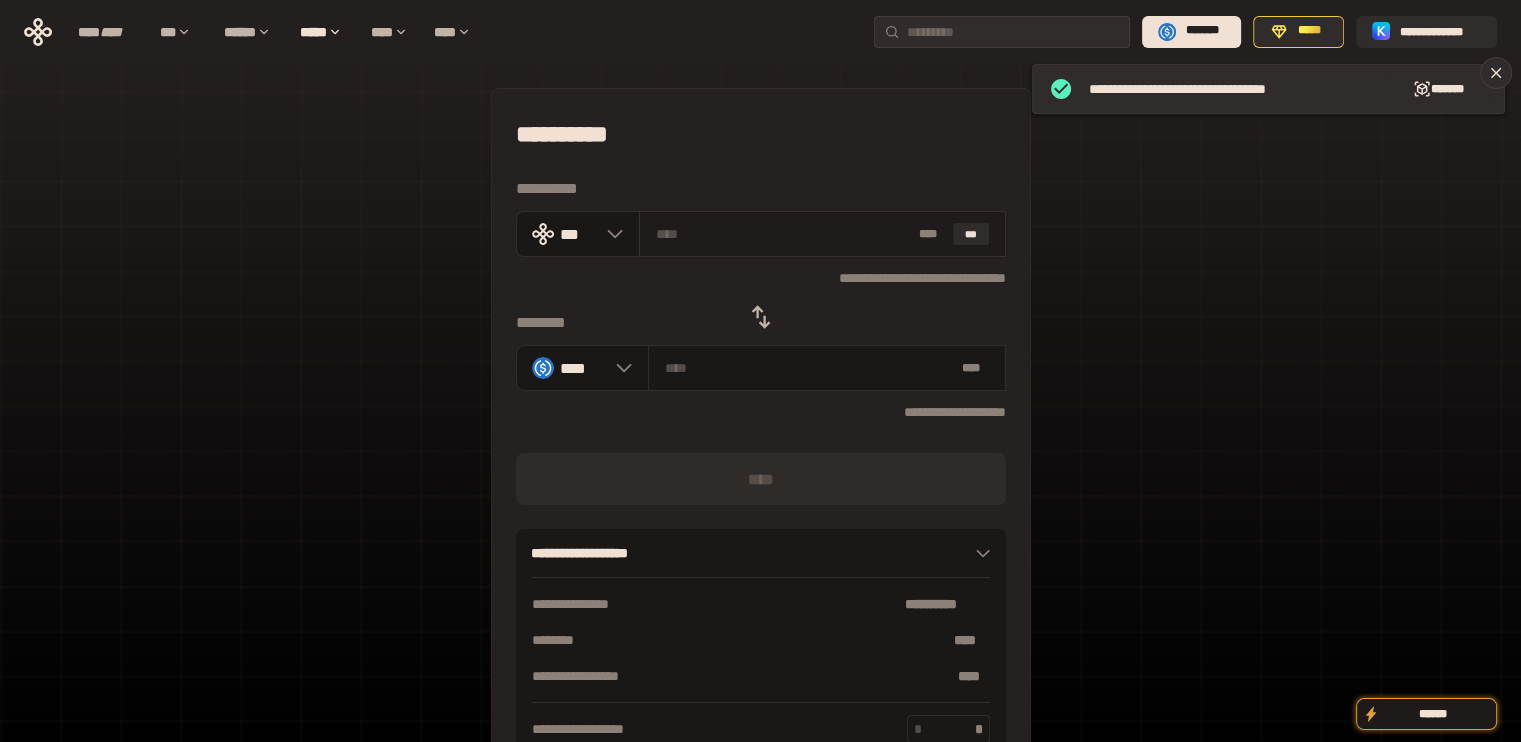 click at bounding box center [783, 234] 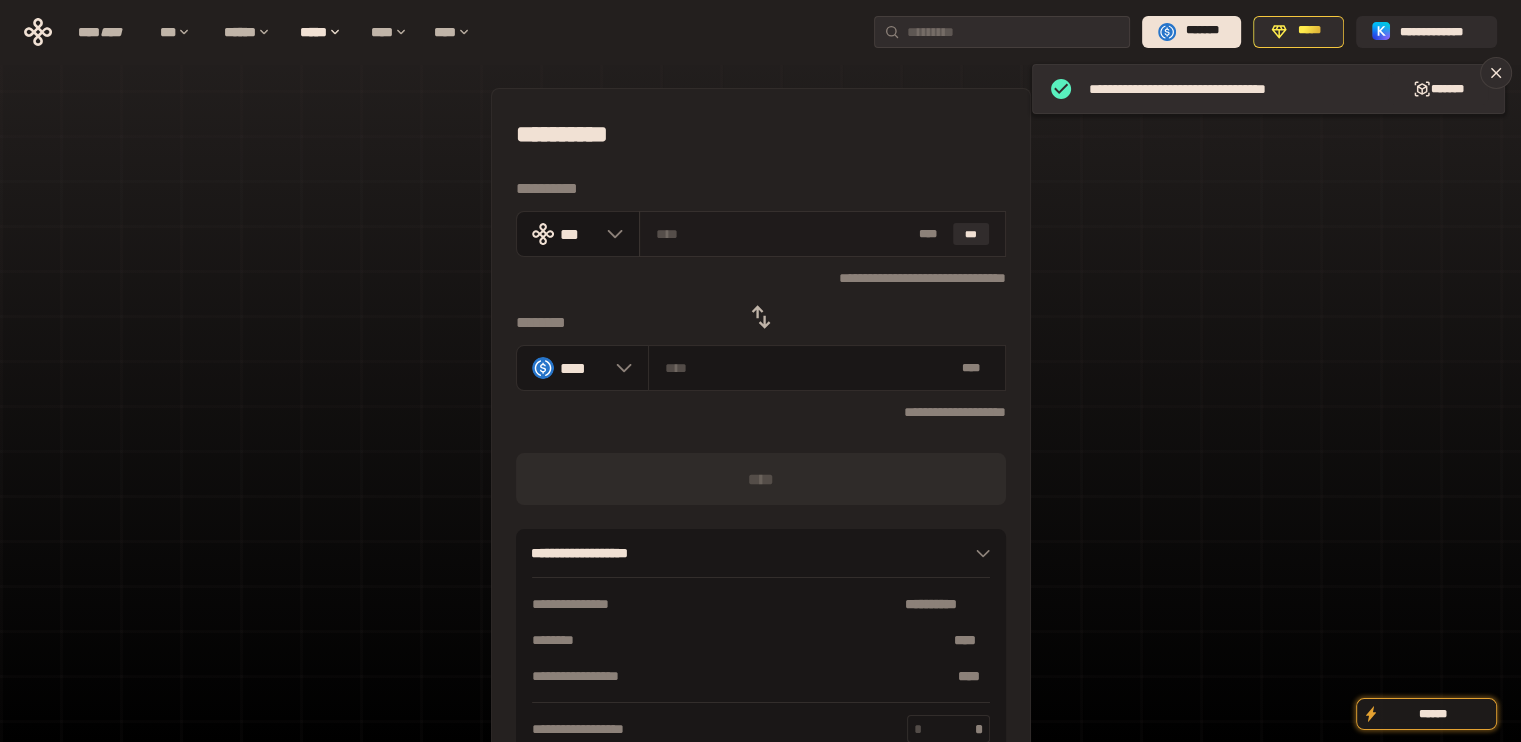 type on "*" 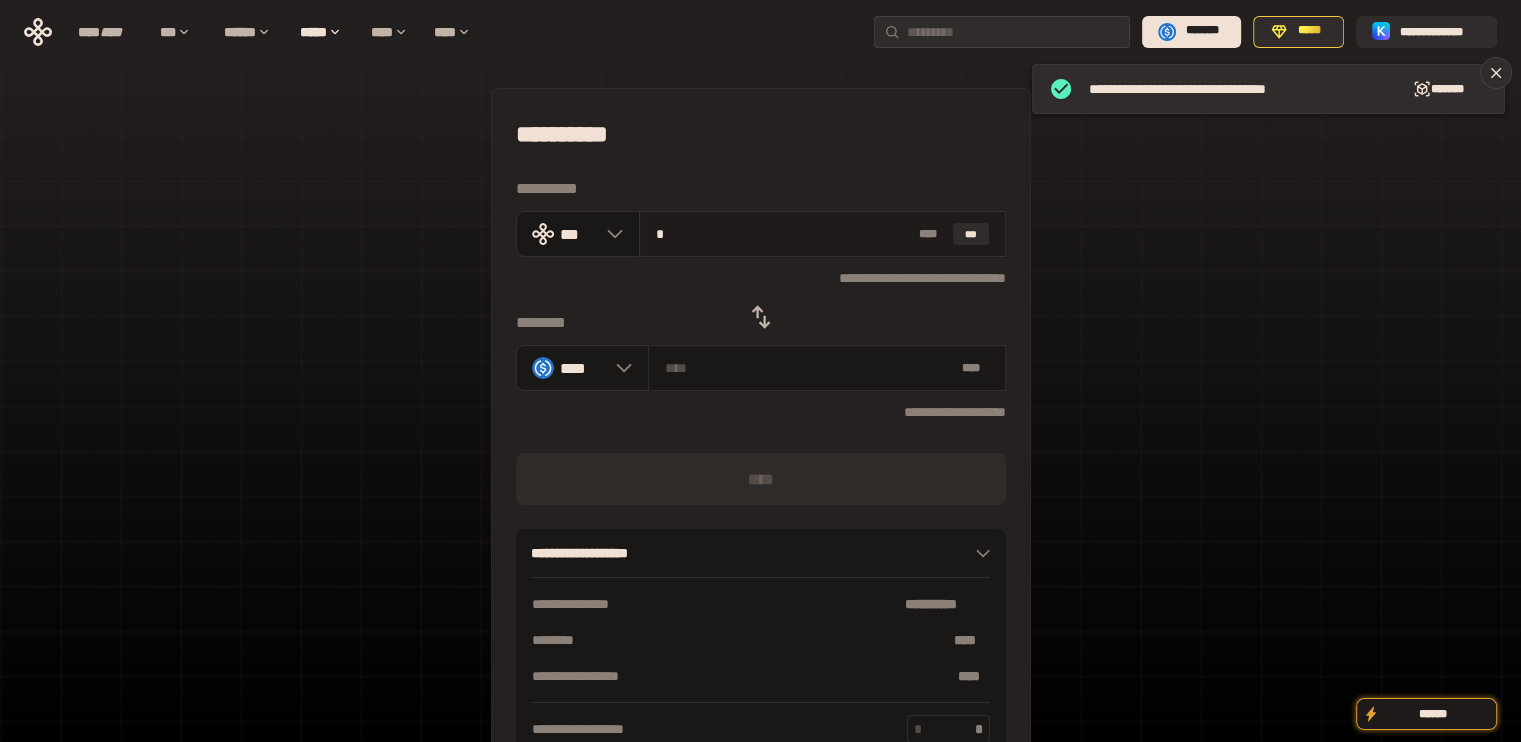 type on "********" 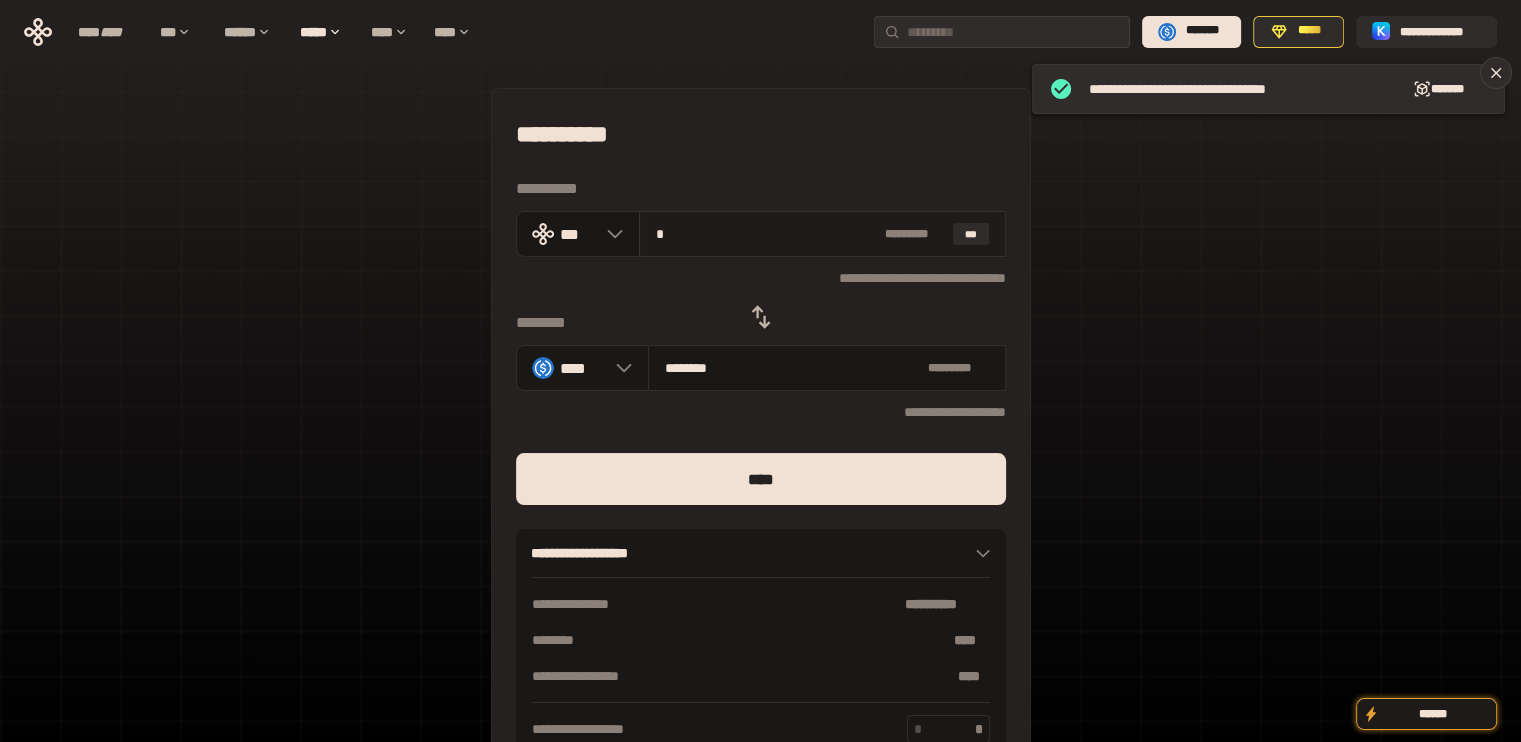 type on "**" 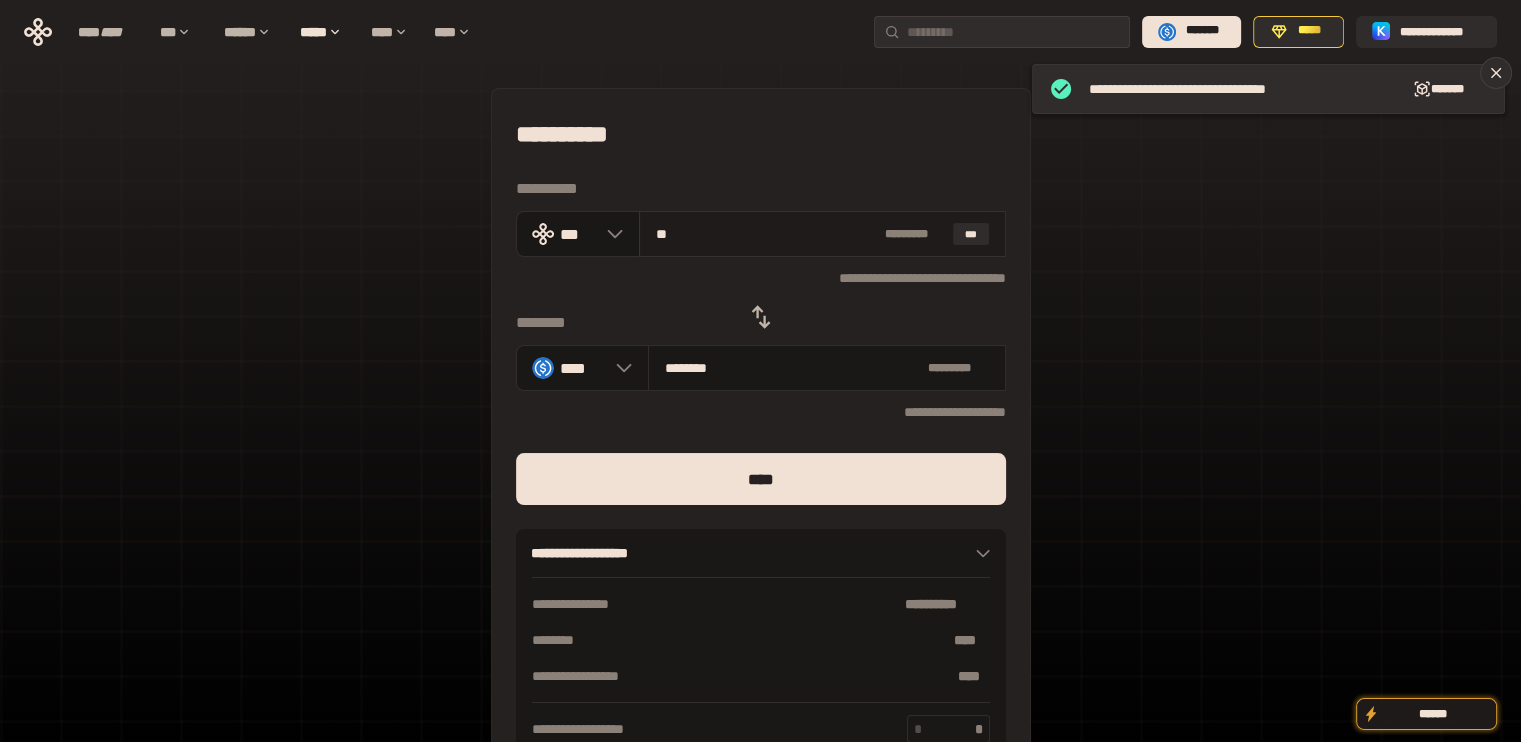 type on "********" 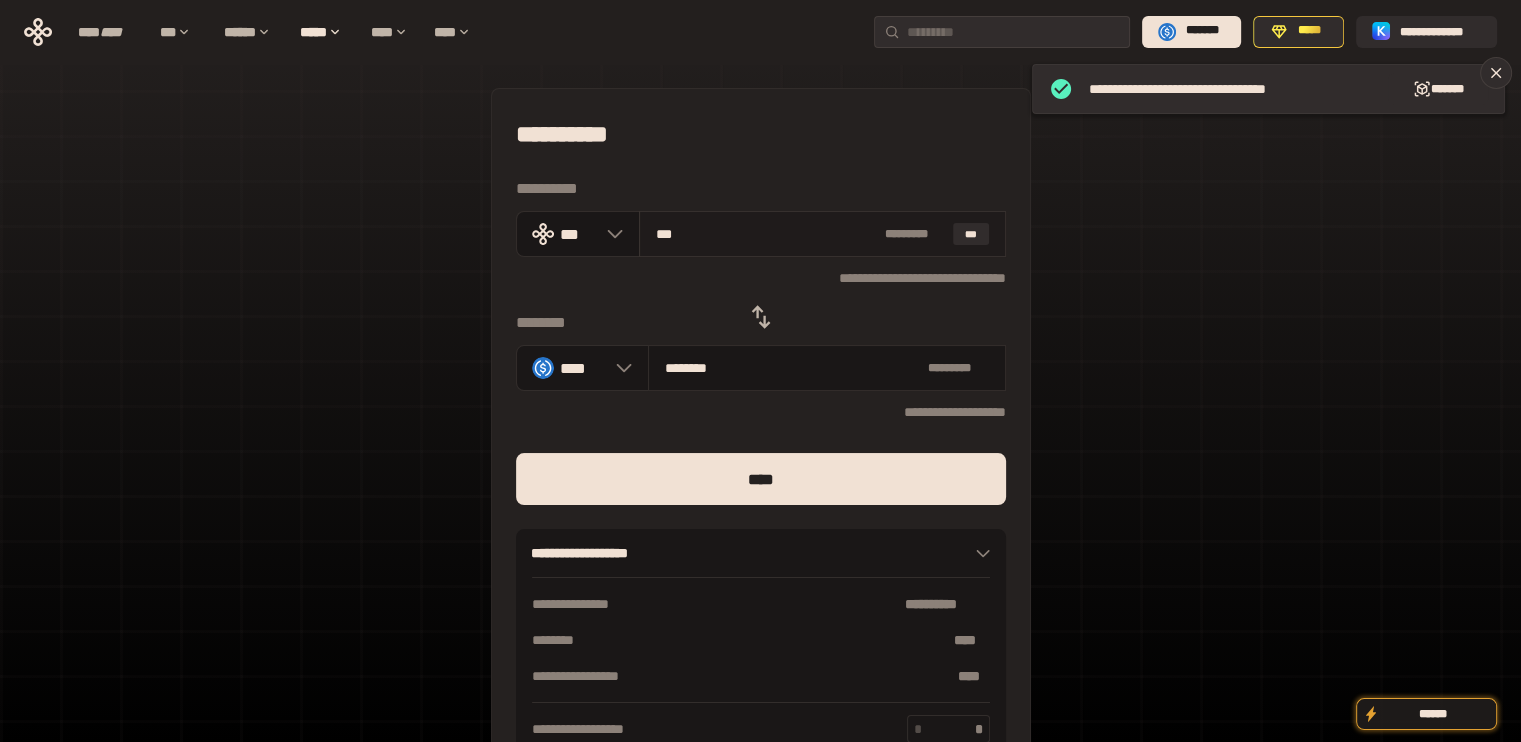 type on "*********" 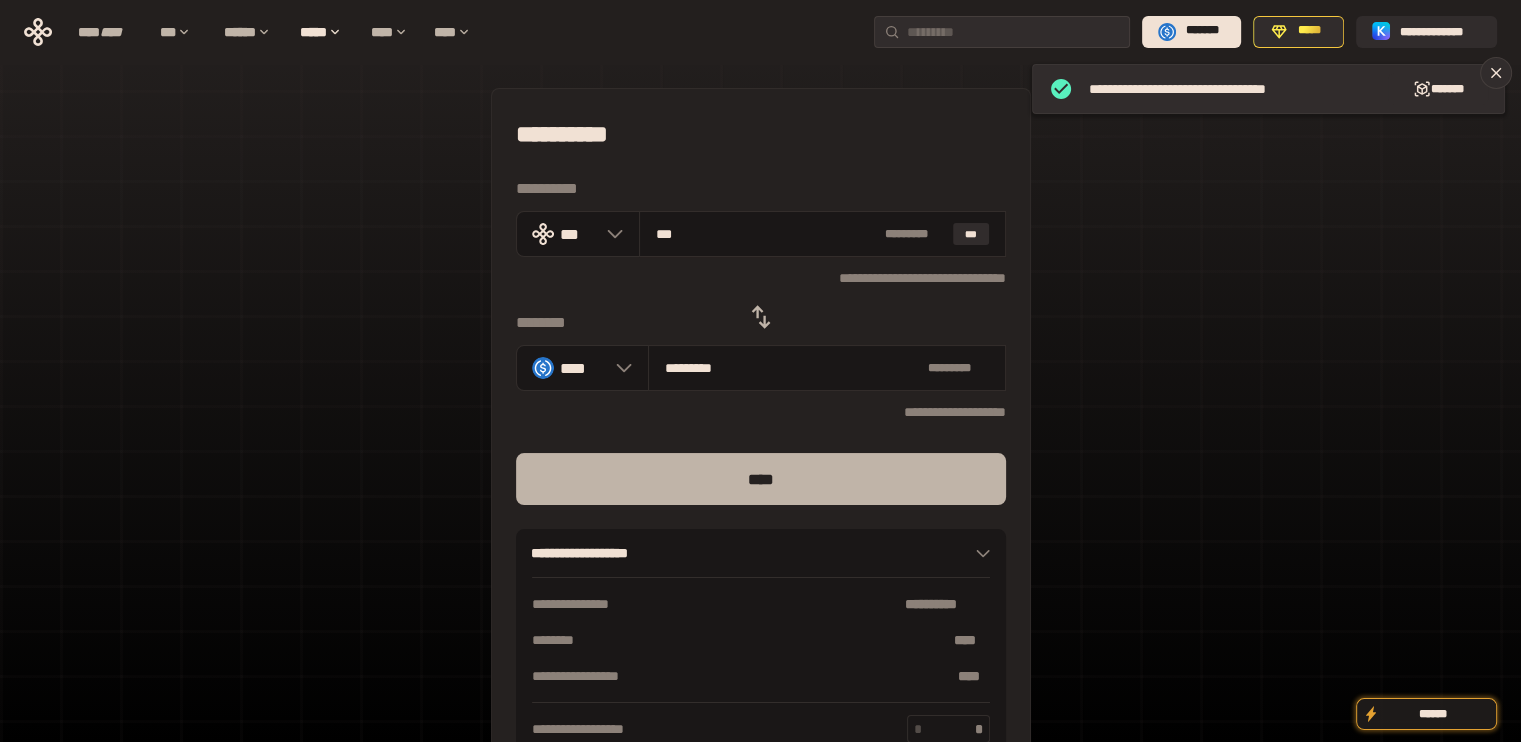 type on "***" 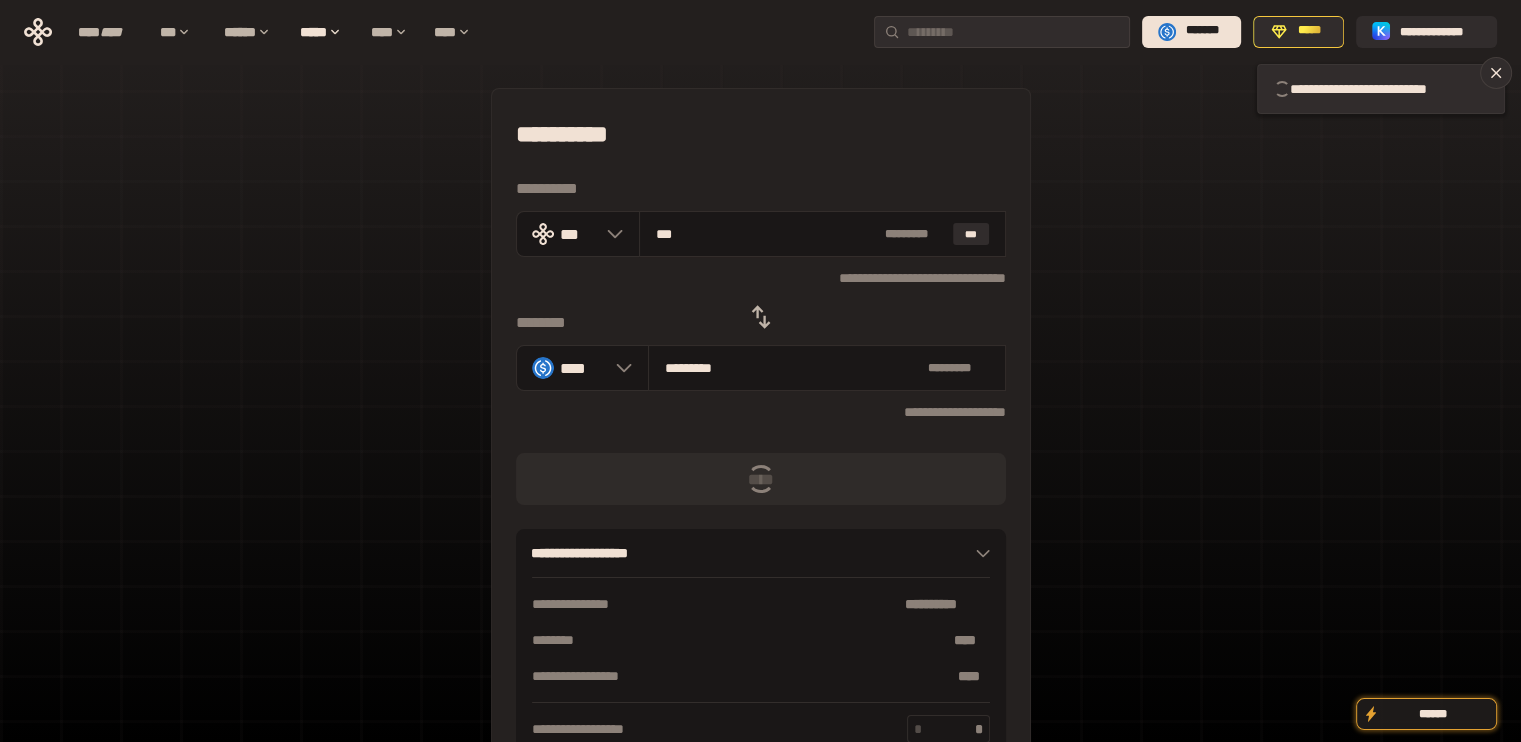 type 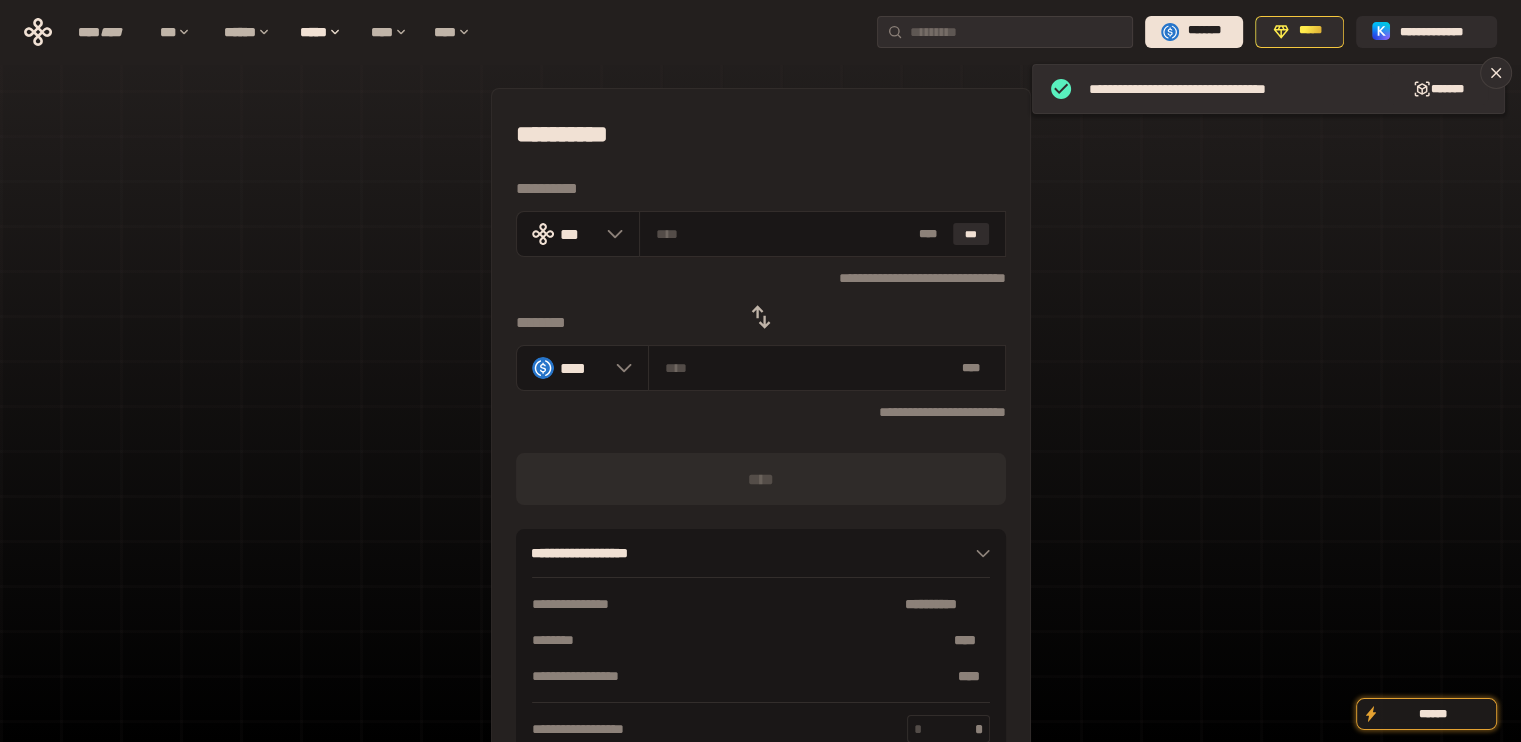 click 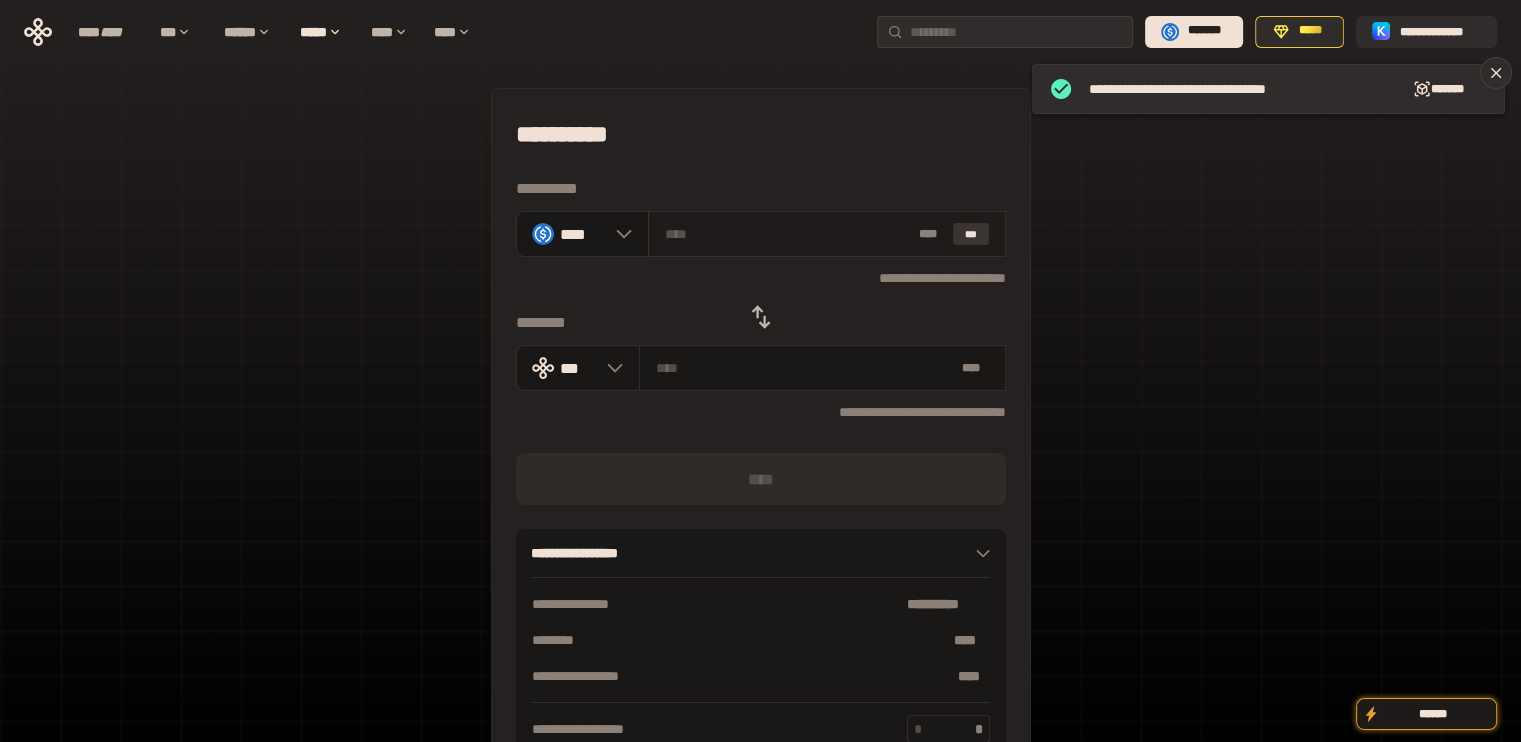 click on "***" at bounding box center [971, 234] 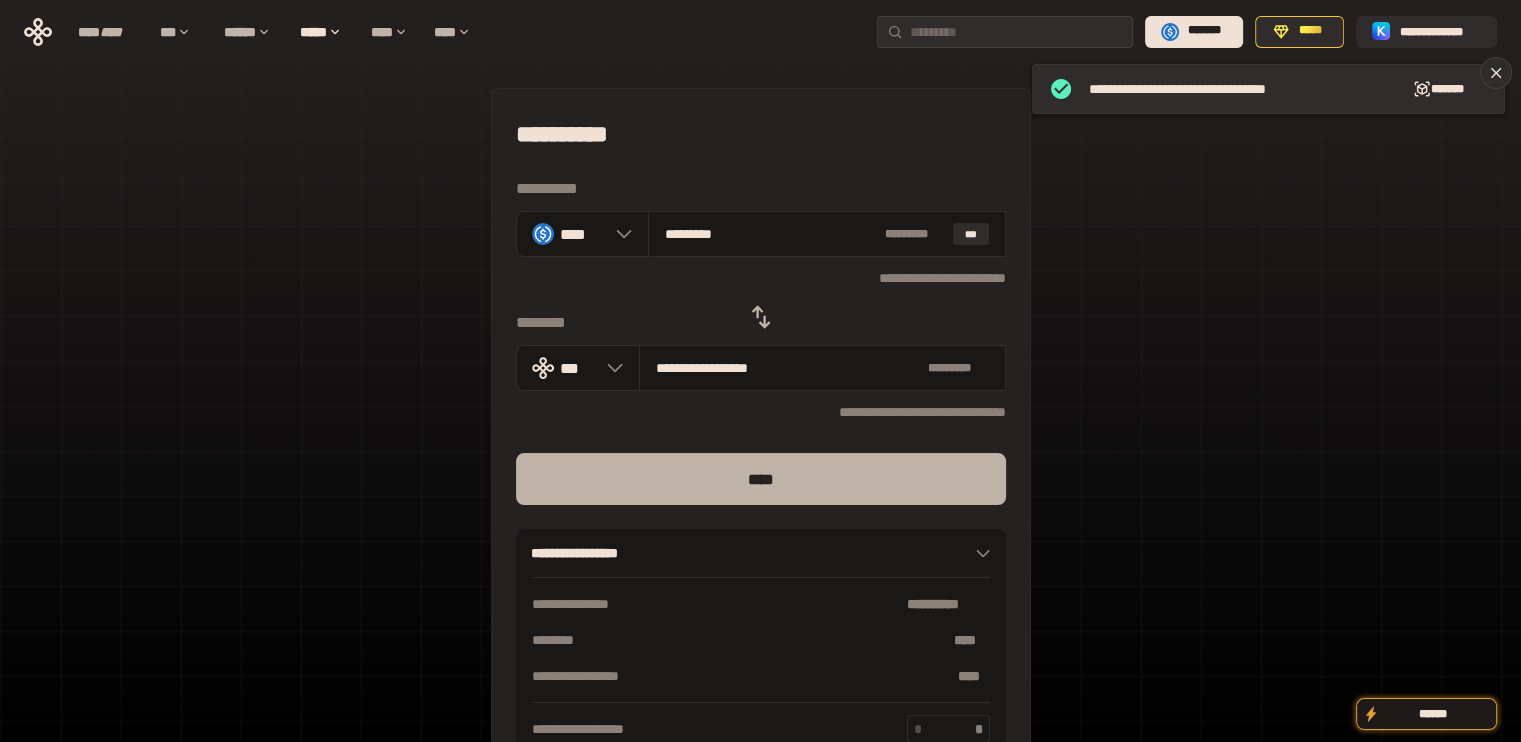 click on "****" at bounding box center (761, 479) 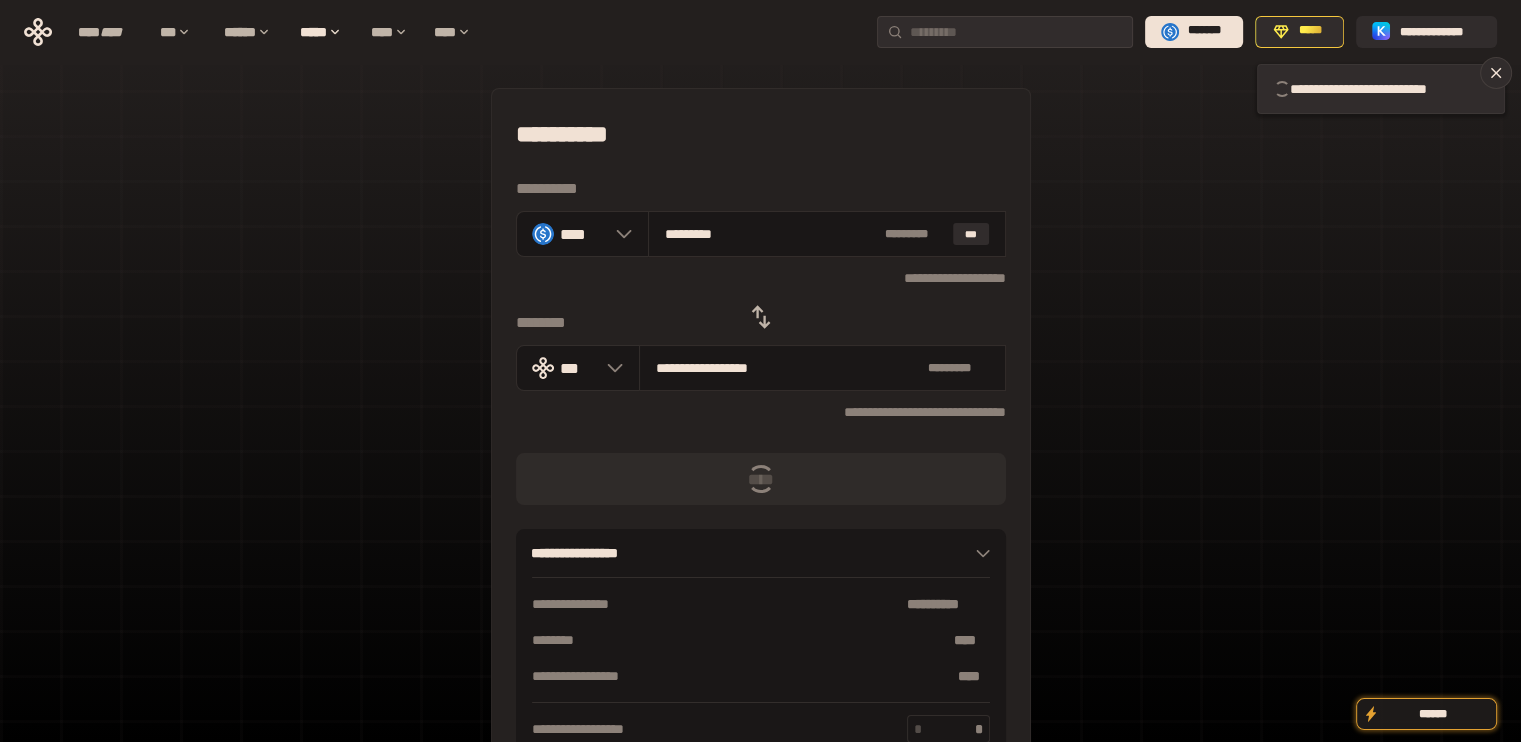 type 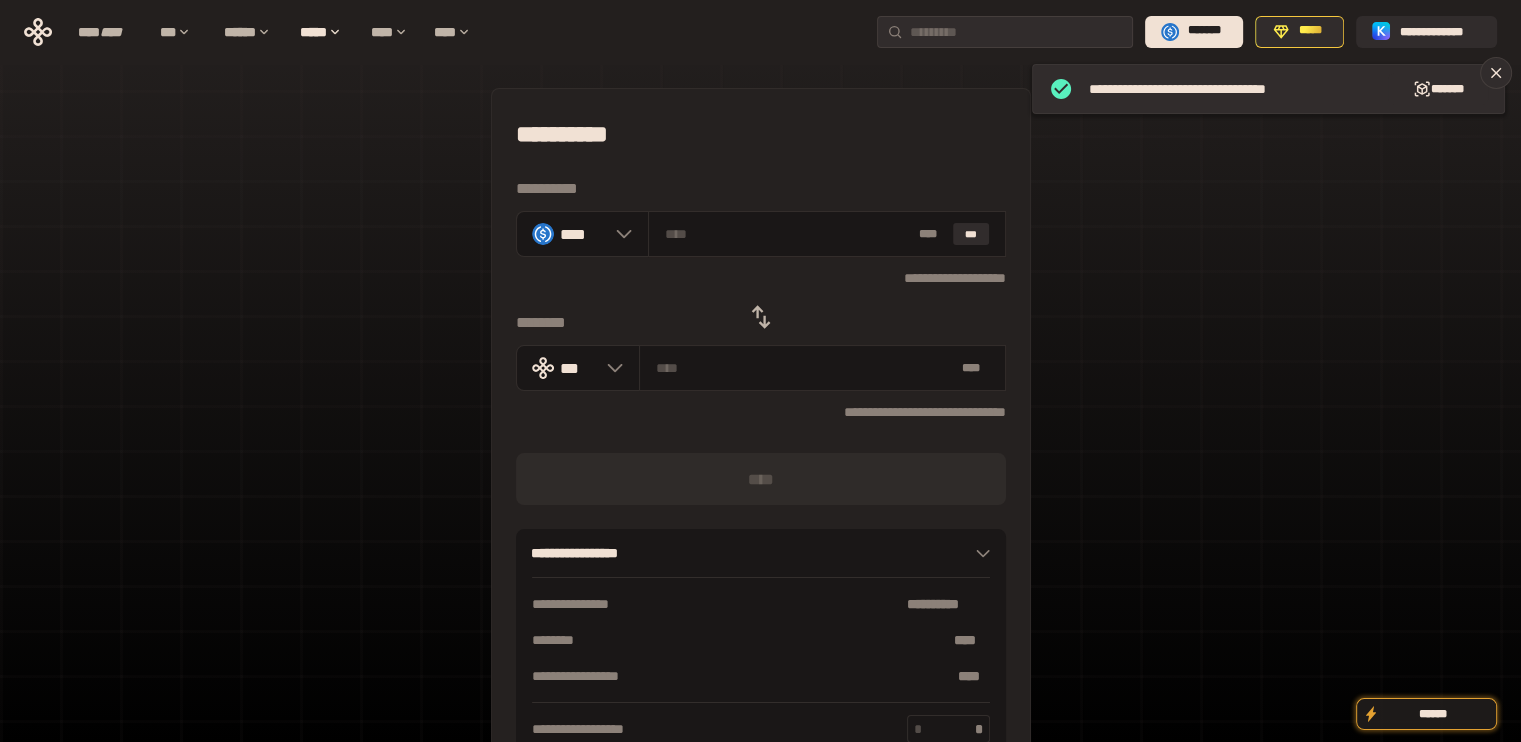 click 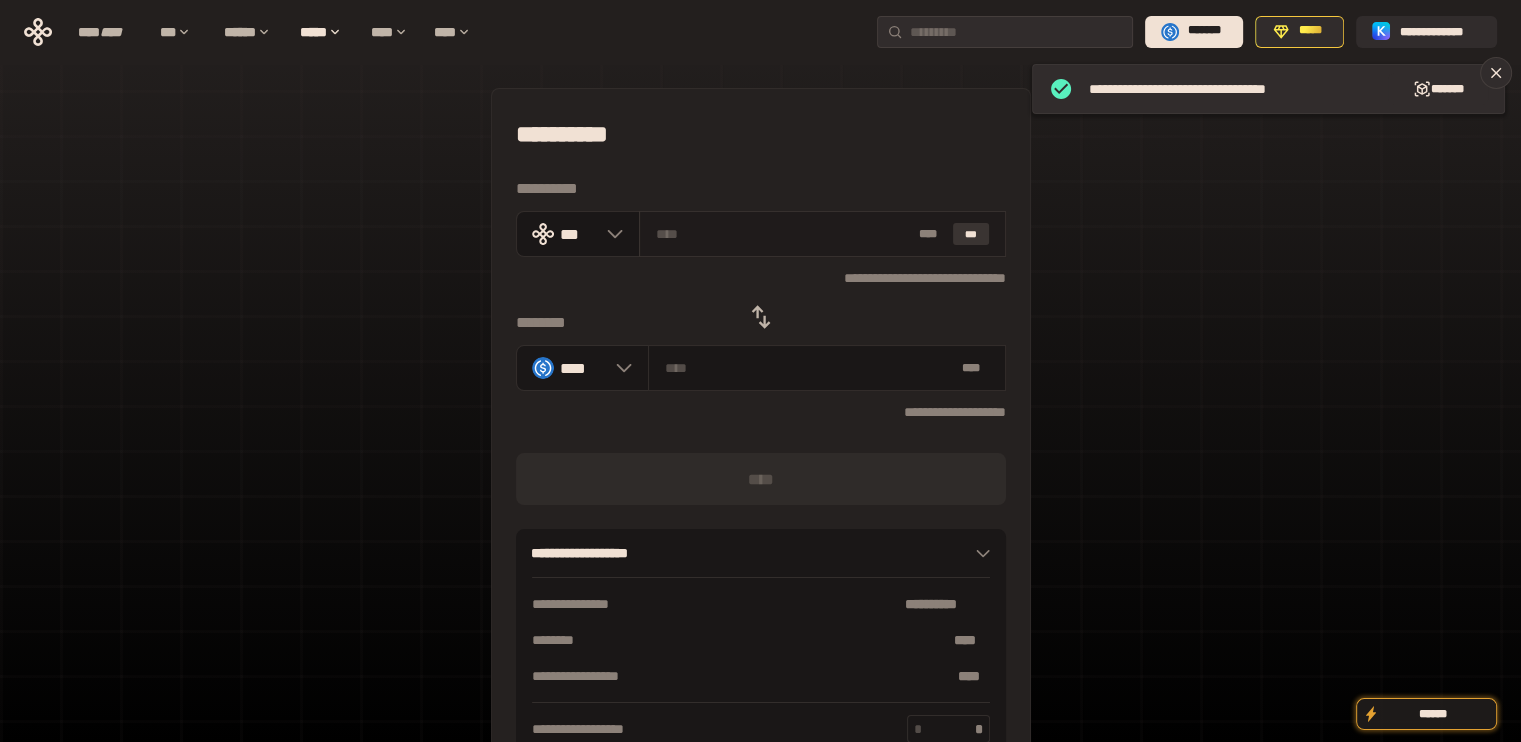 click on "***" at bounding box center [971, 234] 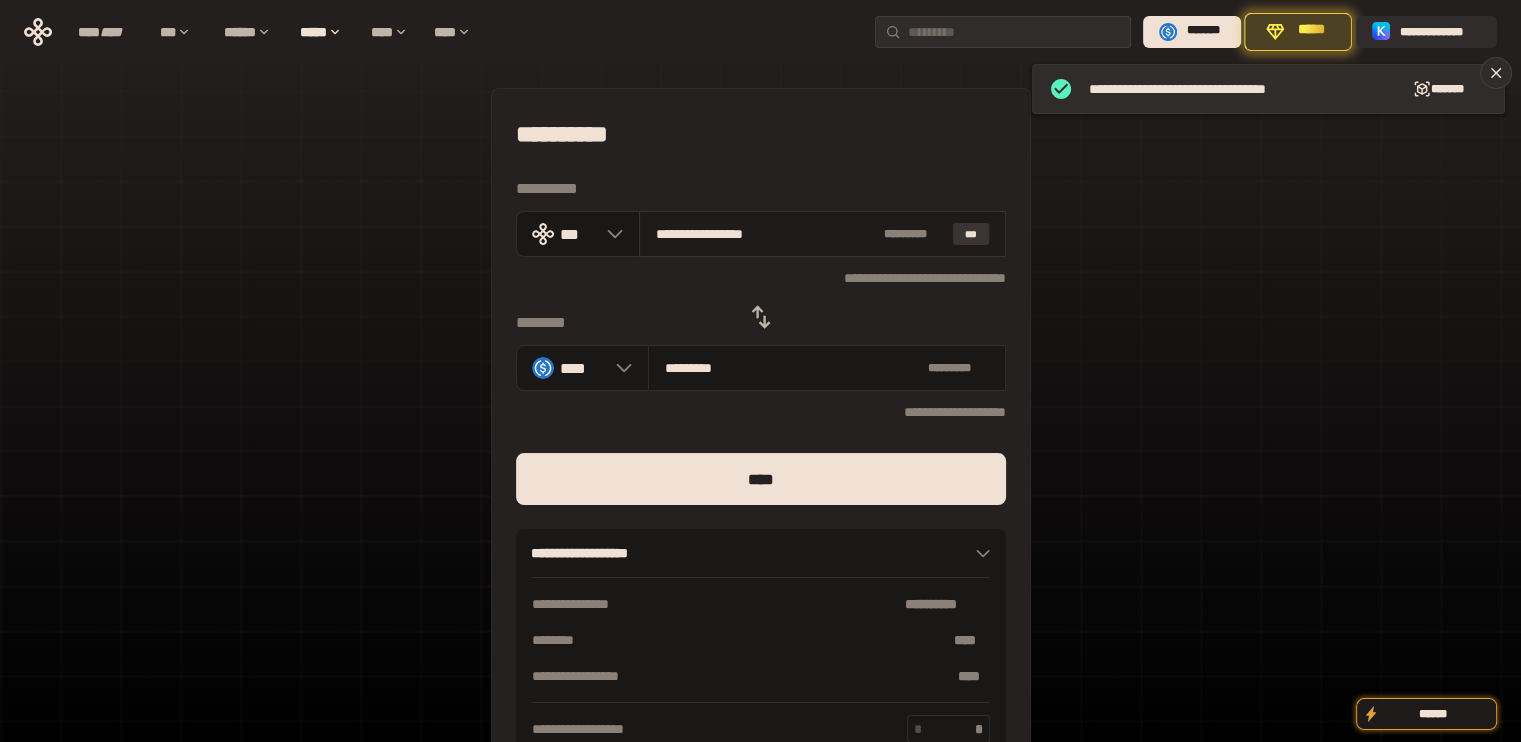 drag, startPoint x: 681, startPoint y: 230, endPoint x: 974, endPoint y: 240, distance: 293.1706 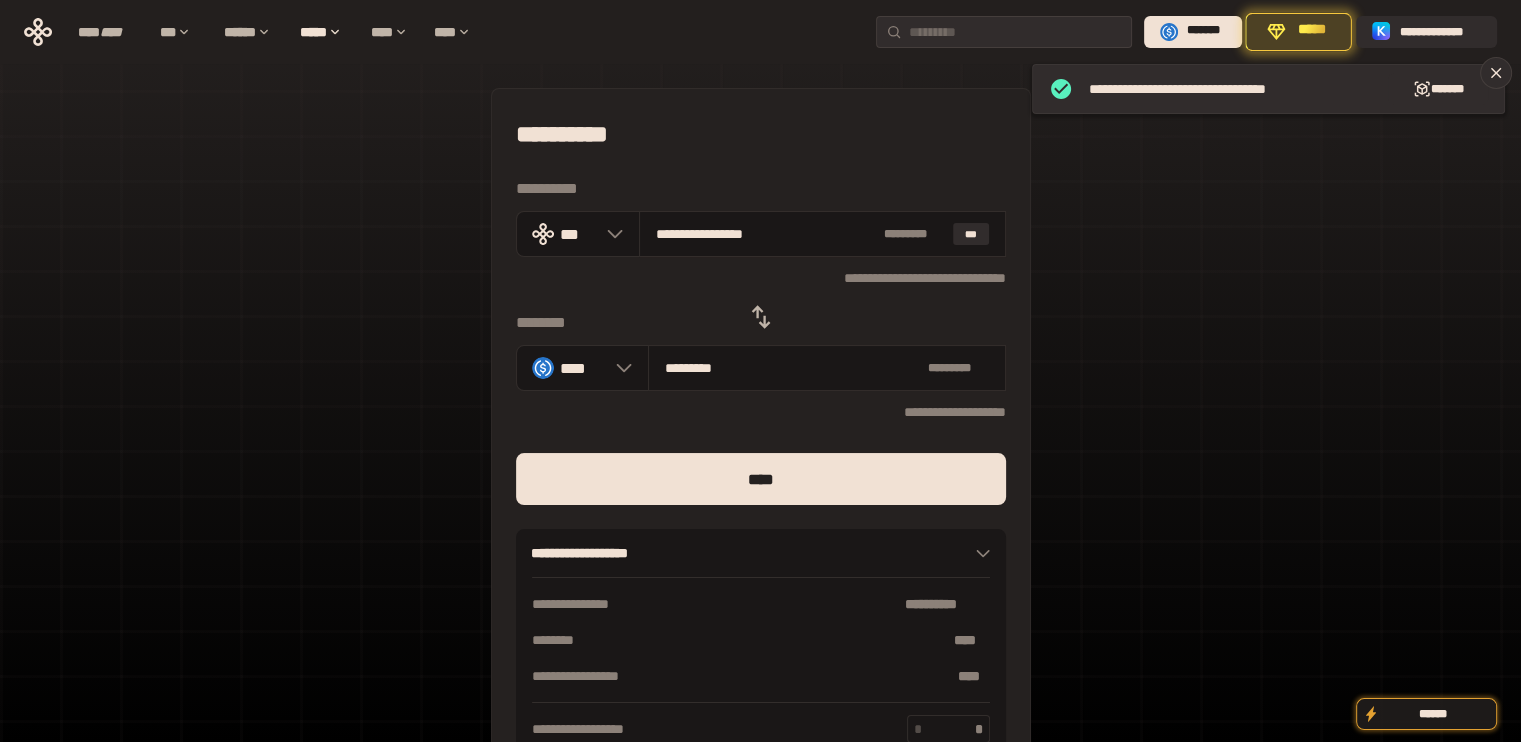 type on "***" 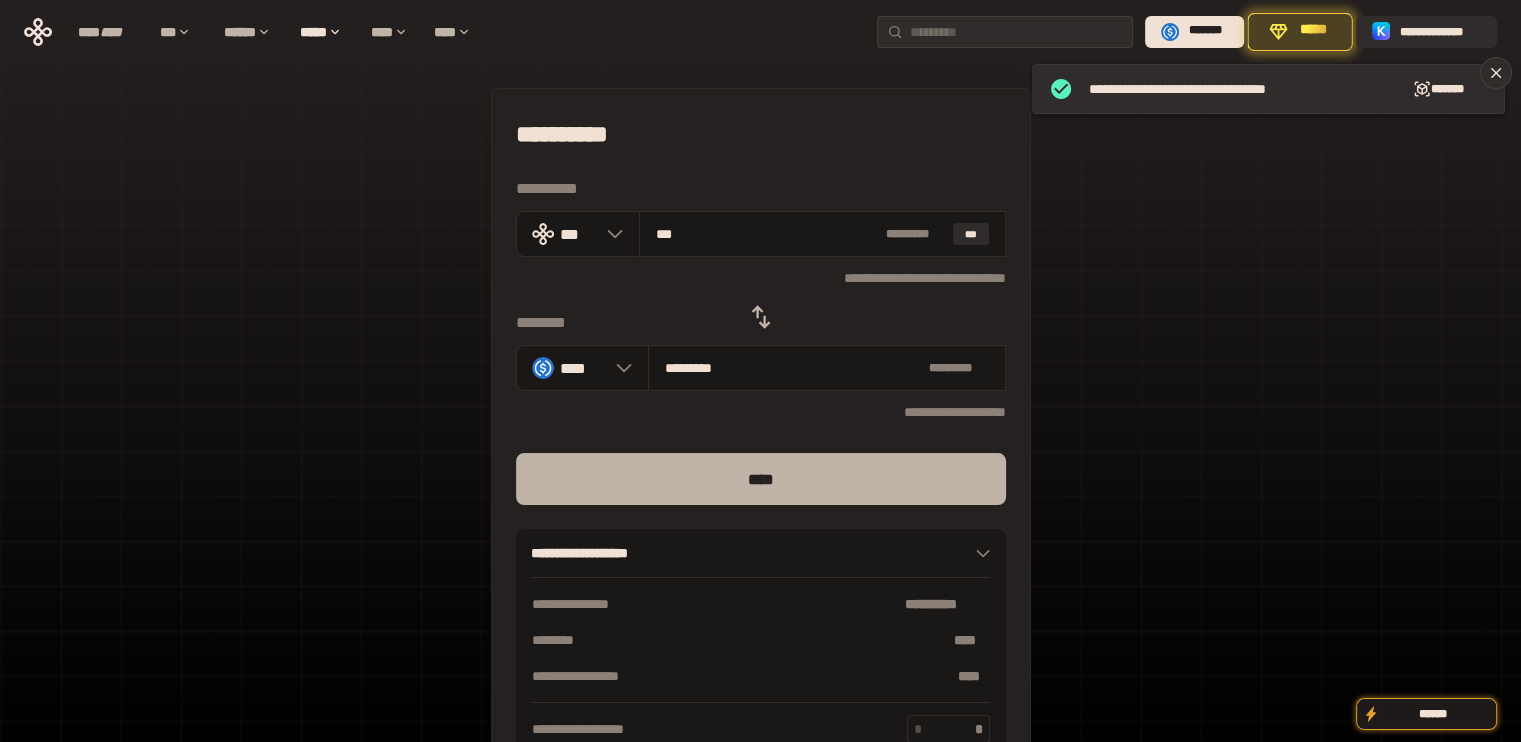 type on "***" 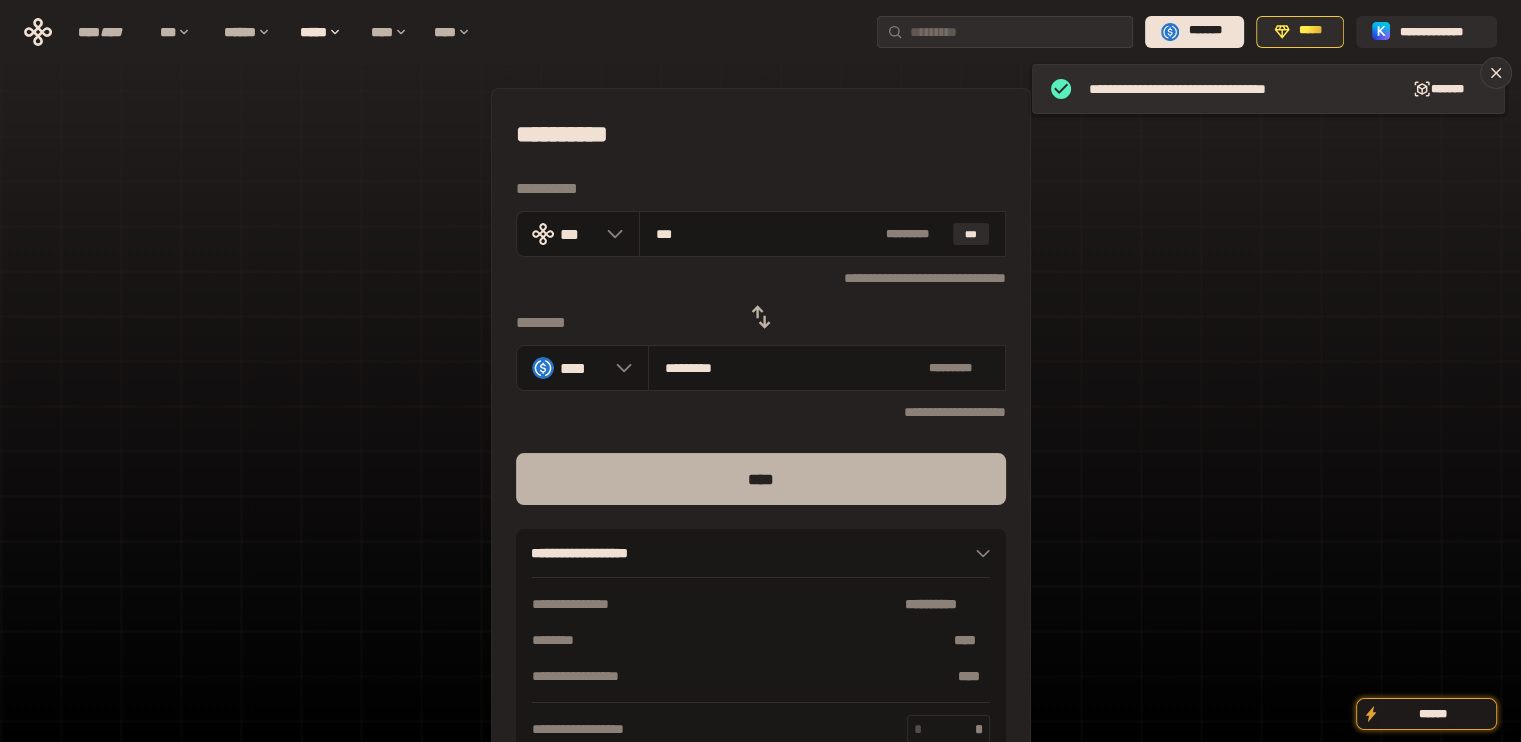 click on "****" at bounding box center (761, 479) 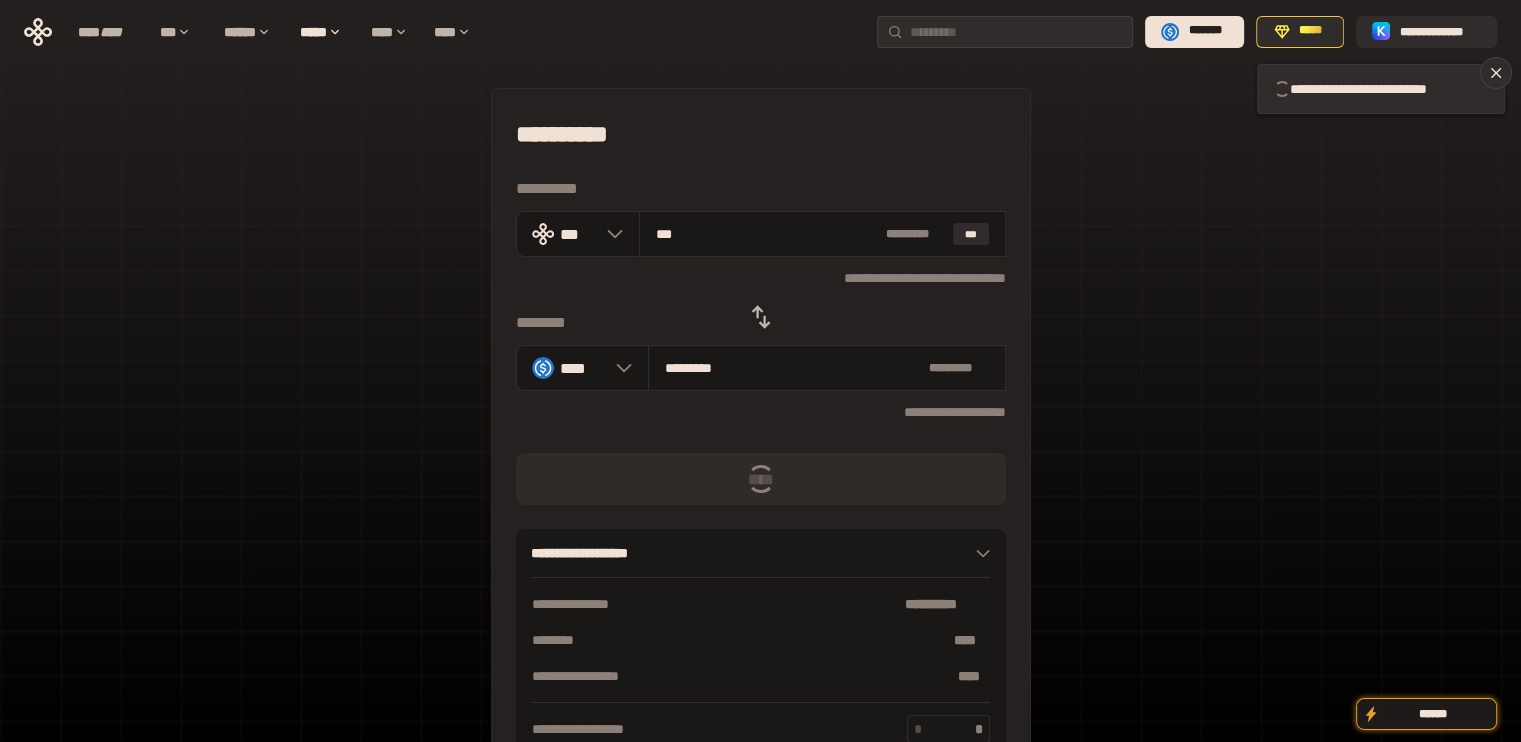 type 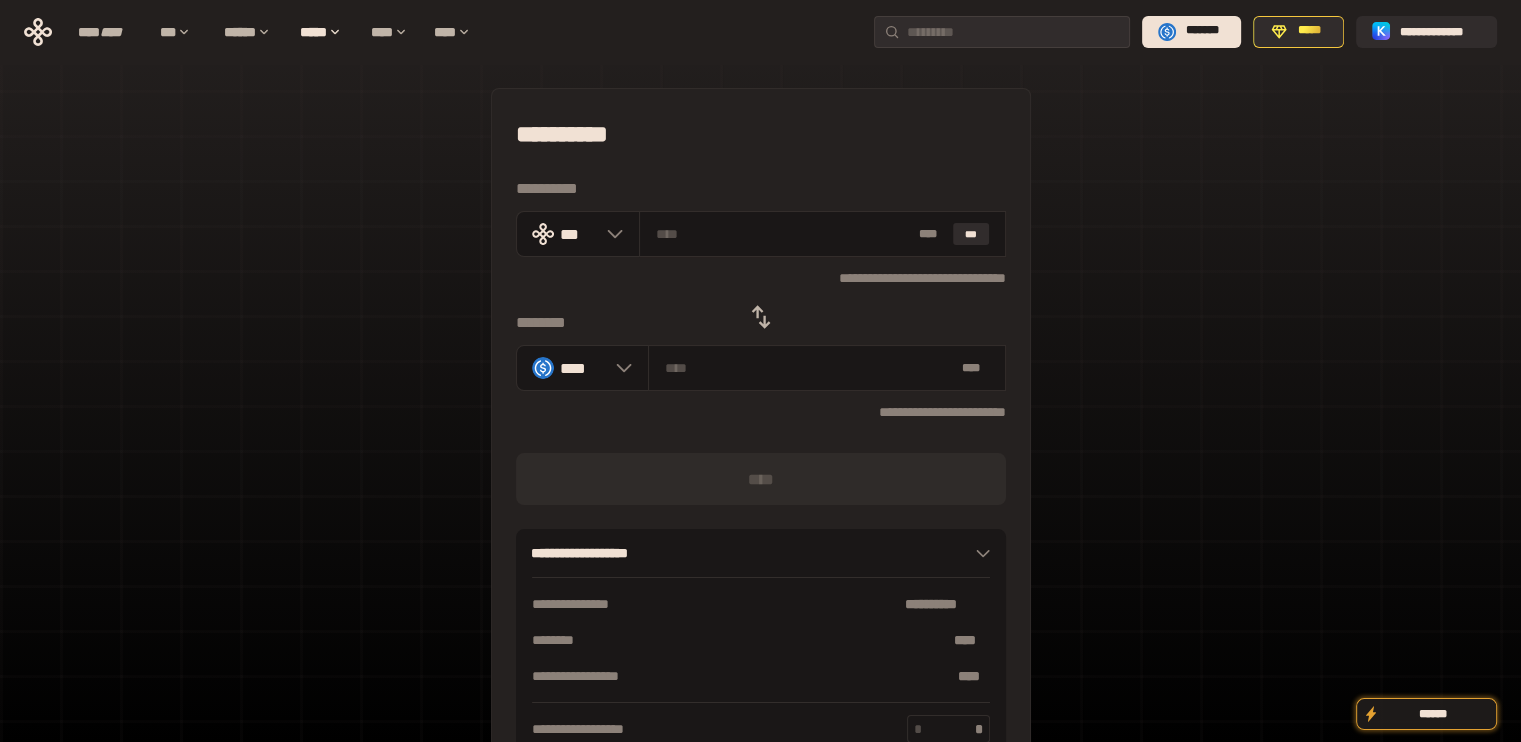 click 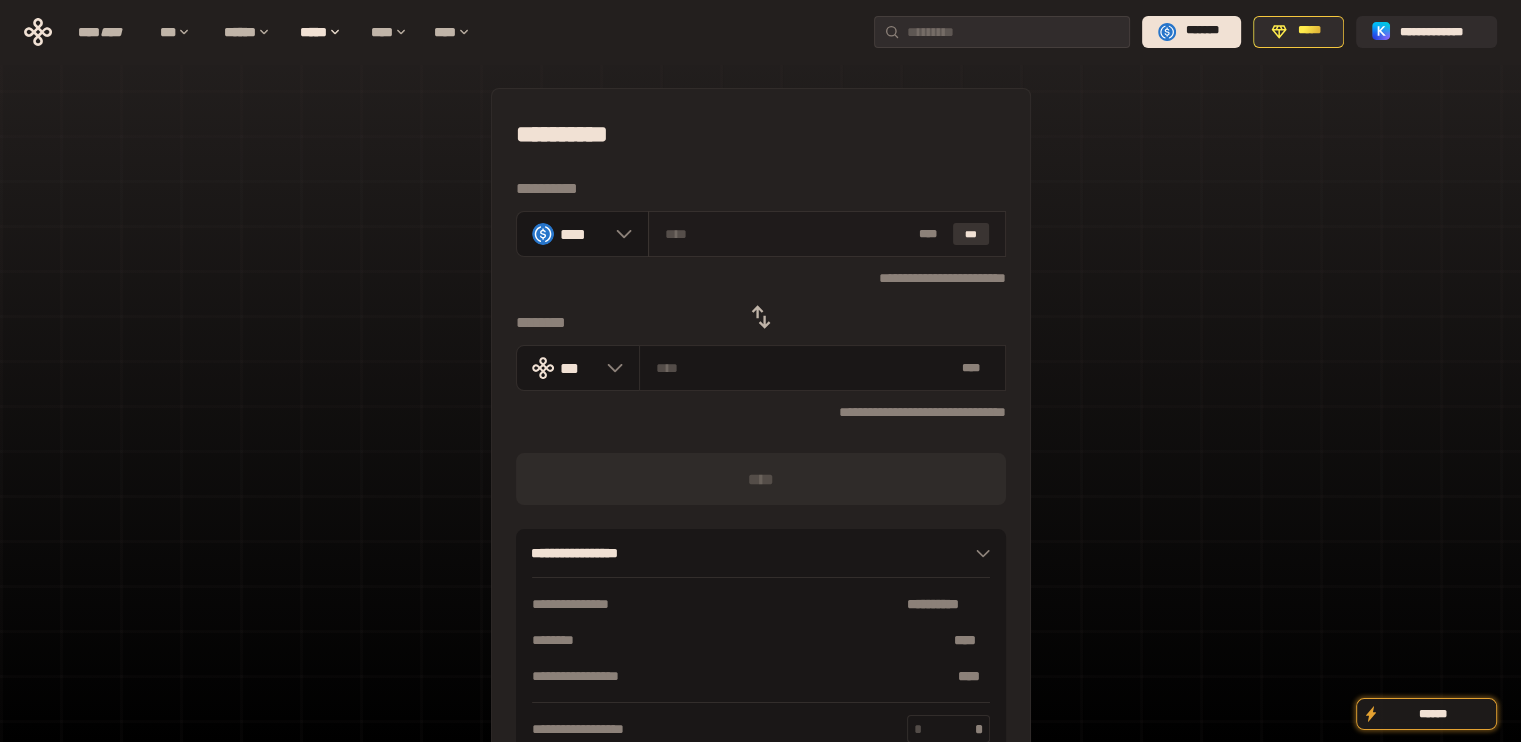 click on "***" at bounding box center (971, 234) 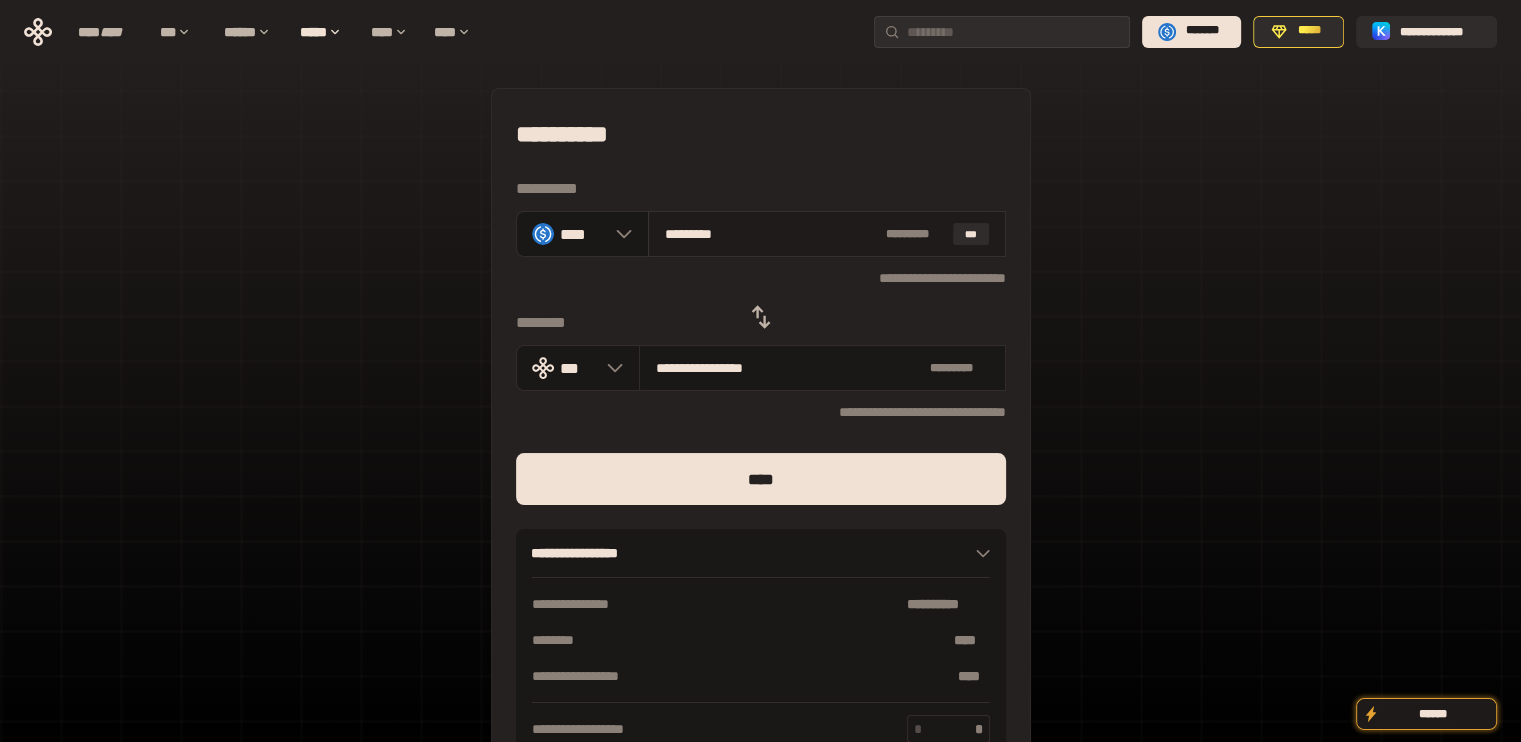 drag, startPoint x: 672, startPoint y: 234, endPoint x: 866, endPoint y: 238, distance: 194.04123 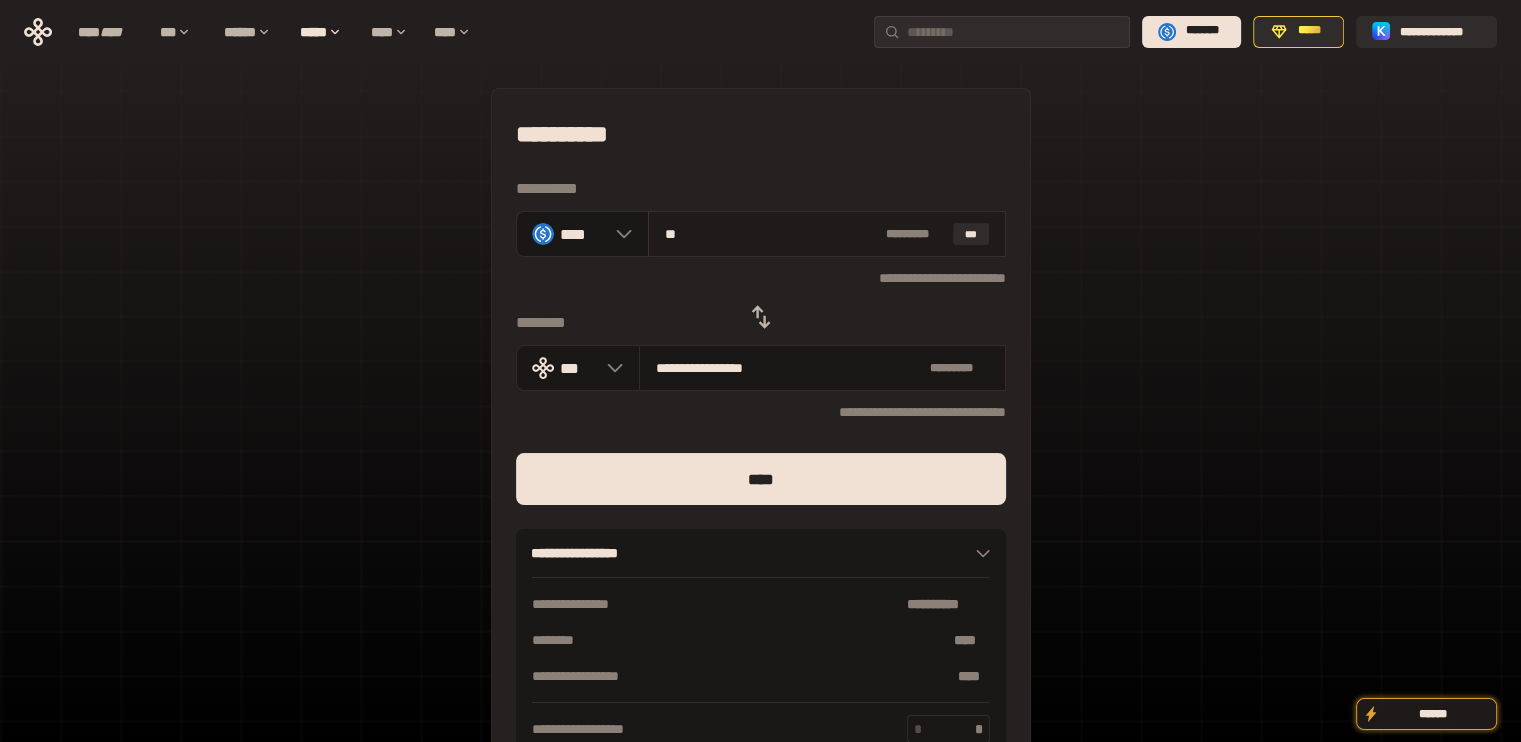type on "**********" 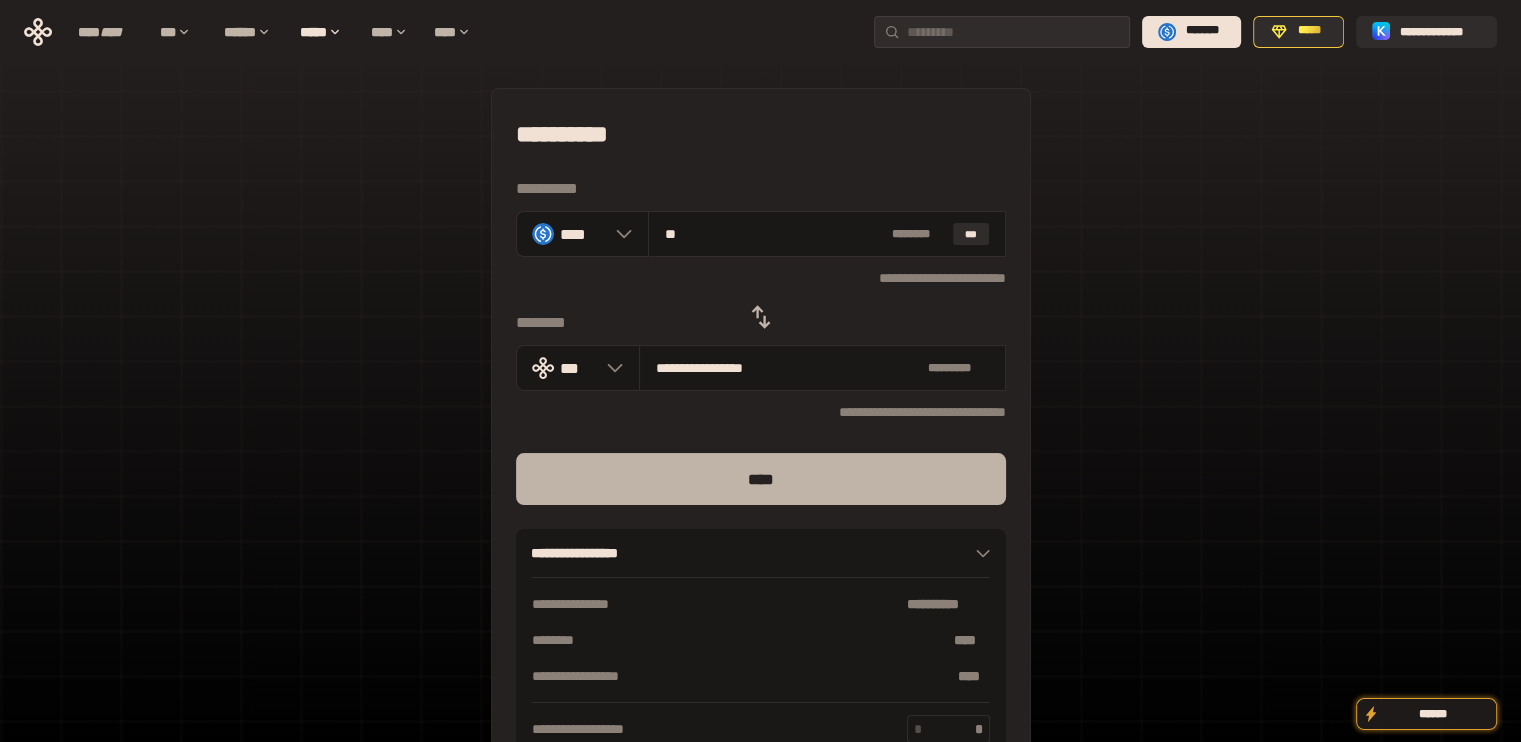 type on "**" 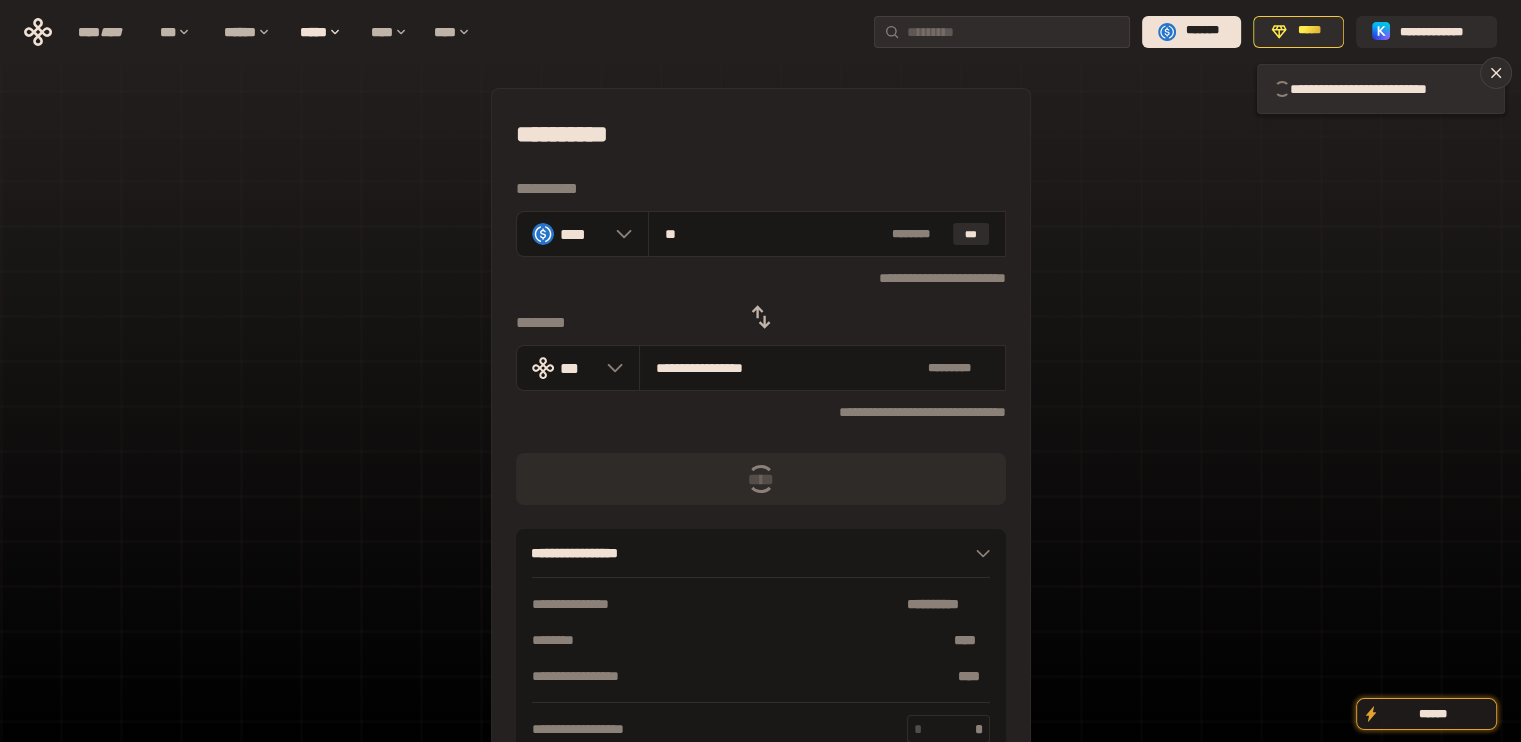 type 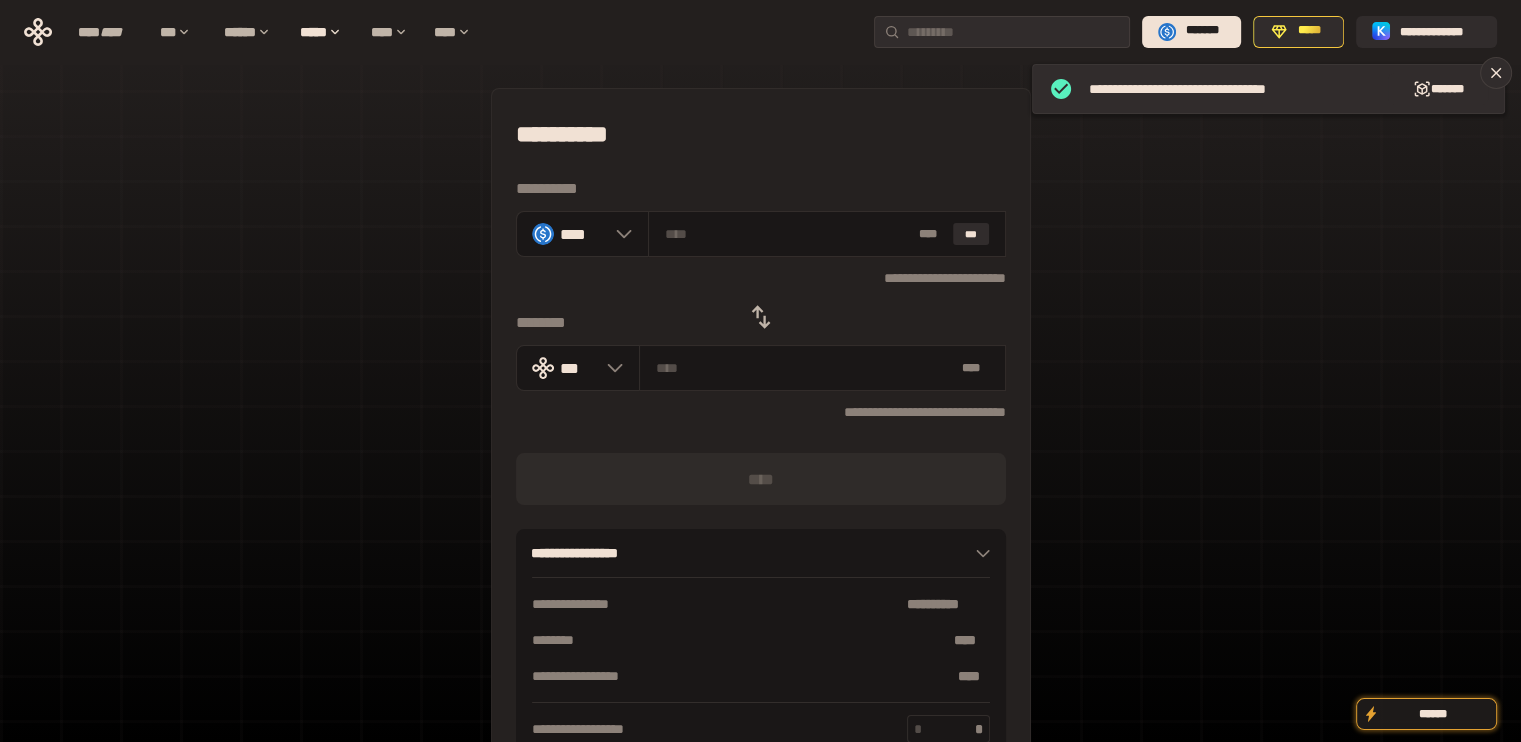 click 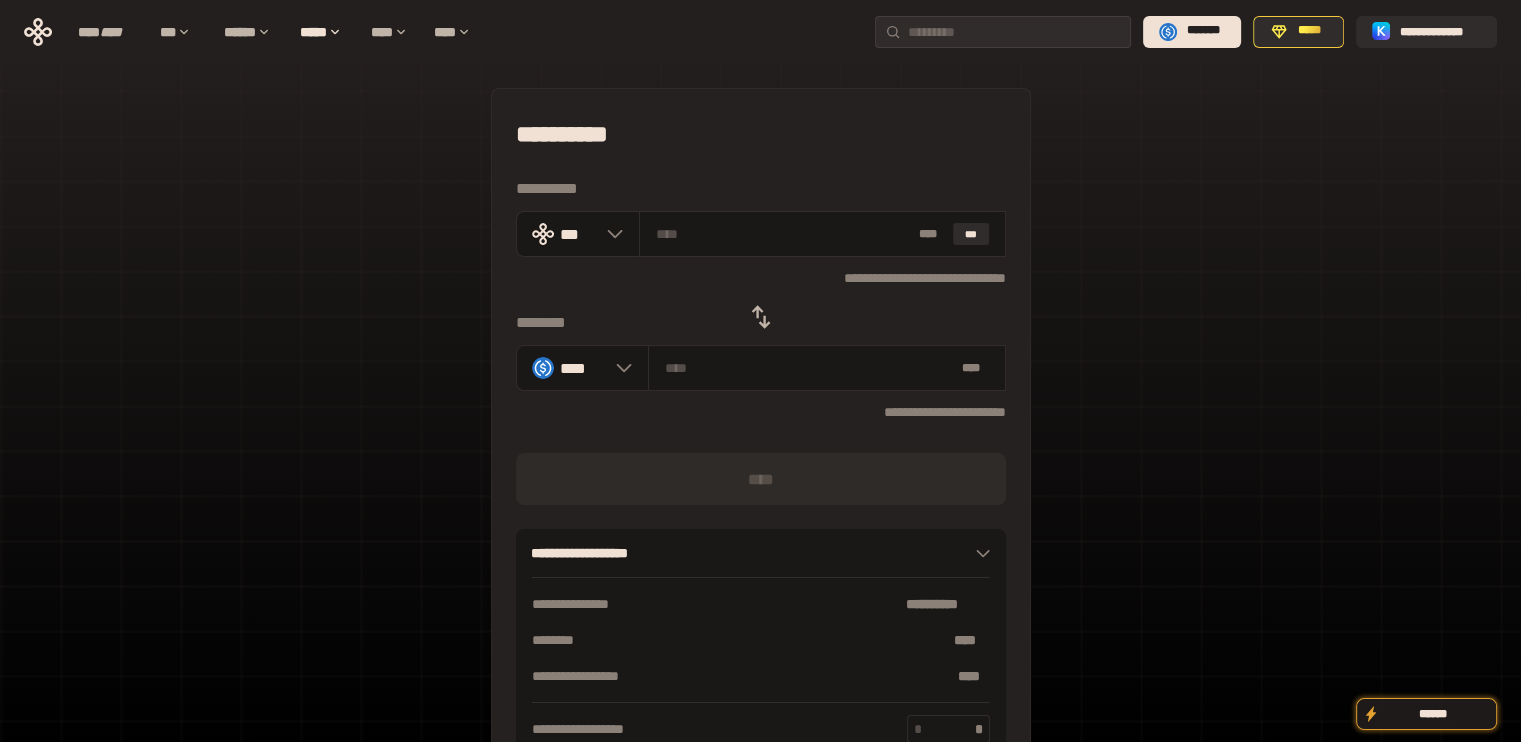 click on "**********" at bounding box center [760, 444] 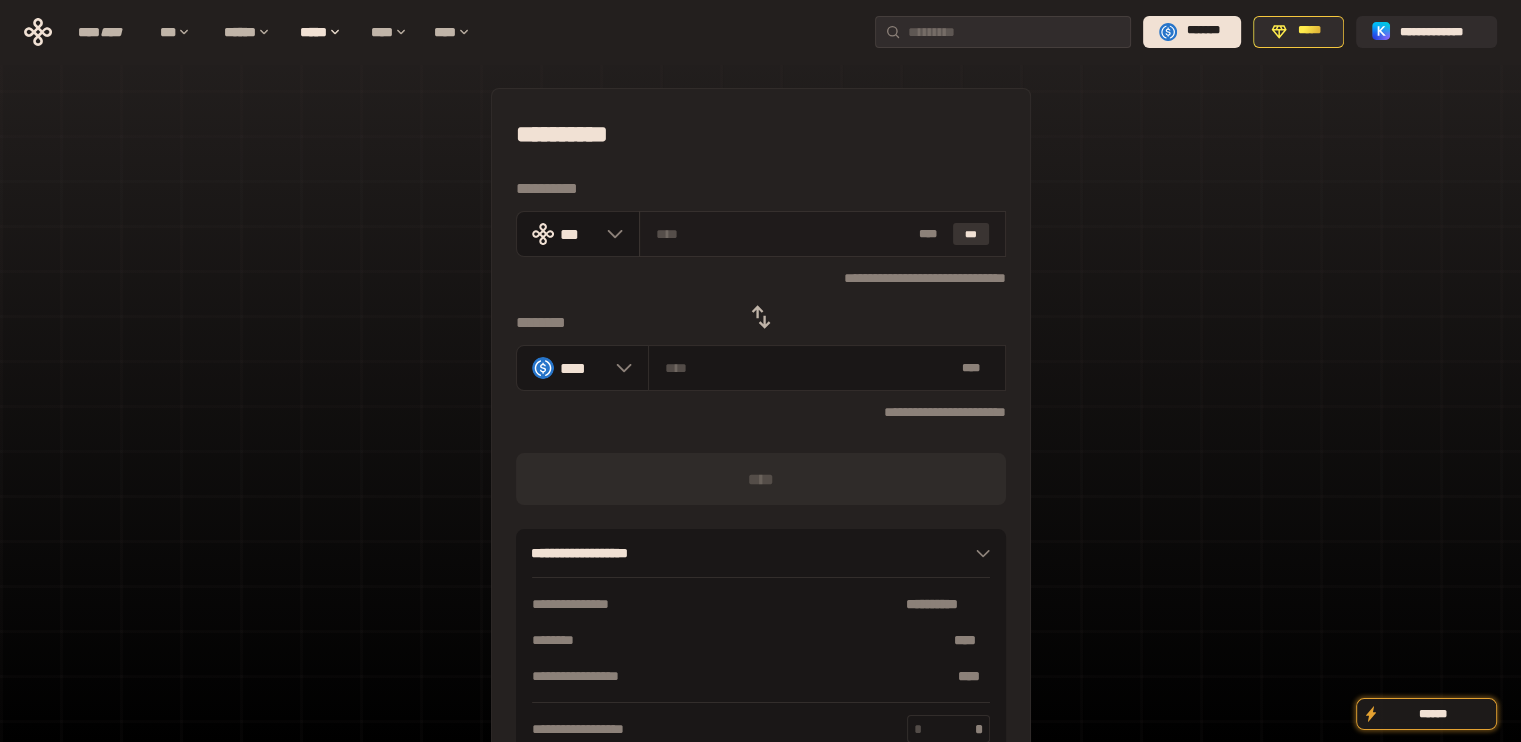 click on "***" at bounding box center [971, 234] 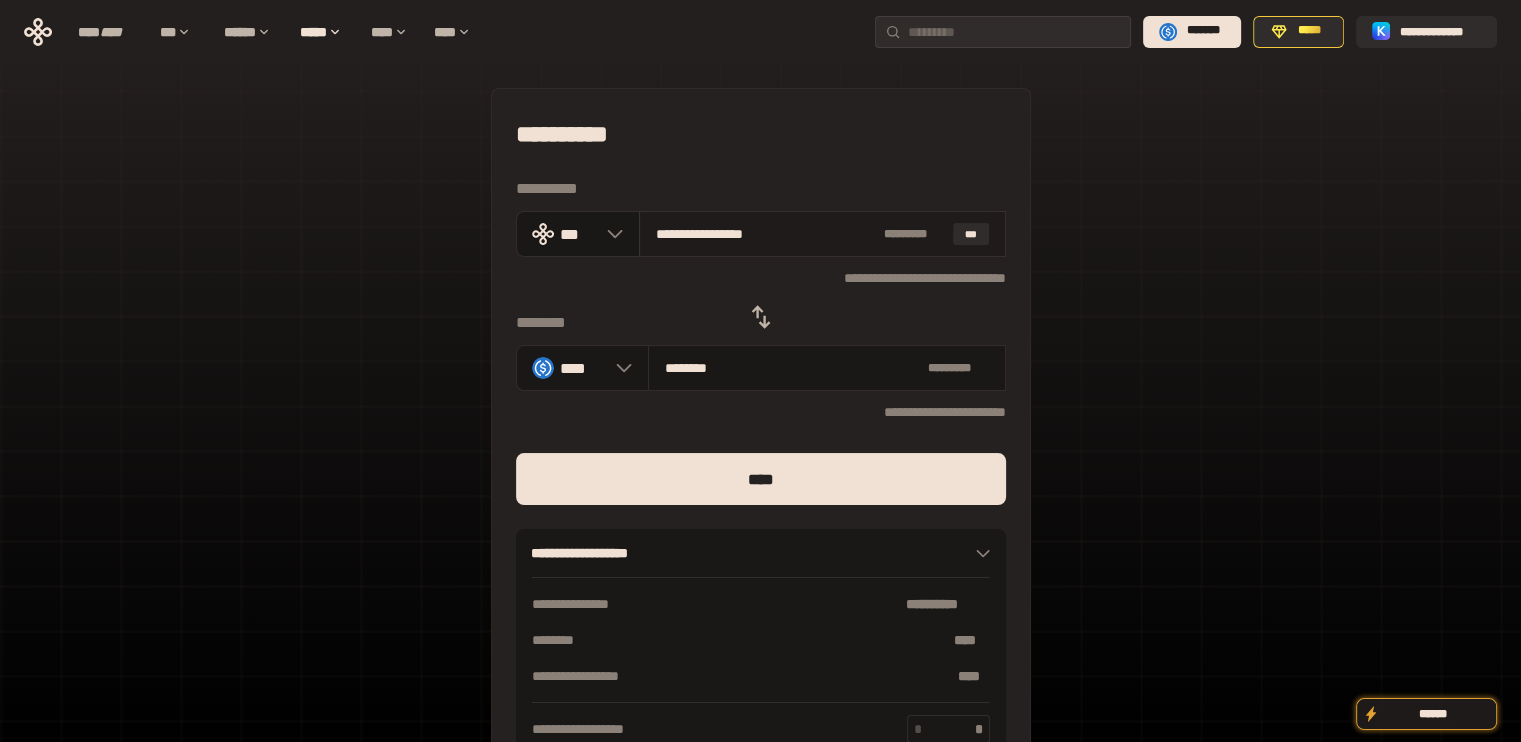click on "**********" at bounding box center [766, 234] 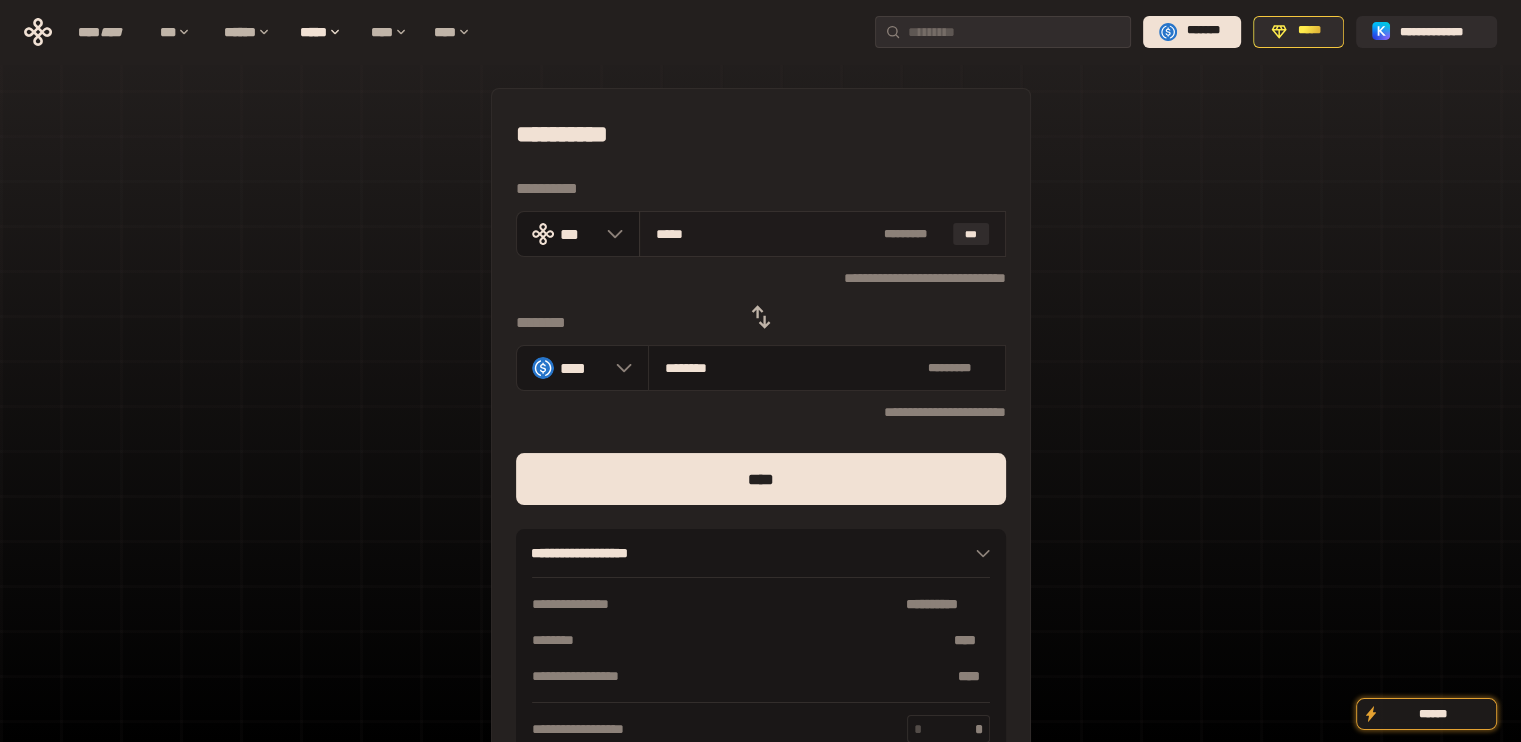 type on "***" 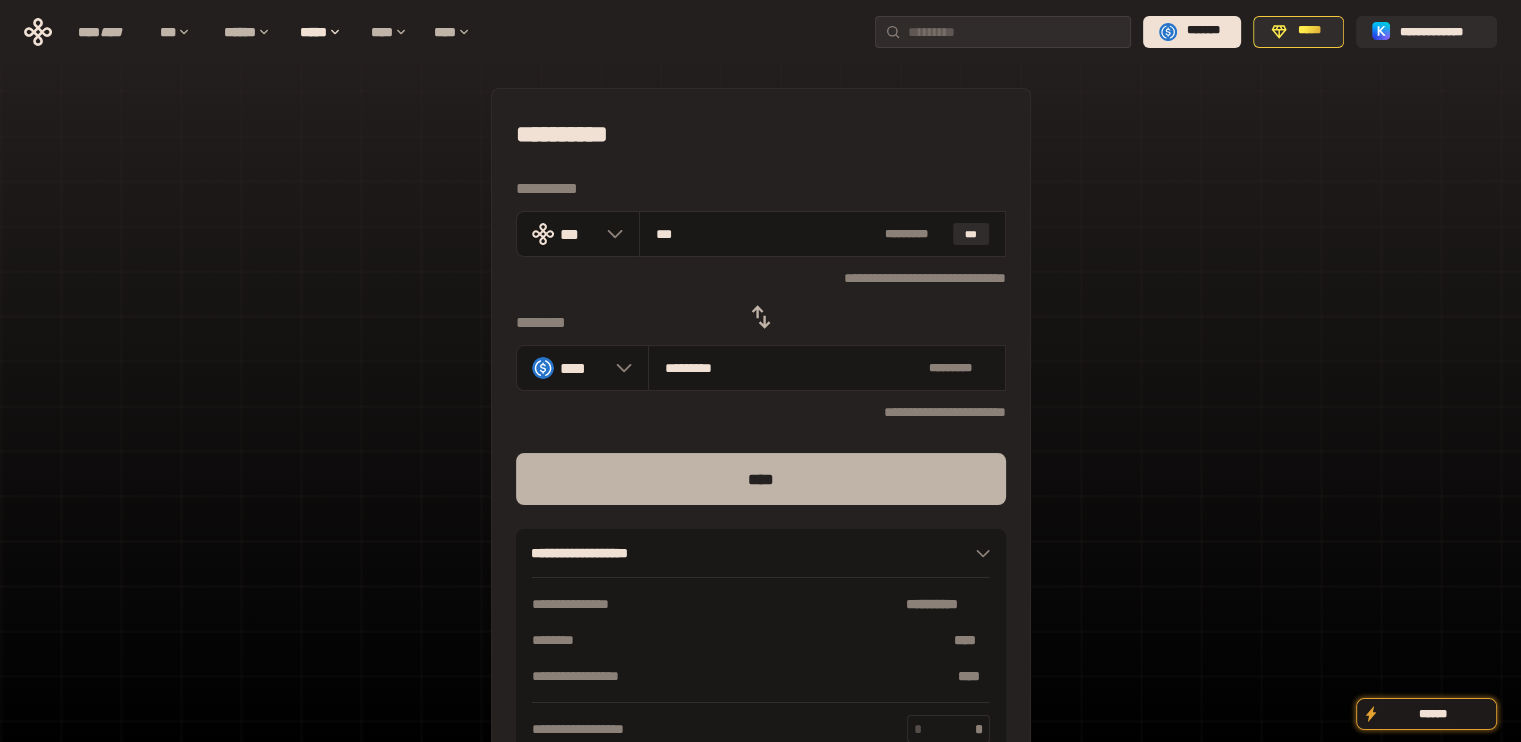 type on "***" 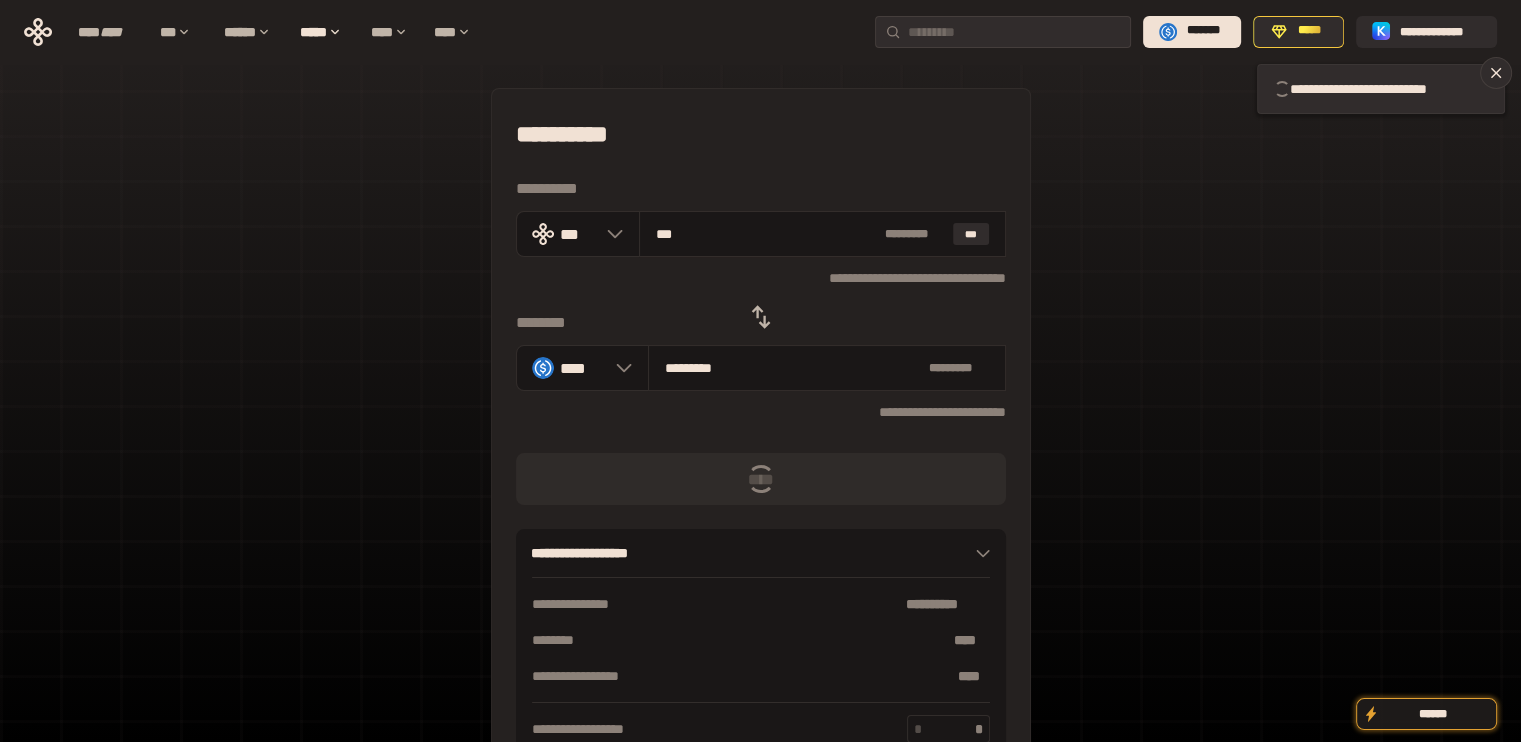 type 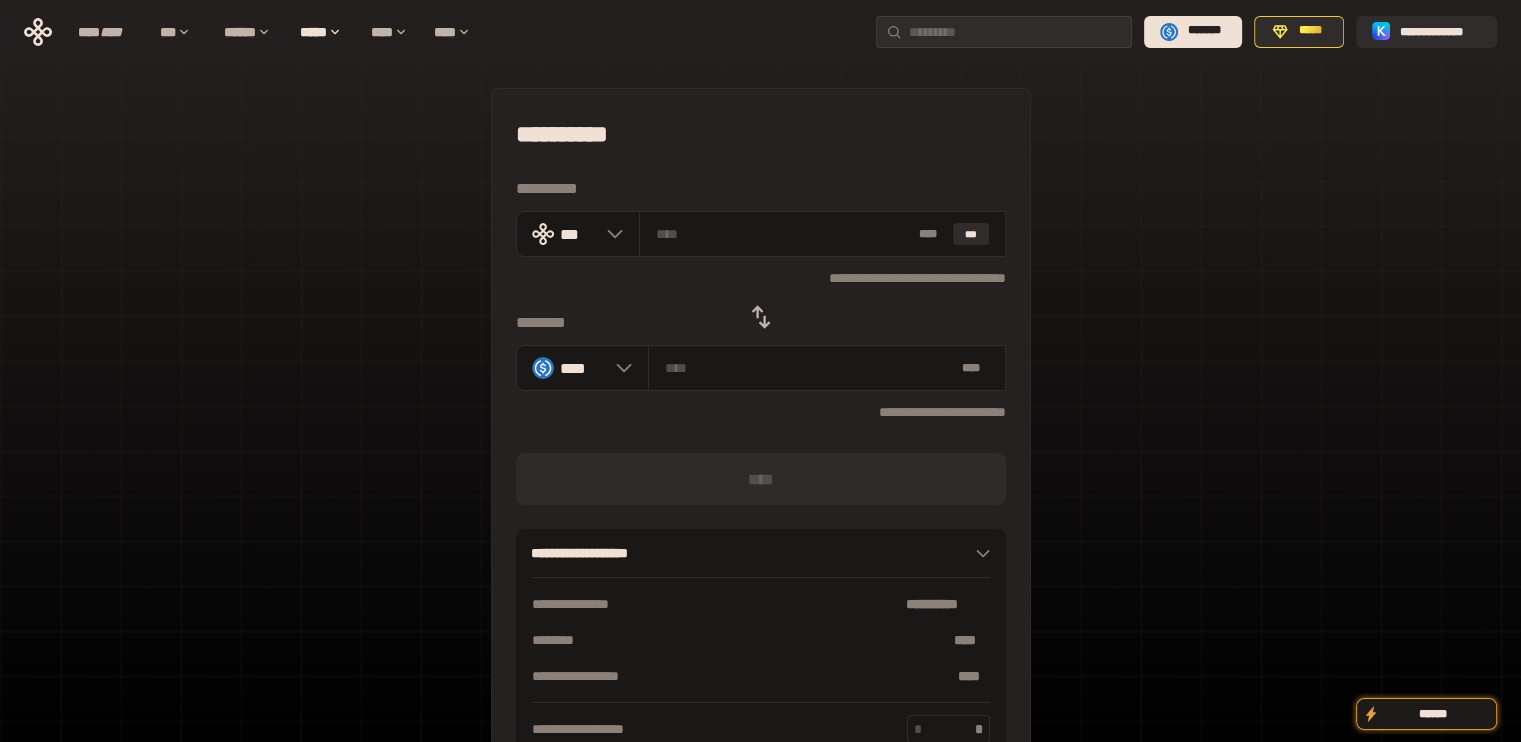 click at bounding box center (761, 317) 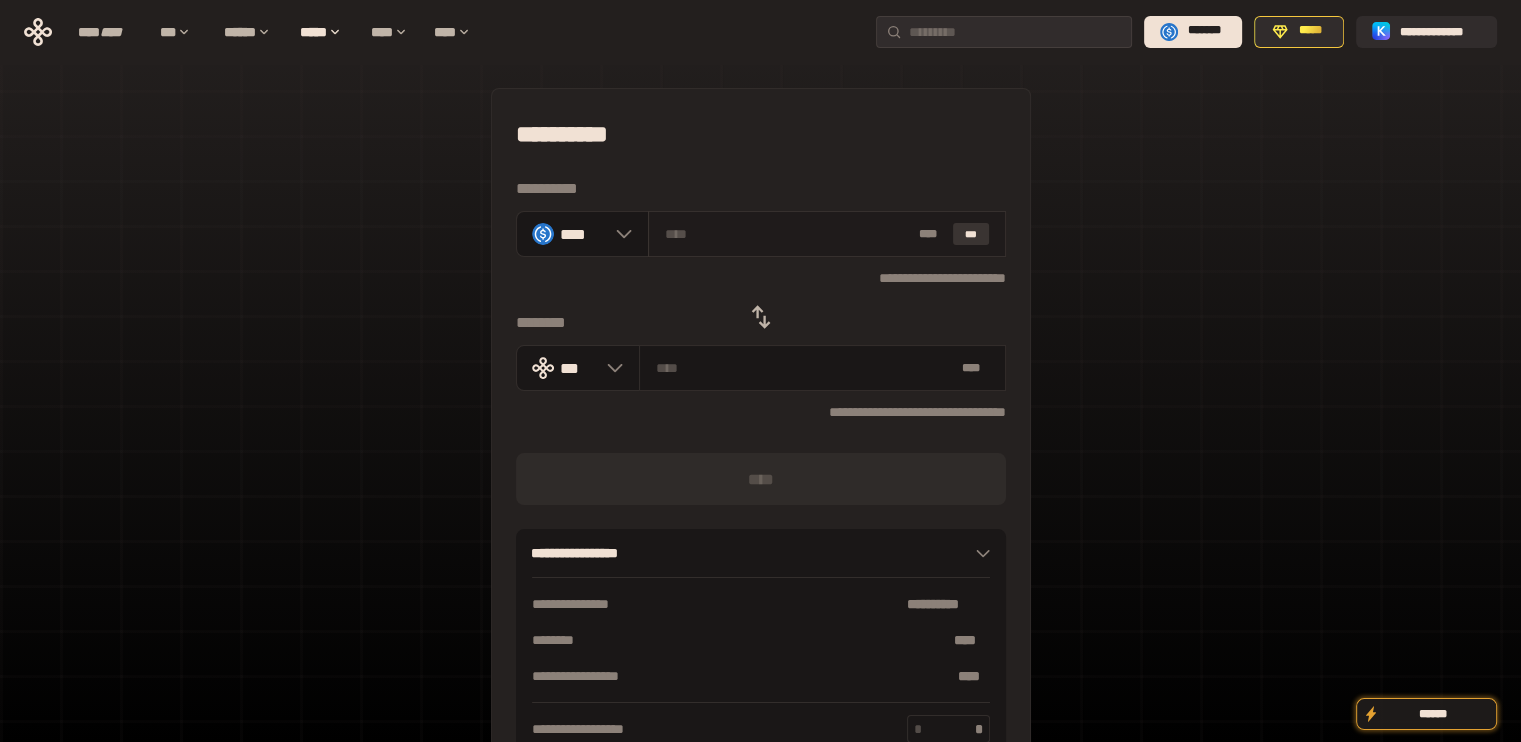 click on "***" at bounding box center (971, 234) 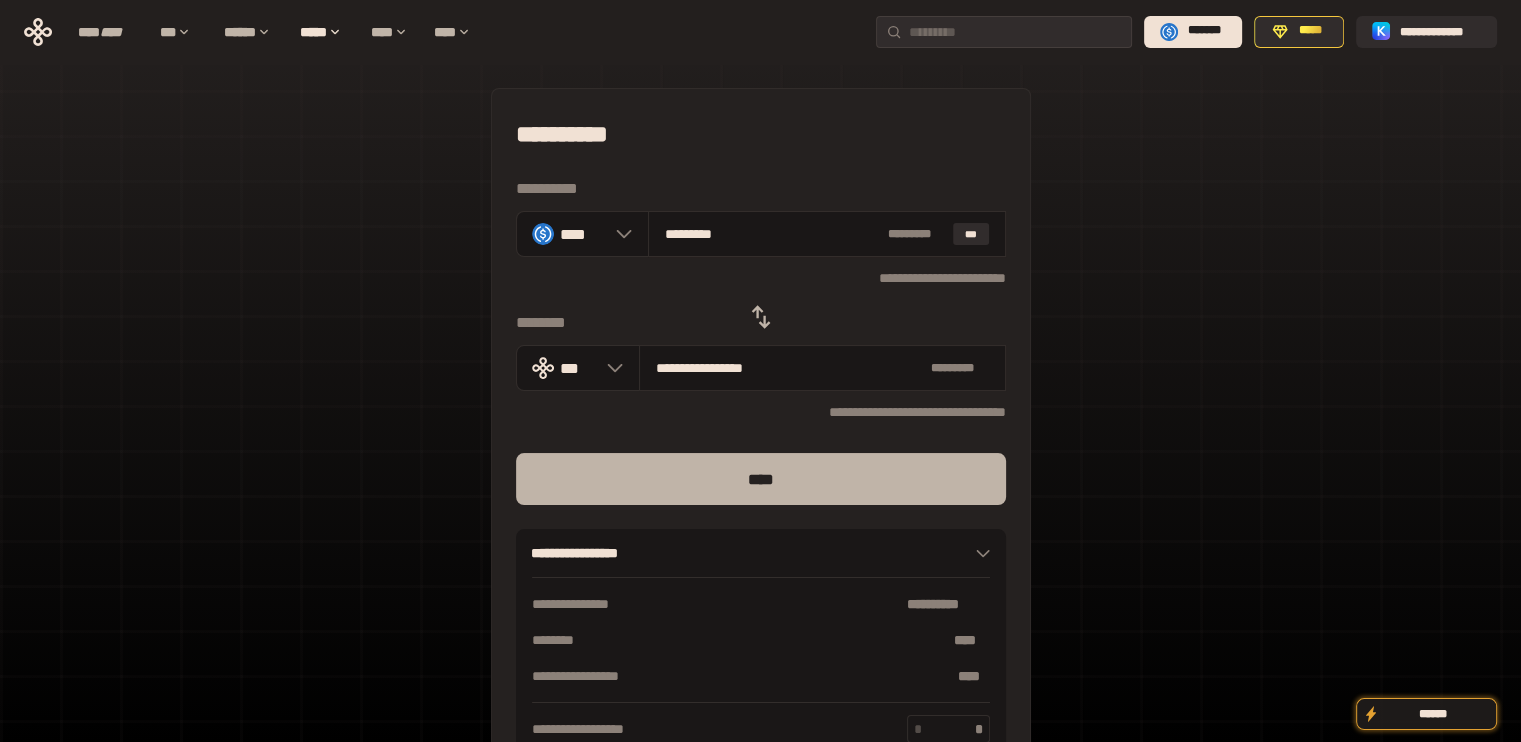 click on "****" at bounding box center [761, 479] 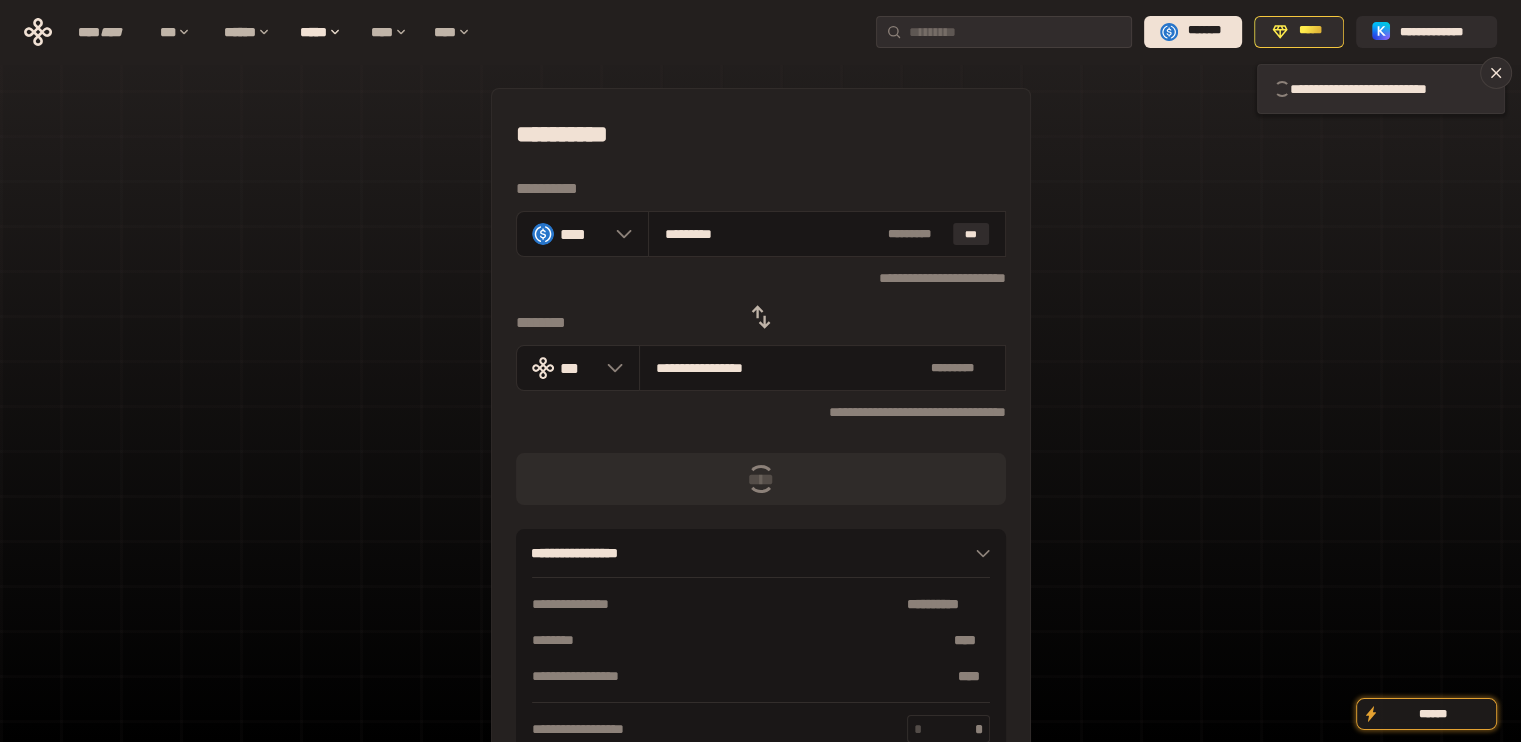 type 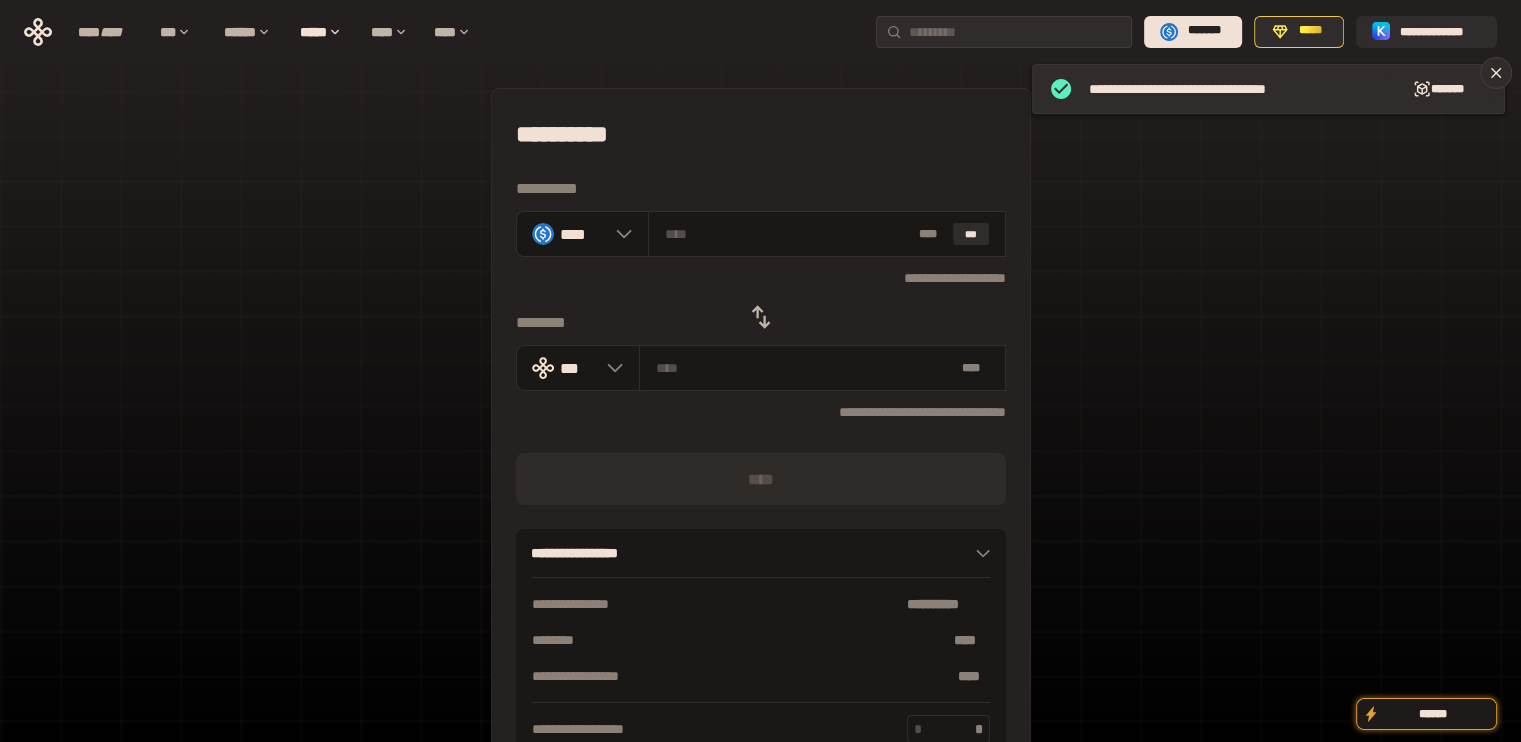 click at bounding box center [761, 317] 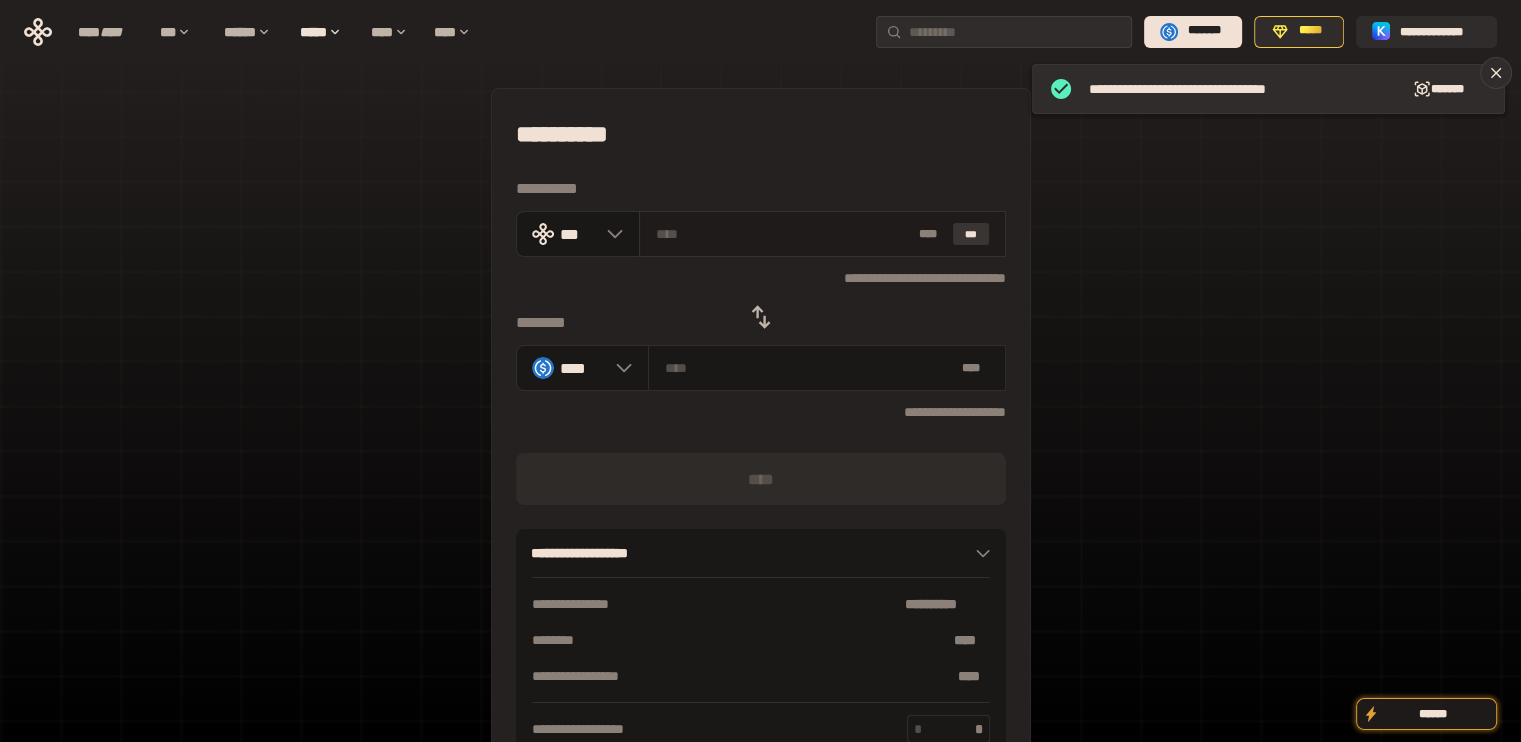 click on "***" at bounding box center [971, 234] 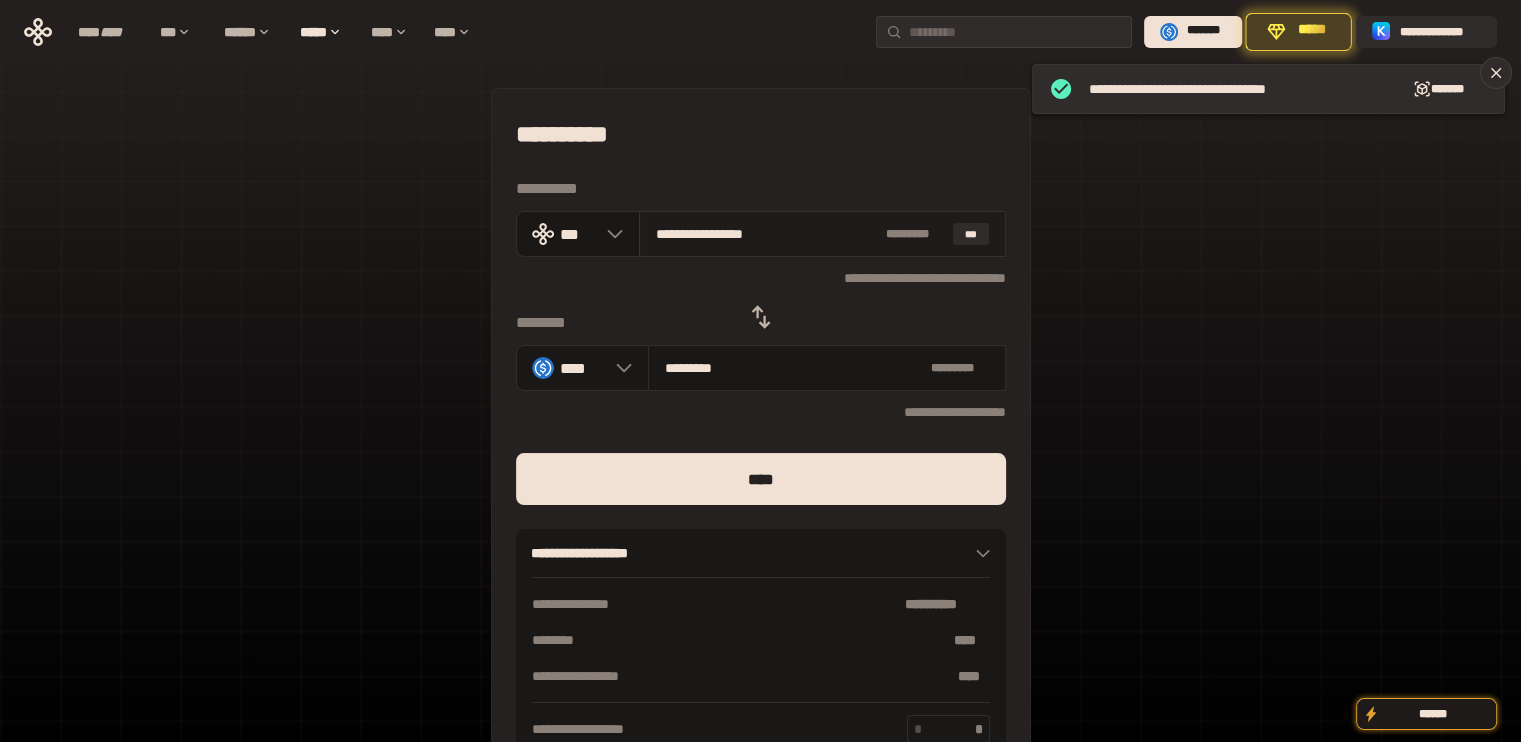 drag, startPoint x: 673, startPoint y: 235, endPoint x: 876, endPoint y: 241, distance: 203.08865 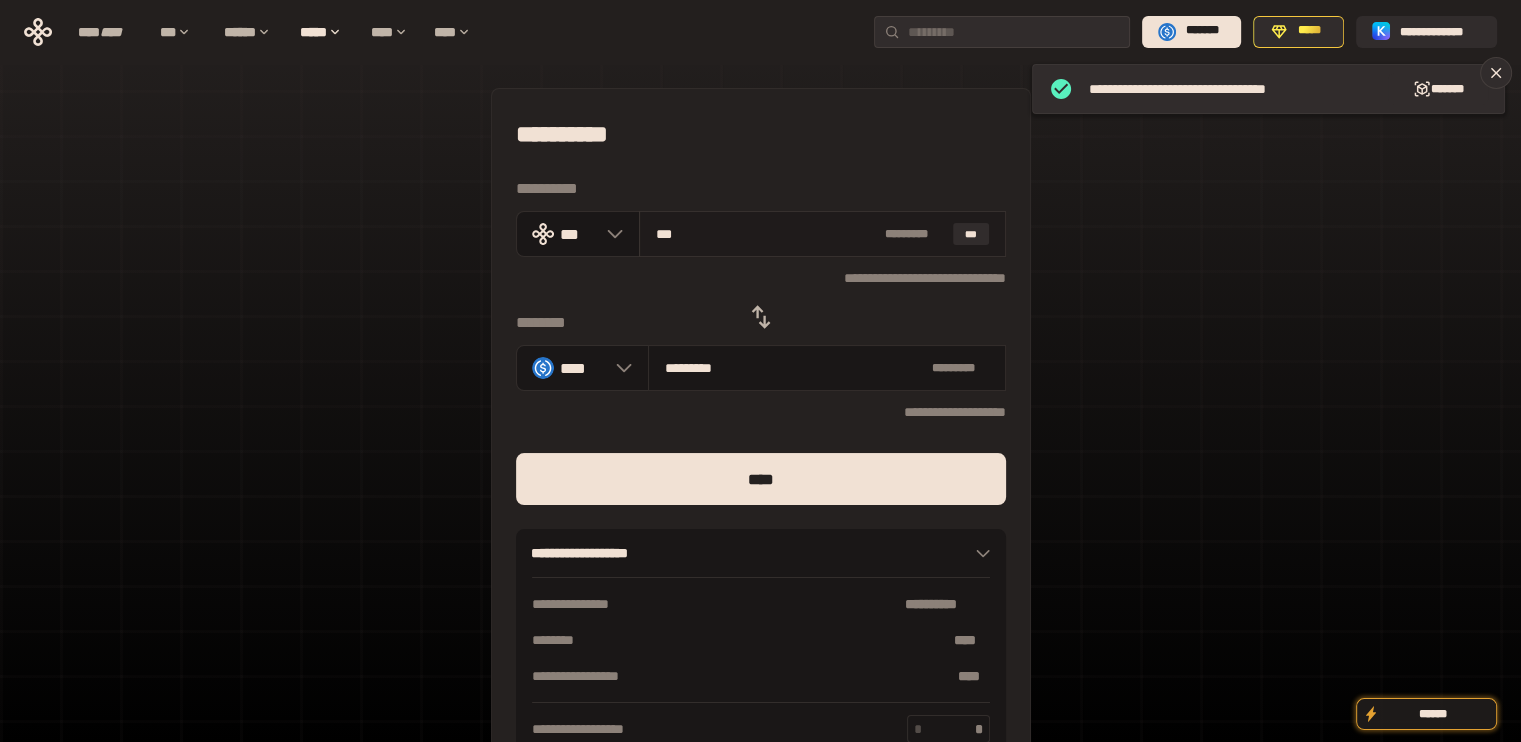 drag, startPoint x: 683, startPoint y: 237, endPoint x: 667, endPoint y: 241, distance: 16.492422 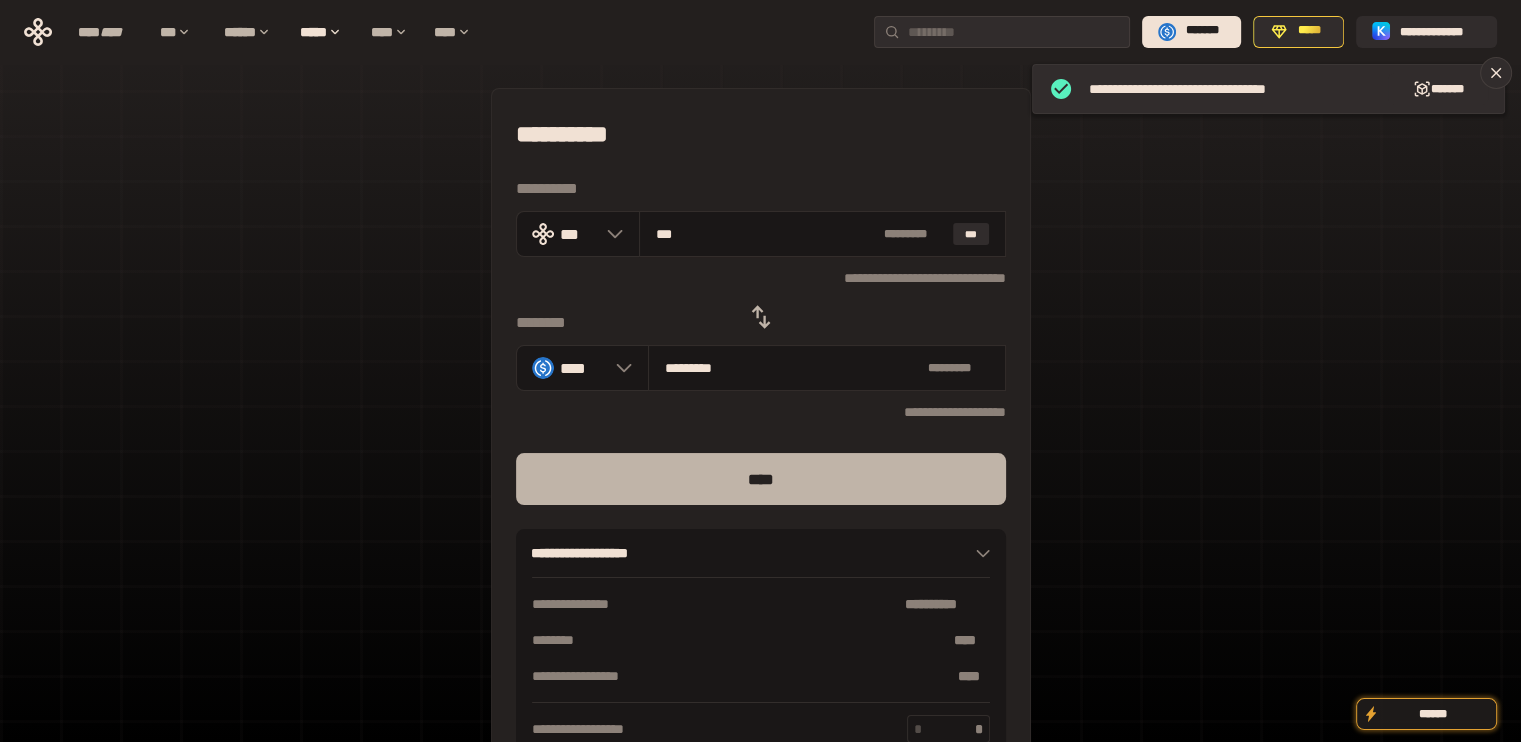 click on "****" at bounding box center [761, 479] 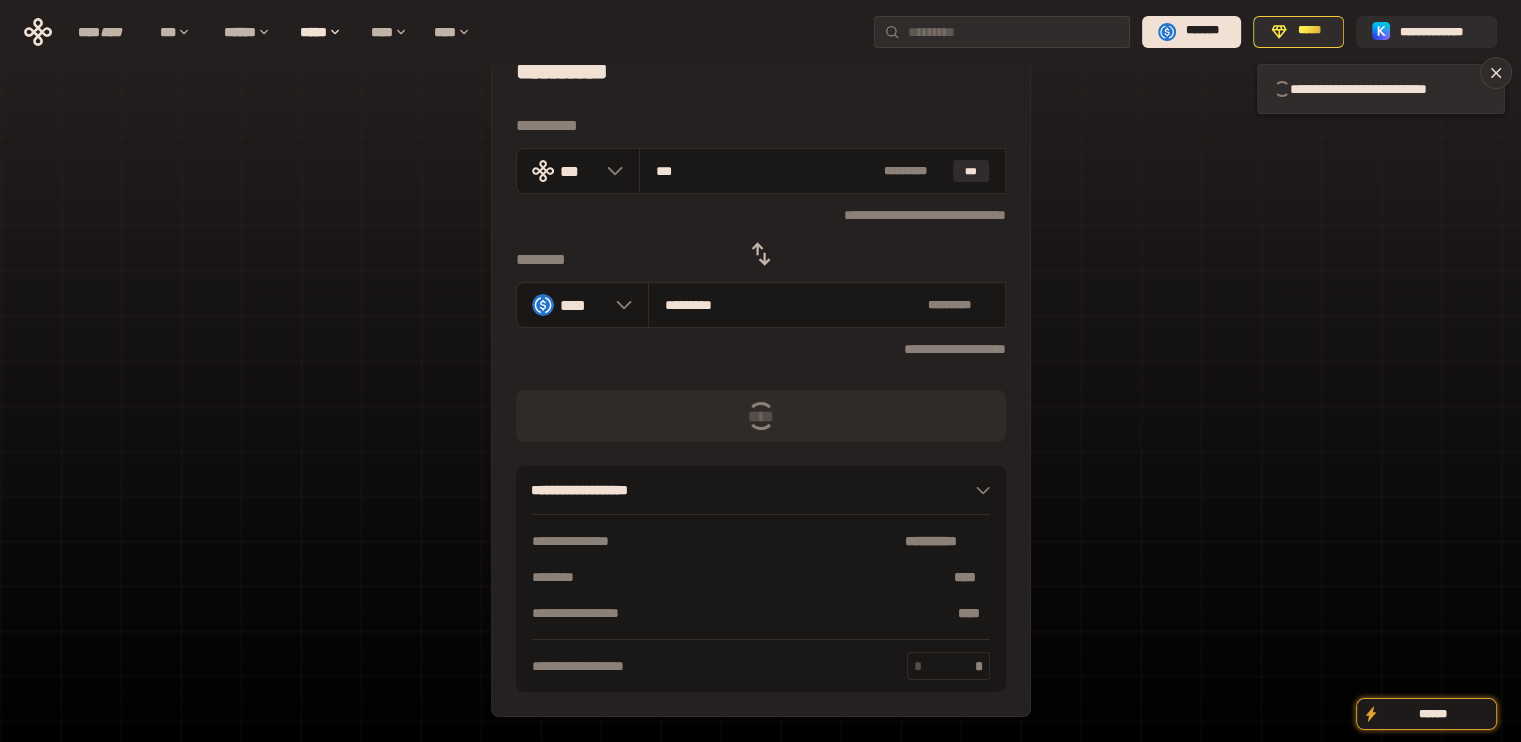 scroll, scrollTop: 28, scrollLeft: 0, axis: vertical 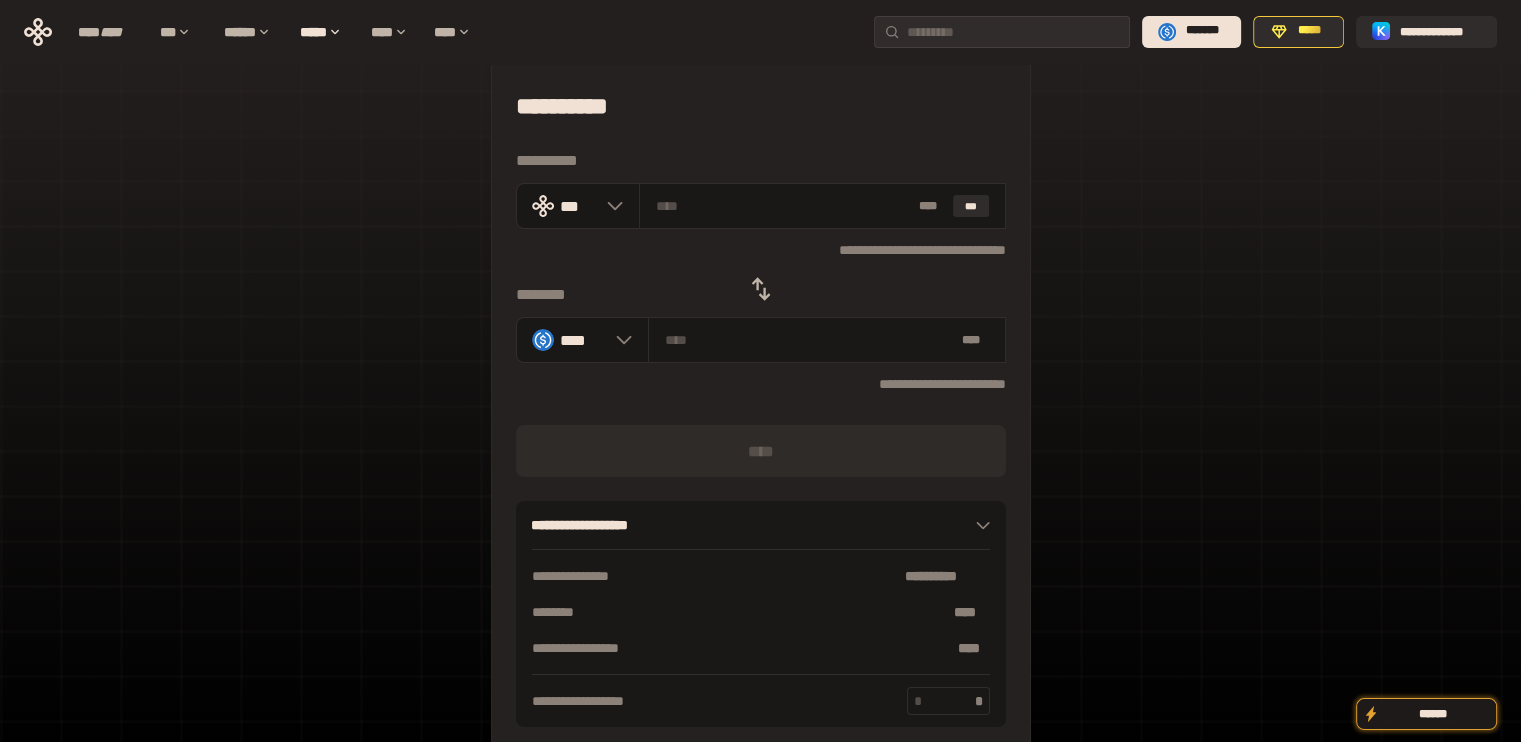 click 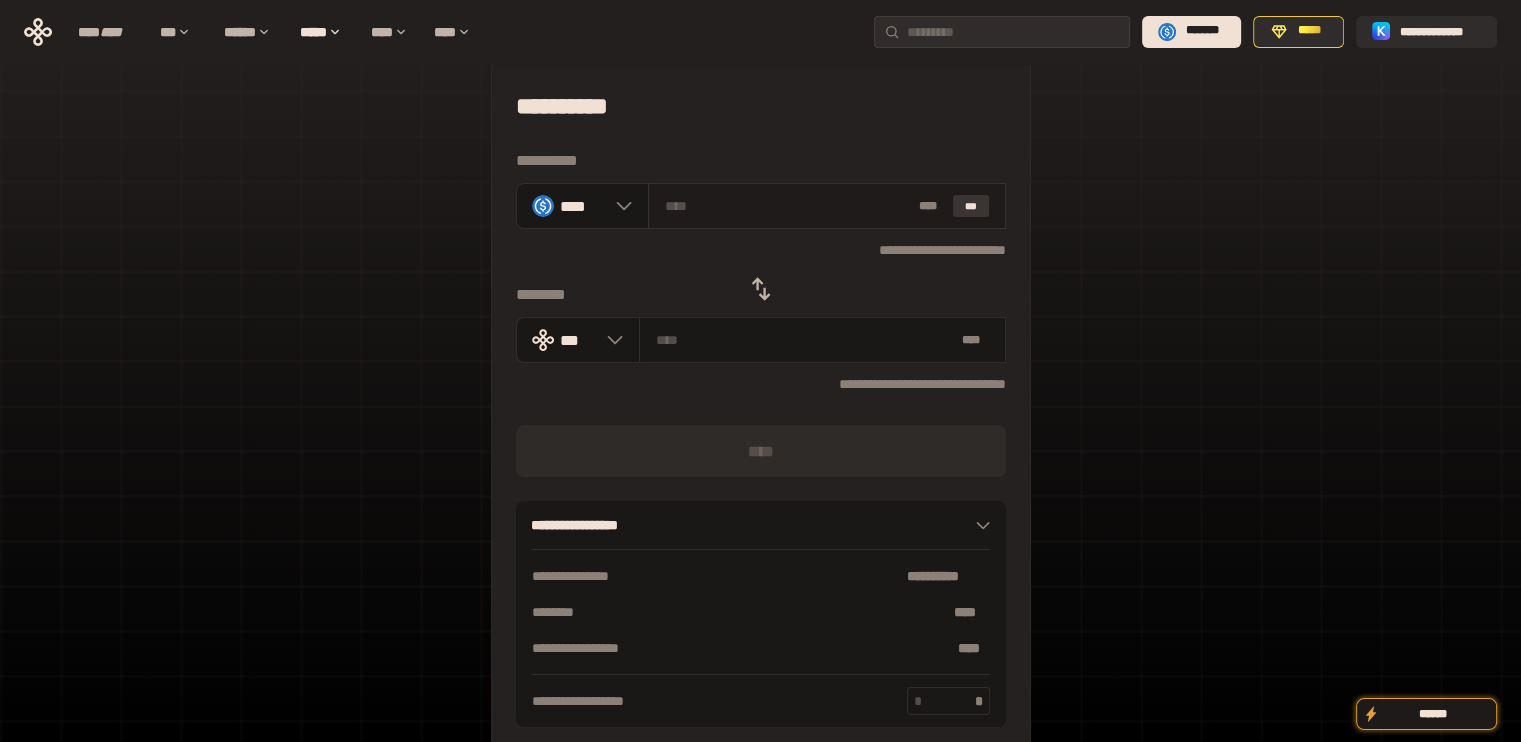 click on "***" at bounding box center [971, 206] 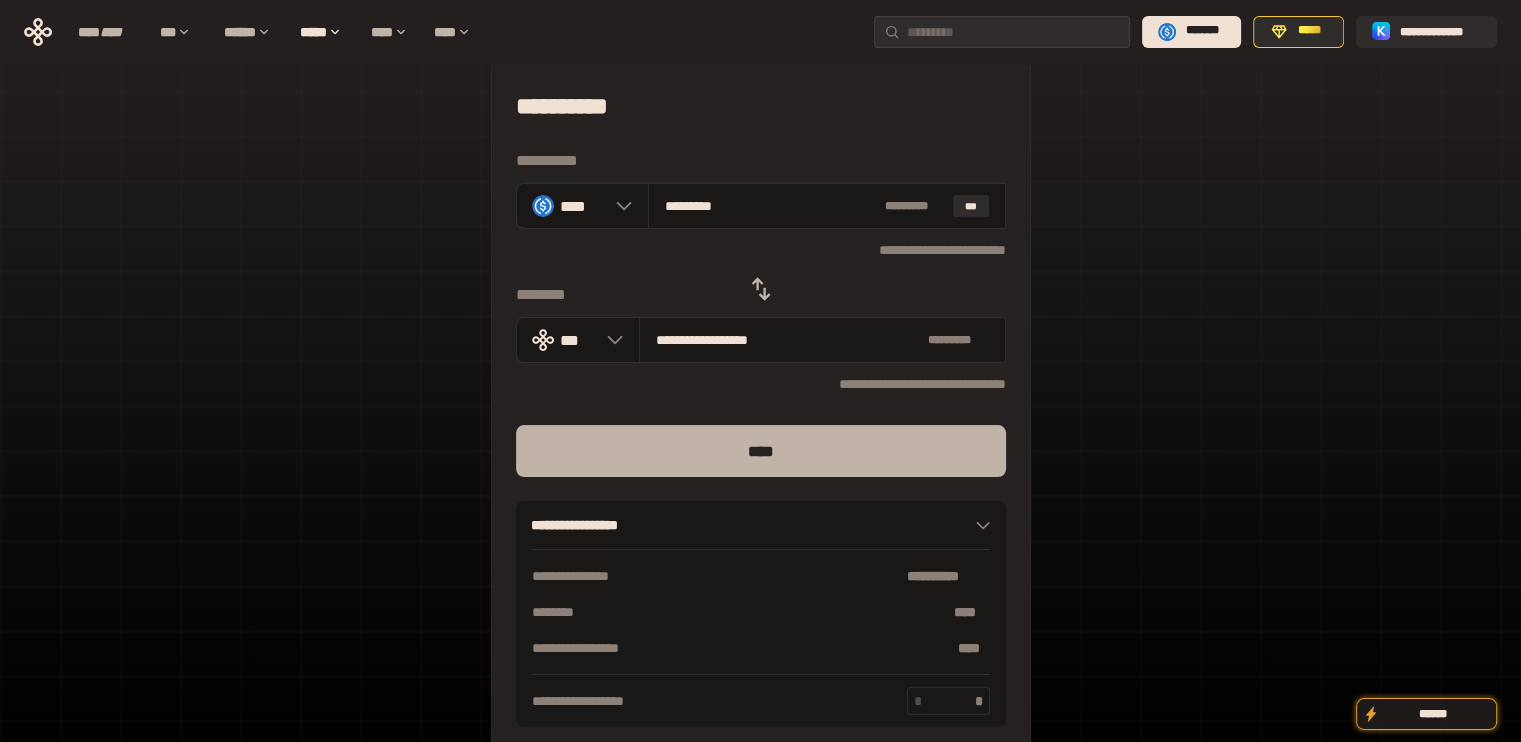 click on "****" at bounding box center [761, 451] 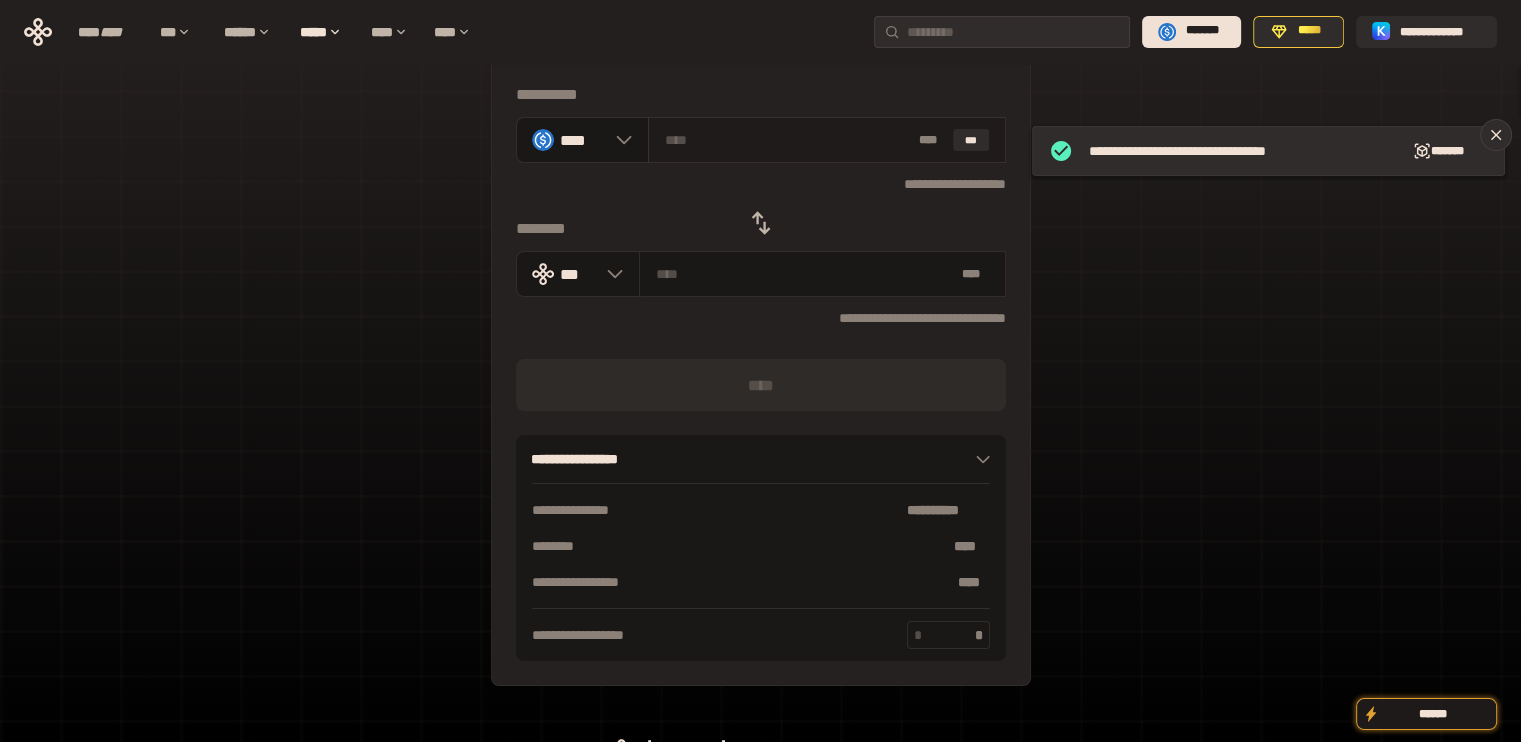 scroll, scrollTop: 128, scrollLeft: 0, axis: vertical 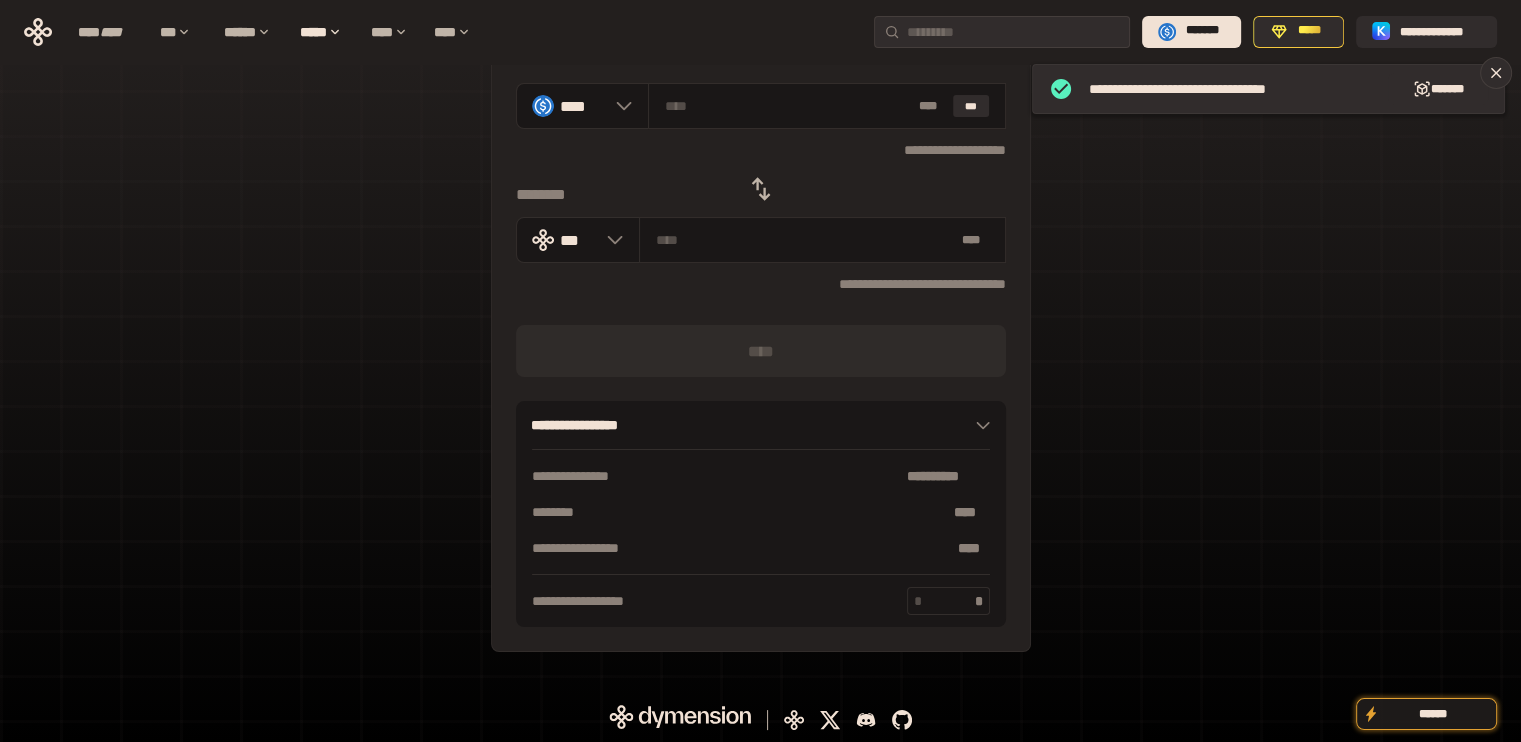click 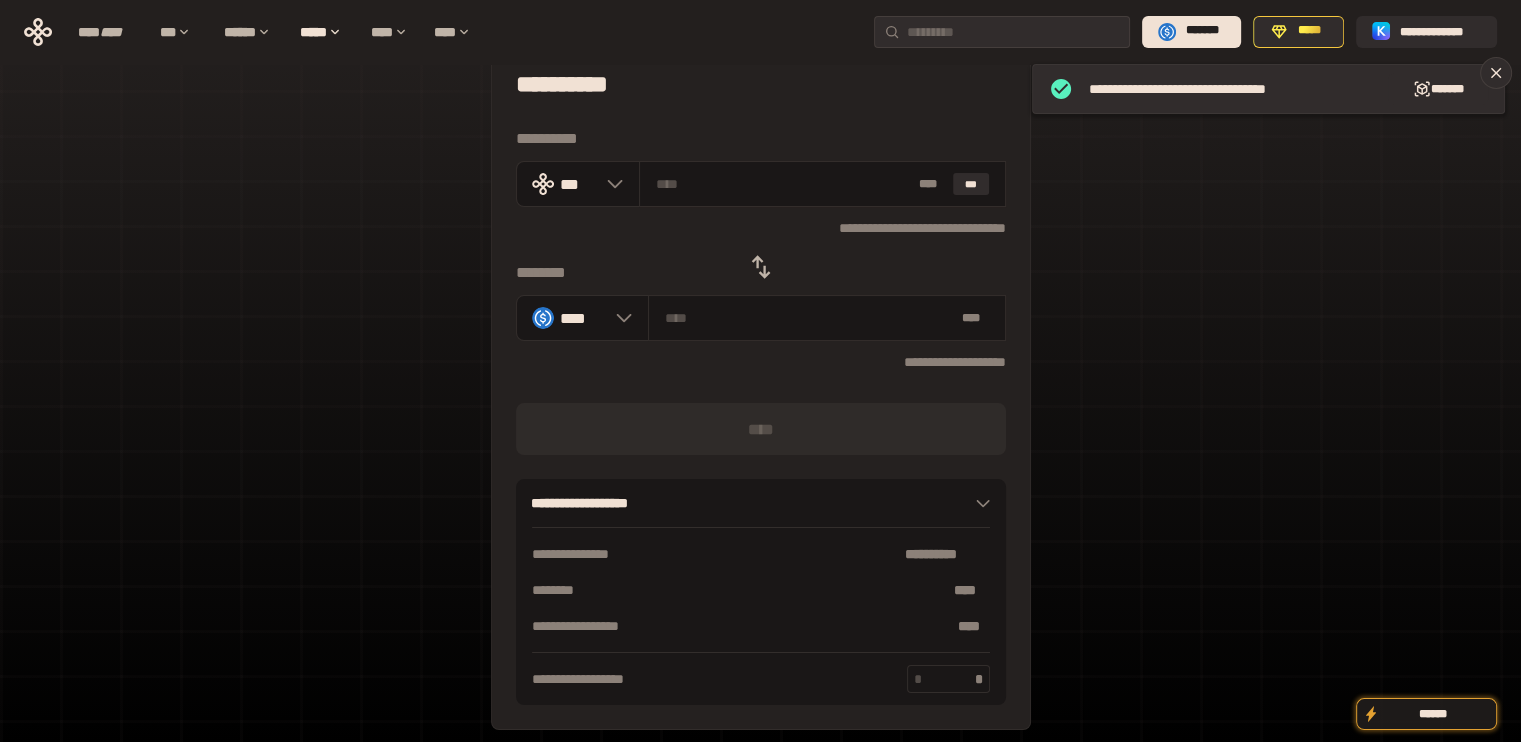 scroll, scrollTop: 28, scrollLeft: 0, axis: vertical 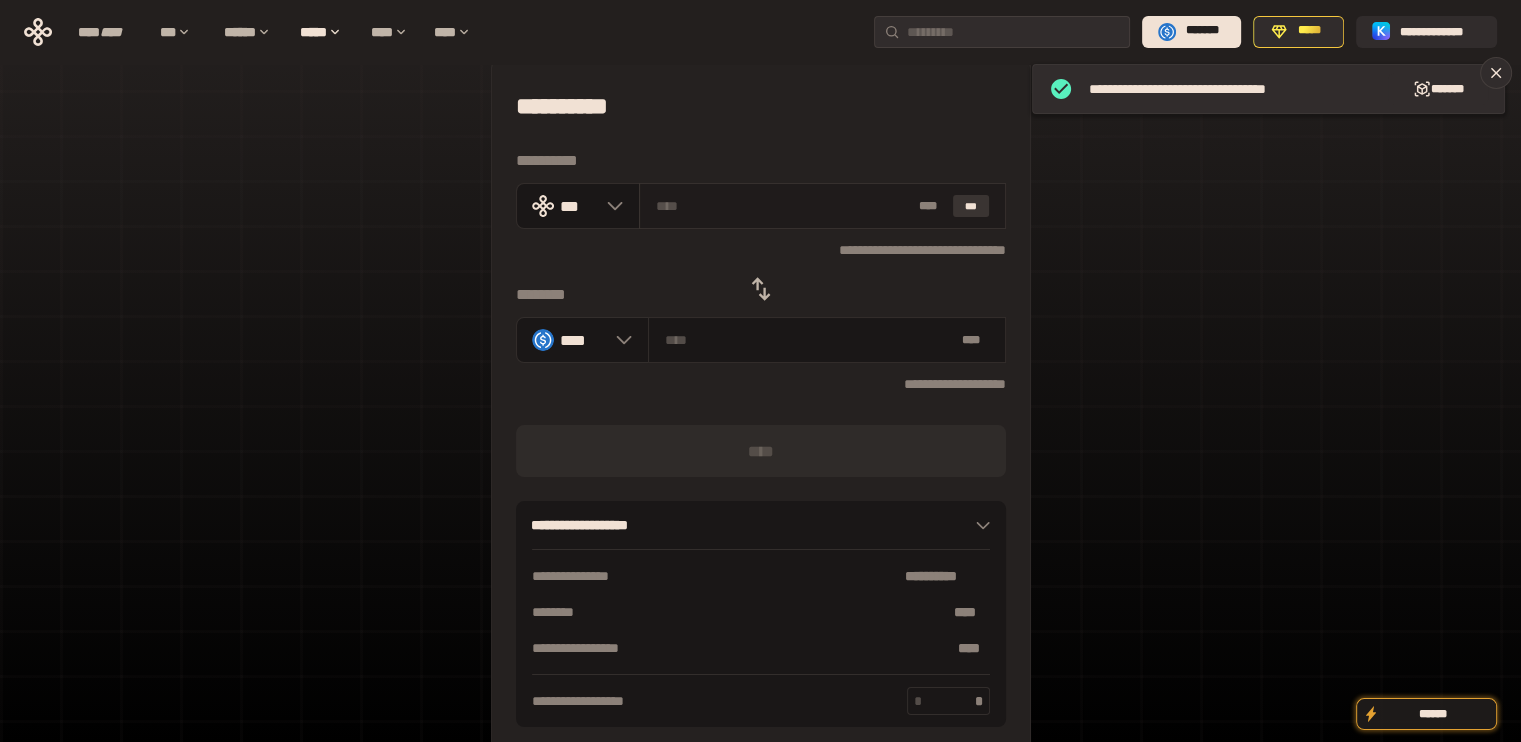 click on "***" at bounding box center (971, 206) 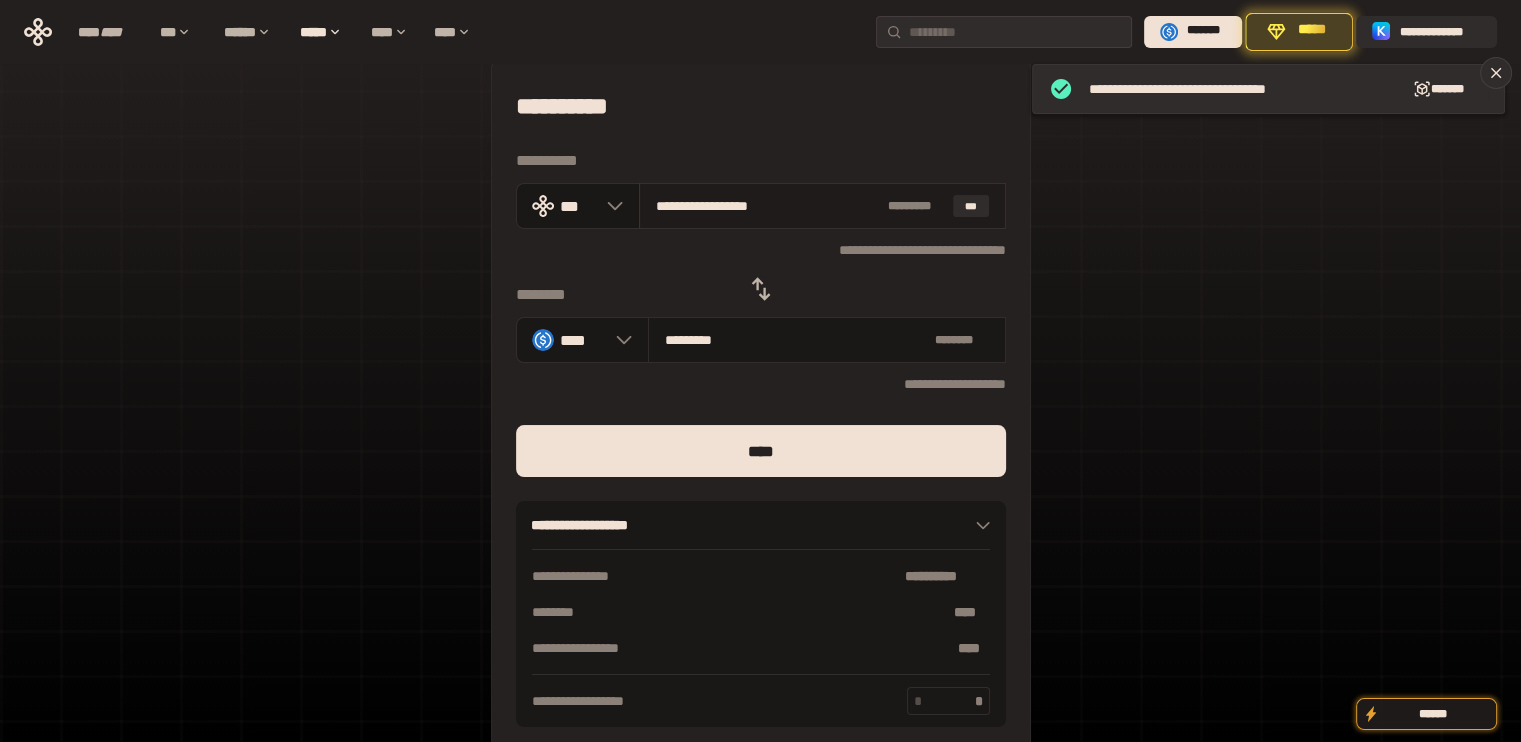 drag, startPoint x: 672, startPoint y: 200, endPoint x: 913, endPoint y: 200, distance: 241 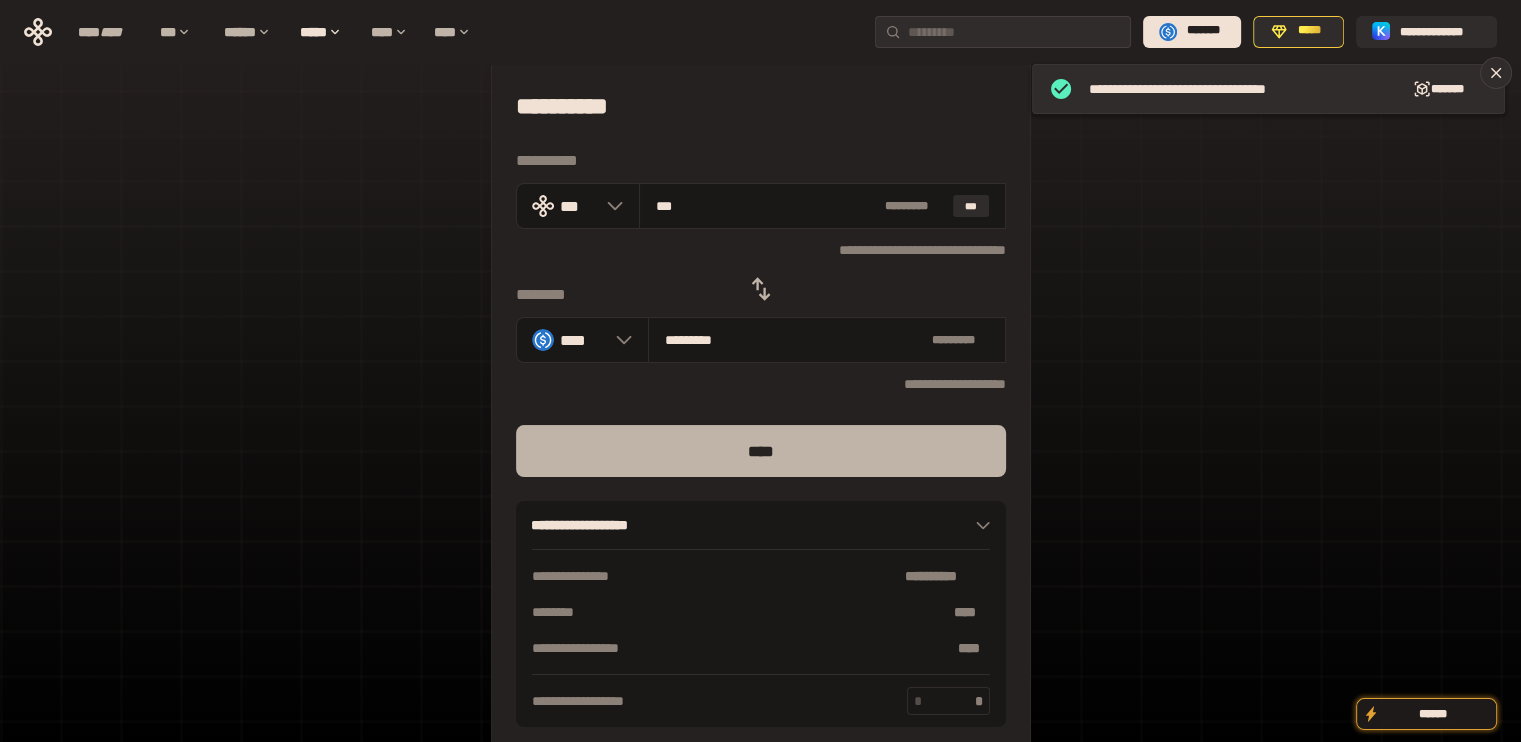 click on "****" at bounding box center (761, 451) 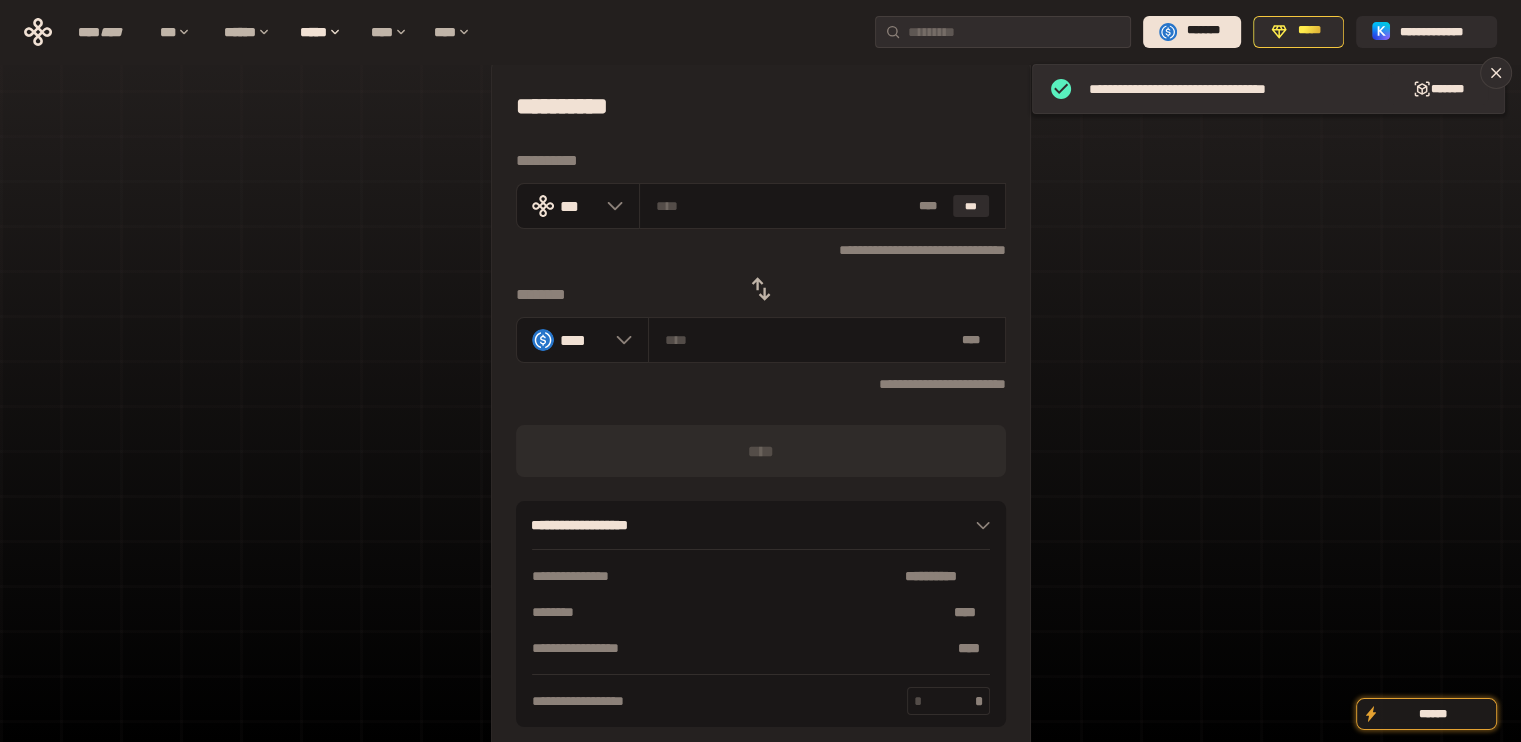 click 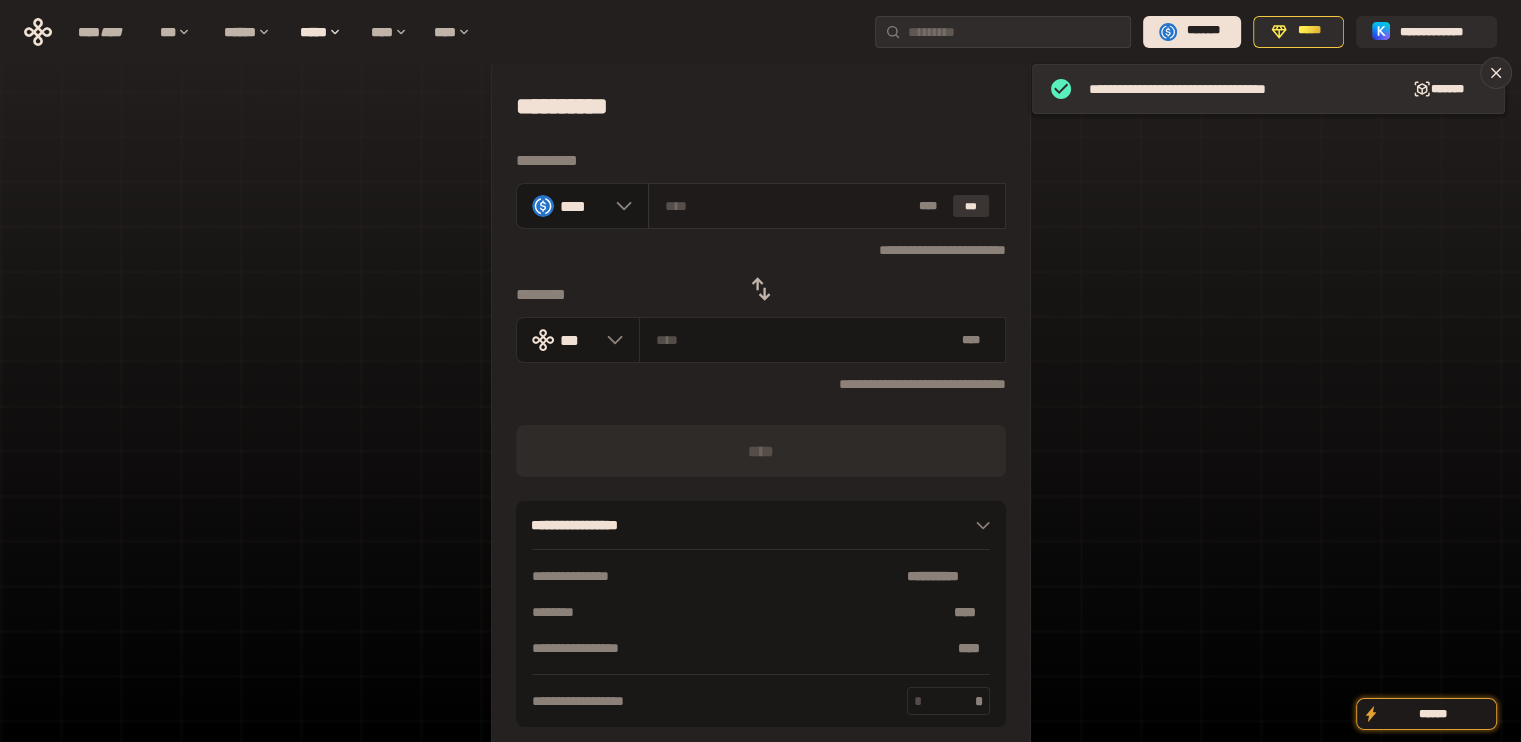 click on "***" at bounding box center [971, 206] 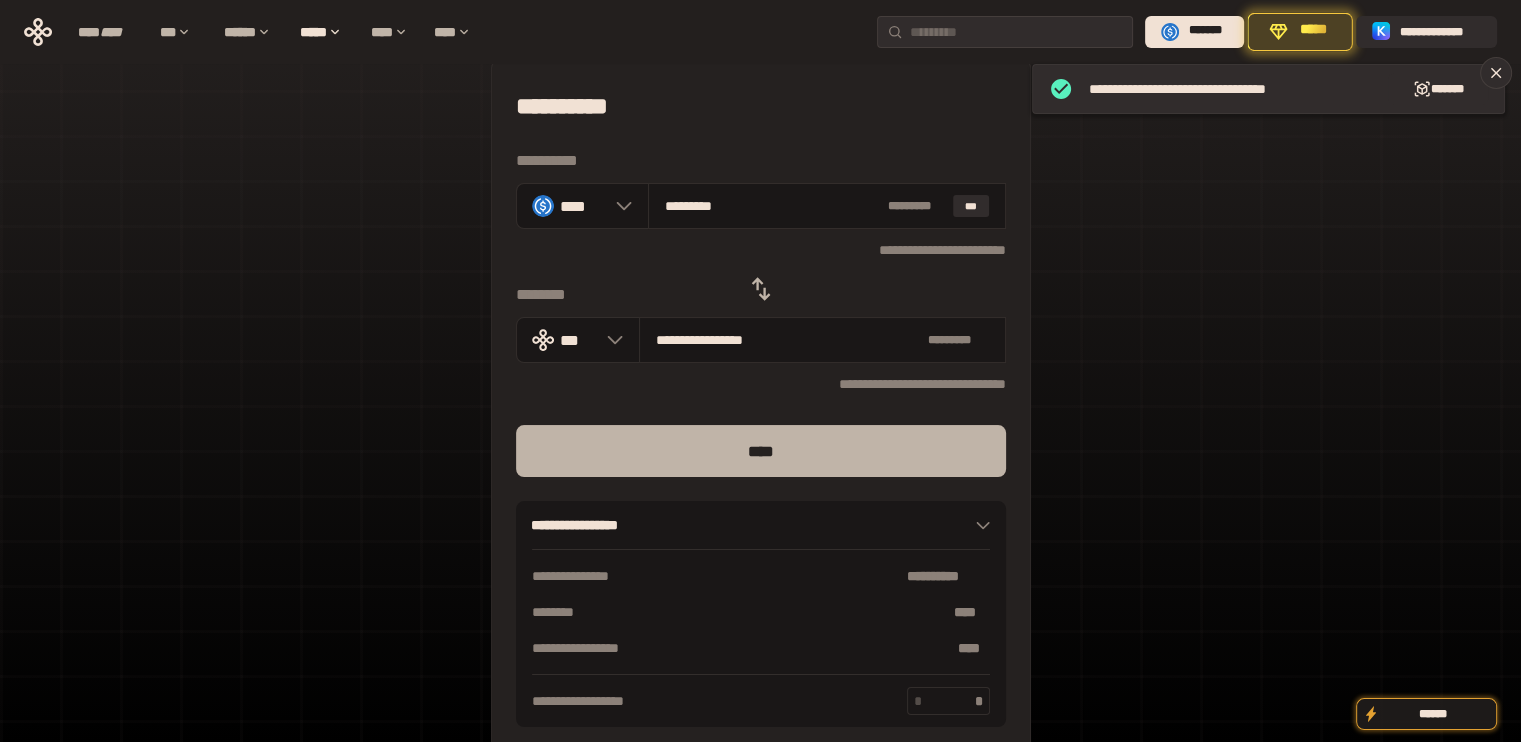 click on "****" at bounding box center (761, 451) 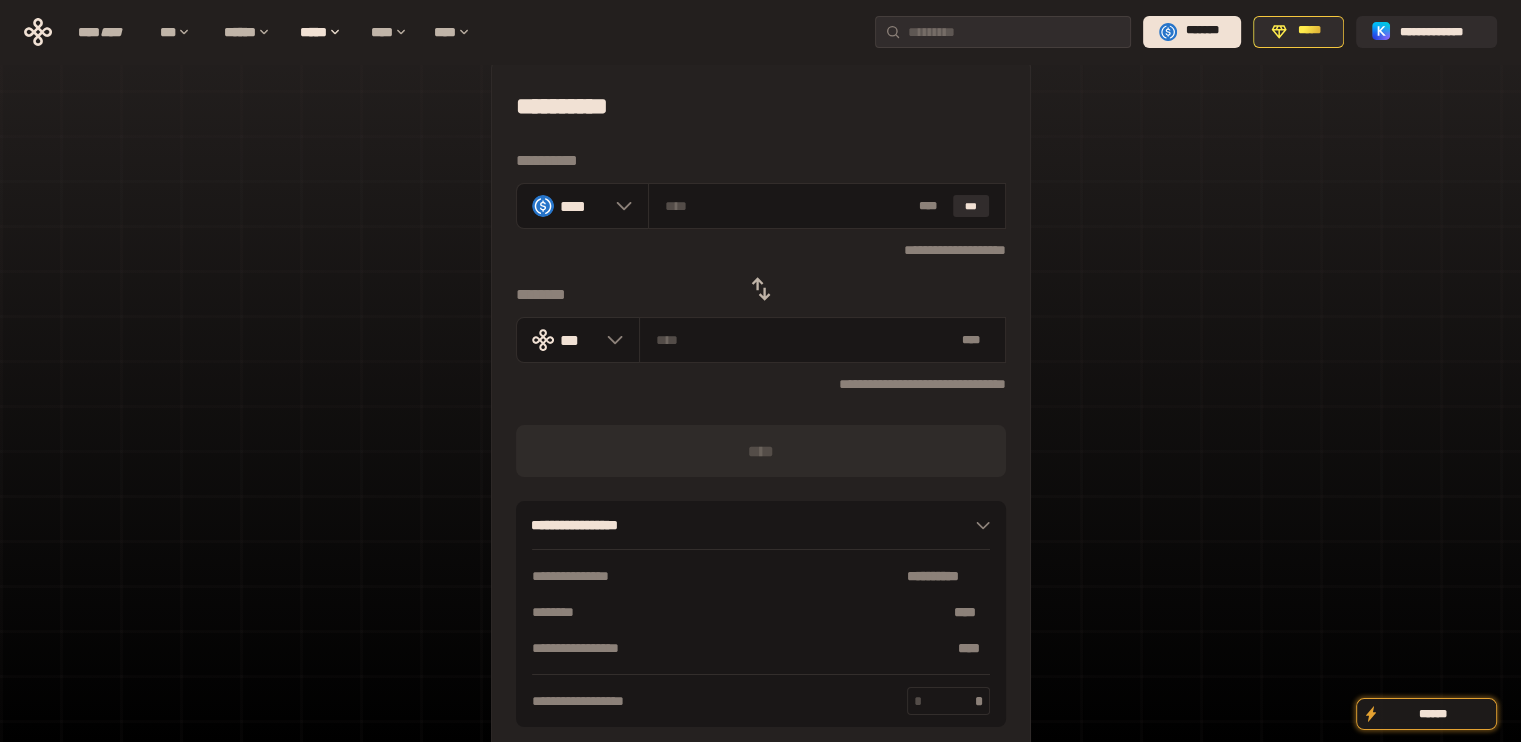 click on "**********" at bounding box center [761, 249] 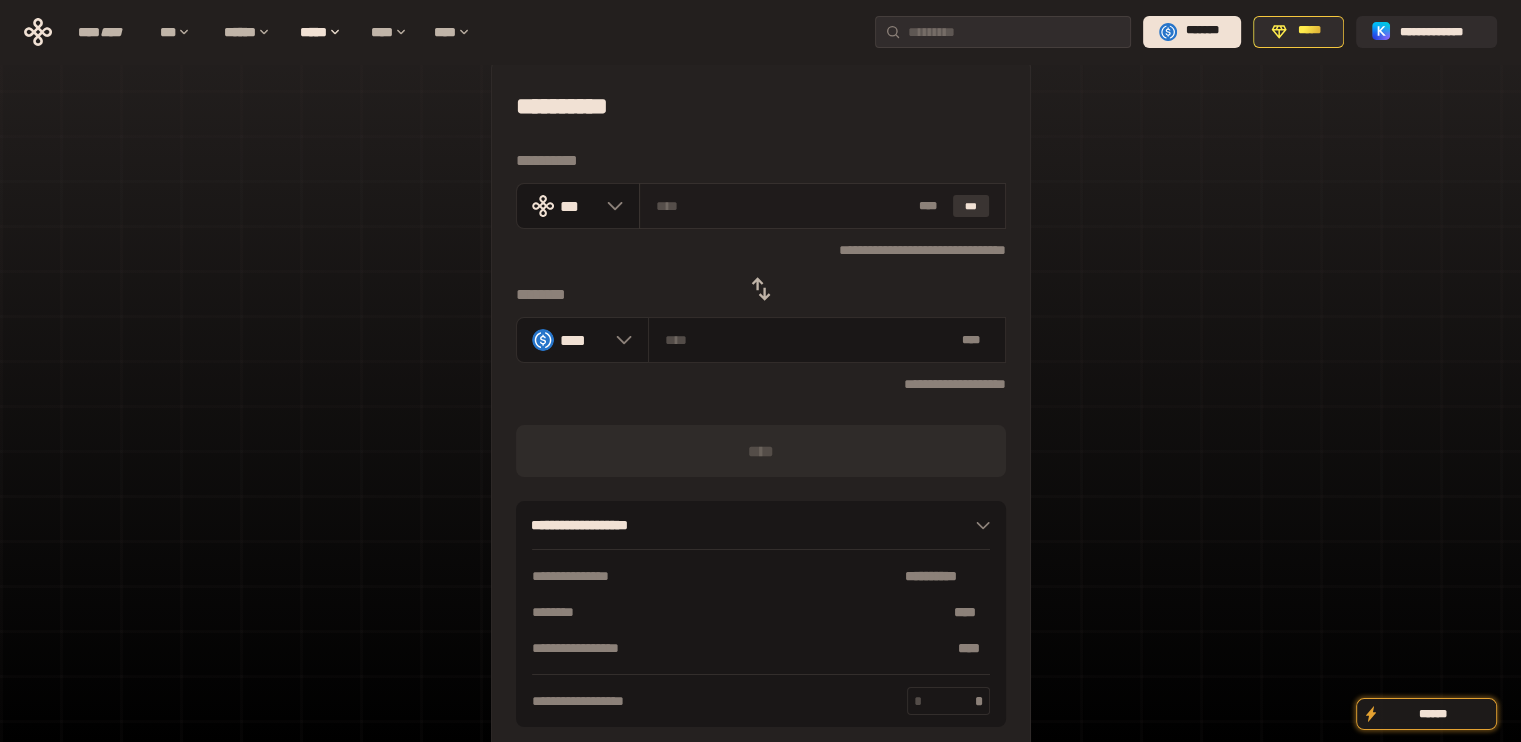 click on "***" at bounding box center (971, 206) 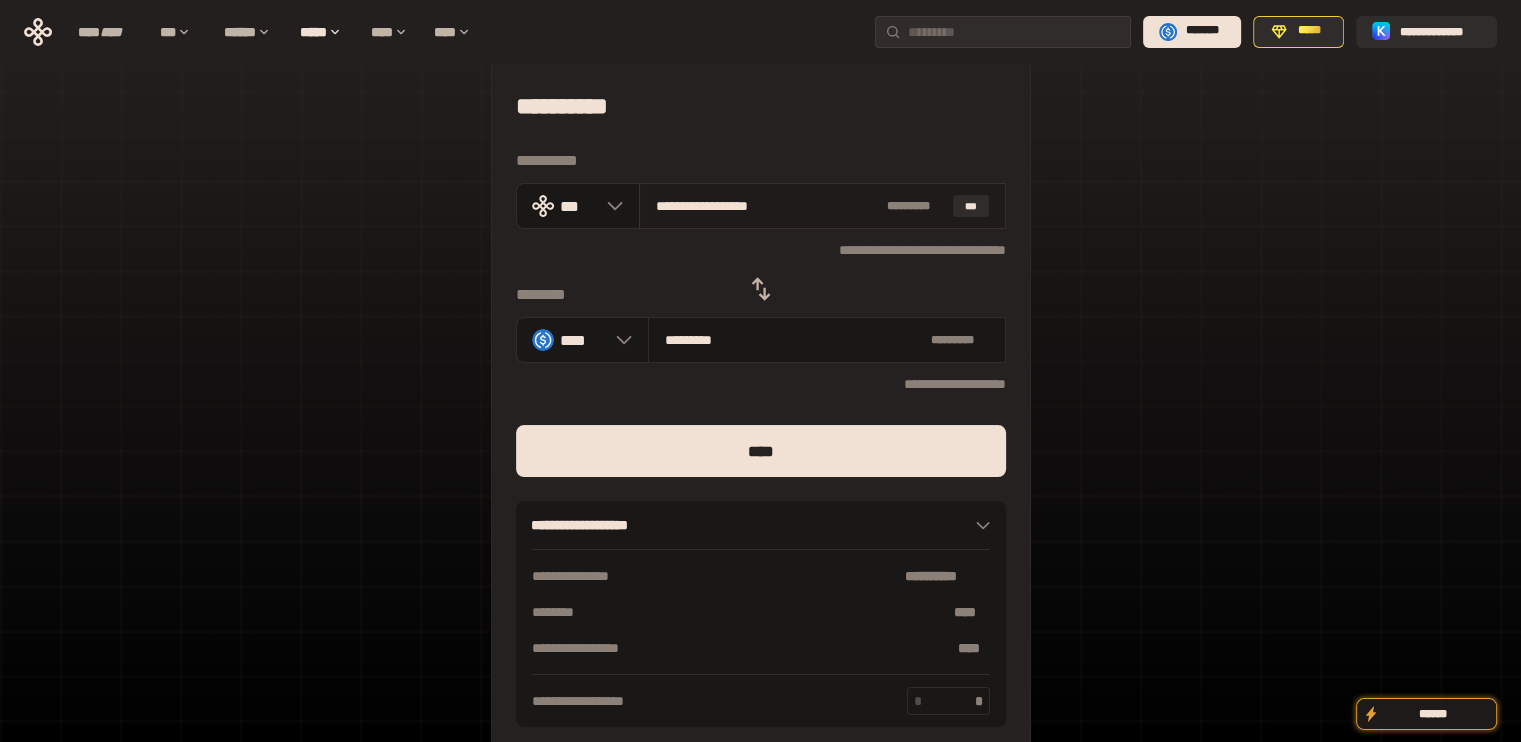 drag, startPoint x: 676, startPoint y: 203, endPoint x: 928, endPoint y: 209, distance: 252.07141 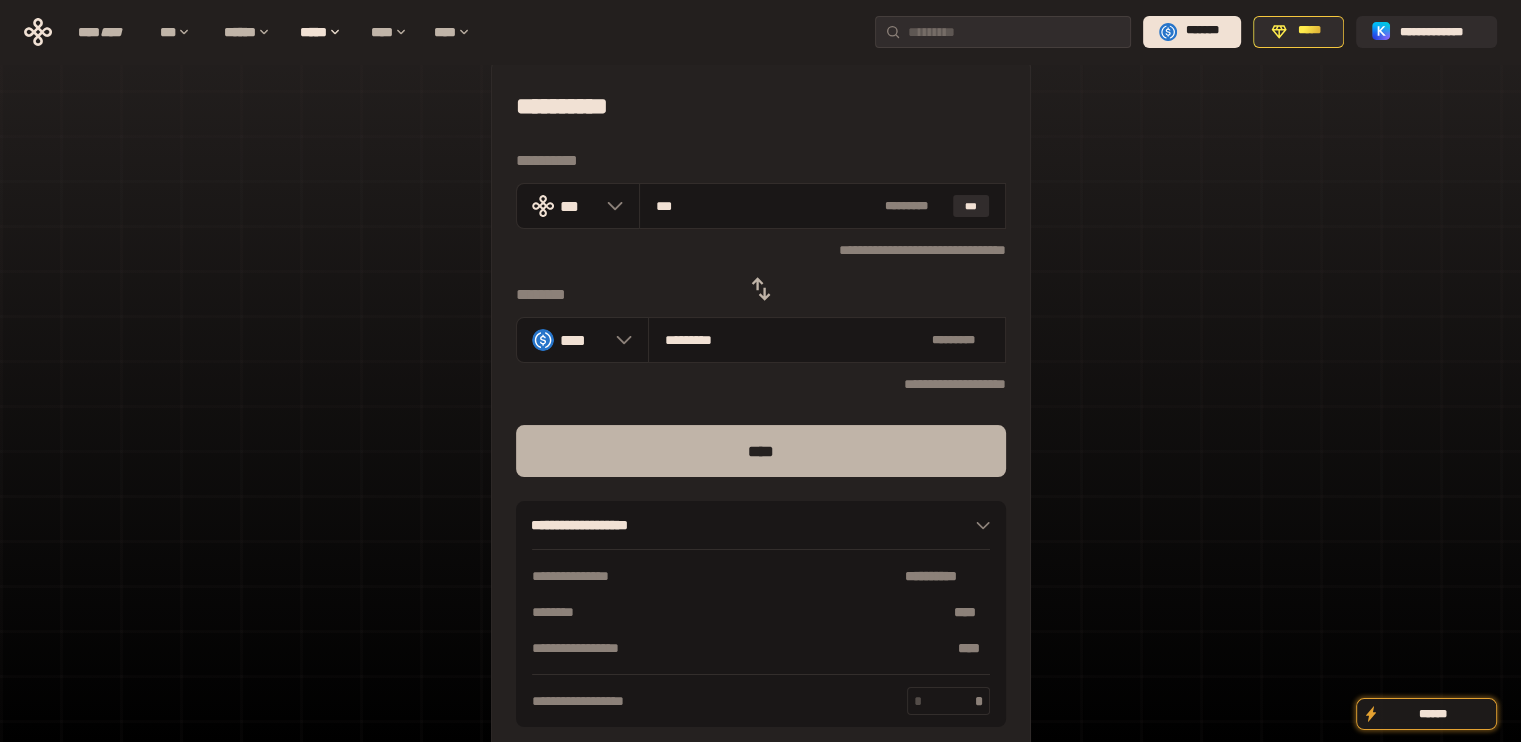 click on "****" at bounding box center (761, 451) 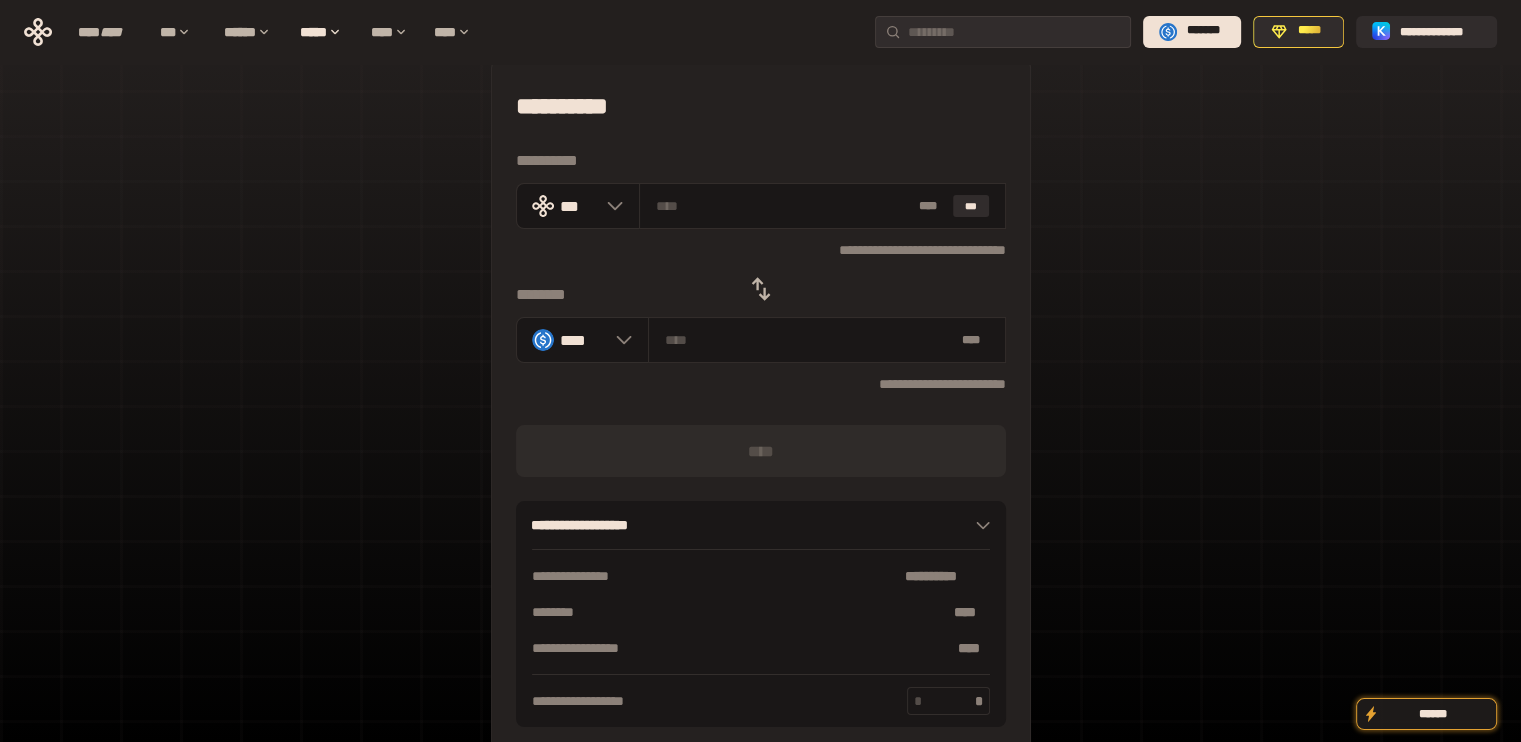 click on "**********" at bounding box center [761, 249] 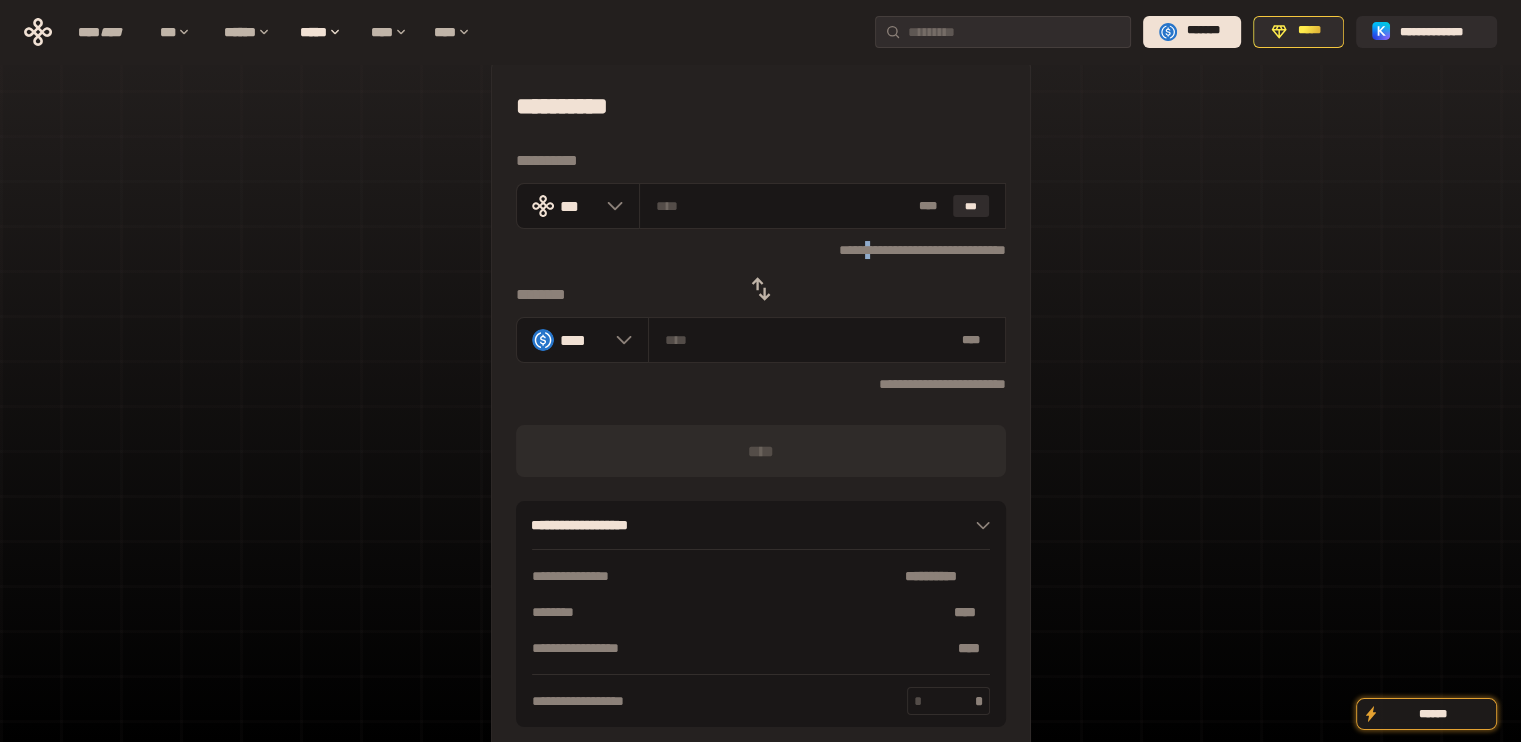 click 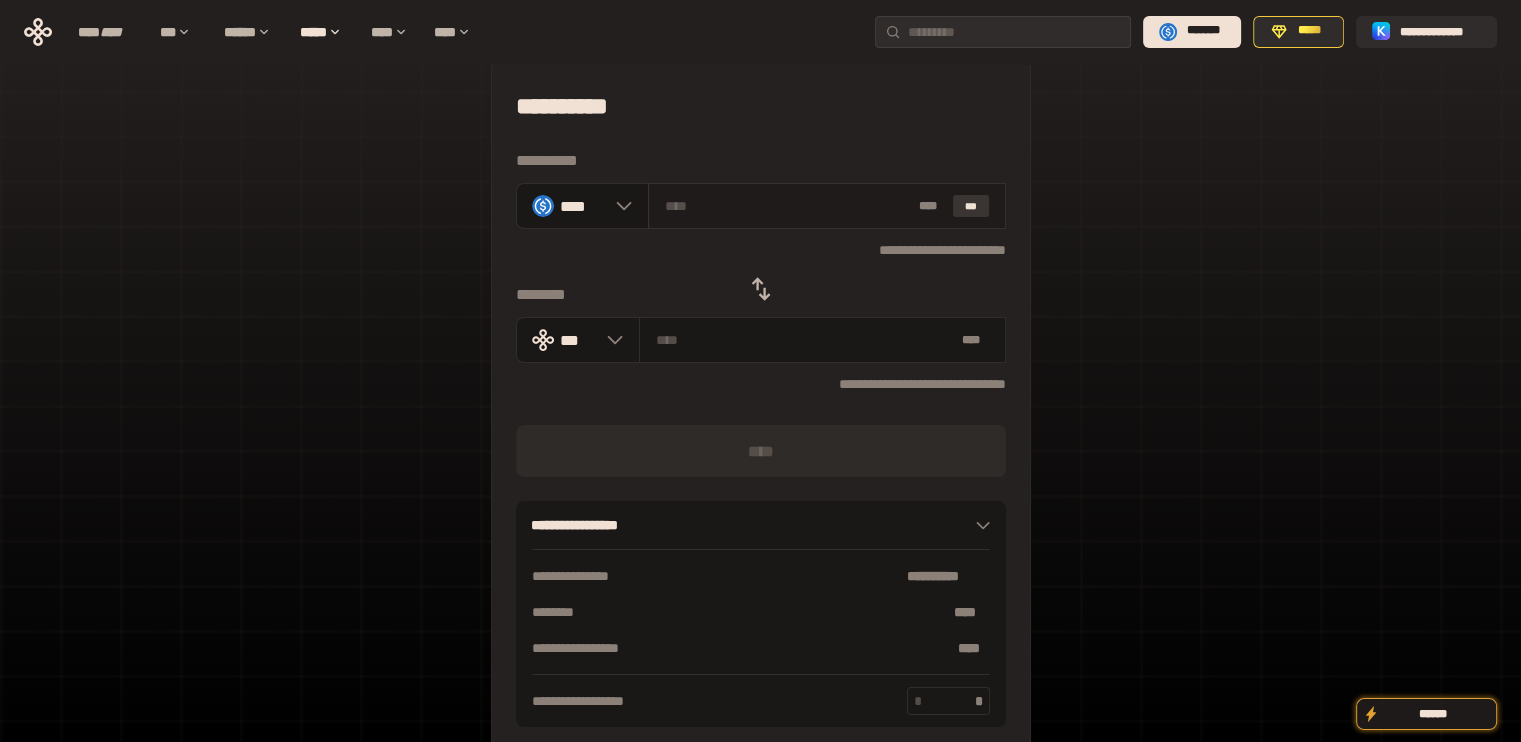 click on "***" at bounding box center (971, 206) 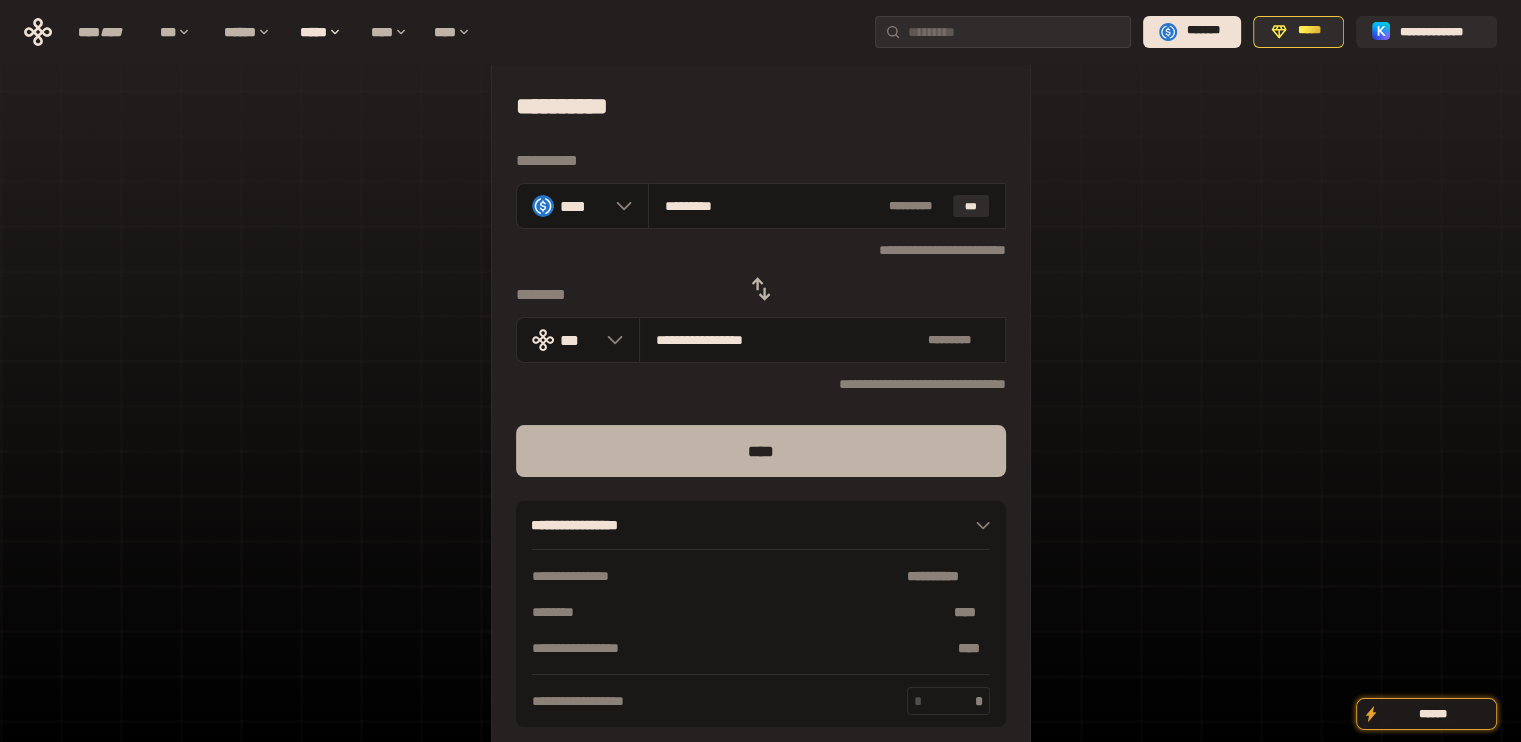 click on "****" at bounding box center (761, 451) 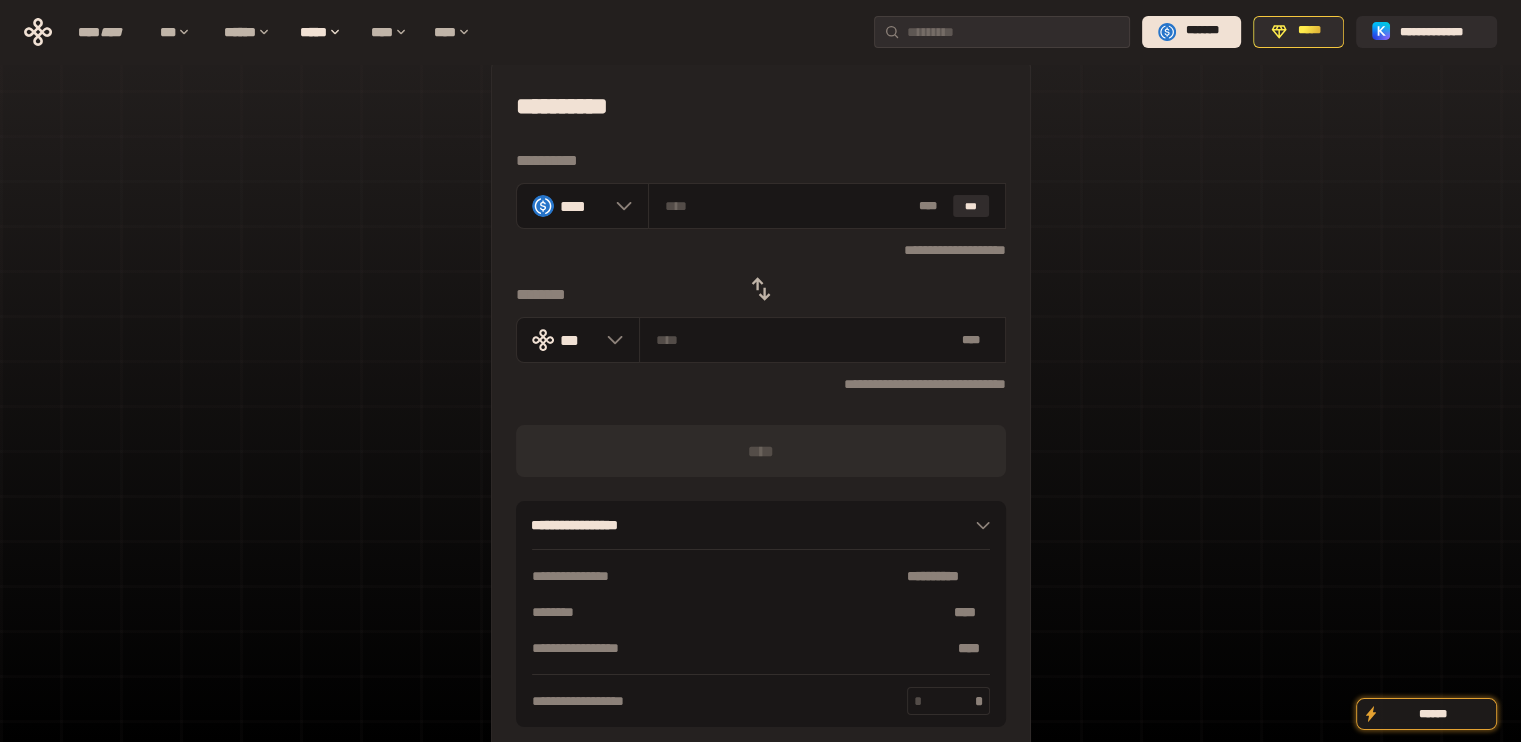 click on "**********" at bounding box center (761, 249) 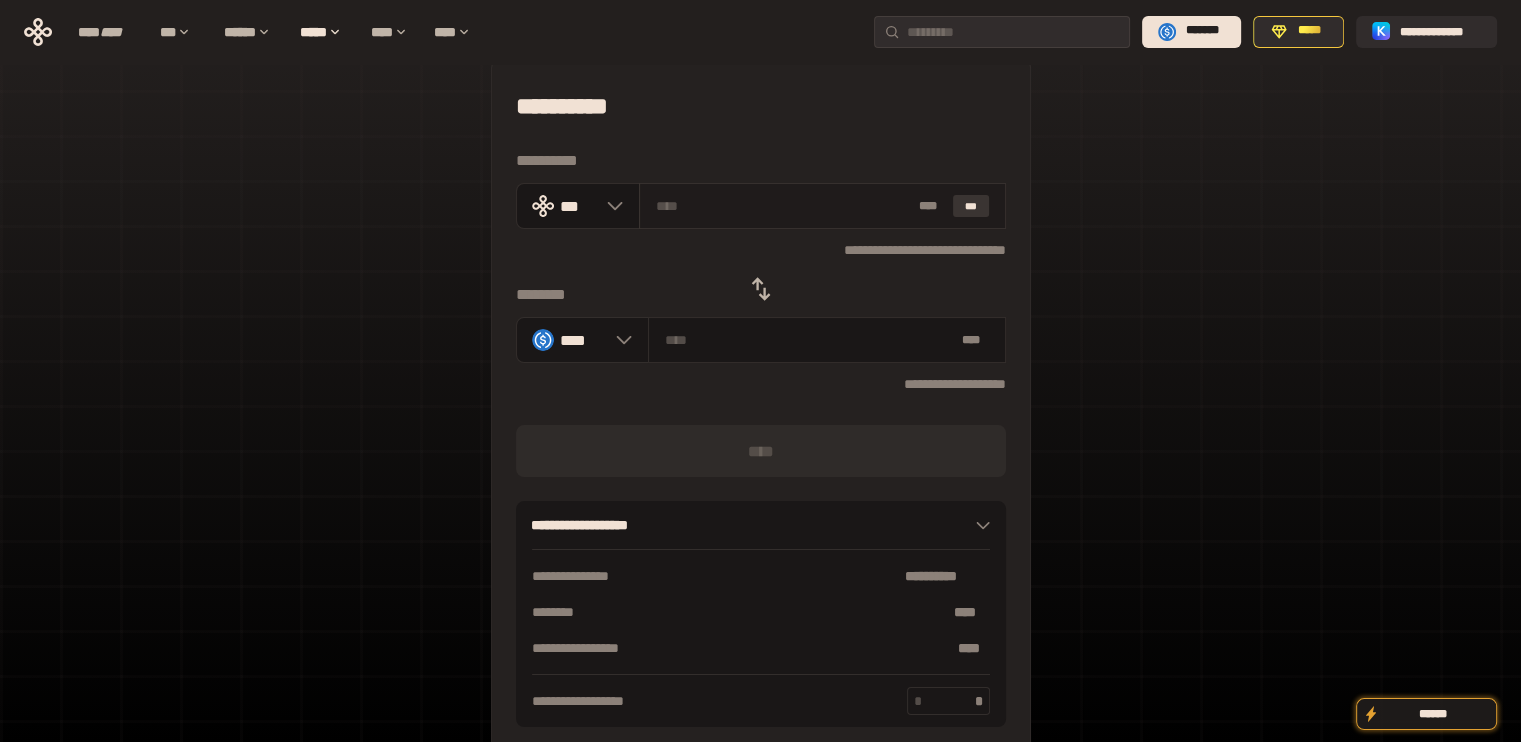 click on "***" at bounding box center (971, 206) 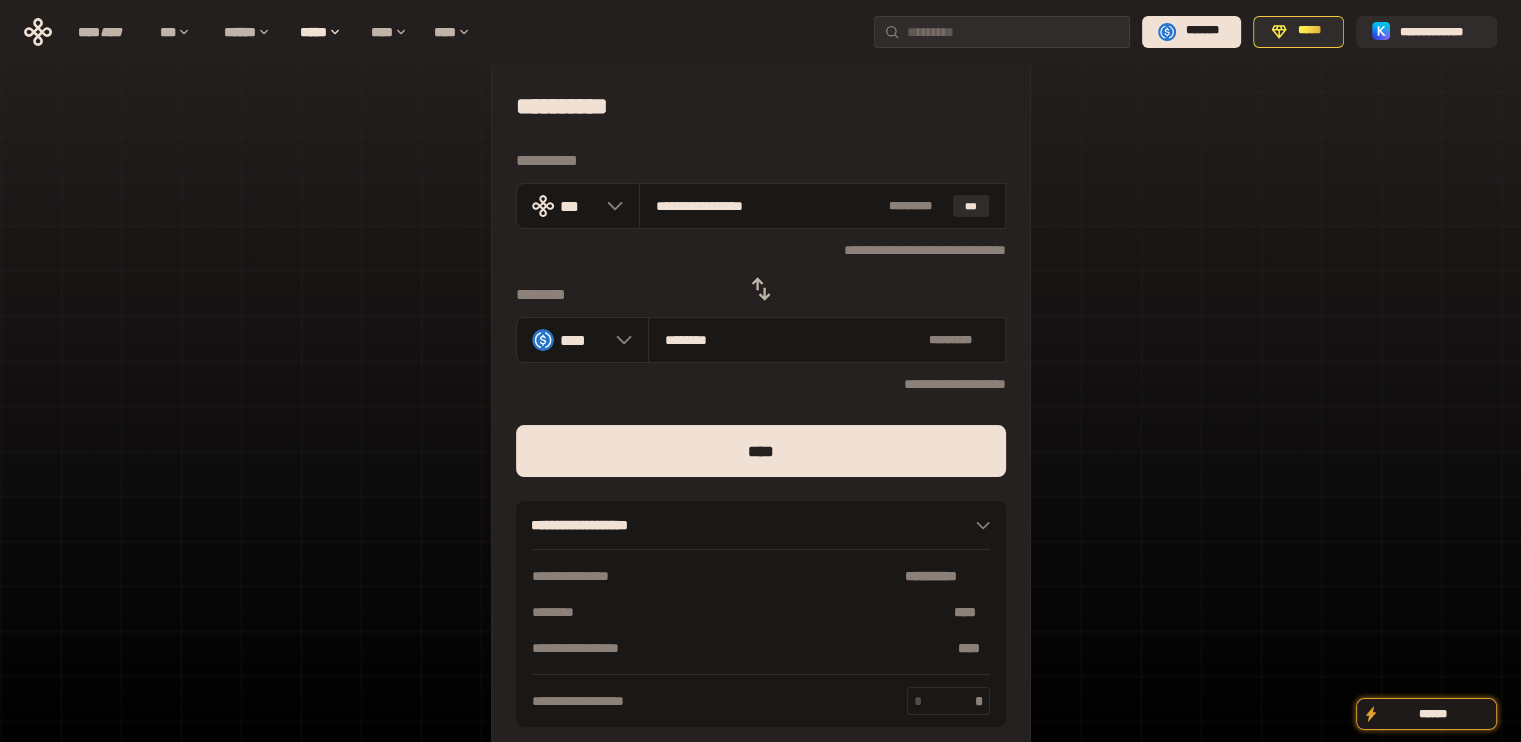 drag, startPoint x: 681, startPoint y: 200, endPoint x: 1084, endPoint y: 220, distance: 403.49597 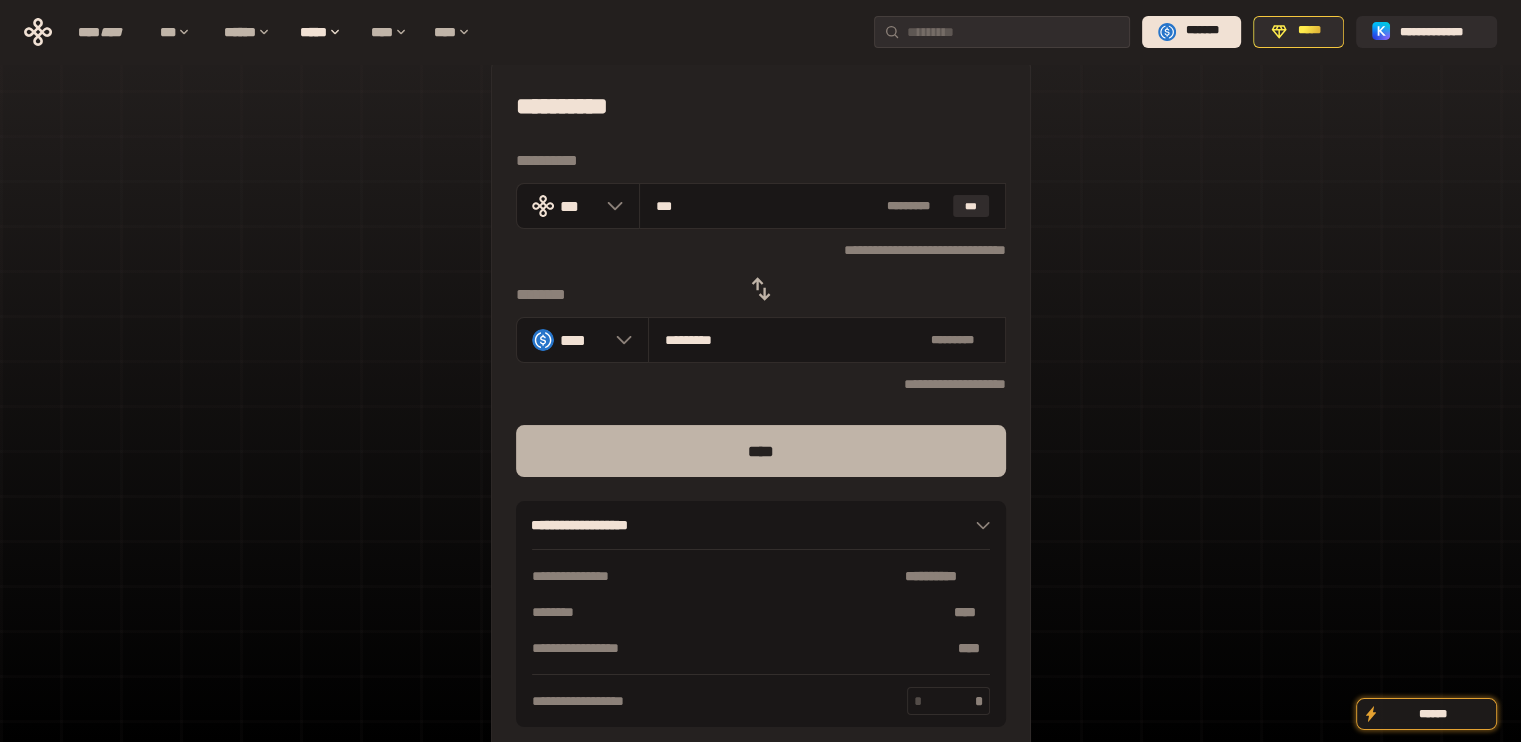 click on "****" at bounding box center (761, 451) 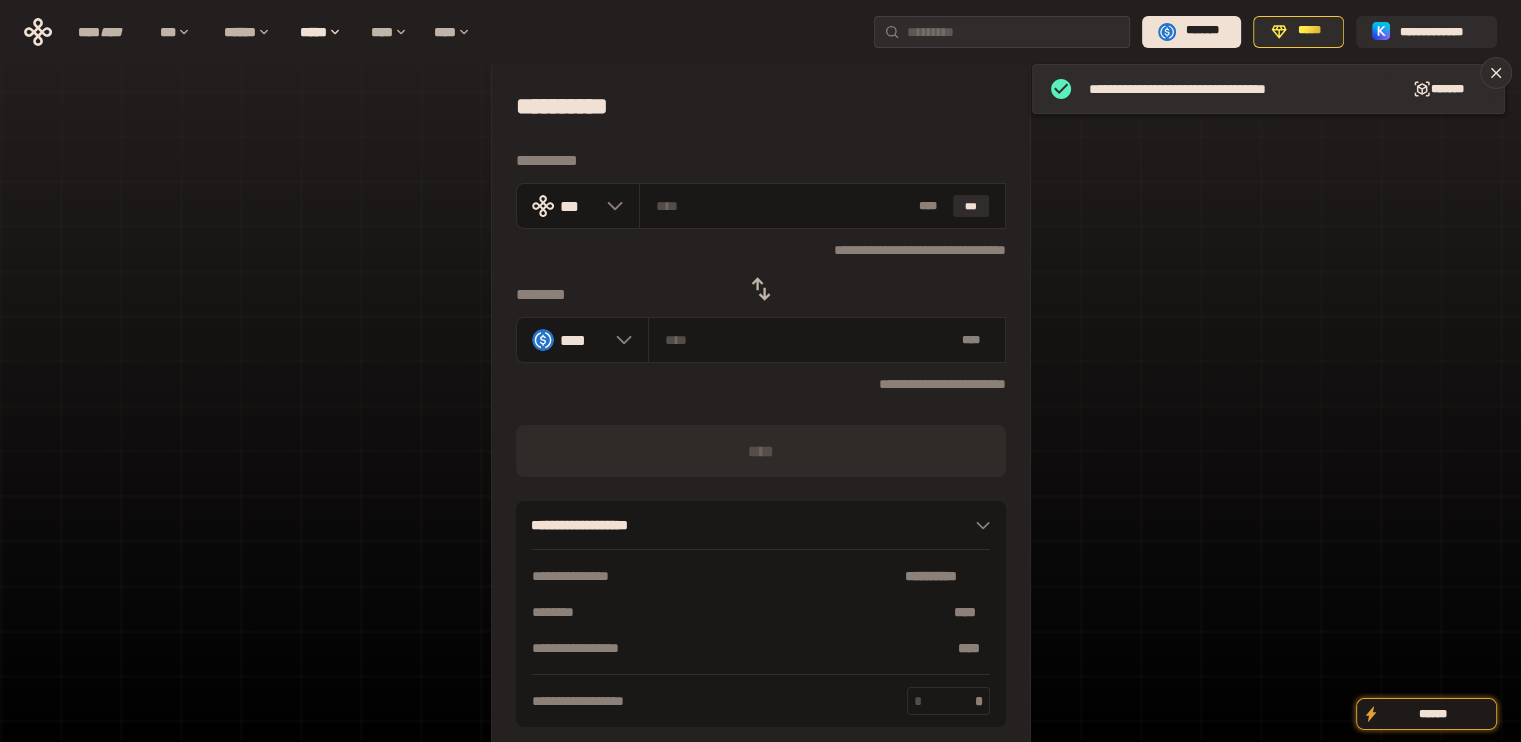 click 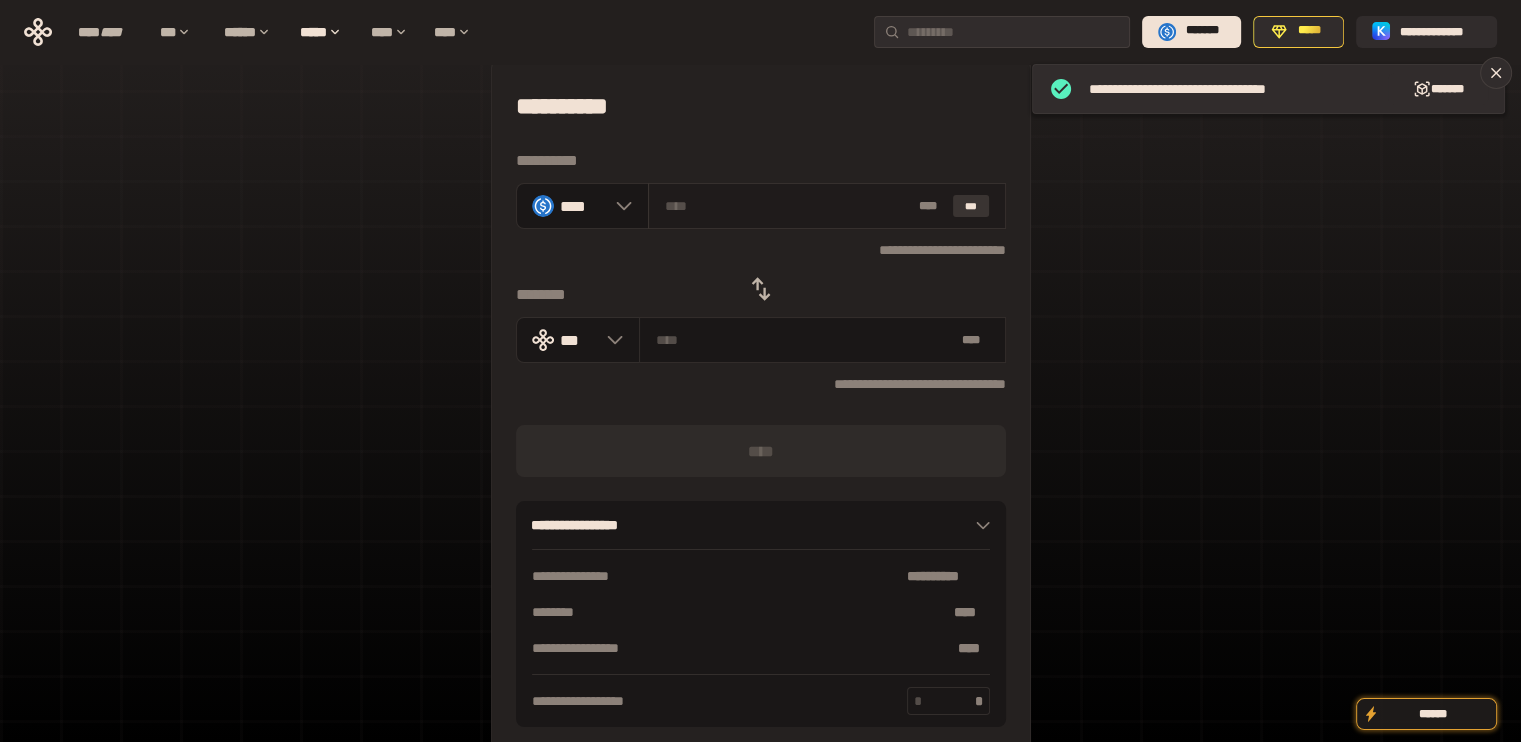 click on "***" at bounding box center [971, 206] 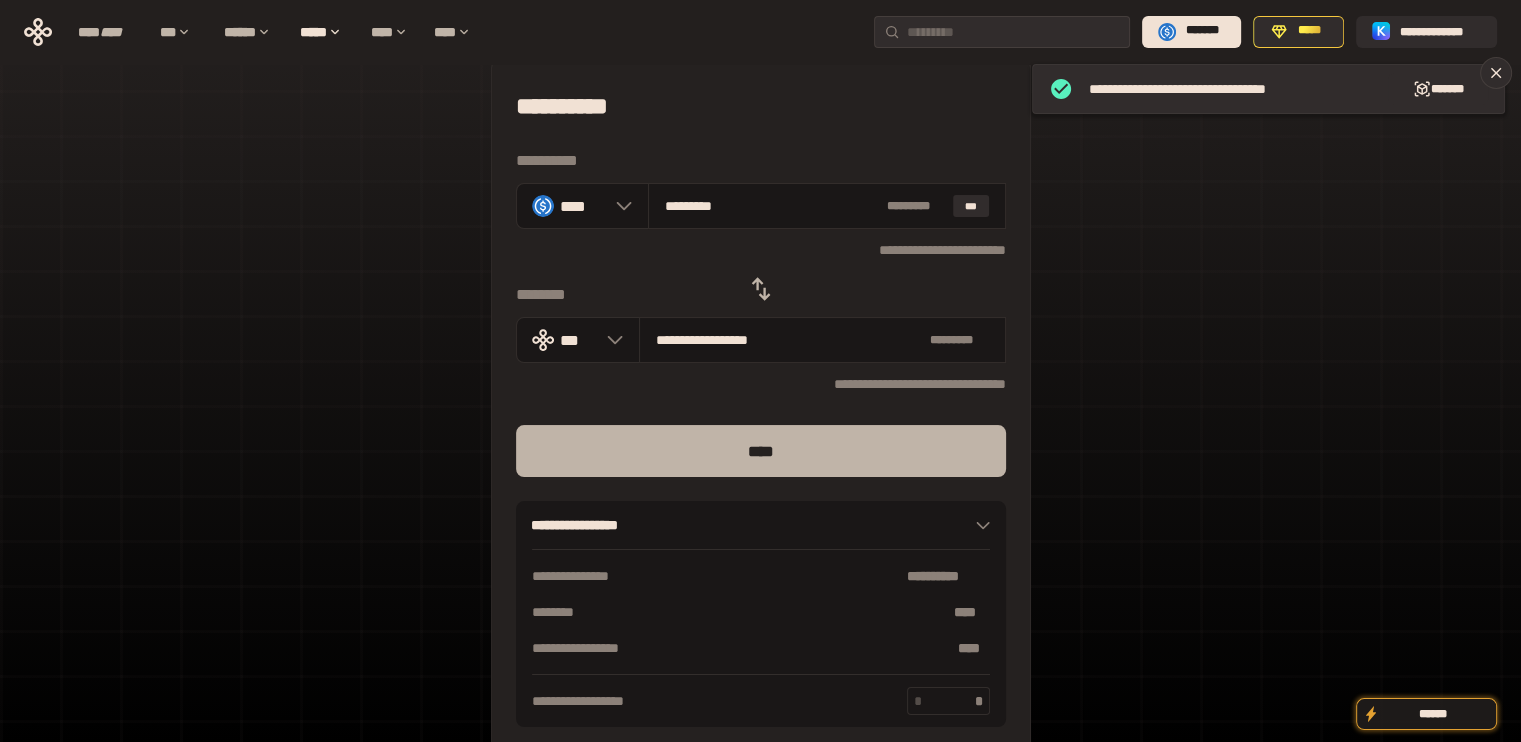 click on "****" at bounding box center [761, 451] 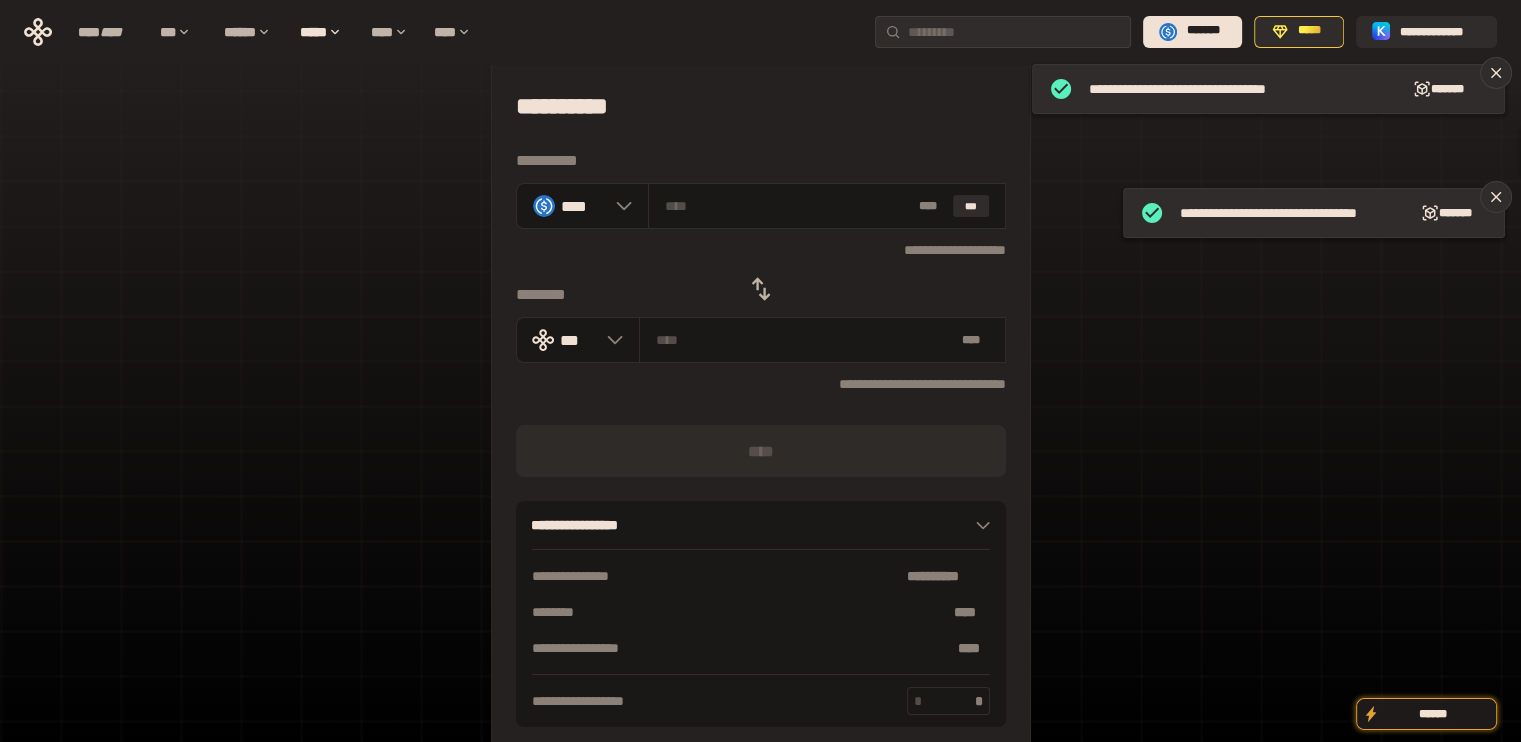 click 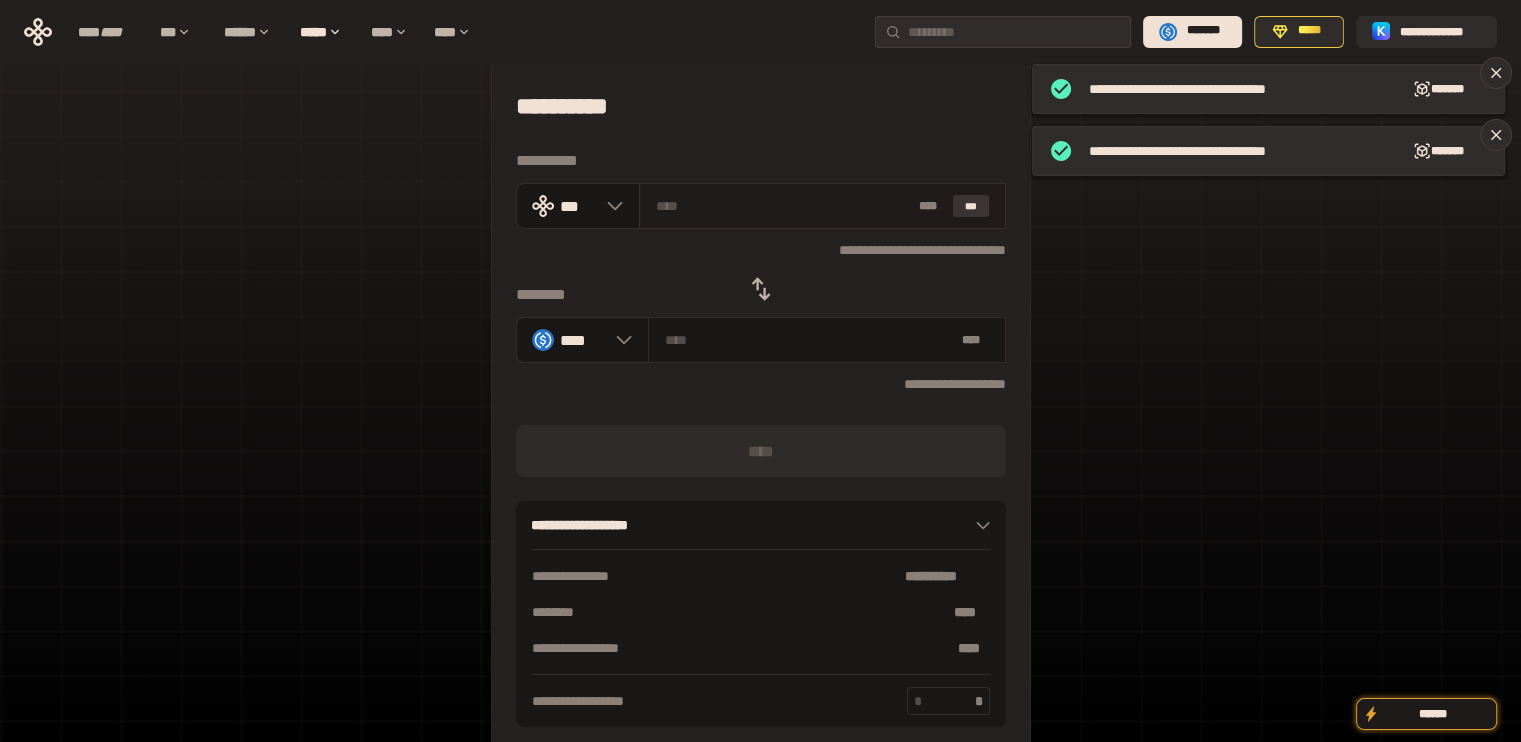 click on "***" at bounding box center (971, 206) 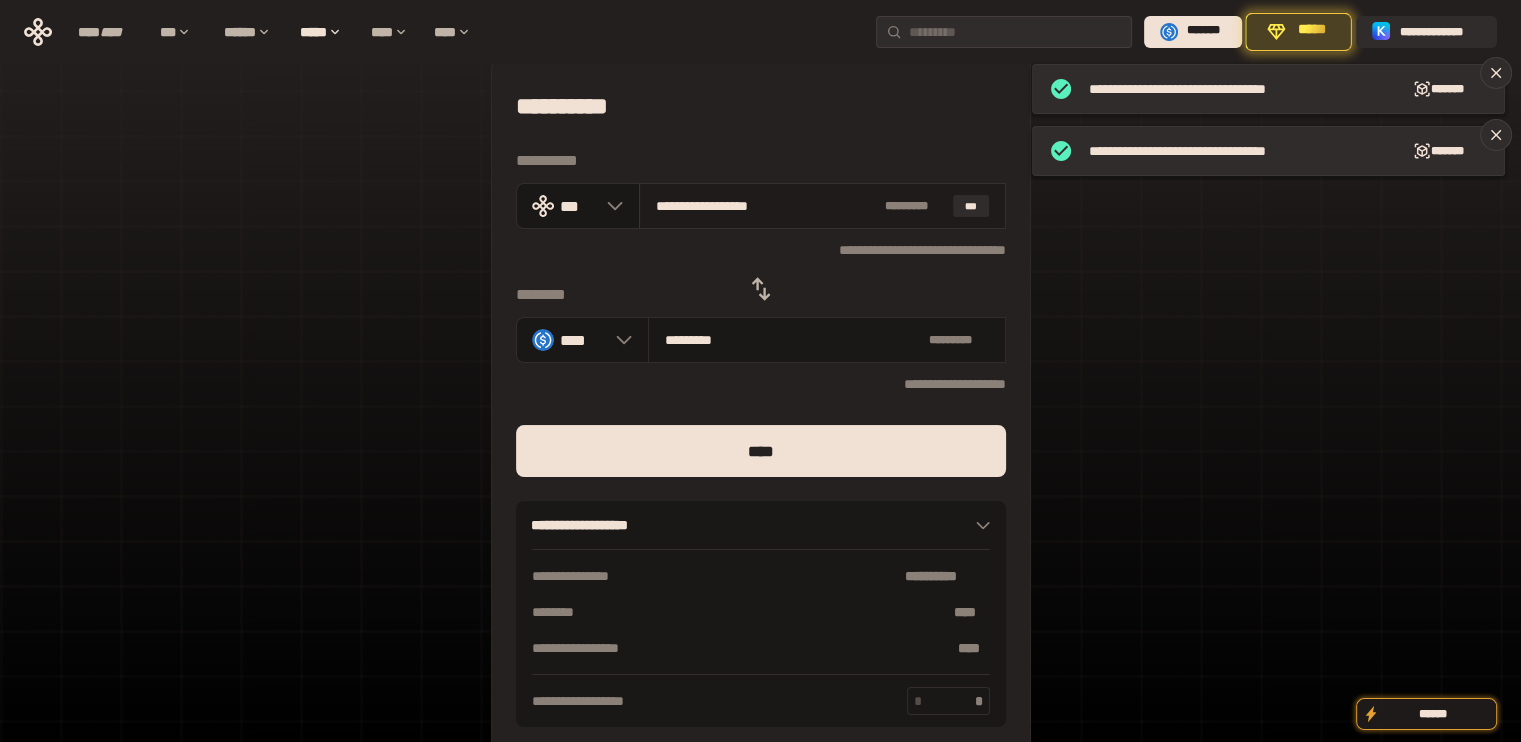 drag, startPoint x: 676, startPoint y: 201, endPoint x: 861, endPoint y: 207, distance: 185.09727 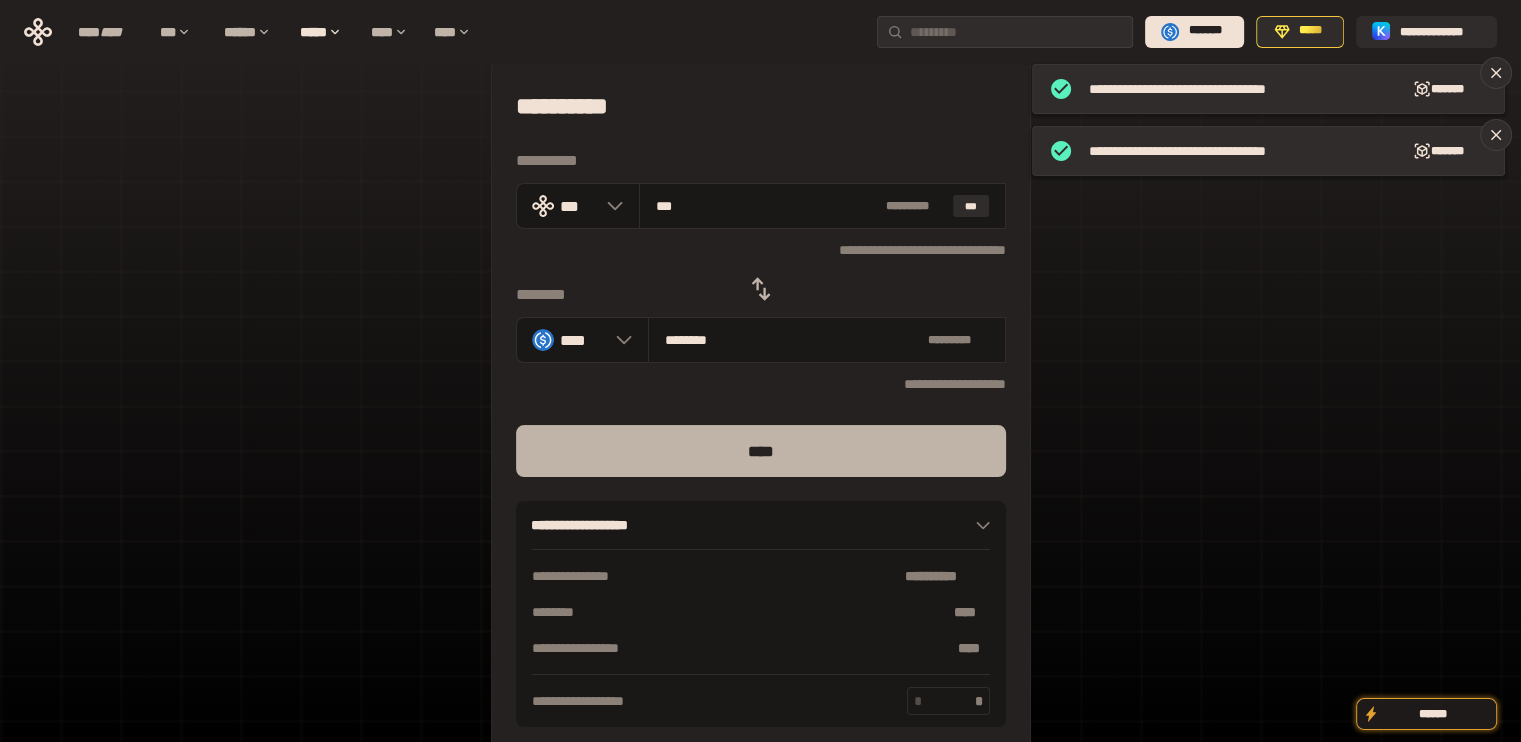 click on "****" at bounding box center [761, 451] 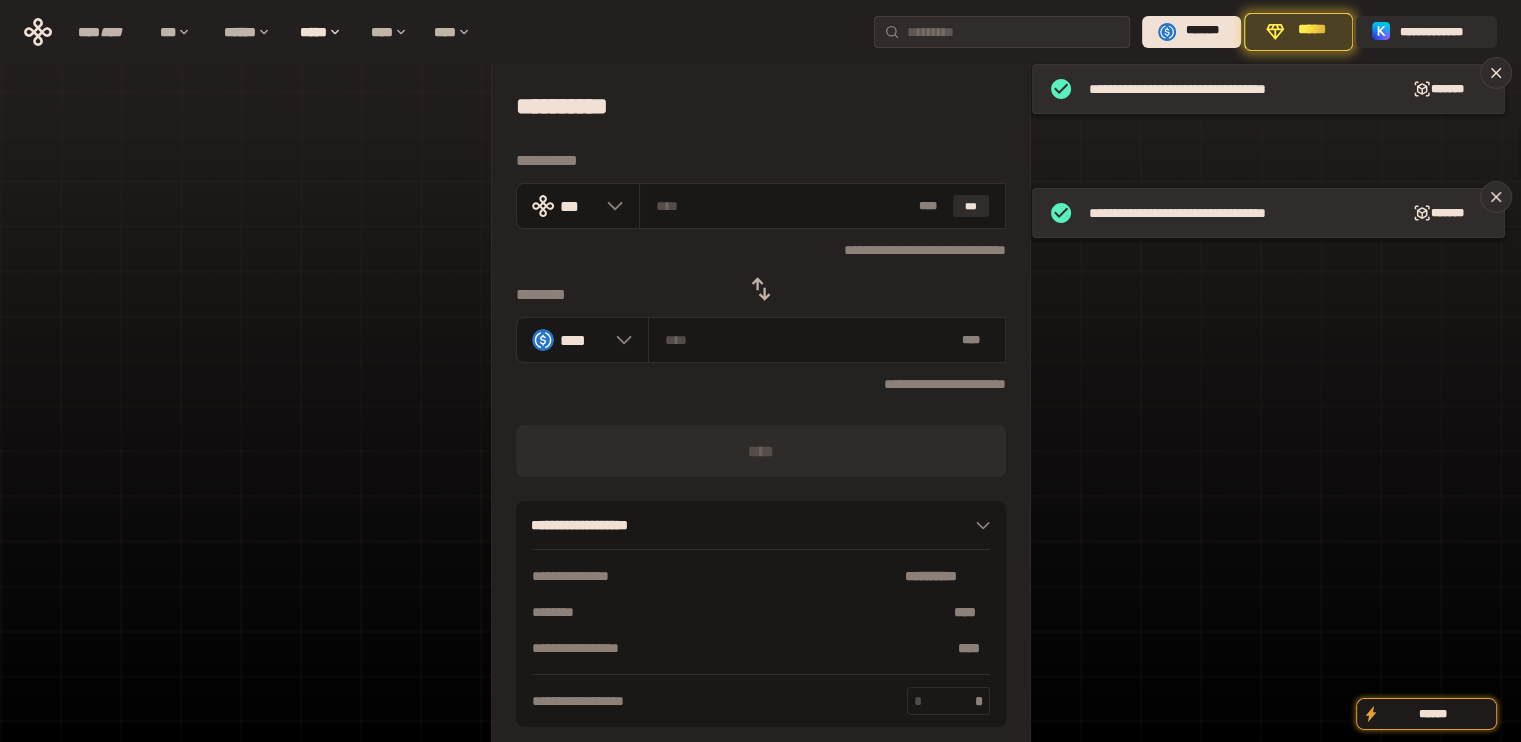 click 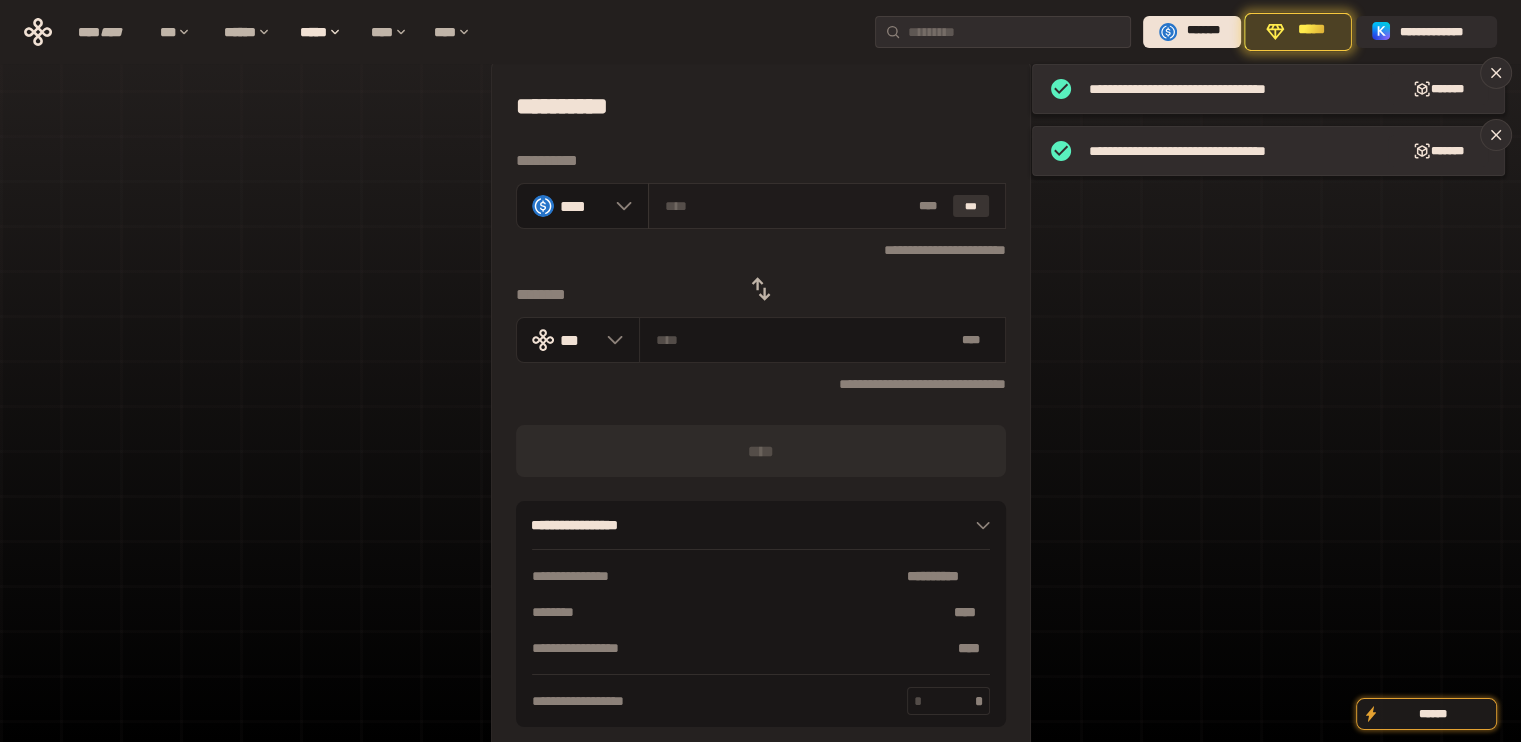 click on "***" at bounding box center (971, 206) 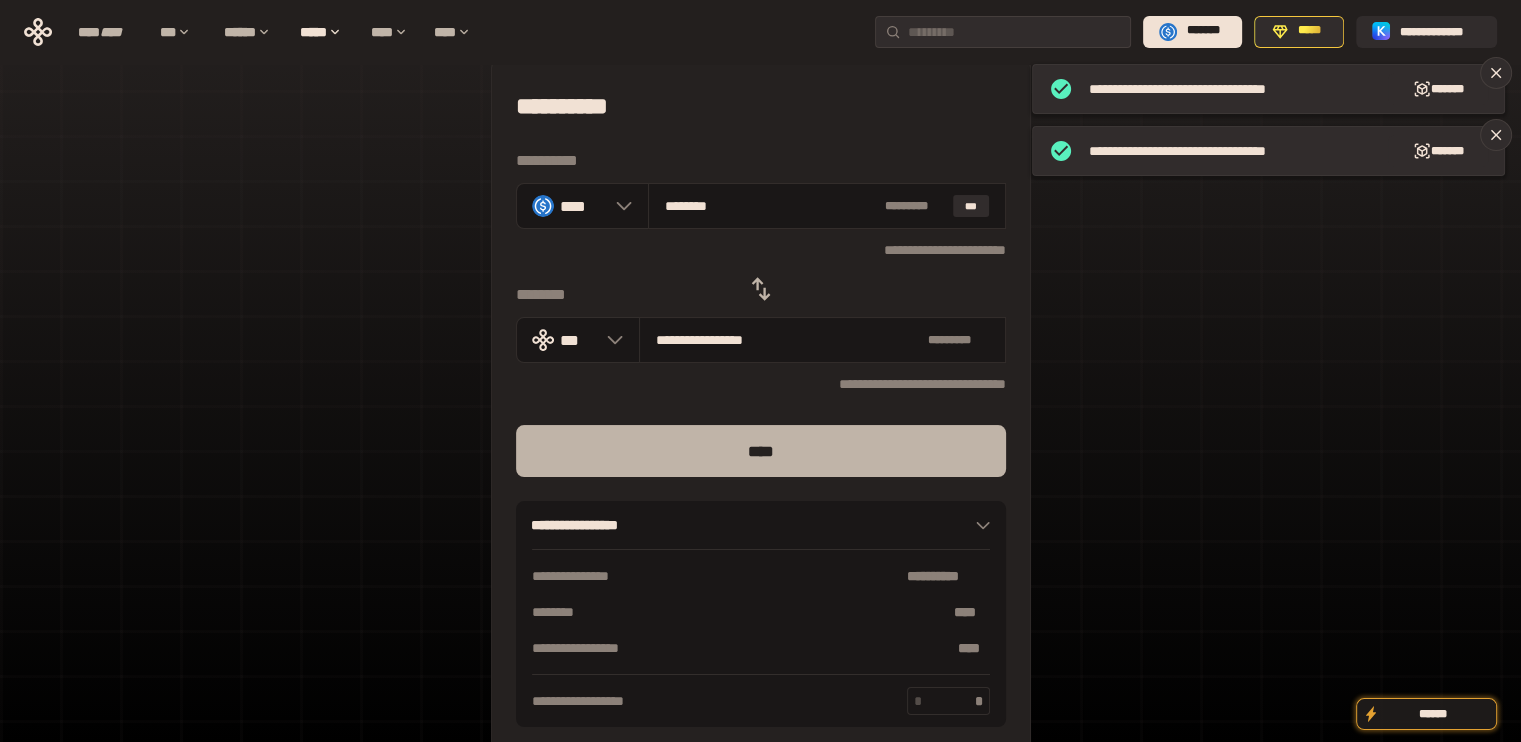 click on "****" at bounding box center [761, 451] 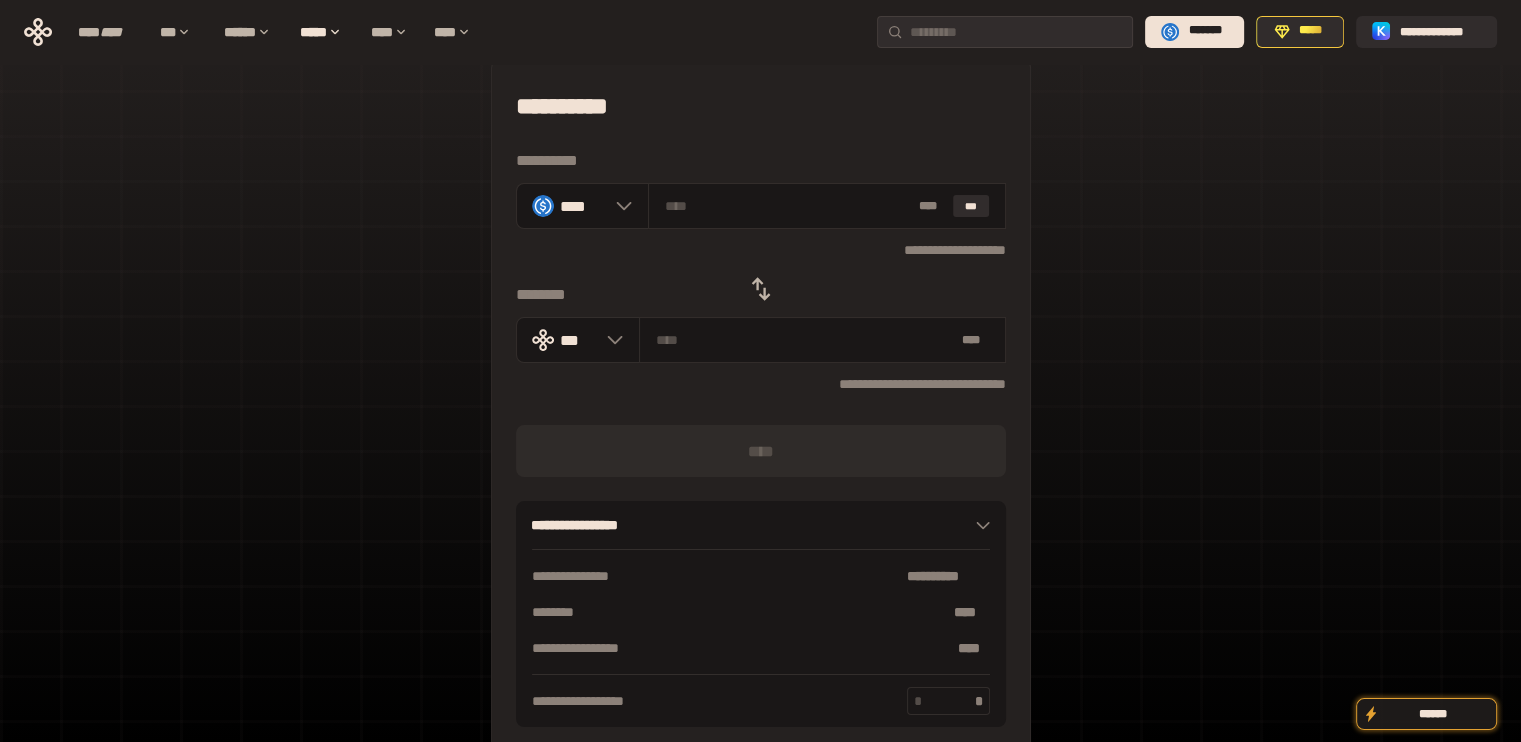 click 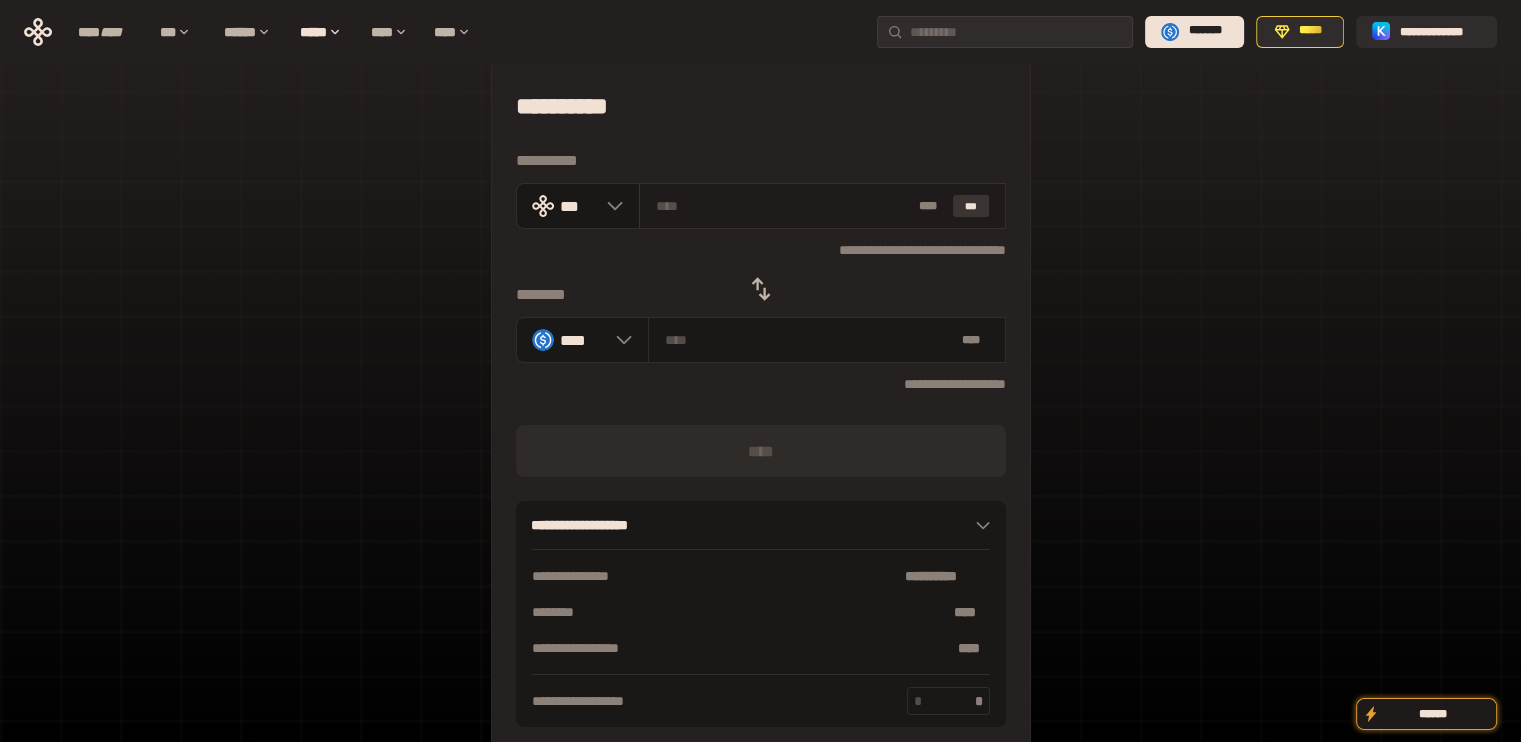 click on "***" at bounding box center [971, 206] 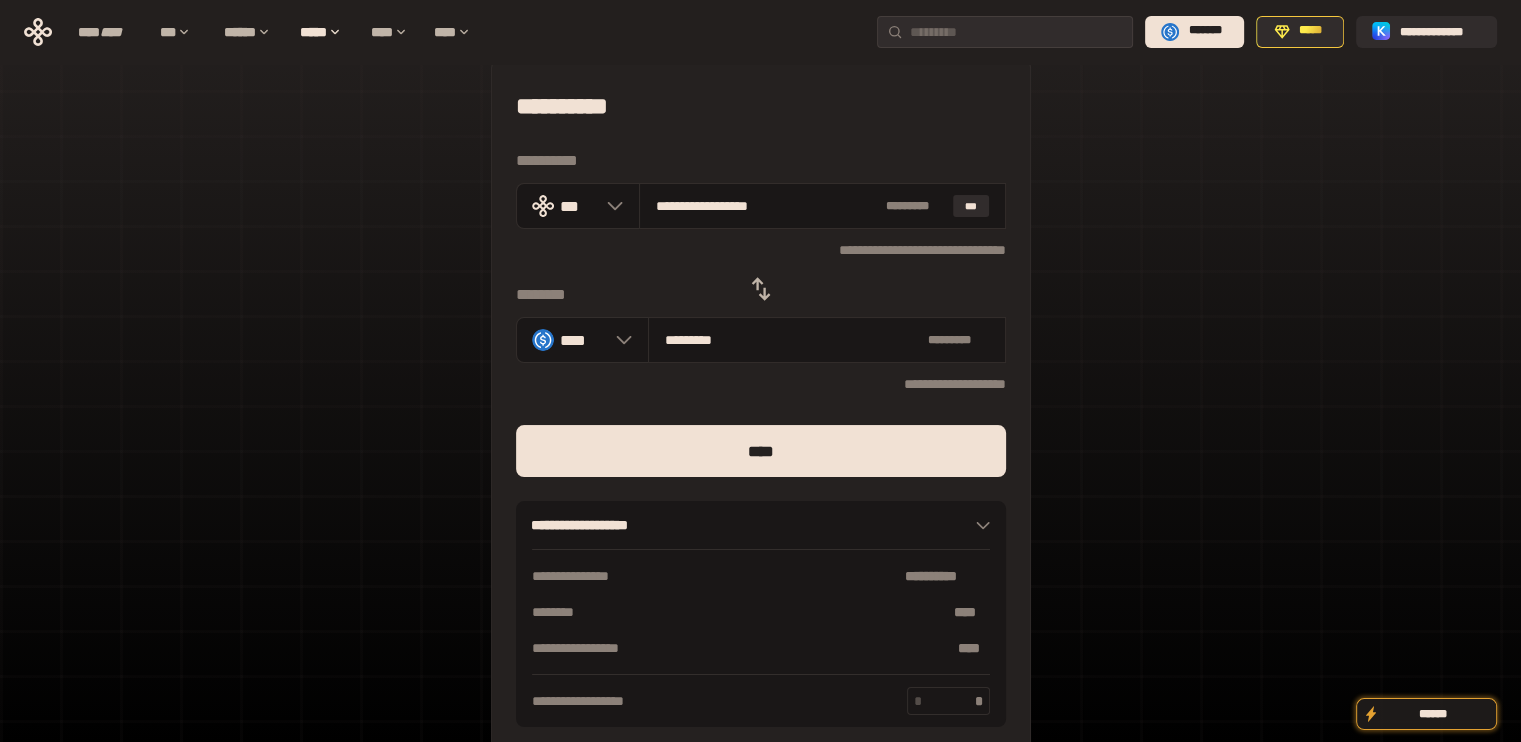 drag, startPoint x: 678, startPoint y: 201, endPoint x: 982, endPoint y: 180, distance: 304.72446 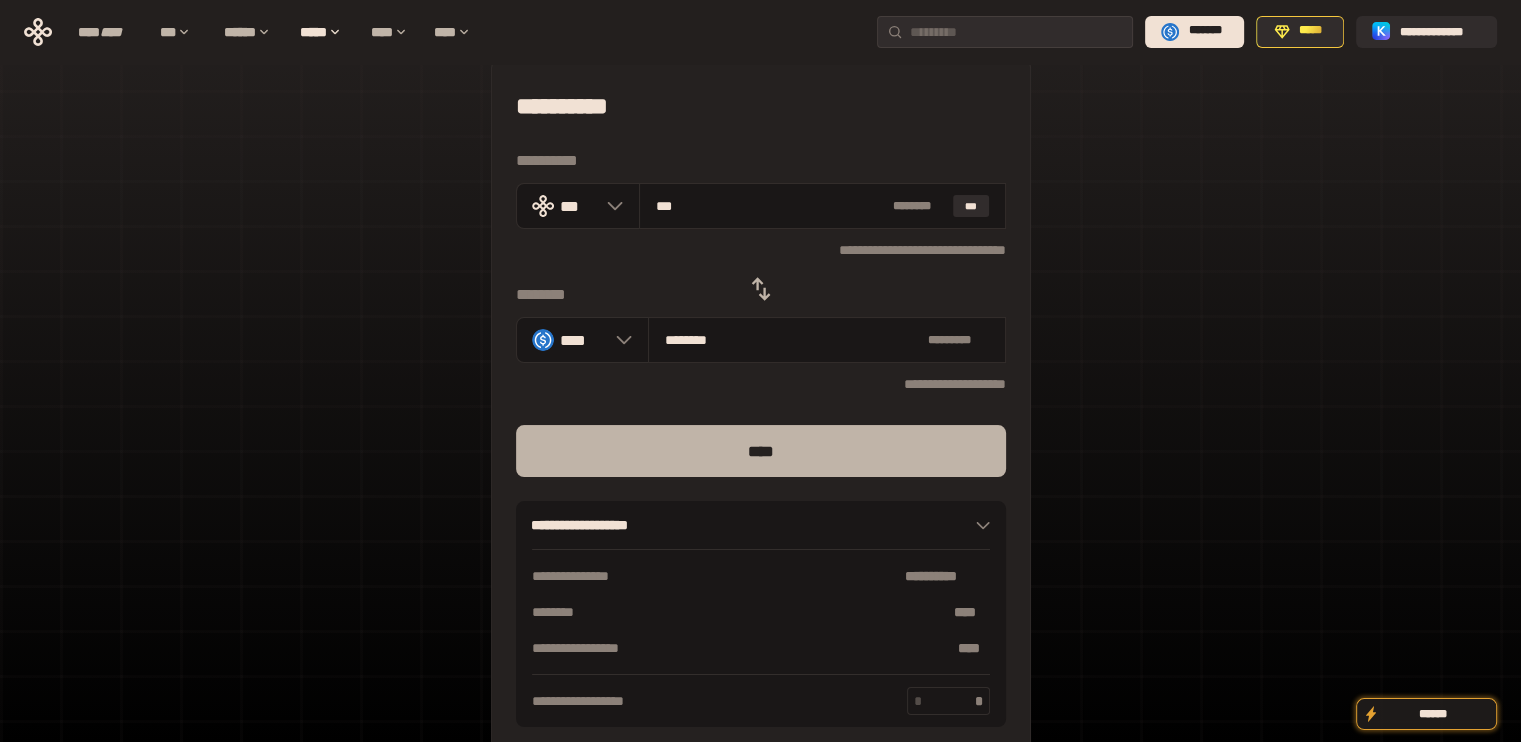 click on "****" at bounding box center [761, 451] 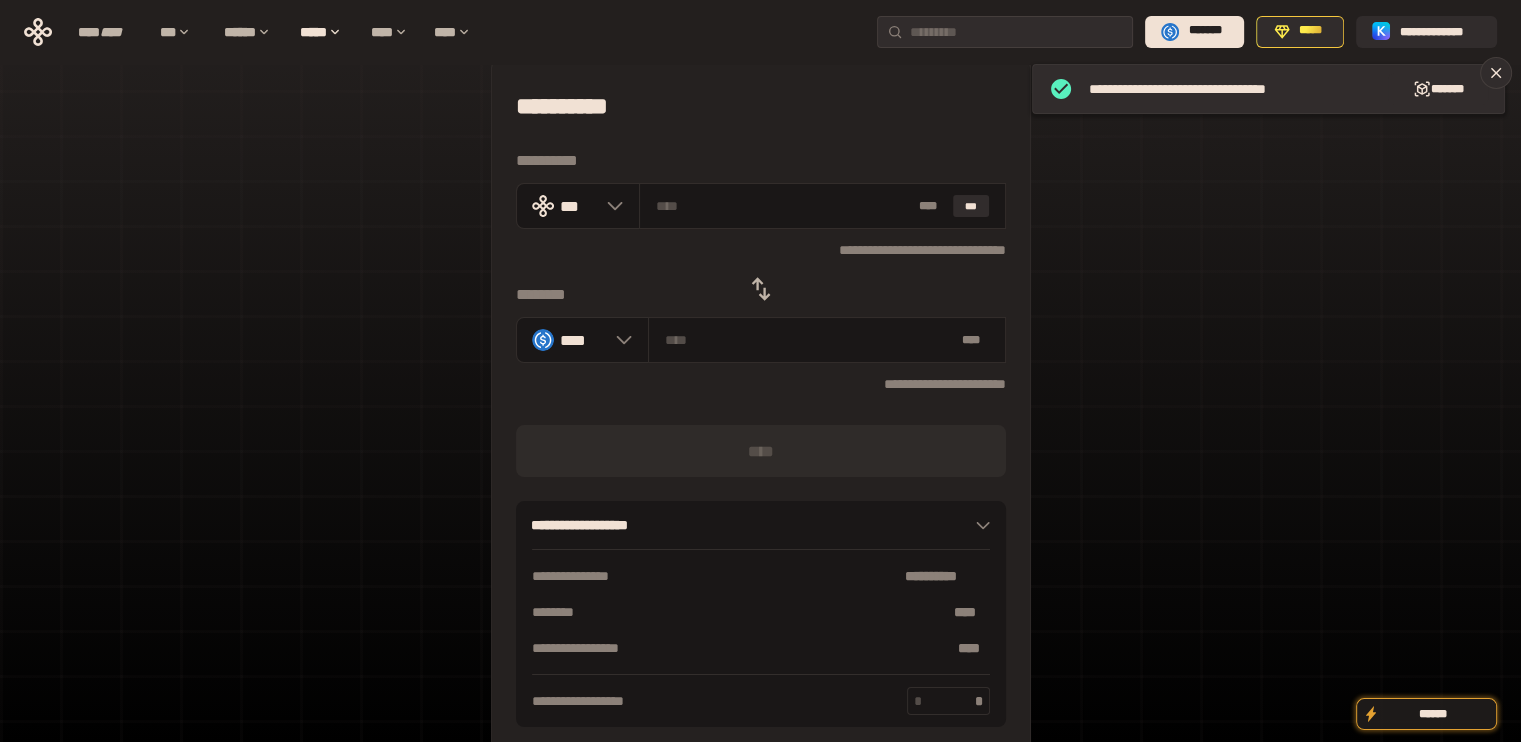 click 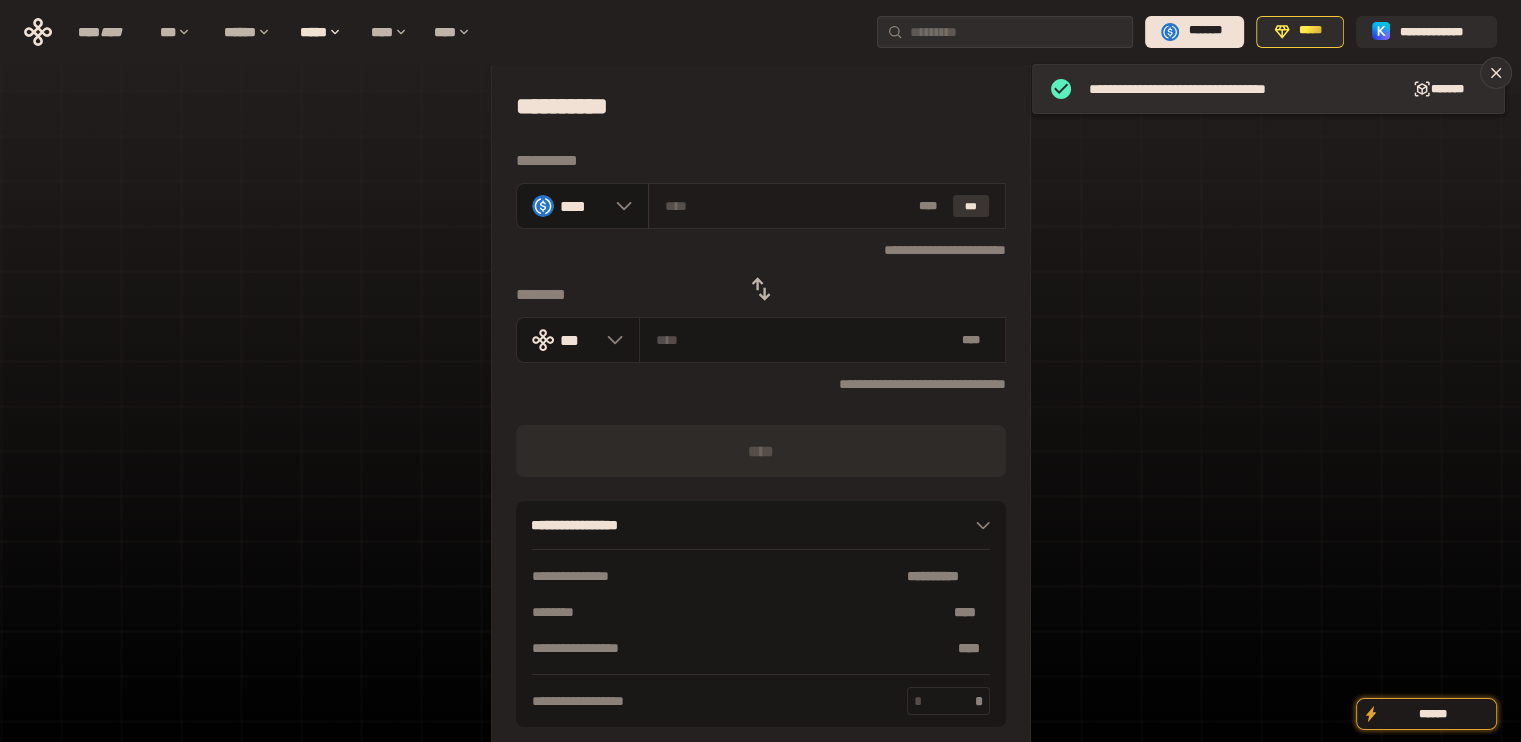 click on "***" at bounding box center (971, 206) 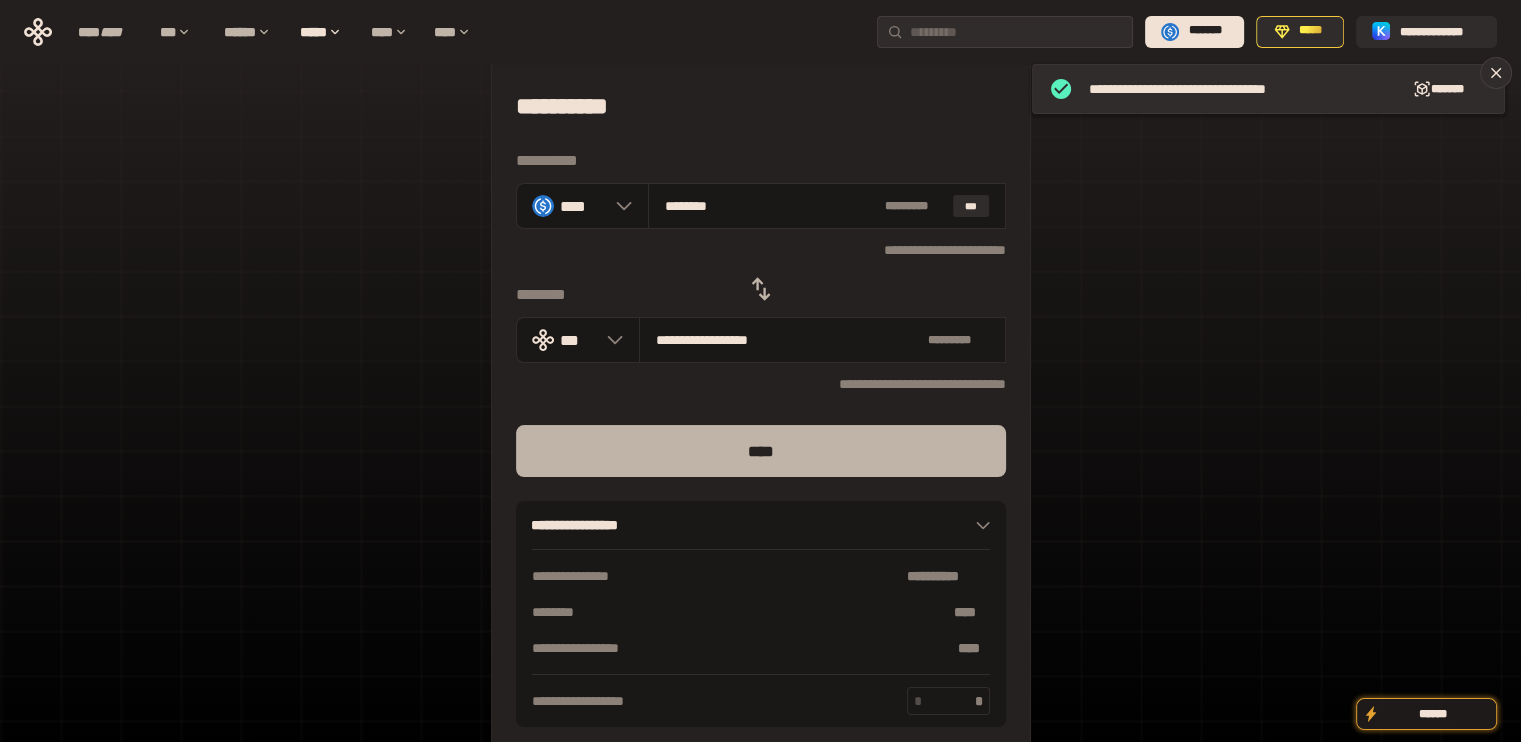 click on "****" at bounding box center (761, 451) 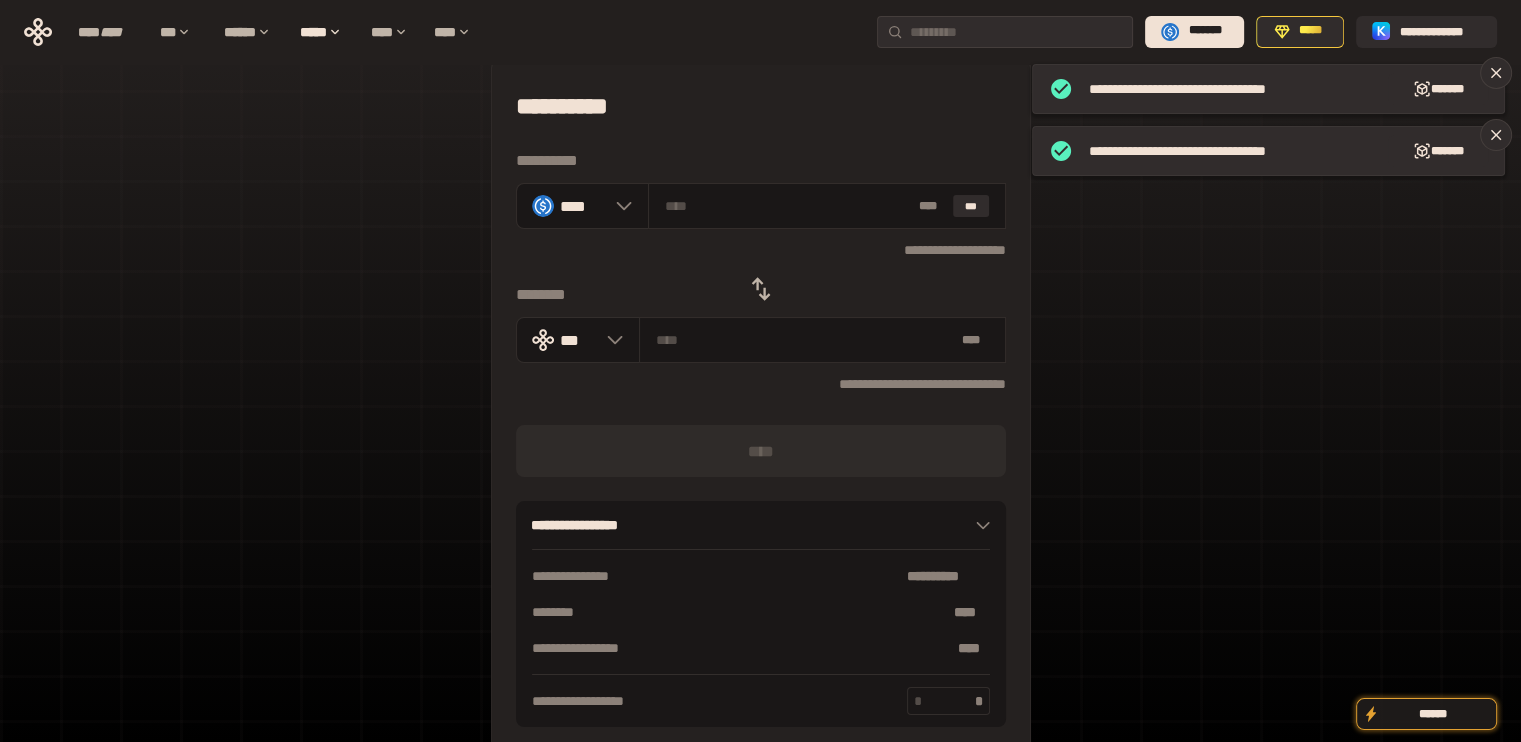 click 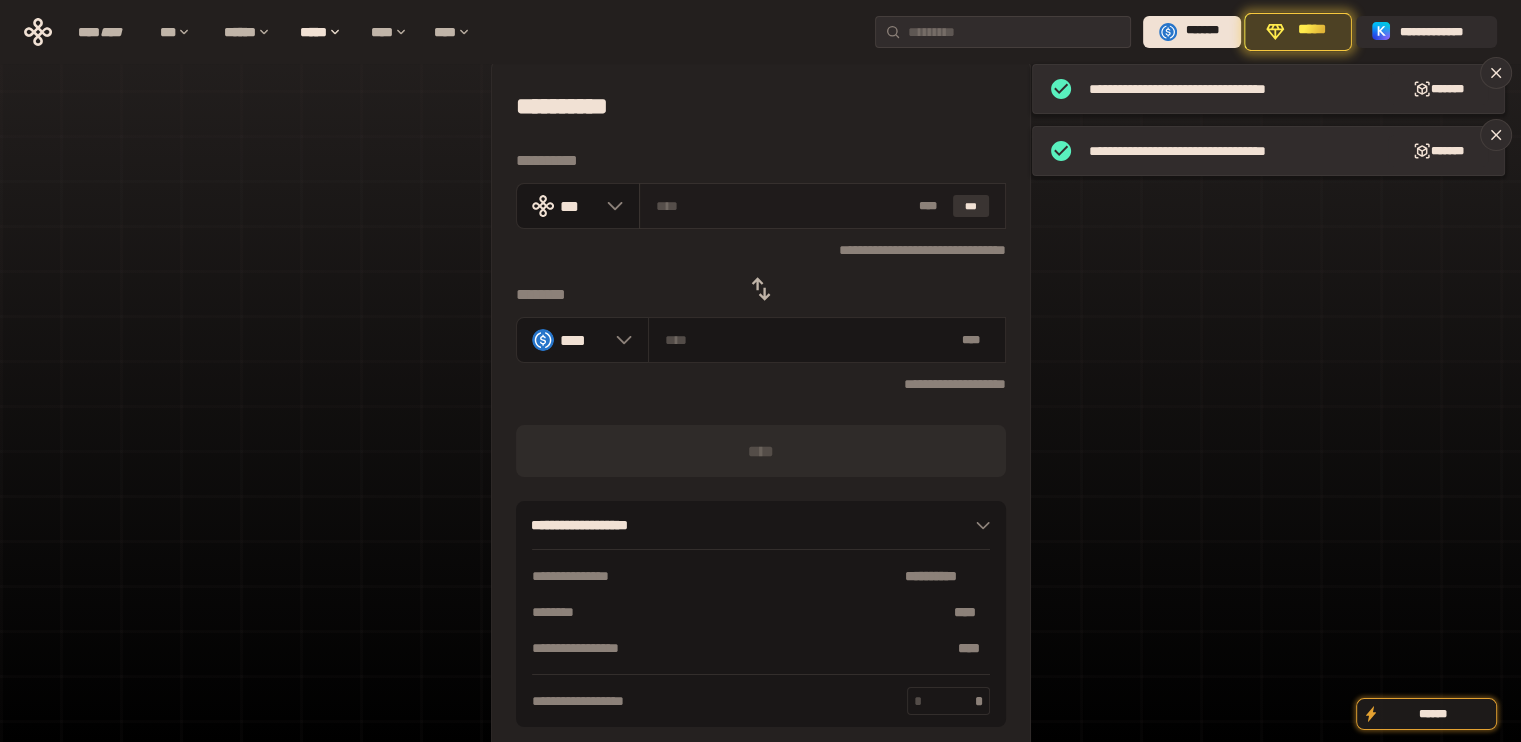 click on "***" at bounding box center [971, 206] 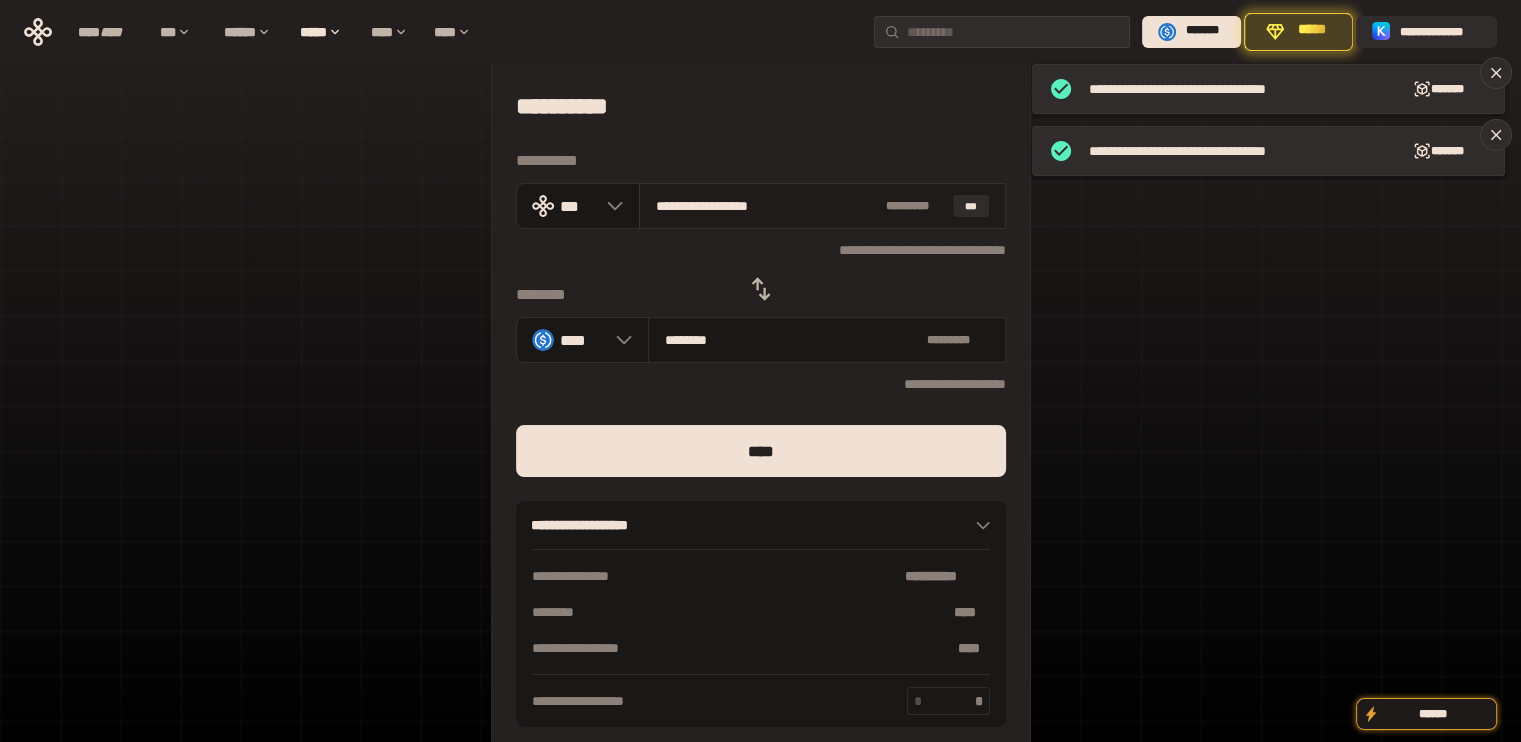 drag, startPoint x: 676, startPoint y: 206, endPoint x: 1004, endPoint y: 209, distance: 328.01373 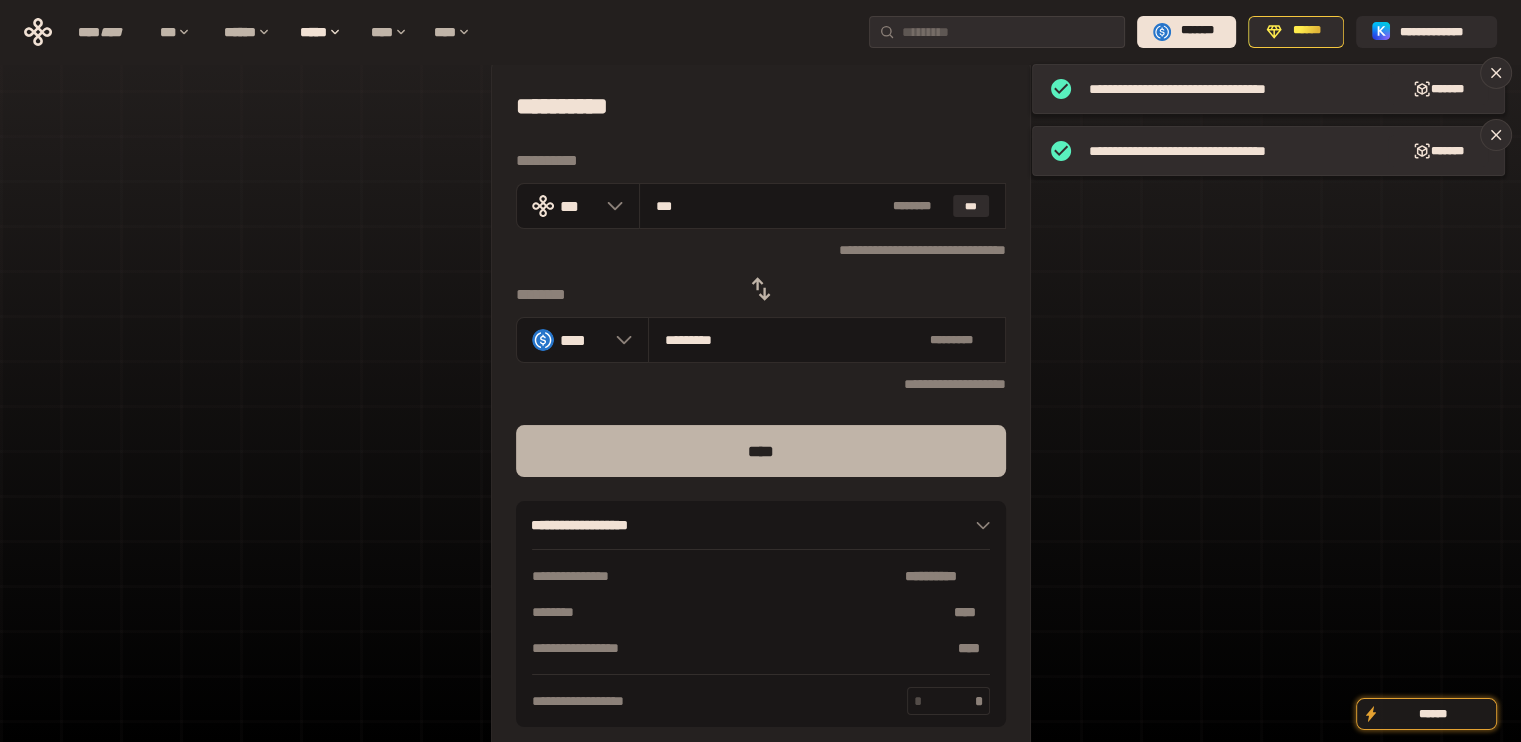 click on "****" at bounding box center (761, 451) 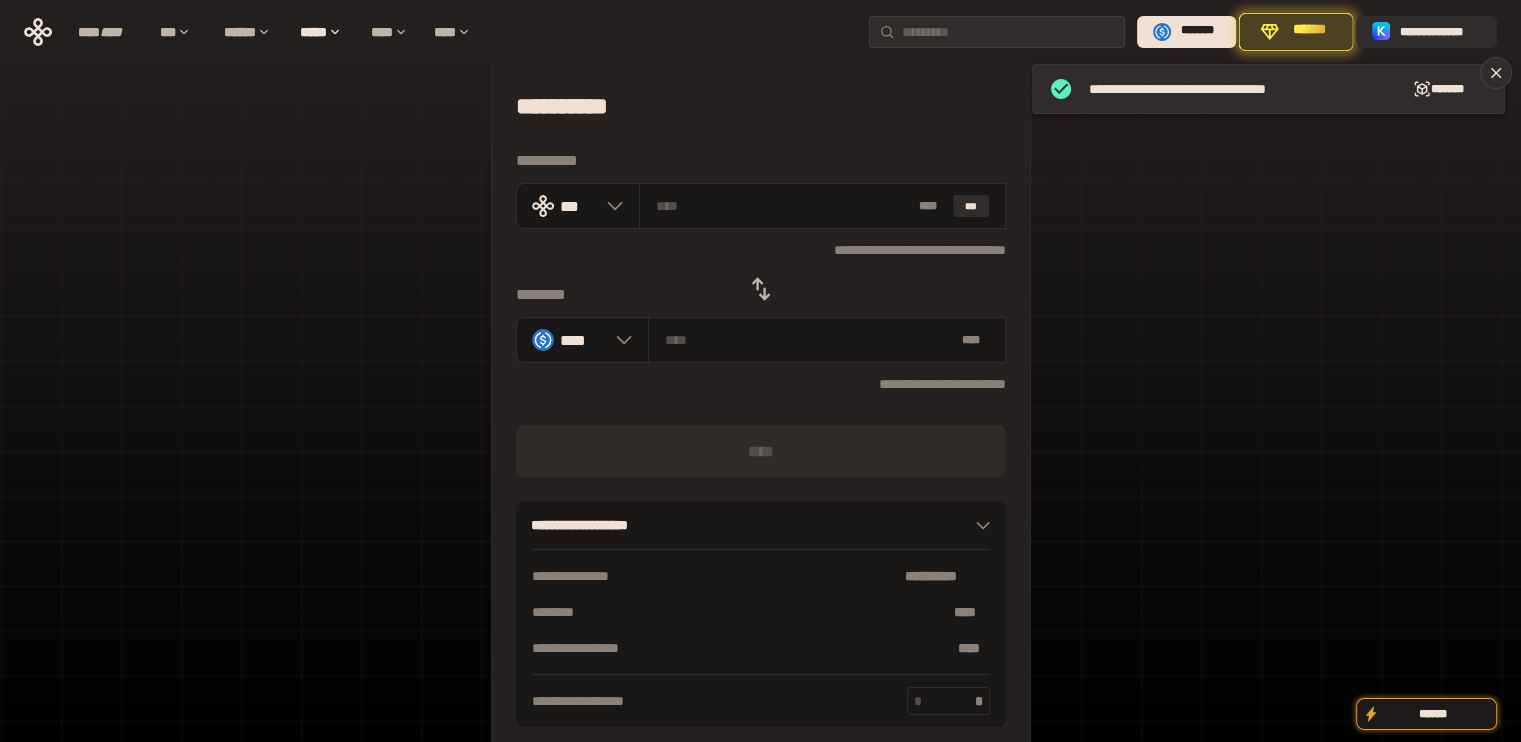 click on "******" at bounding box center (1309, 32) 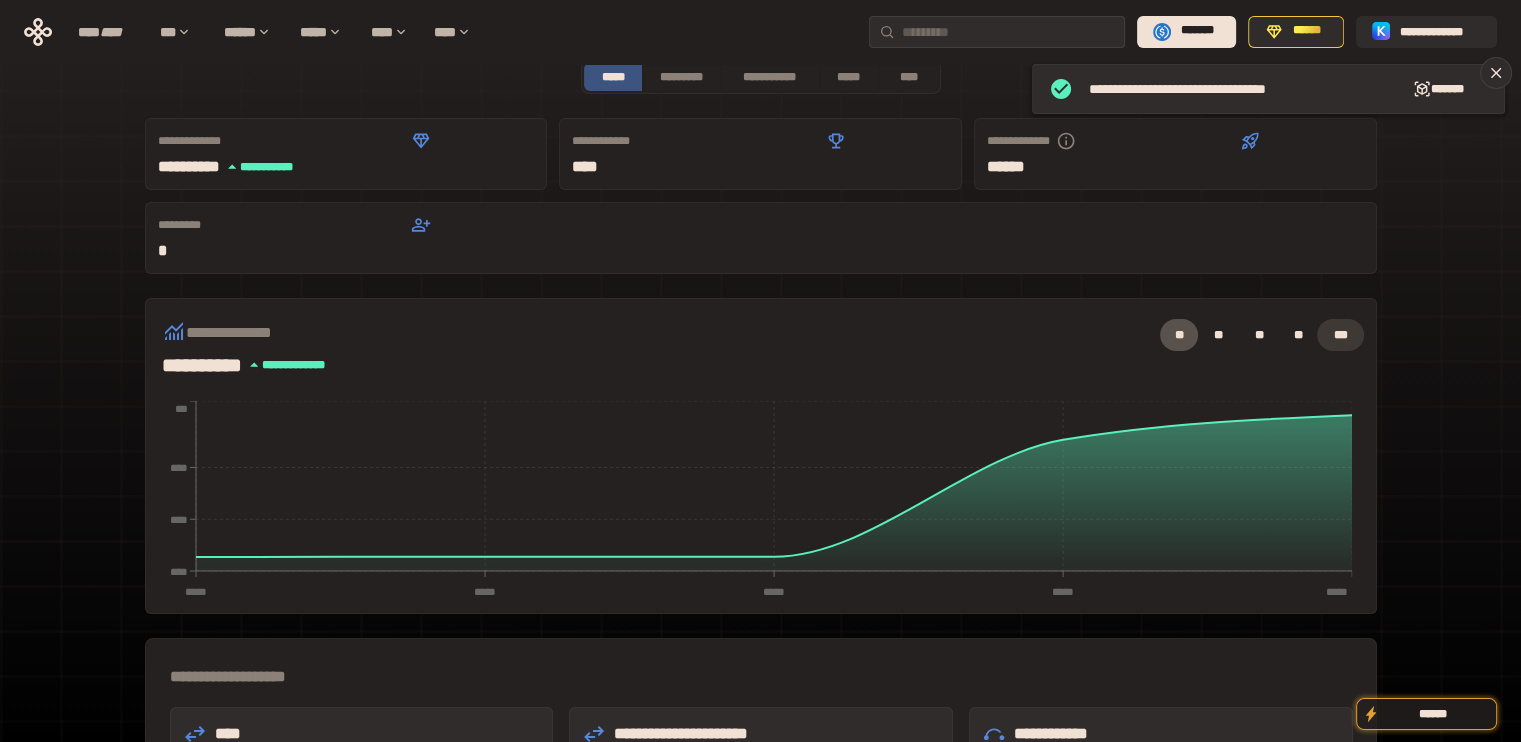 click on "***" at bounding box center [1340, 335] 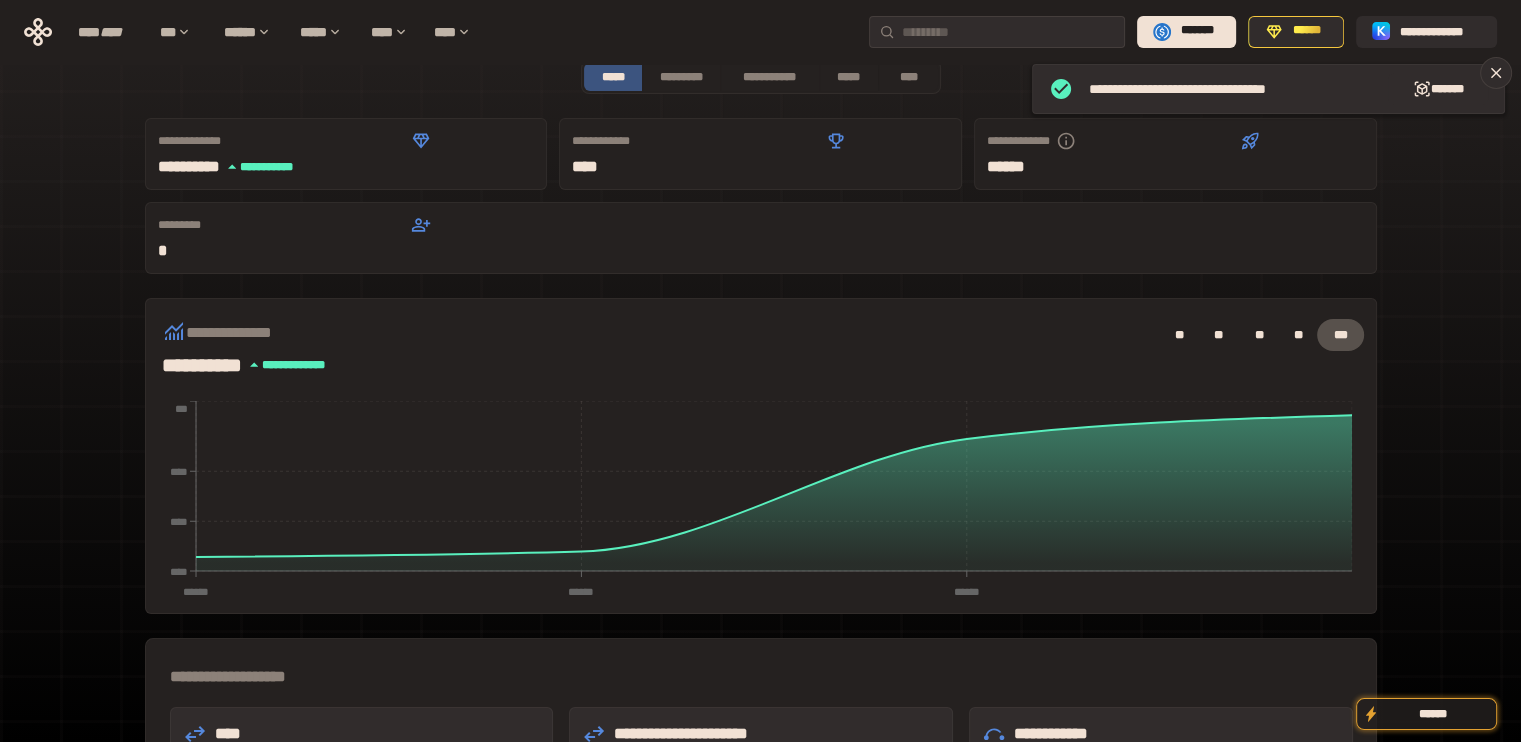 click on "** ** ** ** ***" at bounding box center [866, 335] 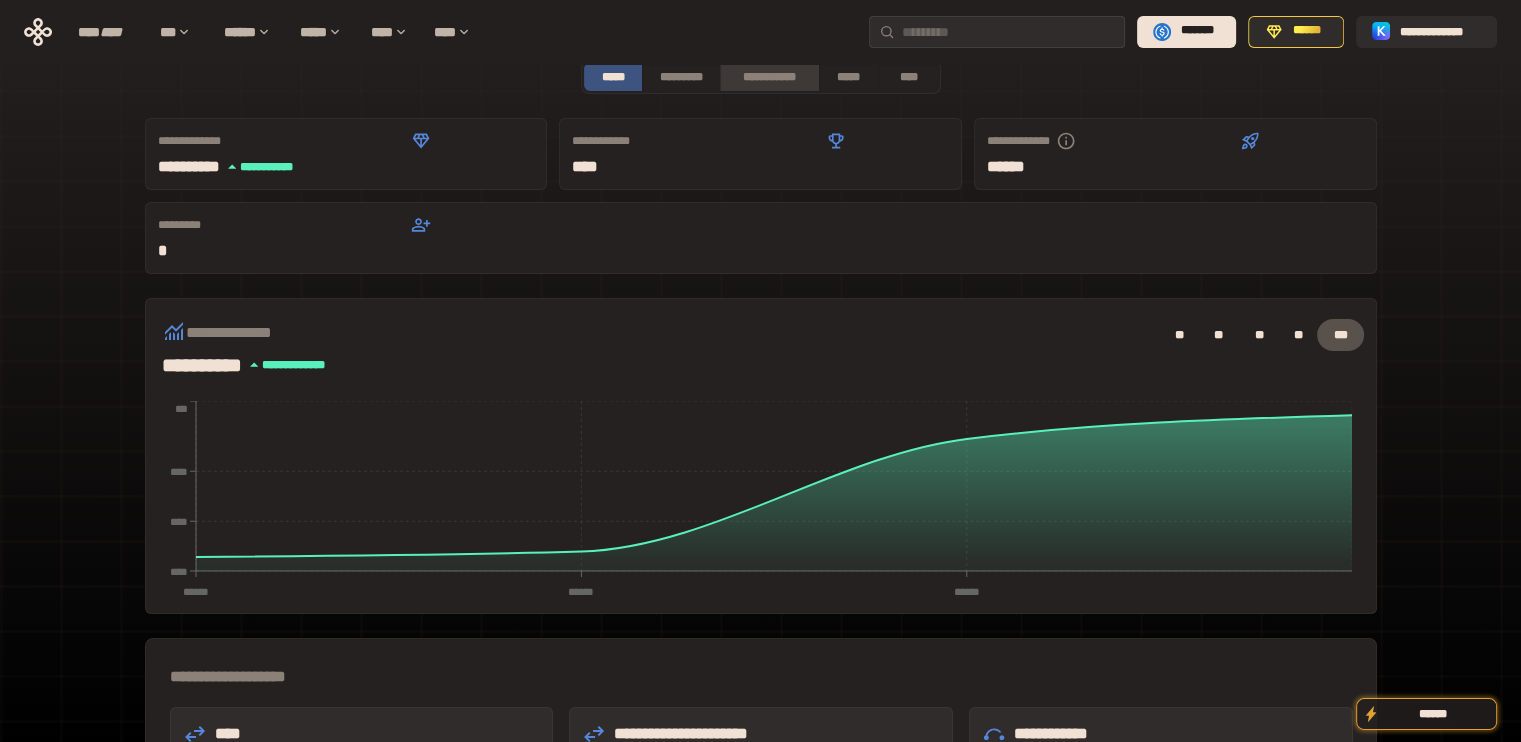 click on "**********" at bounding box center [769, 77] 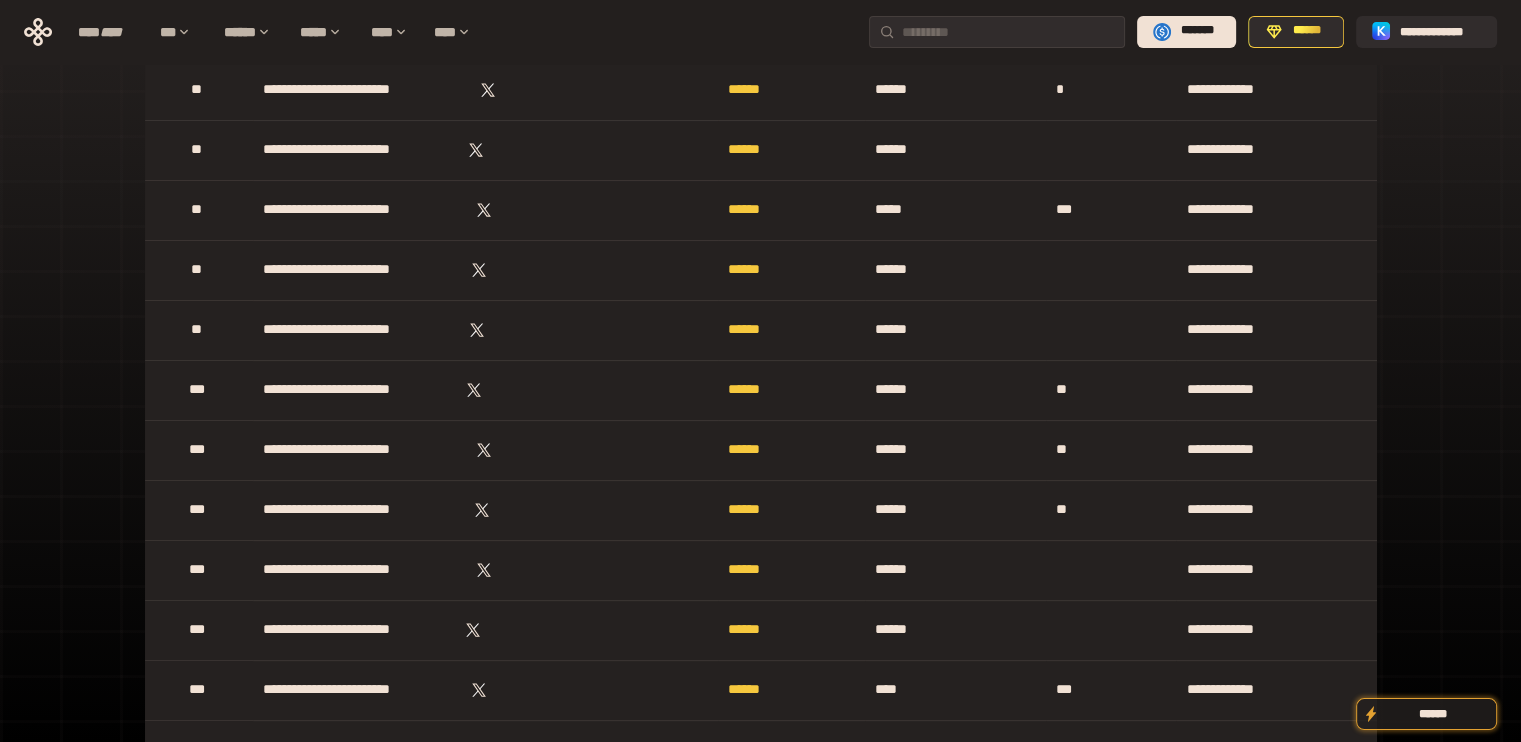scroll, scrollTop: 0, scrollLeft: 0, axis: both 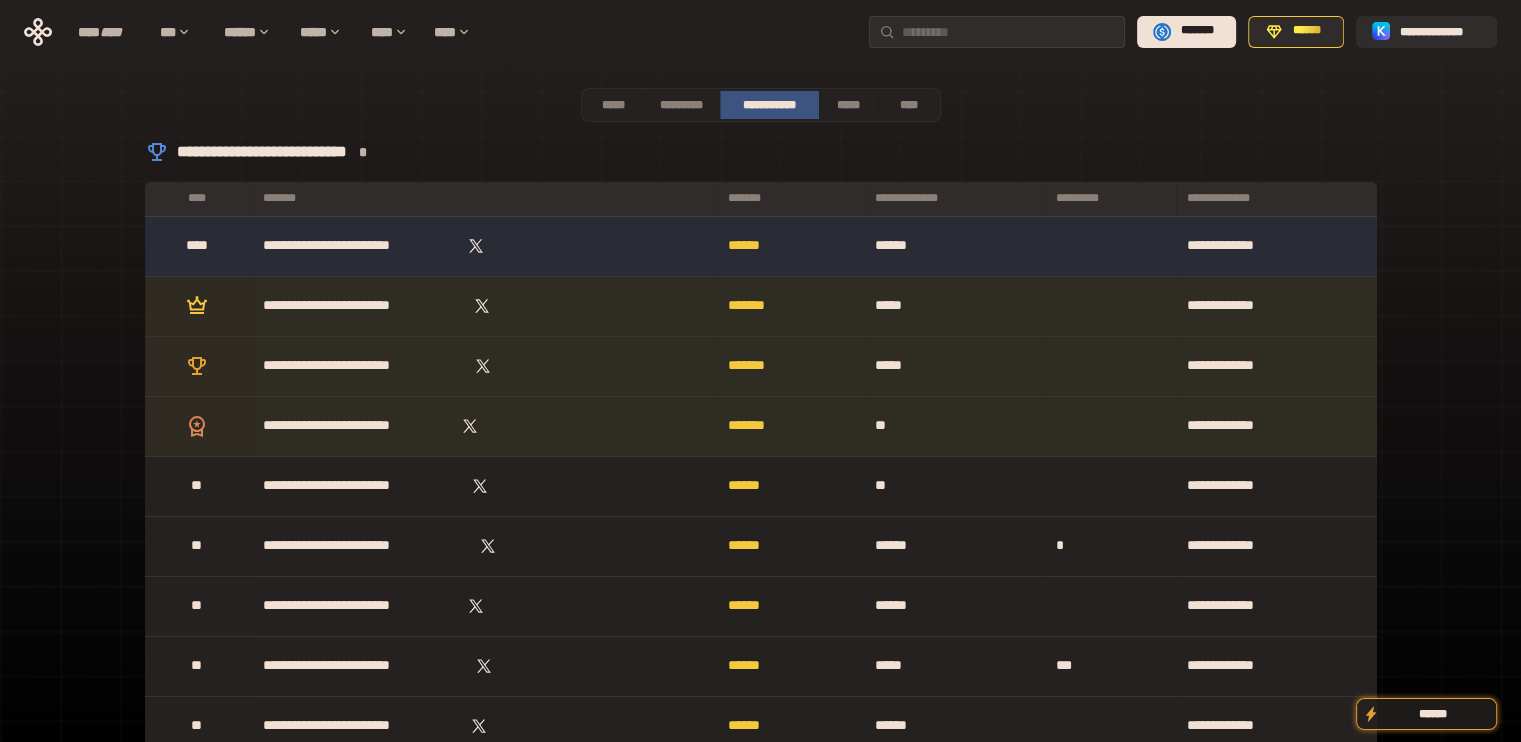 drag, startPoint x: 1475, startPoint y: 619, endPoint x: 1457, endPoint y: 107, distance: 512.3163 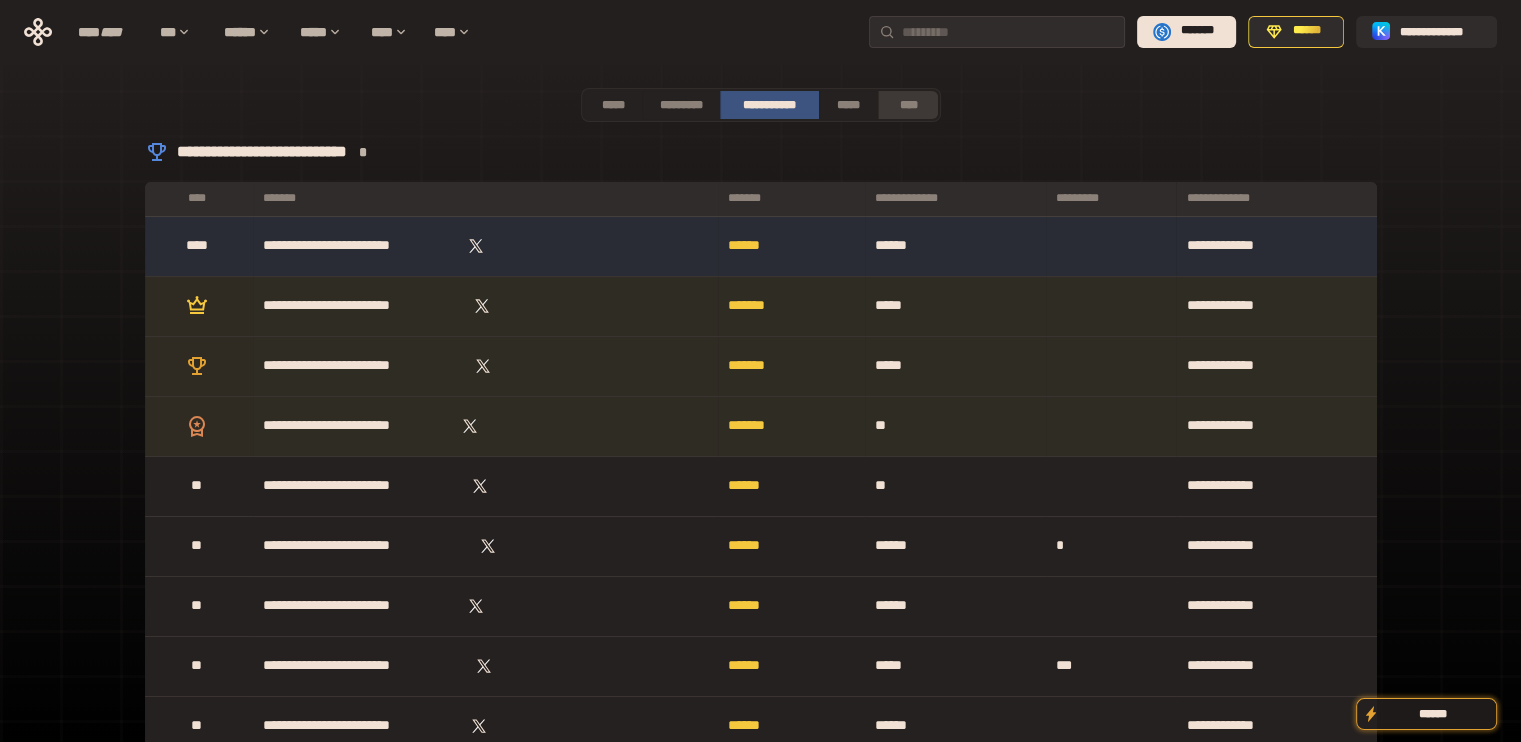 click on "****" at bounding box center (908, 105) 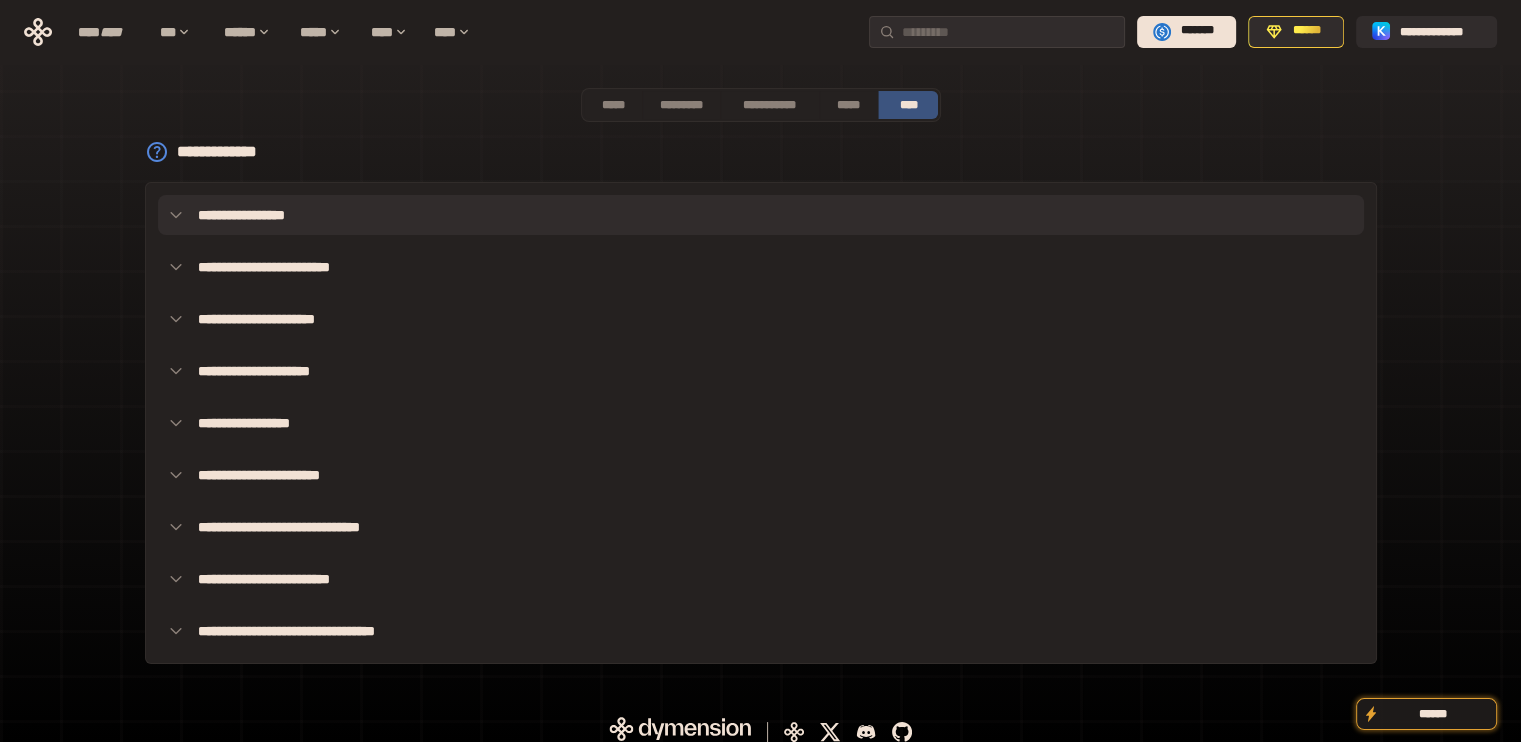 click on "**********" at bounding box center (761, 215) 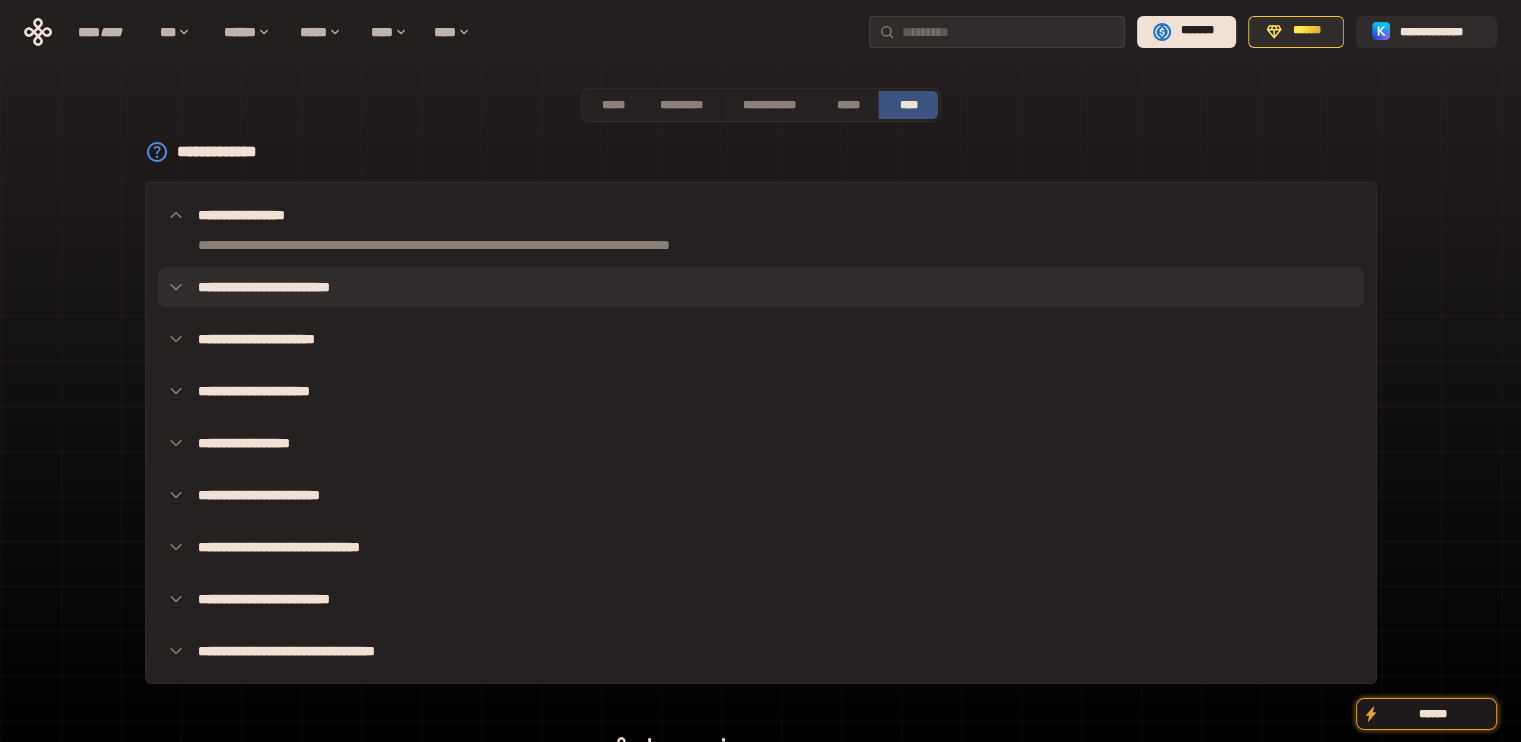 click on "**********" at bounding box center (761, 287) 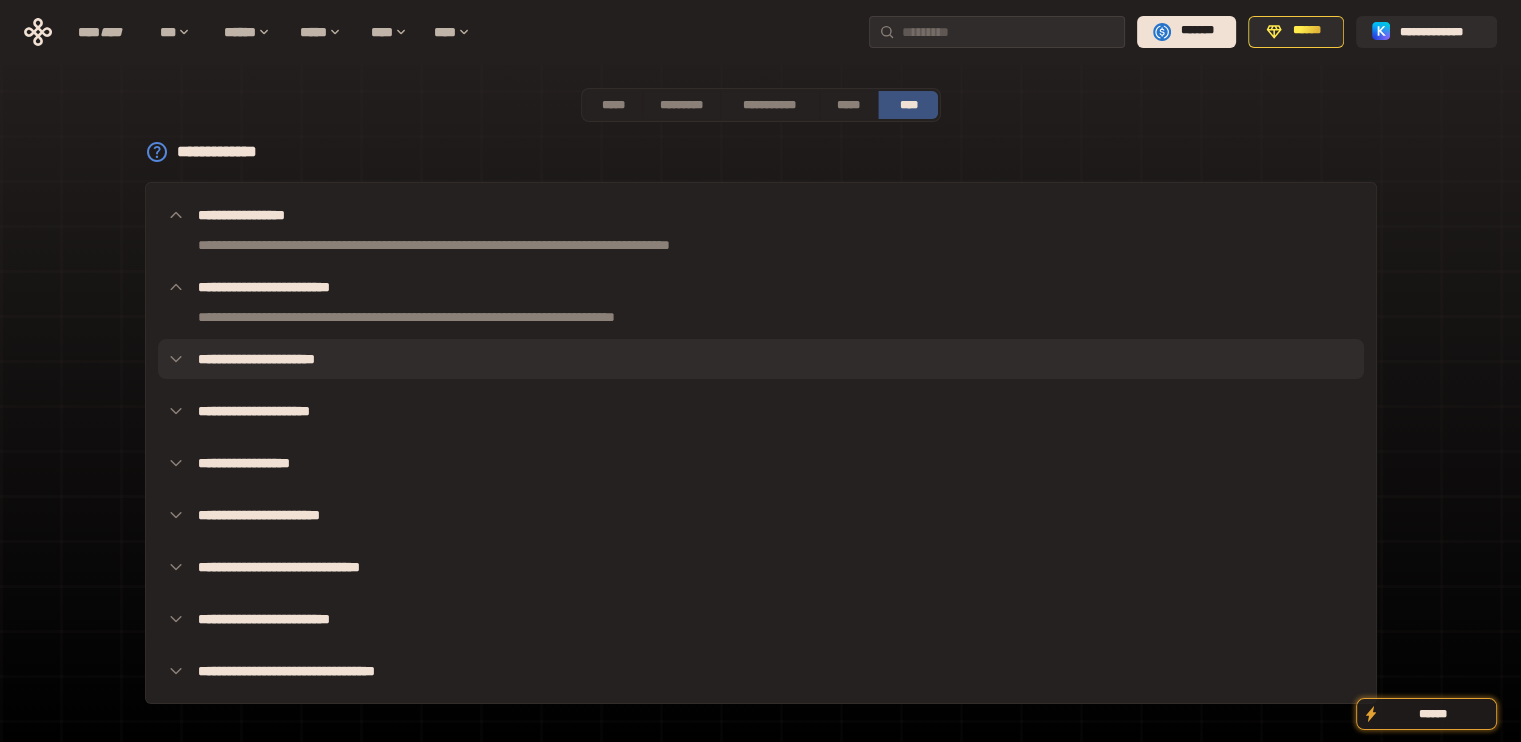 click on "**********" at bounding box center [761, 359] 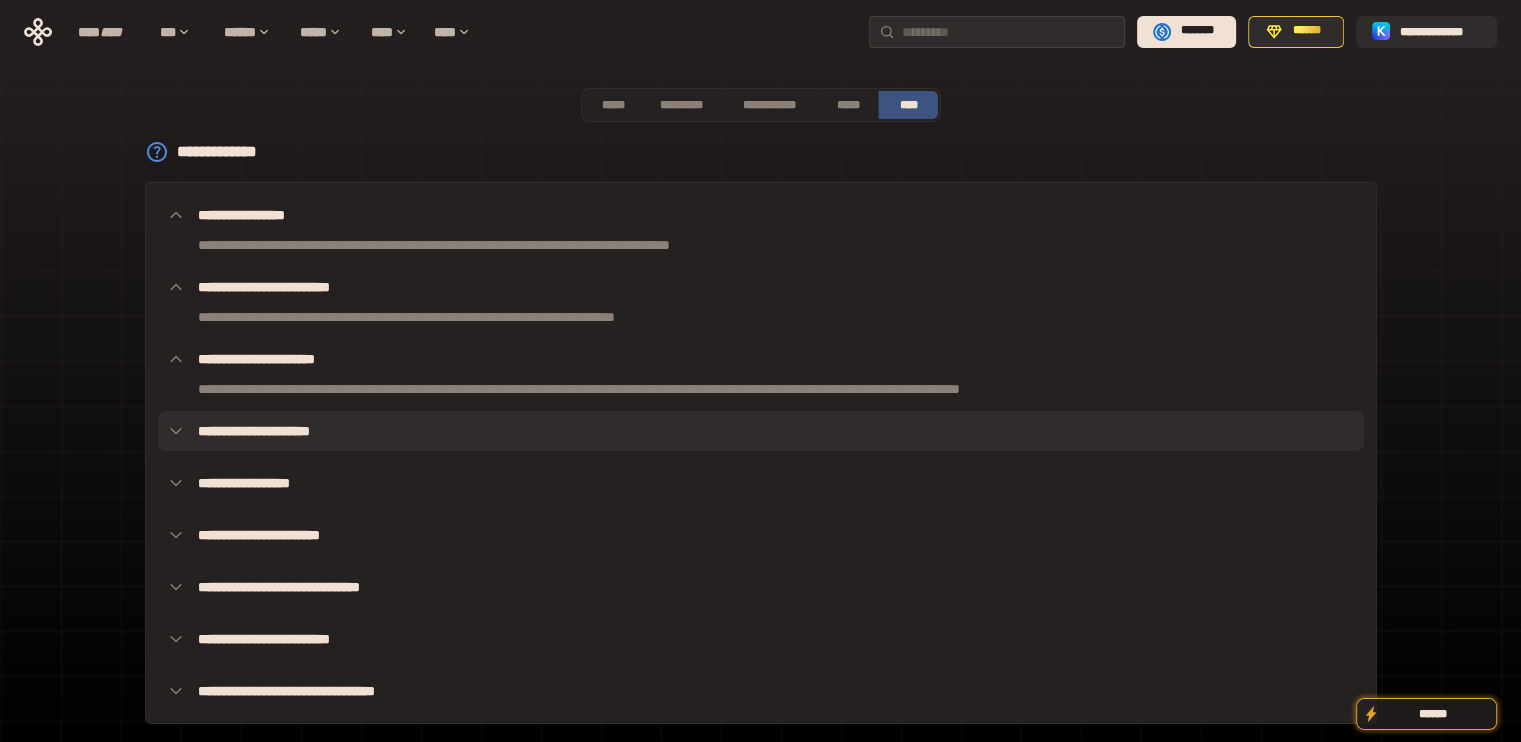click on "**********" at bounding box center [761, 431] 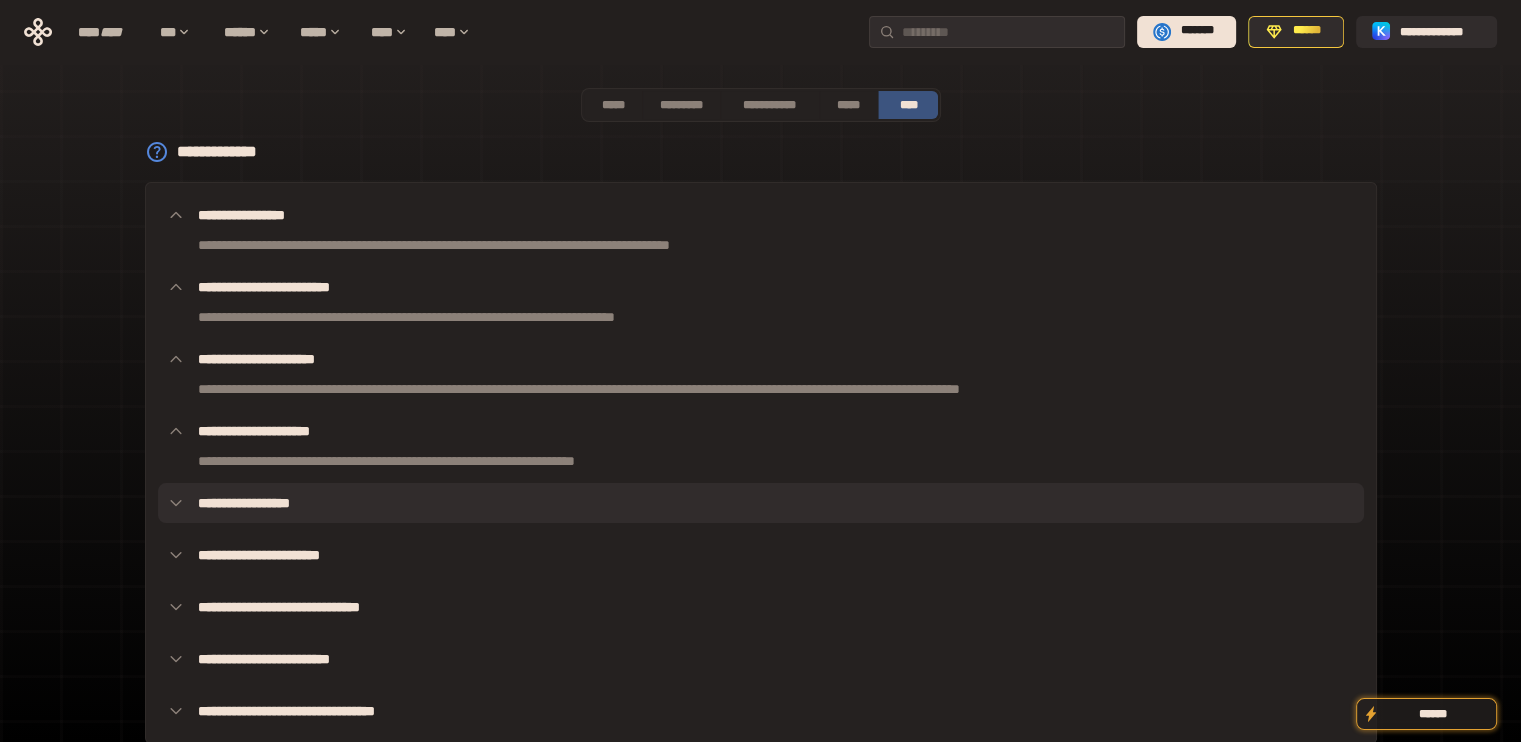 click on "**********" at bounding box center (761, 503) 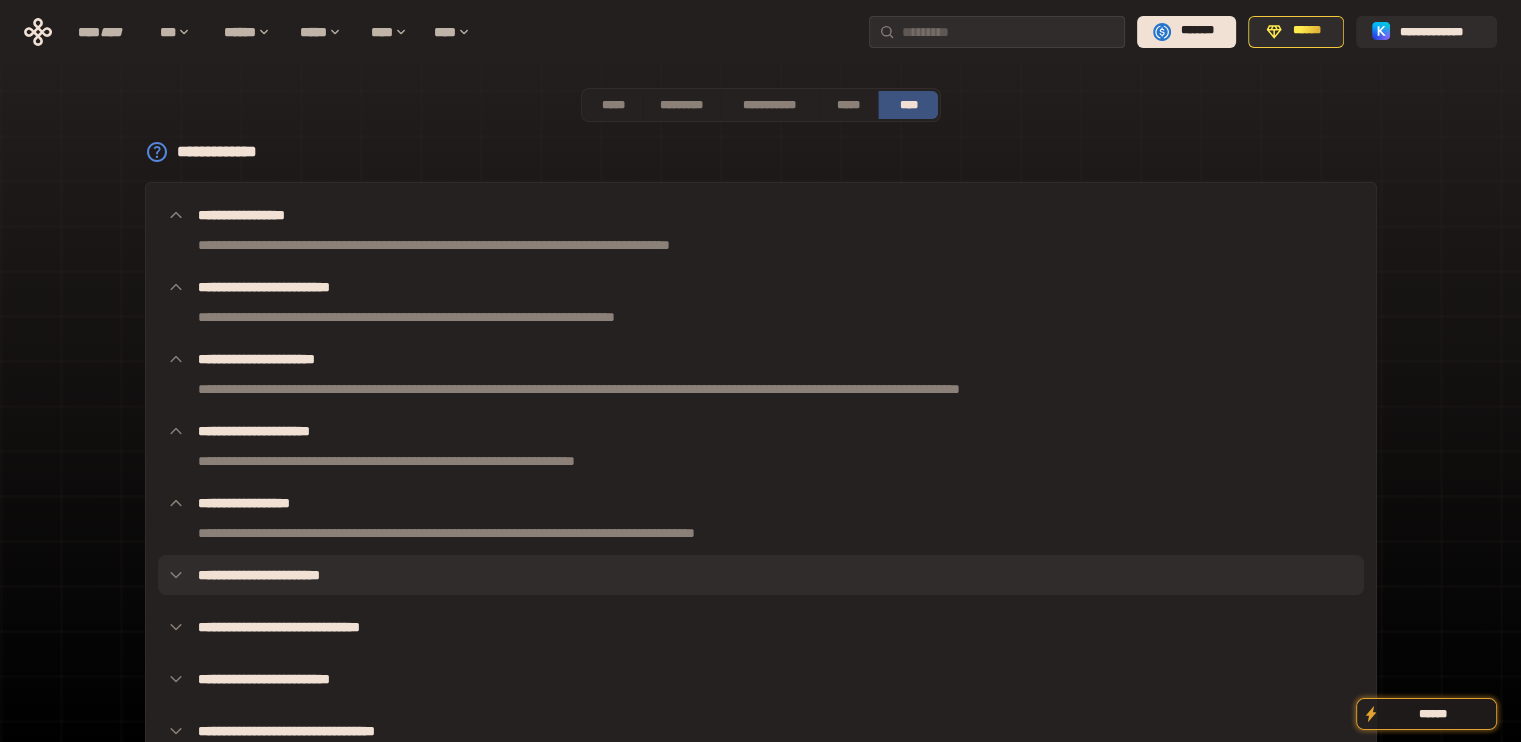 click on "**********" at bounding box center (761, 575) 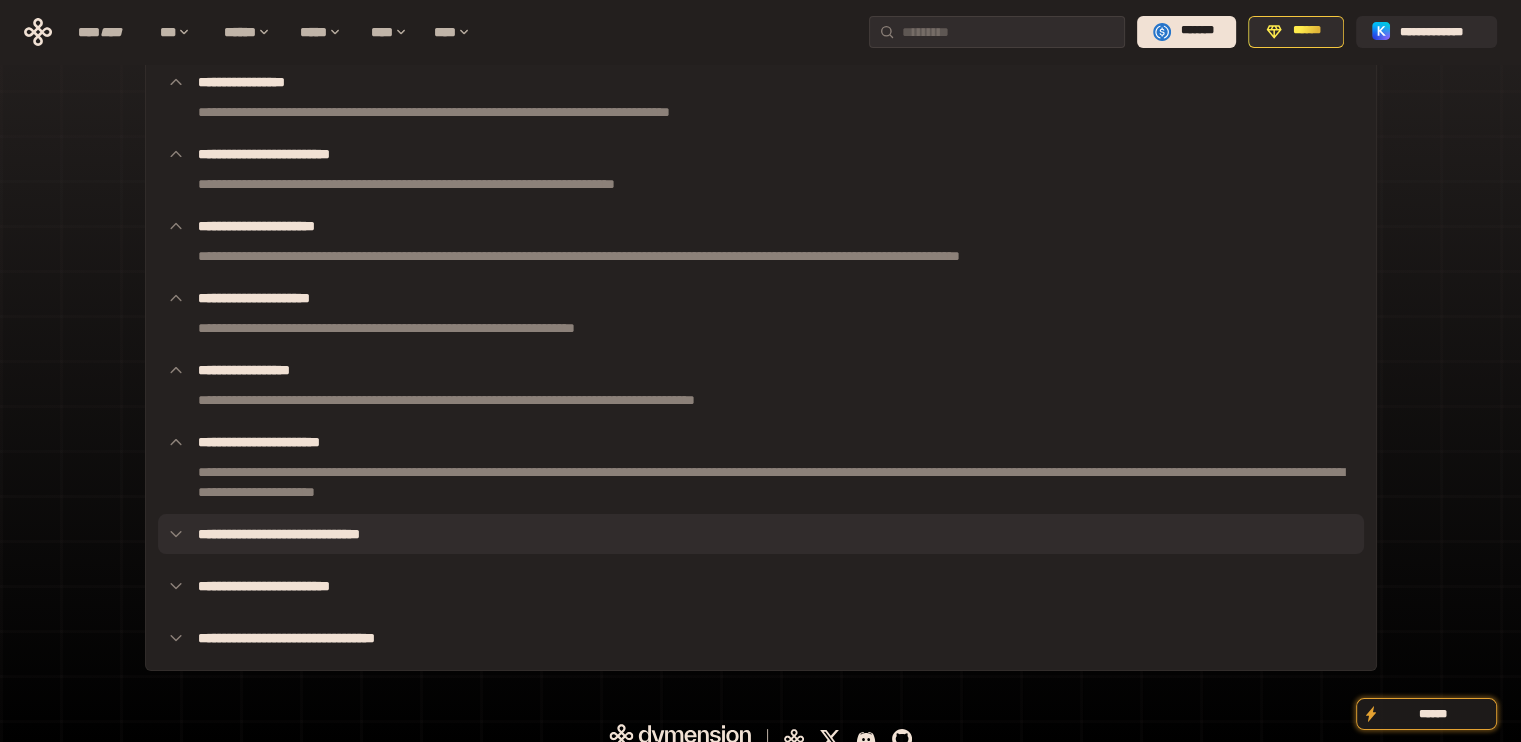 scroll, scrollTop: 152, scrollLeft: 0, axis: vertical 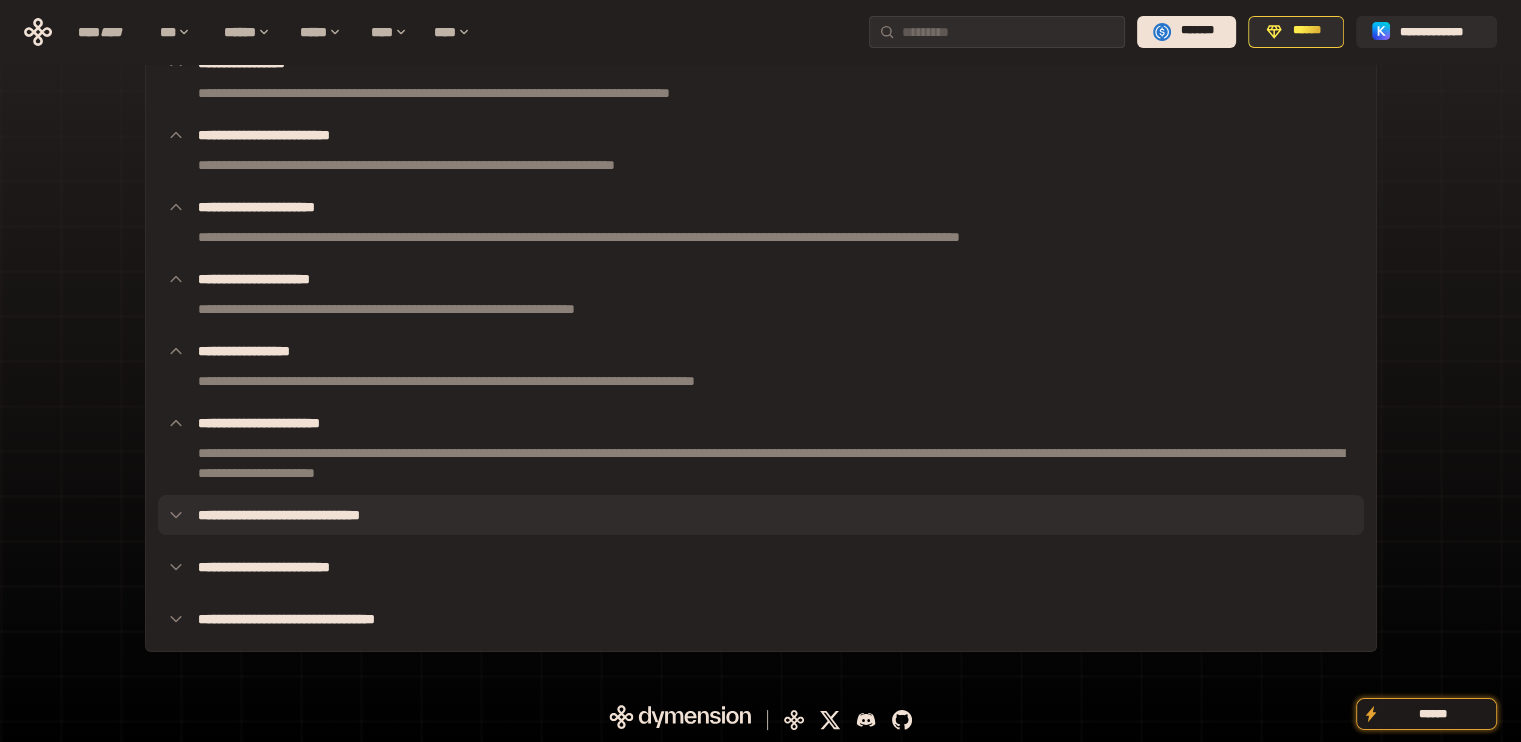 click on "**********" at bounding box center (761, 515) 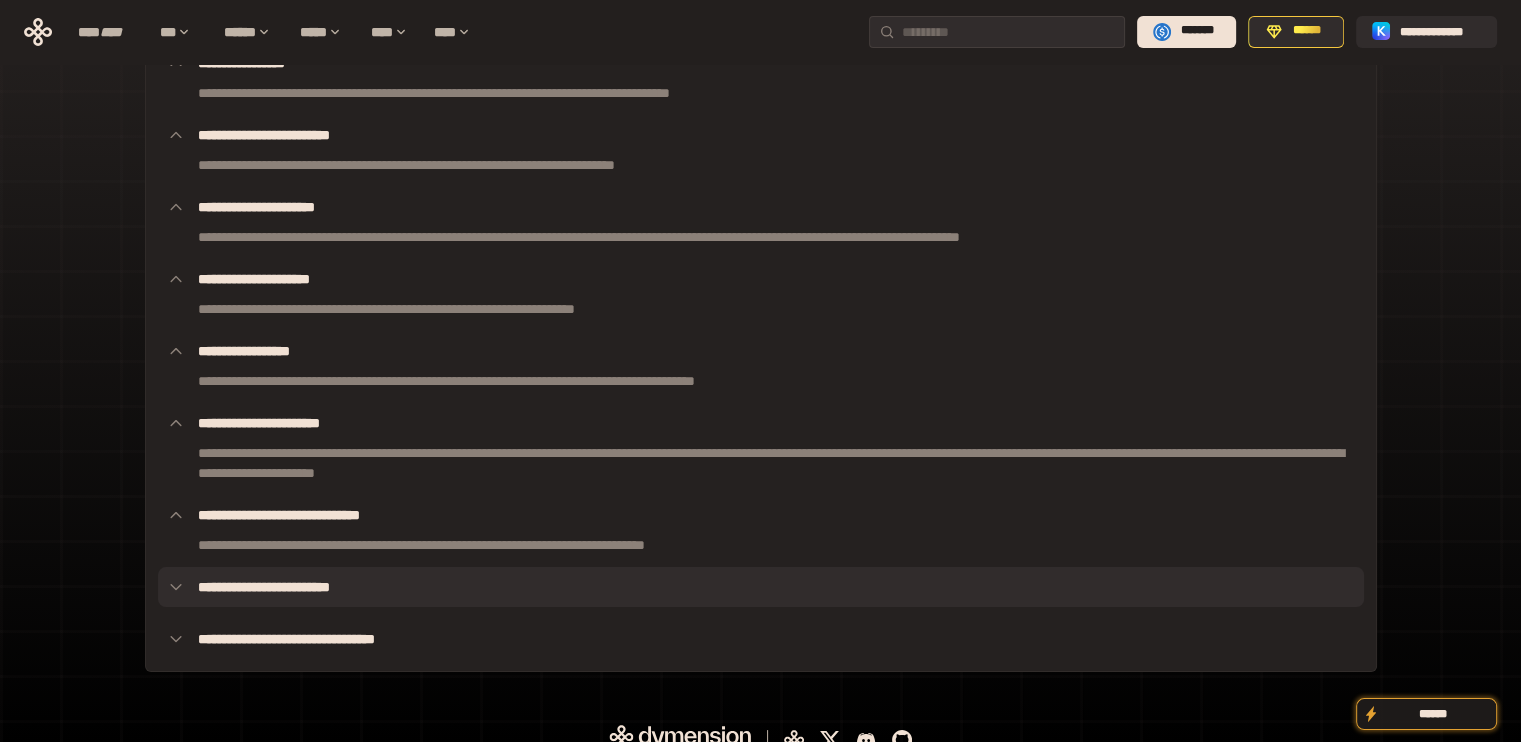 click on "**********" at bounding box center [761, 587] 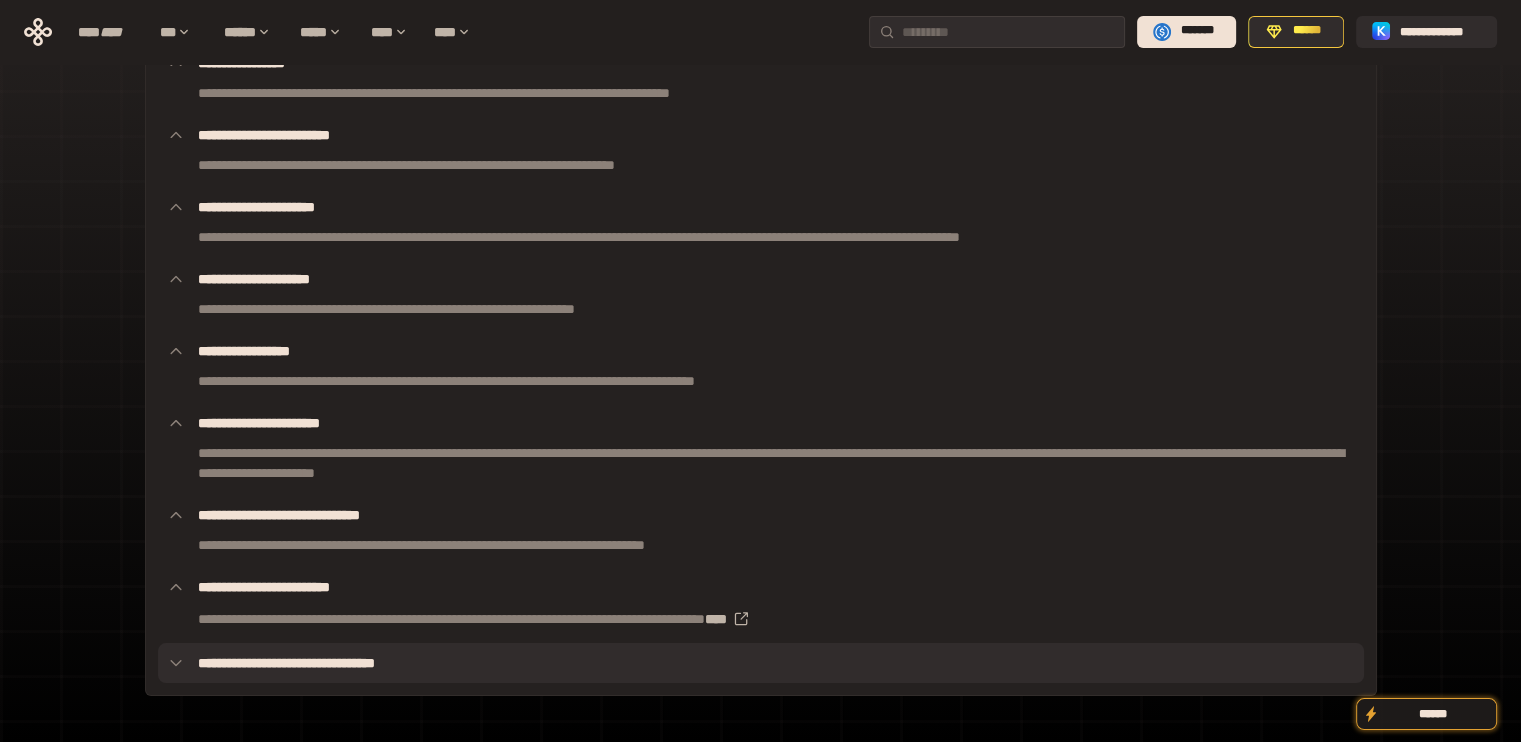 click on "**********" at bounding box center [761, 663] 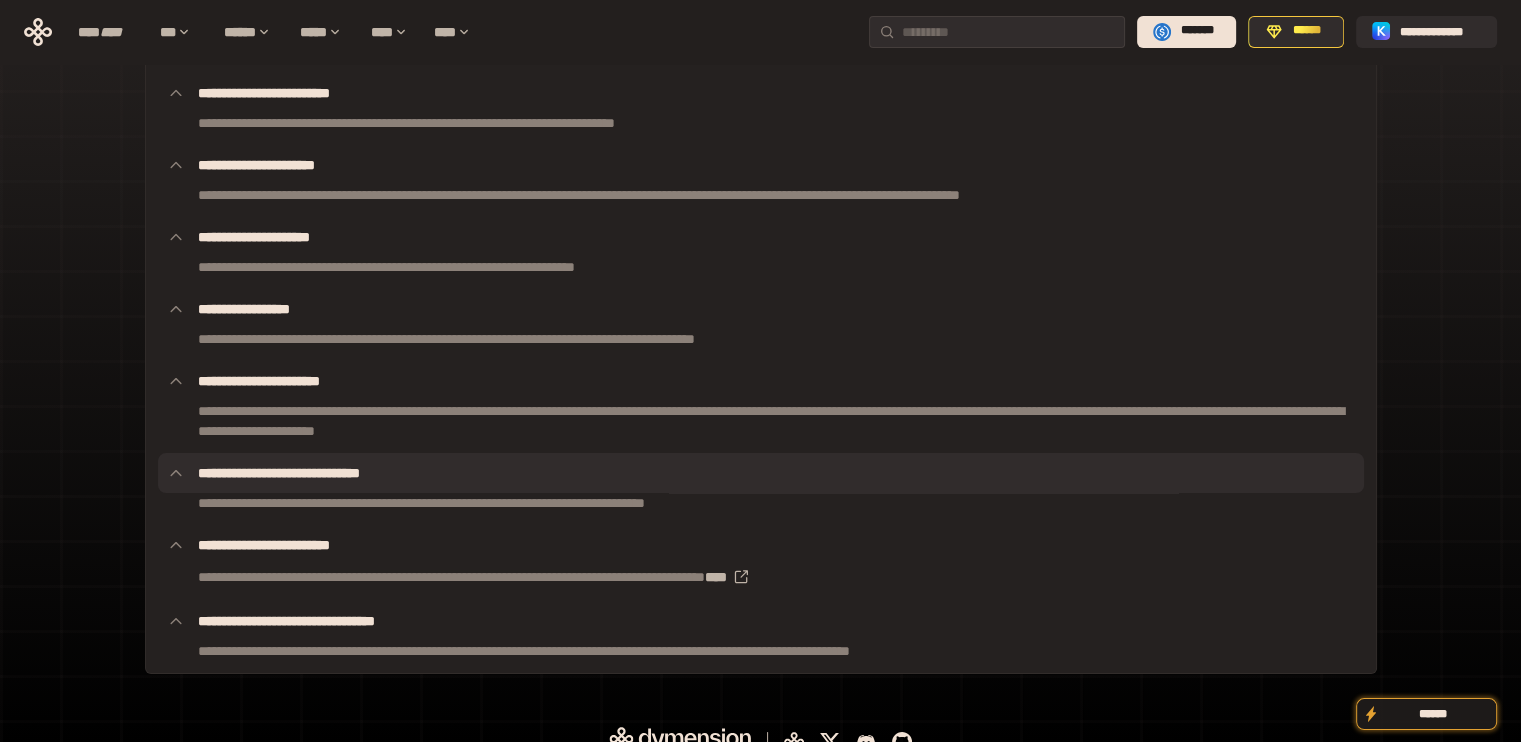 scroll, scrollTop: 216, scrollLeft: 0, axis: vertical 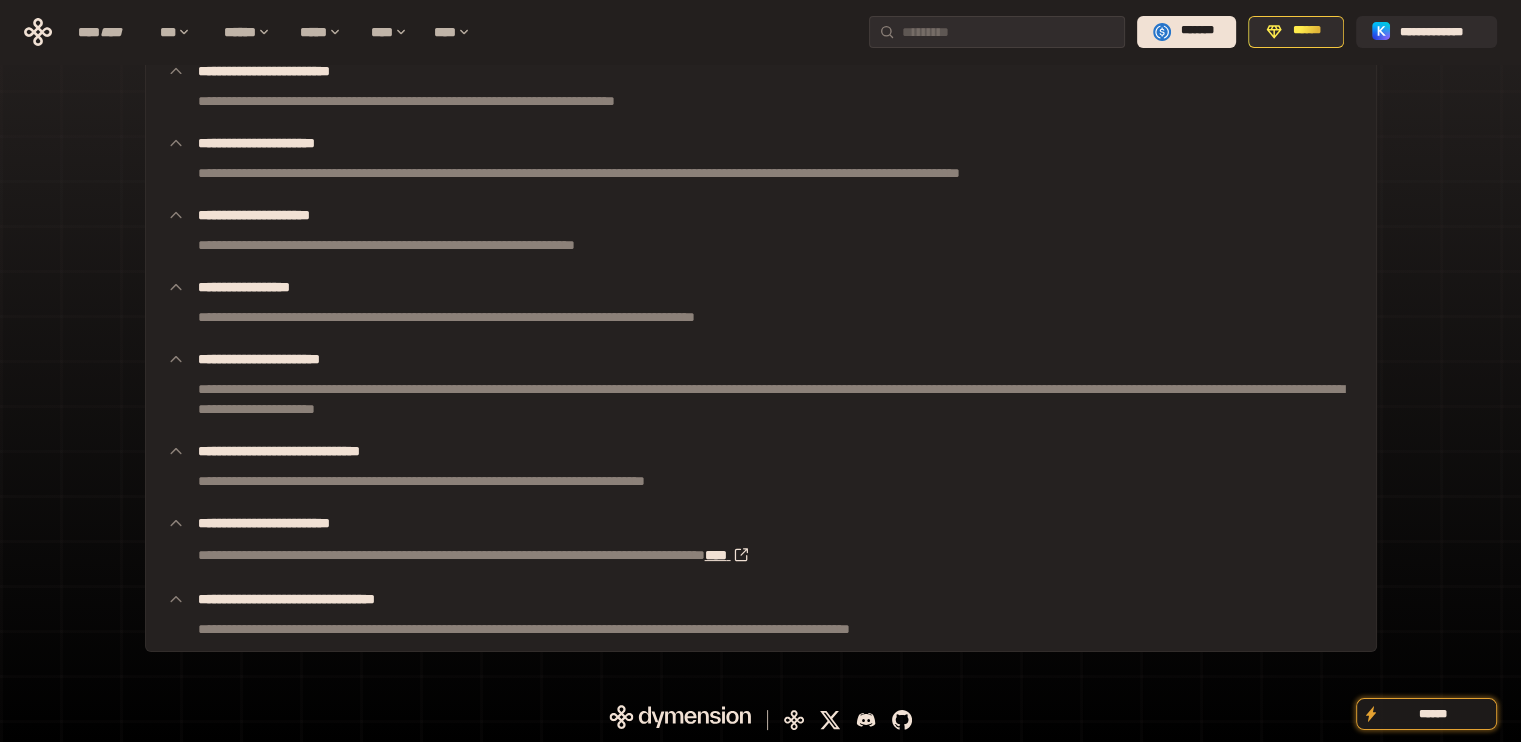 click on "****" at bounding box center [732, 555] 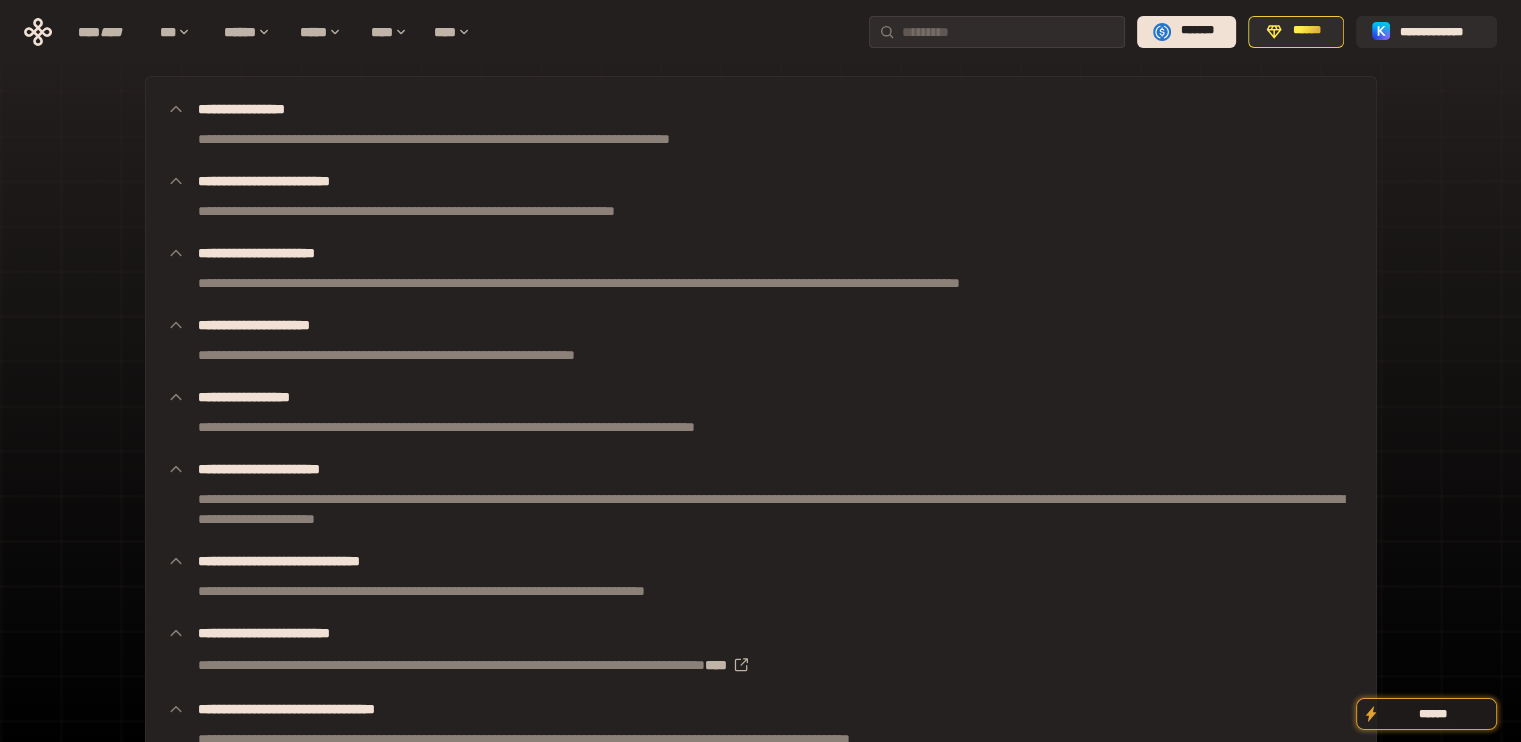 scroll, scrollTop: 0, scrollLeft: 0, axis: both 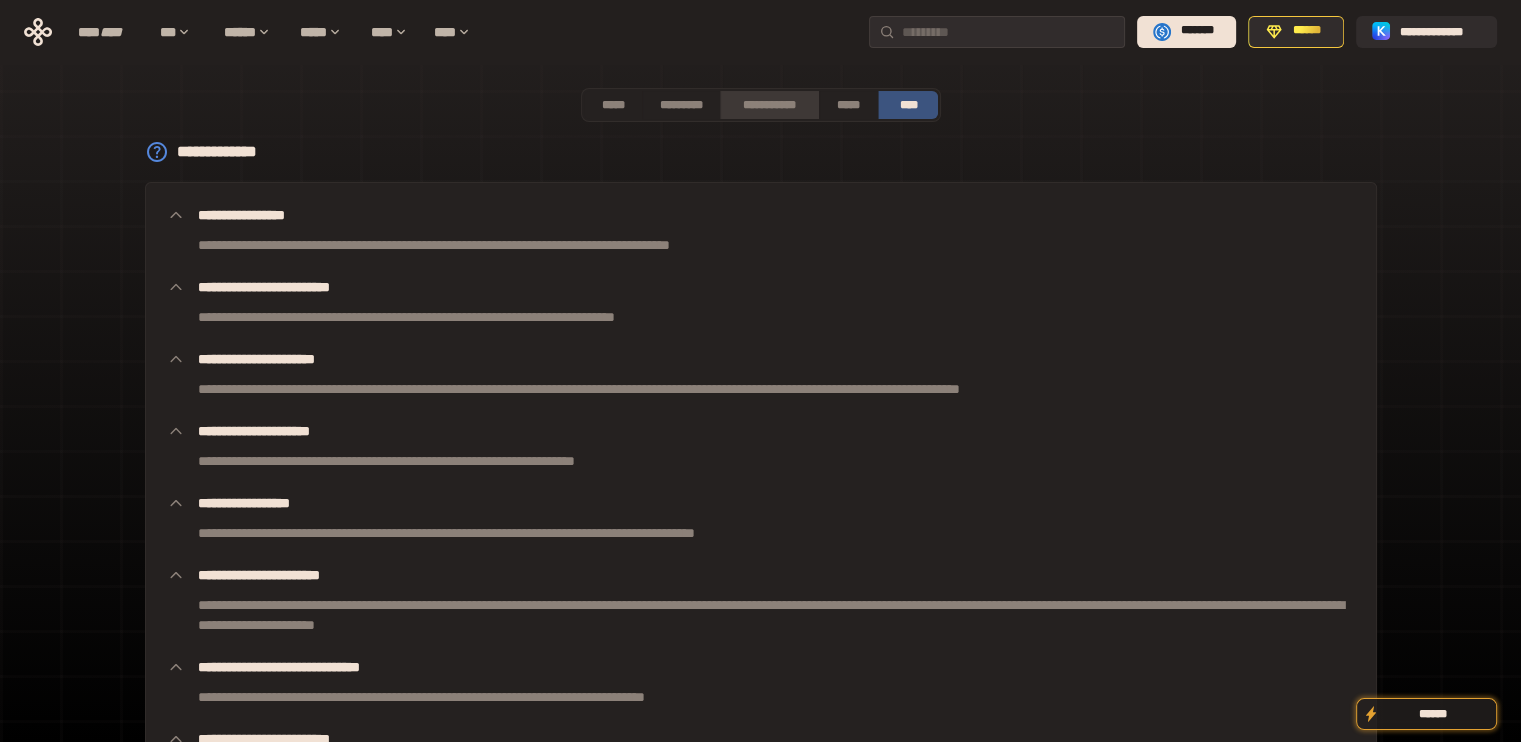 click on "**********" at bounding box center (769, 105) 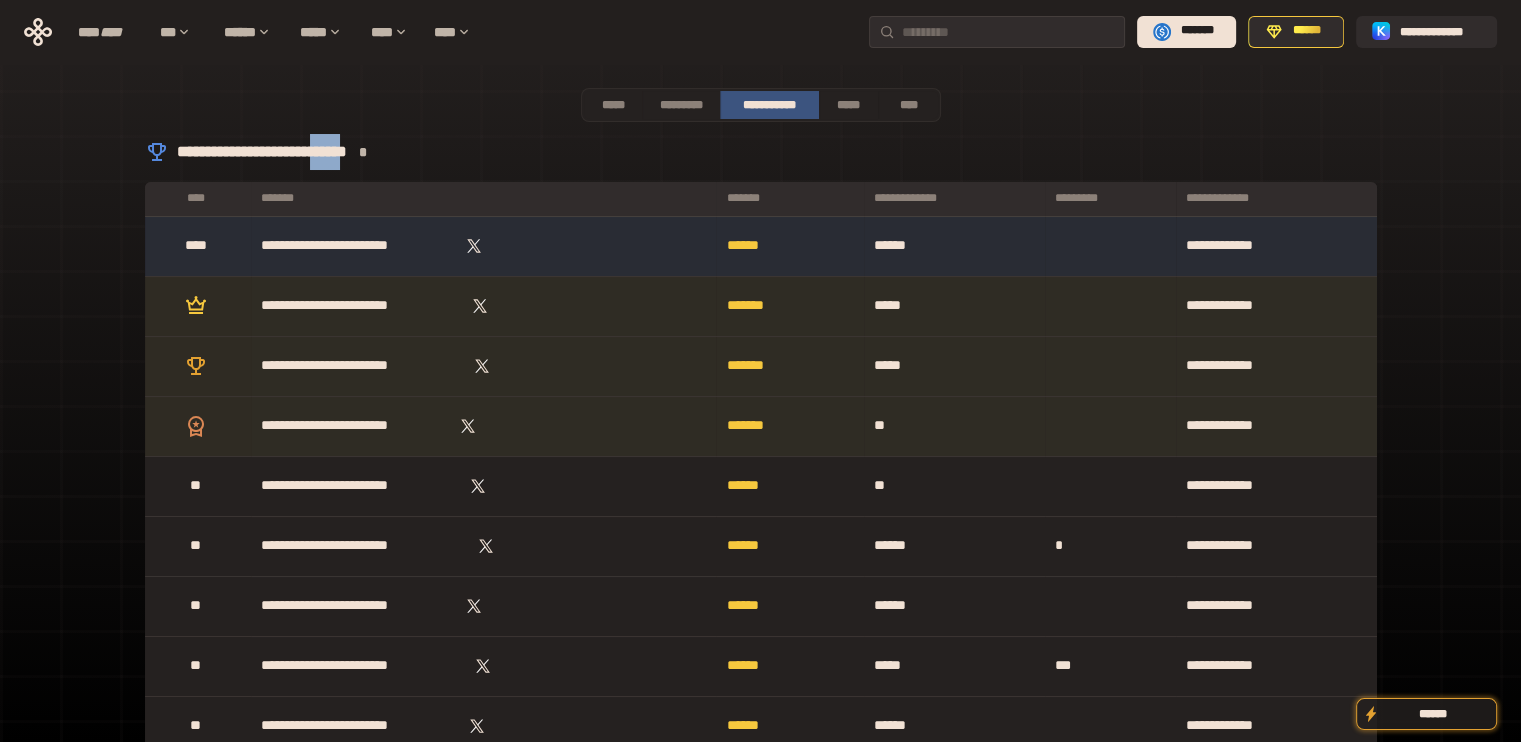 drag, startPoint x: 363, startPoint y: 151, endPoint x: 424, endPoint y: 158, distance: 61.400326 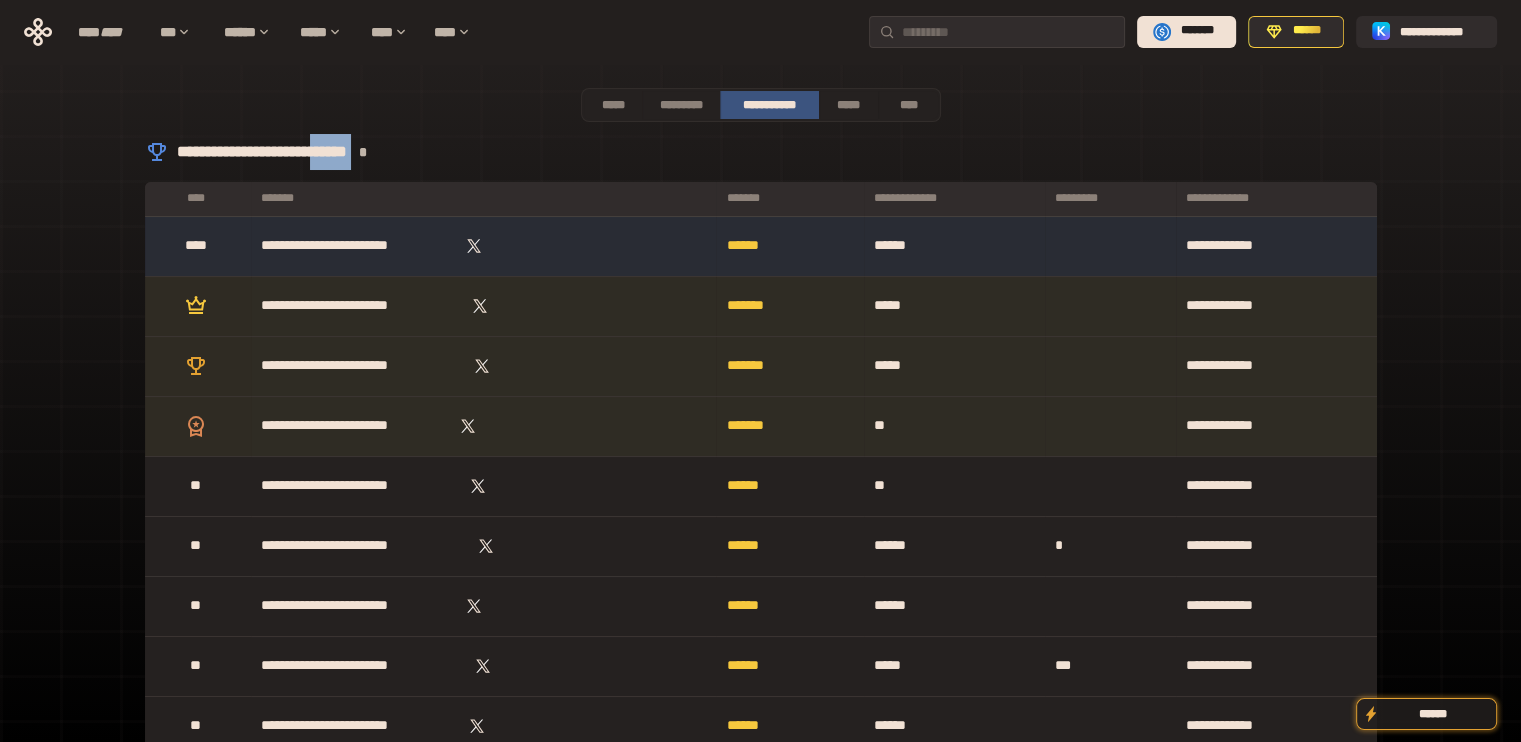 click on "*" at bounding box center [363, 152] 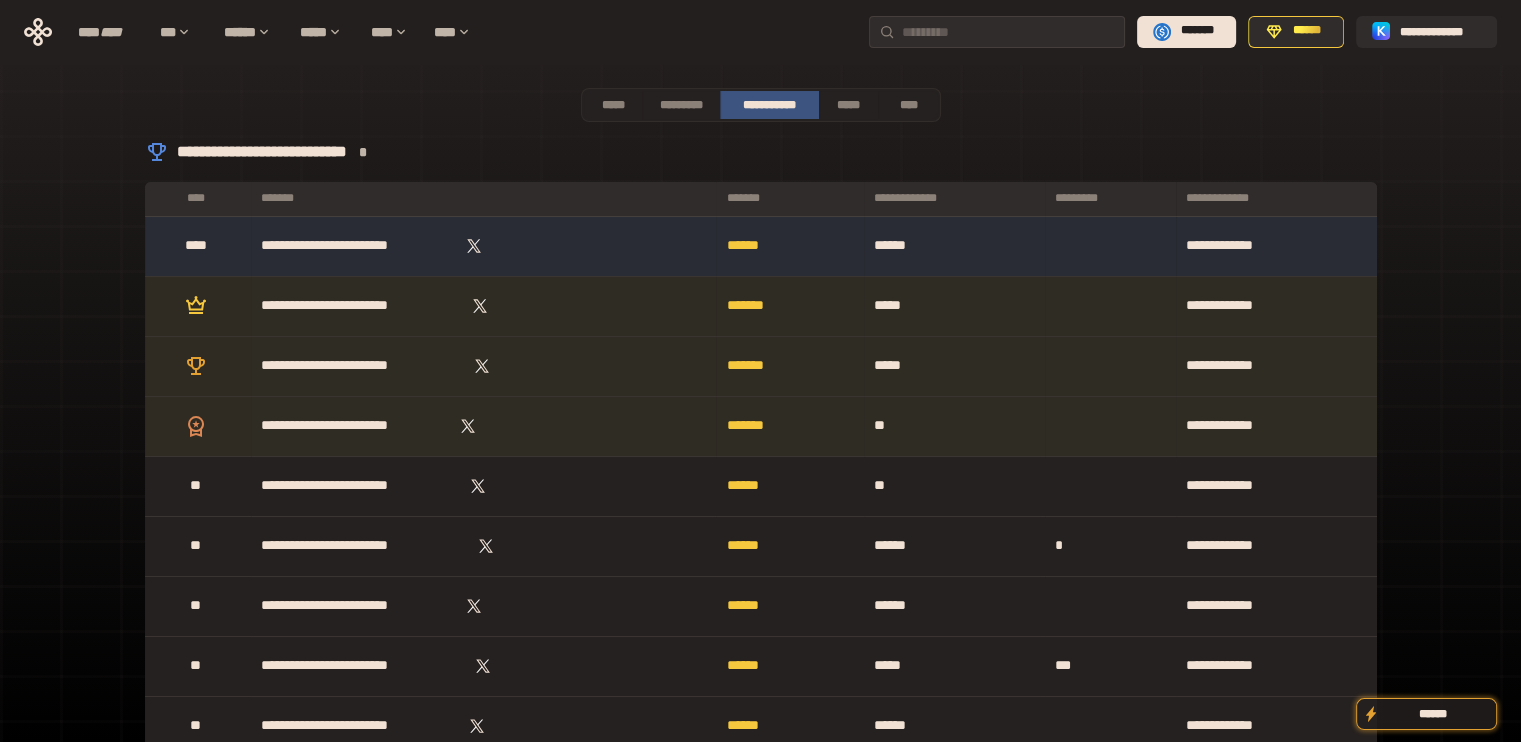 click on "**********" at bounding box center [761, 152] 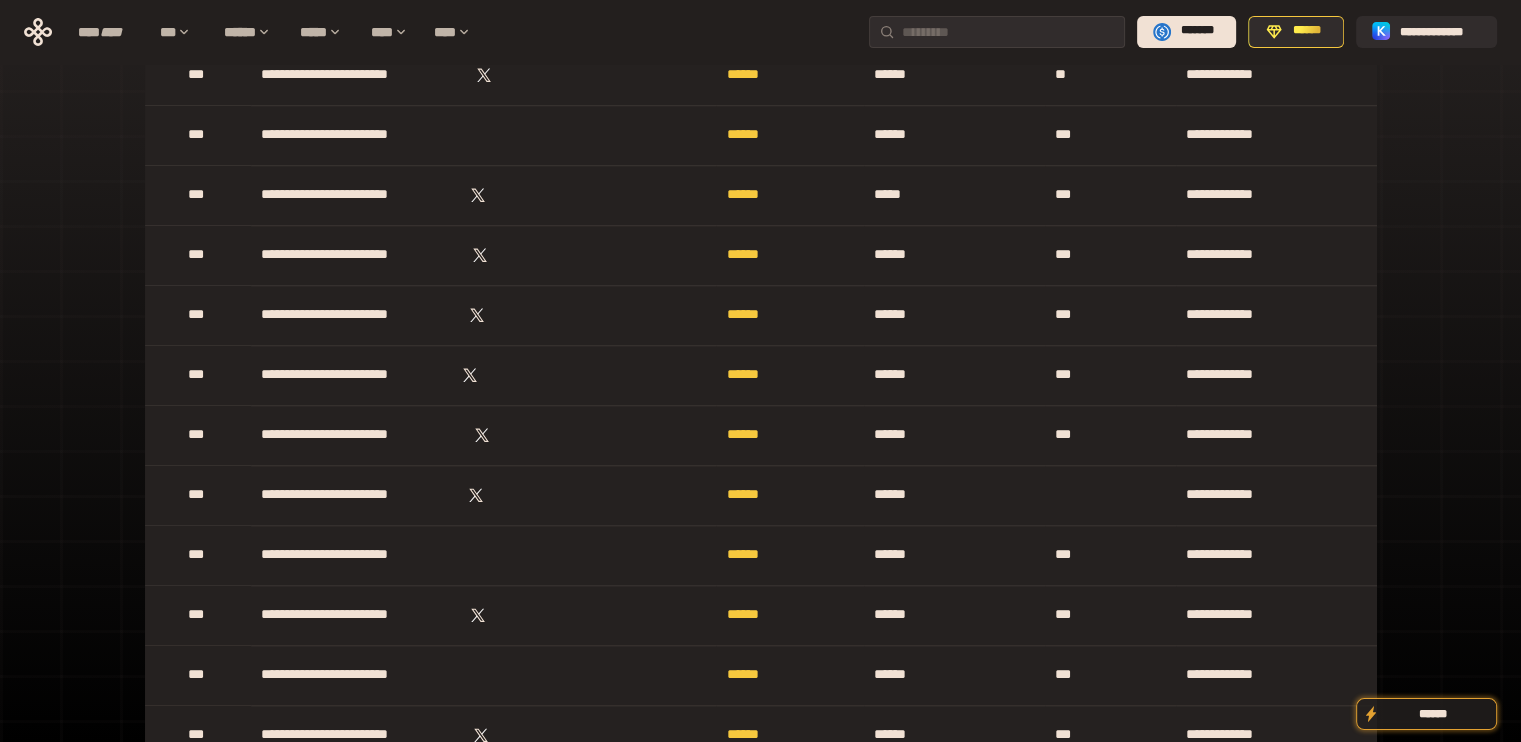 scroll, scrollTop: 0, scrollLeft: 0, axis: both 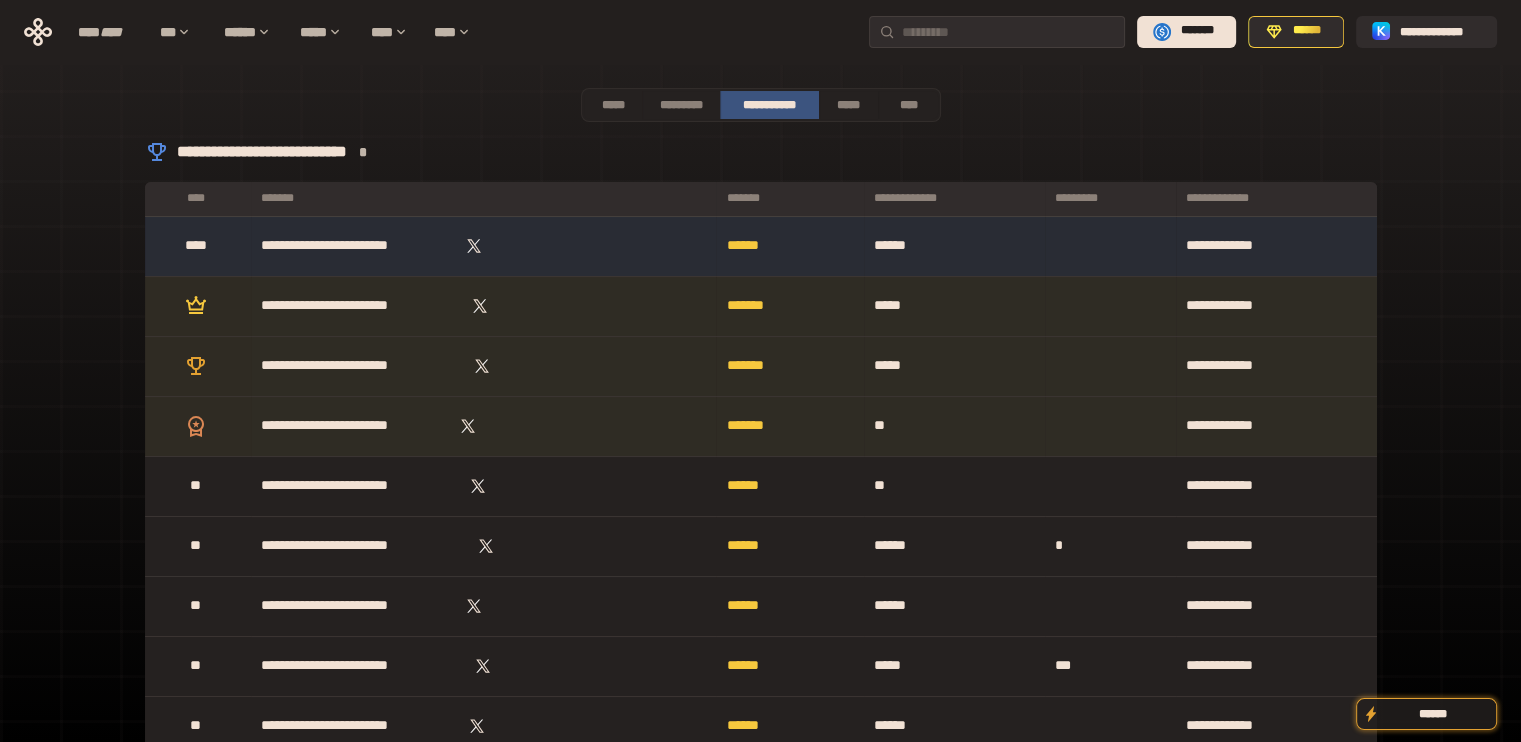 drag, startPoint x: 1428, startPoint y: 535, endPoint x: 1436, endPoint y: 179, distance: 356.08987 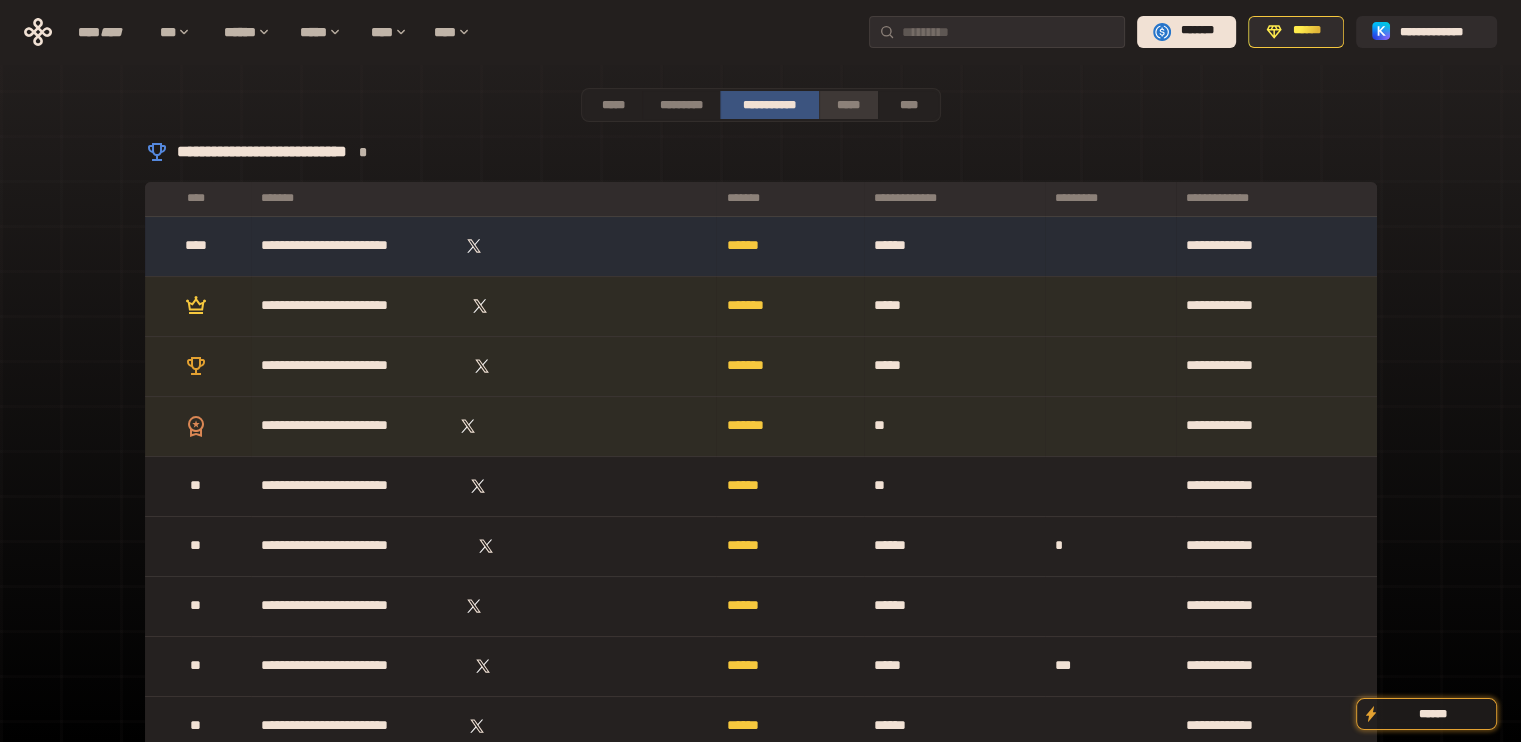 click on "*****" at bounding box center (849, 105) 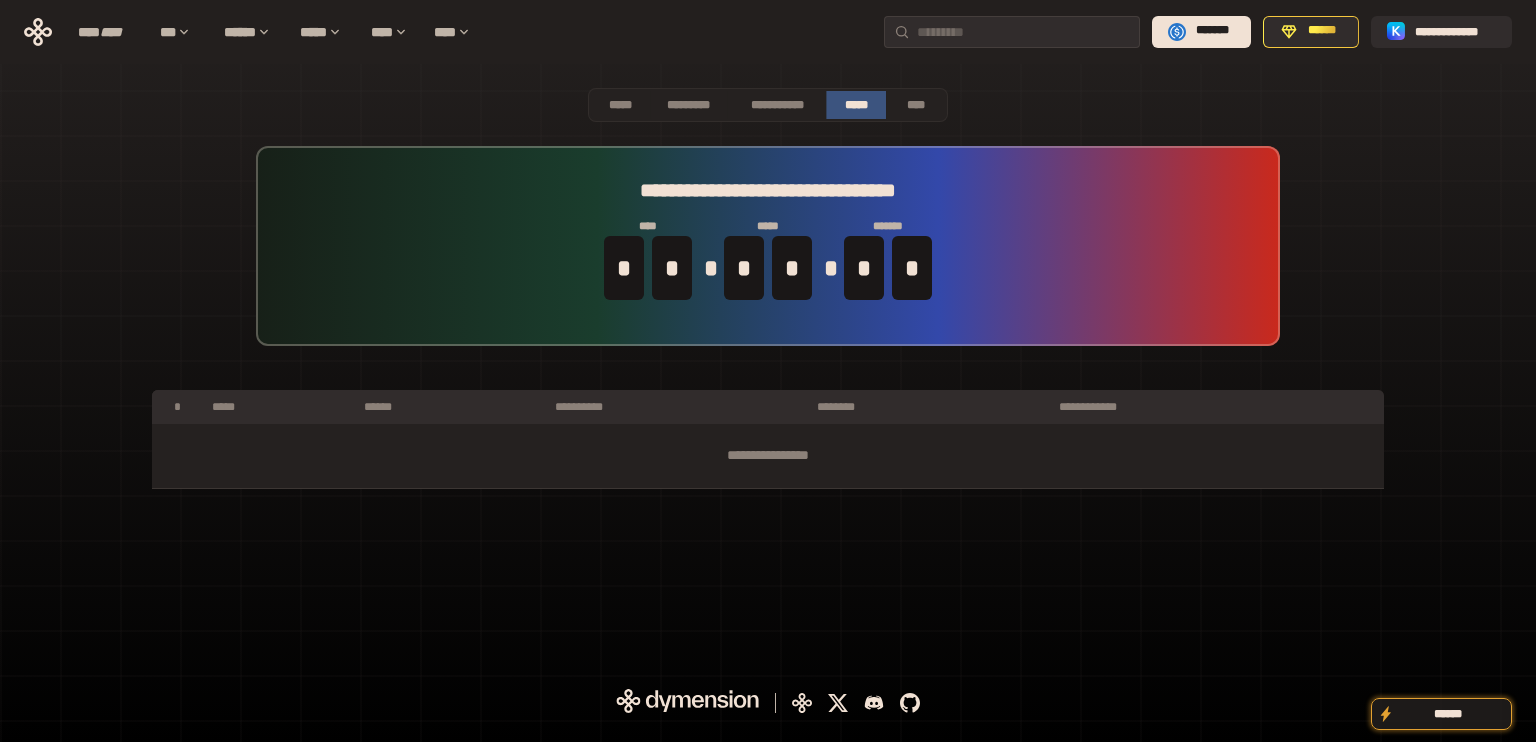 click on "**********" at bounding box center [768, 456] 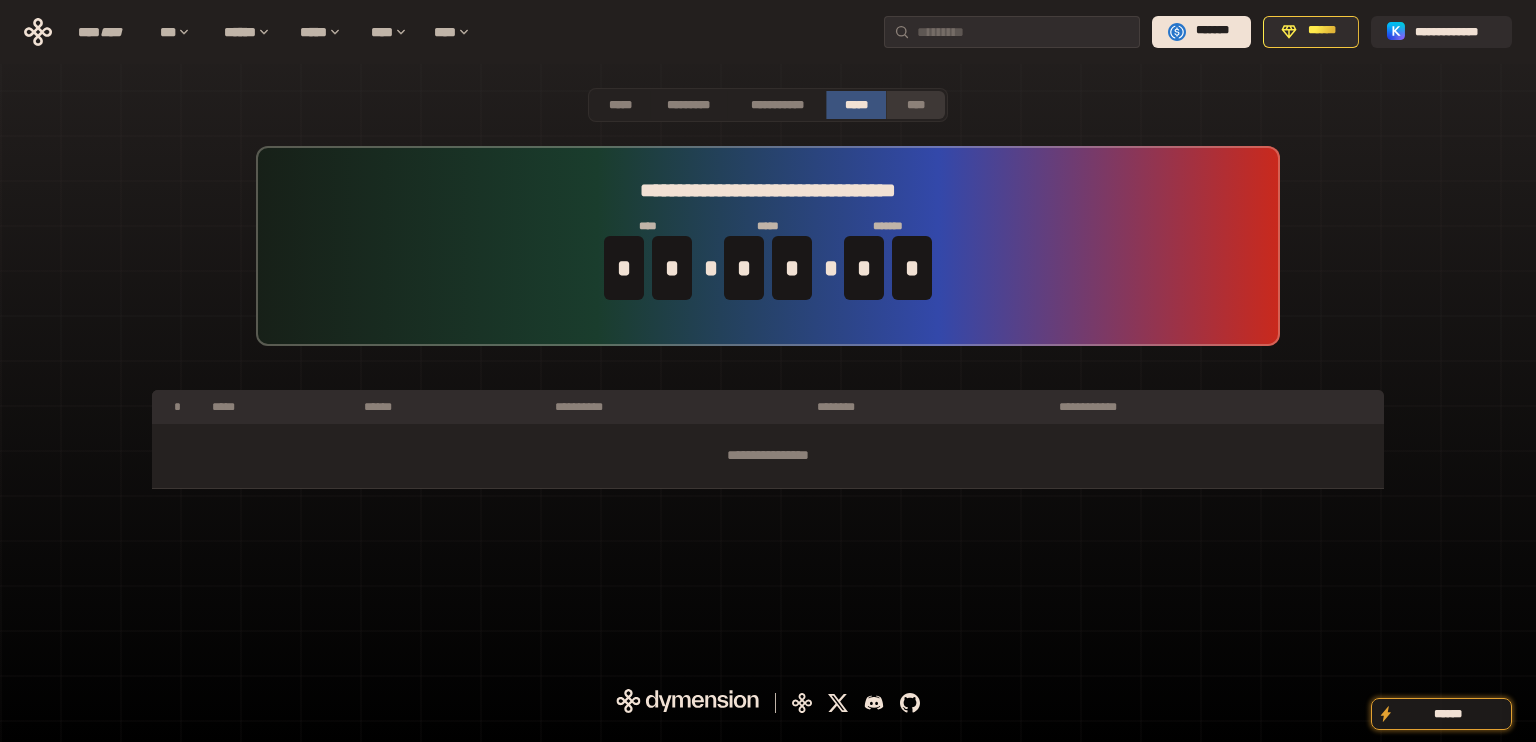 click on "****" at bounding box center [916, 105] 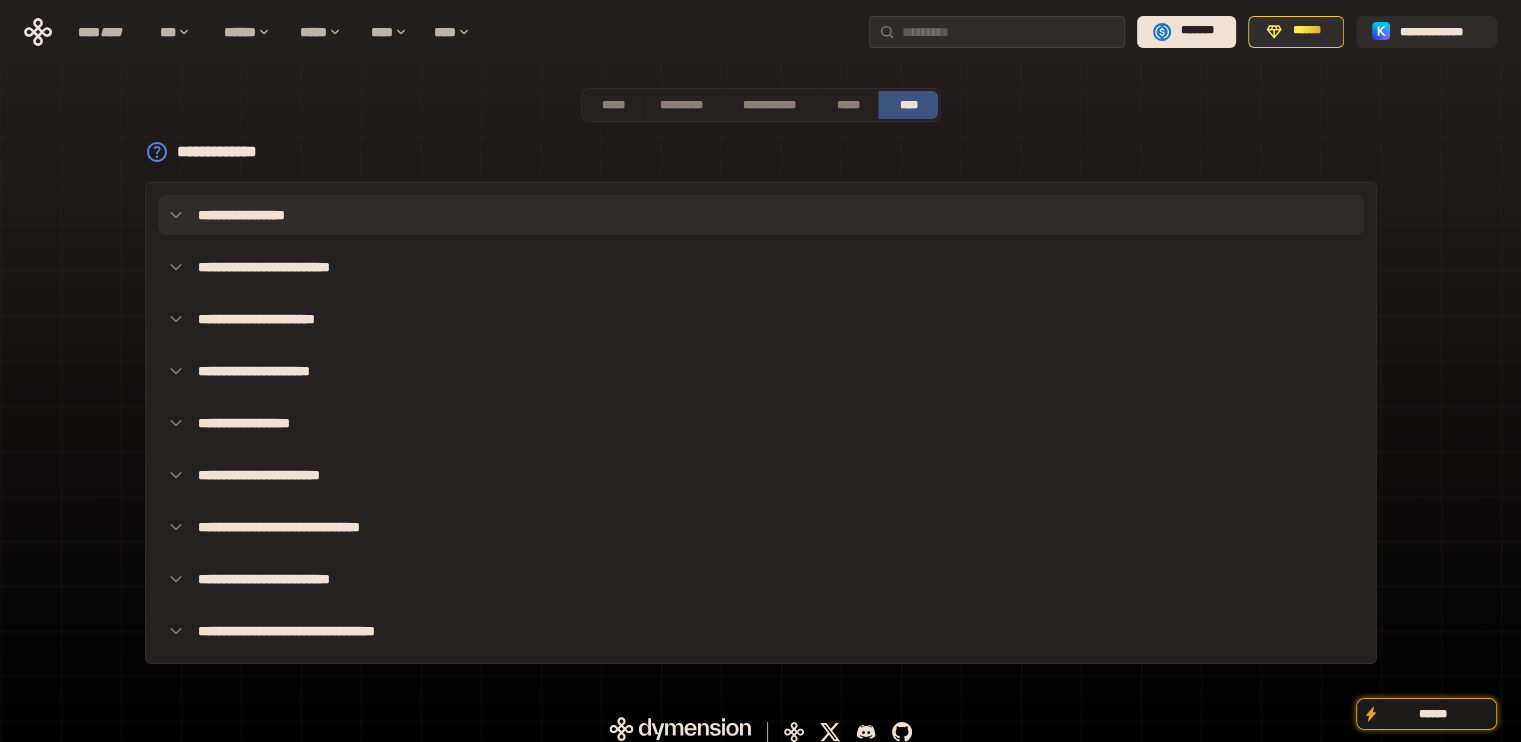 click on "**********" at bounding box center (761, 215) 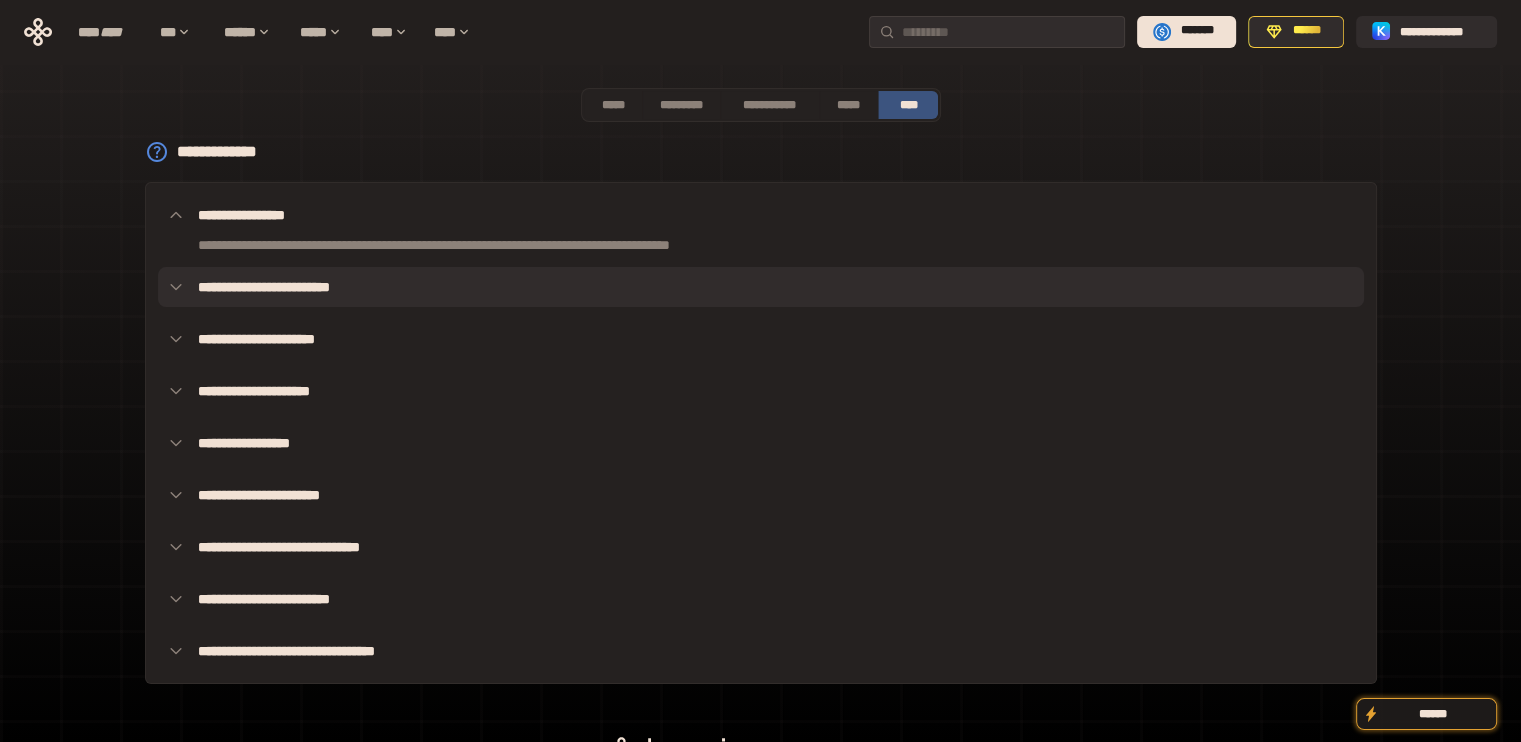 click on "**********" at bounding box center (761, 287) 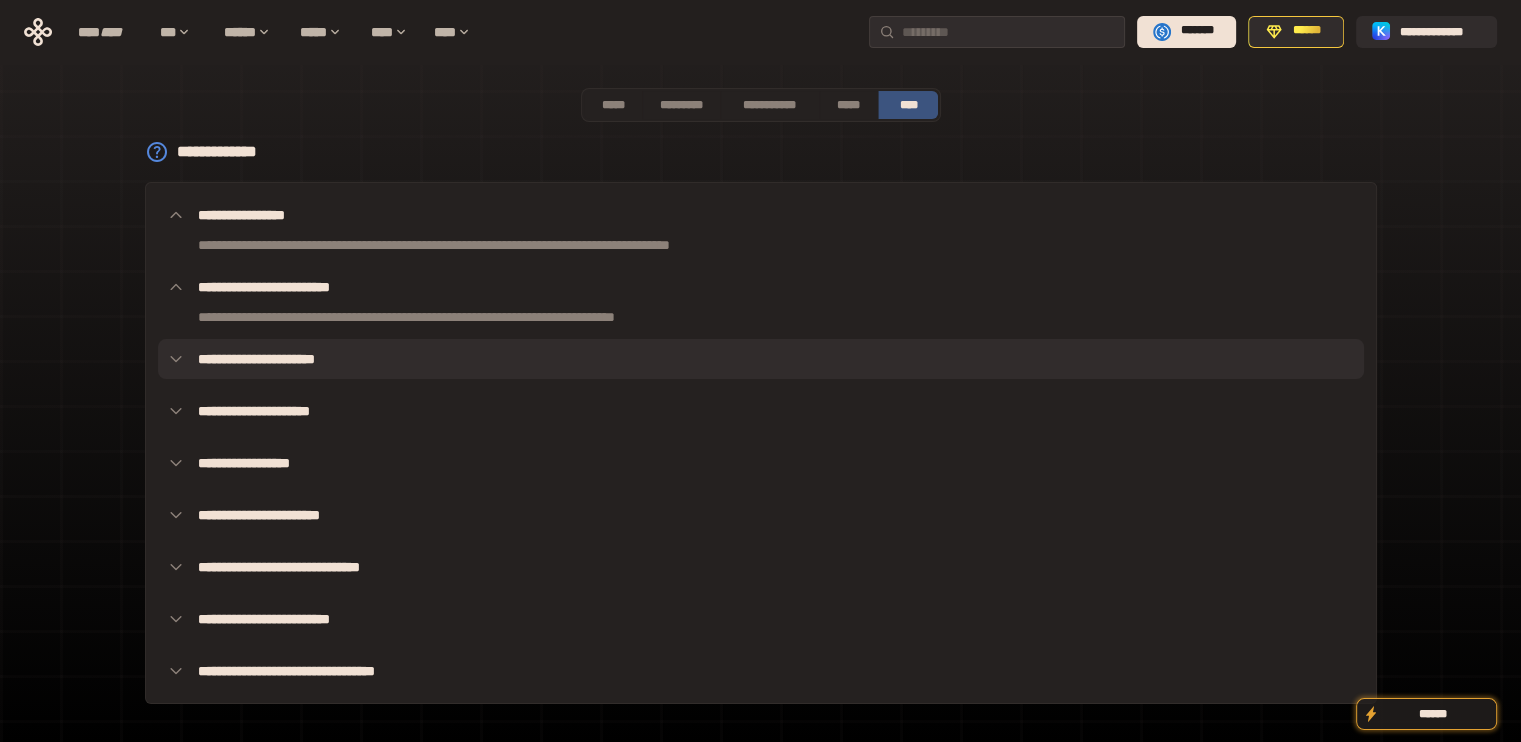 click on "**********" at bounding box center (761, 359) 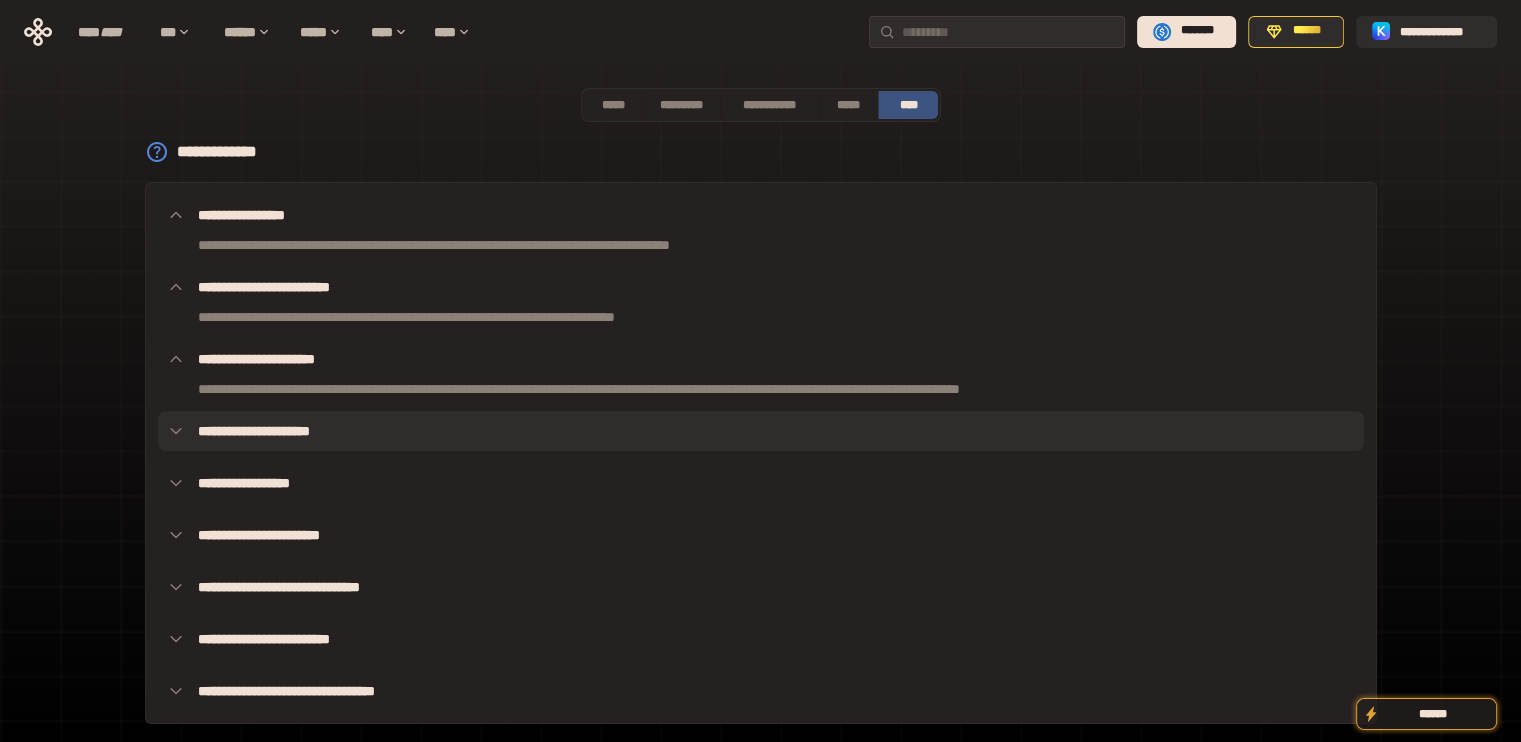 click on "**********" at bounding box center [761, 431] 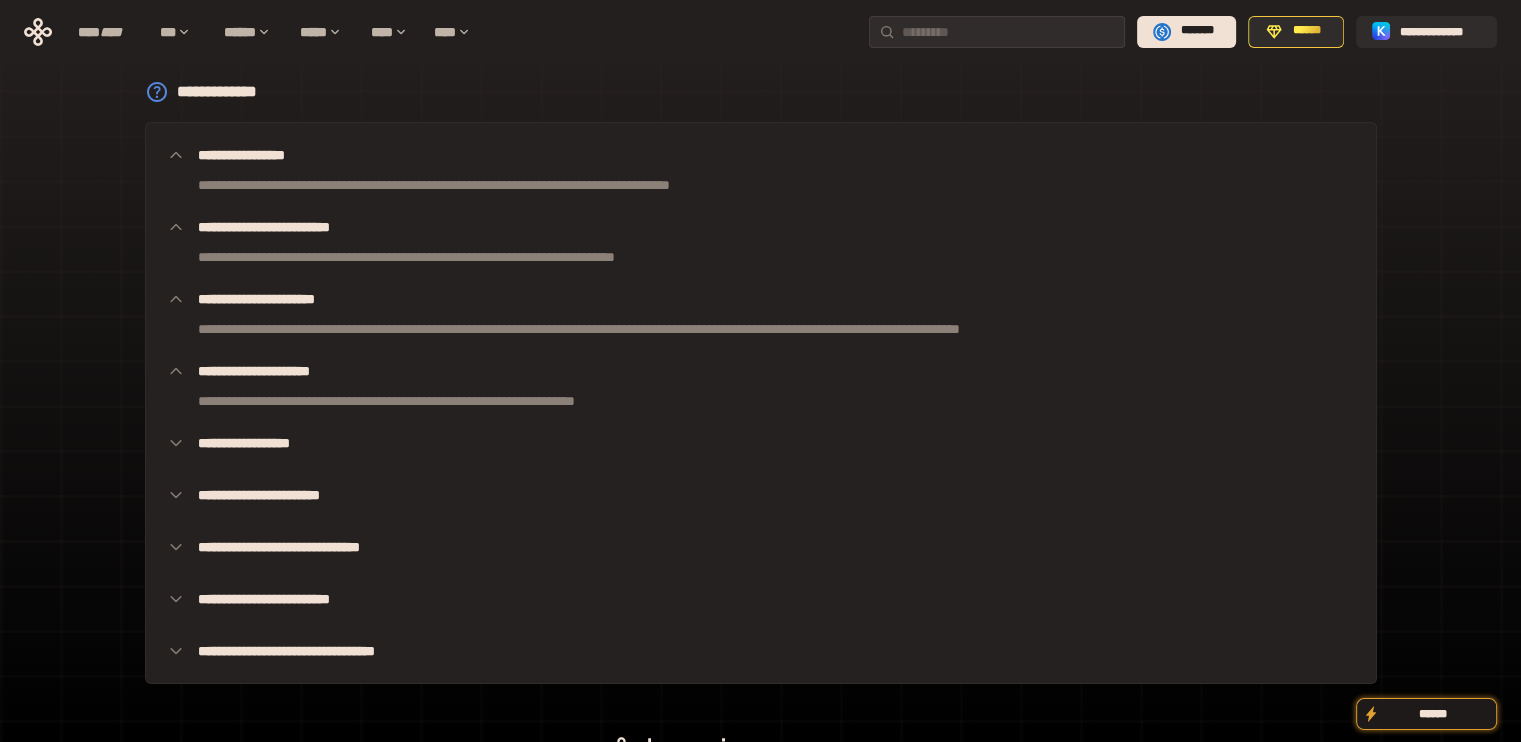 scroll, scrollTop: 92, scrollLeft: 0, axis: vertical 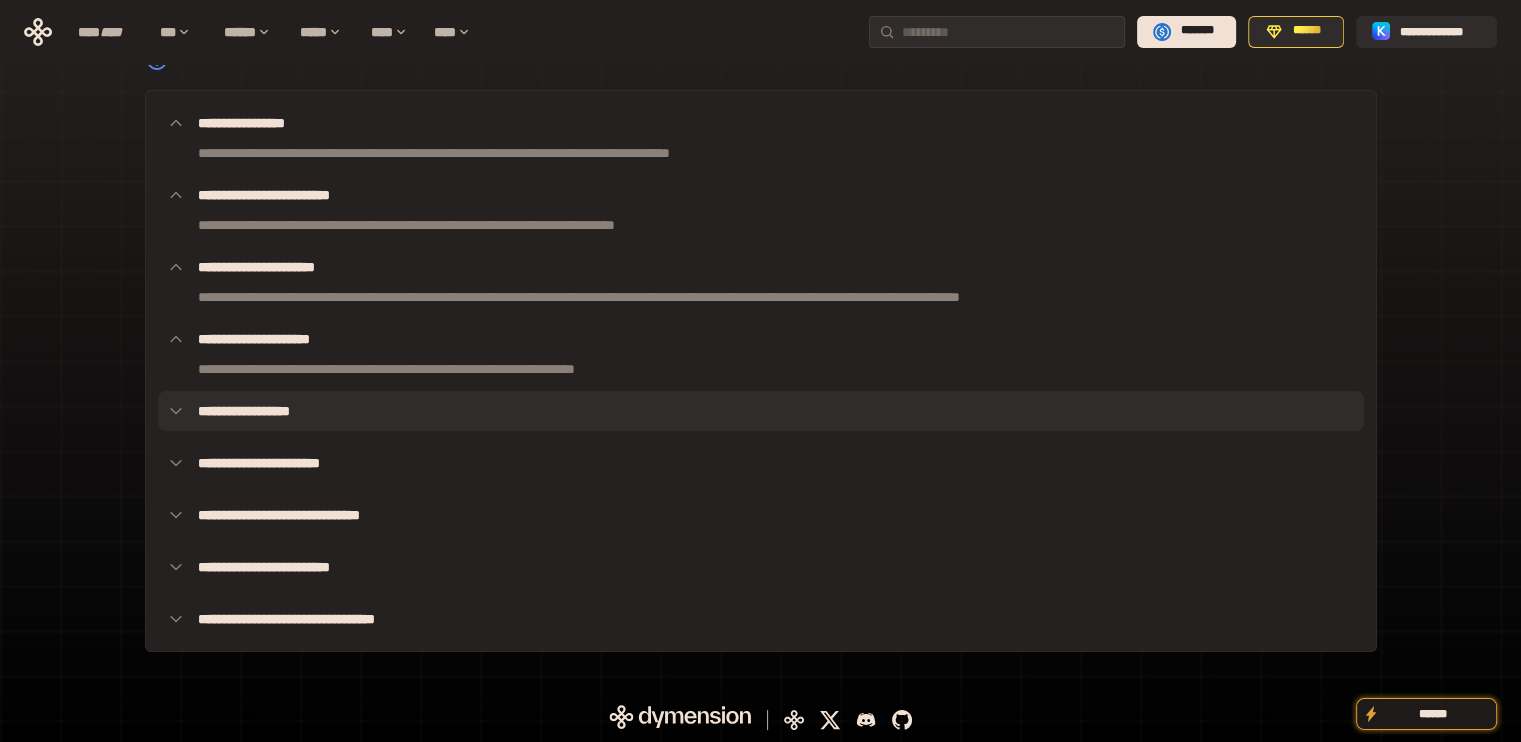 click on "**********" at bounding box center [761, 411] 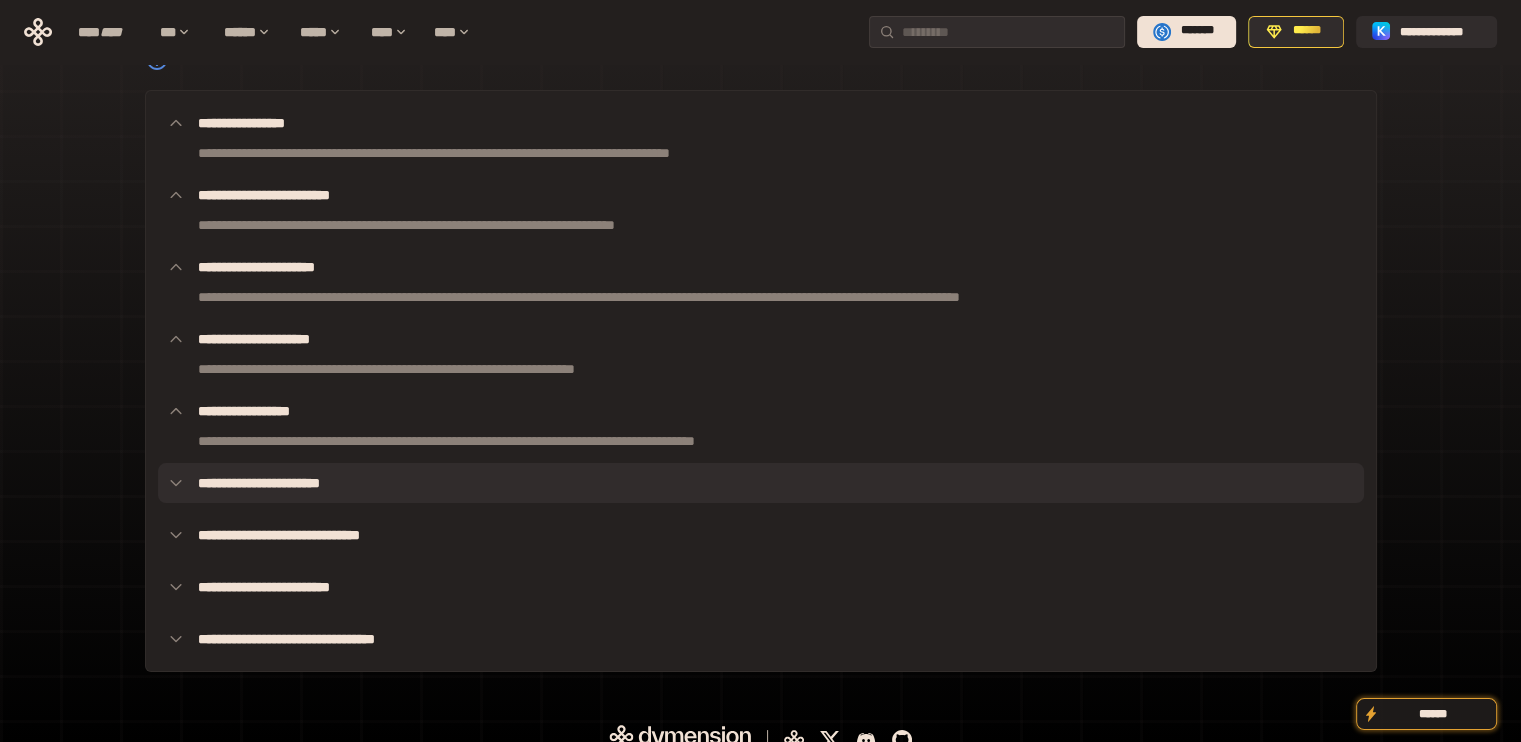 click on "**********" at bounding box center [761, 483] 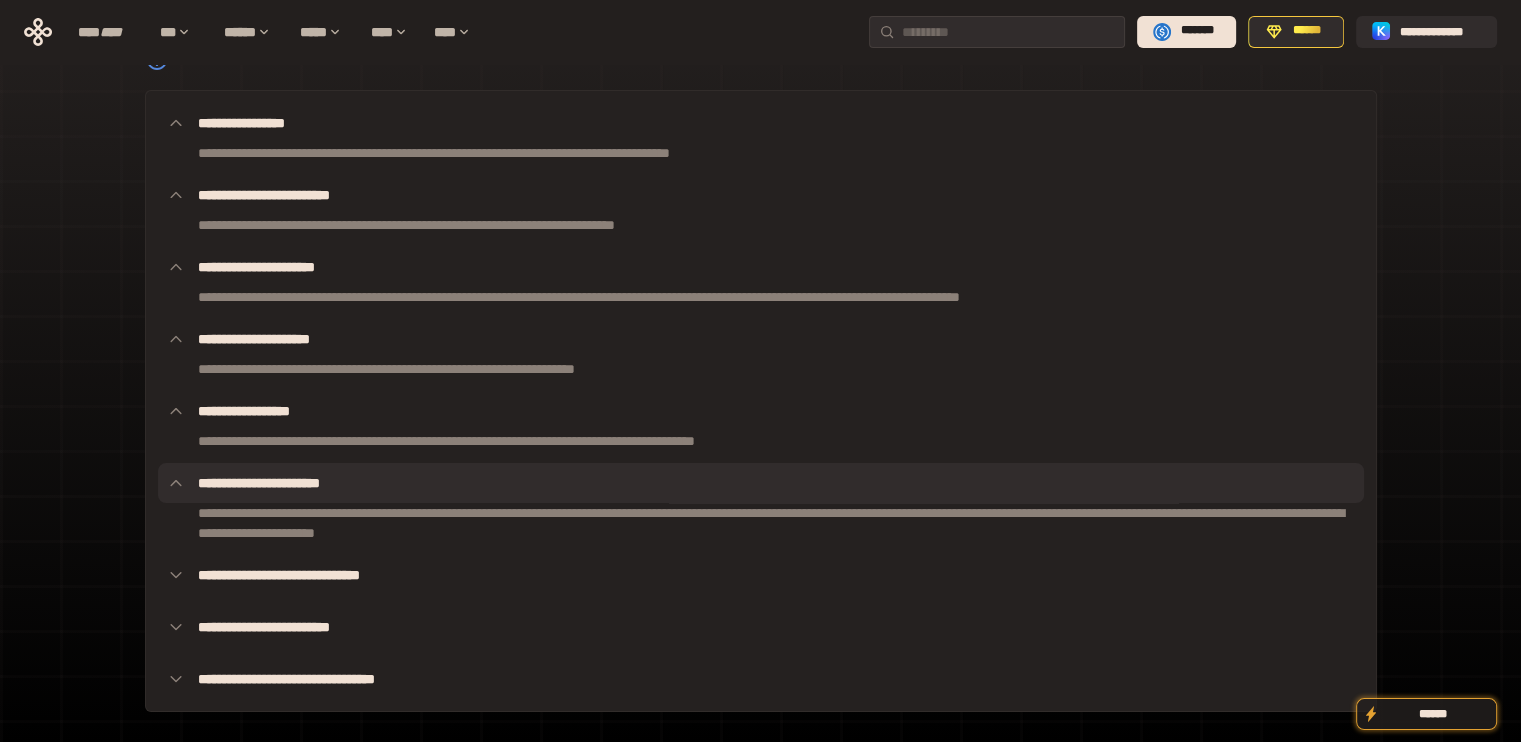 scroll, scrollTop: 152, scrollLeft: 0, axis: vertical 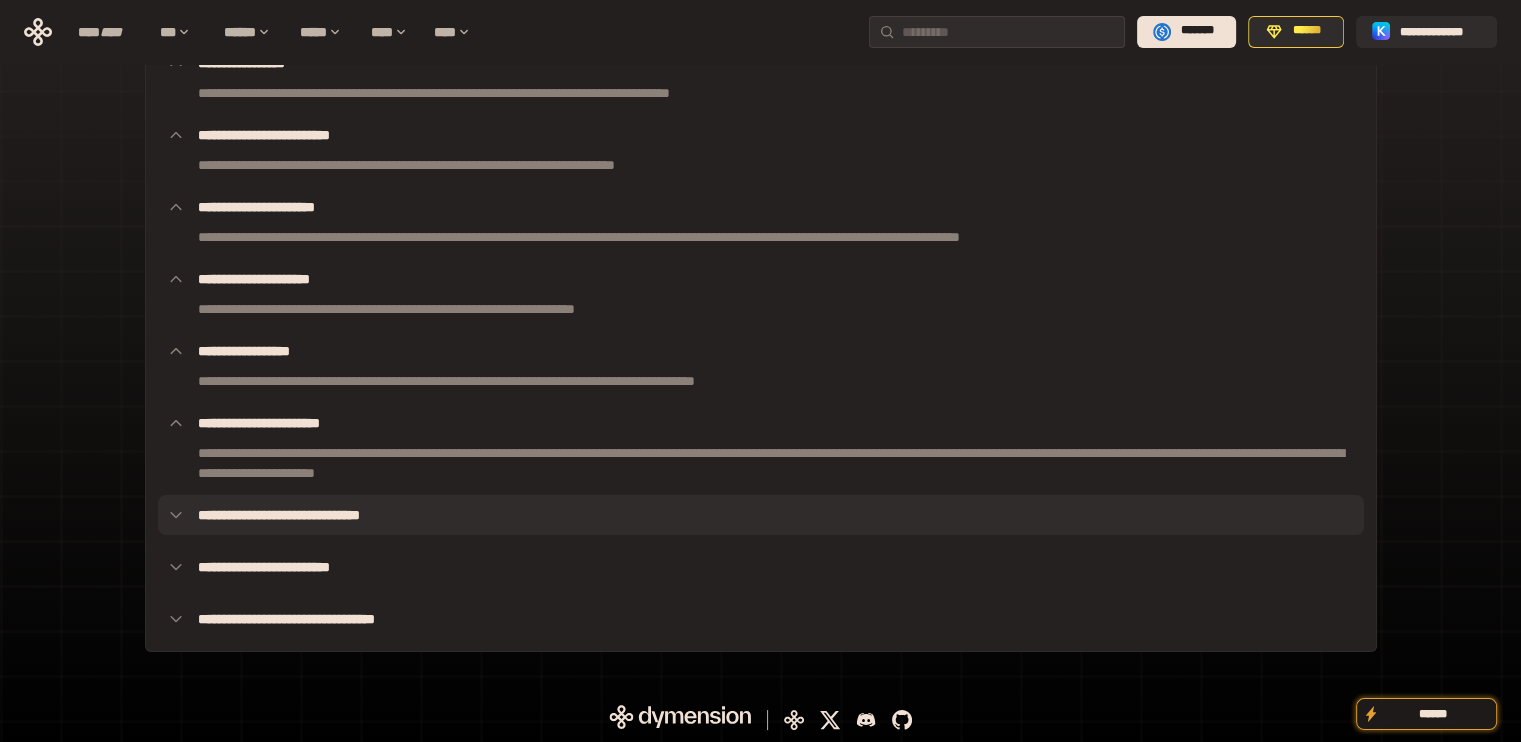 click on "**********" at bounding box center (761, 515) 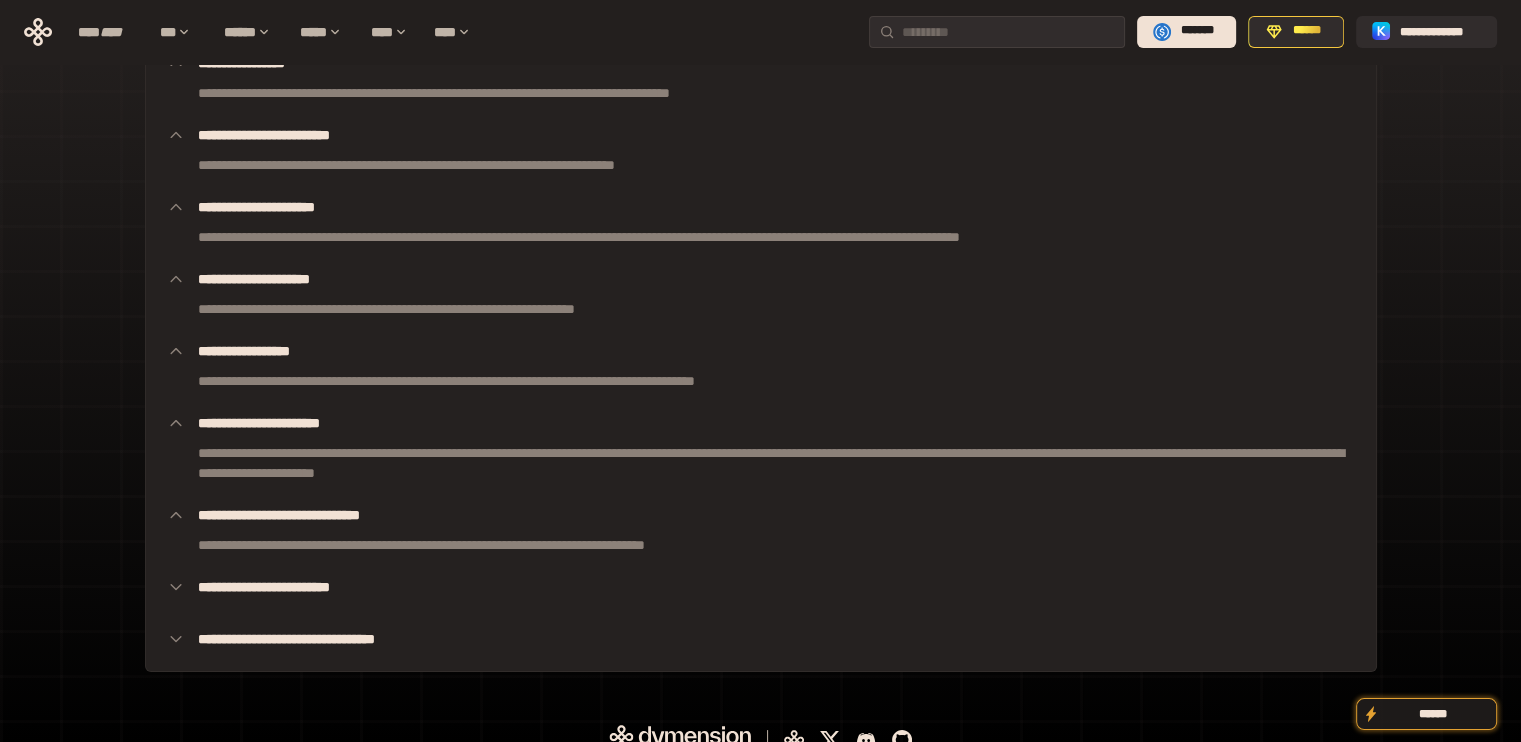 click on "**********" at bounding box center (761, 351) 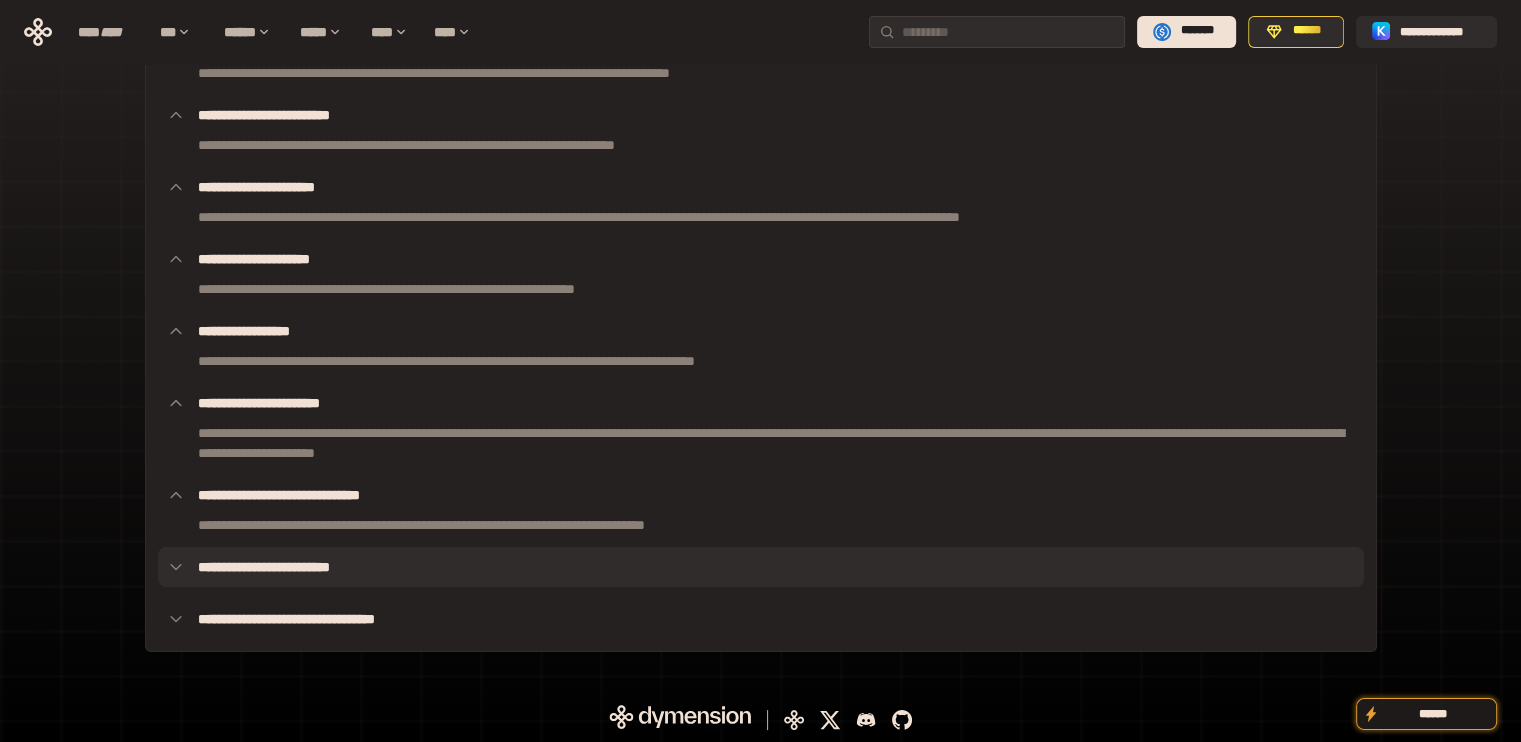 click on "**********" at bounding box center [761, 567] 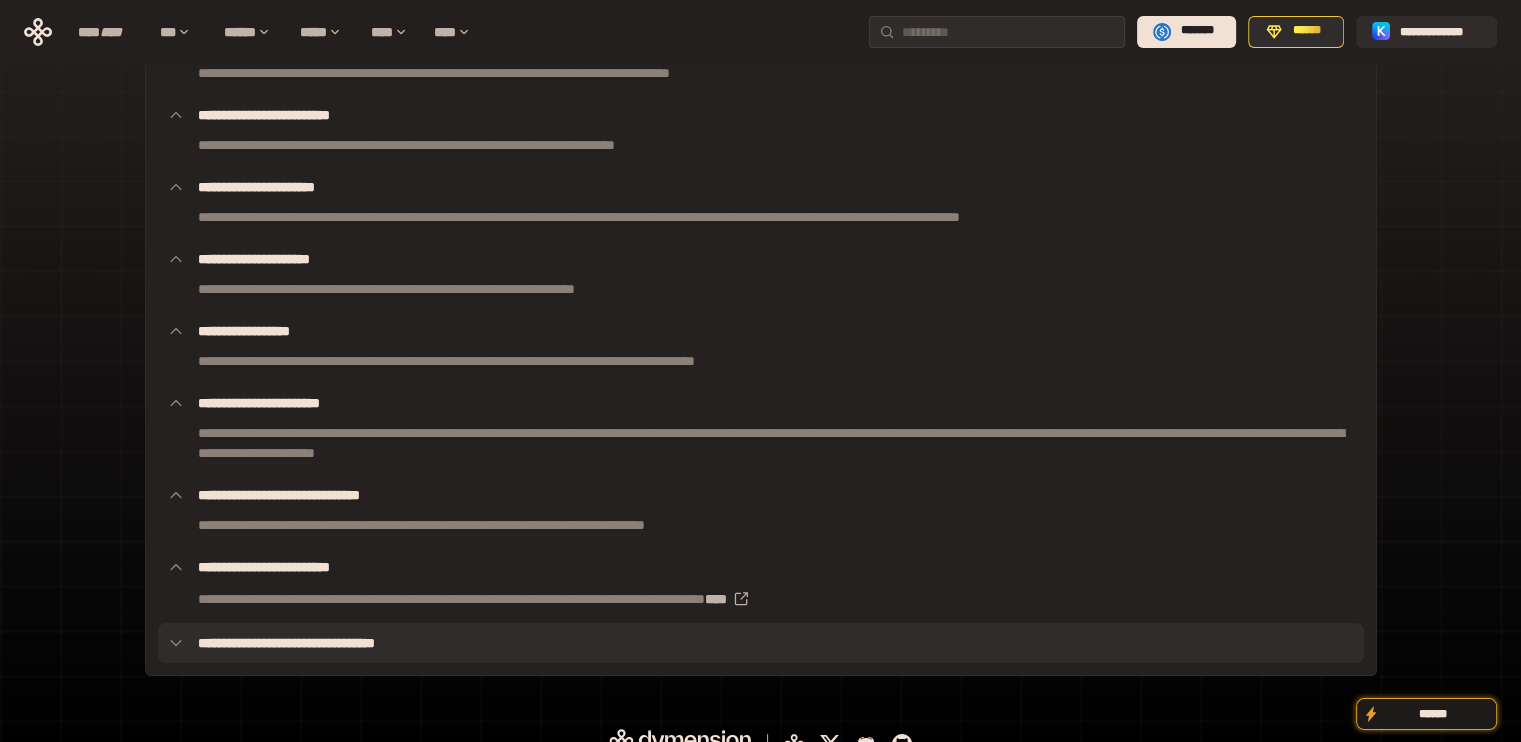 click on "**********" at bounding box center (761, 643) 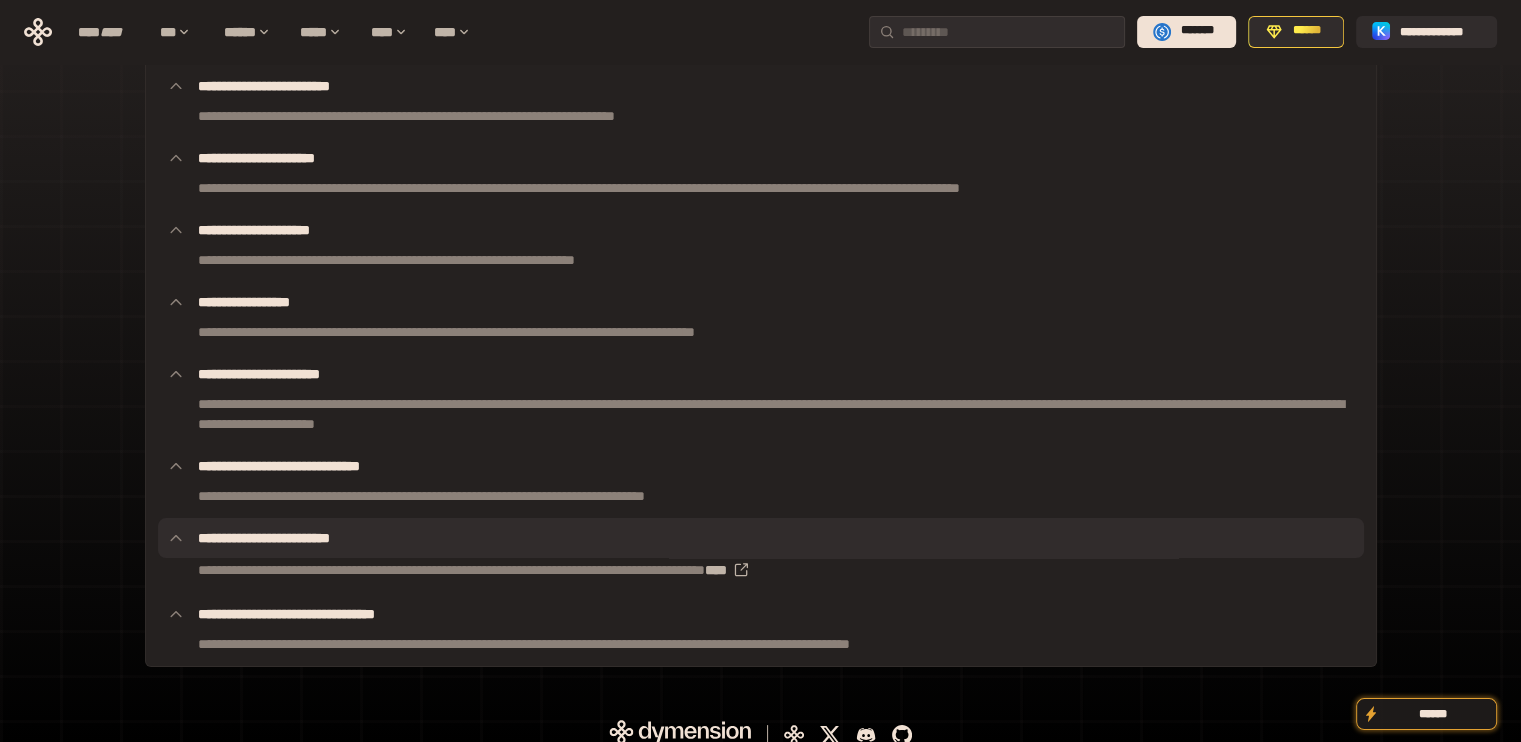 scroll, scrollTop: 216, scrollLeft: 0, axis: vertical 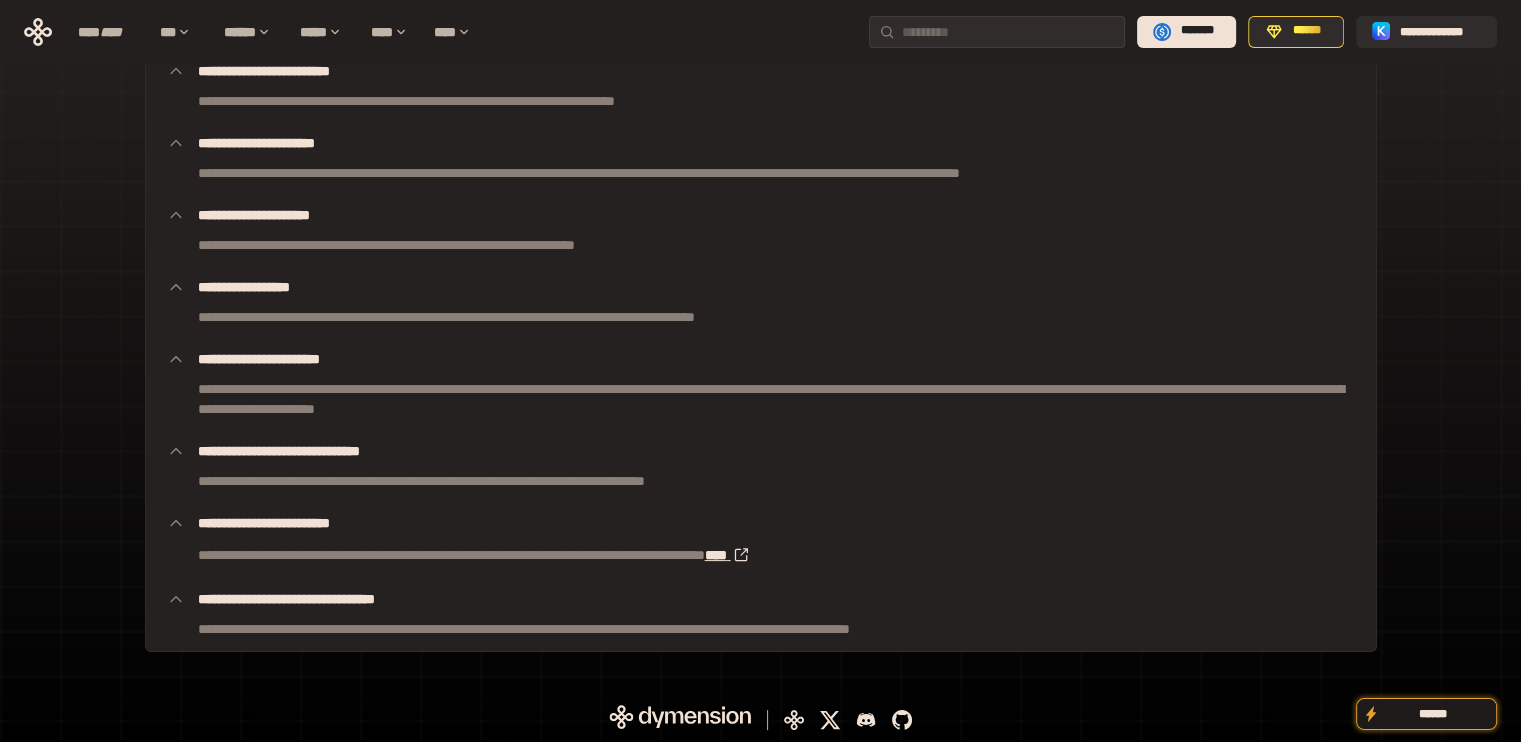 click on "****" at bounding box center (732, 555) 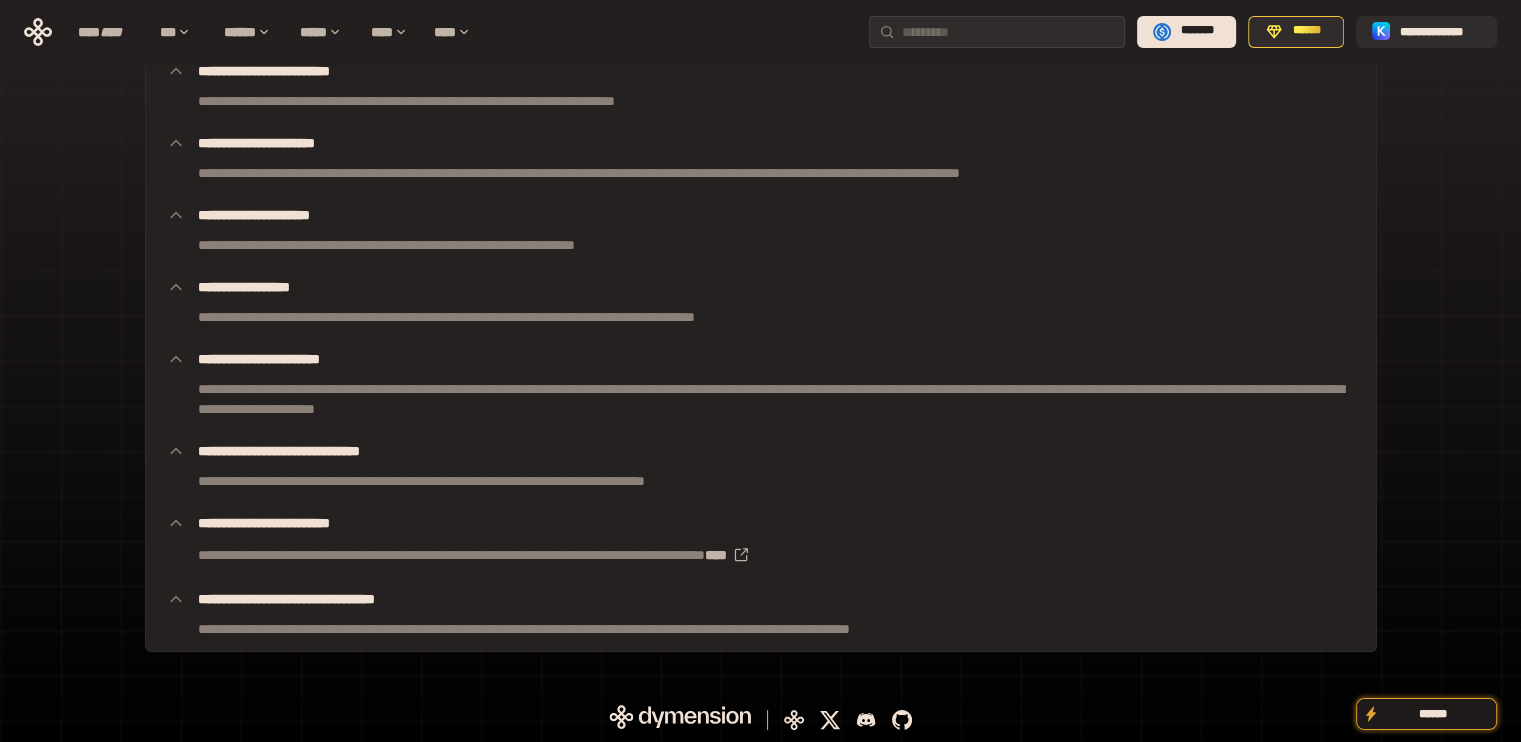 click on "**********" at bounding box center [761, 399] 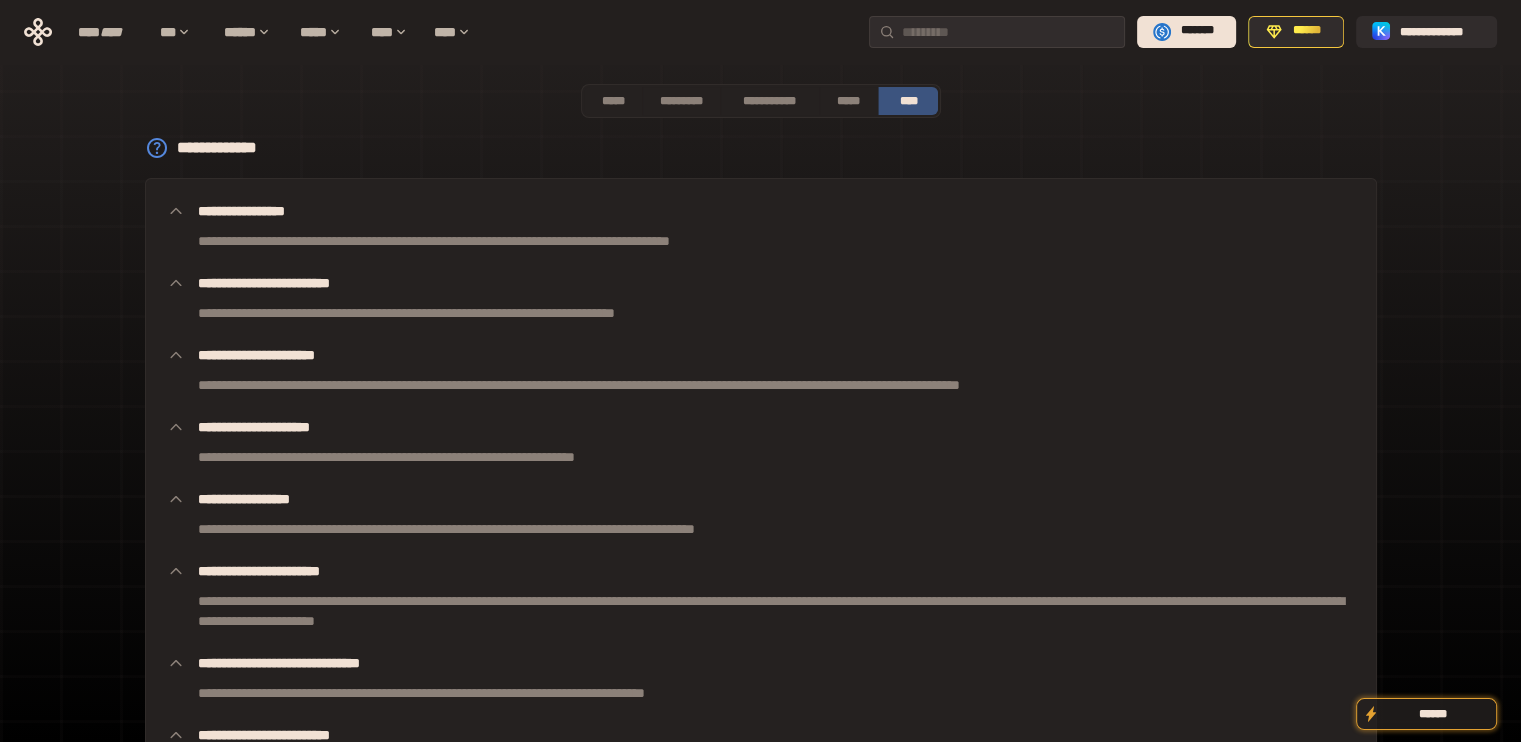 scroll, scrollTop: 0, scrollLeft: 0, axis: both 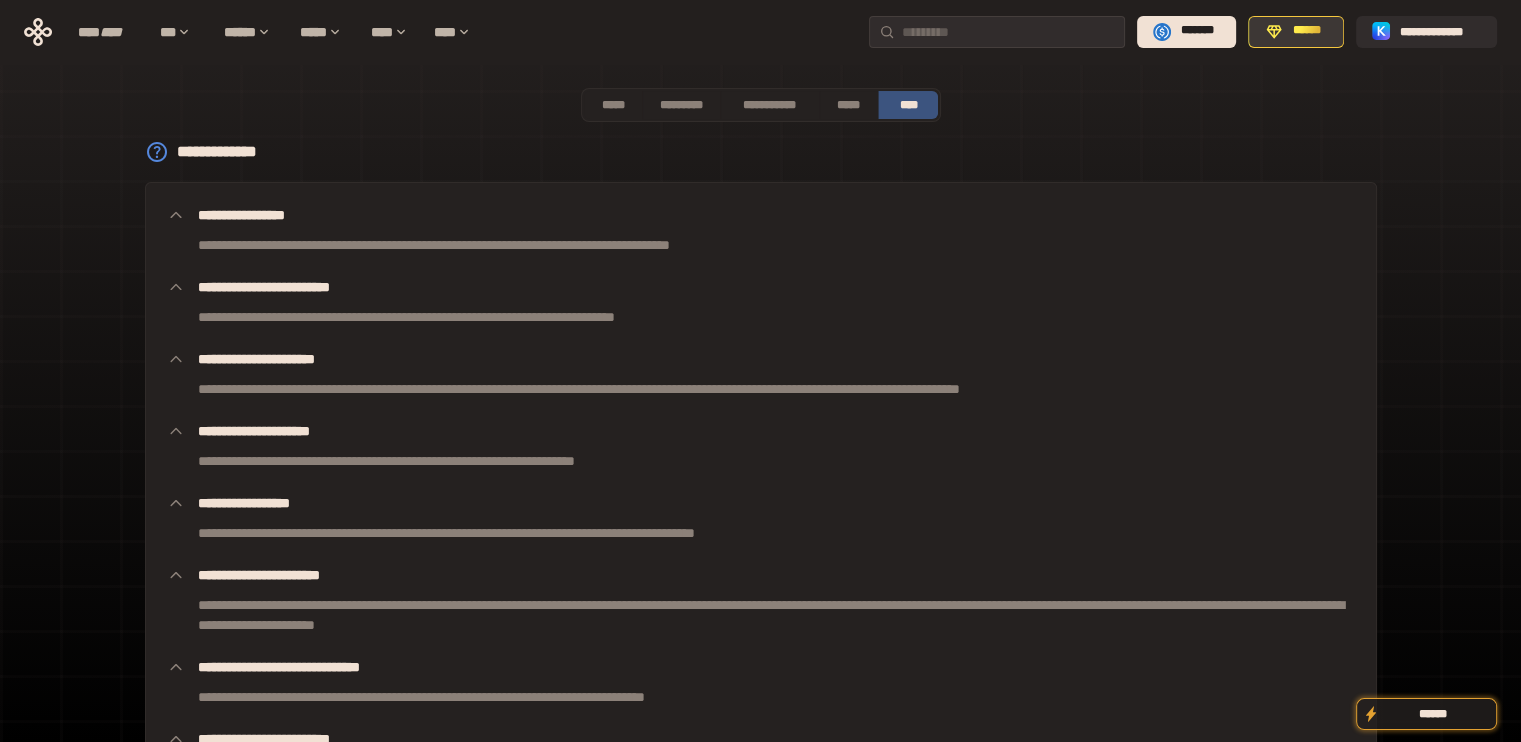 click on "******" at bounding box center [1296, 32] 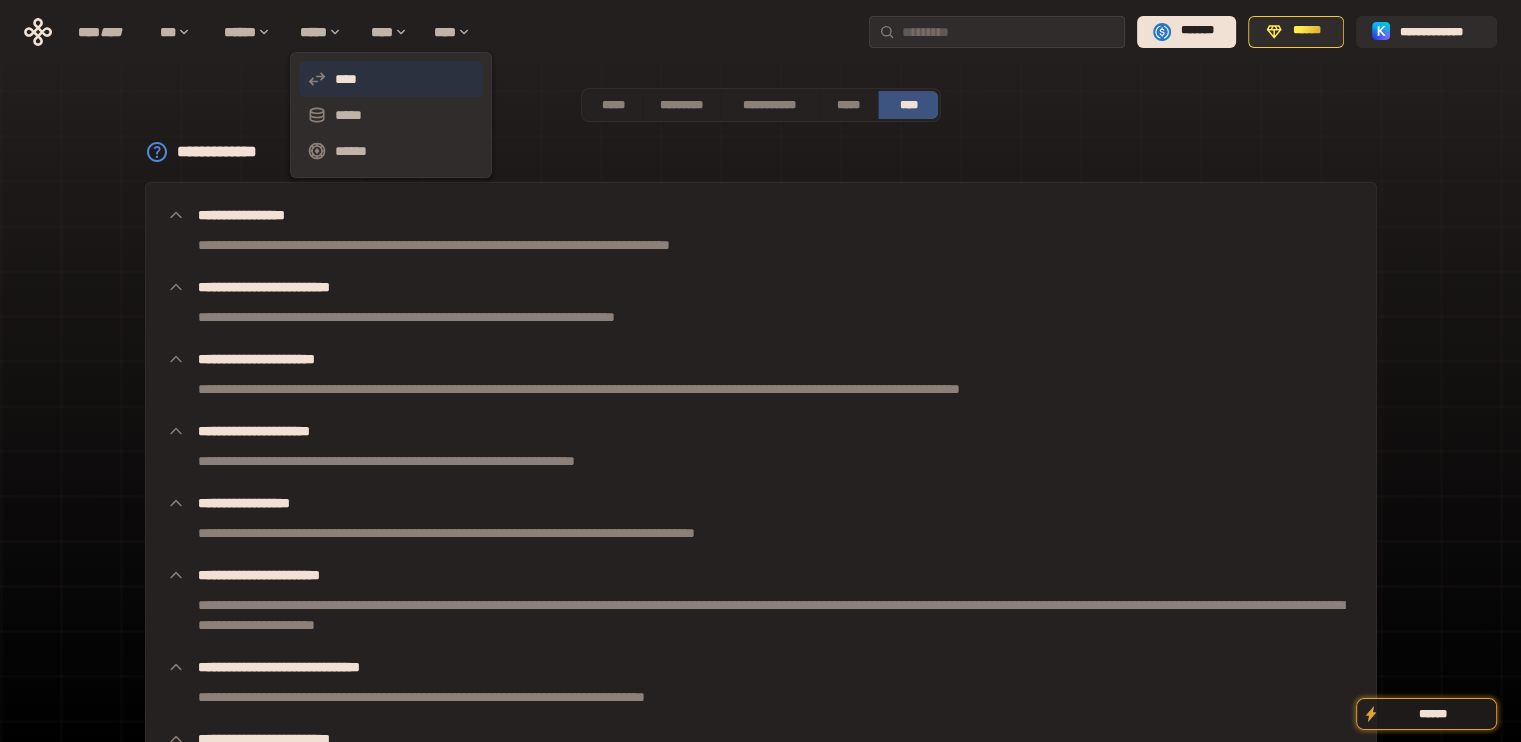 click 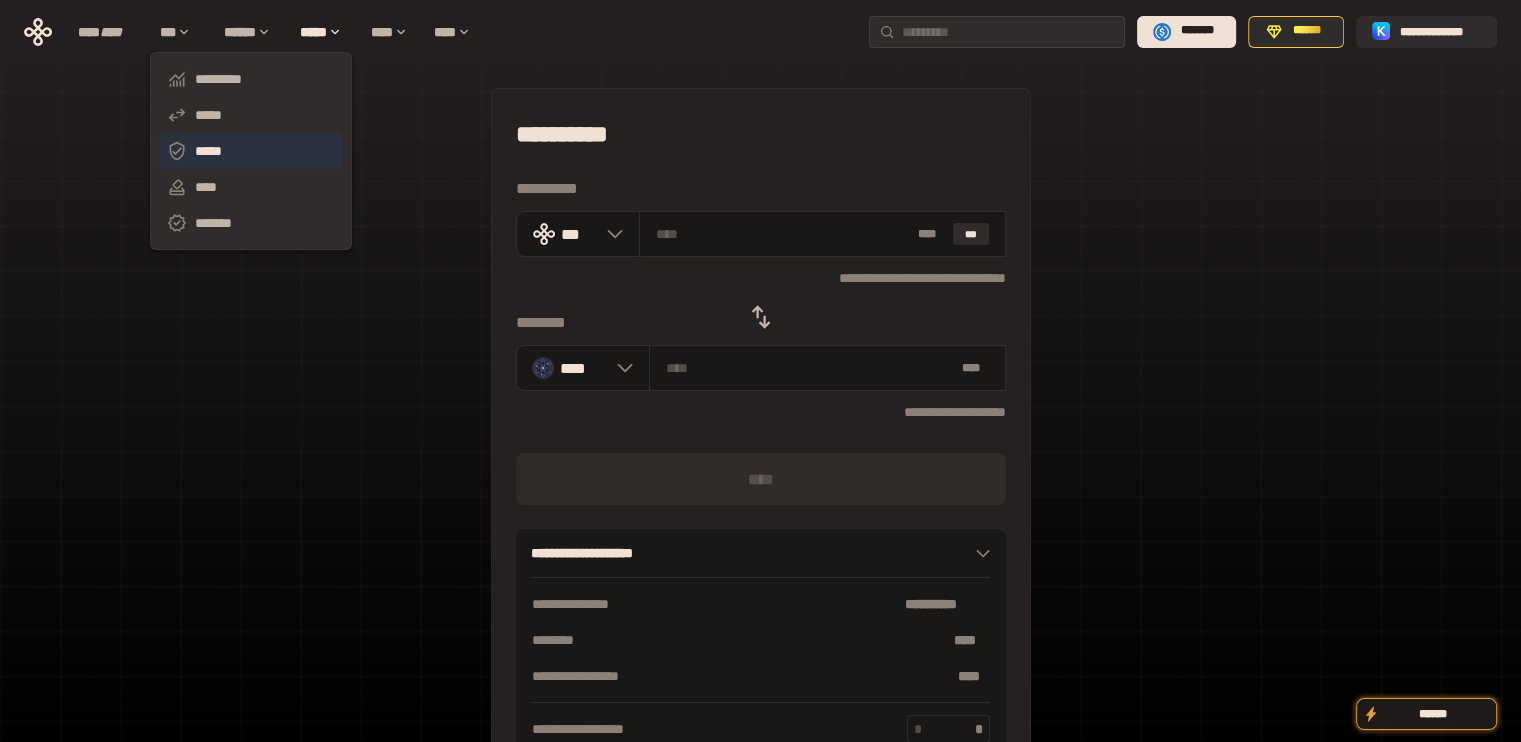 click on "*****" at bounding box center [251, 151] 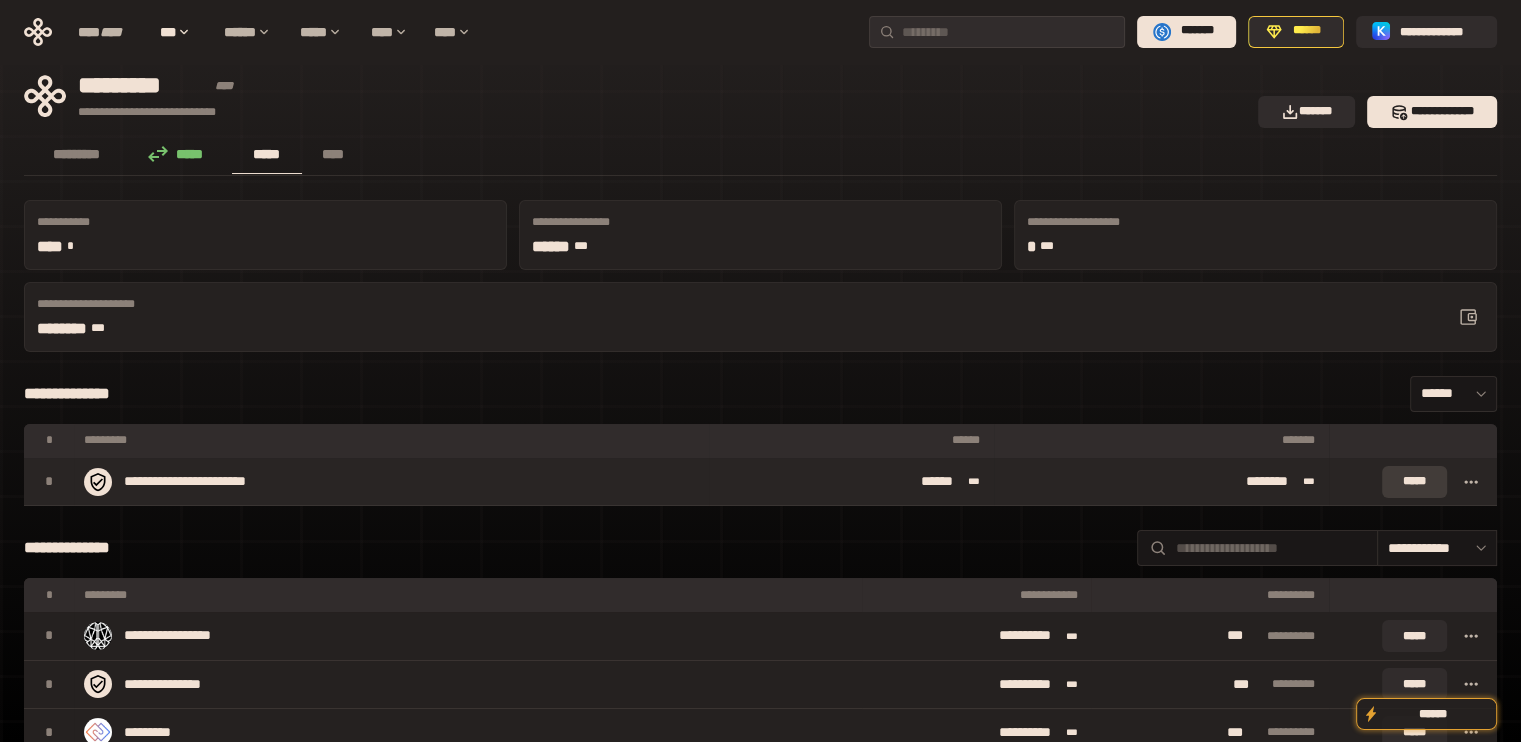 click on "*****" at bounding box center [1414, 482] 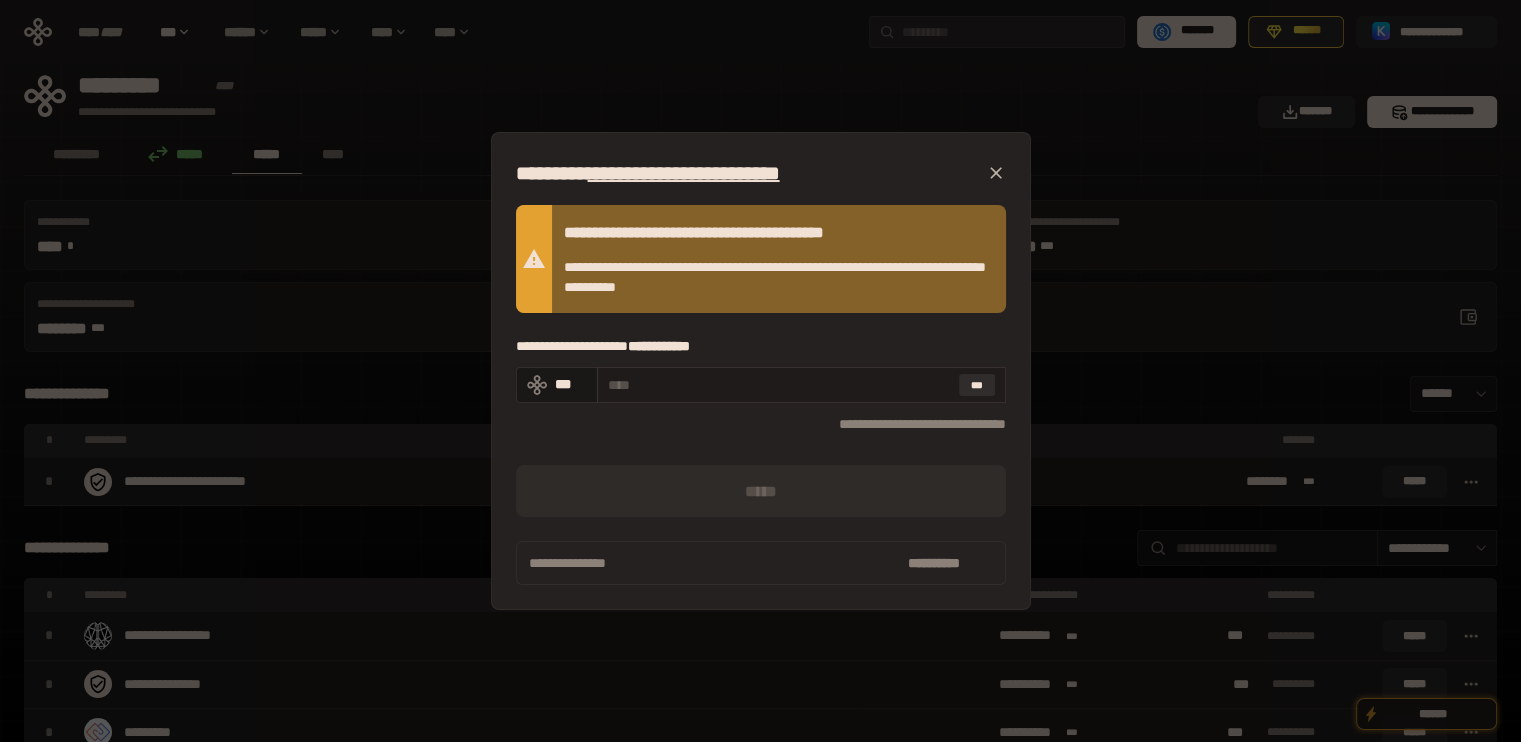 click at bounding box center (779, 385) 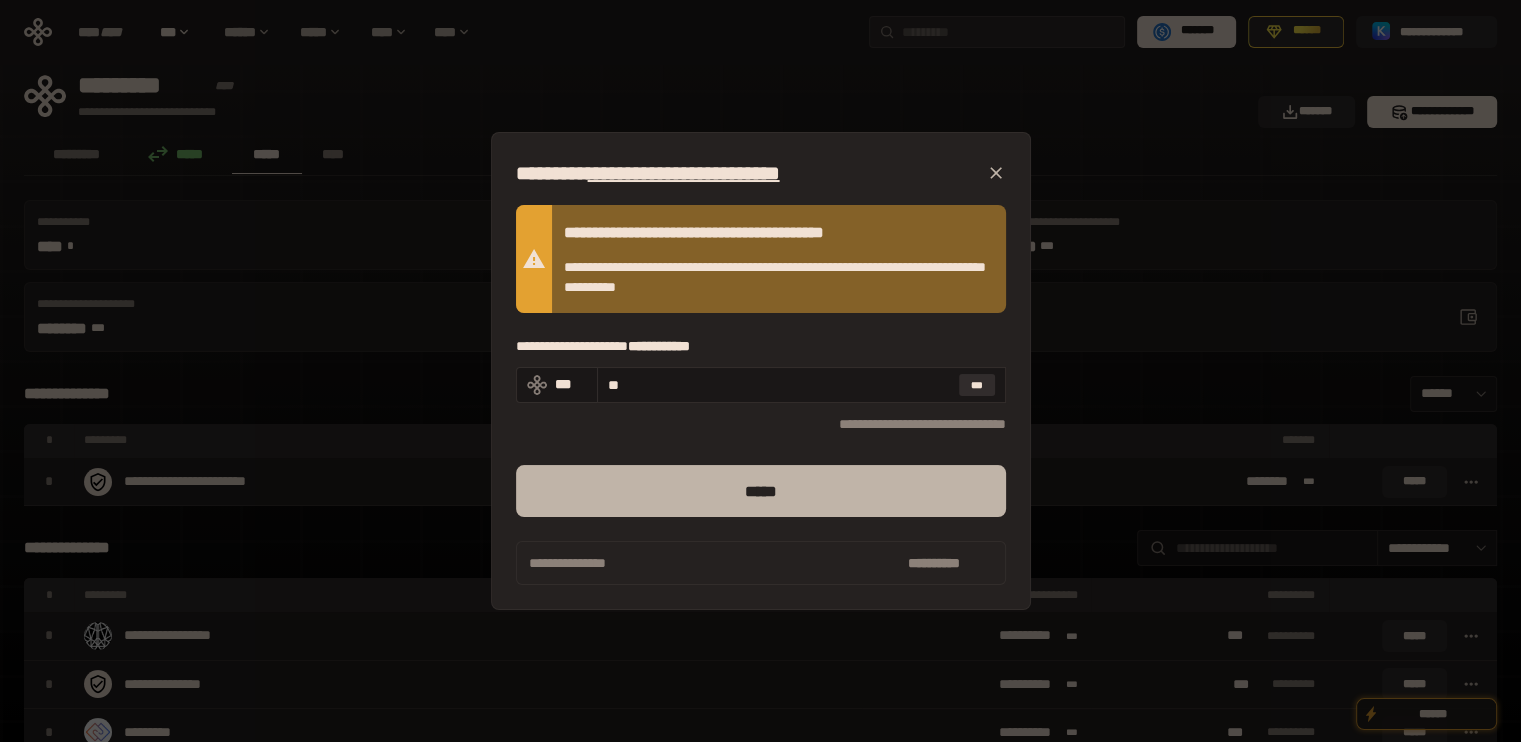 click on "*****" at bounding box center [761, 491] 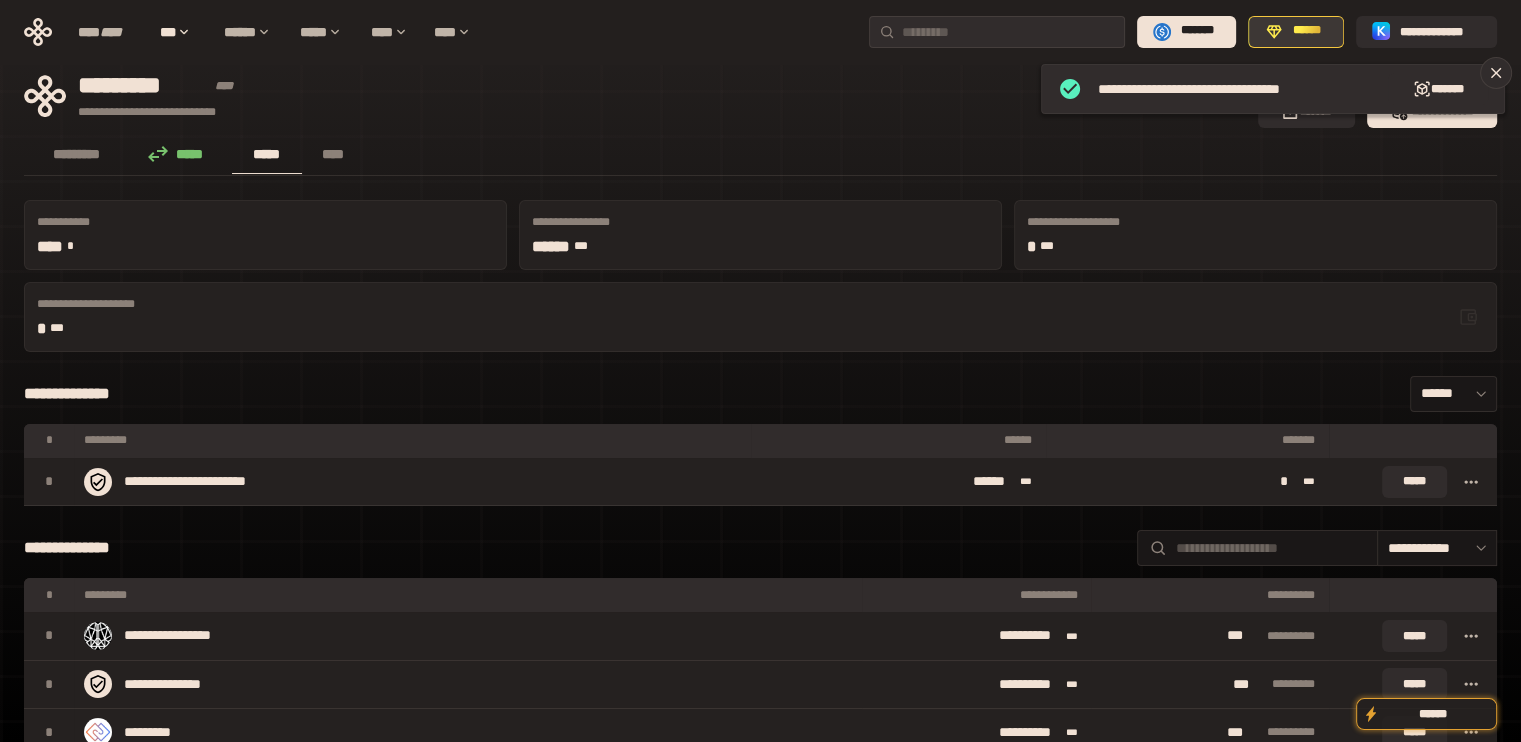 click on "******" at bounding box center (1296, 32) 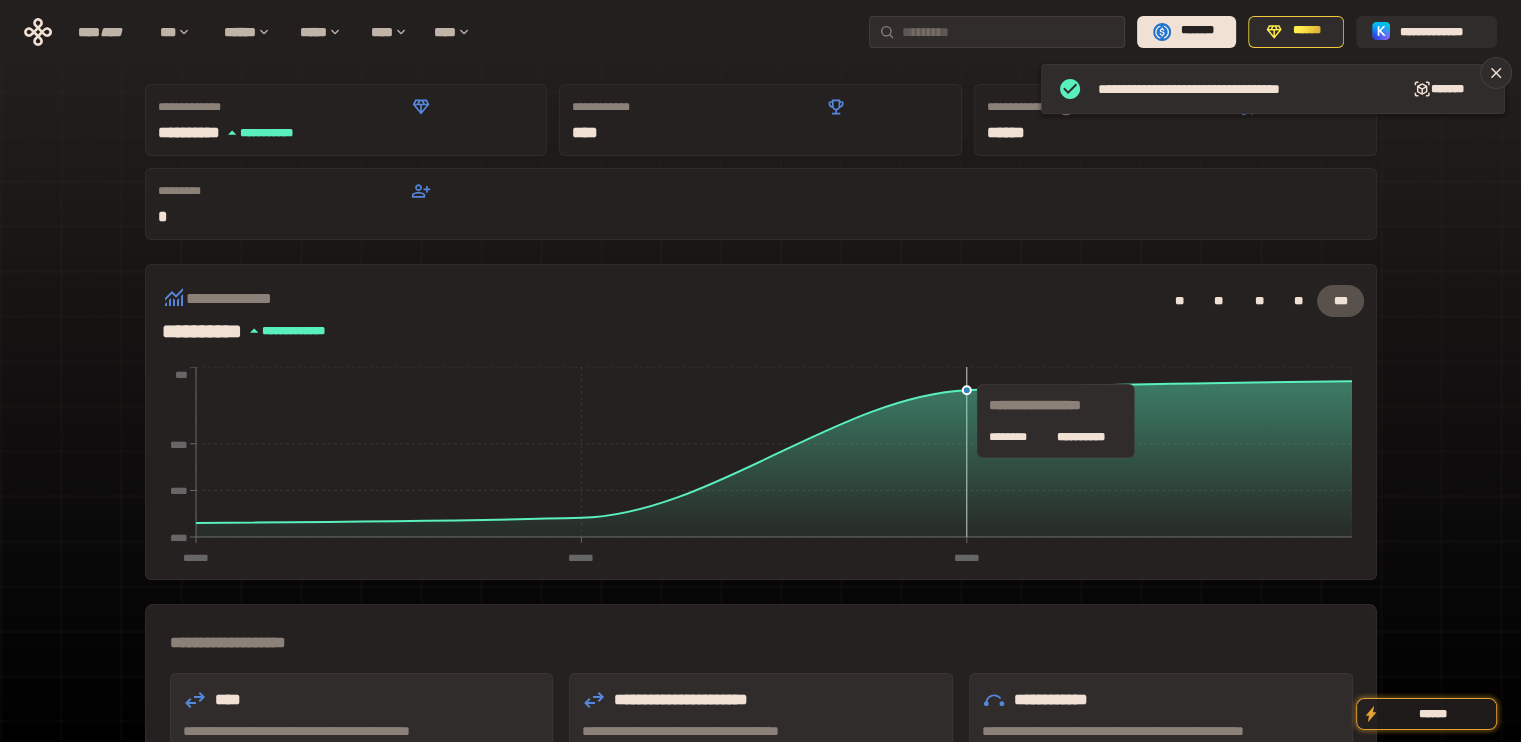 scroll, scrollTop: 0, scrollLeft: 0, axis: both 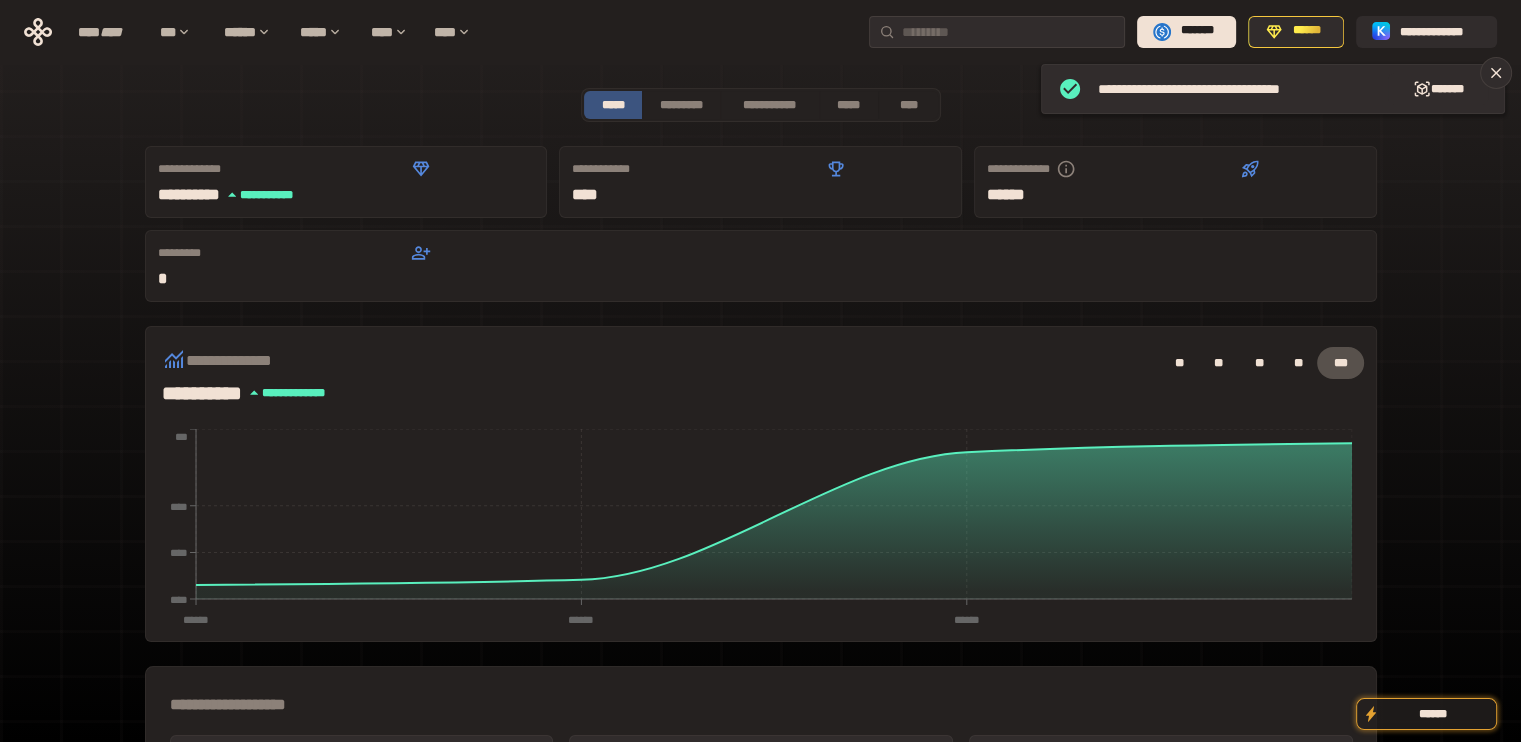 click 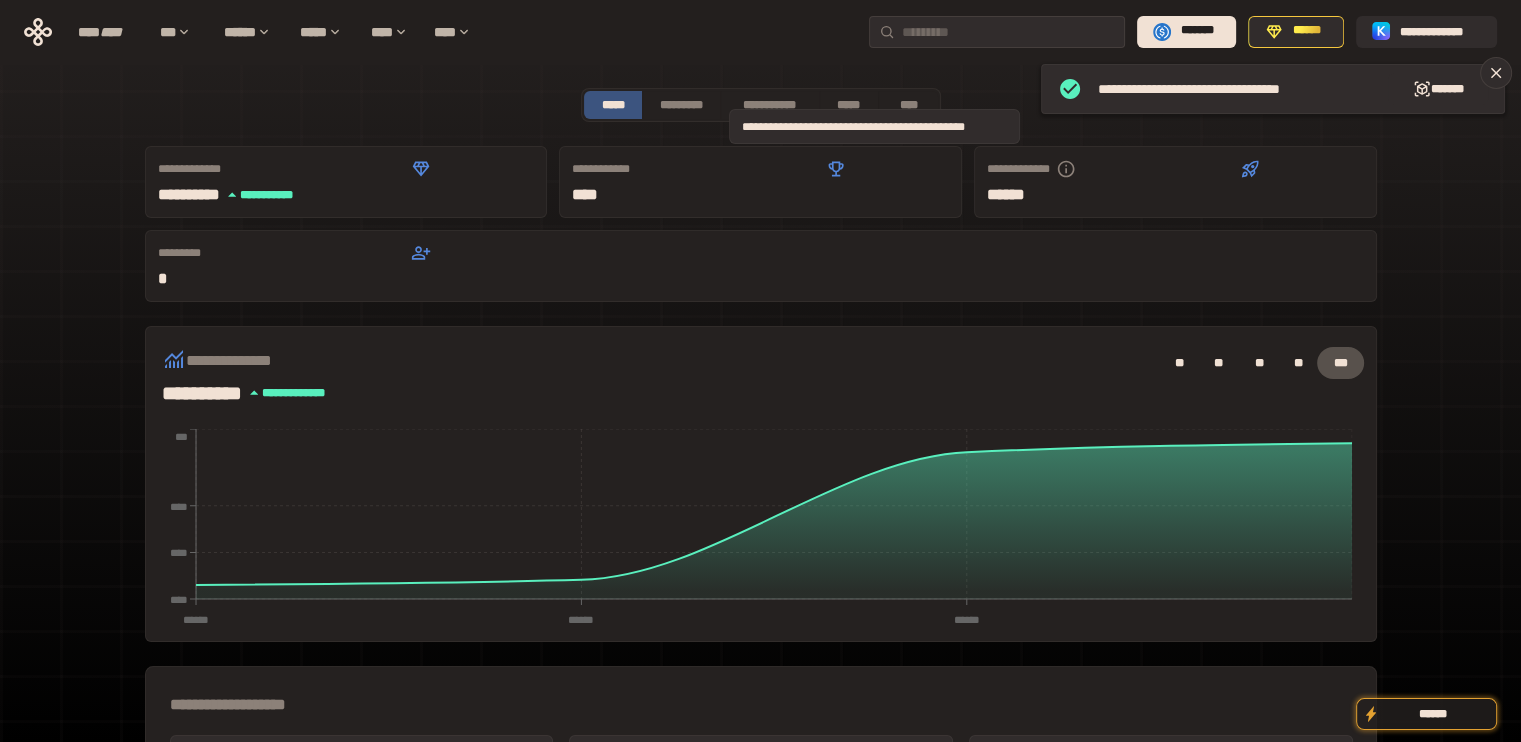 click 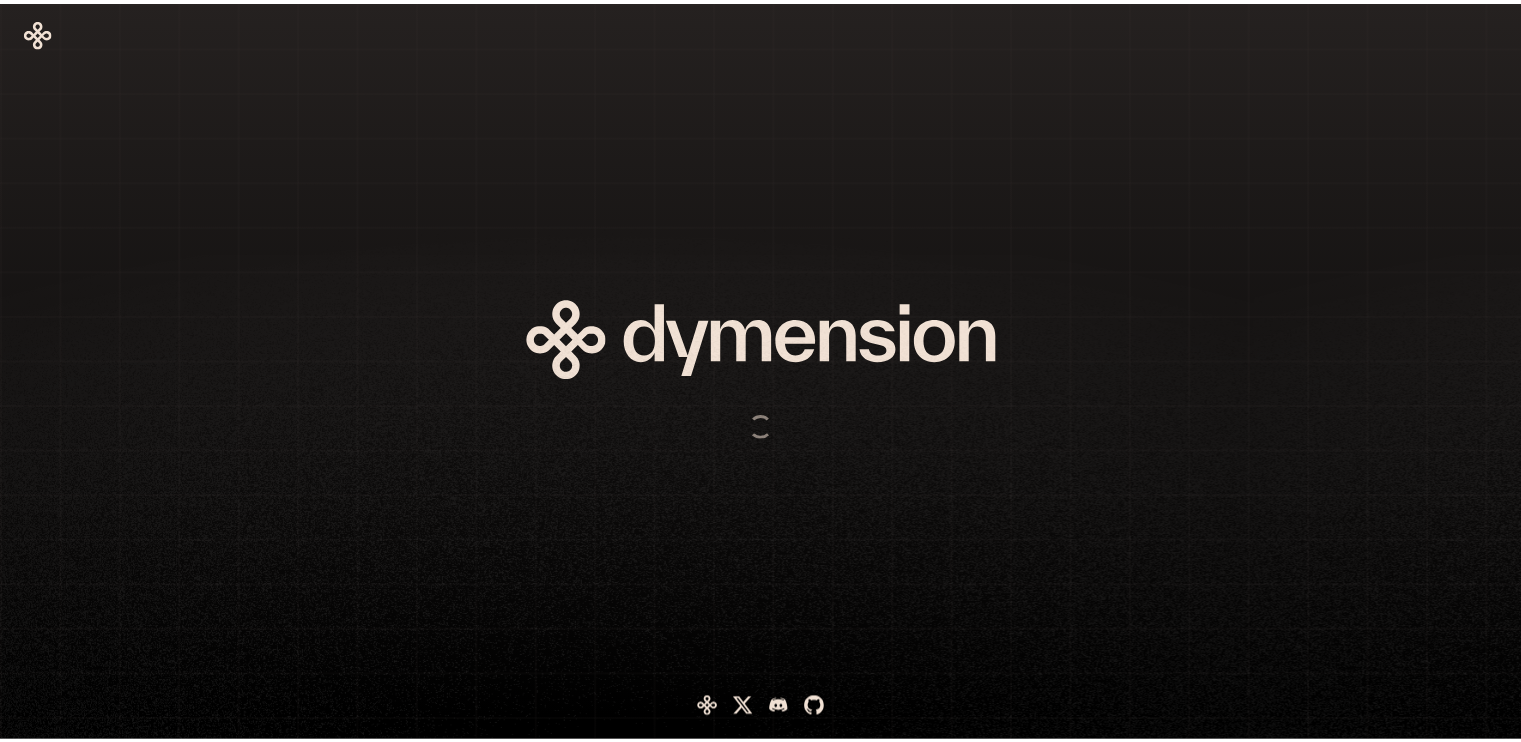 scroll, scrollTop: 0, scrollLeft: 0, axis: both 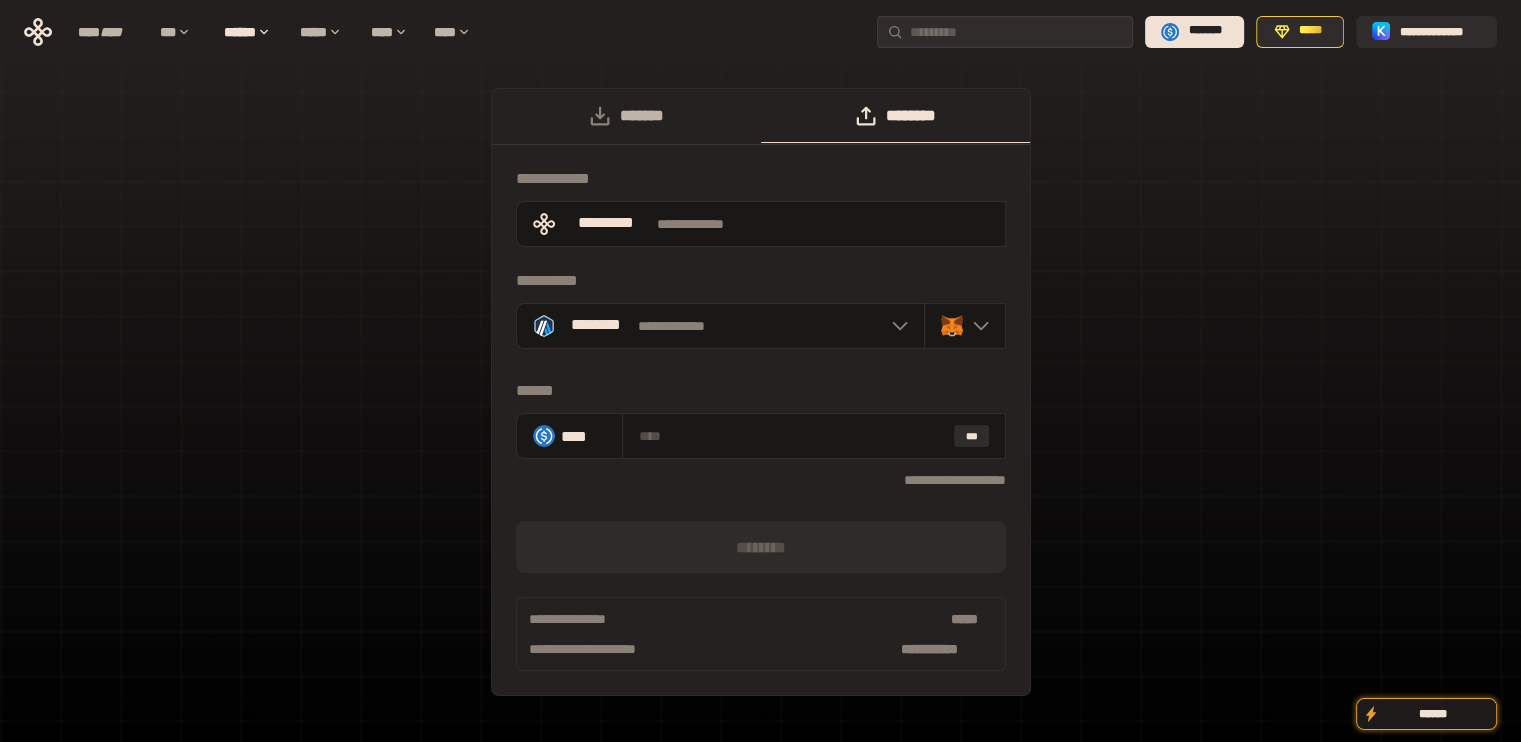 click on "*******" at bounding box center (626, 116) 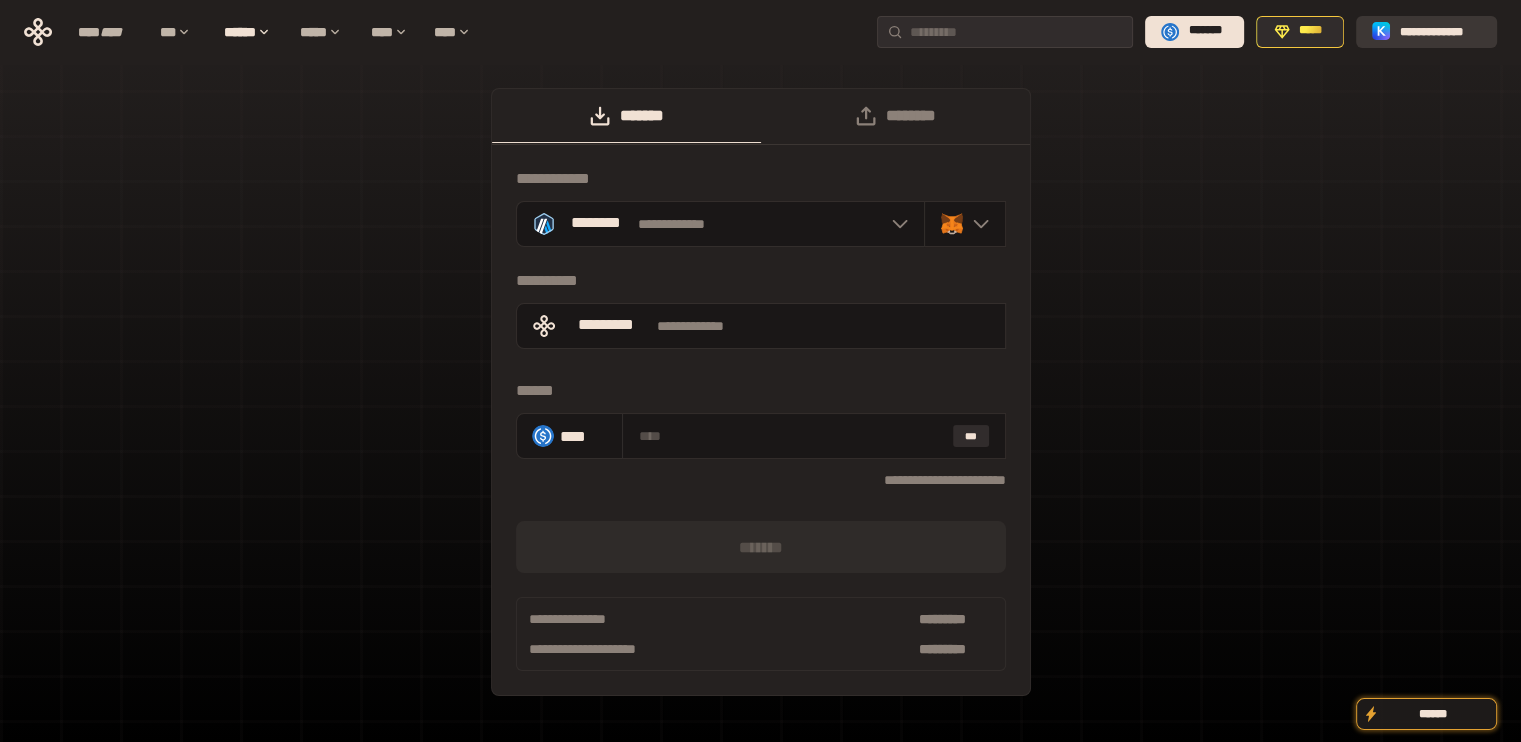 click on "**********" at bounding box center [1440, 31] 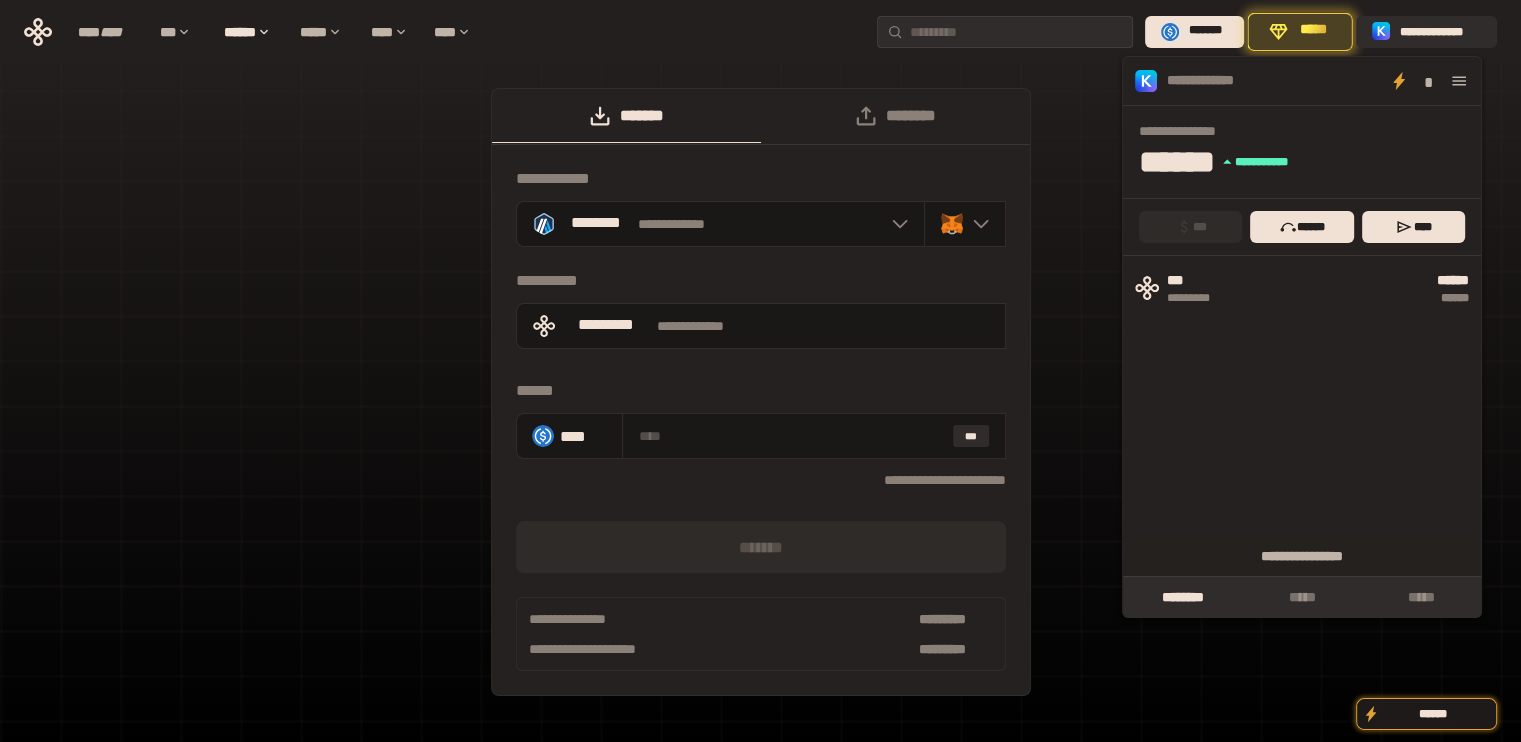 click on "**********" at bounding box center [760, 402] 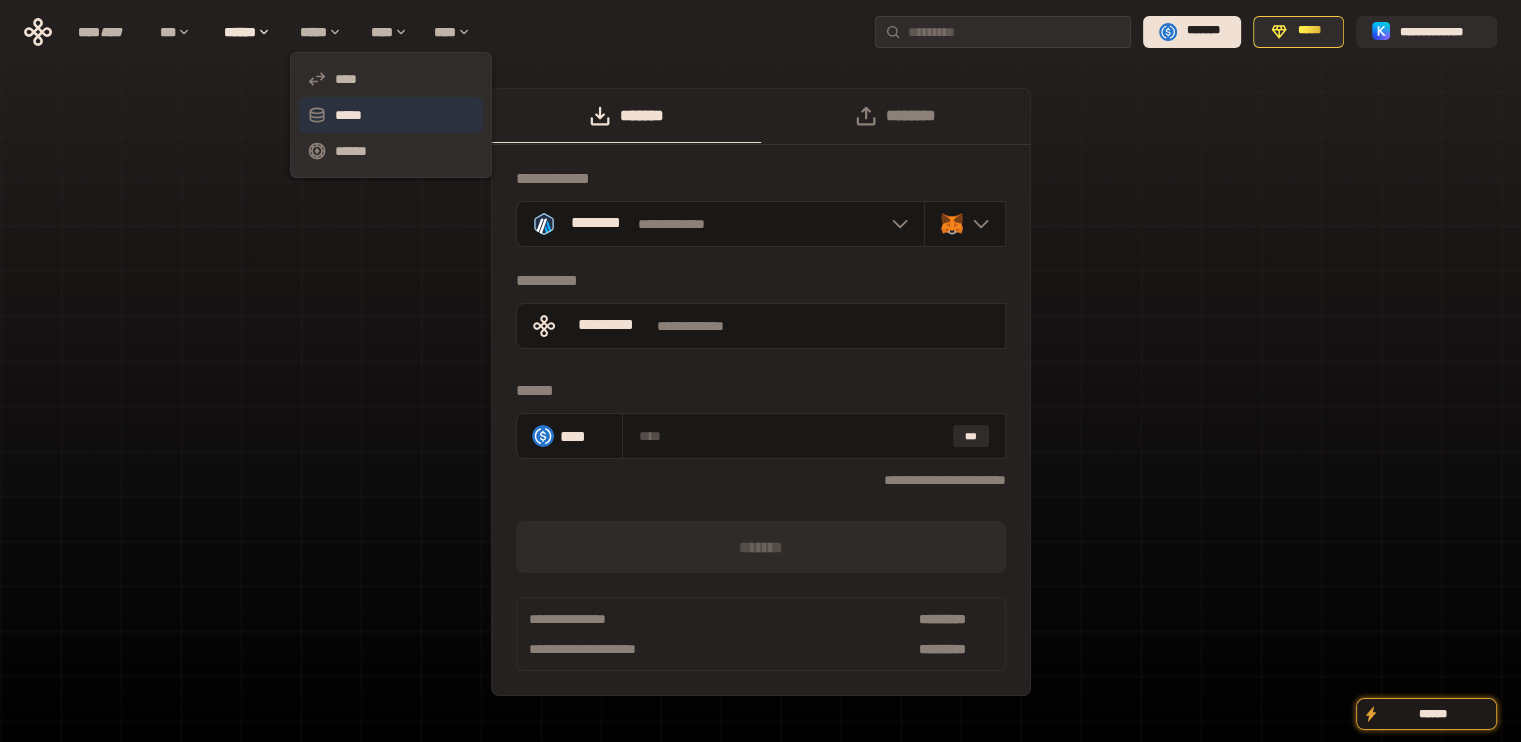 click on "*****" at bounding box center [391, 115] 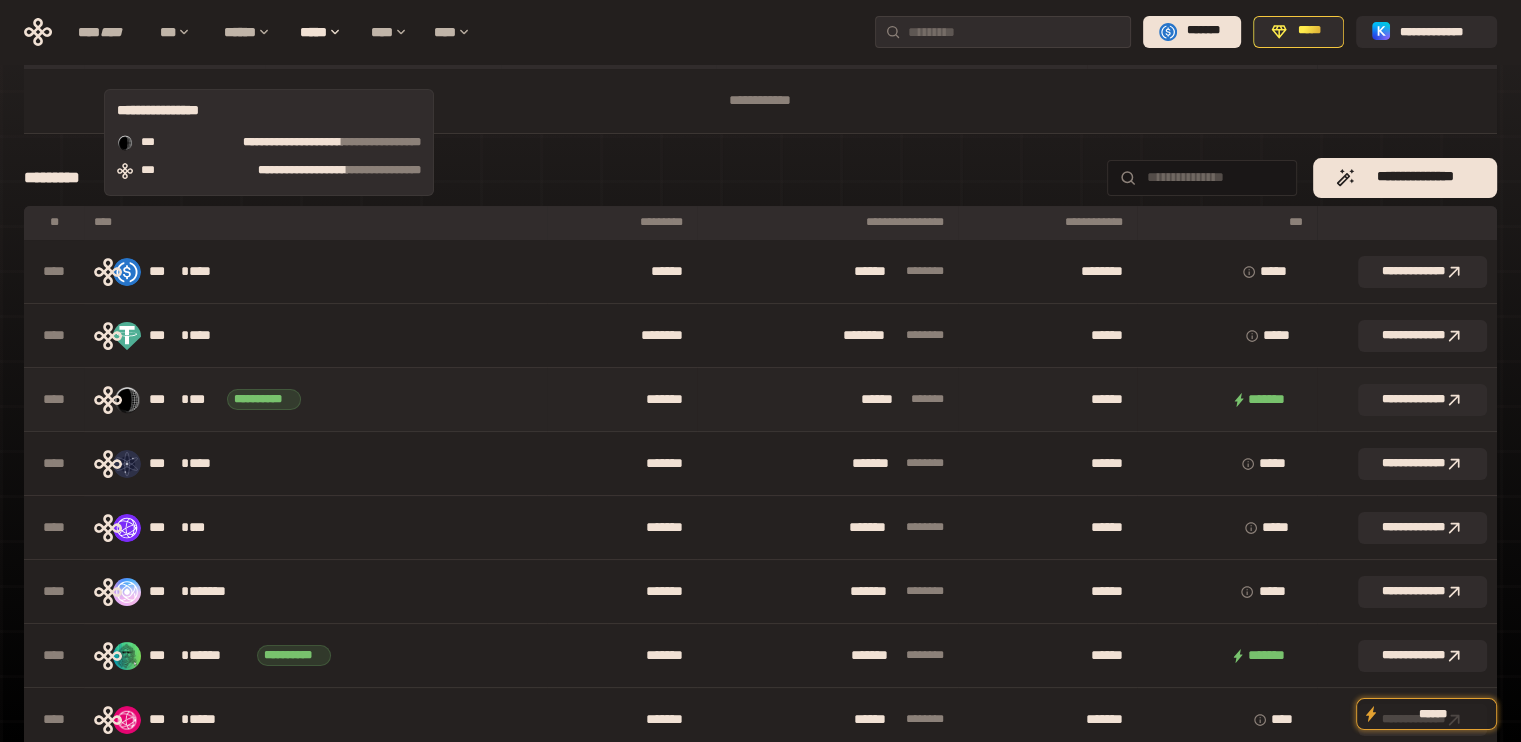 scroll, scrollTop: 0, scrollLeft: 0, axis: both 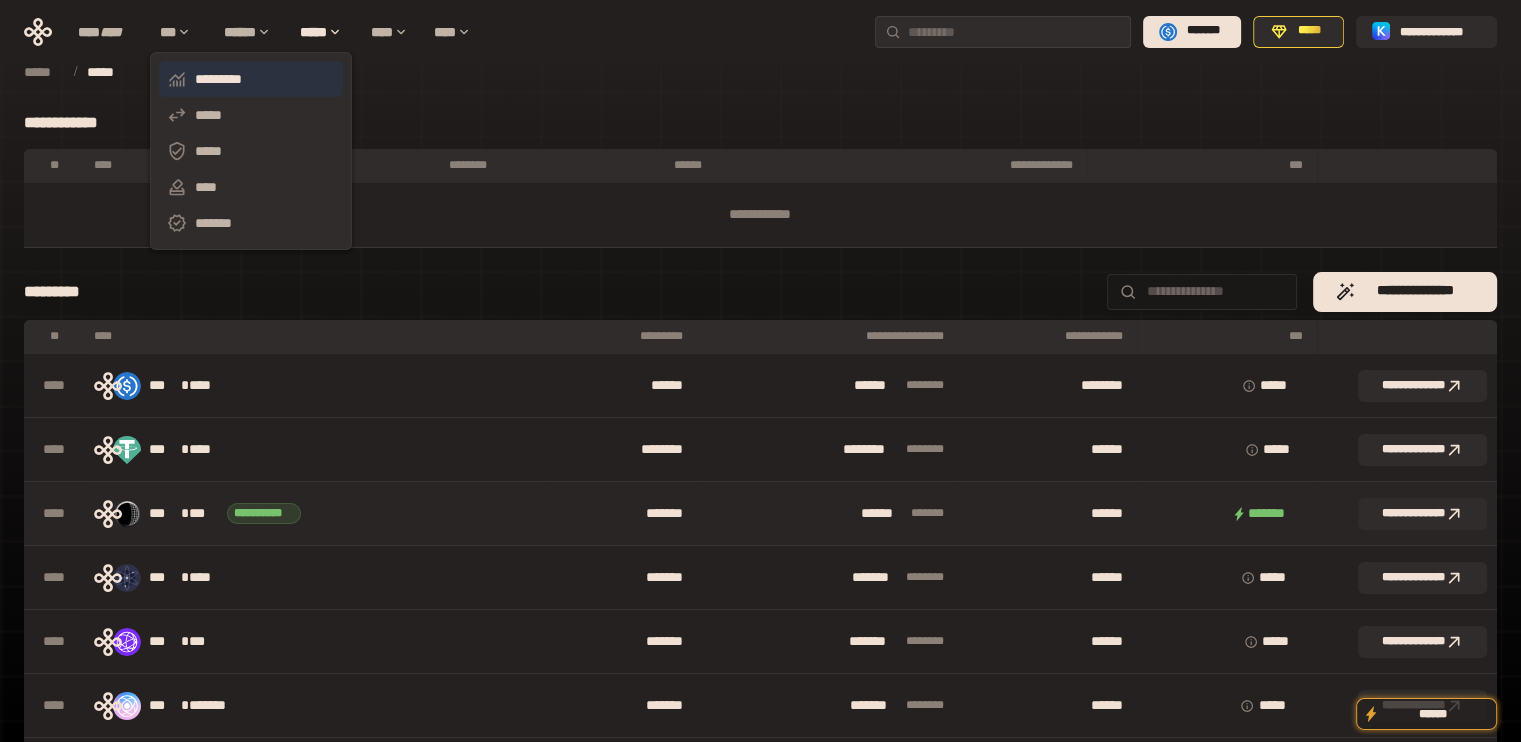 click on "*********" at bounding box center [251, 79] 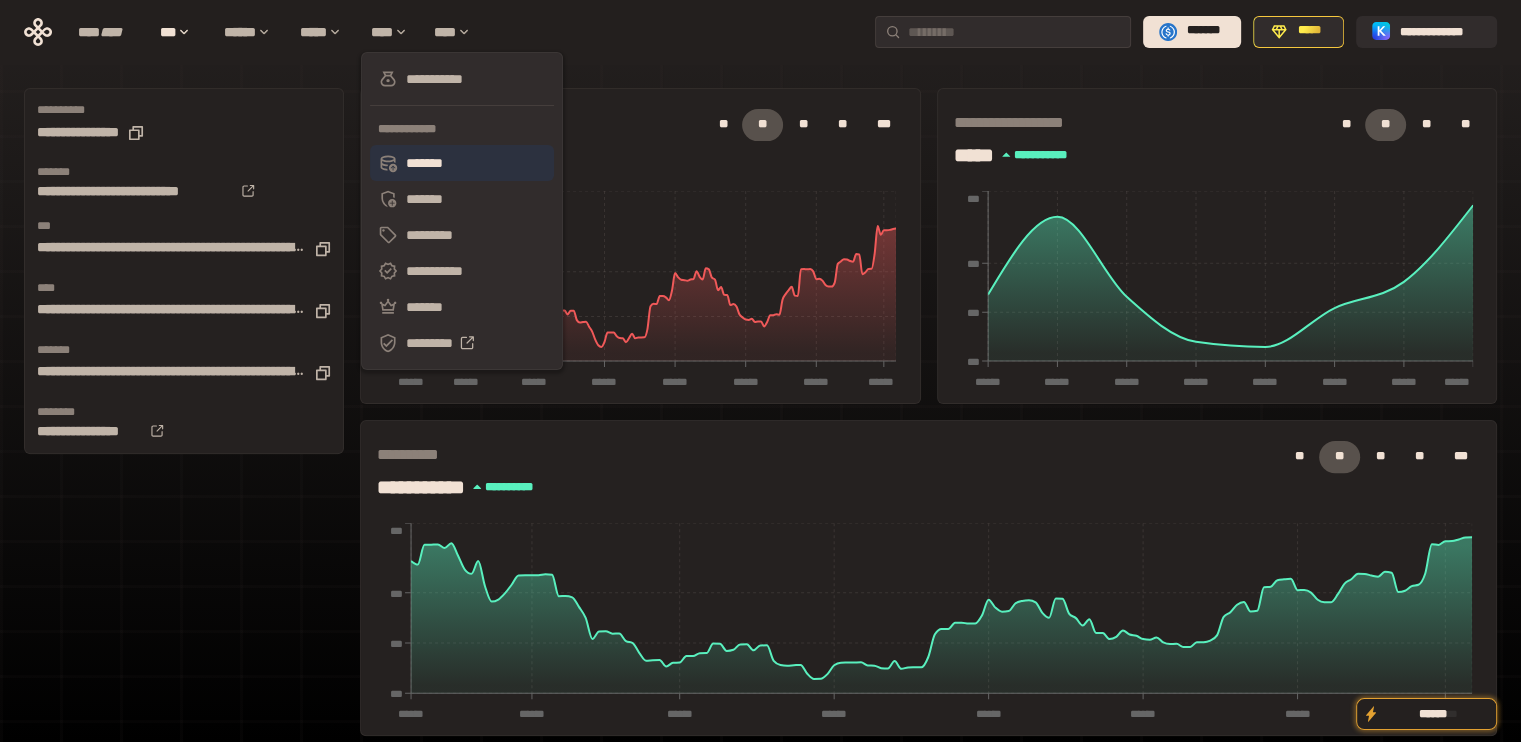 scroll, scrollTop: 100, scrollLeft: 0, axis: vertical 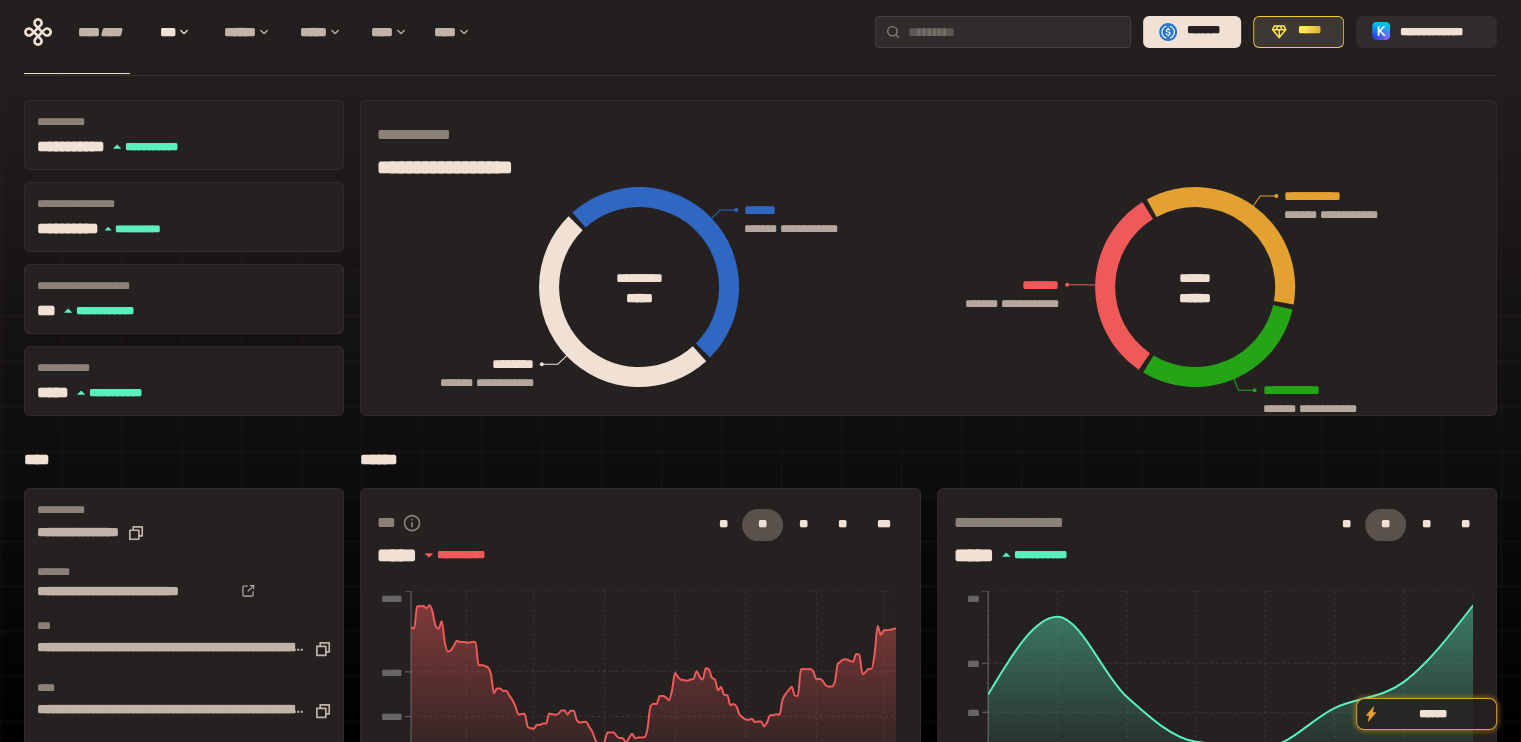 click on "*****" at bounding box center (1298, 32) 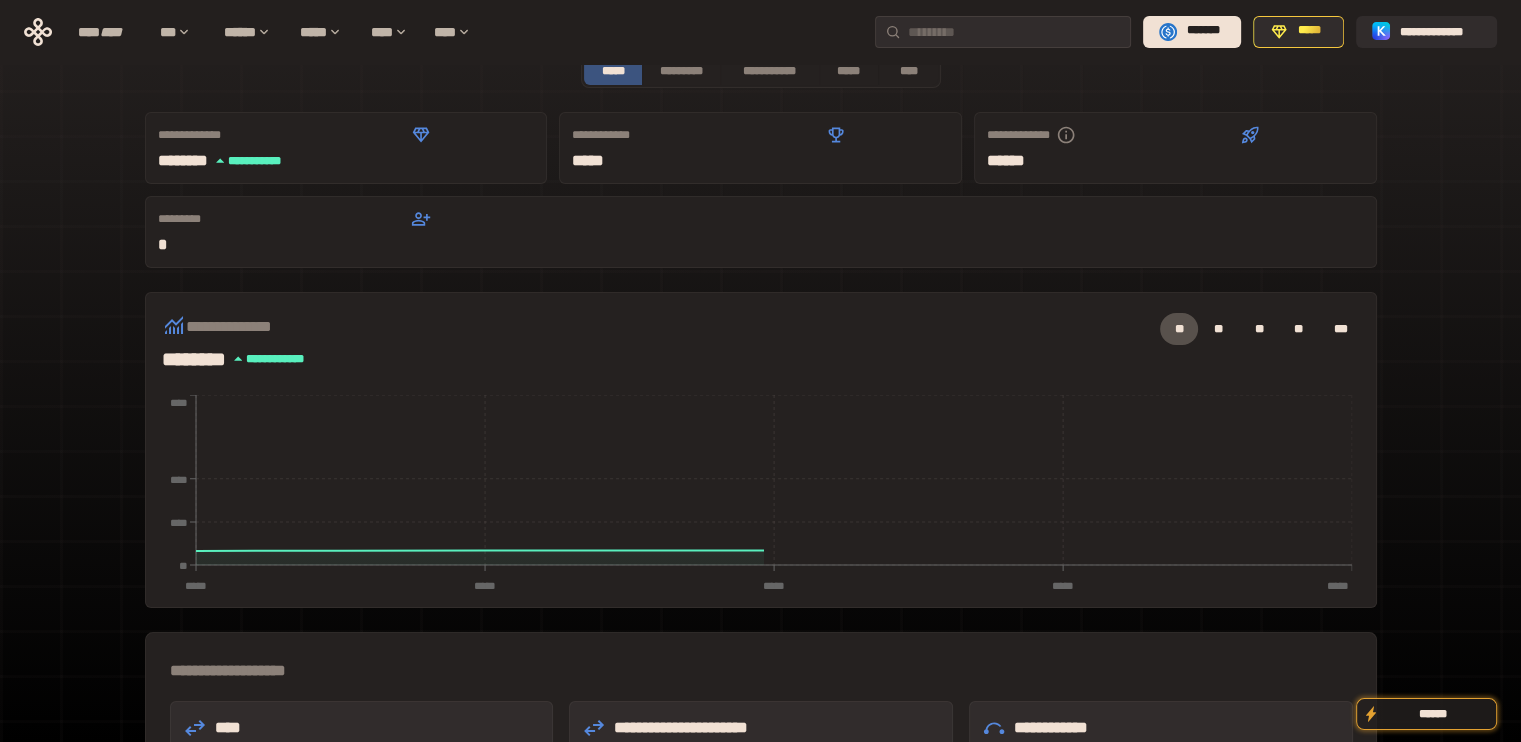 scroll, scrollTop: 0, scrollLeft: 0, axis: both 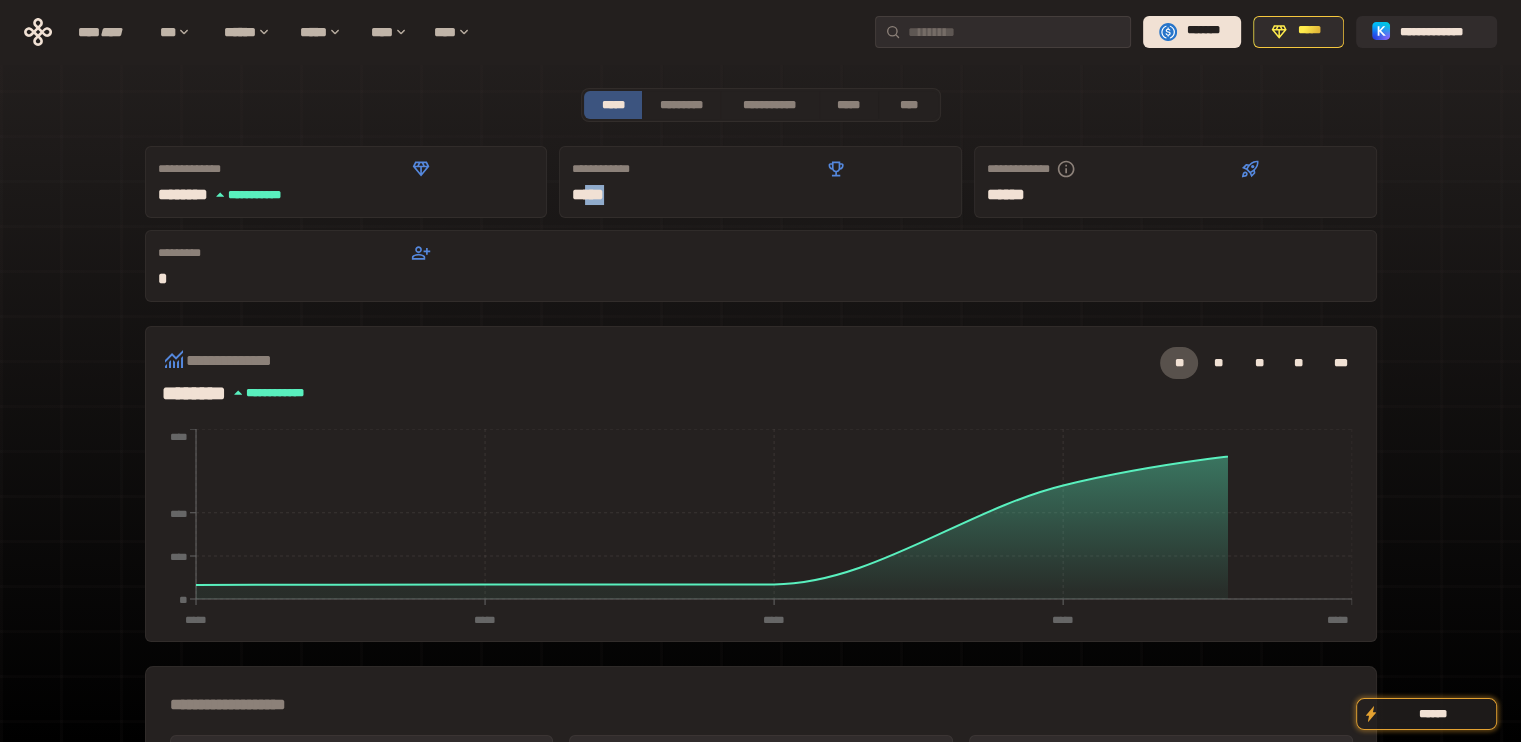 drag, startPoint x: 526, startPoint y: 194, endPoint x: 472, endPoint y: 200, distance: 54.33231 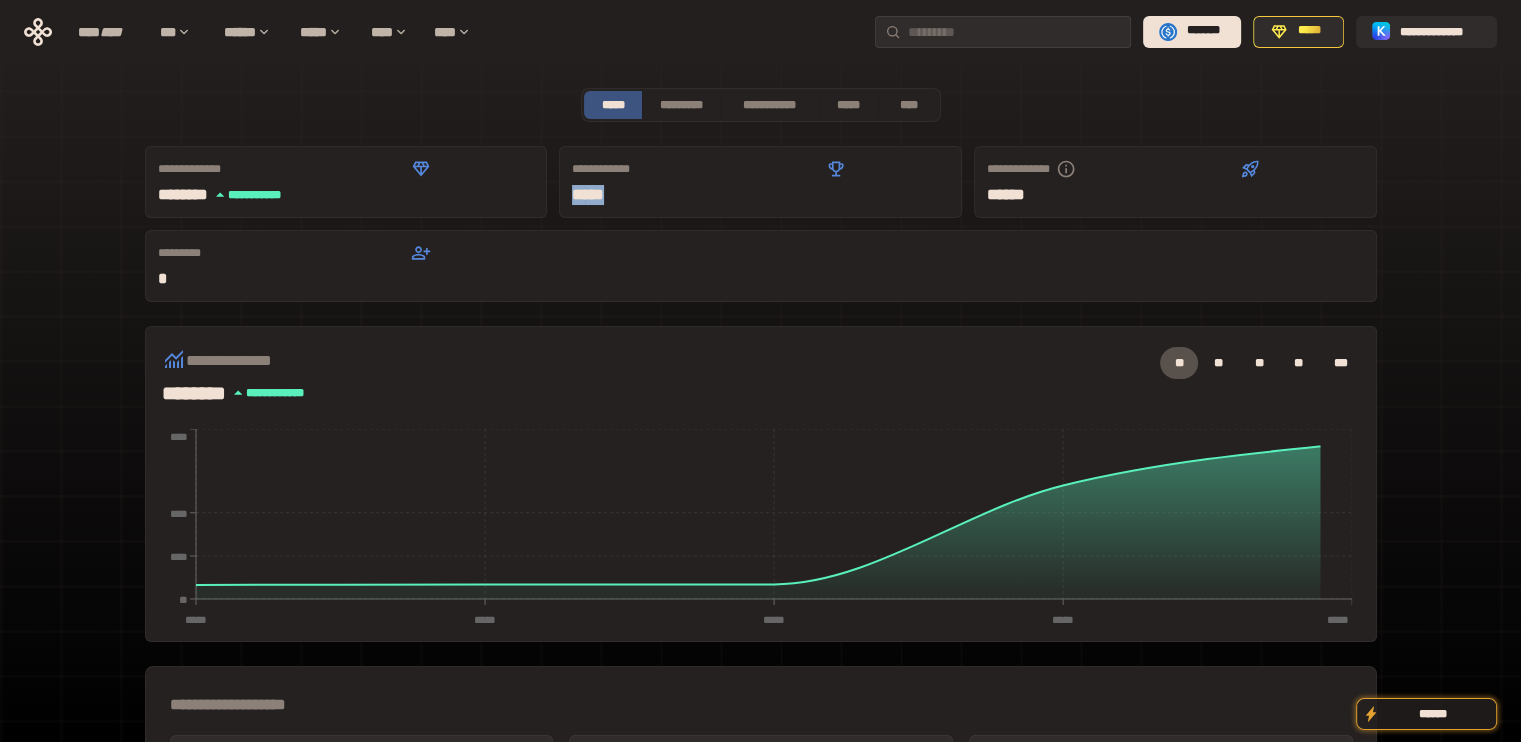 click on "* ****" at bounding box center [708, 195] 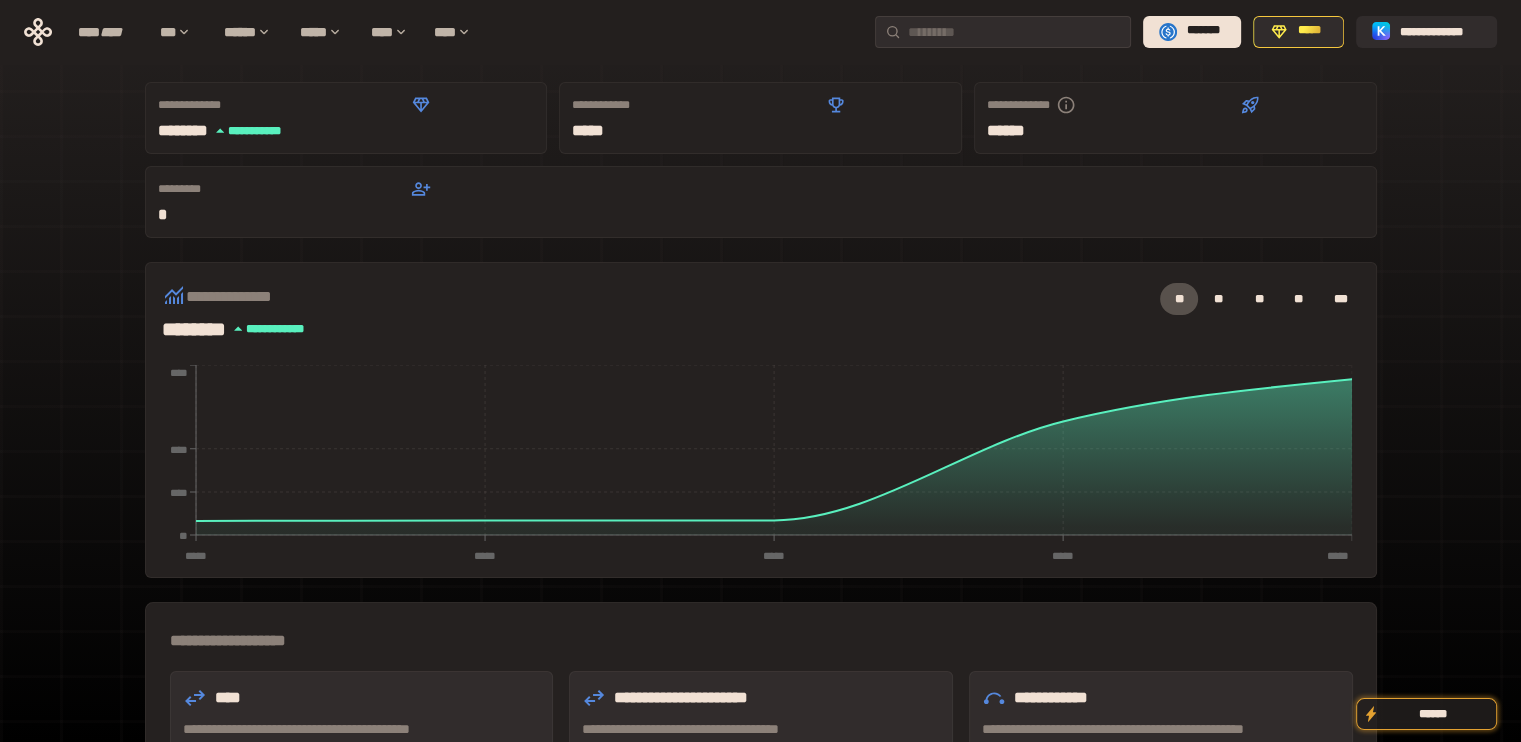 scroll, scrollTop: 0, scrollLeft: 0, axis: both 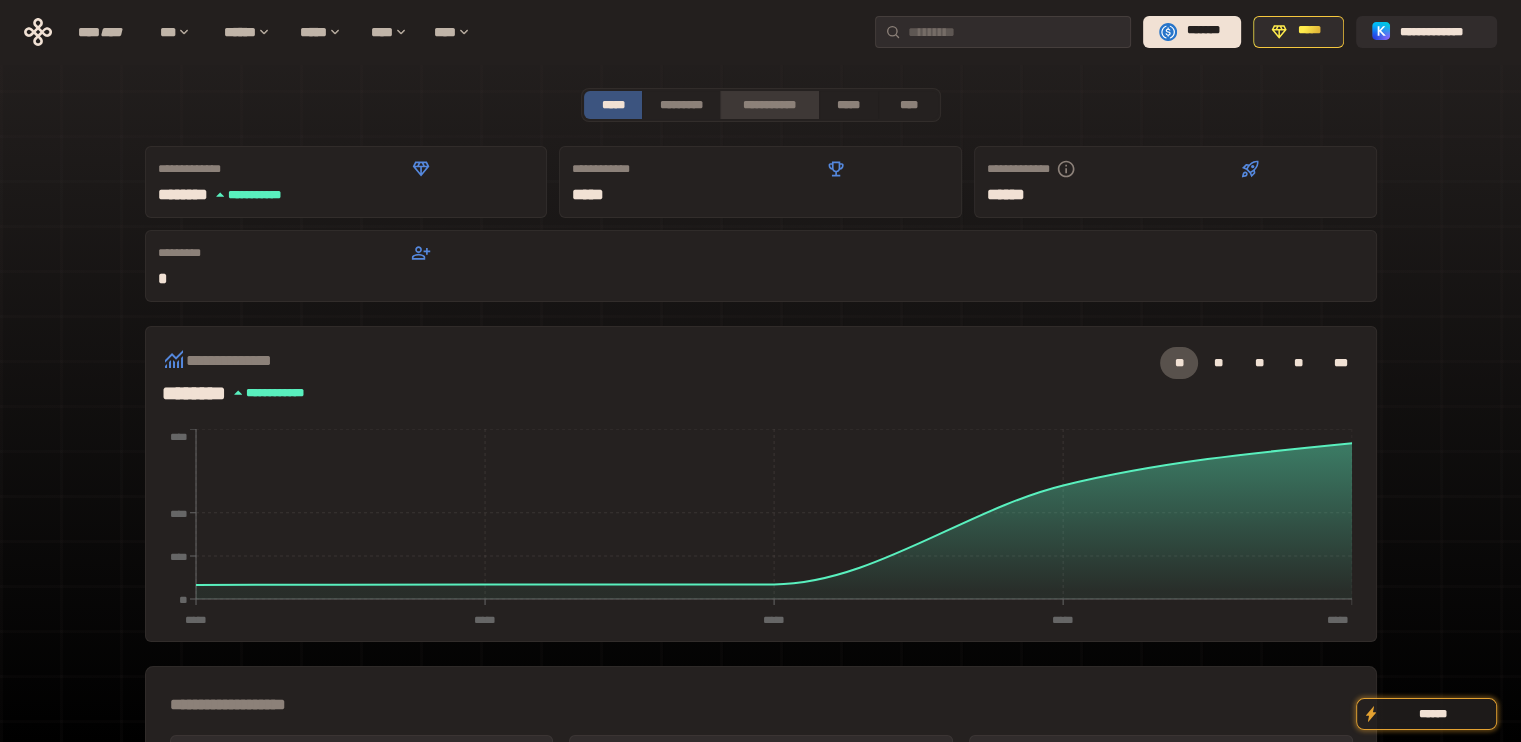 click on "**********" at bounding box center (769, 105) 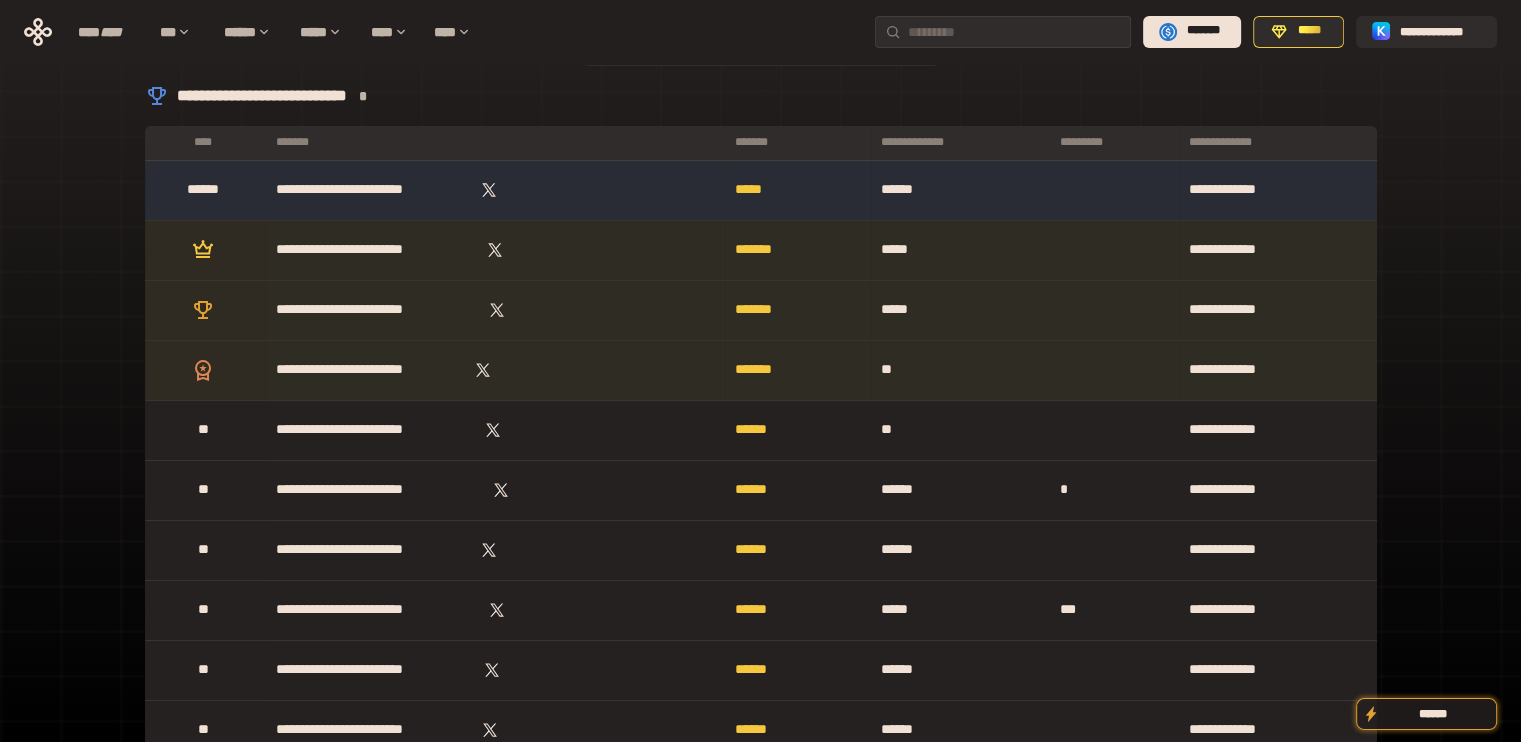 drag, startPoint x: 1437, startPoint y: 187, endPoint x: 1437, endPoint y: 223, distance: 36 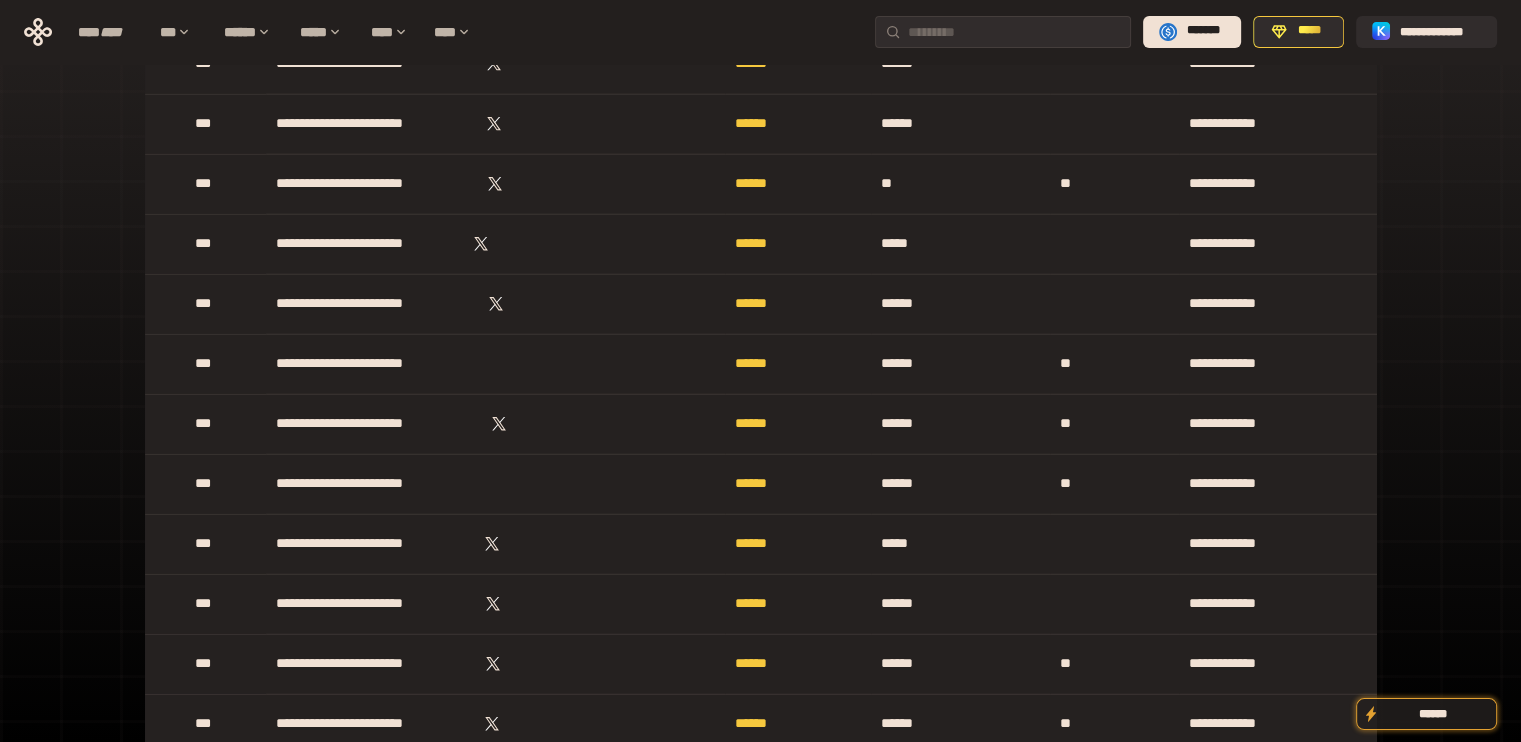 scroll, scrollTop: 5625, scrollLeft: 0, axis: vertical 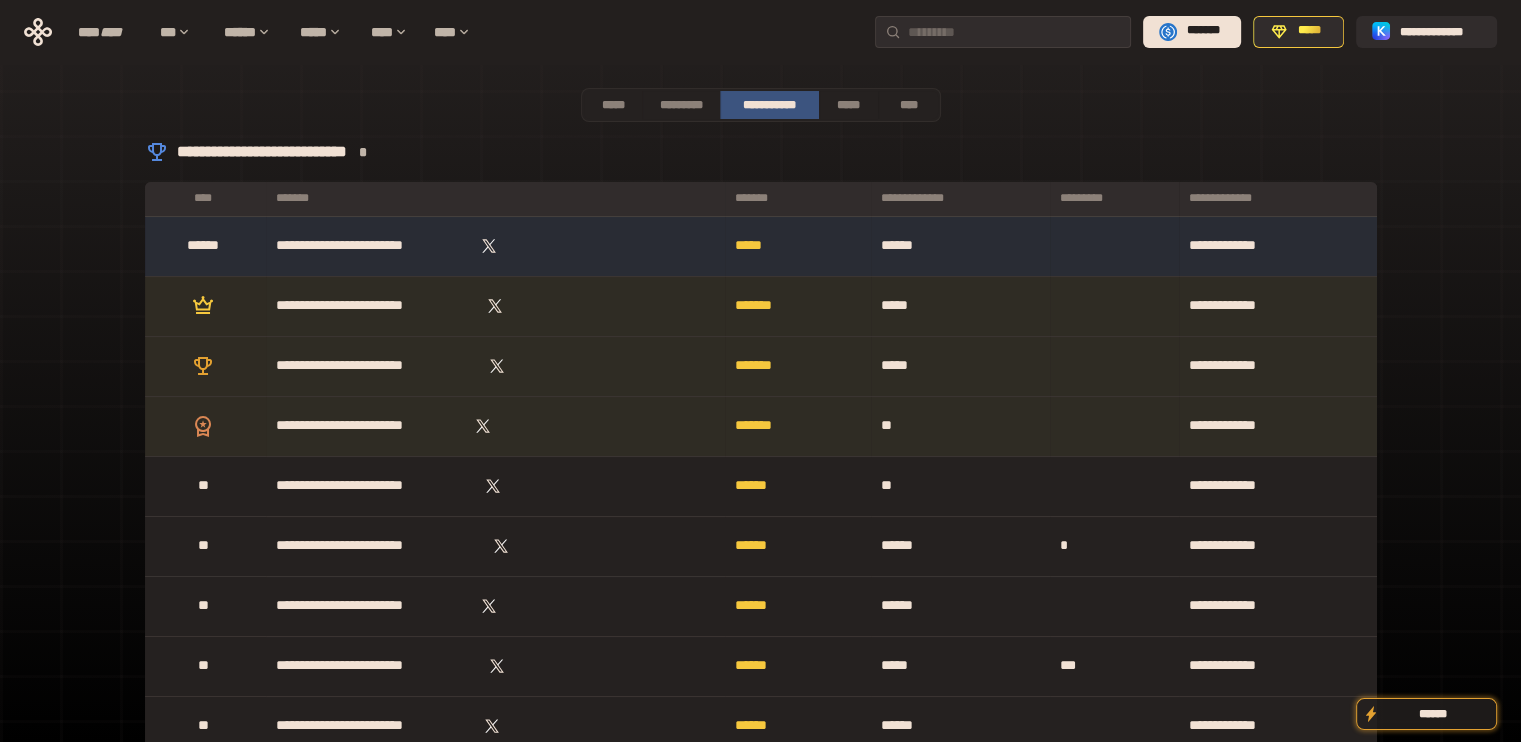 drag, startPoint x: 1422, startPoint y: 636, endPoint x: 1429, endPoint y: 105, distance: 531.04614 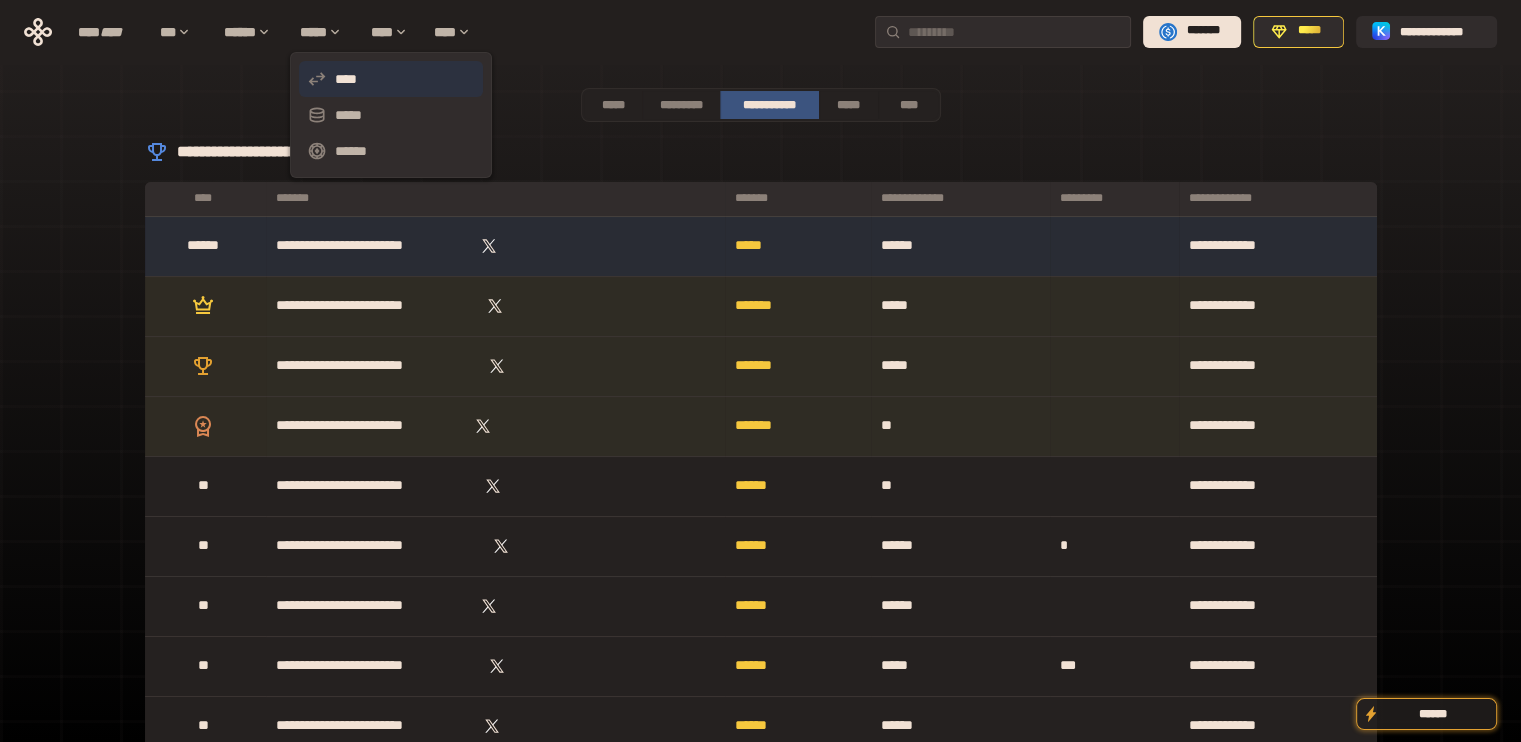 click on "****" at bounding box center (391, 79) 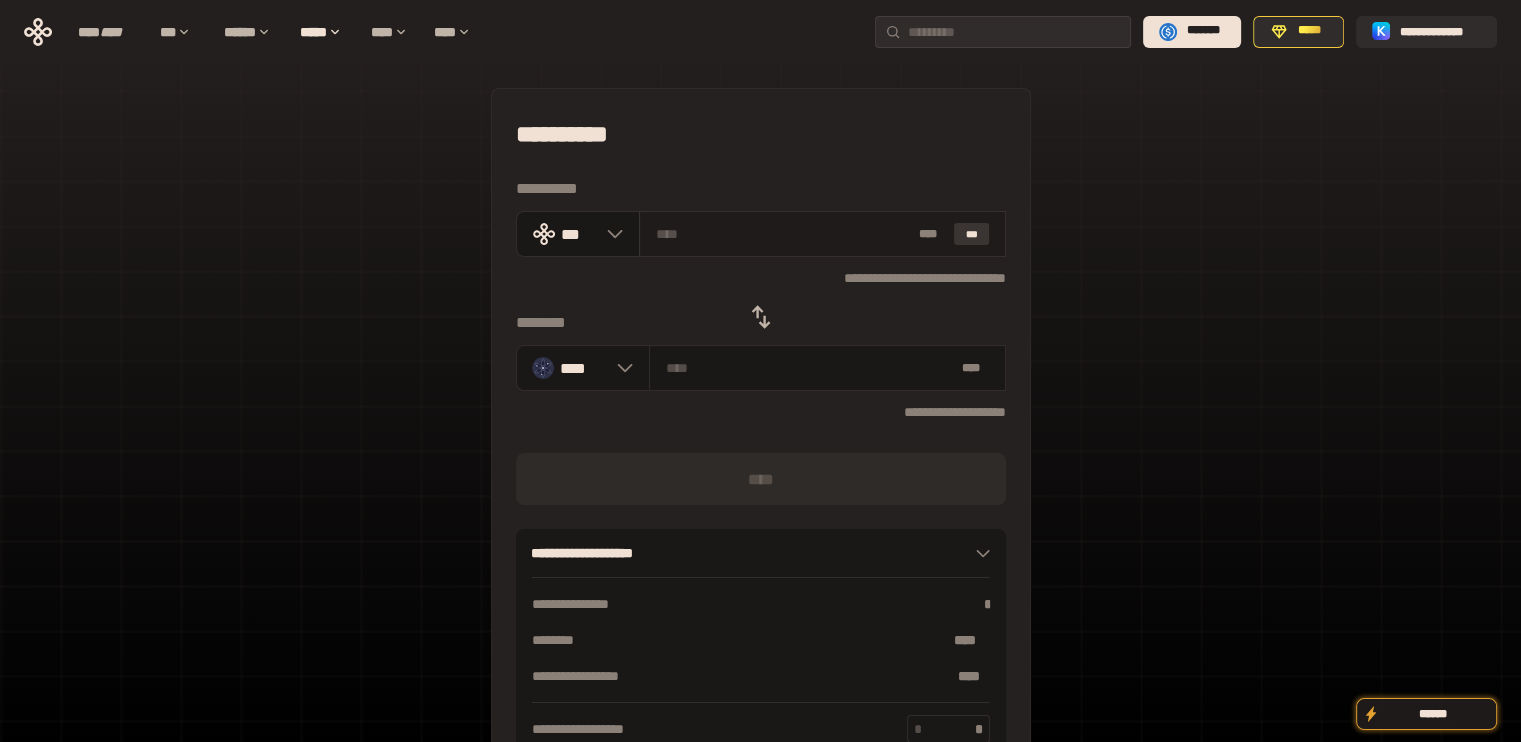 click on "***" at bounding box center [972, 234] 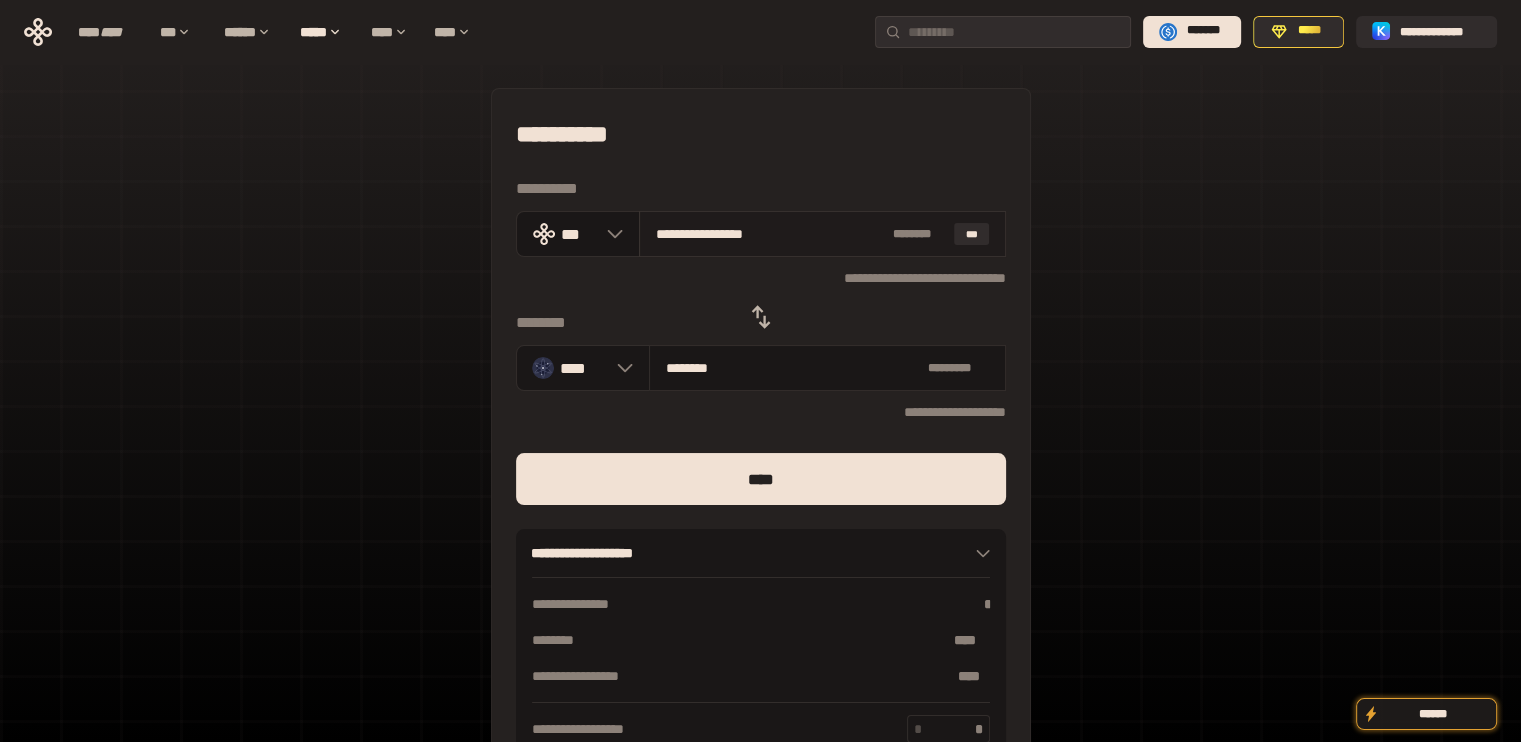 drag, startPoint x: 676, startPoint y: 234, endPoint x: 921, endPoint y: 232, distance: 245.00816 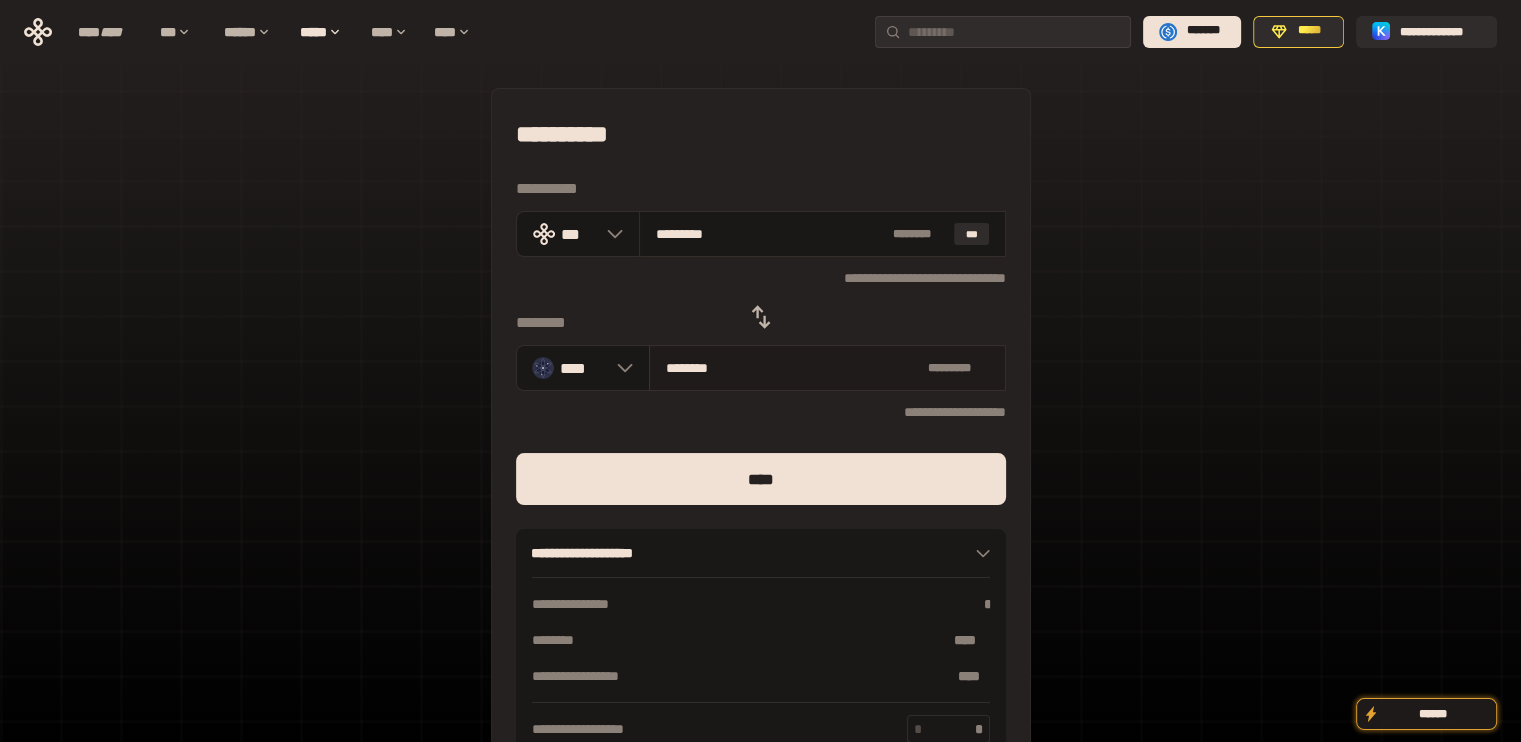 type on "********" 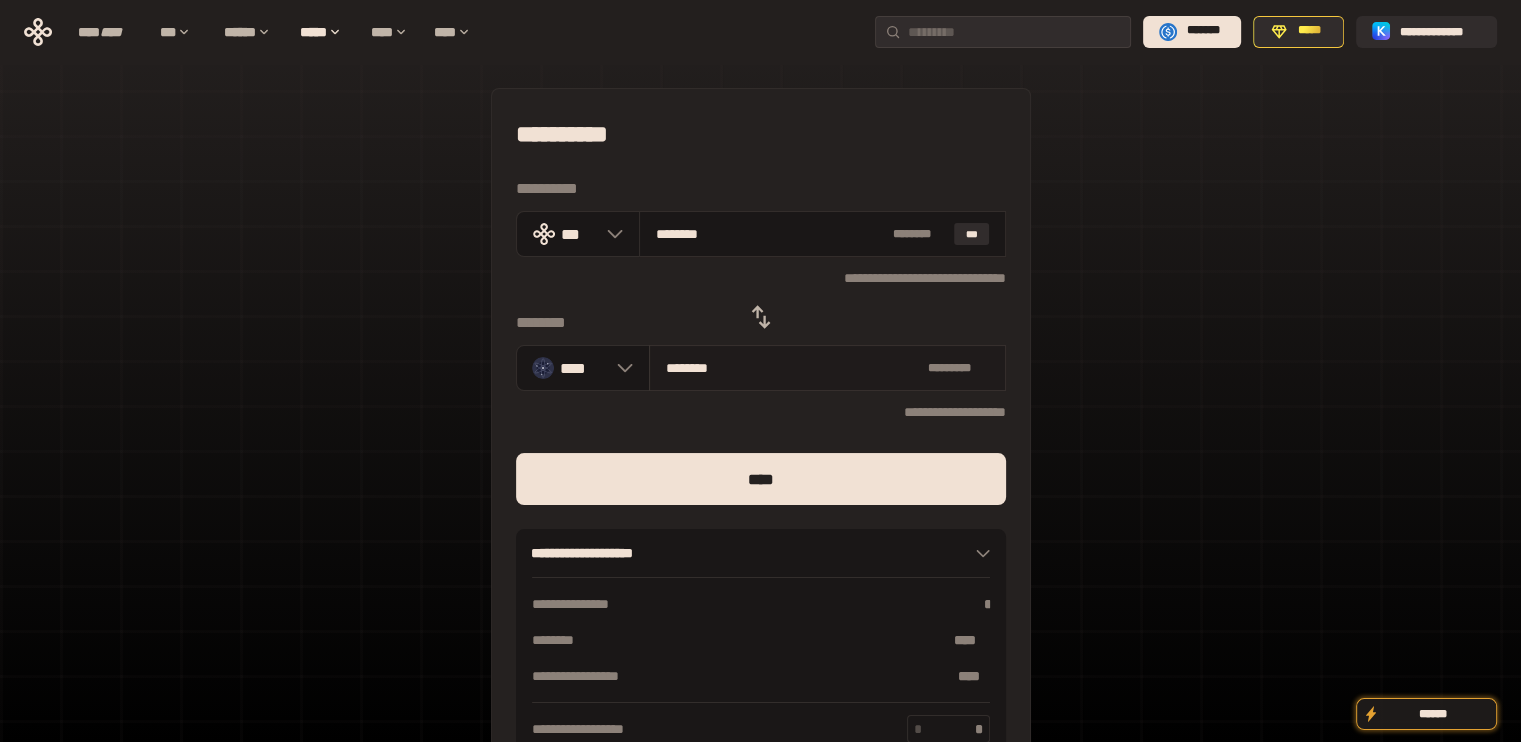type on "*******" 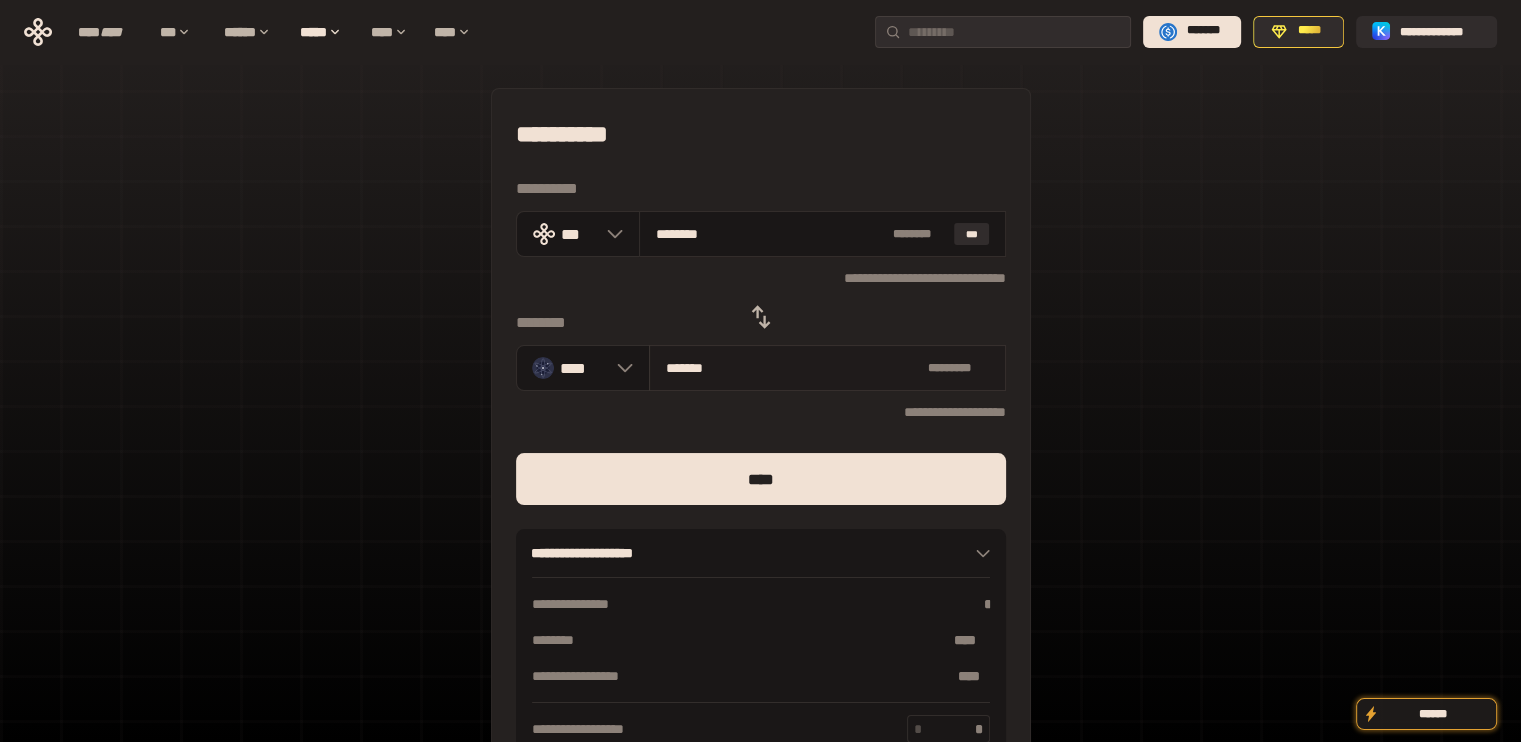 type on "*******" 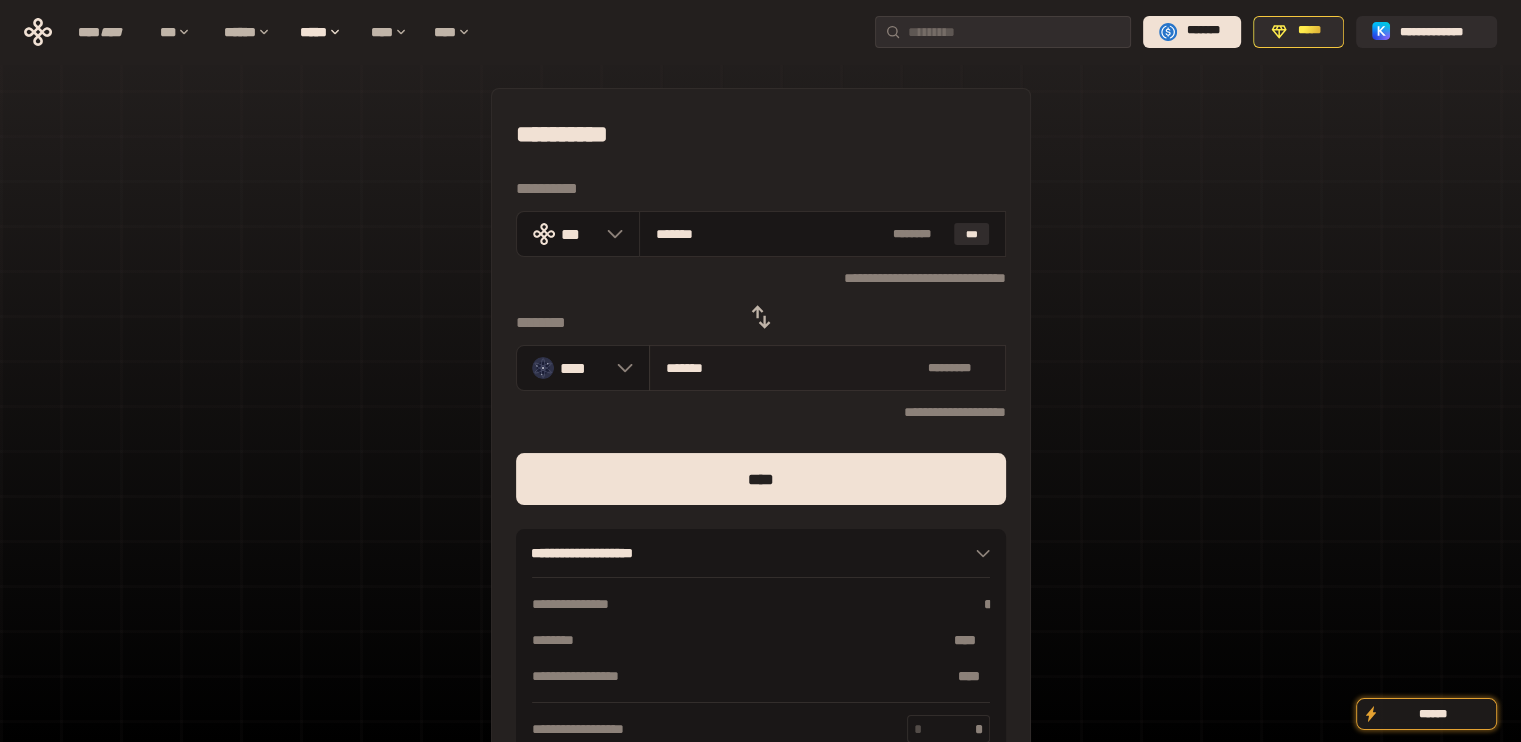 type on "********" 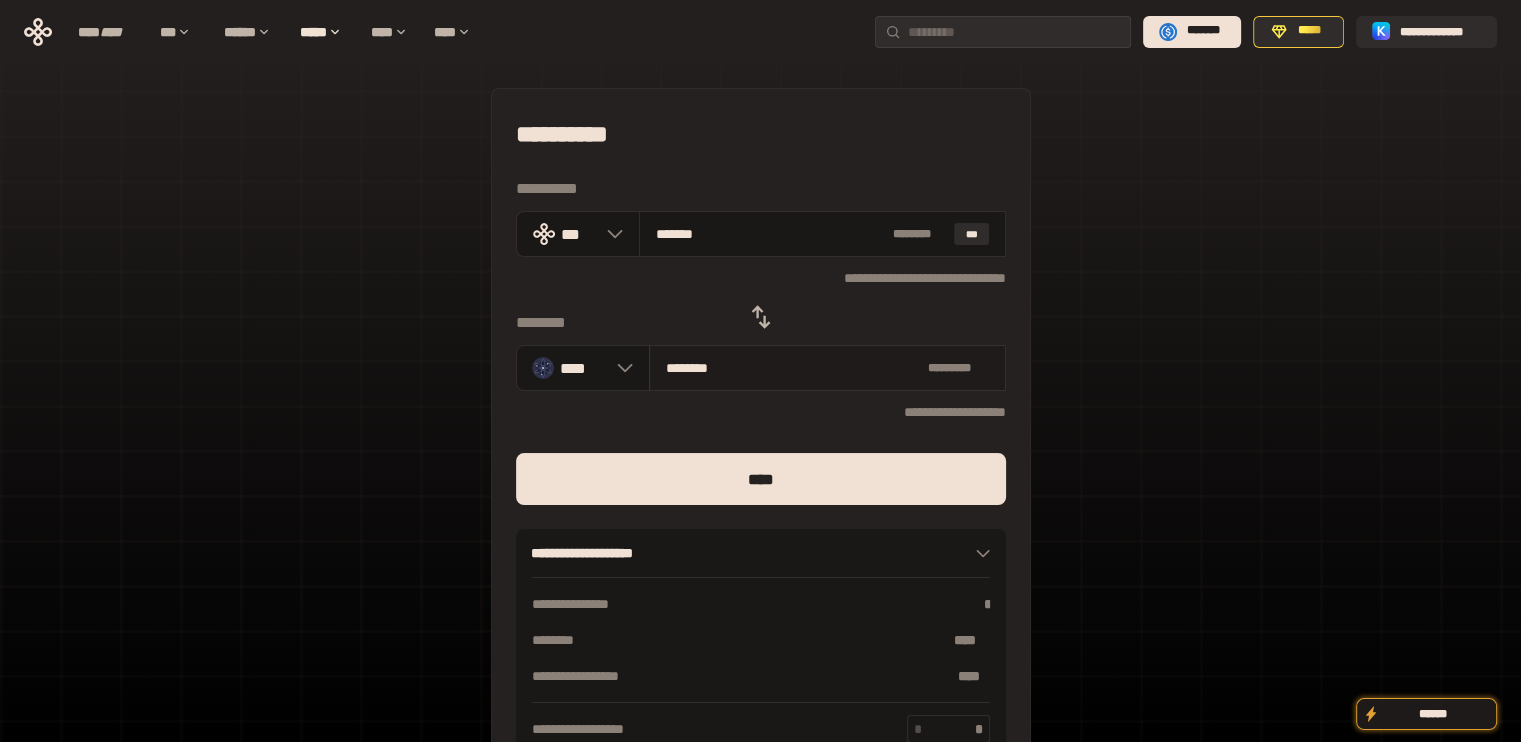 type on "******" 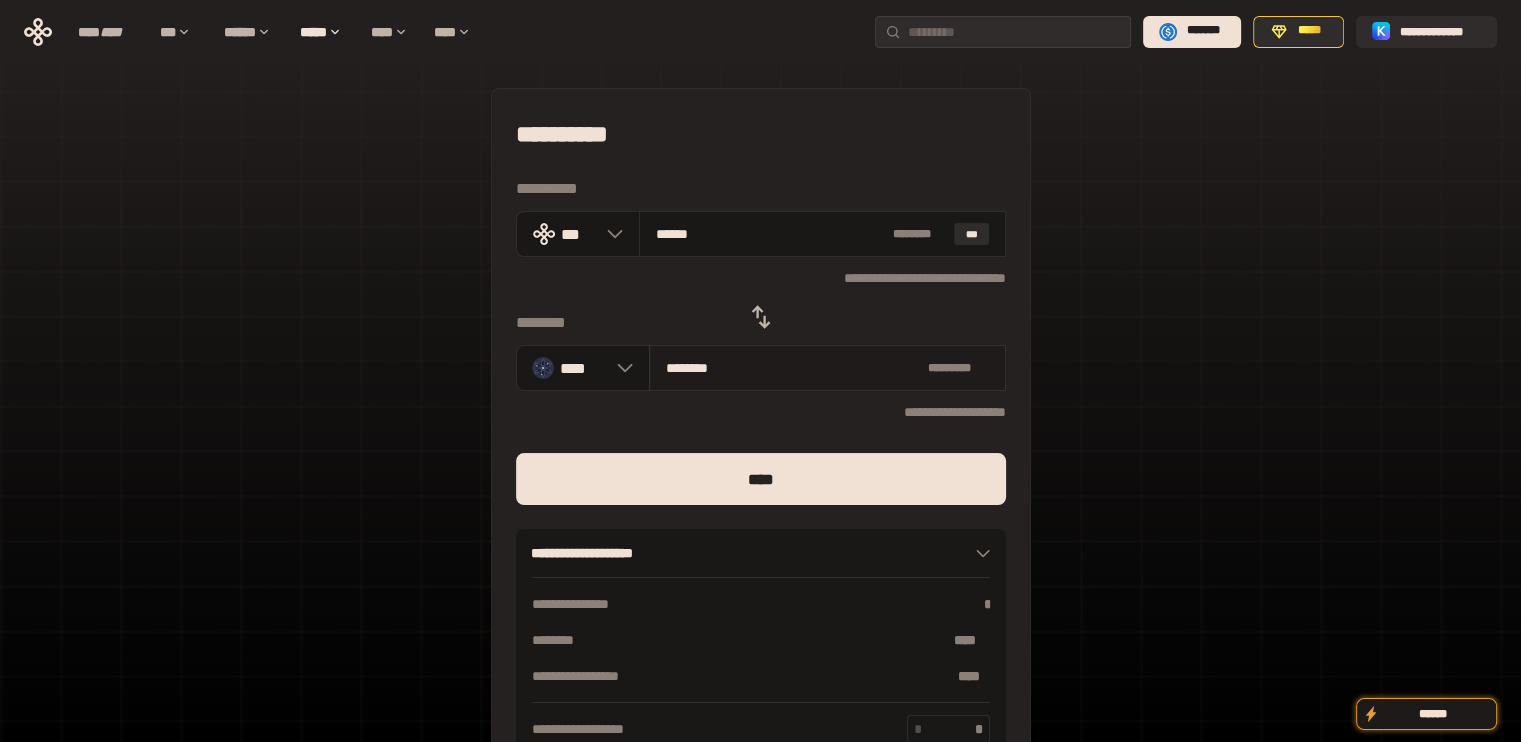 type on "********" 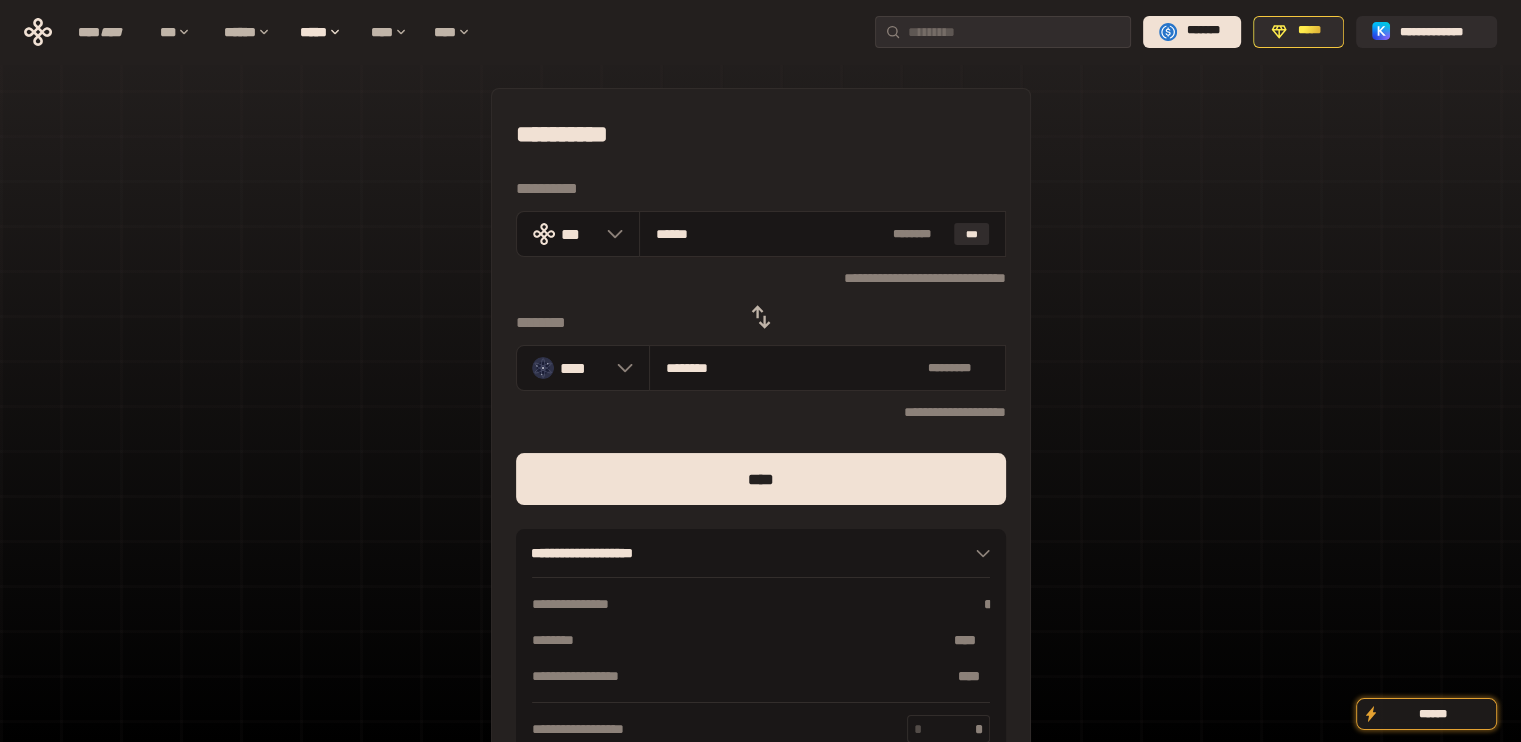 type on "*****" 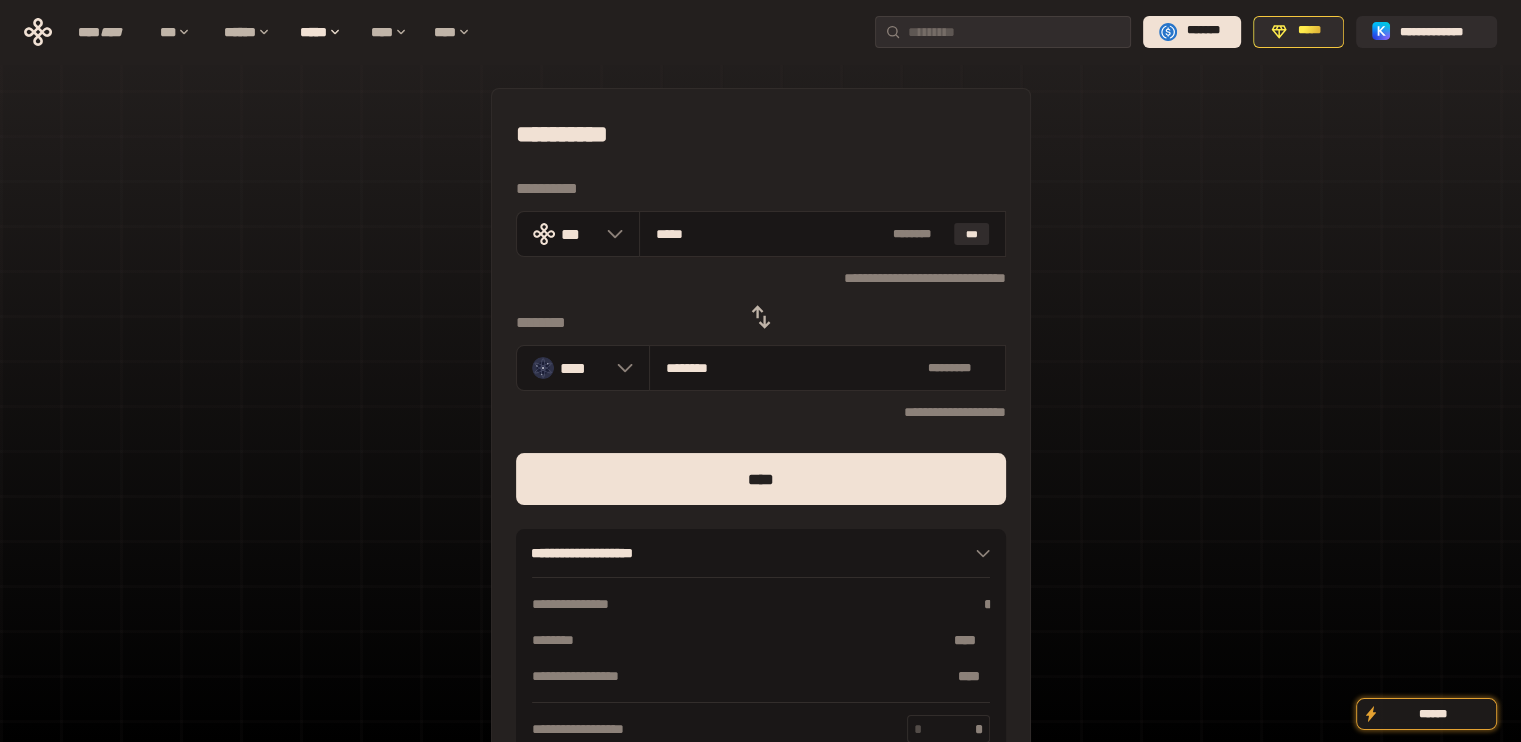 type on "********" 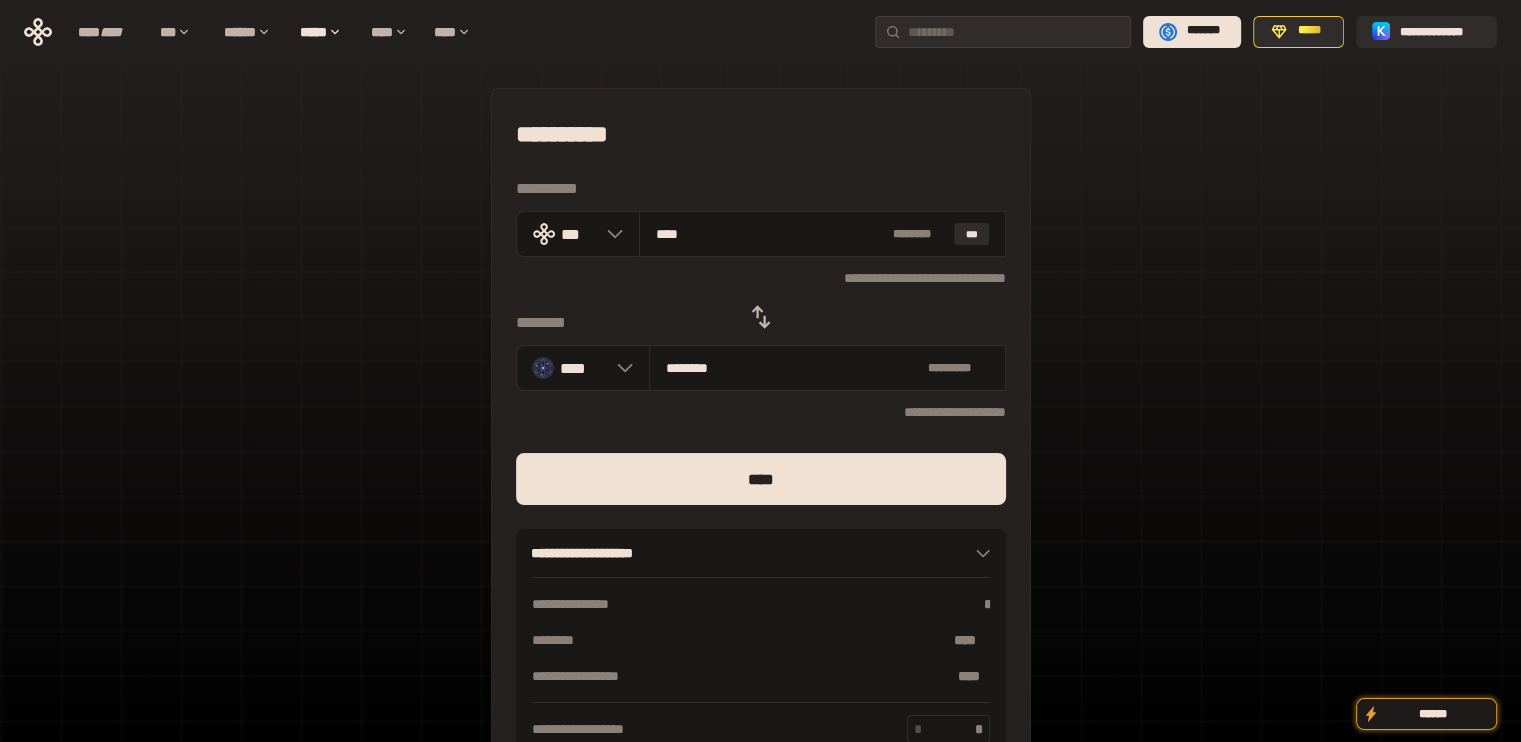 type on "***" 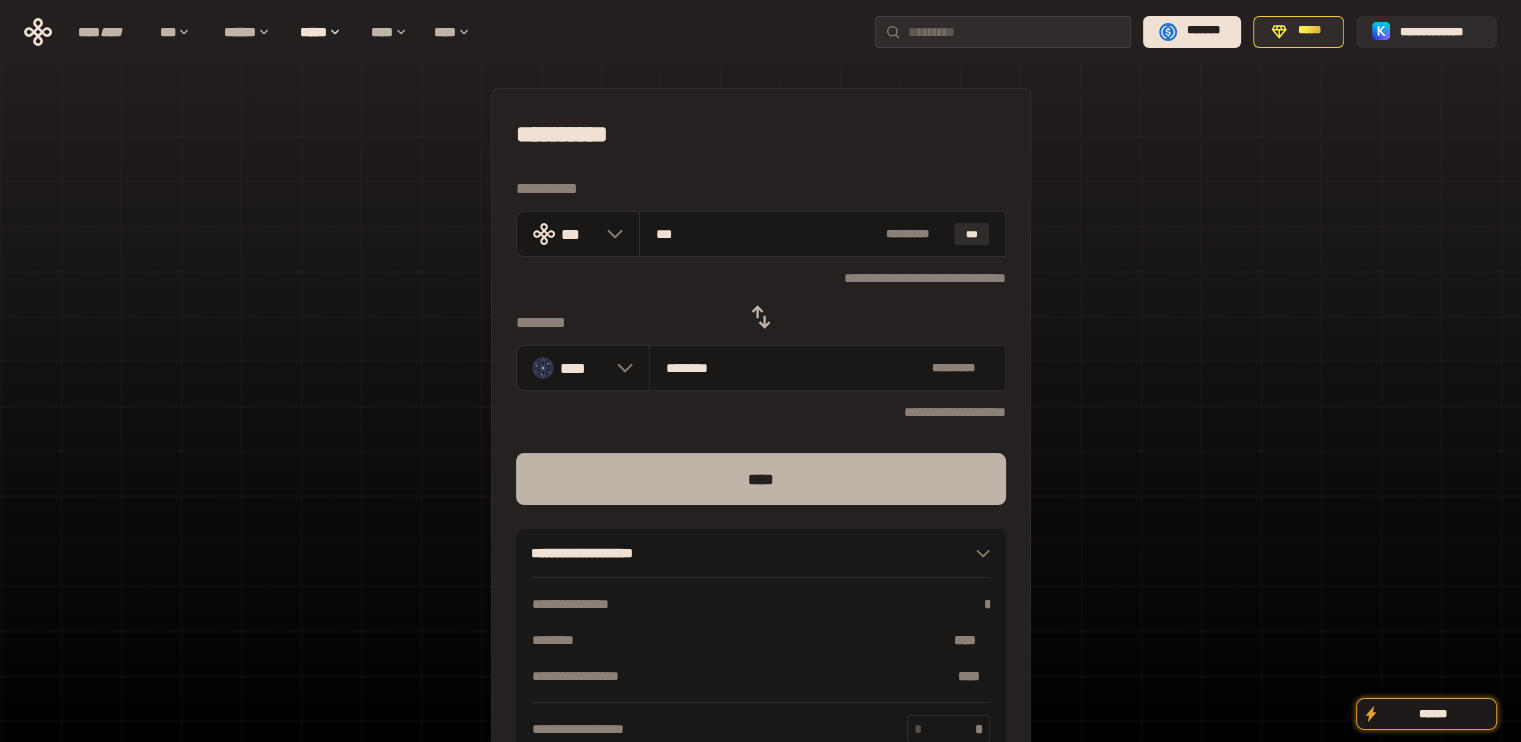 type on "***" 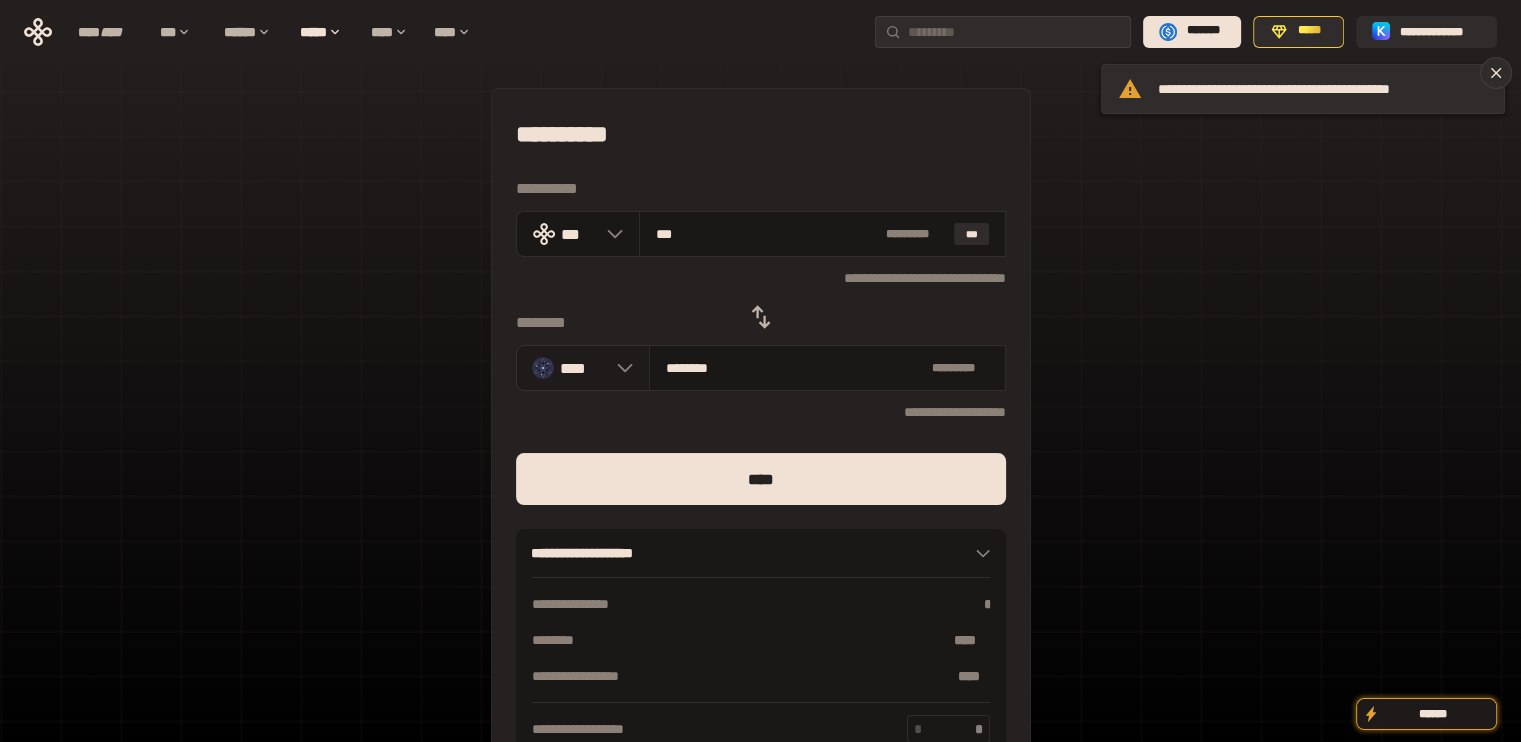 click at bounding box center [620, 368] 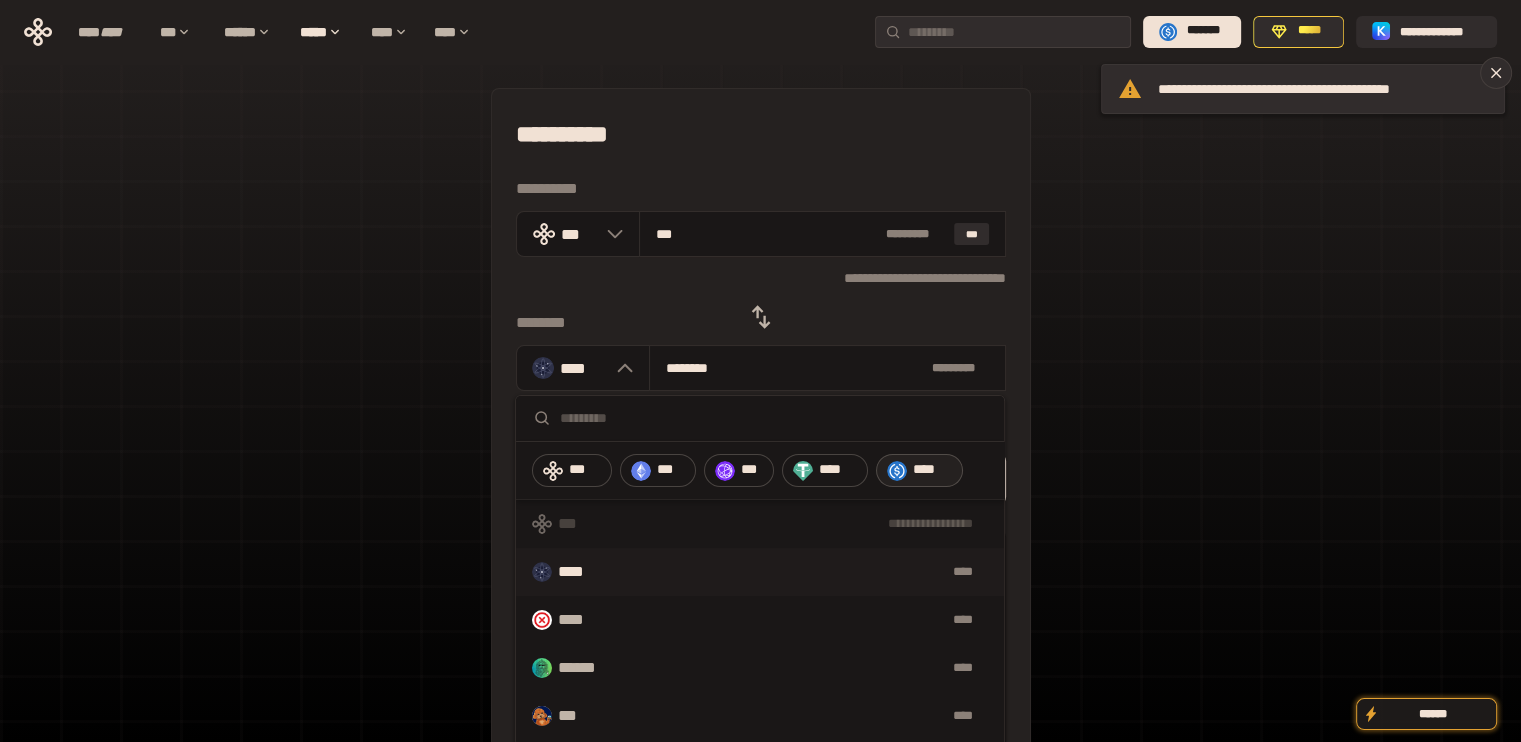 click on "****" at bounding box center [919, 471] 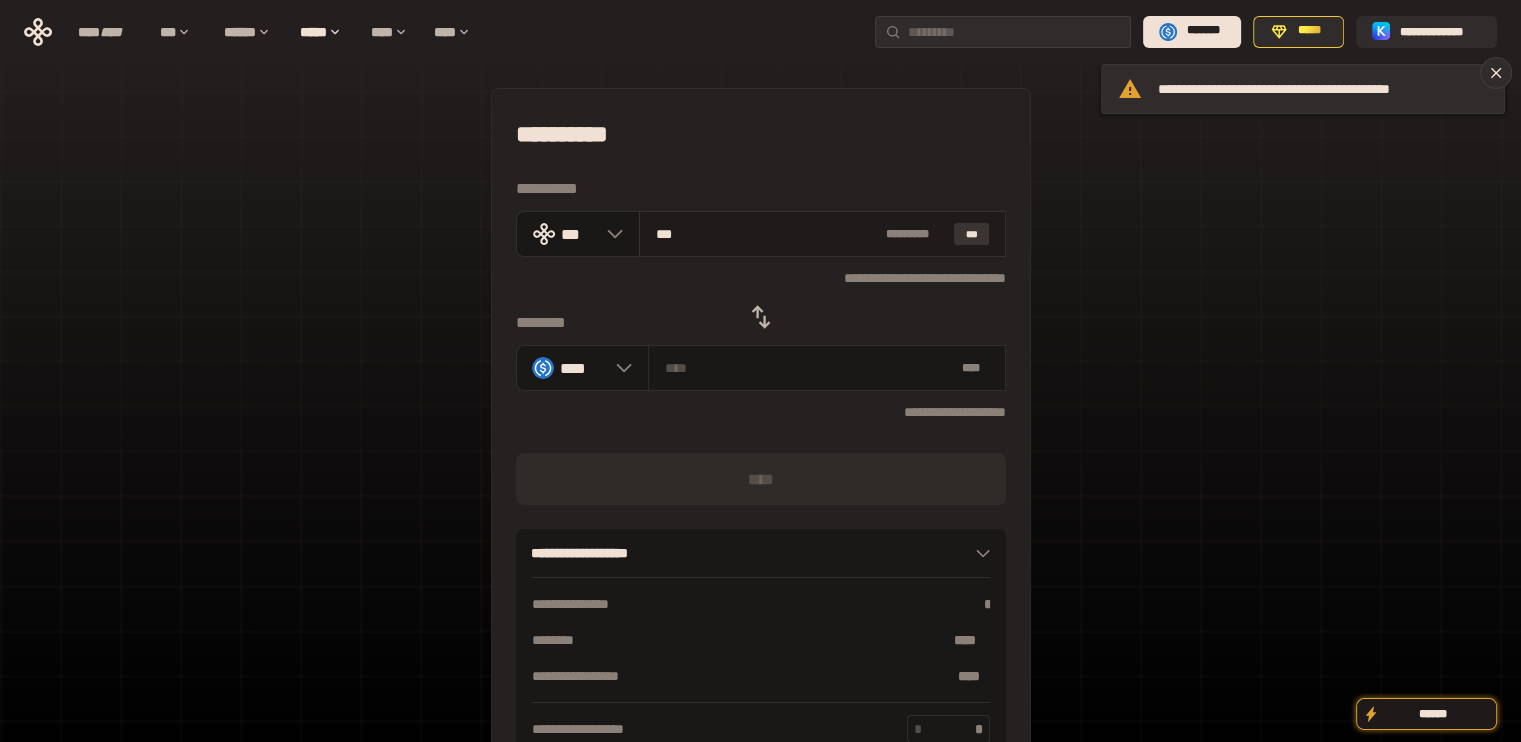 click on "***" at bounding box center (972, 234) 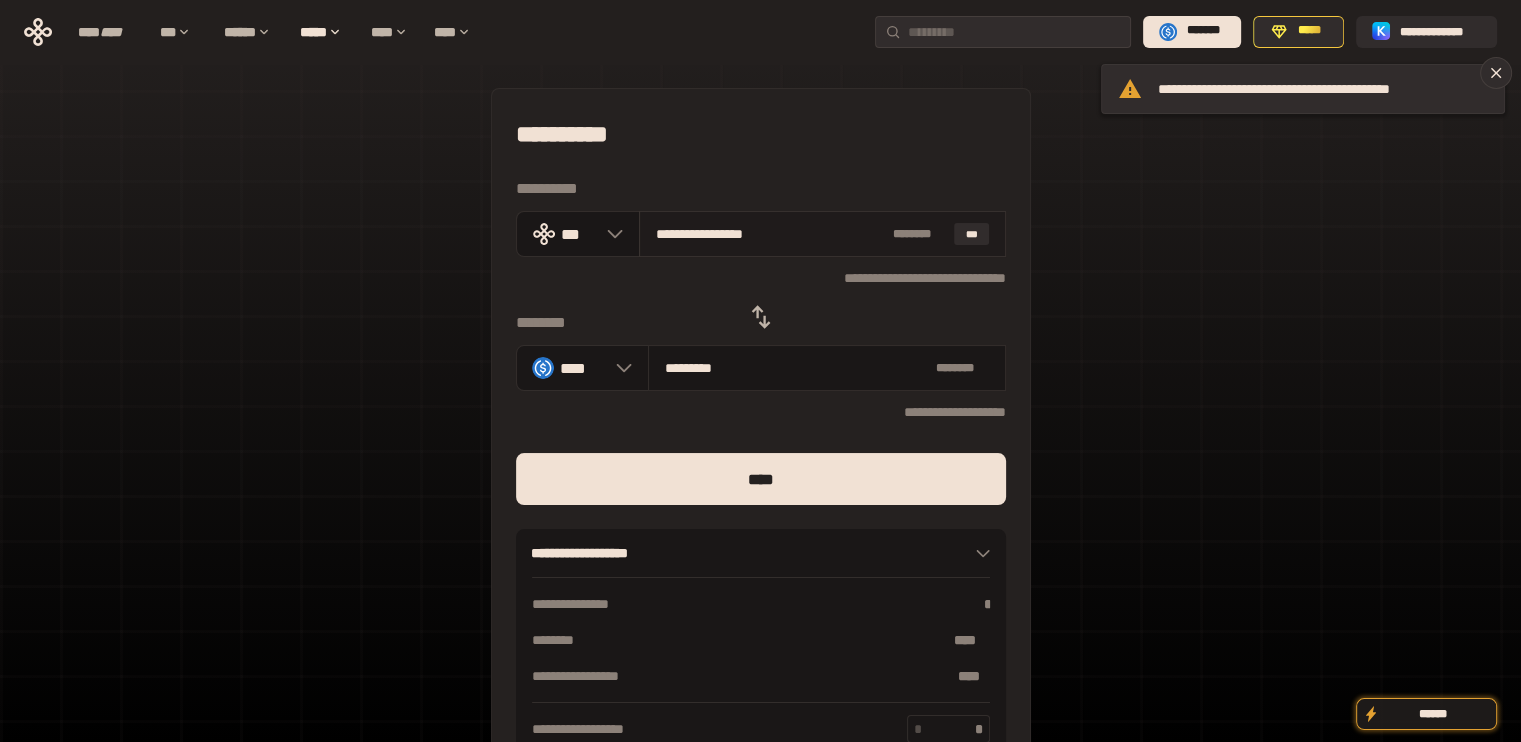 drag, startPoint x: 810, startPoint y: 239, endPoint x: 676, endPoint y: 232, distance: 134.18271 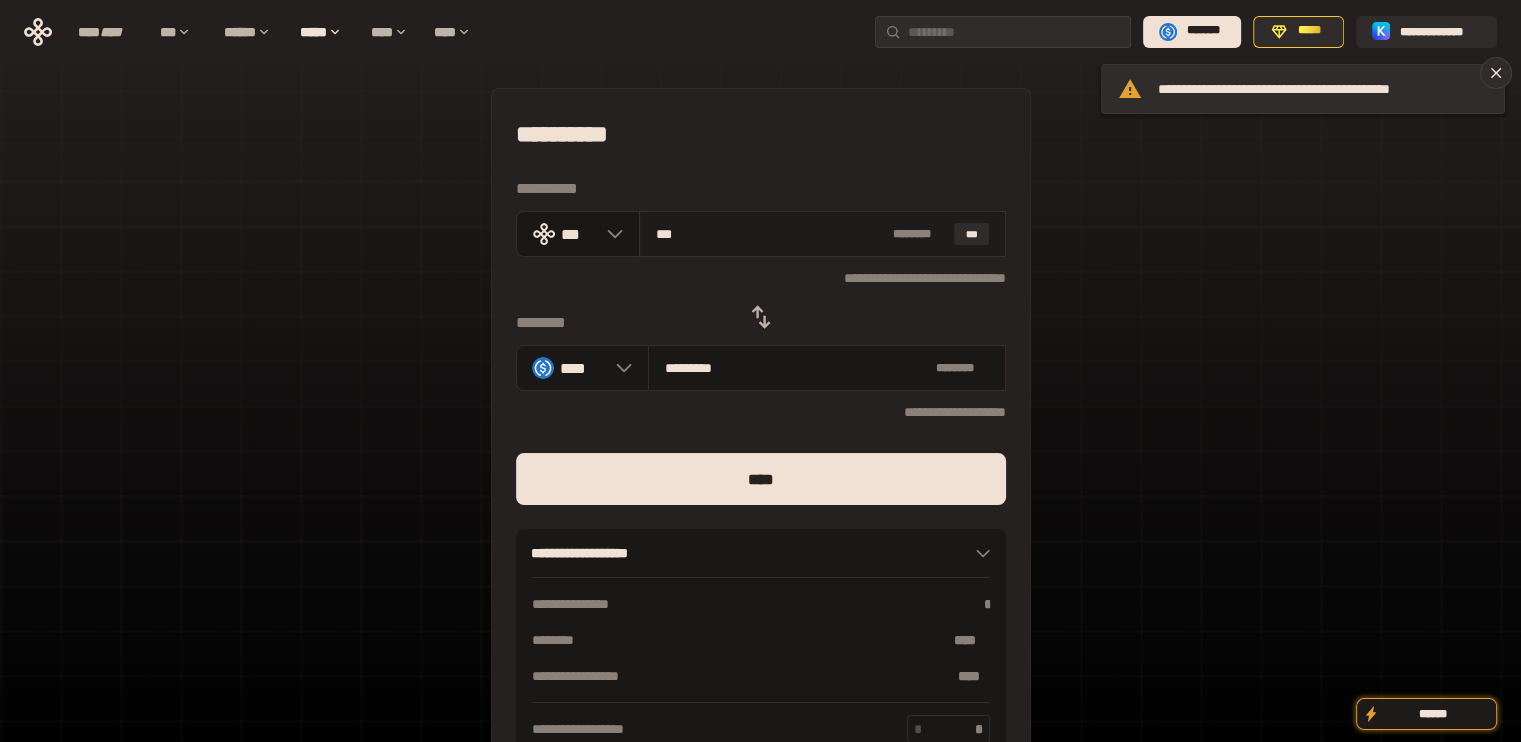 type on "*********" 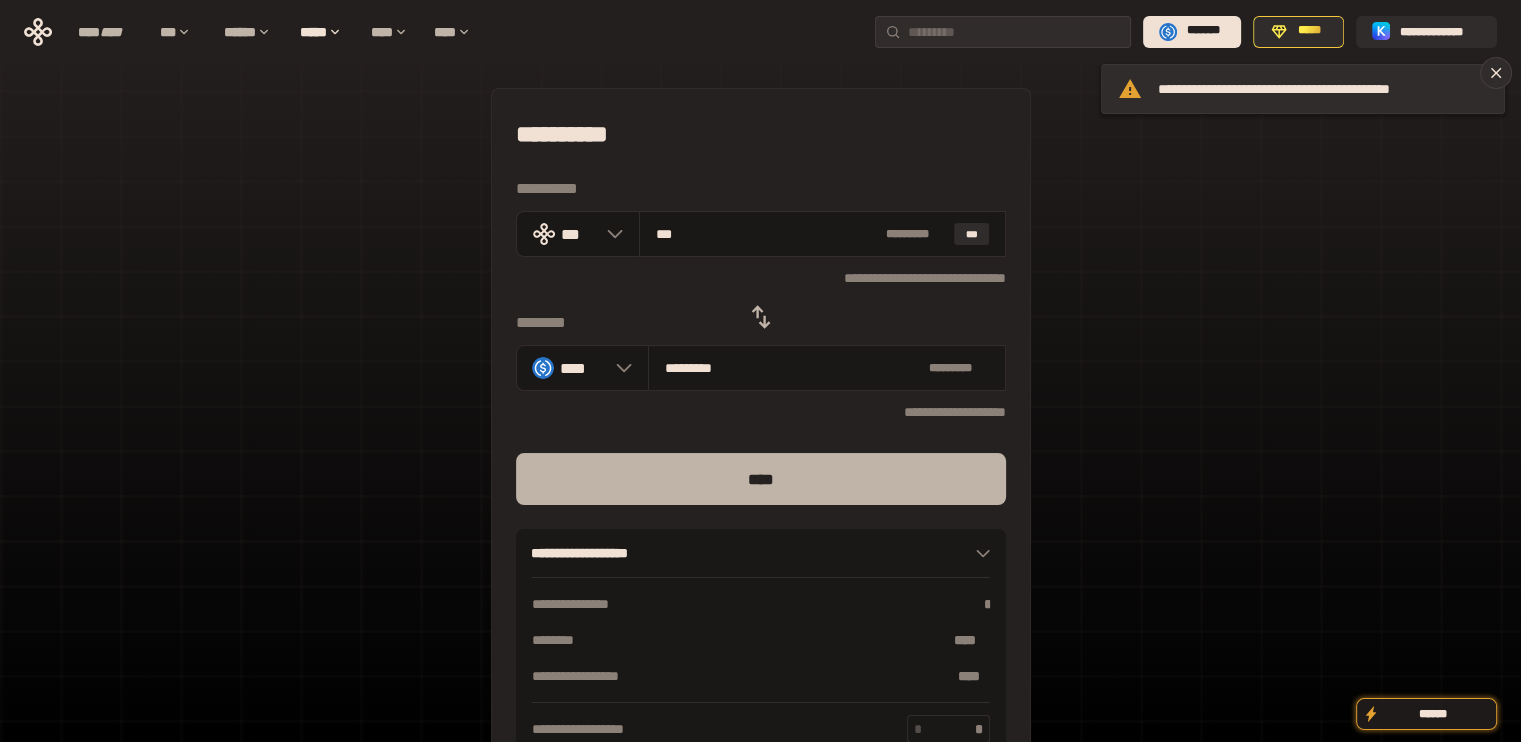 type on "***" 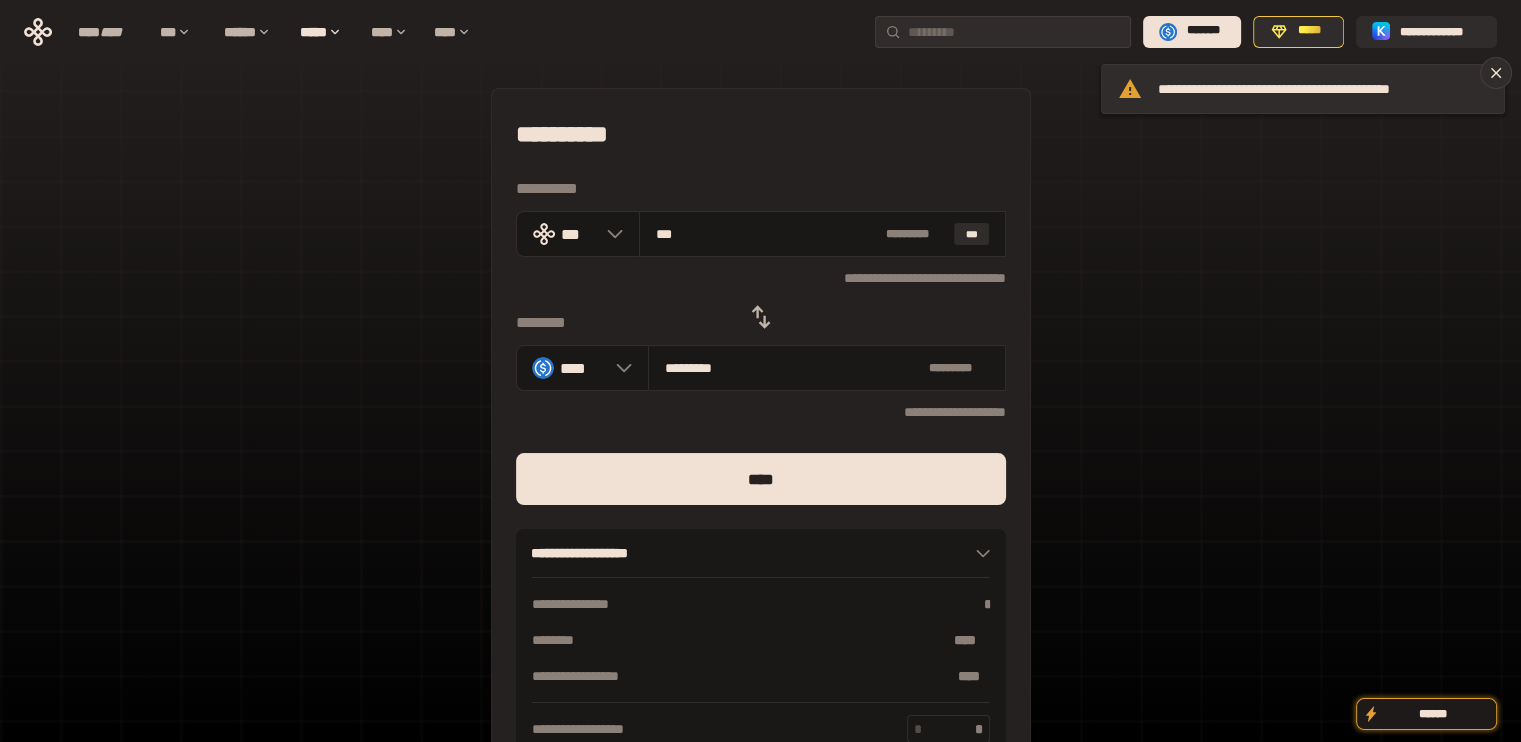 click 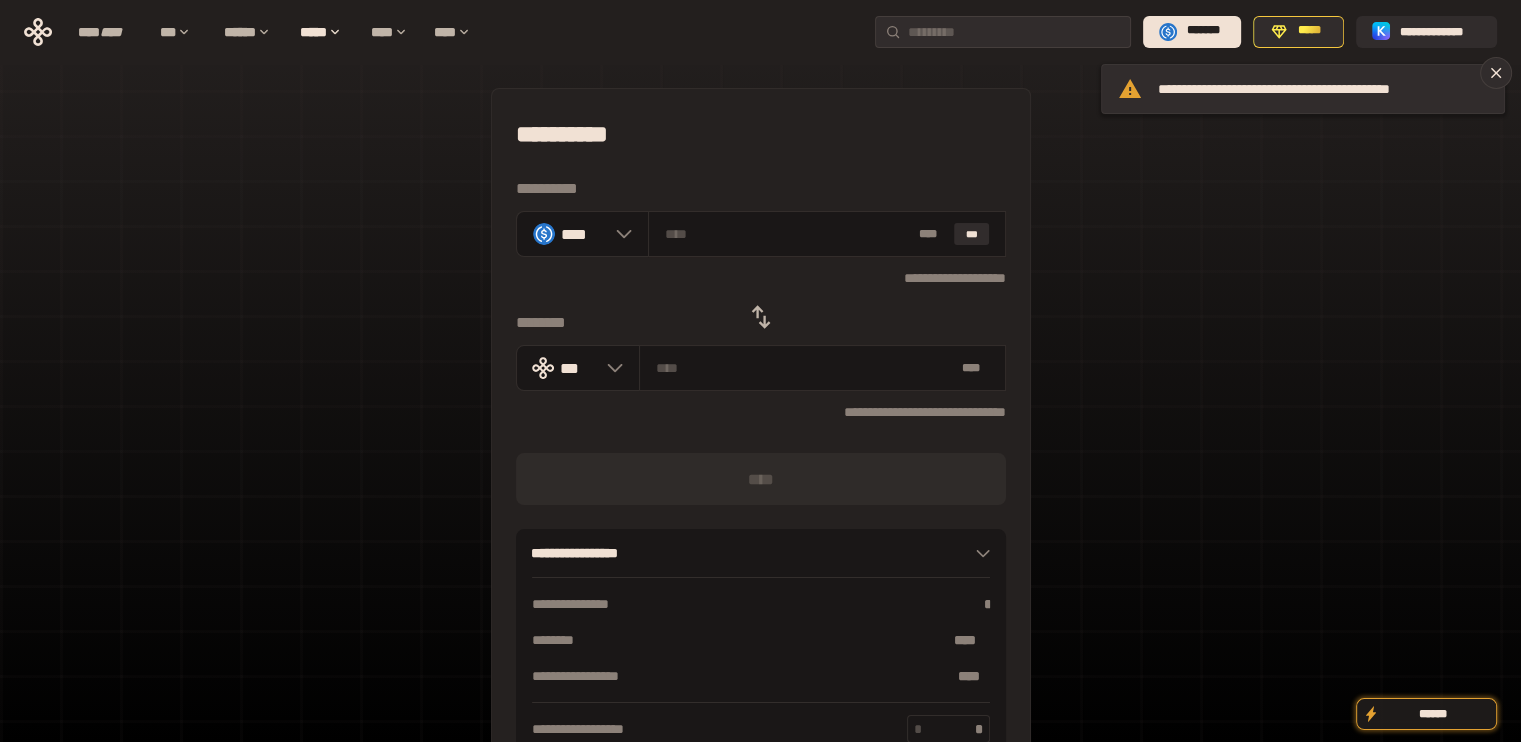 click 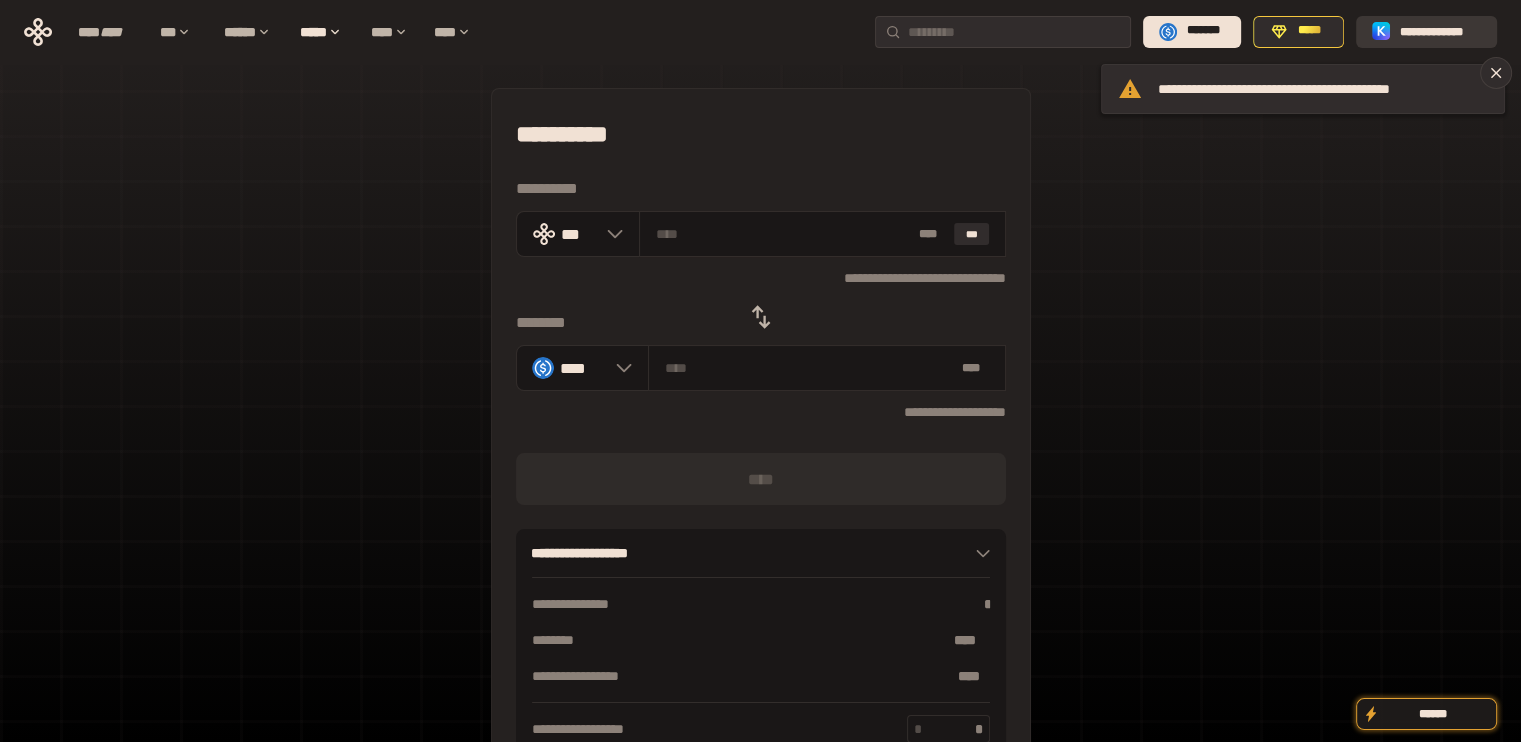 click on "**********" at bounding box center [1440, 31] 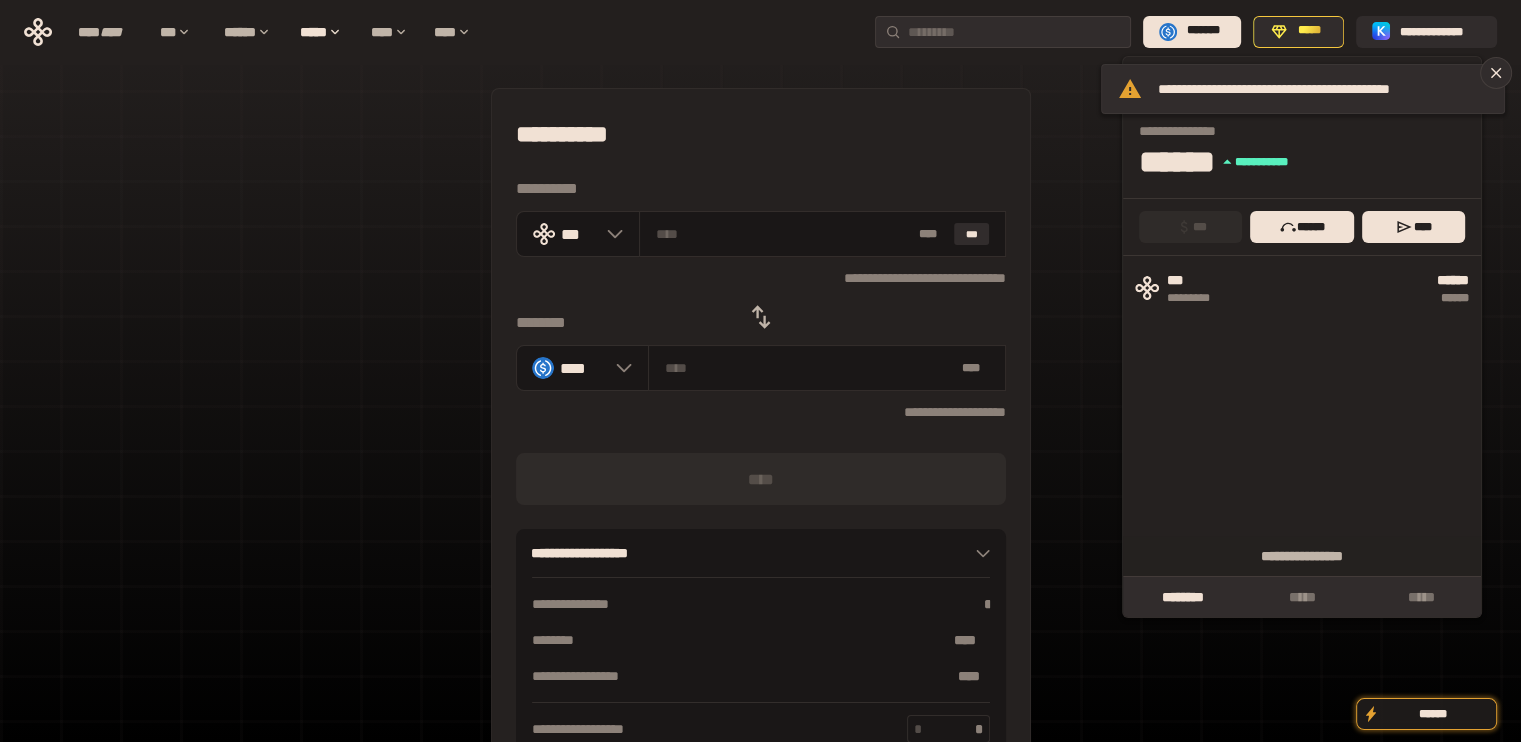 click on "**********" at bounding box center (761, 277) 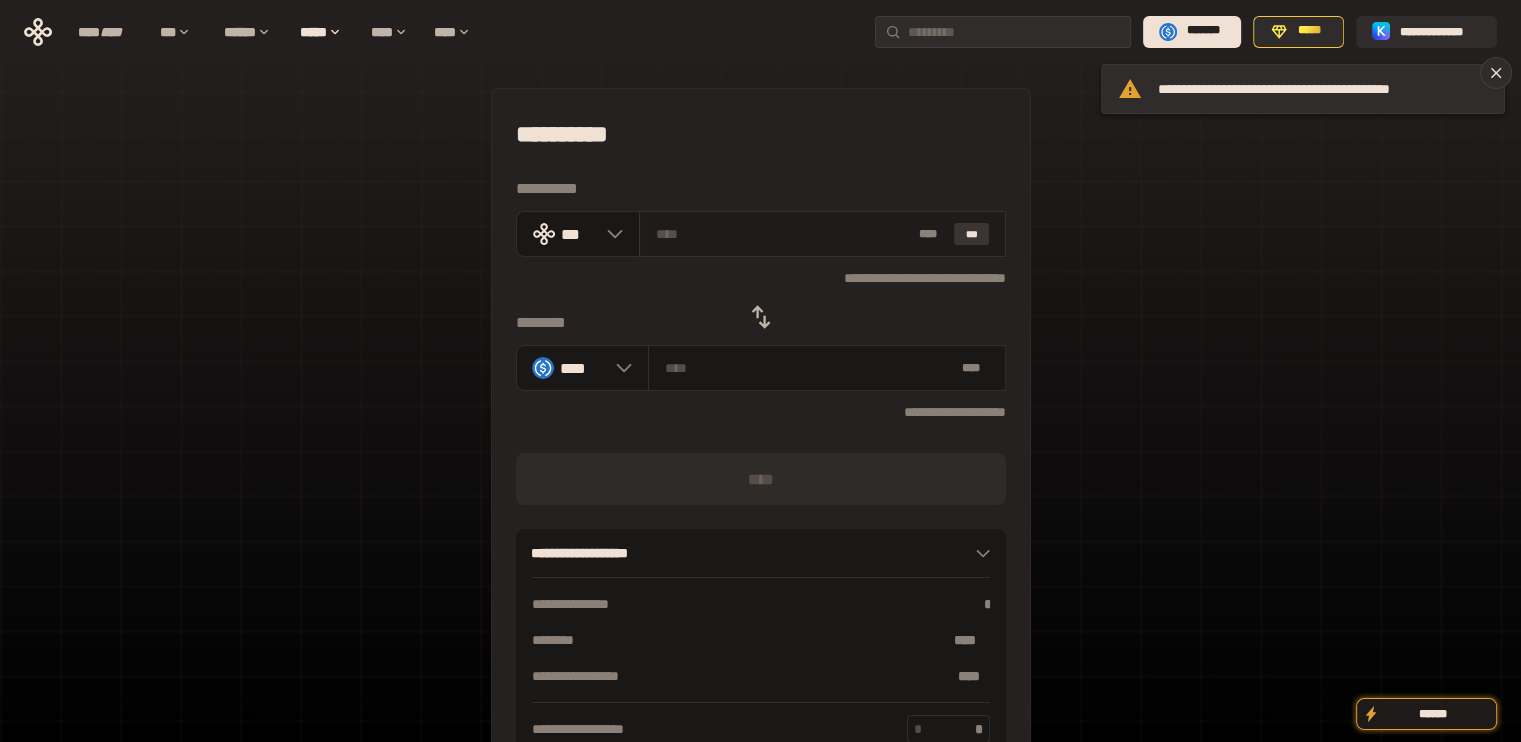 click on "***" at bounding box center (972, 234) 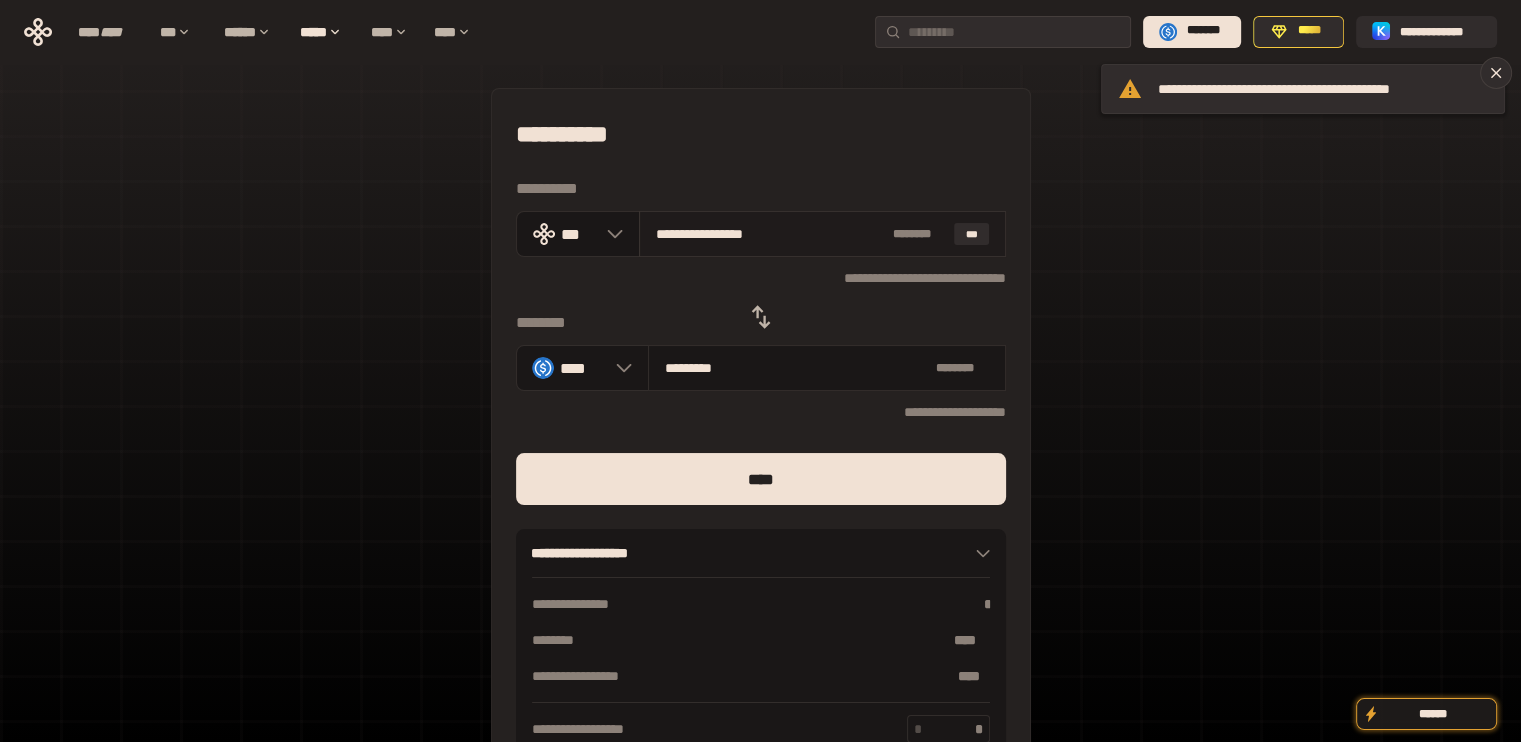 type on "***" 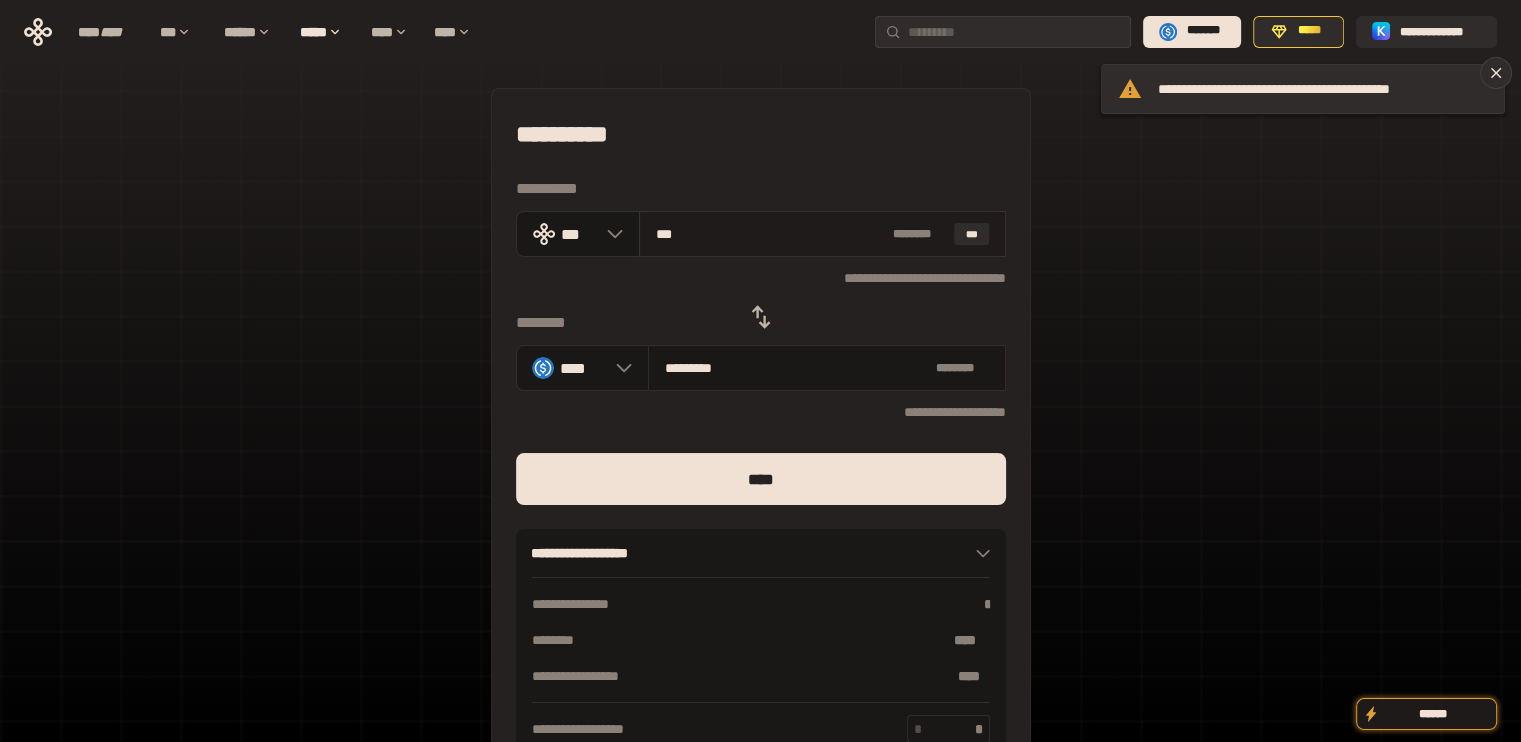 type on "*********" 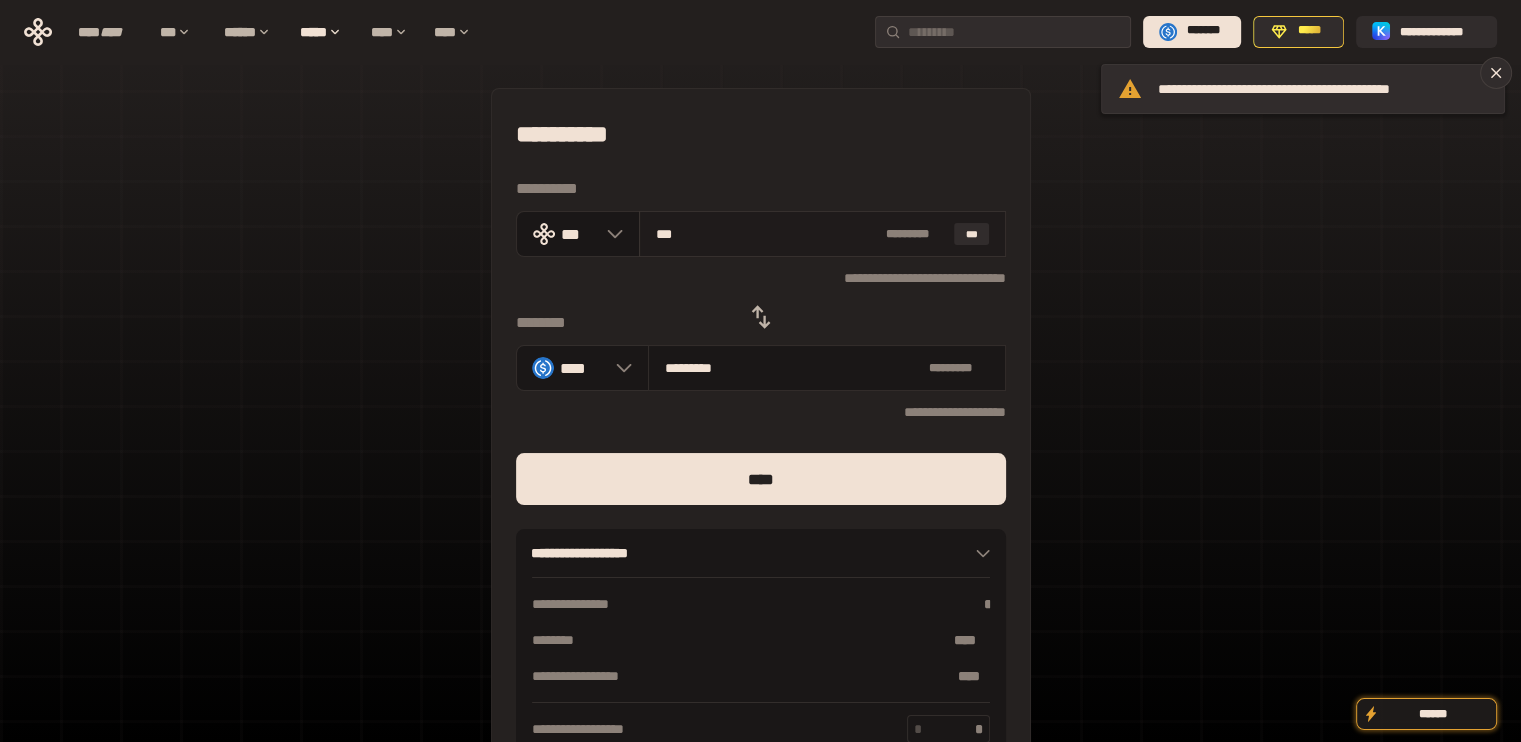 drag, startPoint x: 677, startPoint y: 234, endPoint x: 874, endPoint y: 225, distance: 197.20547 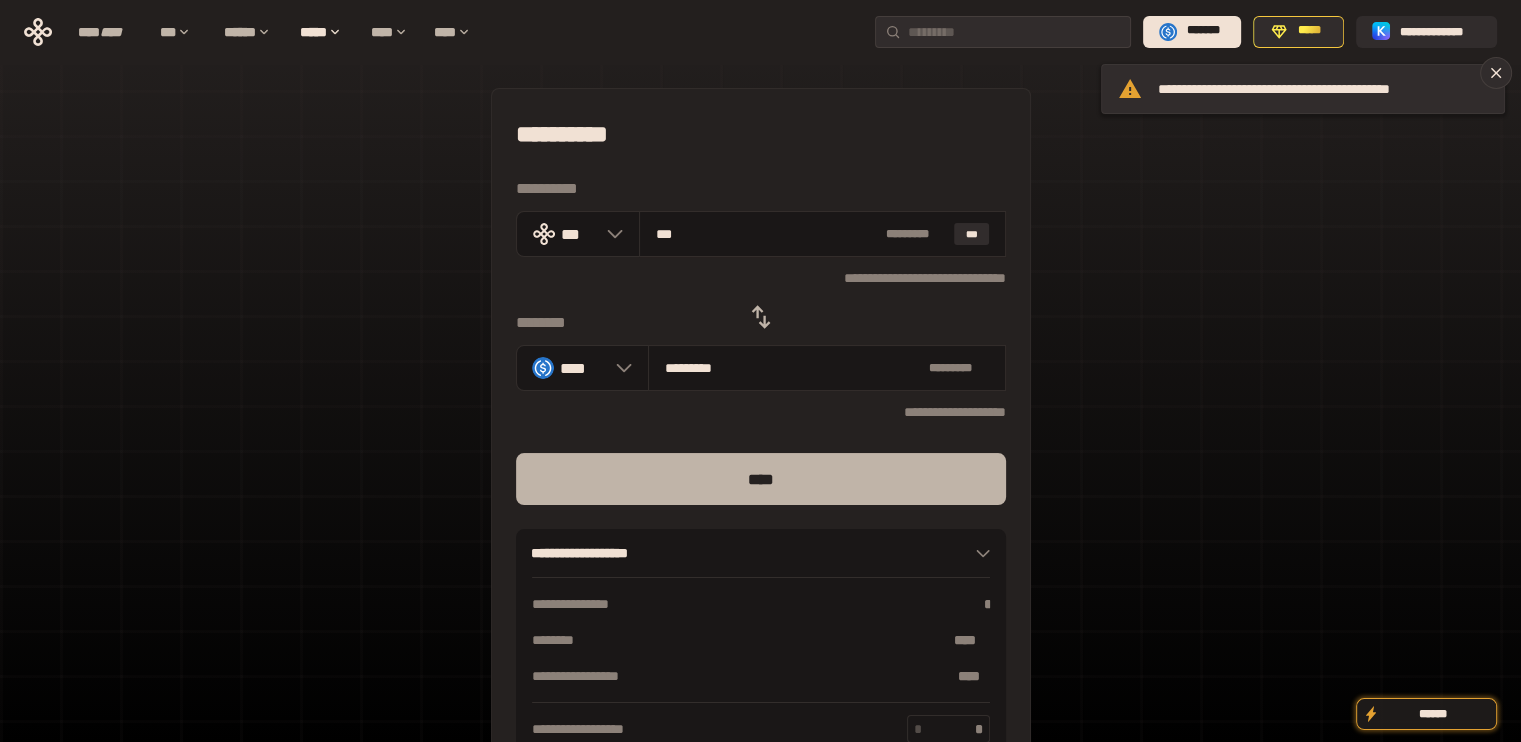 type on "***" 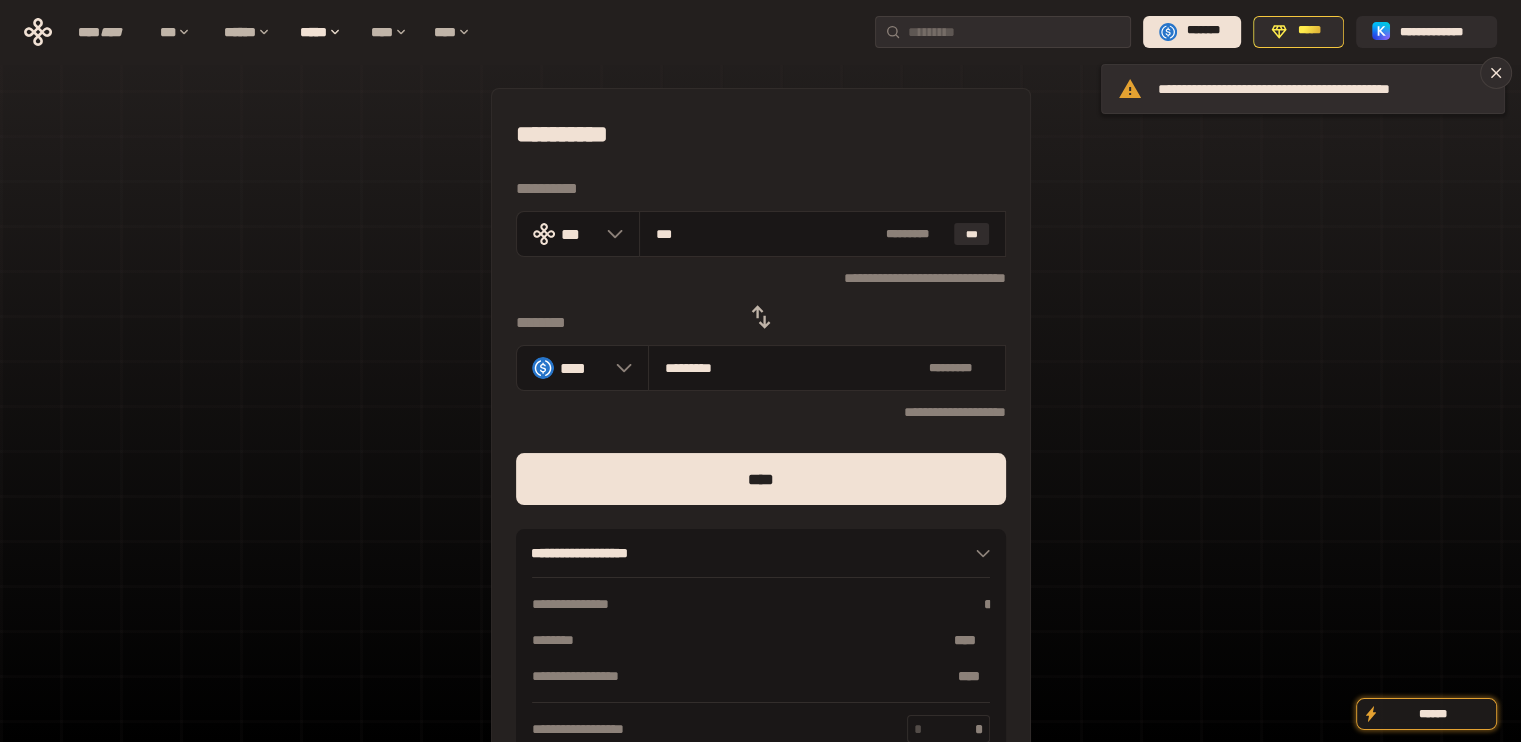 click 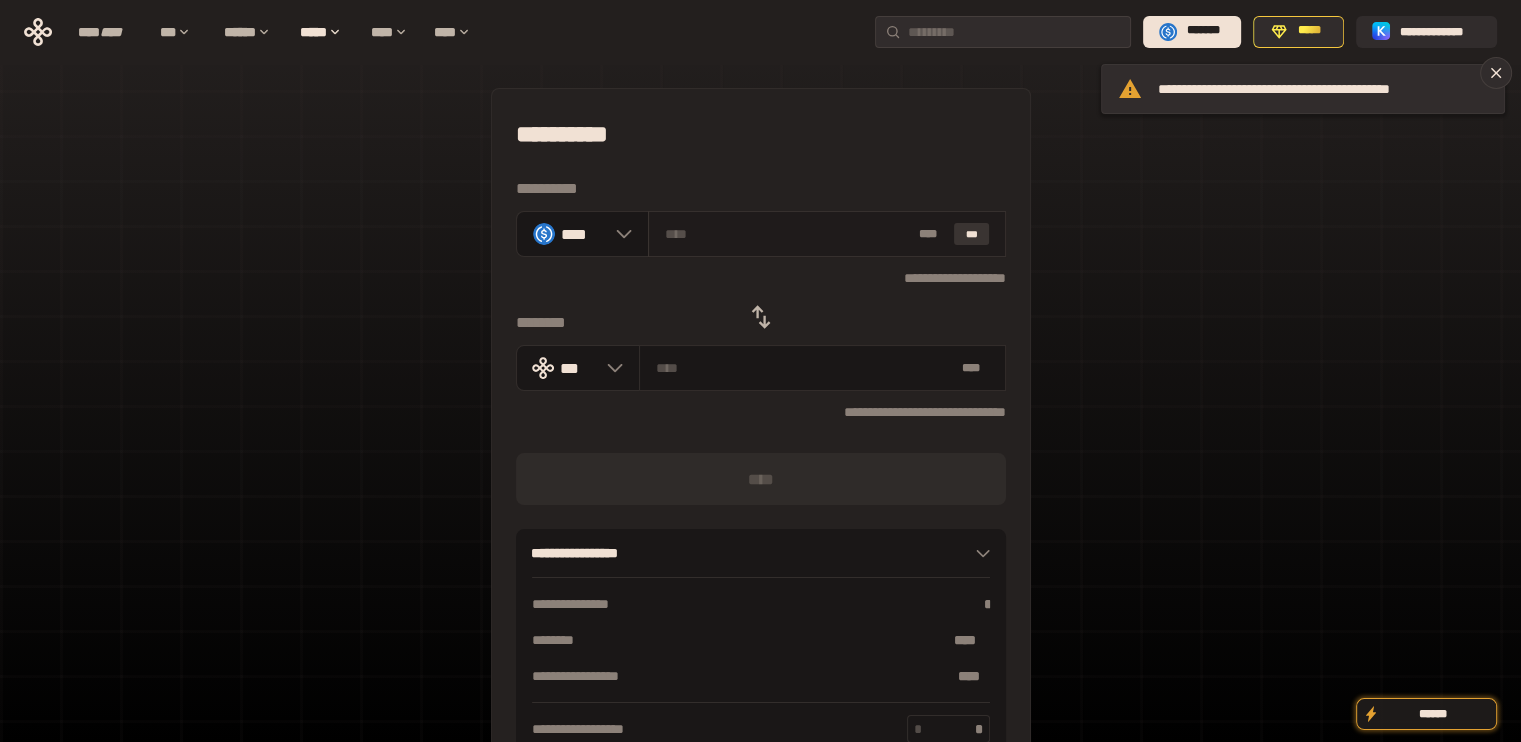 click on "***" at bounding box center (972, 234) 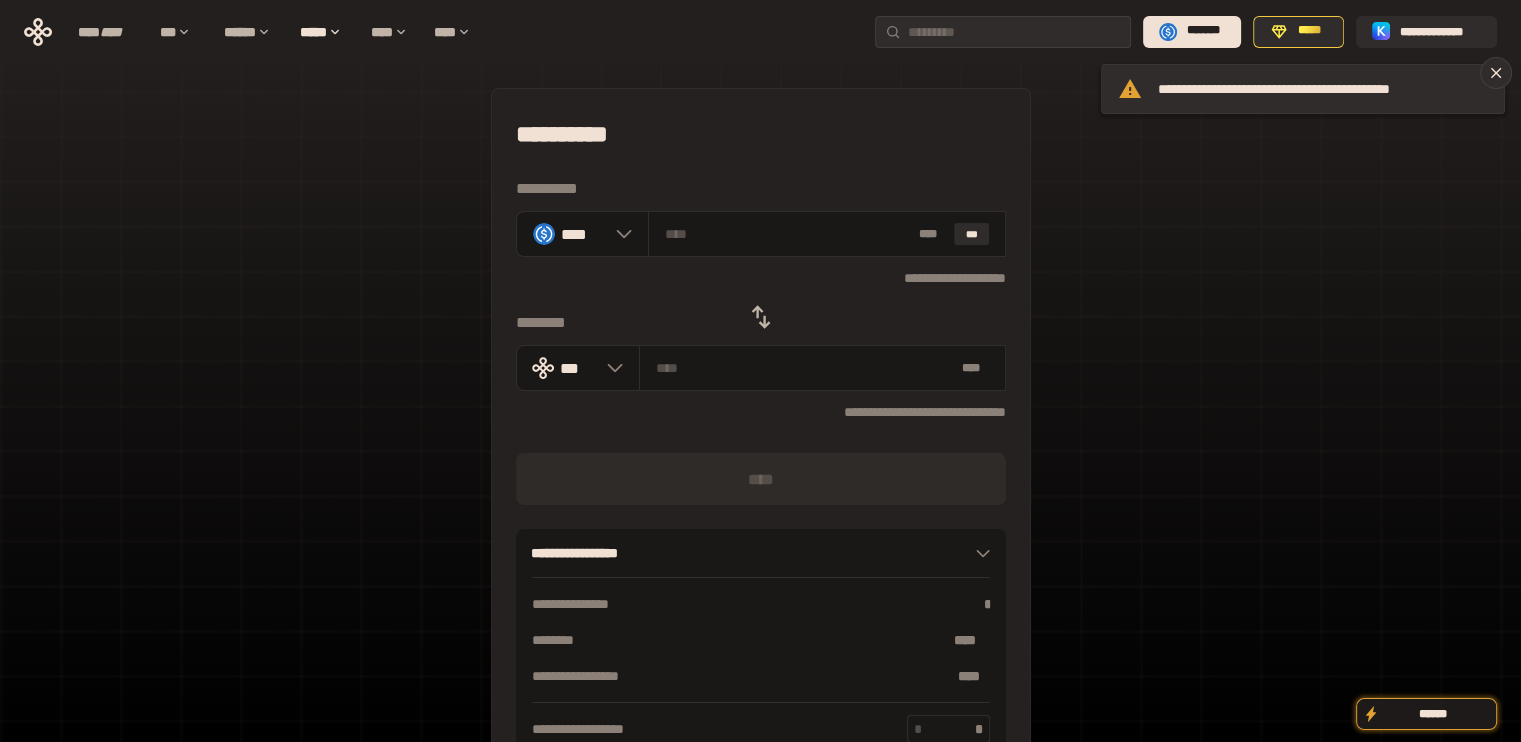 click at bounding box center [761, 517] 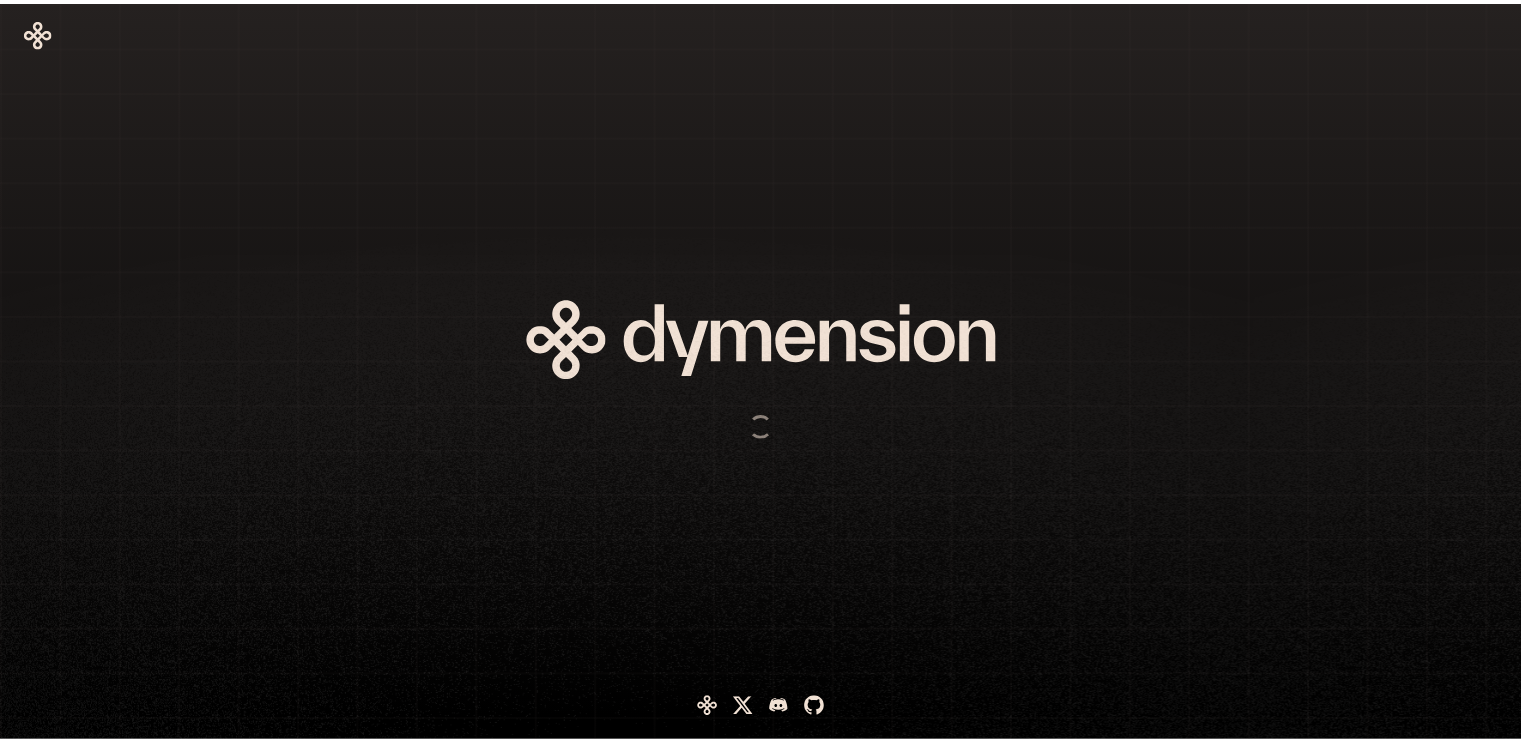 scroll, scrollTop: 0, scrollLeft: 0, axis: both 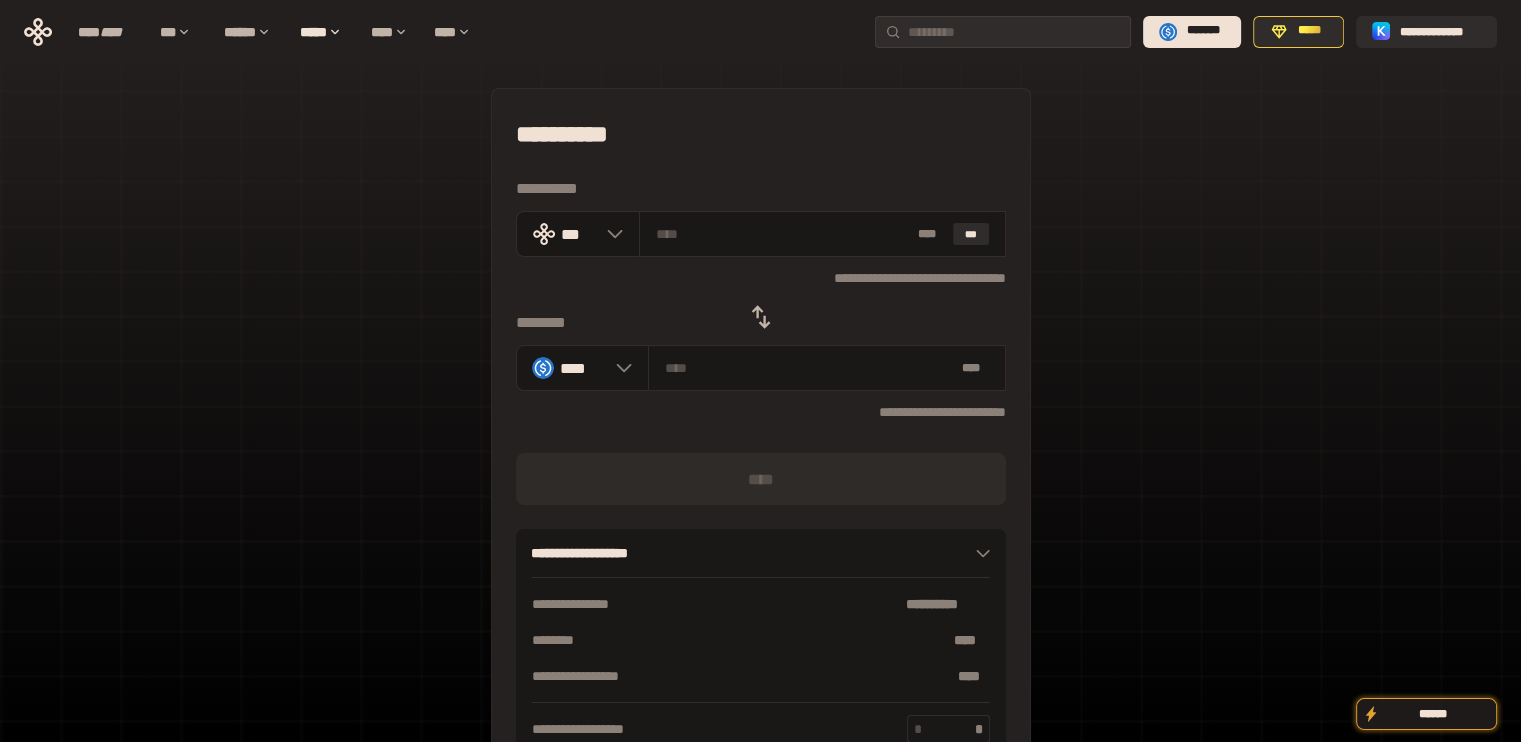 click 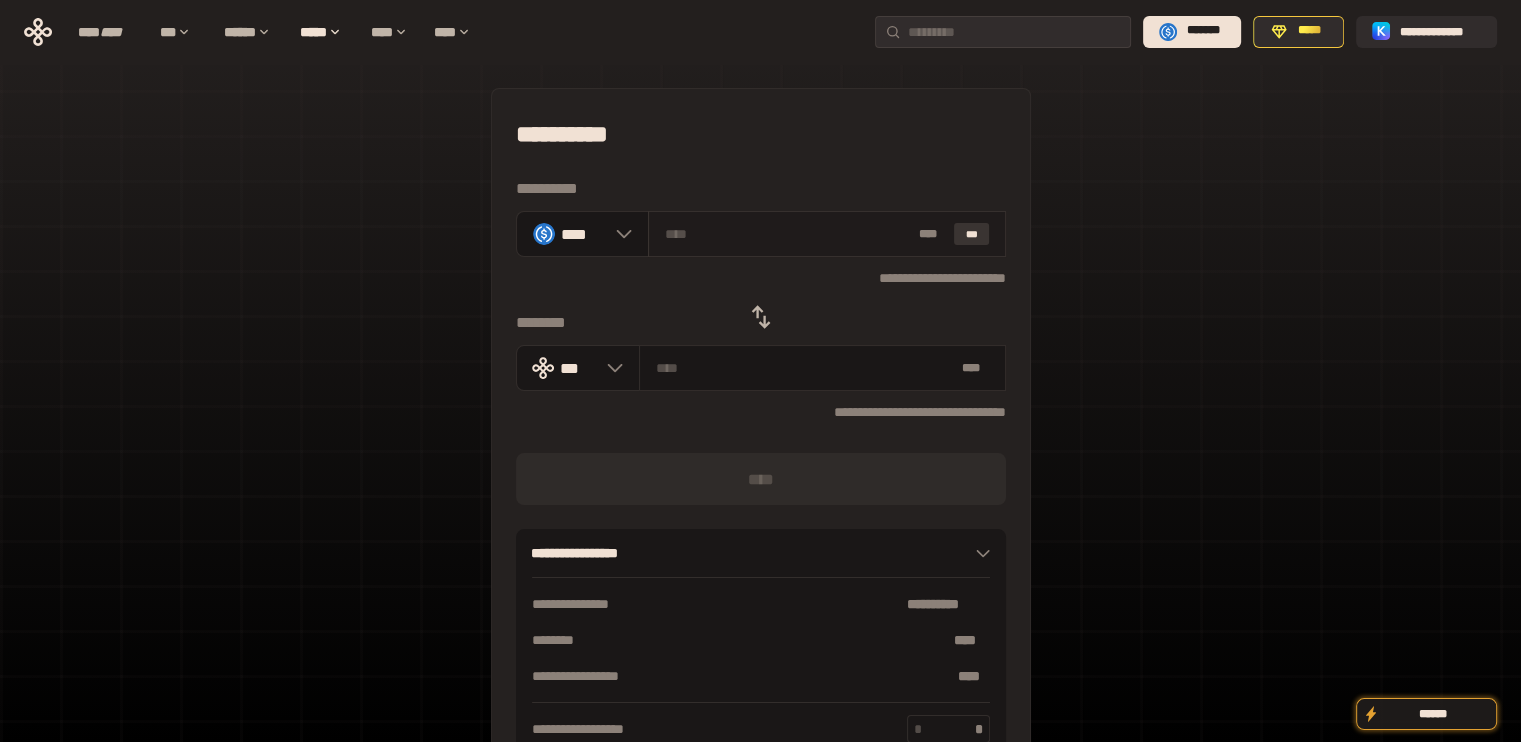 click on "***" at bounding box center [972, 234] 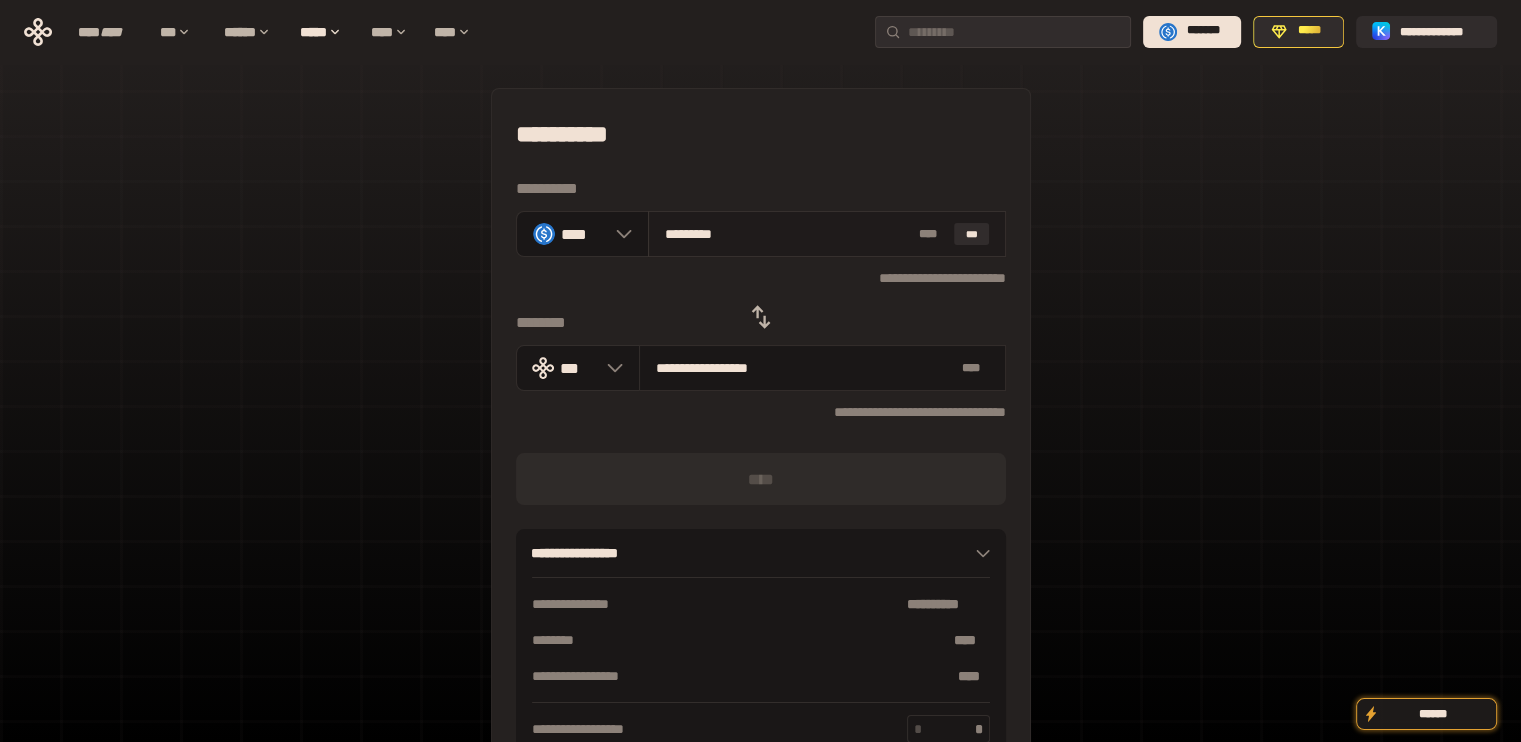 click on "********* * ** ***" at bounding box center (827, 234) 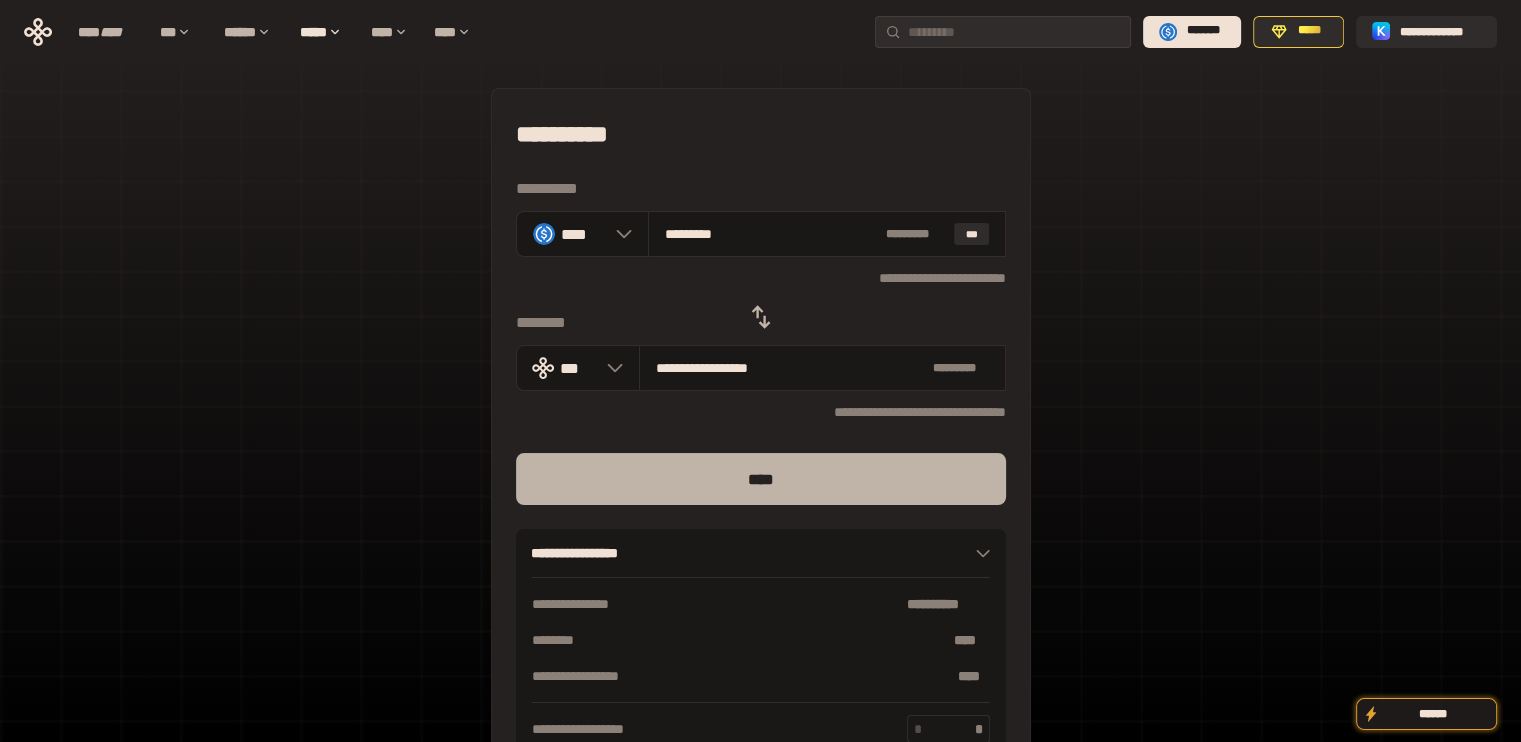 click on "****" at bounding box center (761, 479) 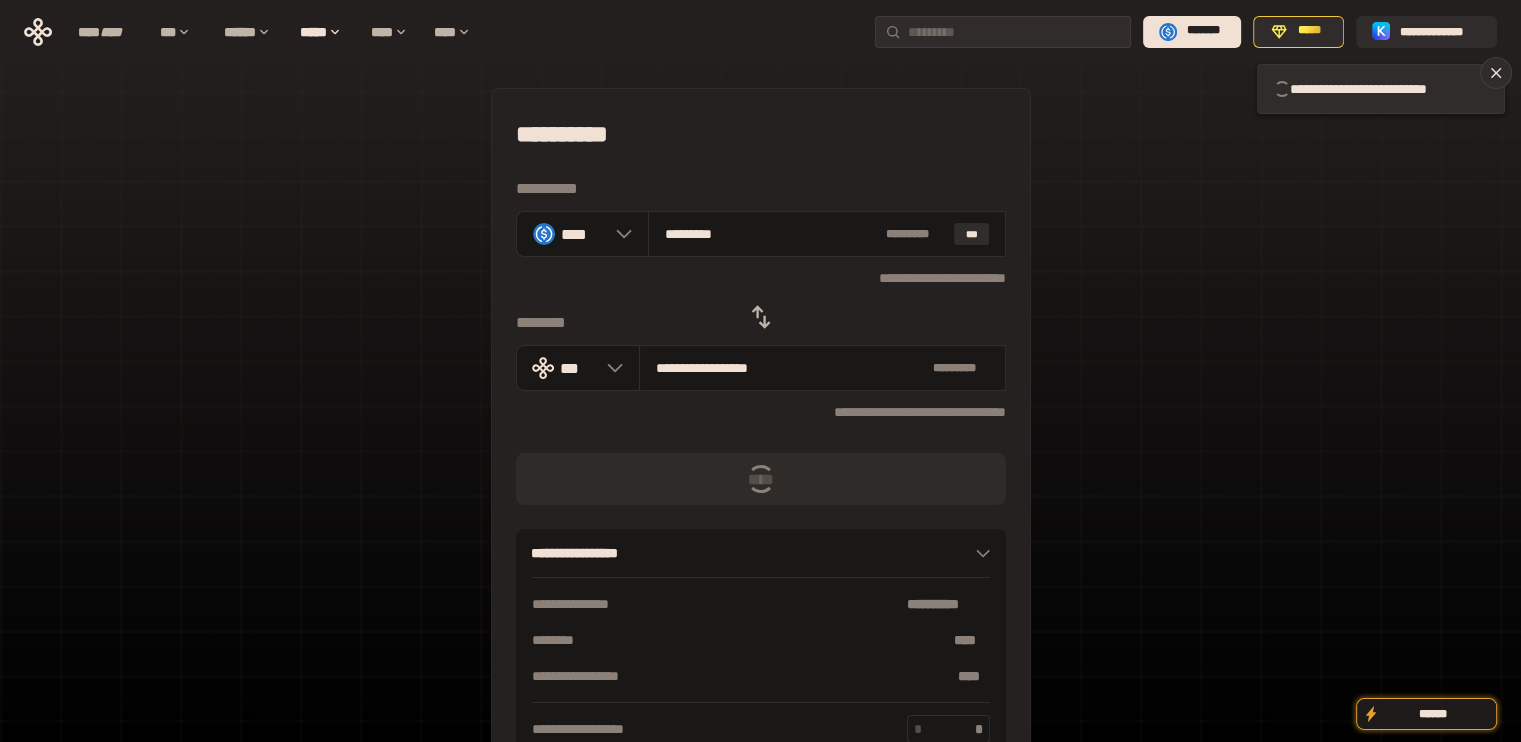 type 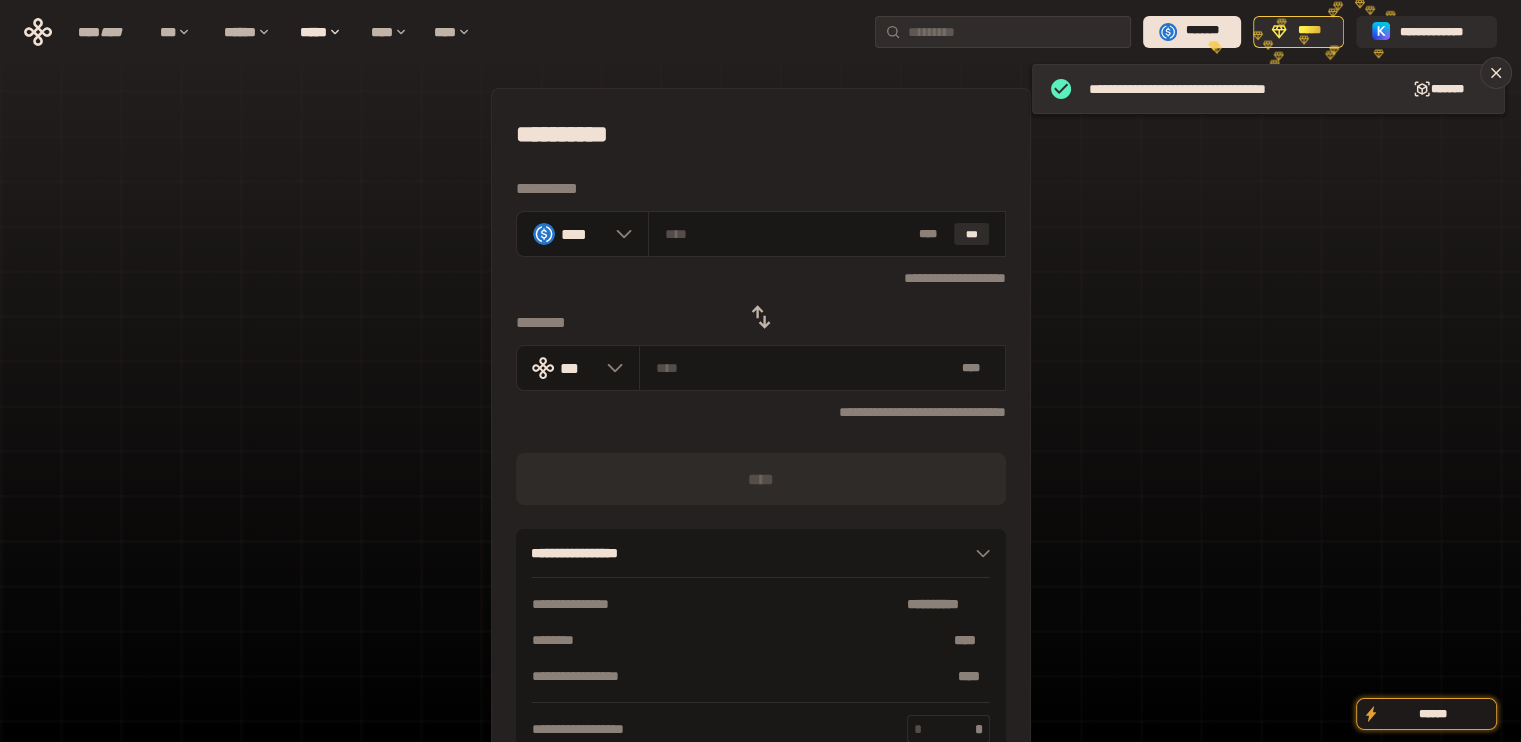 click at bounding box center (761, 317) 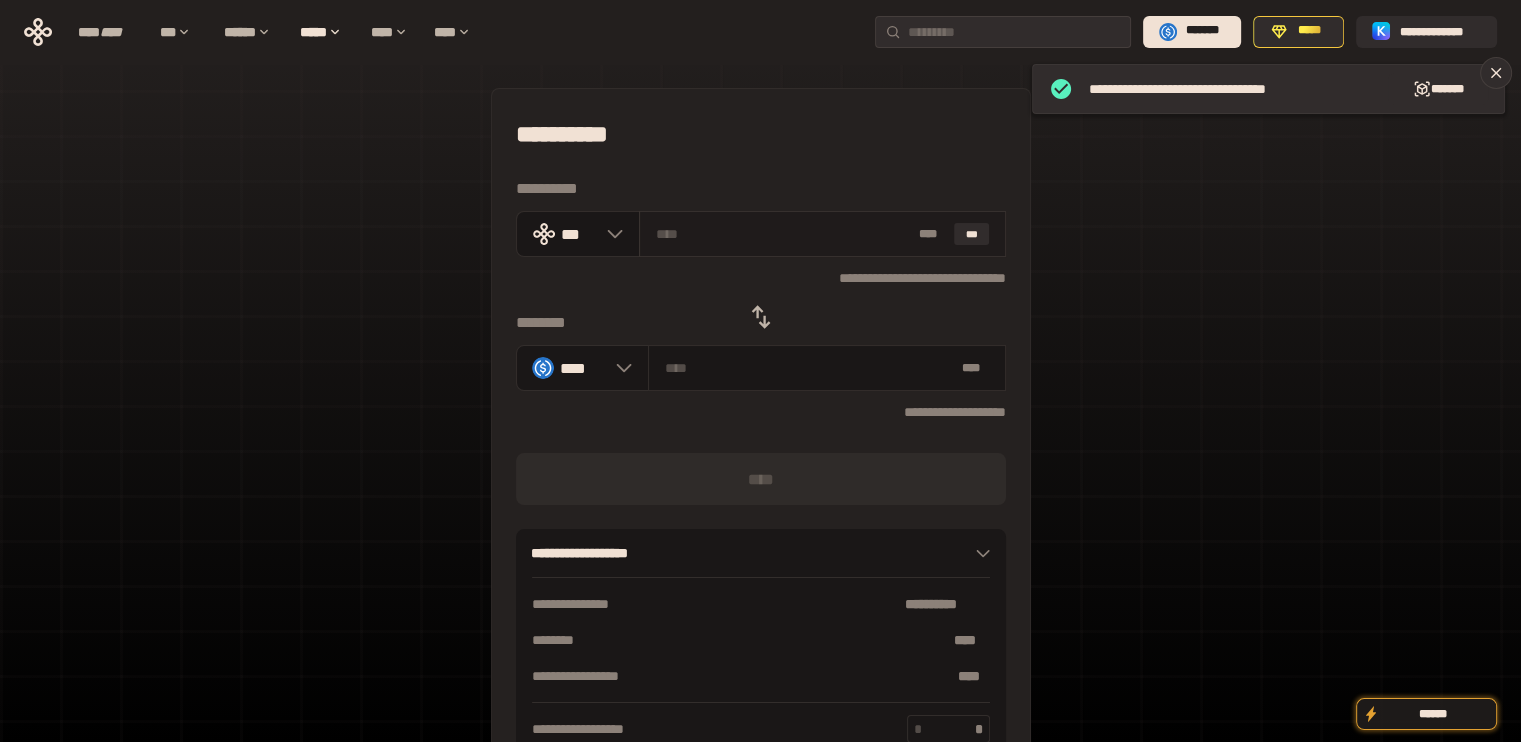 click on "* ** ***" at bounding box center (822, 234) 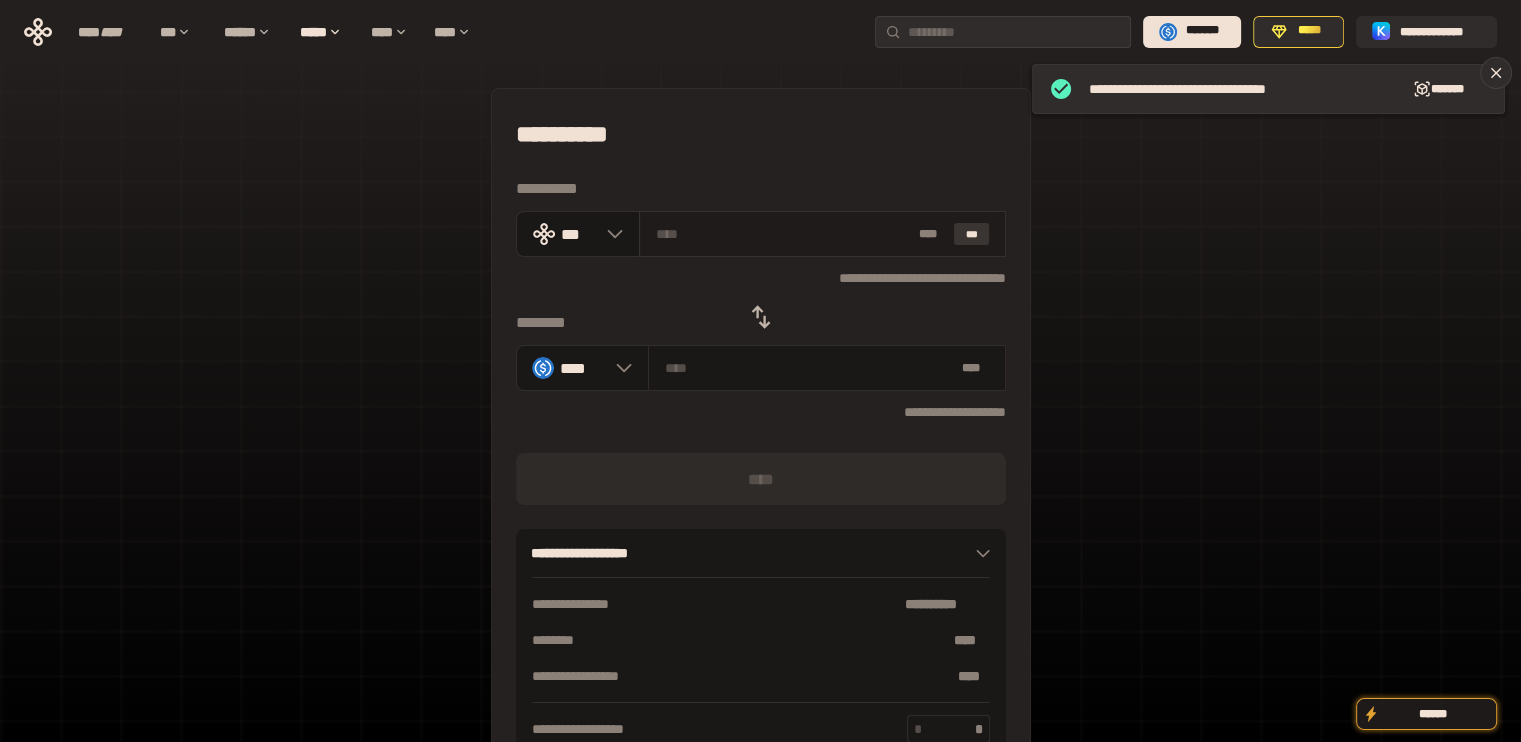 click on "***" at bounding box center [972, 234] 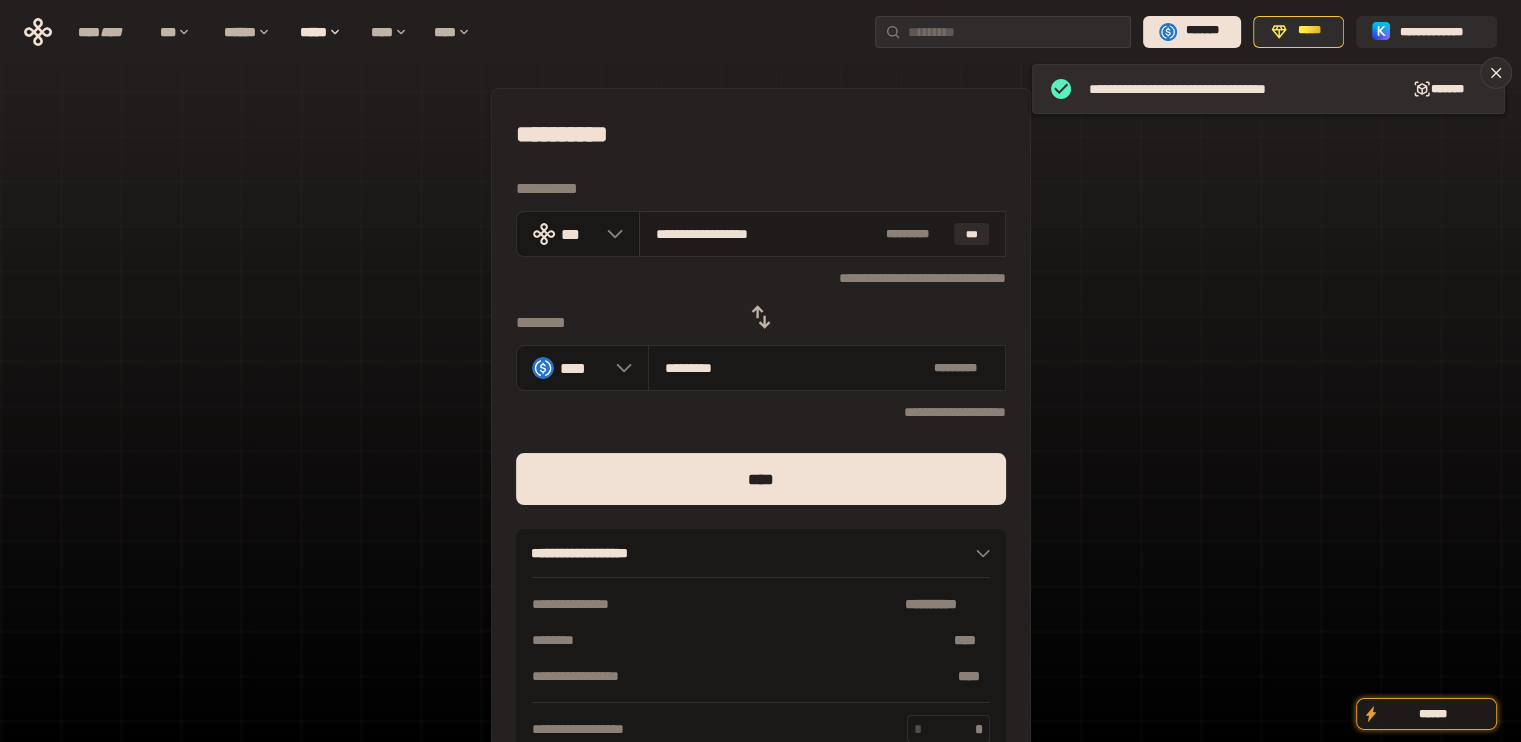 drag, startPoint x: 675, startPoint y: 233, endPoint x: 933, endPoint y: 232, distance: 258.00195 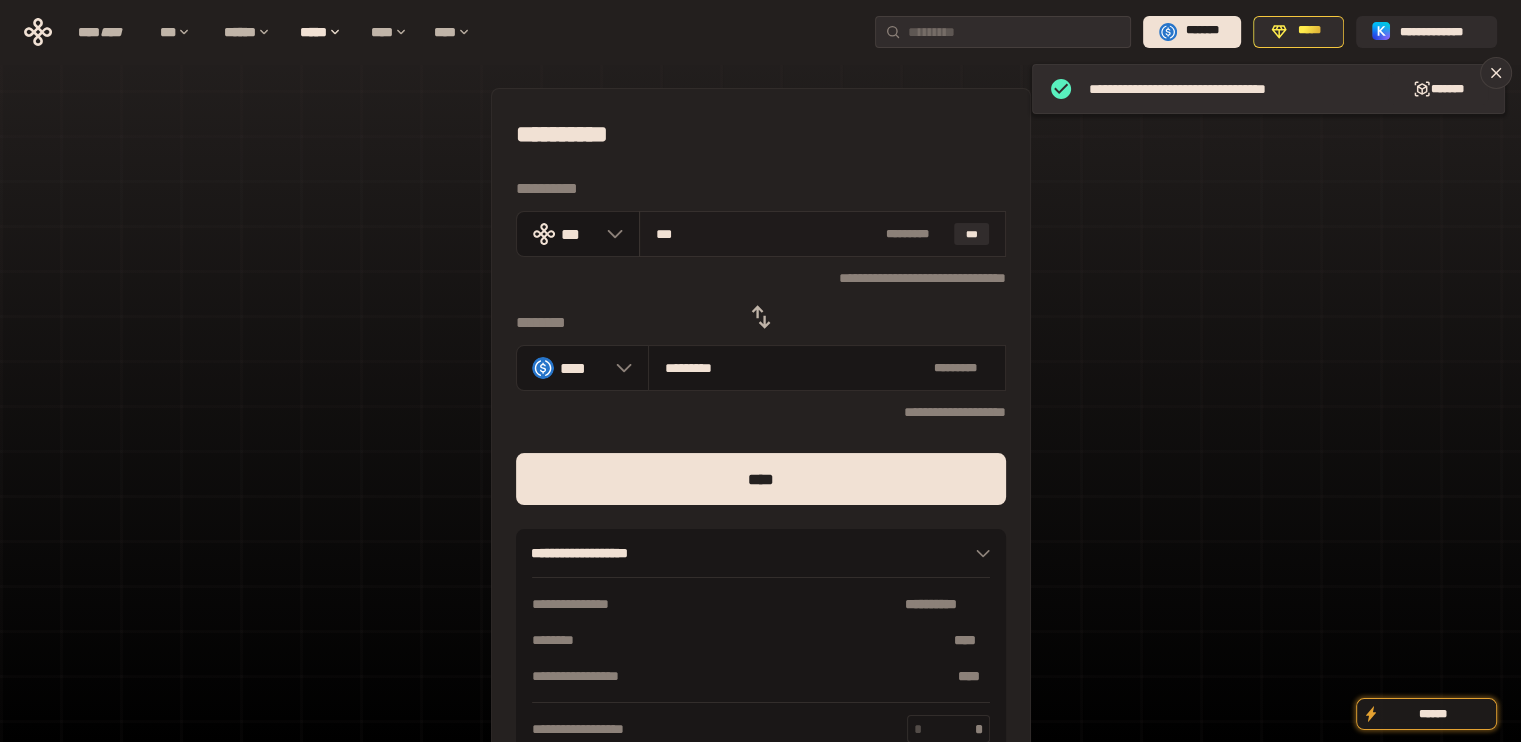 type on "*********" 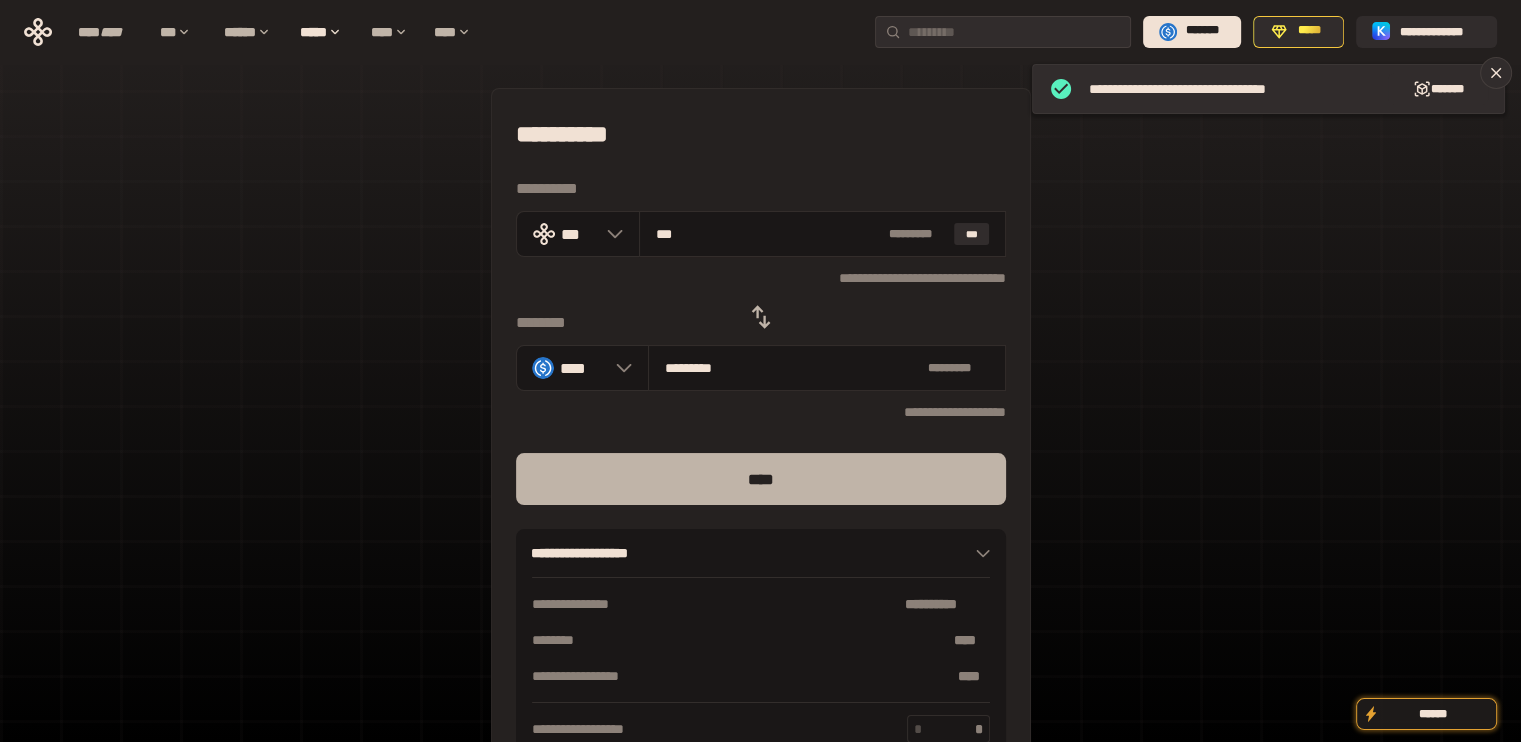 type on "***" 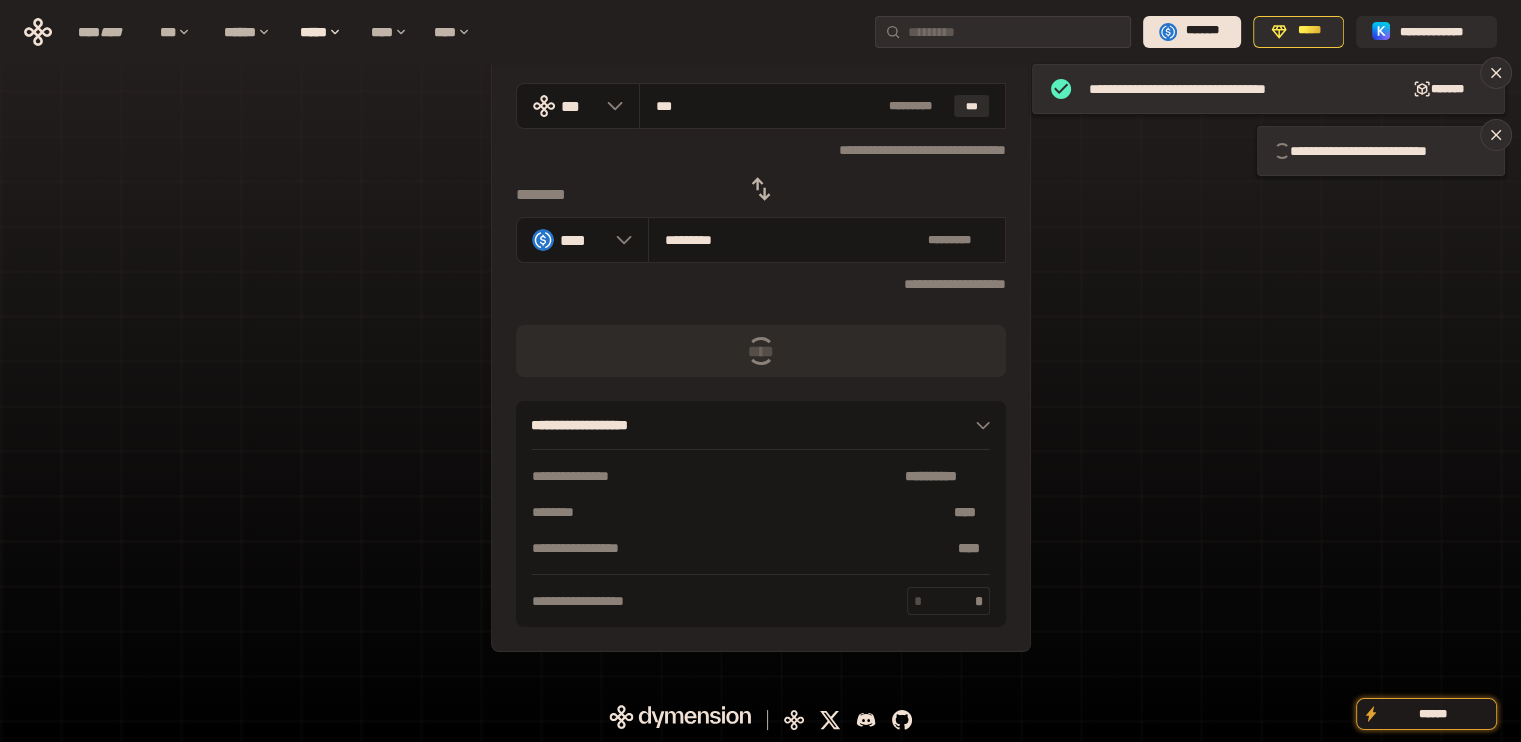 scroll, scrollTop: 0, scrollLeft: 0, axis: both 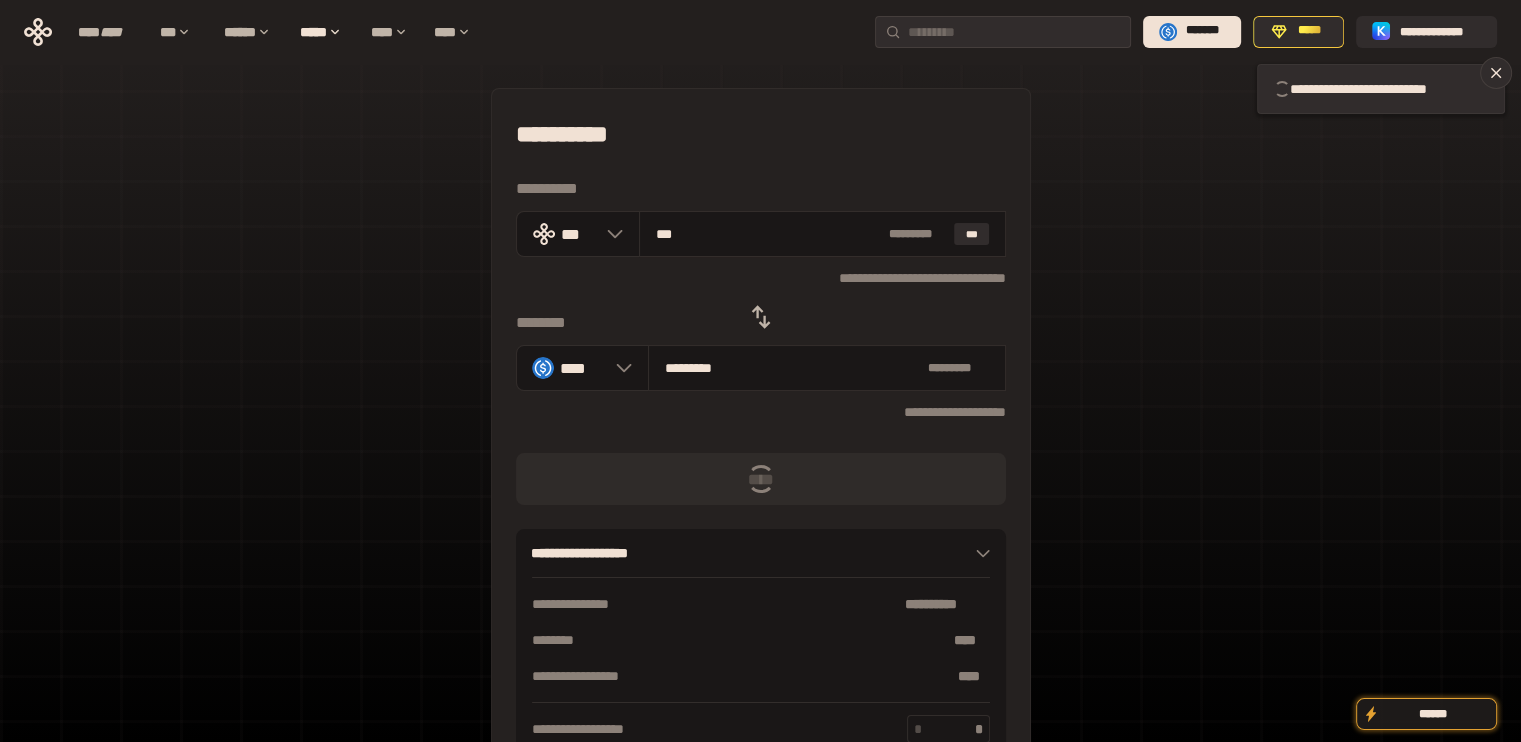 type 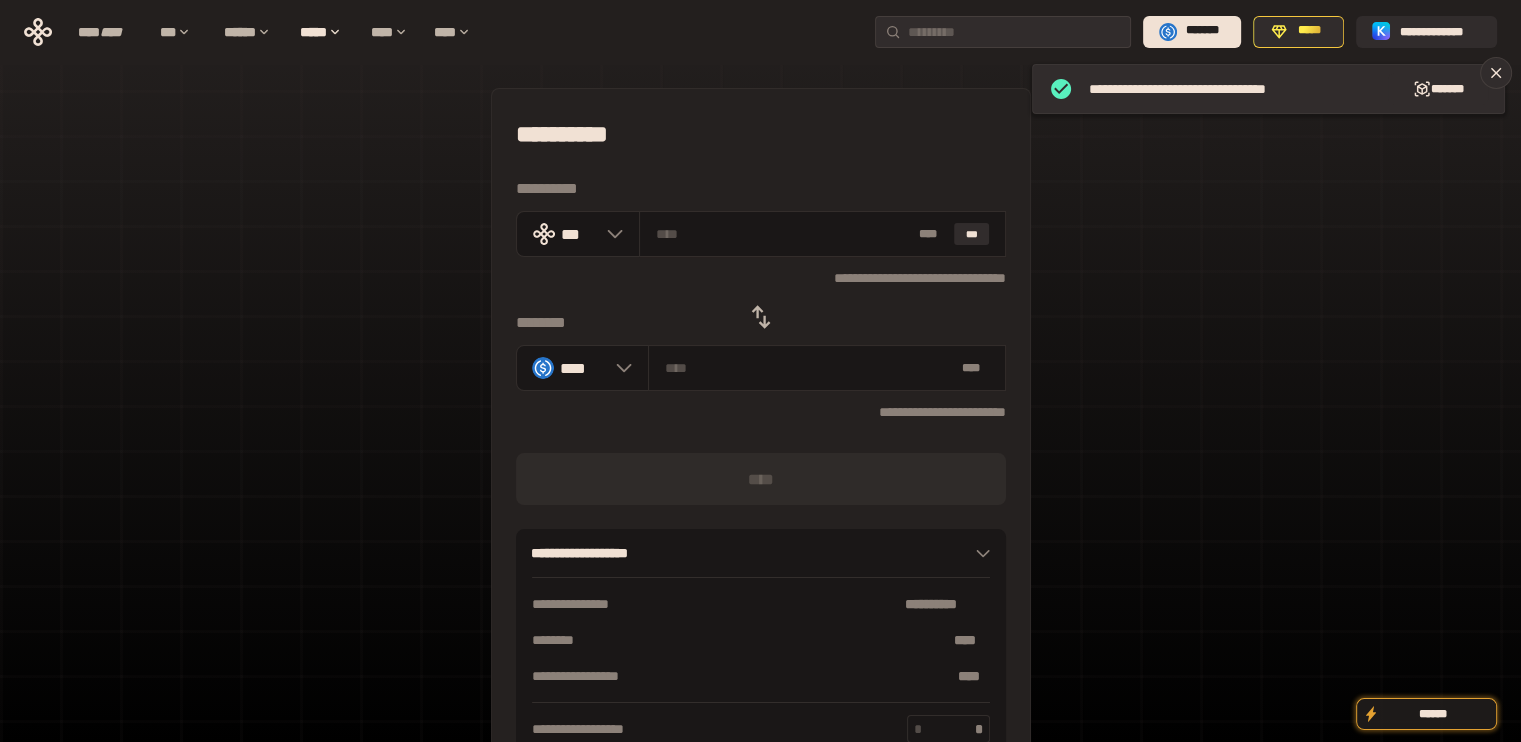 click 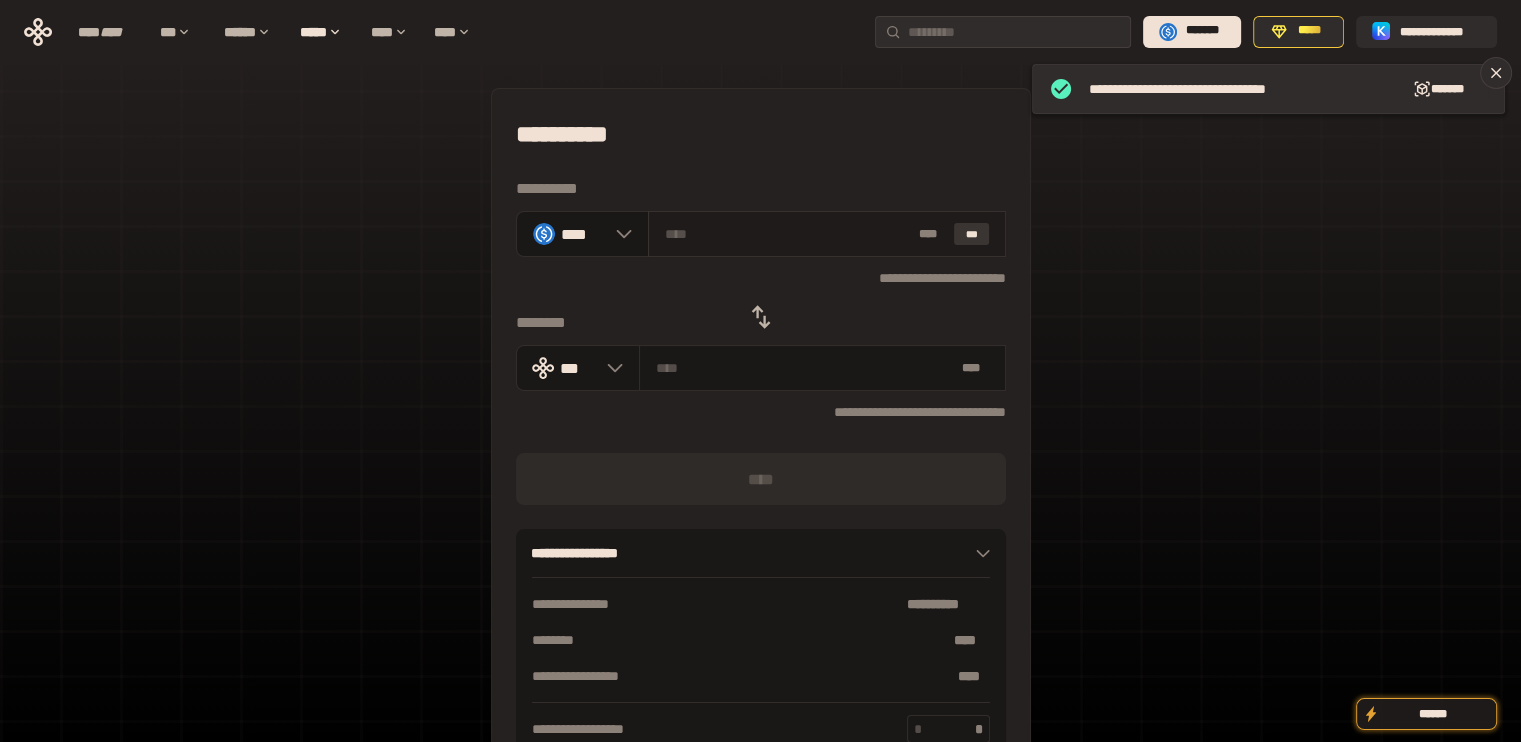 click on "***" at bounding box center [972, 234] 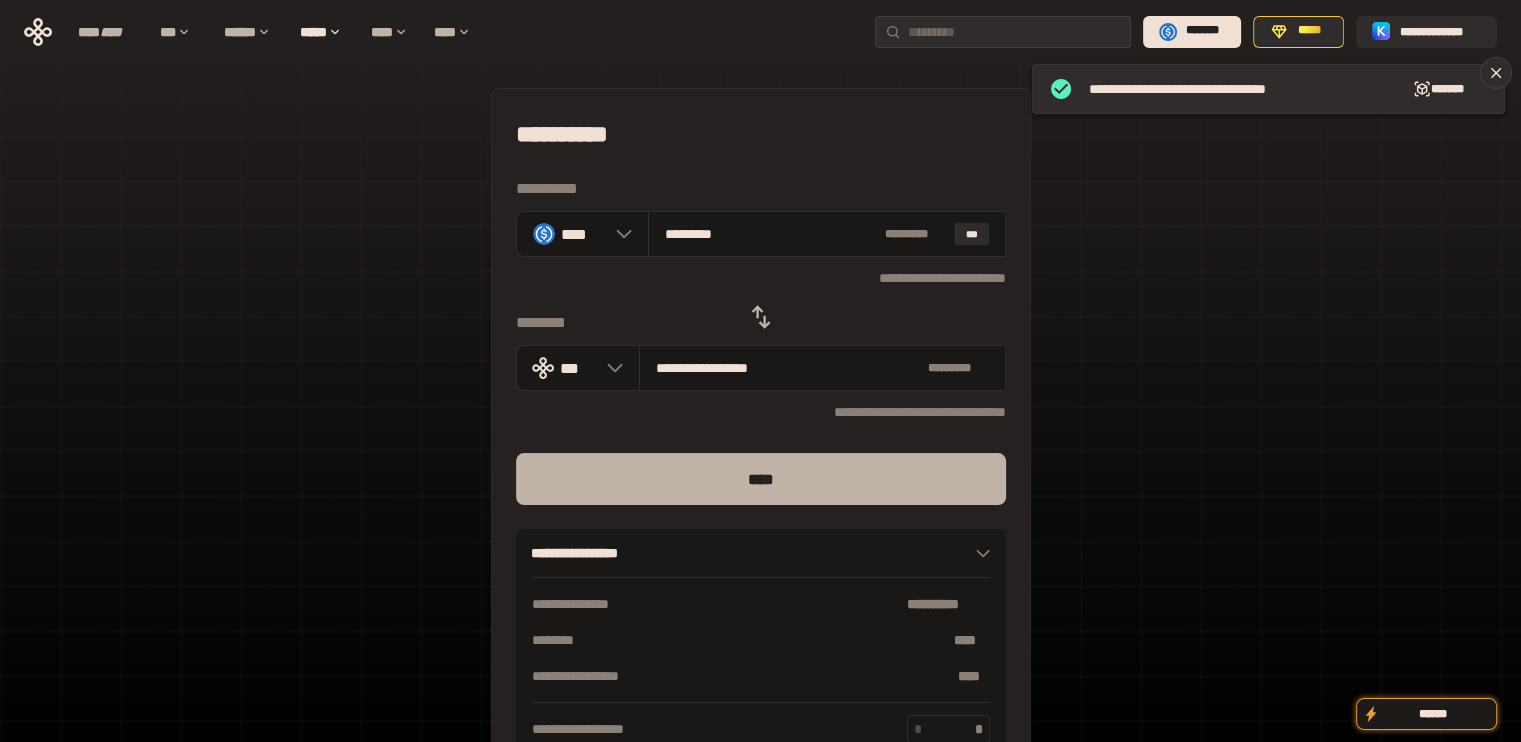 click on "****" at bounding box center (761, 479) 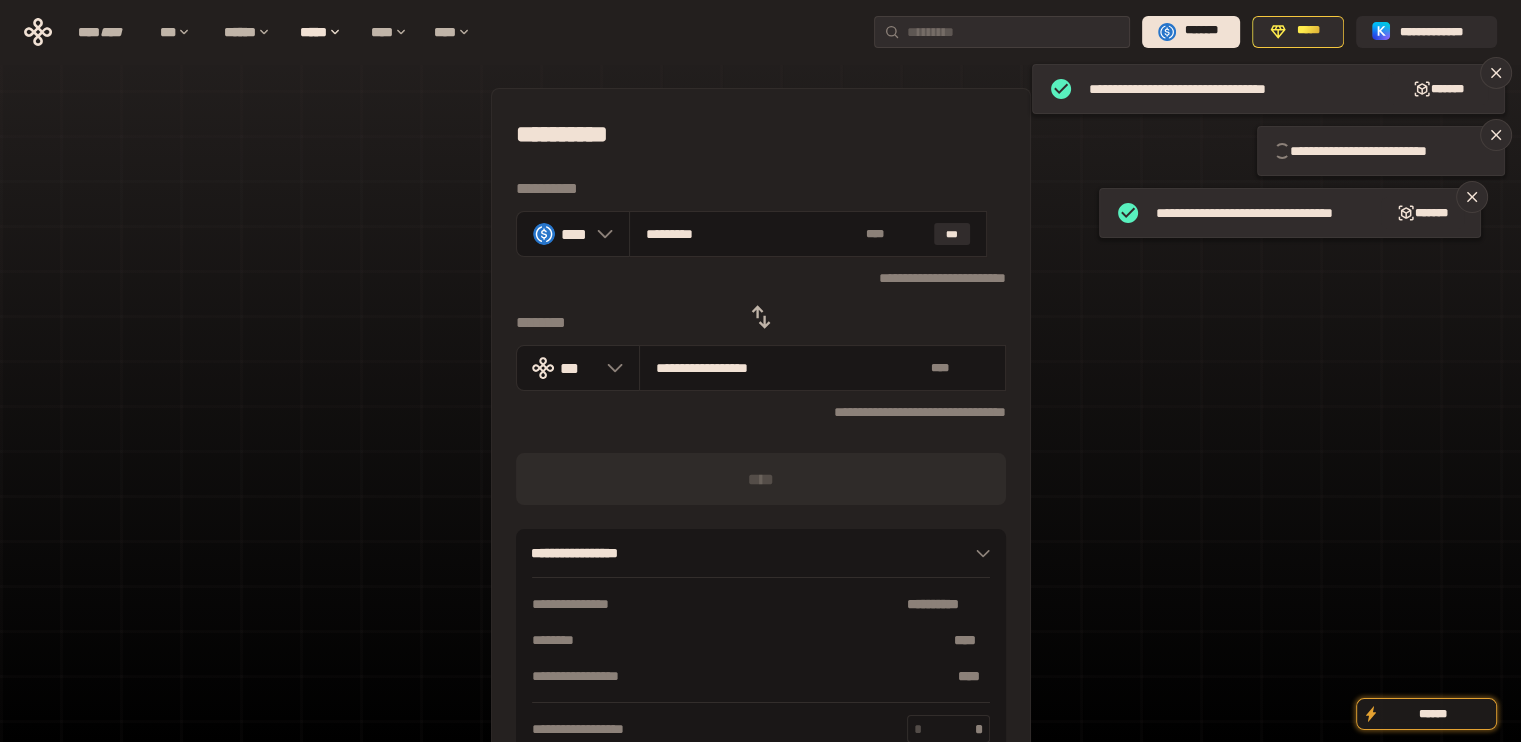 type 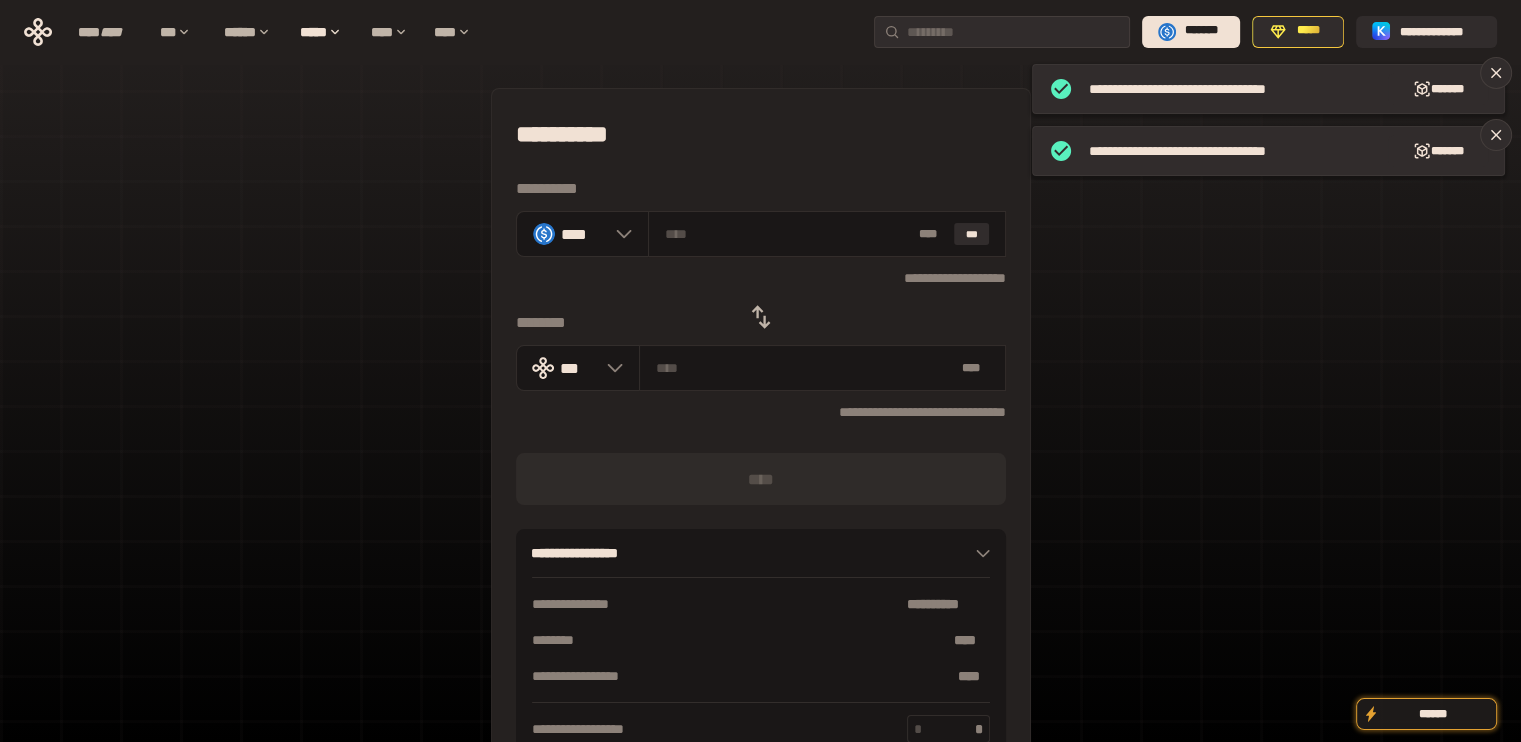 click 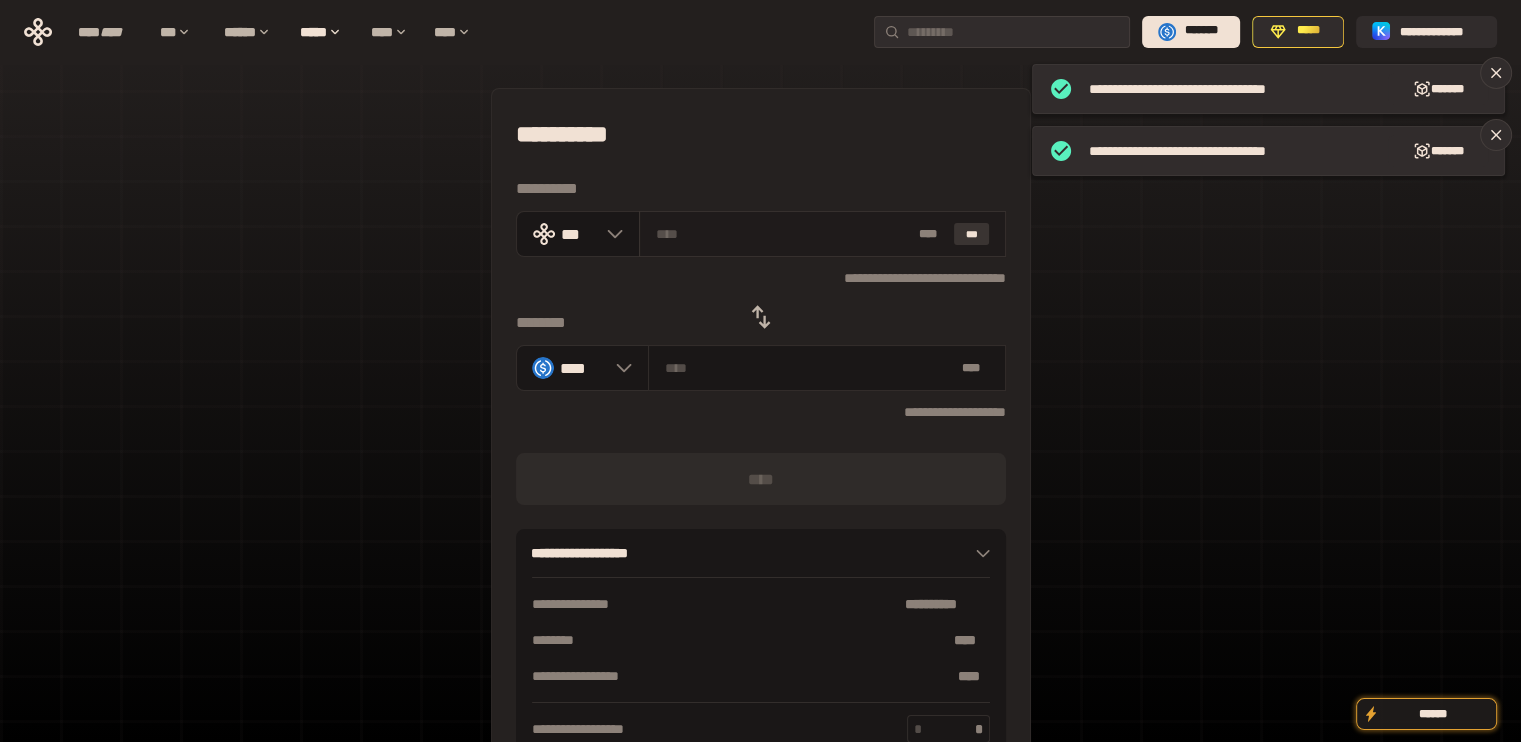 click on "***" at bounding box center (972, 234) 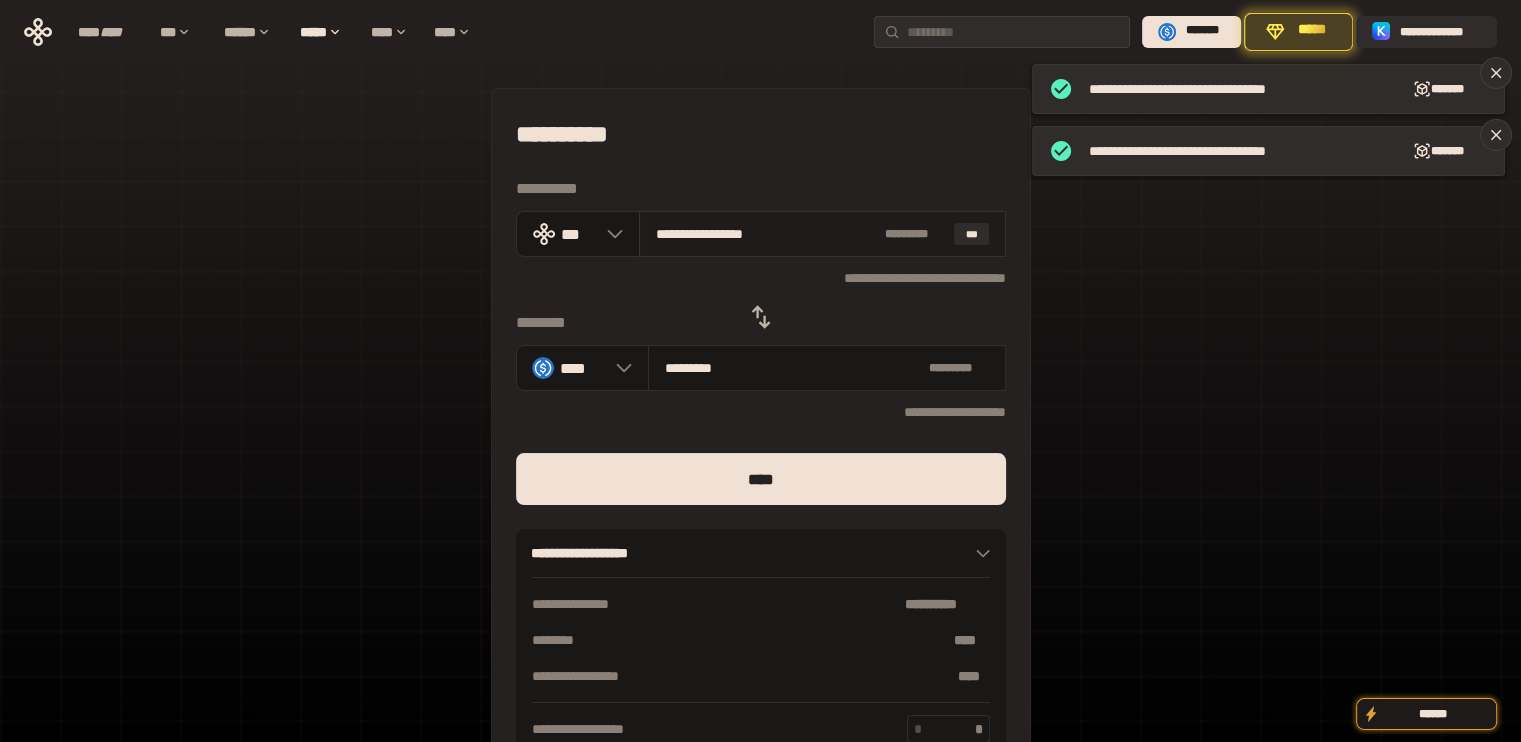 drag, startPoint x: 690, startPoint y: 231, endPoint x: 910, endPoint y: 238, distance: 220.11133 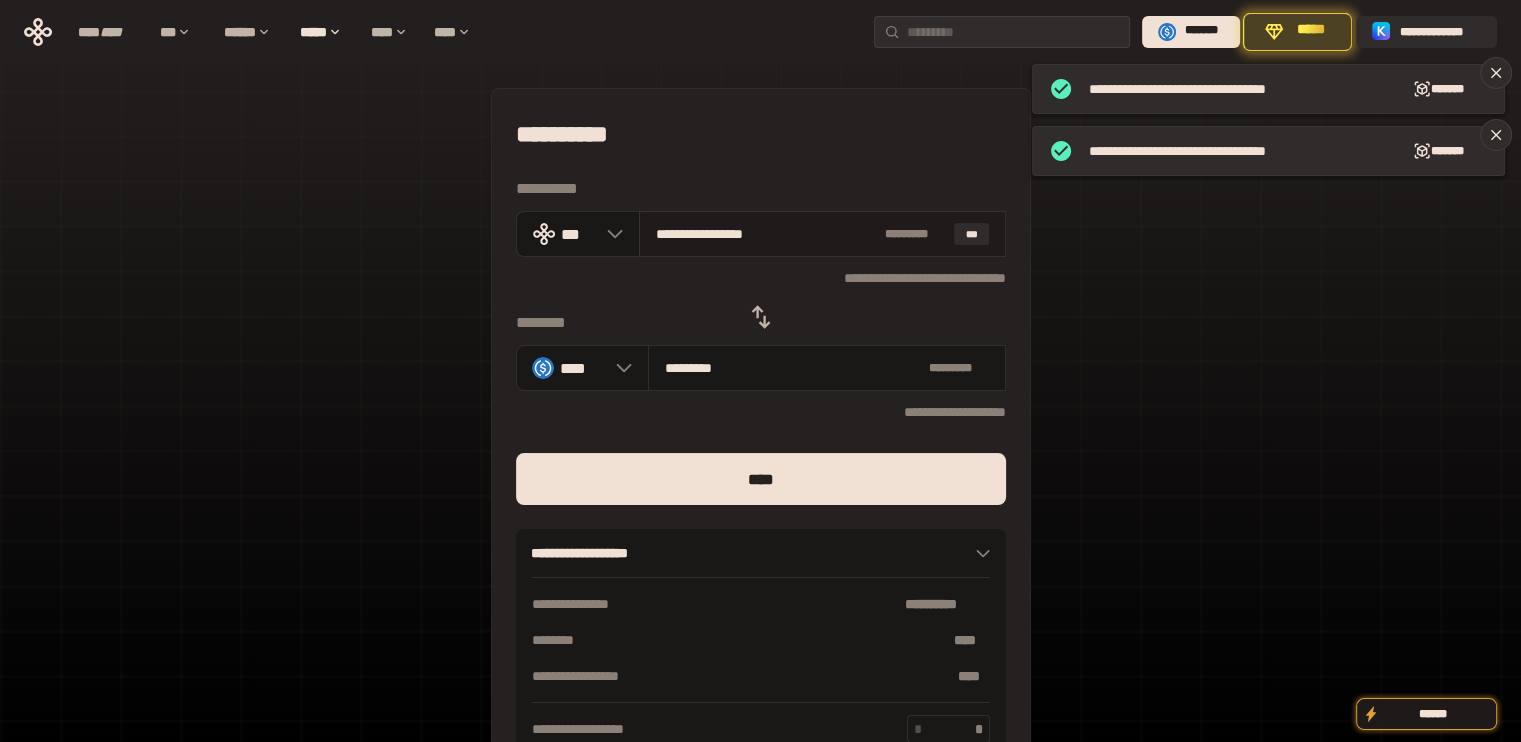 type on "*****" 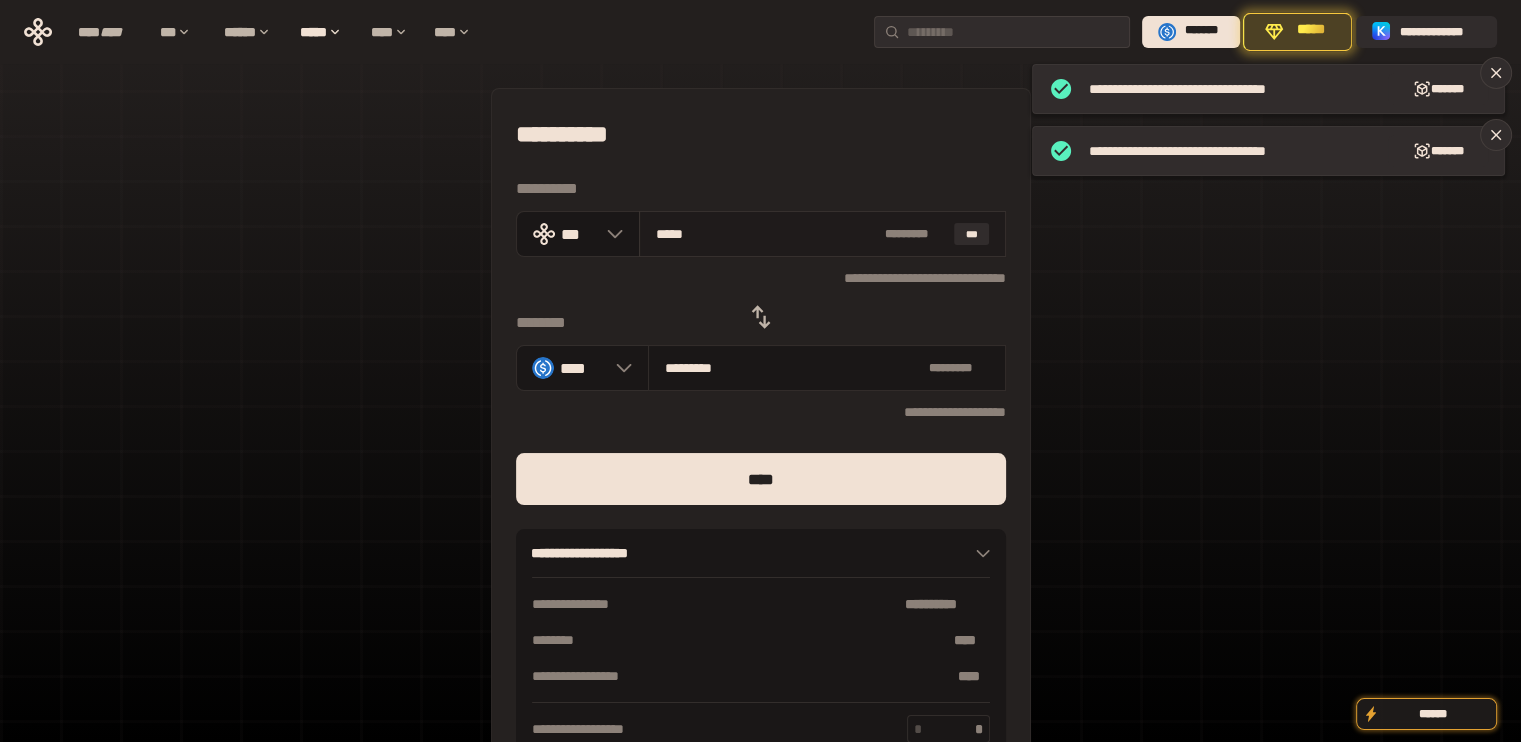 type on "*********" 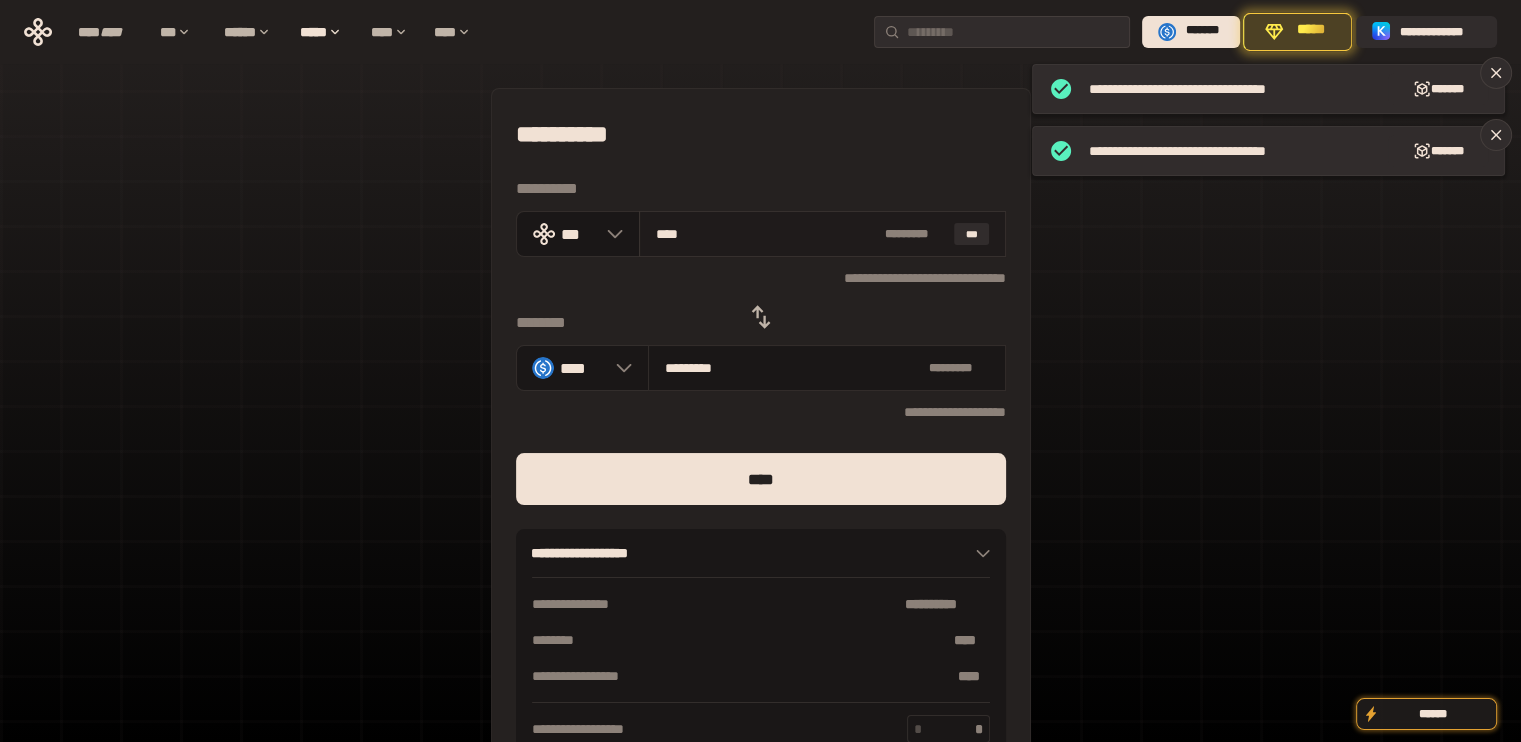 type on "***" 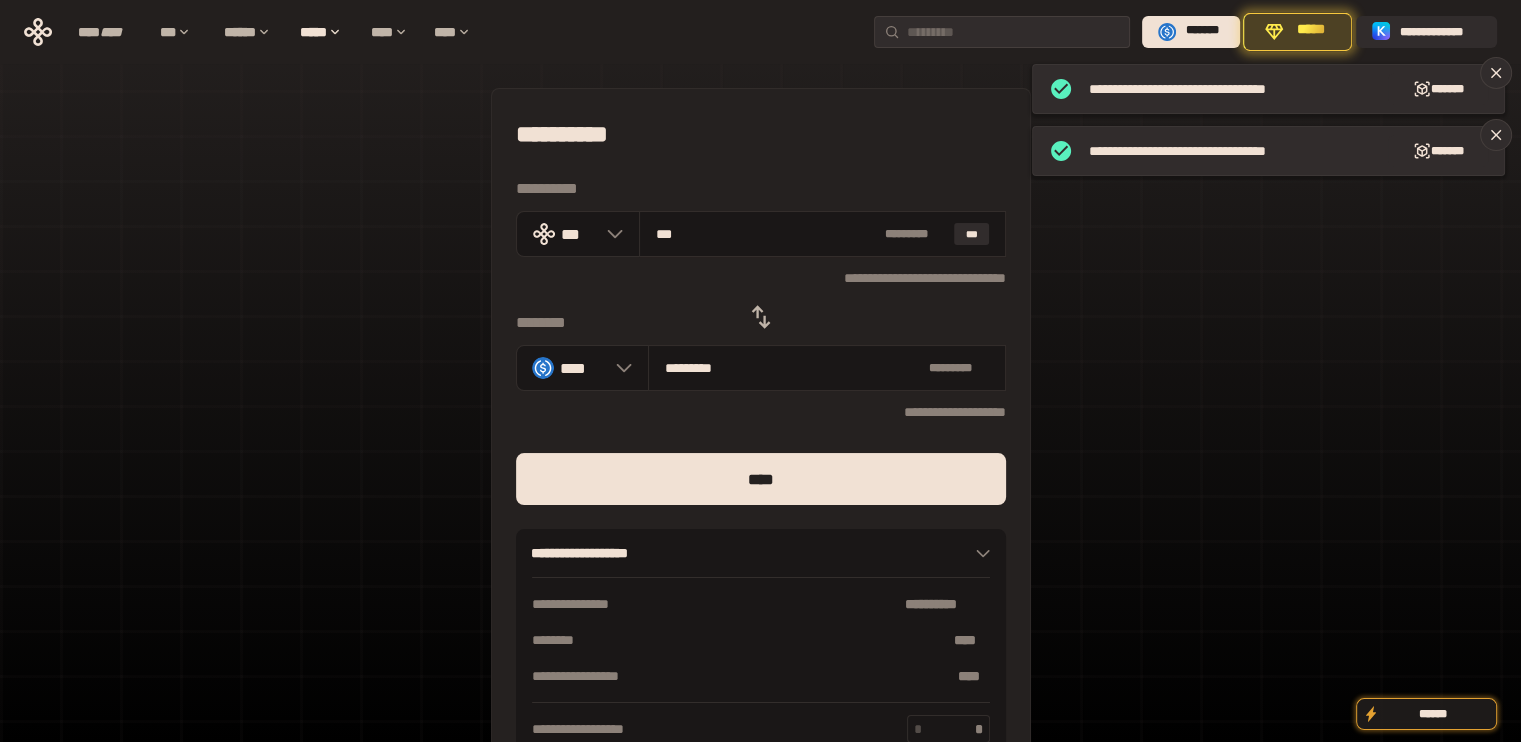 type on "**" 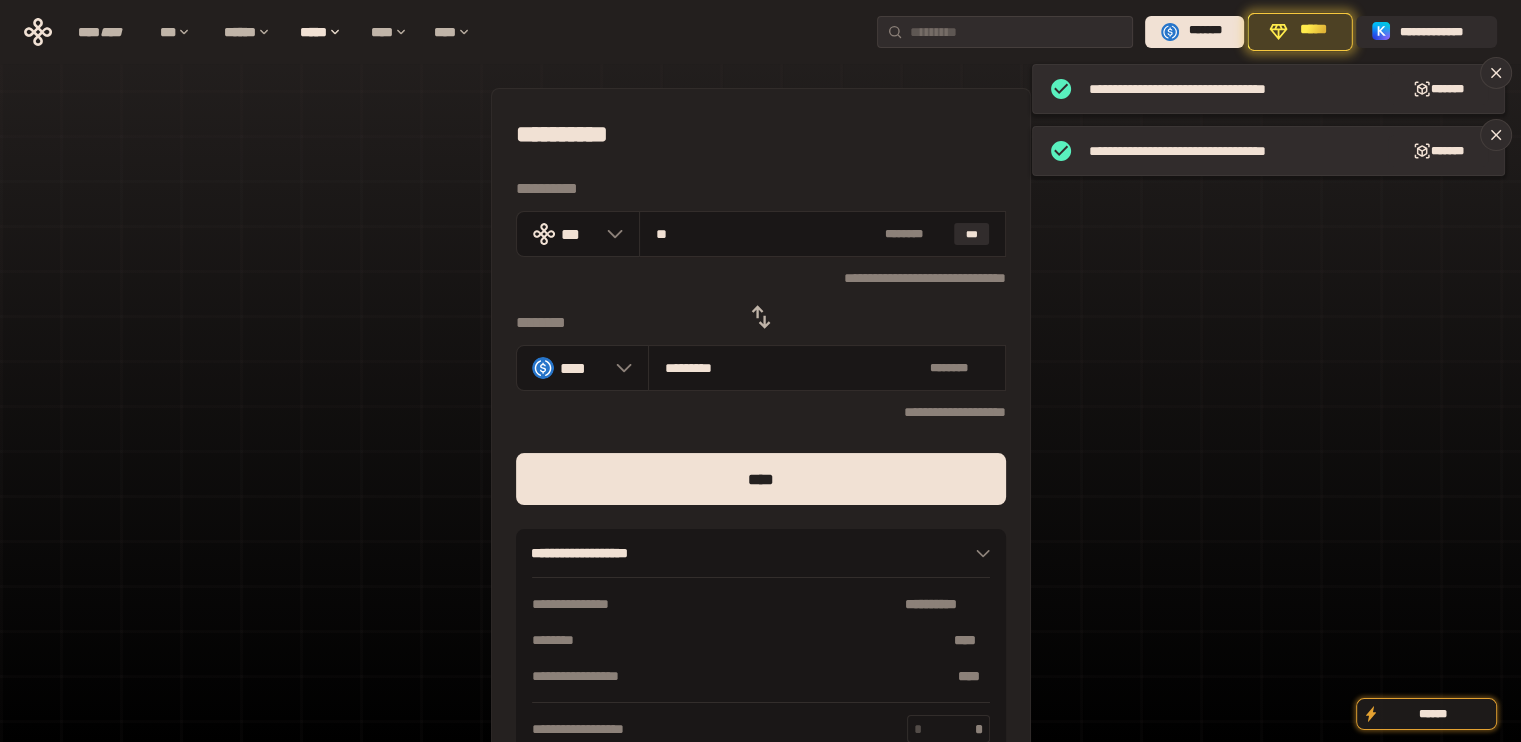 type on "********" 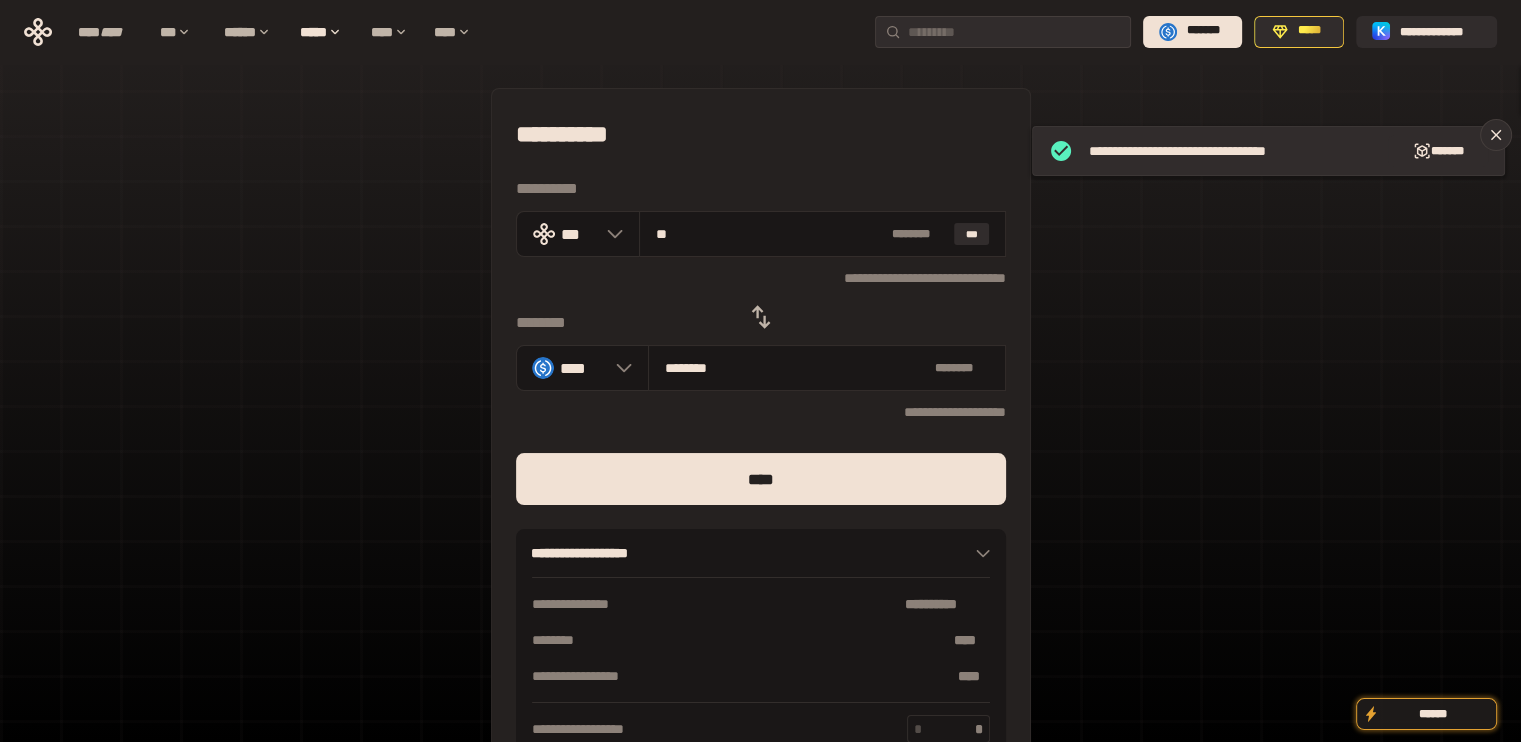 type on "***" 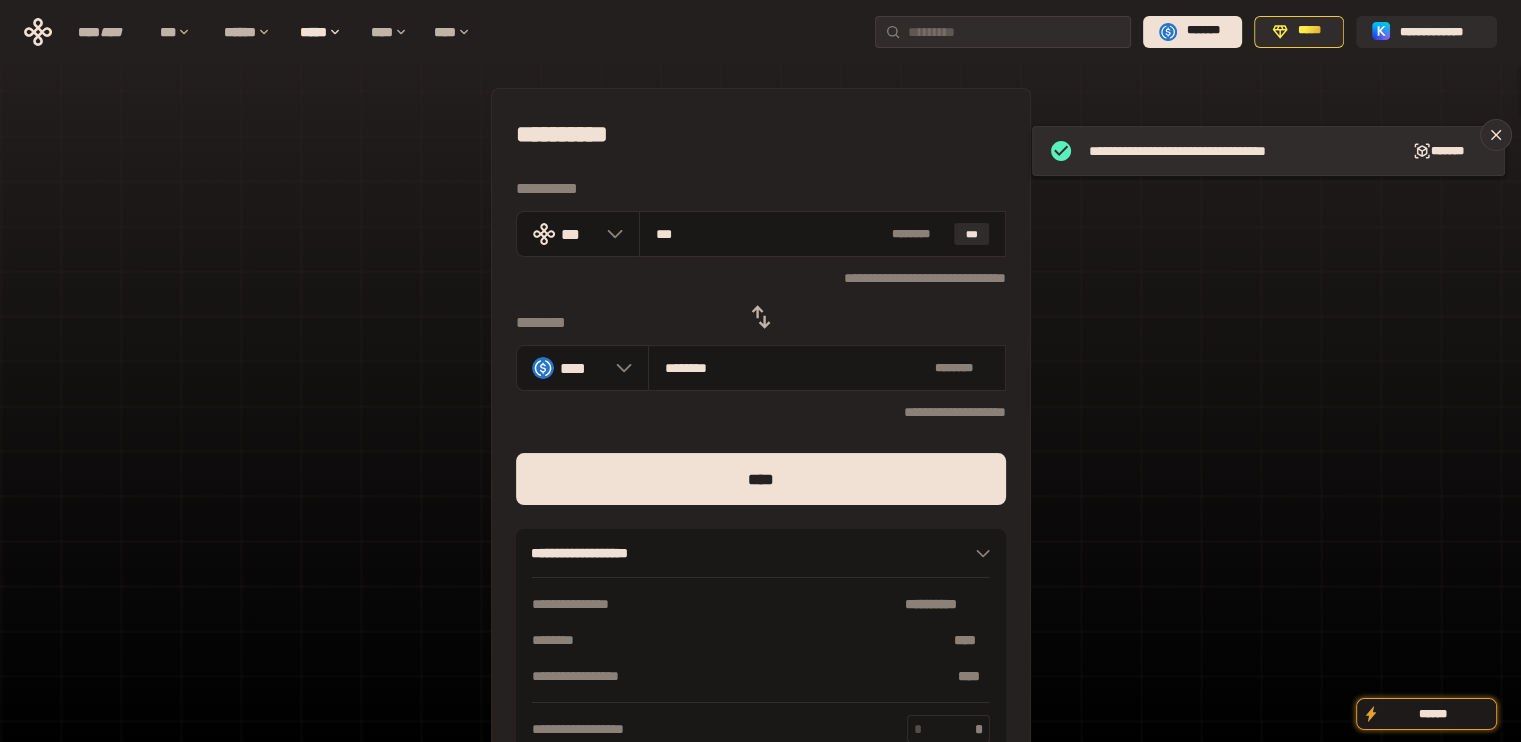 type on "*********" 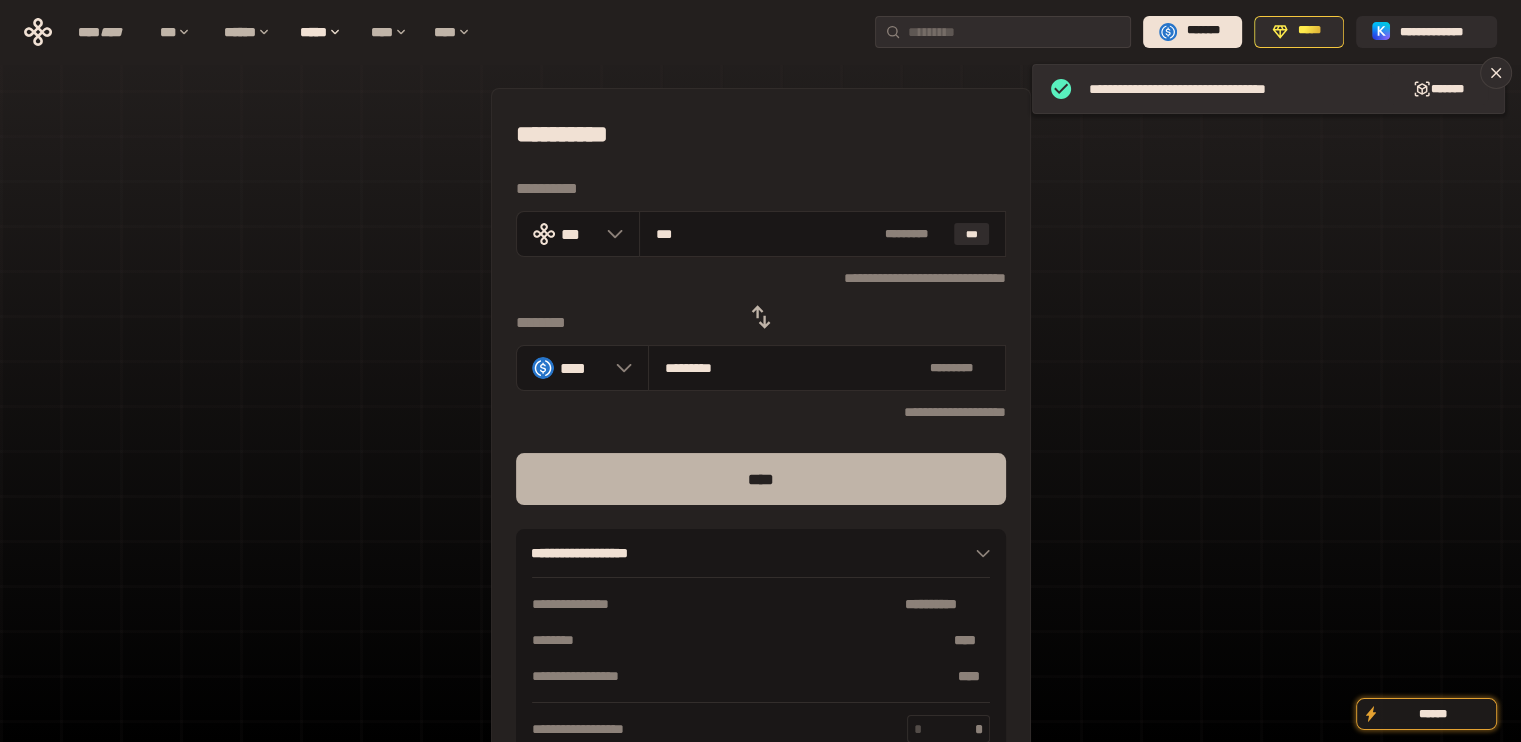 type on "***" 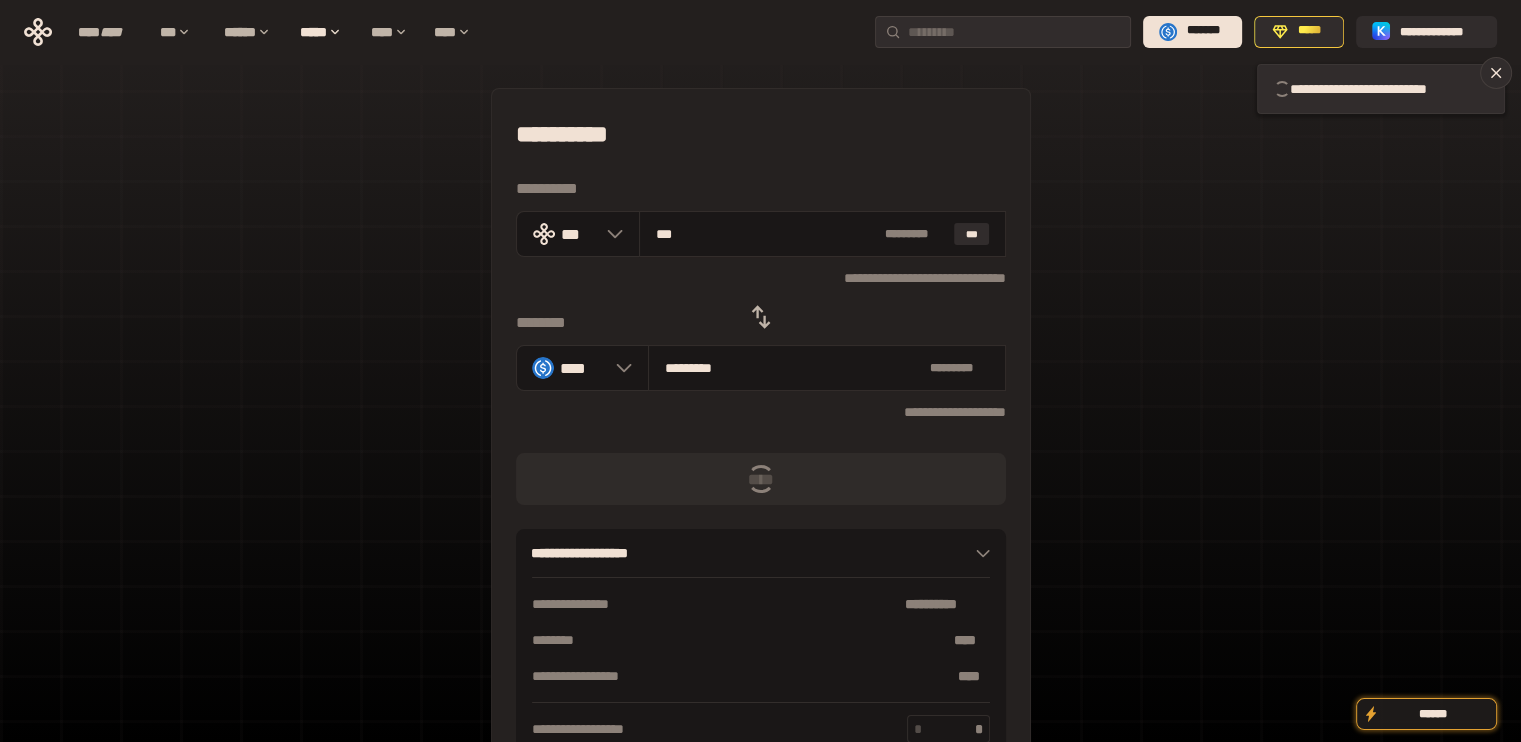 type 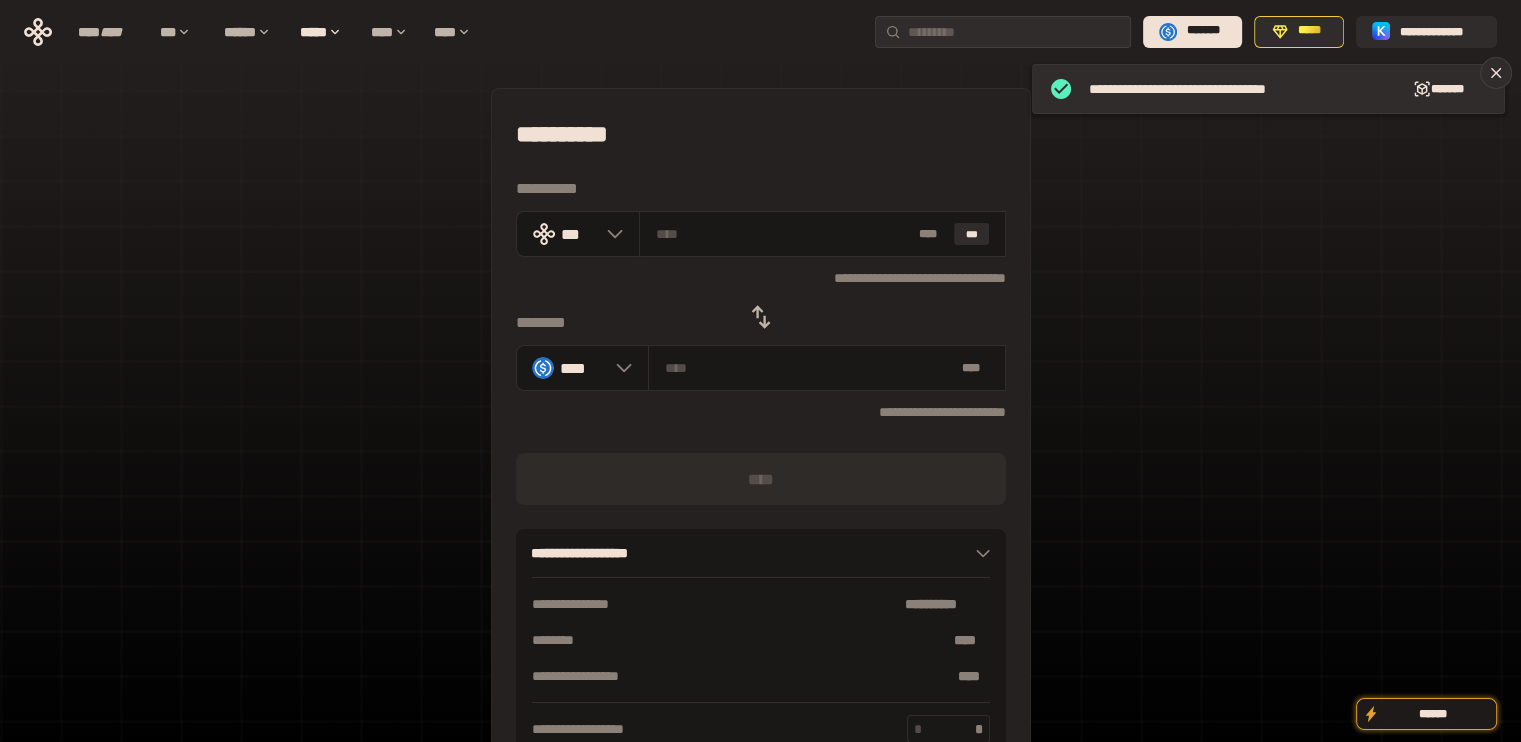 click at bounding box center (761, 317) 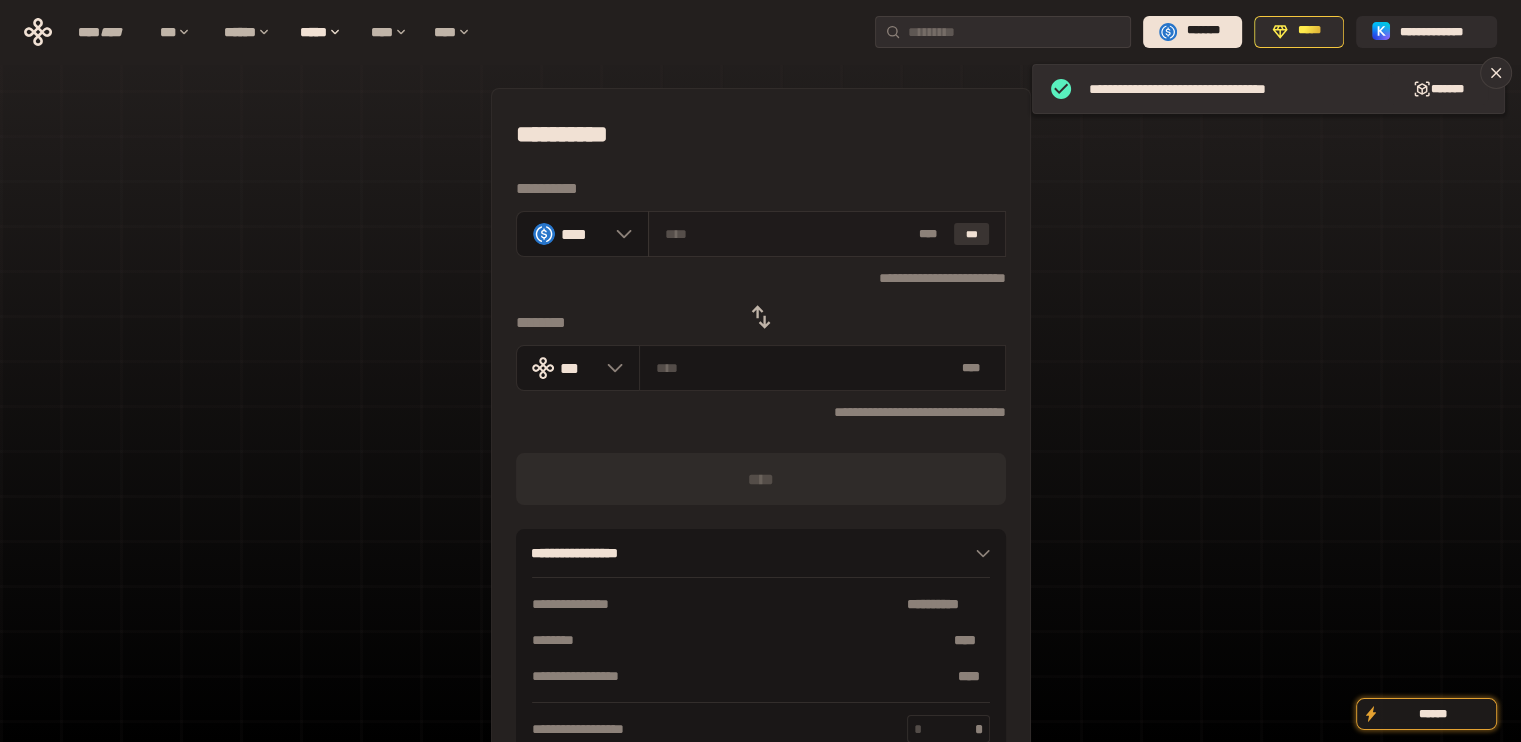 click on "***" at bounding box center (972, 234) 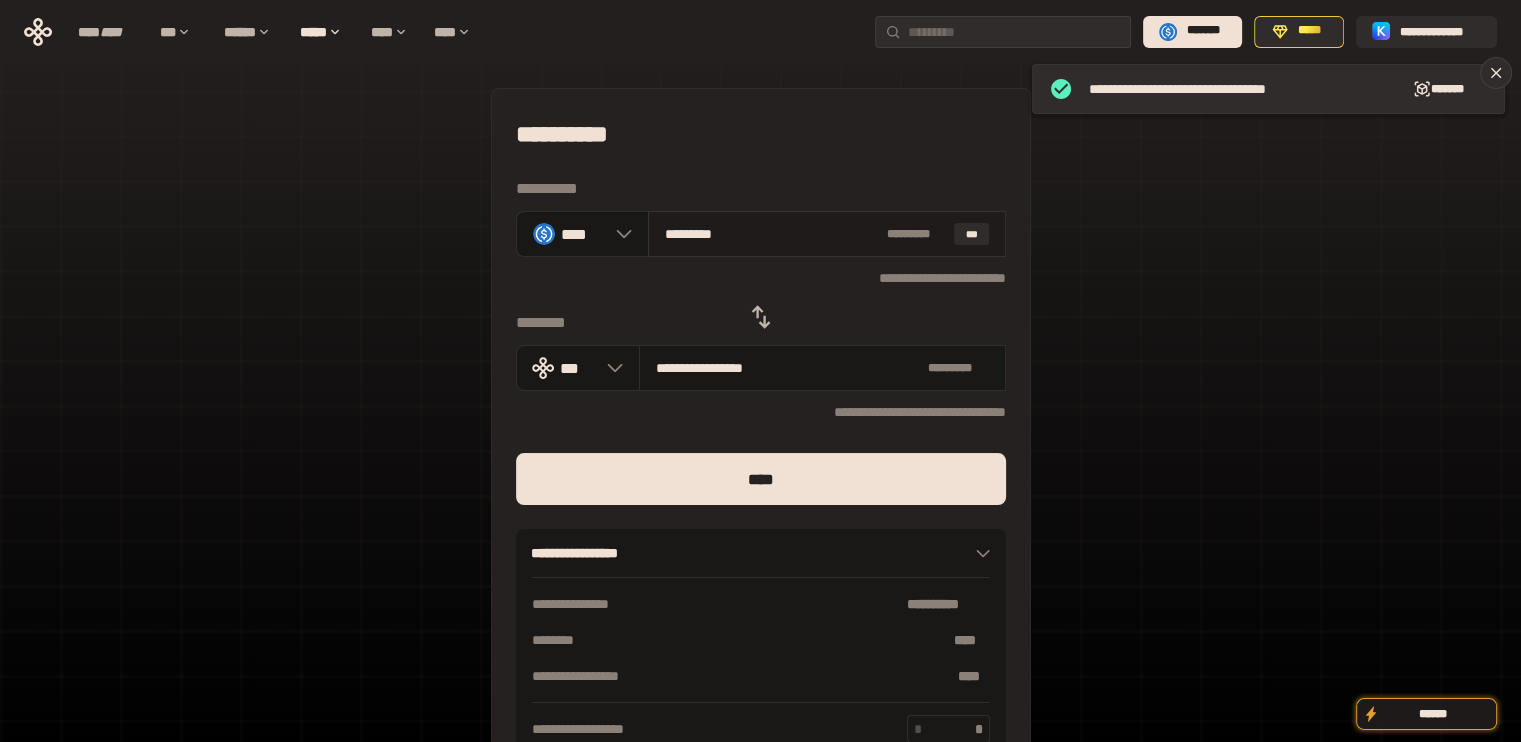 drag, startPoint x: 677, startPoint y: 234, endPoint x: 844, endPoint y: 246, distance: 167.43059 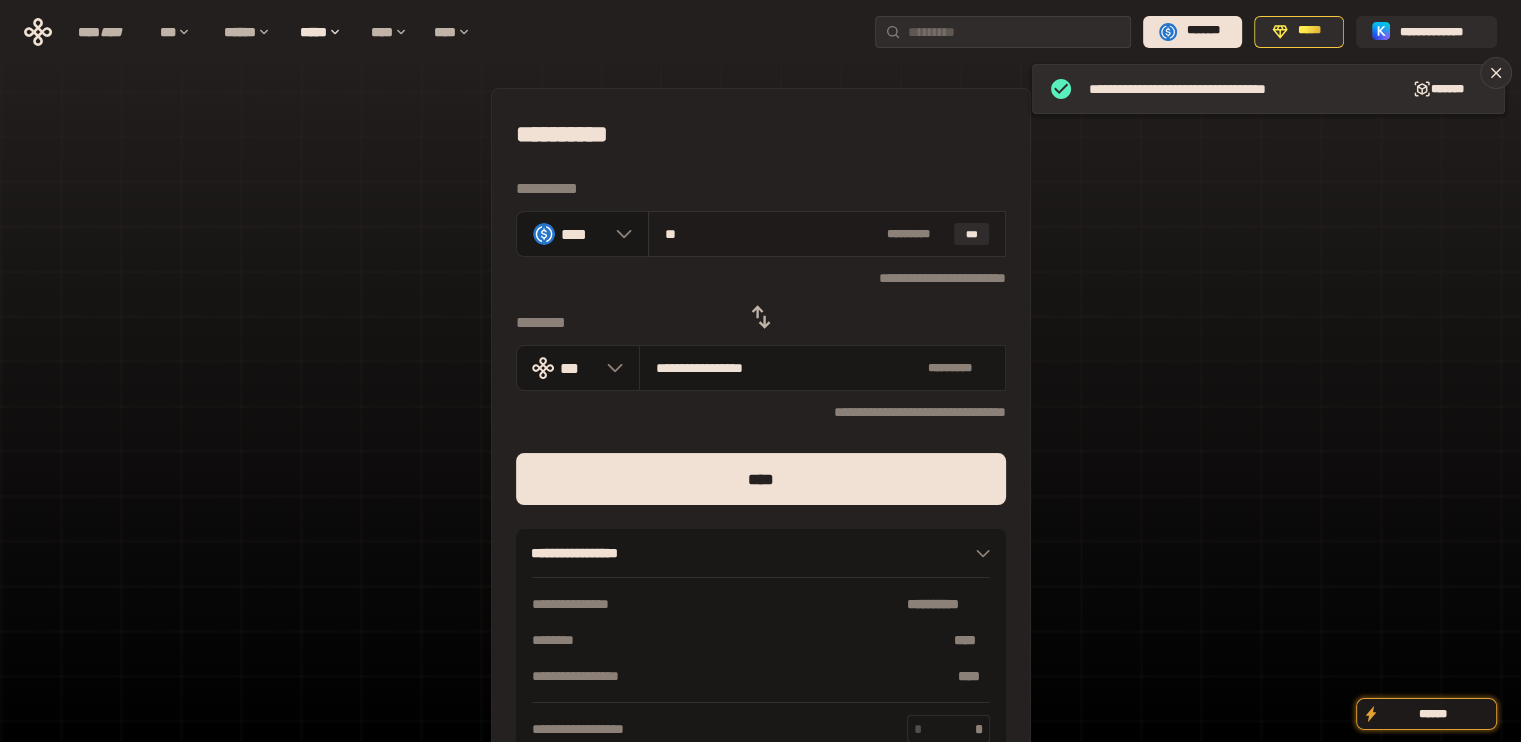 type on "**********" 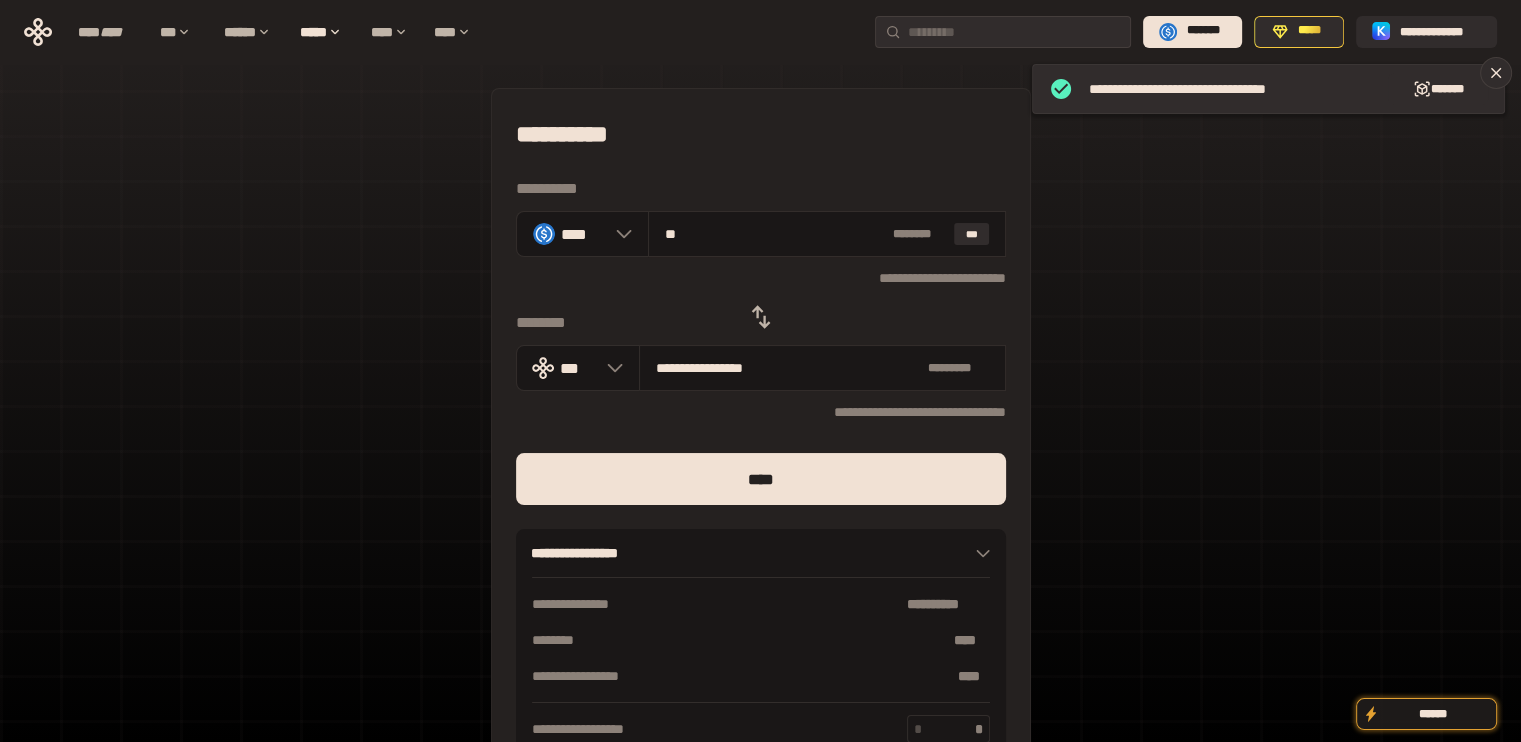 type on "**" 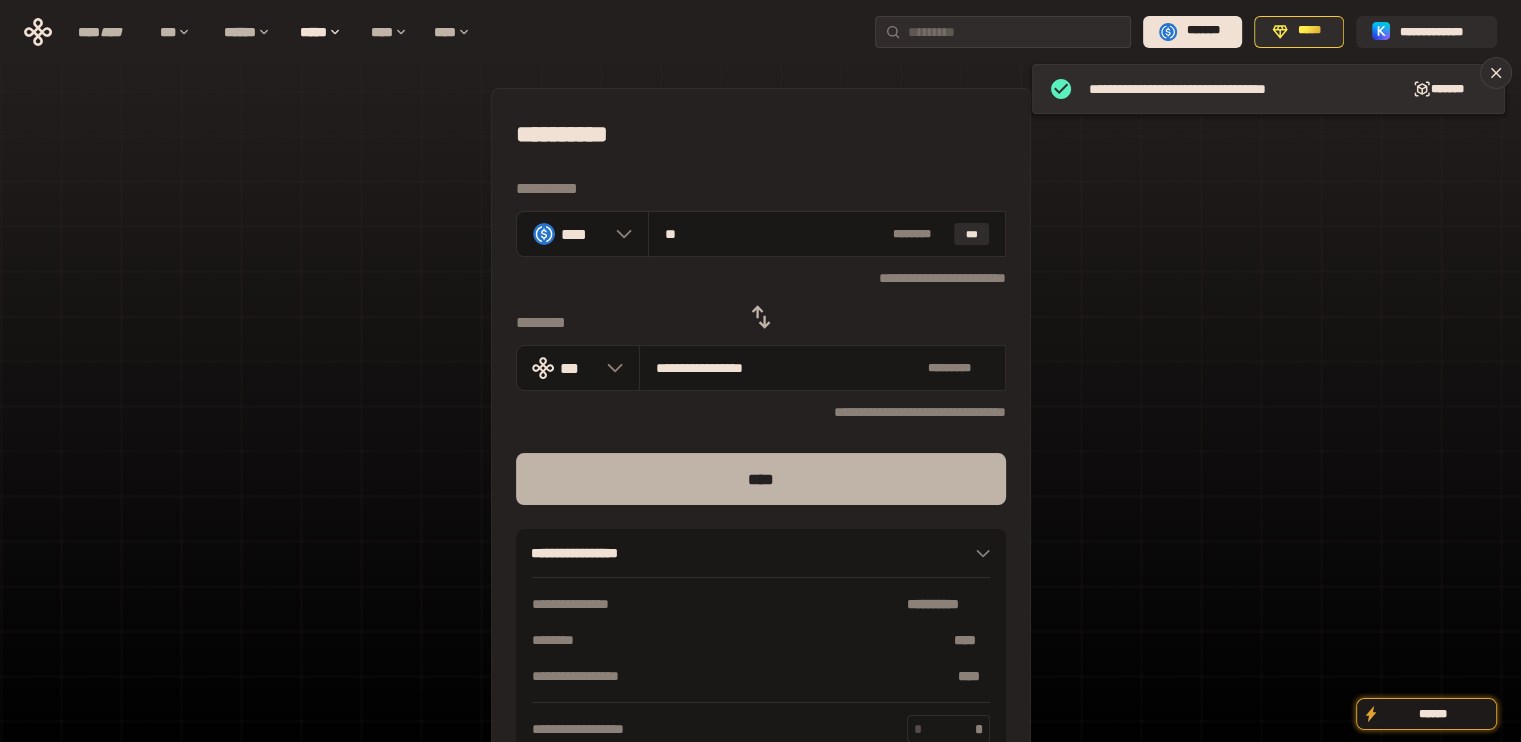 click on "****" at bounding box center [761, 479] 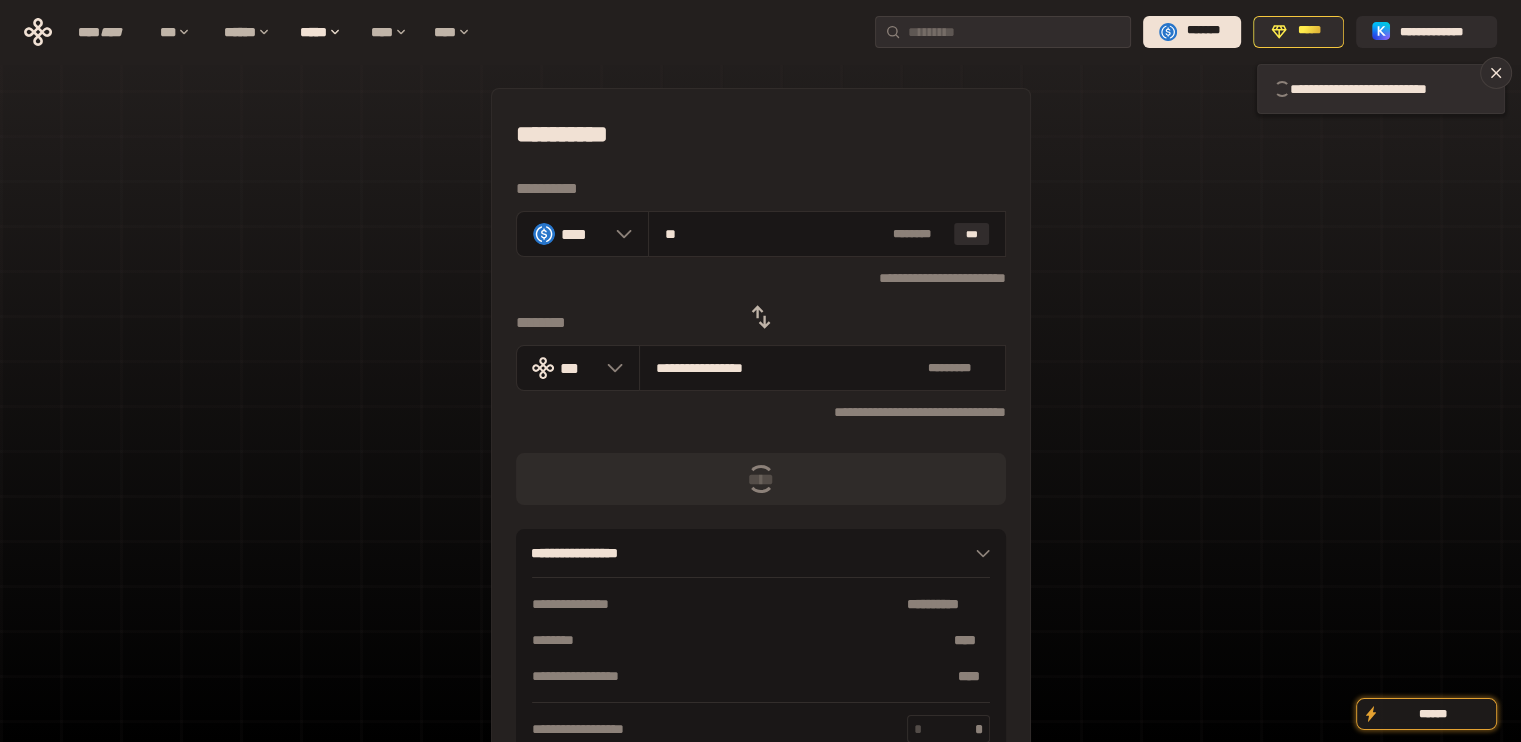 click at bounding box center [761, 317] 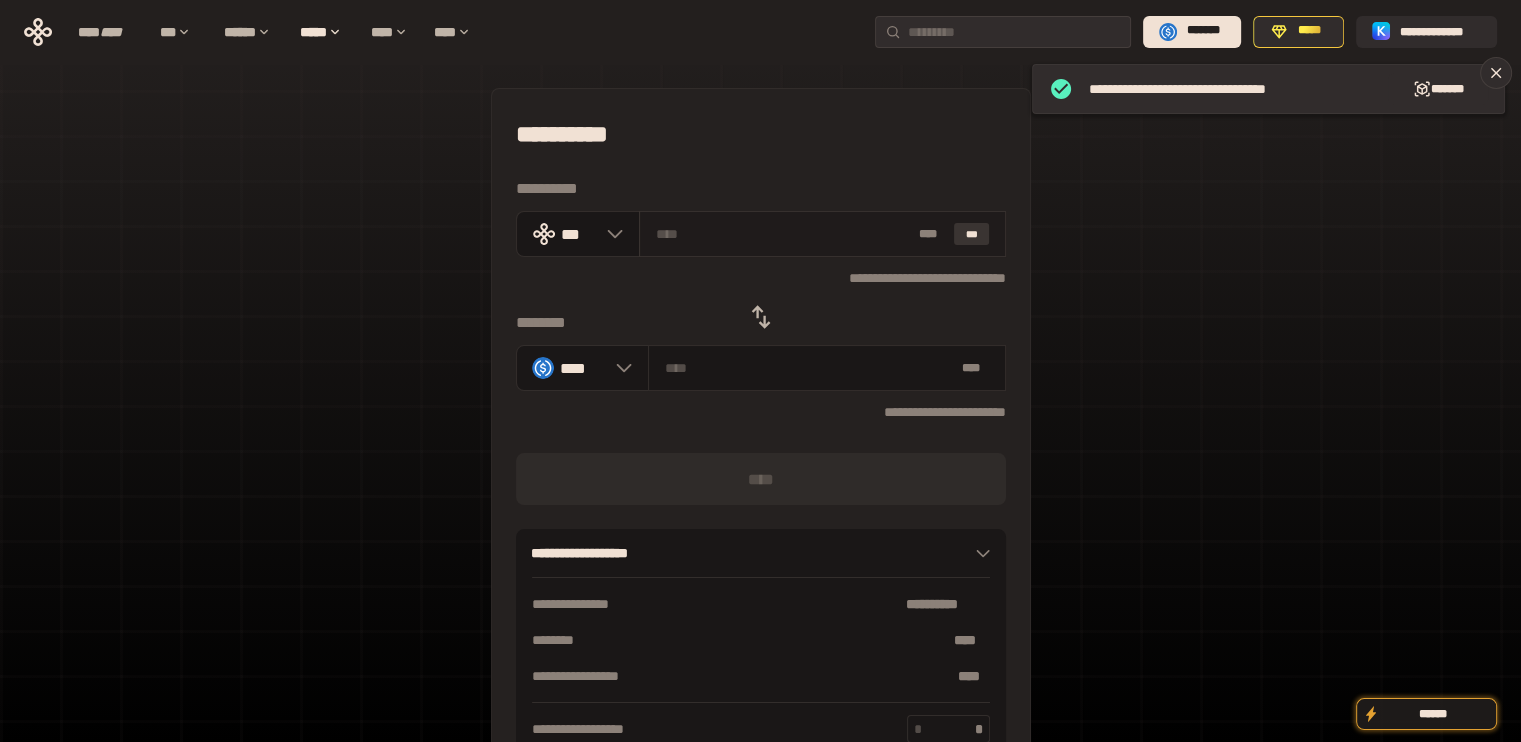 click on "***" at bounding box center [972, 234] 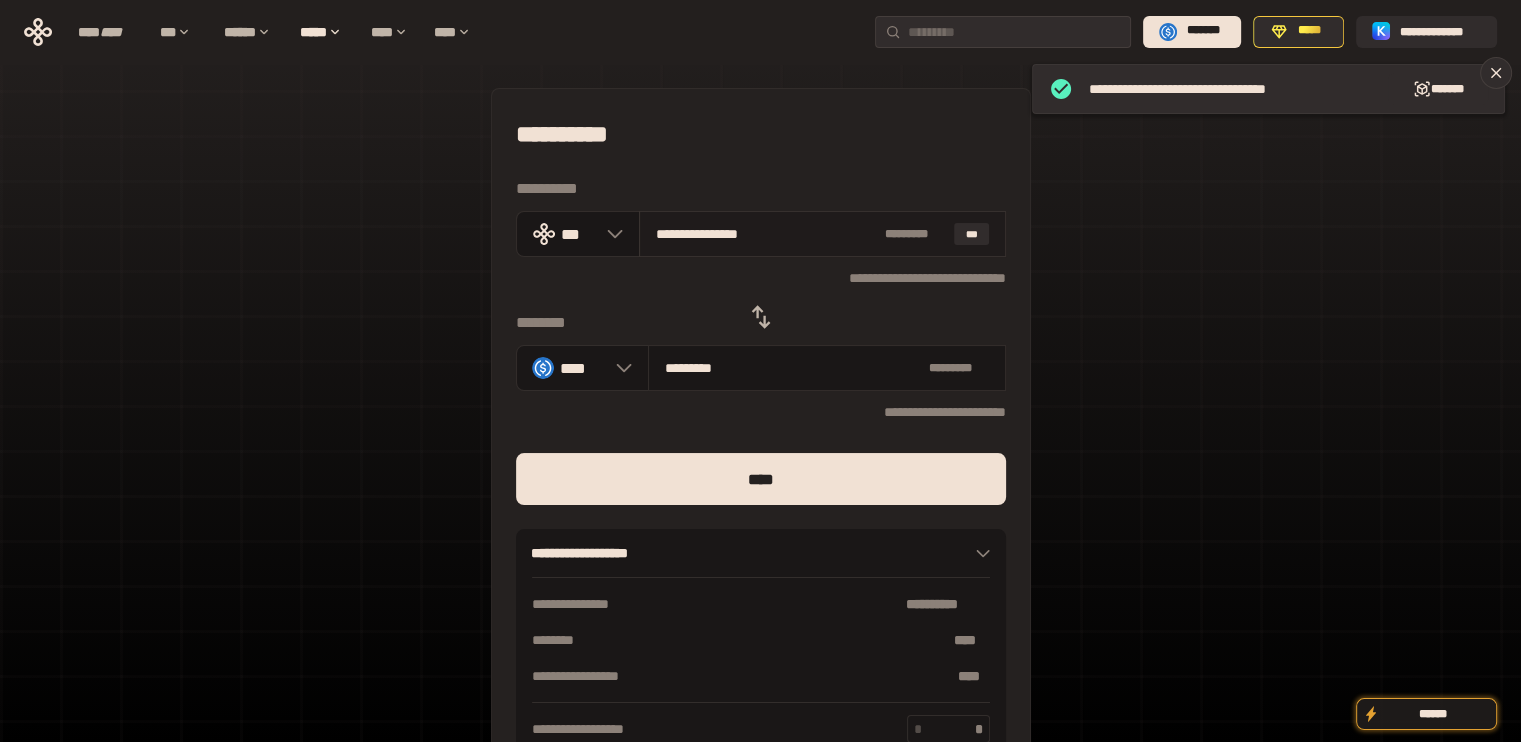 drag, startPoint x: 676, startPoint y: 232, endPoint x: 1001, endPoint y: 240, distance: 325.09845 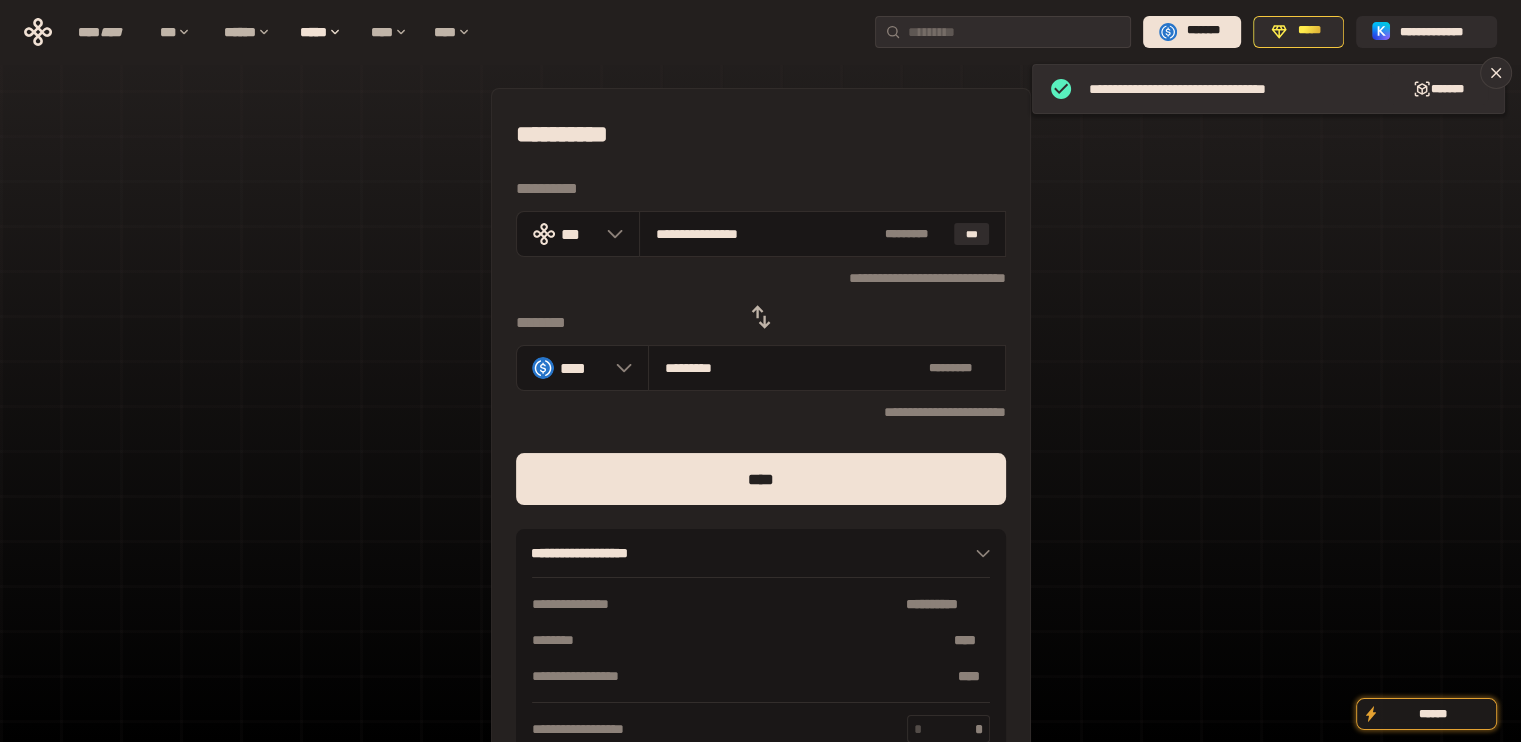 type on "***" 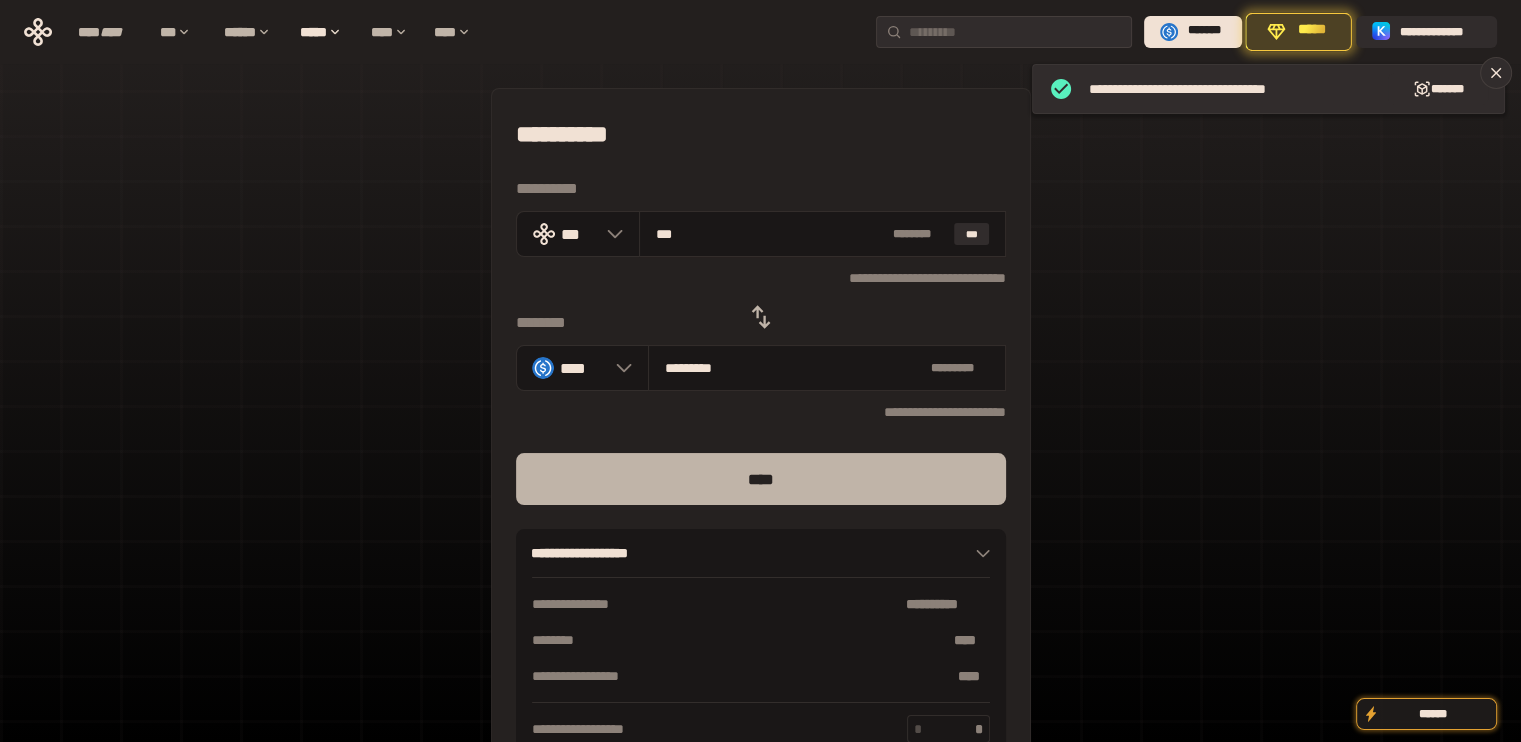 type on "***" 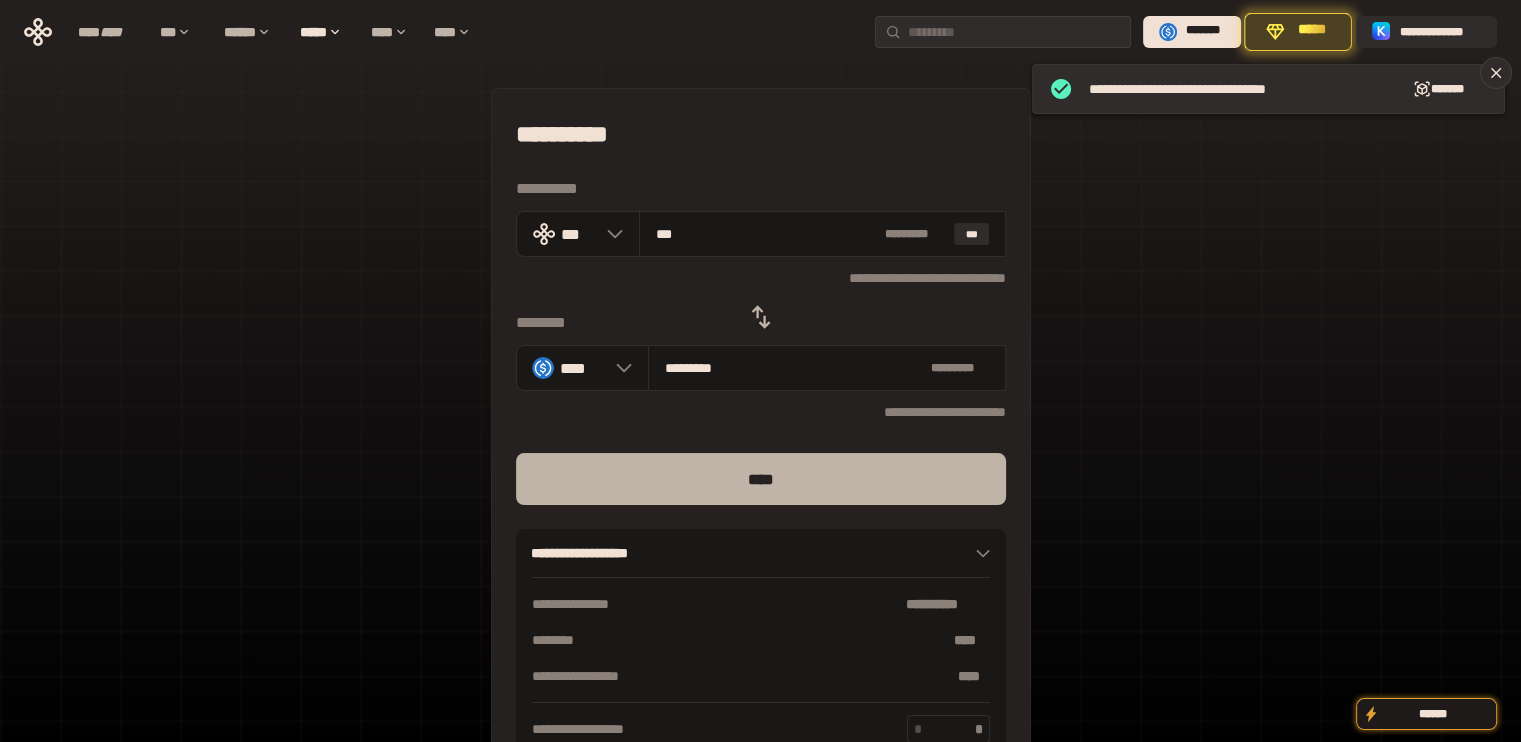 click on "****" at bounding box center [761, 479] 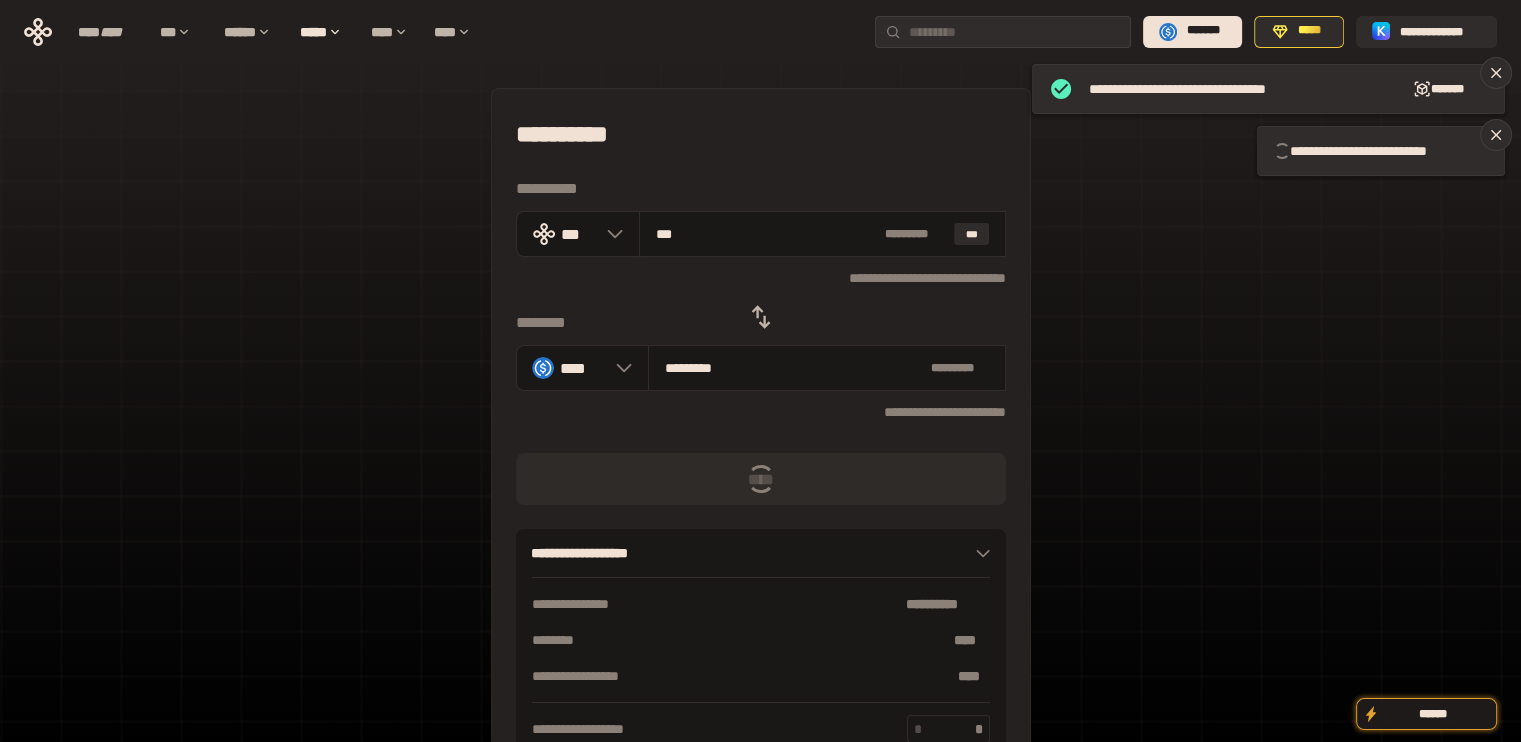 click on "**********" at bounding box center [760, 32] 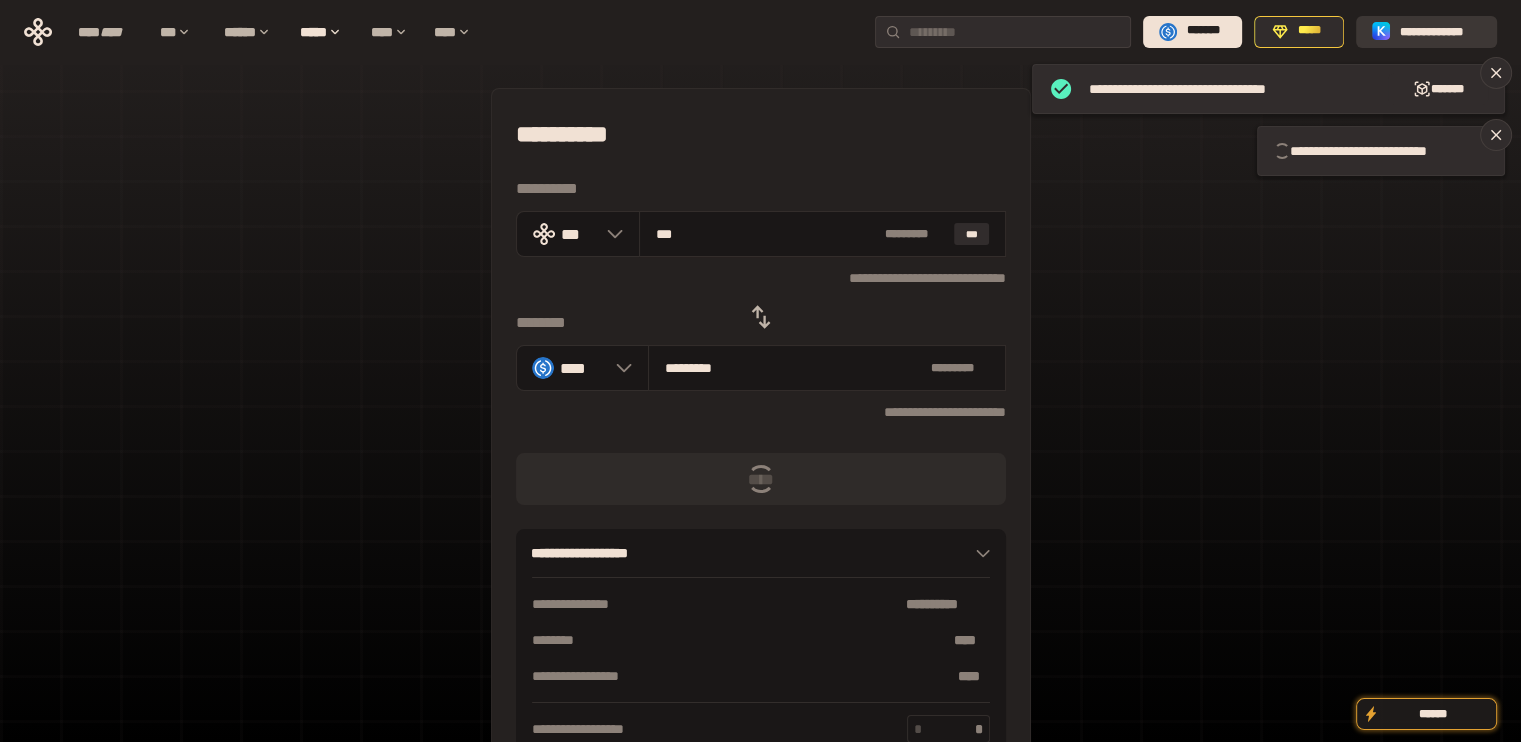 click on "**********" at bounding box center [1440, 31] 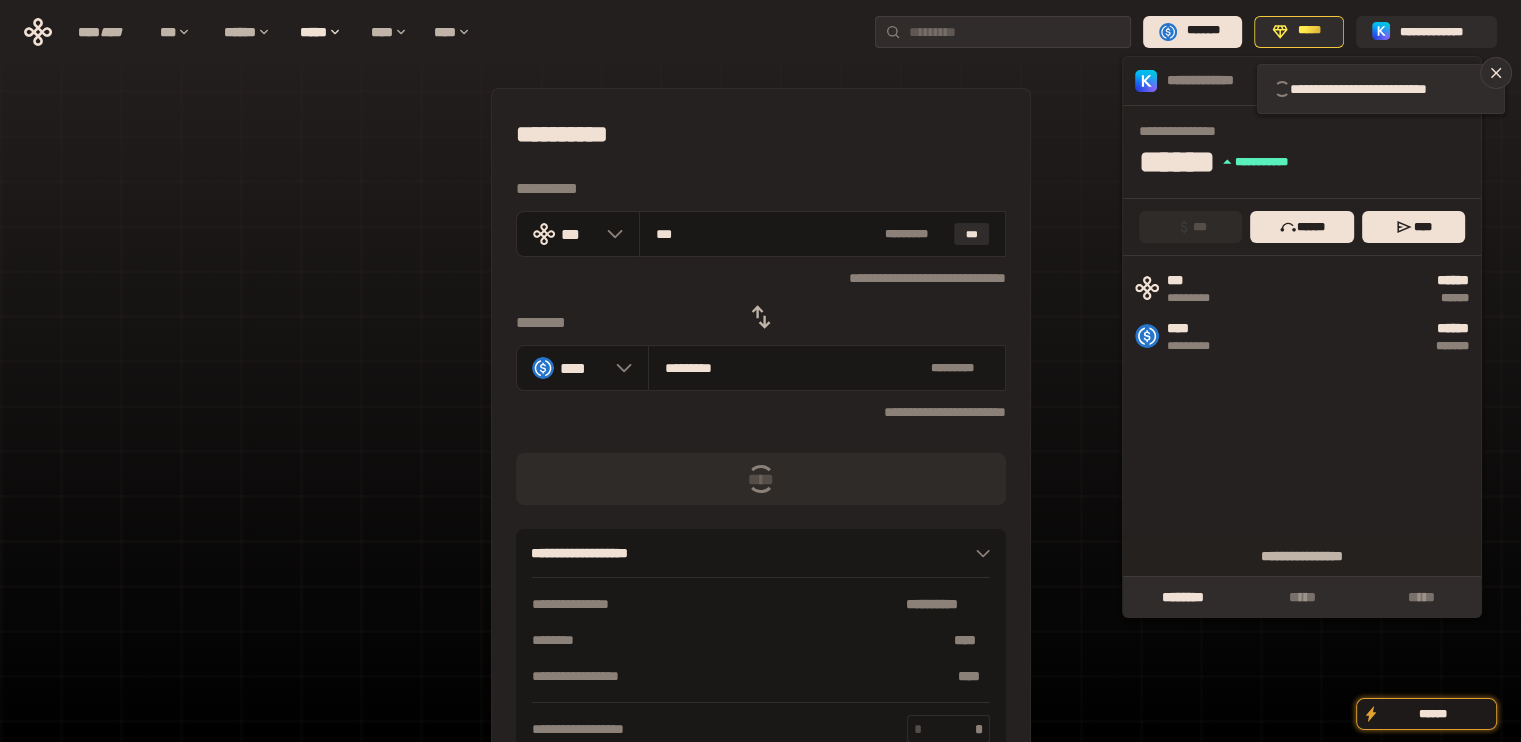 type 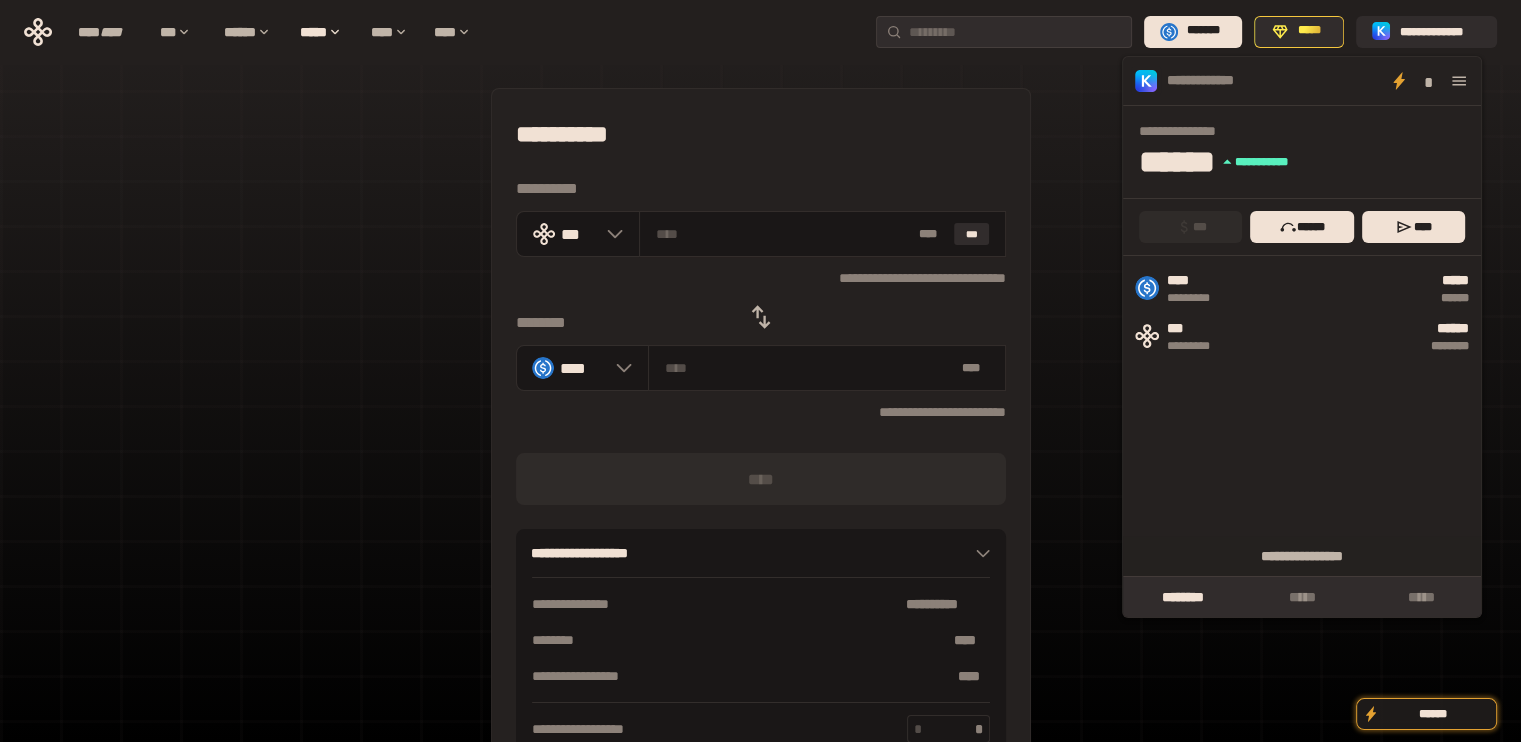 click on "**********" at bounding box center (761, 277) 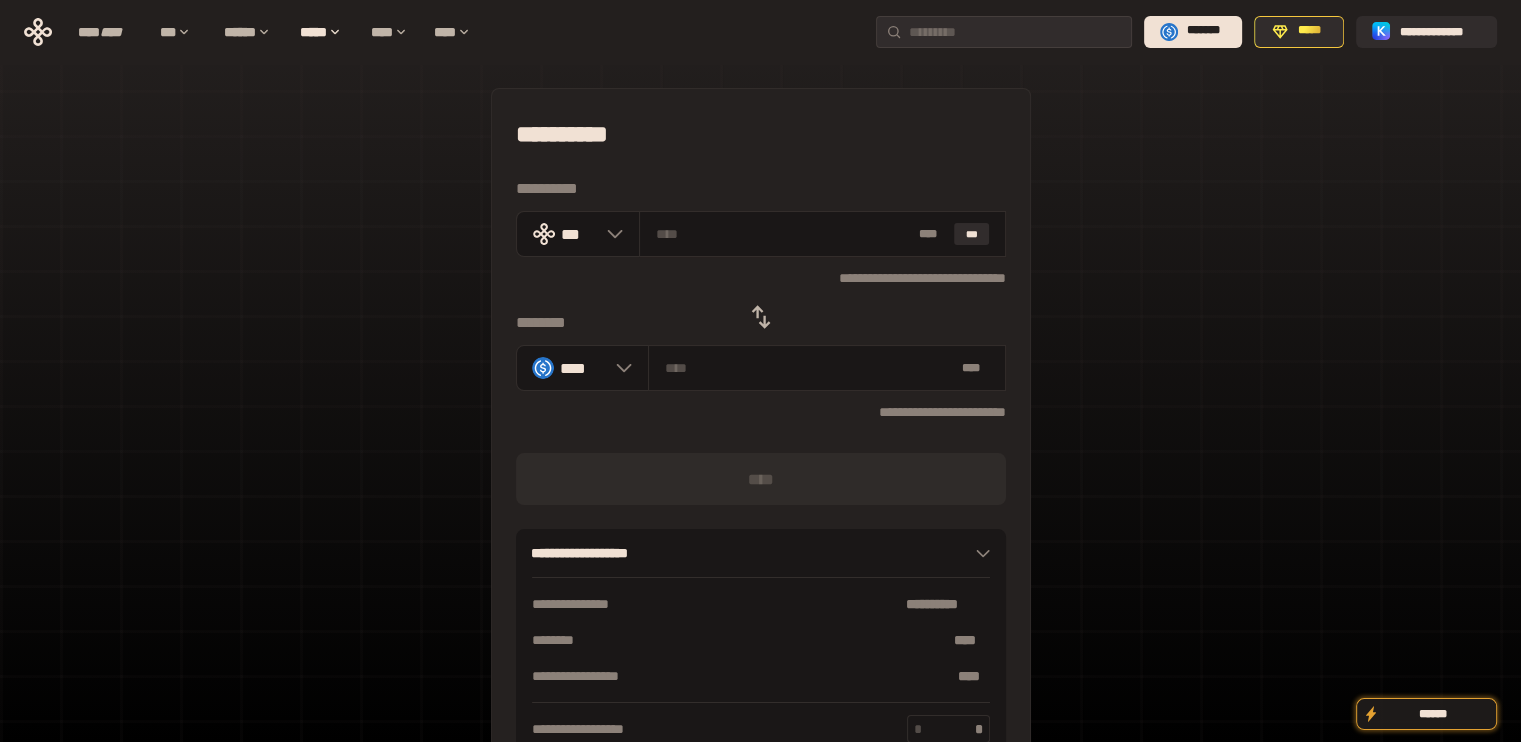 click 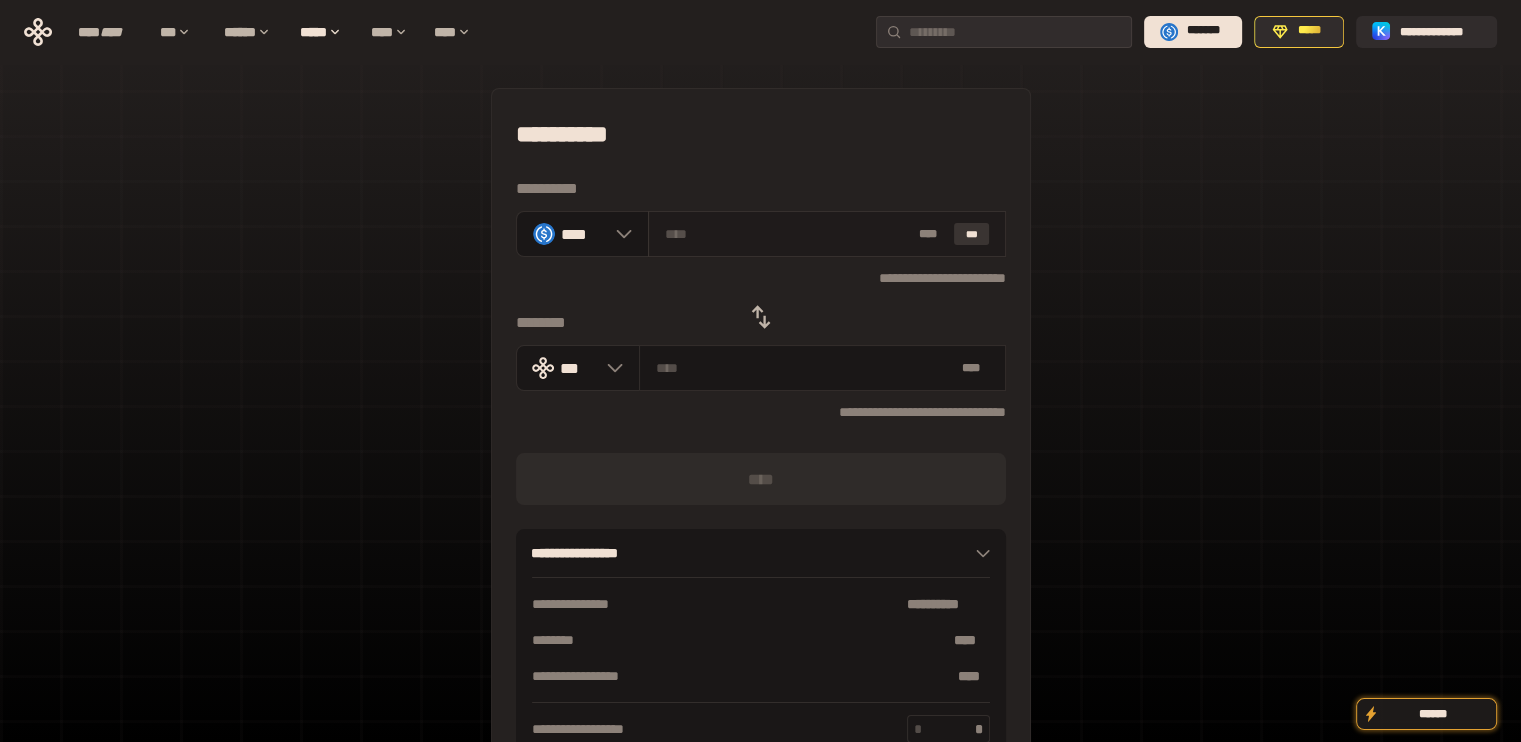 click on "***" at bounding box center (972, 234) 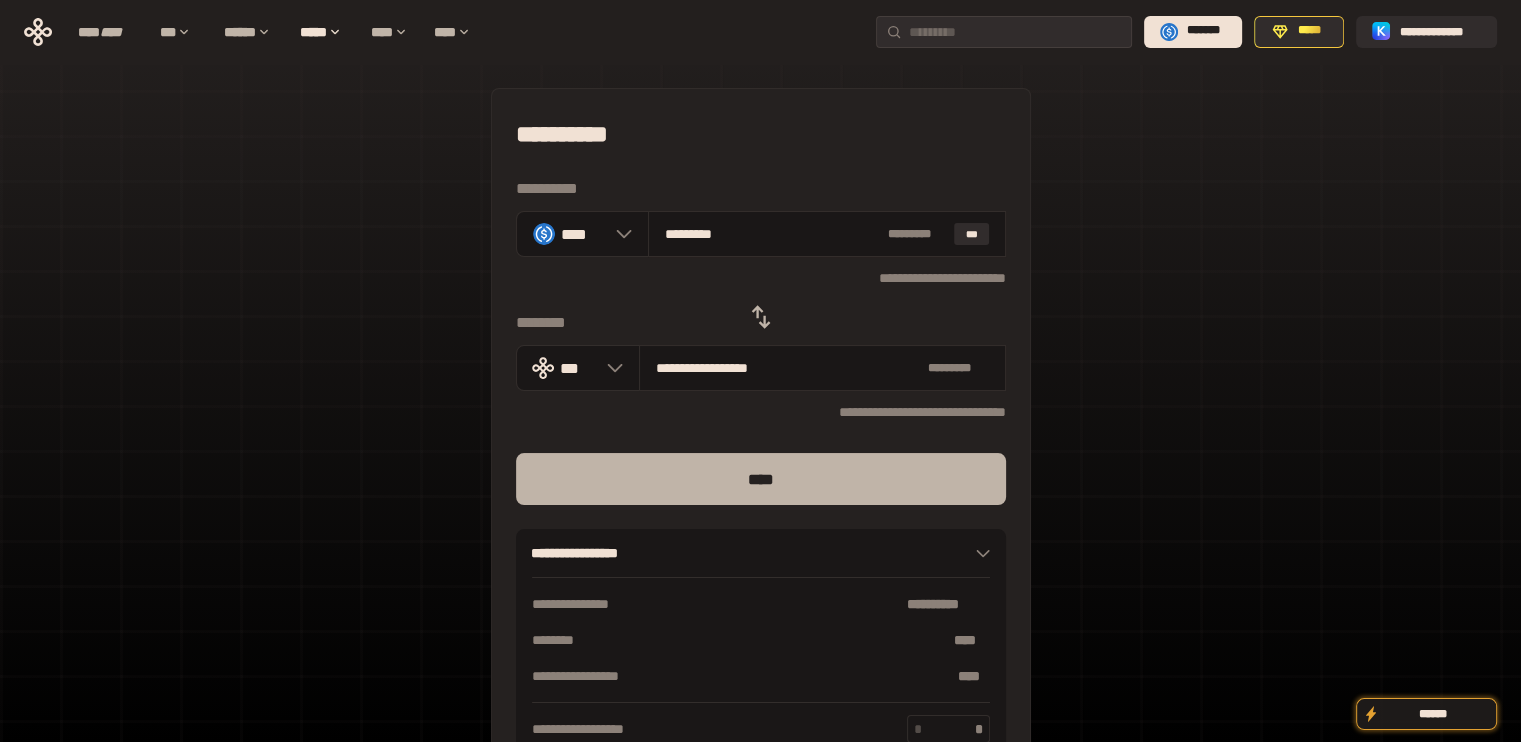 click on "****" at bounding box center [761, 479] 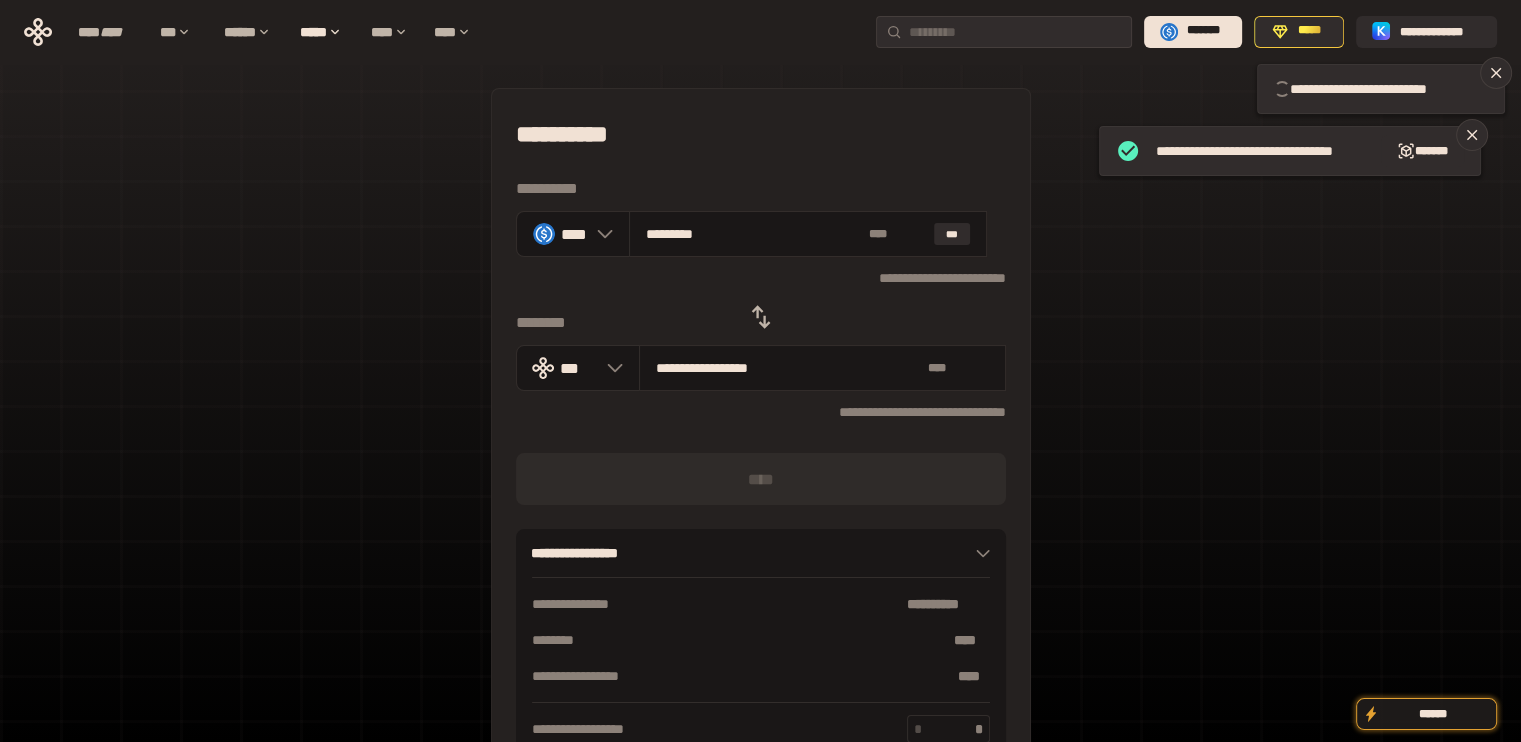 type 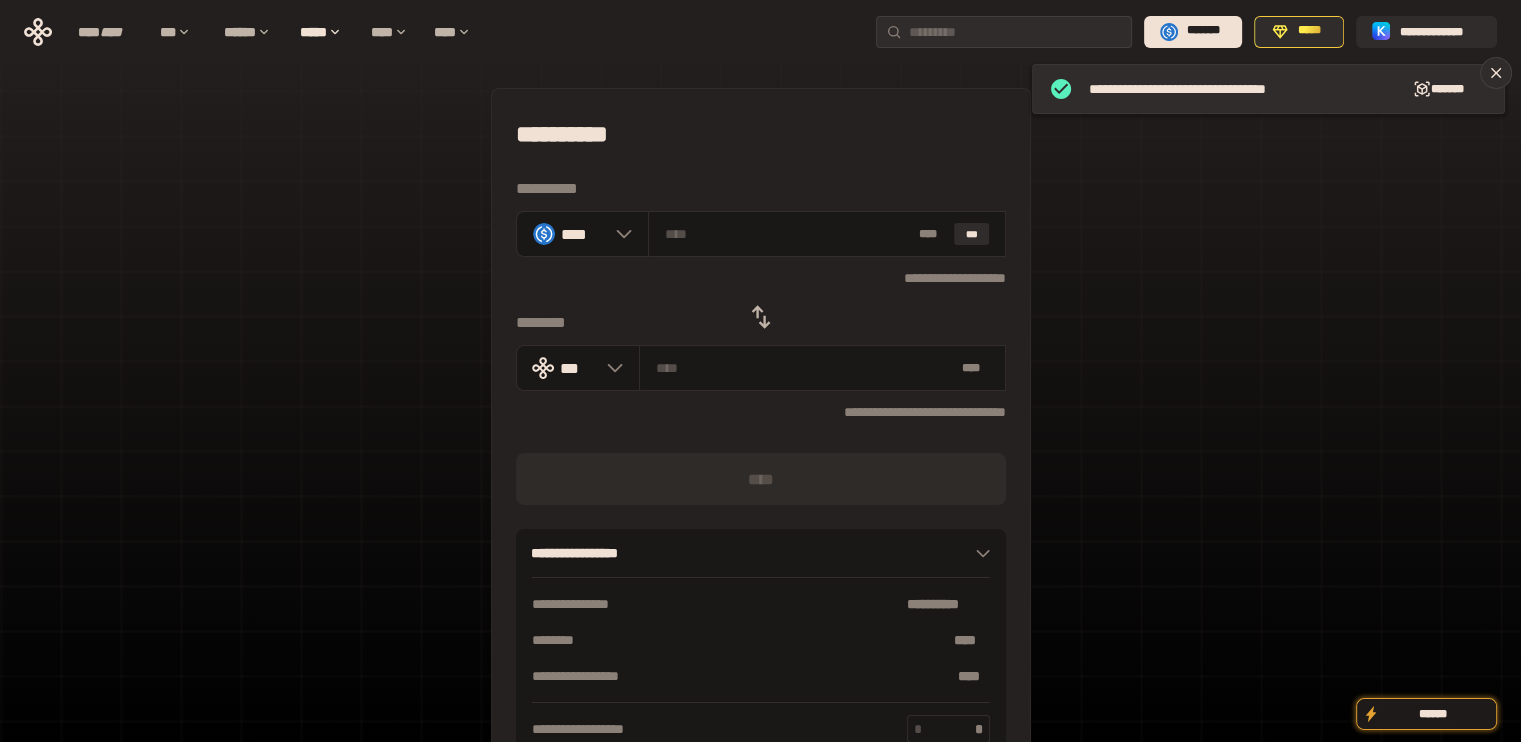 click at bounding box center (761, 317) 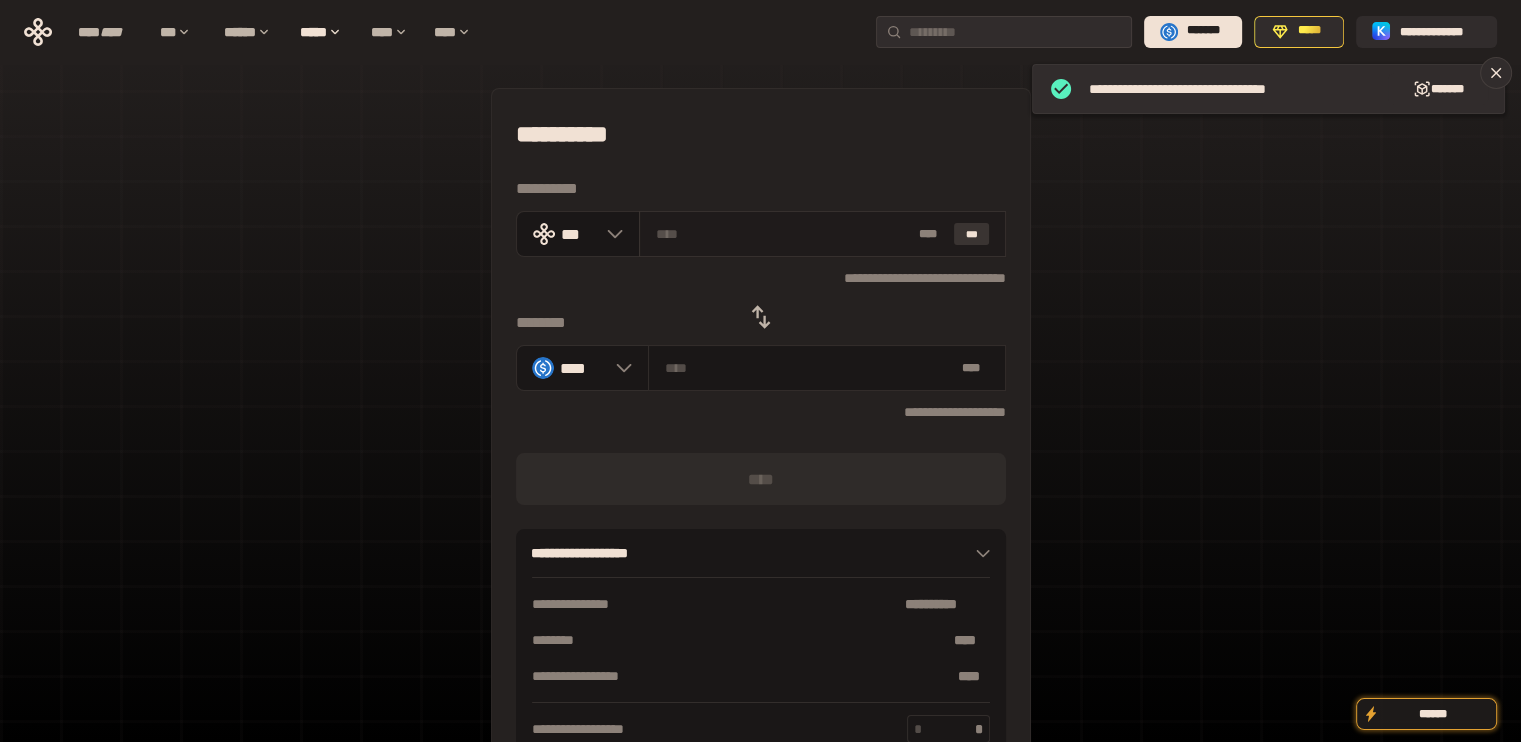 click on "***" at bounding box center [972, 234] 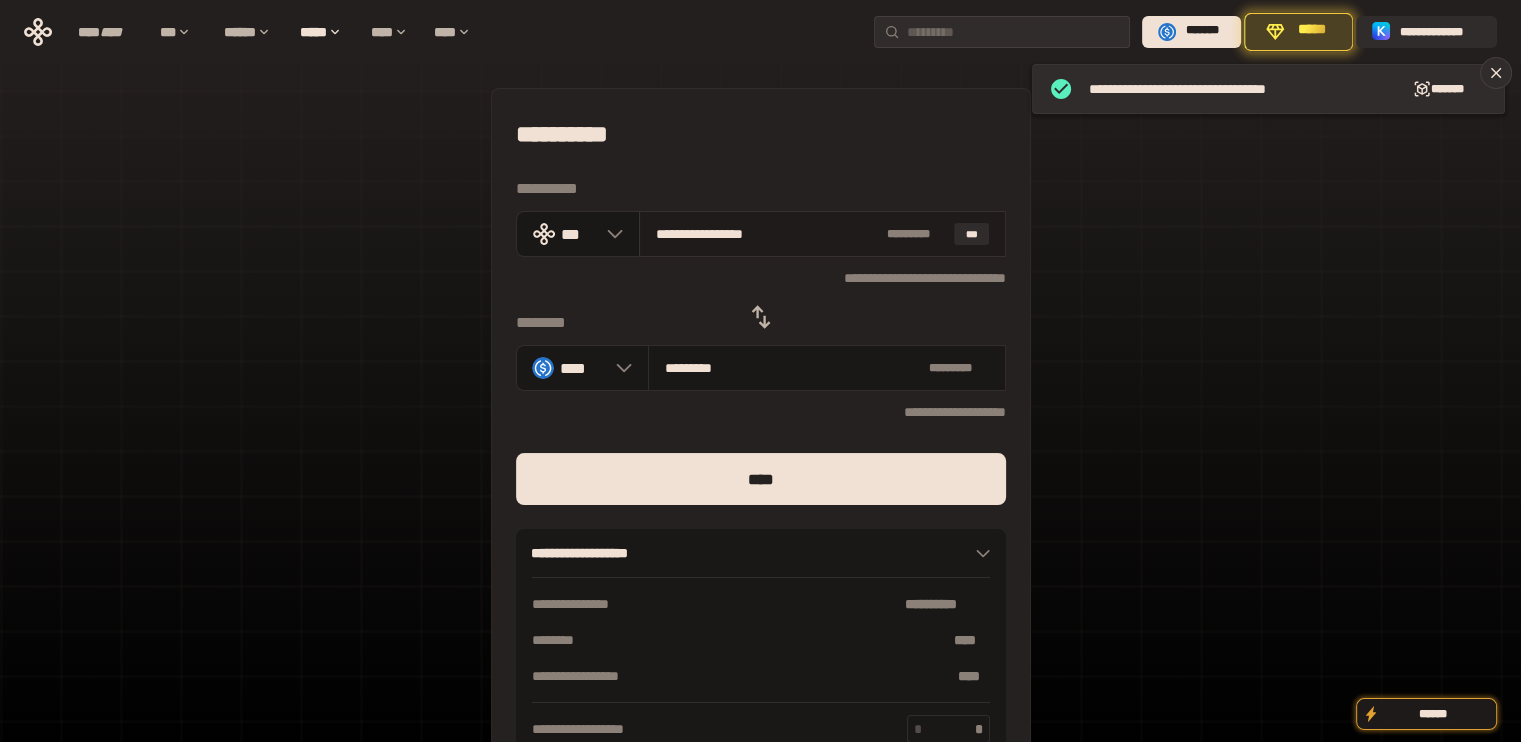 drag, startPoint x: 682, startPoint y: 230, endPoint x: 948, endPoint y: 247, distance: 266.5427 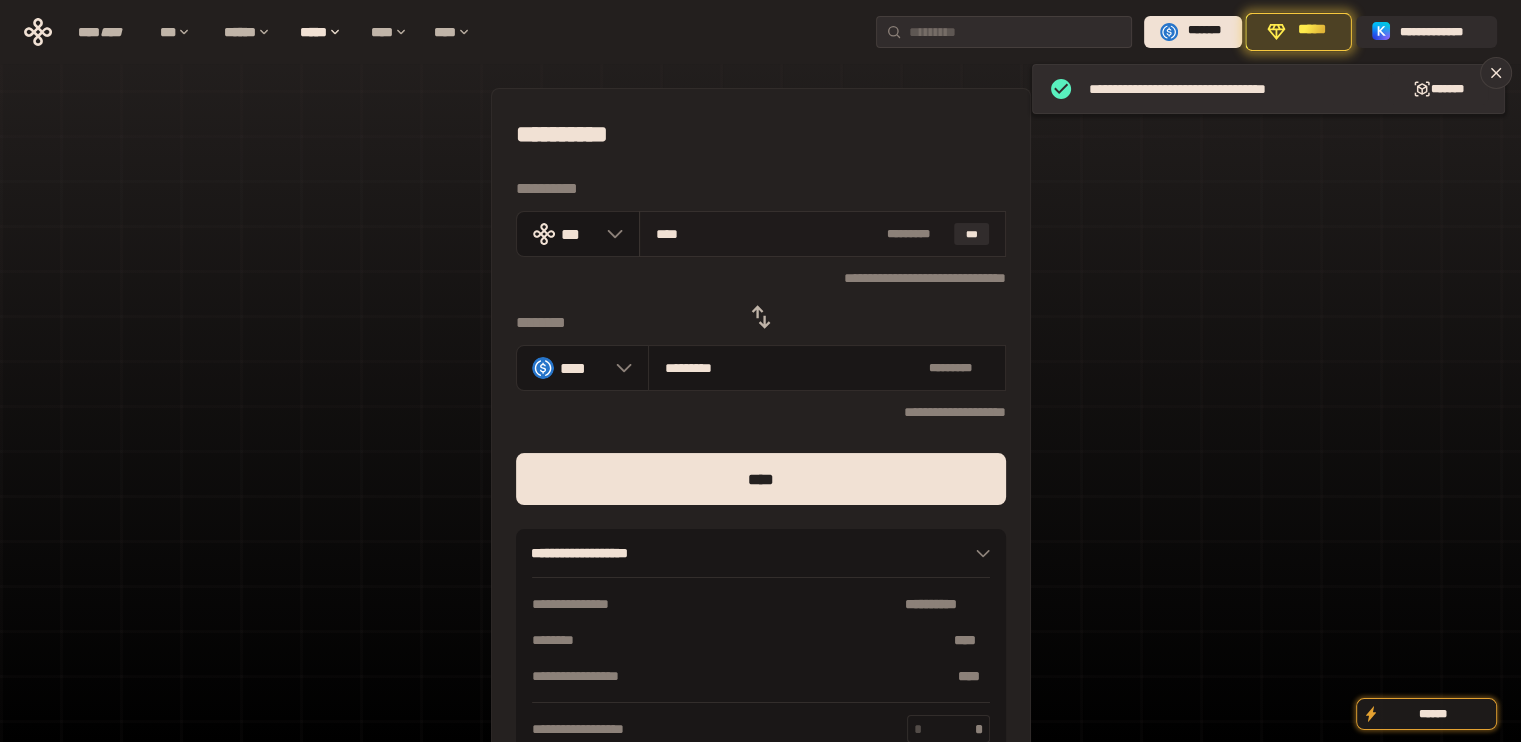 type on "***" 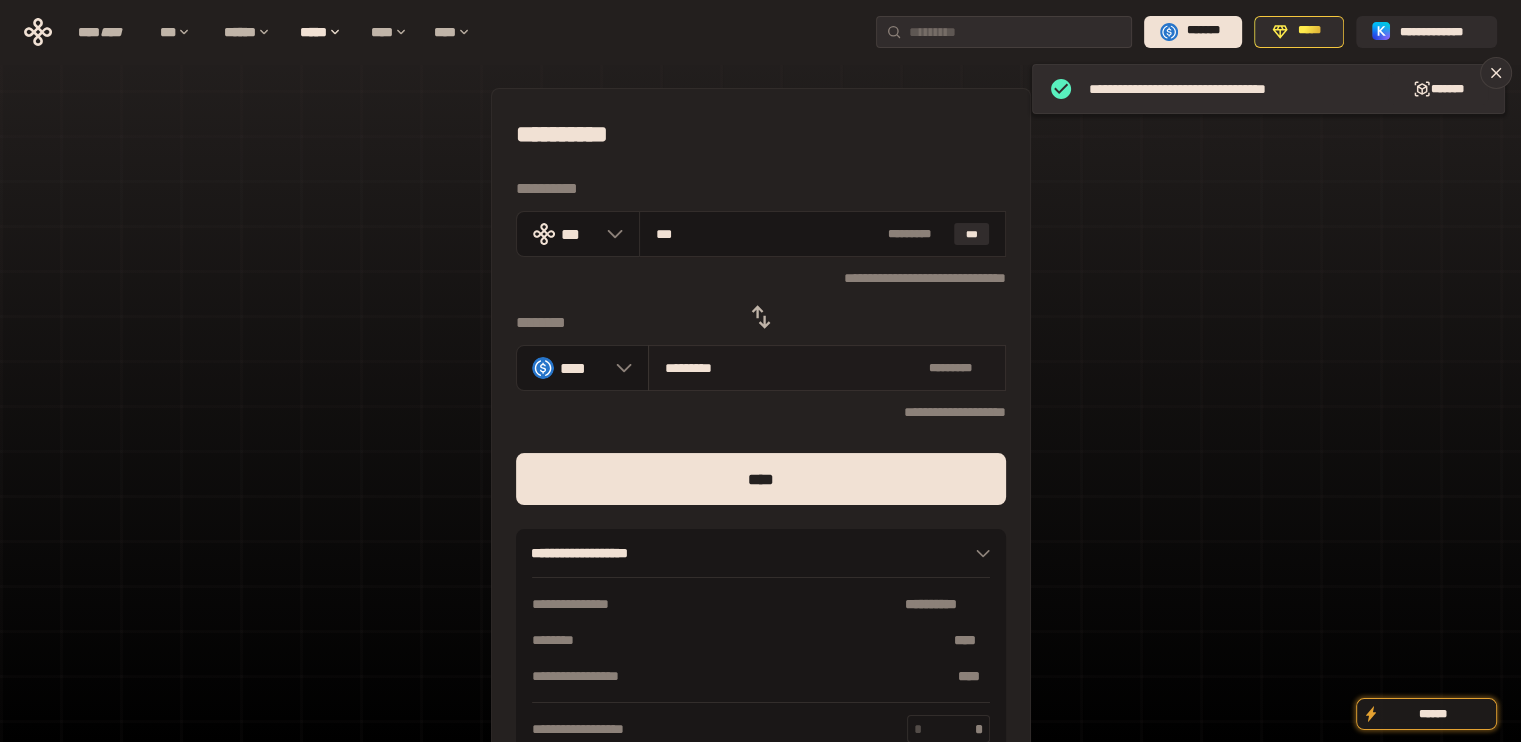 type on "**" 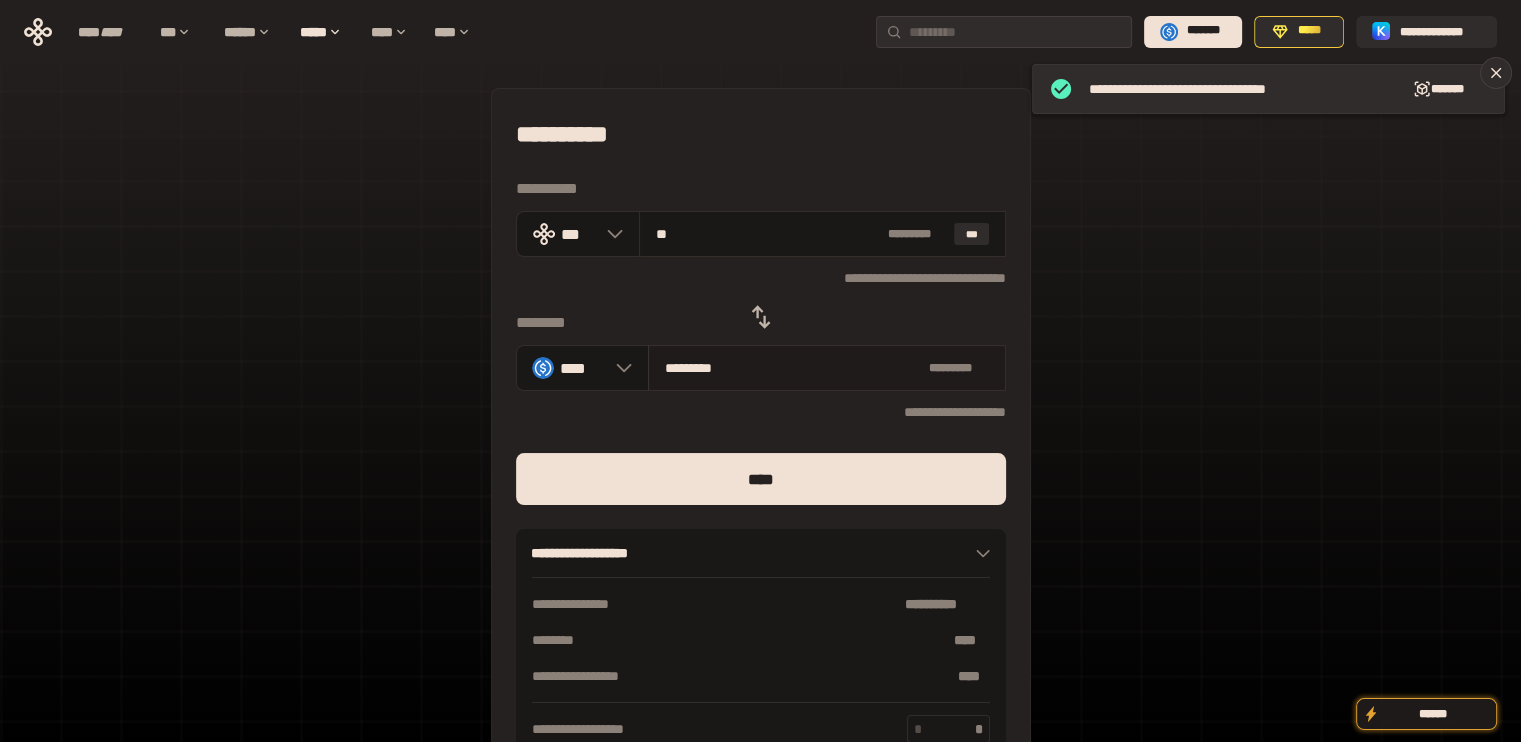 type on "********" 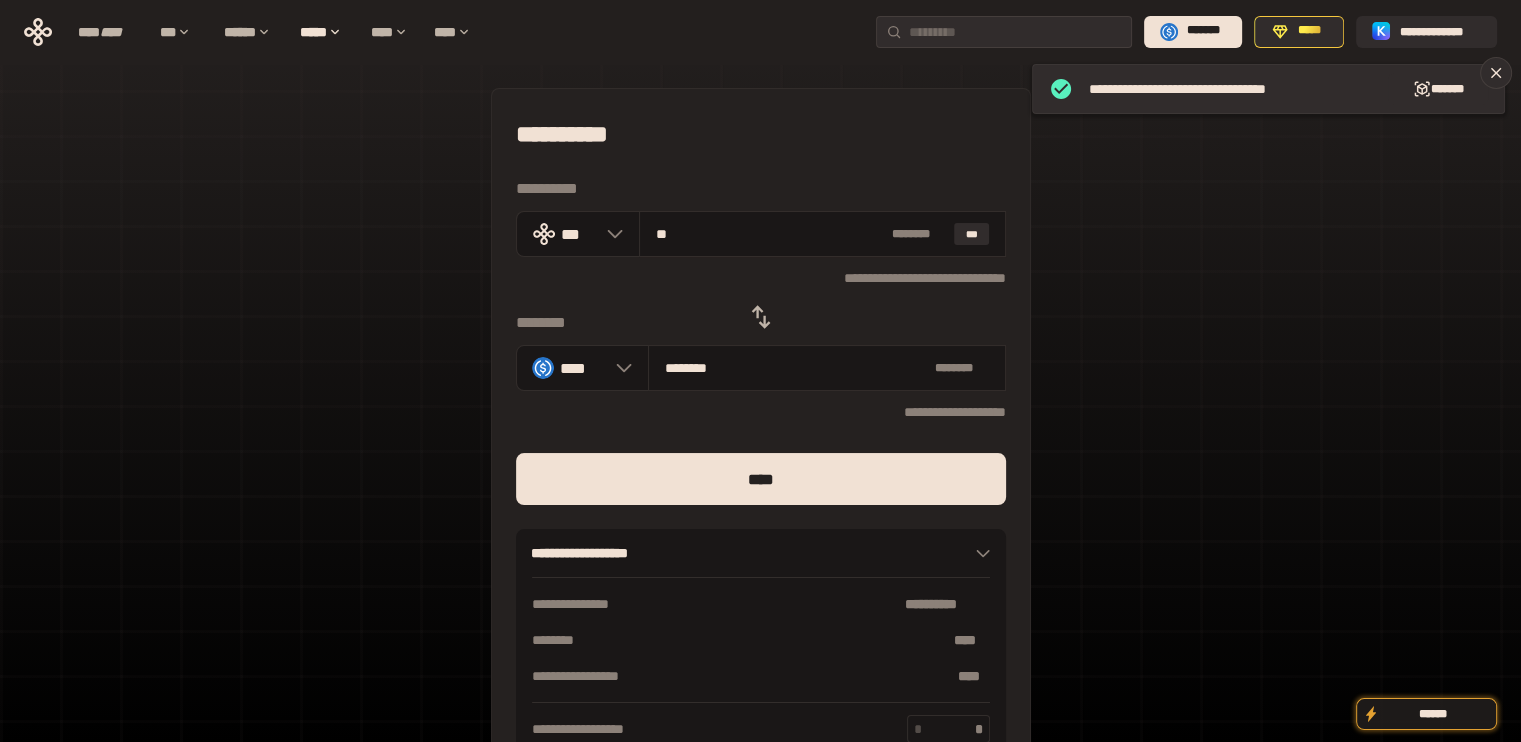 type on "***" 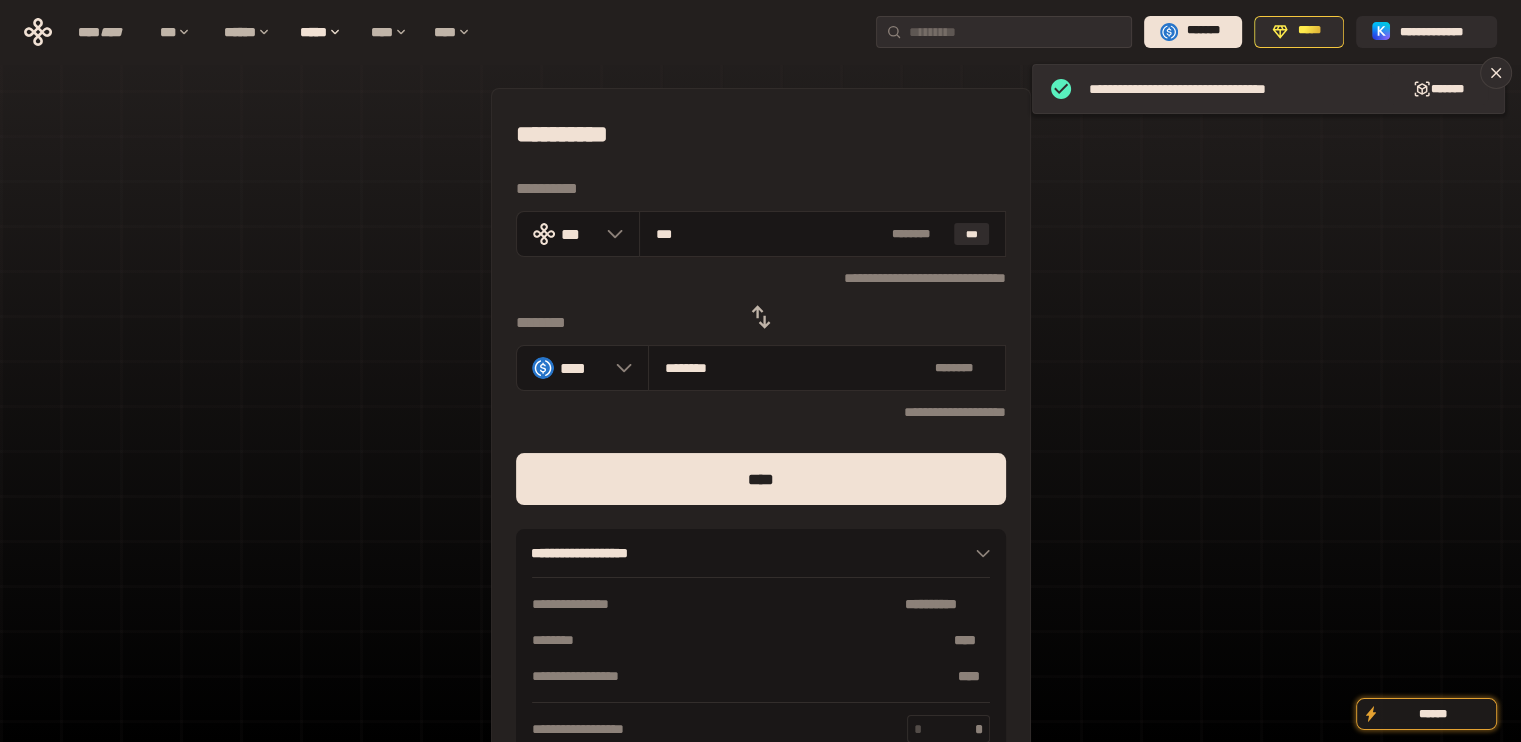 type on "*********" 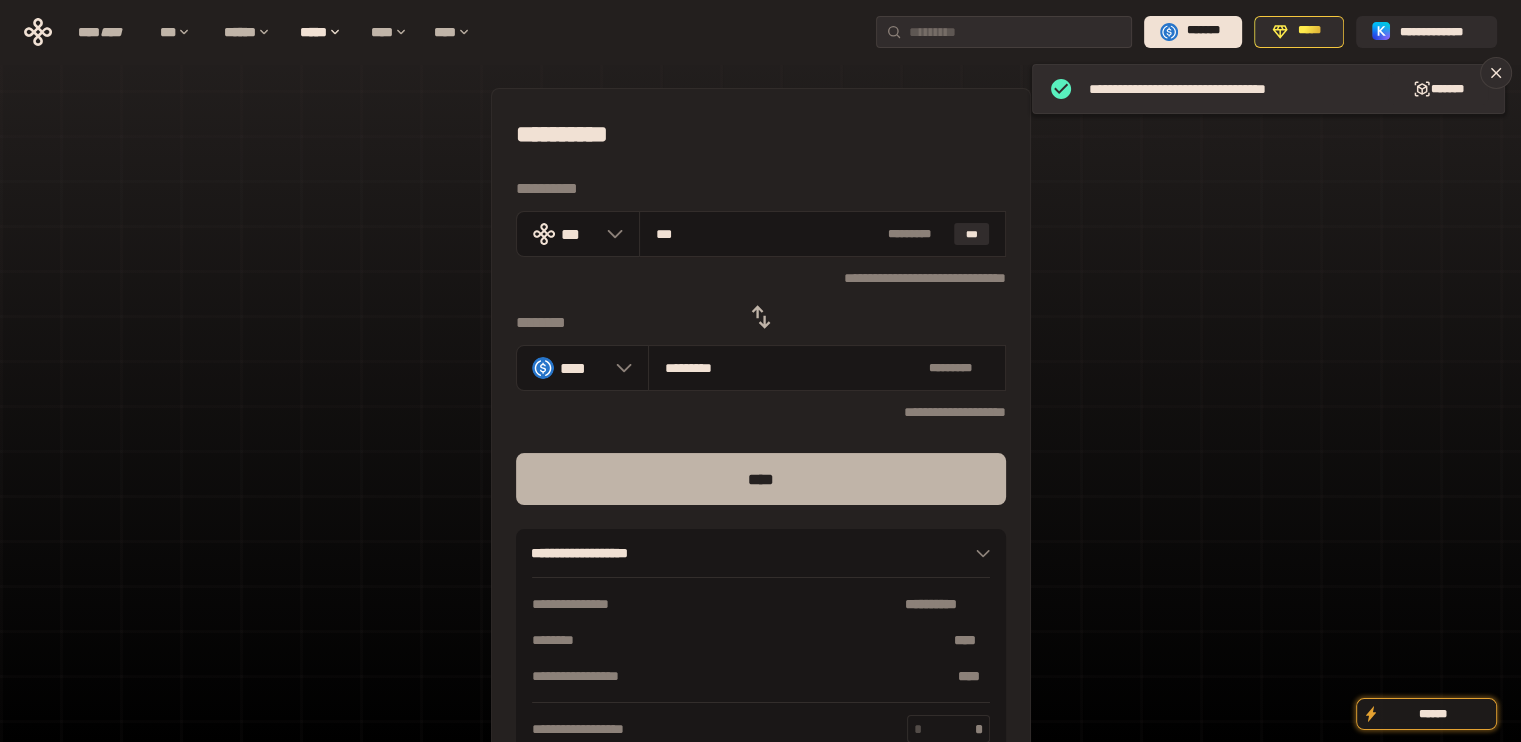 type on "***" 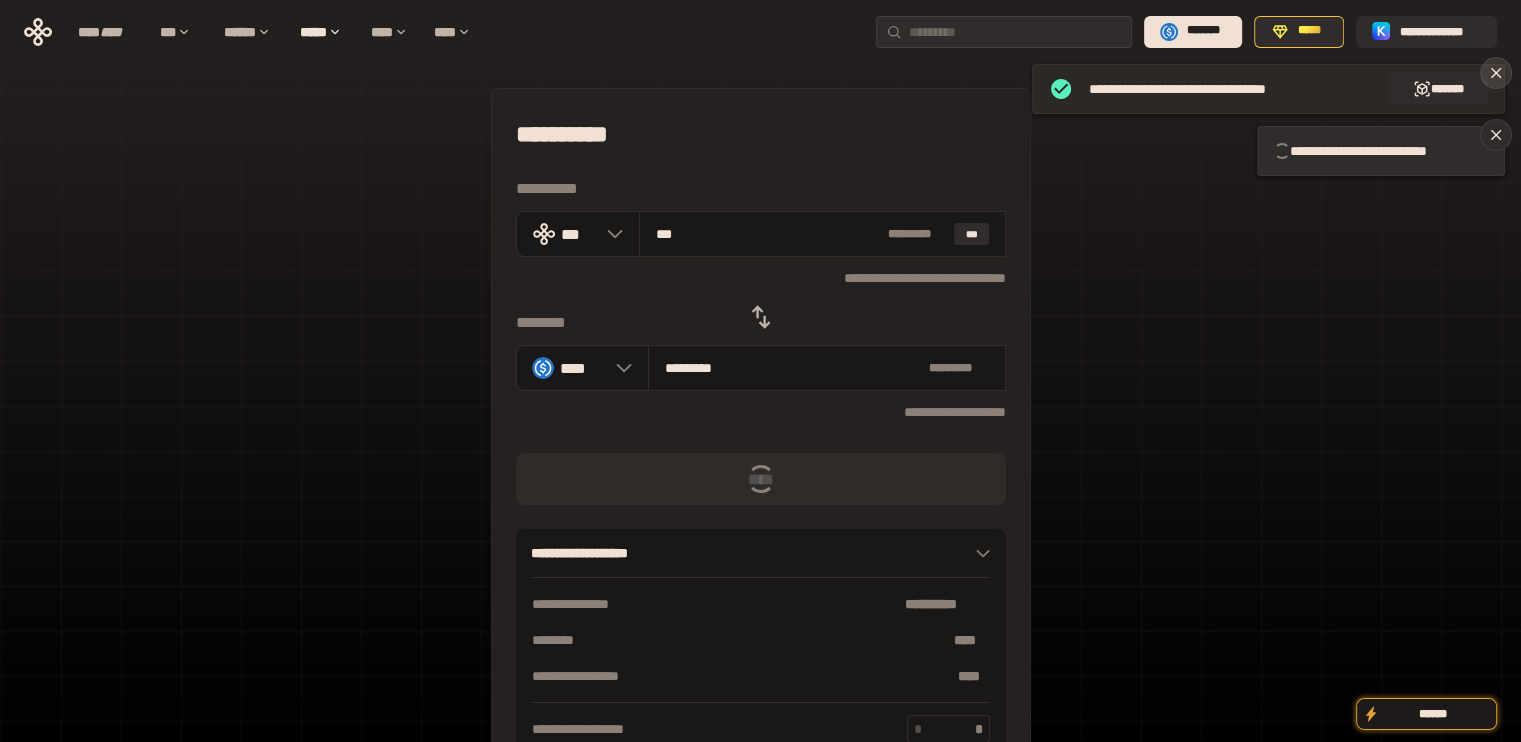 click 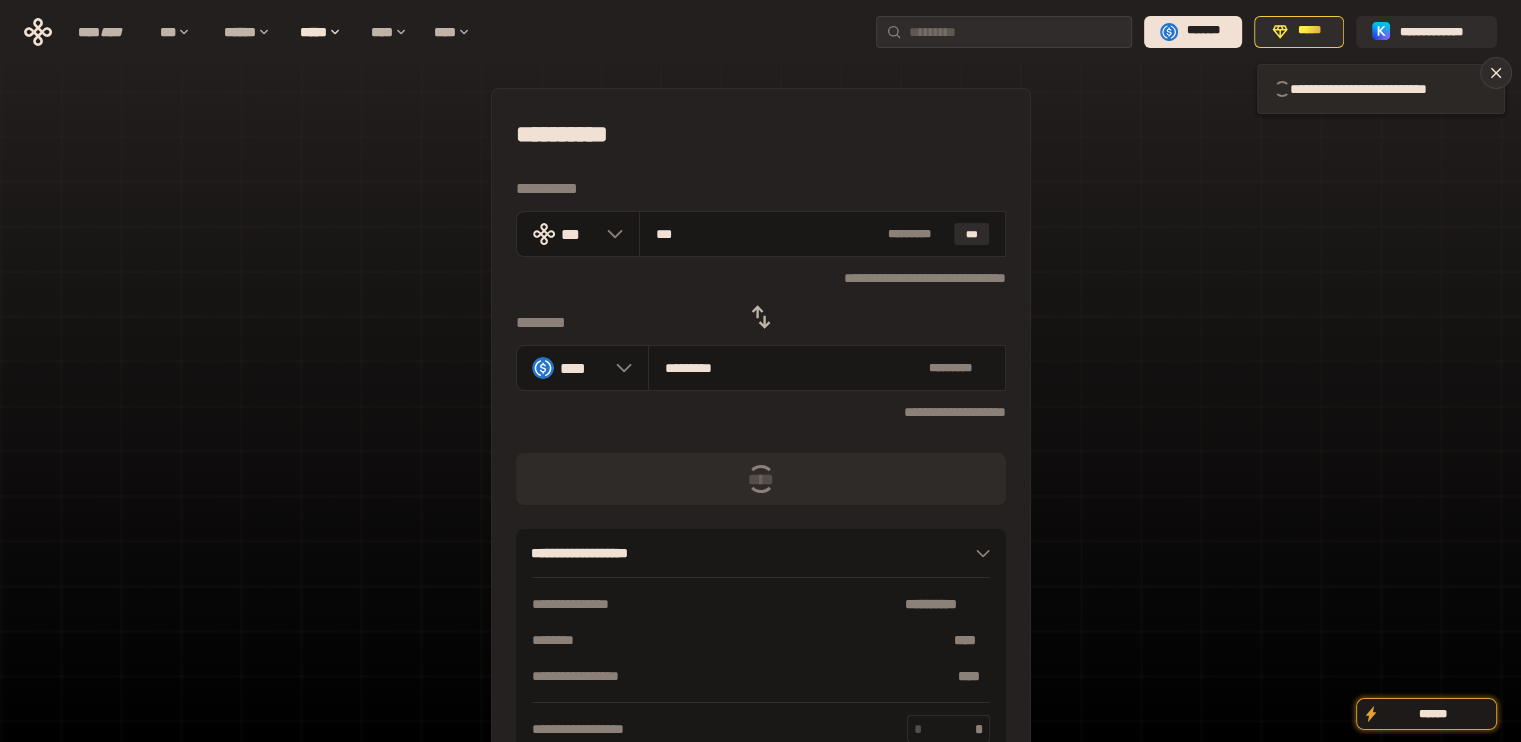 type 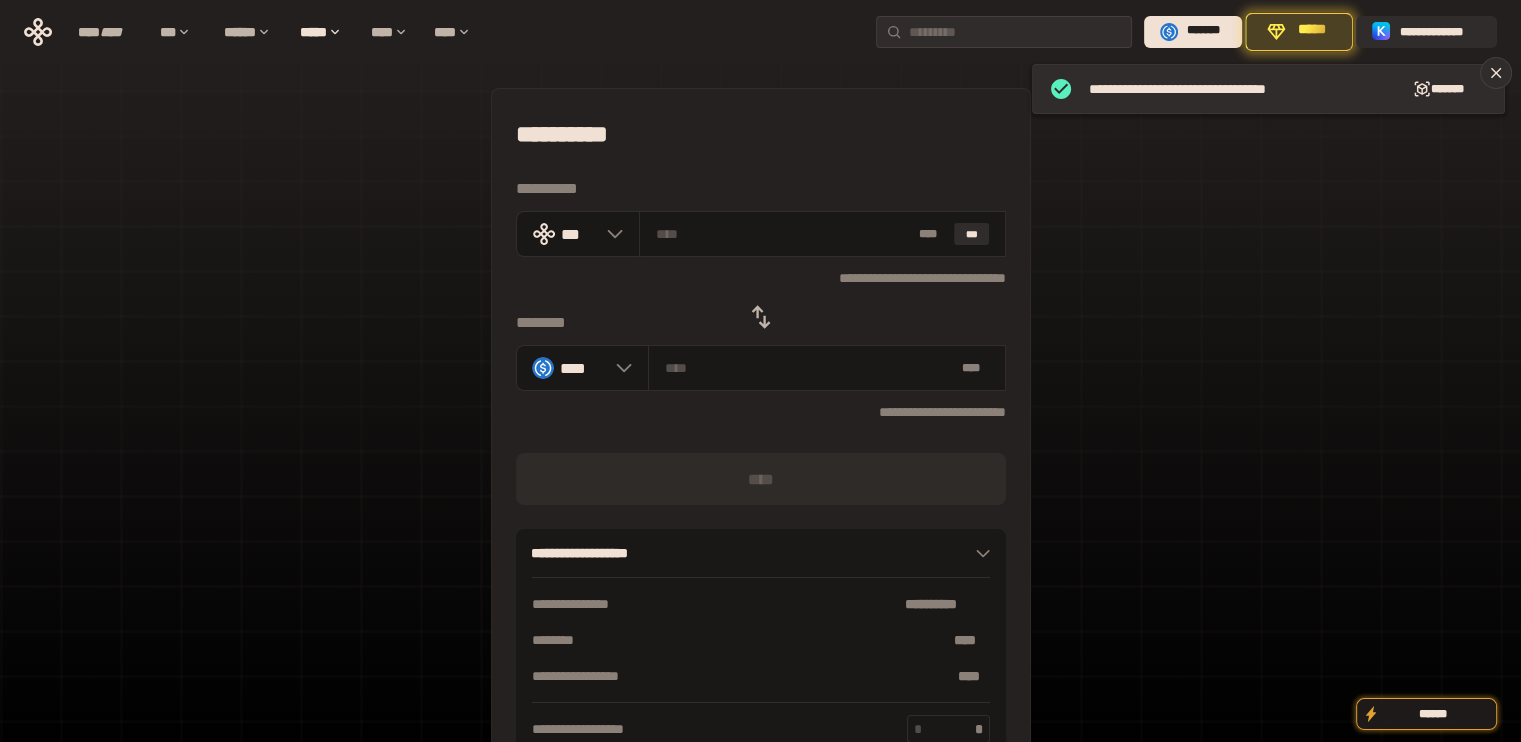 click 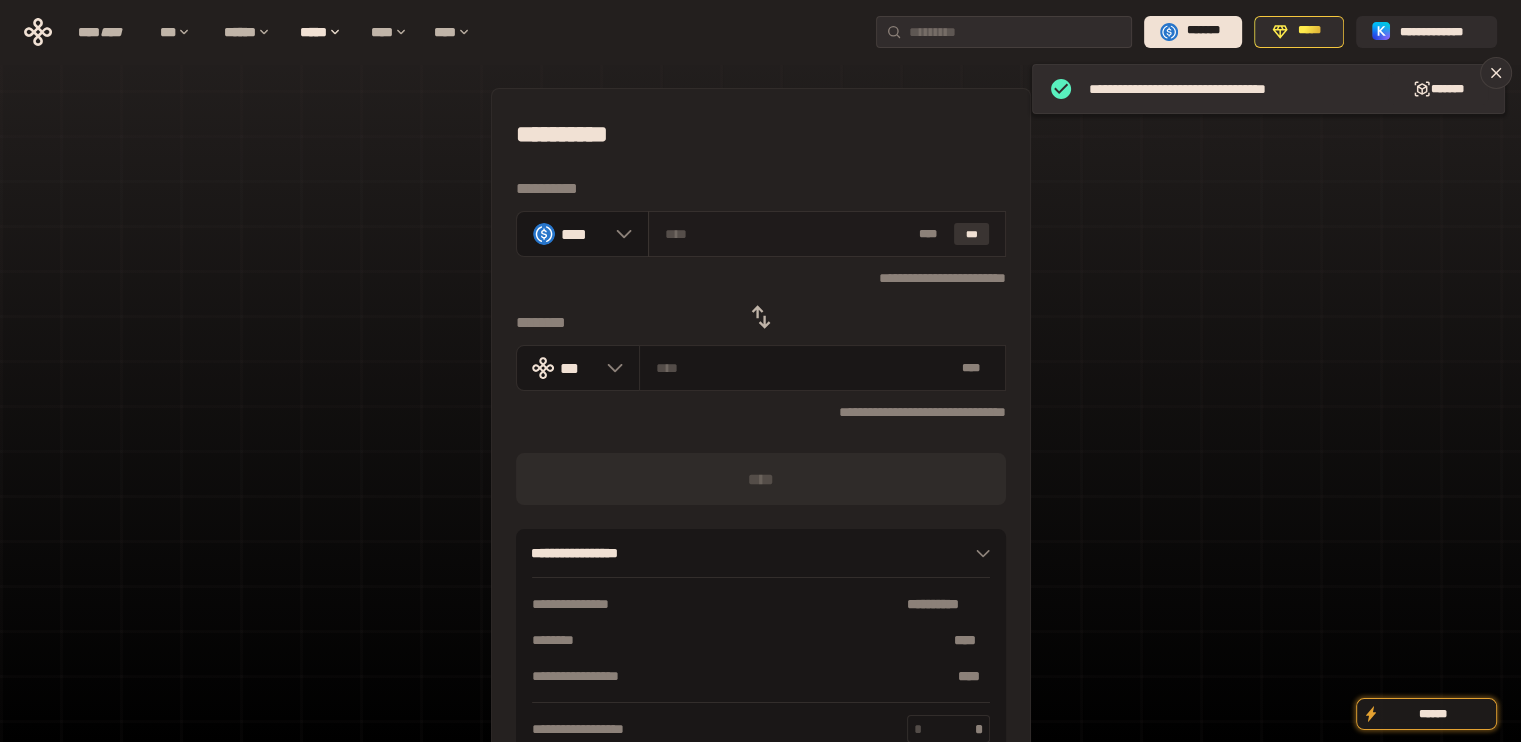 click on "***" at bounding box center (972, 234) 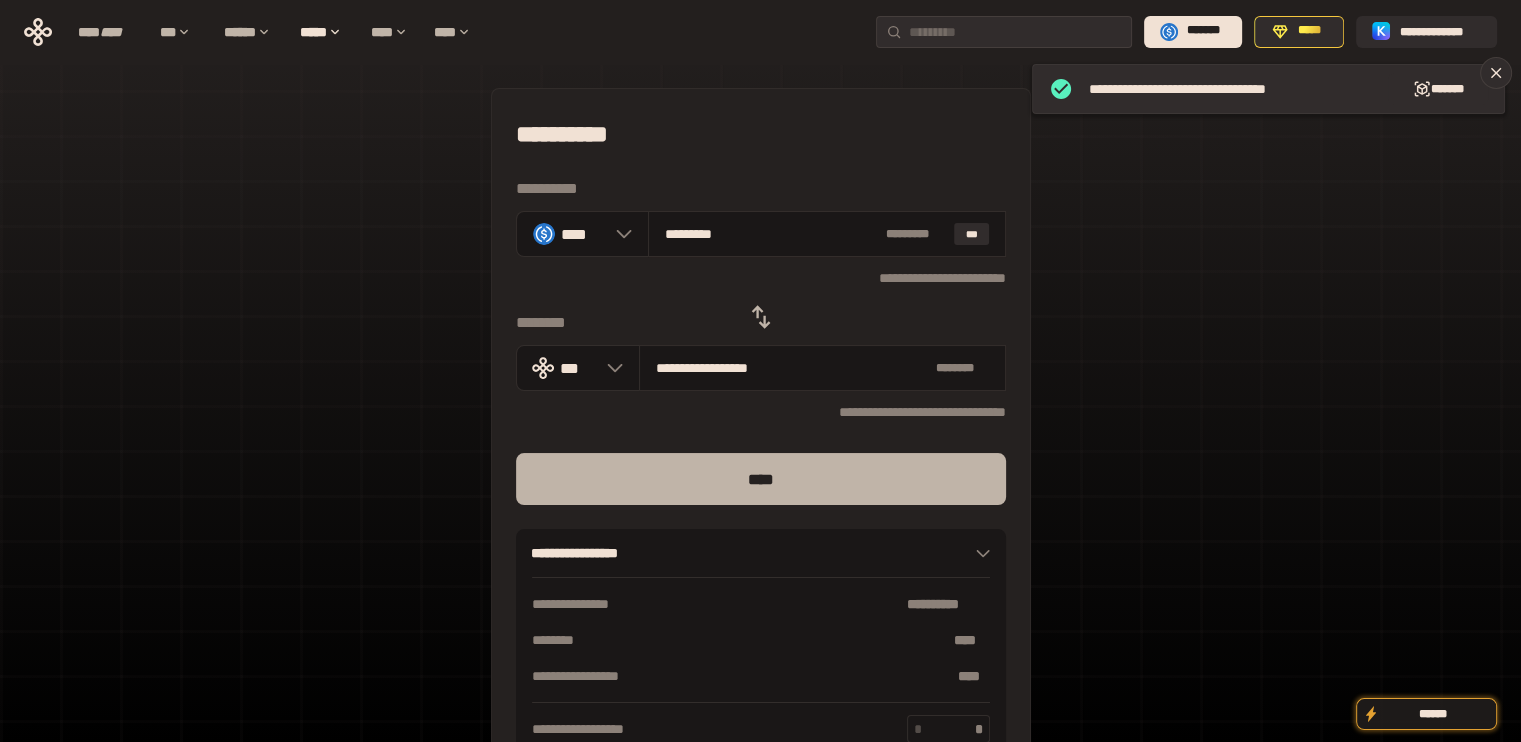 click on "****" at bounding box center (761, 479) 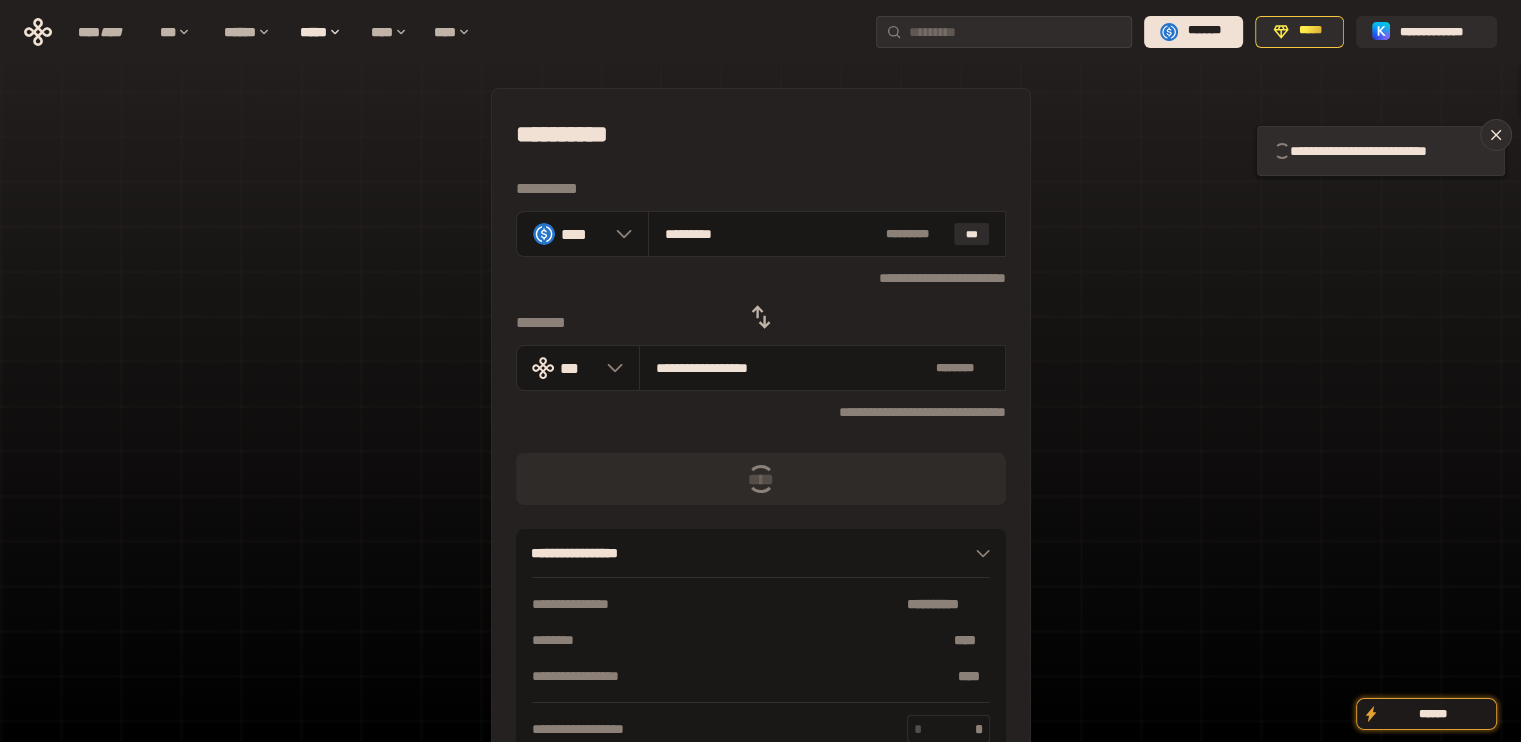type 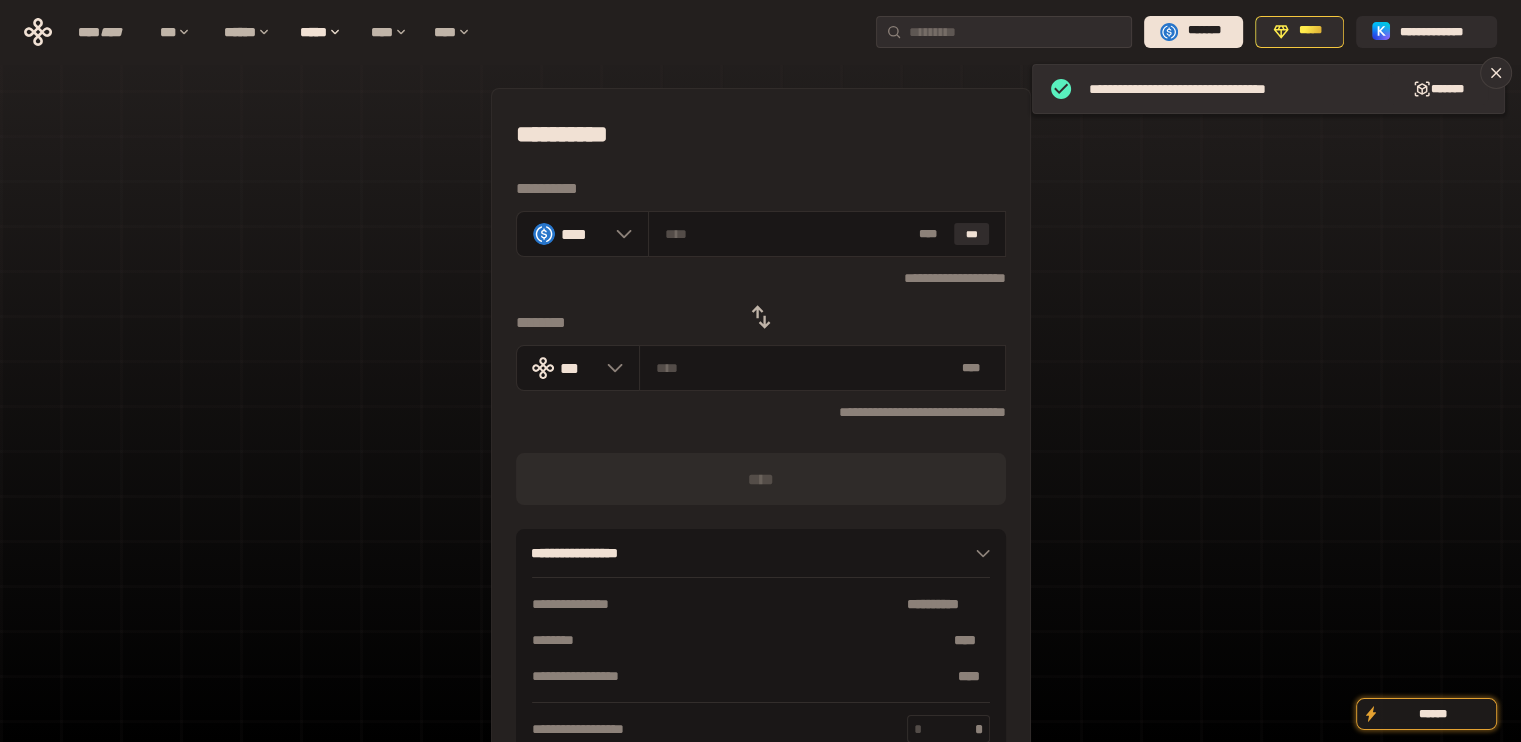 click 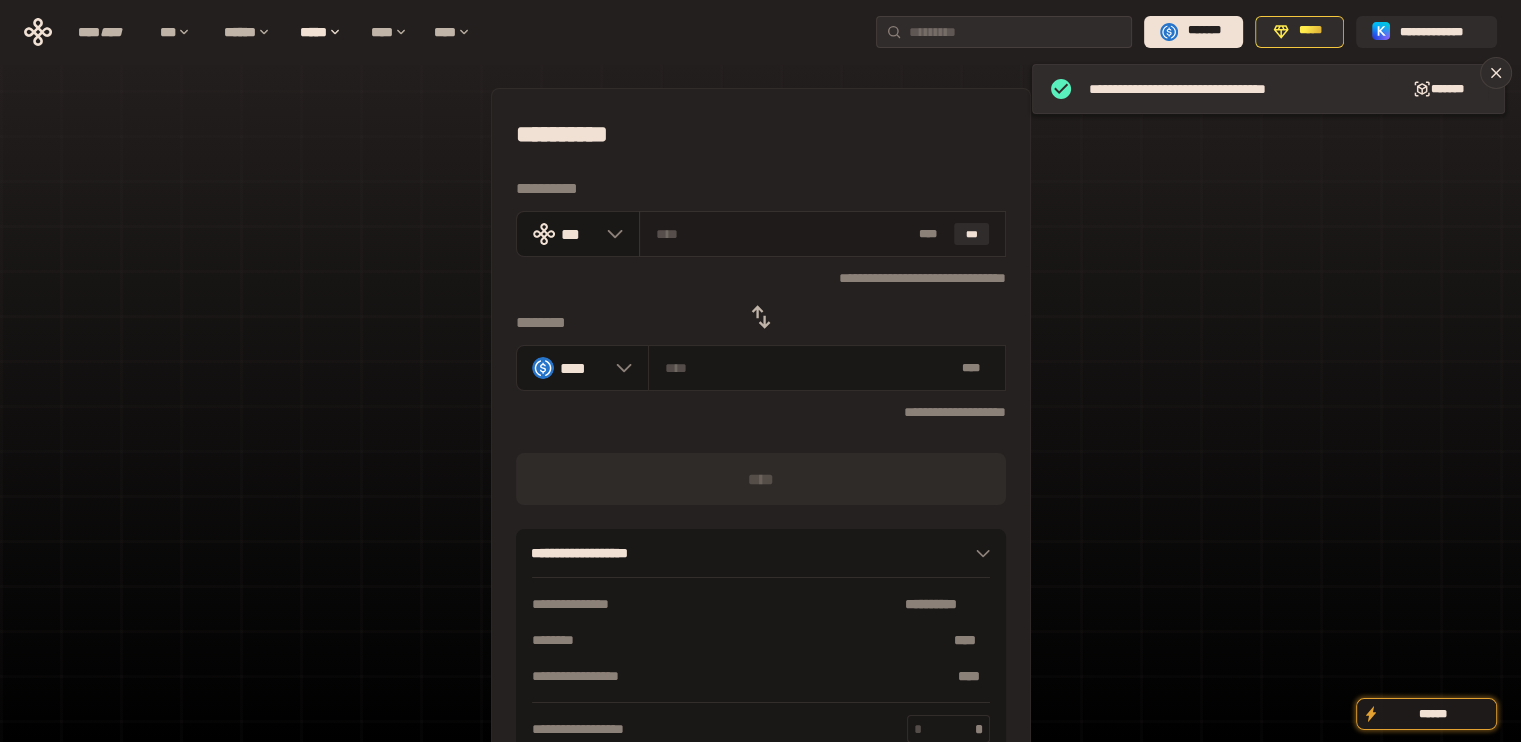 click on "* ** ***" at bounding box center [822, 234] 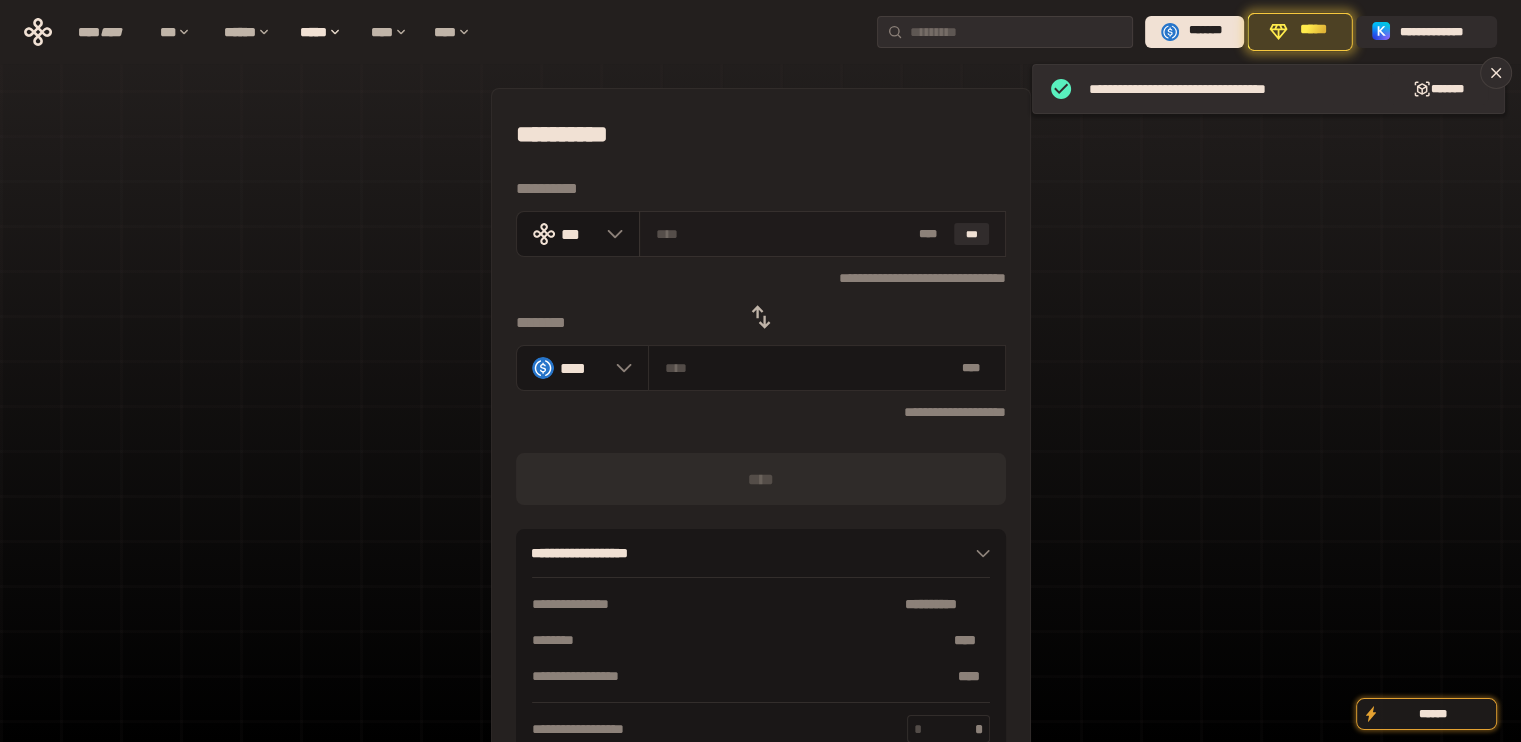 click on "***" at bounding box center (972, 234) 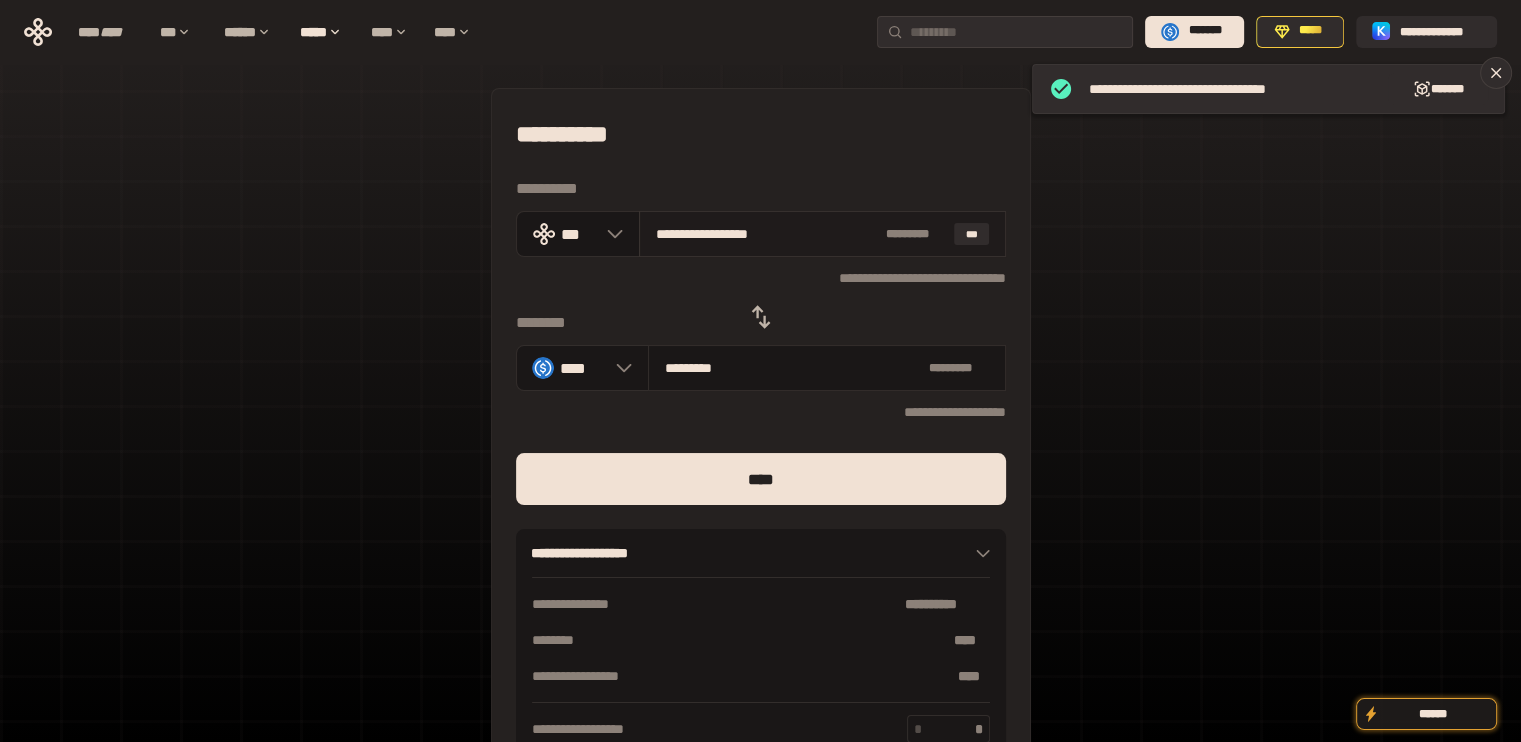 drag, startPoint x: 675, startPoint y: 234, endPoint x: 776, endPoint y: 227, distance: 101.24229 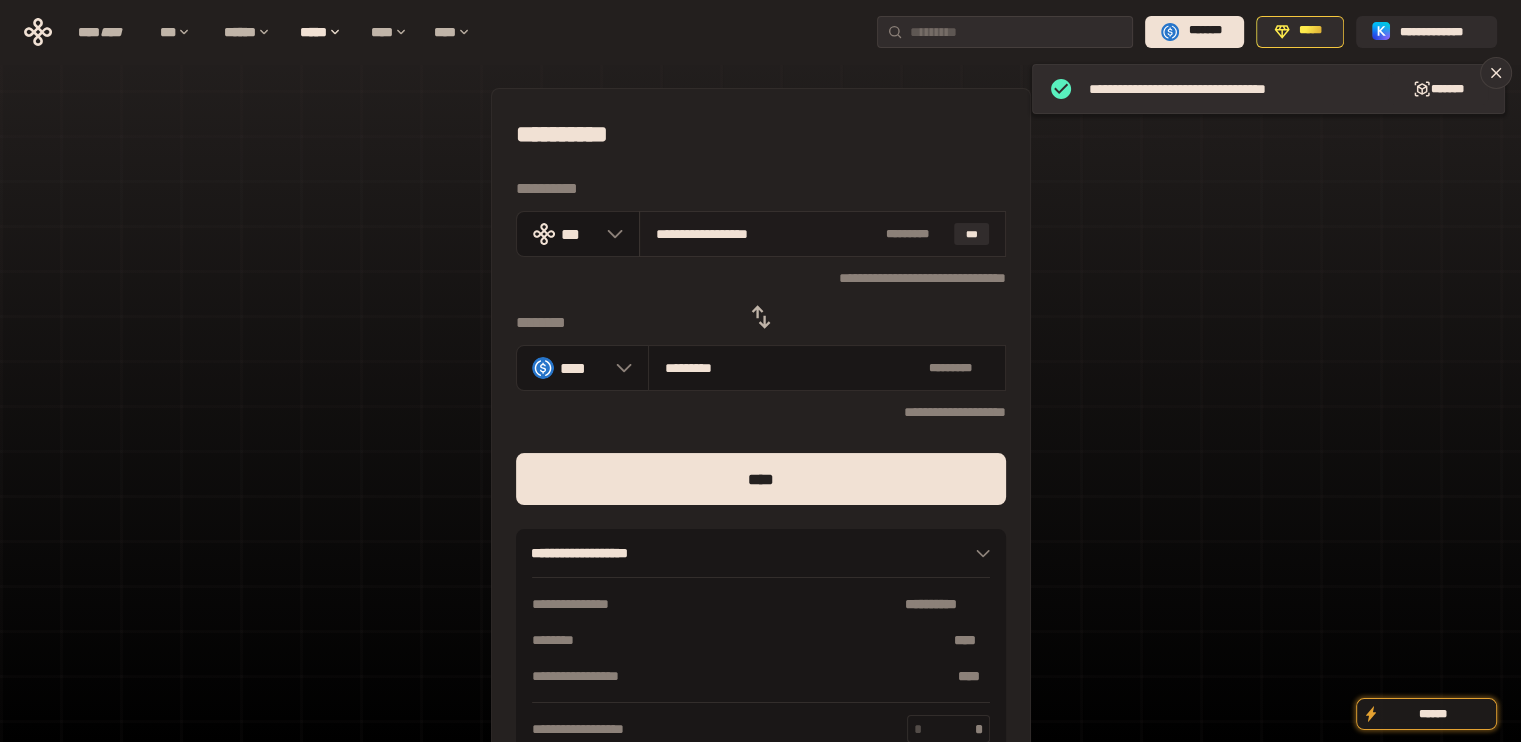 drag, startPoint x: 833, startPoint y: 230, endPoint x: 679, endPoint y: 233, distance: 154.02922 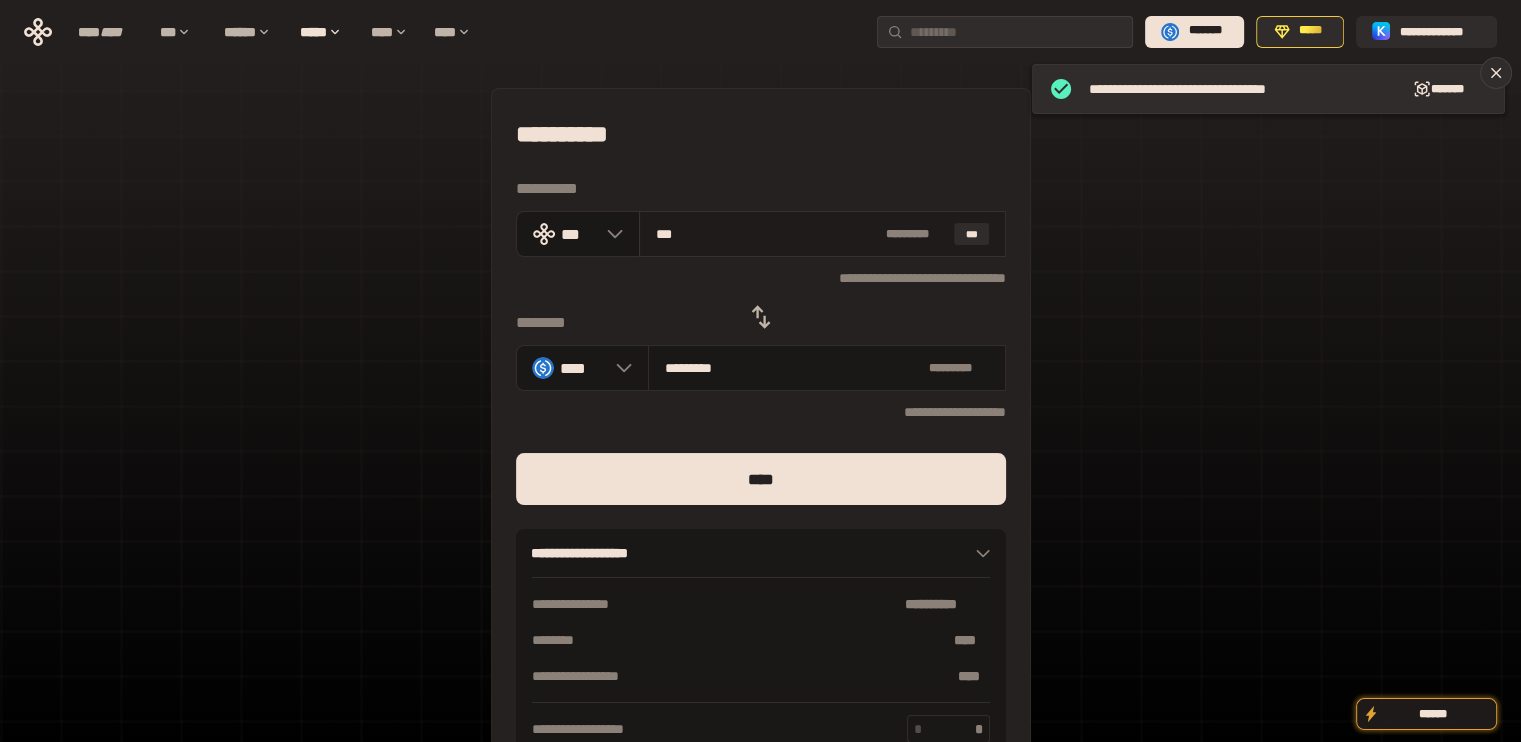 type on "*********" 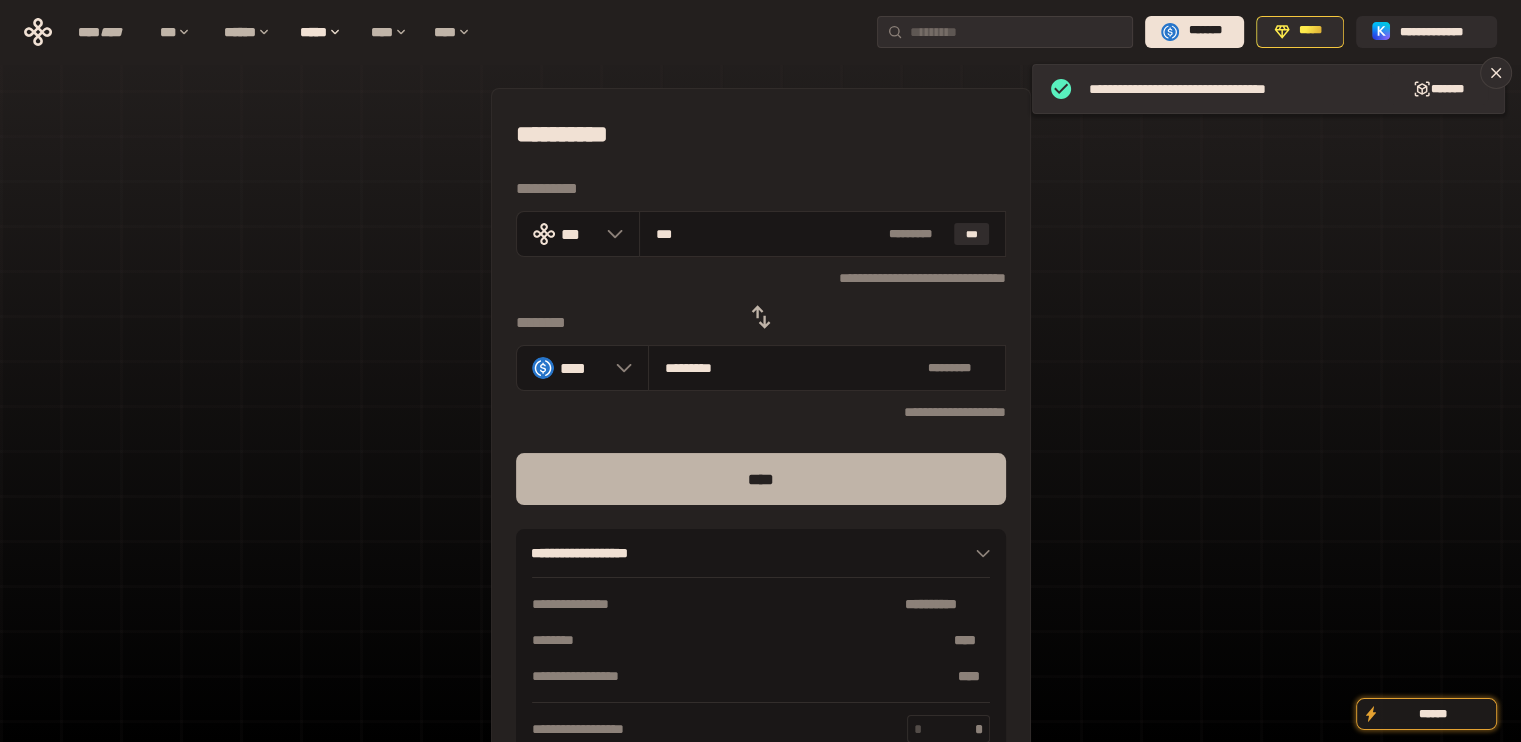 type on "***" 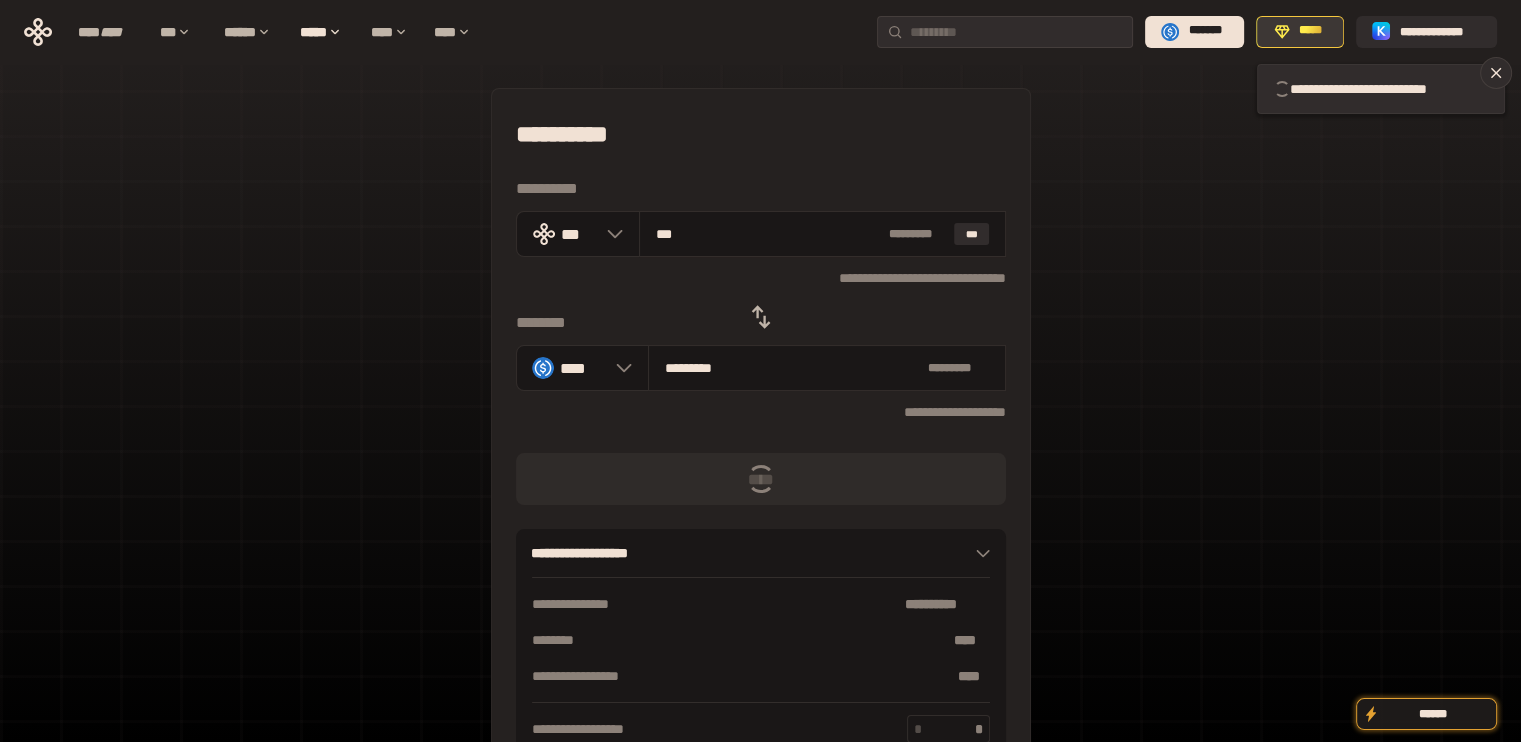 type 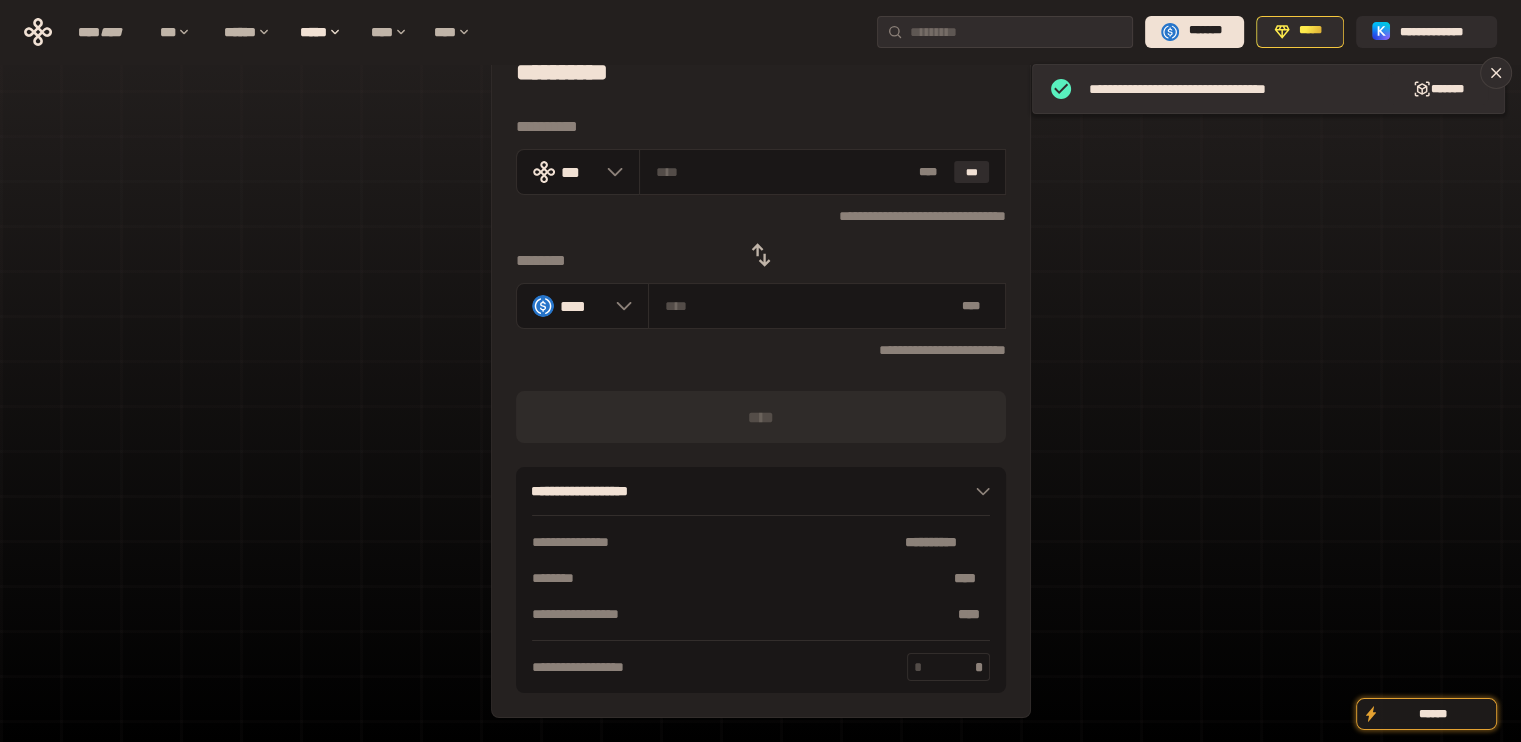 scroll, scrollTop: 0, scrollLeft: 0, axis: both 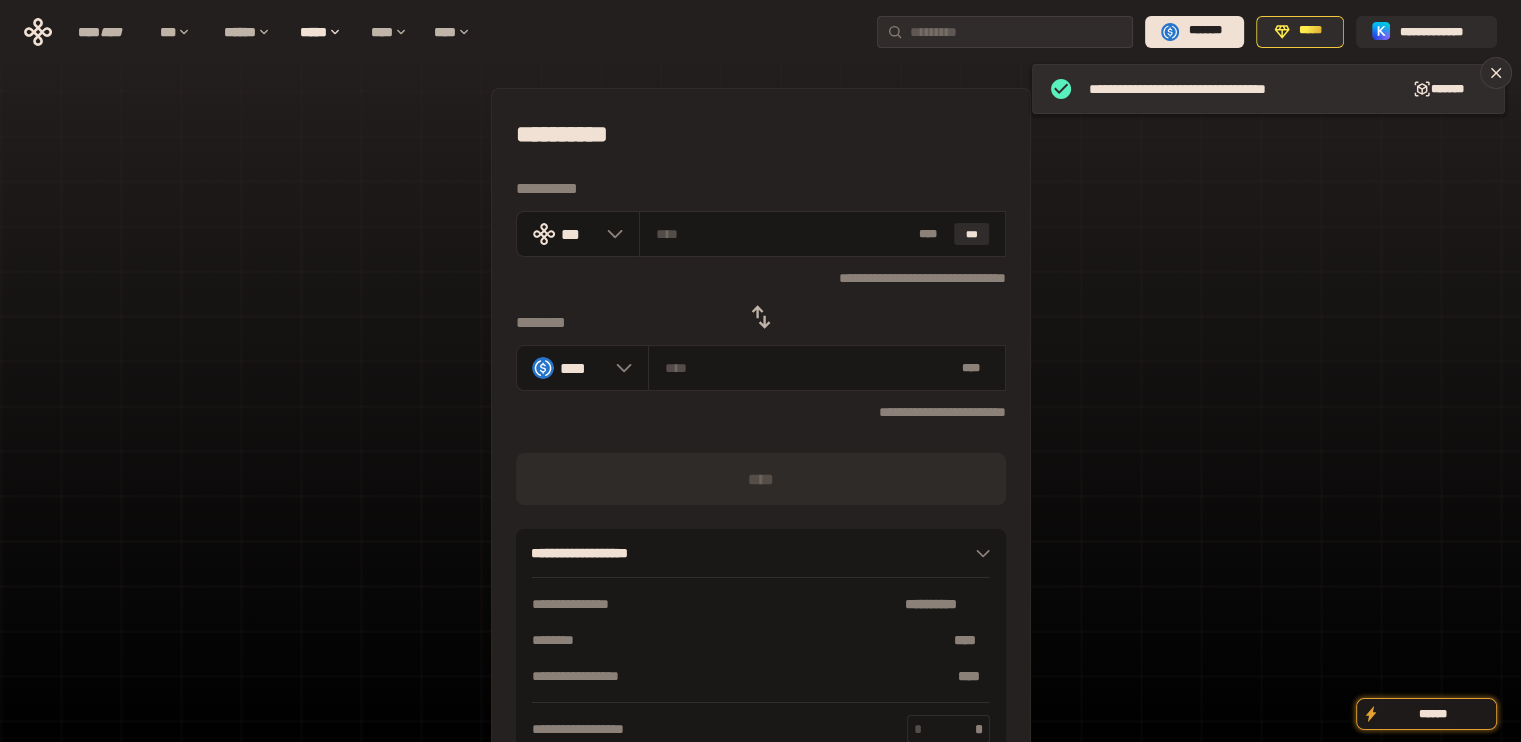 click 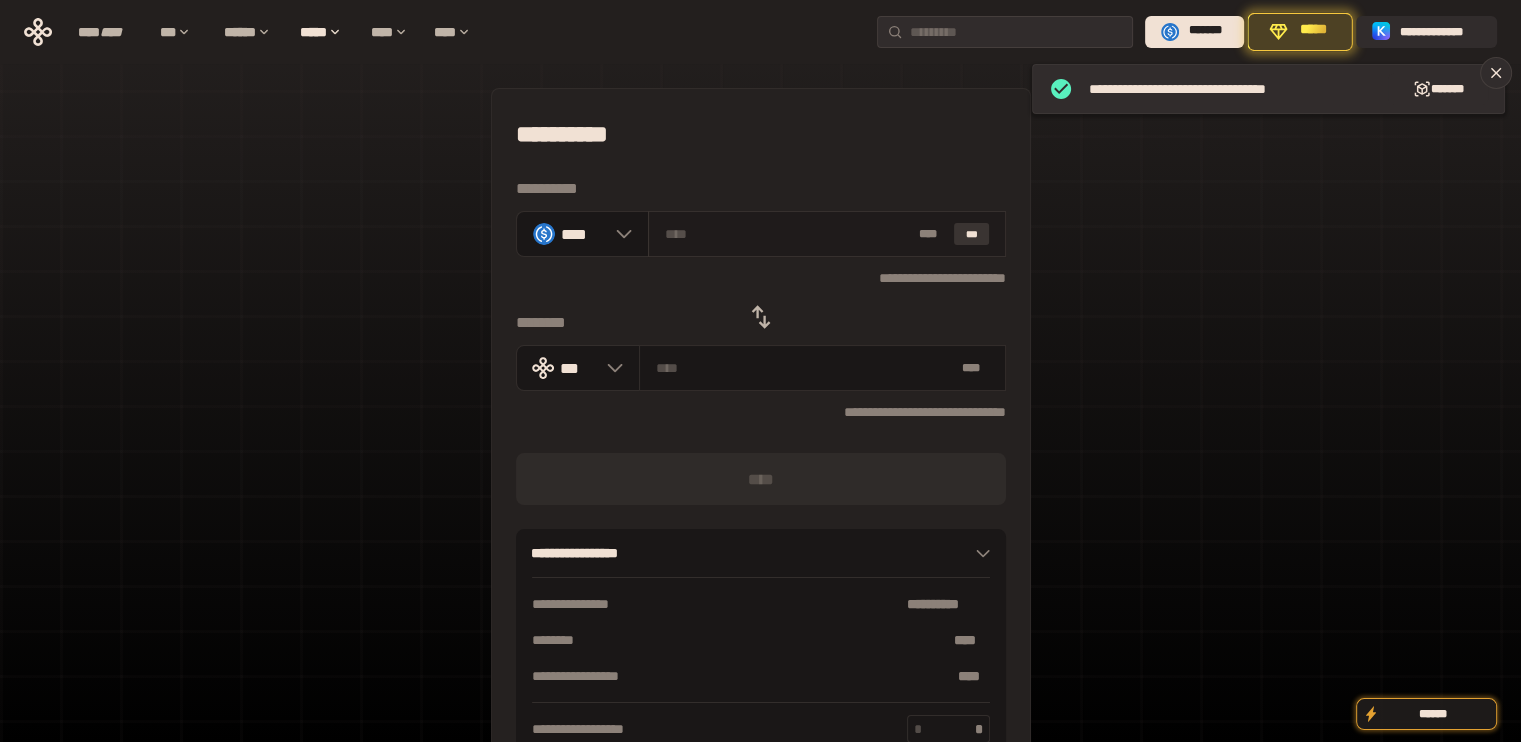 click on "***" at bounding box center (972, 234) 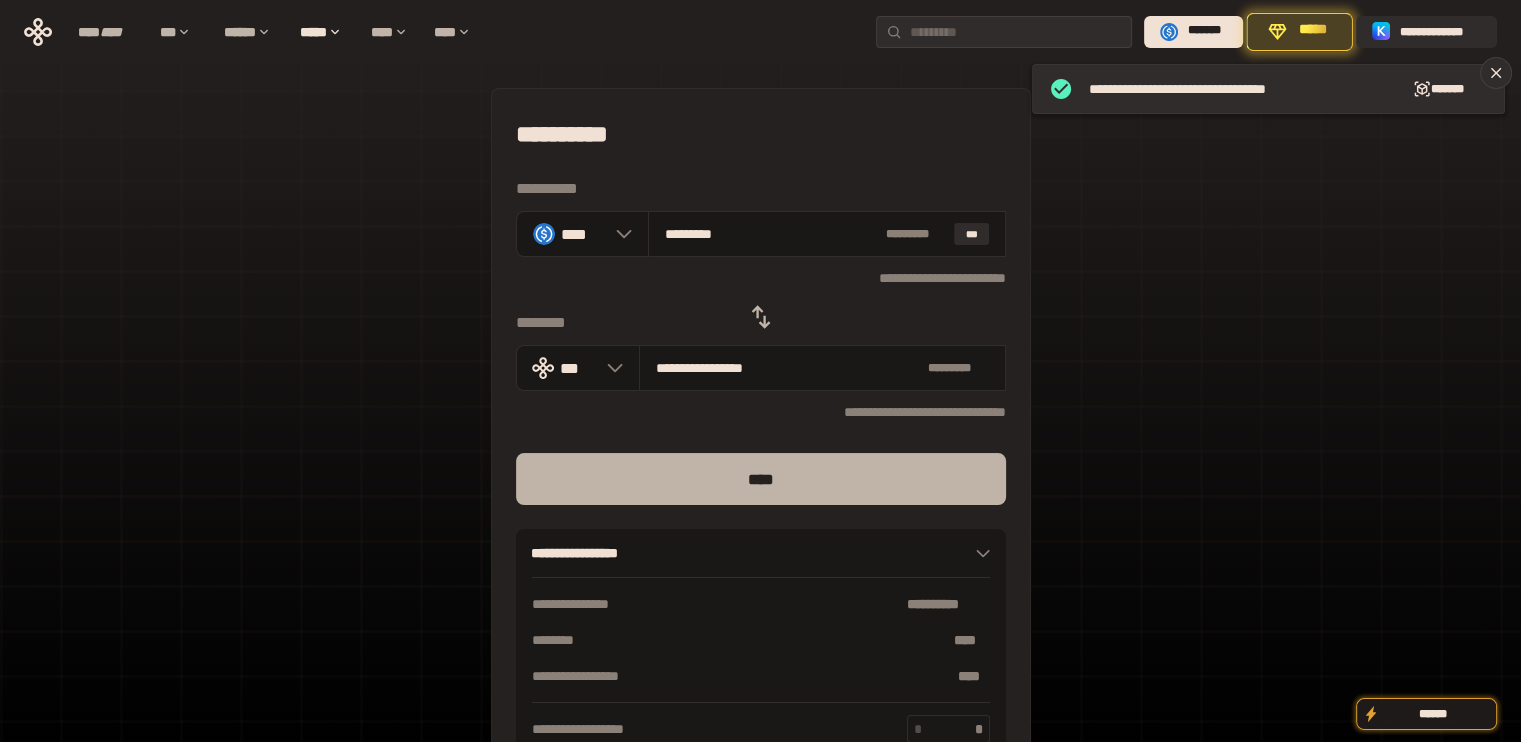 click on "****" at bounding box center [761, 479] 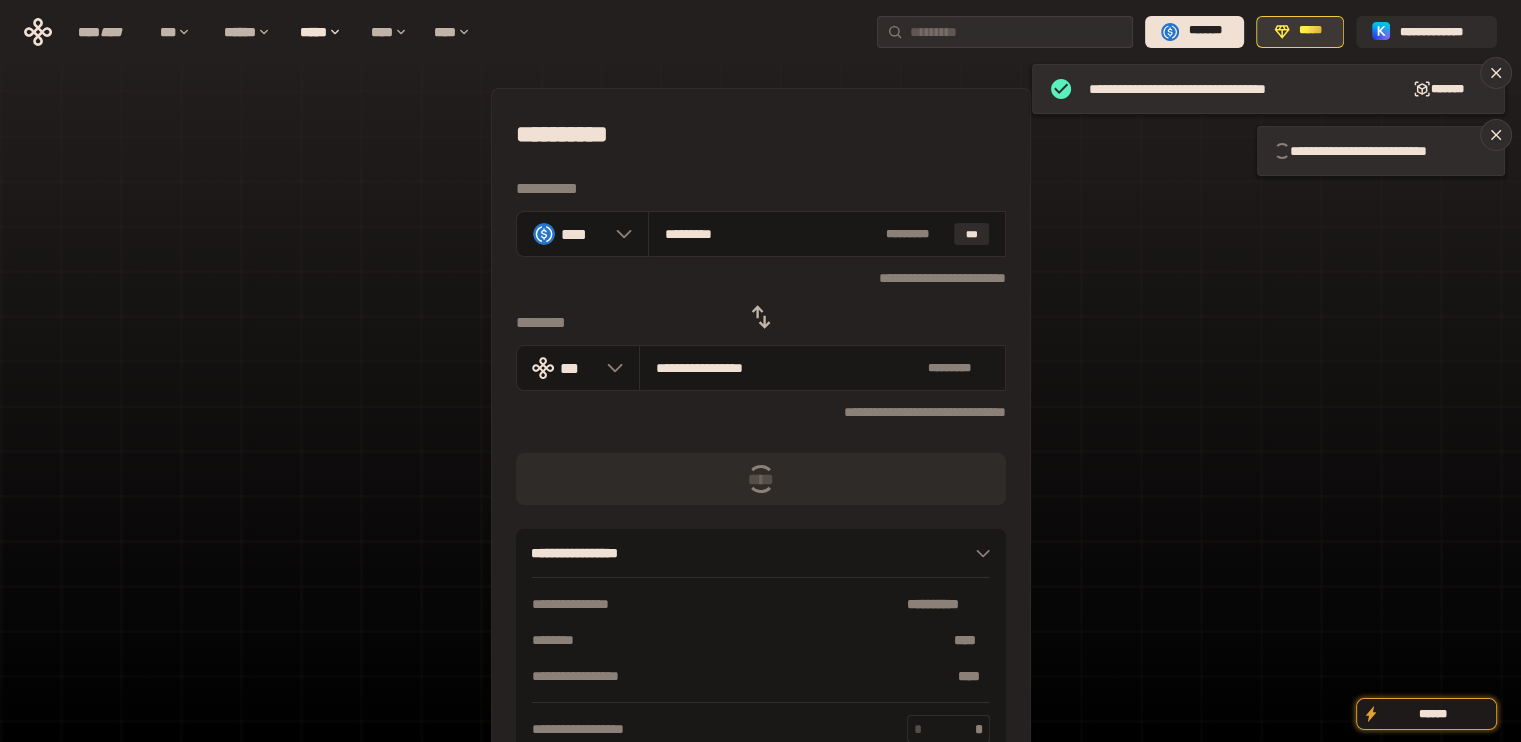 click on "*****" at bounding box center (1311, 31) 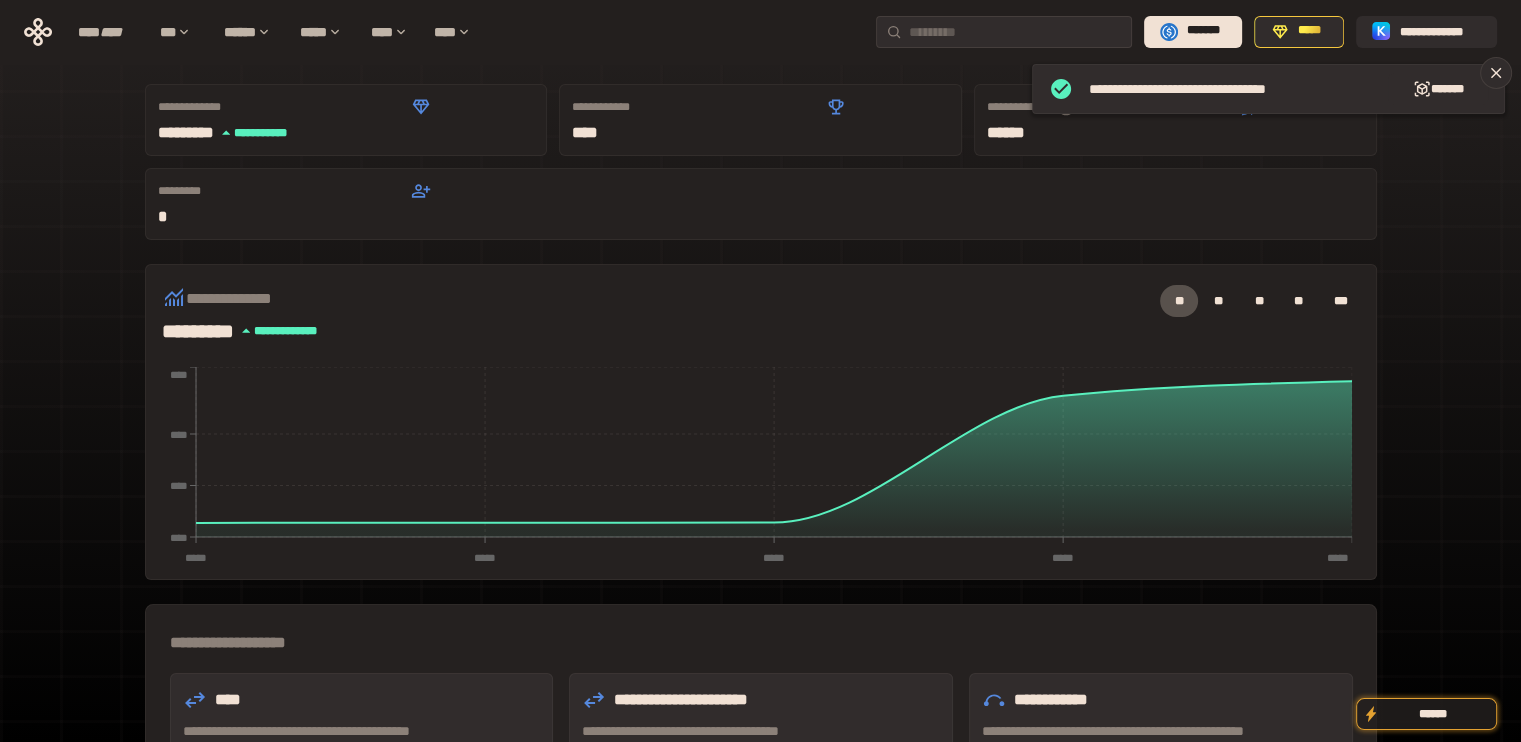 scroll, scrollTop: 0, scrollLeft: 0, axis: both 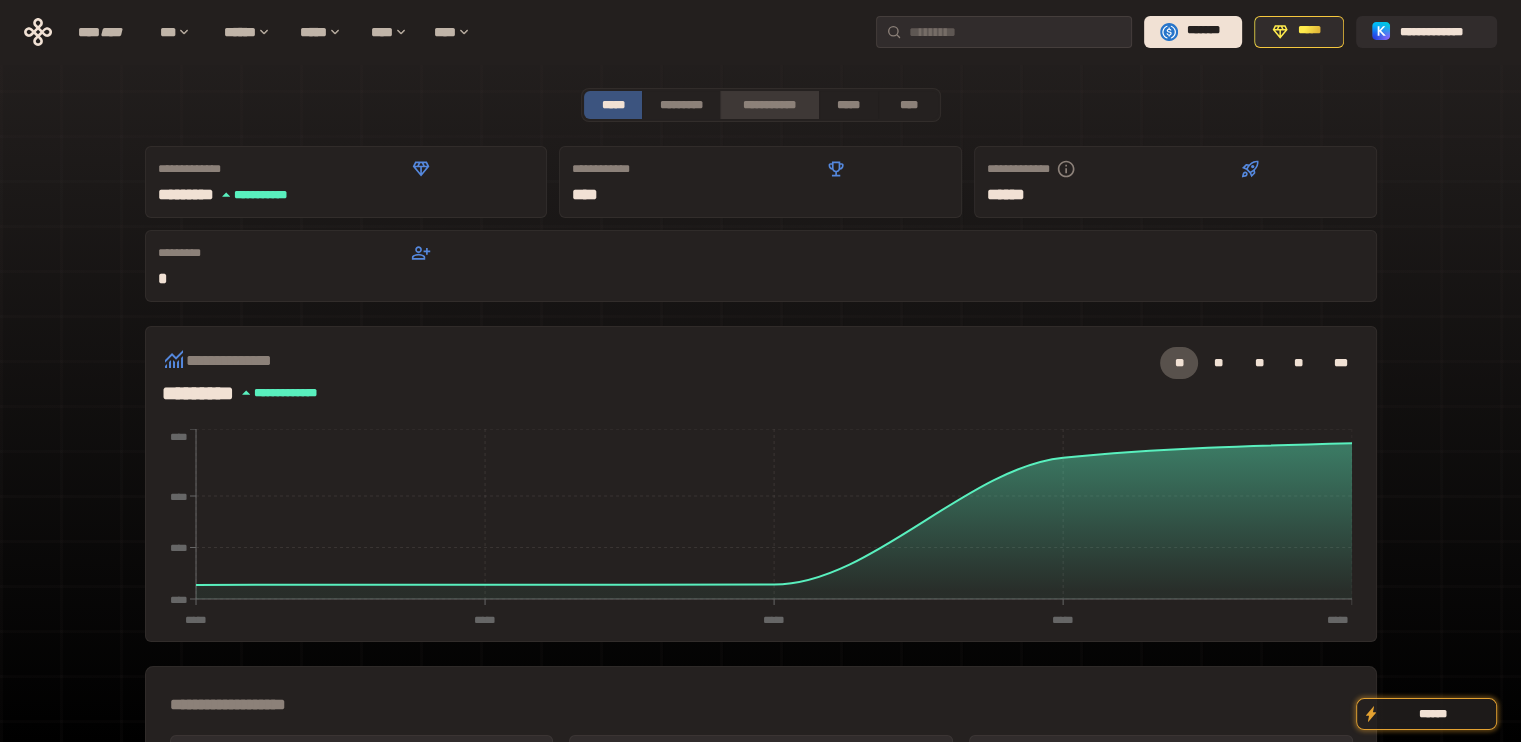 click on "**********" at bounding box center [769, 105] 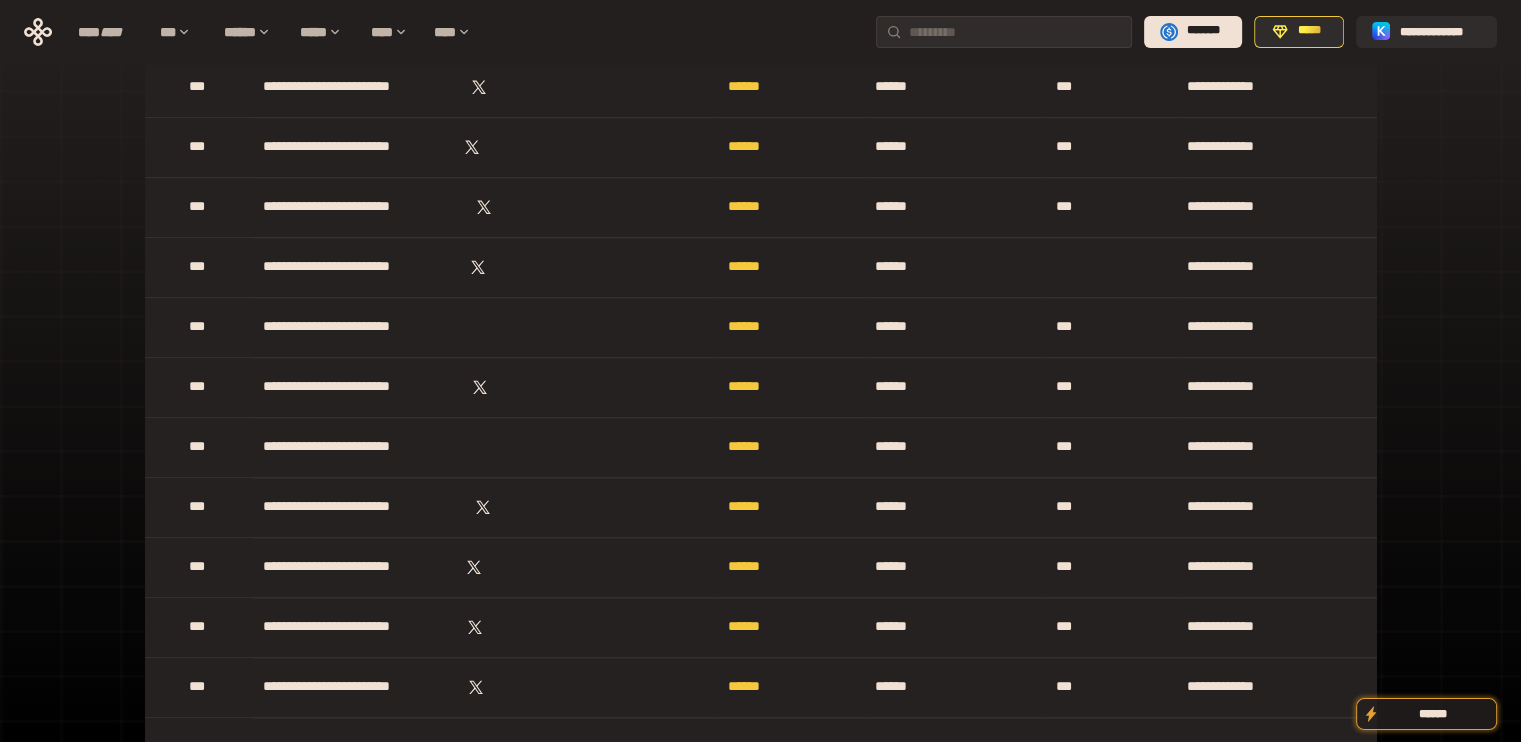 scroll, scrollTop: 0, scrollLeft: 0, axis: both 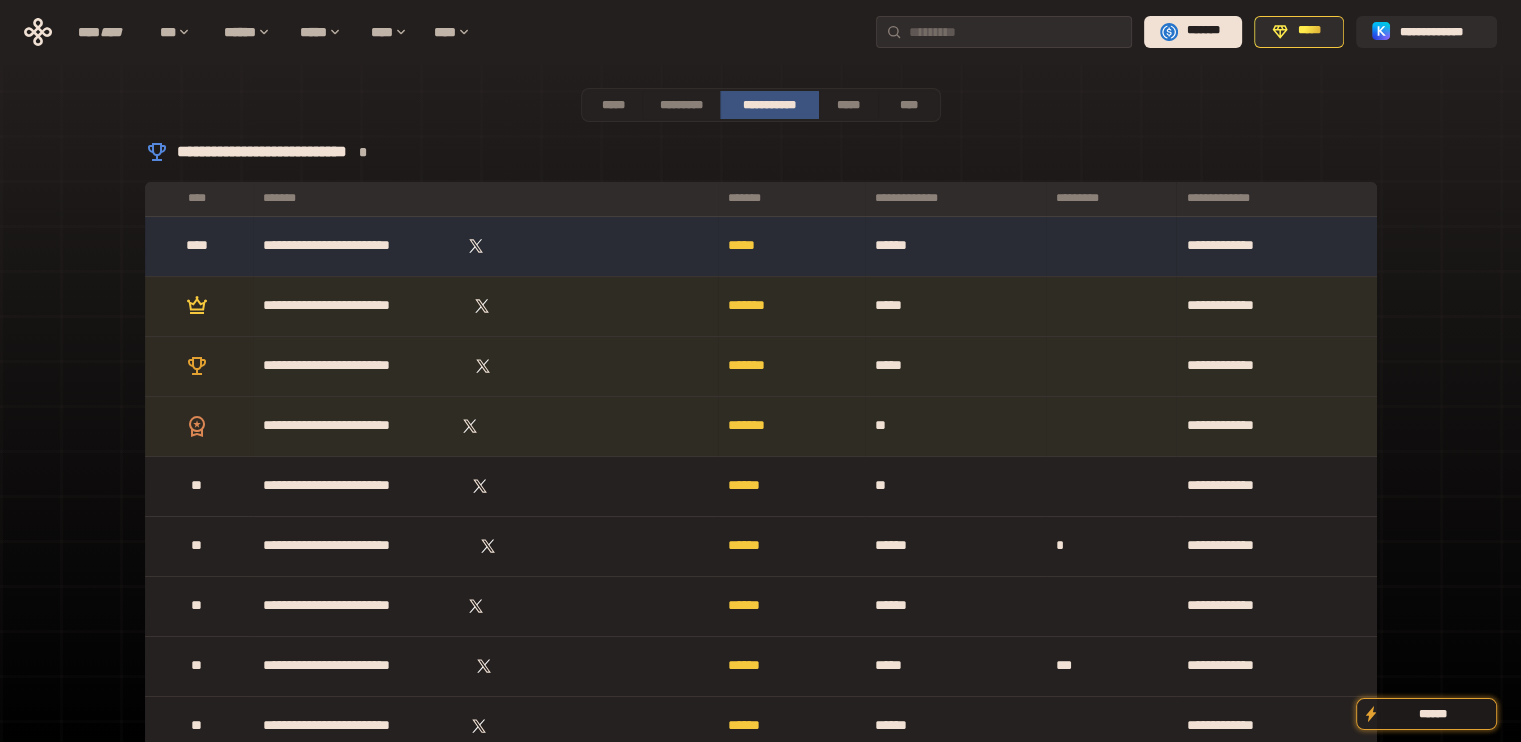 drag, startPoint x: 1458, startPoint y: 633, endPoint x: 1459, endPoint y: 99, distance: 534.0009 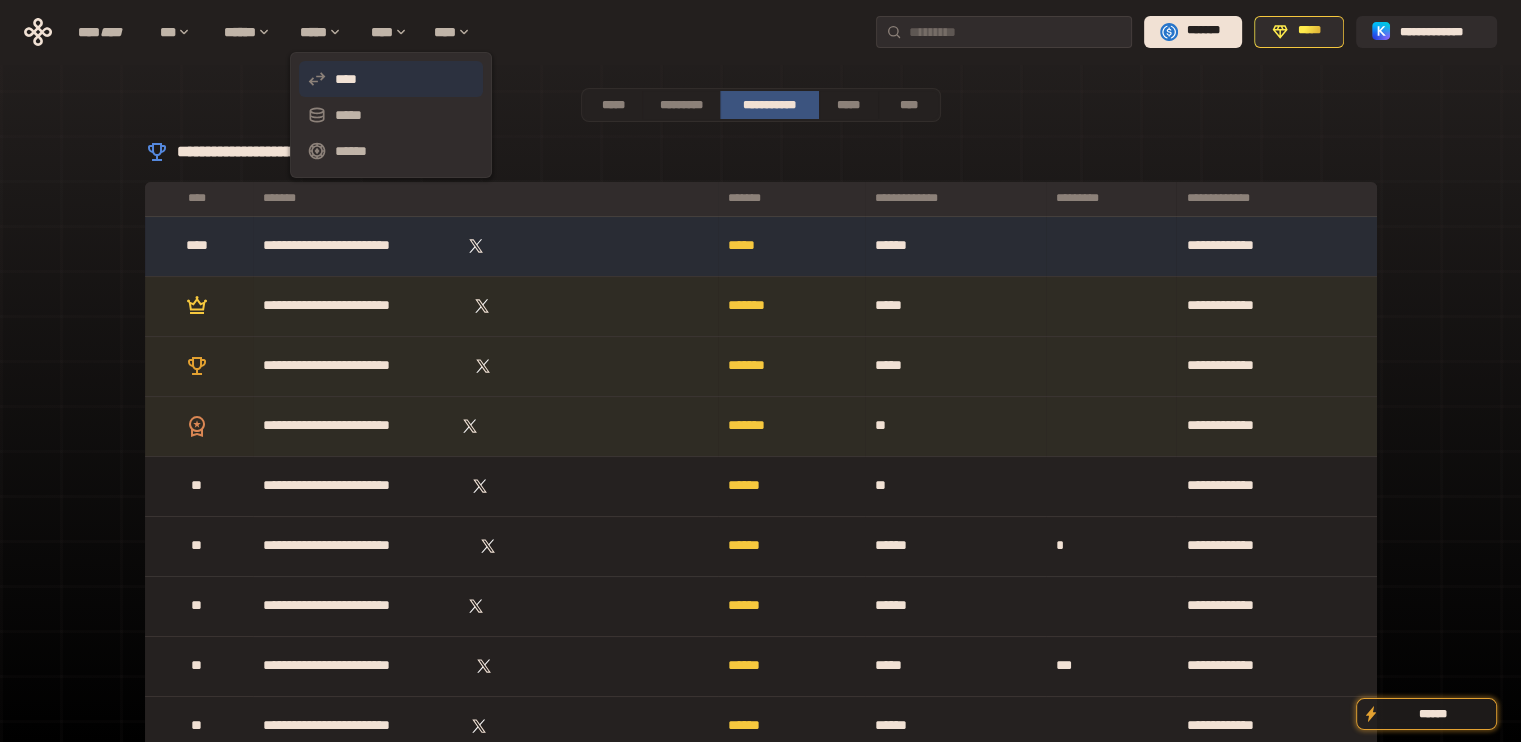 click on "****" at bounding box center (391, 79) 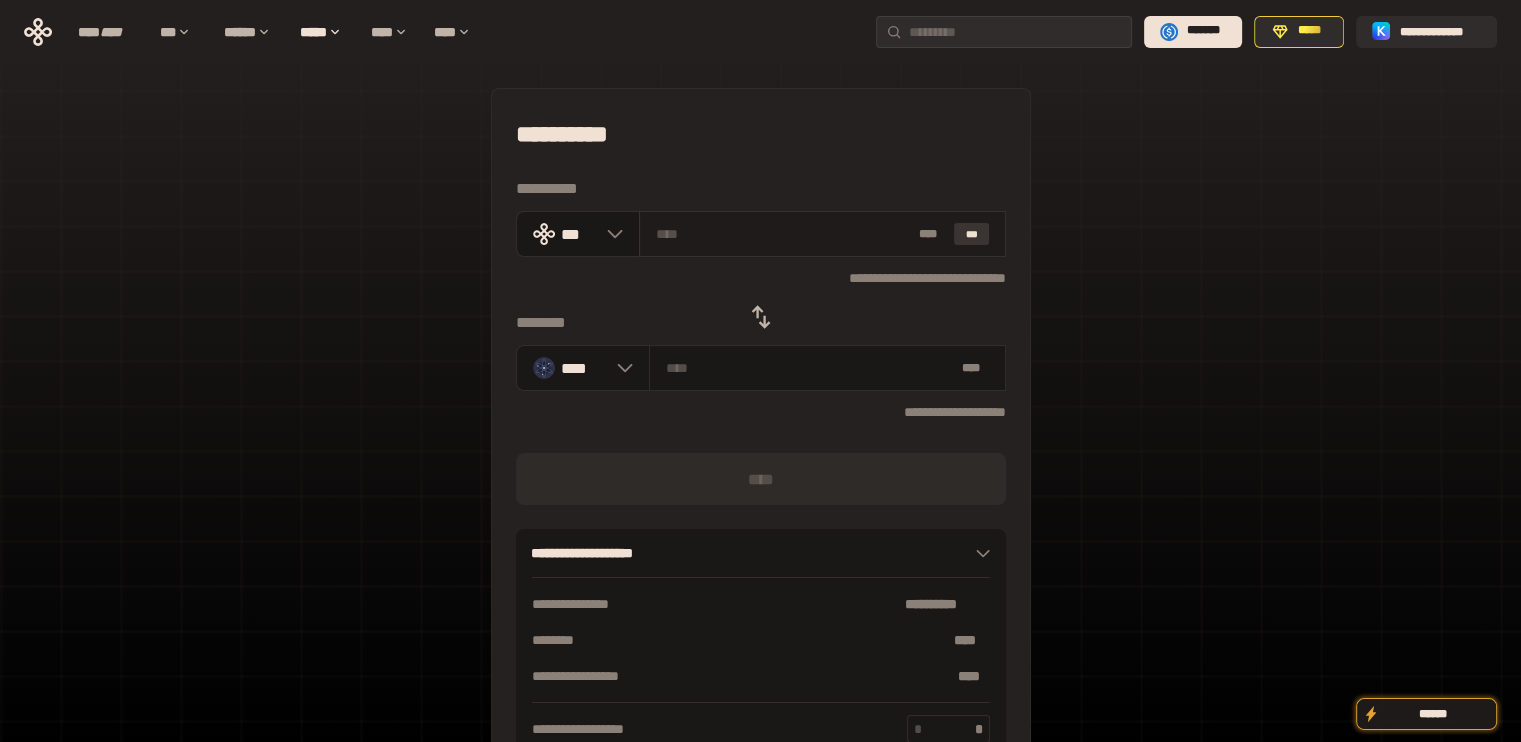 click on "***" at bounding box center (972, 234) 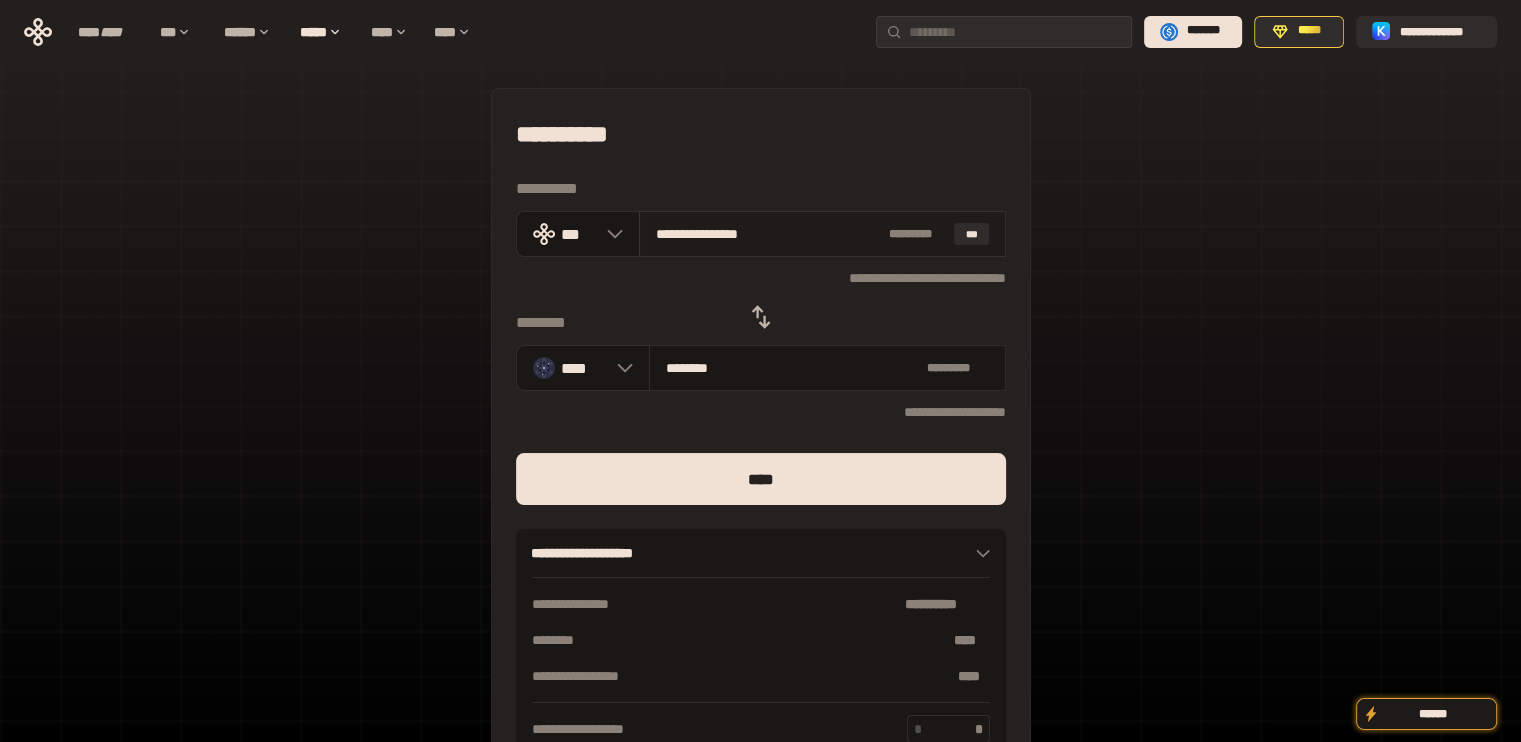 drag, startPoint x: 679, startPoint y: 234, endPoint x: 863, endPoint y: 234, distance: 184 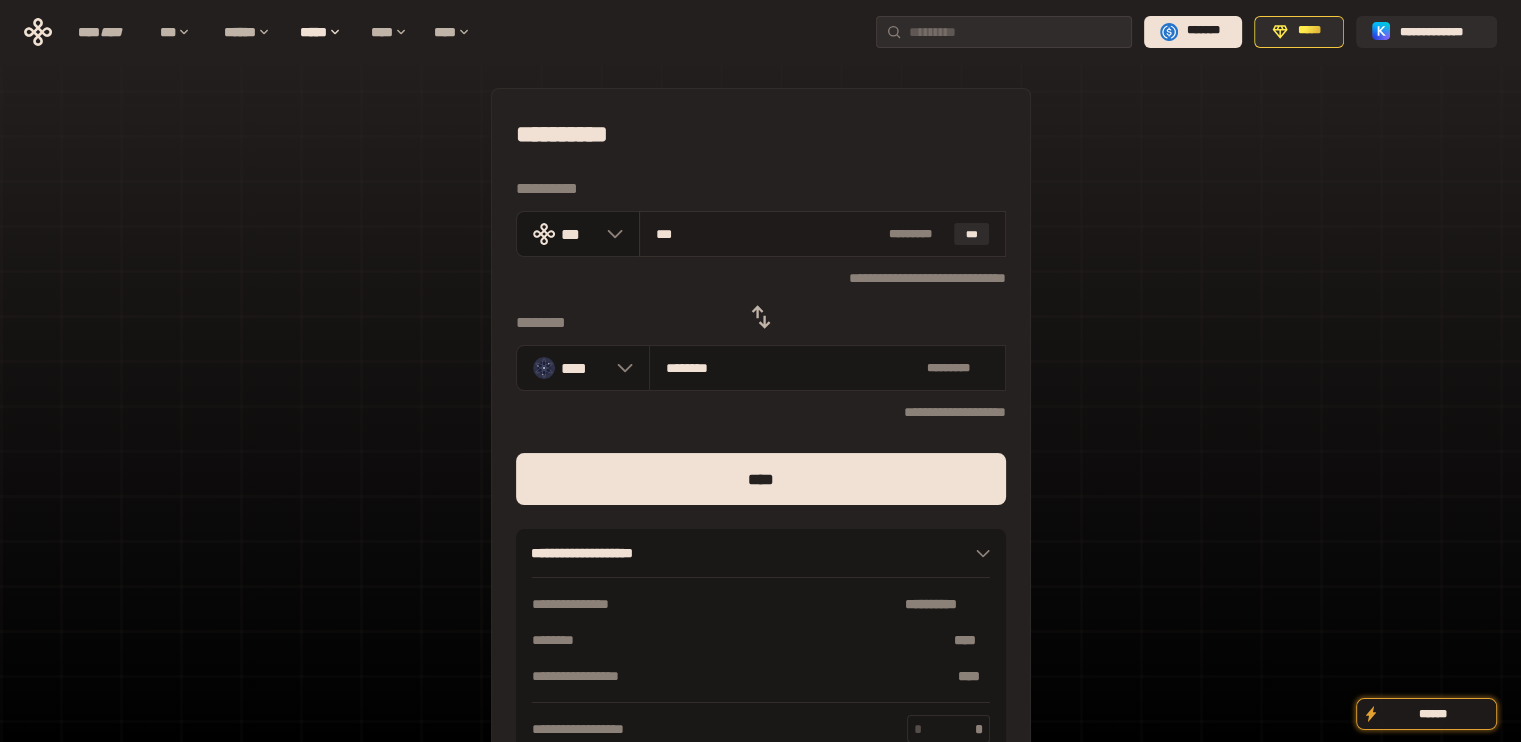 type on "********" 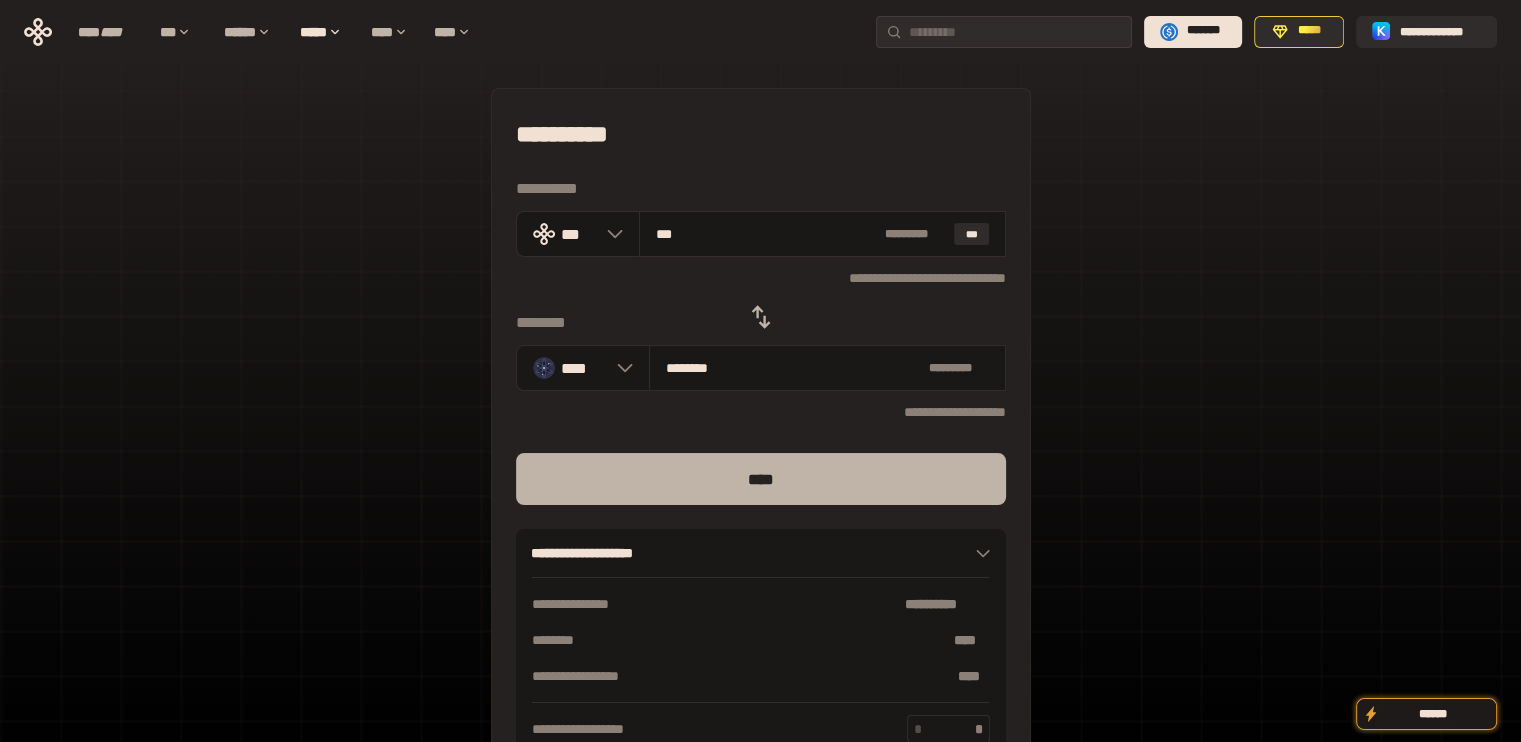 type on "***" 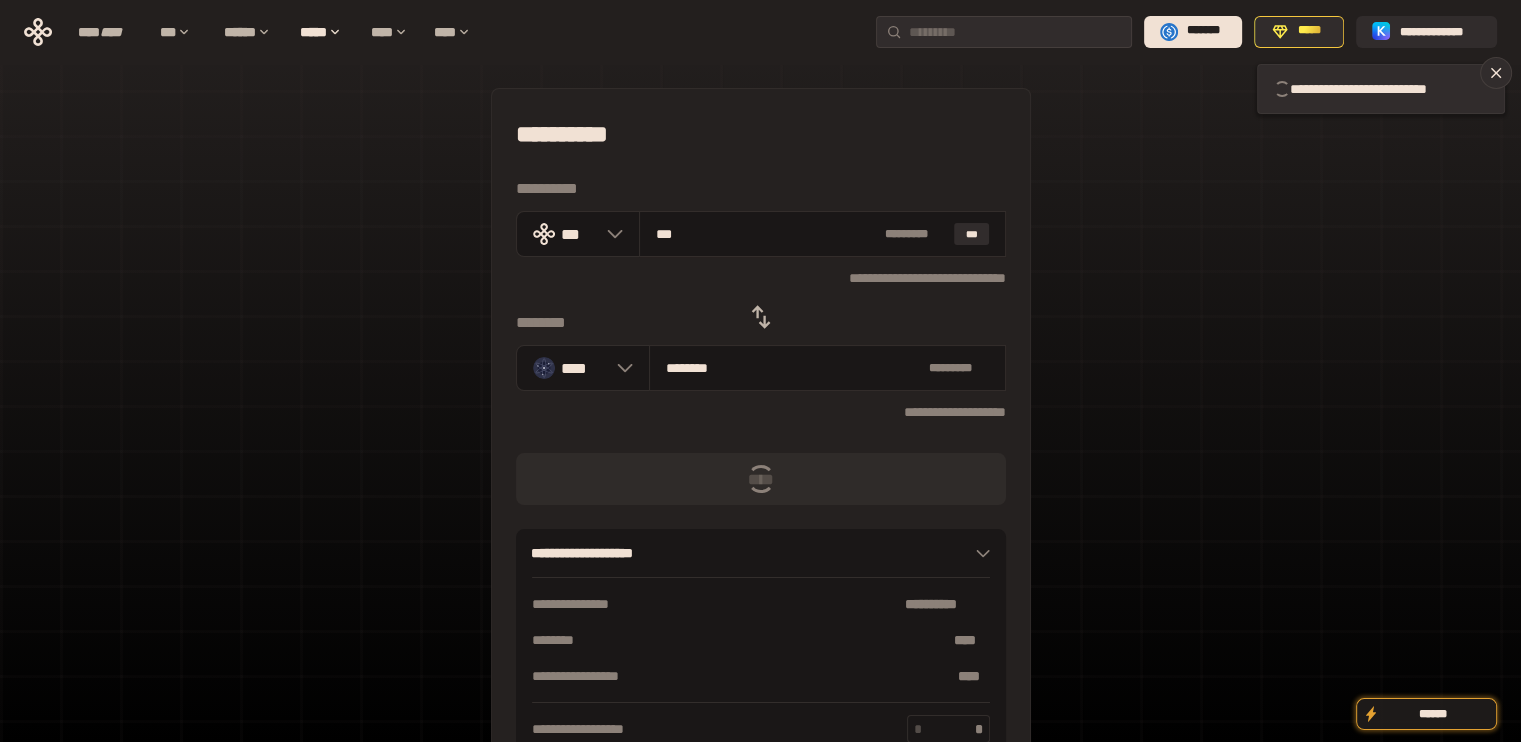 type 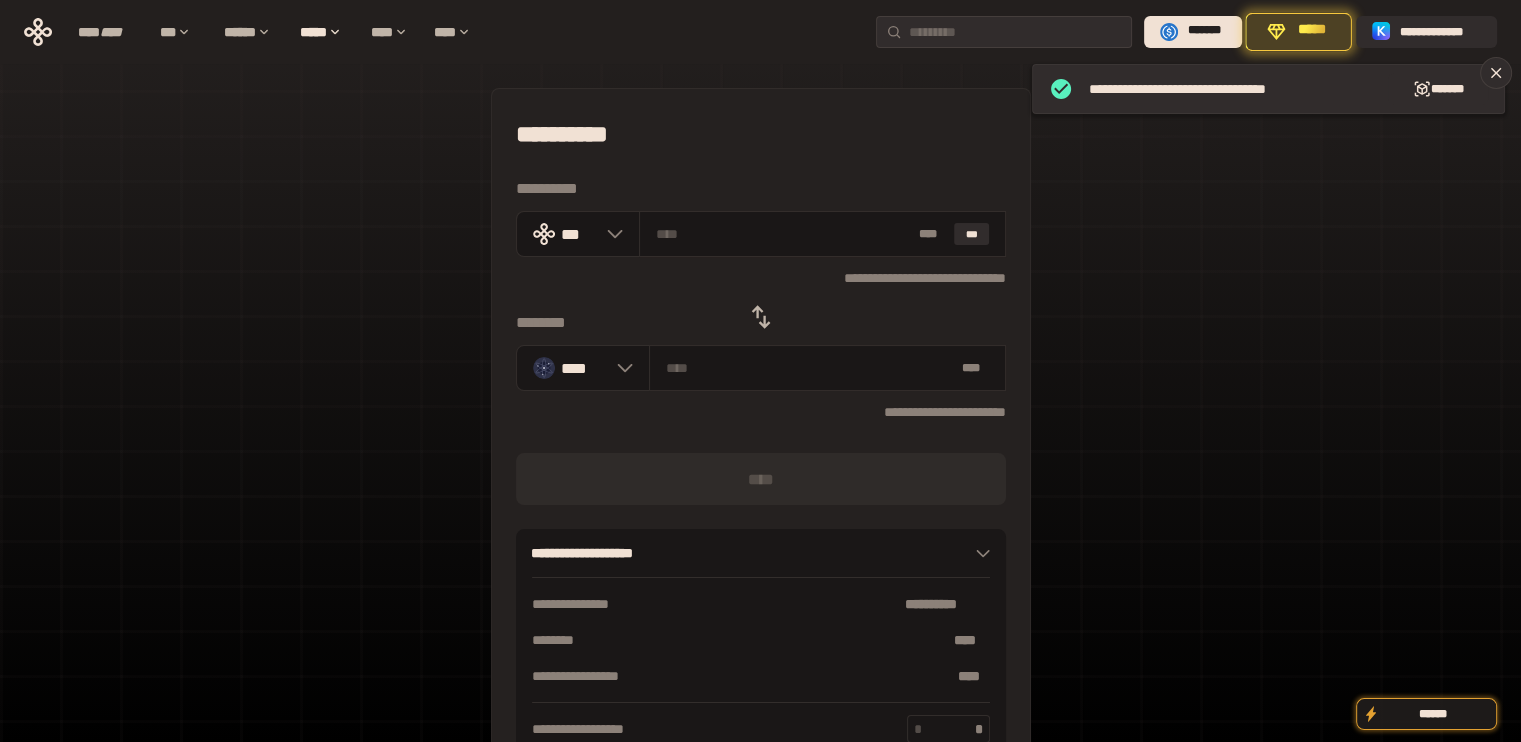 click 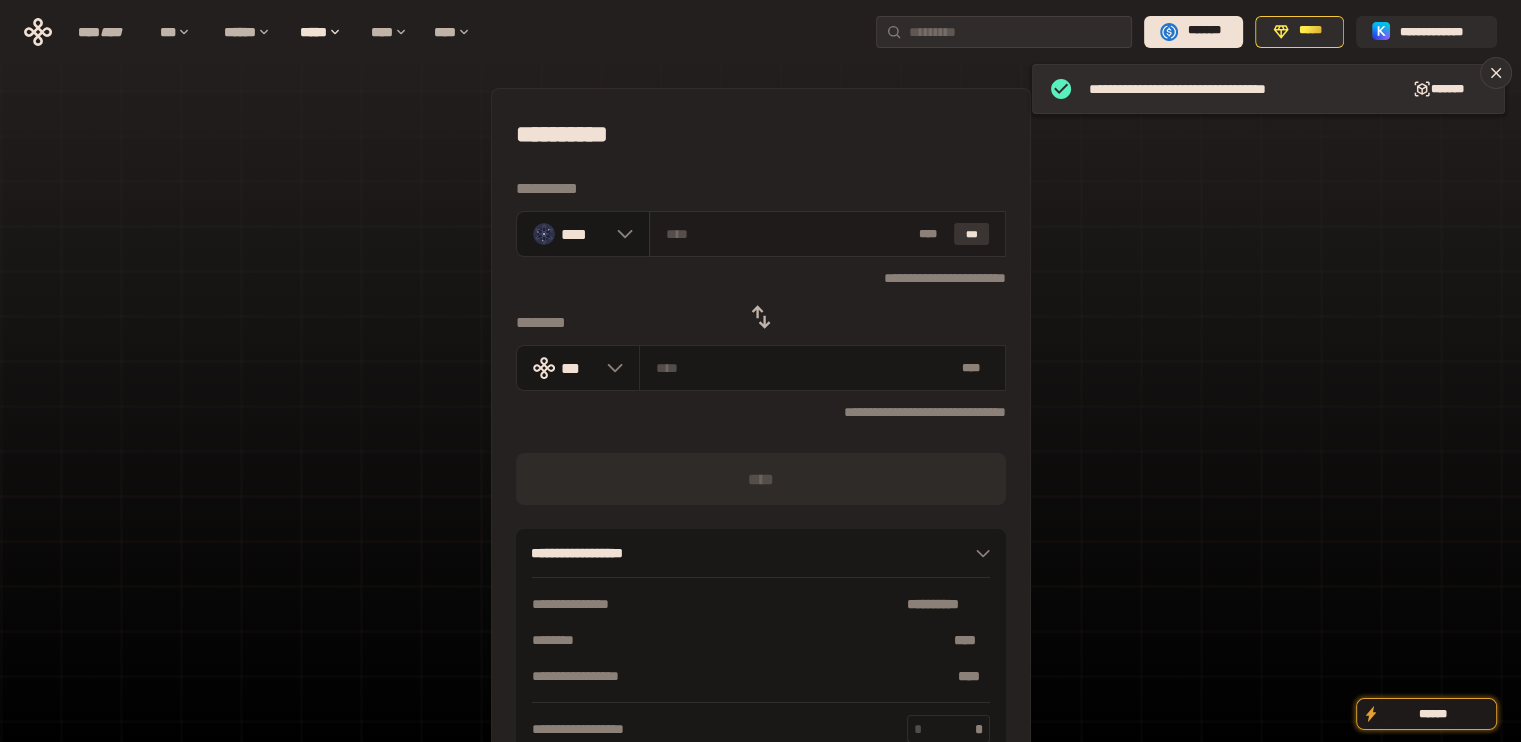click on "***" at bounding box center [972, 234] 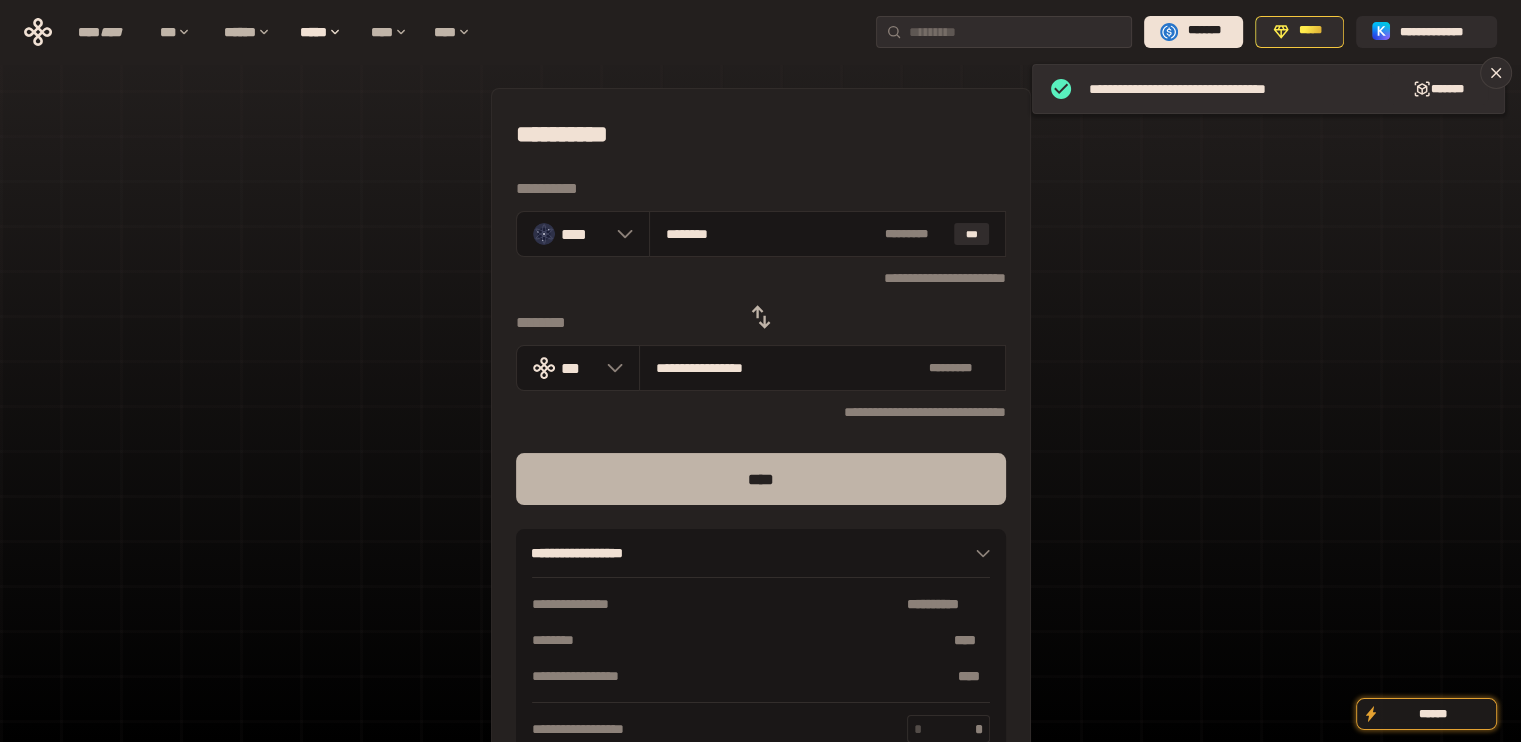 click on "****" at bounding box center (761, 479) 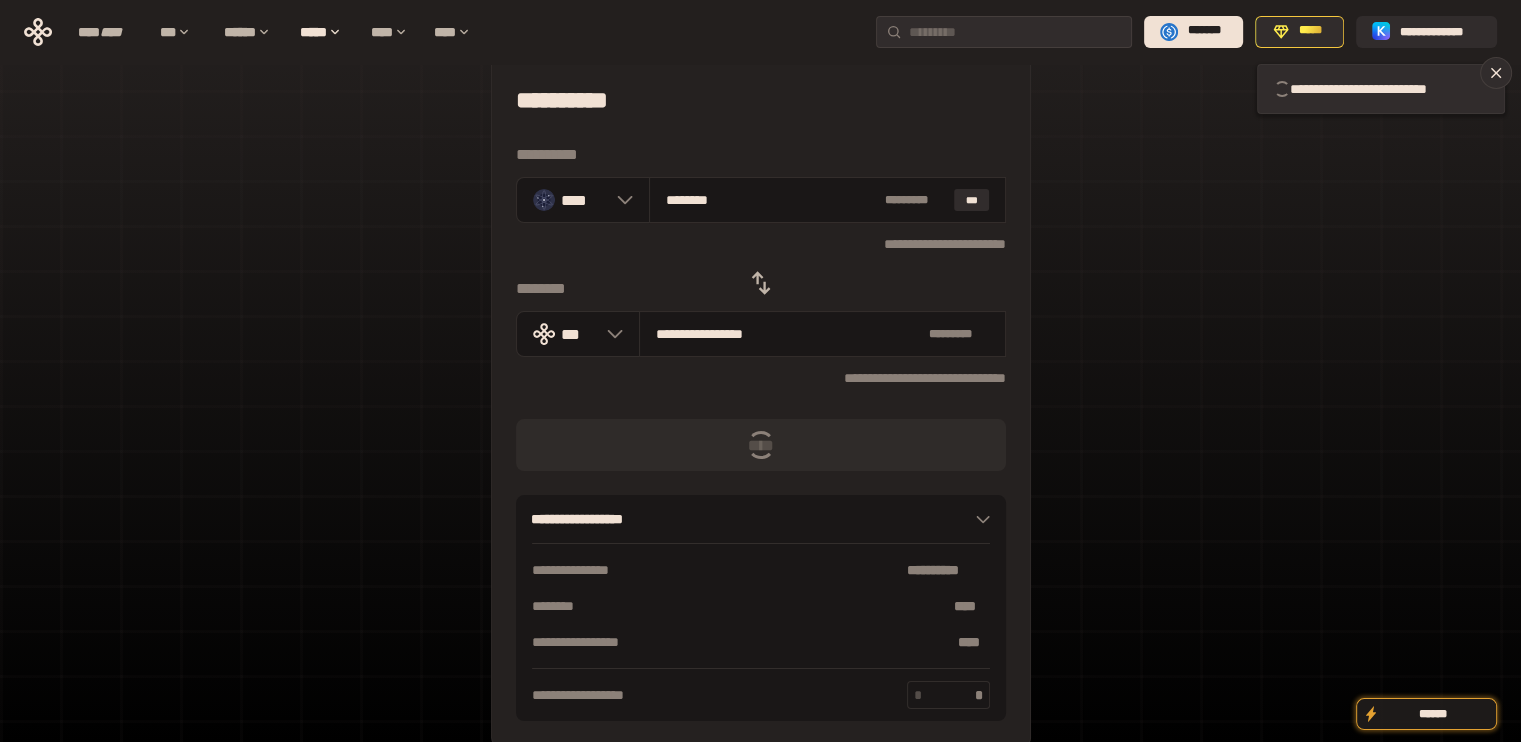 scroll, scrollTop: 0, scrollLeft: 0, axis: both 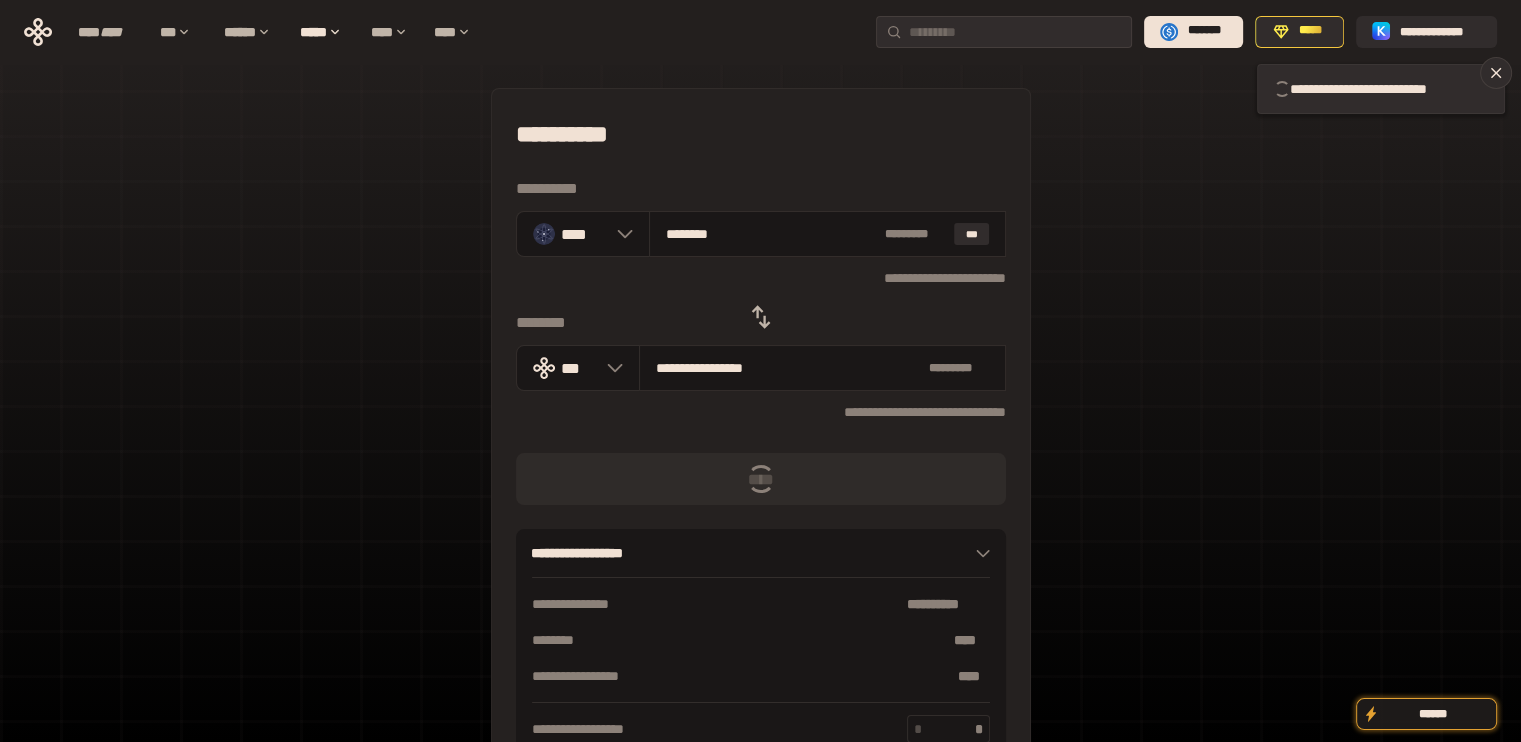 type 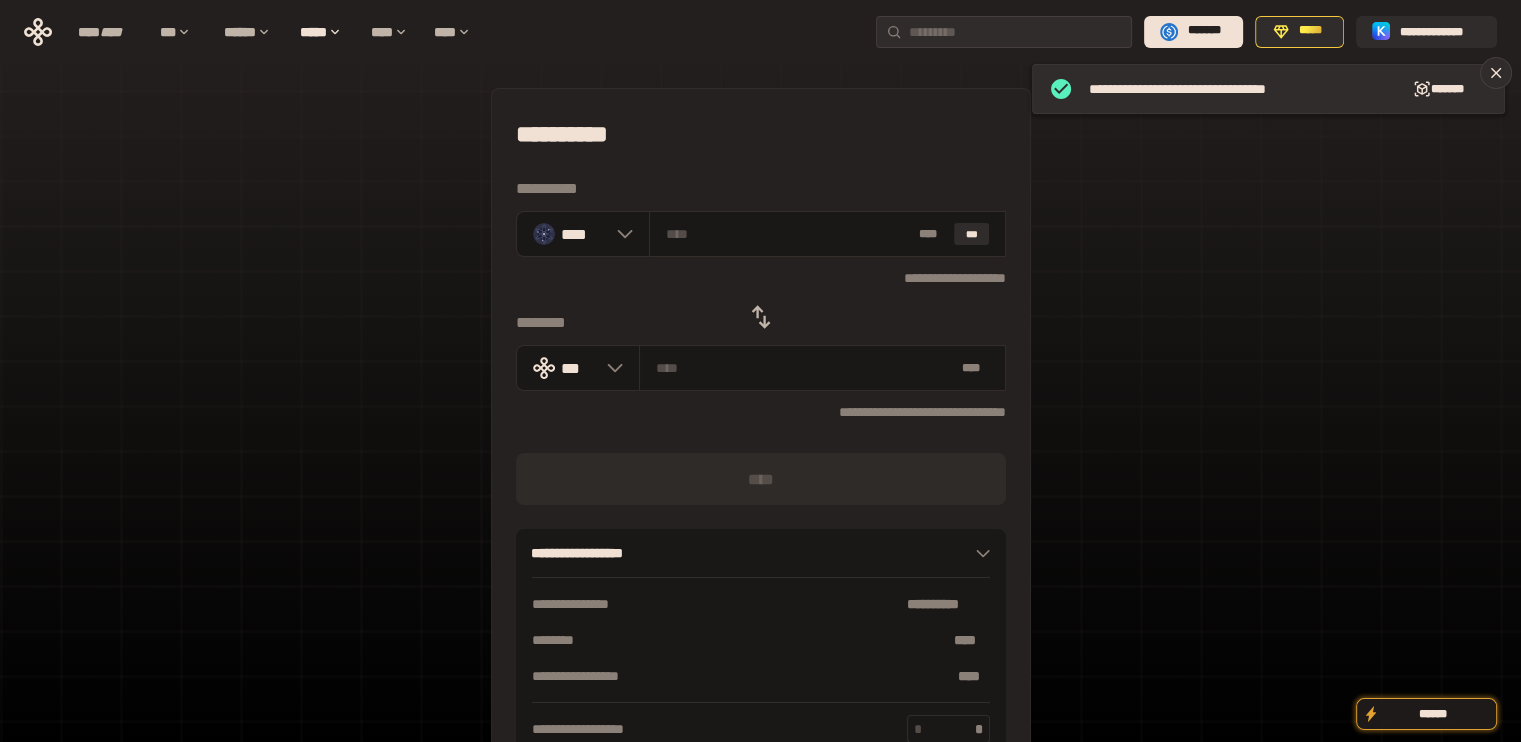 click 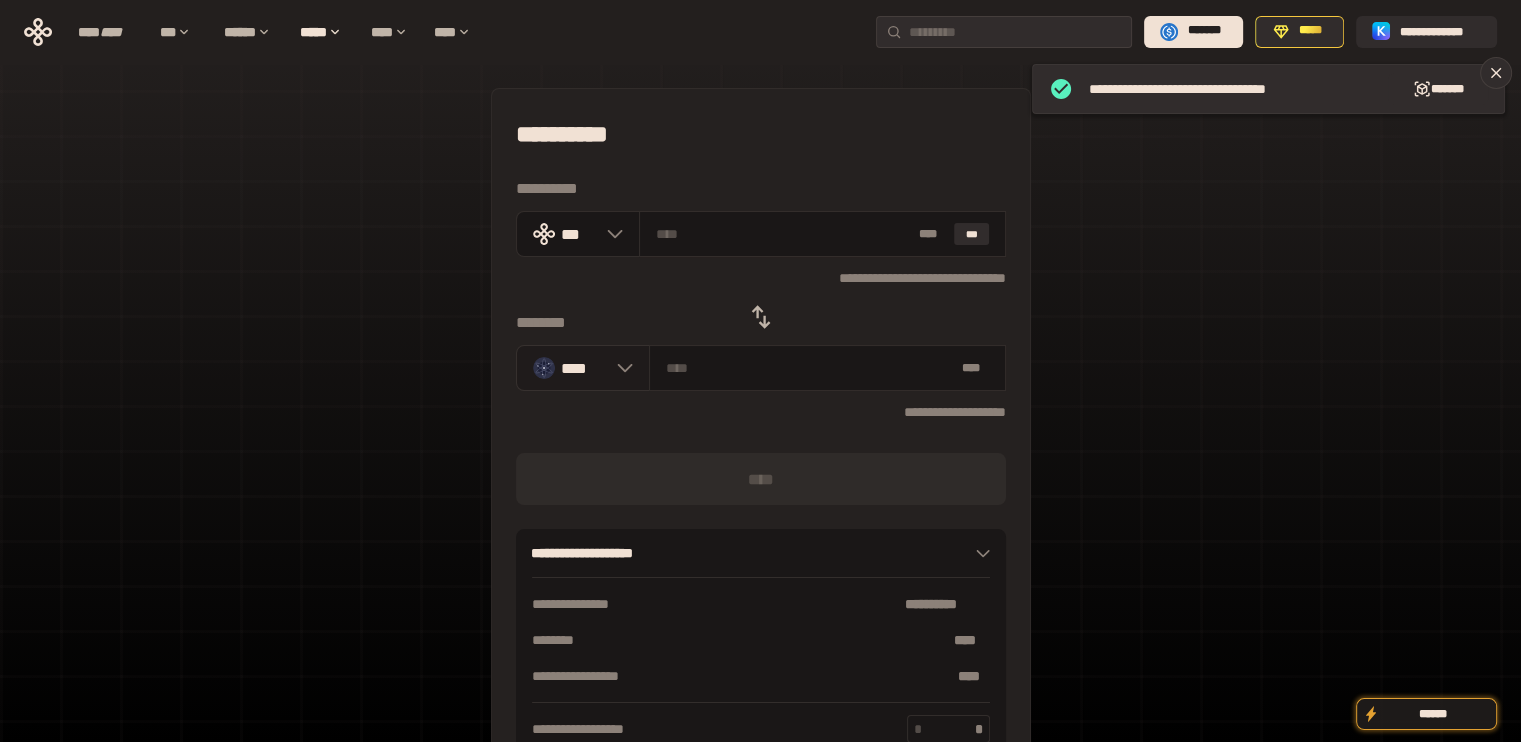 click on "****" at bounding box center (583, 368) 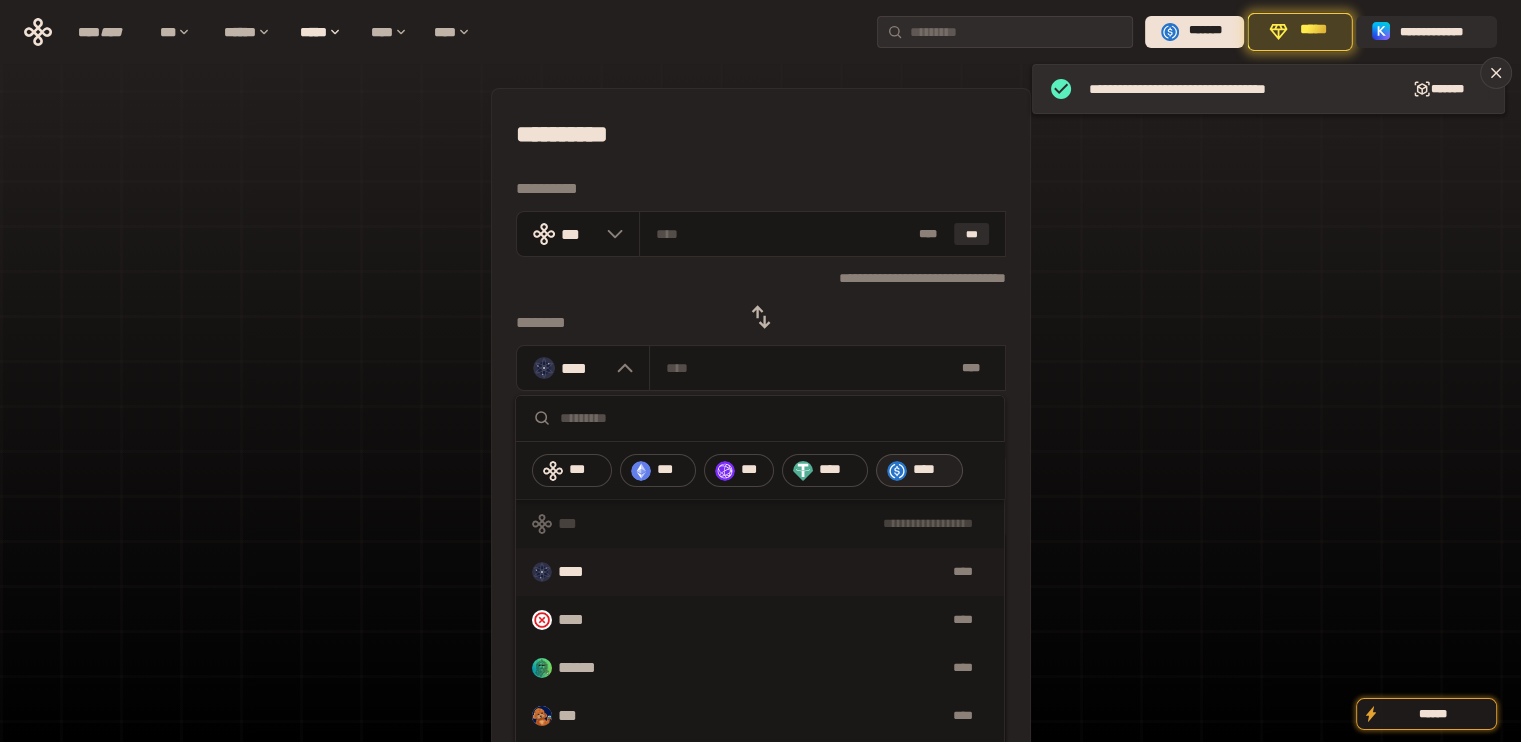 click on "****" at bounding box center [919, 471] 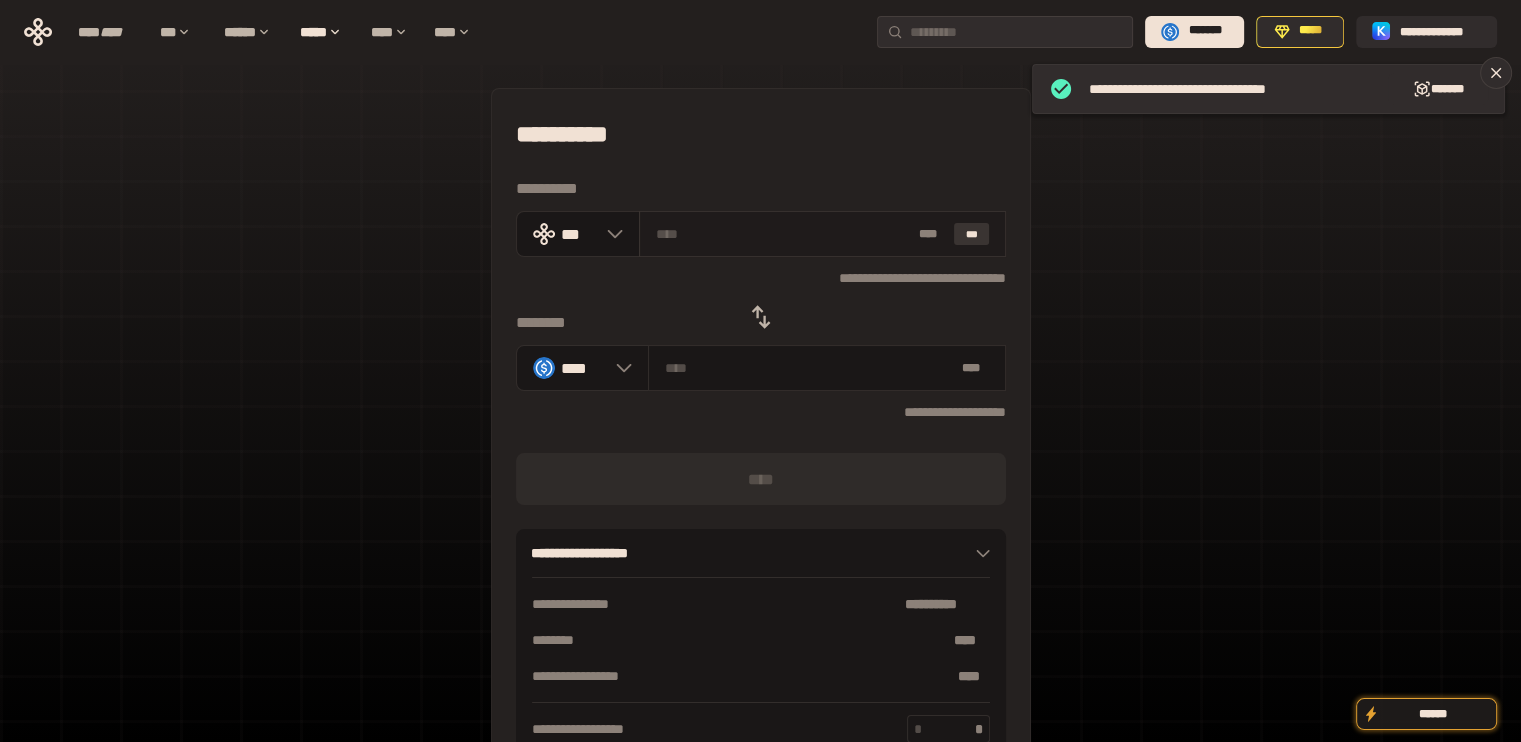 click on "***" at bounding box center [972, 234] 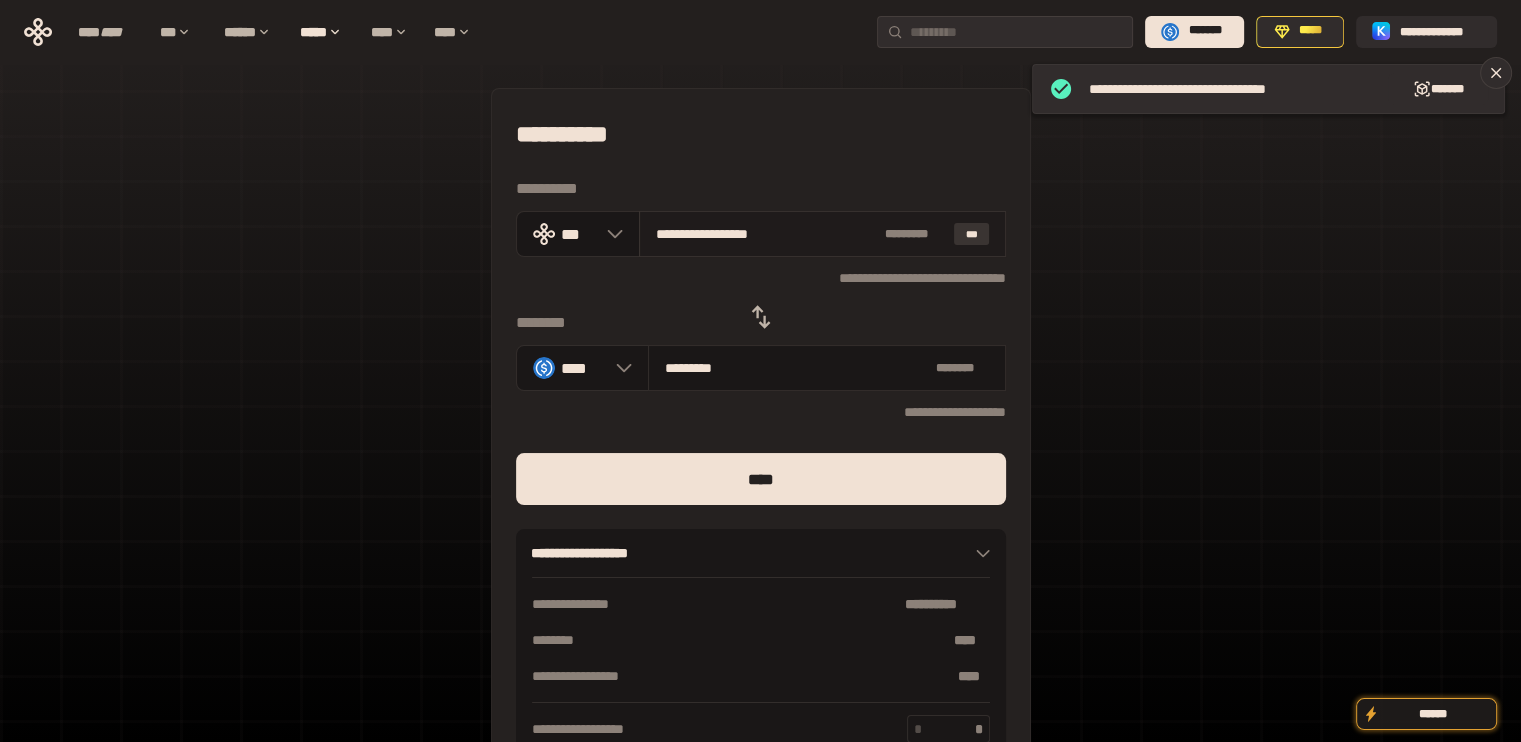 drag, startPoint x: 672, startPoint y: 232, endPoint x: 976, endPoint y: 233, distance: 304.00165 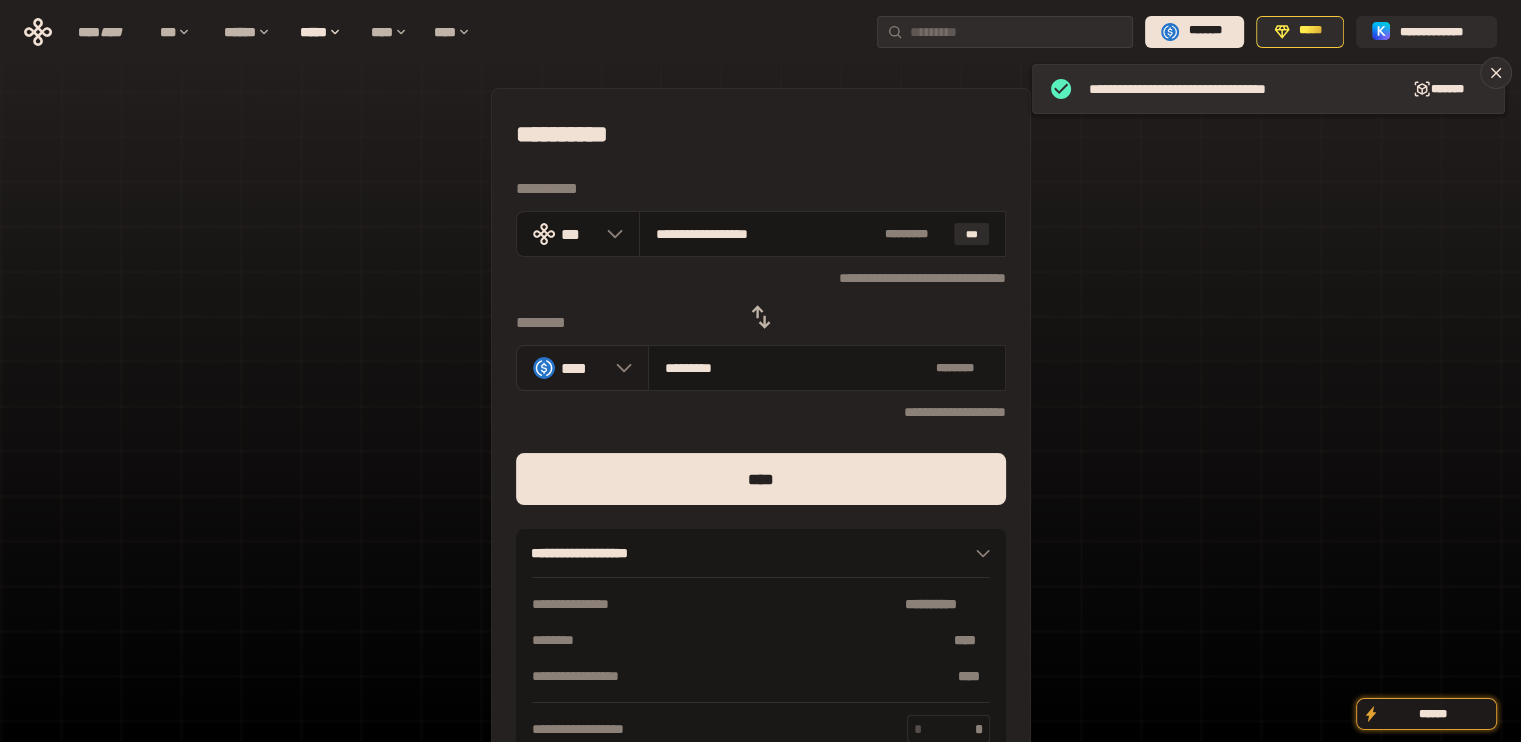 click on "****" at bounding box center (582, 368) 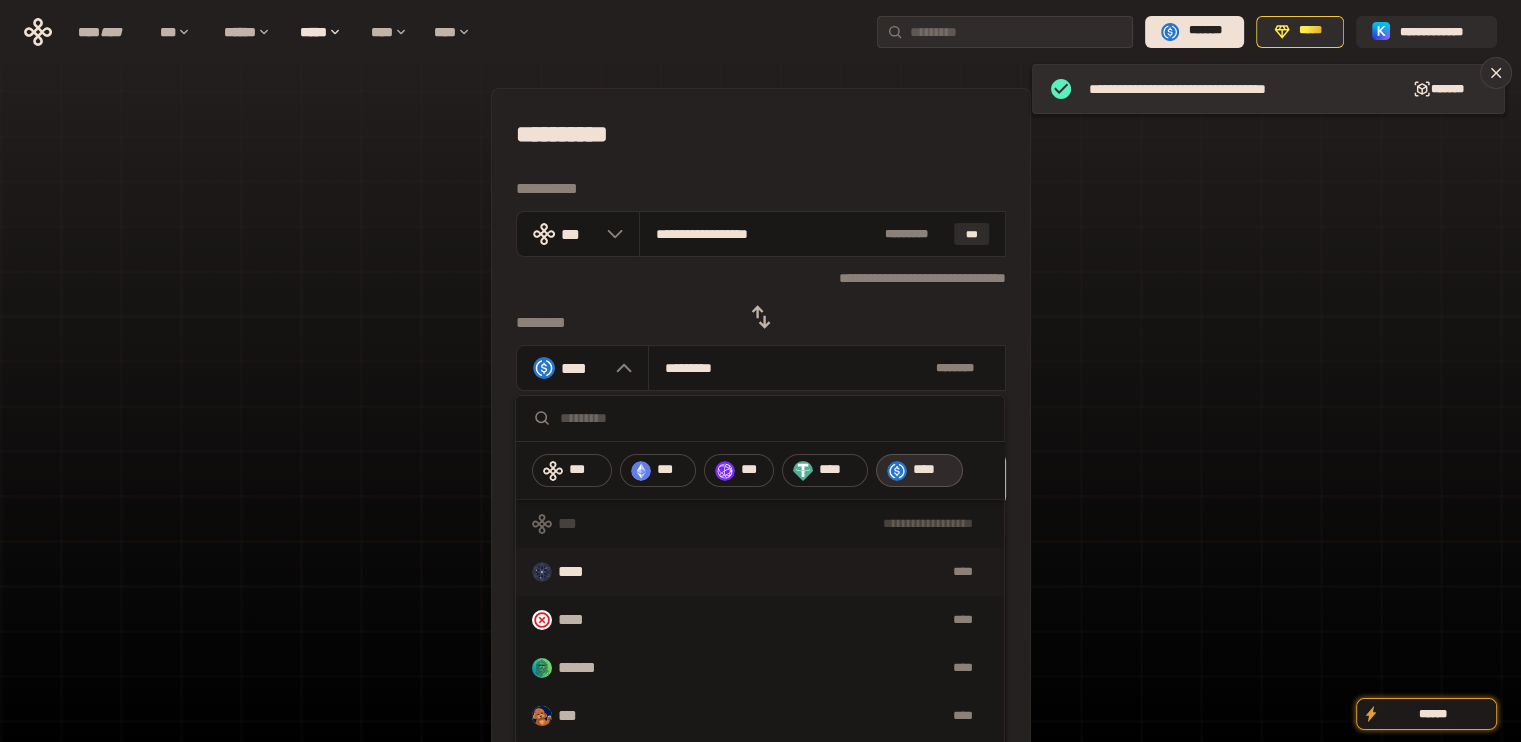 click on "****" at bounding box center [801, 572] 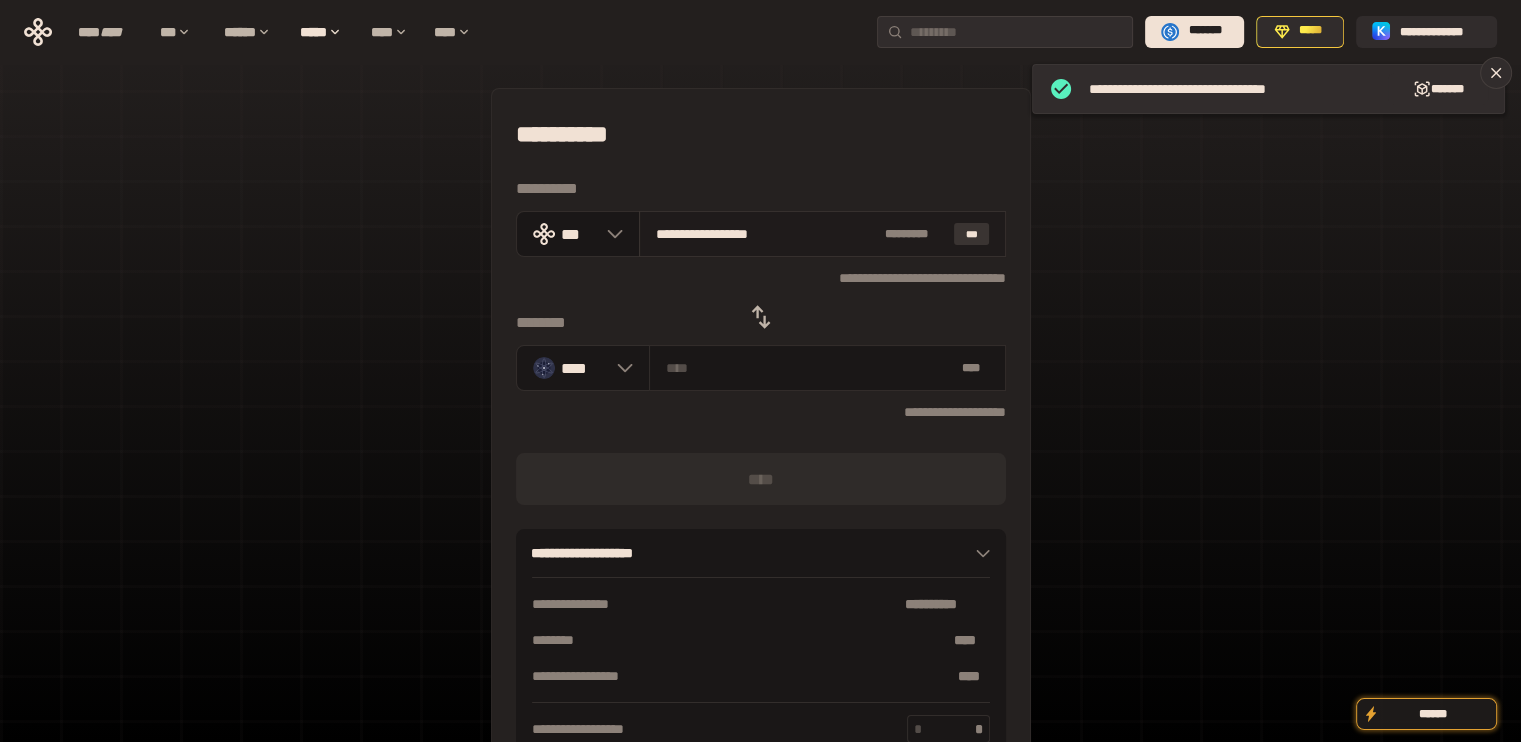 click on "***" at bounding box center [972, 234] 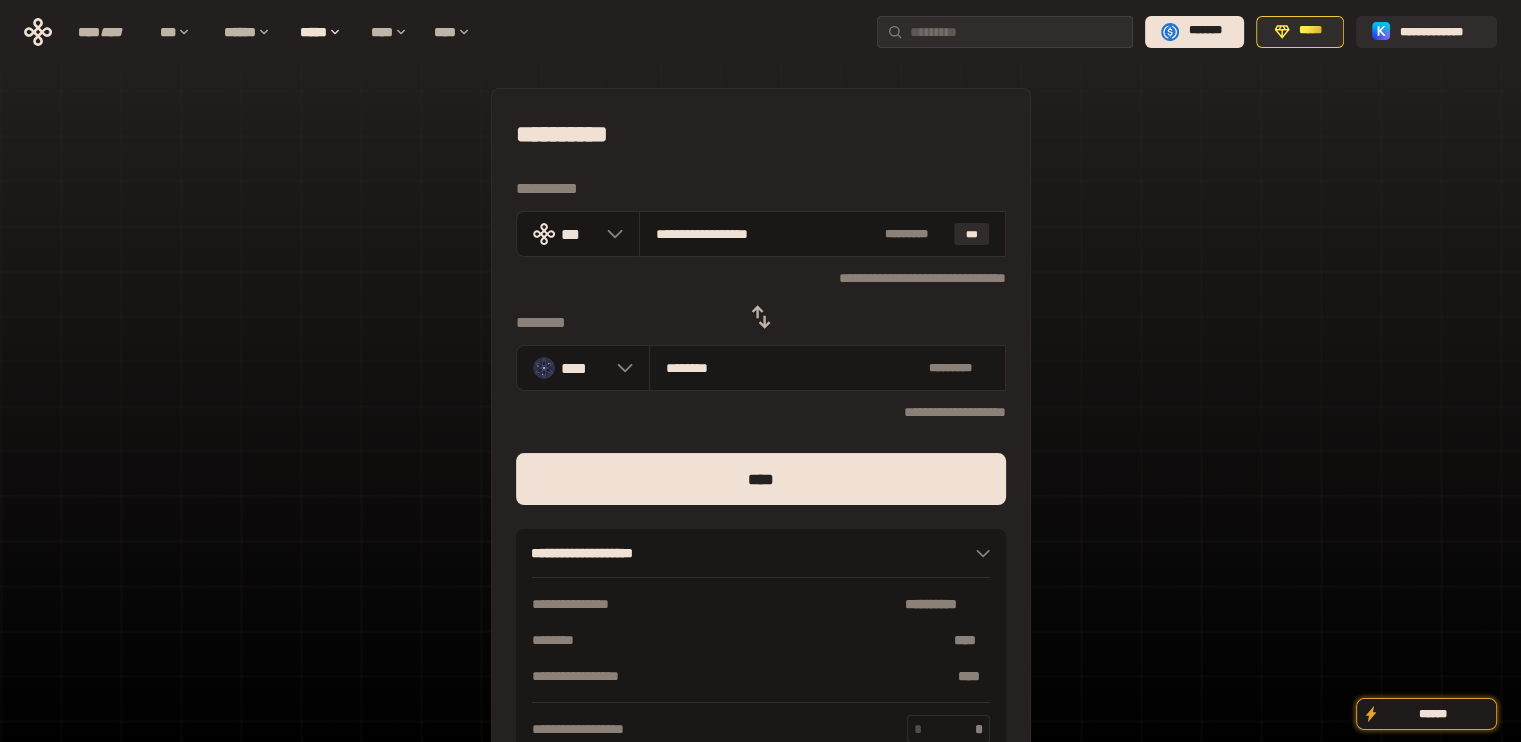 drag, startPoint x: 676, startPoint y: 237, endPoint x: 1012, endPoint y: 236, distance: 336.0015 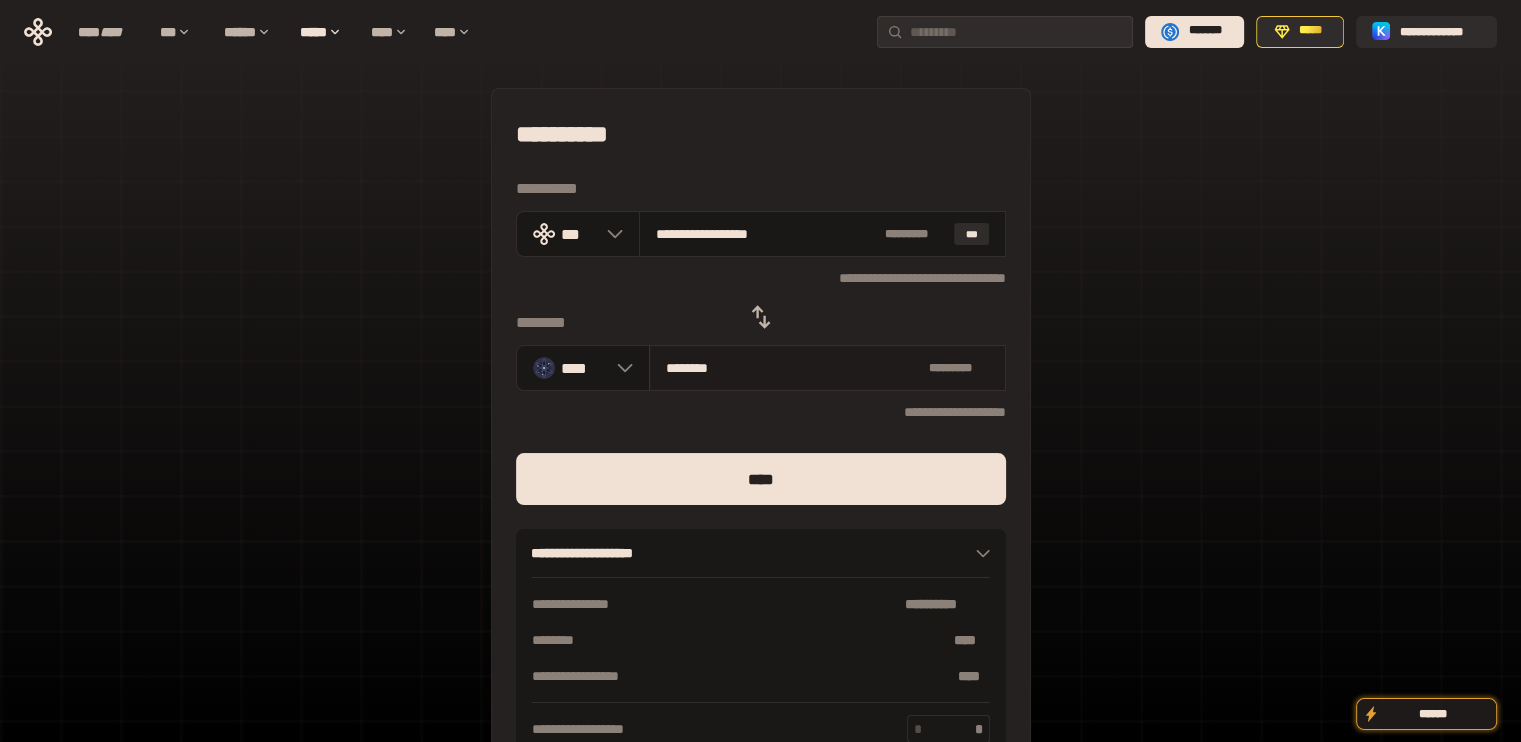 type on "***" 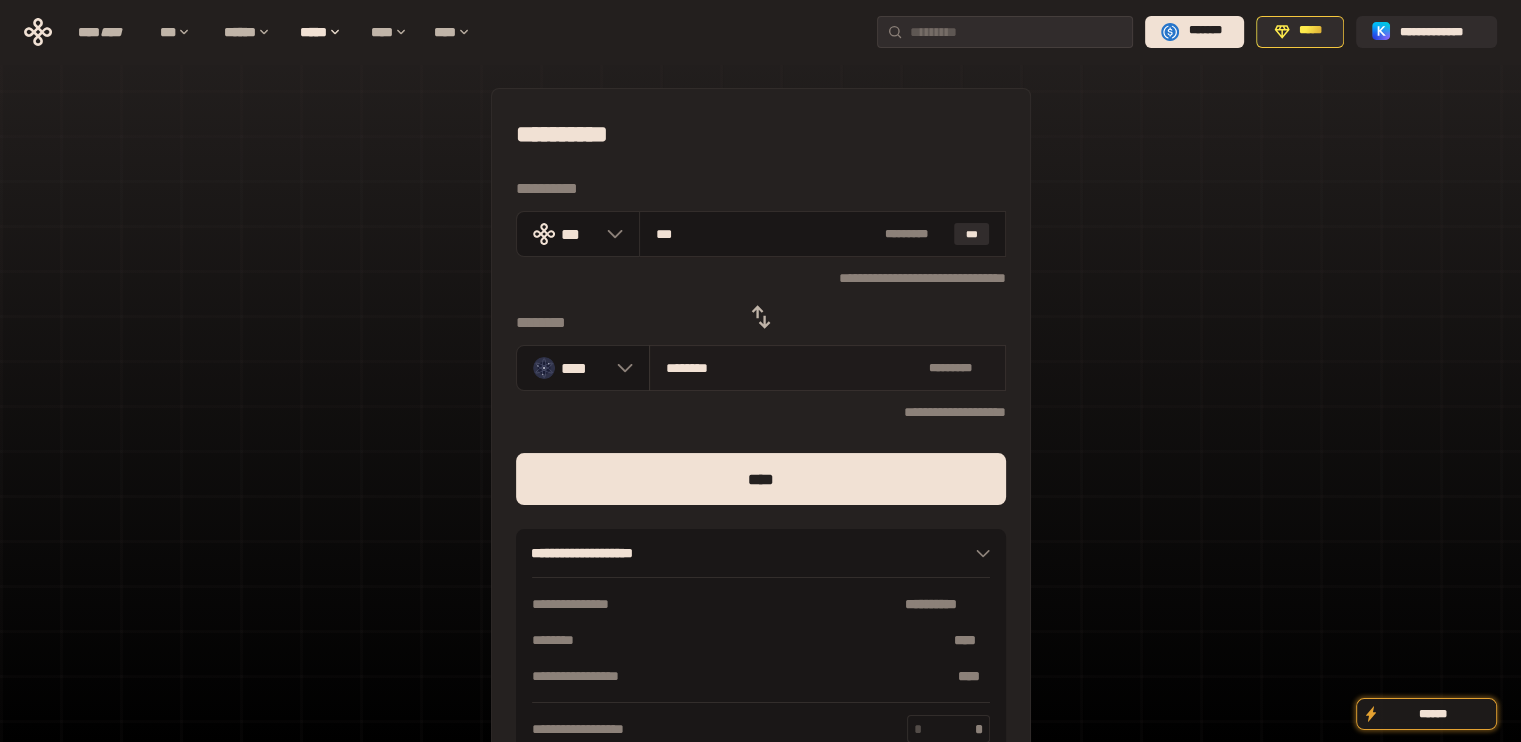 type on "********" 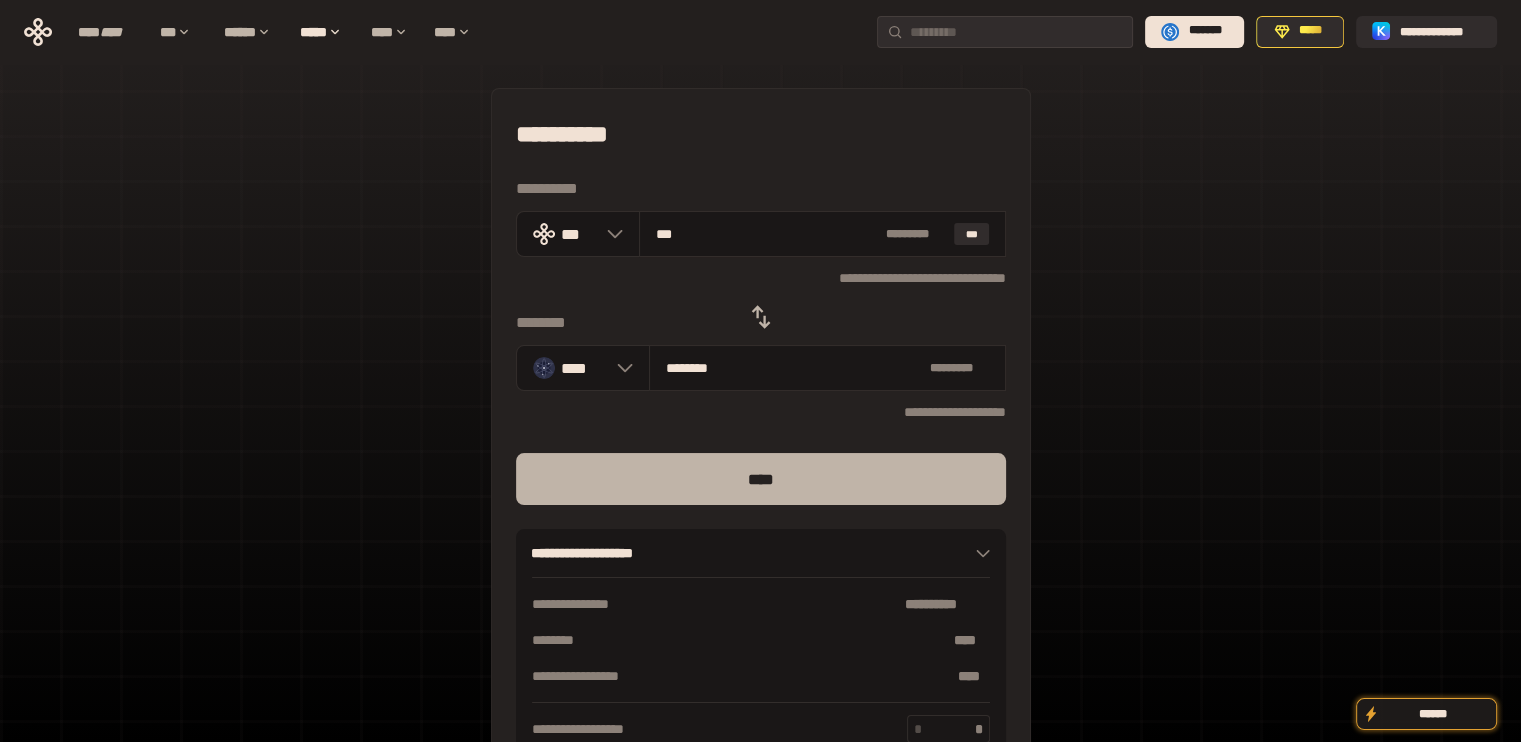 type on "***" 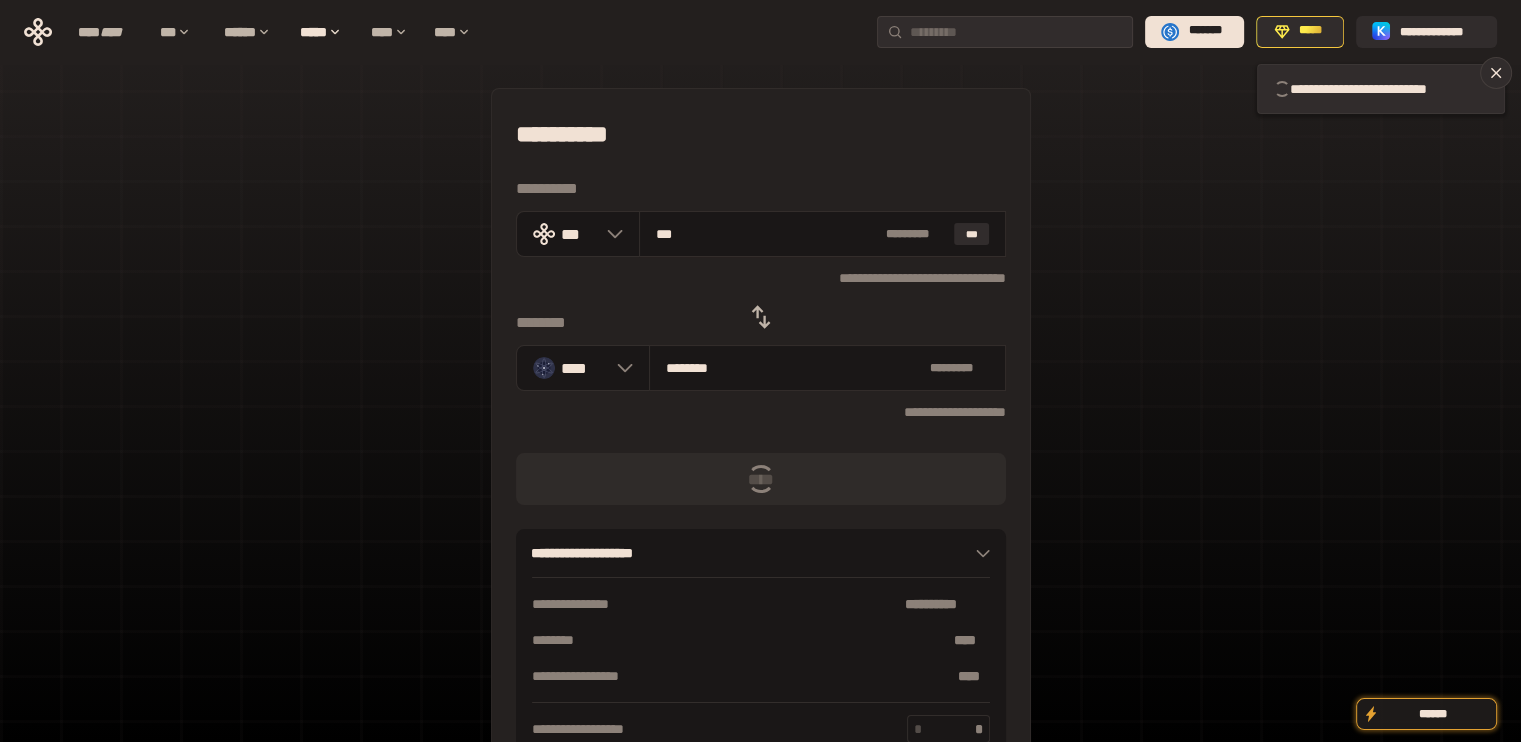 type 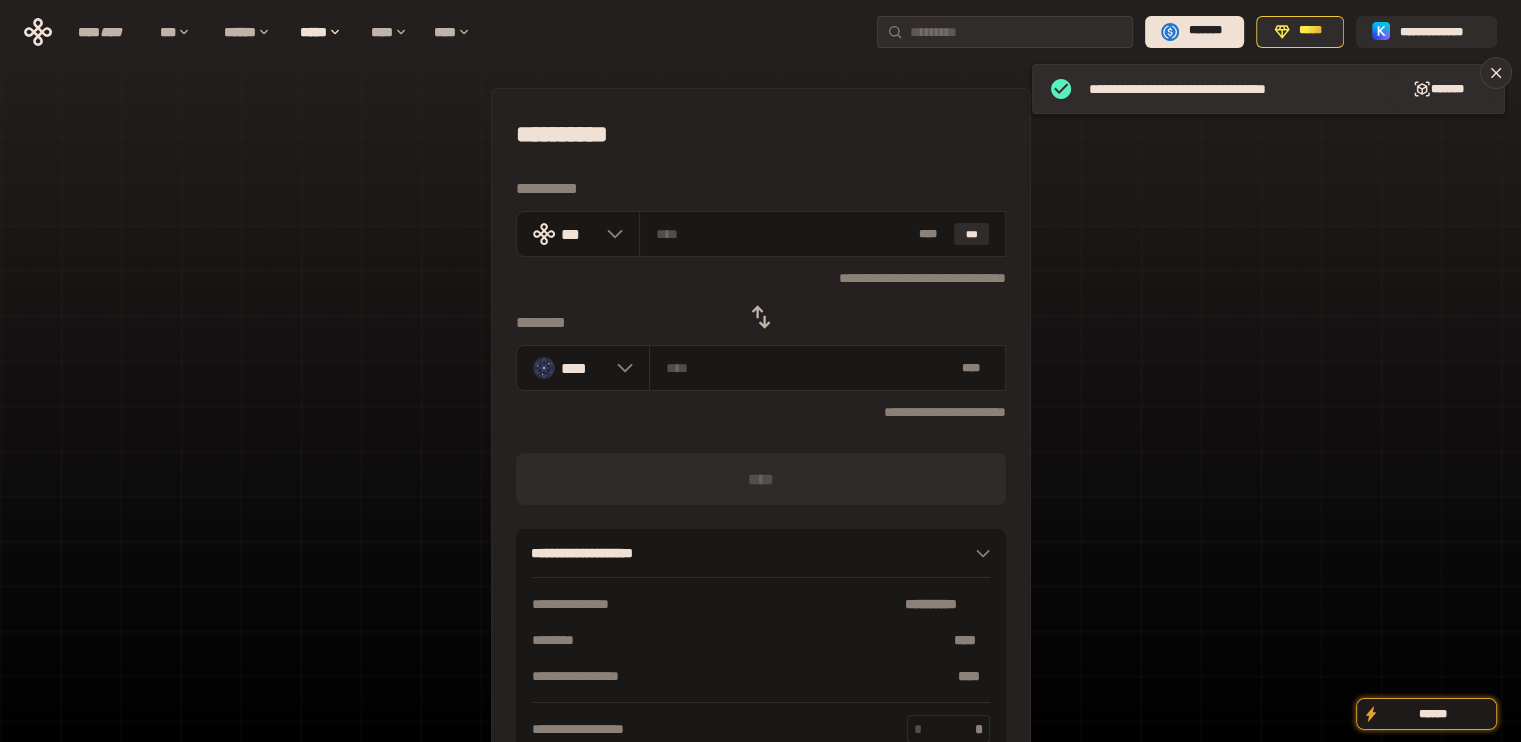 click 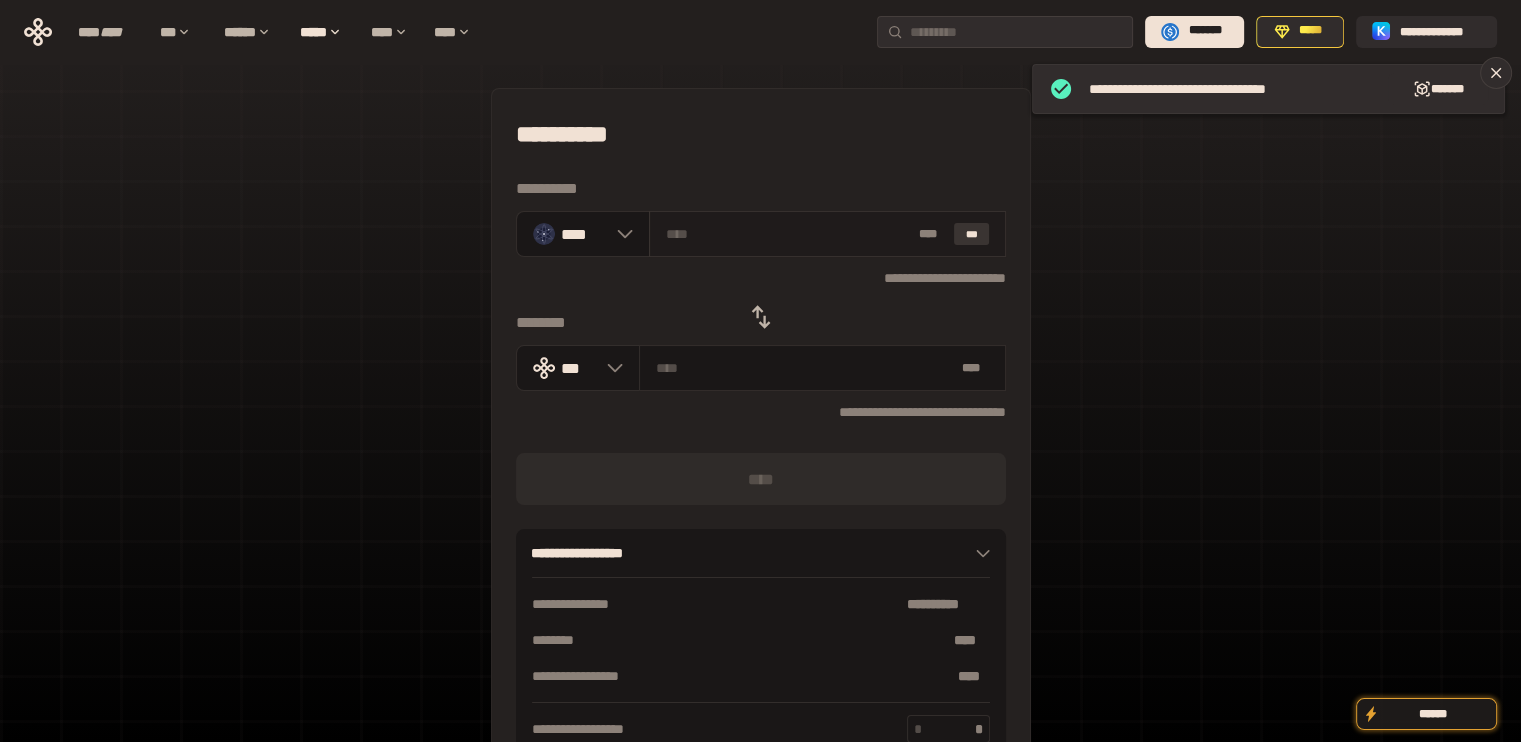 click on "***" at bounding box center [972, 234] 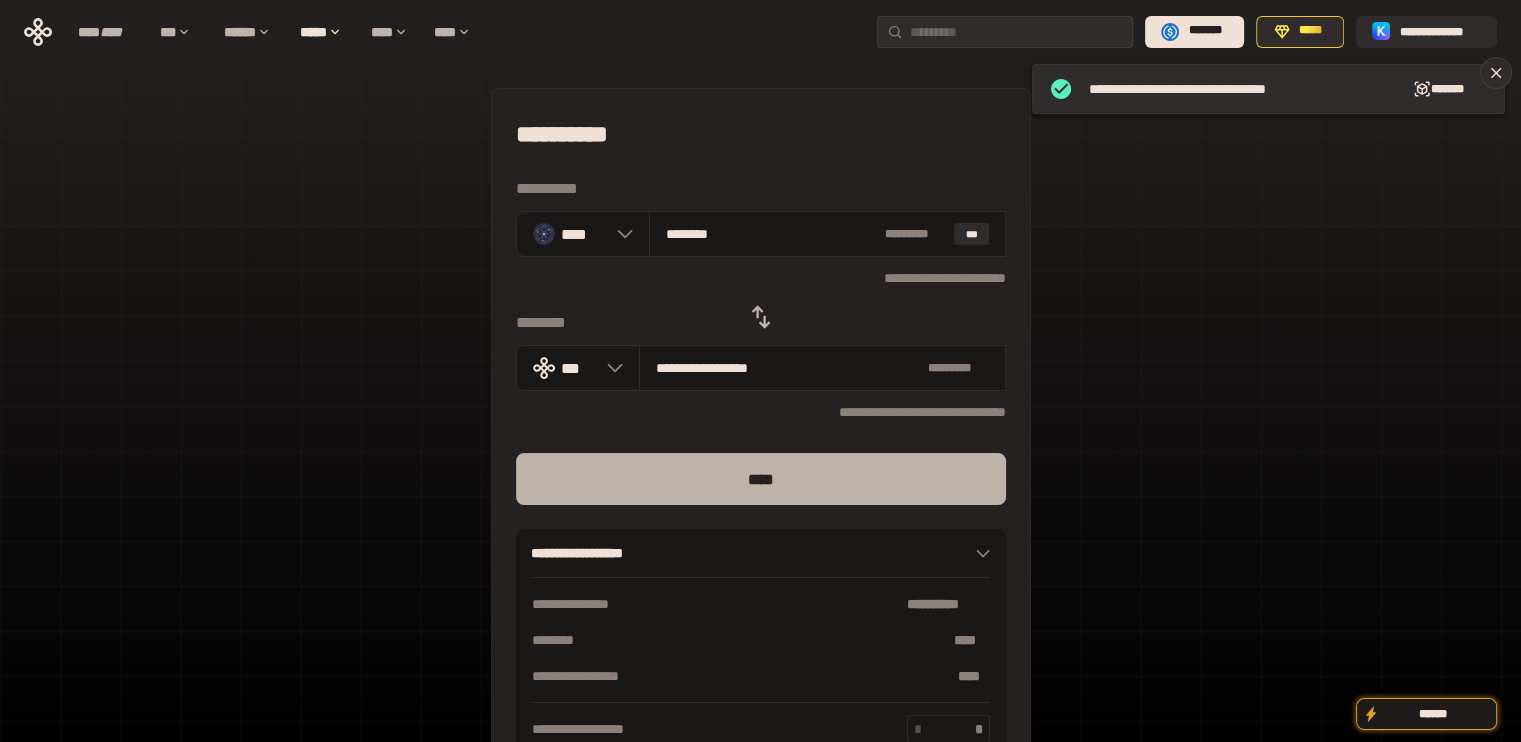click on "****" at bounding box center (761, 479) 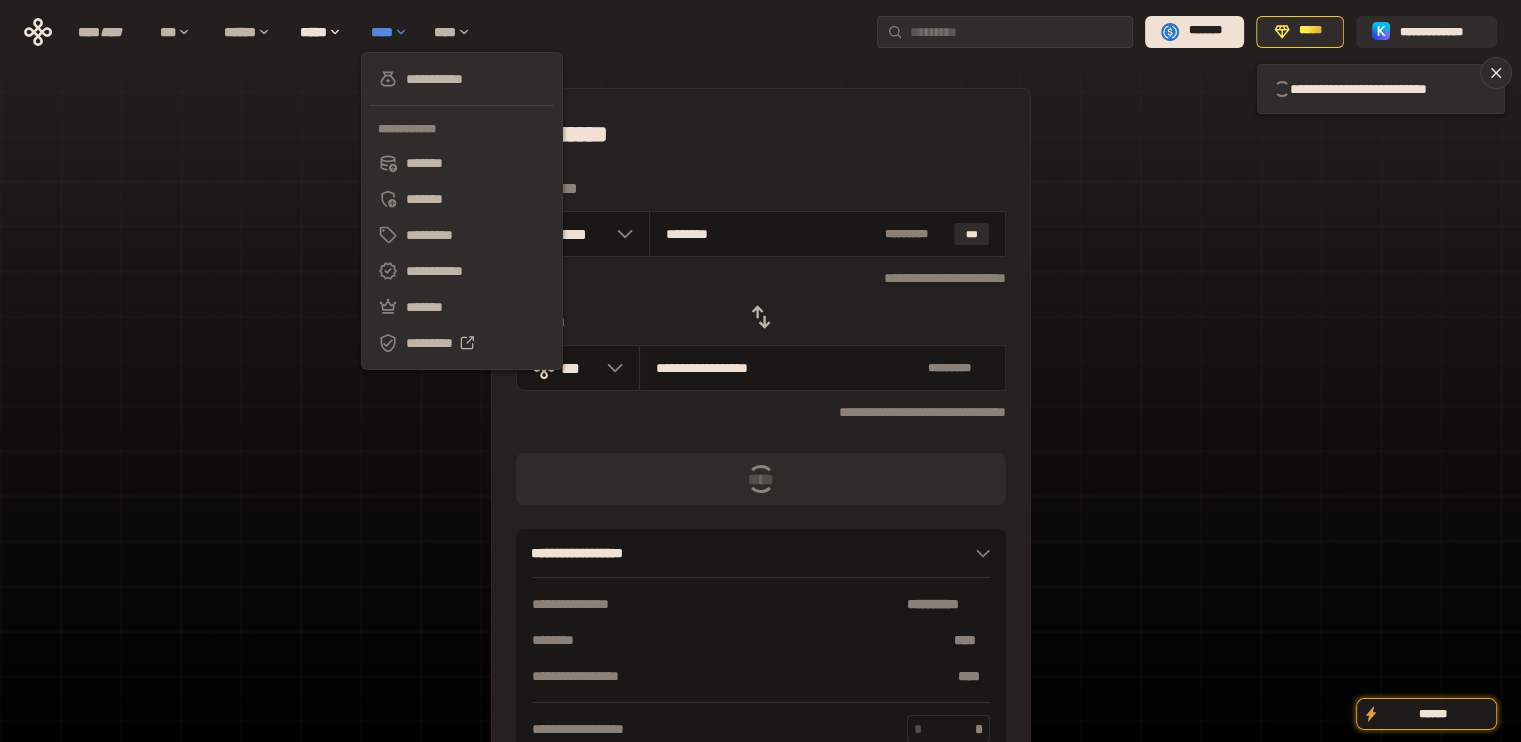 type 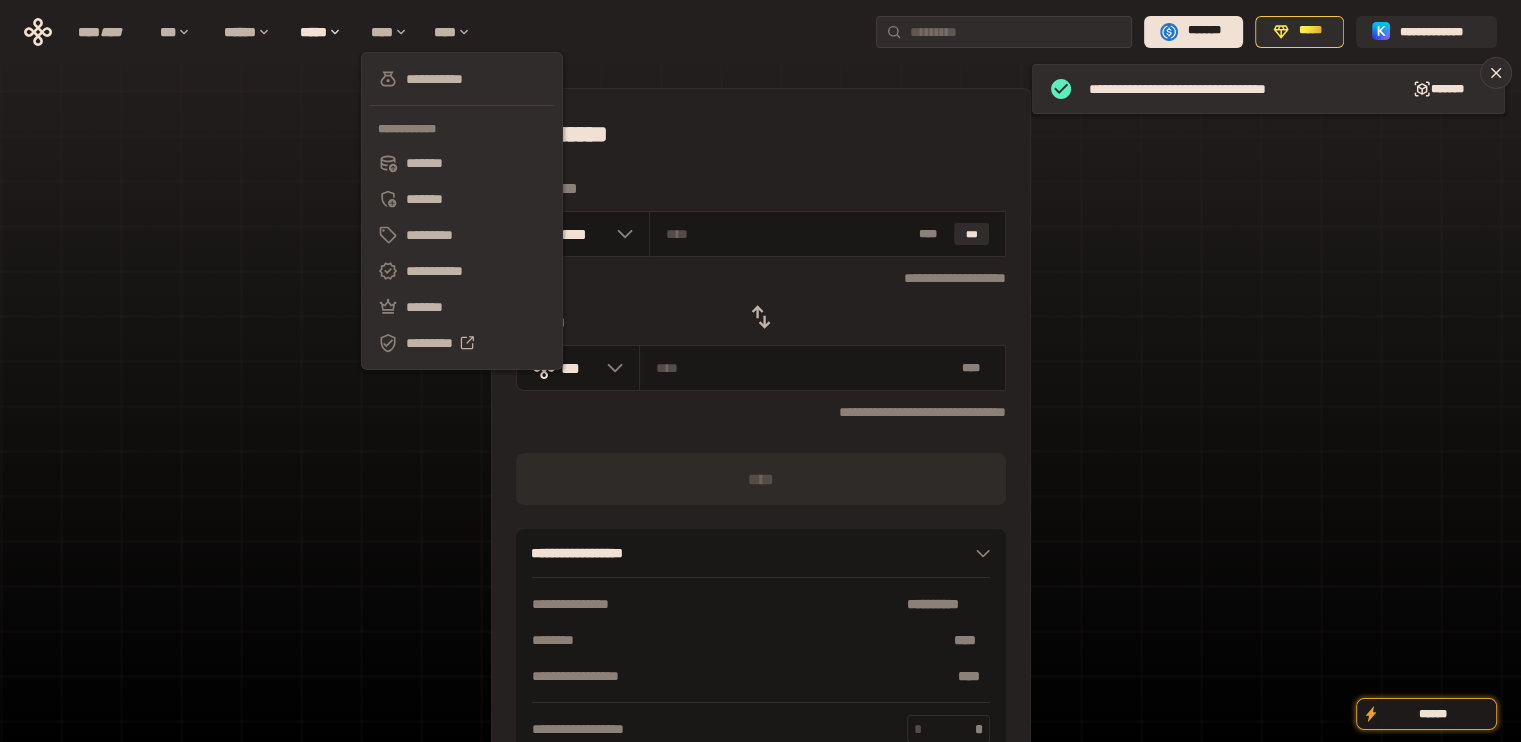 click on "**********" at bounding box center [760, 444] 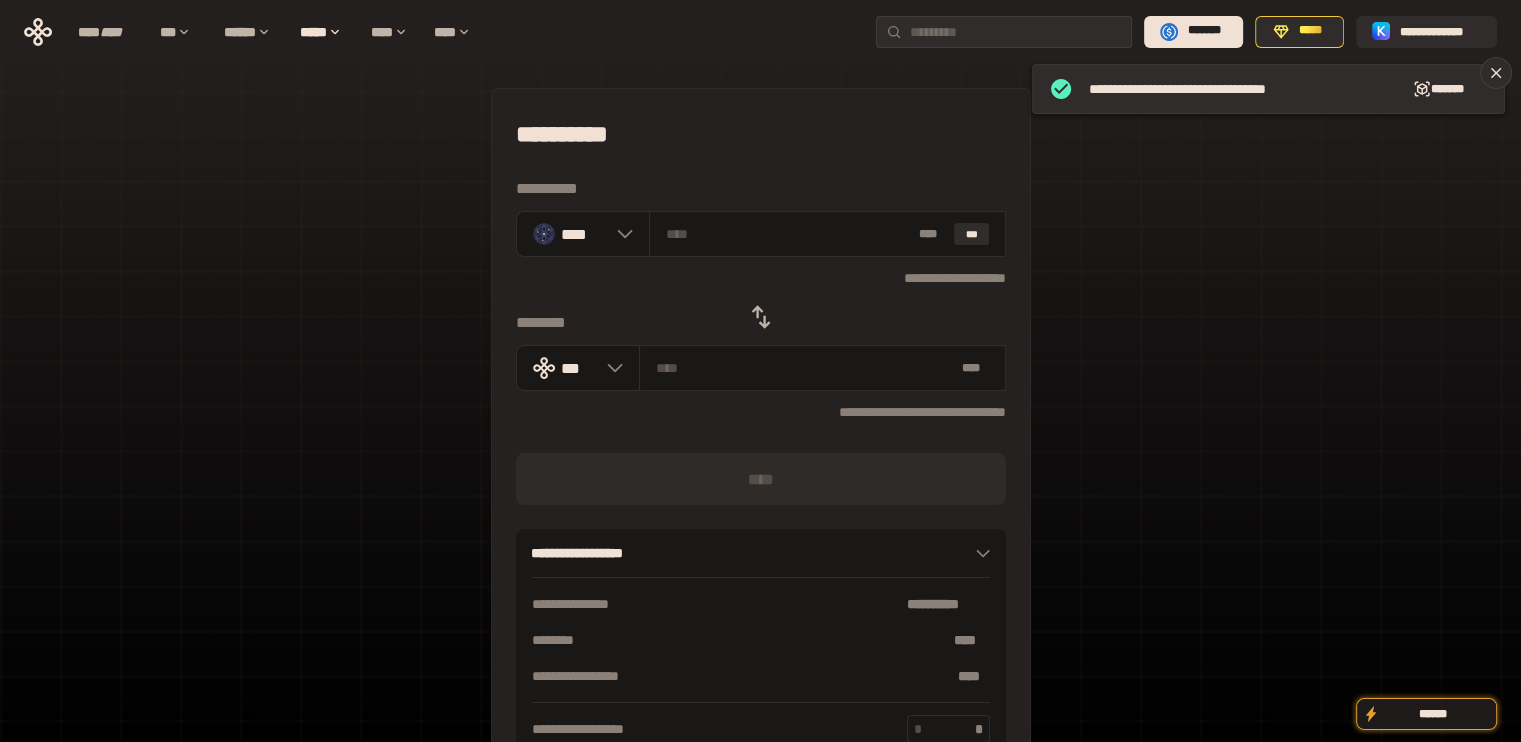 click on "**********" at bounding box center [761, 277] 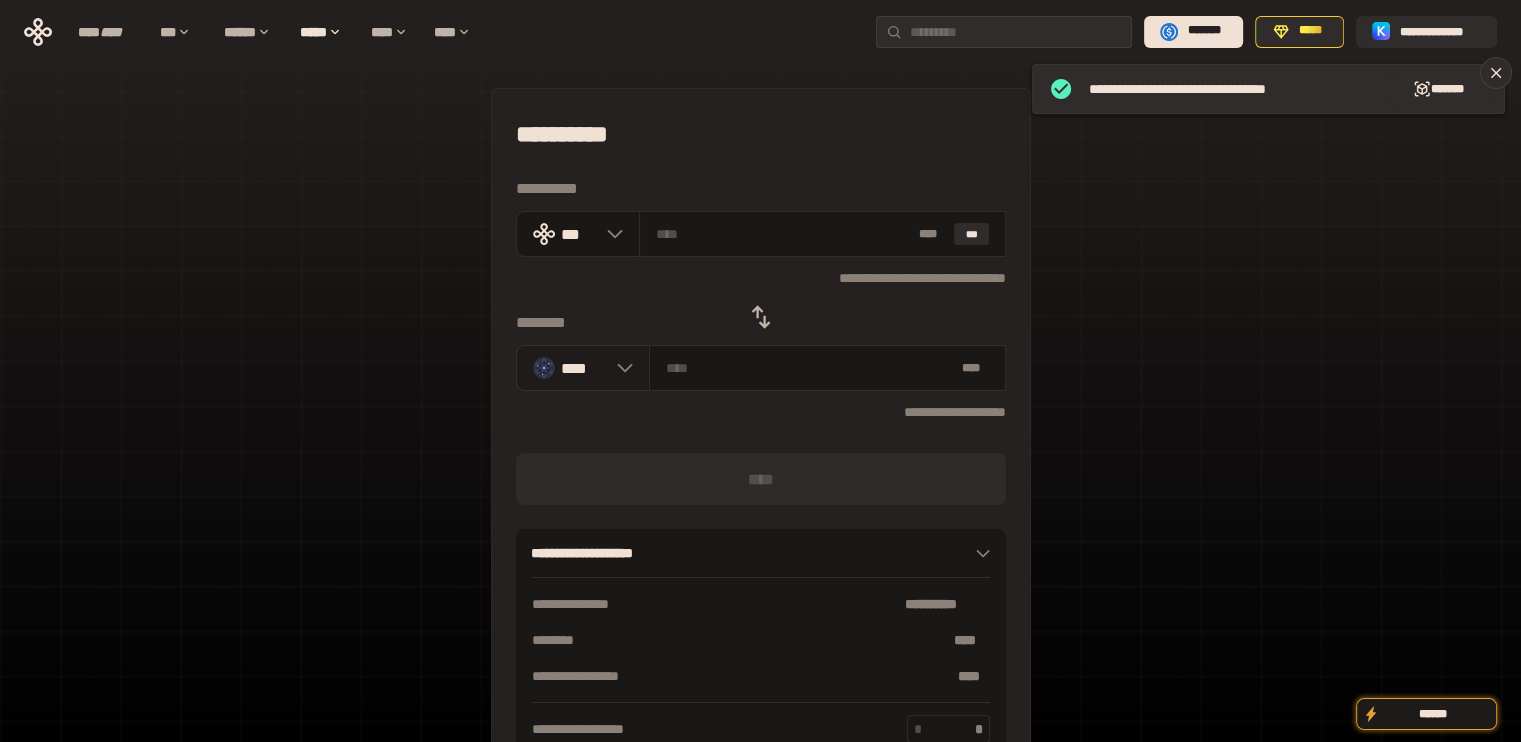 click on "****" at bounding box center [584, 367] 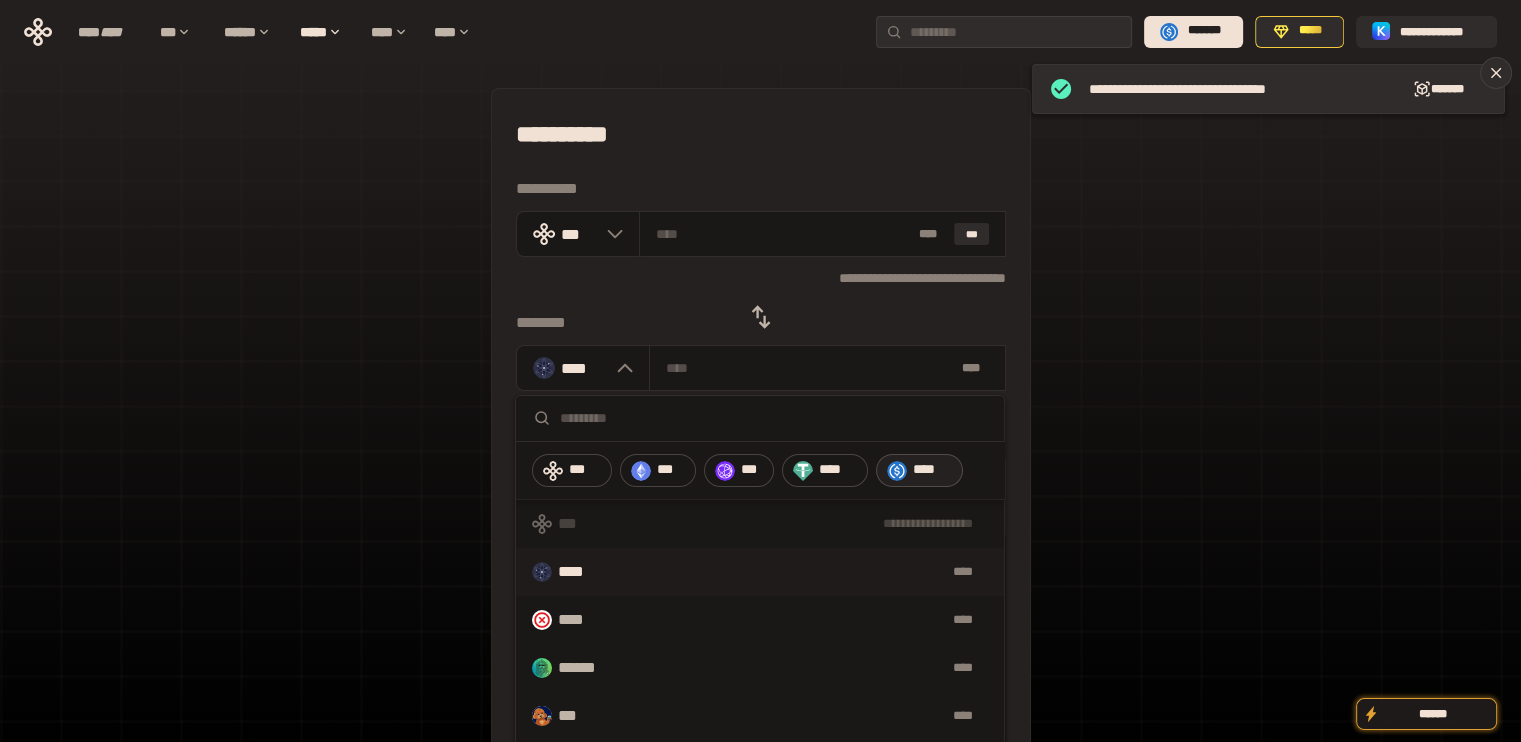 click at bounding box center (897, 471) 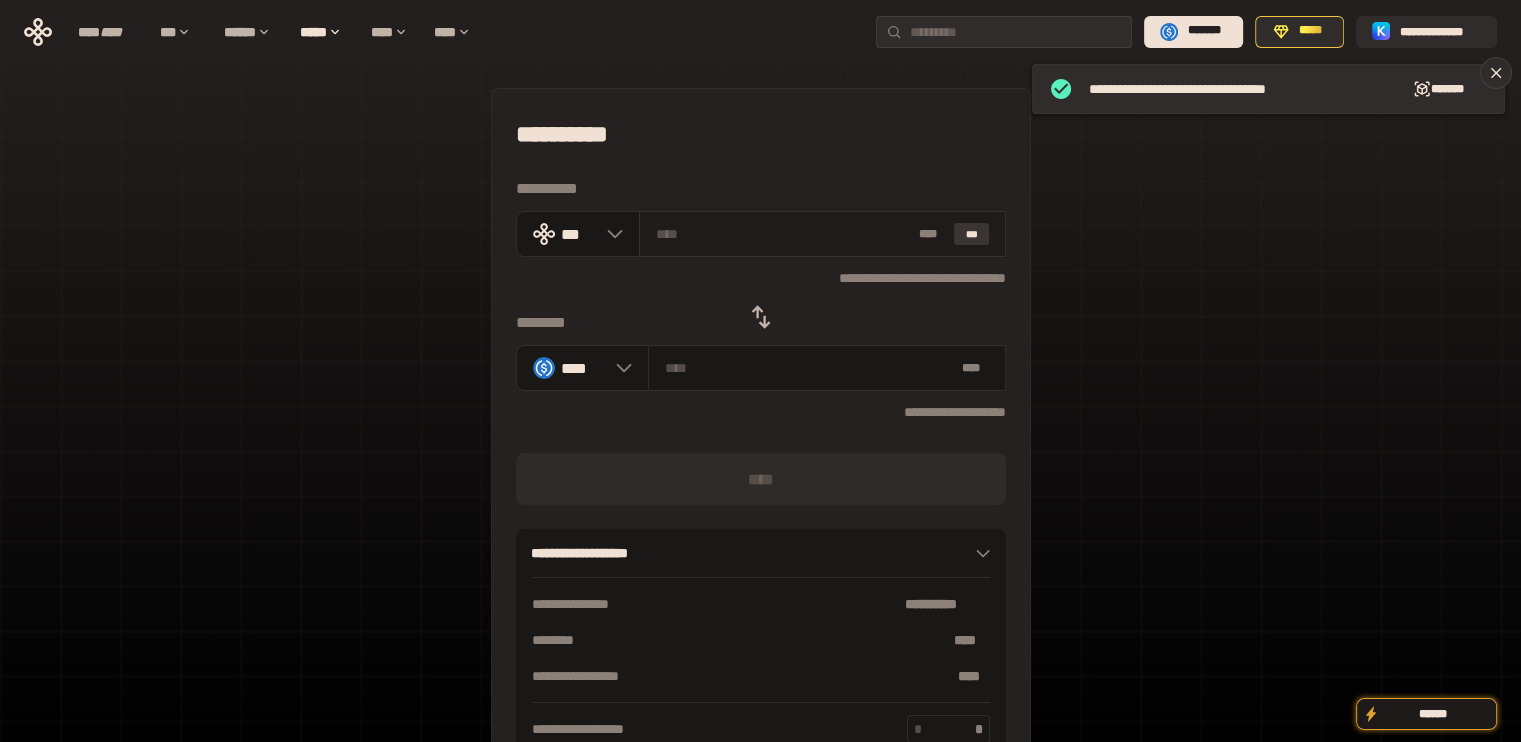 click on "***" at bounding box center [972, 234] 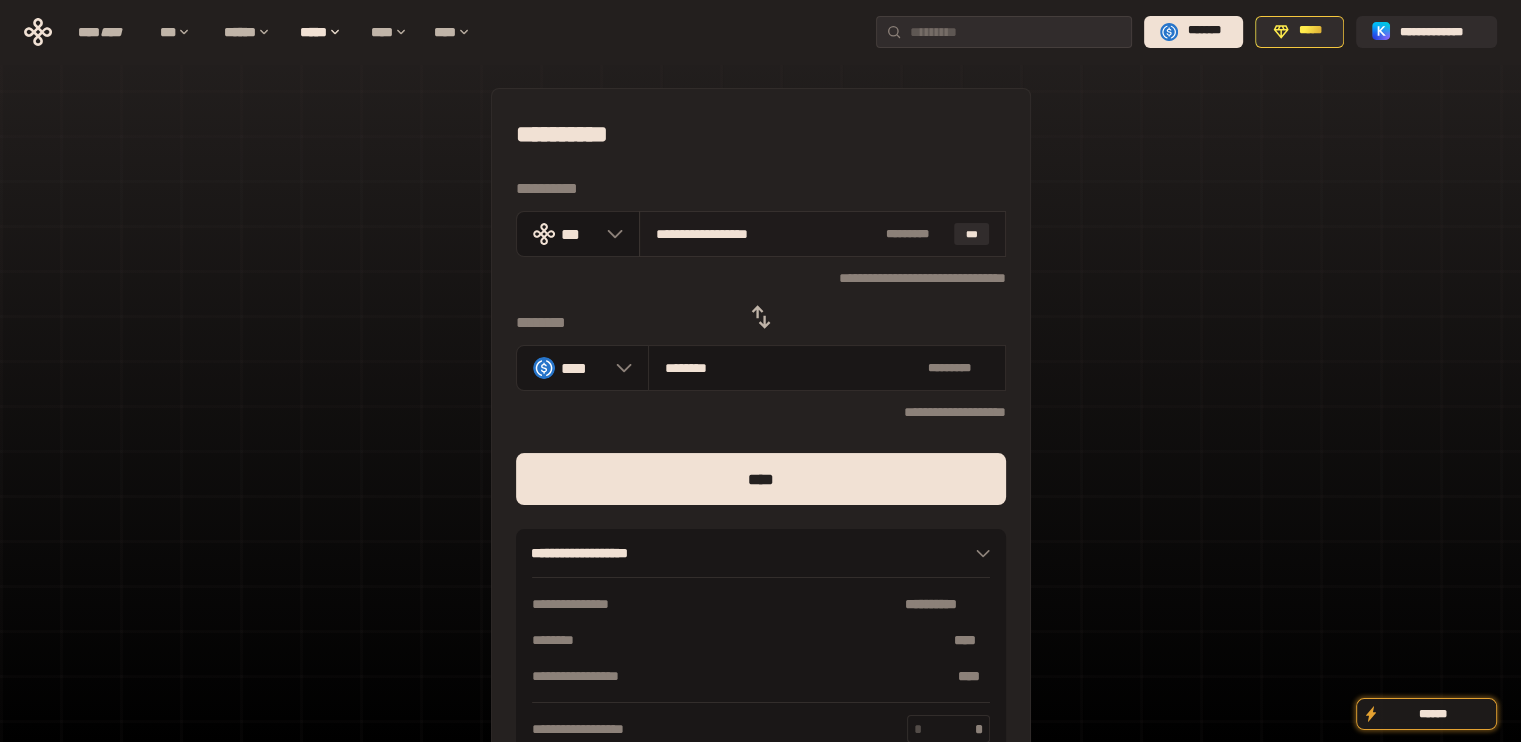 drag, startPoint x: 676, startPoint y: 229, endPoint x: 895, endPoint y: 224, distance: 219.05707 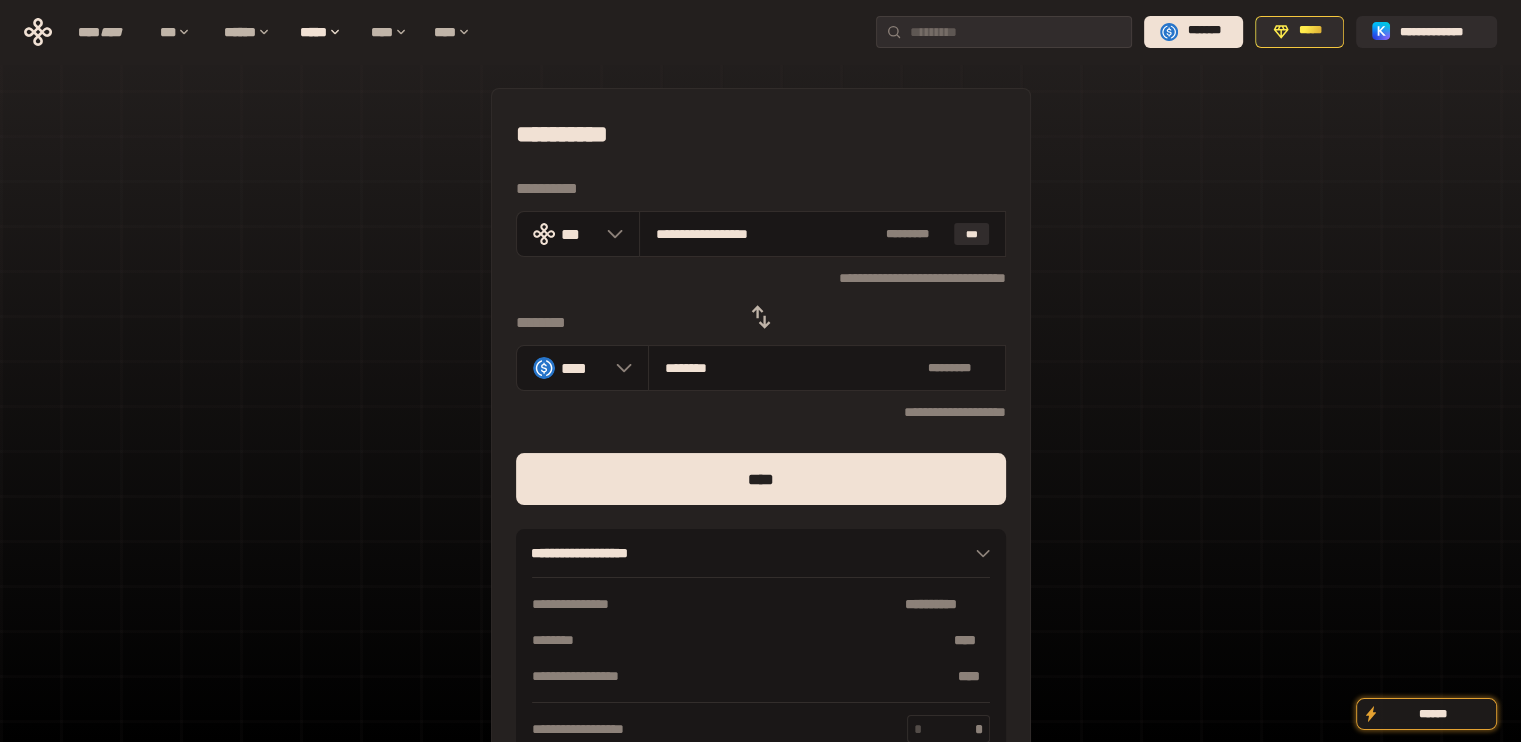 type on "***" 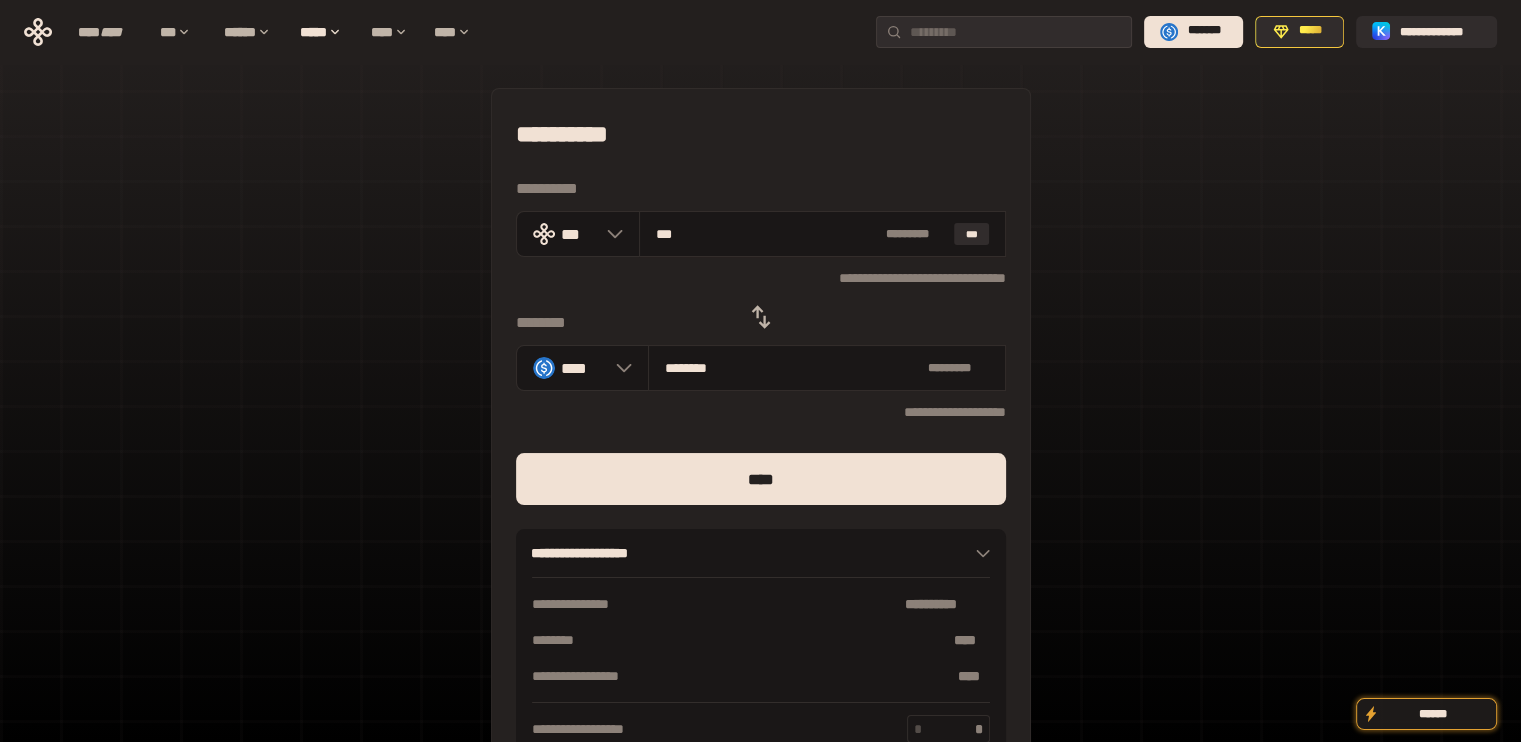 type on "*********" 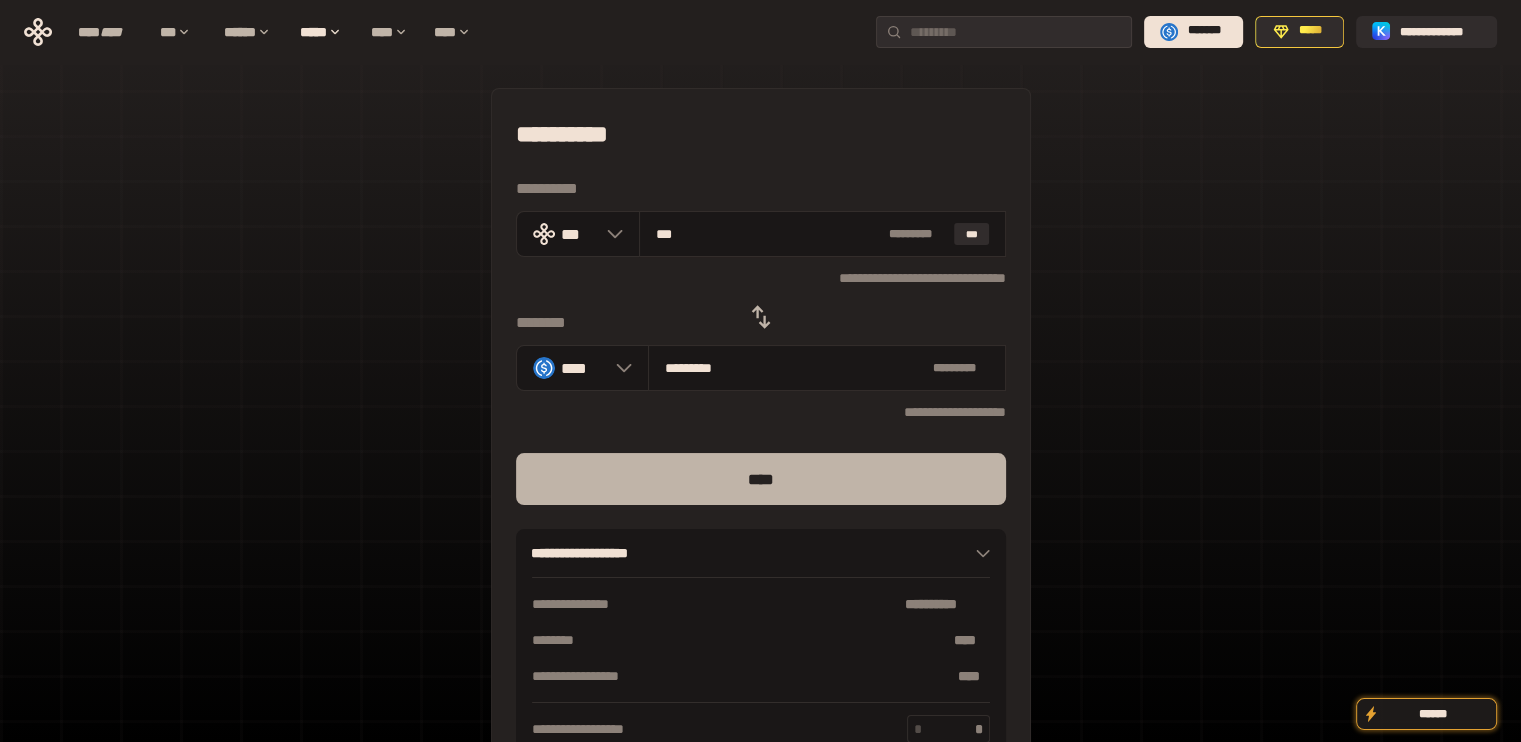 type on "***" 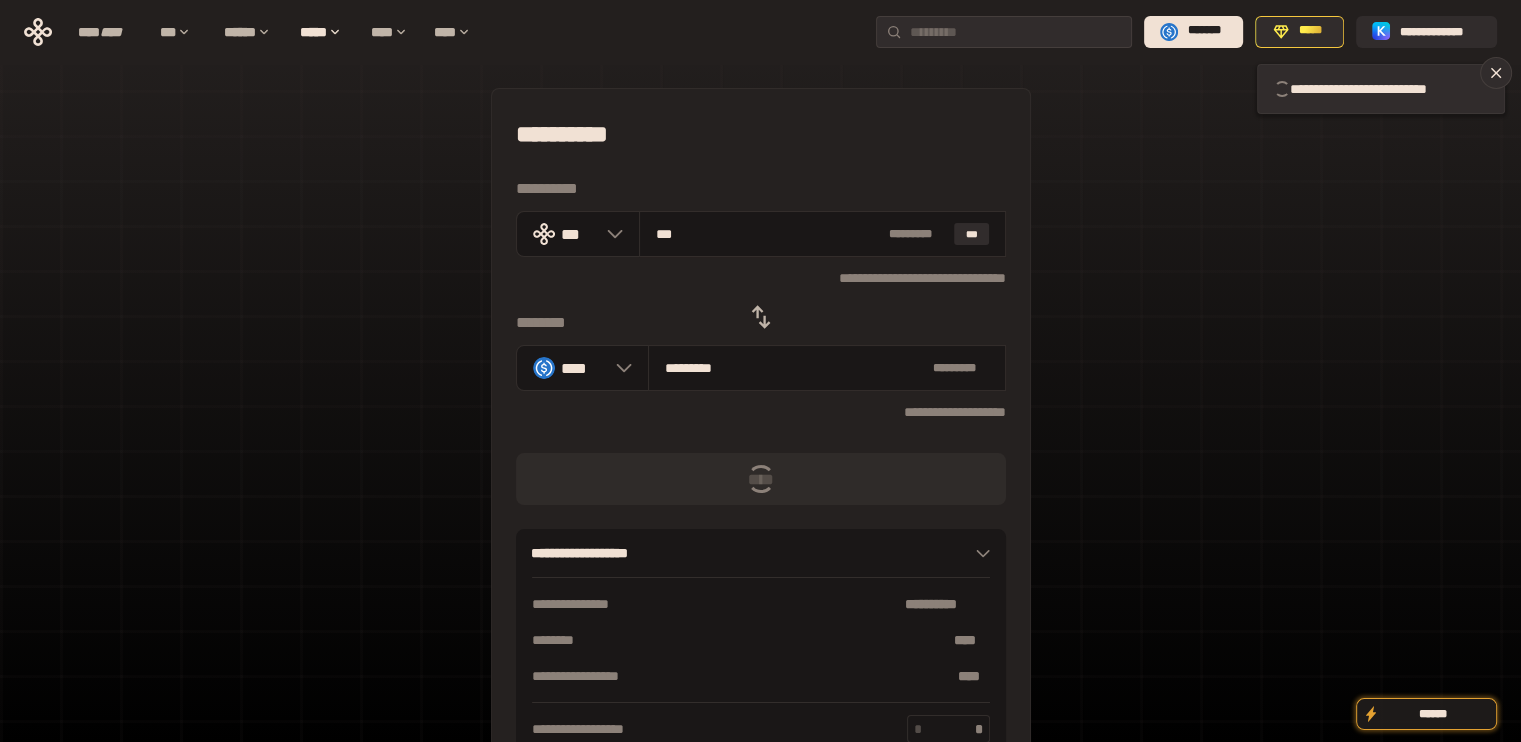 type 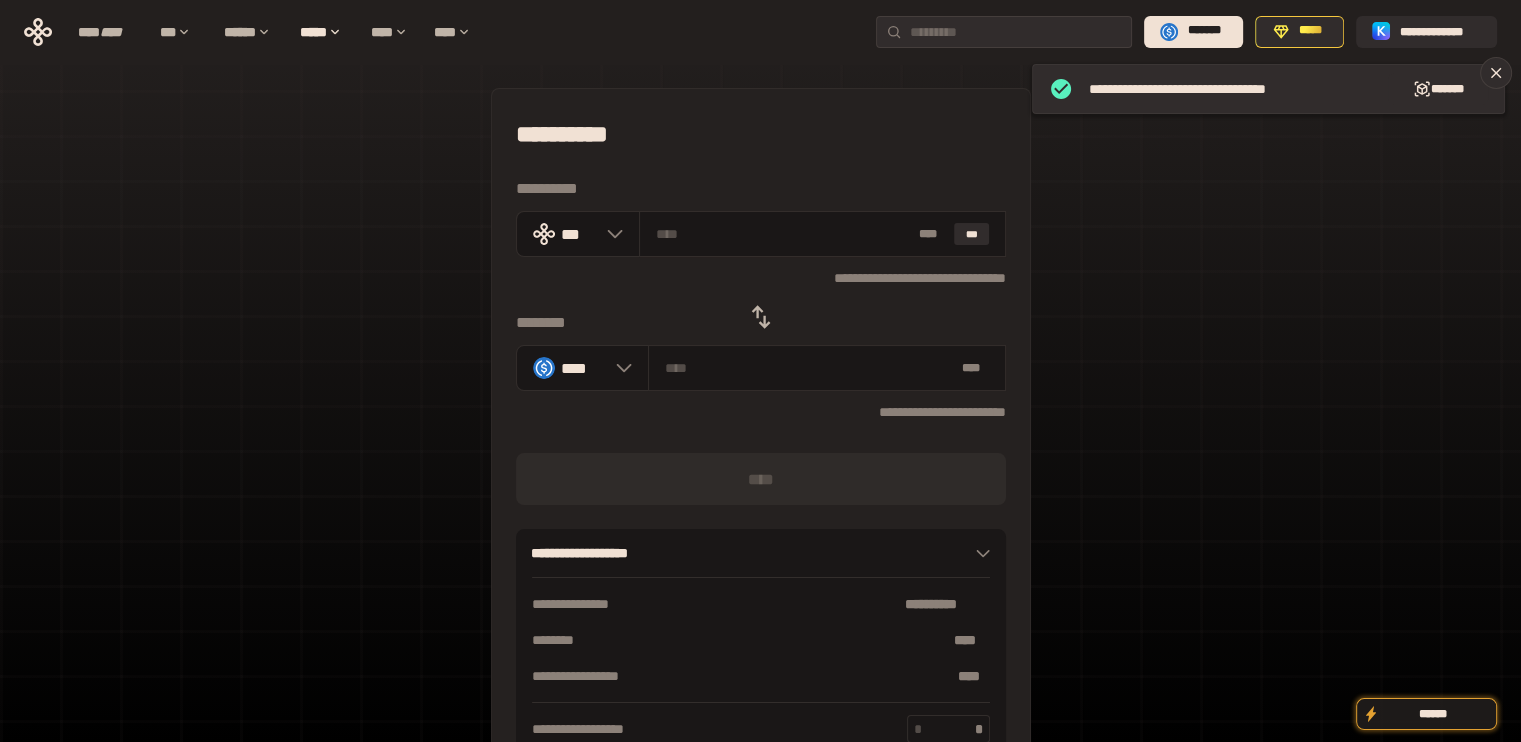 click 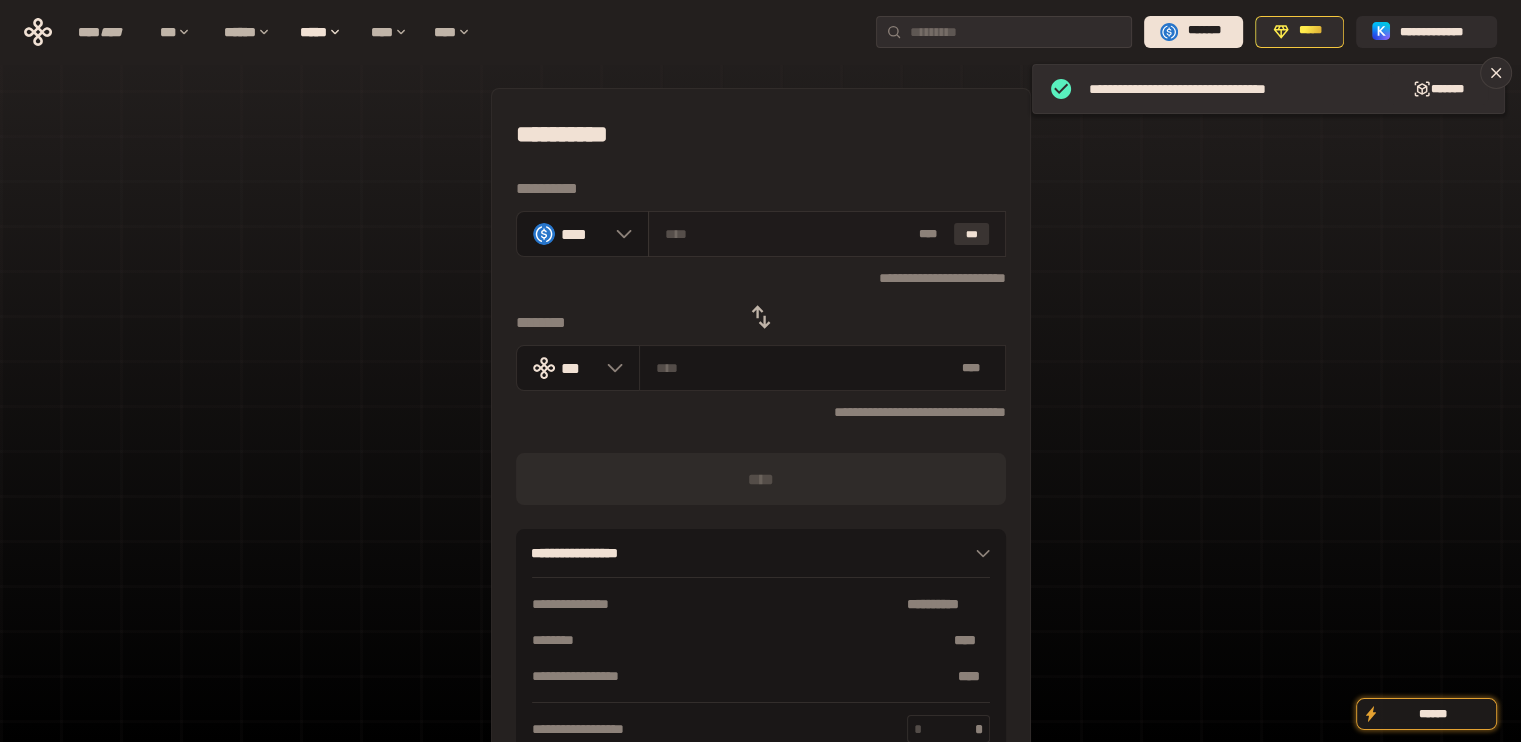 click on "***" at bounding box center [972, 234] 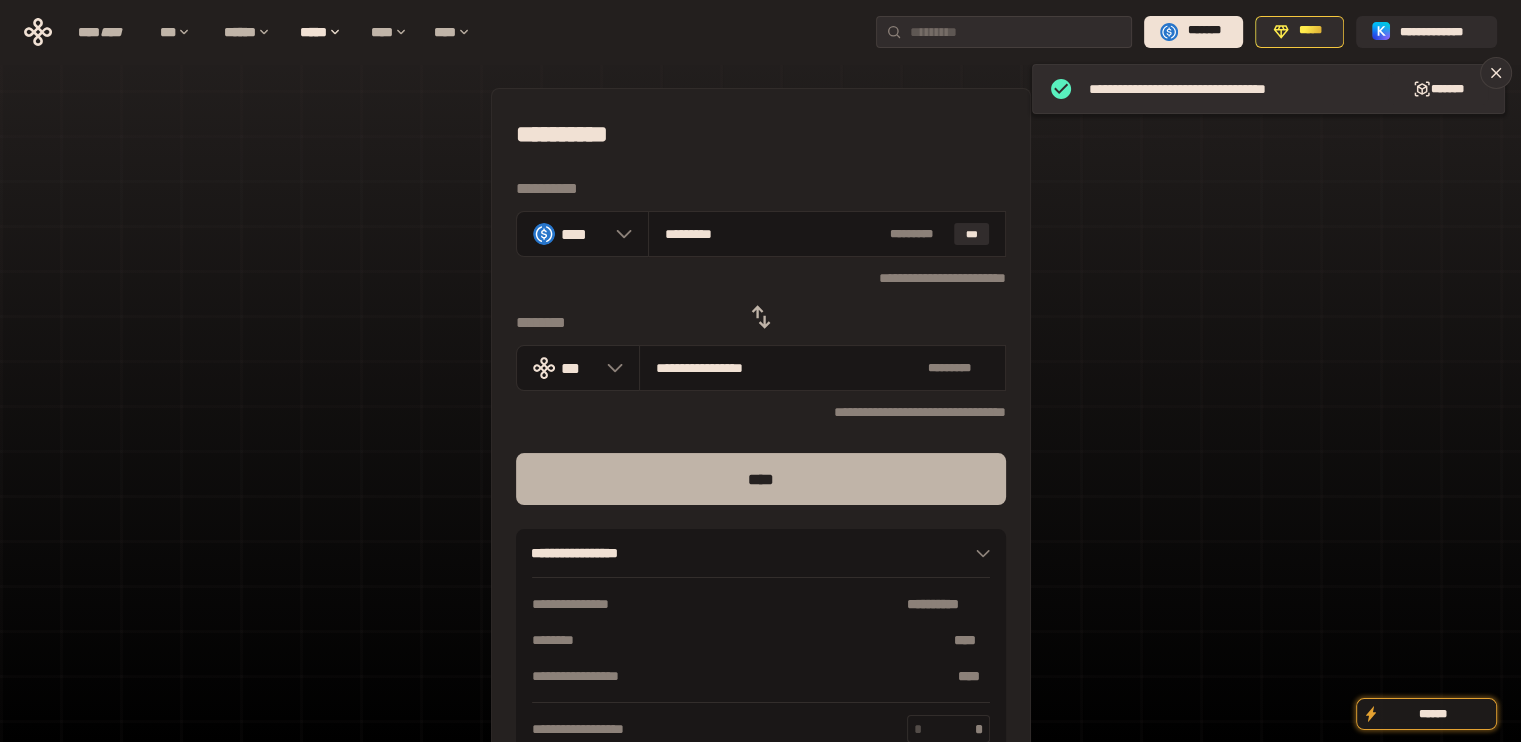 click on "****" at bounding box center (761, 479) 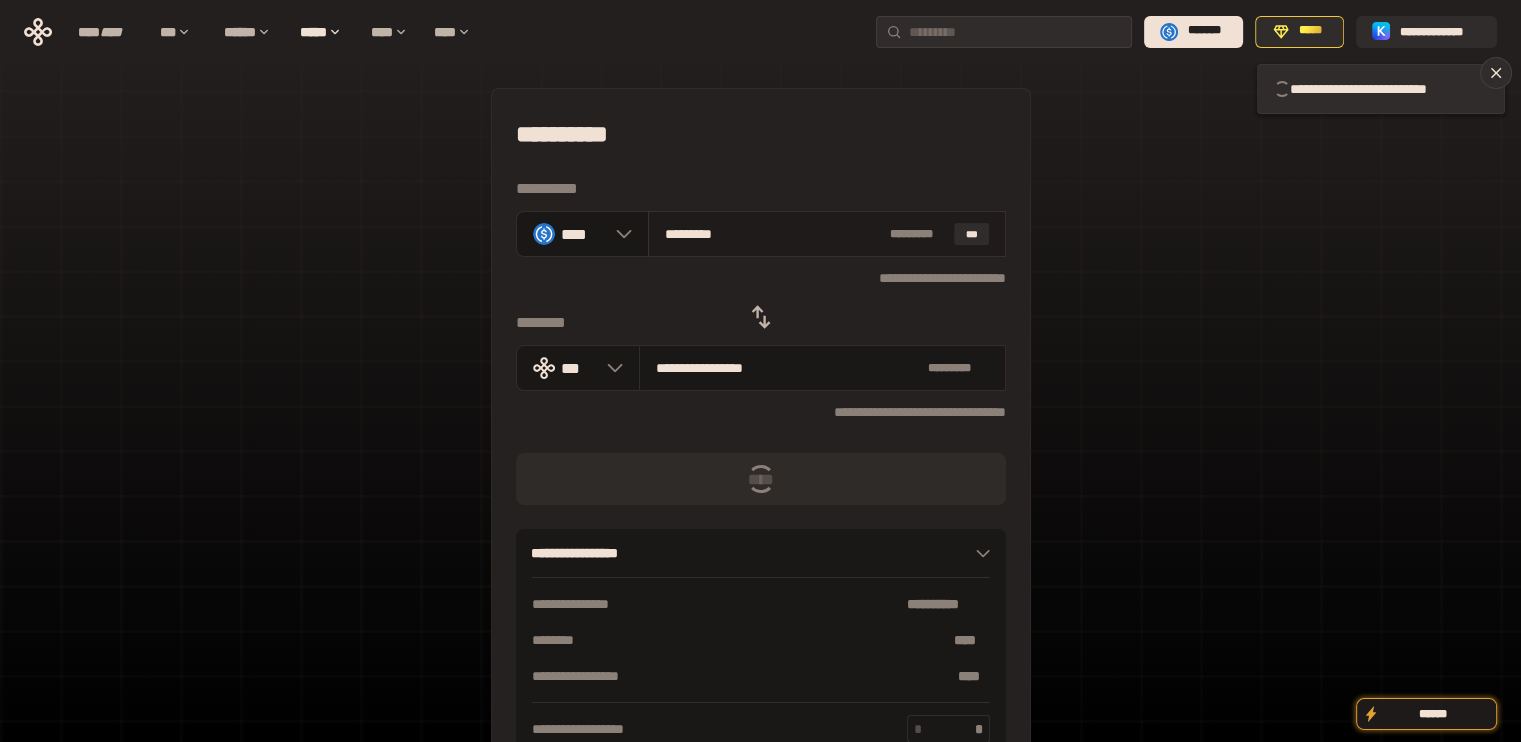 type 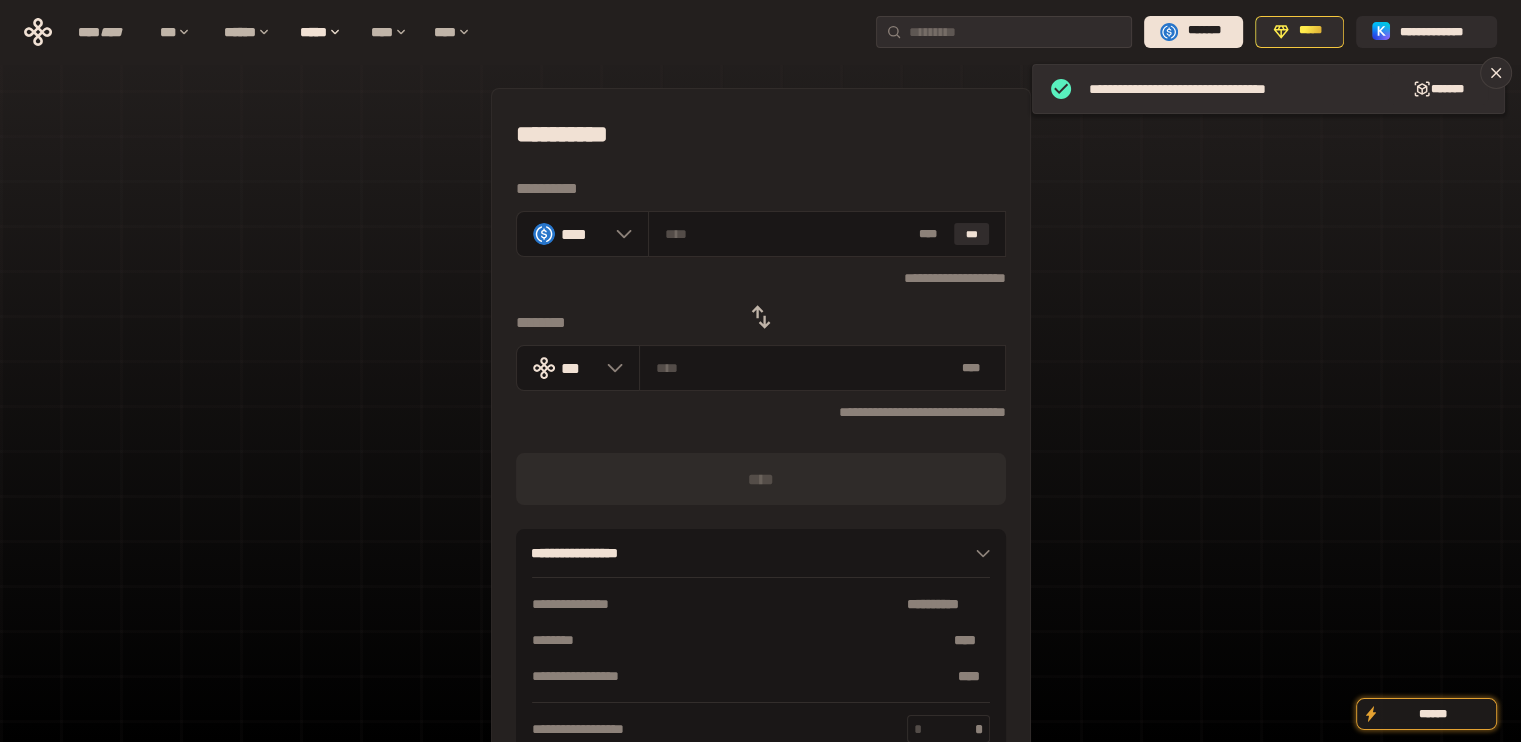 click 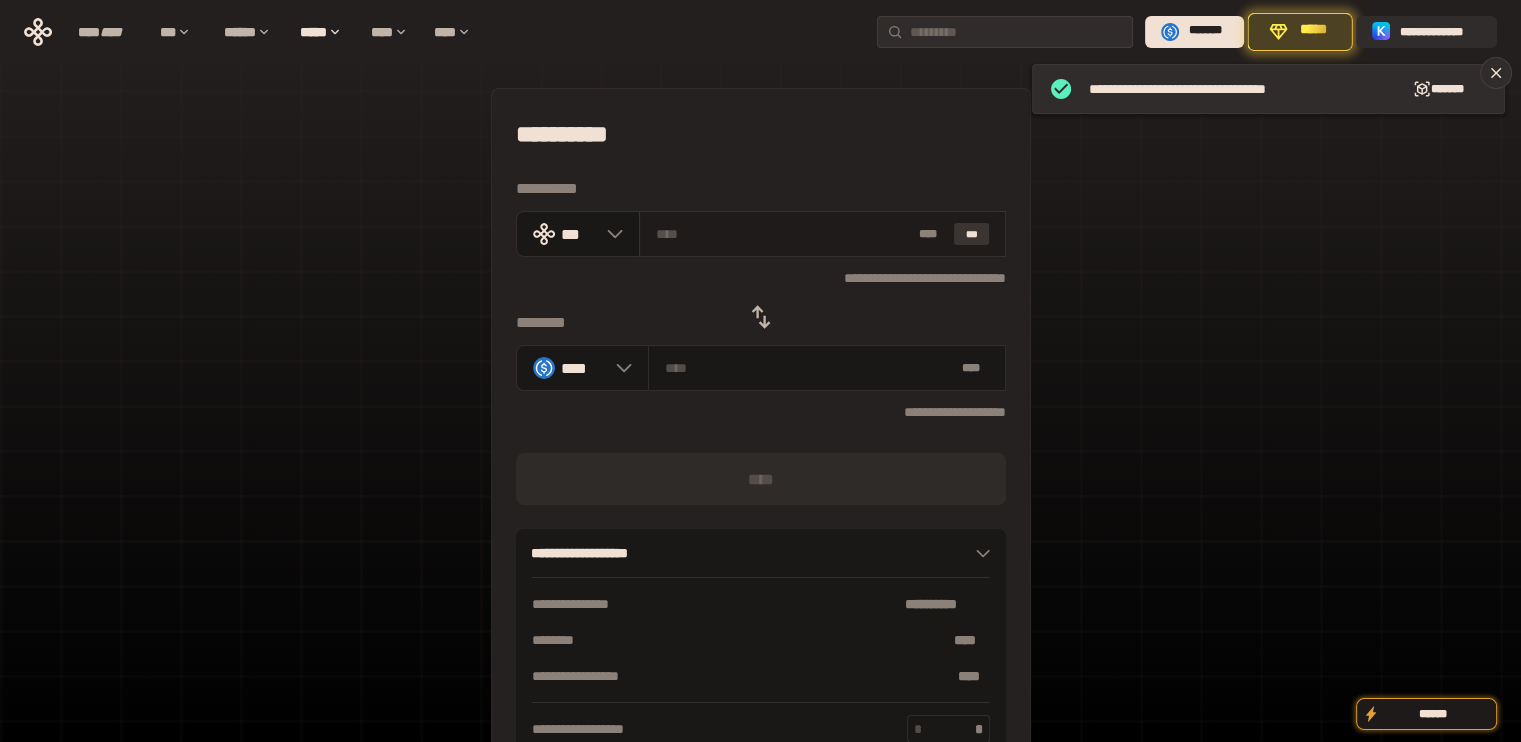 click on "***" at bounding box center [972, 234] 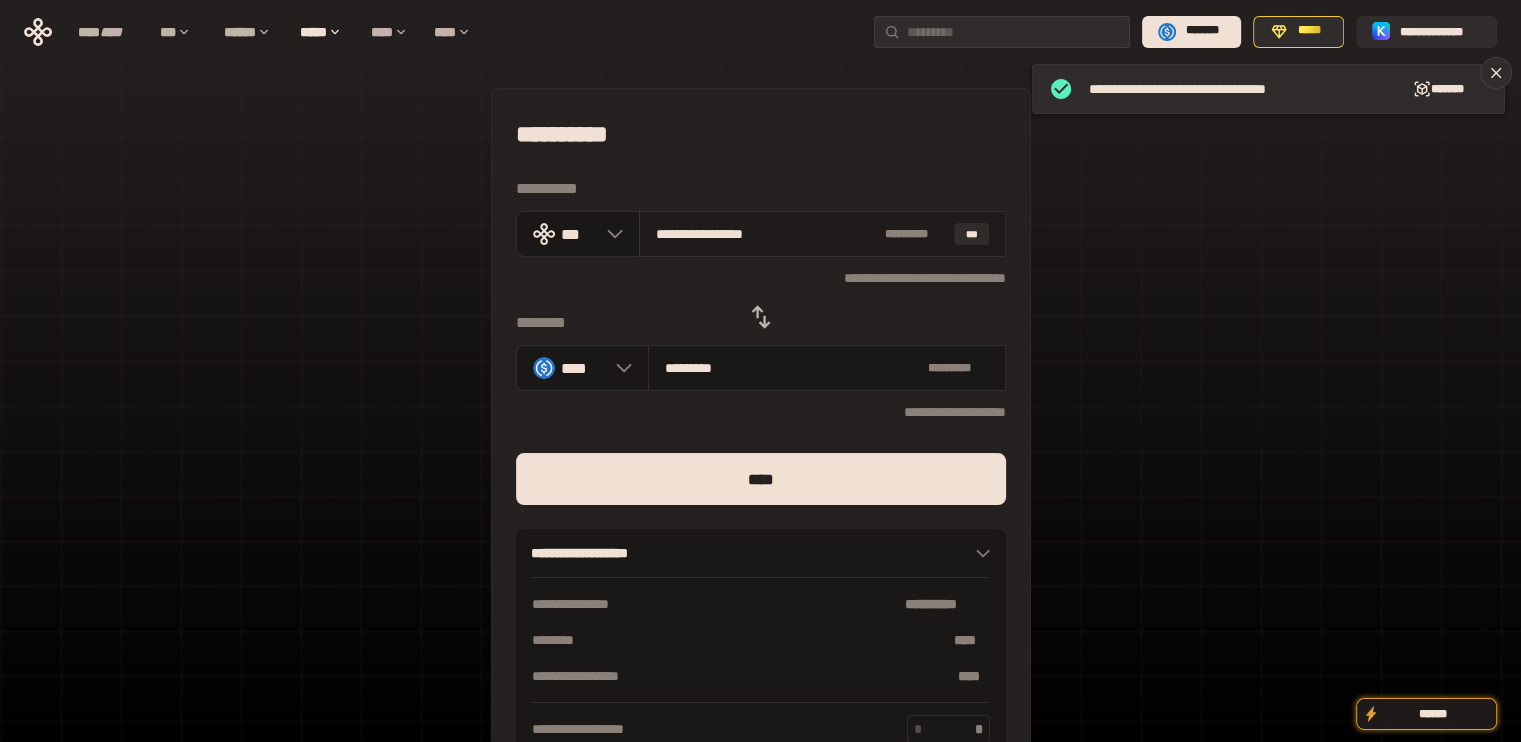 drag, startPoint x: 656, startPoint y: 230, endPoint x: 921, endPoint y: 227, distance: 265.01697 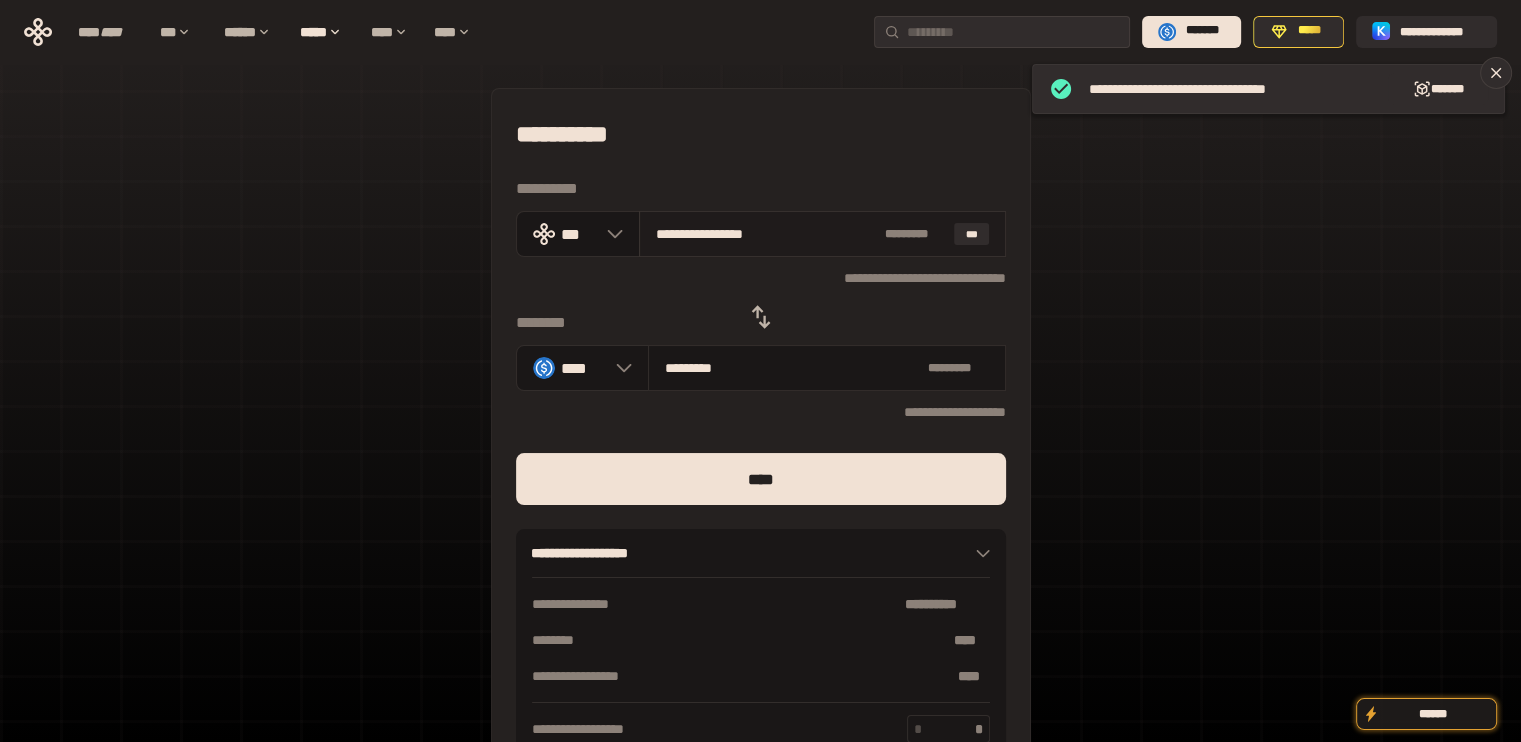 type on "*" 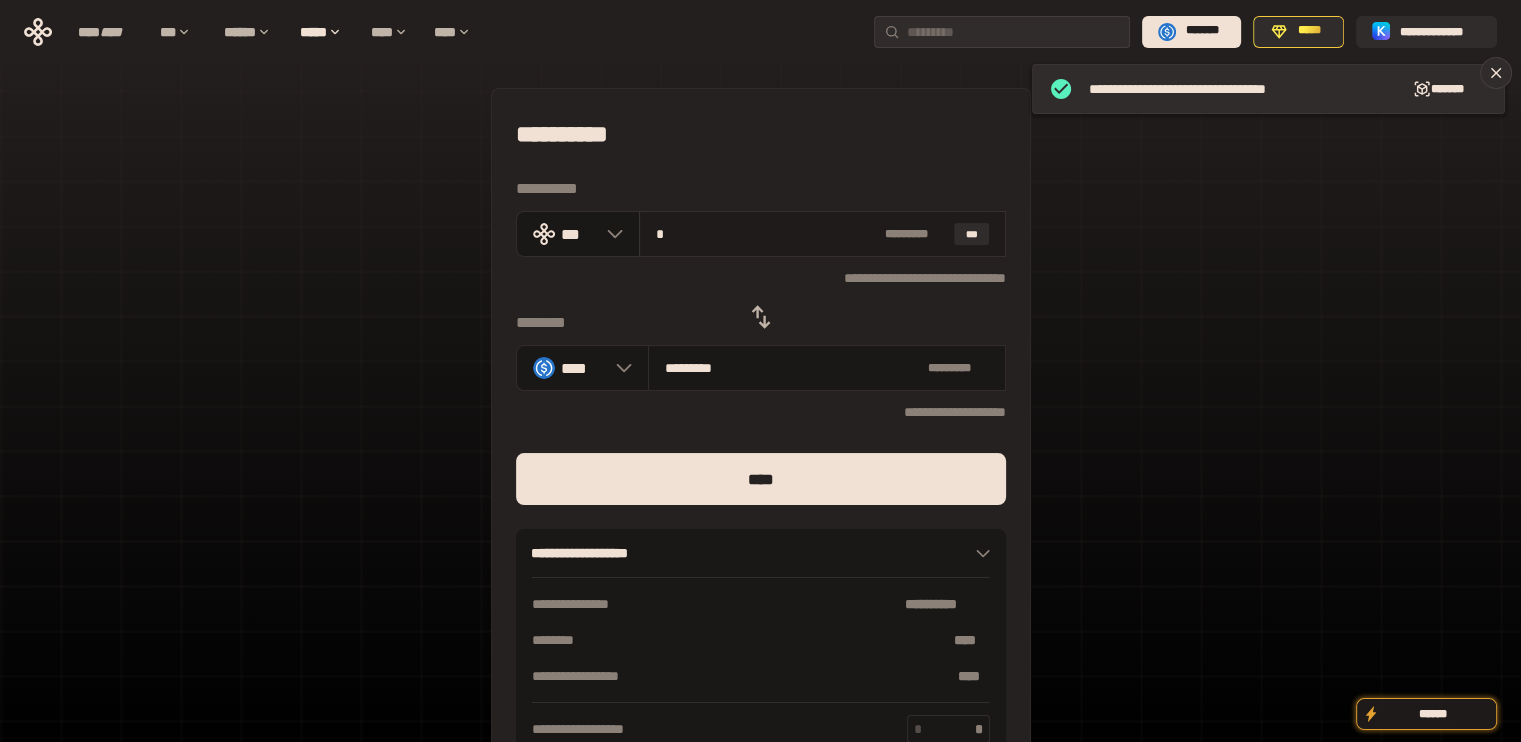 type on "*******" 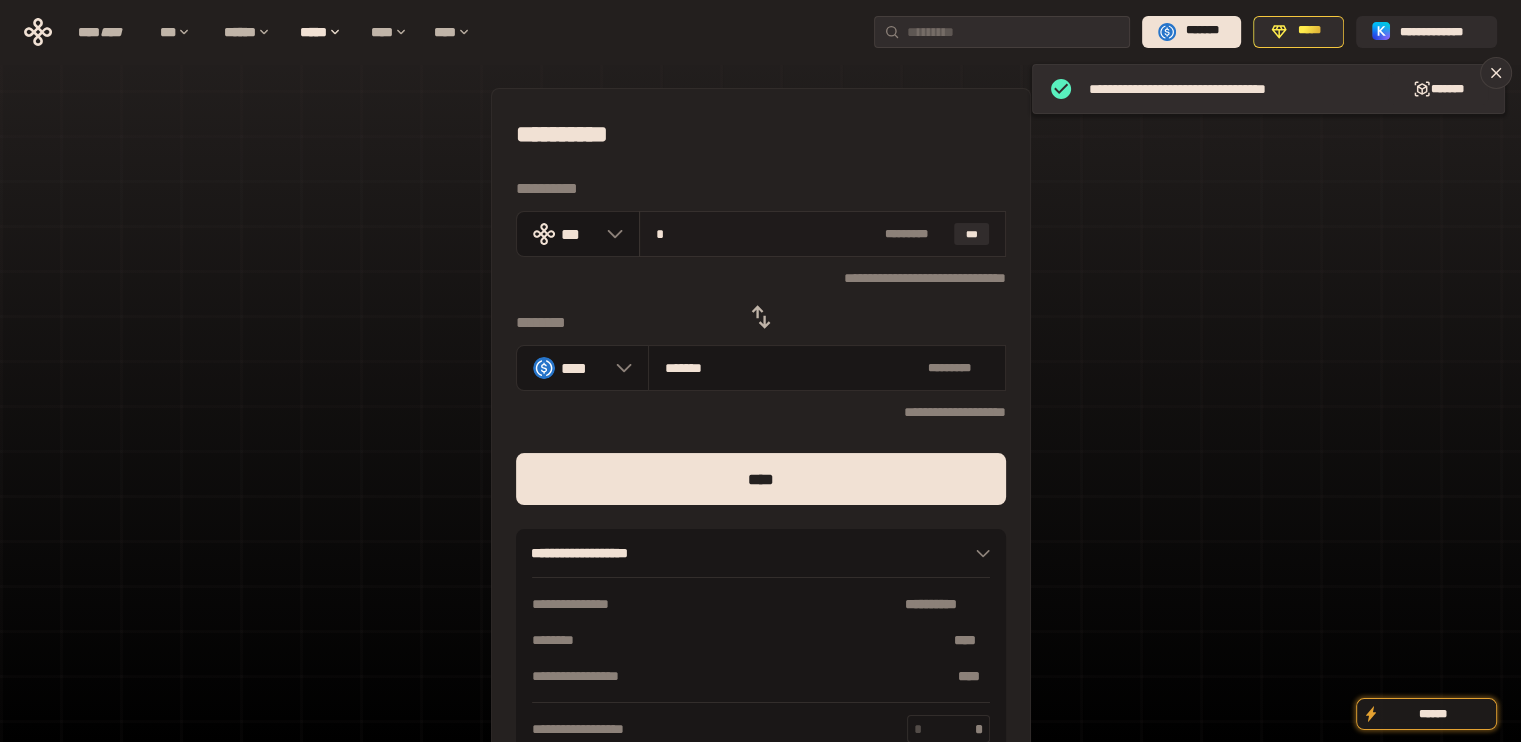 type on "**" 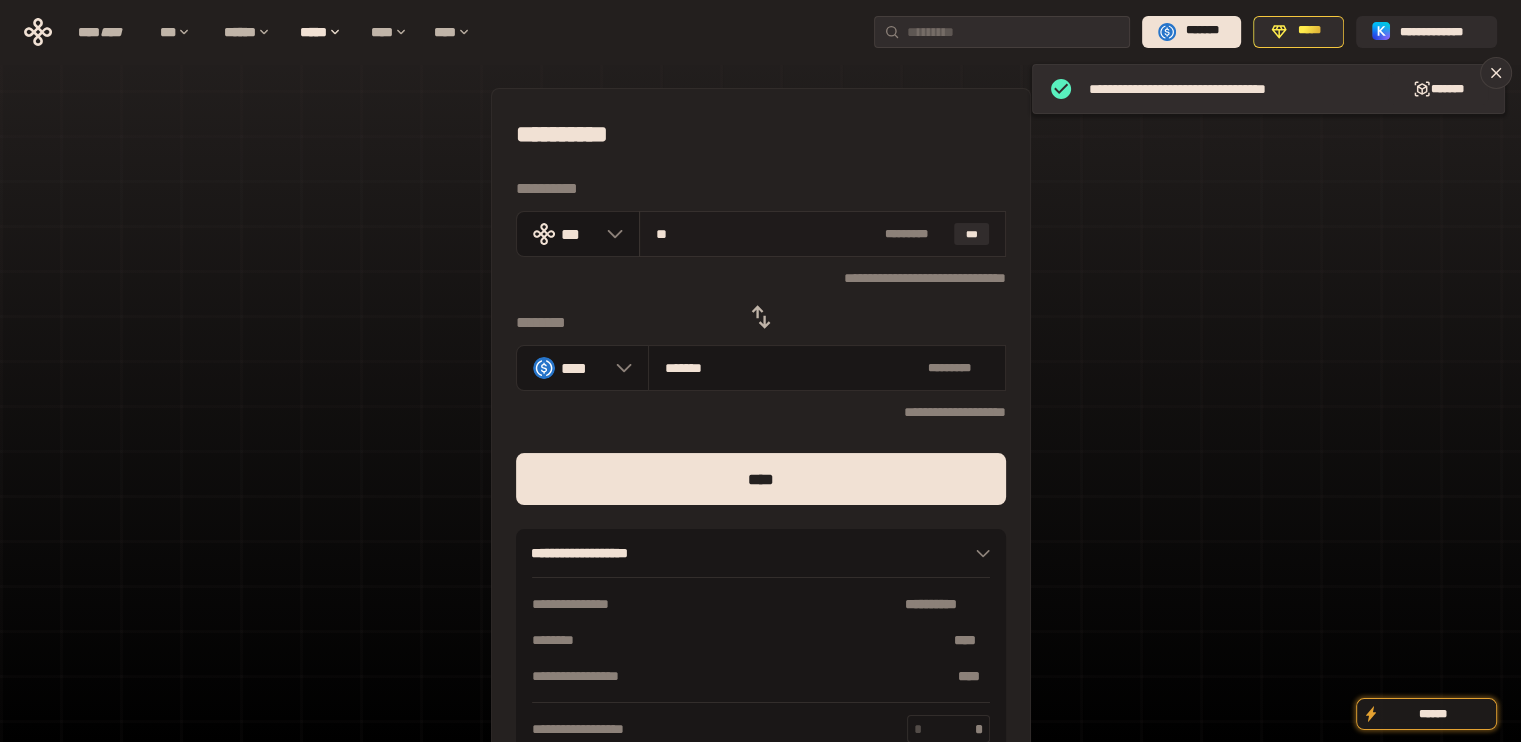 type on "********" 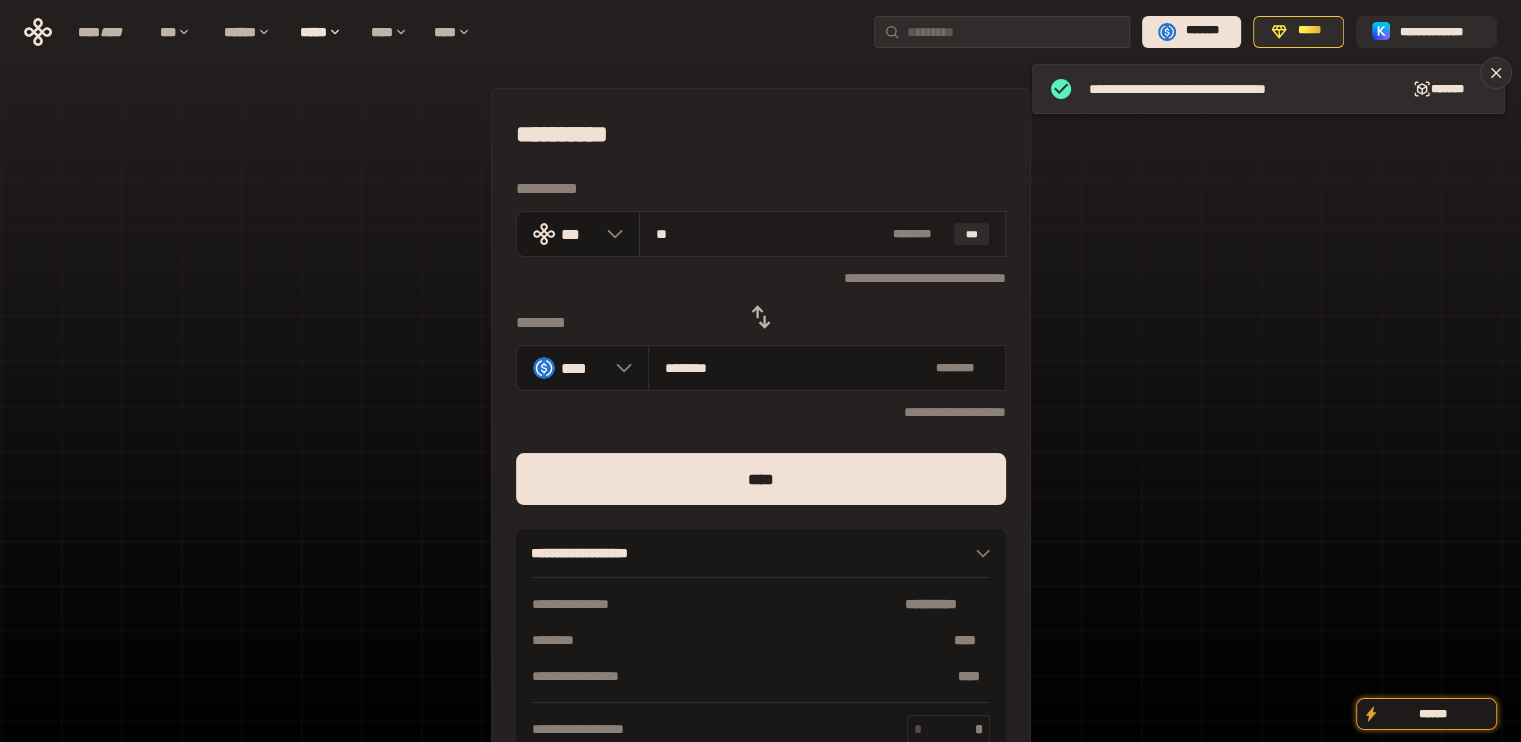 type on "***" 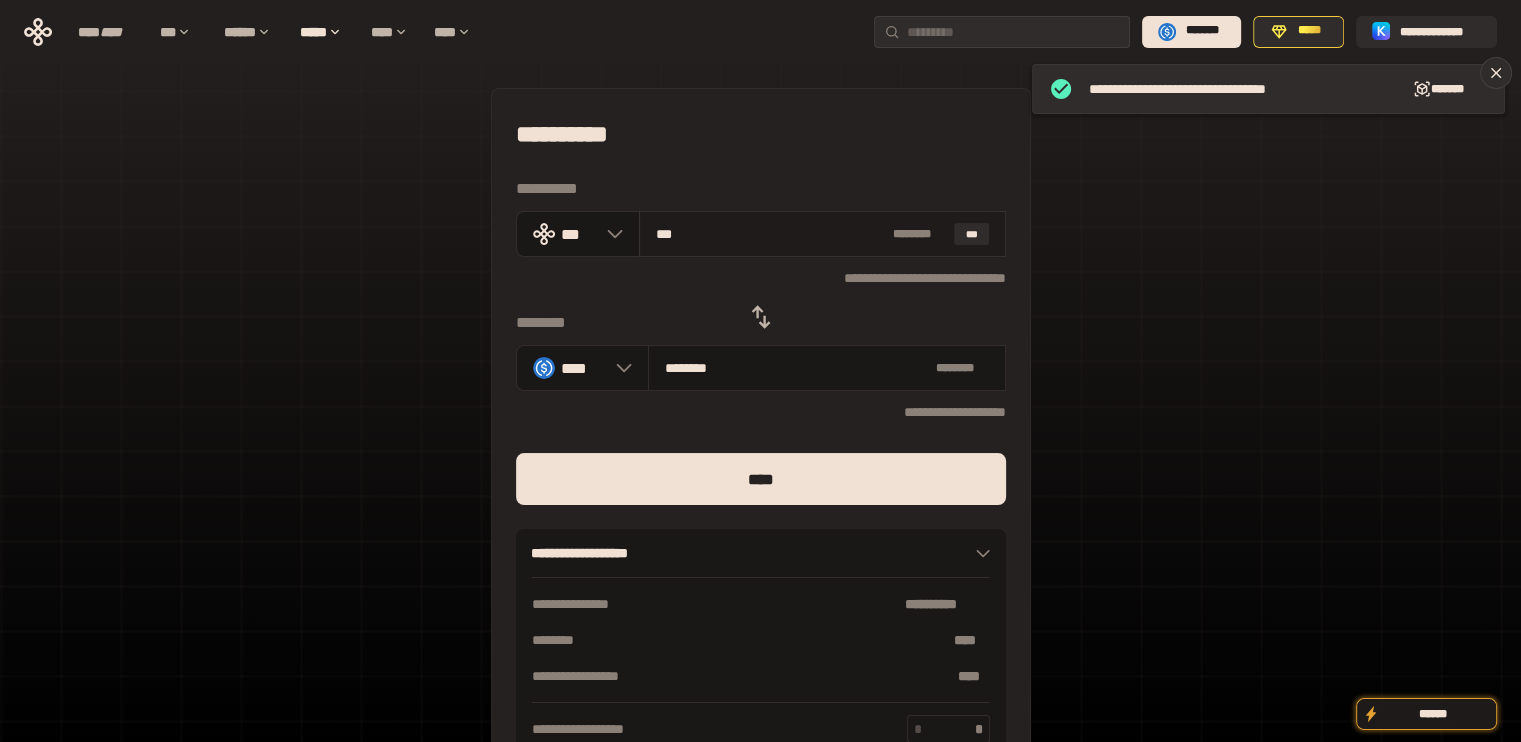 type on "*********" 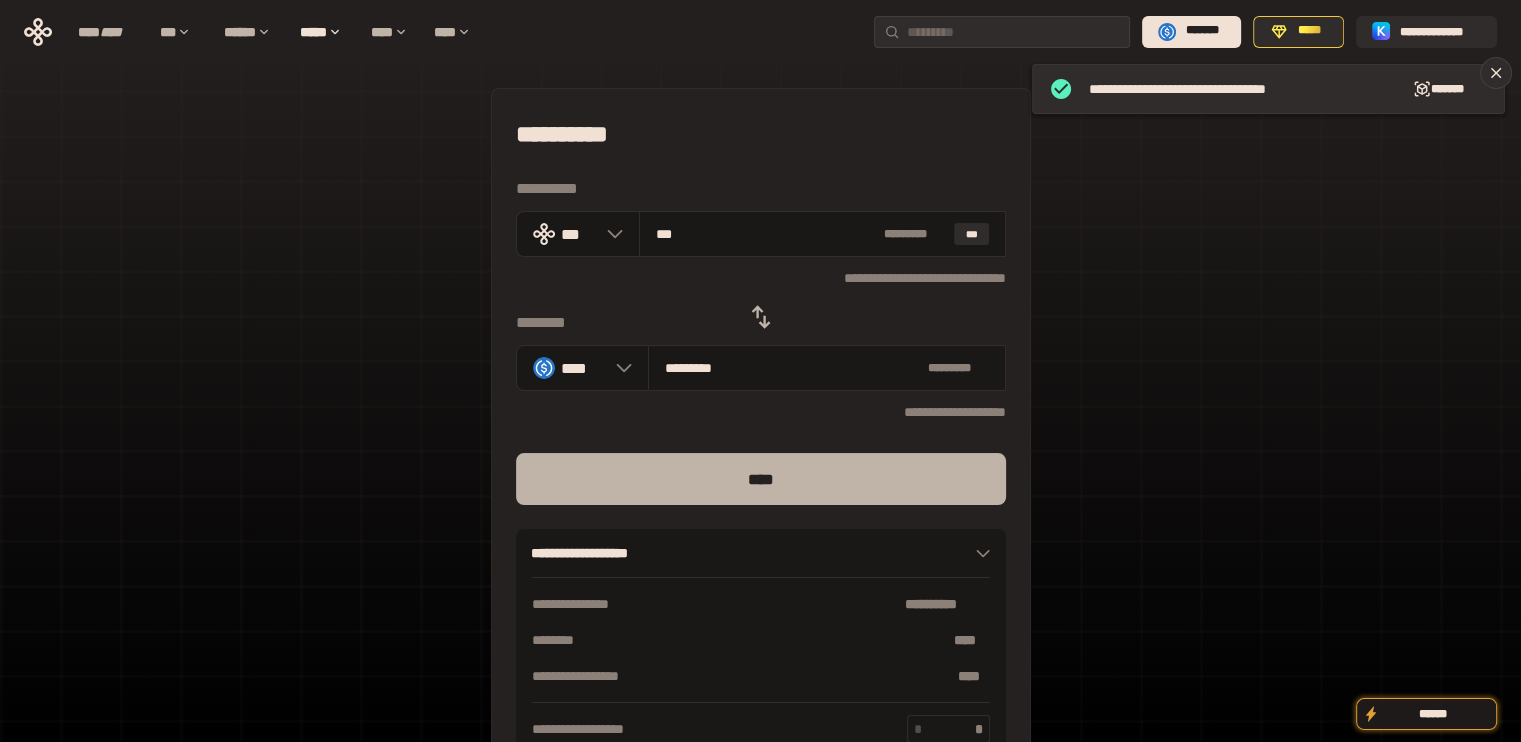 type on "***" 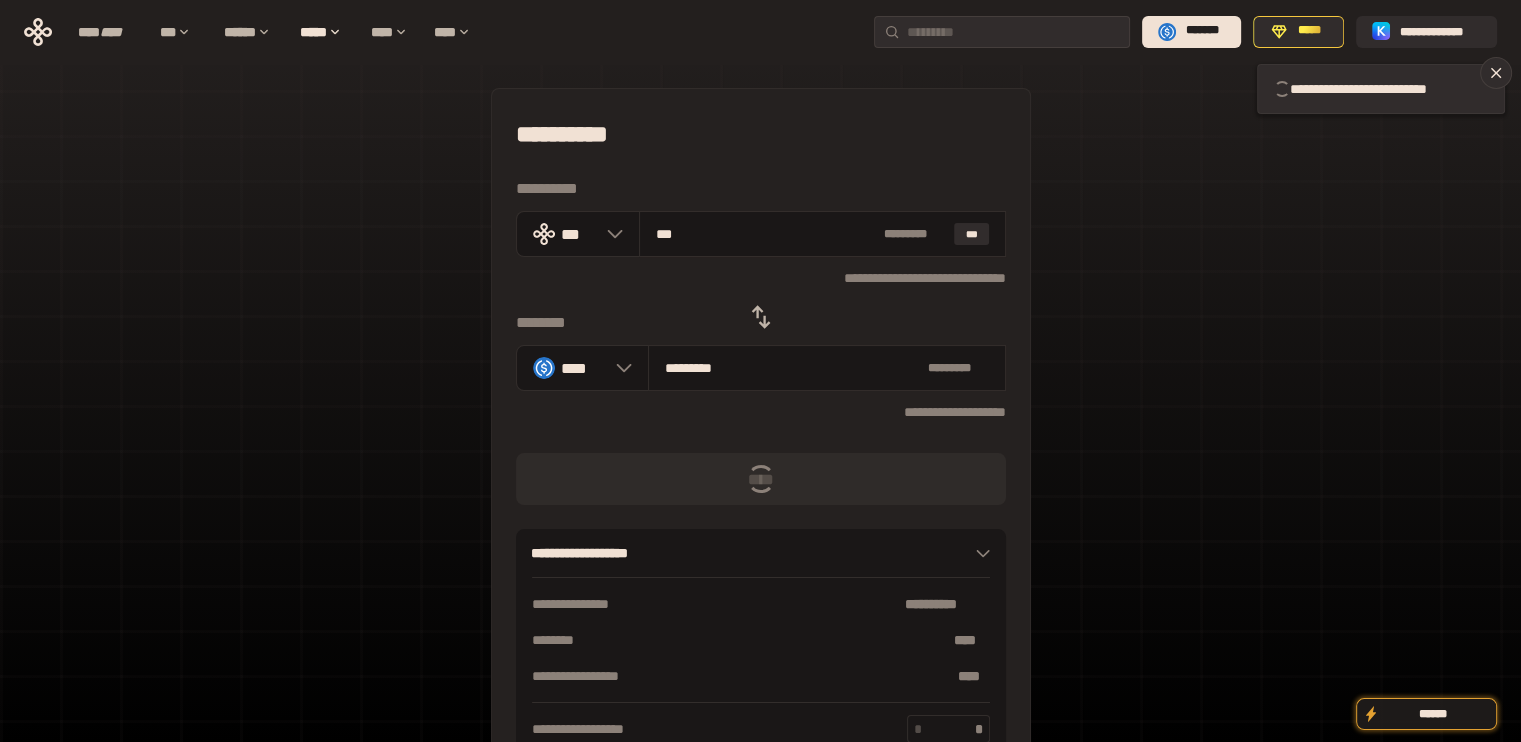 type 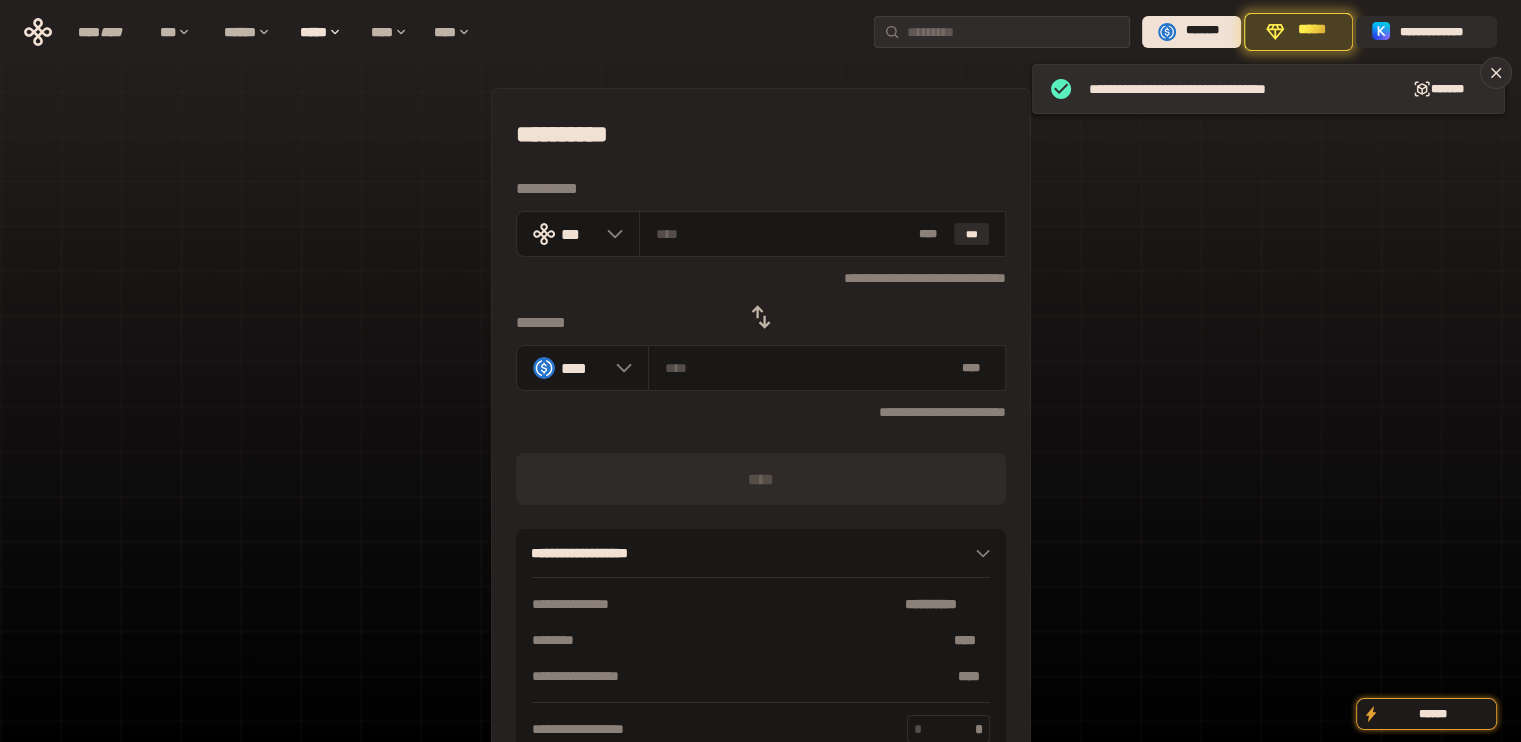 click 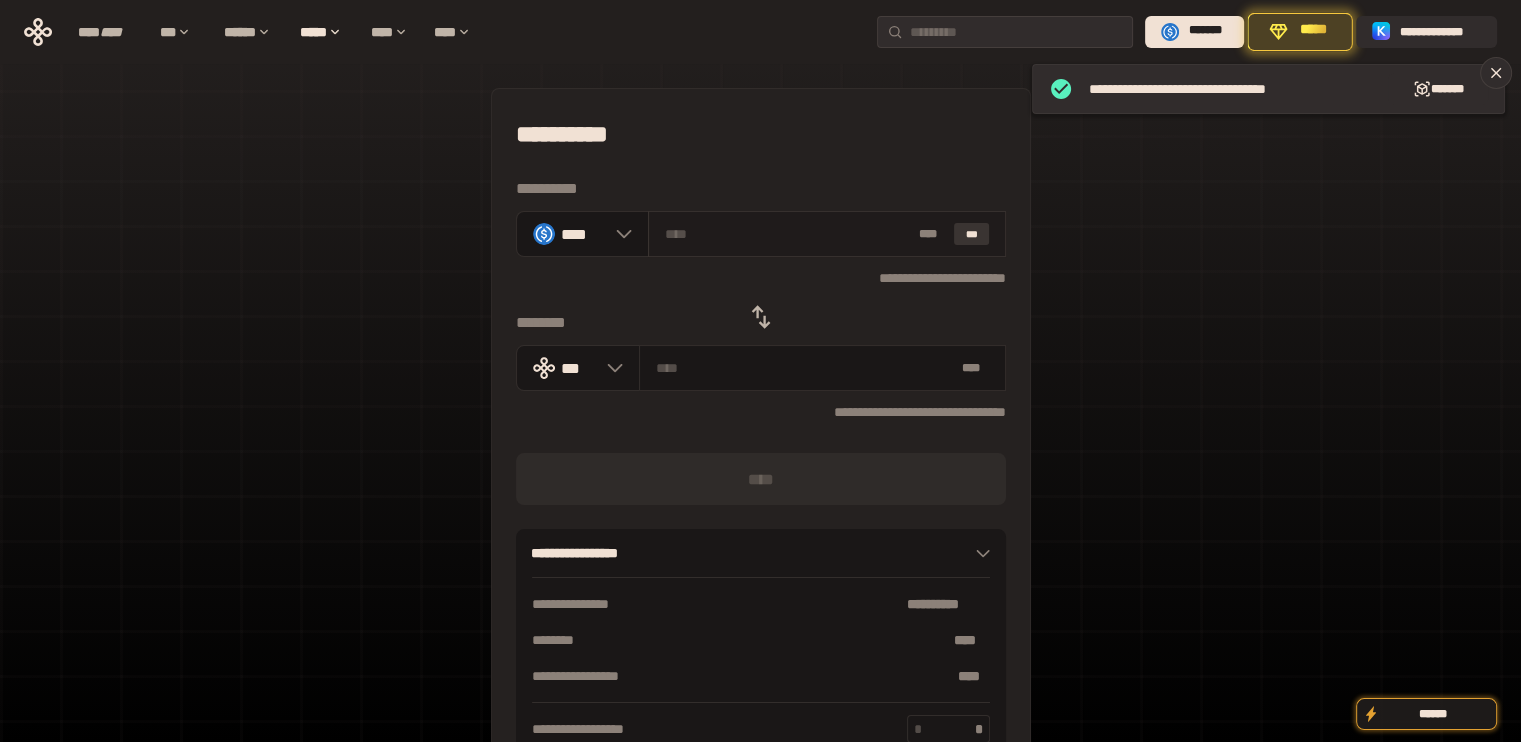 click on "***" at bounding box center (972, 234) 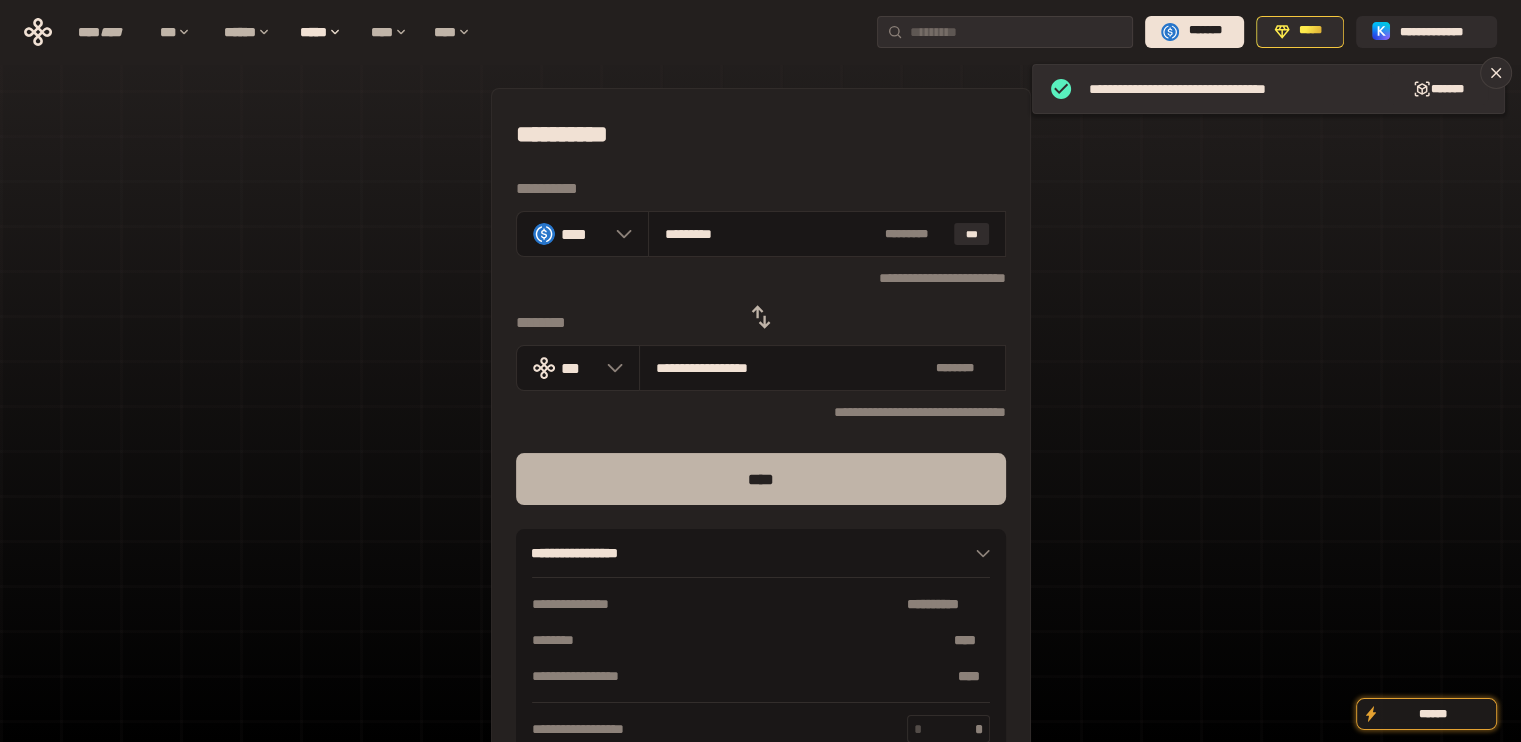 click on "****" at bounding box center [761, 479] 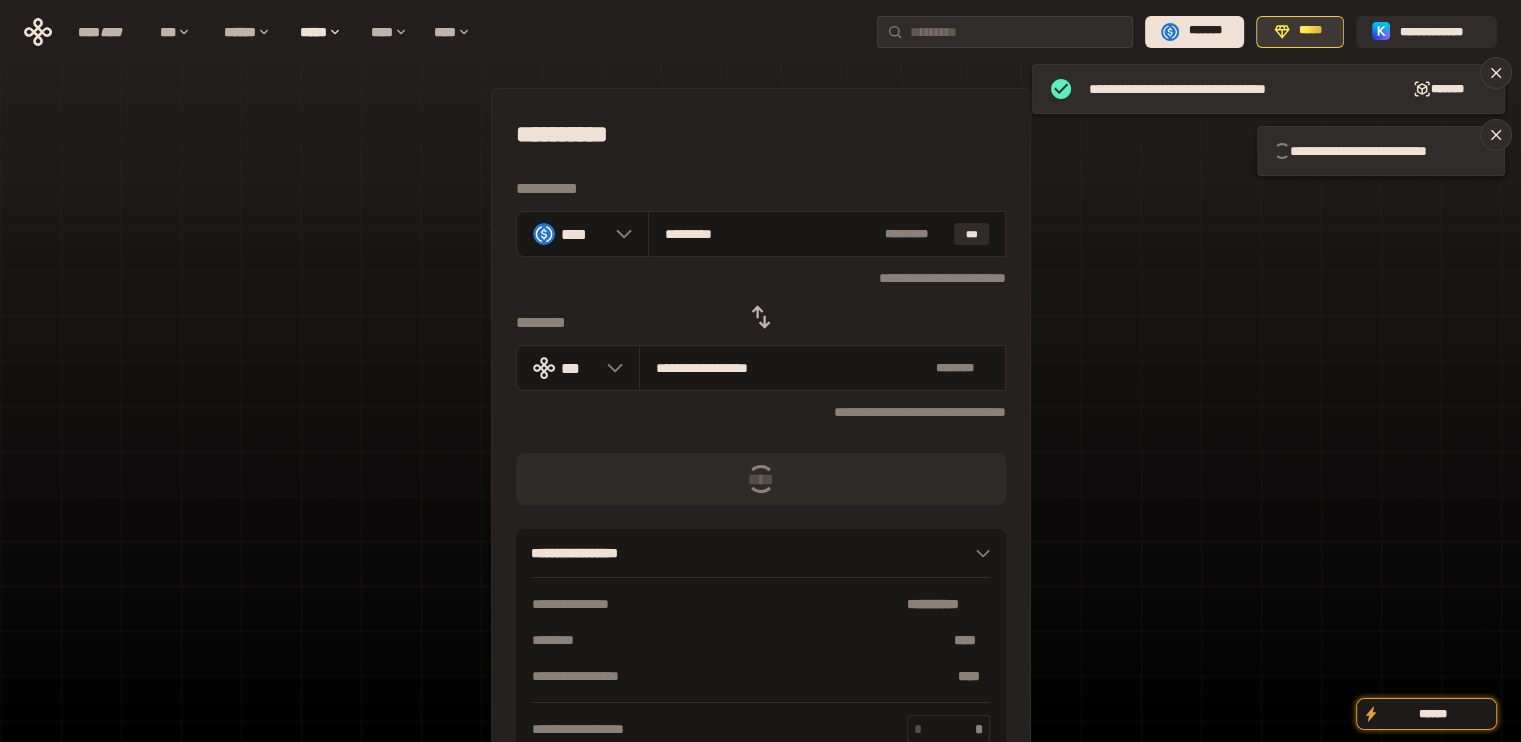 click 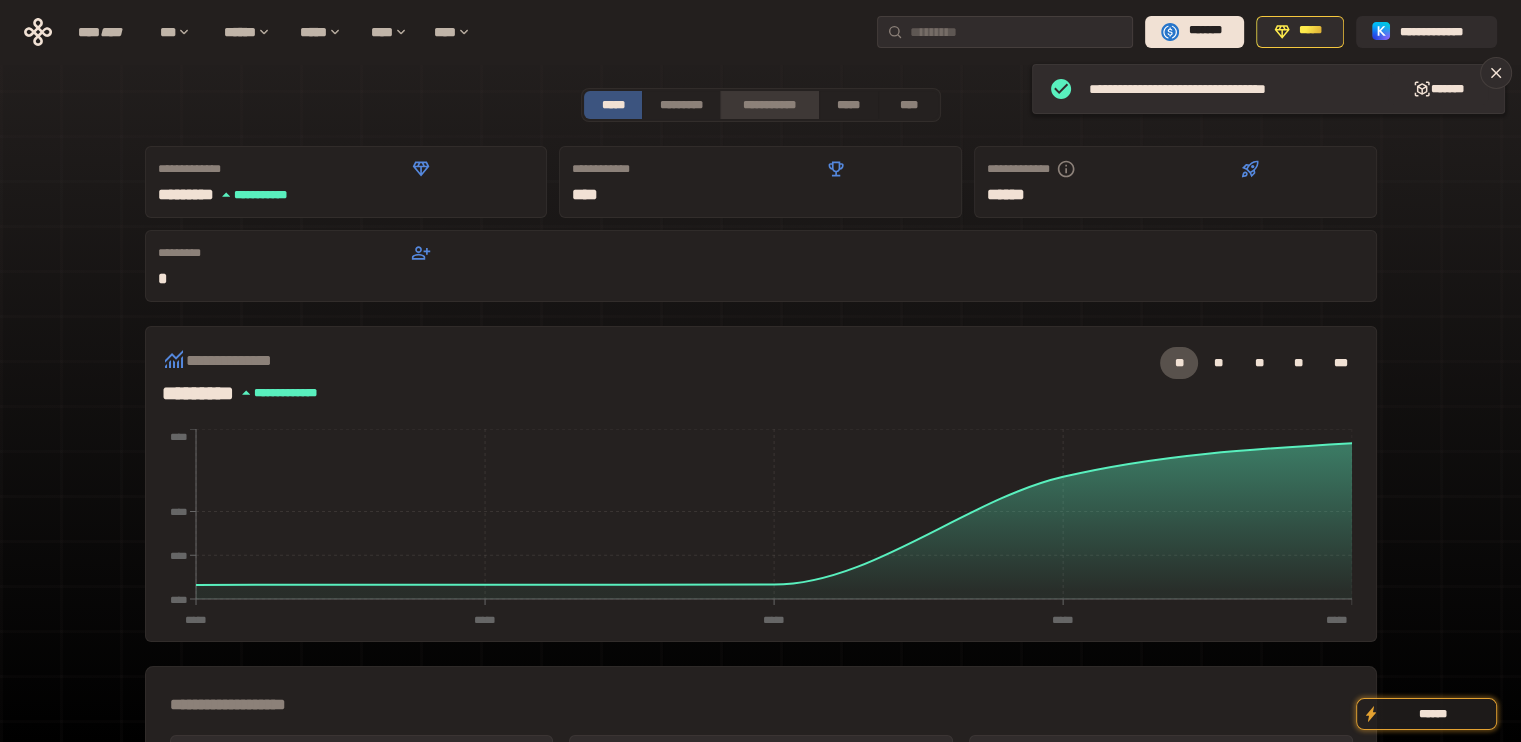 click on "**********" at bounding box center (769, 105) 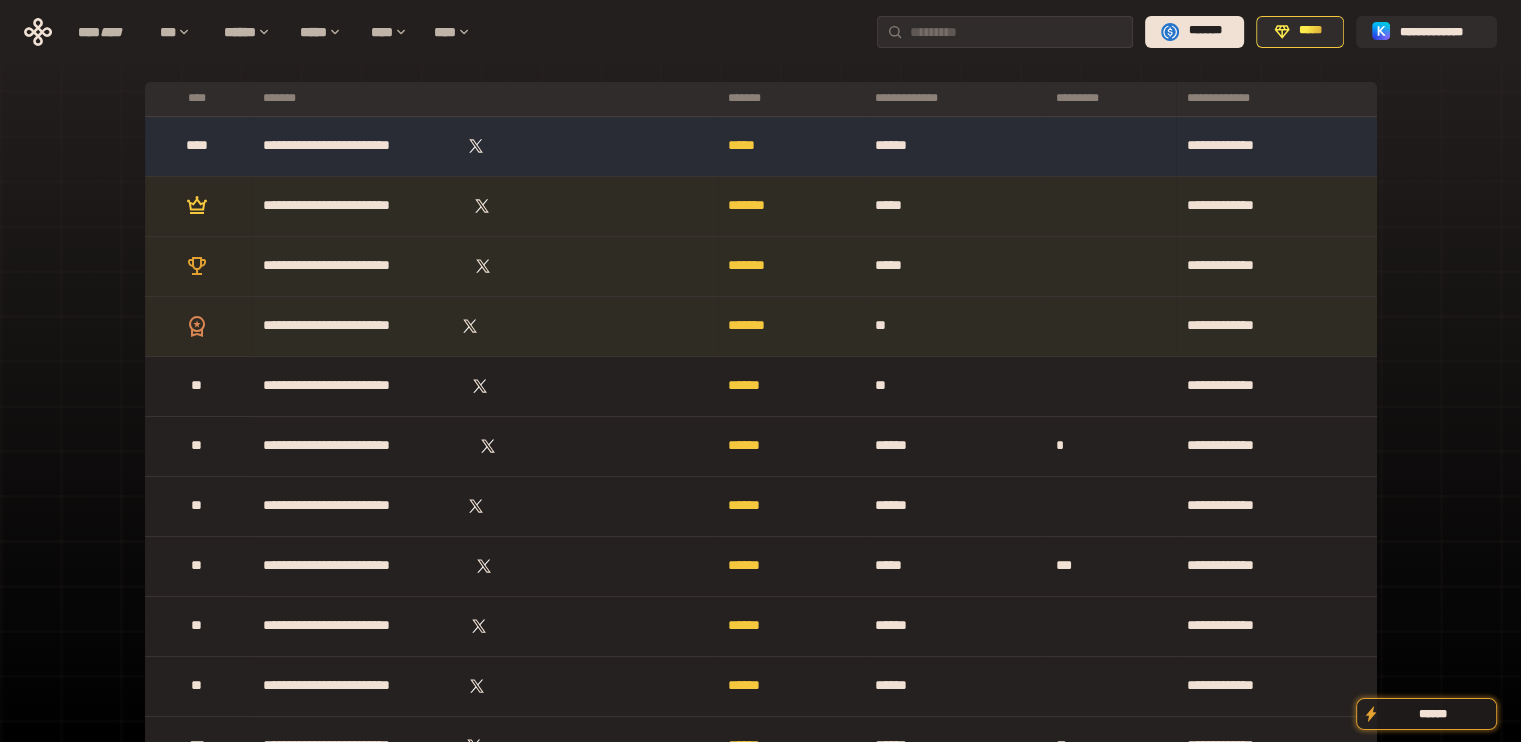 scroll, scrollTop: 0, scrollLeft: 0, axis: both 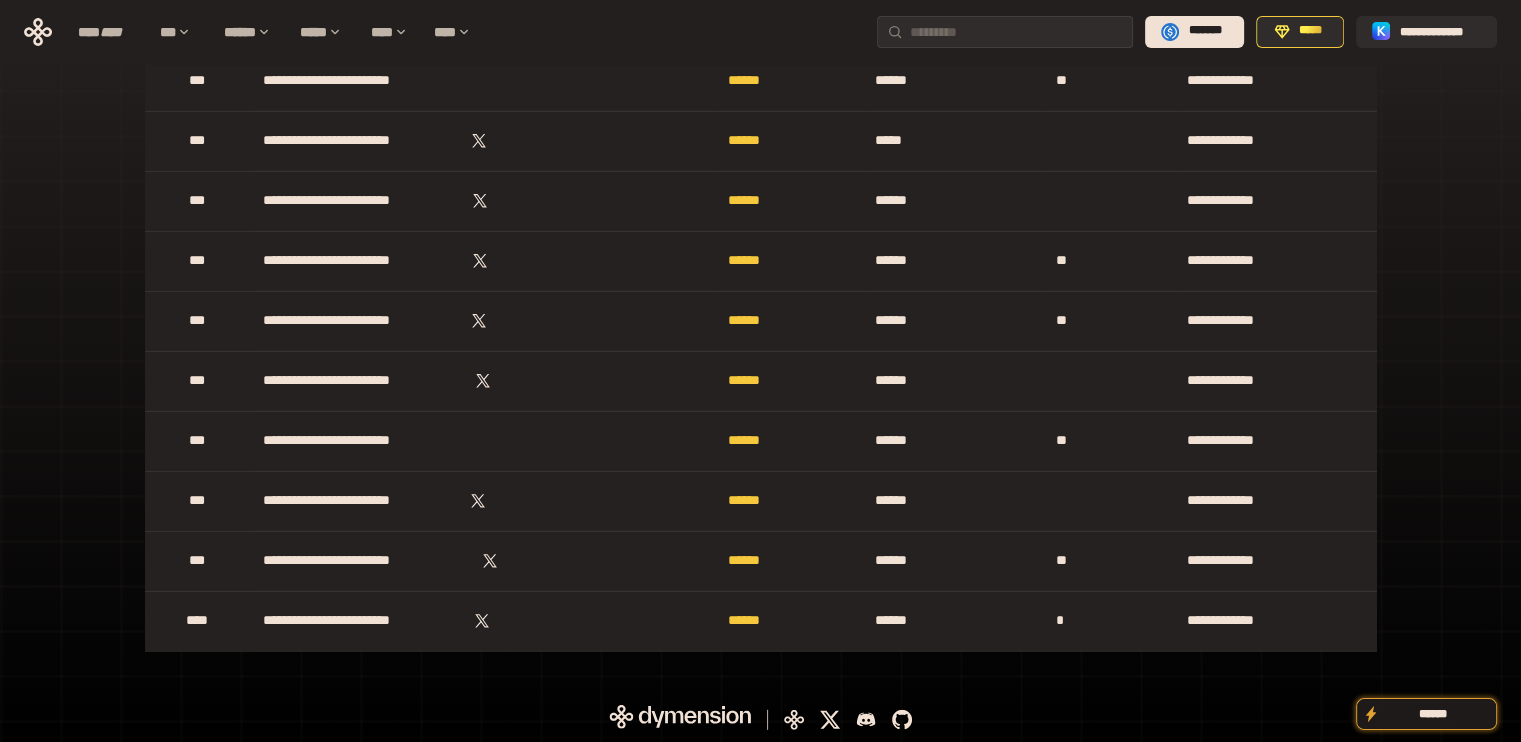 drag, startPoint x: 1448, startPoint y: 215, endPoint x: 1460, endPoint y: 583, distance: 368.1956 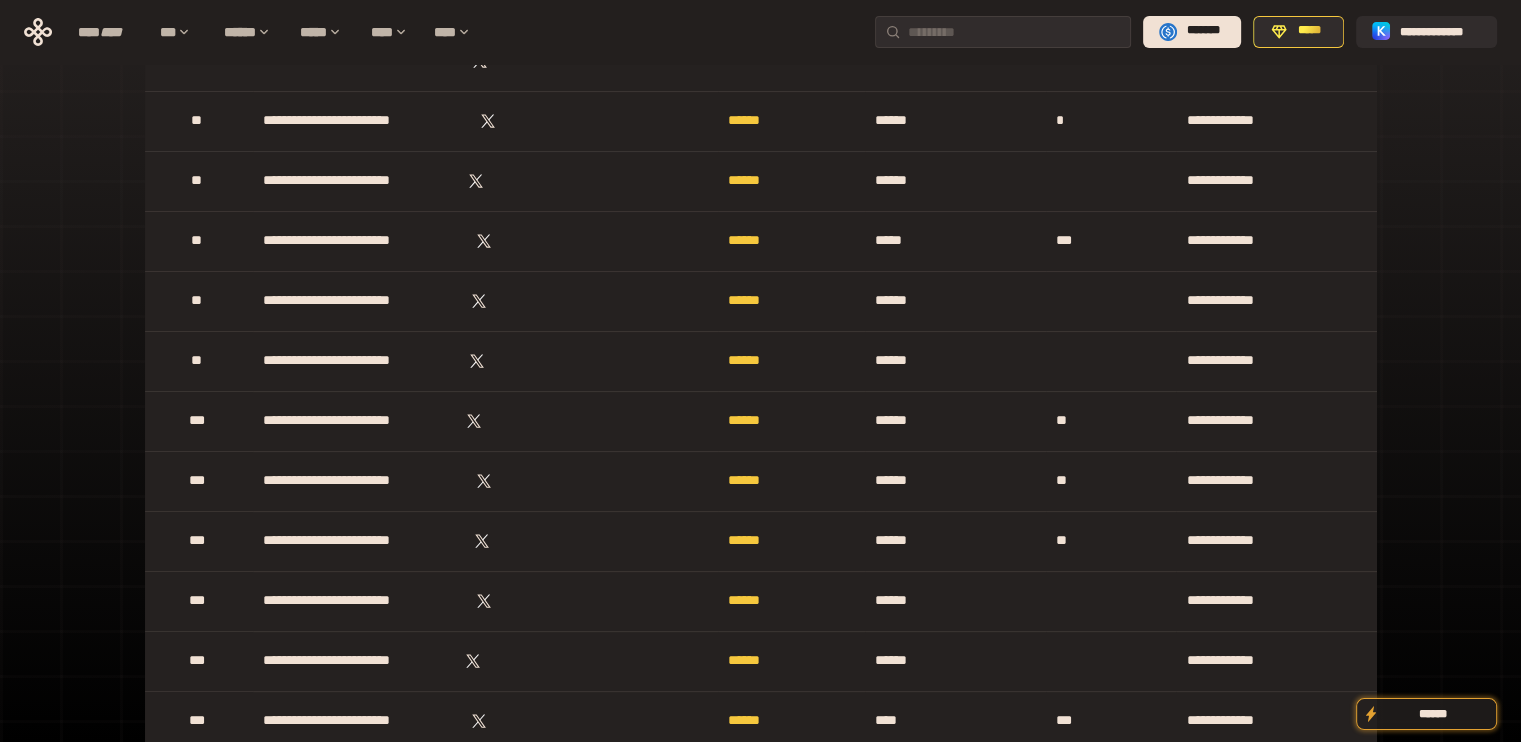 scroll, scrollTop: 0, scrollLeft: 0, axis: both 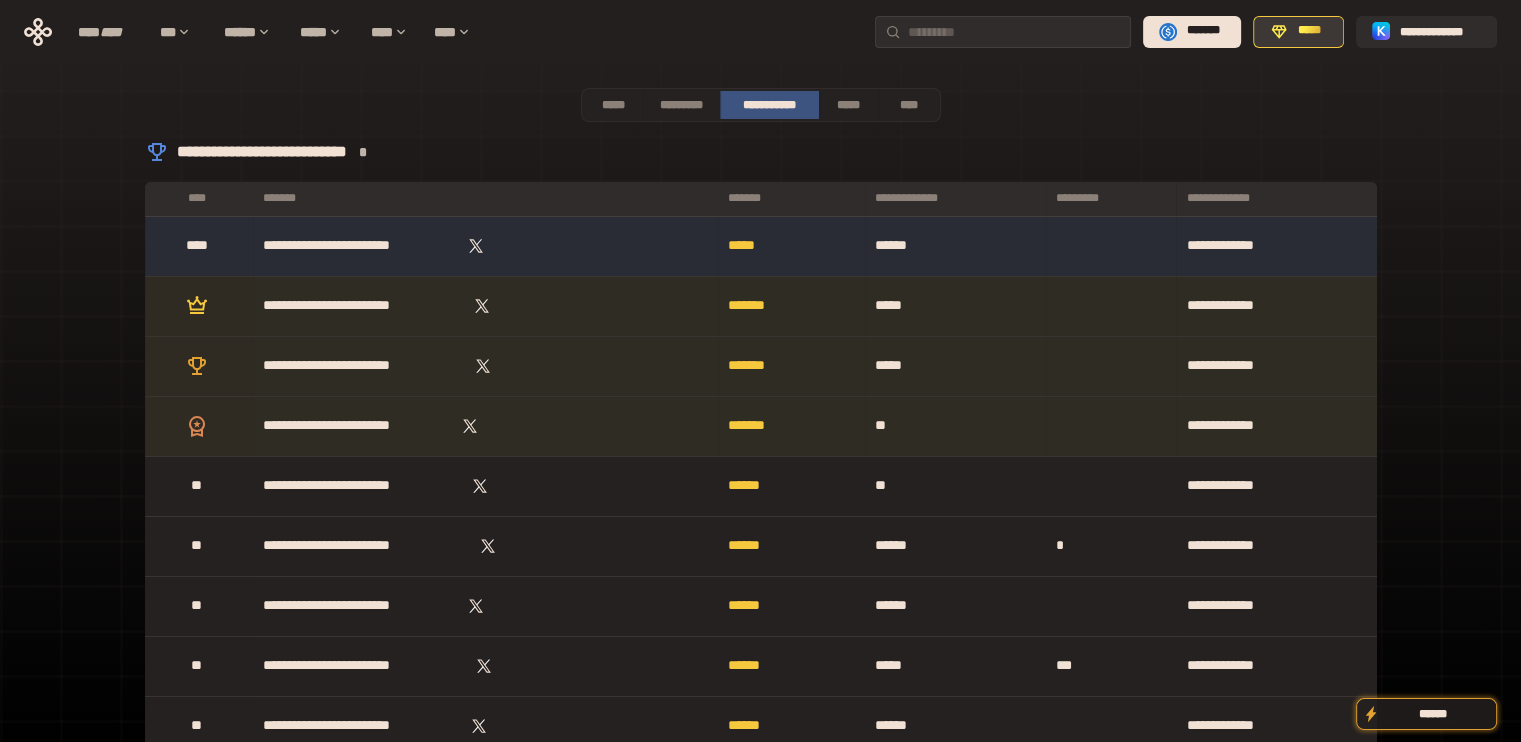 click on "*****" at bounding box center [1298, 32] 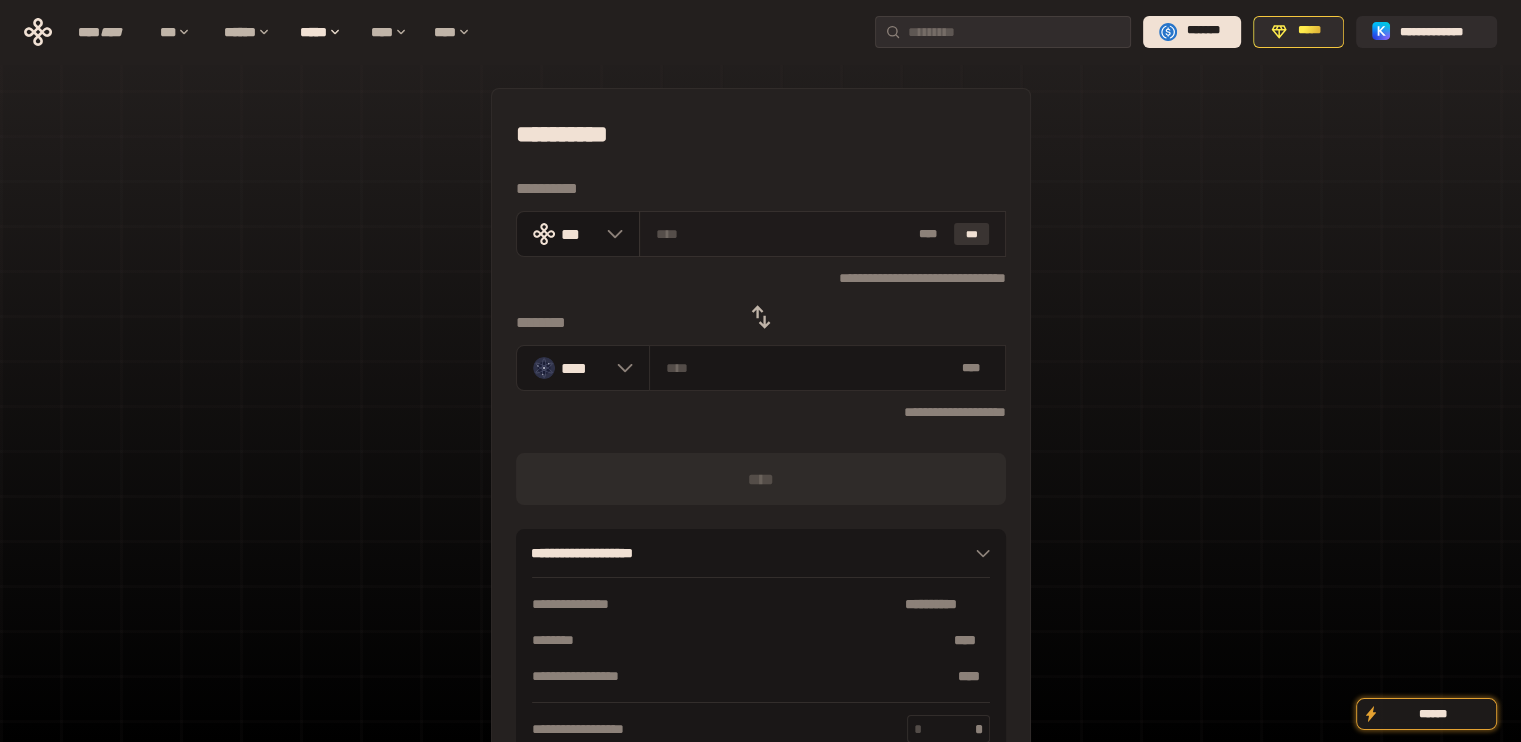 click on "***" at bounding box center (972, 234) 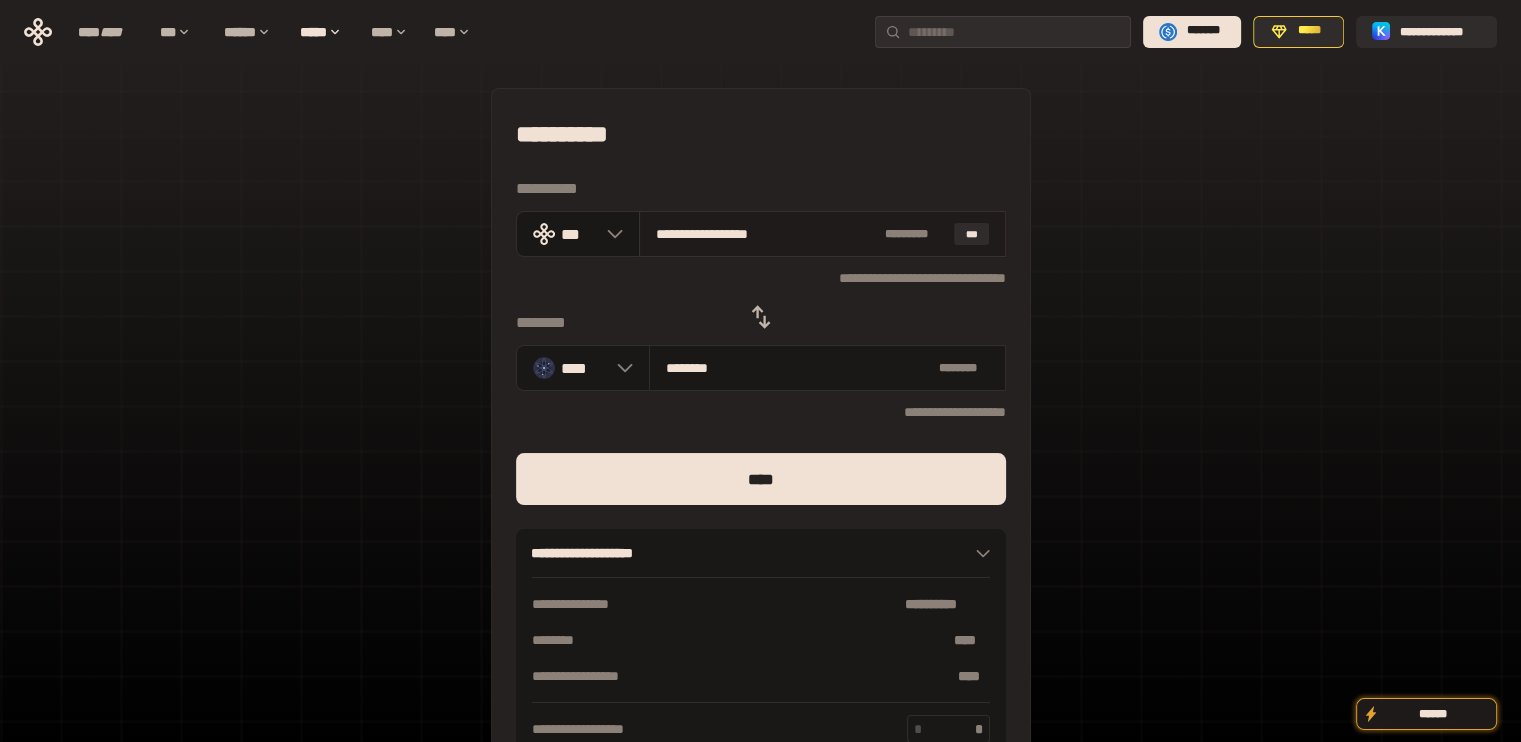 drag, startPoint x: 674, startPoint y: 234, endPoint x: 940, endPoint y: 231, distance: 266.0169 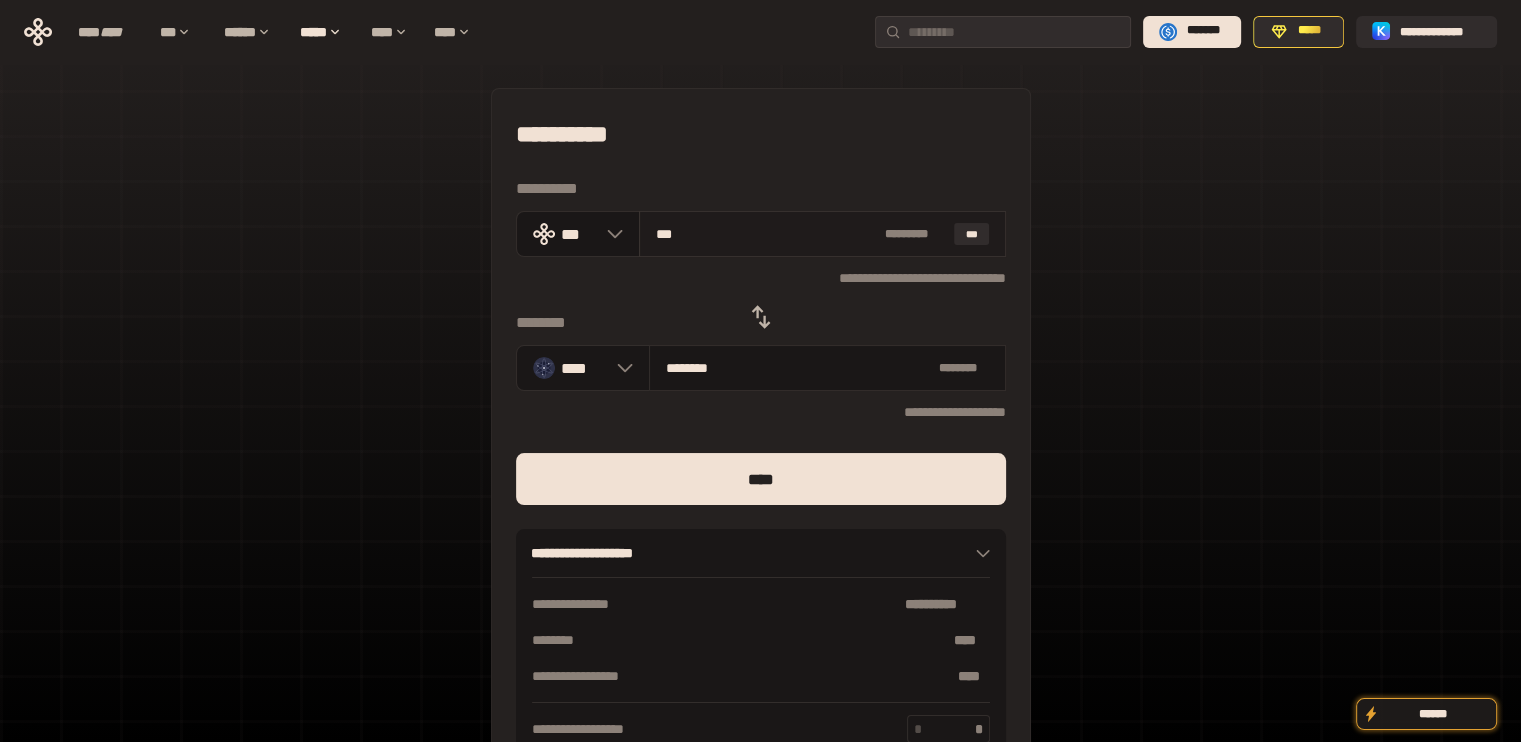 type on "********" 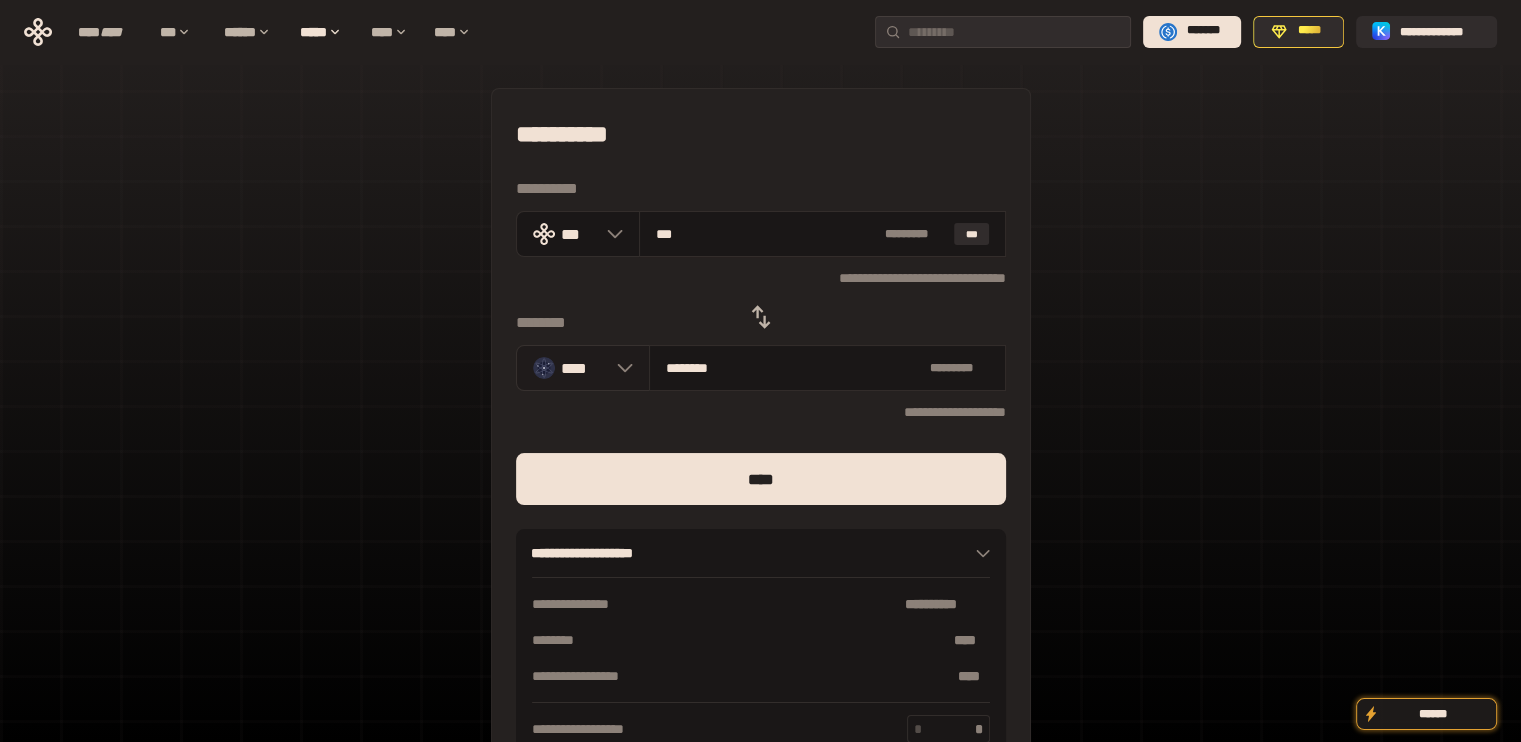 type on "***" 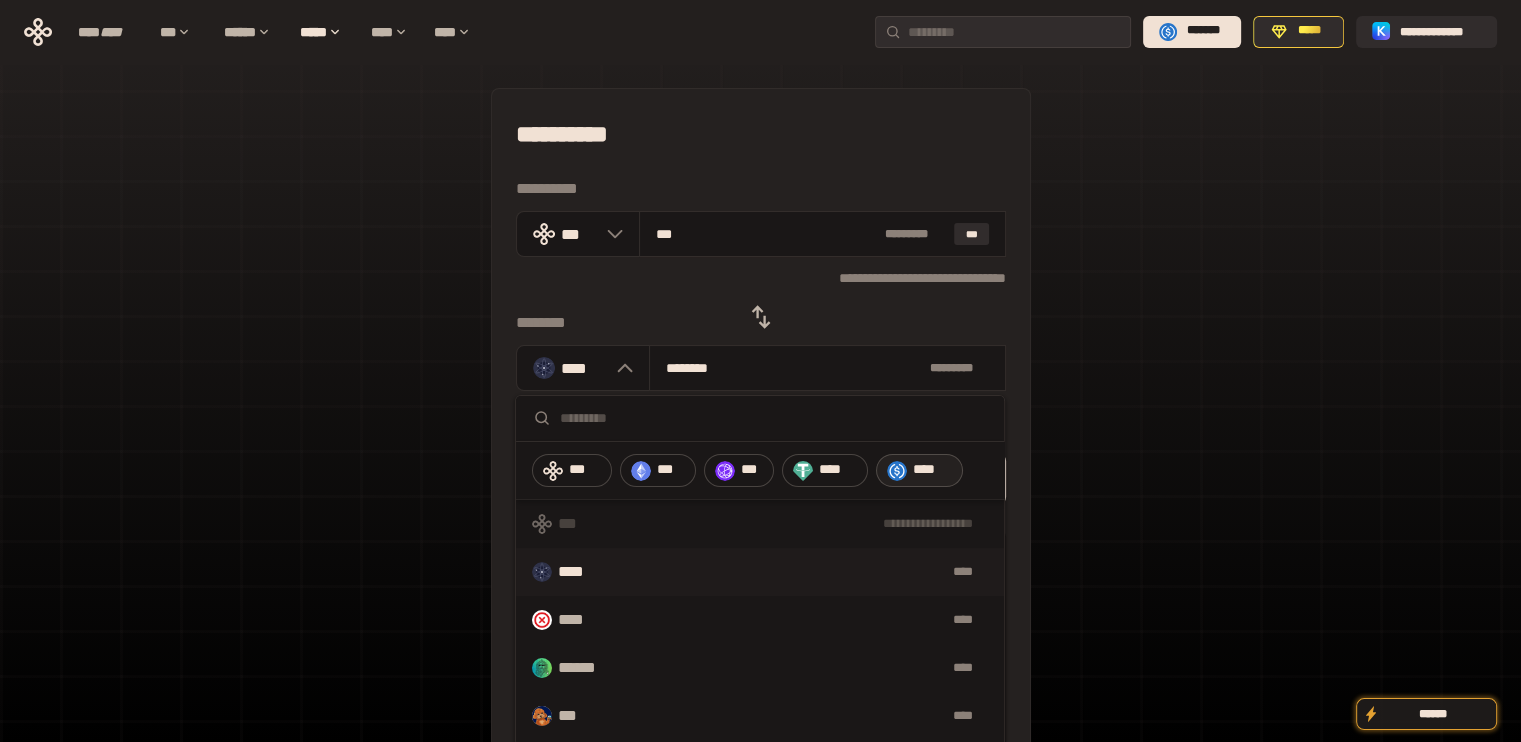click at bounding box center [897, 471] 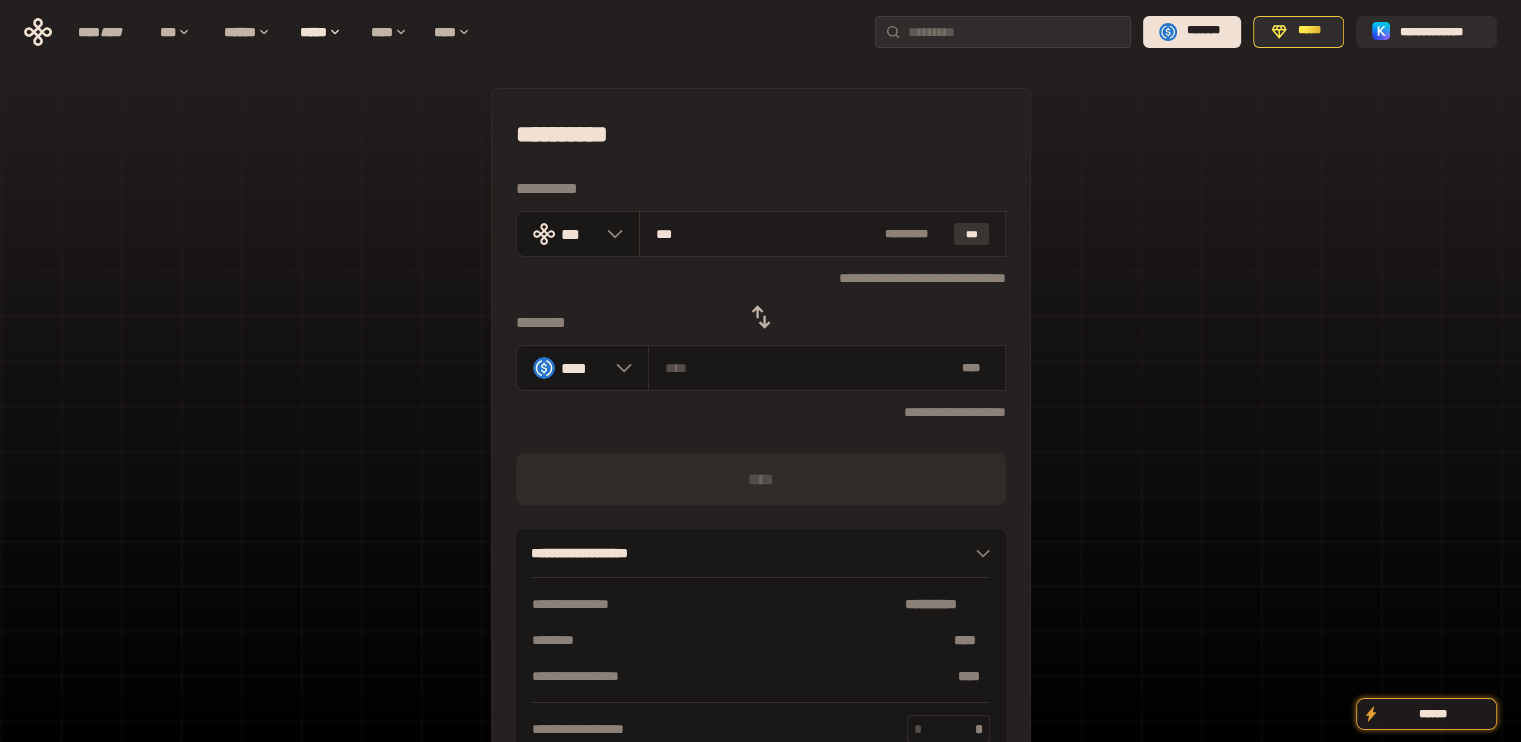 click on "***" at bounding box center (972, 234) 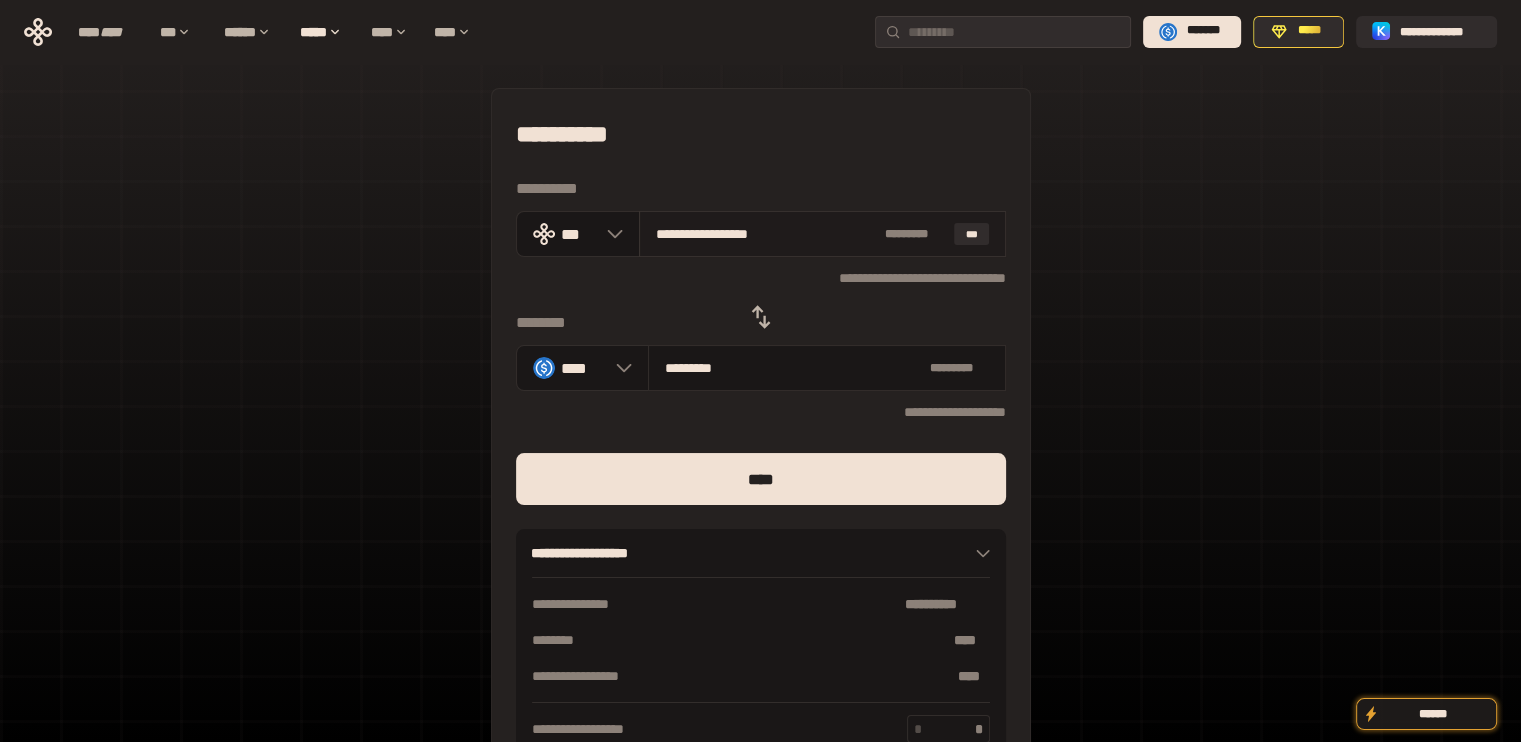 drag, startPoint x: 678, startPoint y: 231, endPoint x: 990, endPoint y: 227, distance: 312.02563 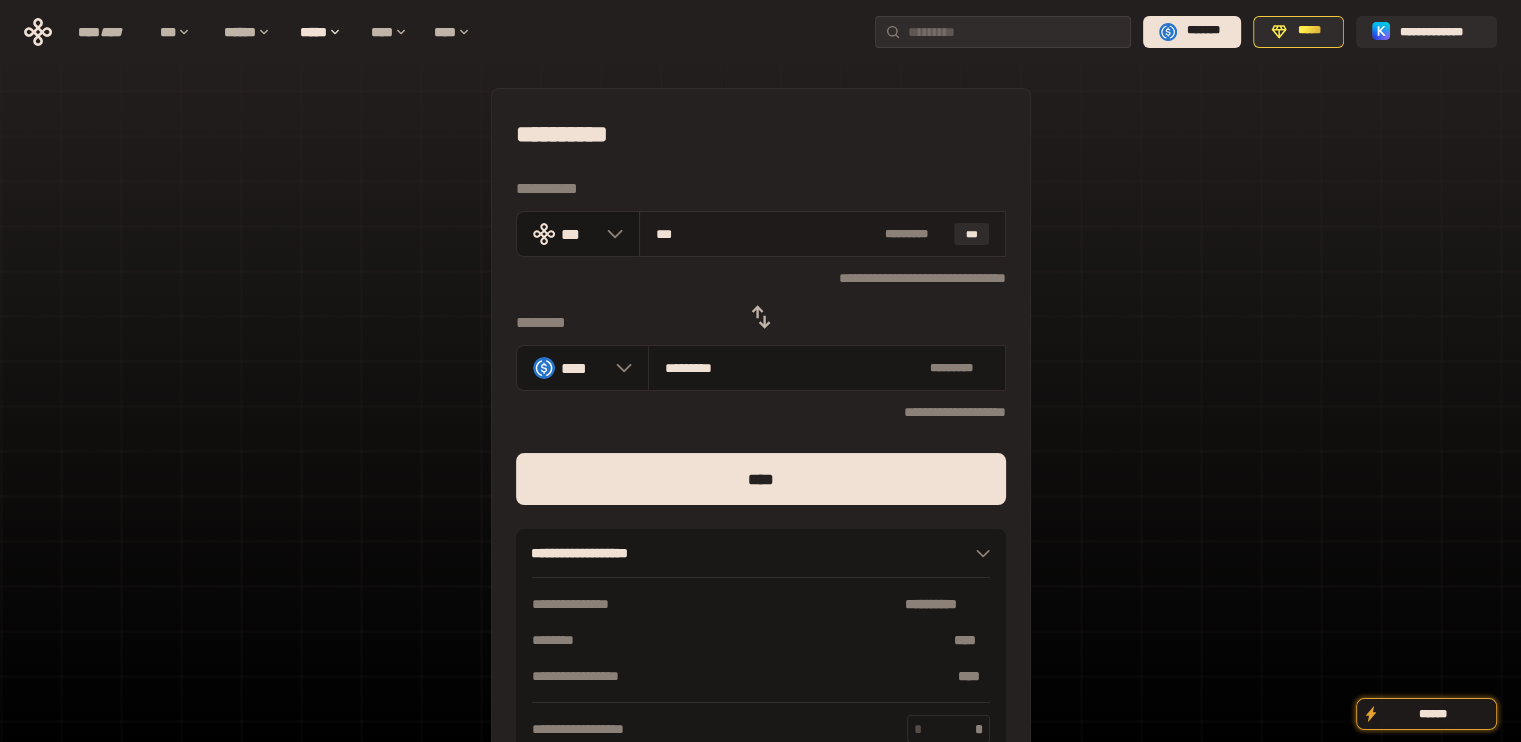 type on "*********" 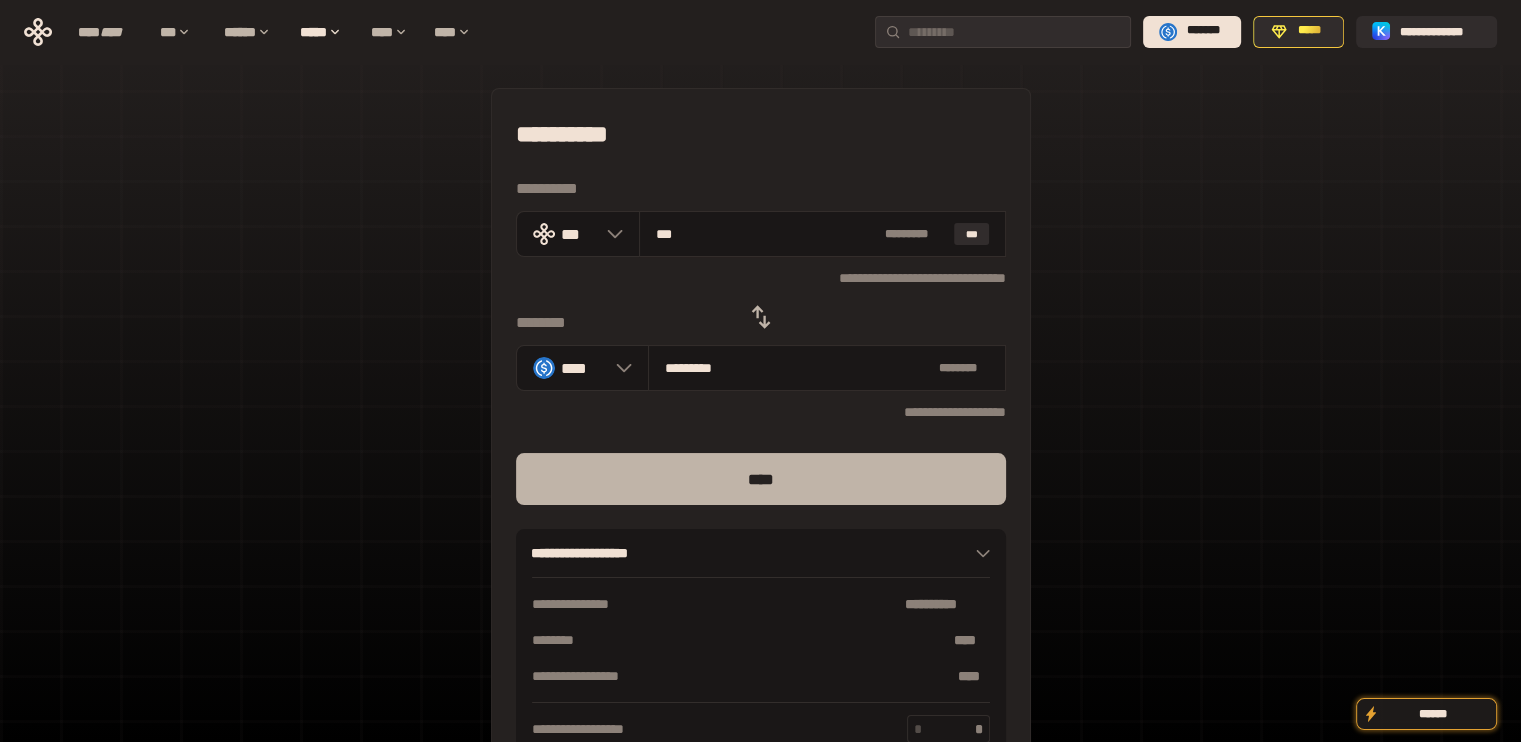 type on "***" 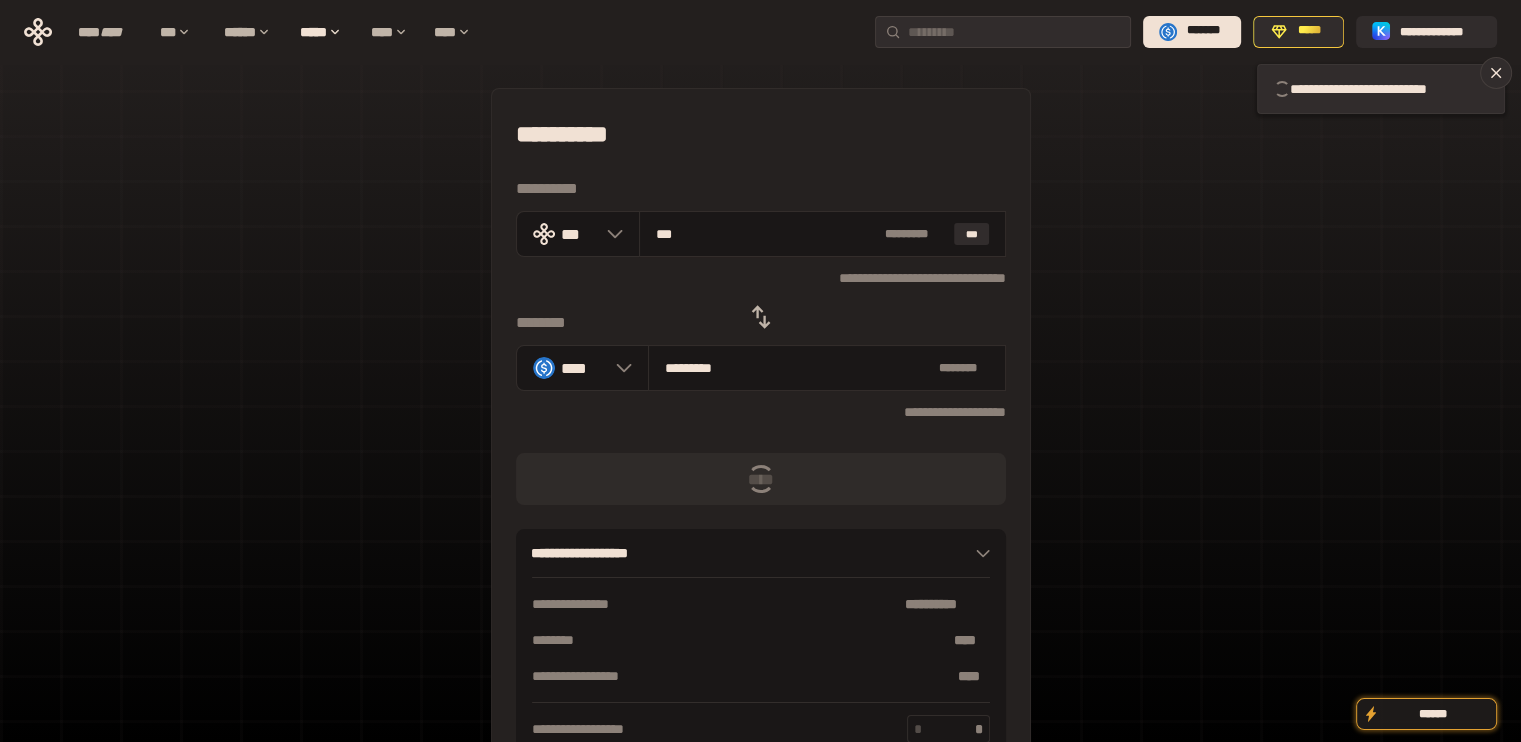 type 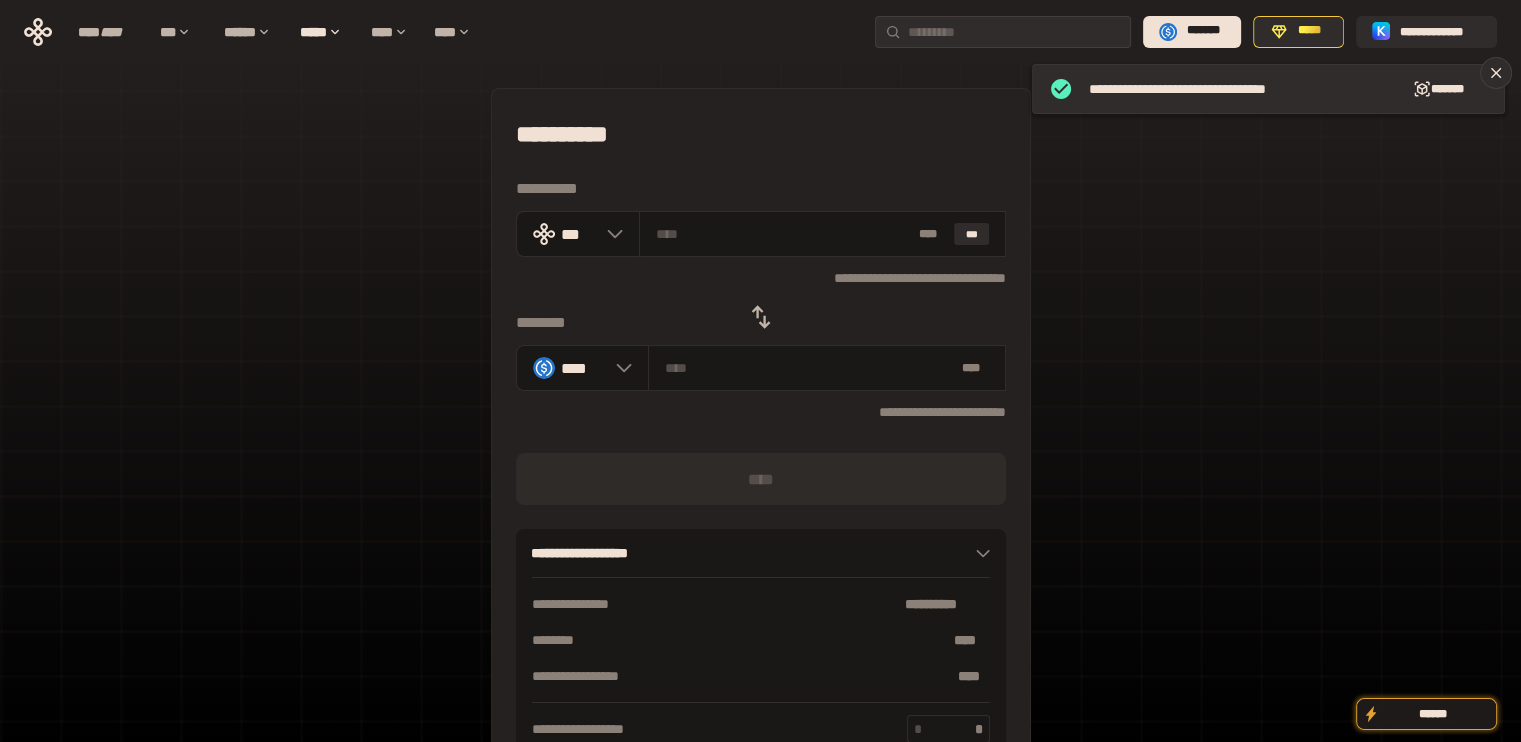 click 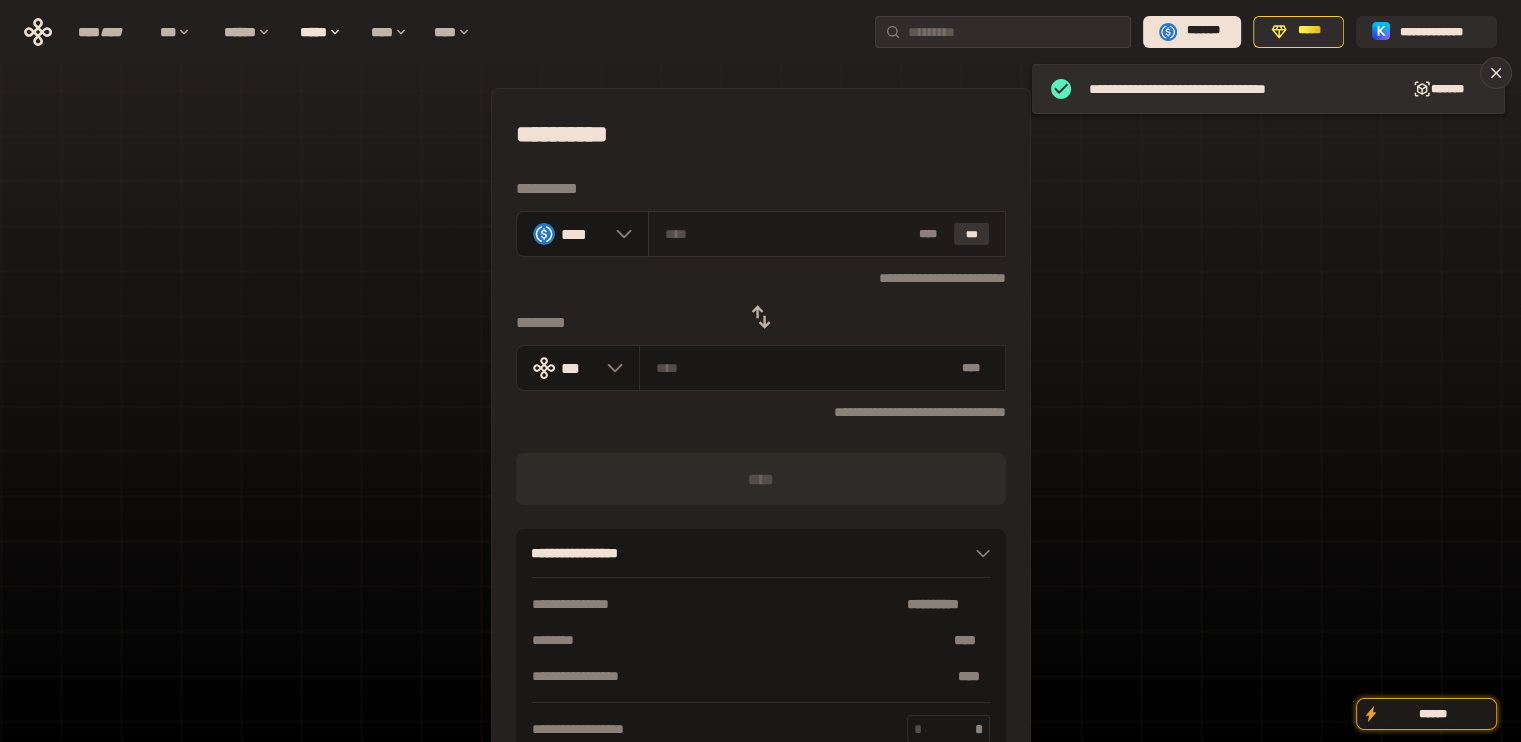 click on "***" at bounding box center [972, 234] 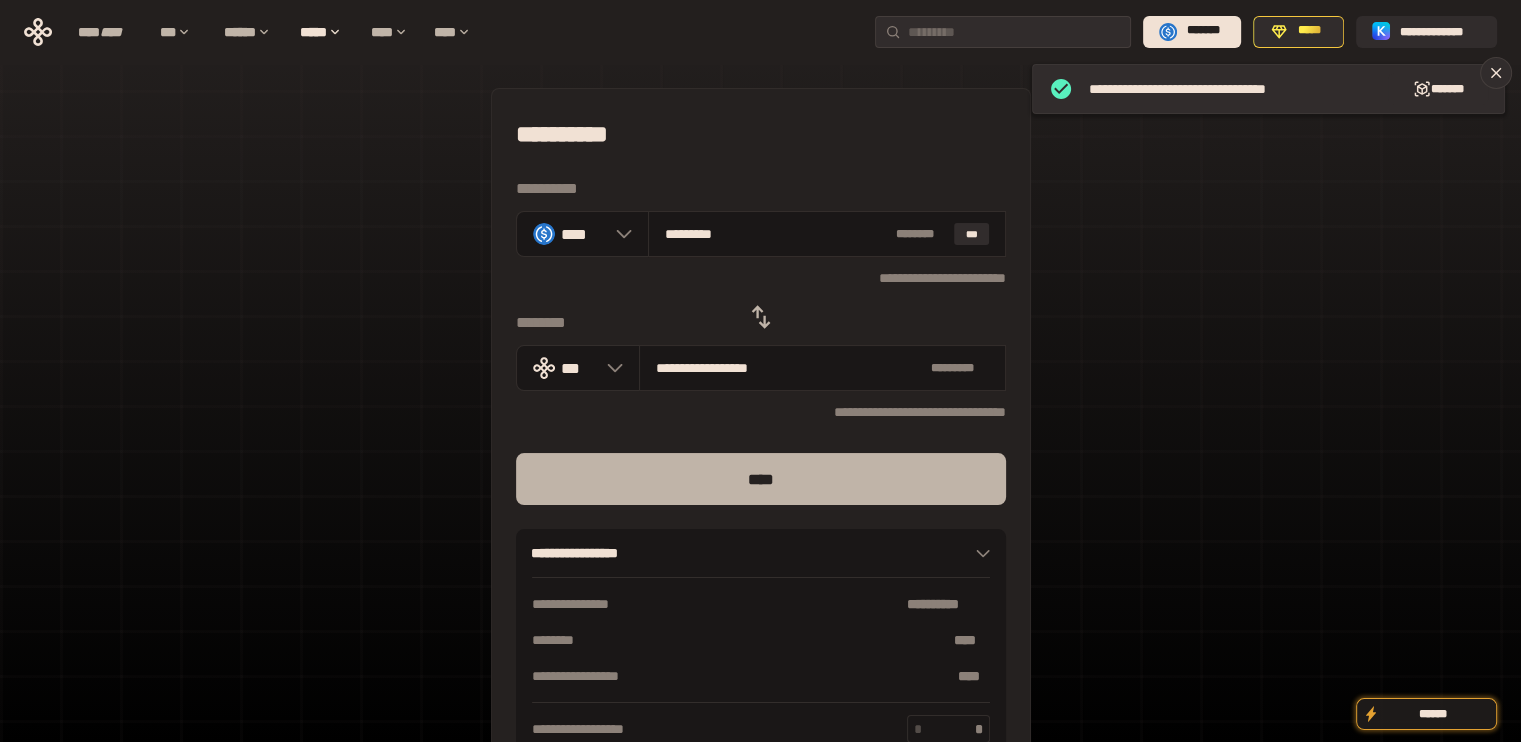 click on "****" at bounding box center (761, 479) 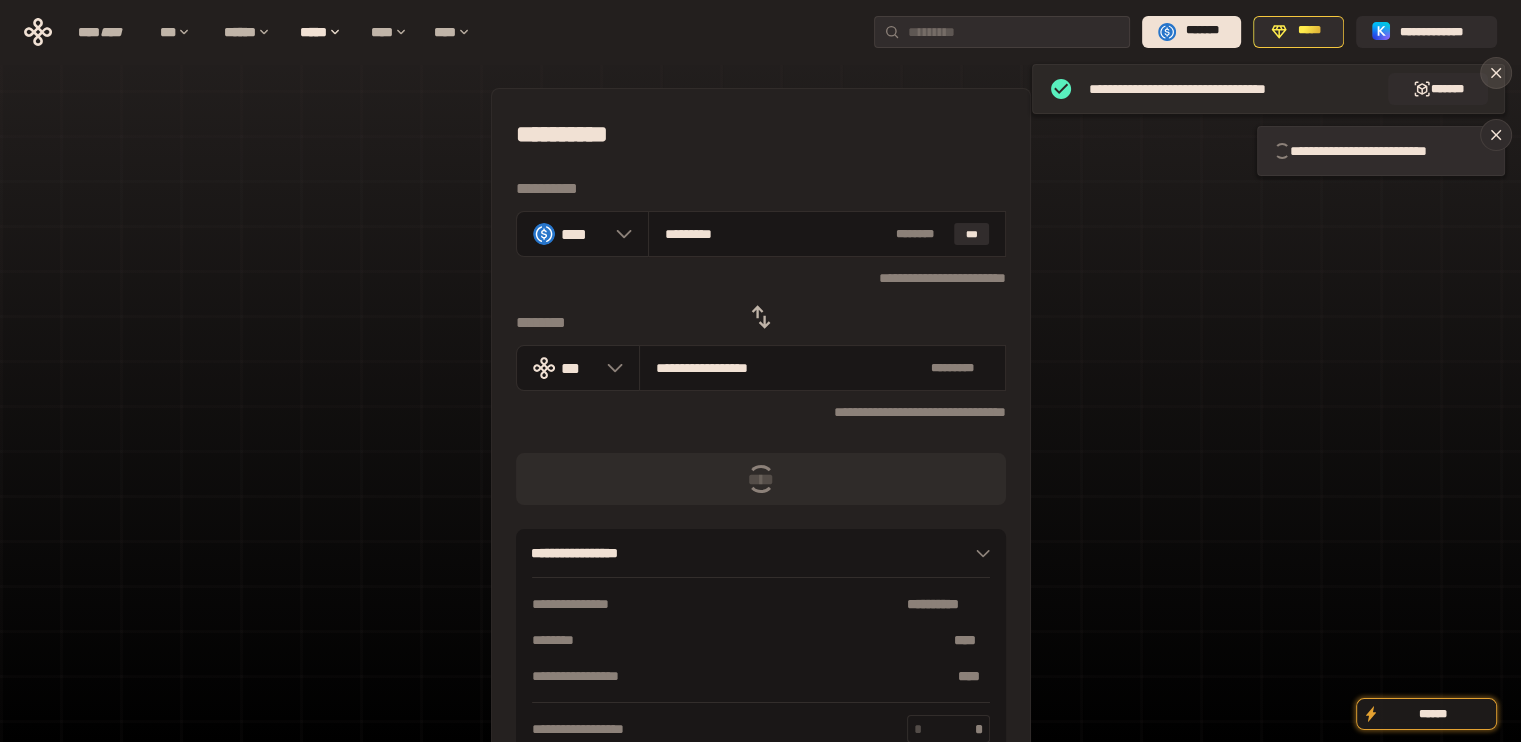 click 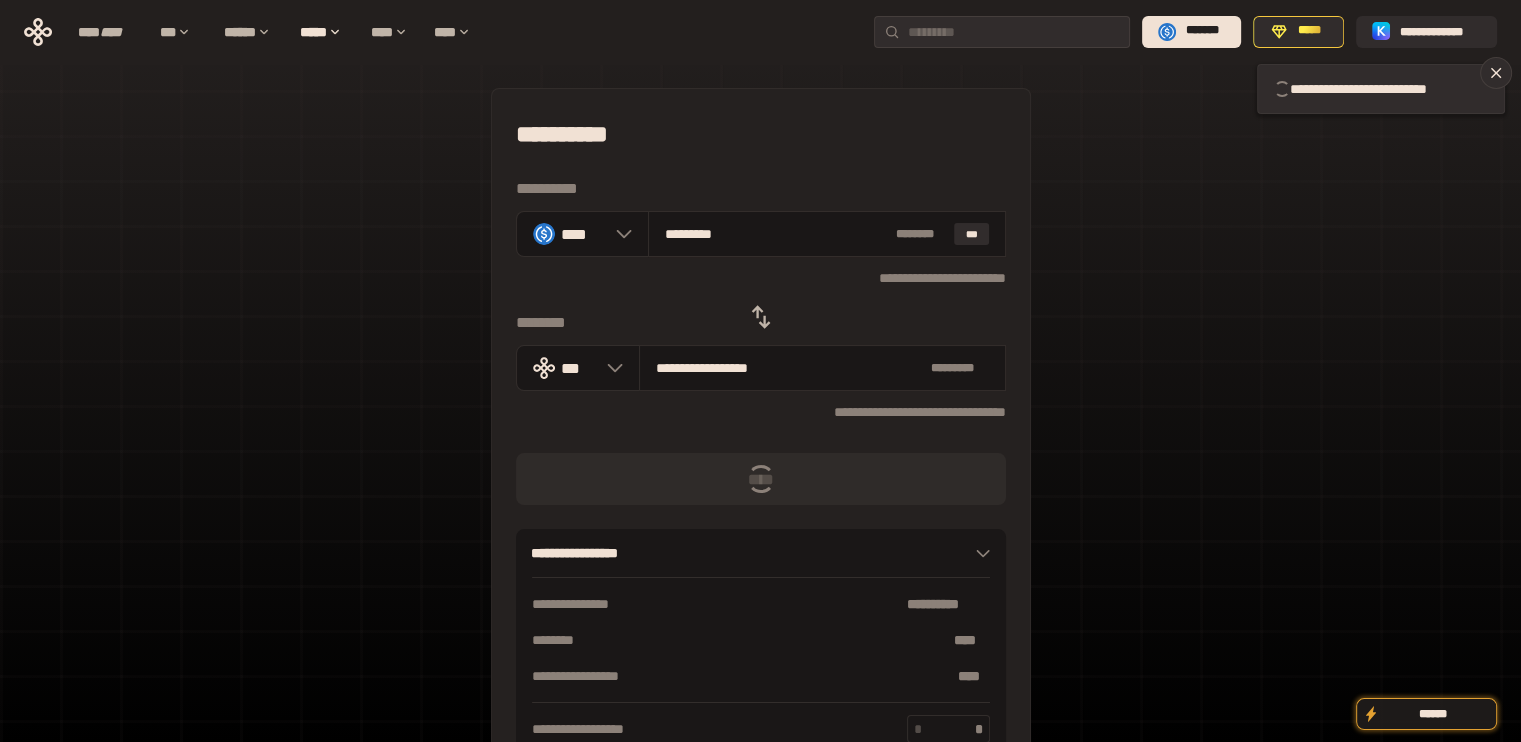 type 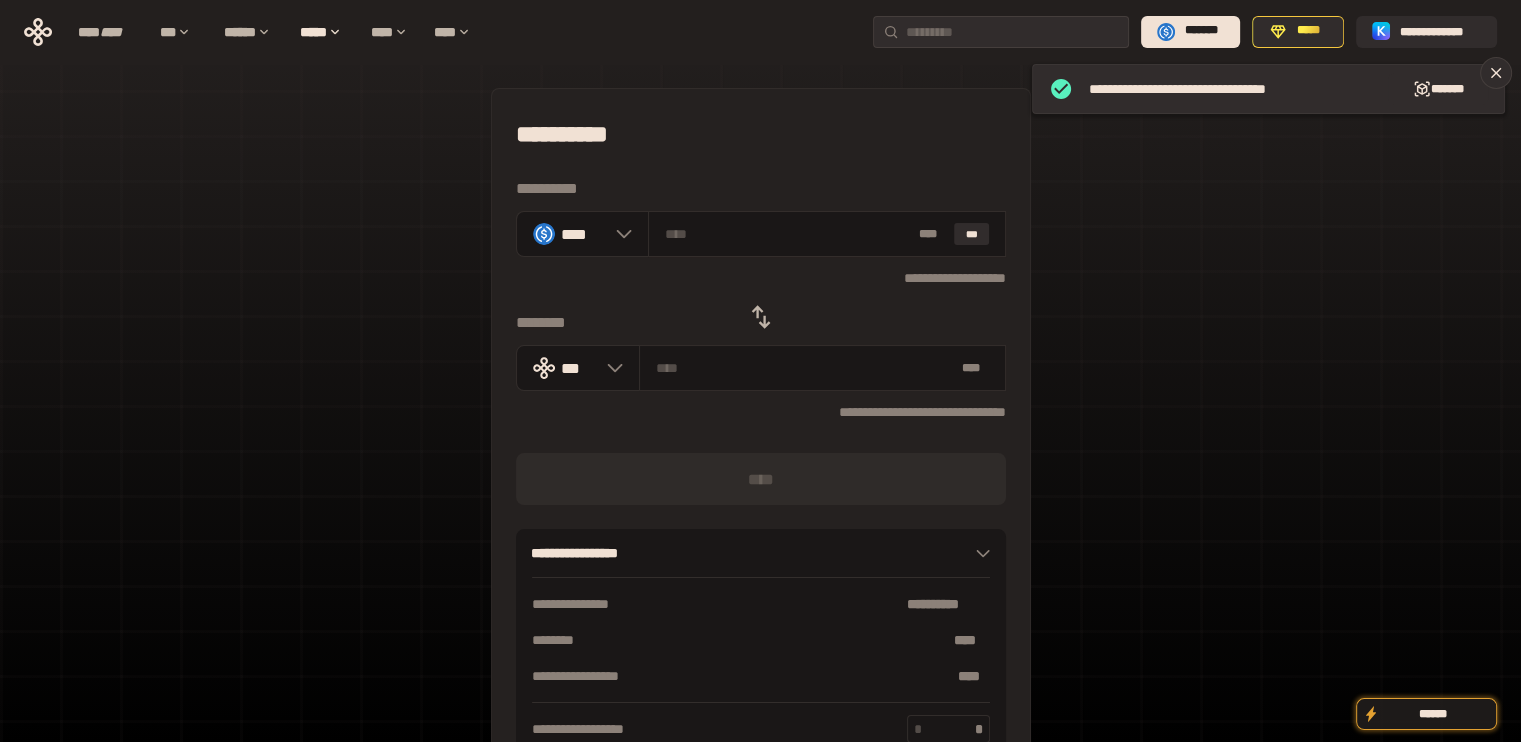 click on "**********" at bounding box center (760, 444) 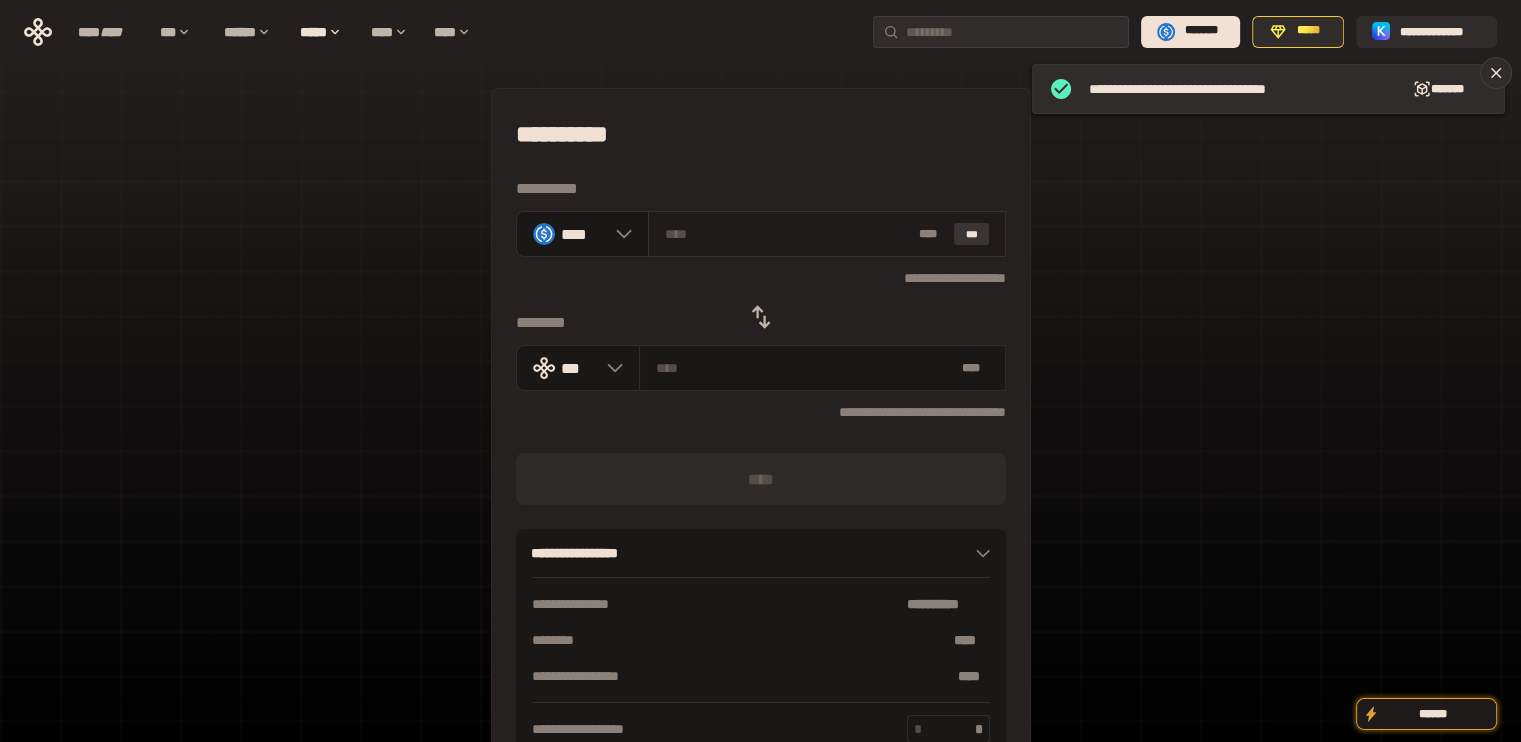 click on "***" at bounding box center [972, 234] 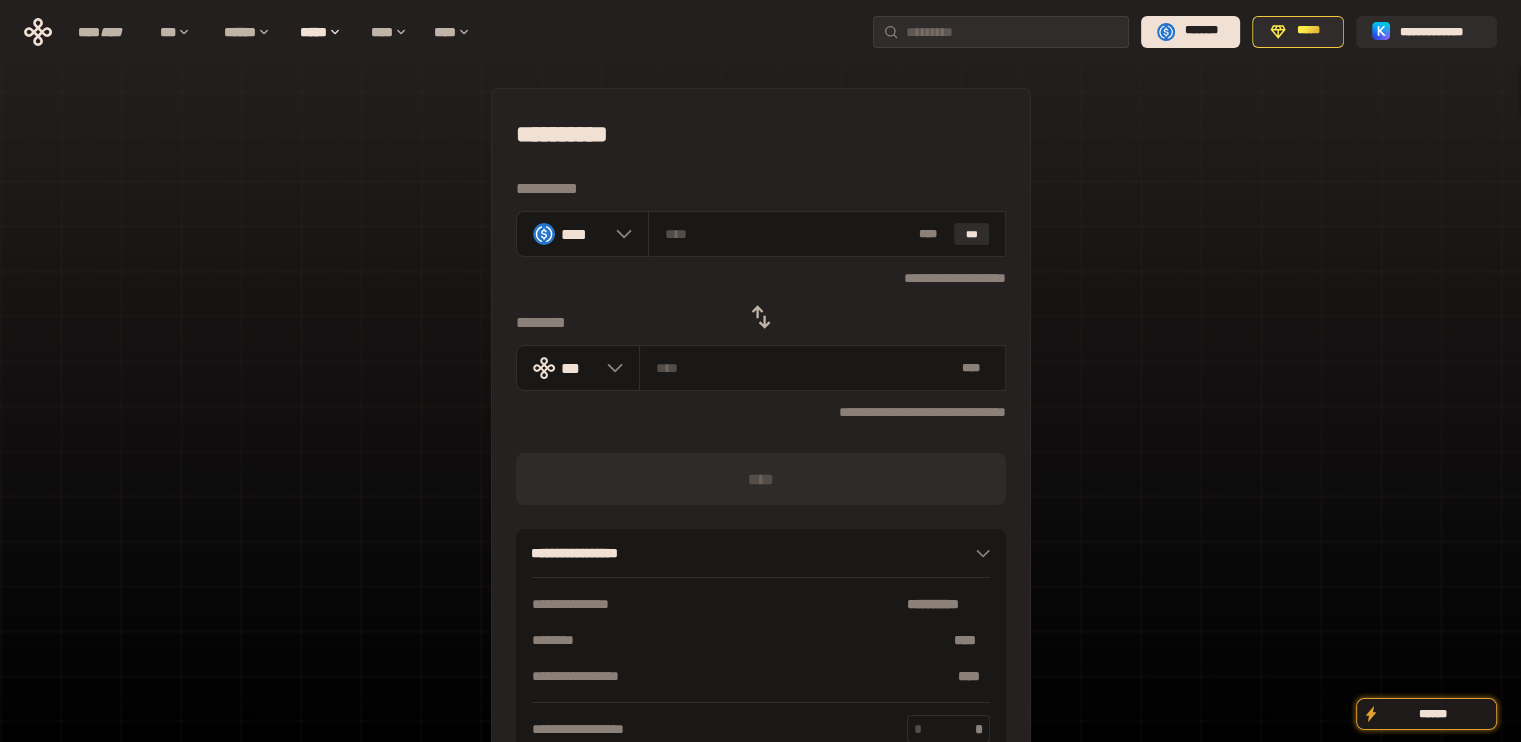 click on "**********" at bounding box center [761, 277] 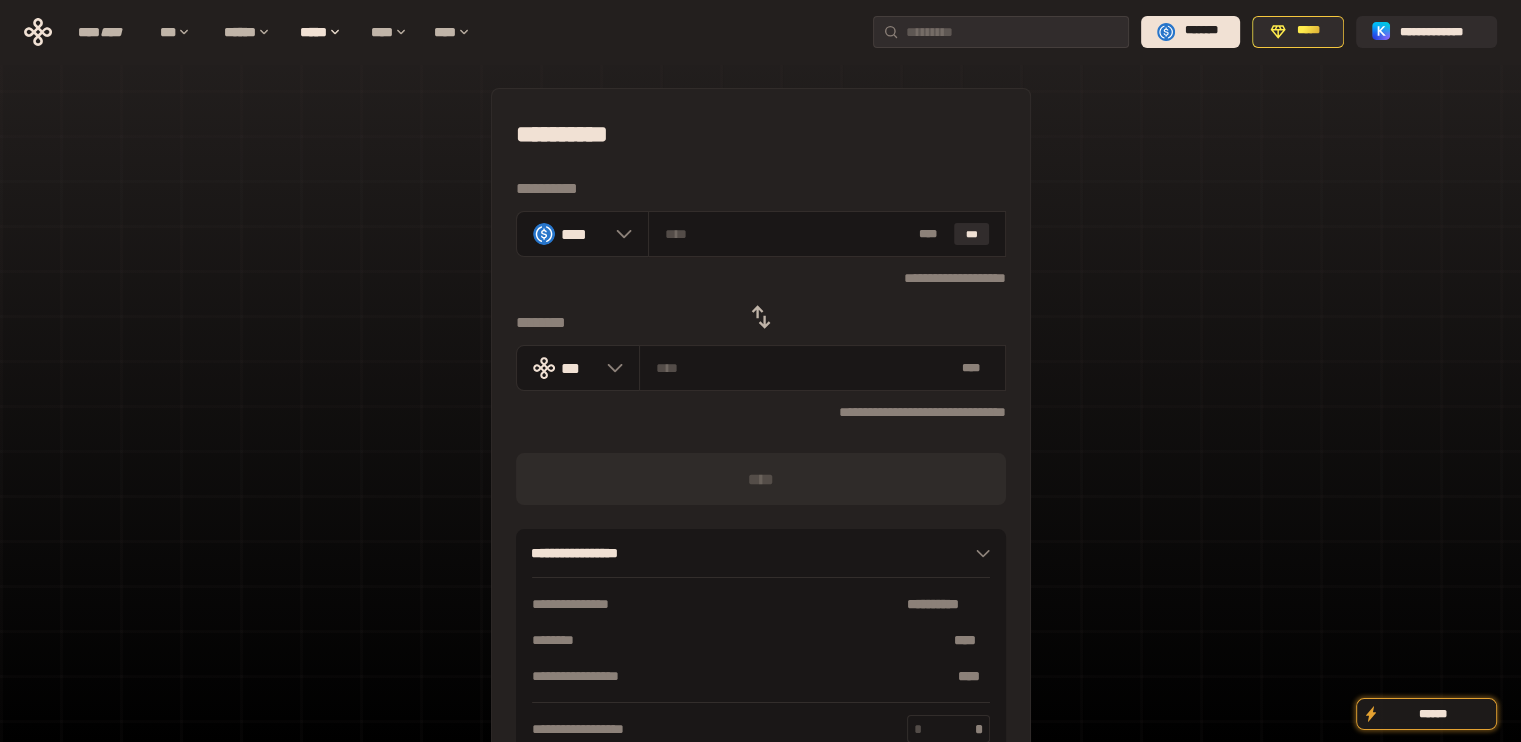 click 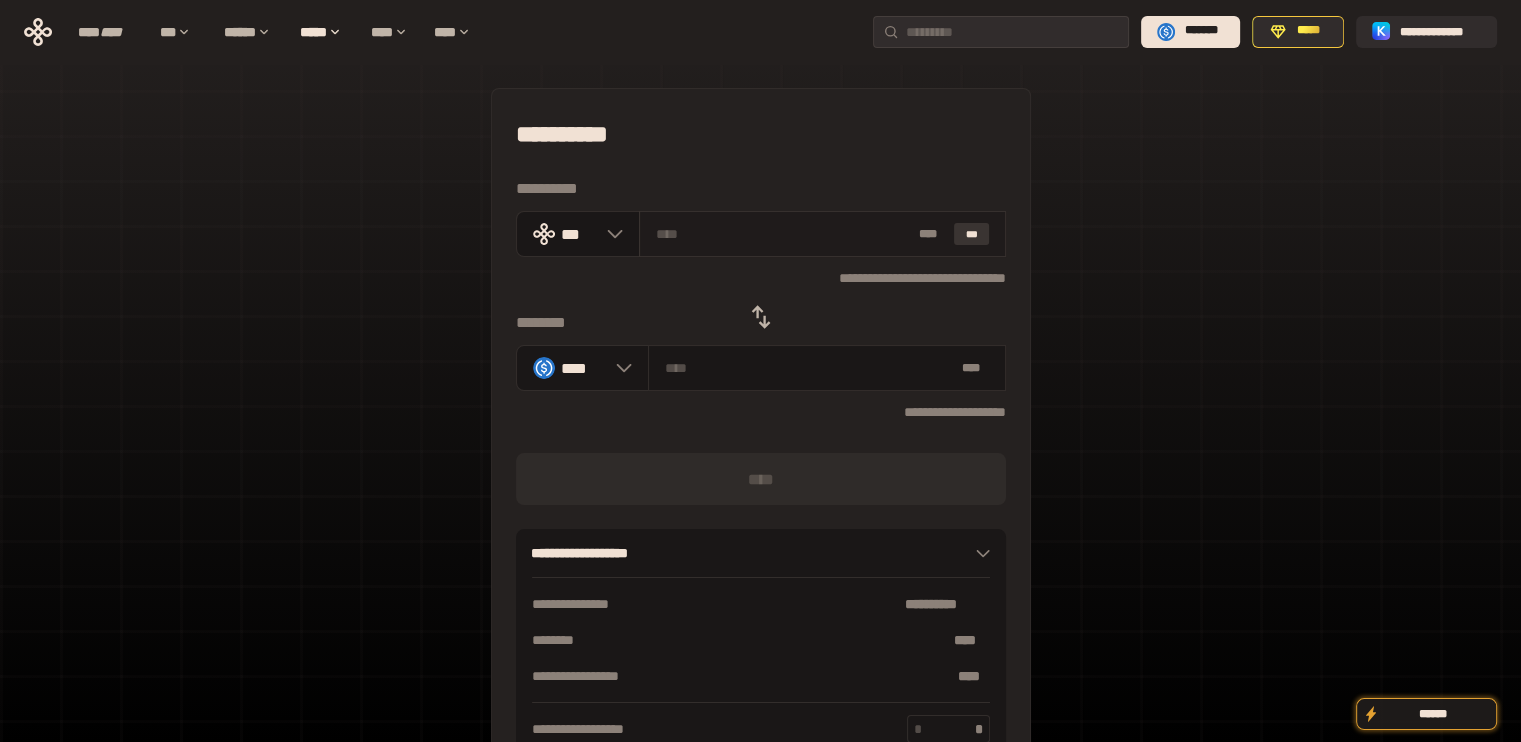 click on "***" at bounding box center [972, 234] 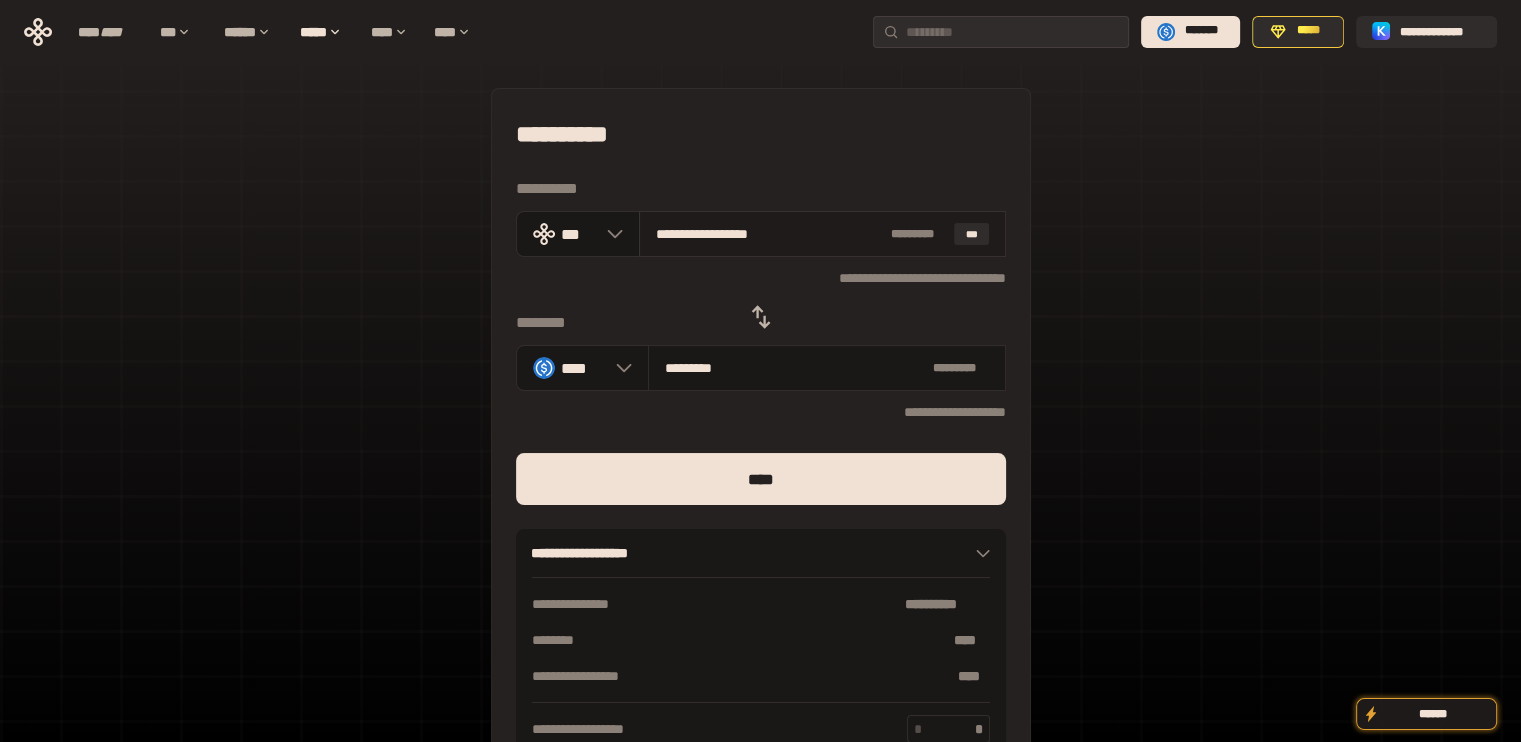 drag, startPoint x: 676, startPoint y: 230, endPoint x: 948, endPoint y: 218, distance: 272.2646 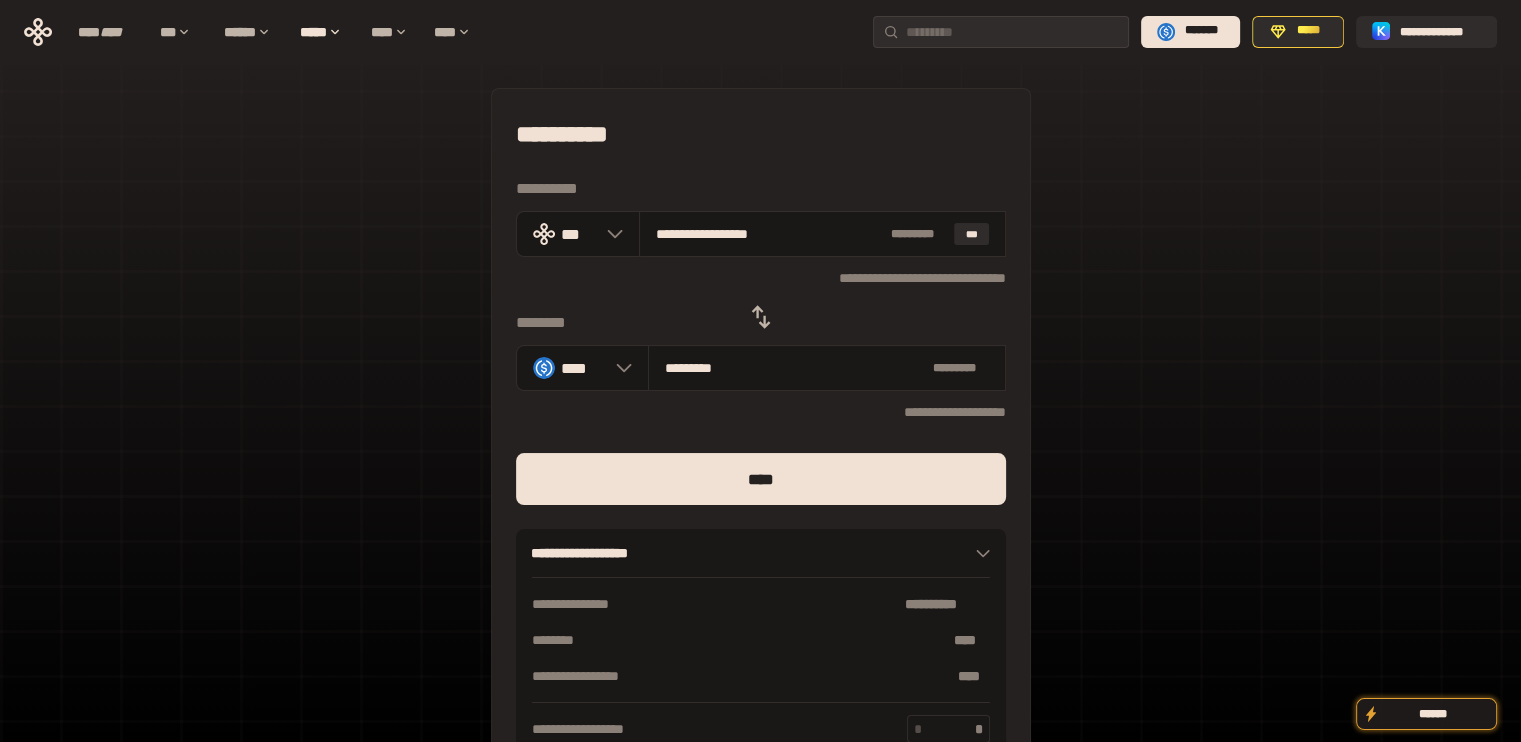 type on "***" 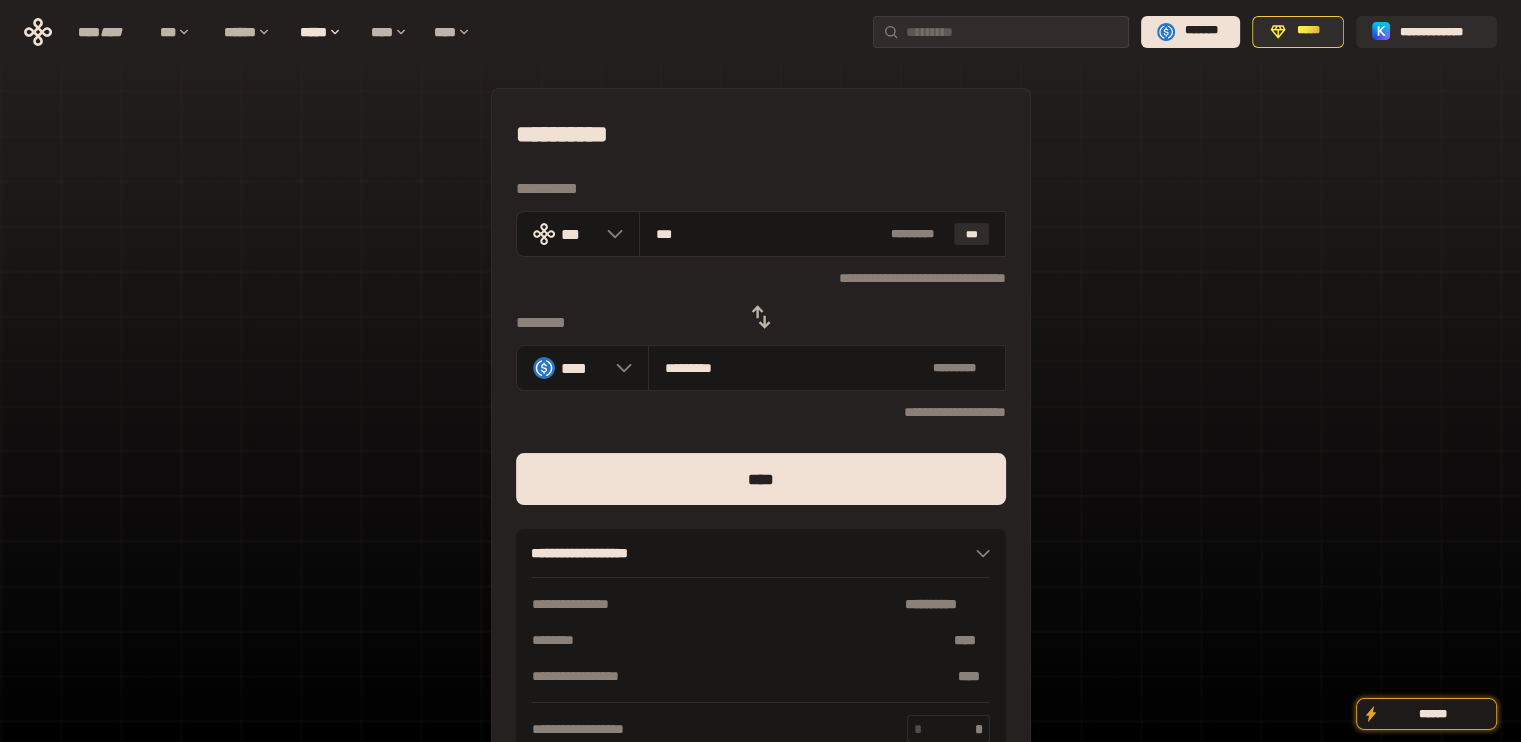 type on "*********" 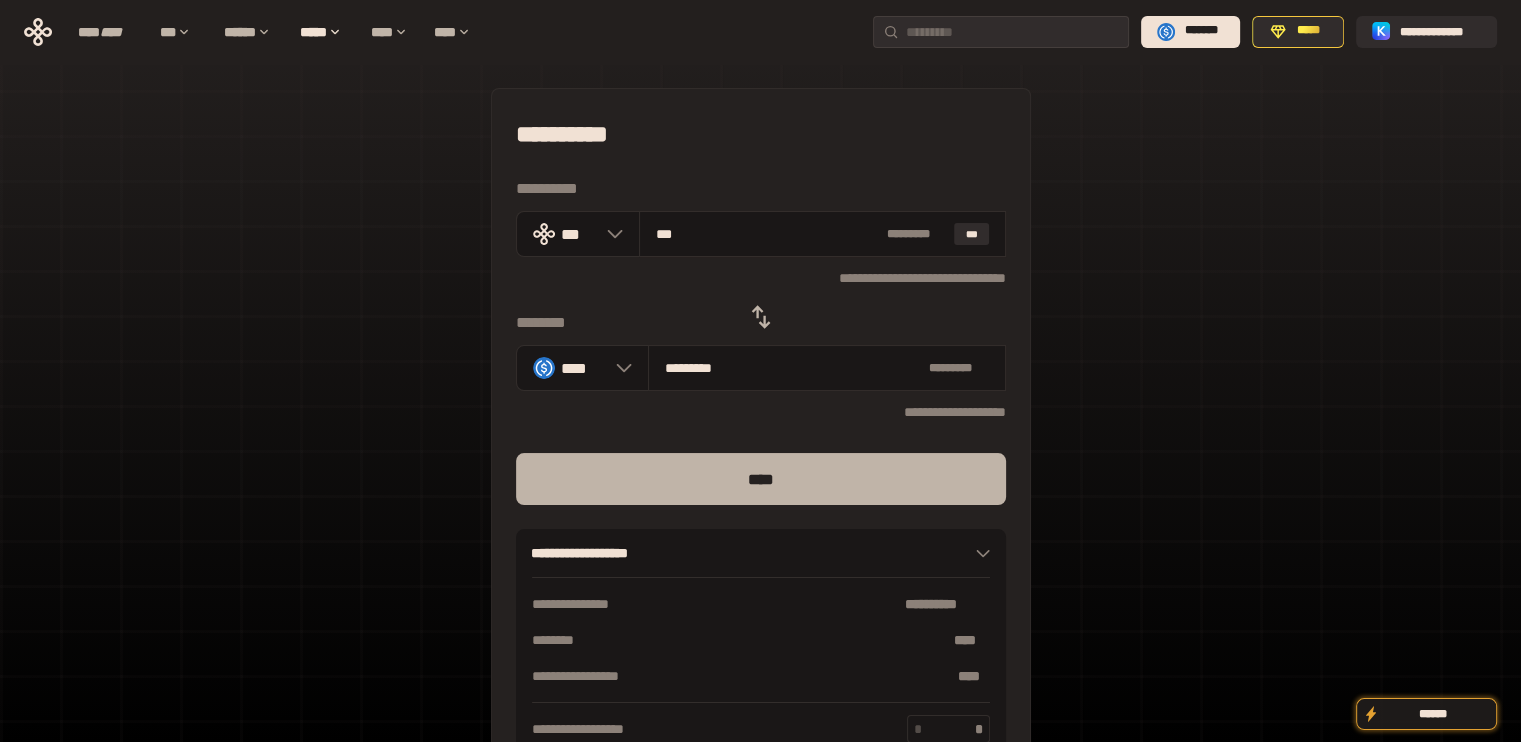 type on "***" 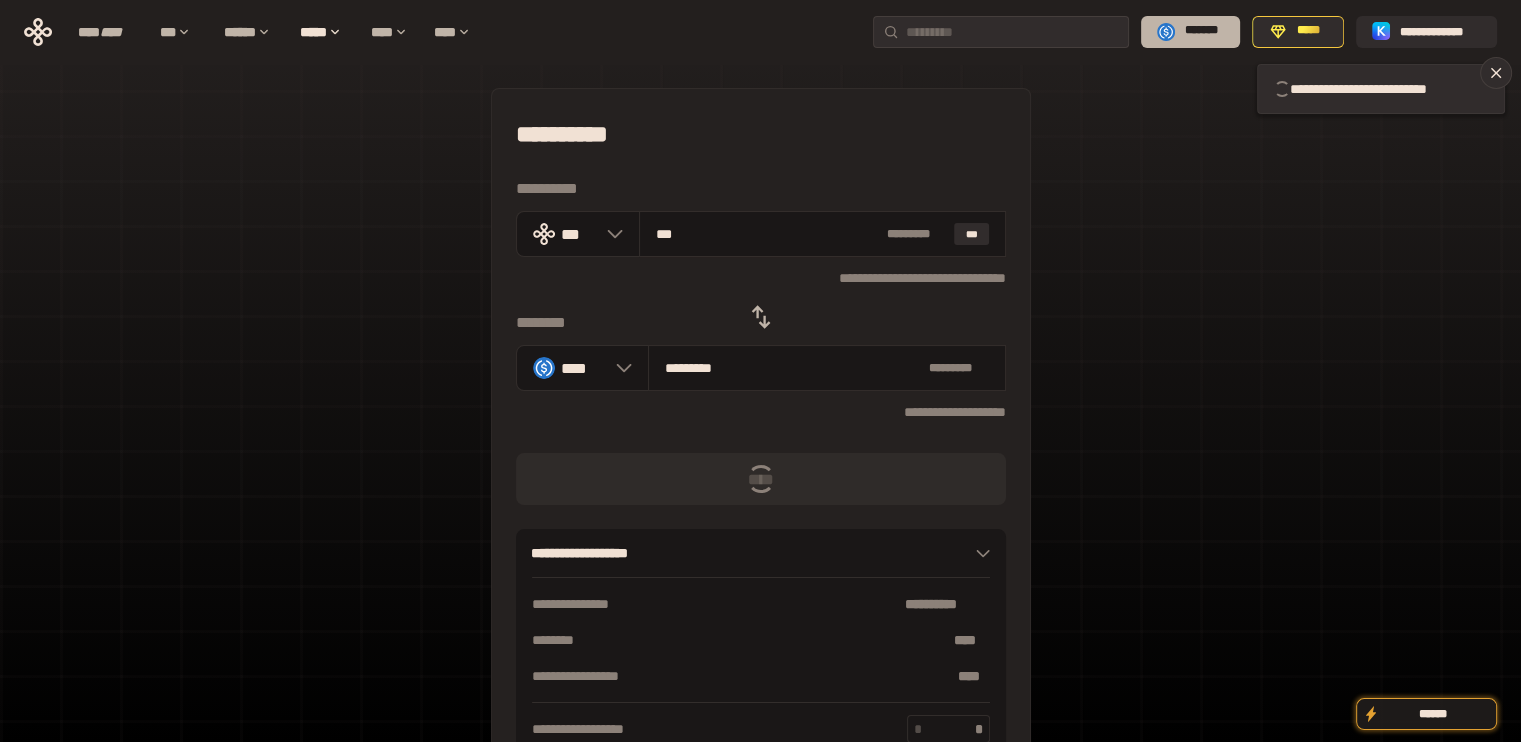 type 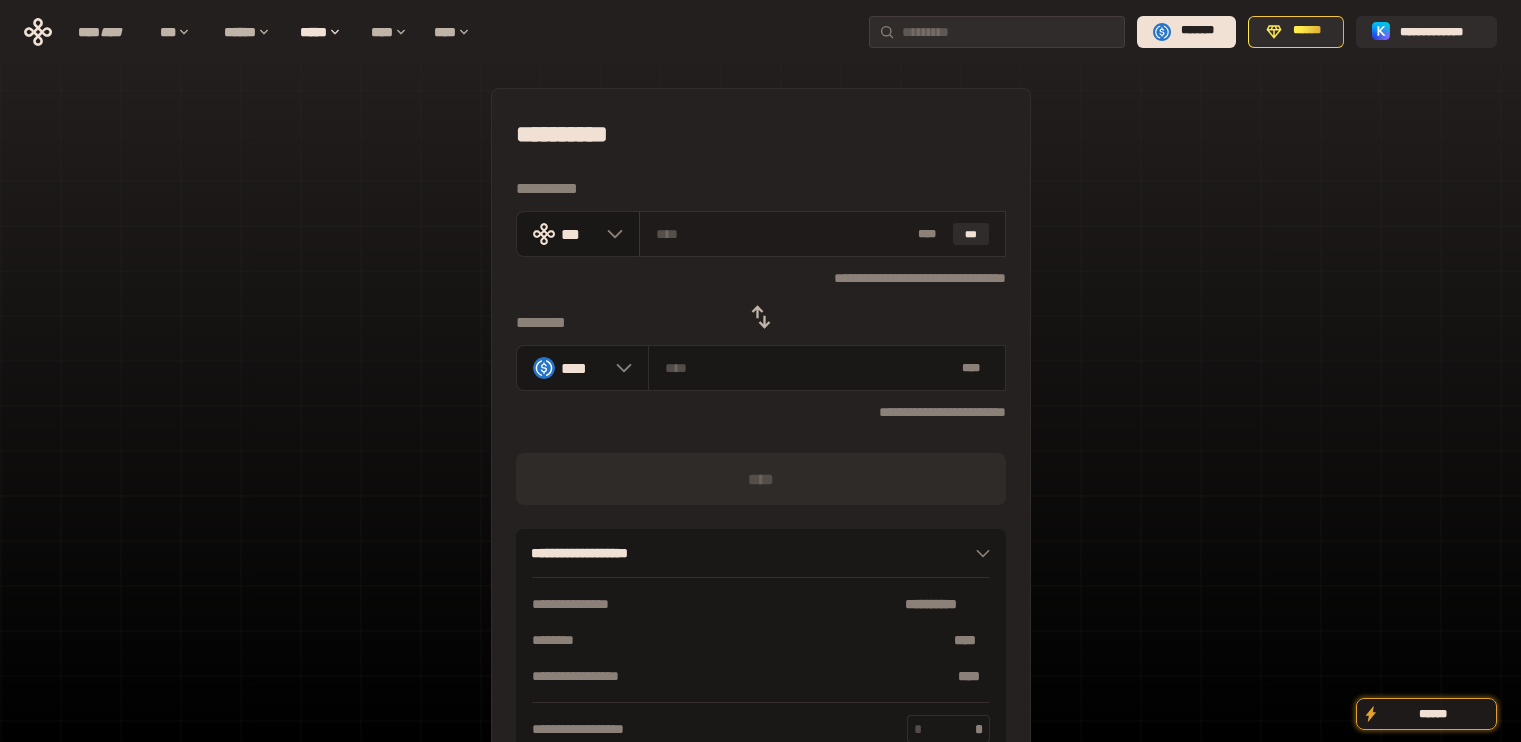 scroll, scrollTop: 0, scrollLeft: 0, axis: both 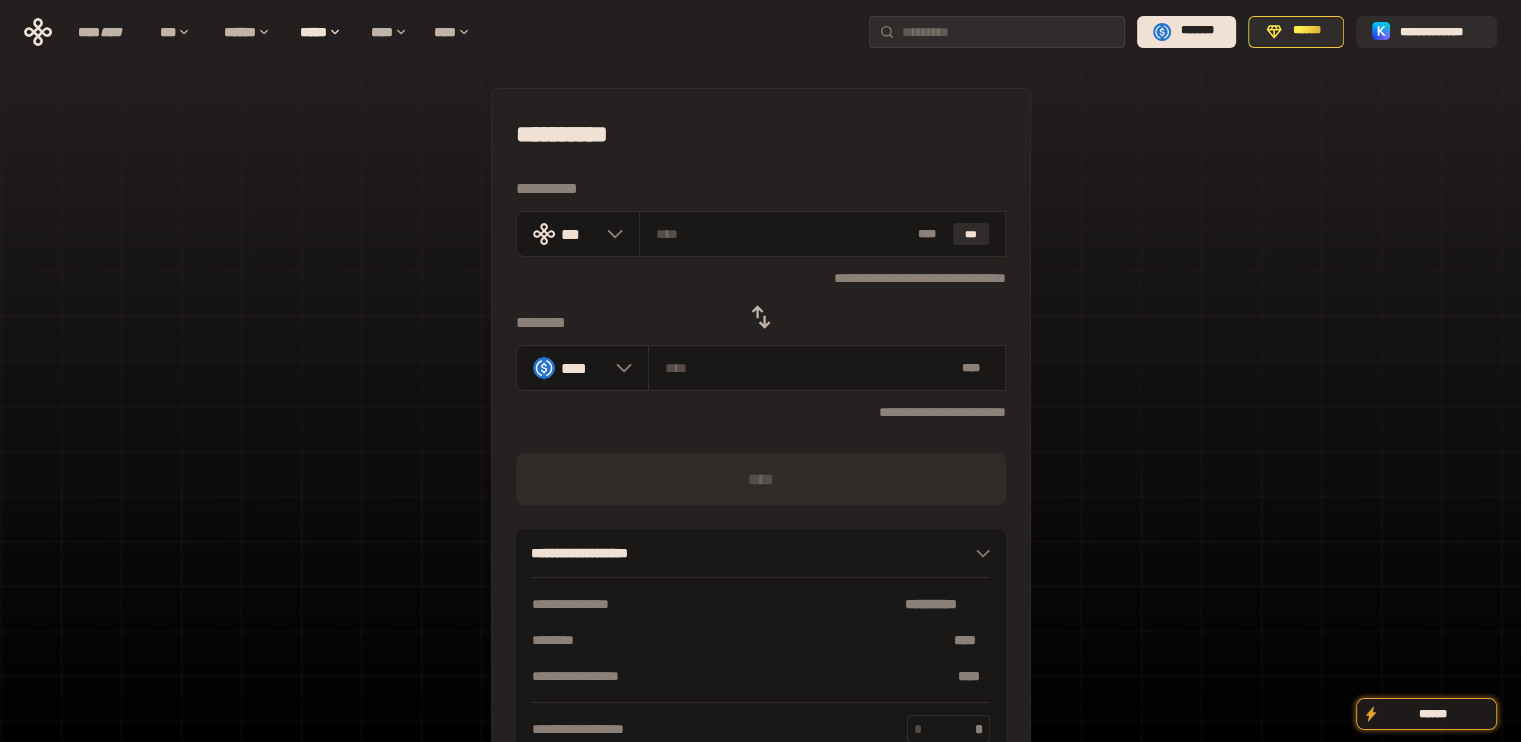 click 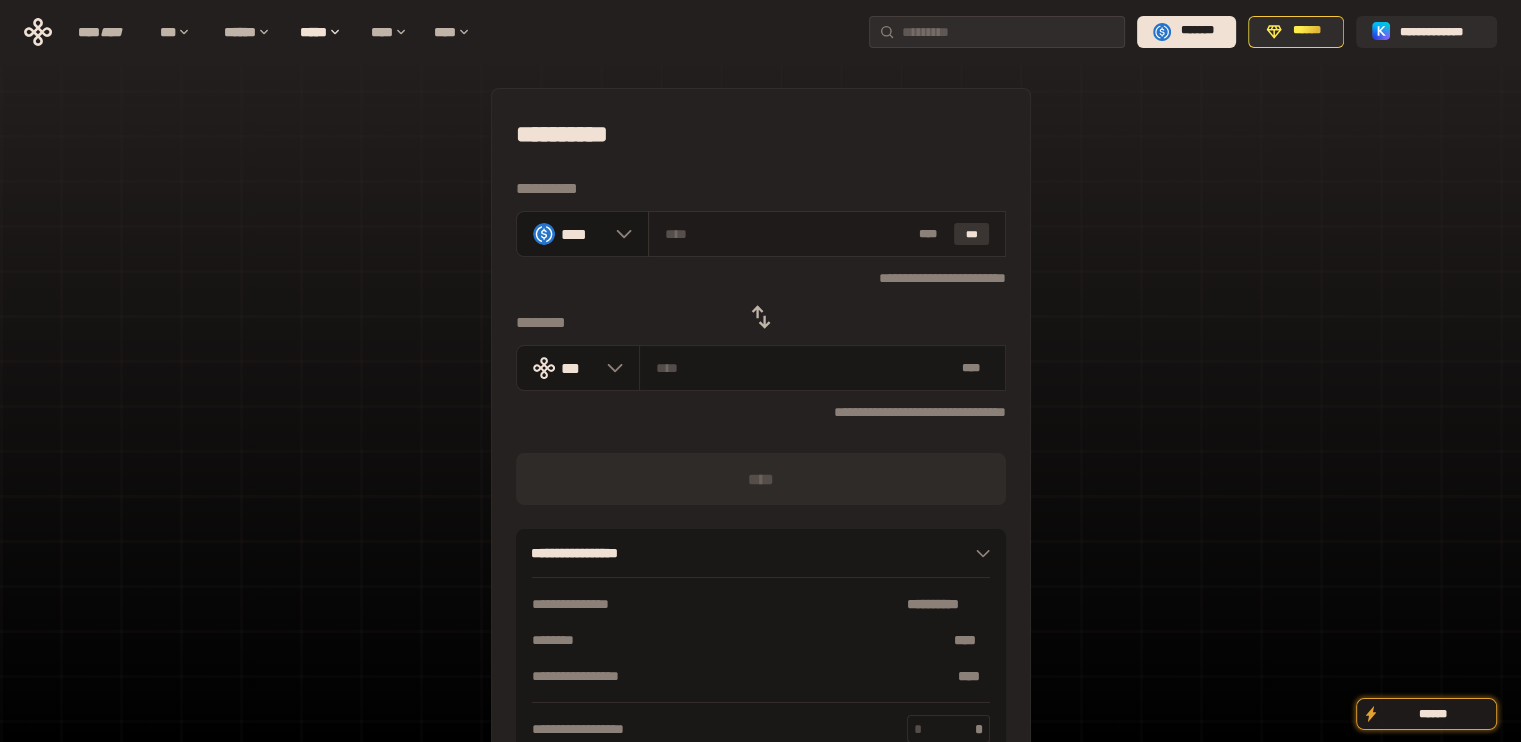 click on "***" at bounding box center [972, 234] 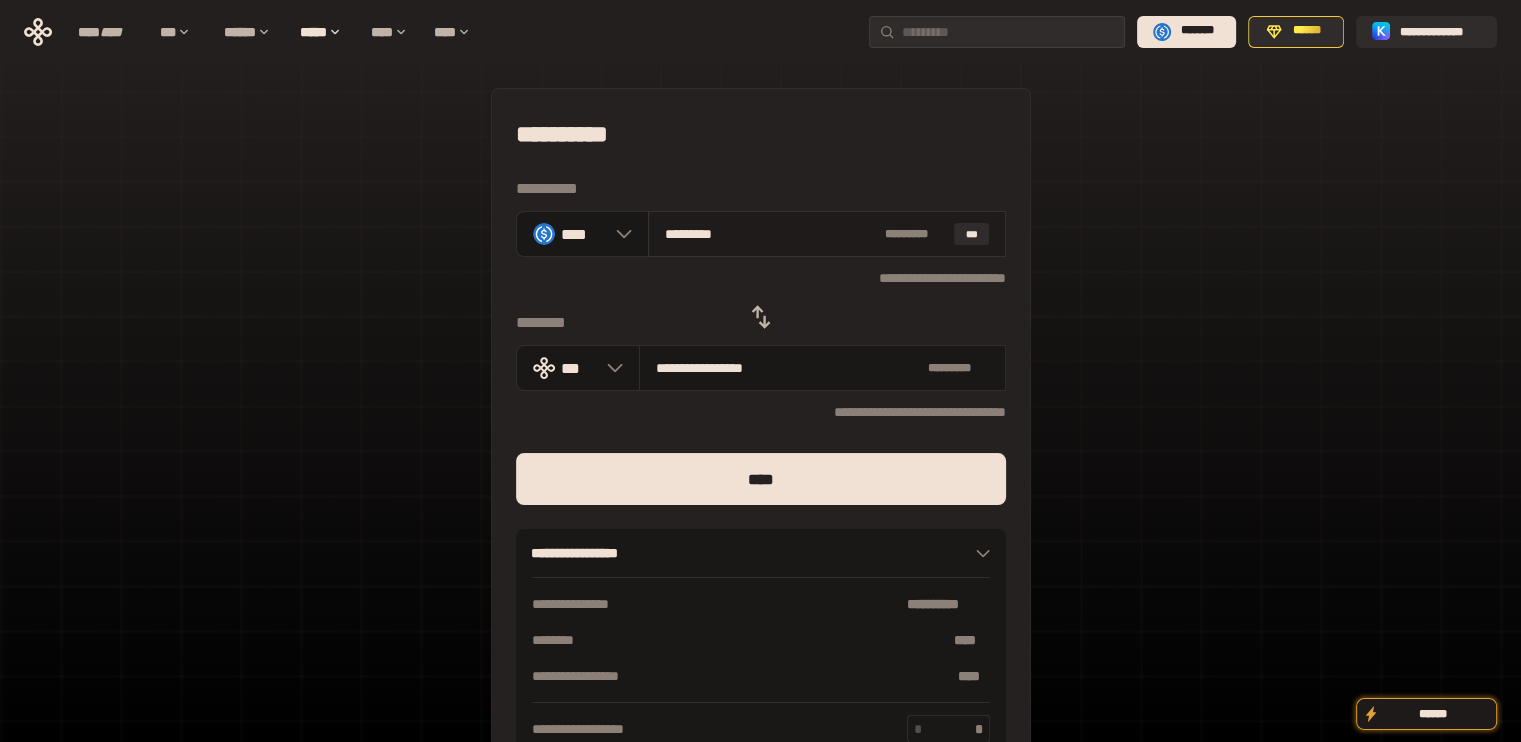 click on "*********" at bounding box center (771, 234) 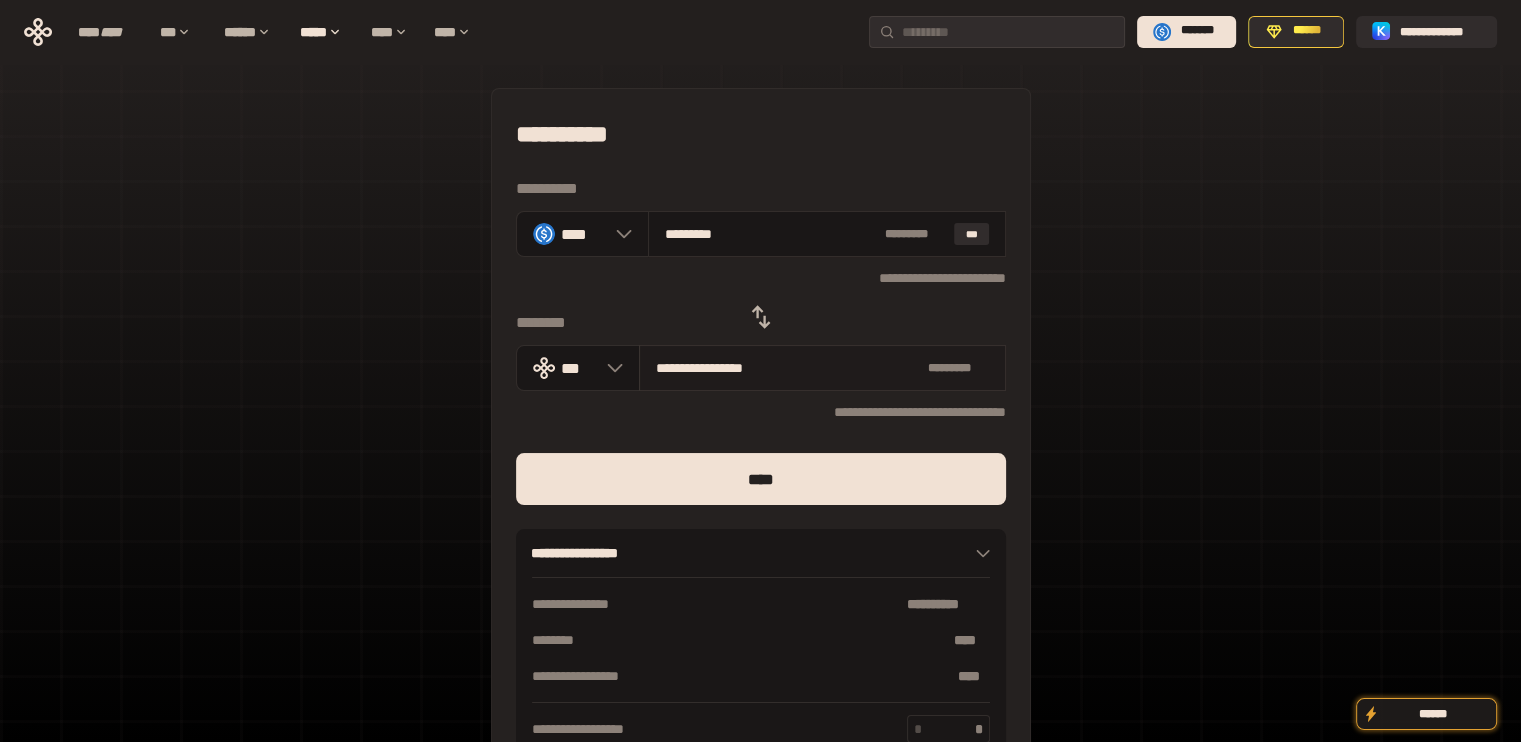 click on "**********" at bounding box center (822, 368) 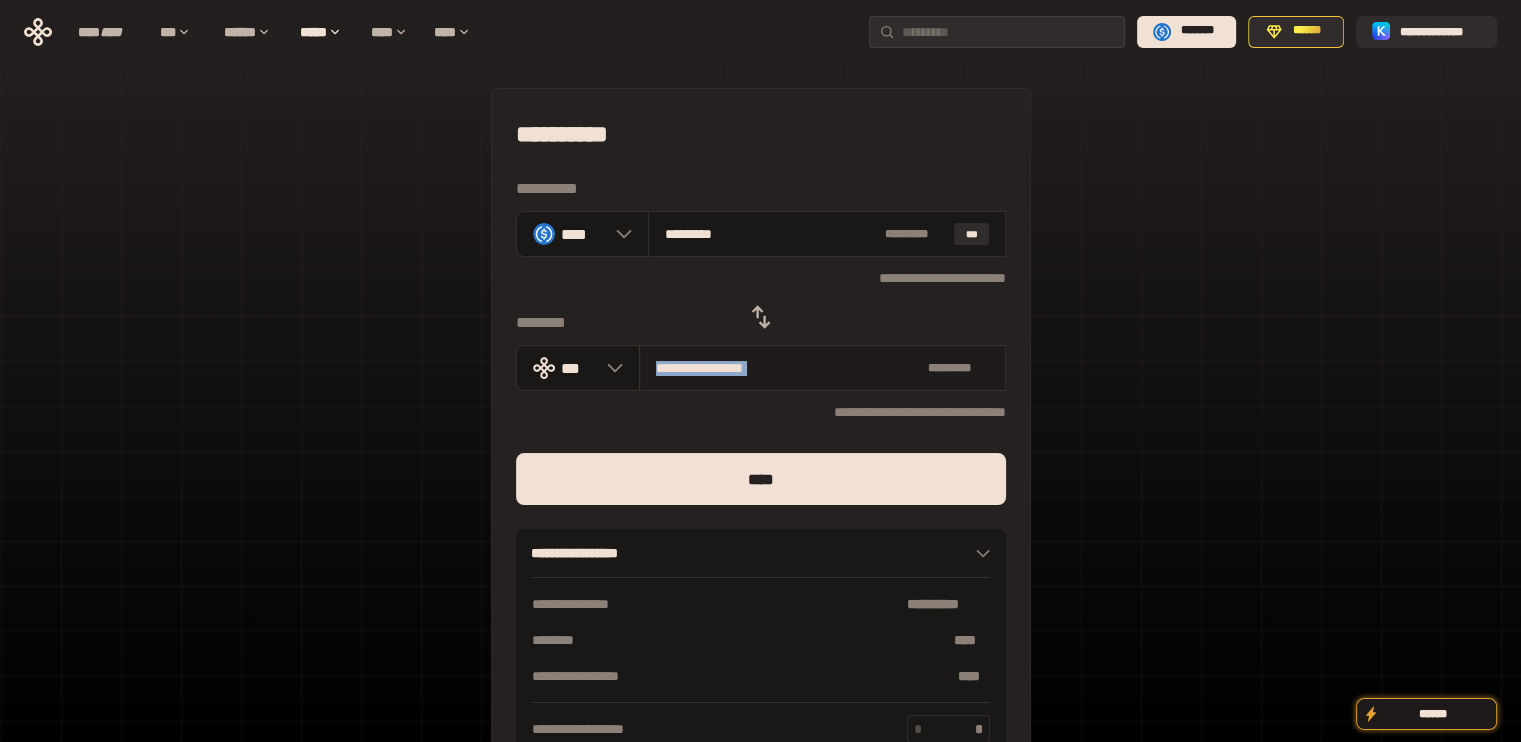click on "**********" at bounding box center (822, 368) 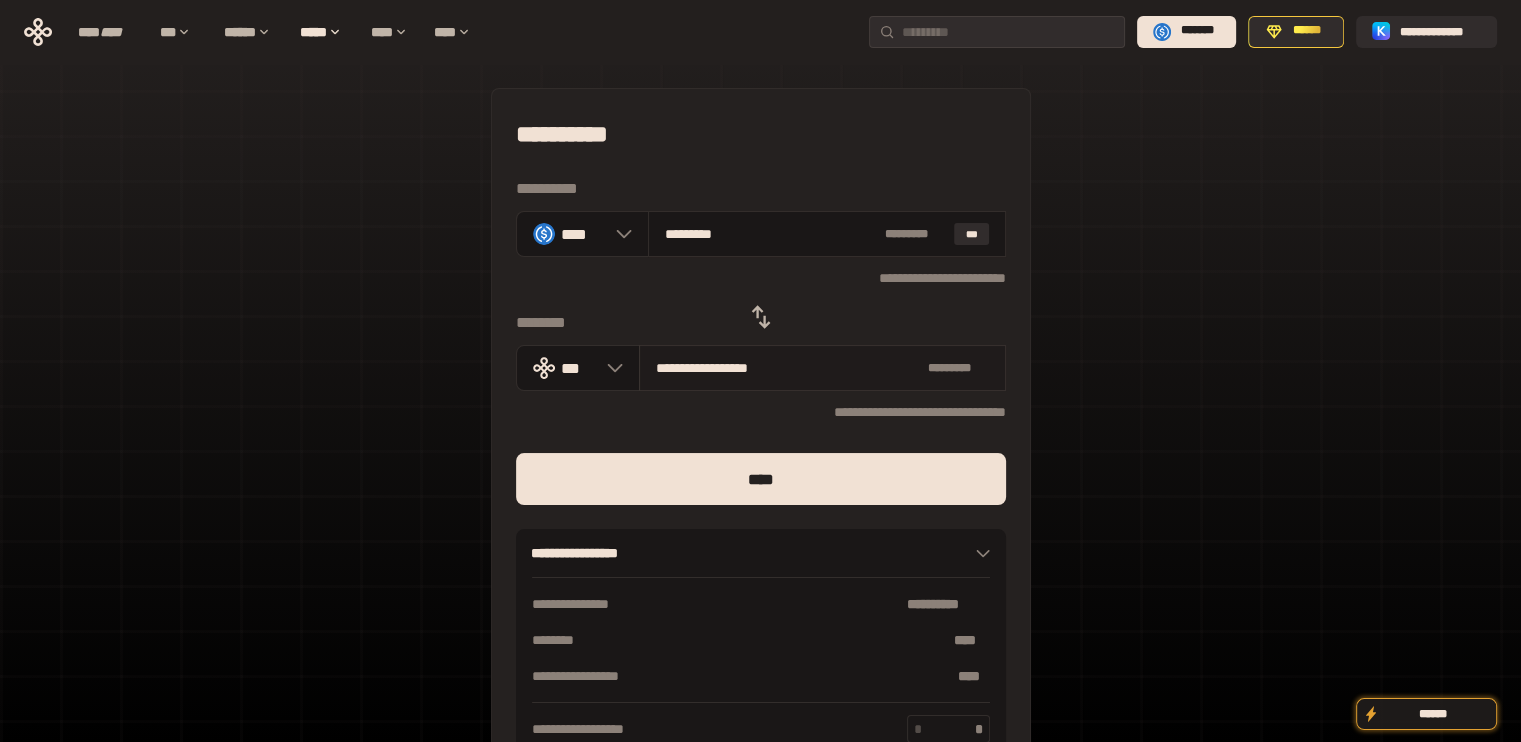 click on "**********" at bounding box center (788, 368) 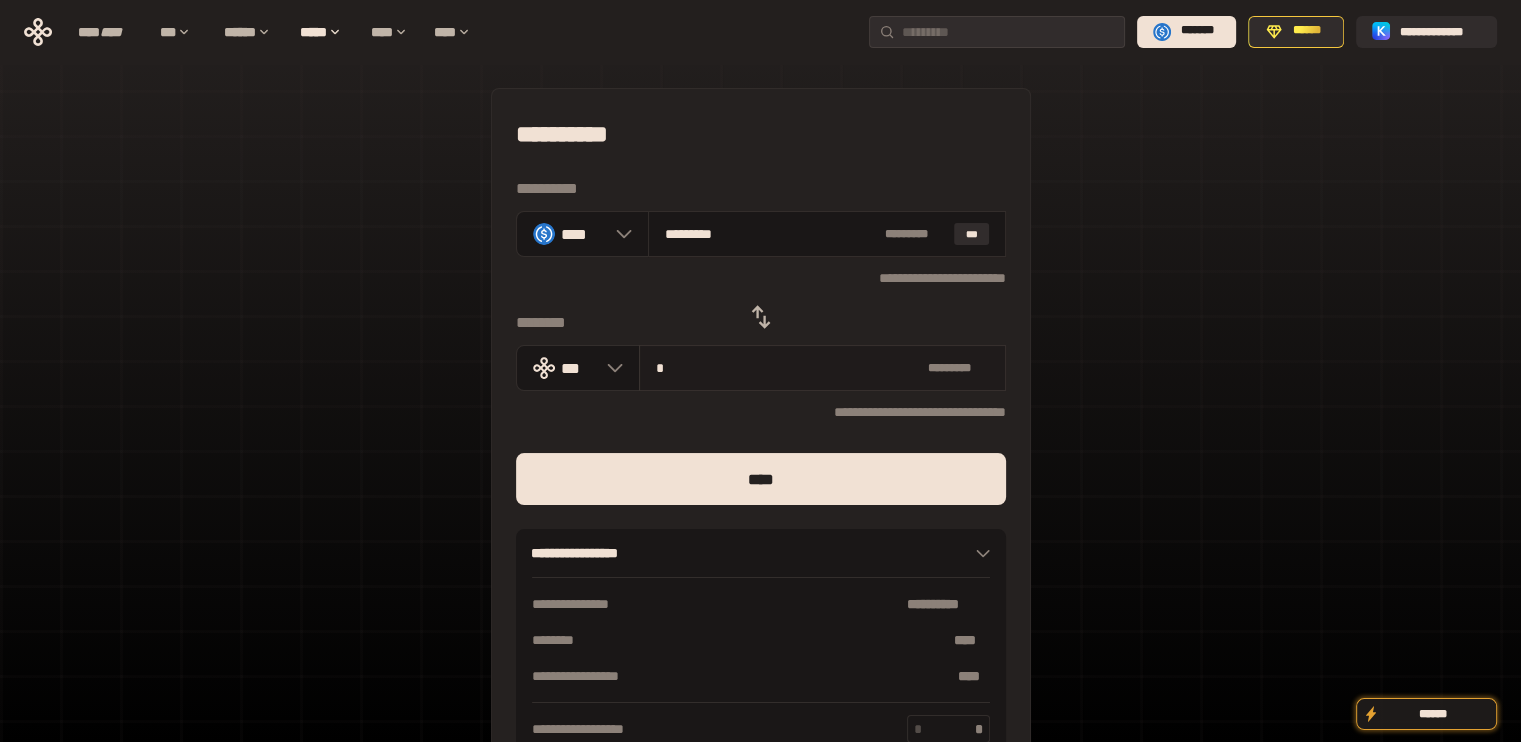type on "**********" 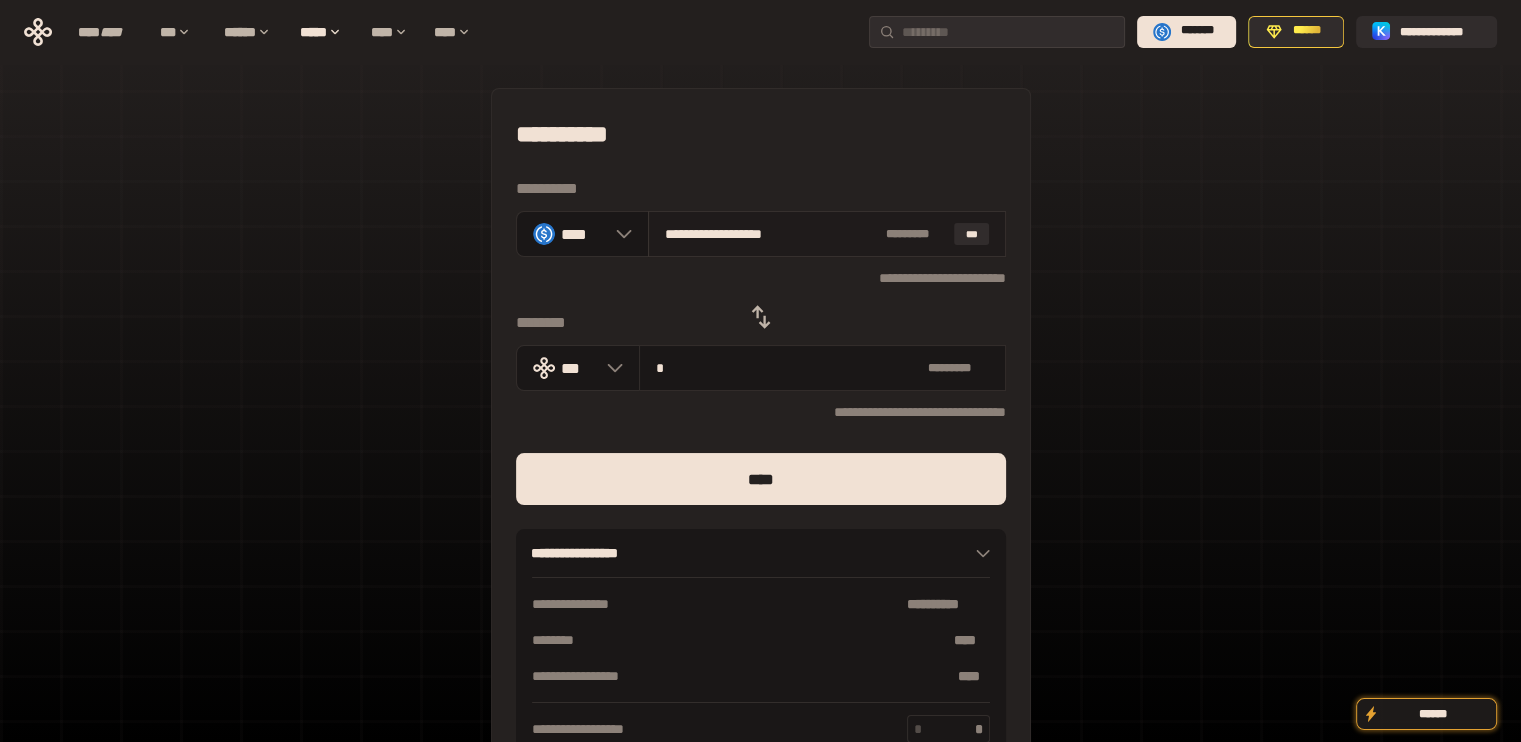 type on "*" 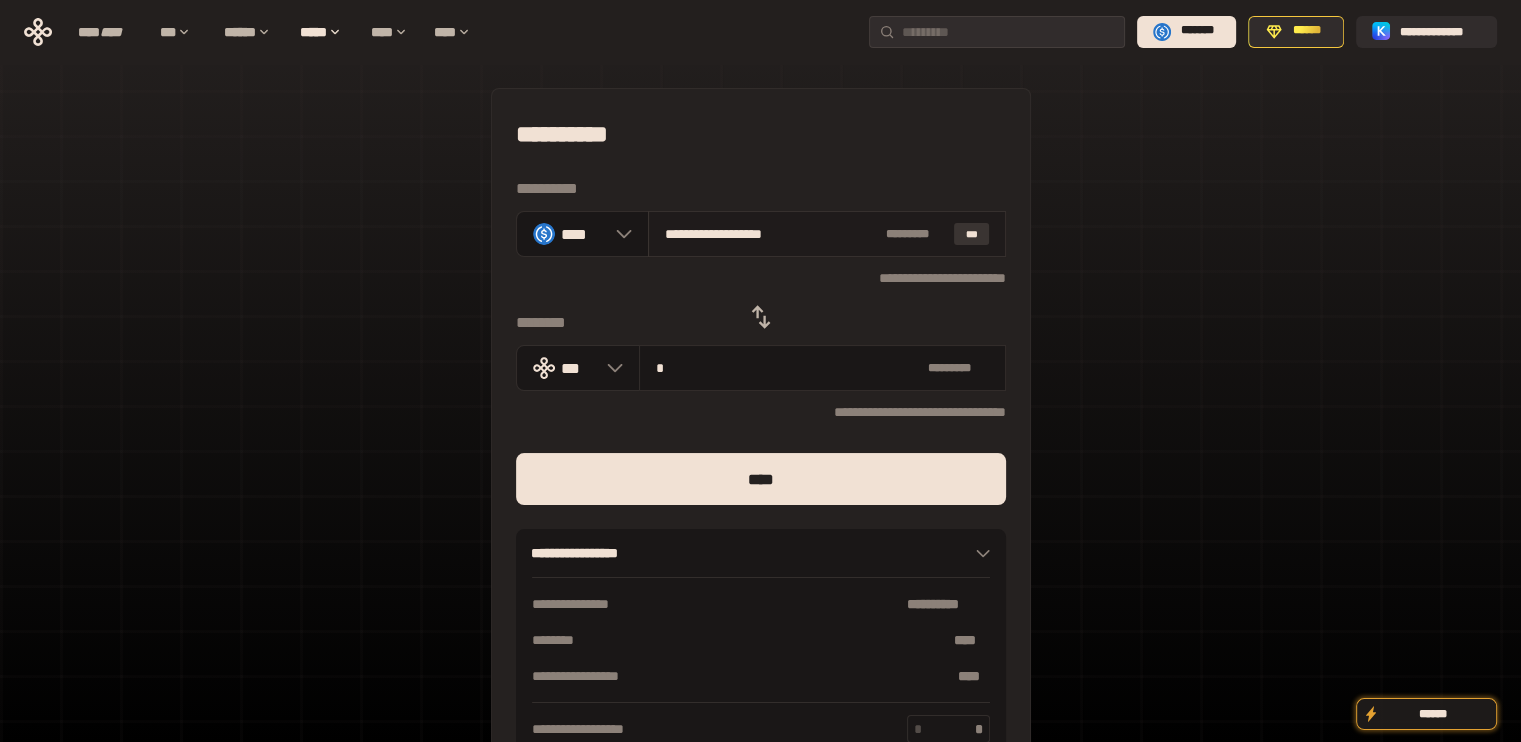 click on "***" at bounding box center (972, 234) 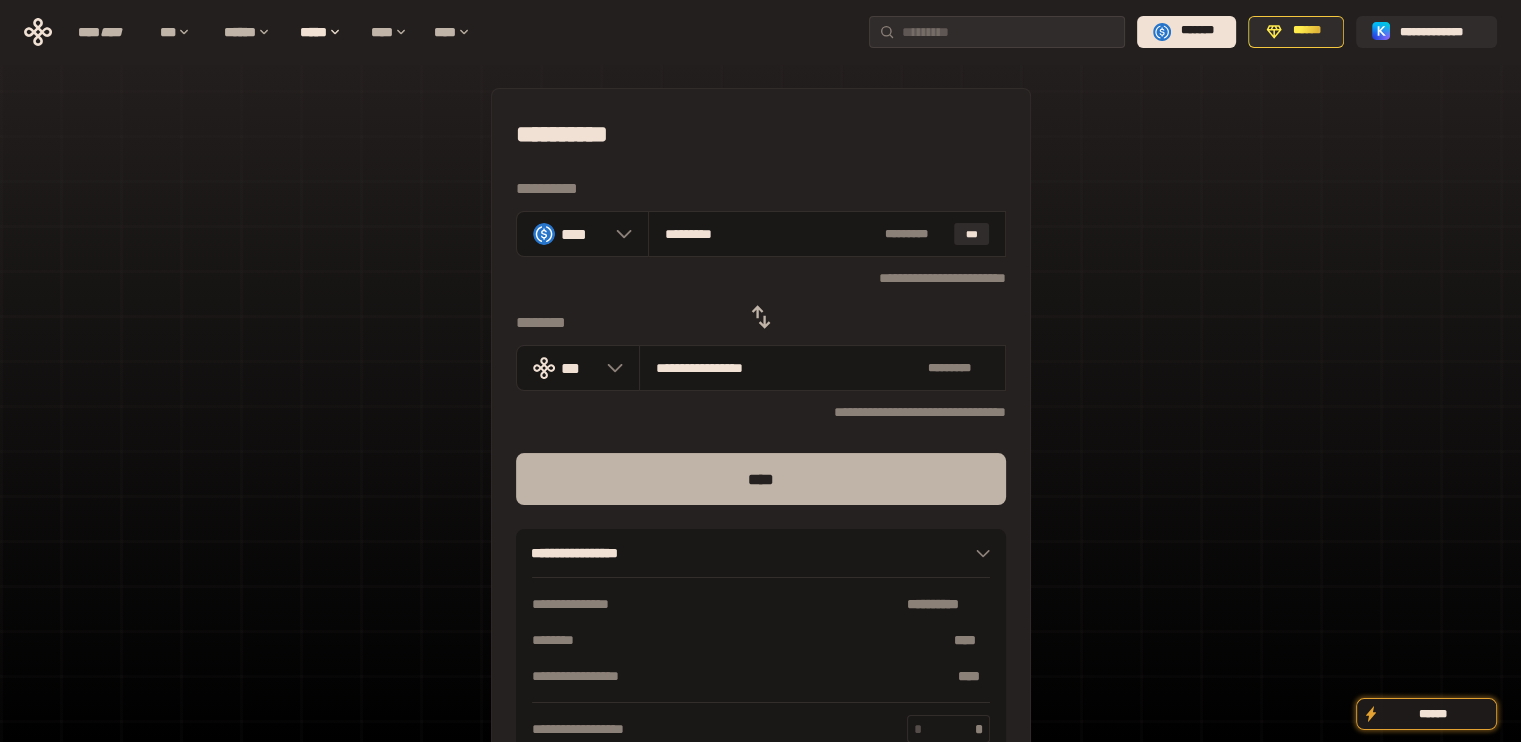 click on "****" at bounding box center [761, 479] 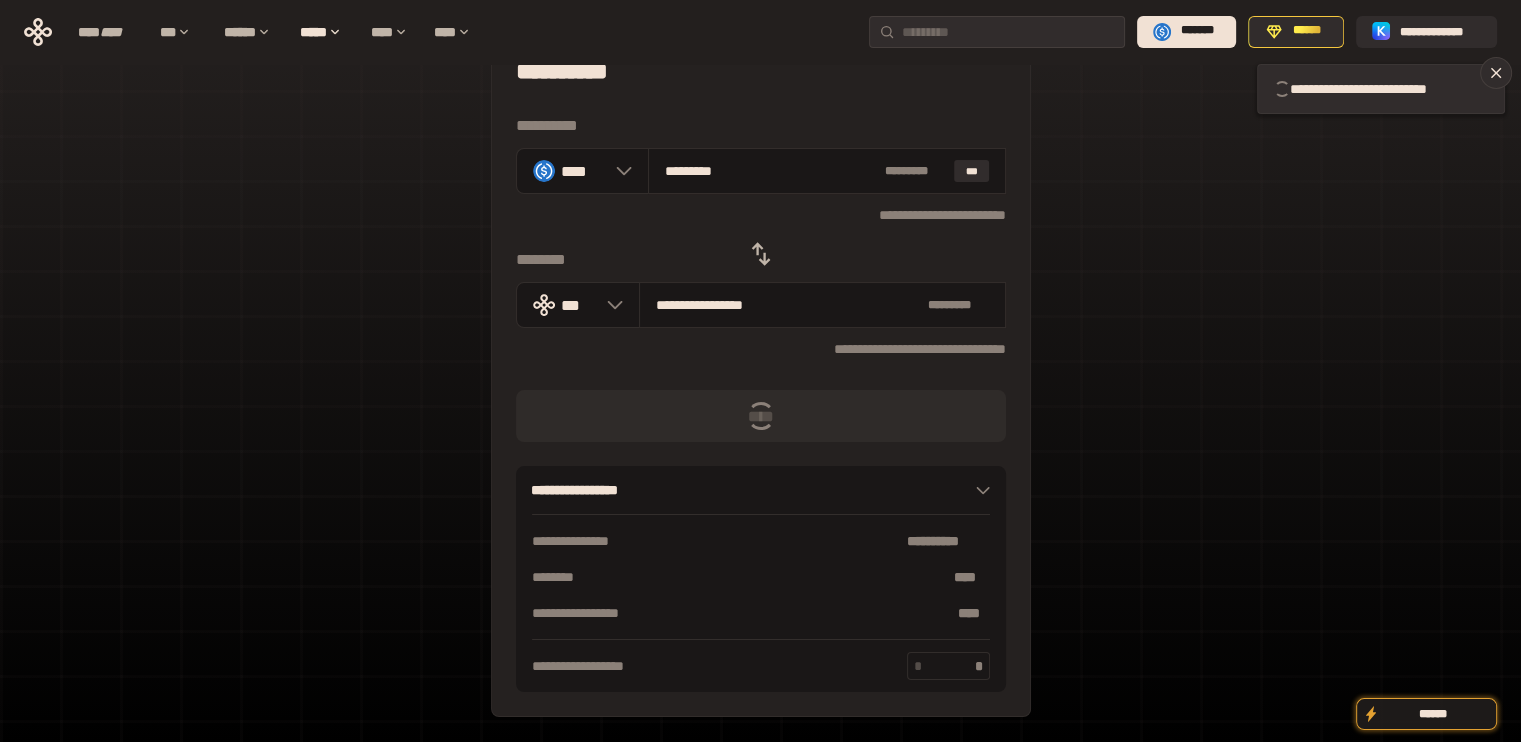 scroll, scrollTop: 128, scrollLeft: 0, axis: vertical 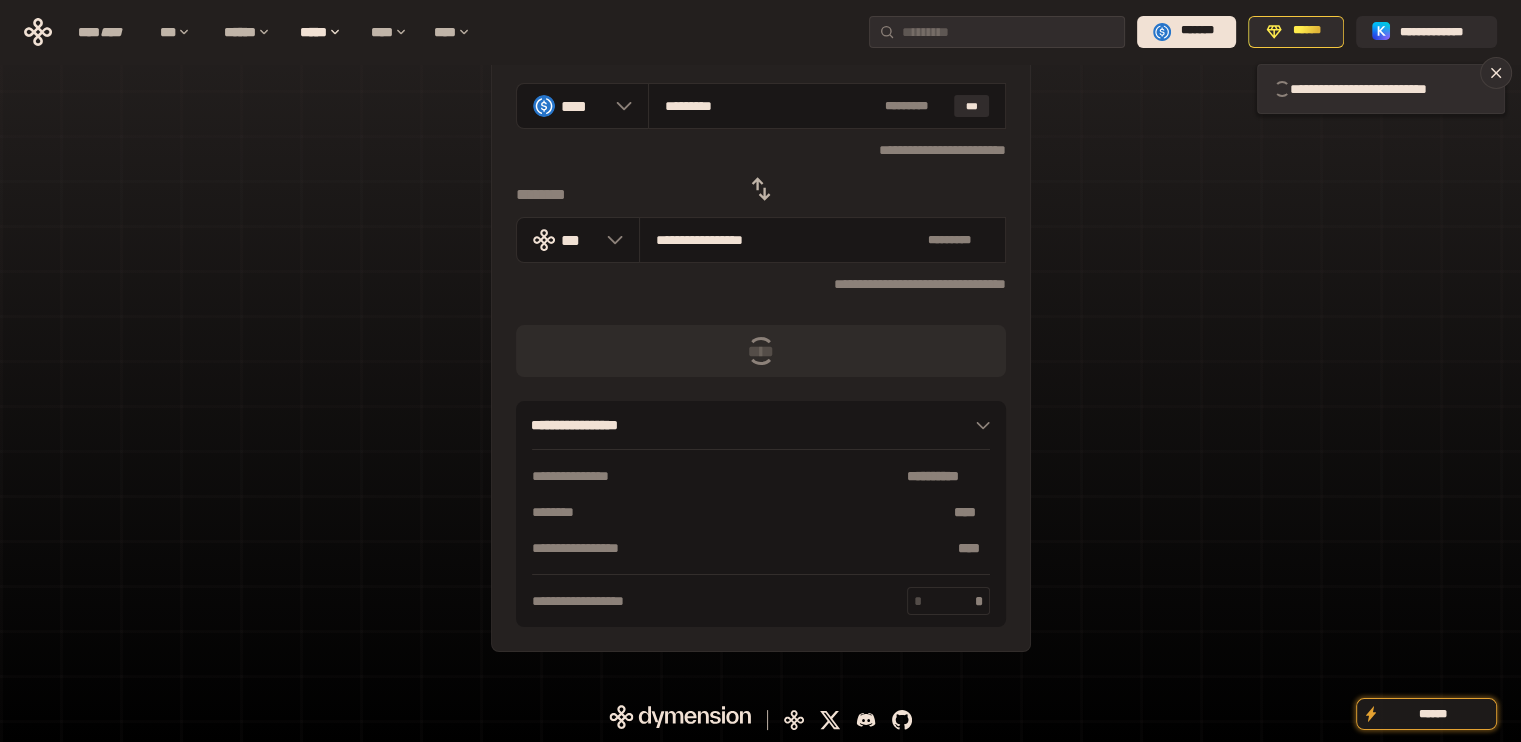 type 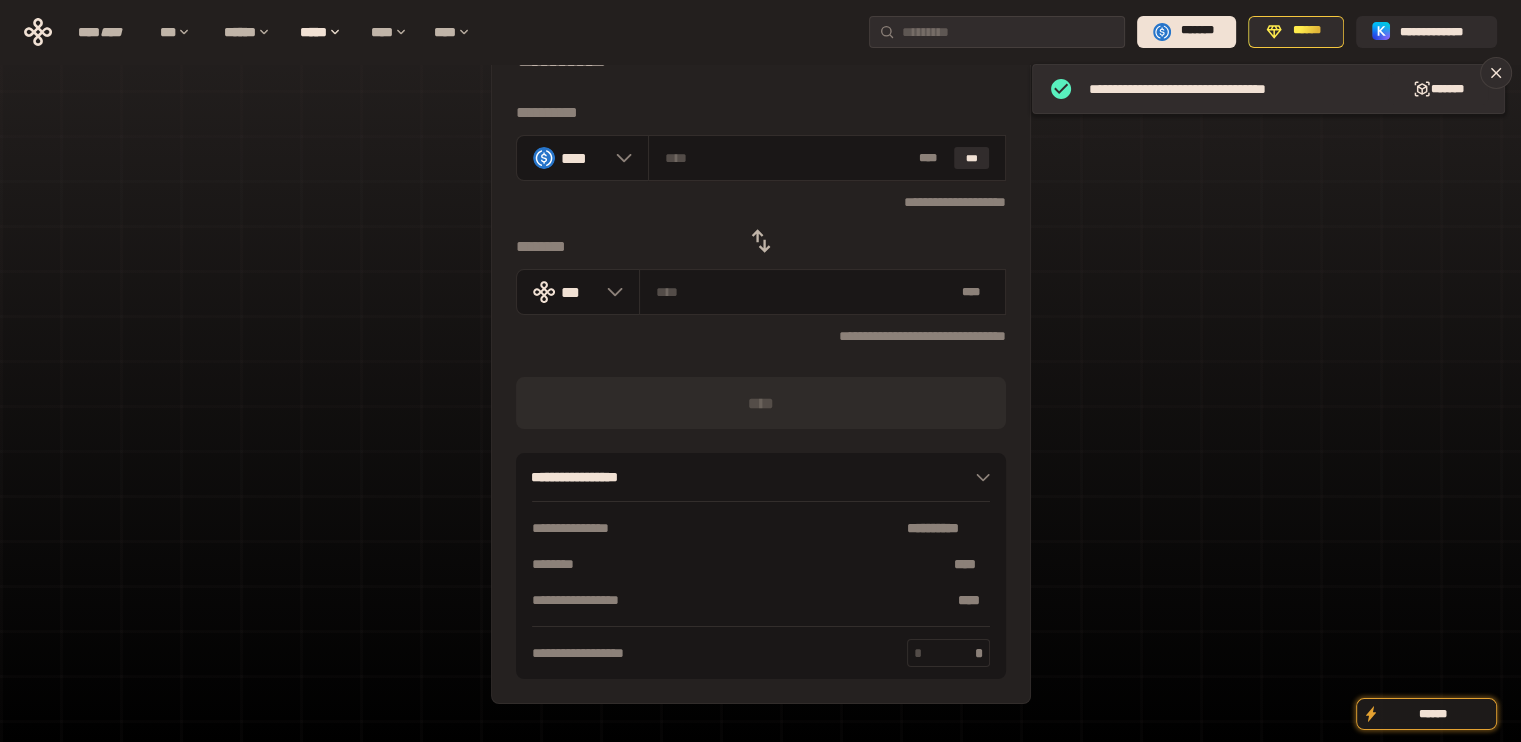 scroll, scrollTop: 28, scrollLeft: 0, axis: vertical 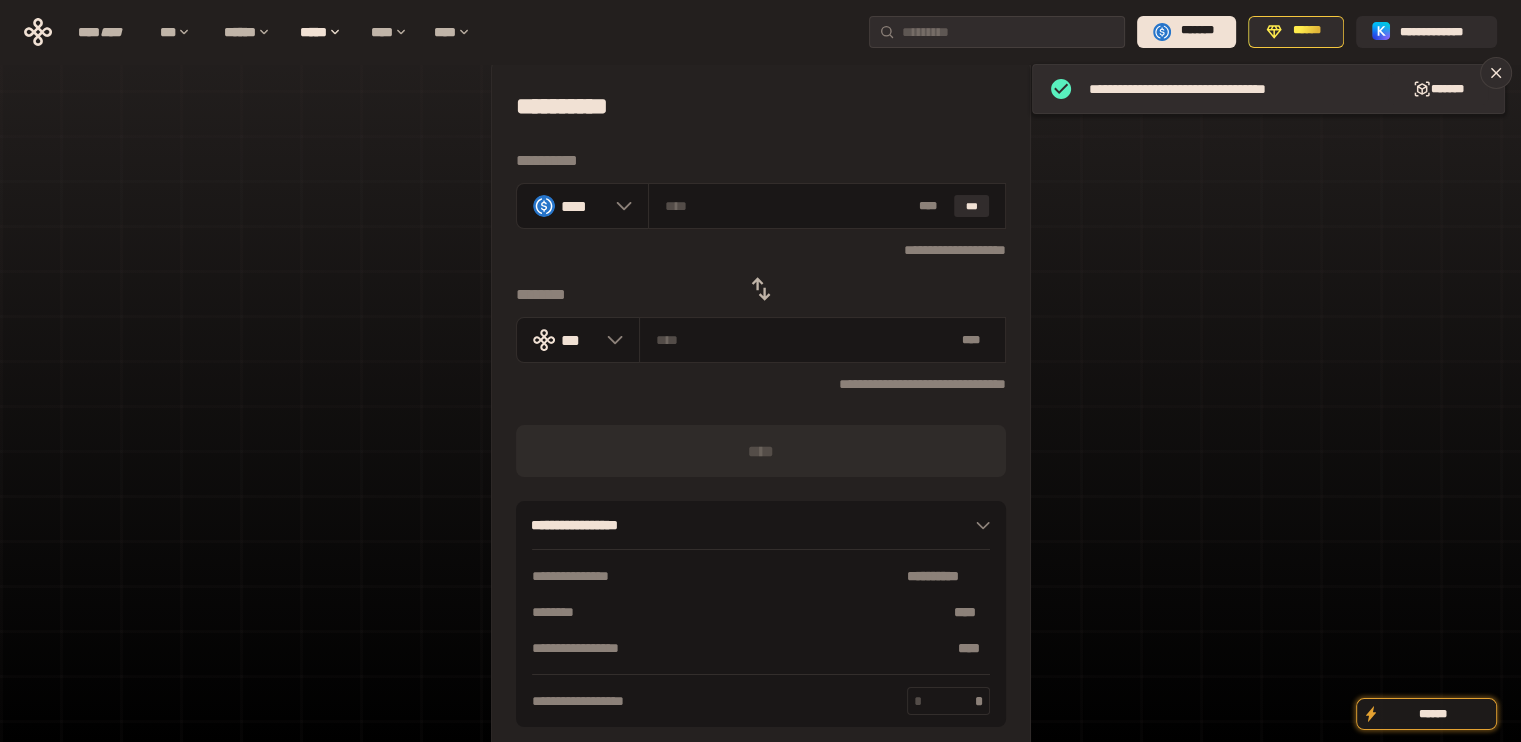 click 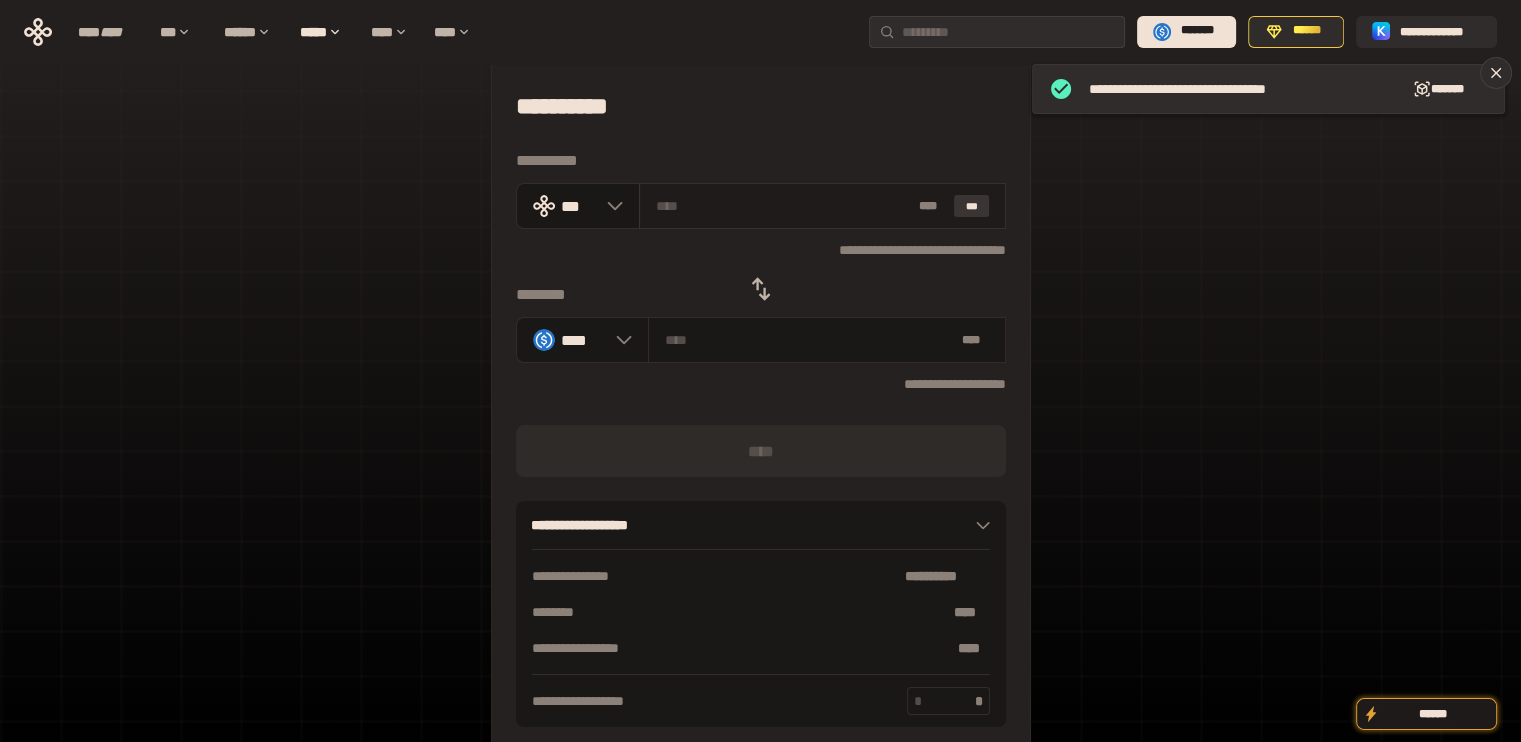 click on "***" at bounding box center (972, 206) 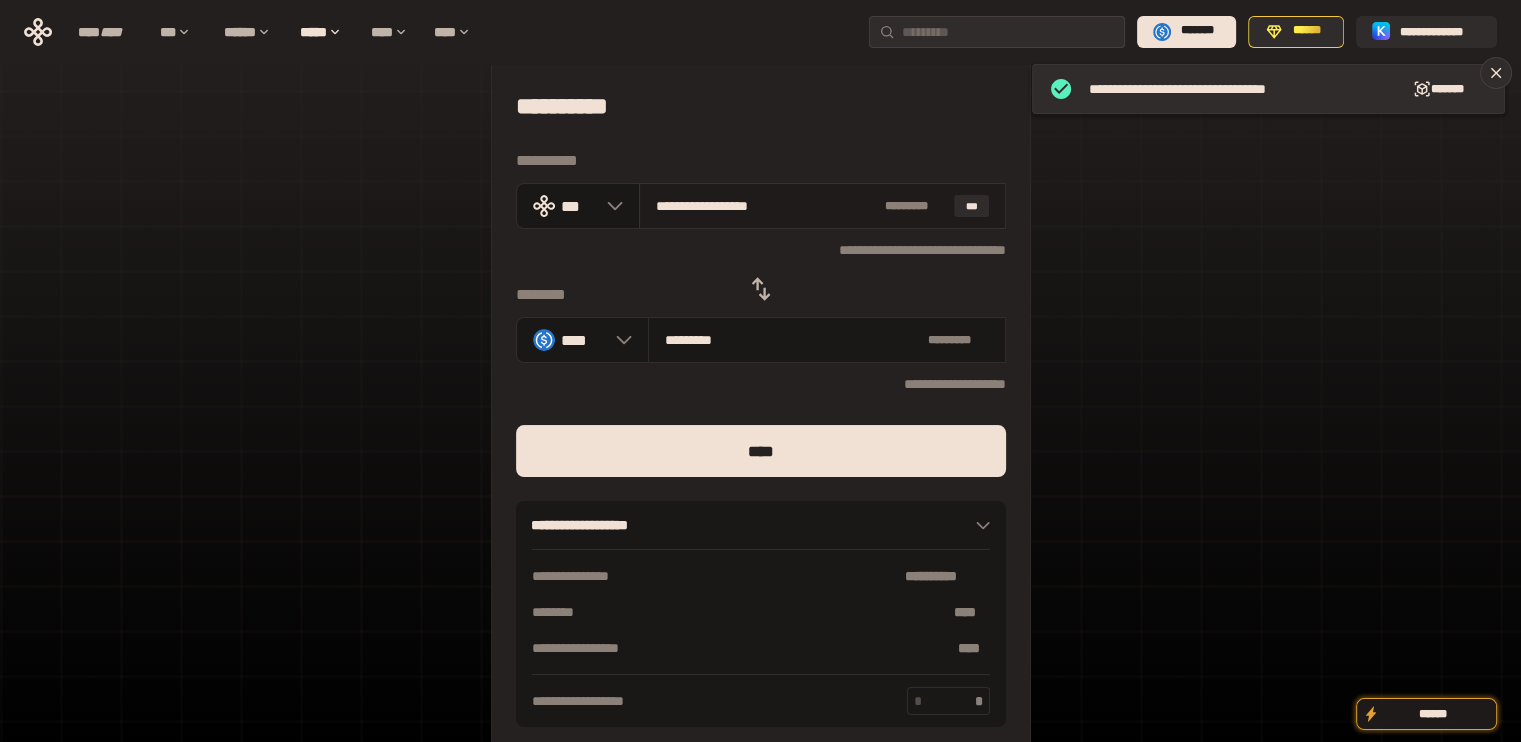 drag, startPoint x: 676, startPoint y: 198, endPoint x: 878, endPoint y: 205, distance: 202.12125 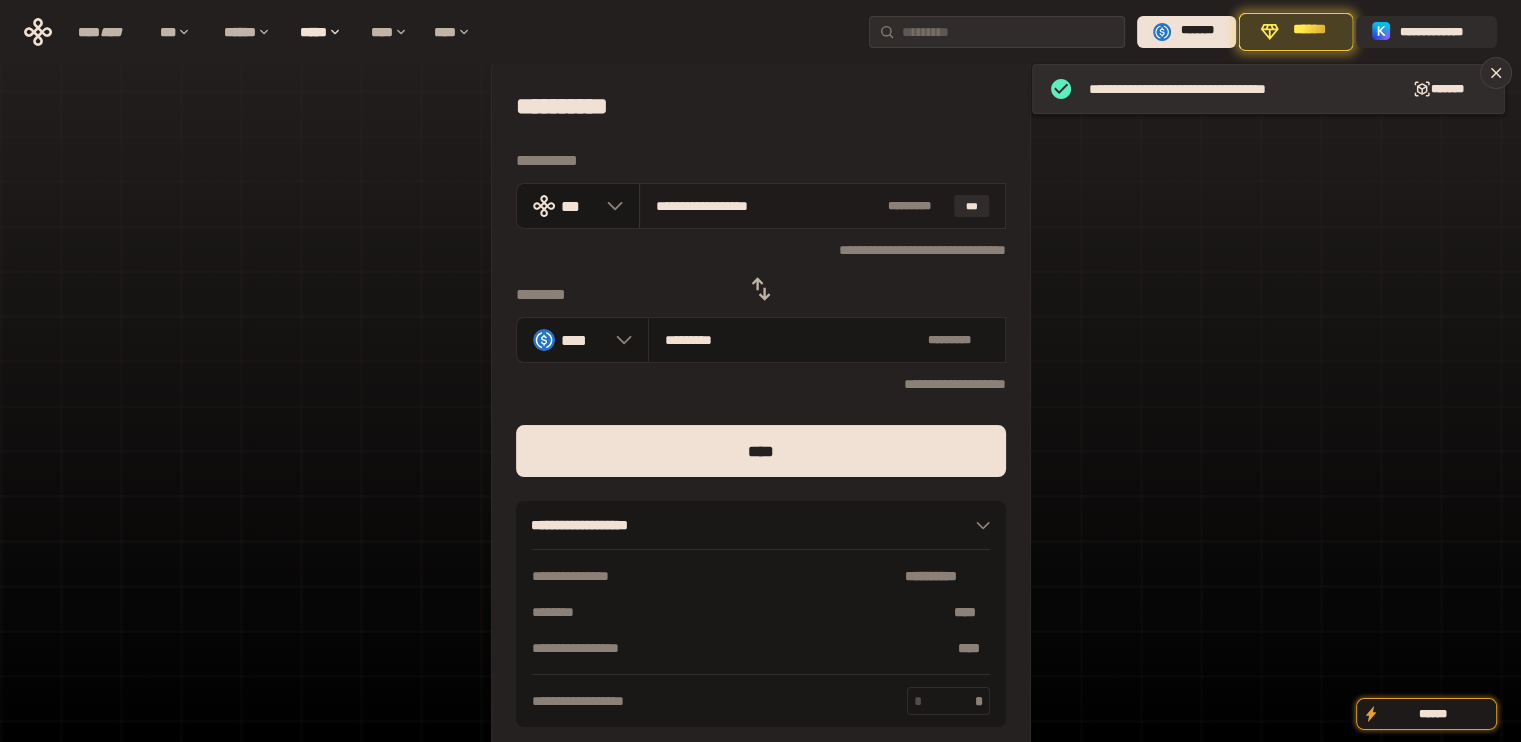 type on "***" 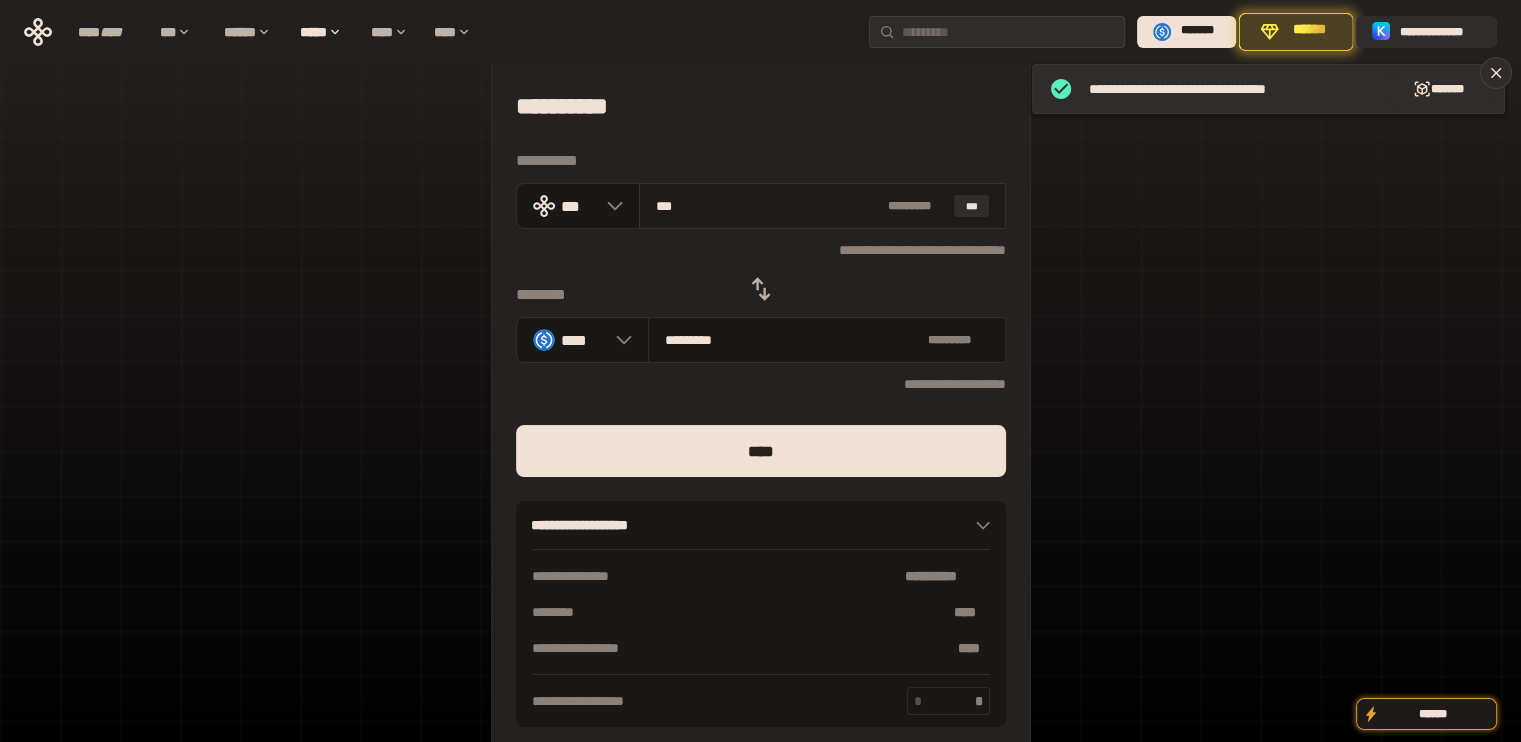type on "*********" 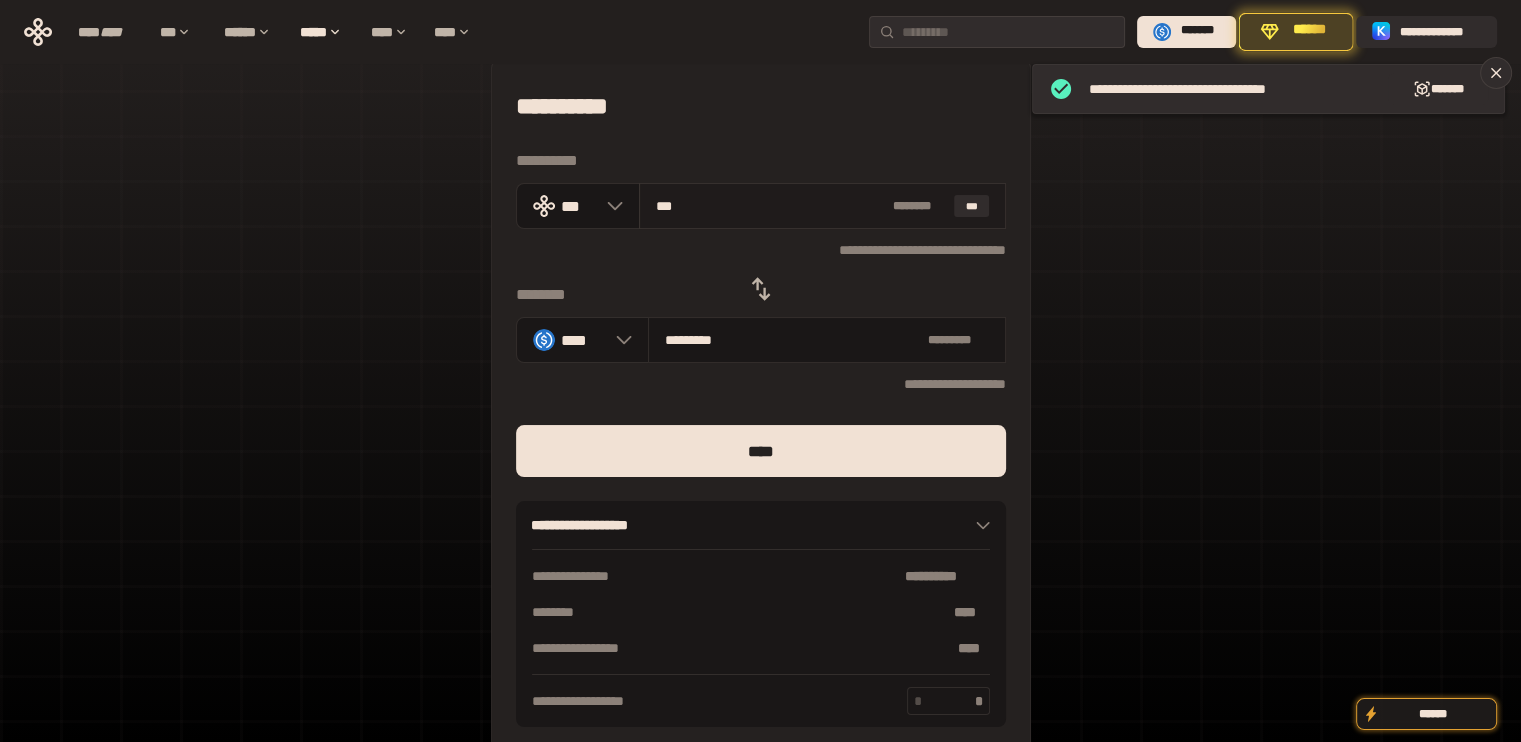 type on "**" 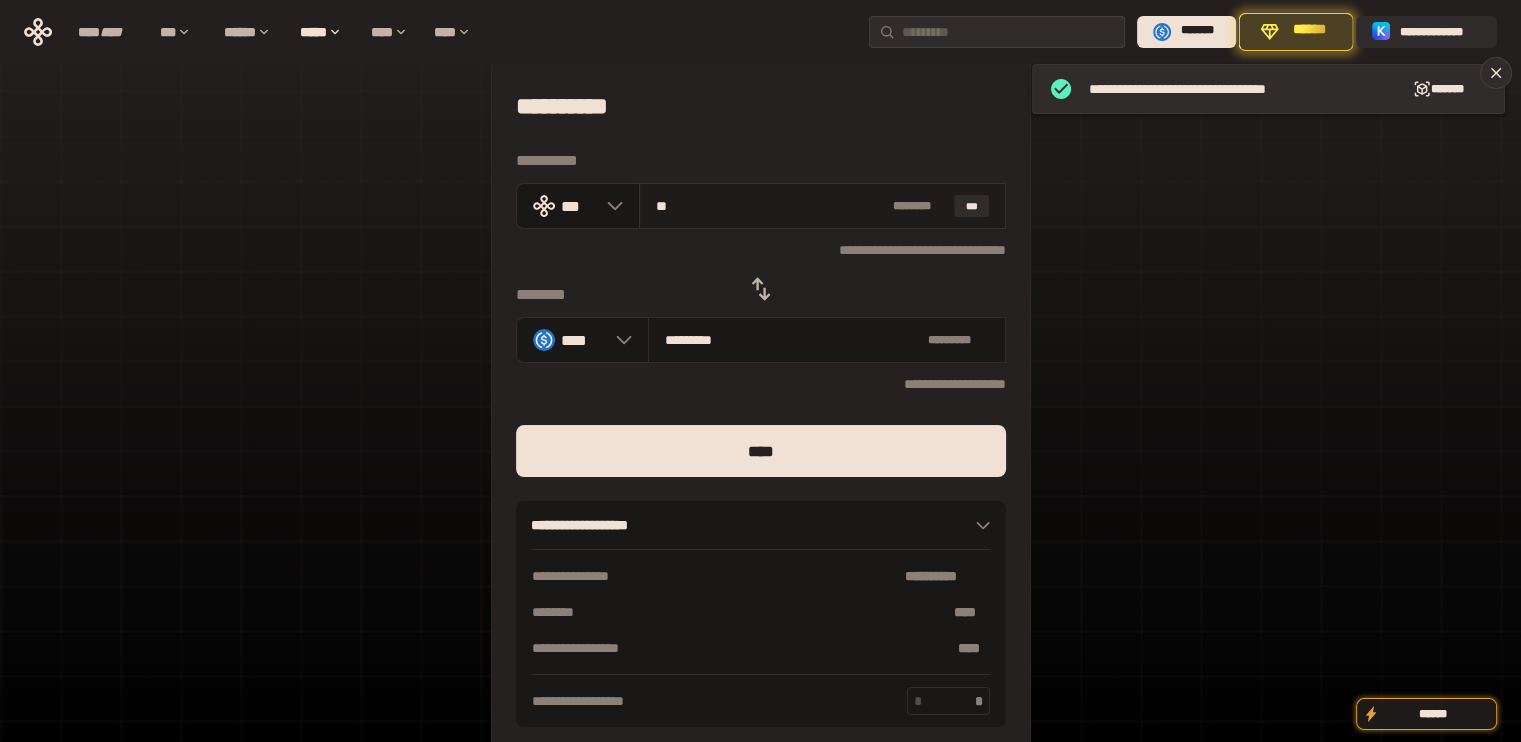 type on "********" 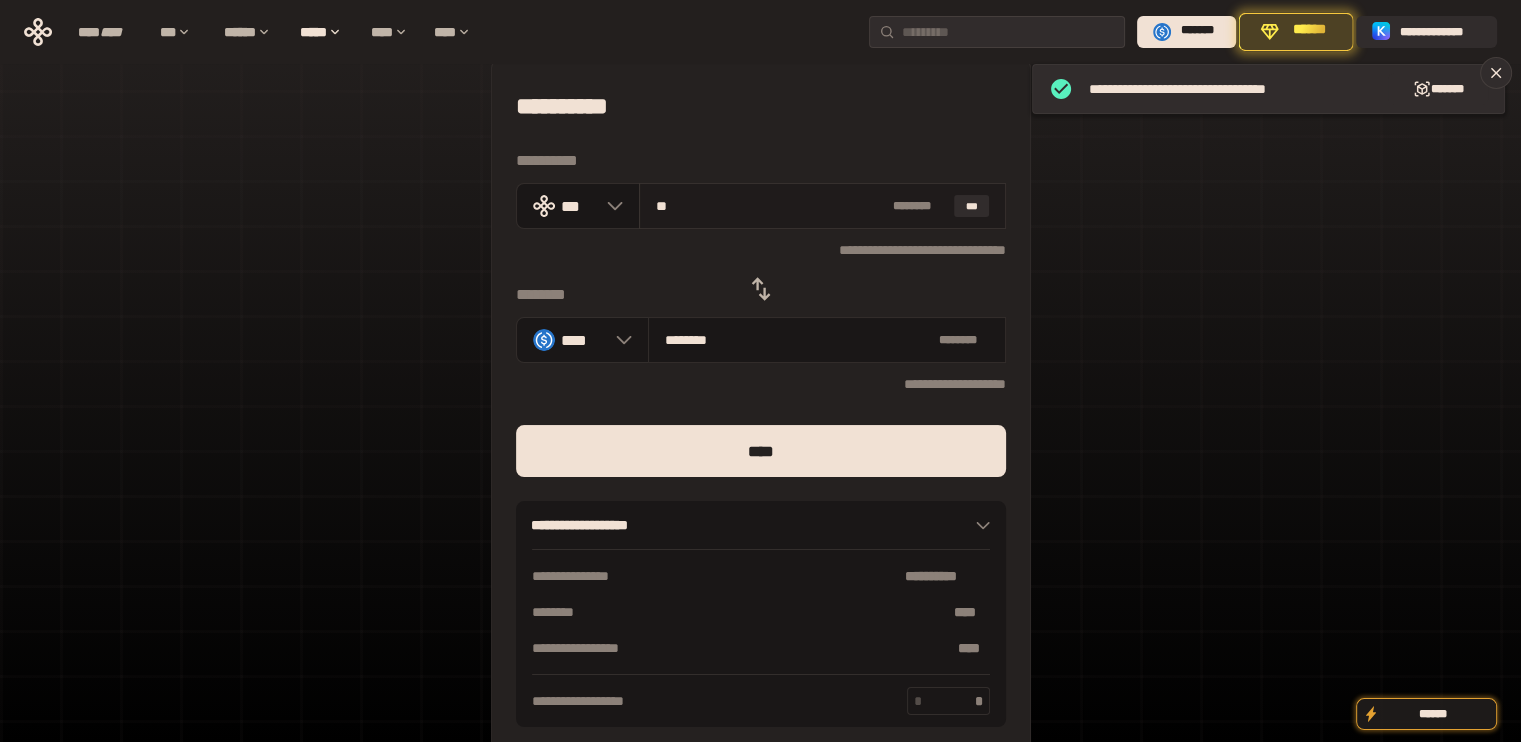 type on "***" 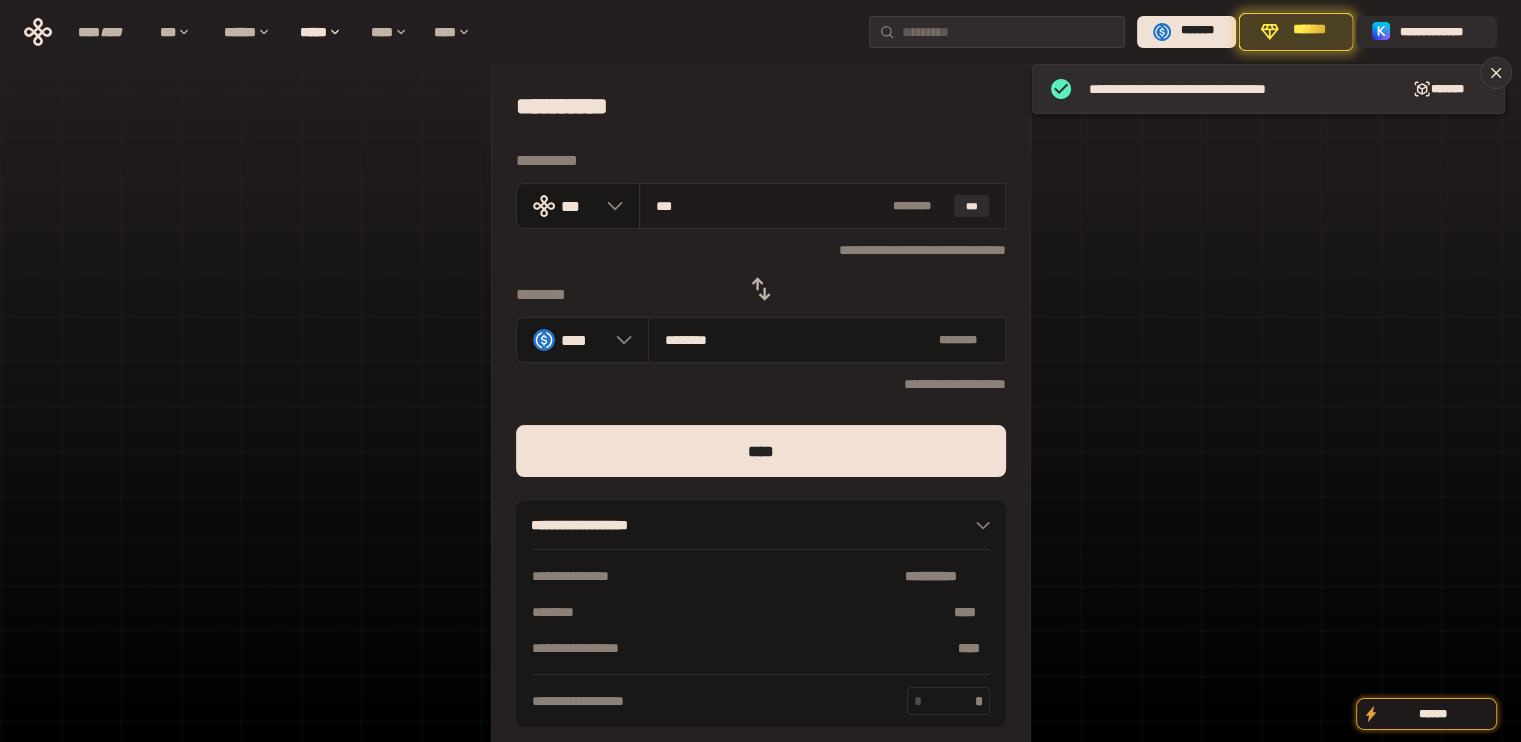 type on "*********" 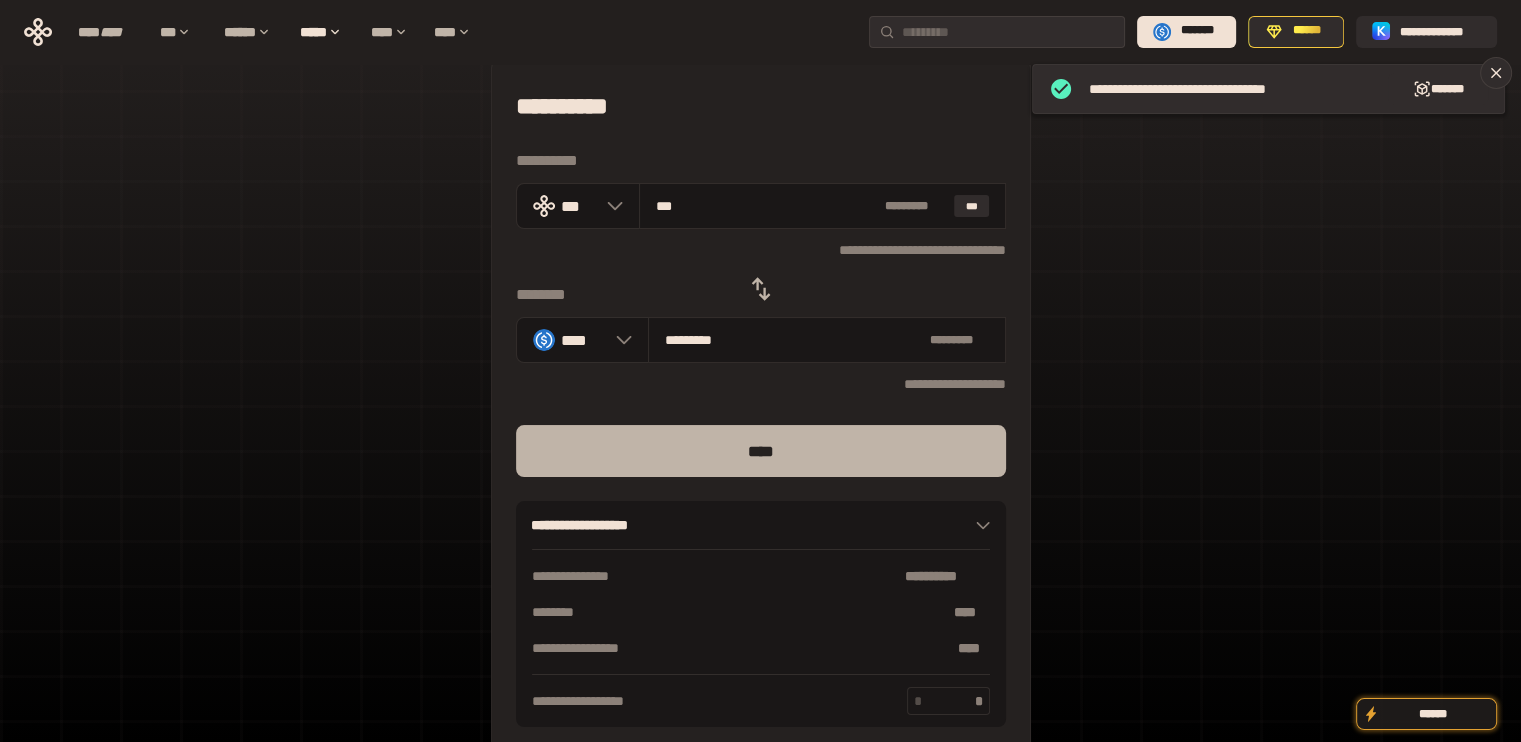 type on "***" 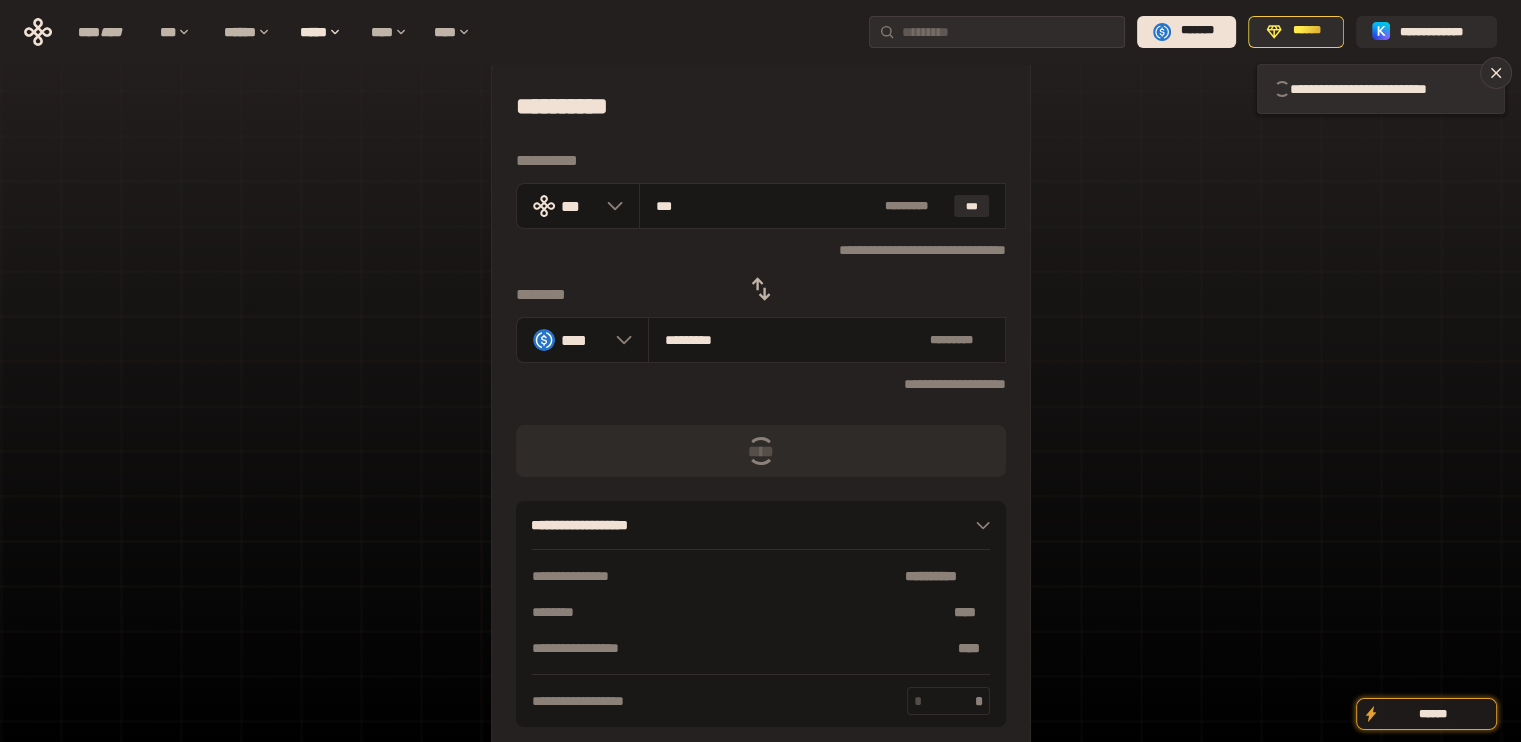 type 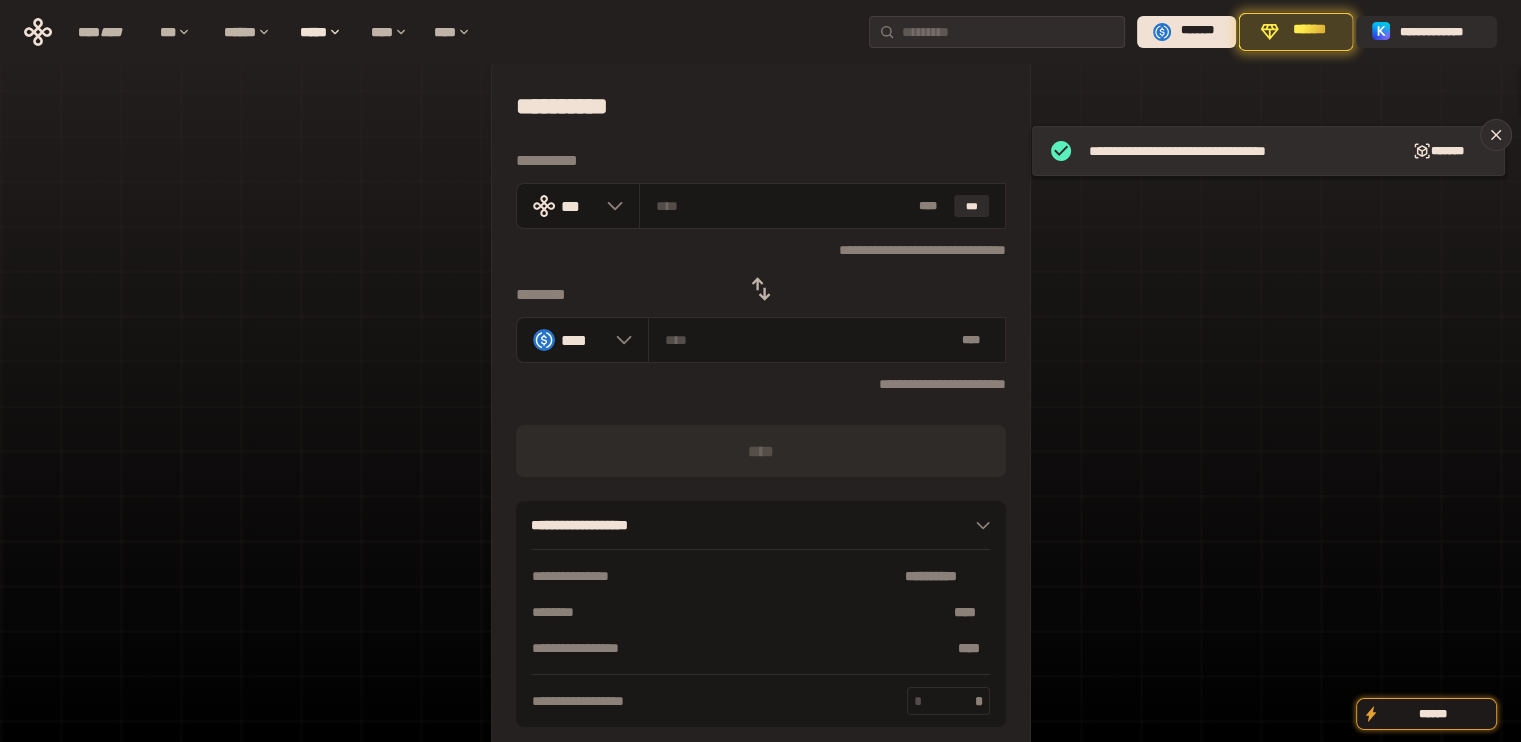 click 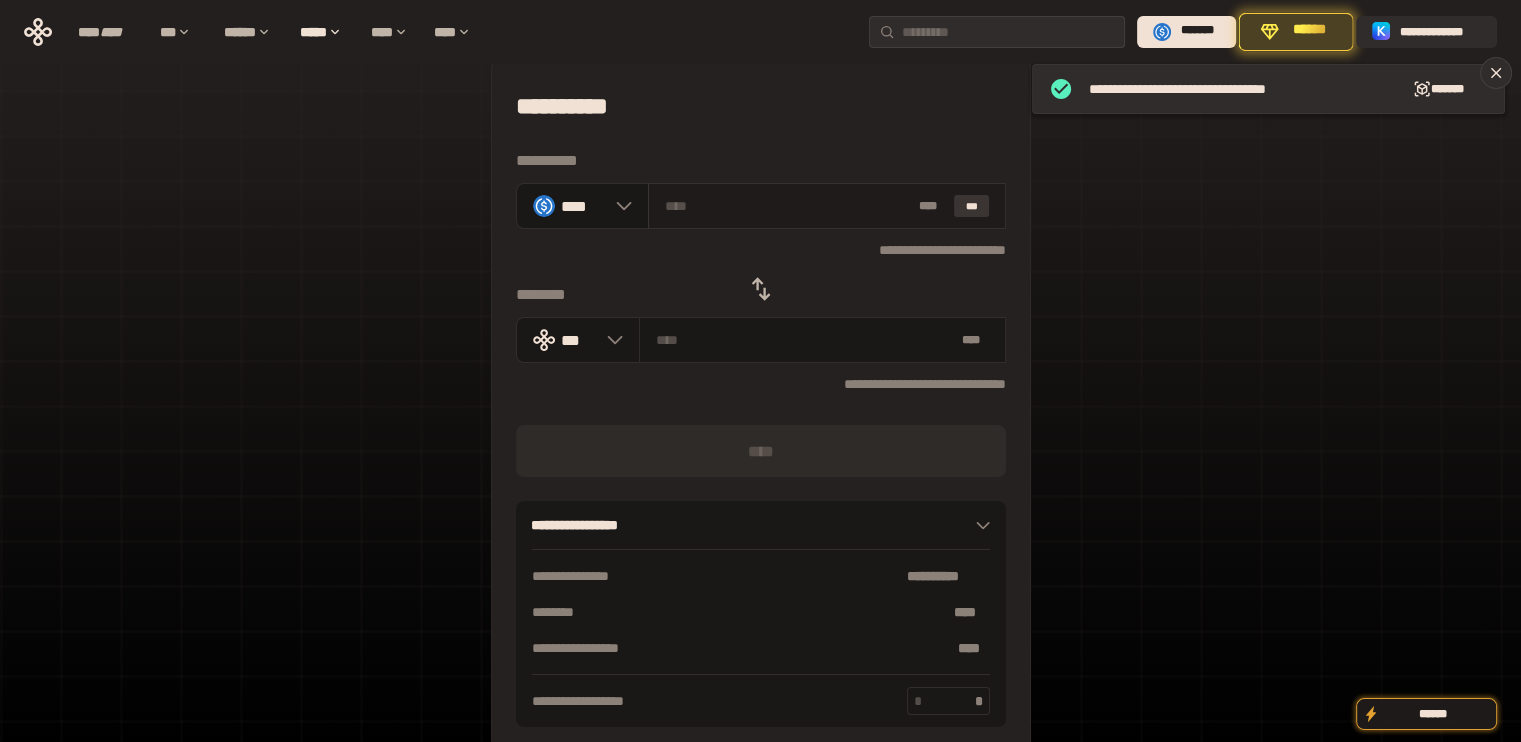 click on "***" at bounding box center [972, 206] 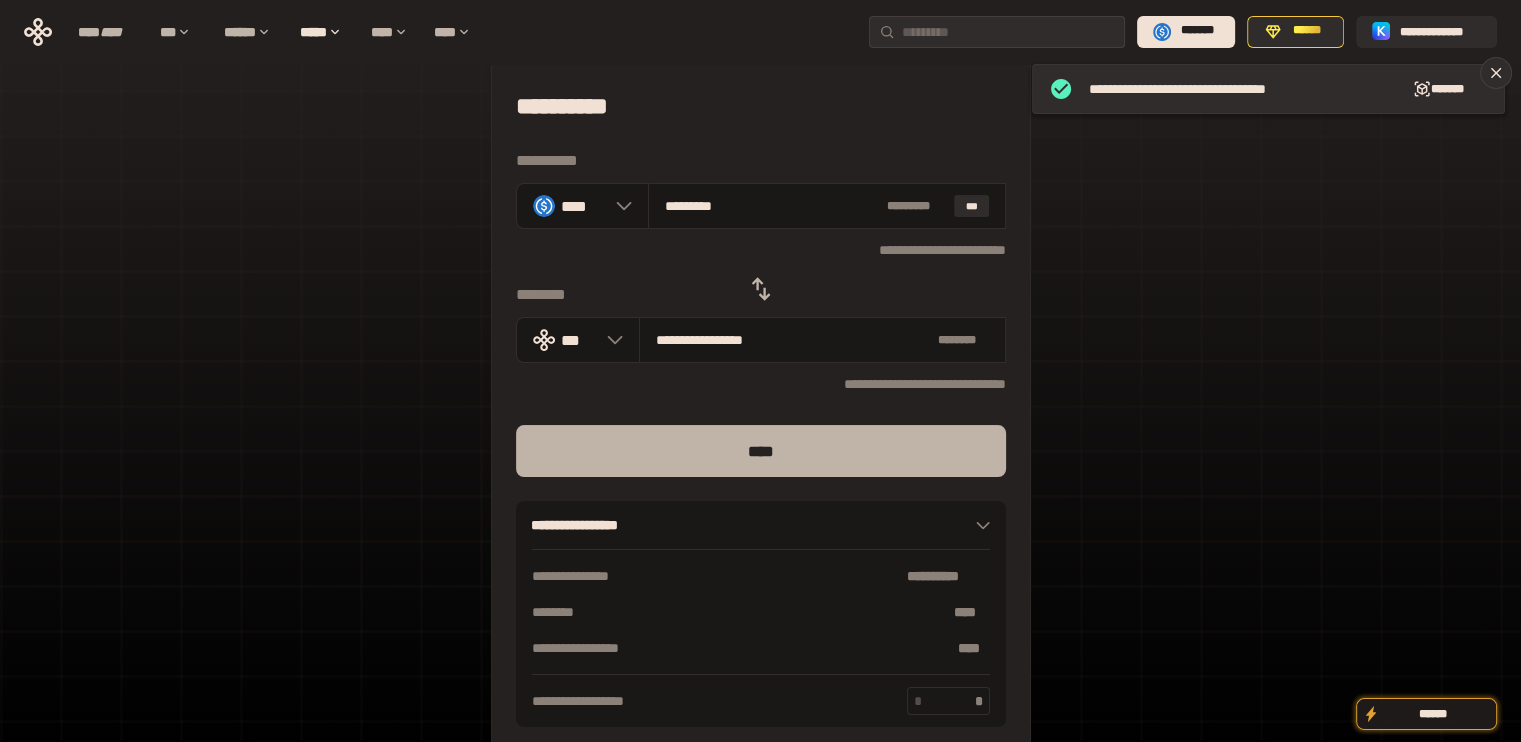 click on "****" at bounding box center (761, 451) 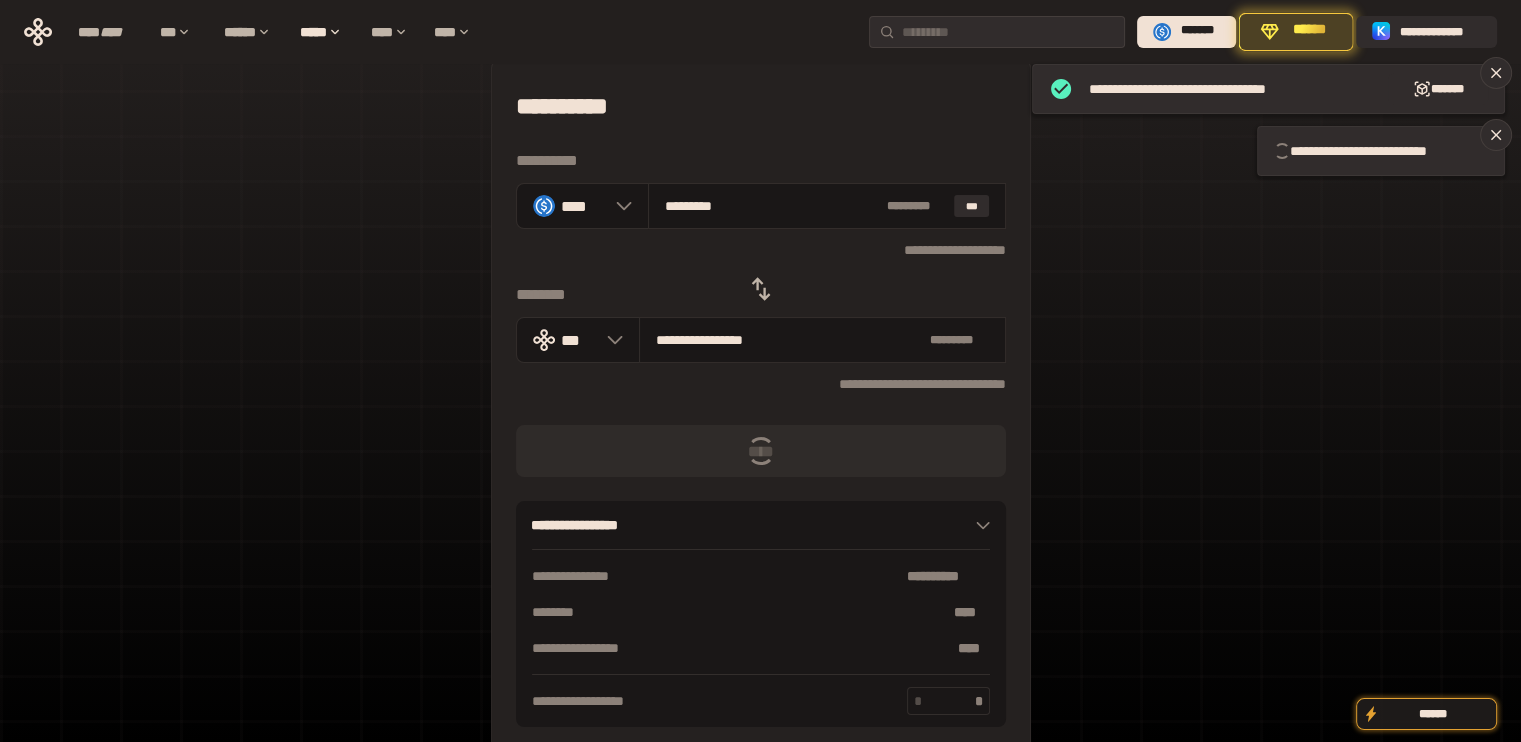 type 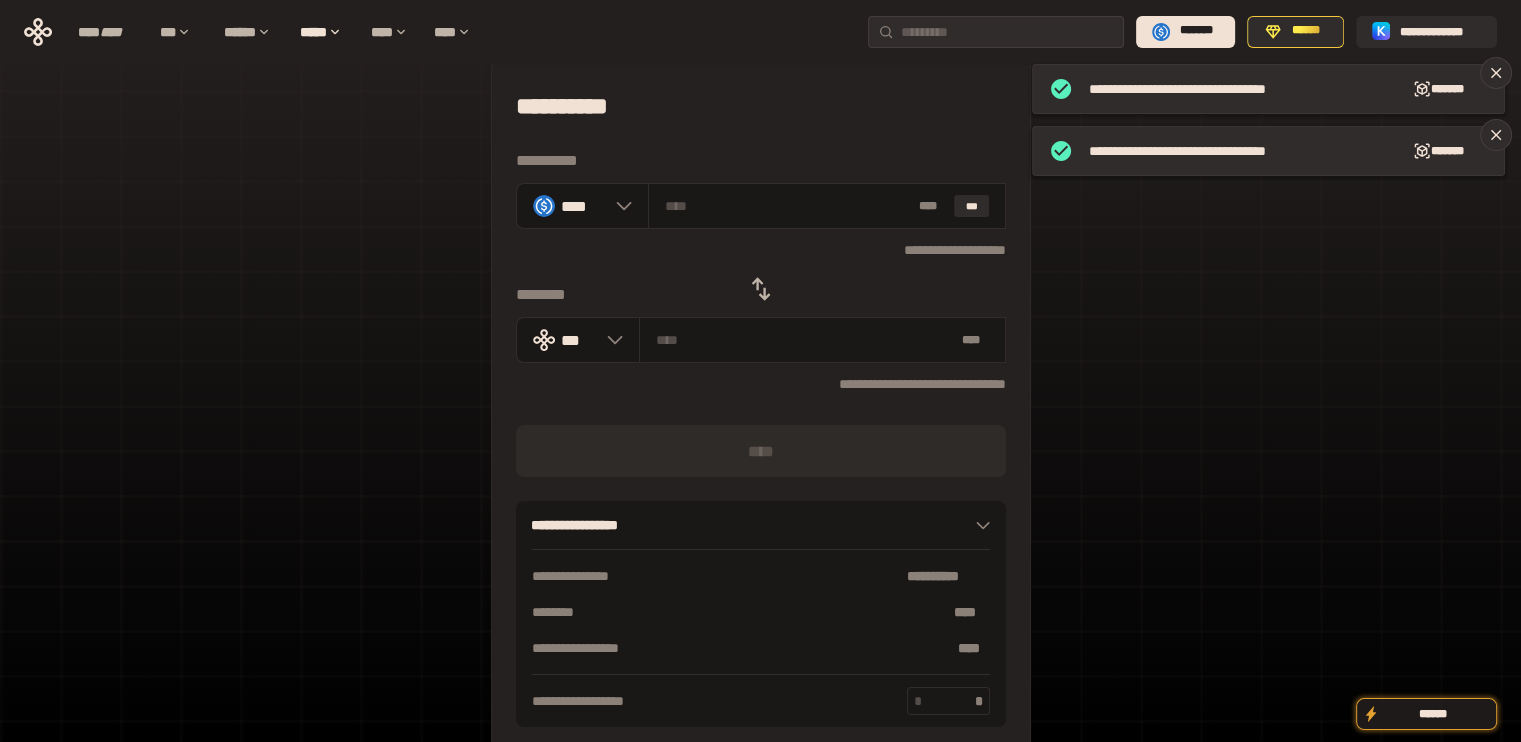 click 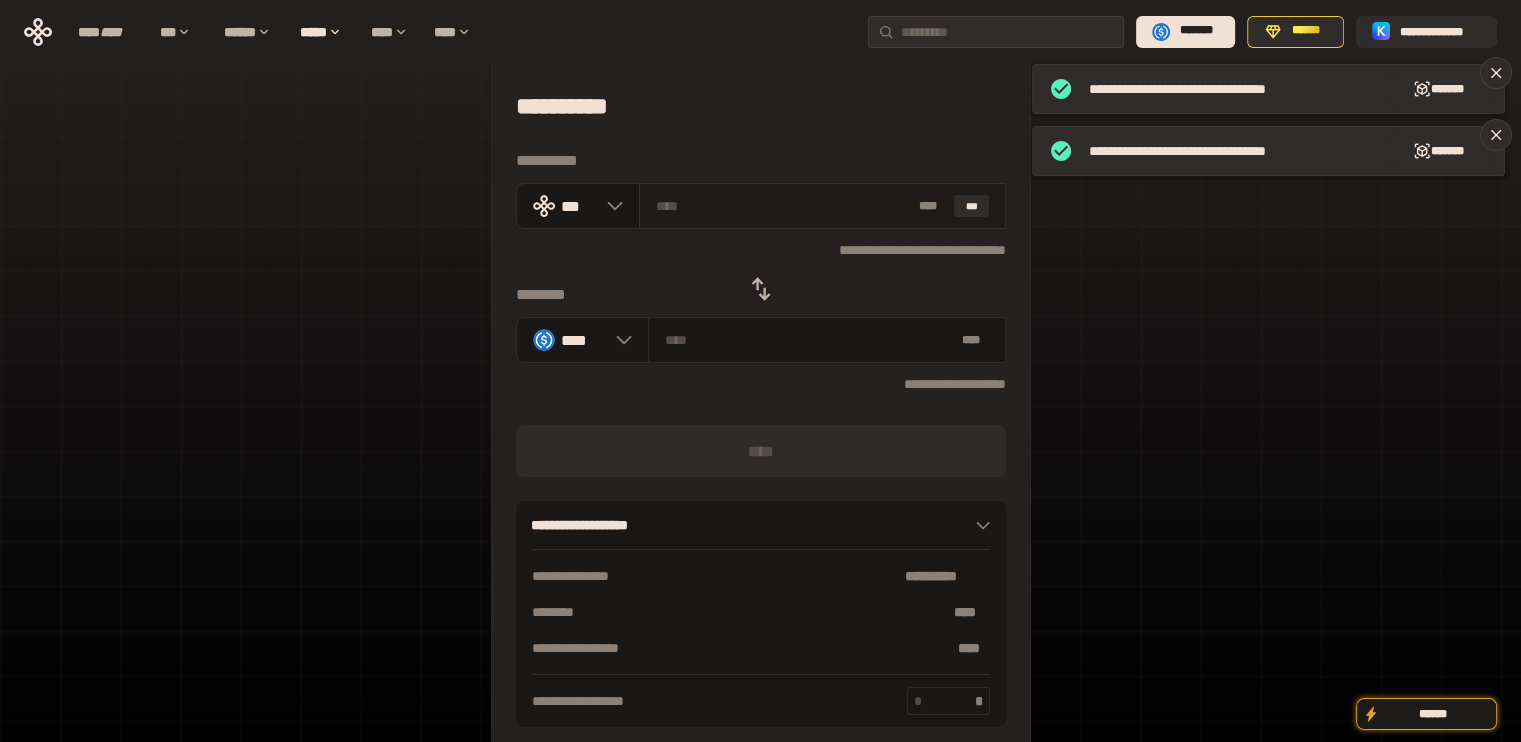 click on "* ** ***" at bounding box center [822, 206] 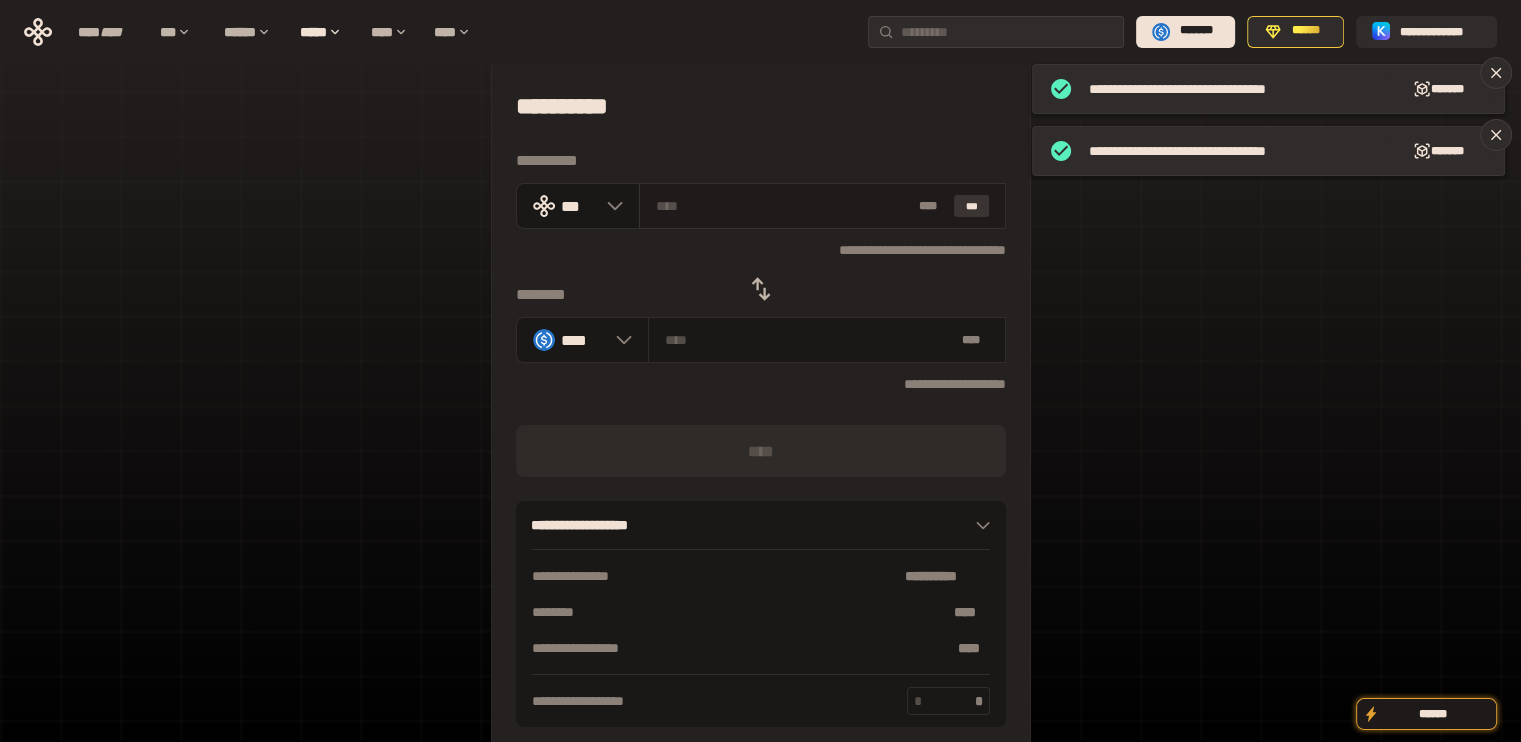 click on "***" at bounding box center (972, 206) 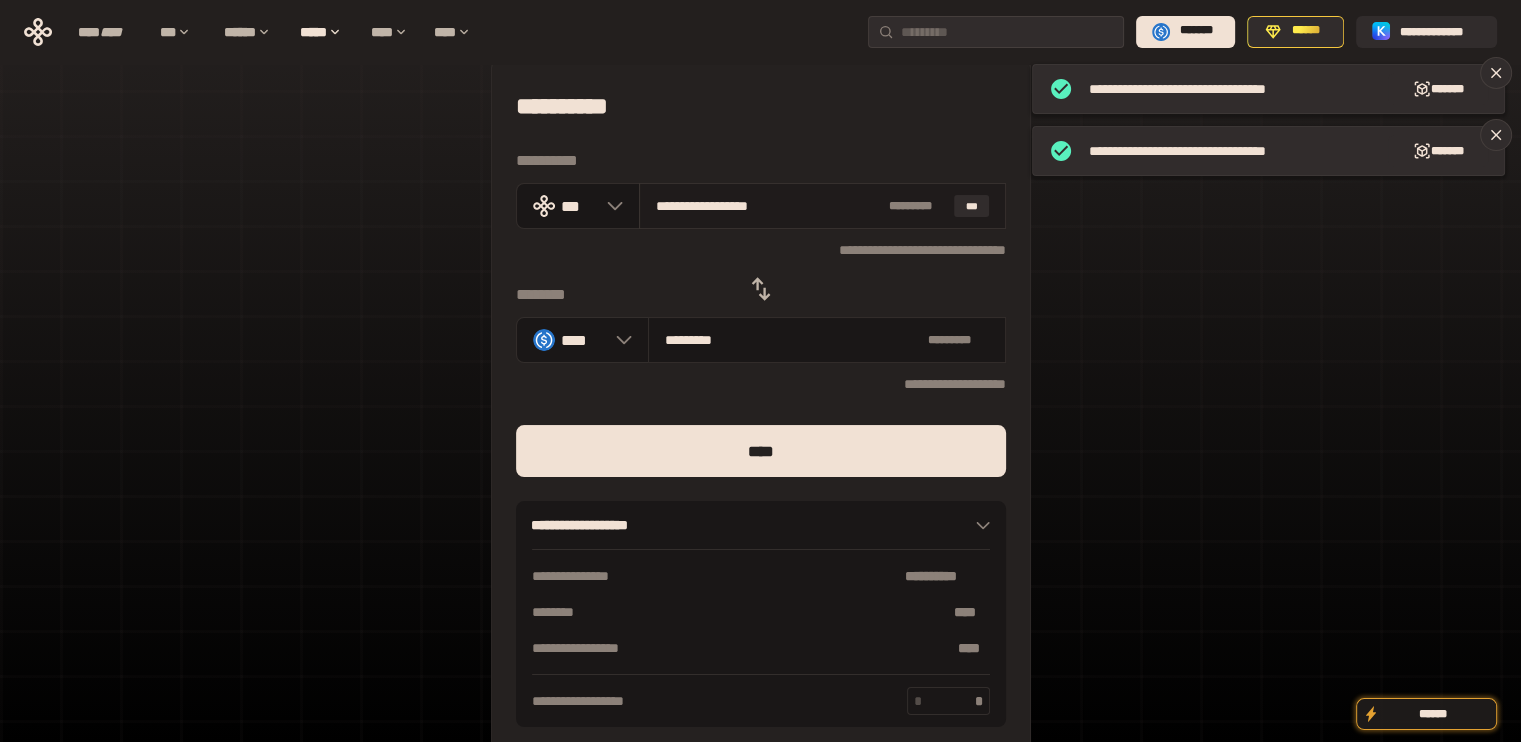 drag, startPoint x: 672, startPoint y: 201, endPoint x: 885, endPoint y: 203, distance: 213.00938 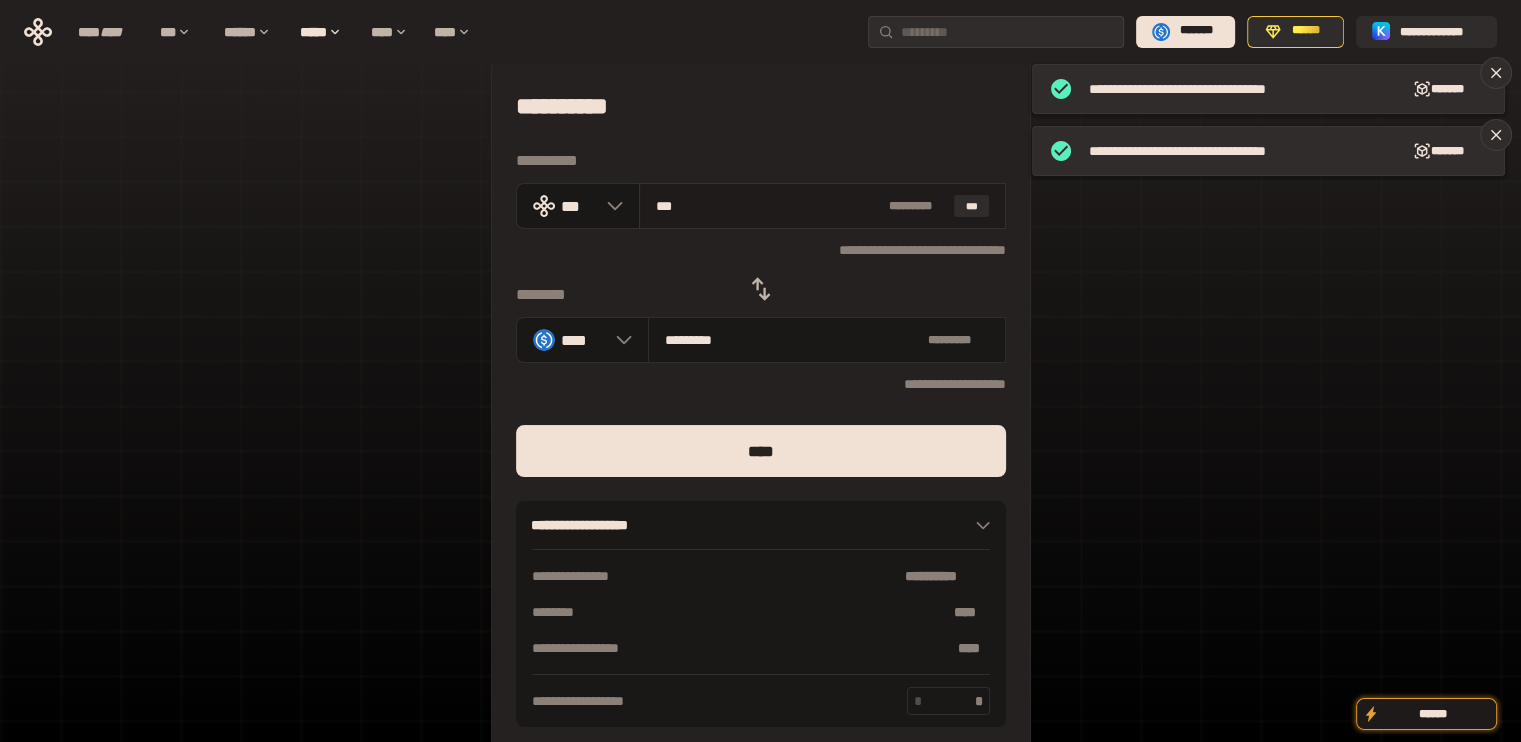 type on "*********" 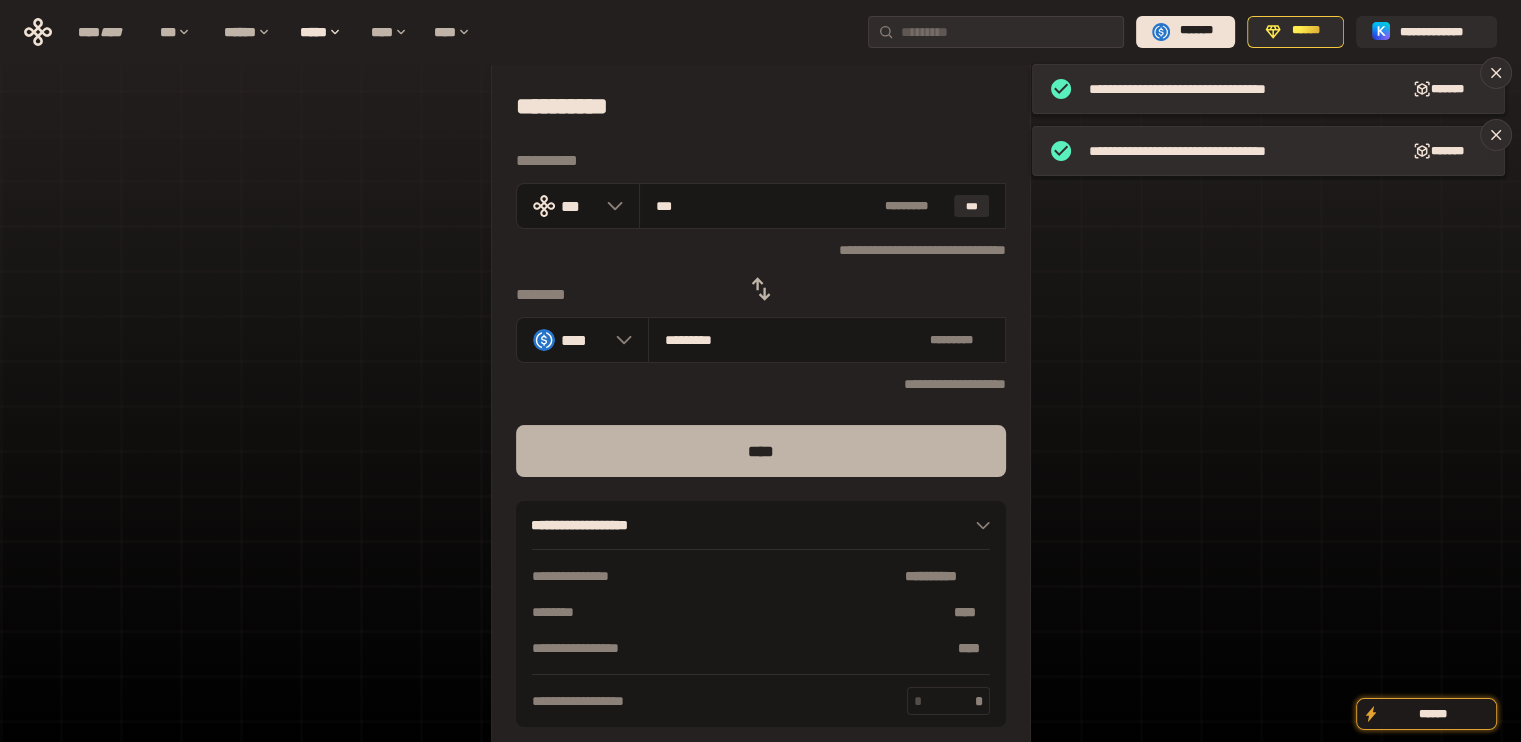 type on "***" 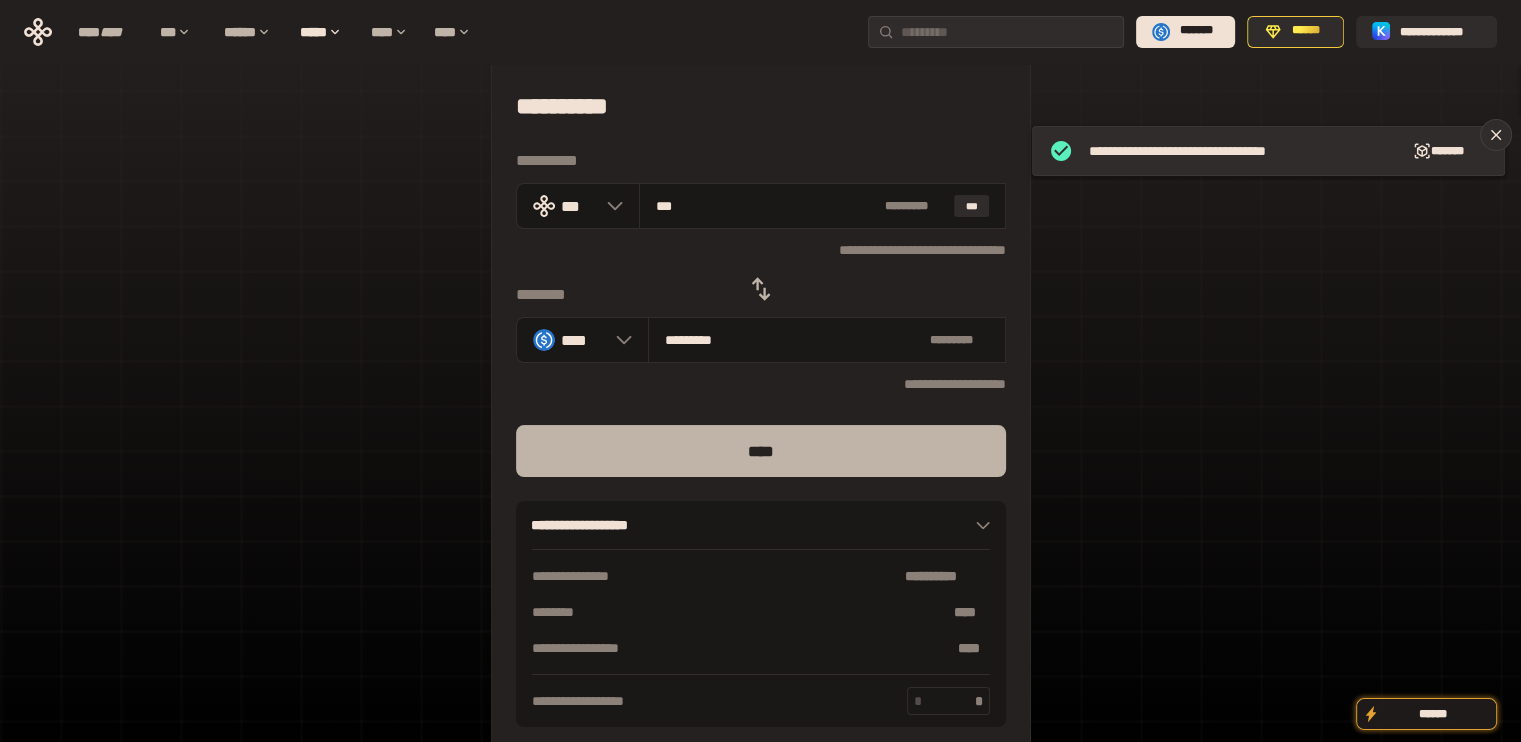 click on "****" at bounding box center [761, 451] 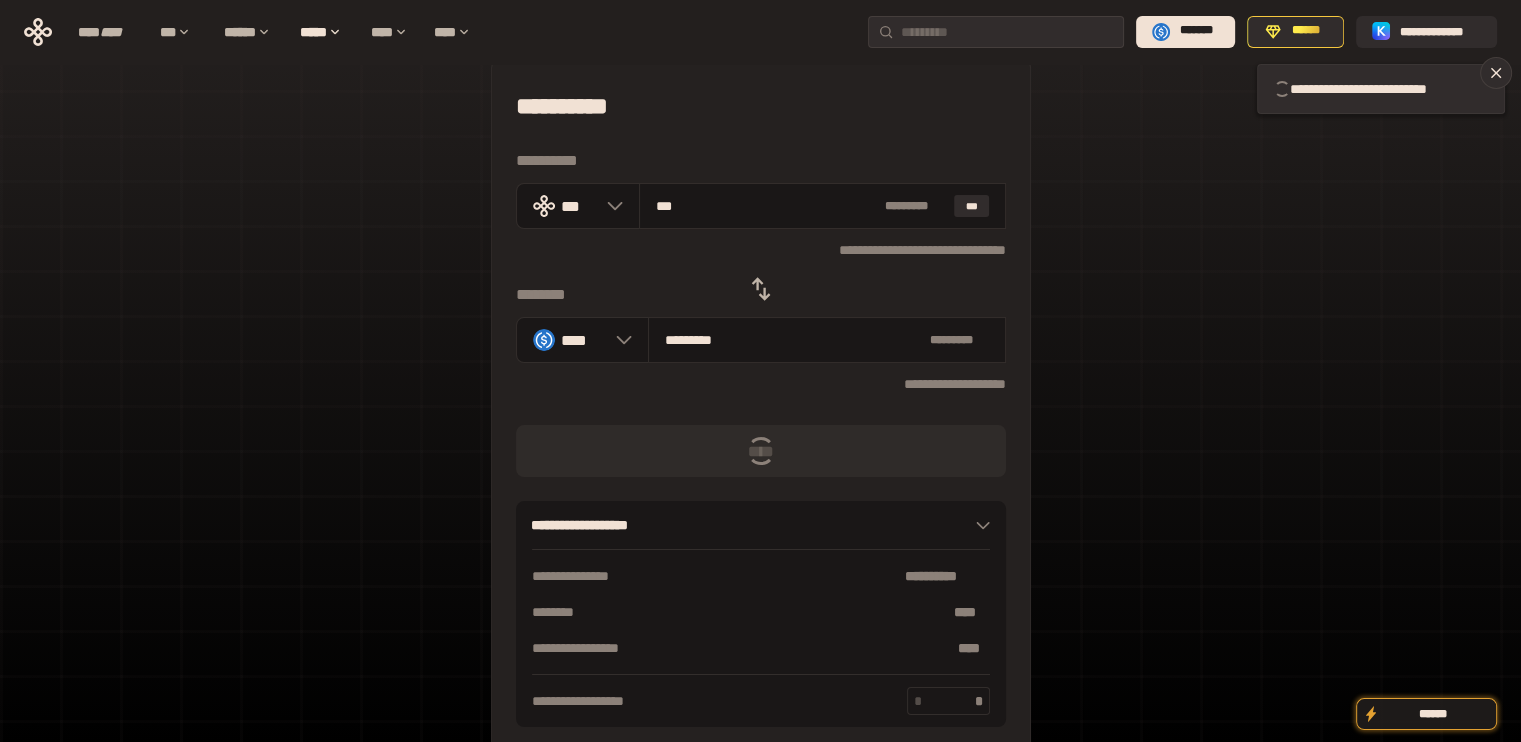 type 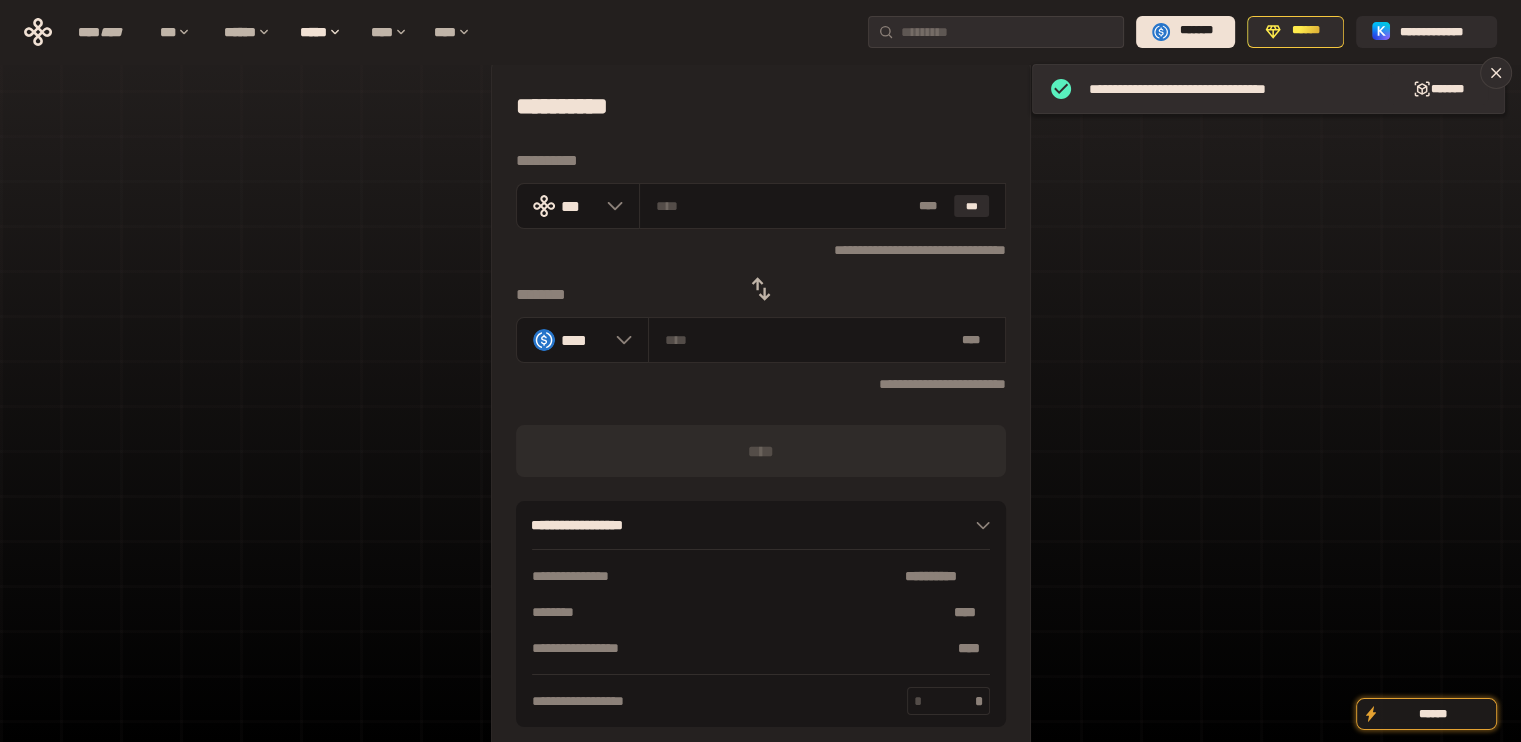 click 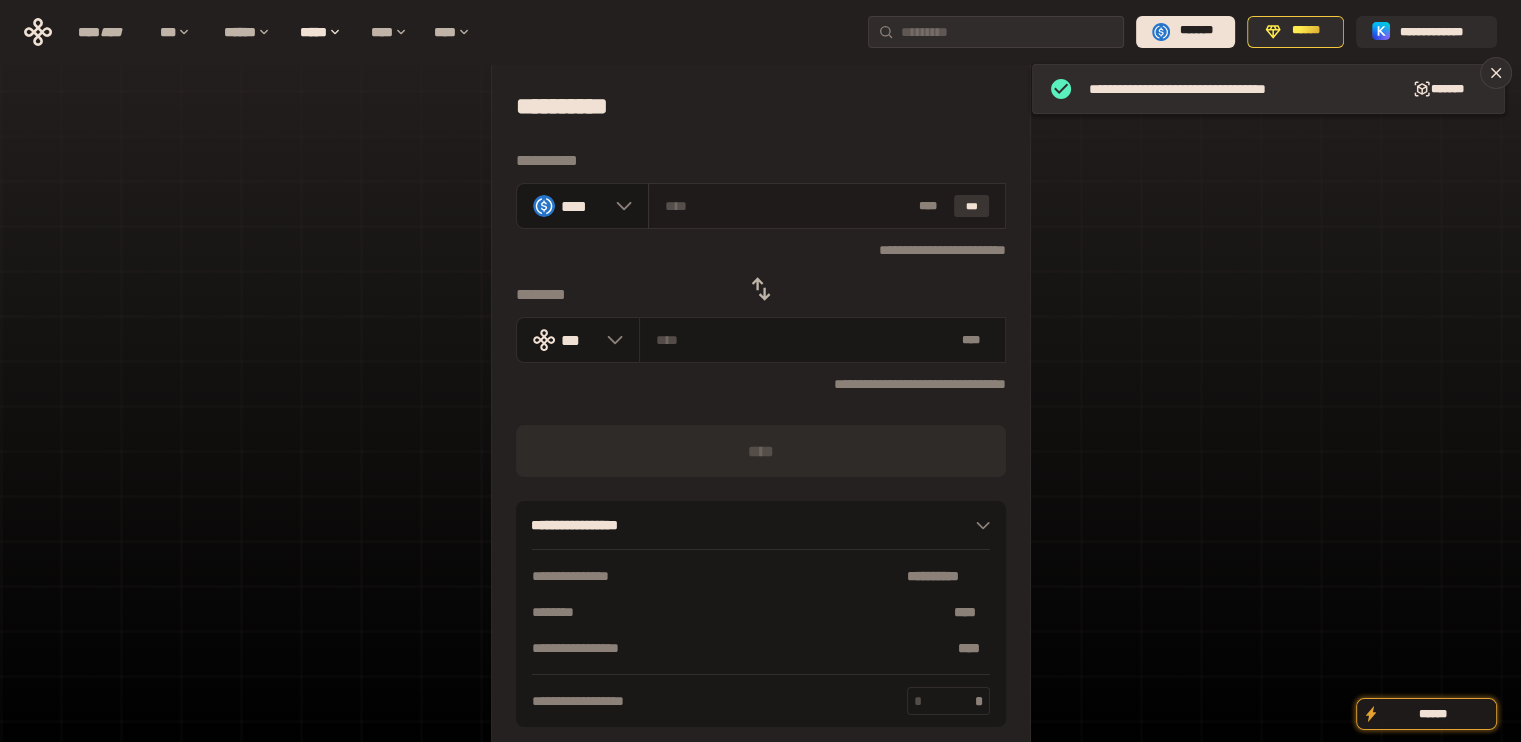 click on "***" at bounding box center [972, 206] 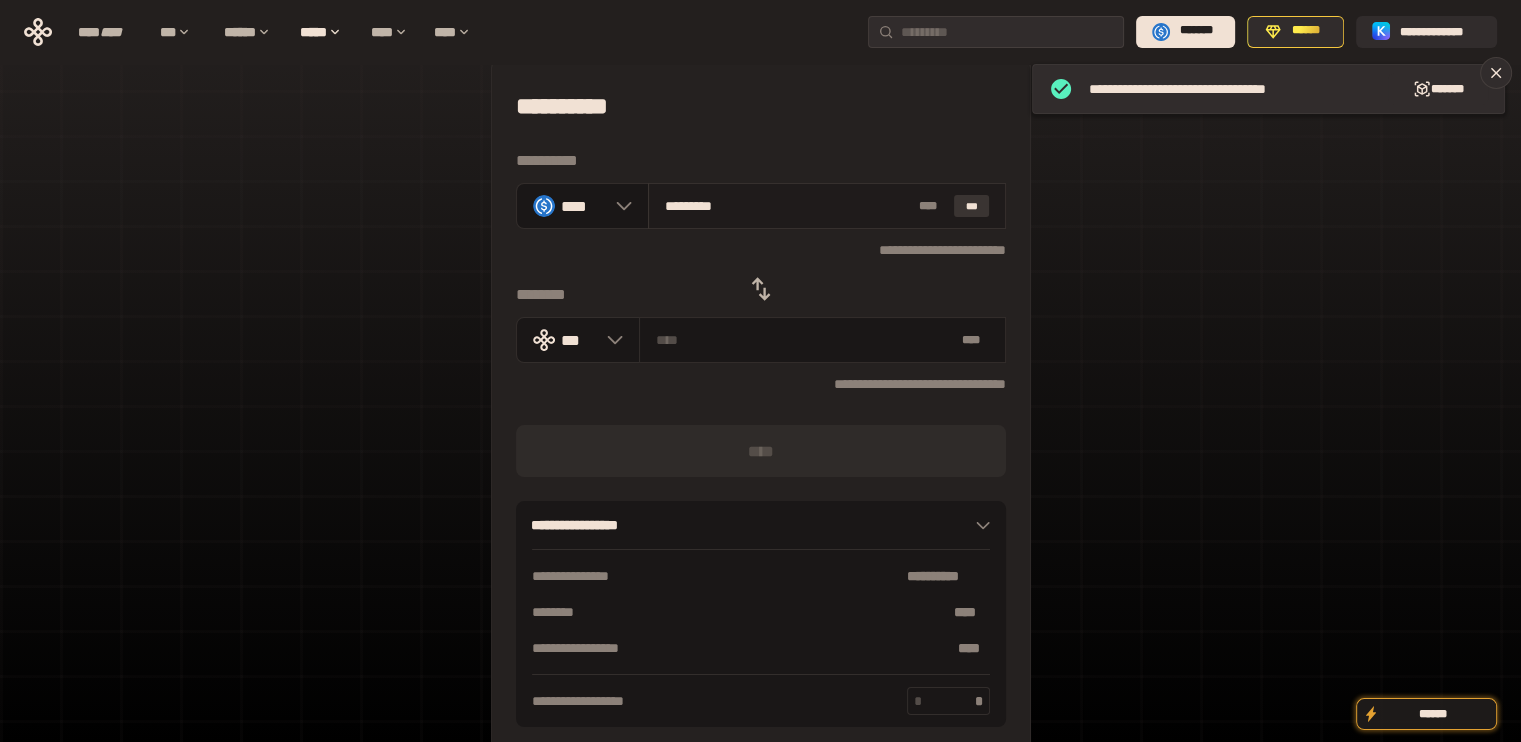 type on "**********" 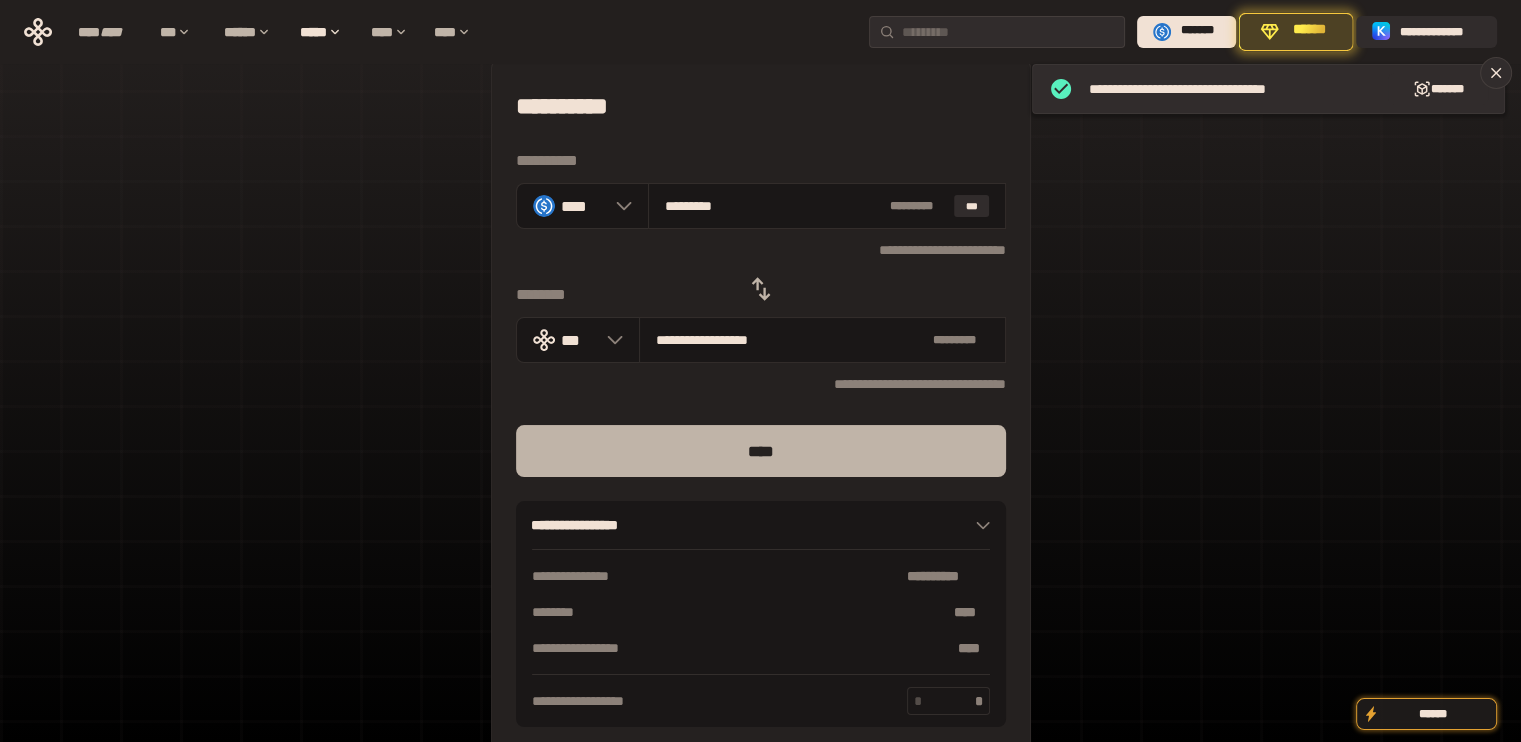 click on "****" at bounding box center (761, 451) 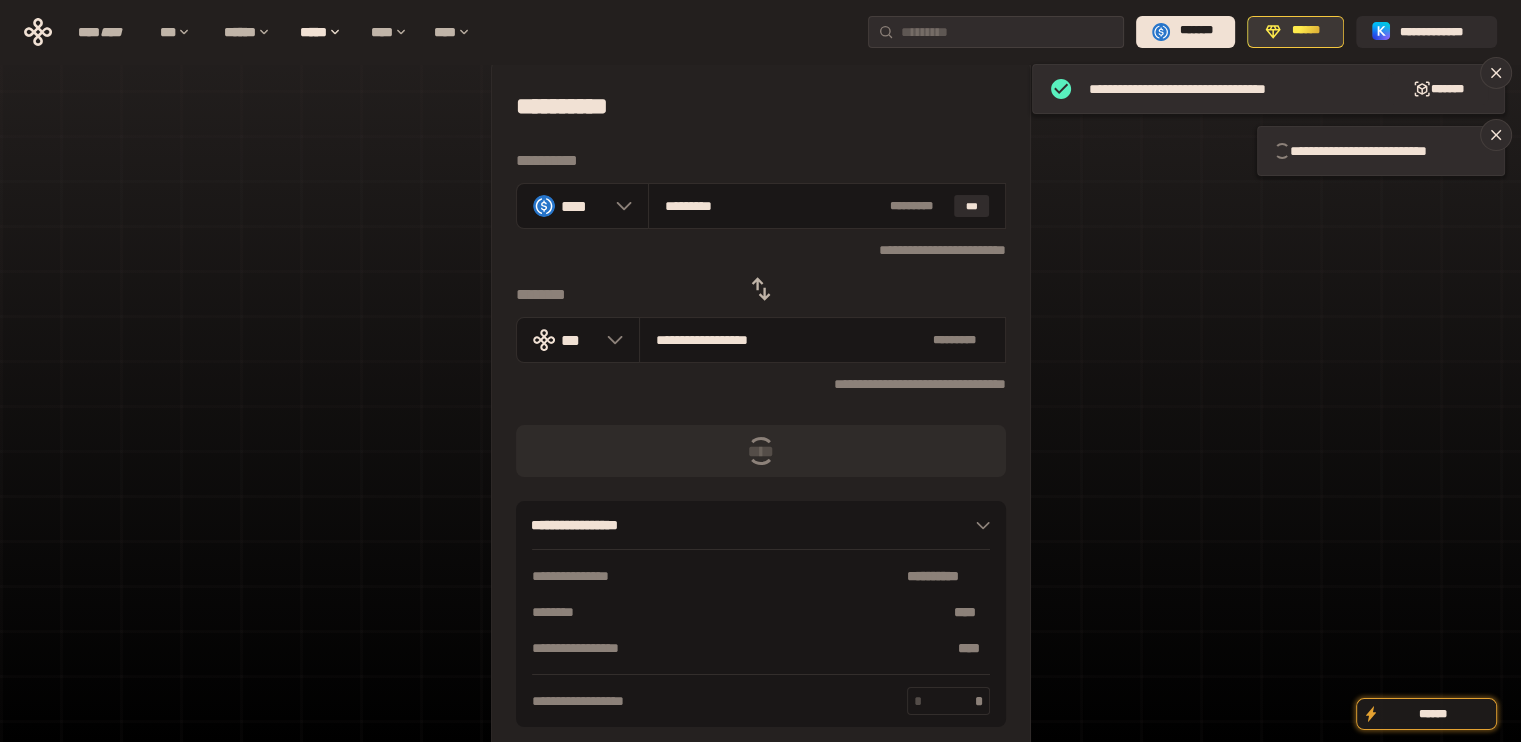 click on "******" at bounding box center [1306, 31] 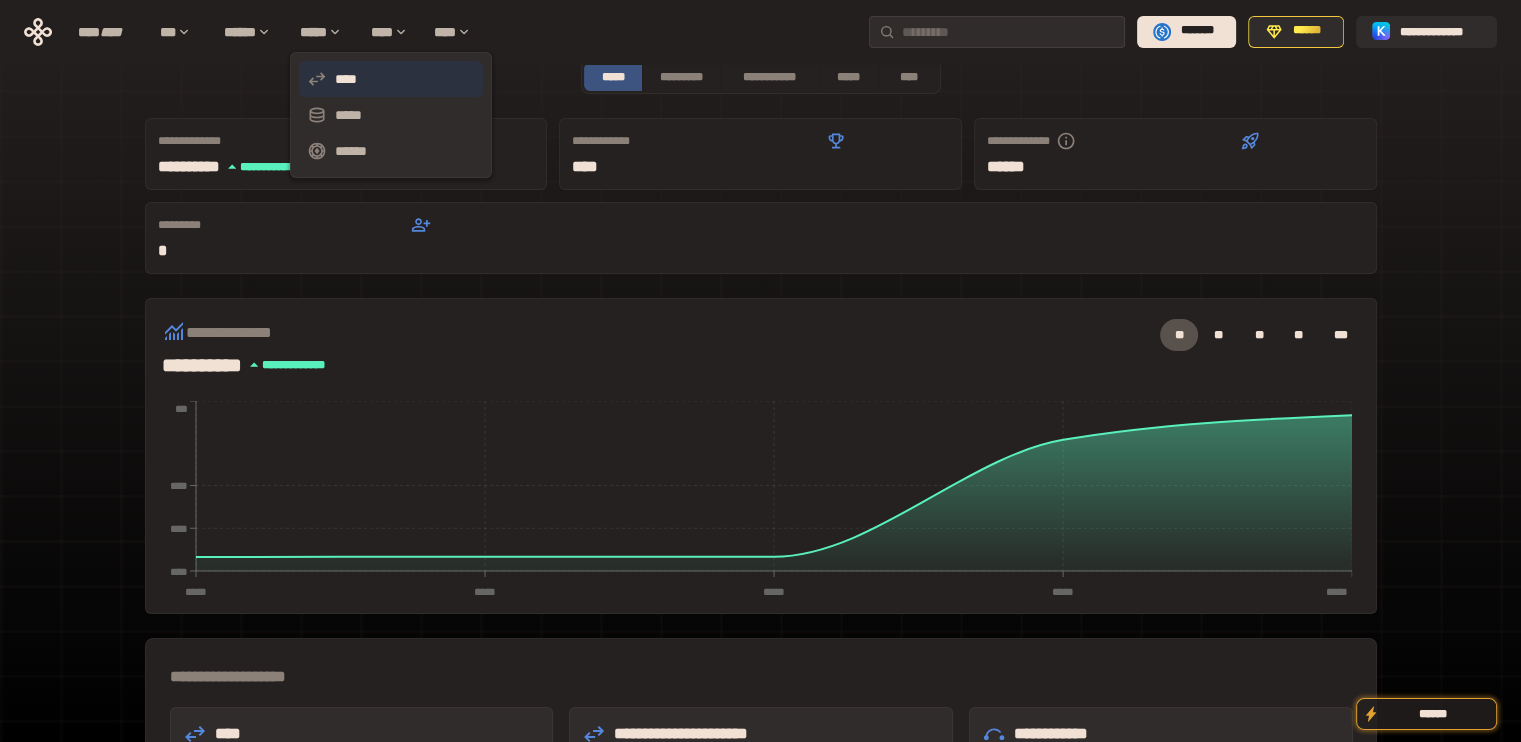 click on "****" at bounding box center (391, 79) 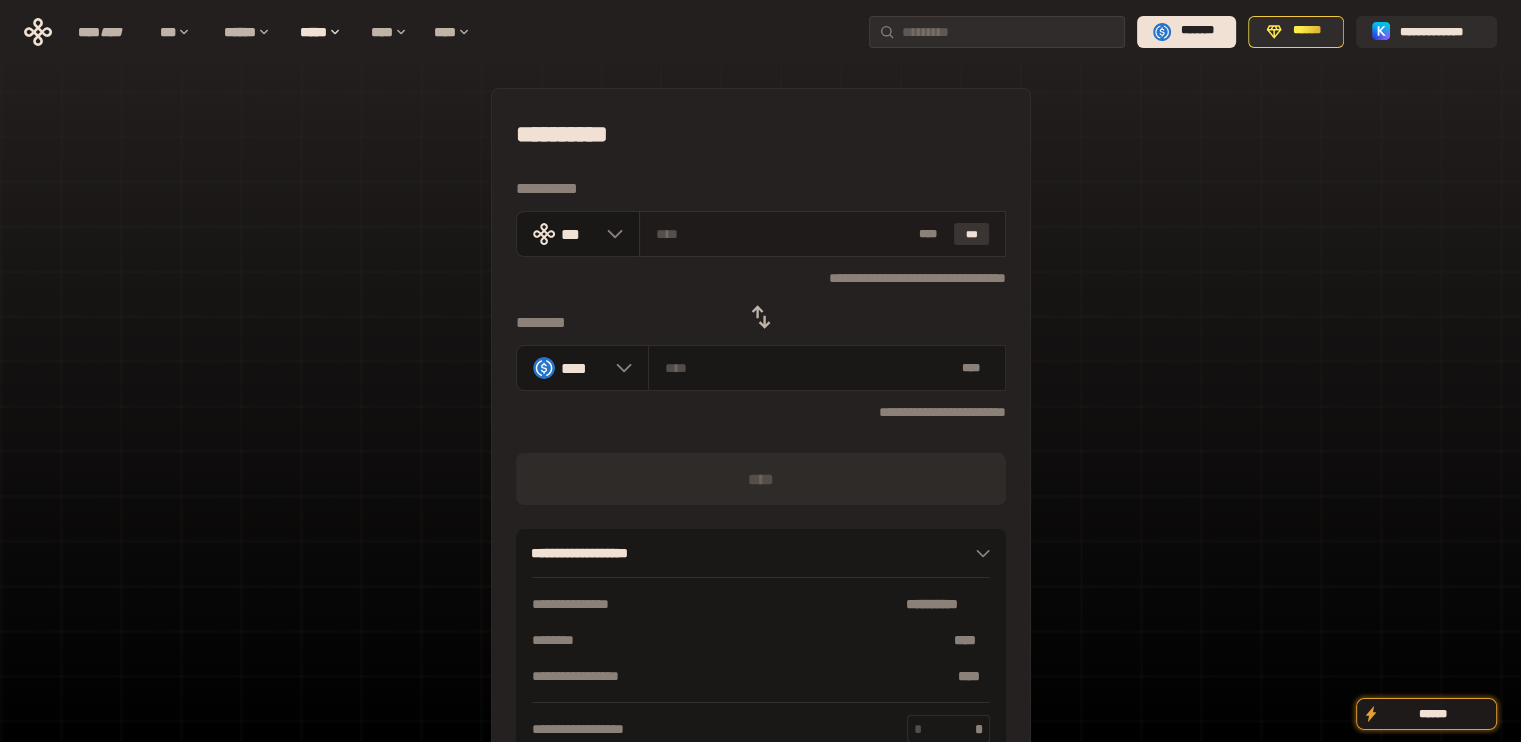 click on "***" at bounding box center [972, 234] 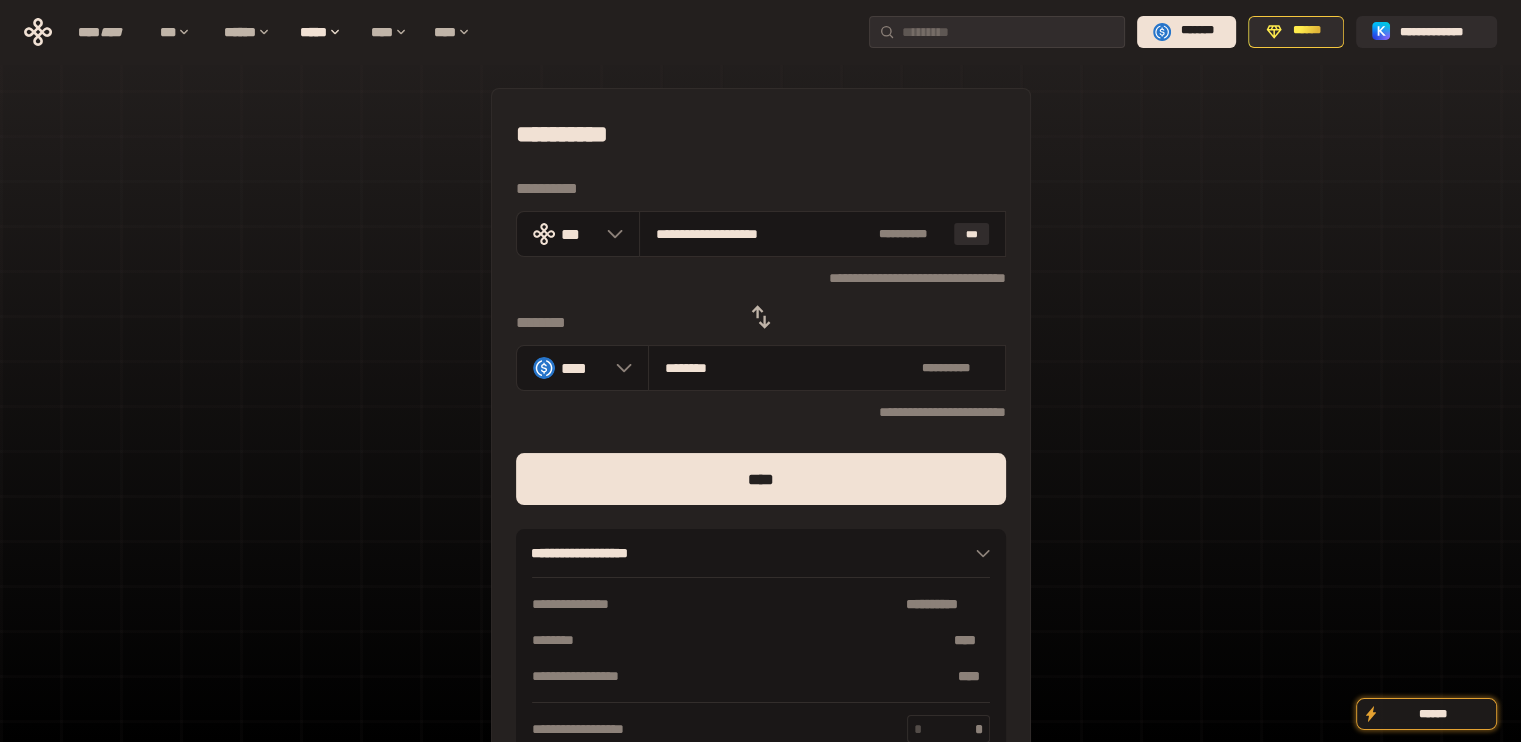click 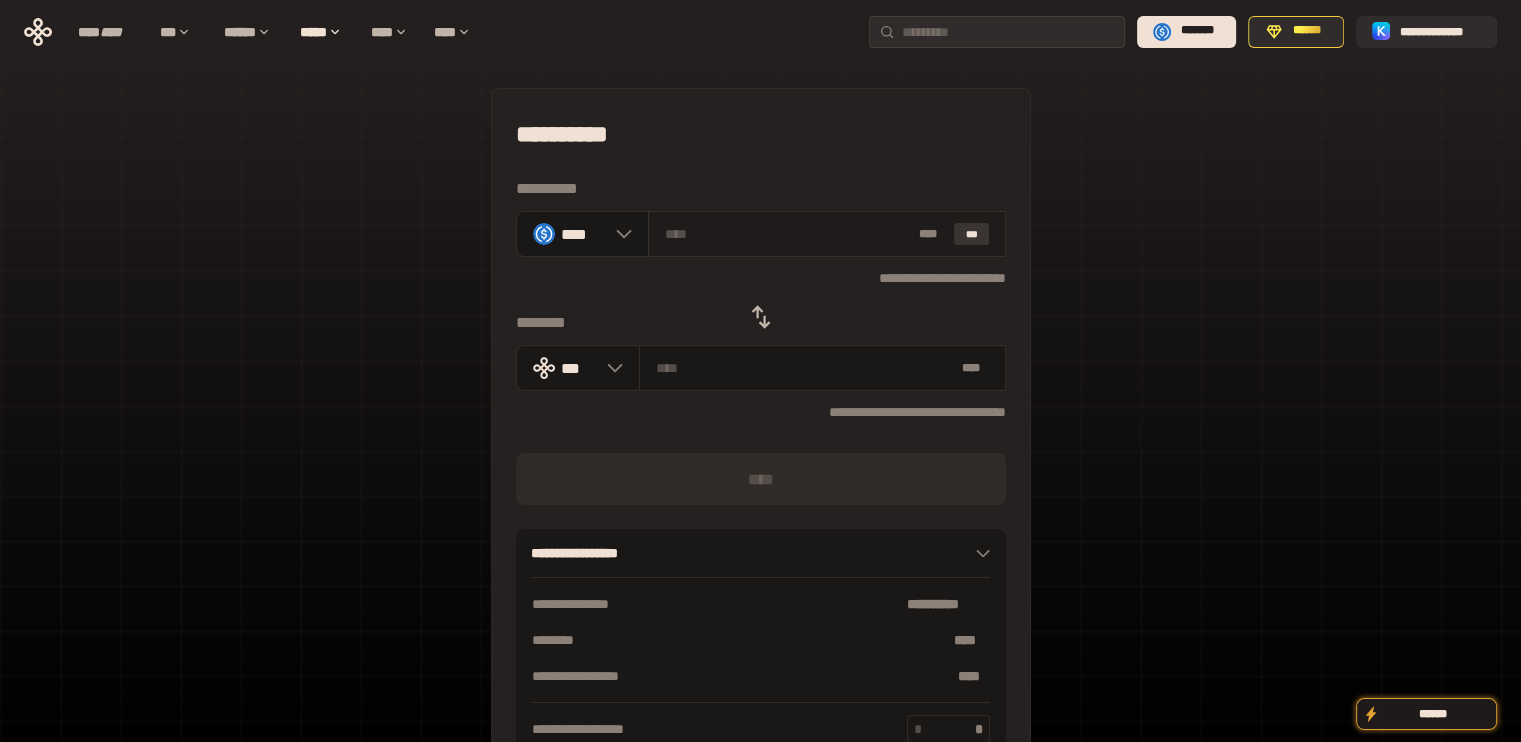 click on "***" at bounding box center (972, 234) 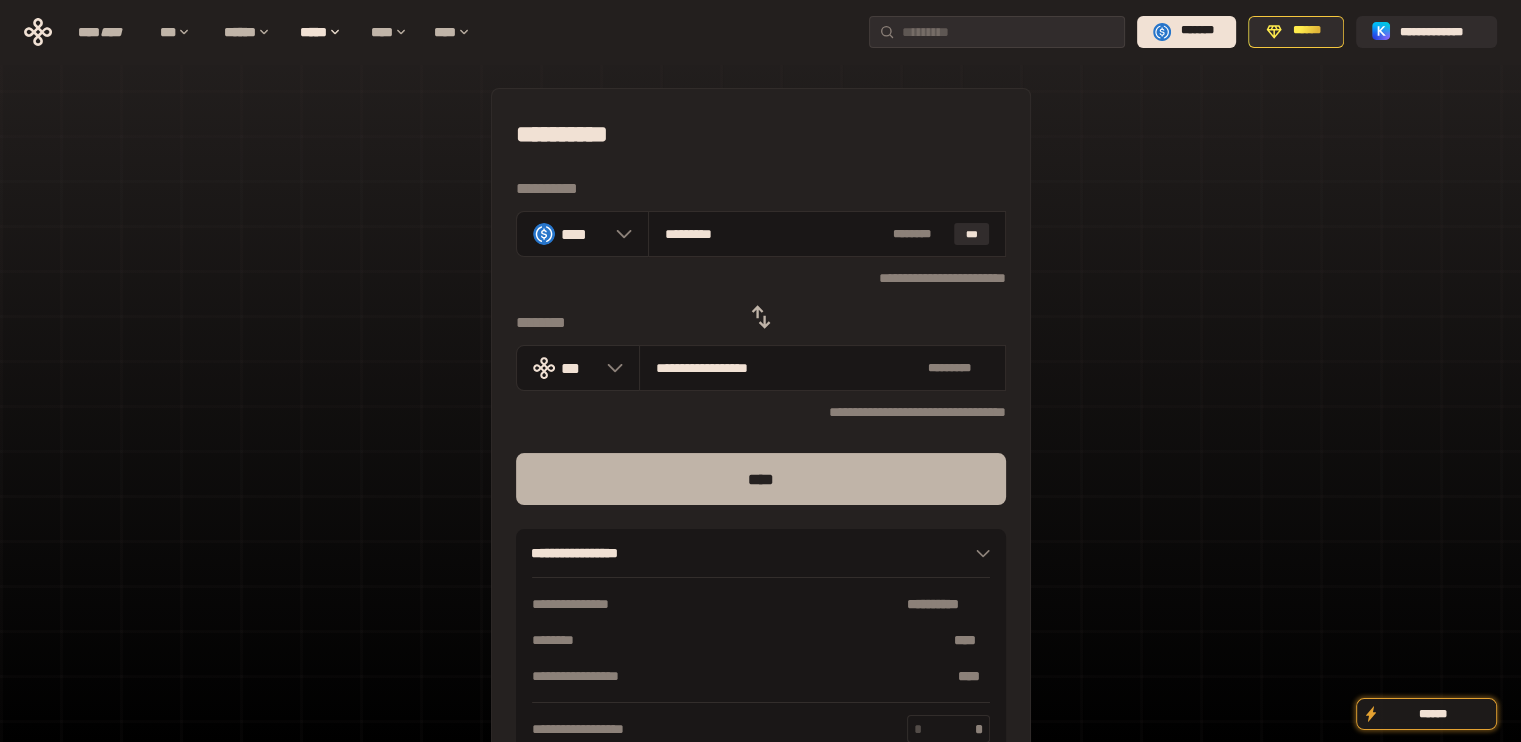 click on "****" at bounding box center [761, 479] 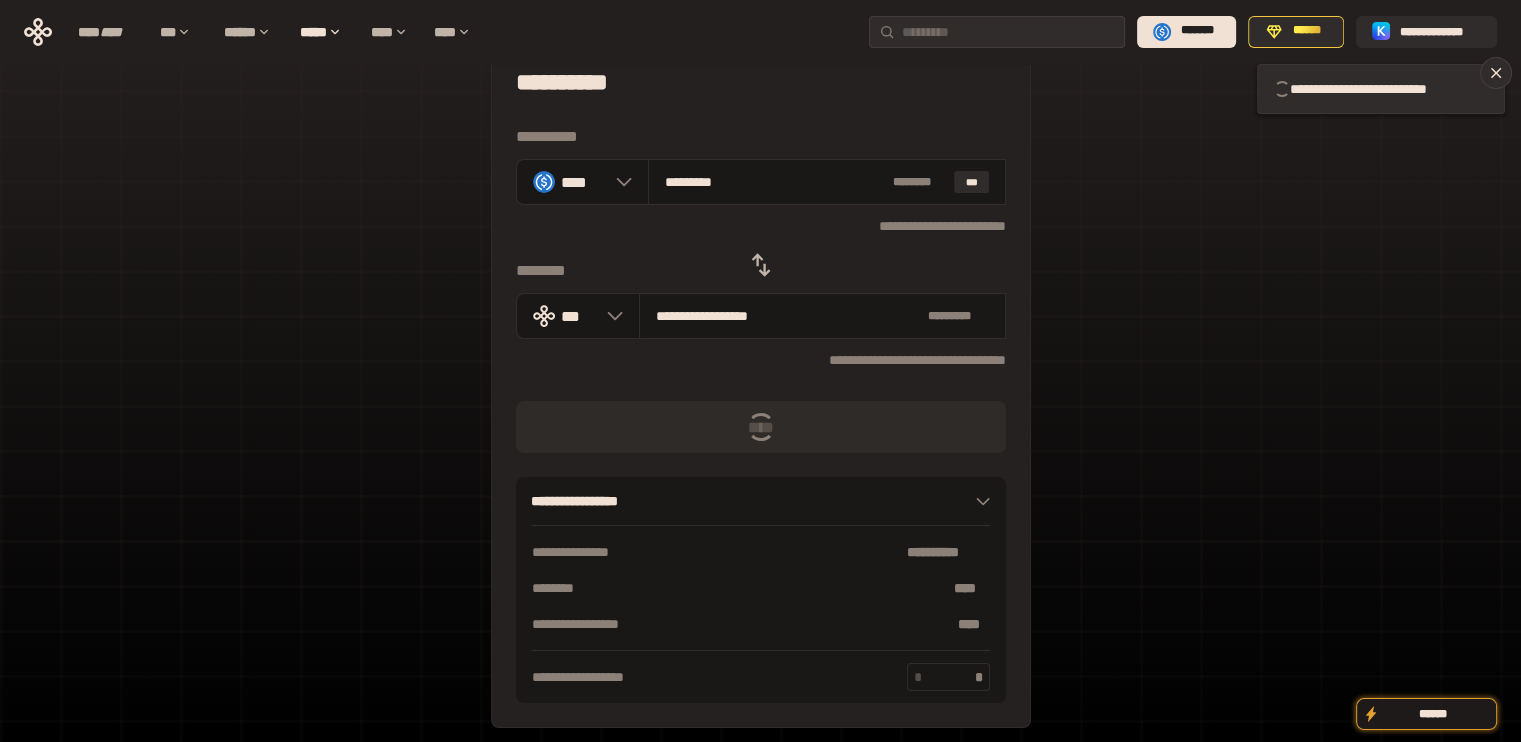 scroll, scrollTop: 0, scrollLeft: 0, axis: both 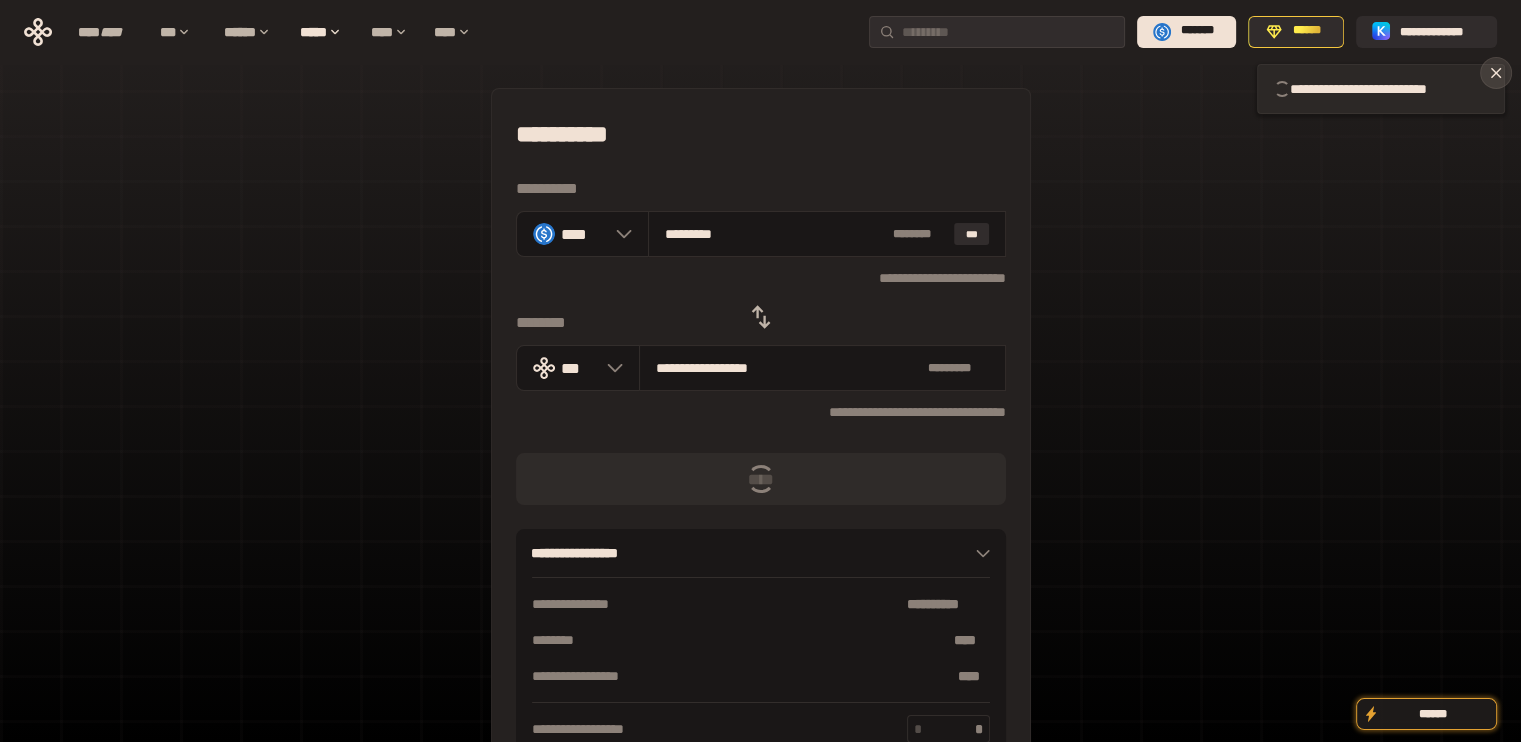 click 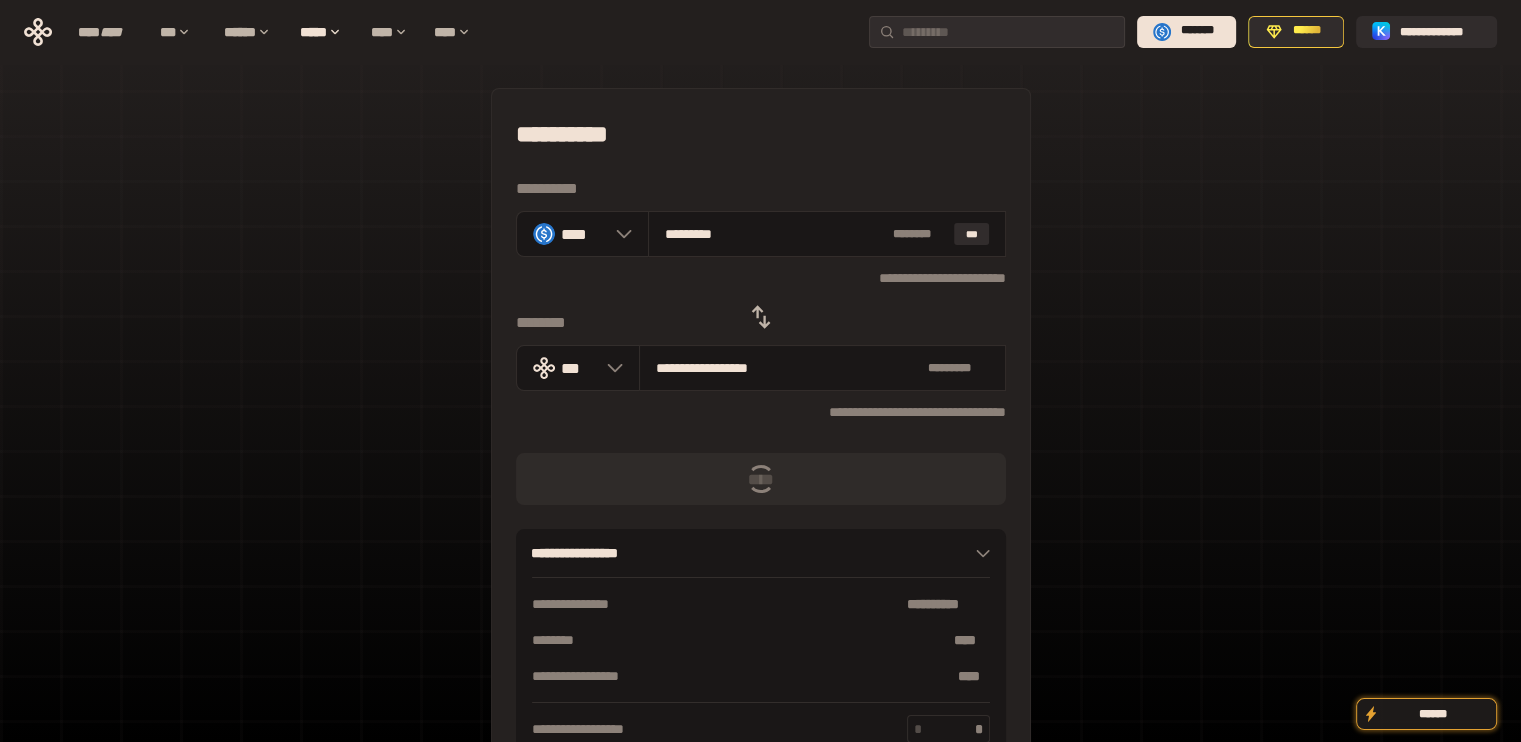 type 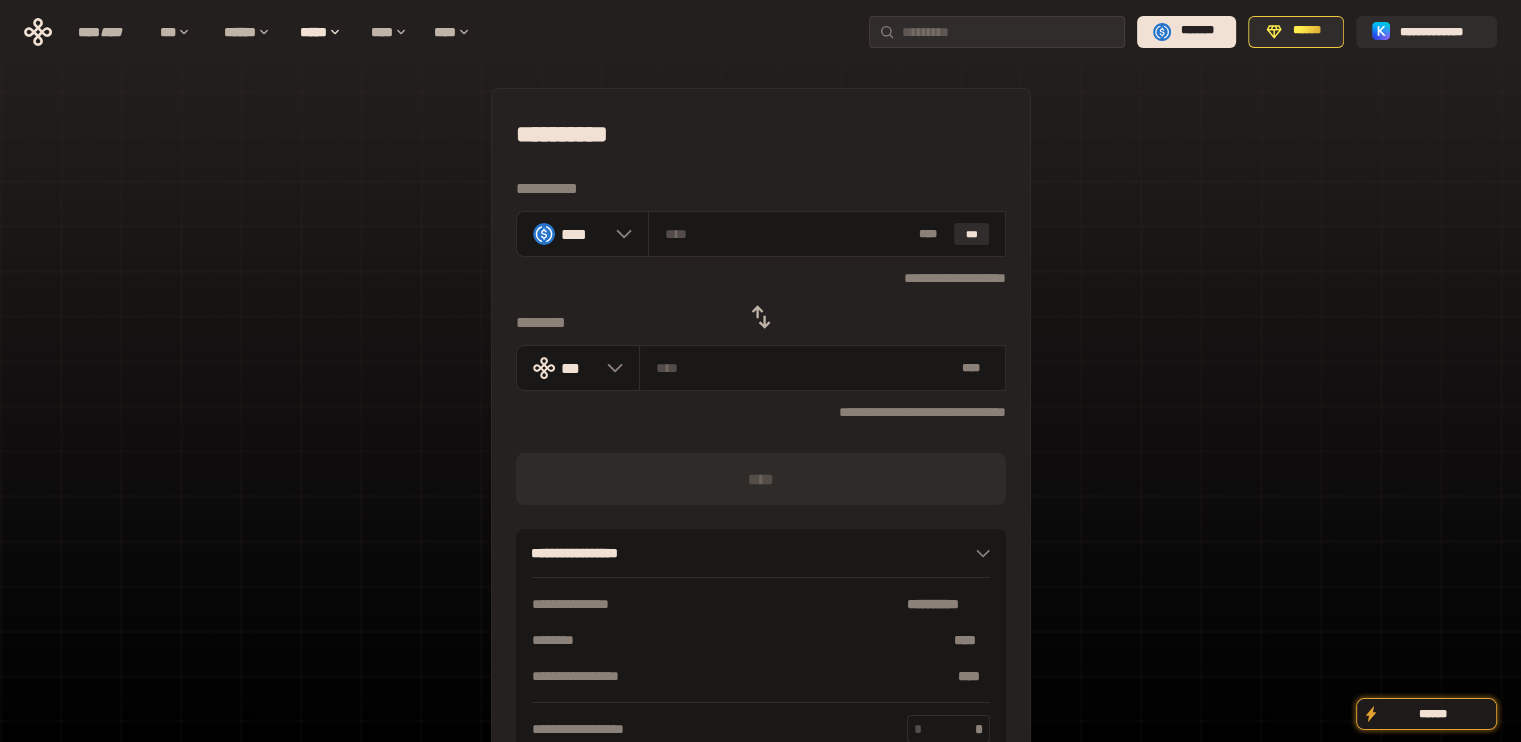 click 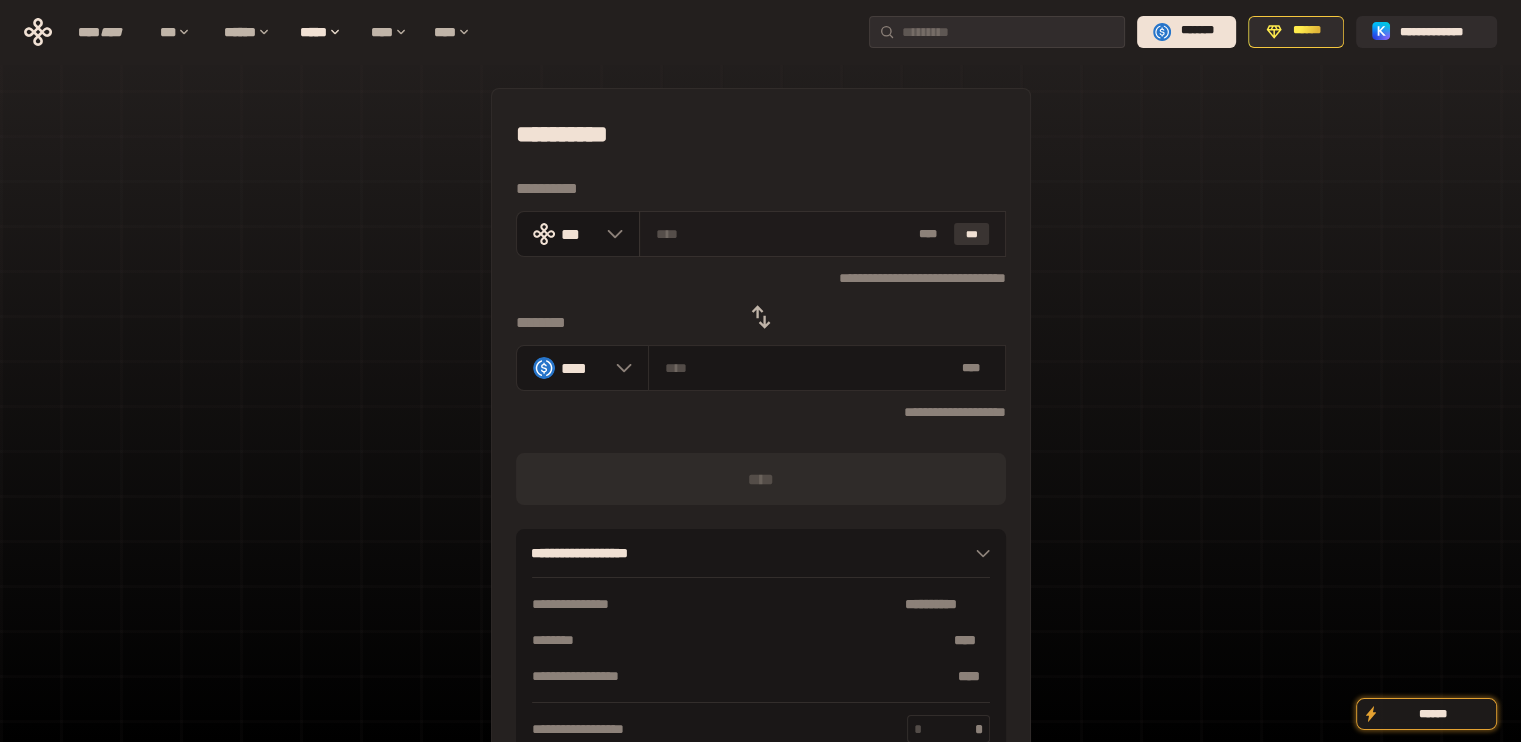 click on "***" at bounding box center [972, 234] 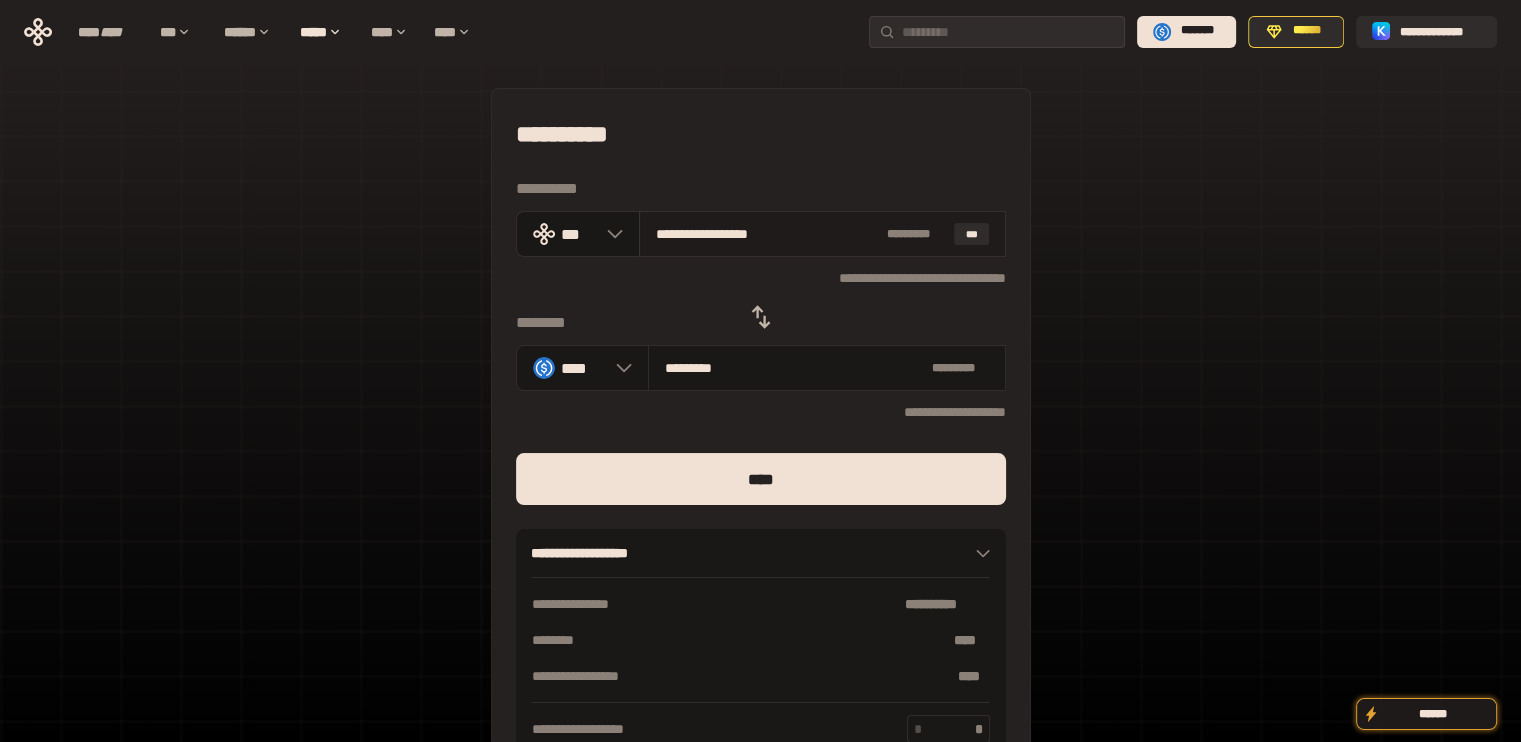 drag, startPoint x: 674, startPoint y: 226, endPoint x: 1001, endPoint y: 255, distance: 328.28342 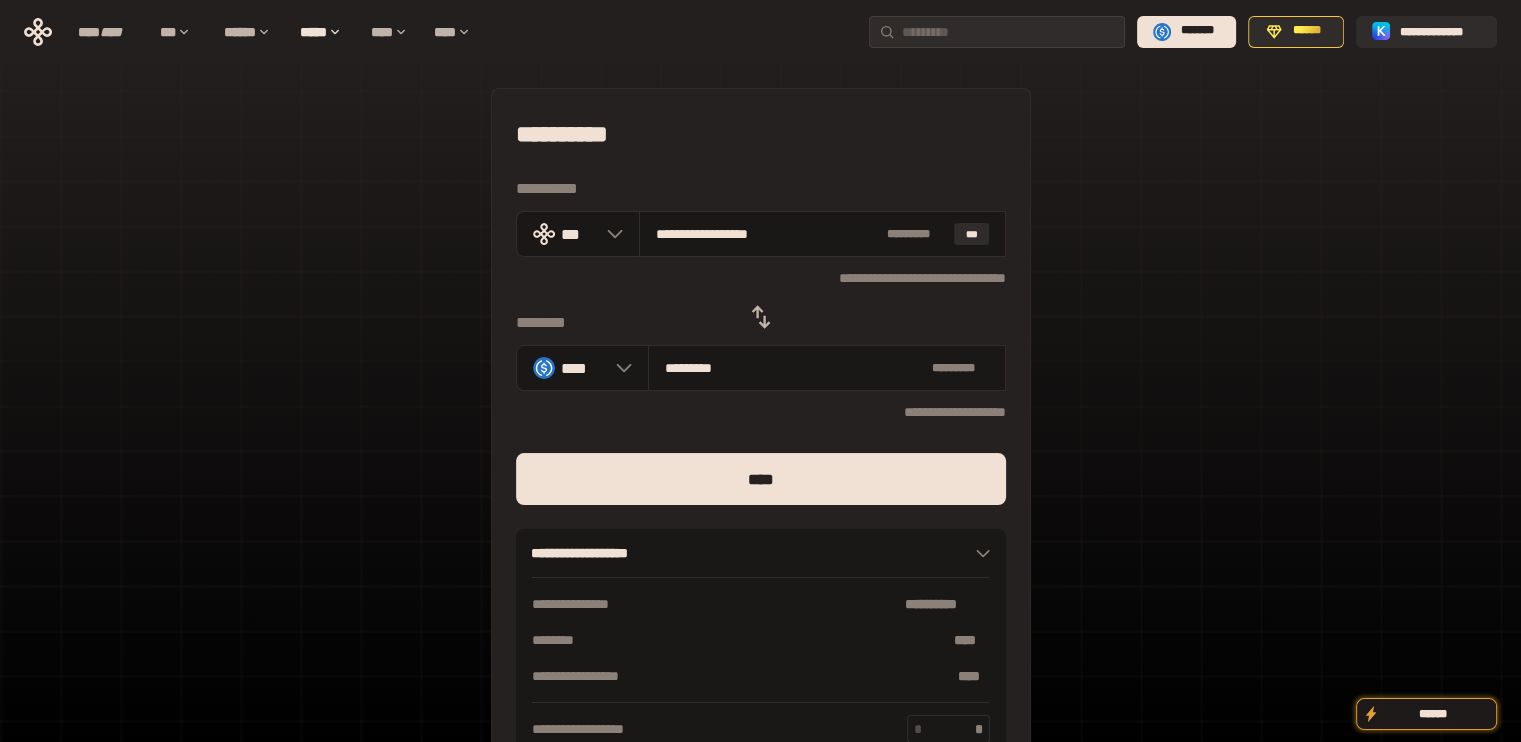 type on "***" 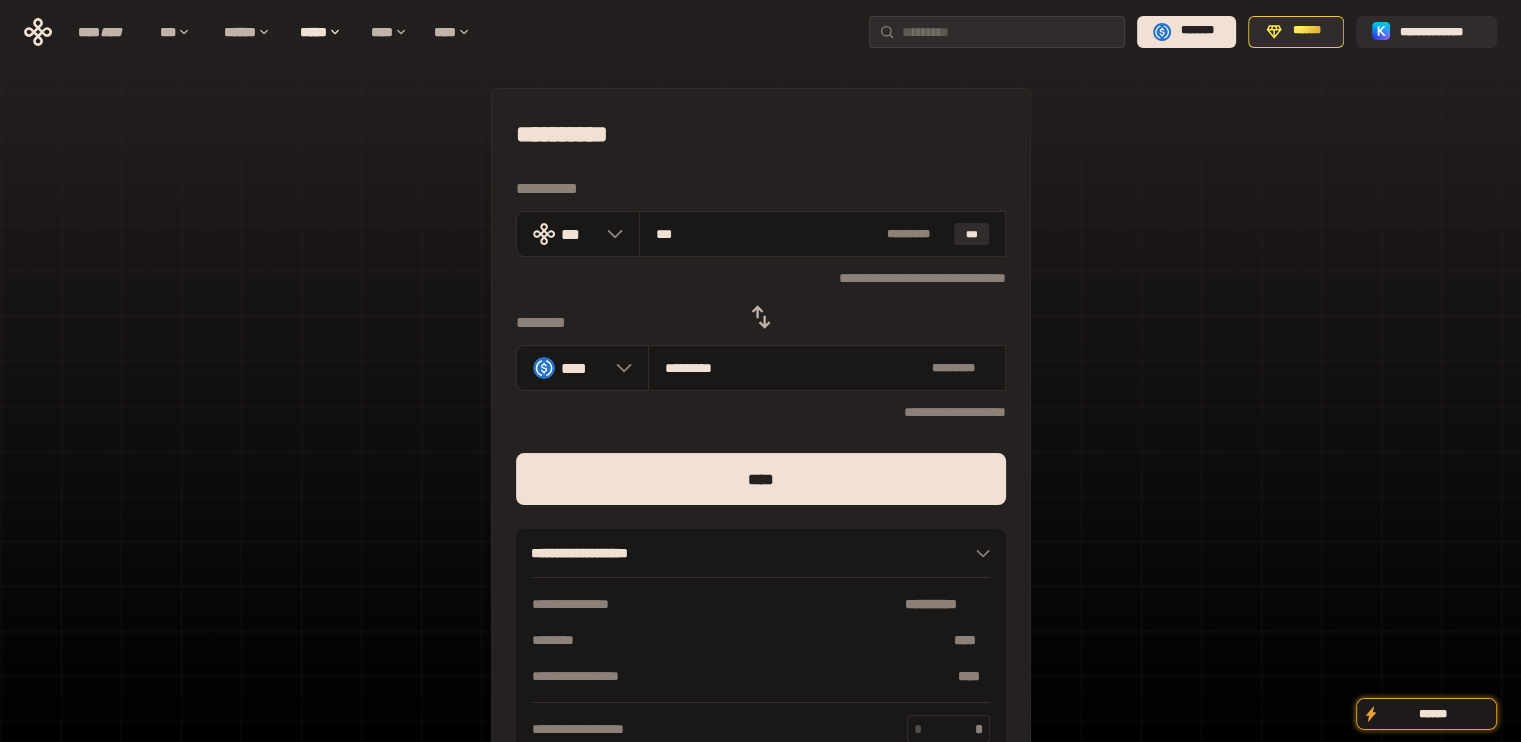 type on "*********" 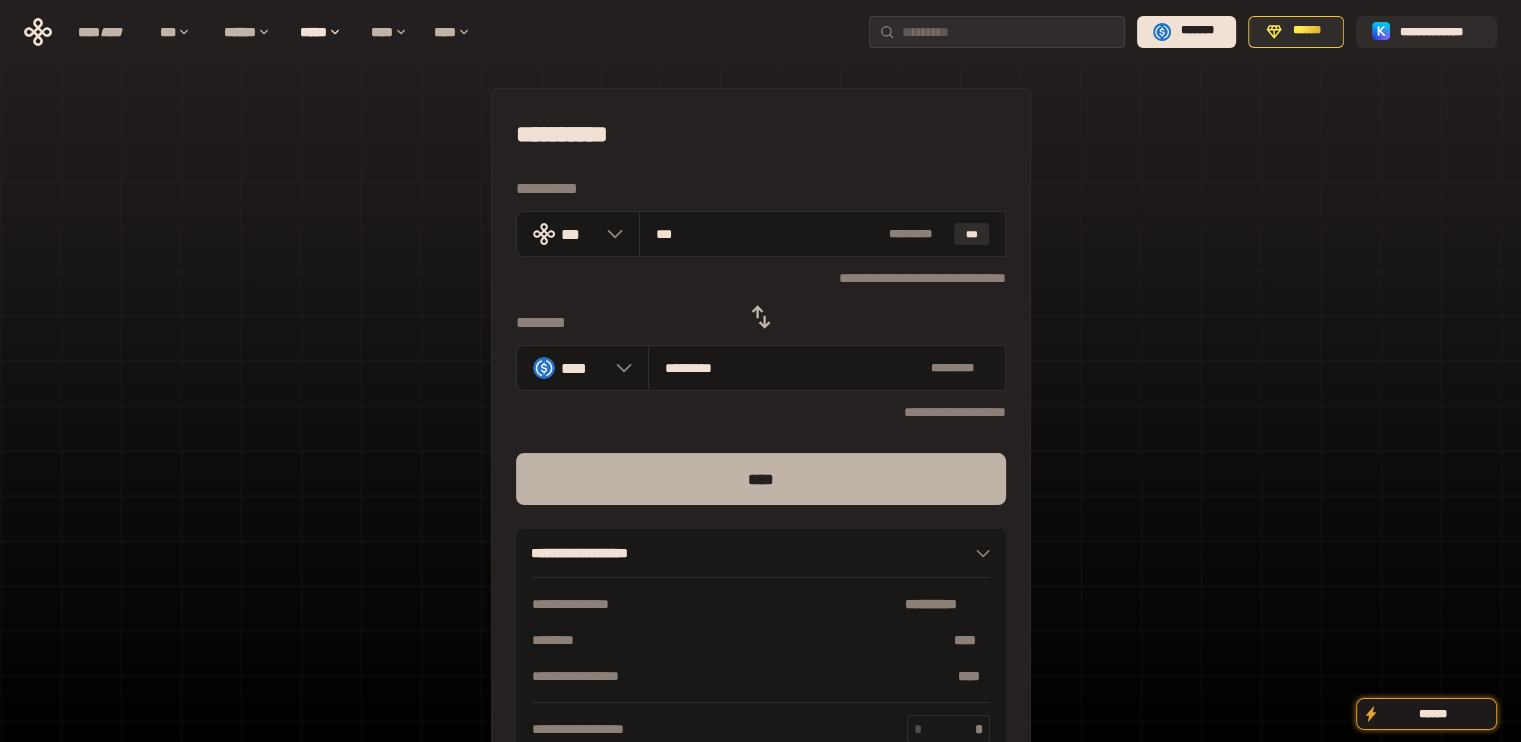 type on "***" 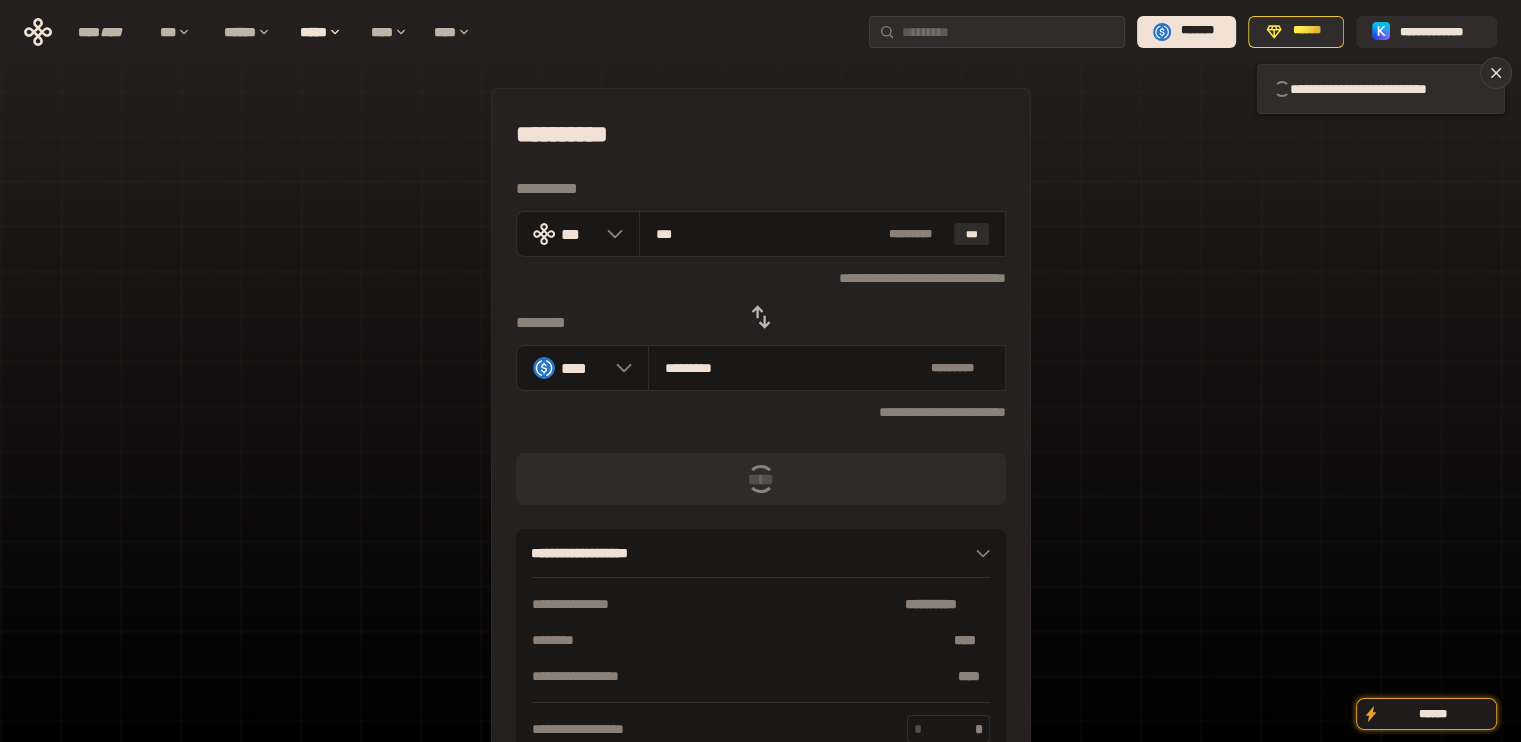 type 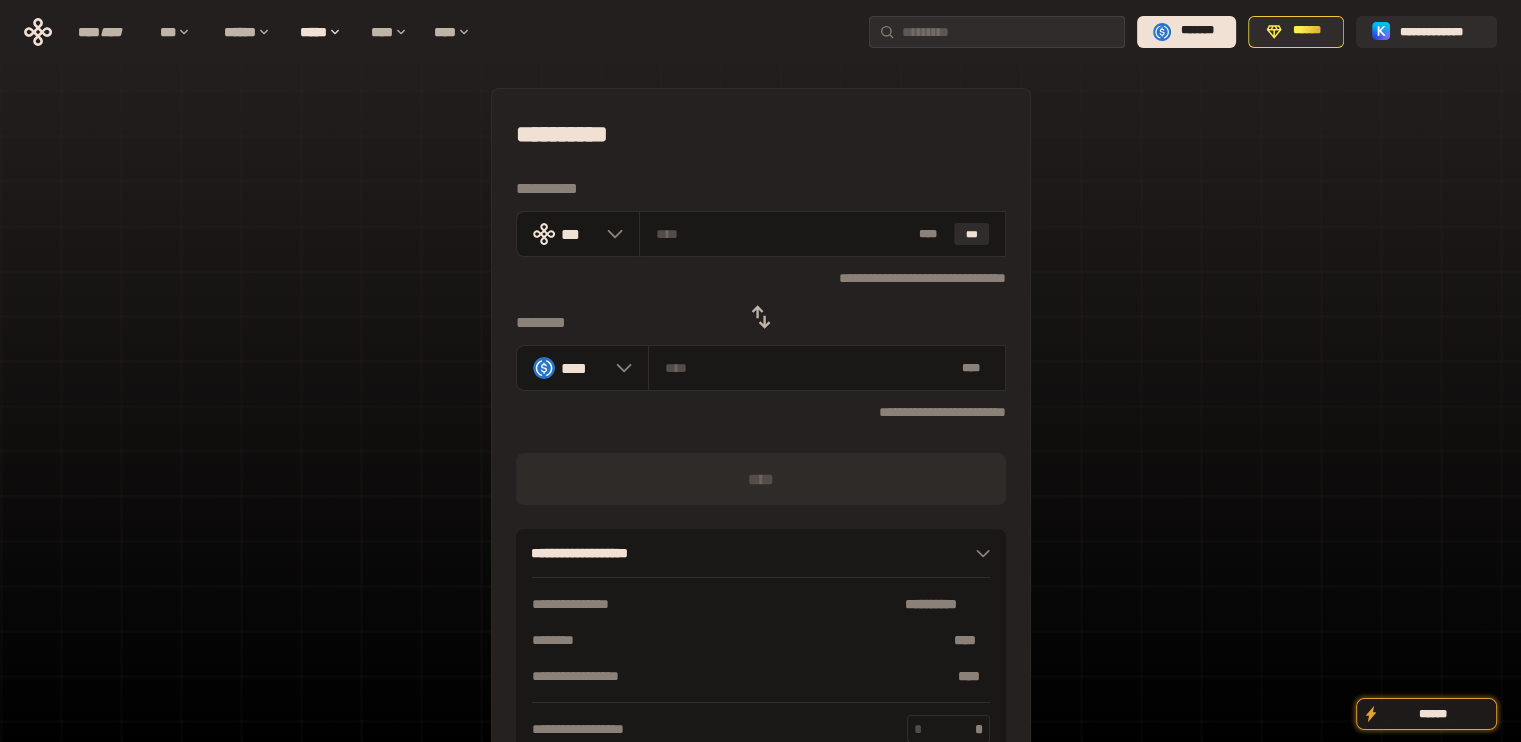 click 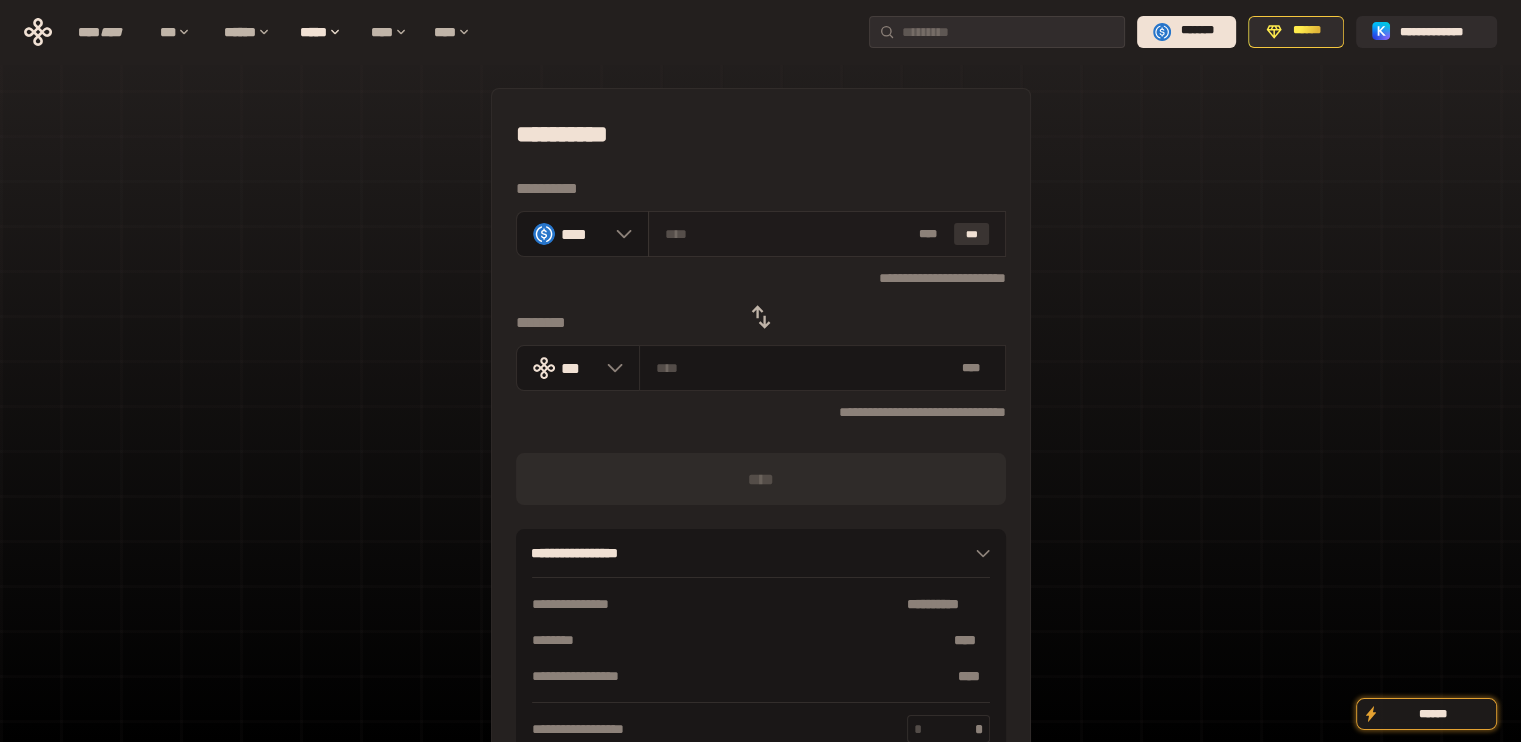 click on "***" at bounding box center [972, 234] 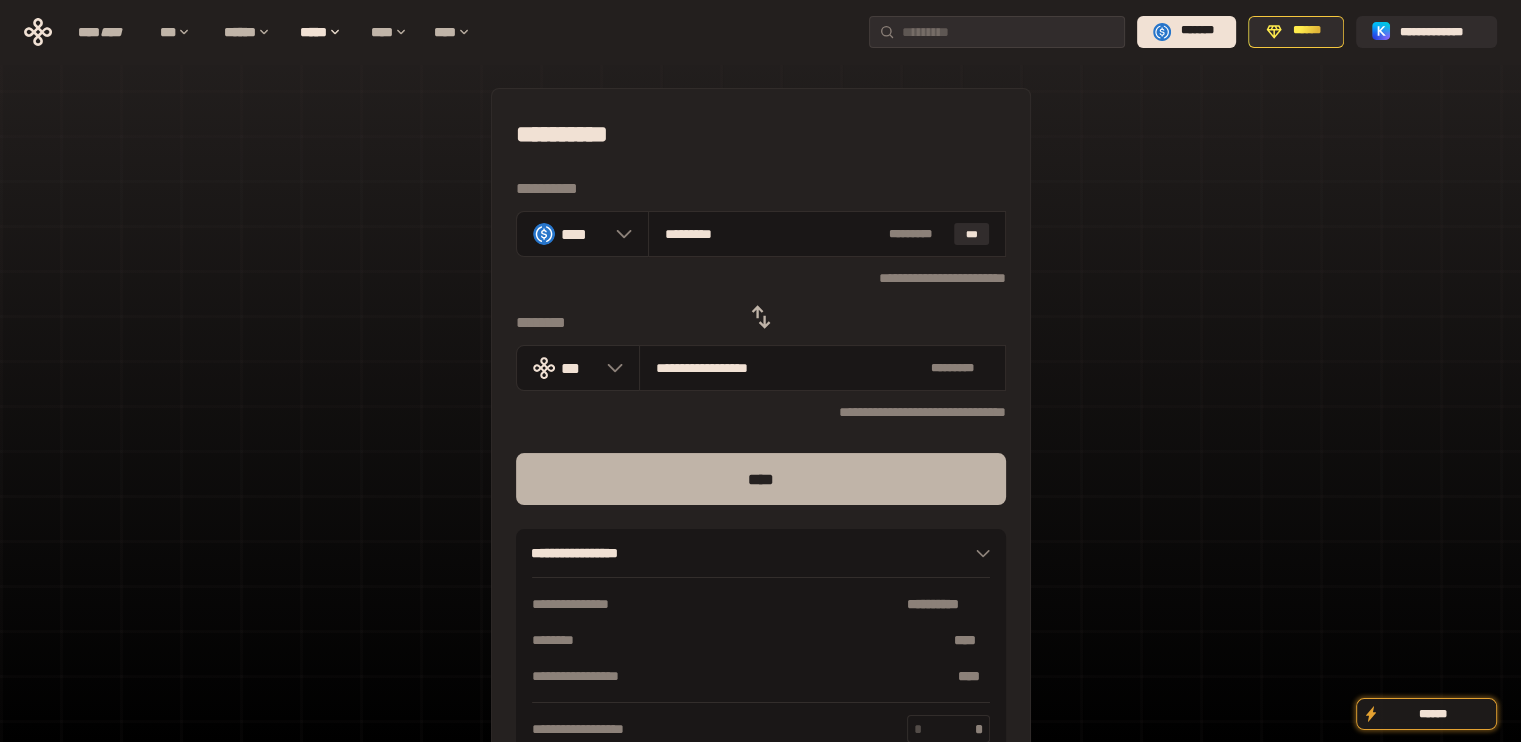 click on "****" at bounding box center (761, 479) 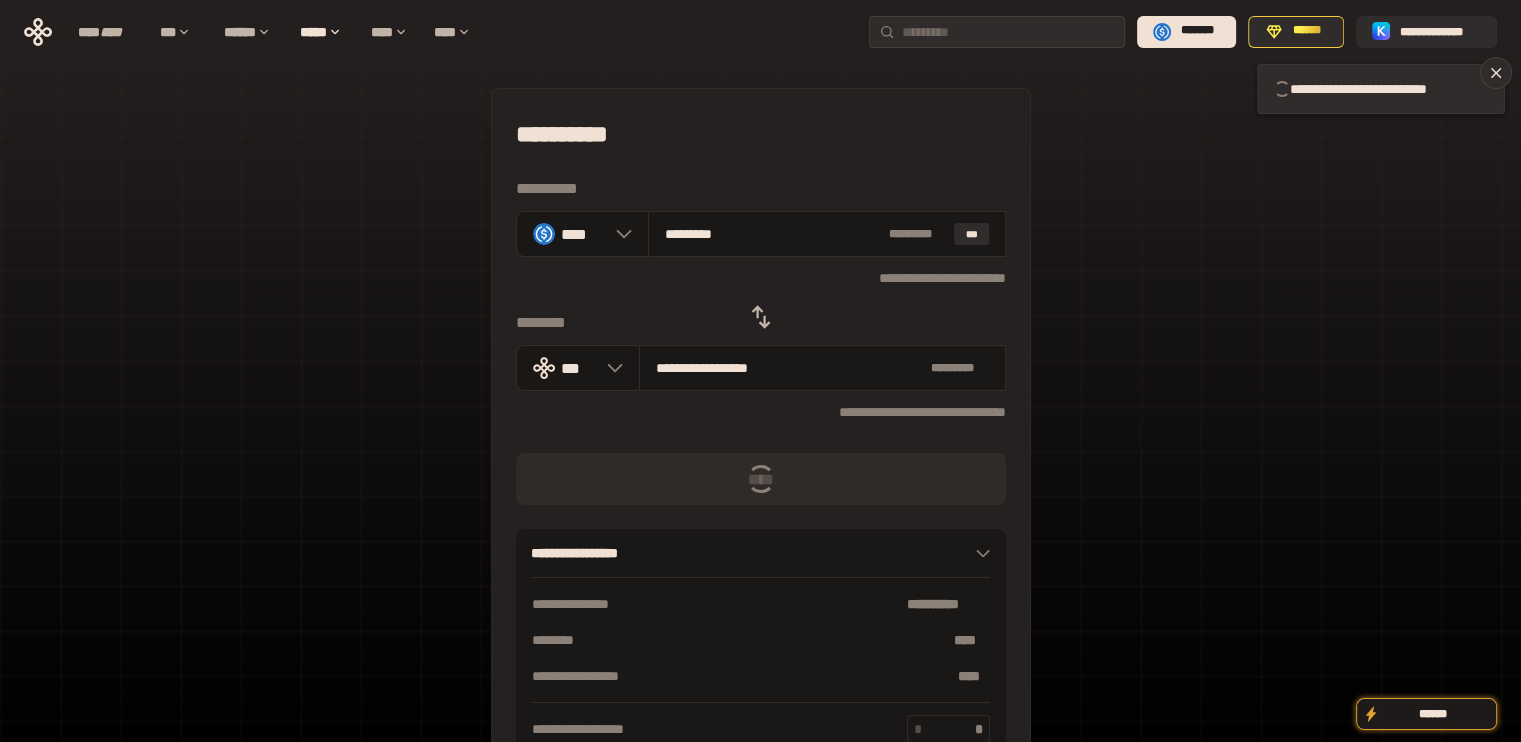 type 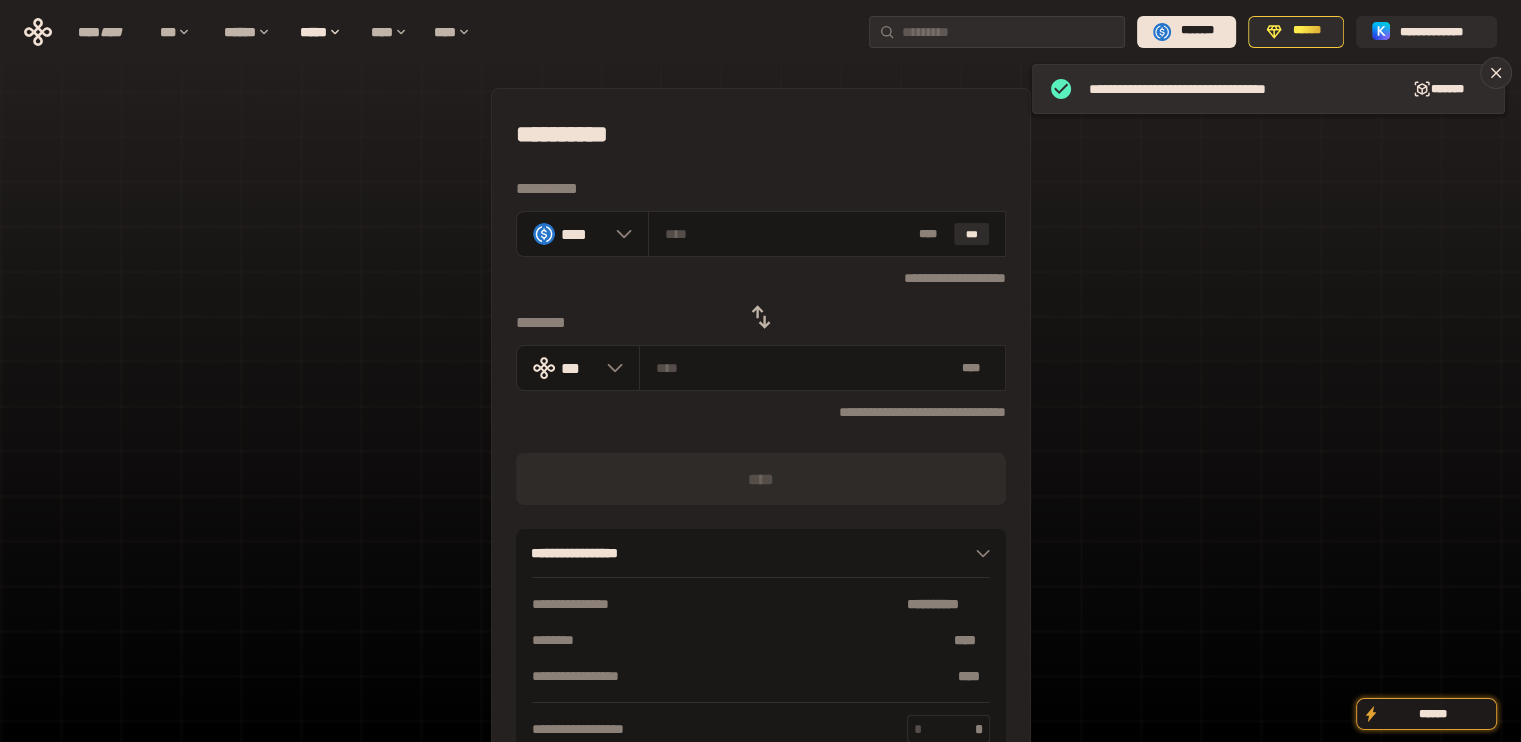 click 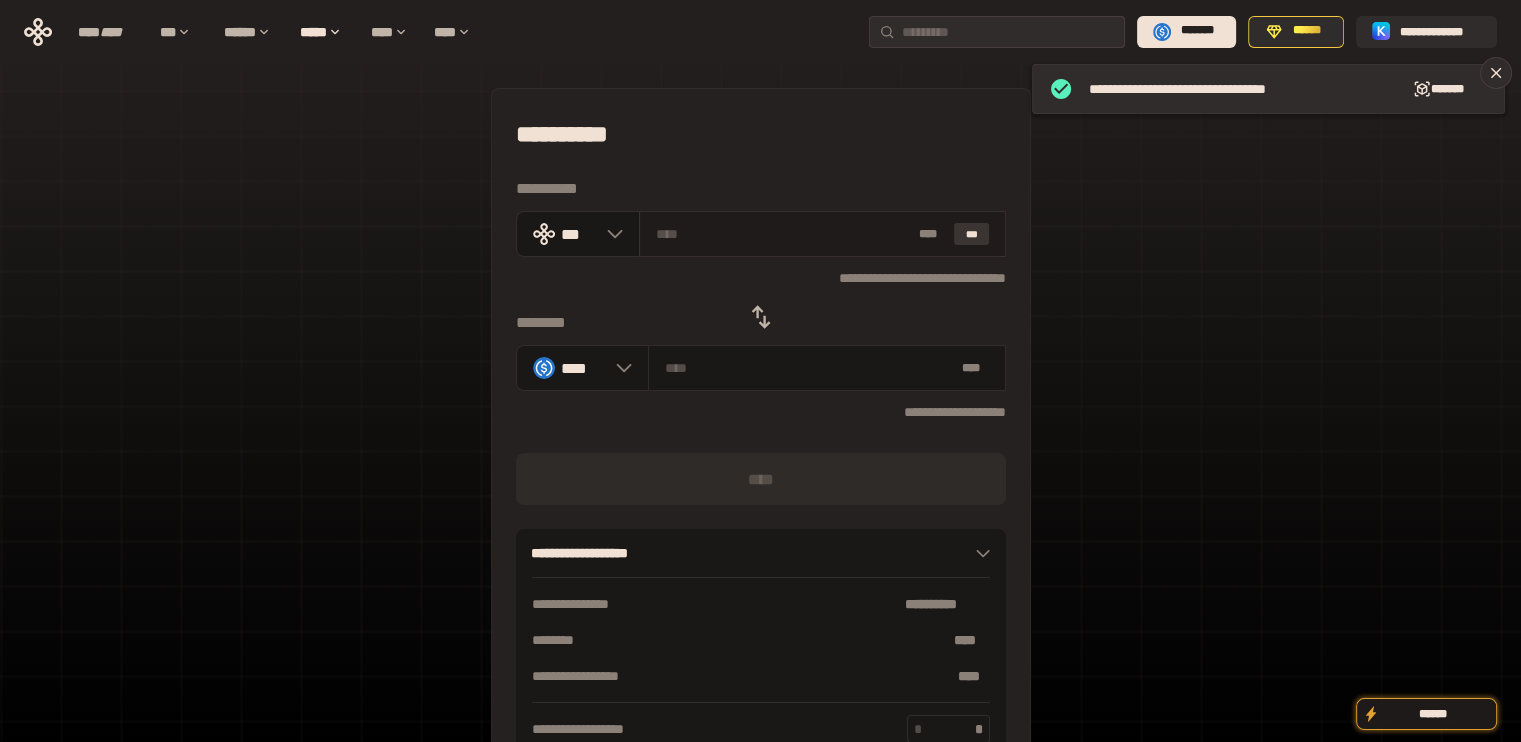 click on "***" at bounding box center [972, 234] 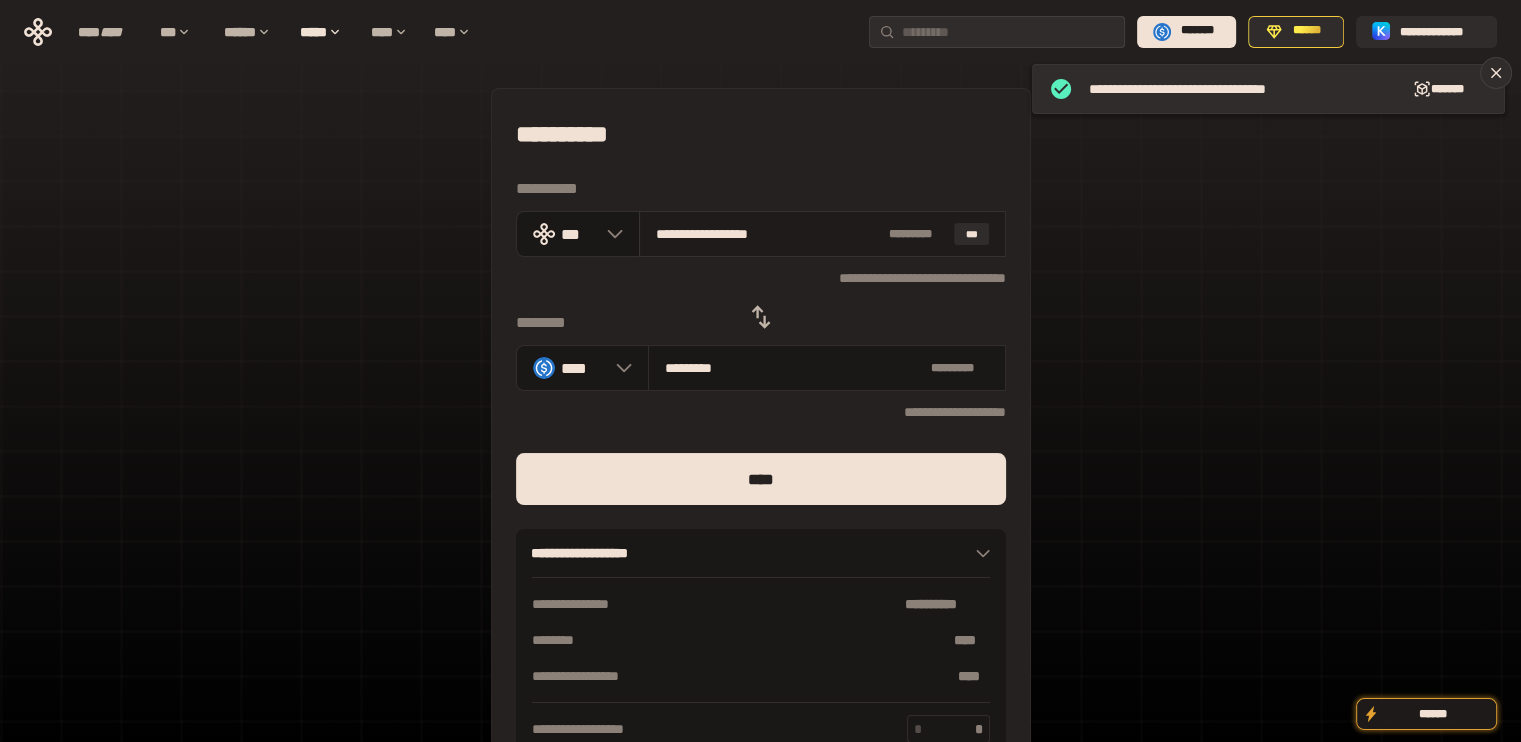 drag, startPoint x: 719, startPoint y: 232, endPoint x: 827, endPoint y: 235, distance: 108.04166 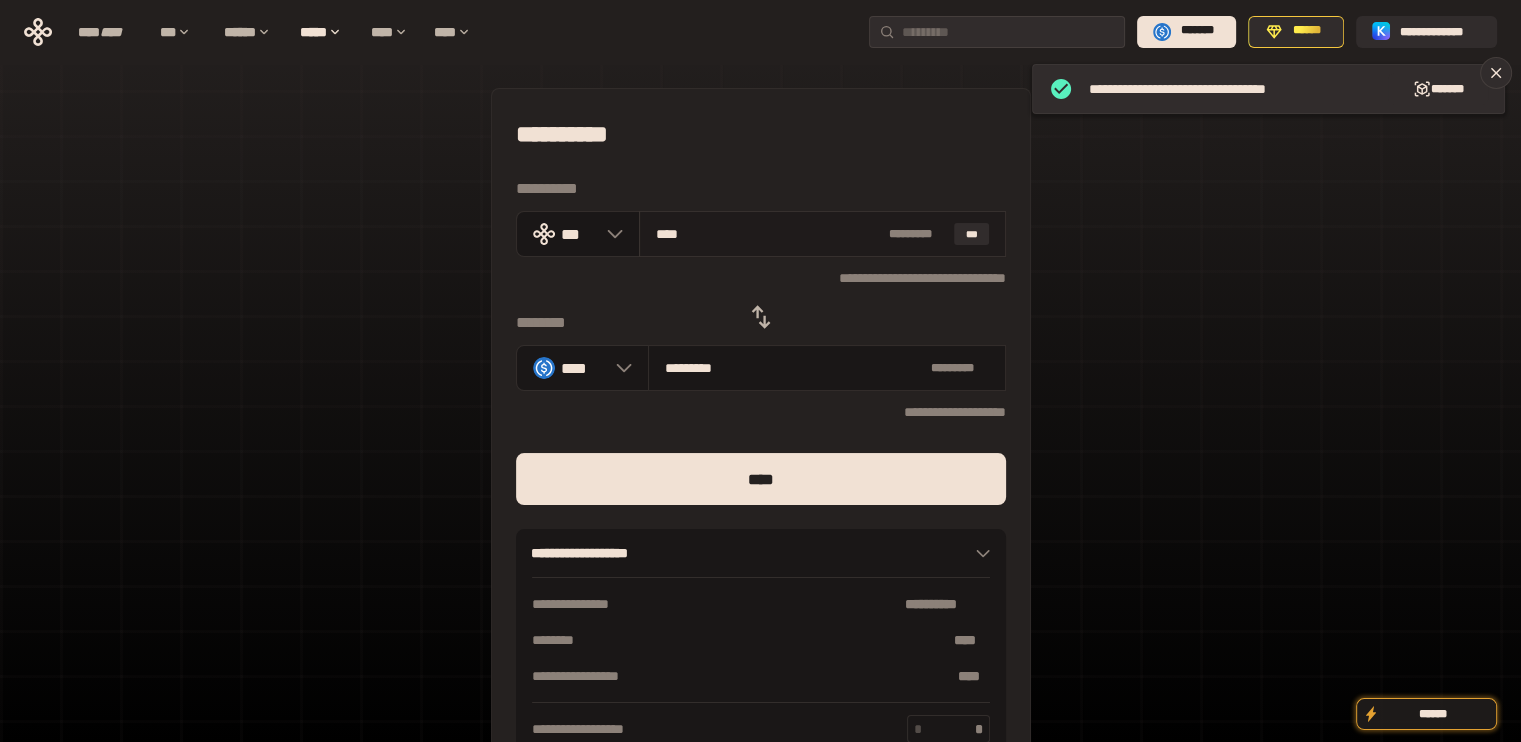 type on "***" 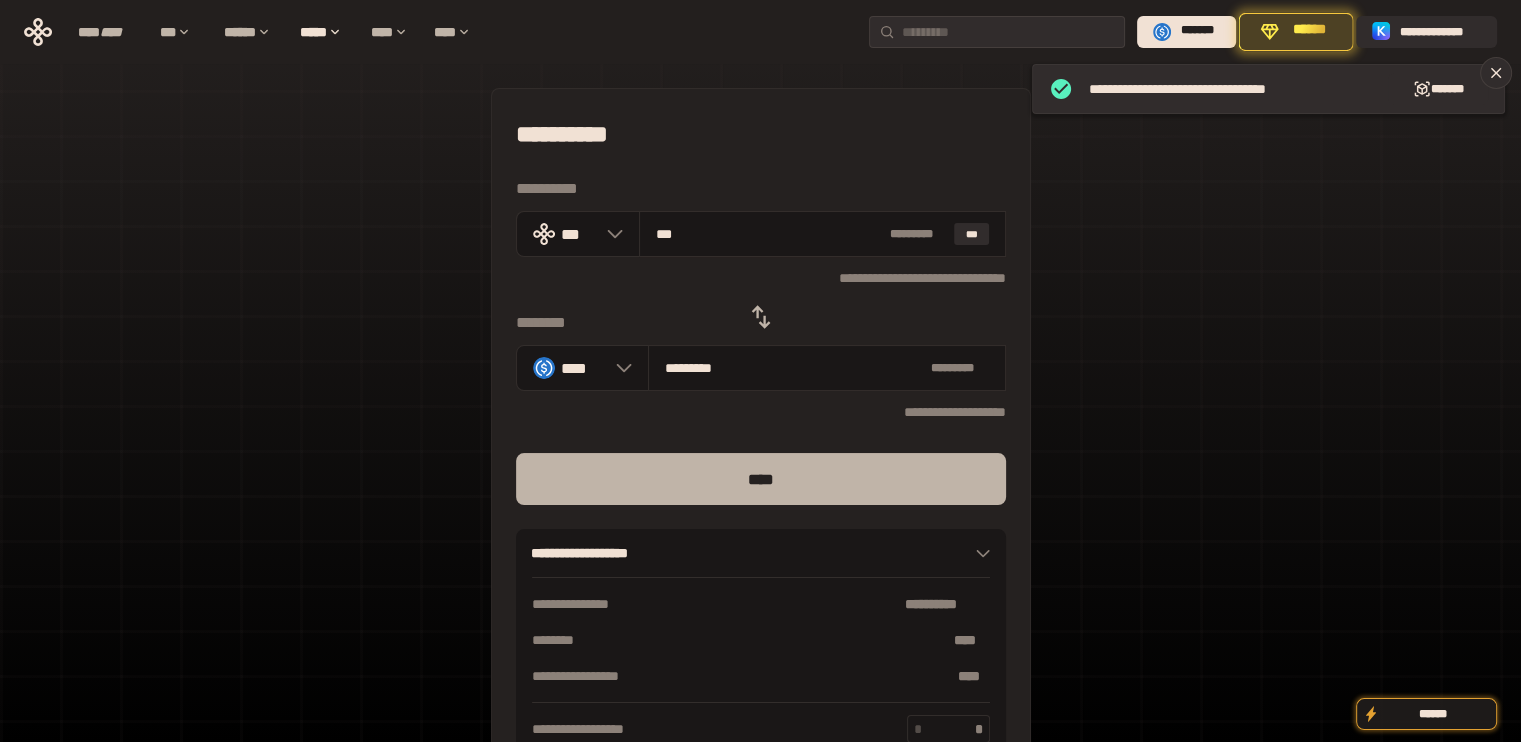 type on "***" 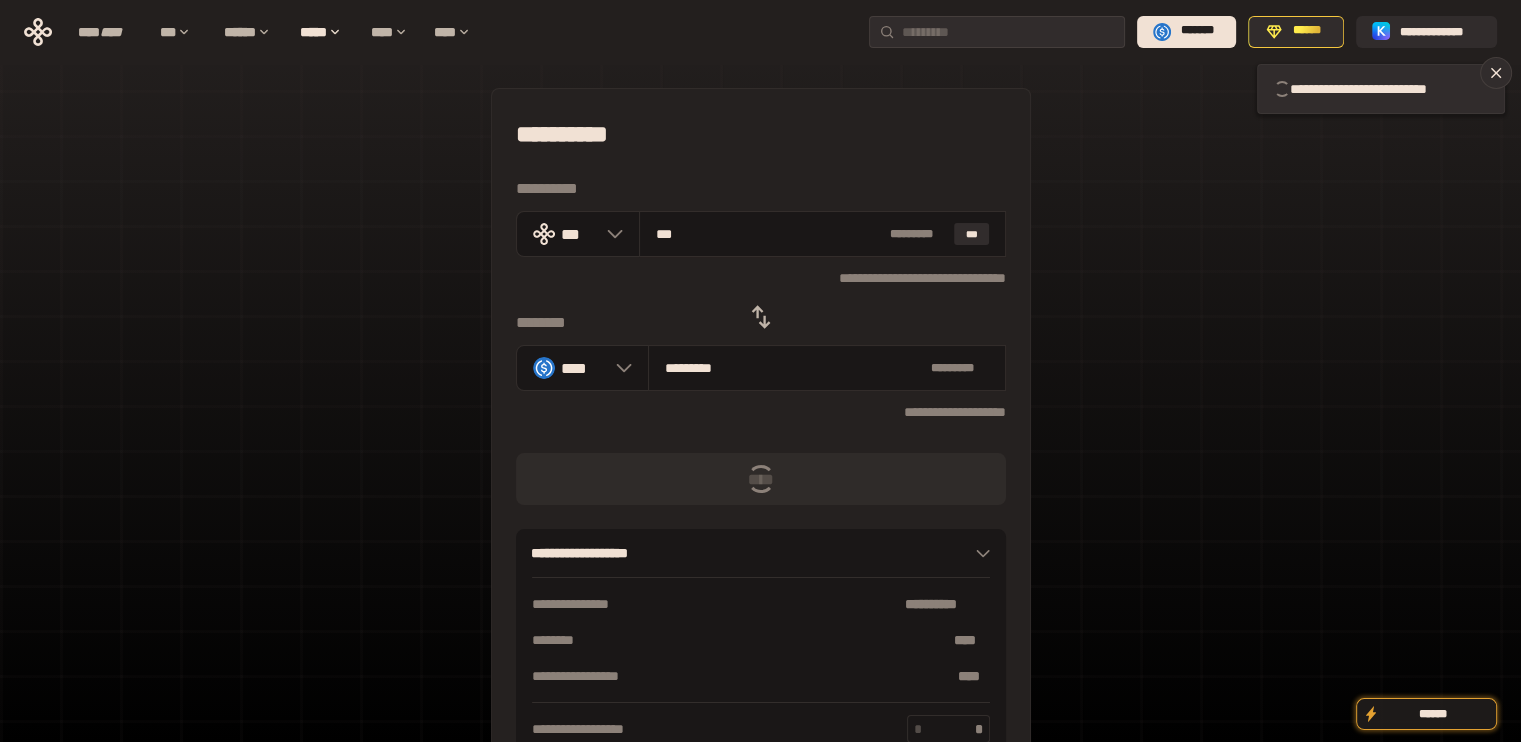 type 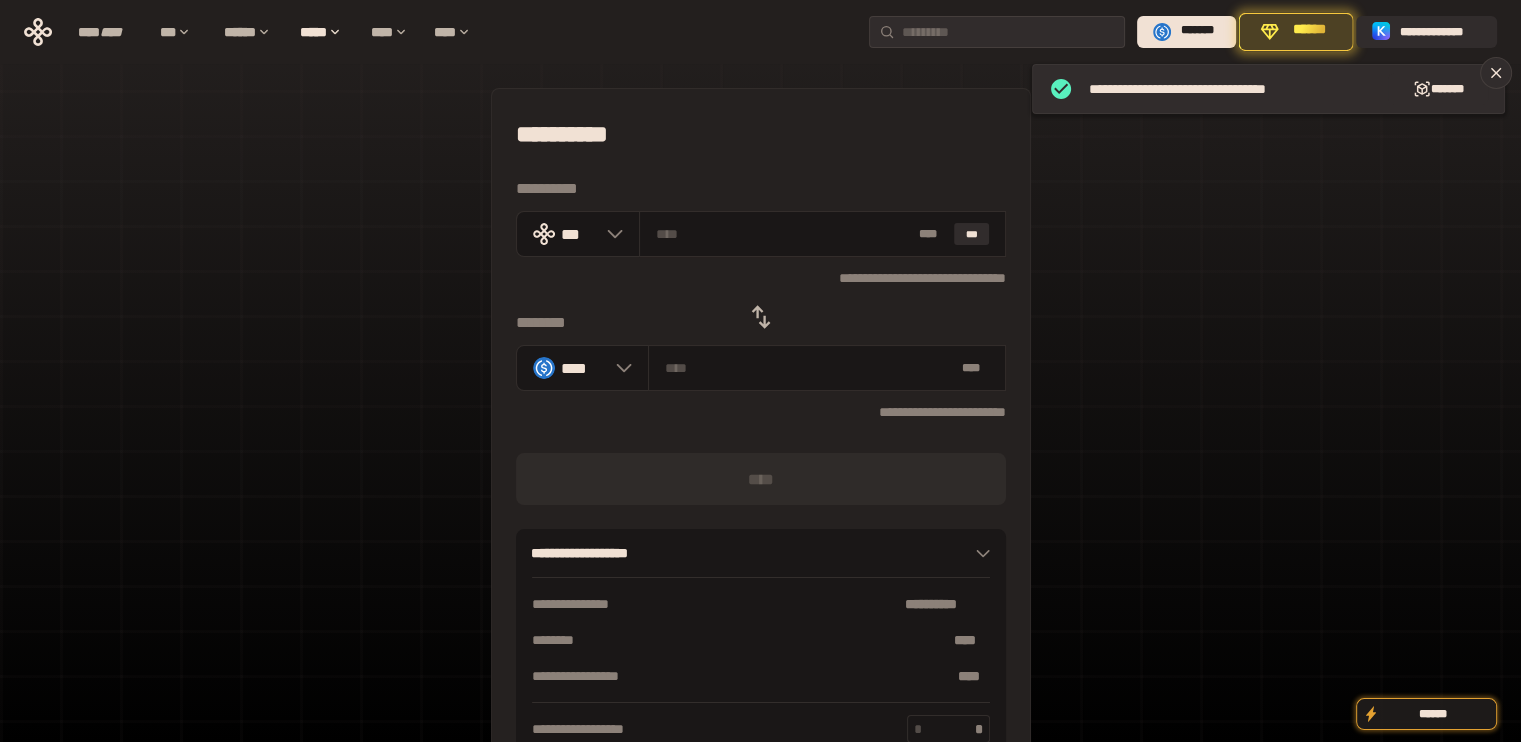 click 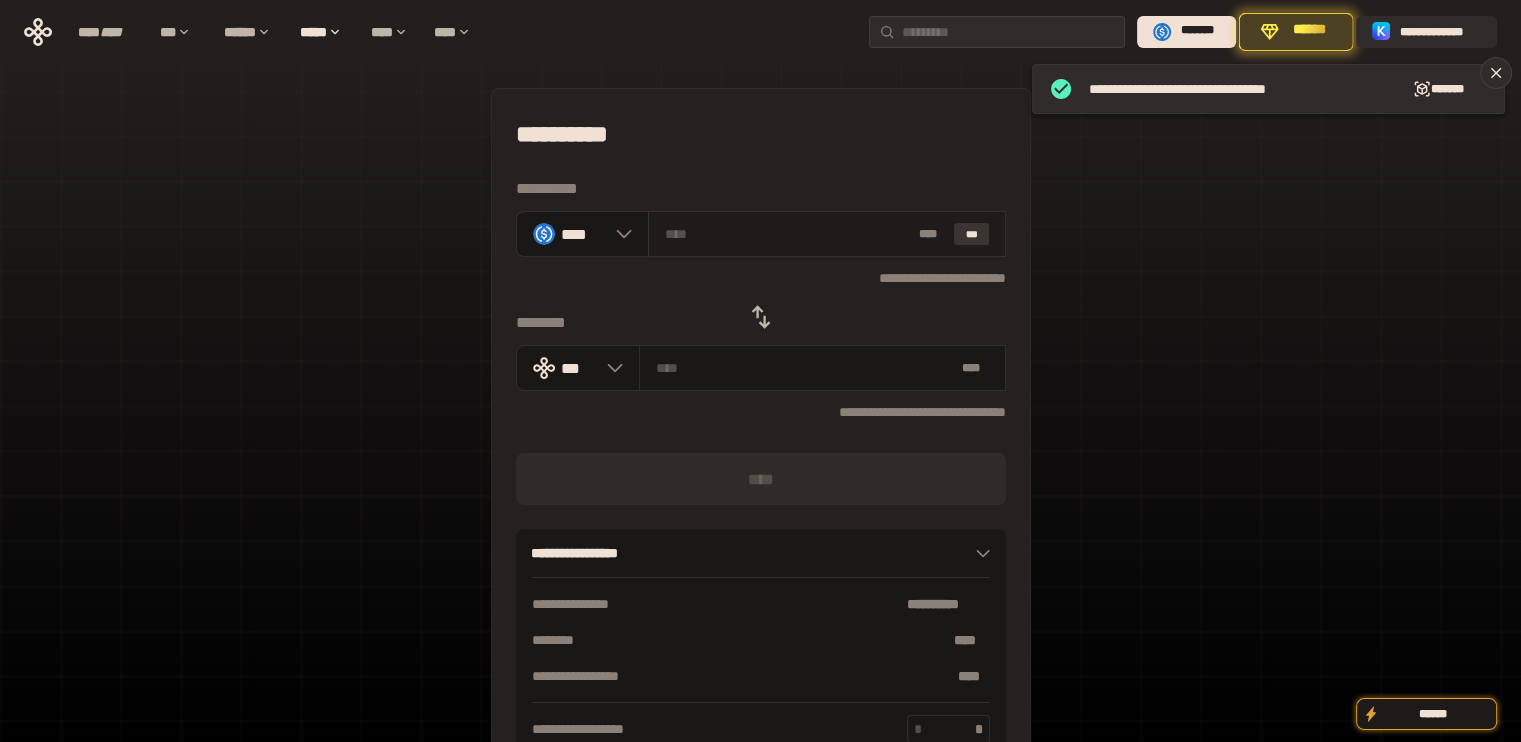 click on "***" at bounding box center (972, 234) 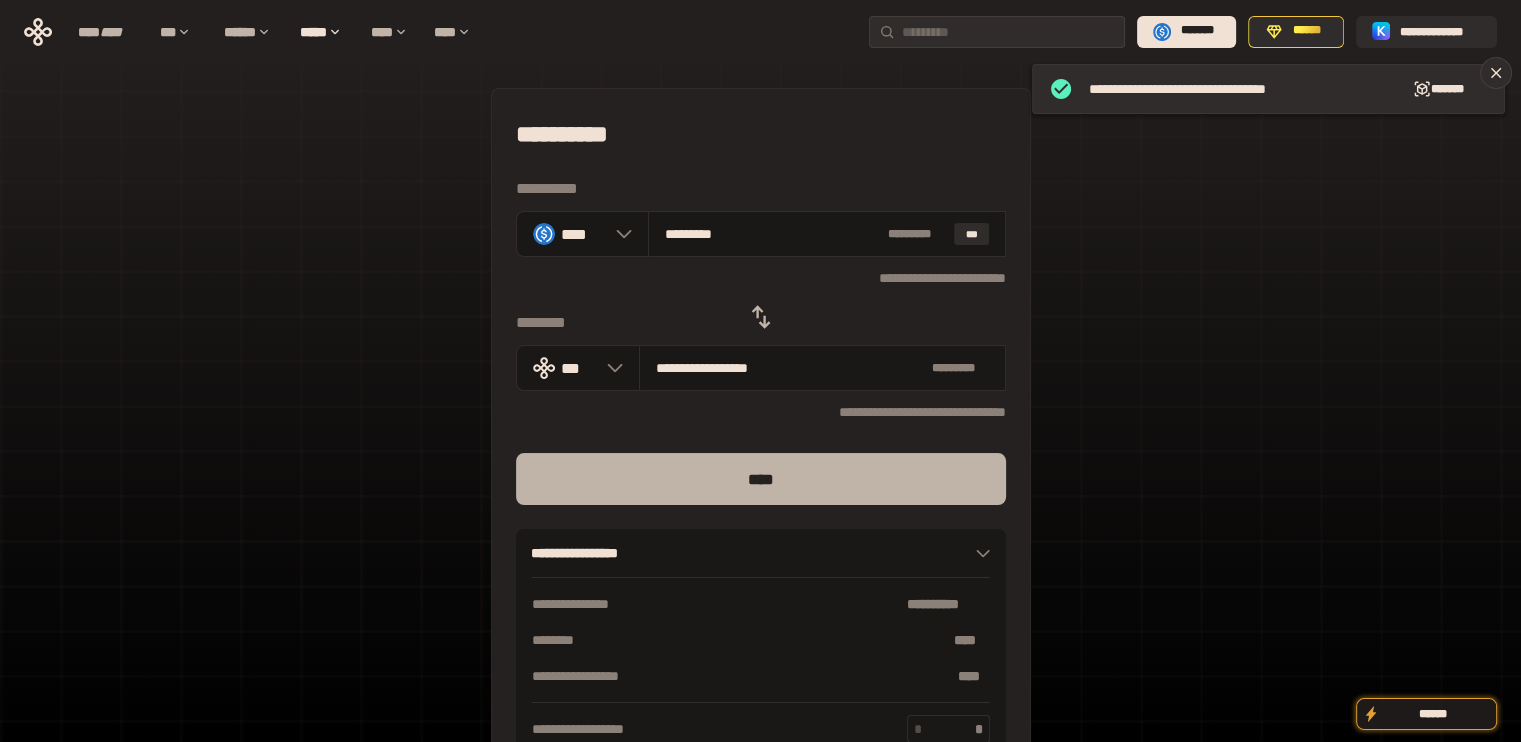 click on "****" at bounding box center [761, 479] 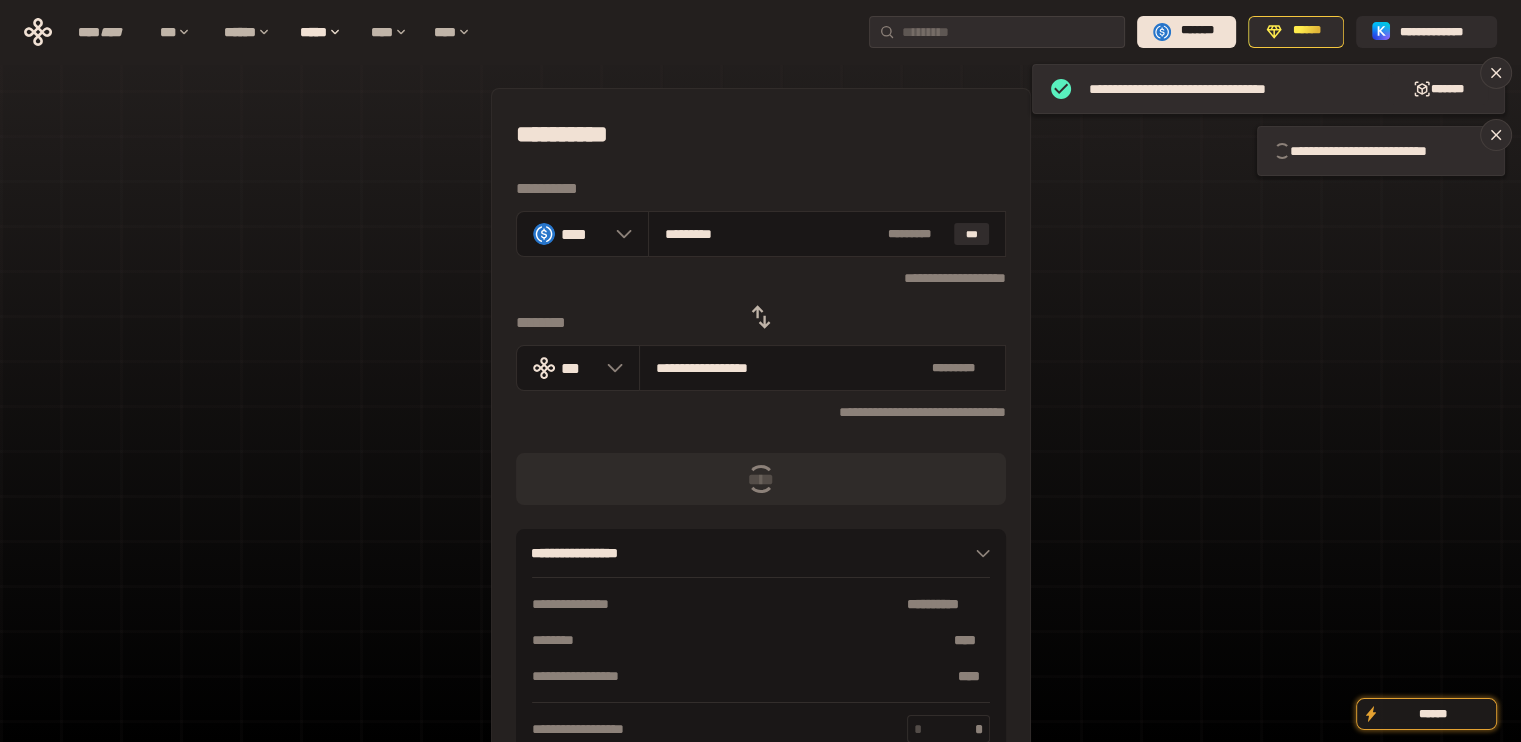 type 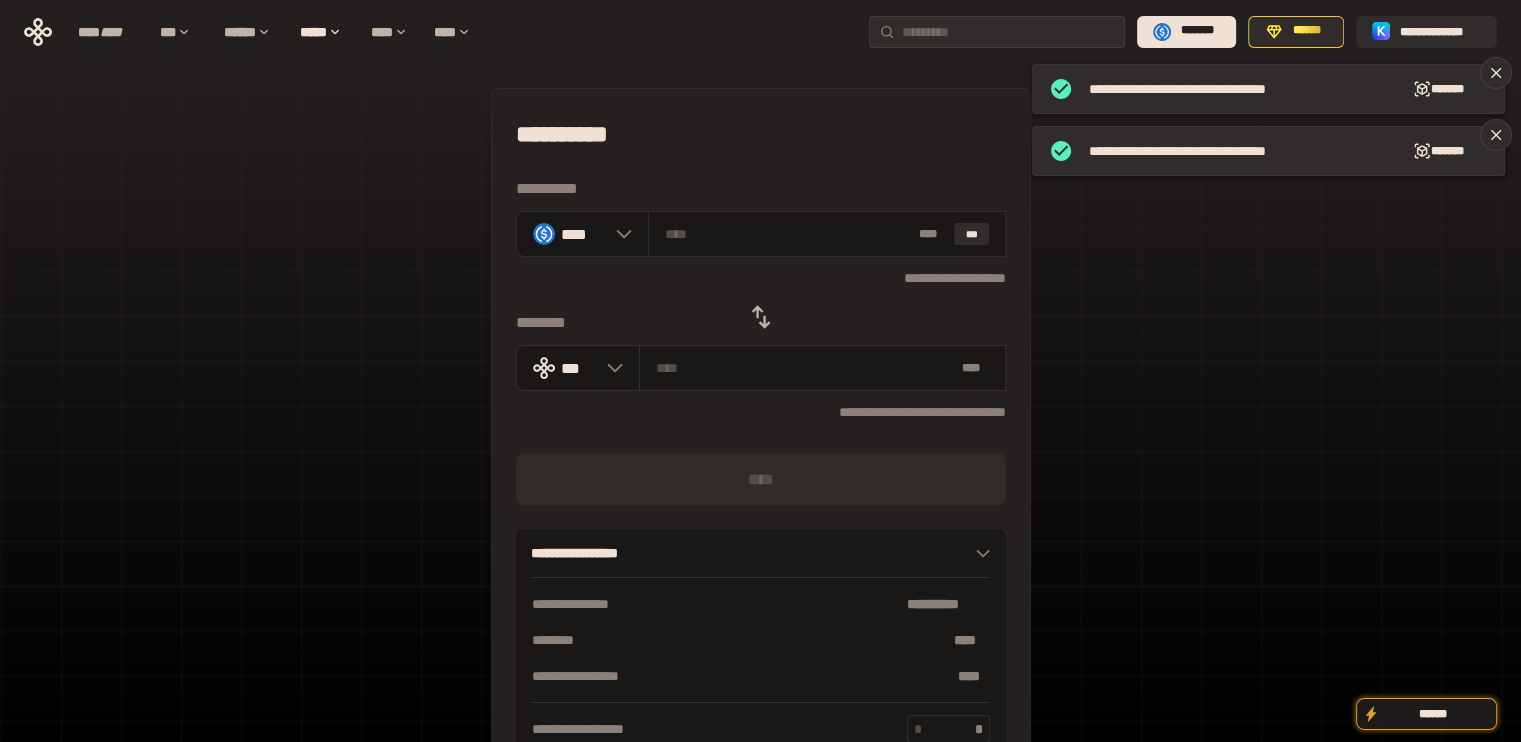 click 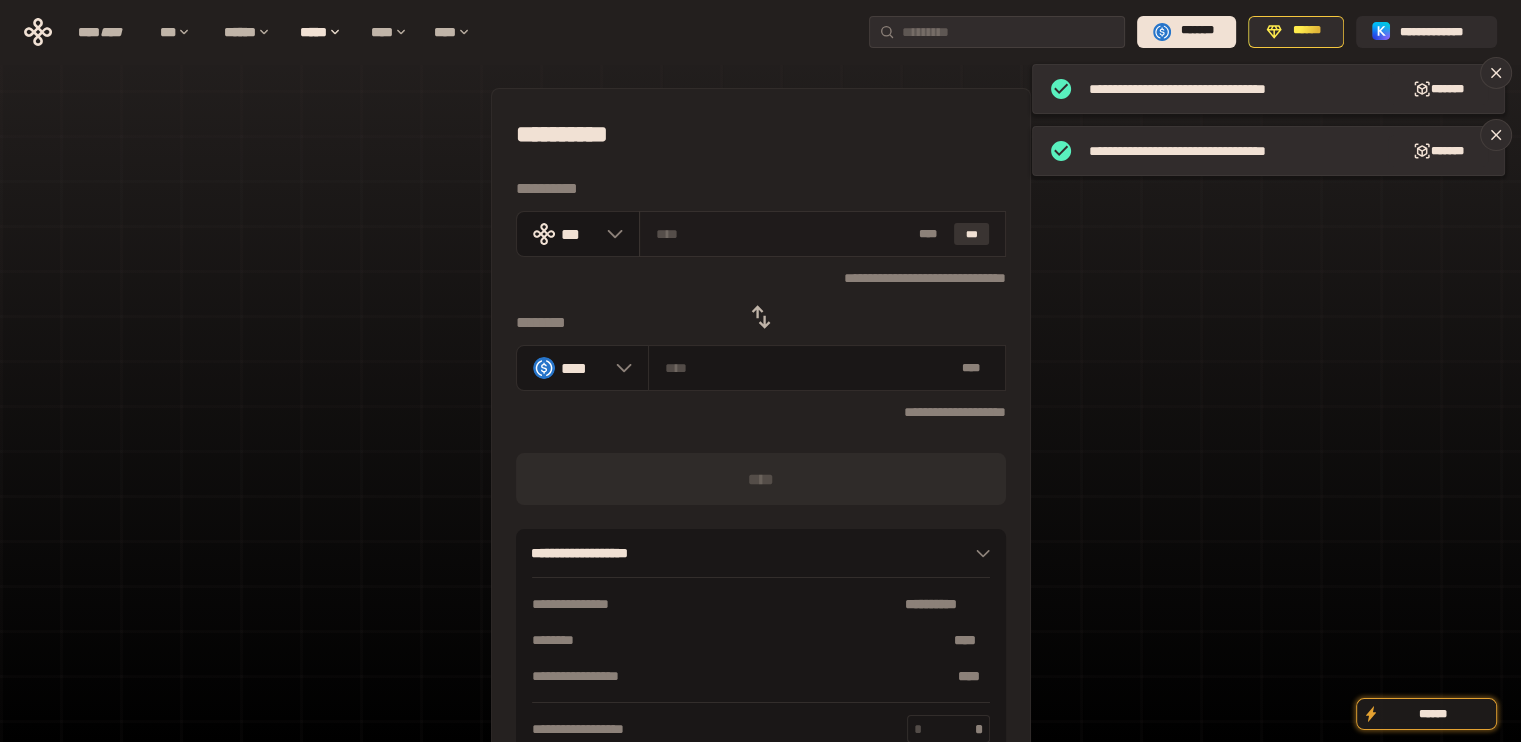 click on "***" at bounding box center [972, 234] 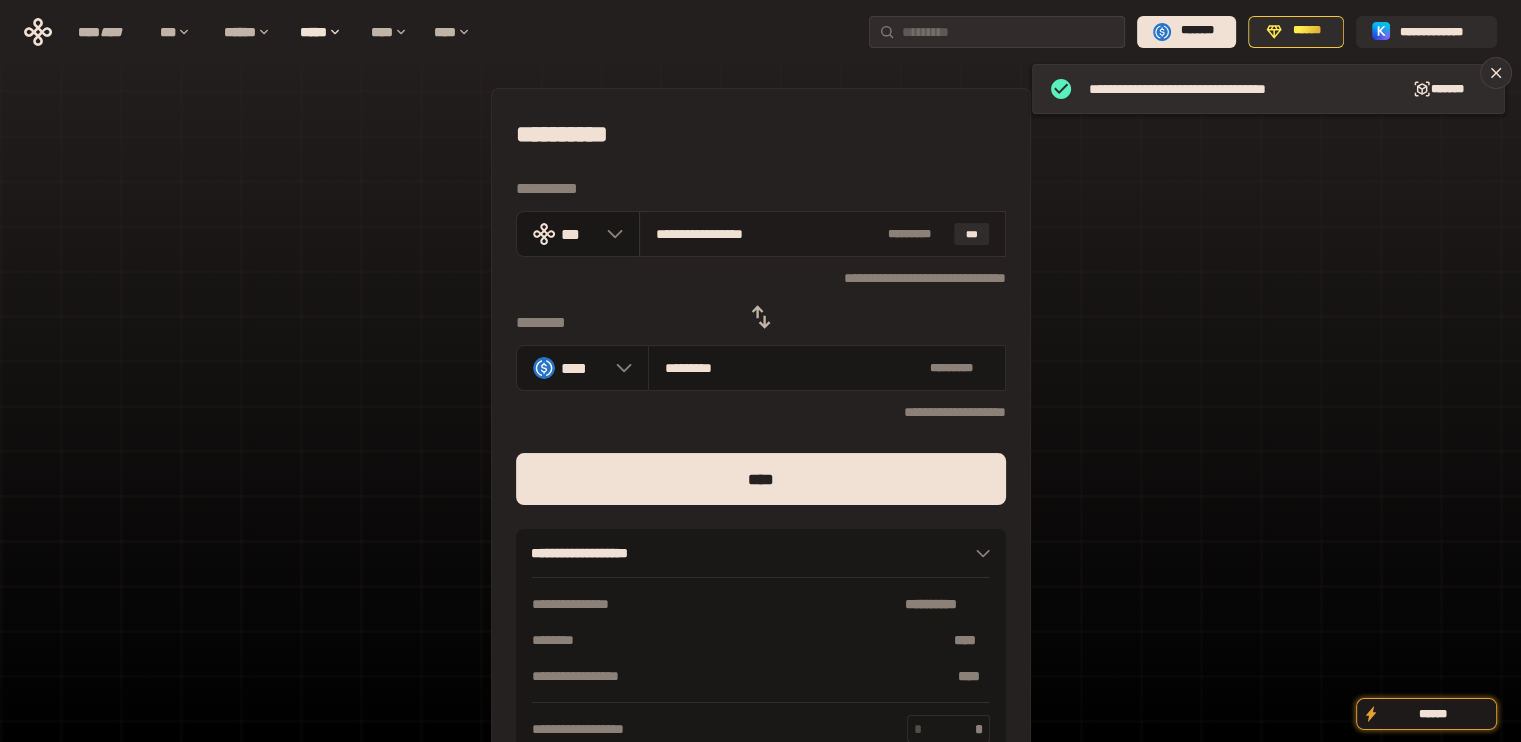 drag, startPoint x: 676, startPoint y: 226, endPoint x: 862, endPoint y: 231, distance: 186.0672 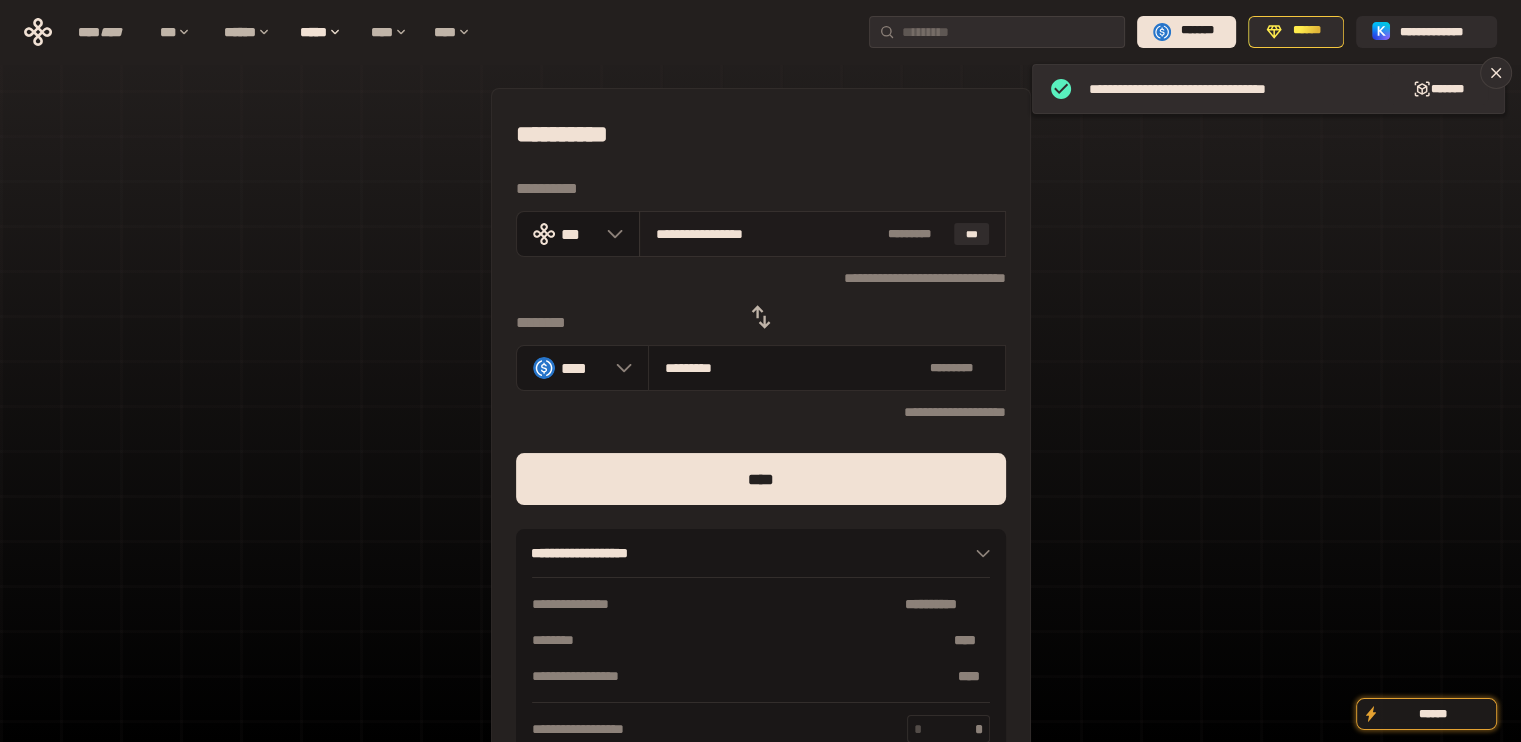 type on "***" 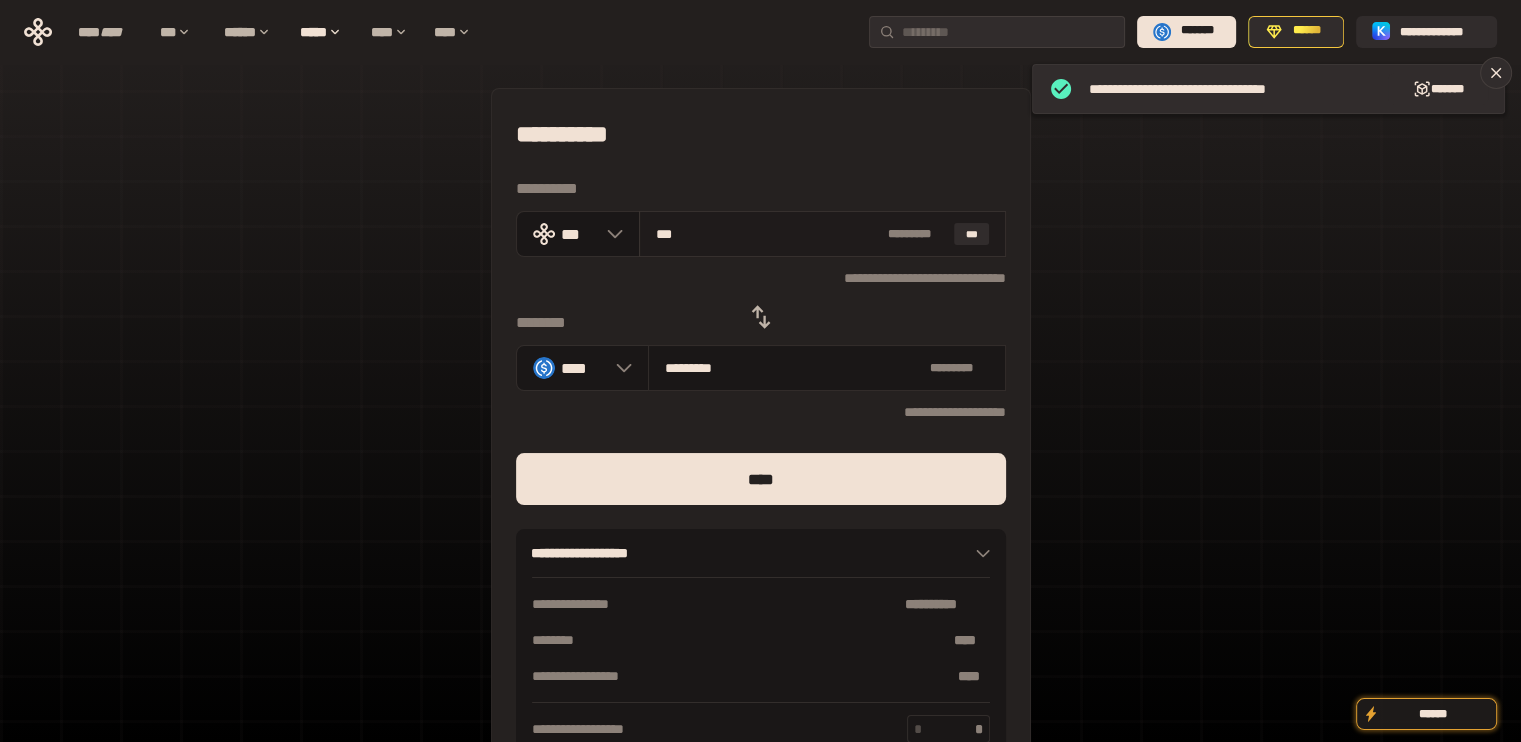 type on "*********" 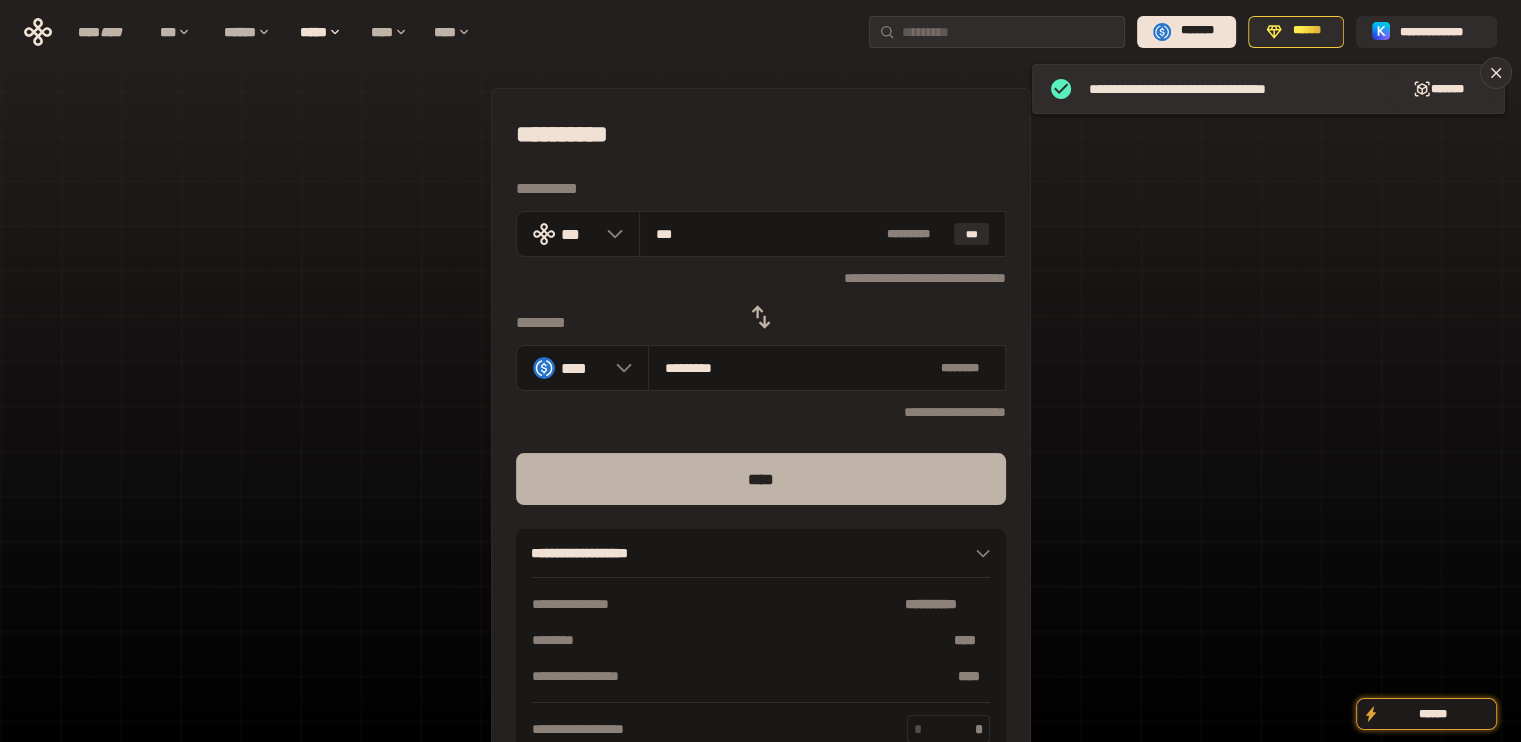 type on "***" 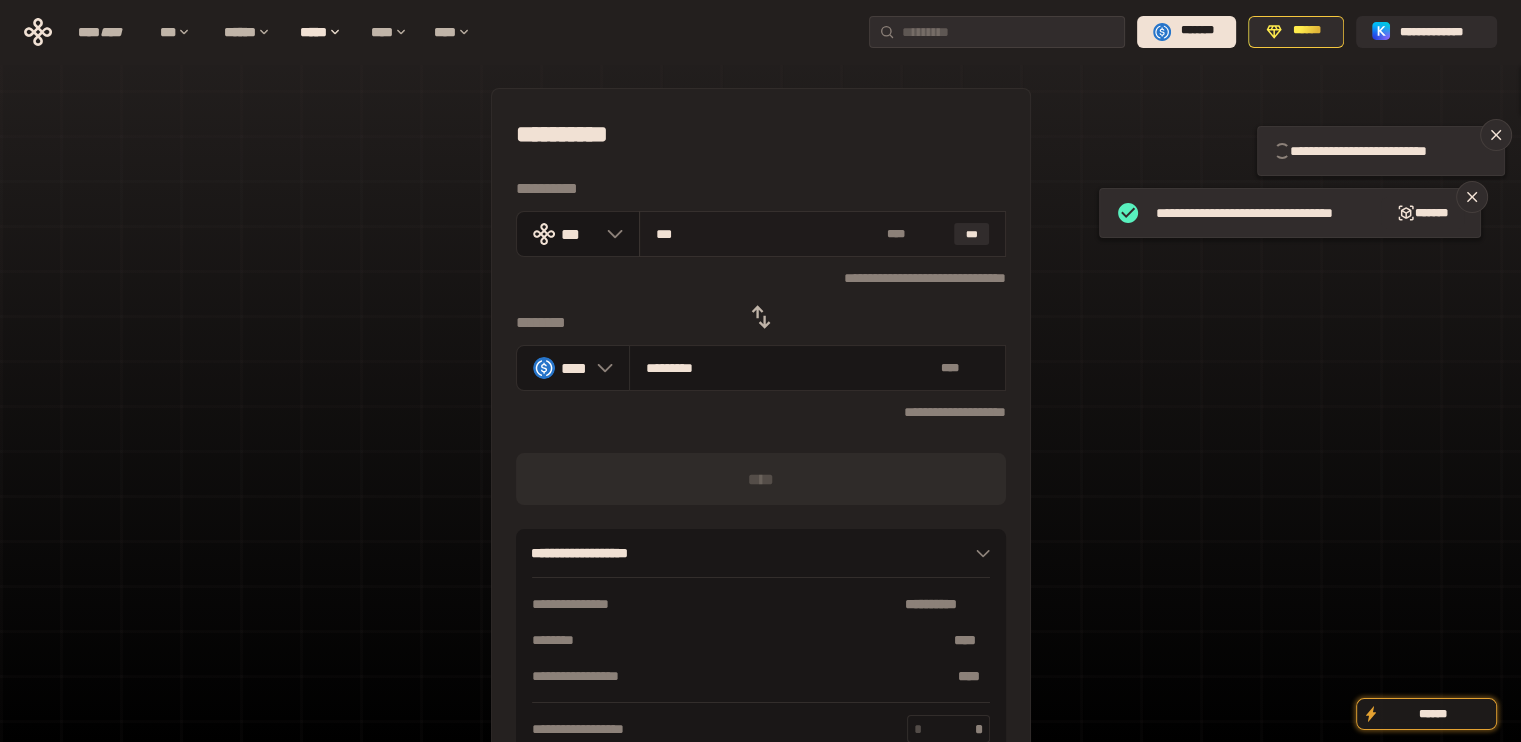type 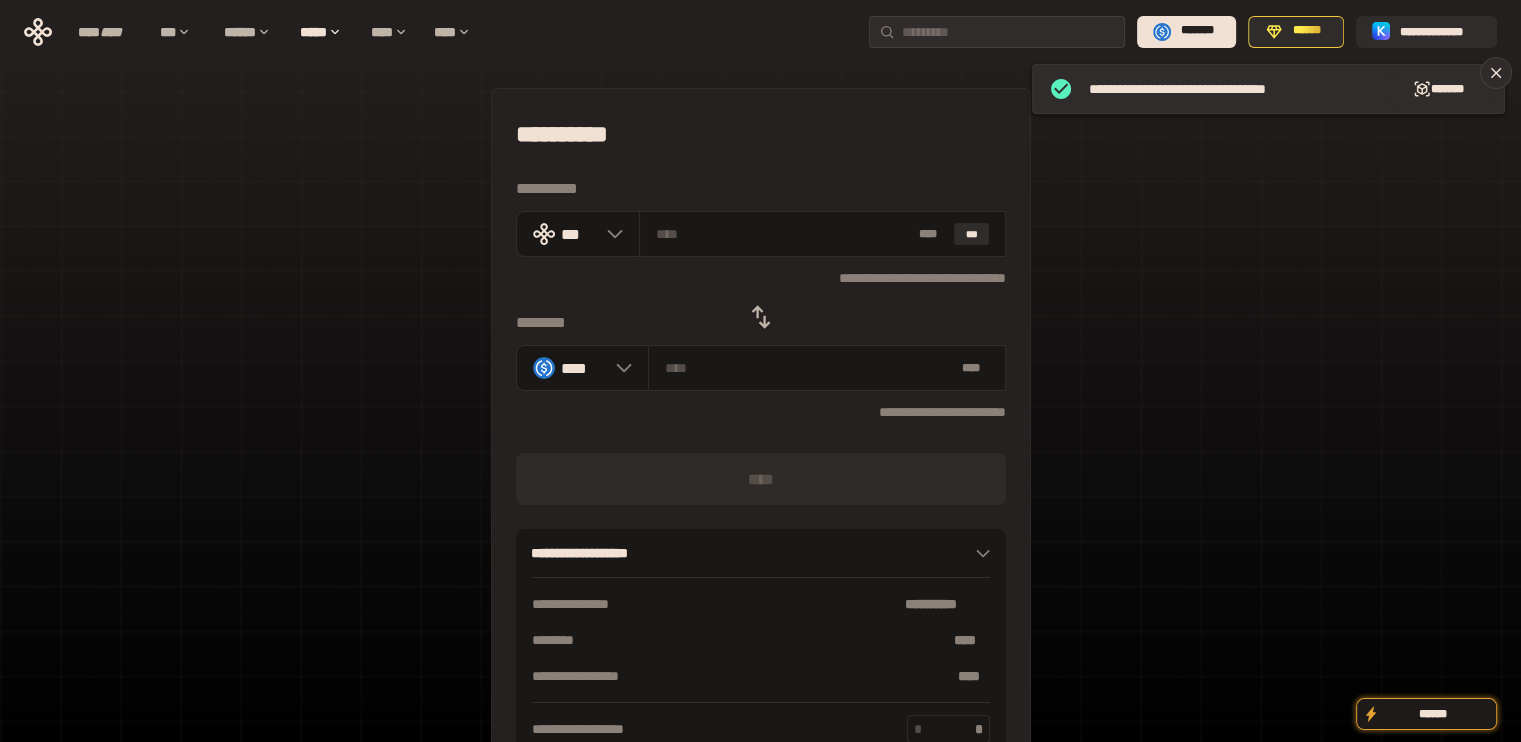 click 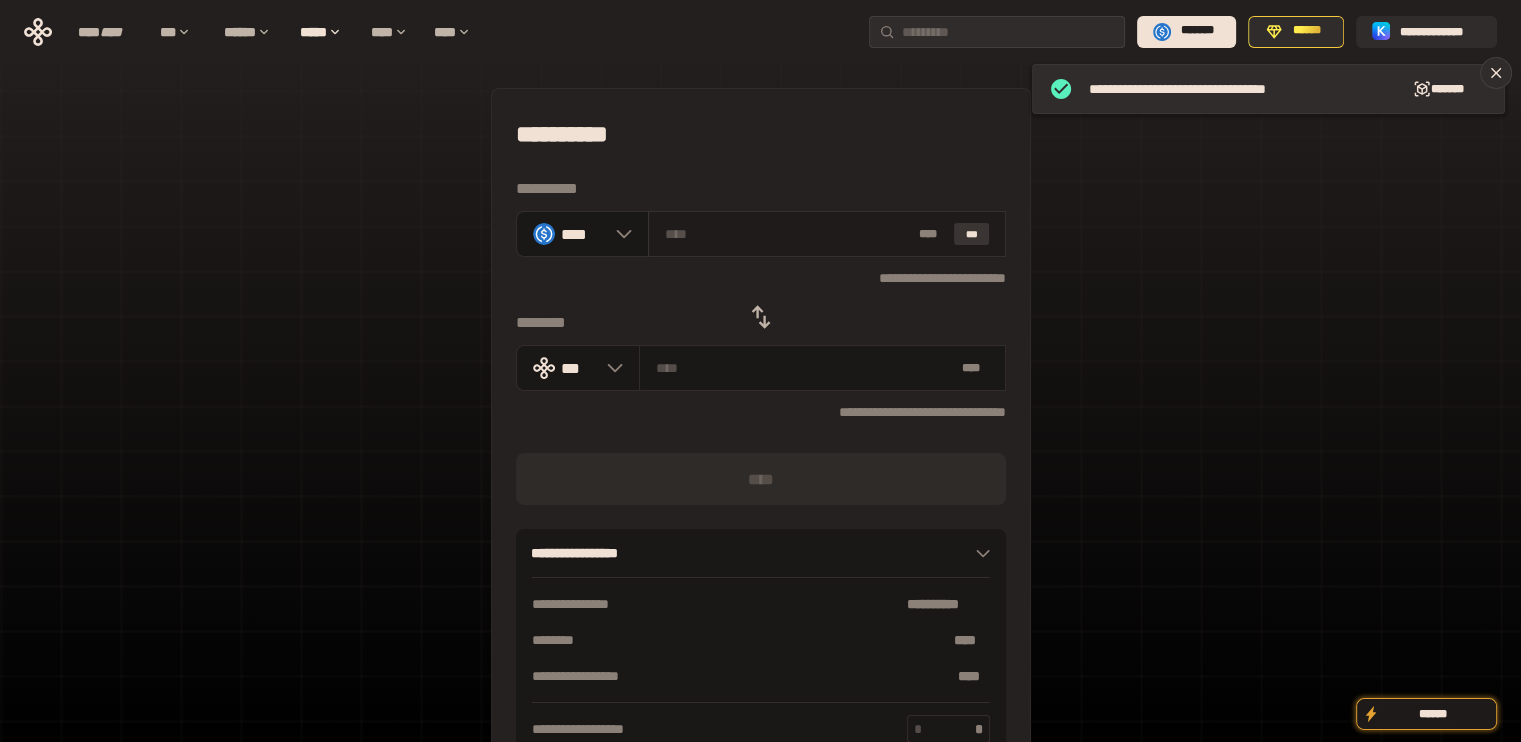 click on "***" at bounding box center (972, 234) 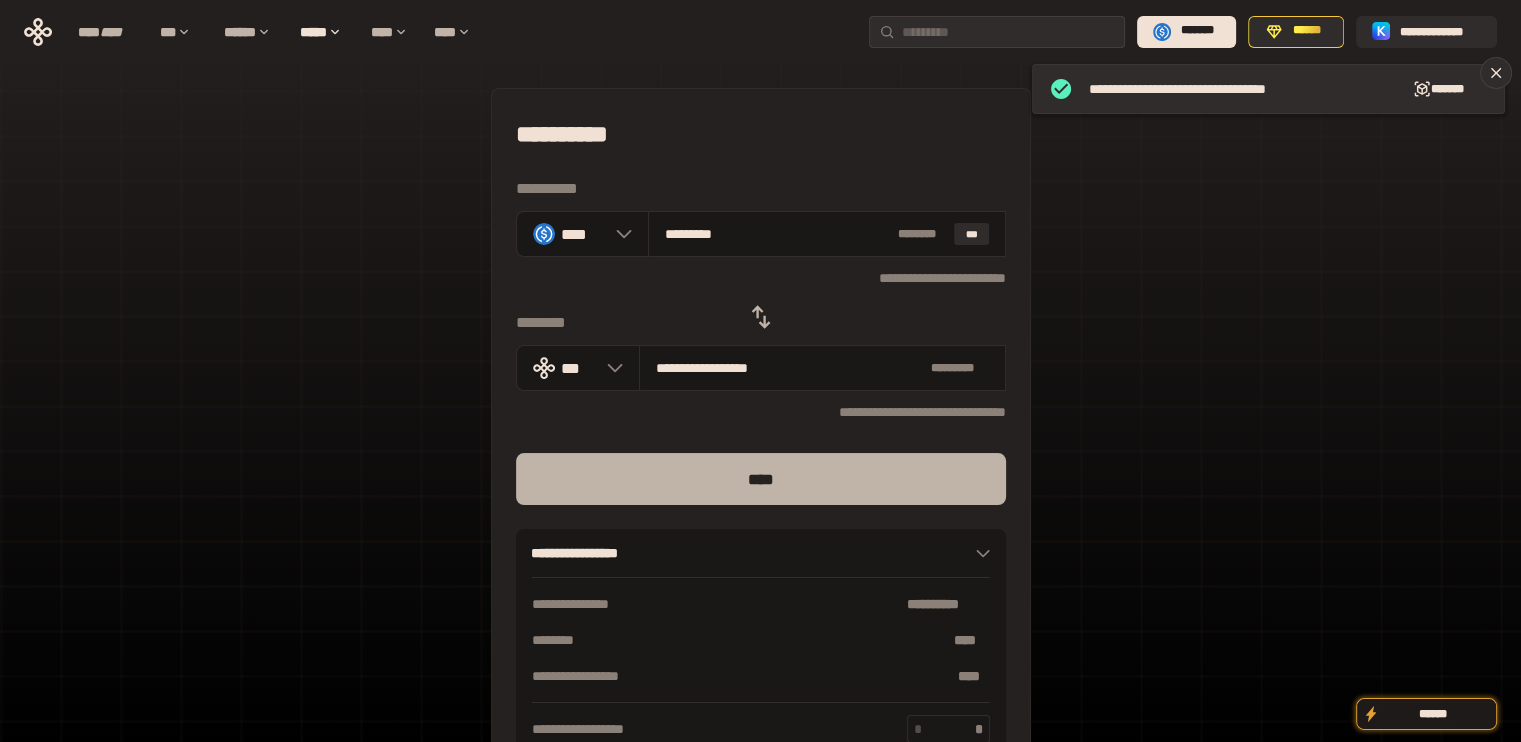 click on "****" at bounding box center (761, 479) 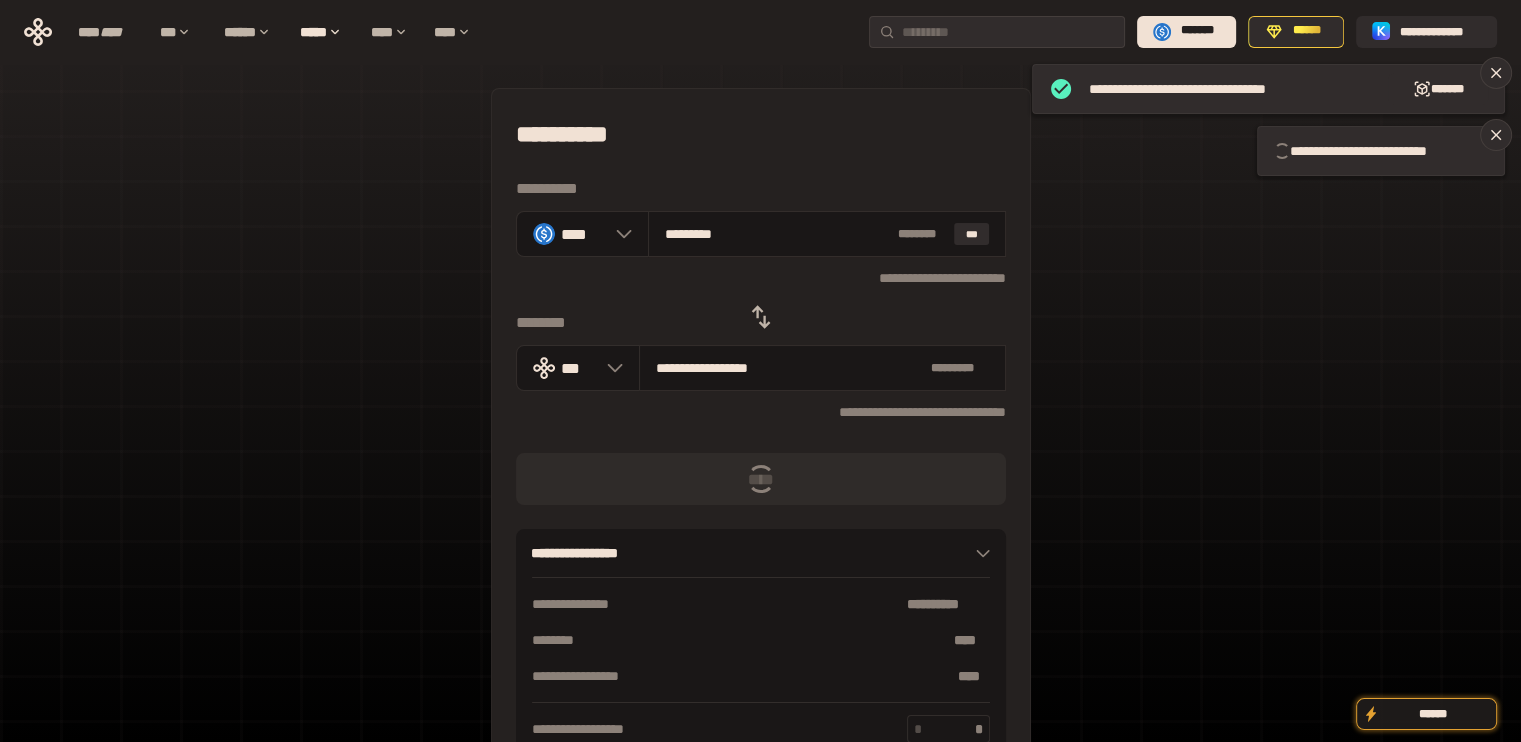 click 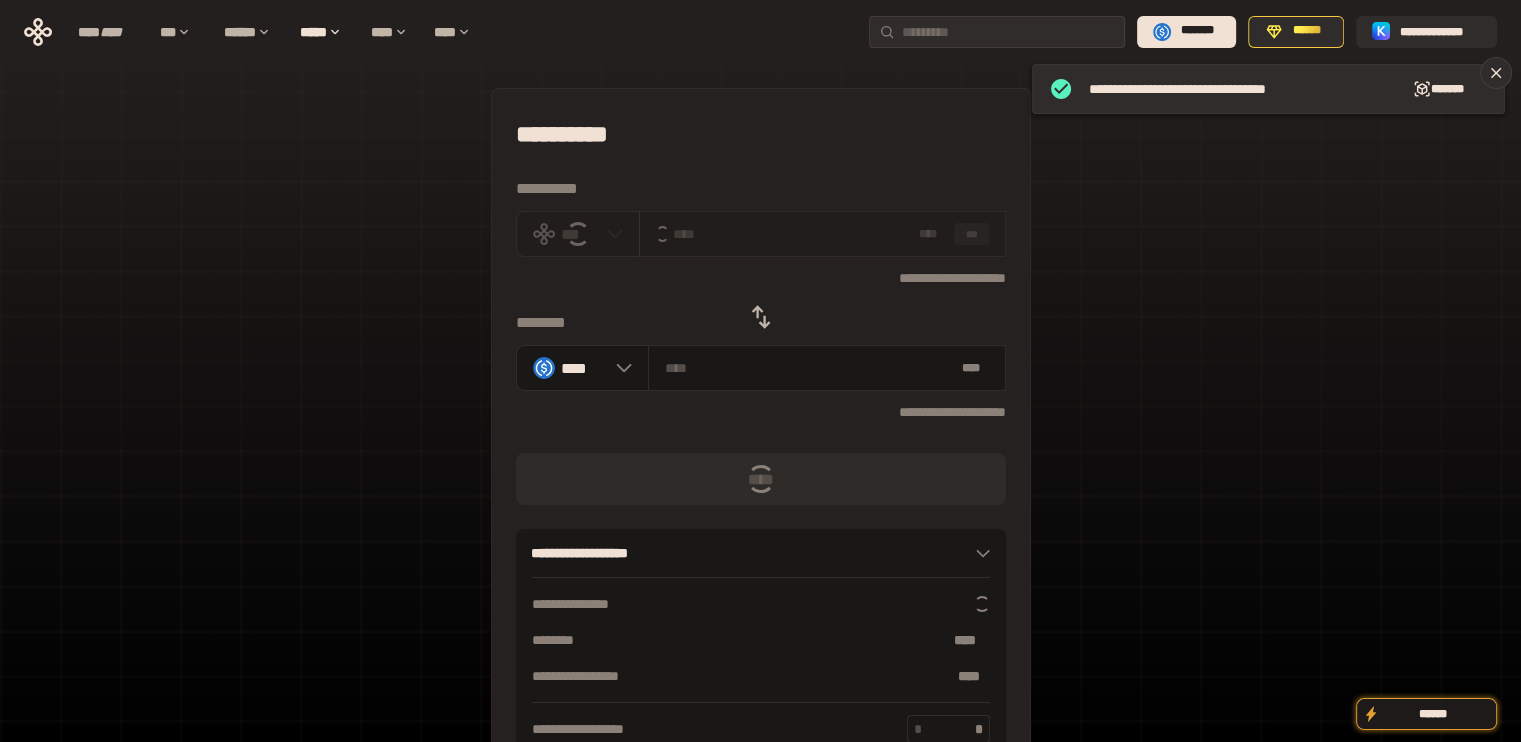 click 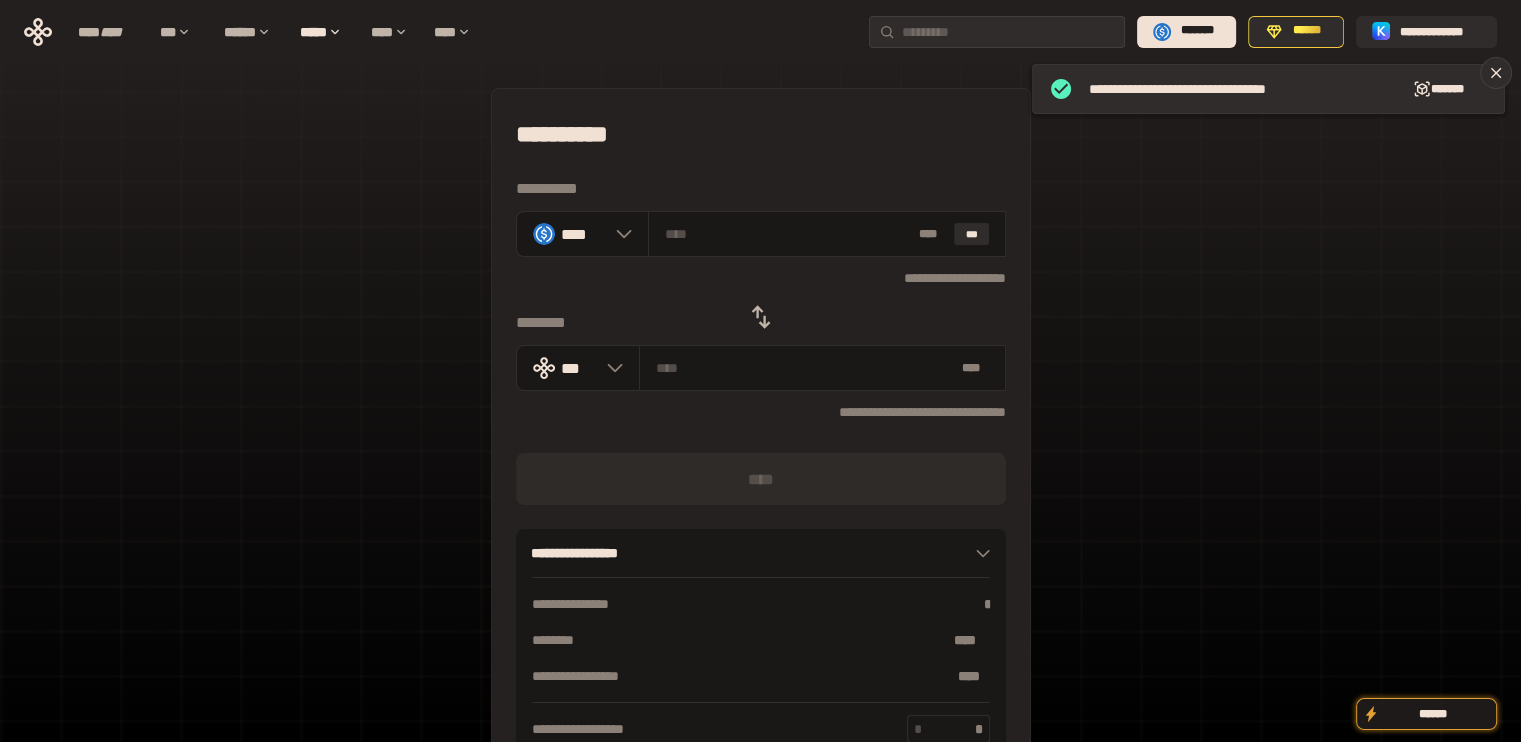 click 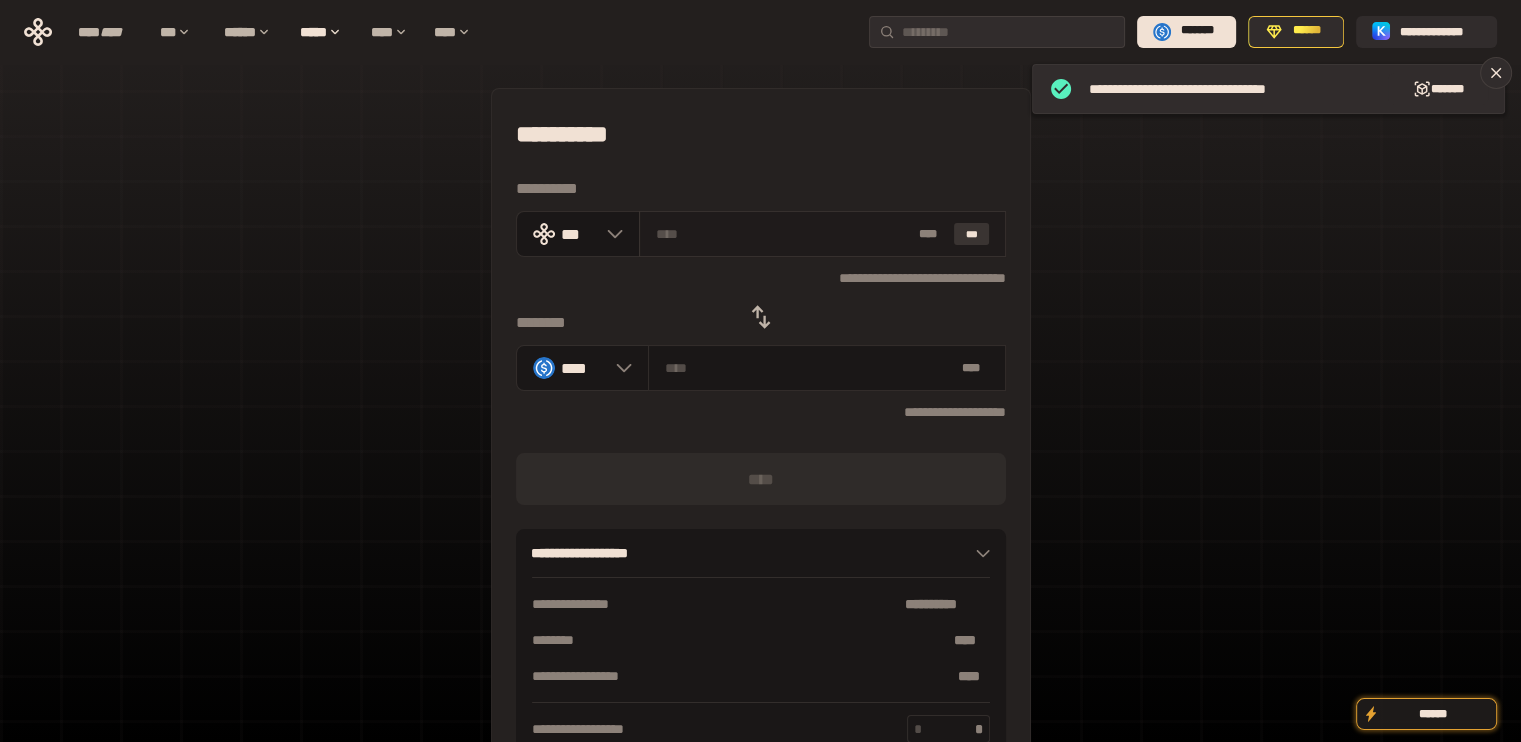 click on "***" at bounding box center [972, 234] 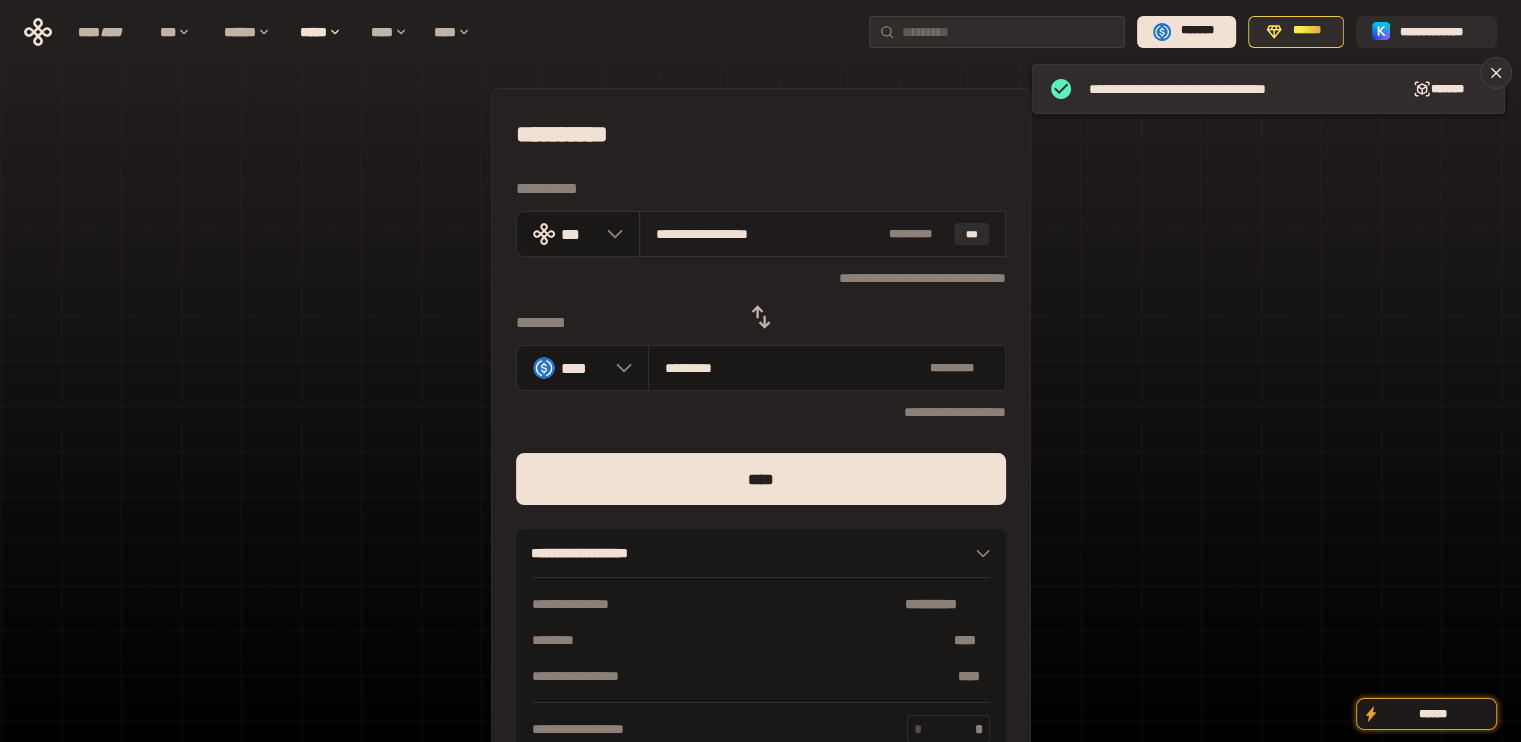 drag, startPoint x: 668, startPoint y: 232, endPoint x: 905, endPoint y: 217, distance: 237.47421 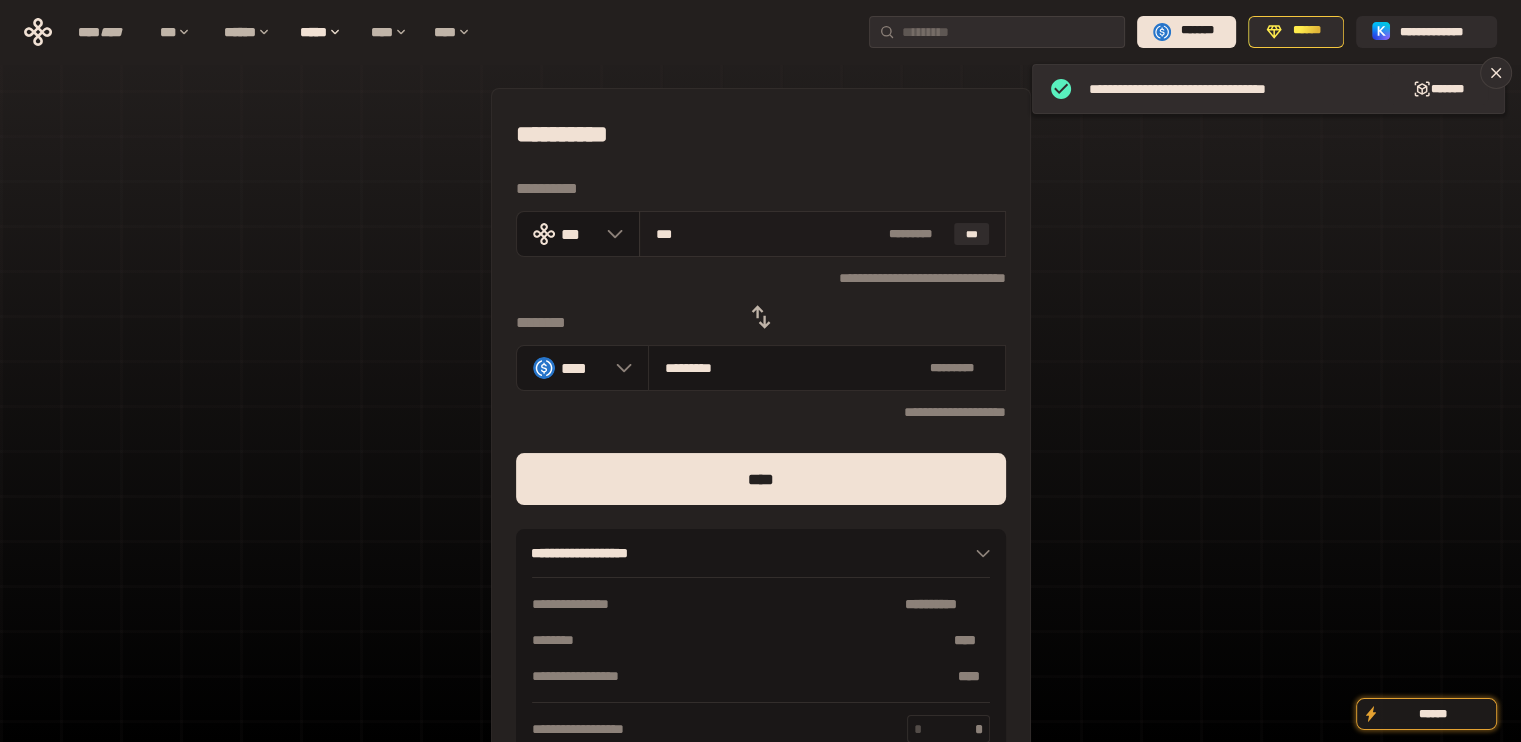 type on "*********" 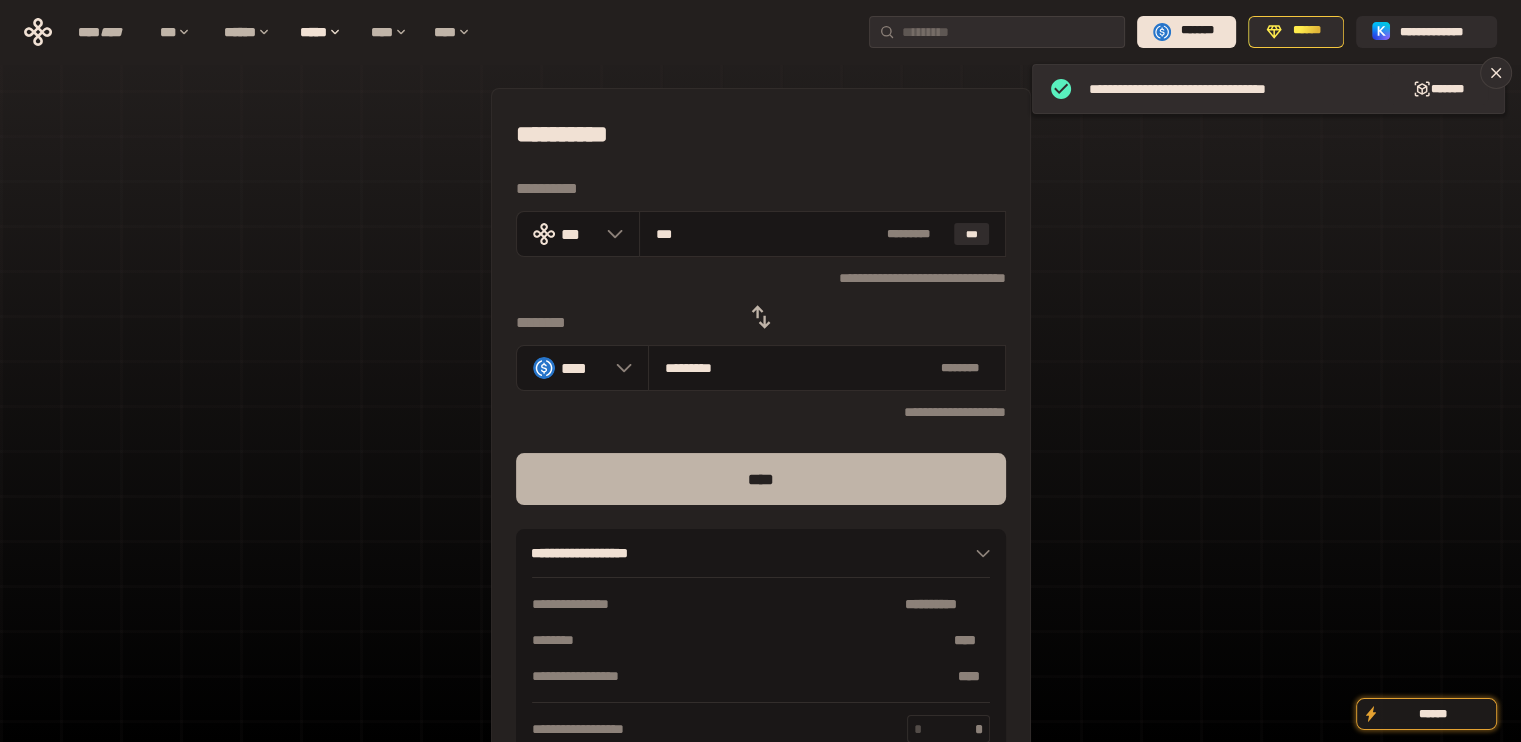 type on "***" 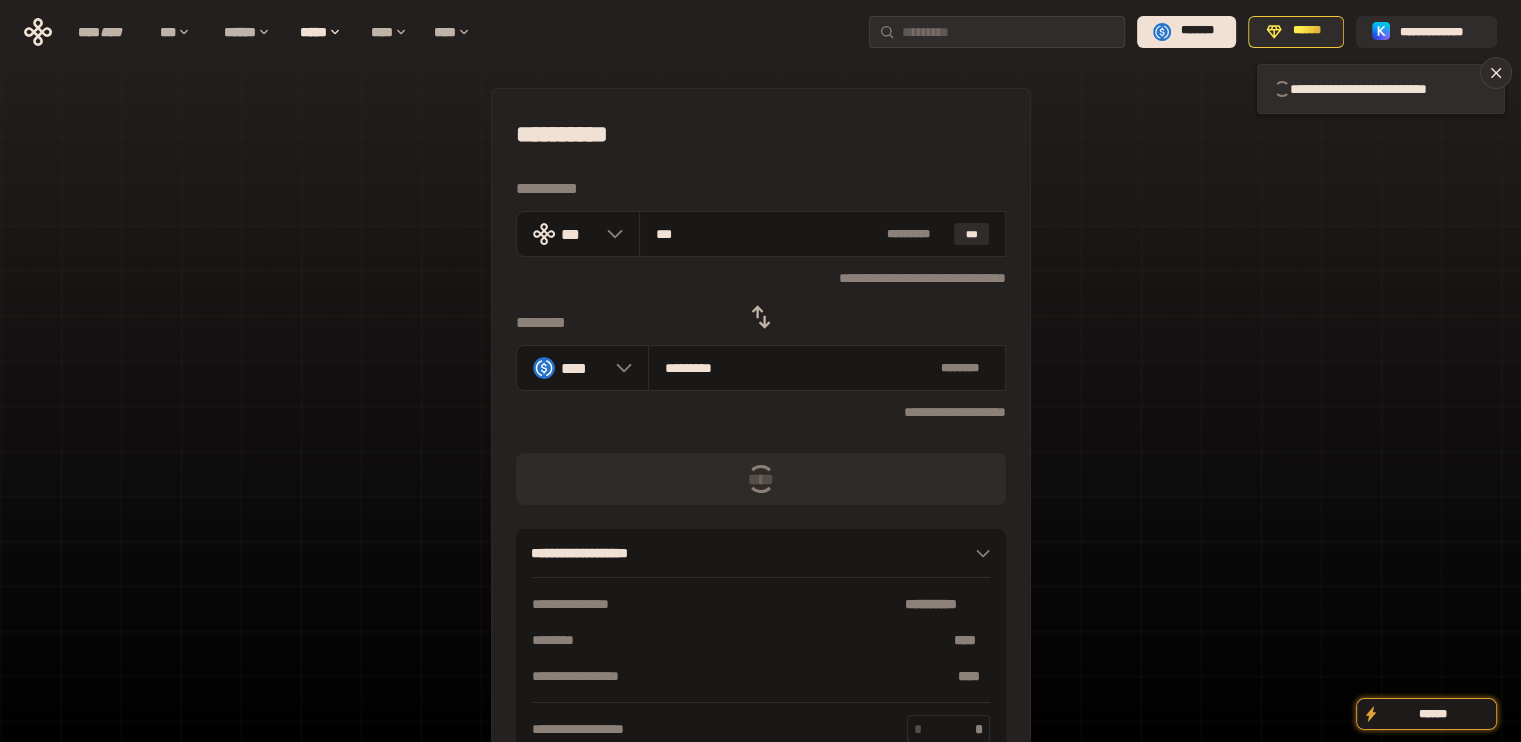 type 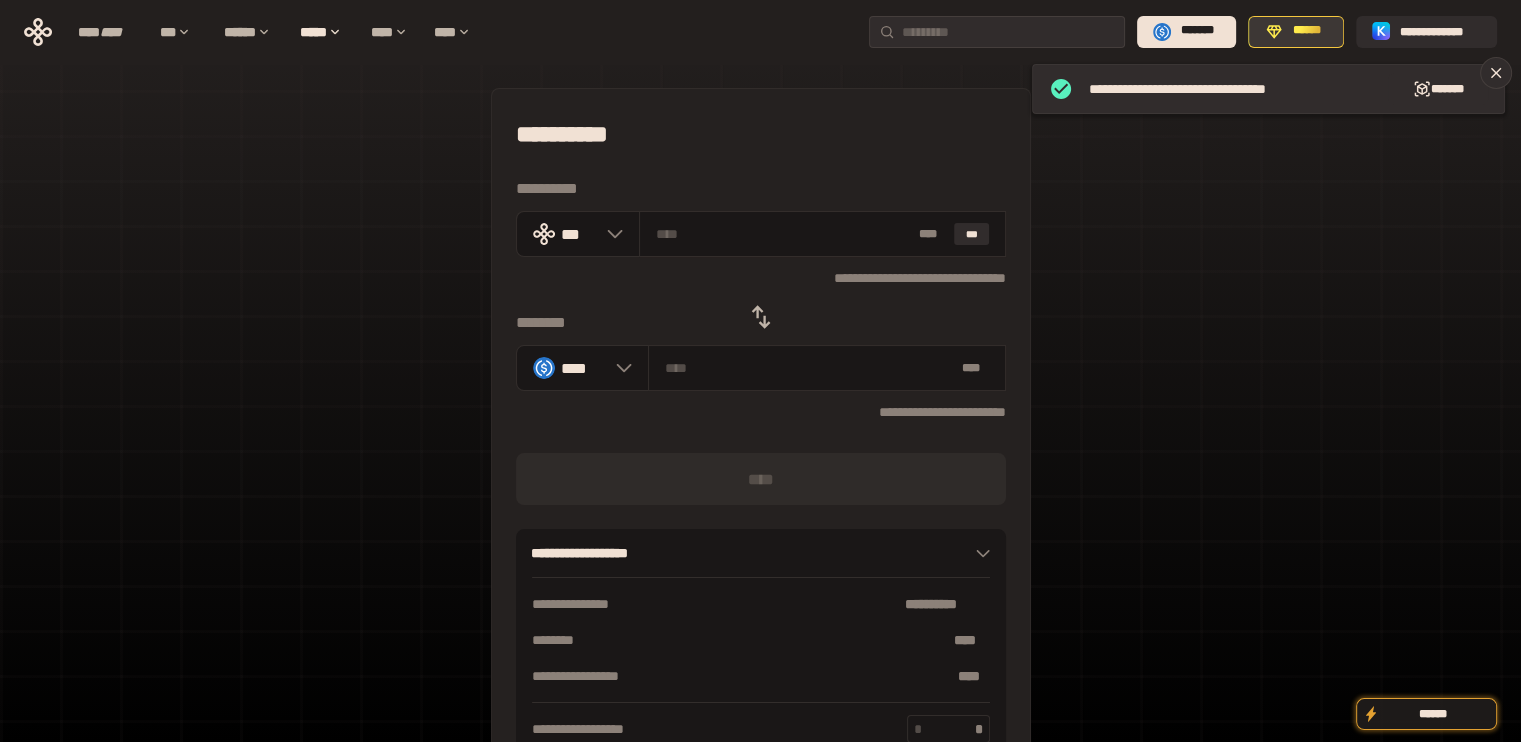 click on "******" at bounding box center [1296, 32] 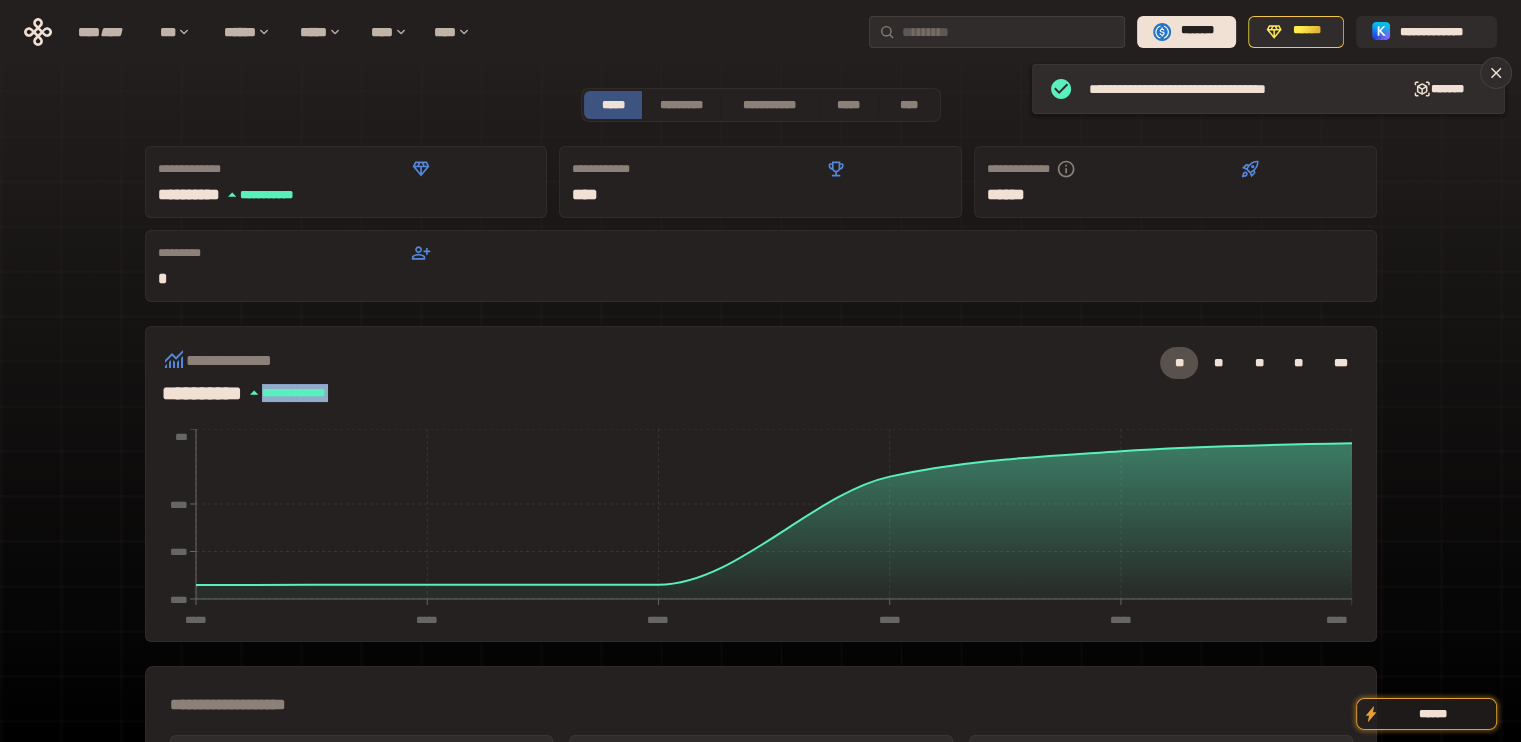 drag, startPoint x: 397, startPoint y: 297, endPoint x: 276, endPoint y: 293, distance: 121.0661 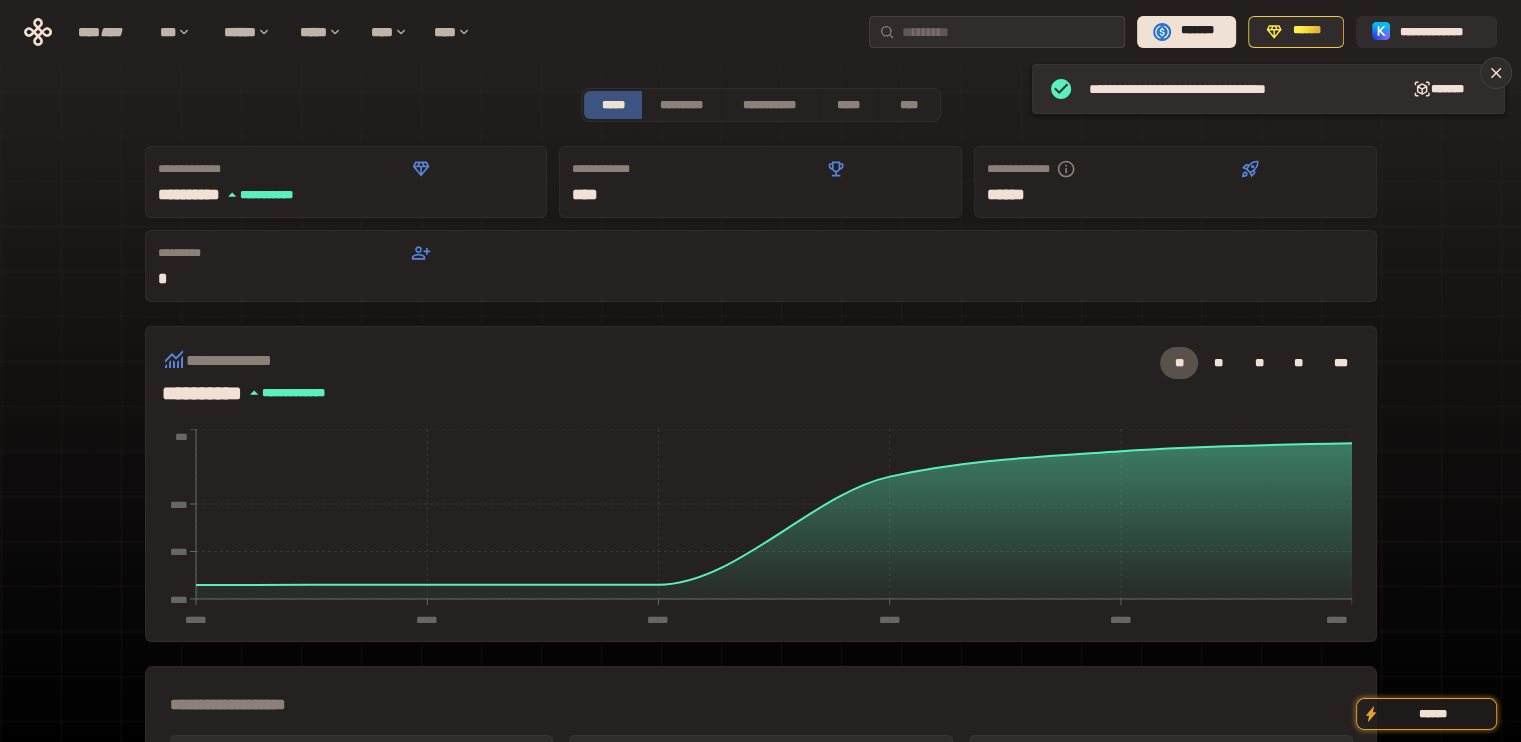 click on "**********" at bounding box center (761, 673) 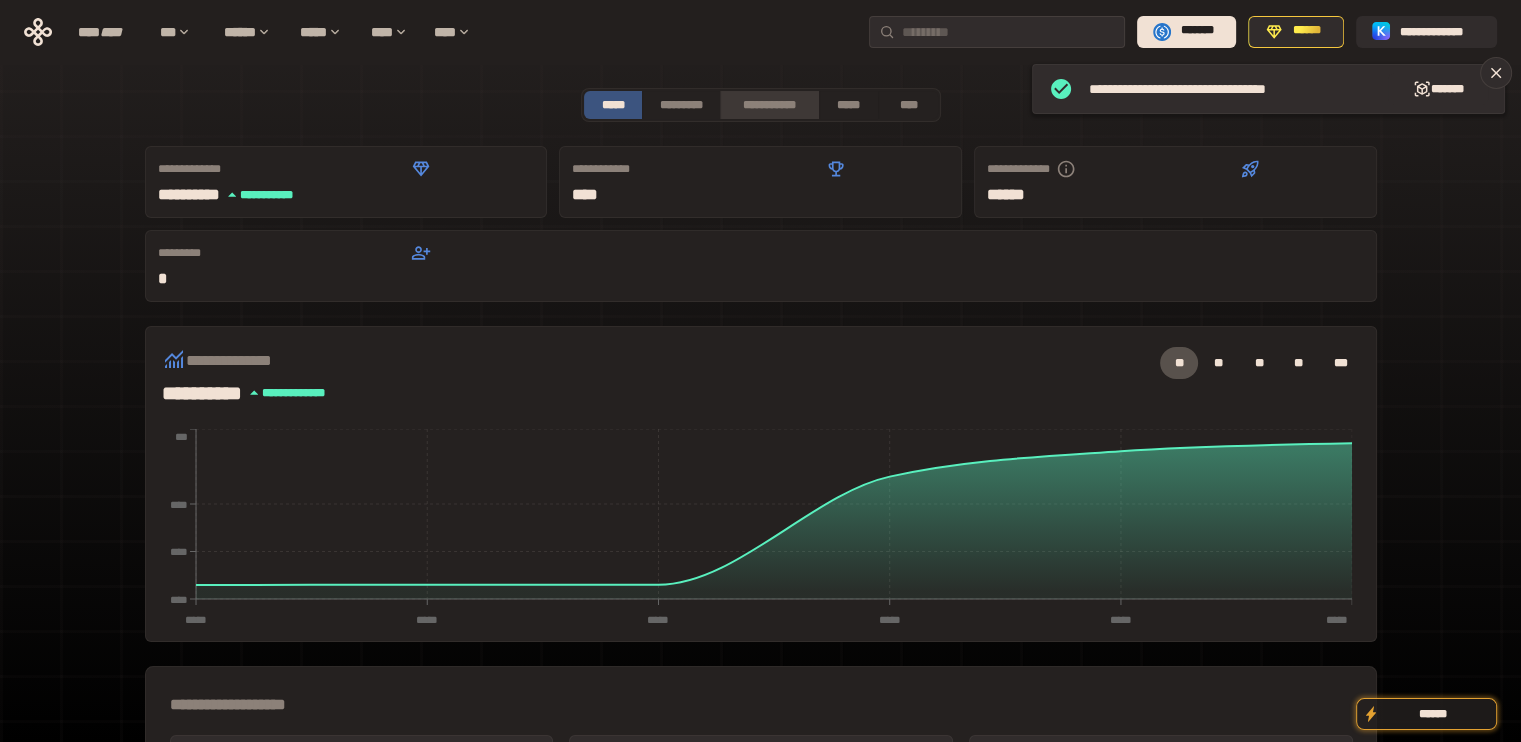 click on "**********" at bounding box center (769, 105) 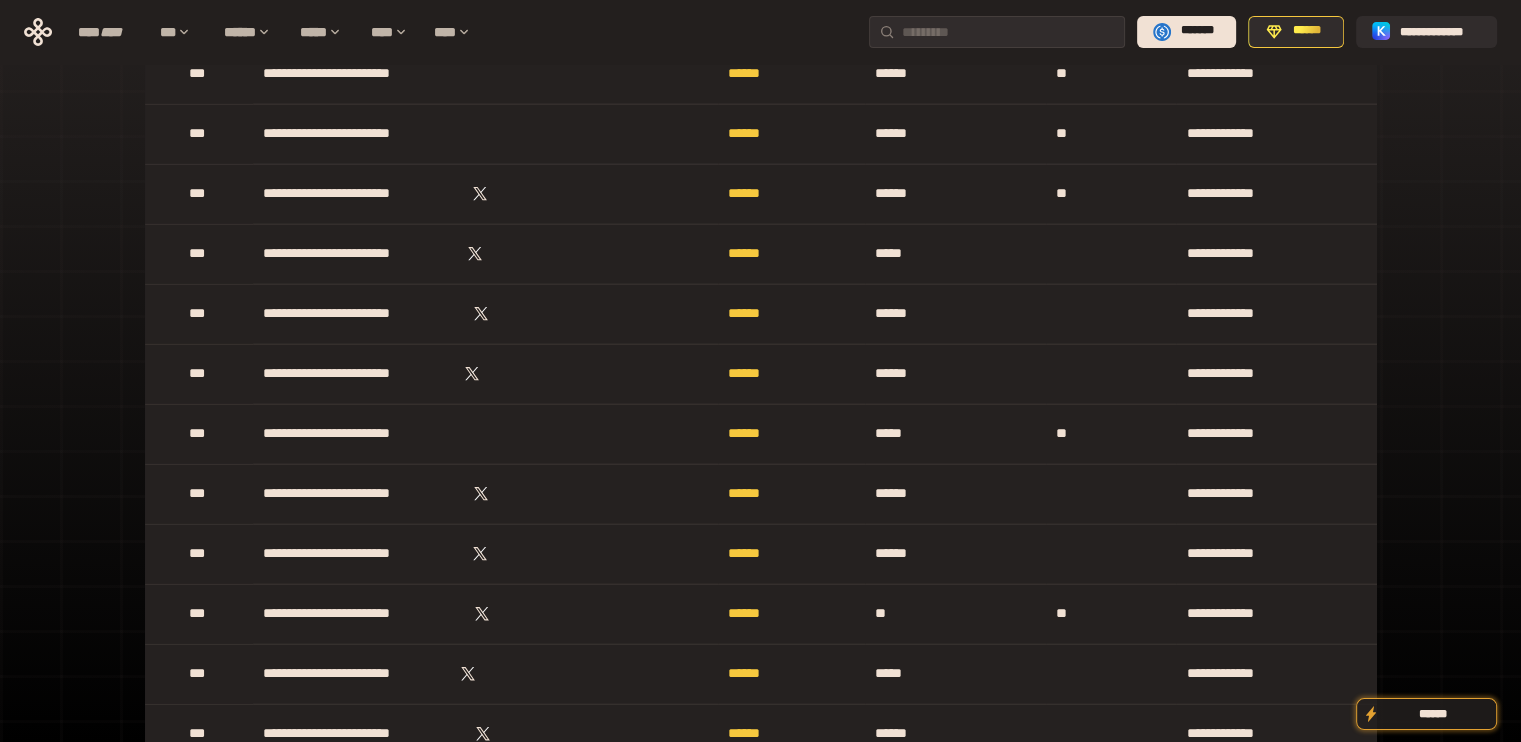 scroll, scrollTop: 5625, scrollLeft: 0, axis: vertical 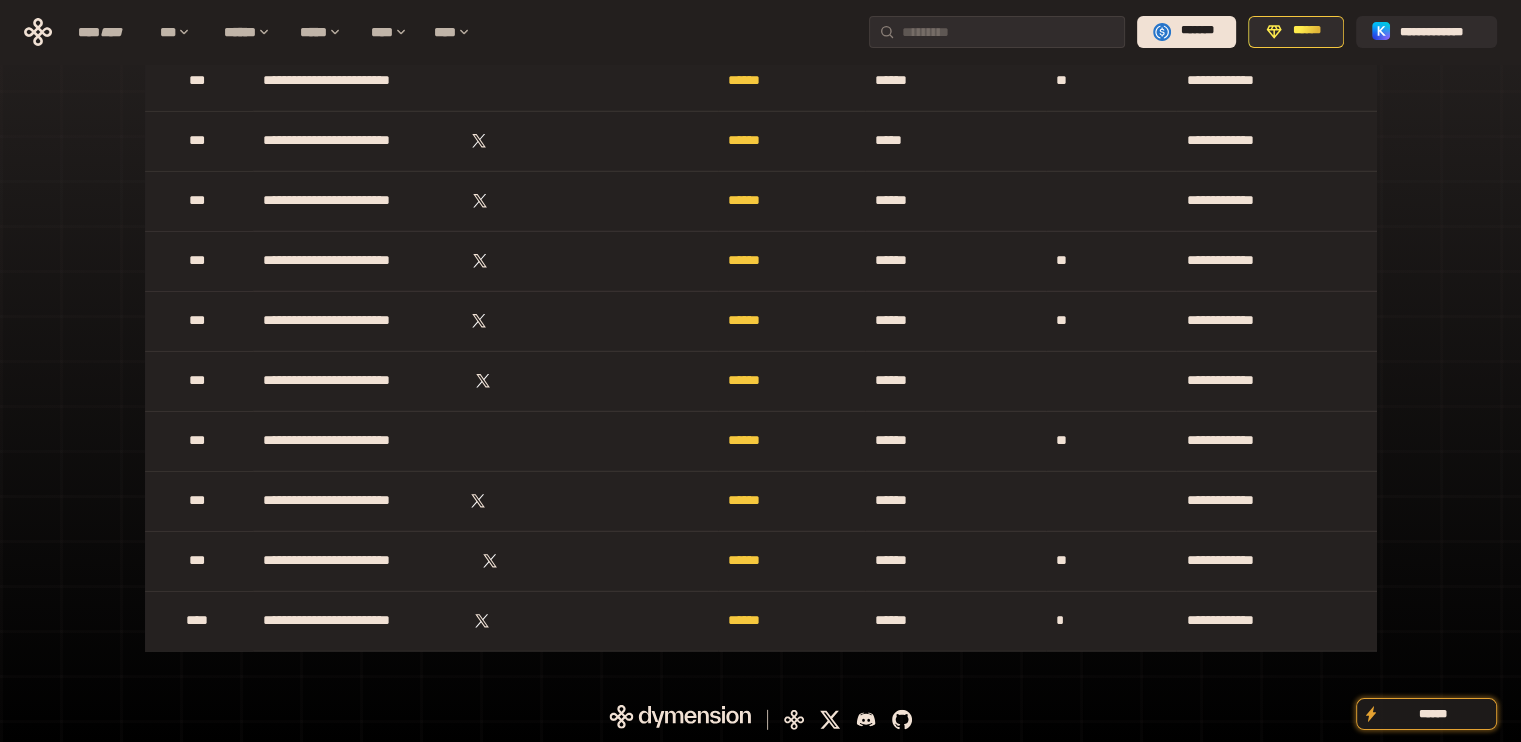 drag, startPoint x: 1444, startPoint y: 499, endPoint x: 1467, endPoint y: 650, distance: 152.74161 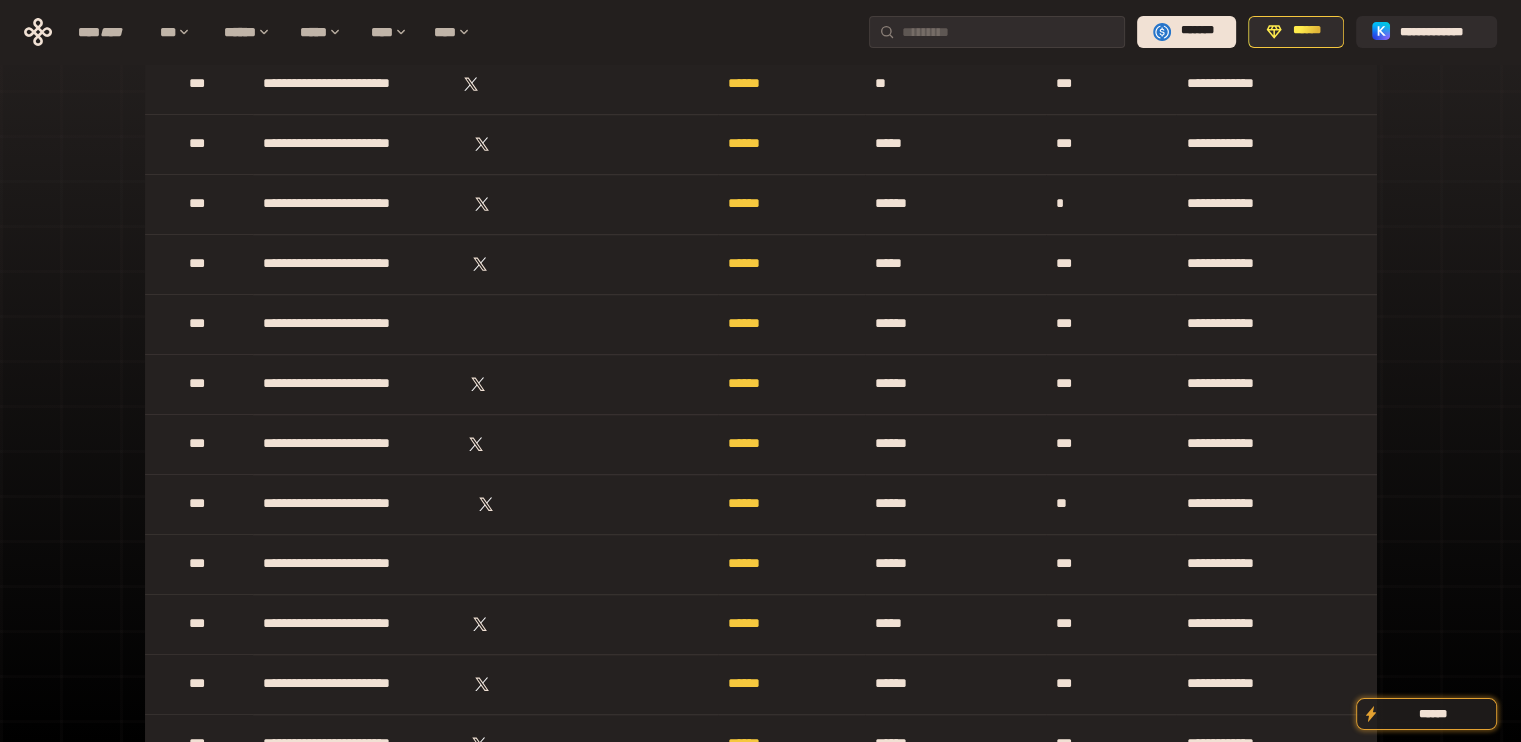 scroll, scrollTop: 0, scrollLeft: 0, axis: both 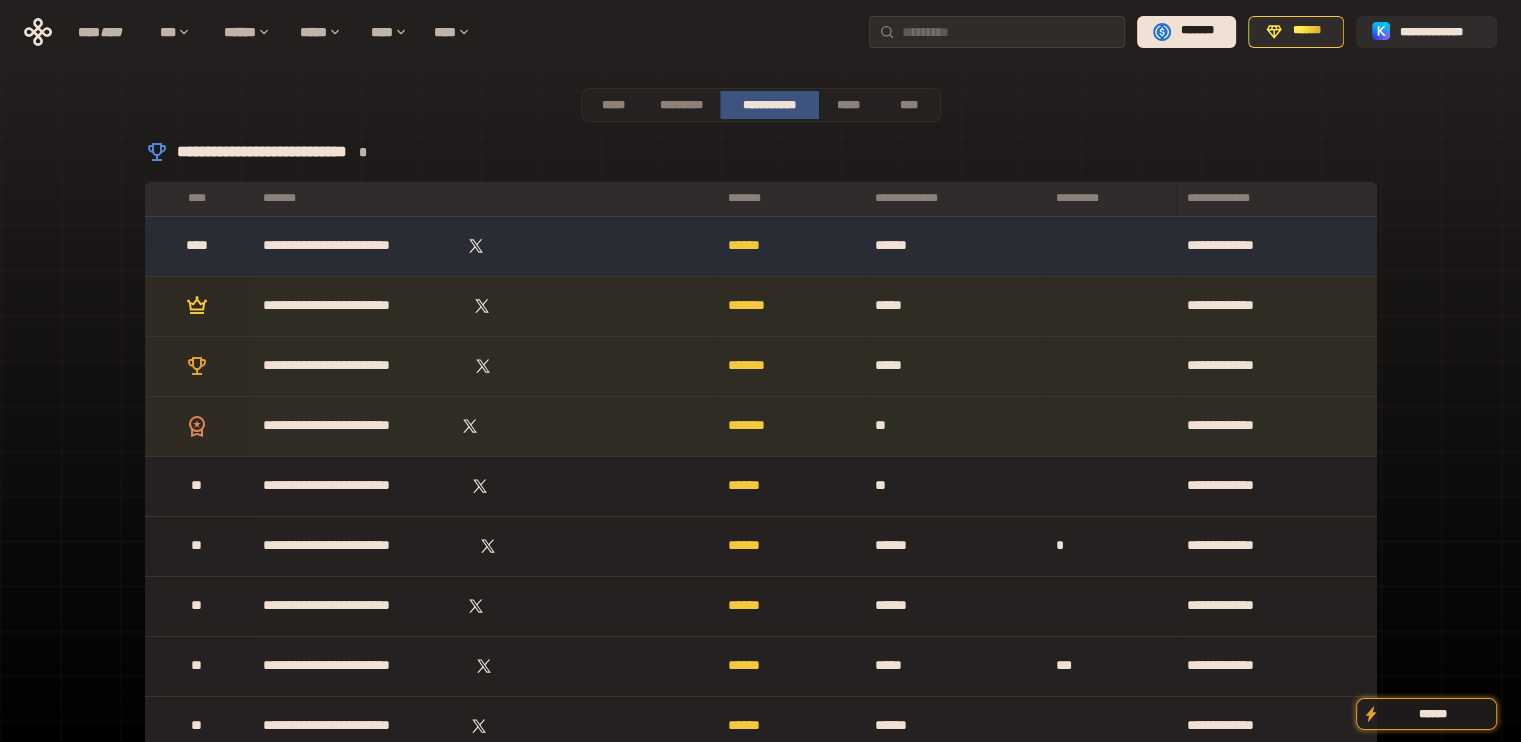 drag, startPoint x: 1474, startPoint y: 583, endPoint x: 1428, endPoint y: 4, distance: 580.8244 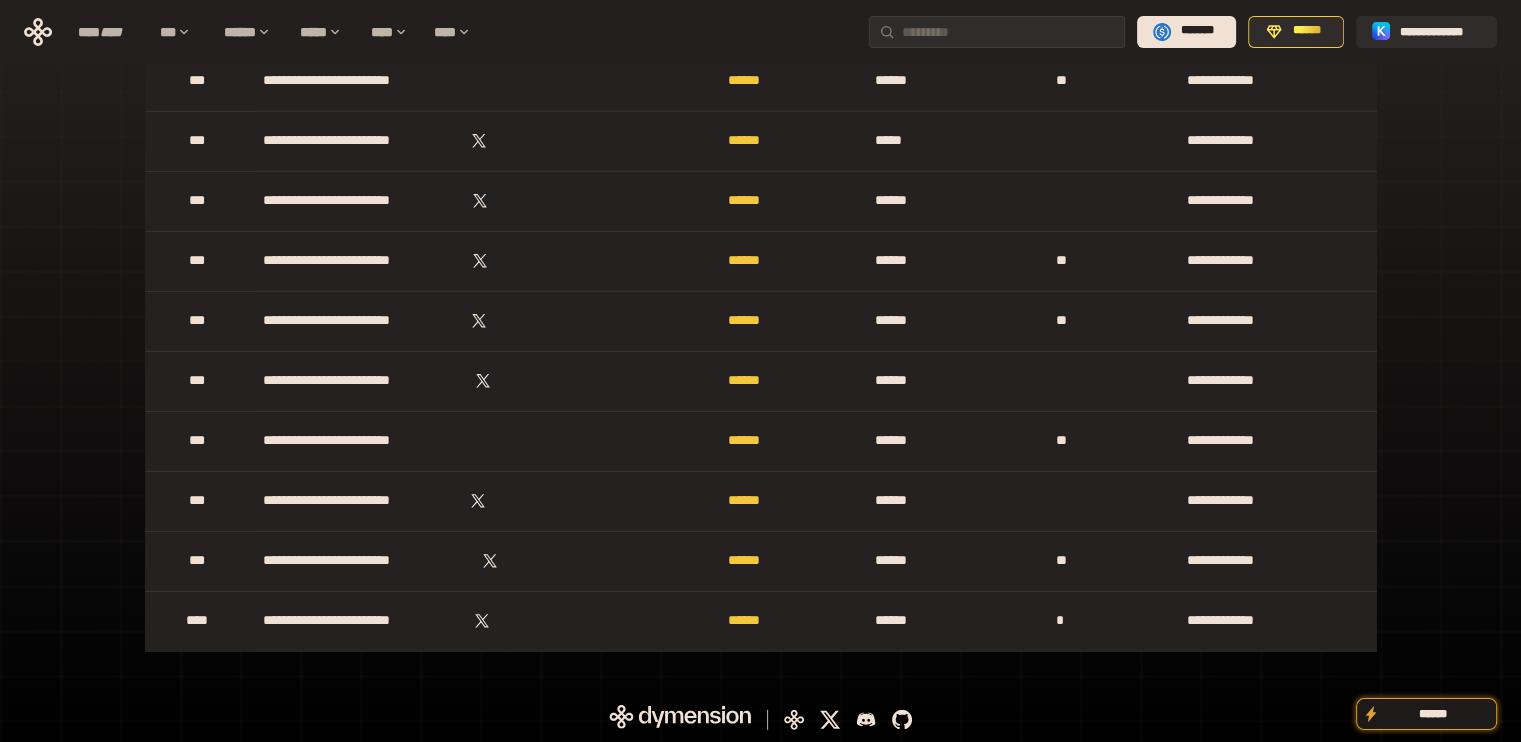 drag, startPoint x: 1373, startPoint y: 198, endPoint x: 1414, endPoint y: 658, distance: 461.82355 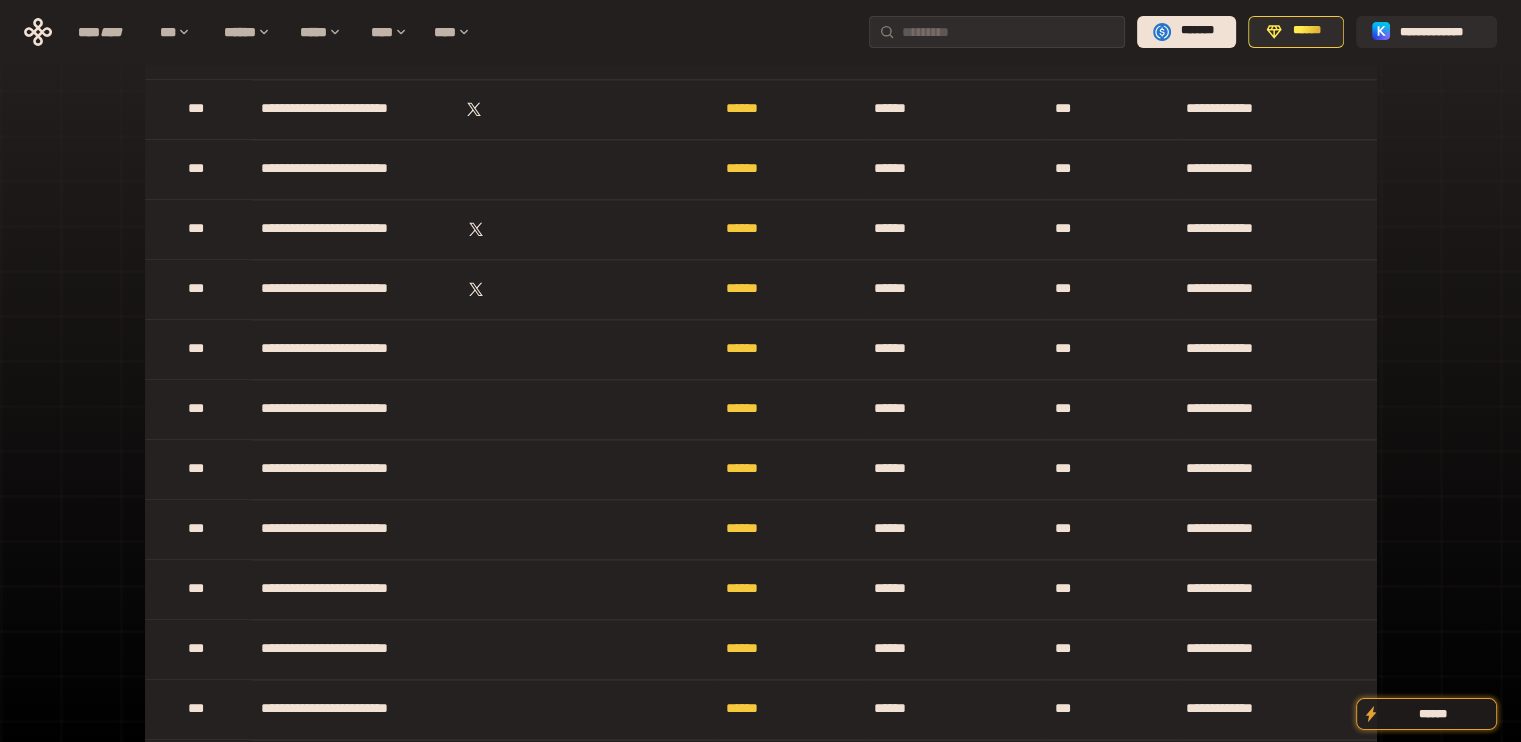 scroll, scrollTop: 2225, scrollLeft: 0, axis: vertical 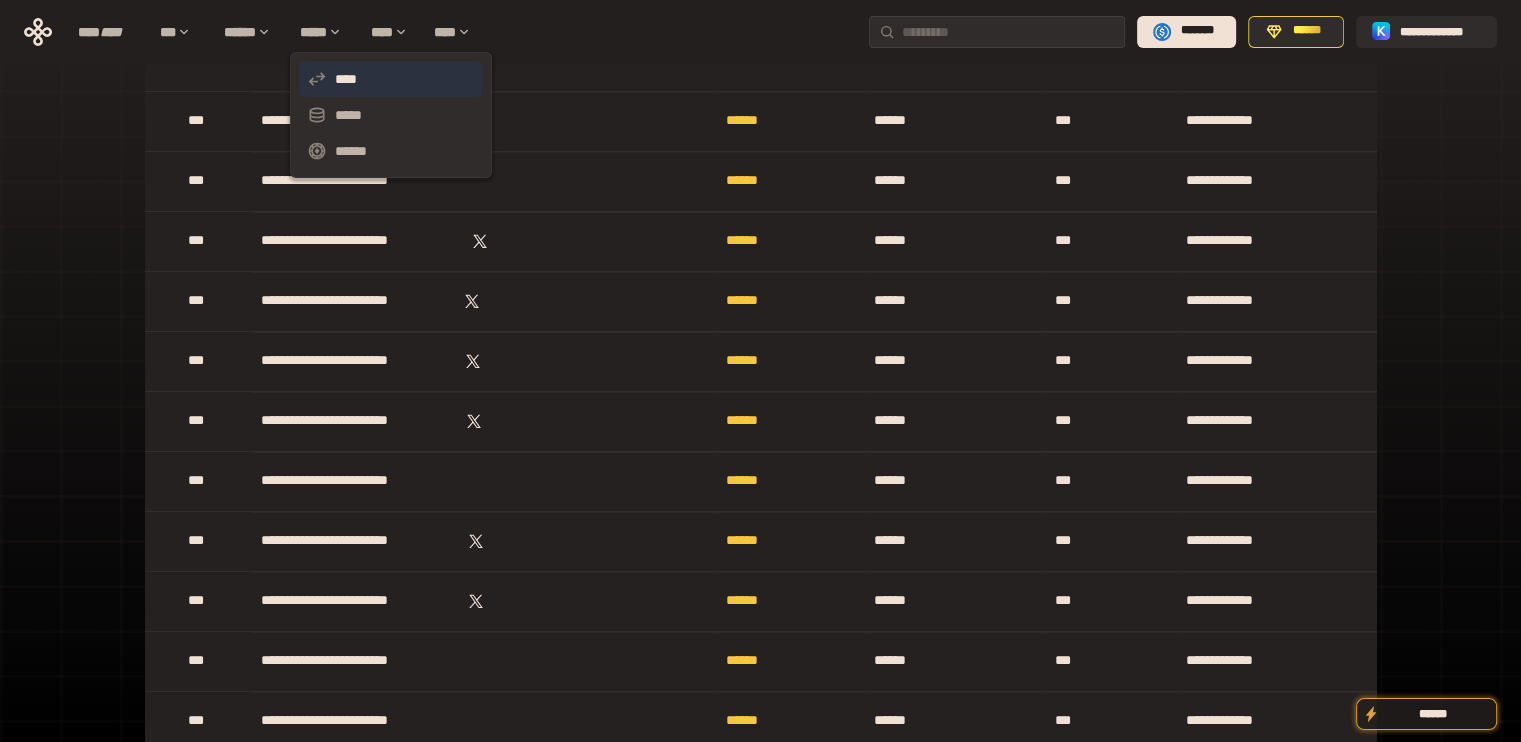 click on "****" at bounding box center [391, 79] 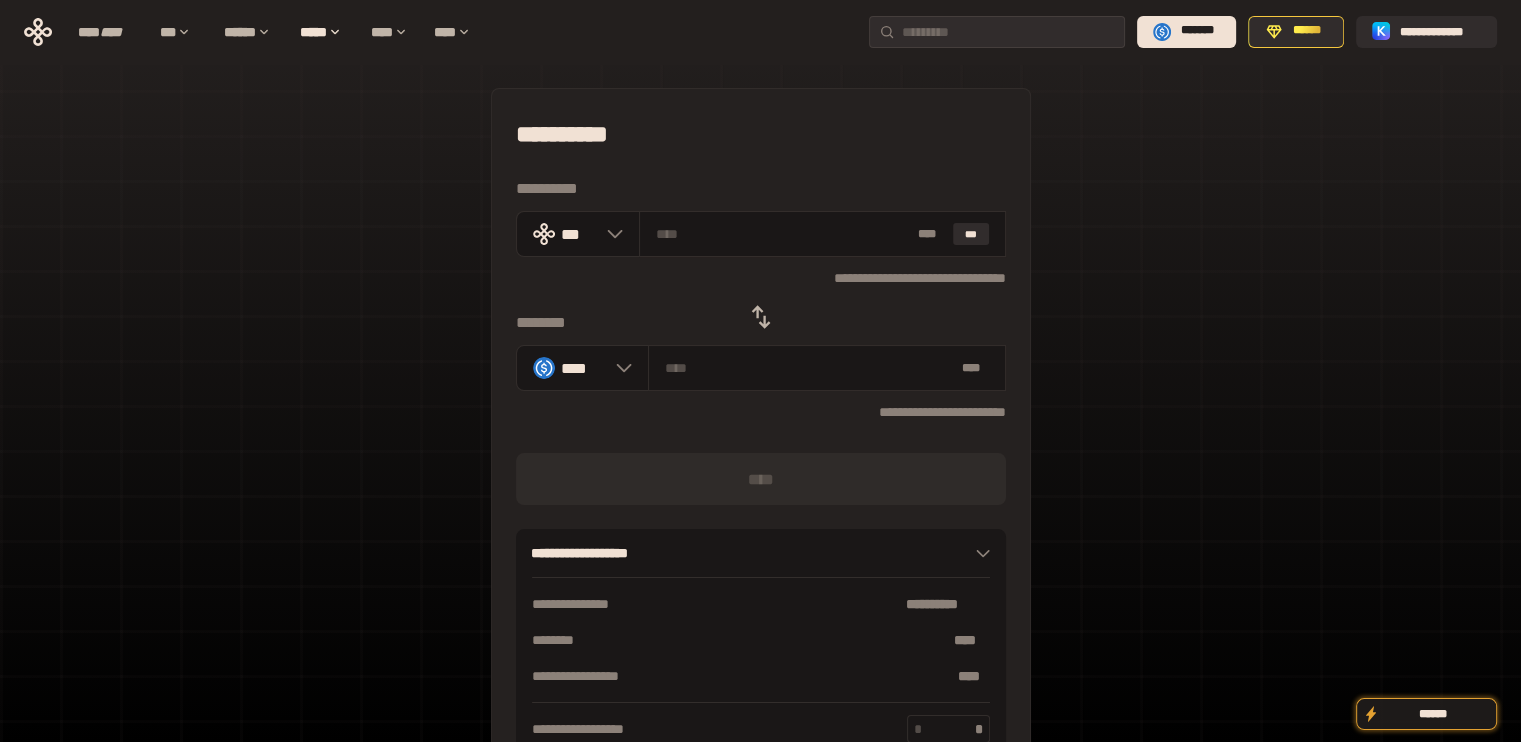 click 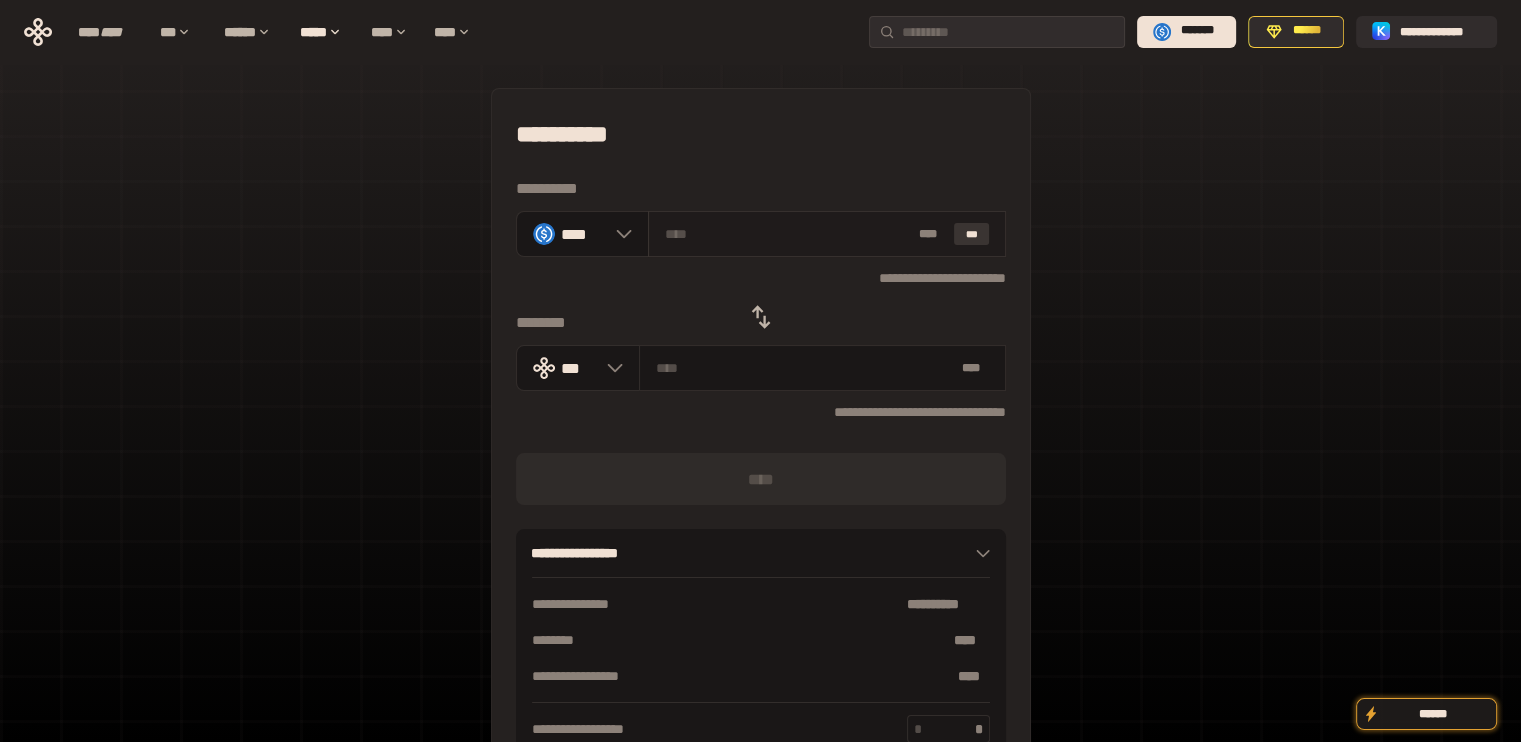 type 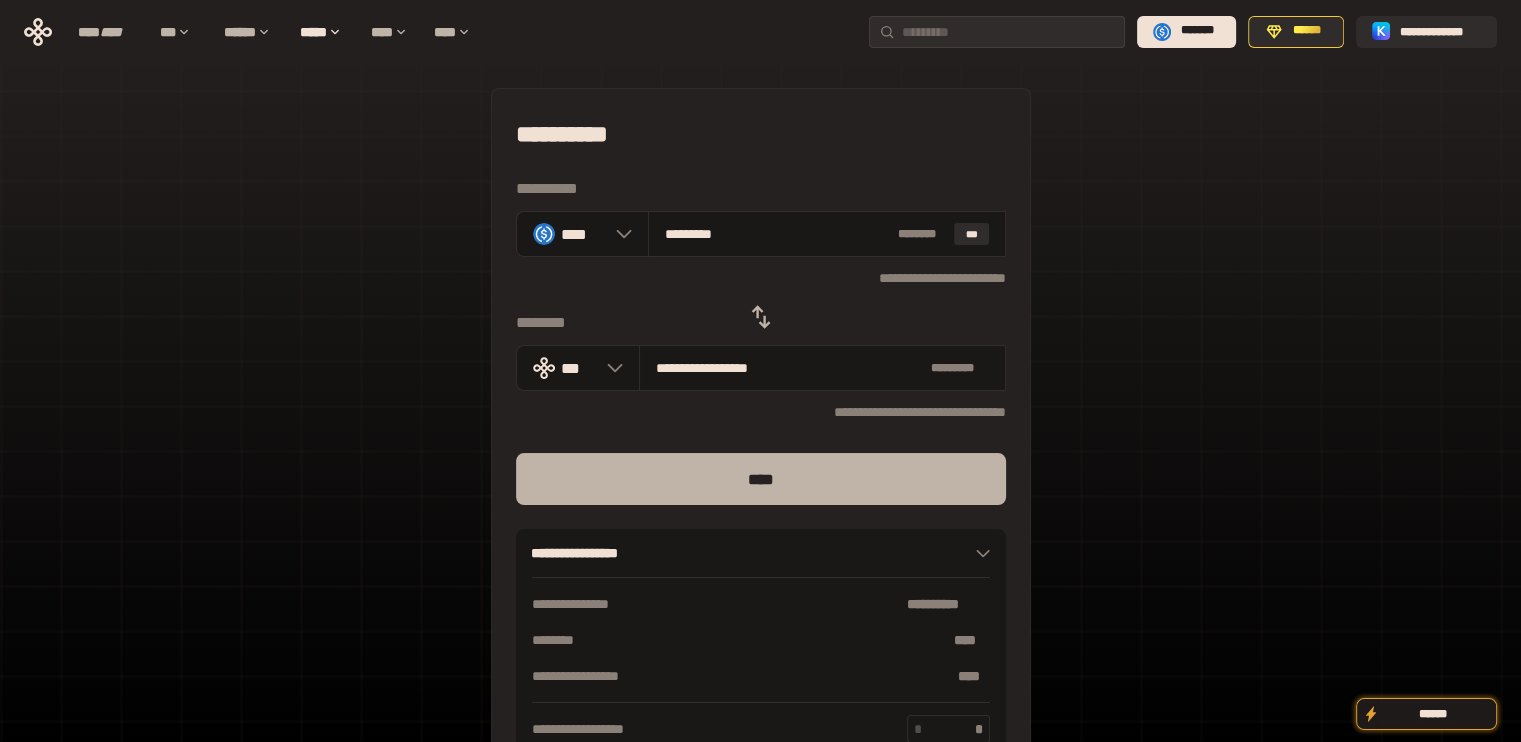 click on "****" at bounding box center [761, 479] 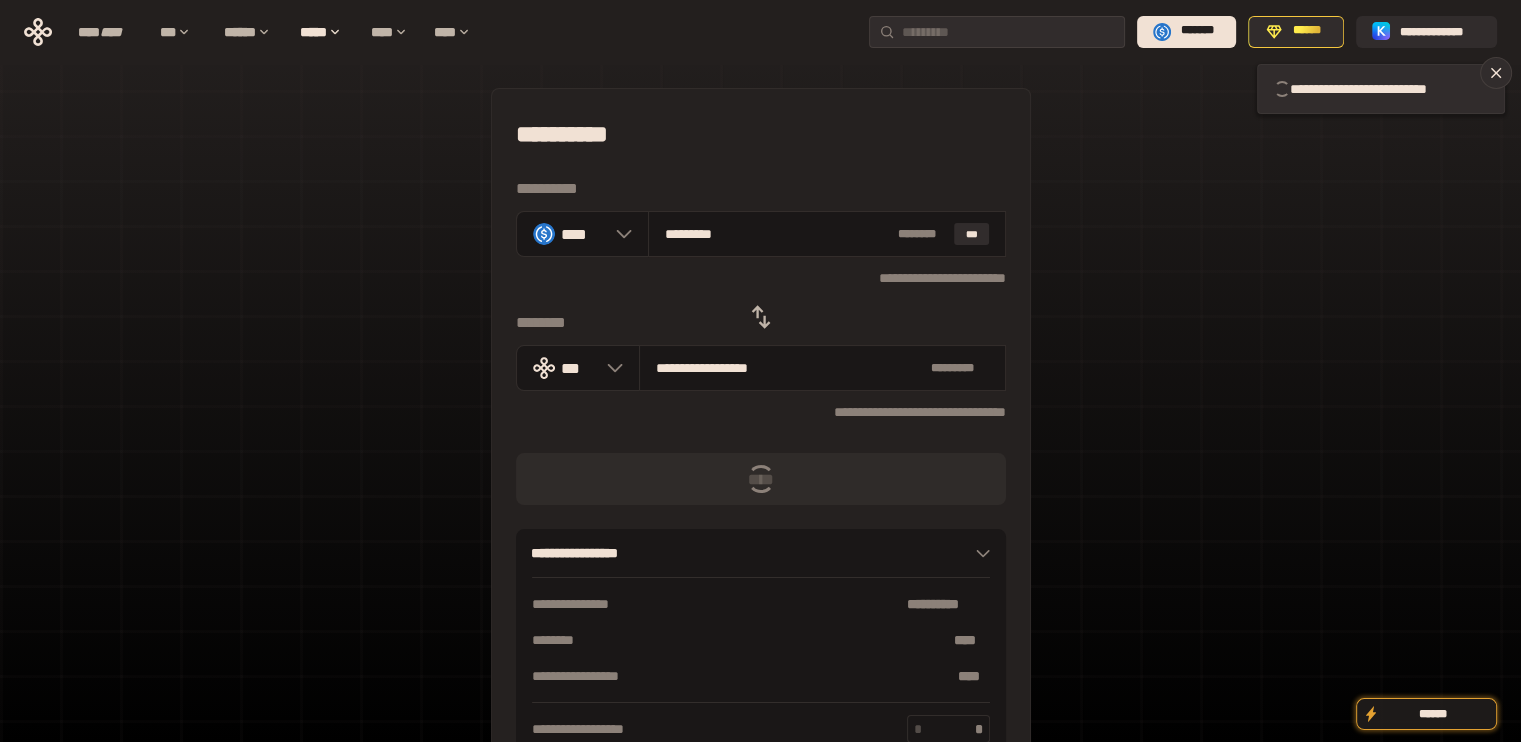 type 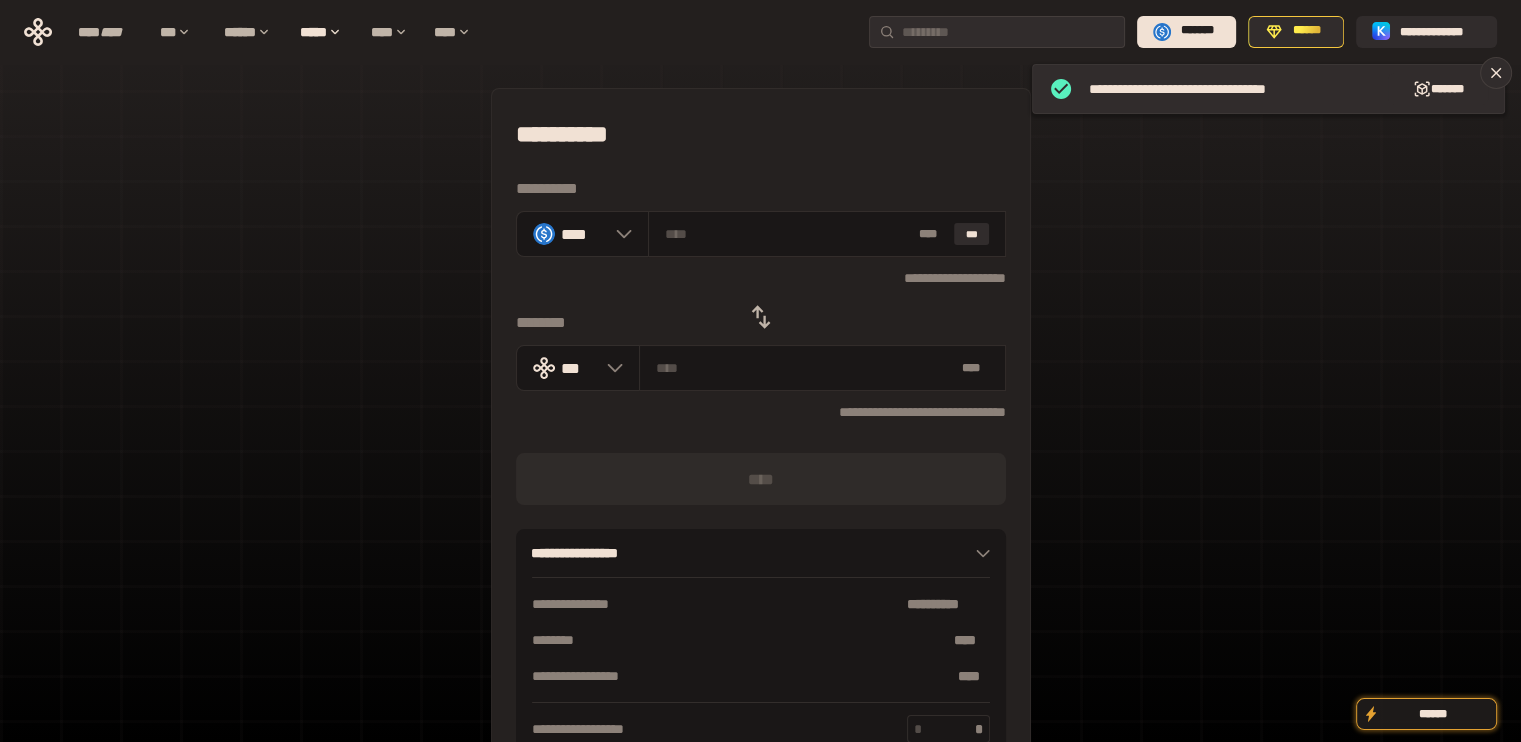 click at bounding box center [761, 317] 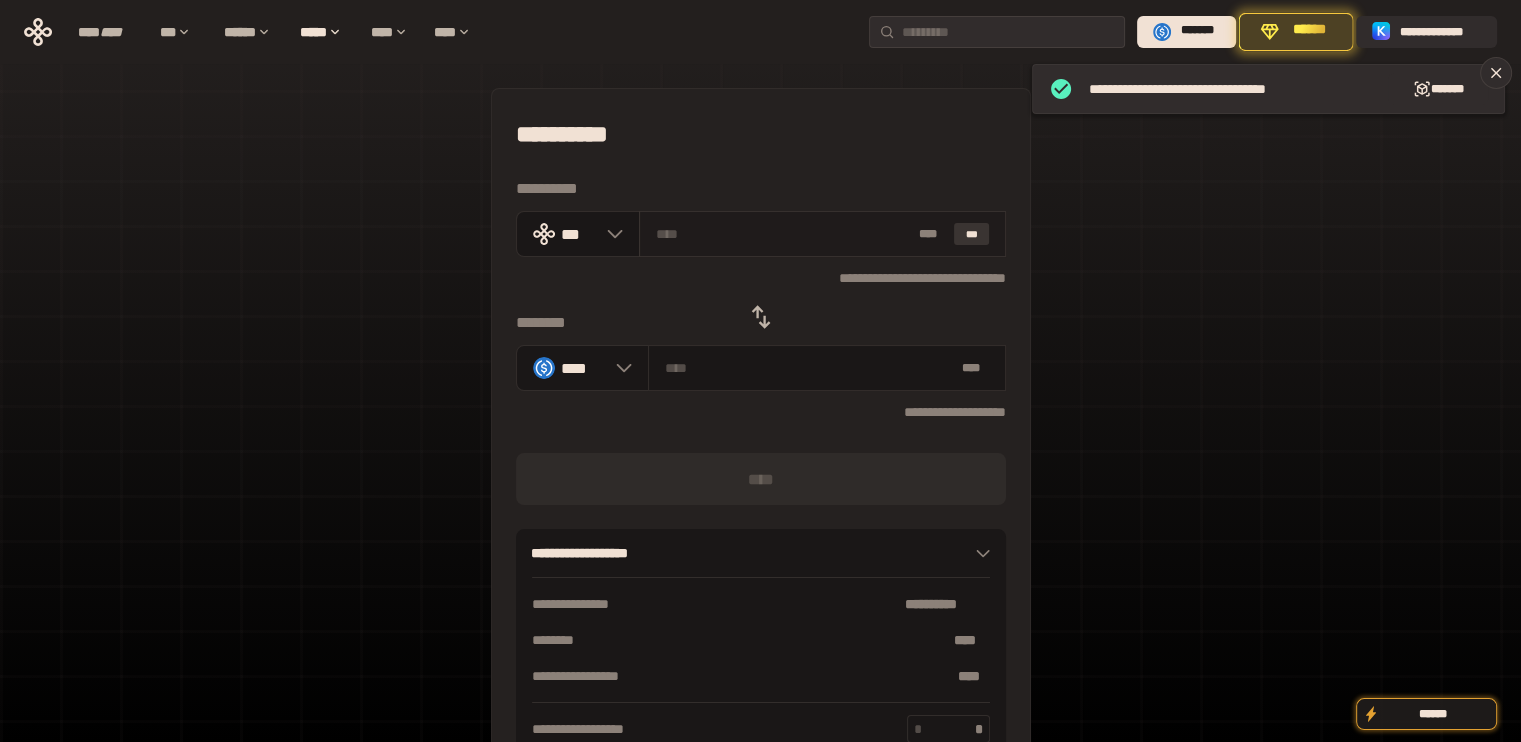 click on "***" at bounding box center (972, 234) 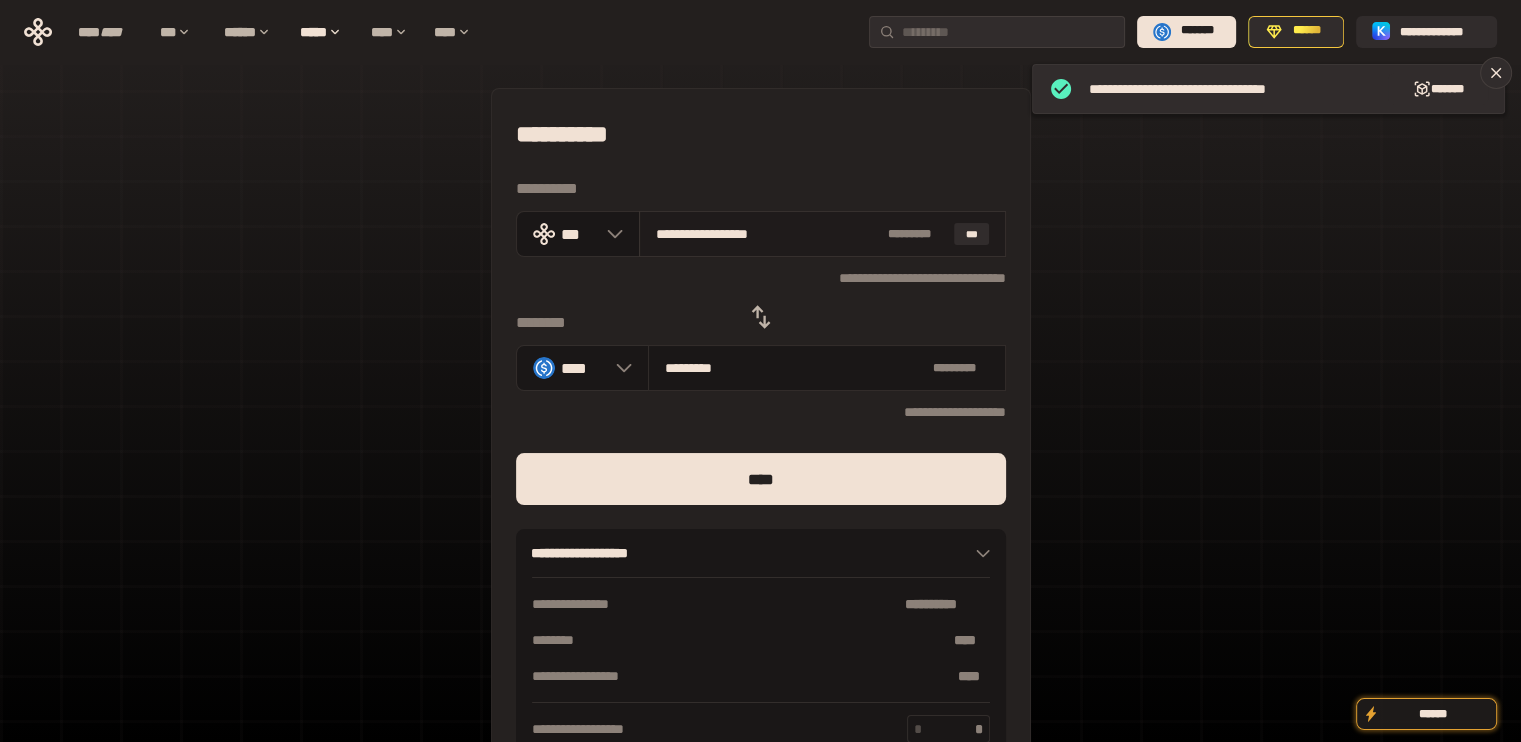 drag, startPoint x: 675, startPoint y: 230, endPoint x: 873, endPoint y: 235, distance: 198.06313 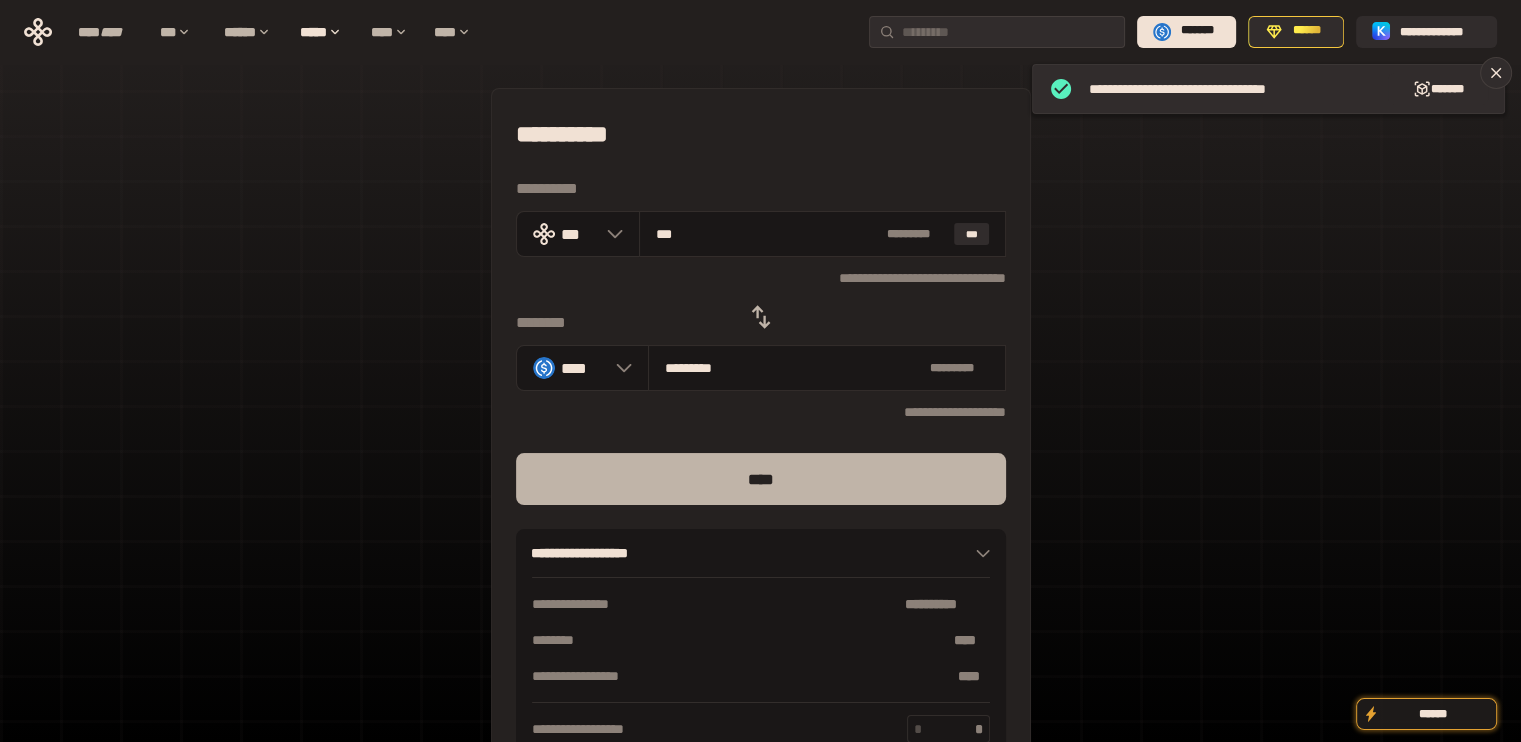 type on "***" 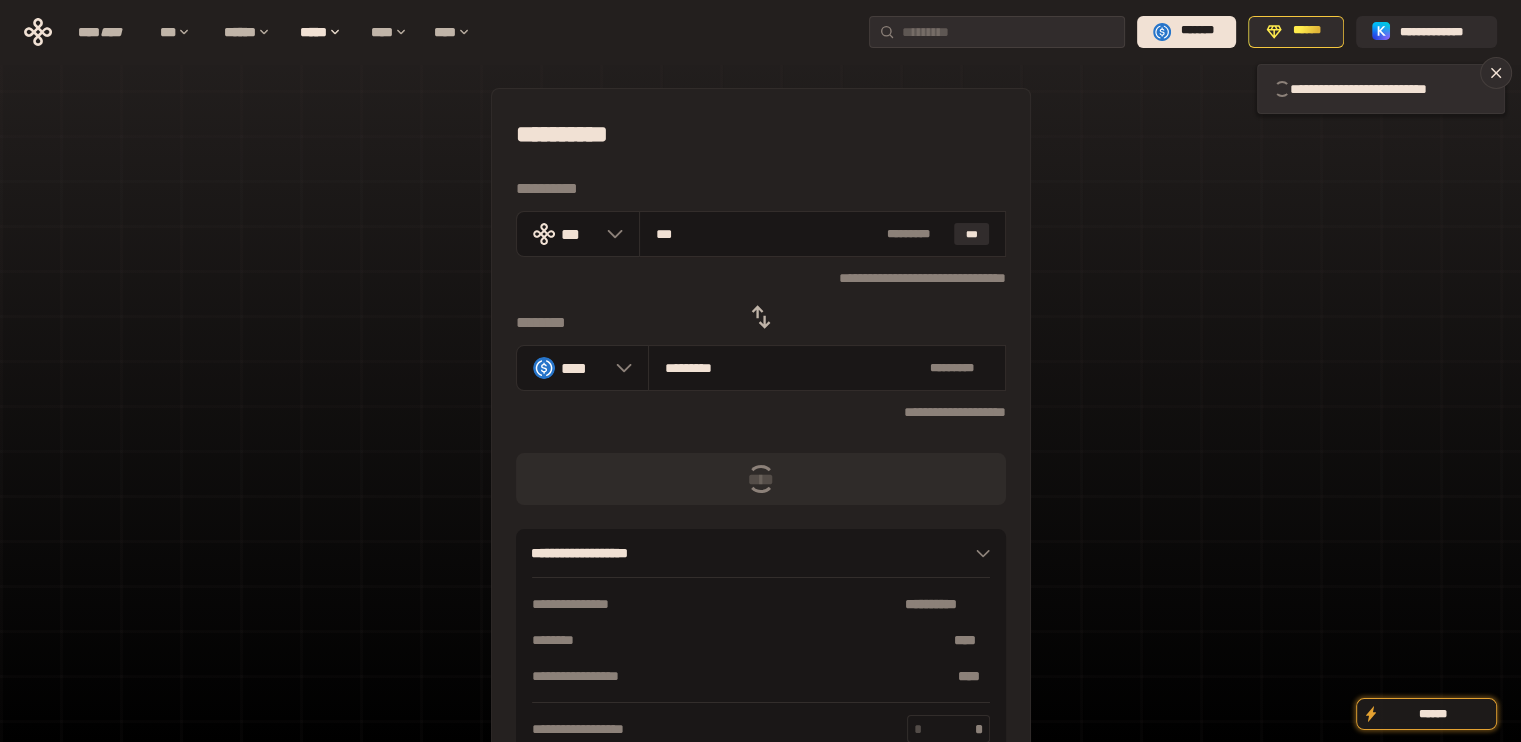 type 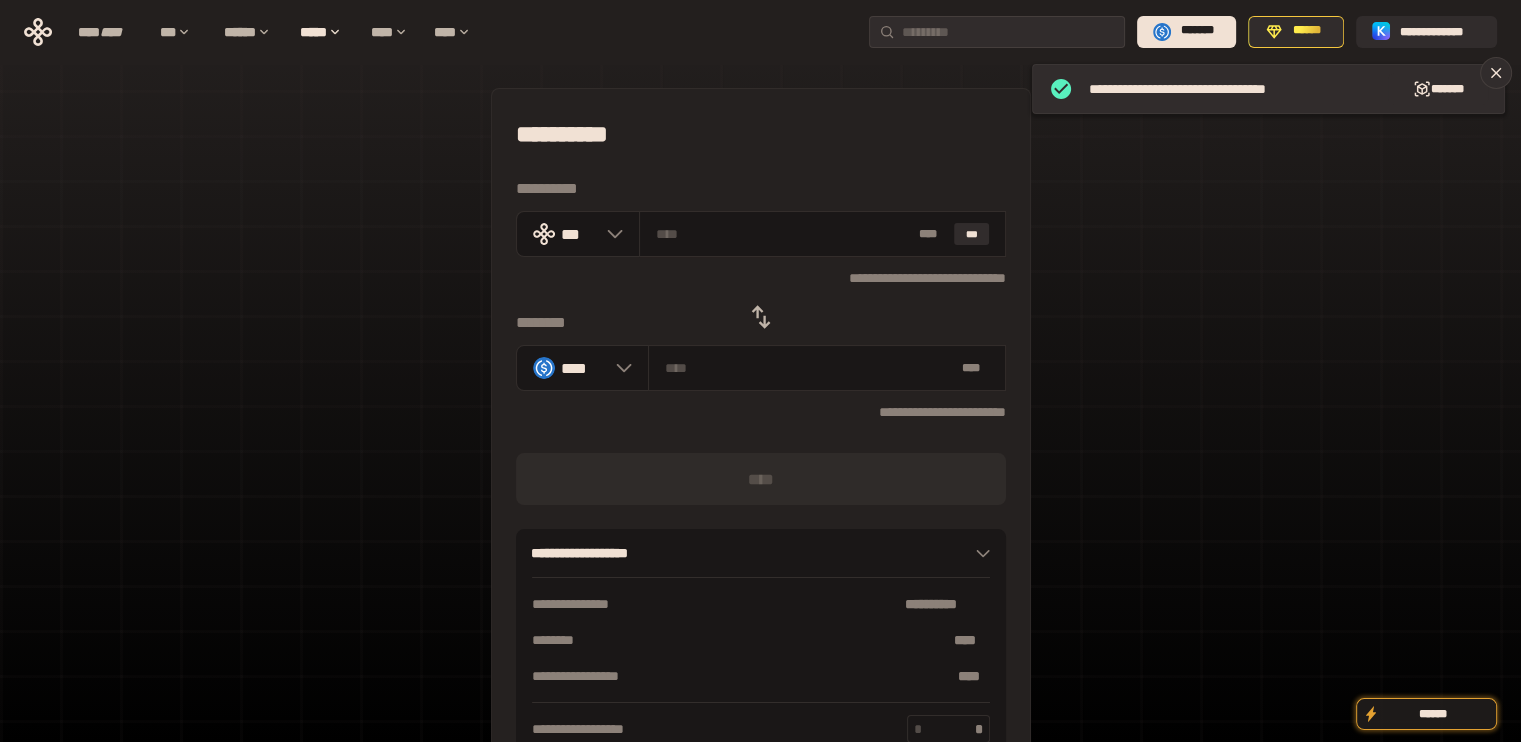 click on "**********" at bounding box center [760, 444] 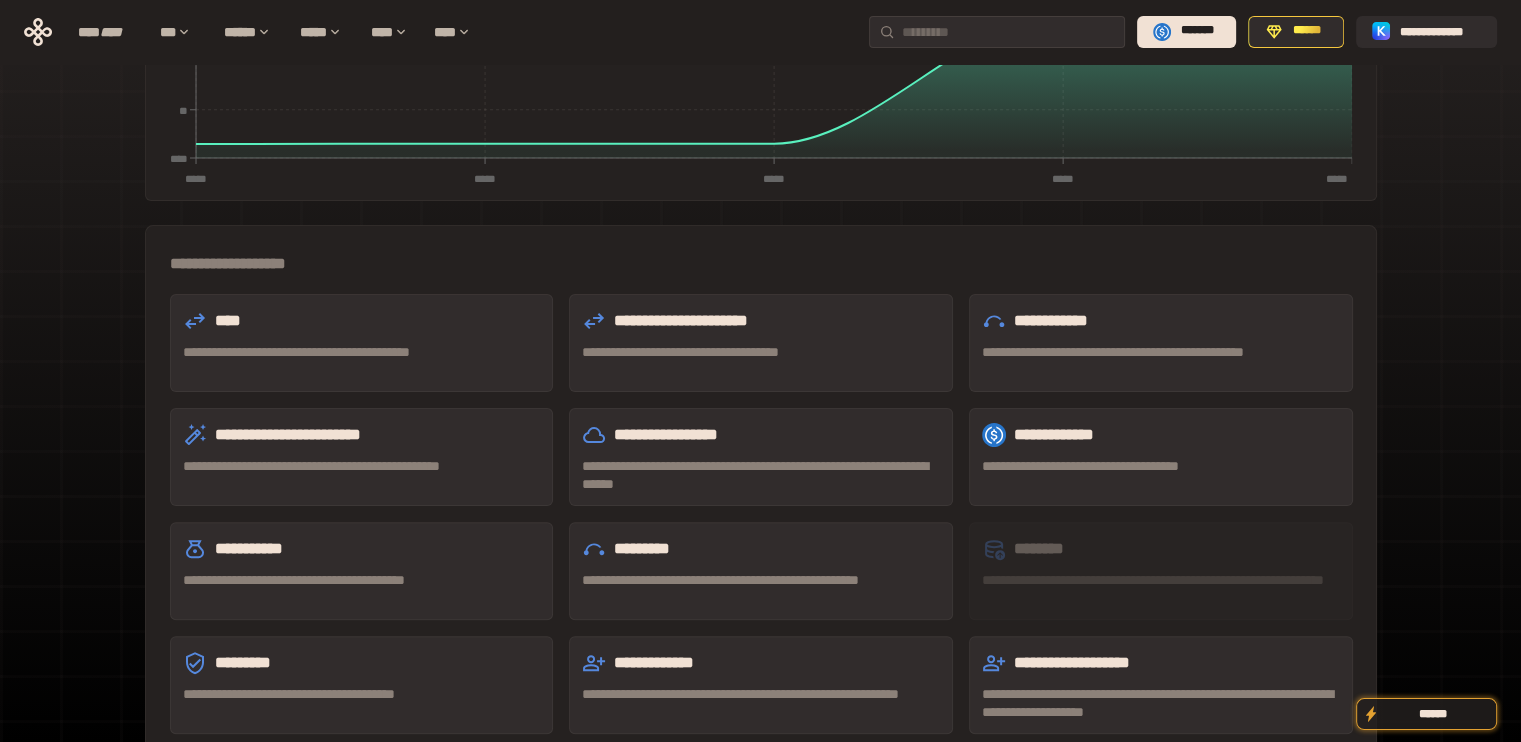 scroll, scrollTop: 462, scrollLeft: 0, axis: vertical 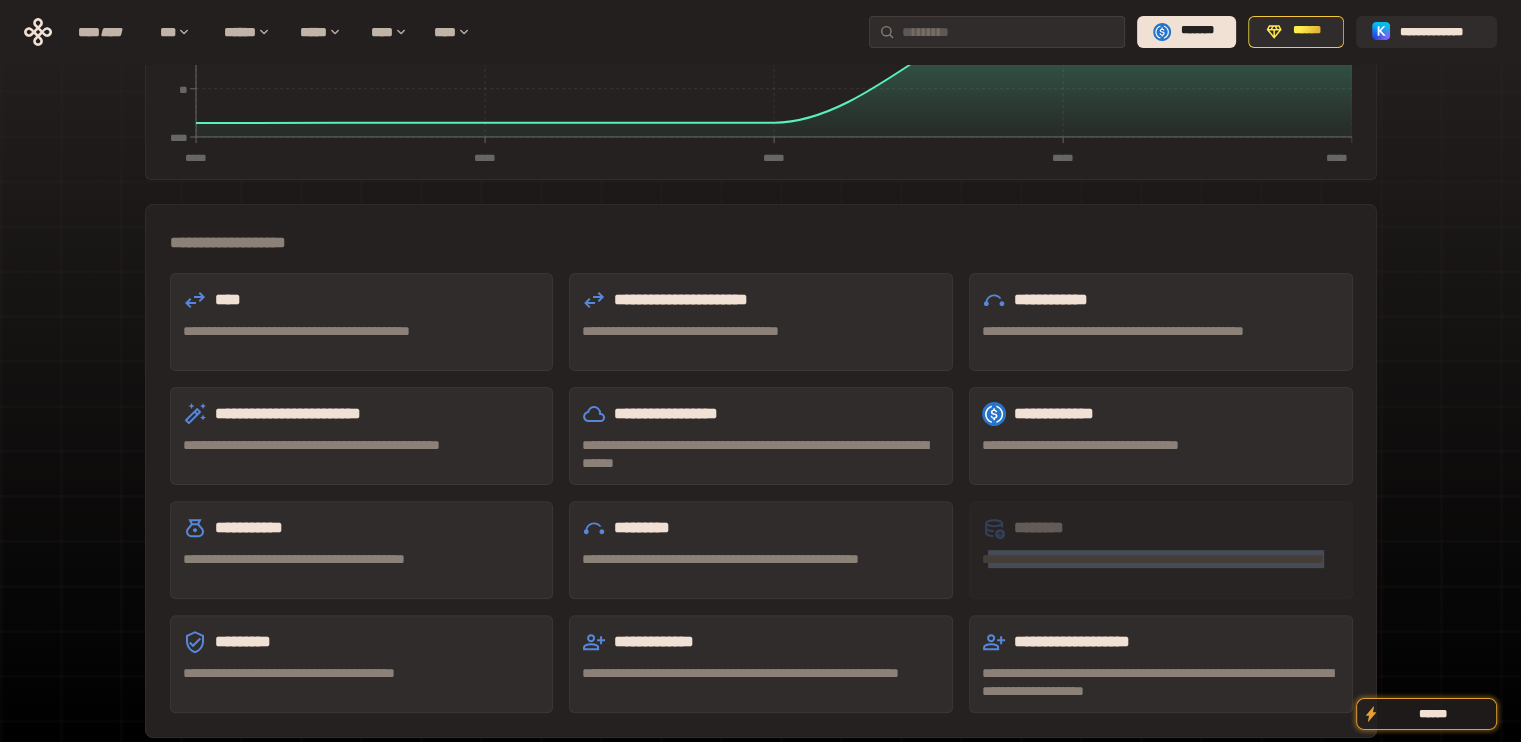 drag, startPoint x: 1185, startPoint y: 484, endPoint x: 992, endPoint y: 468, distance: 193.66208 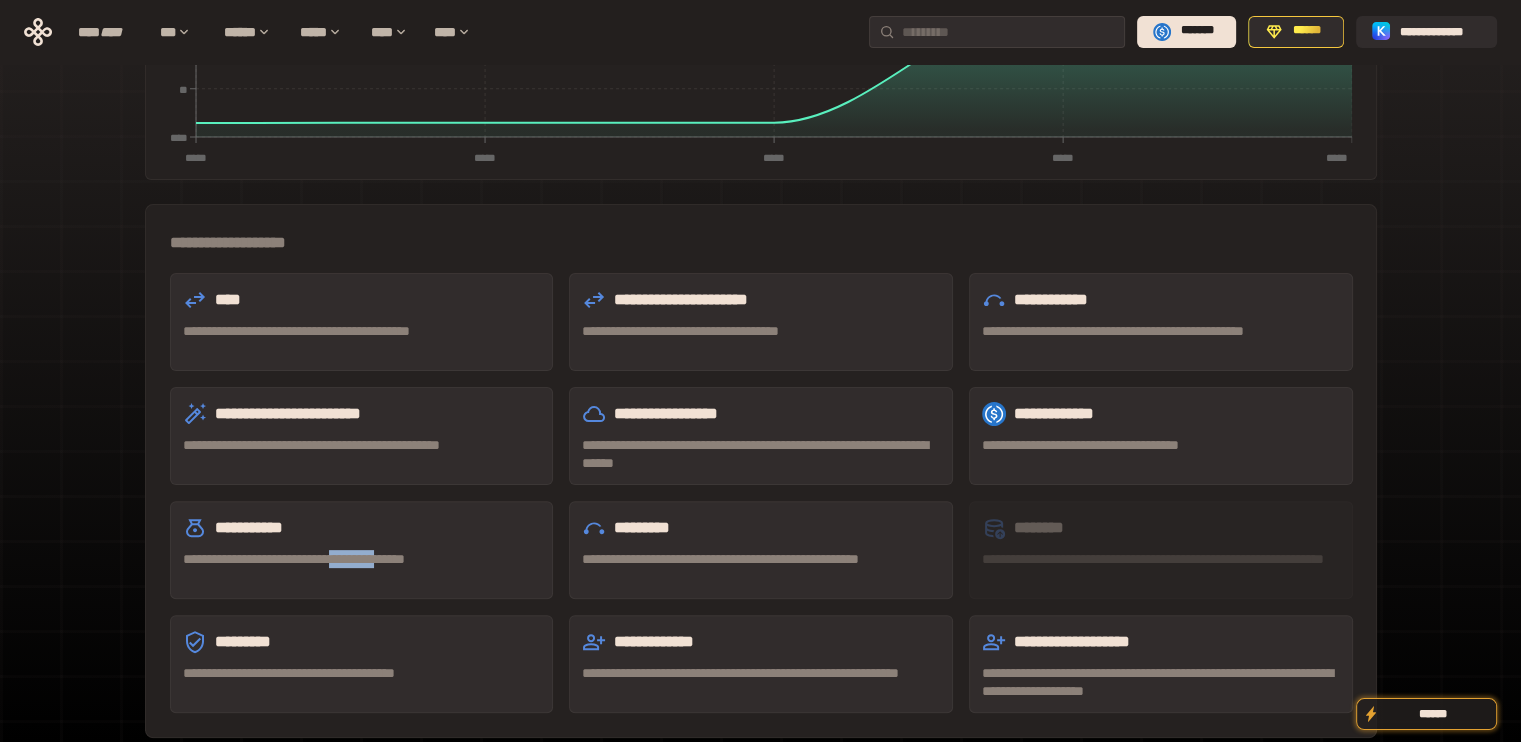 drag, startPoint x: 375, startPoint y: 467, endPoint x: 450, endPoint y: 467, distance: 75 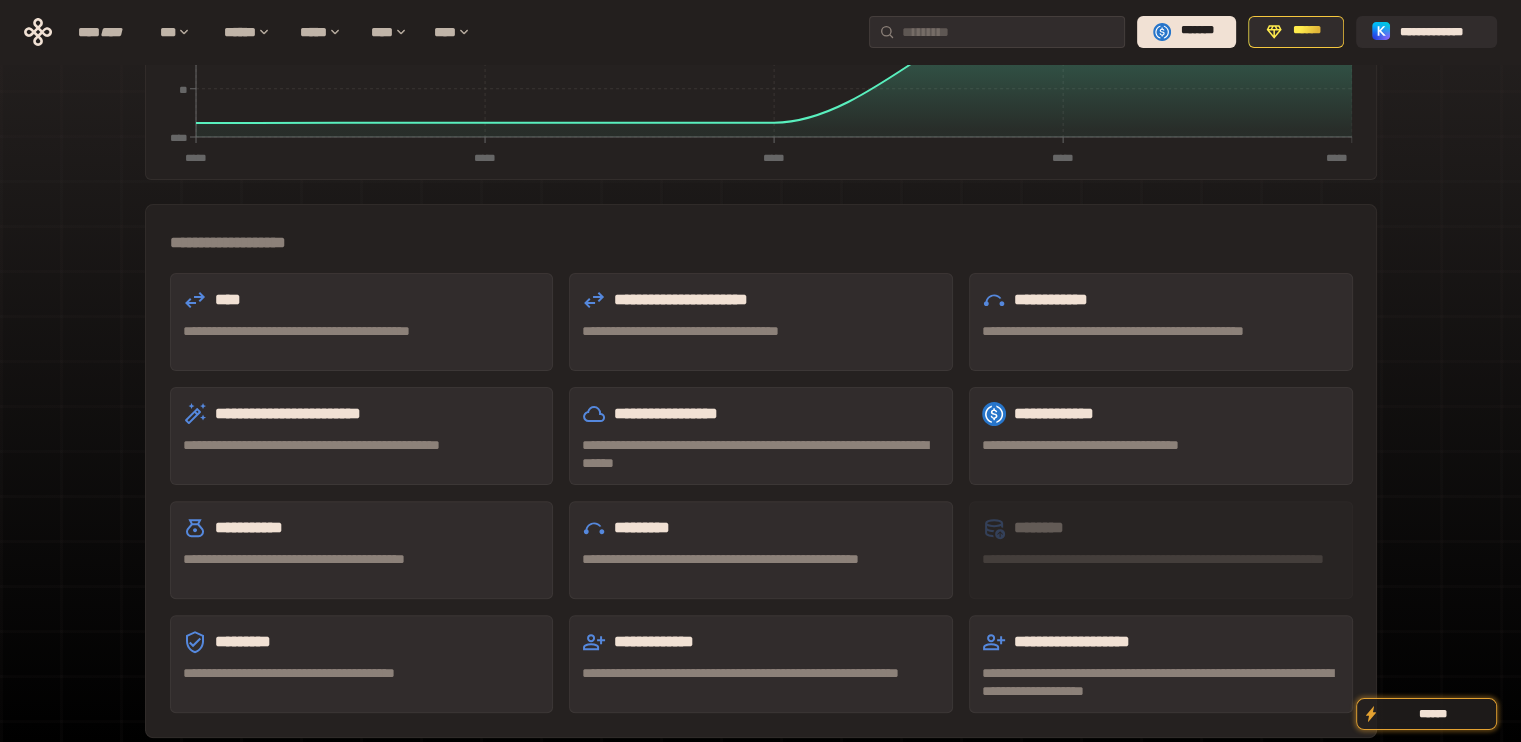 click on "**********" at bounding box center (362, 559) 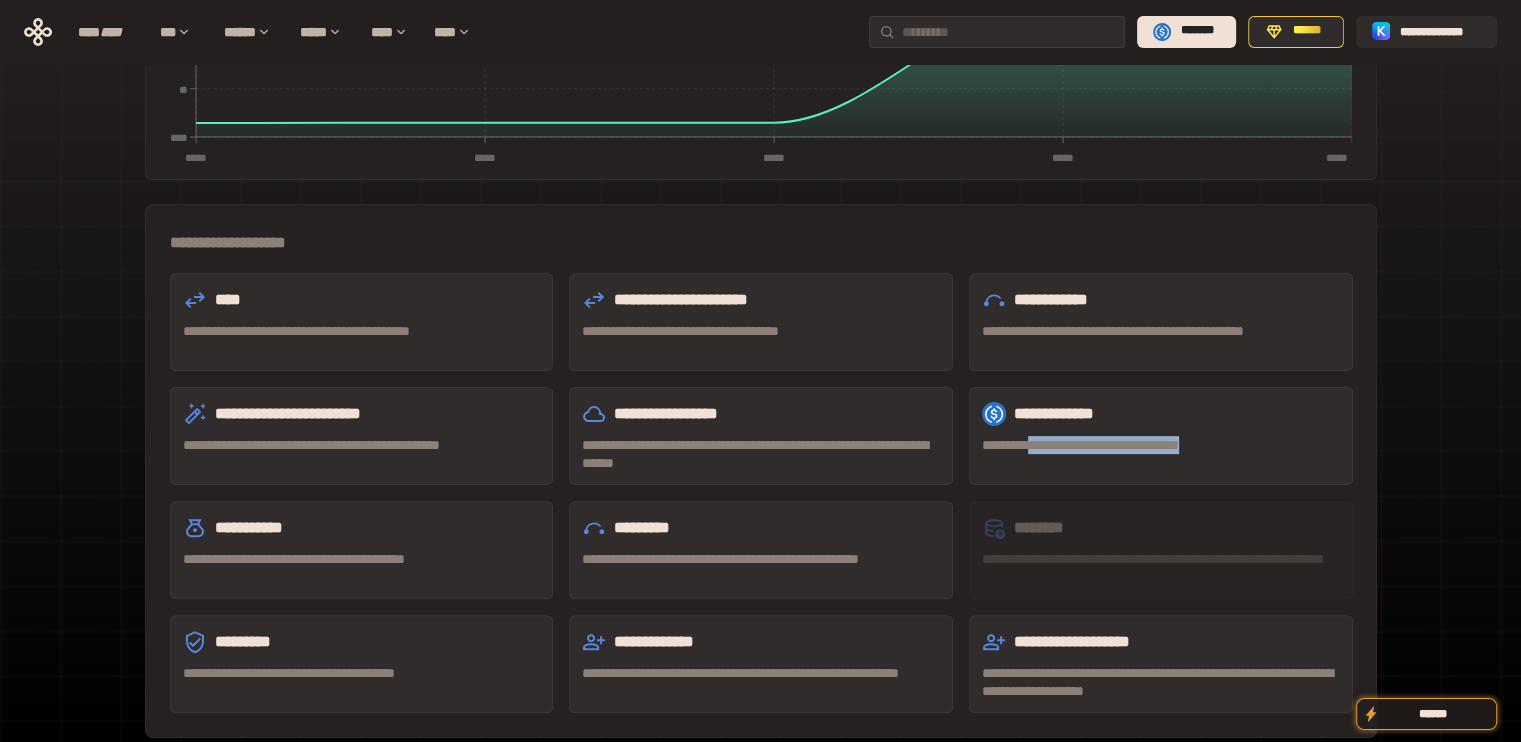 drag, startPoint x: 1328, startPoint y: 348, endPoint x: 1040, endPoint y: 367, distance: 288.62607 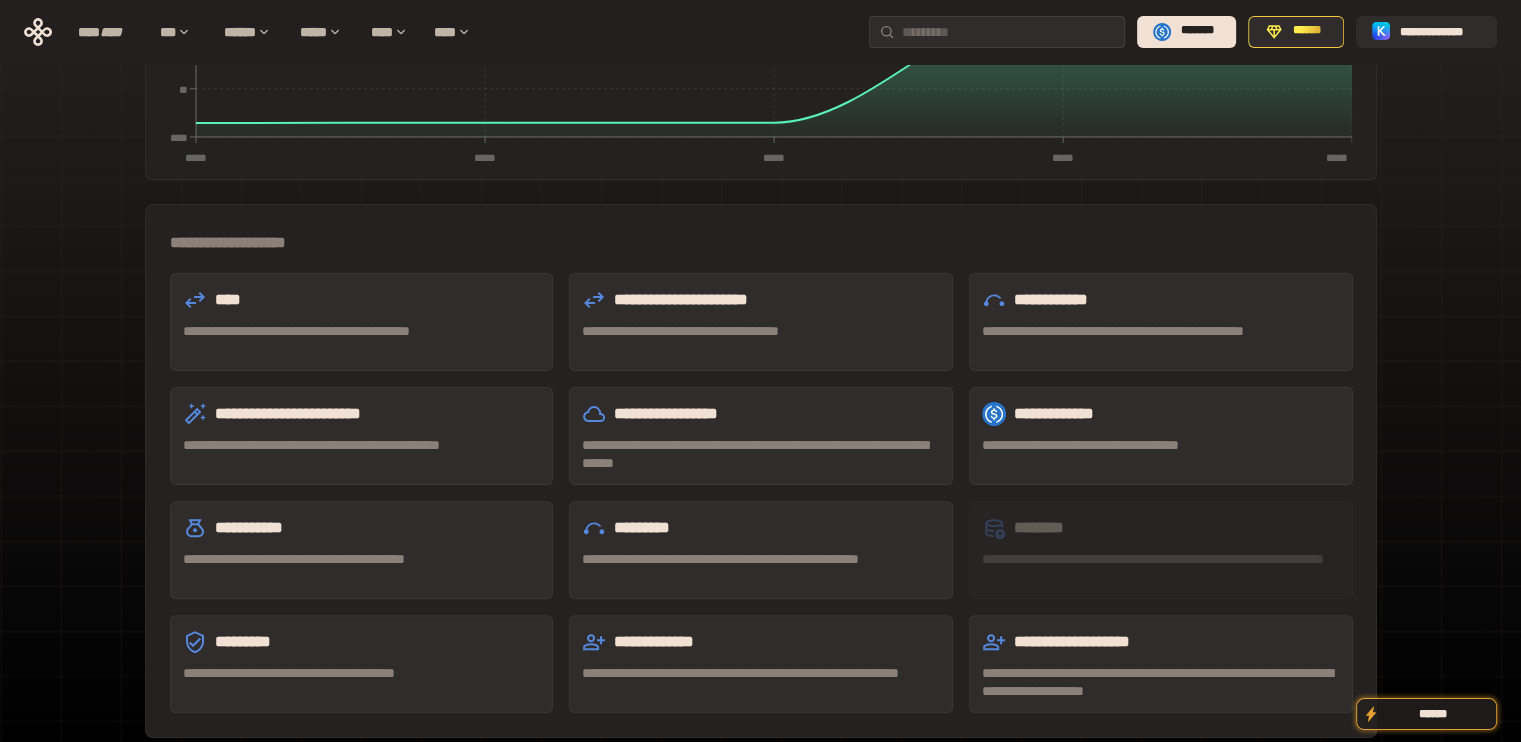 click on "**********" at bounding box center (1161, 436) 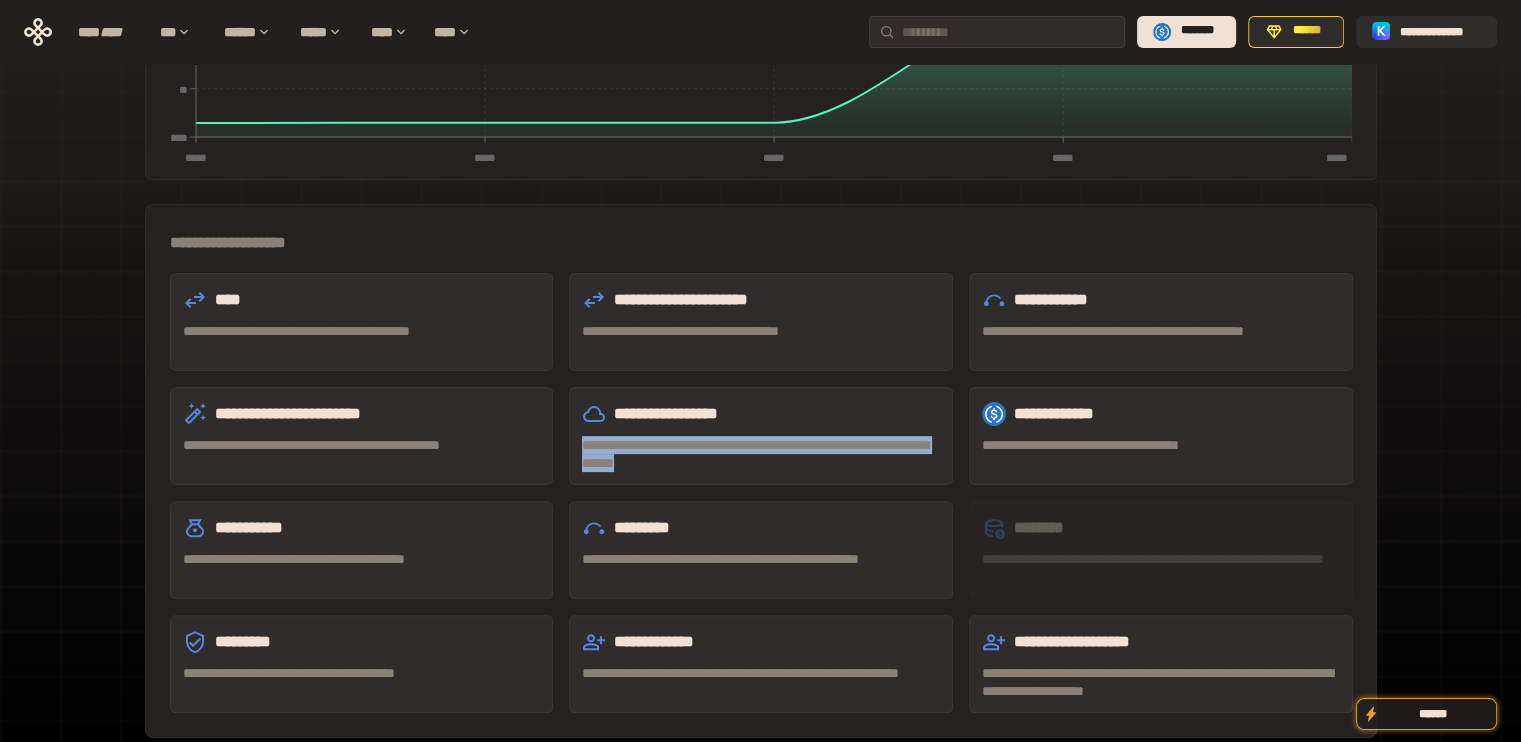 drag, startPoint x: 849, startPoint y: 374, endPoint x: 581, endPoint y: 363, distance: 268.22565 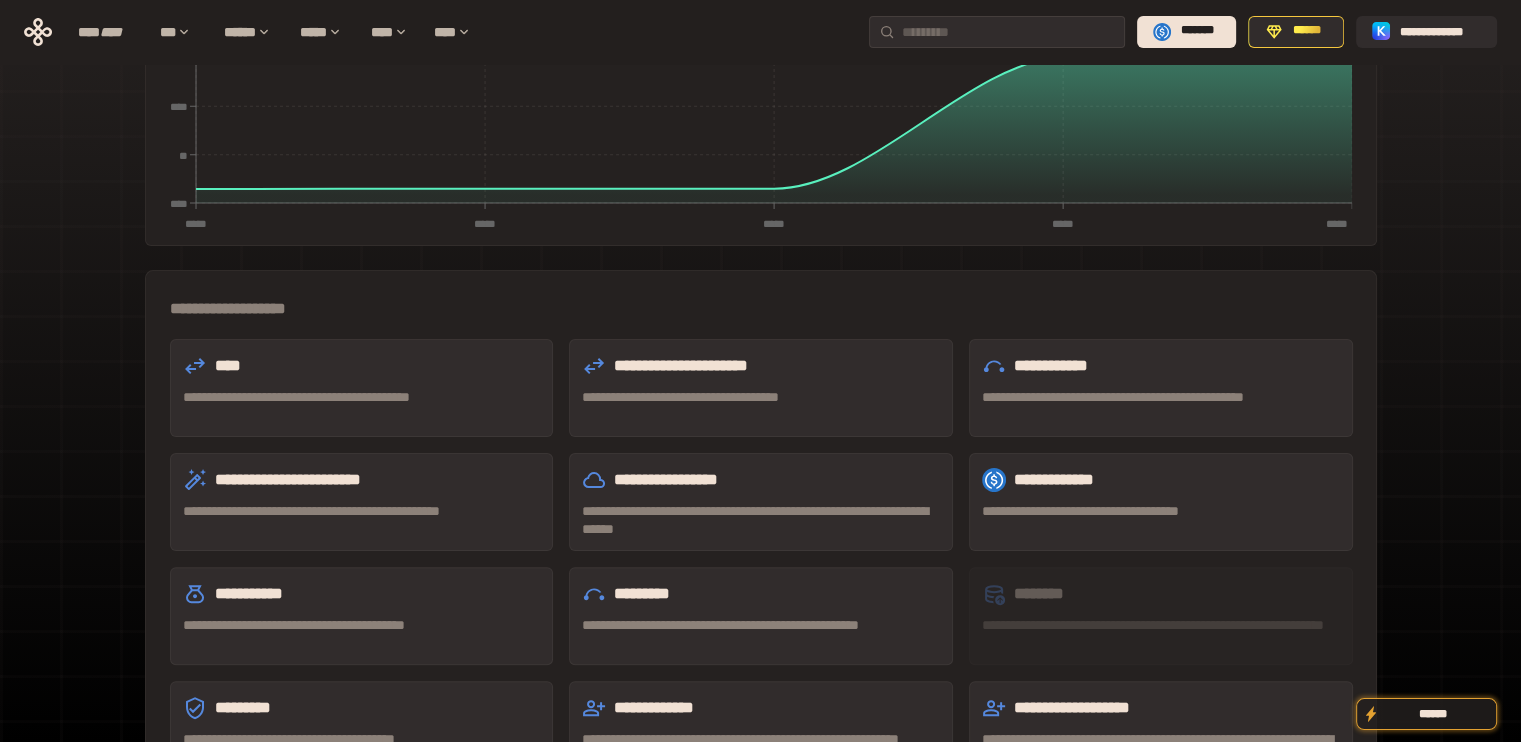 scroll, scrollTop: 362, scrollLeft: 0, axis: vertical 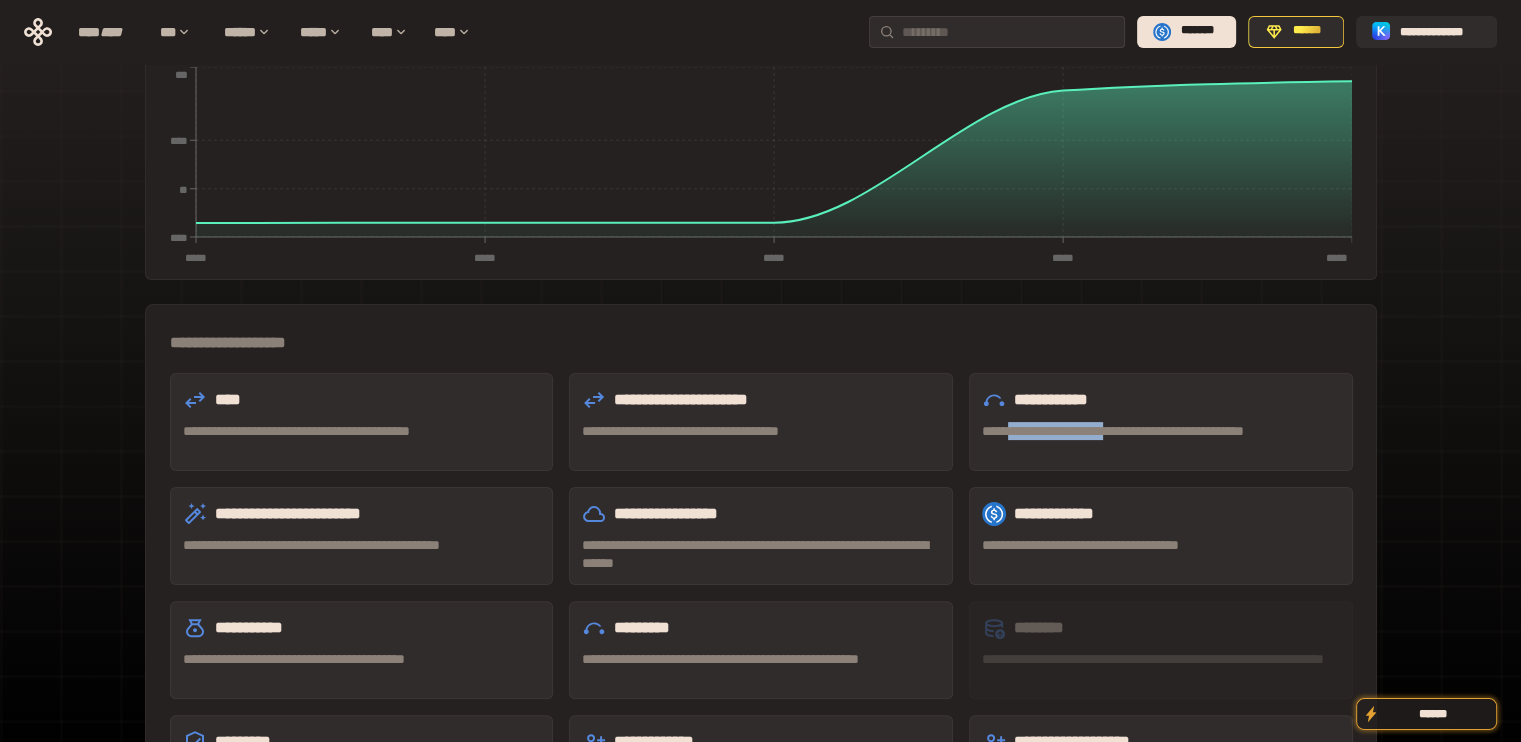drag, startPoint x: 1135, startPoint y: 355, endPoint x: 1022, endPoint y: 351, distance: 113.07078 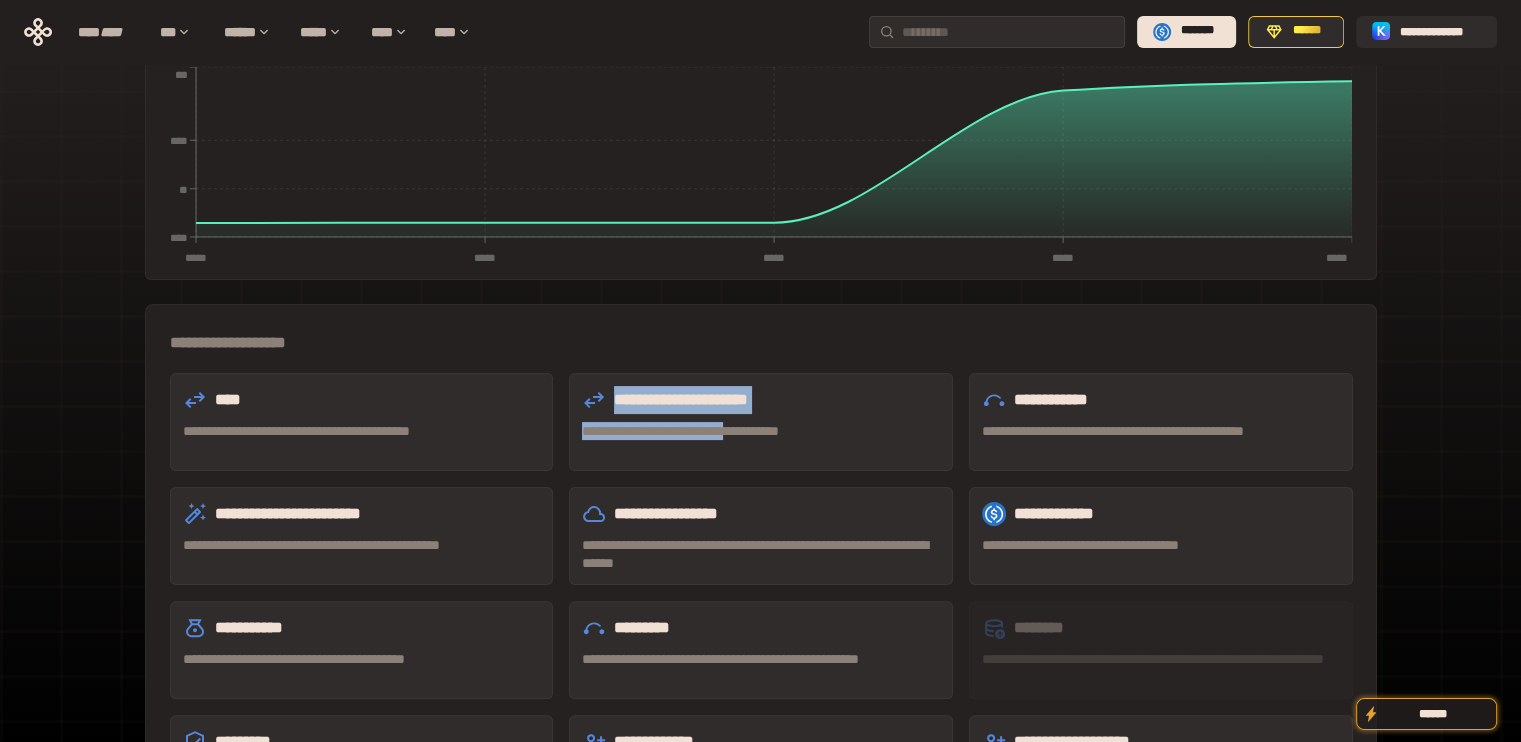 drag, startPoint x: 778, startPoint y: 343, endPoint x: 531, endPoint y: 343, distance: 247 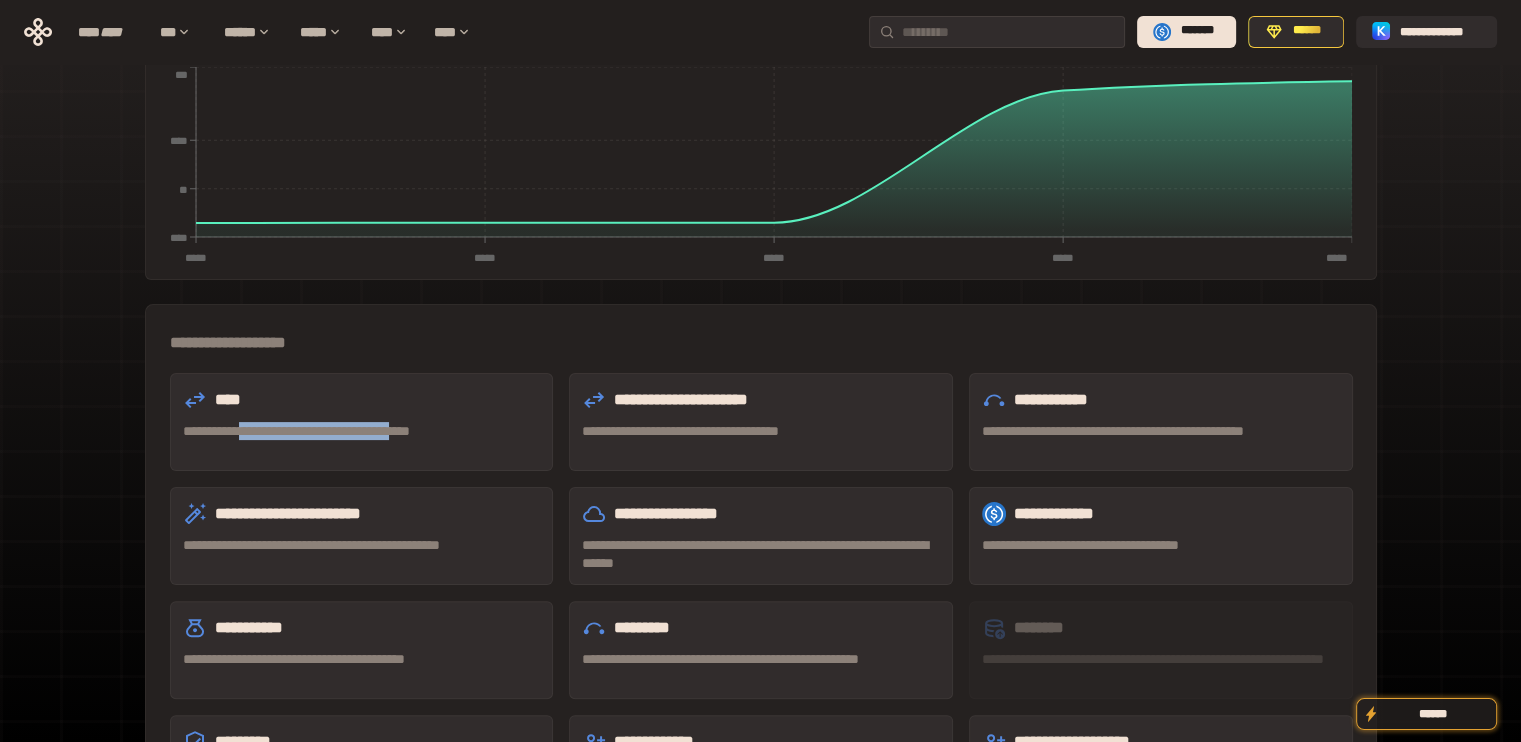 drag, startPoint x: 497, startPoint y: 359, endPoint x: 268, endPoint y: 344, distance: 229.49074 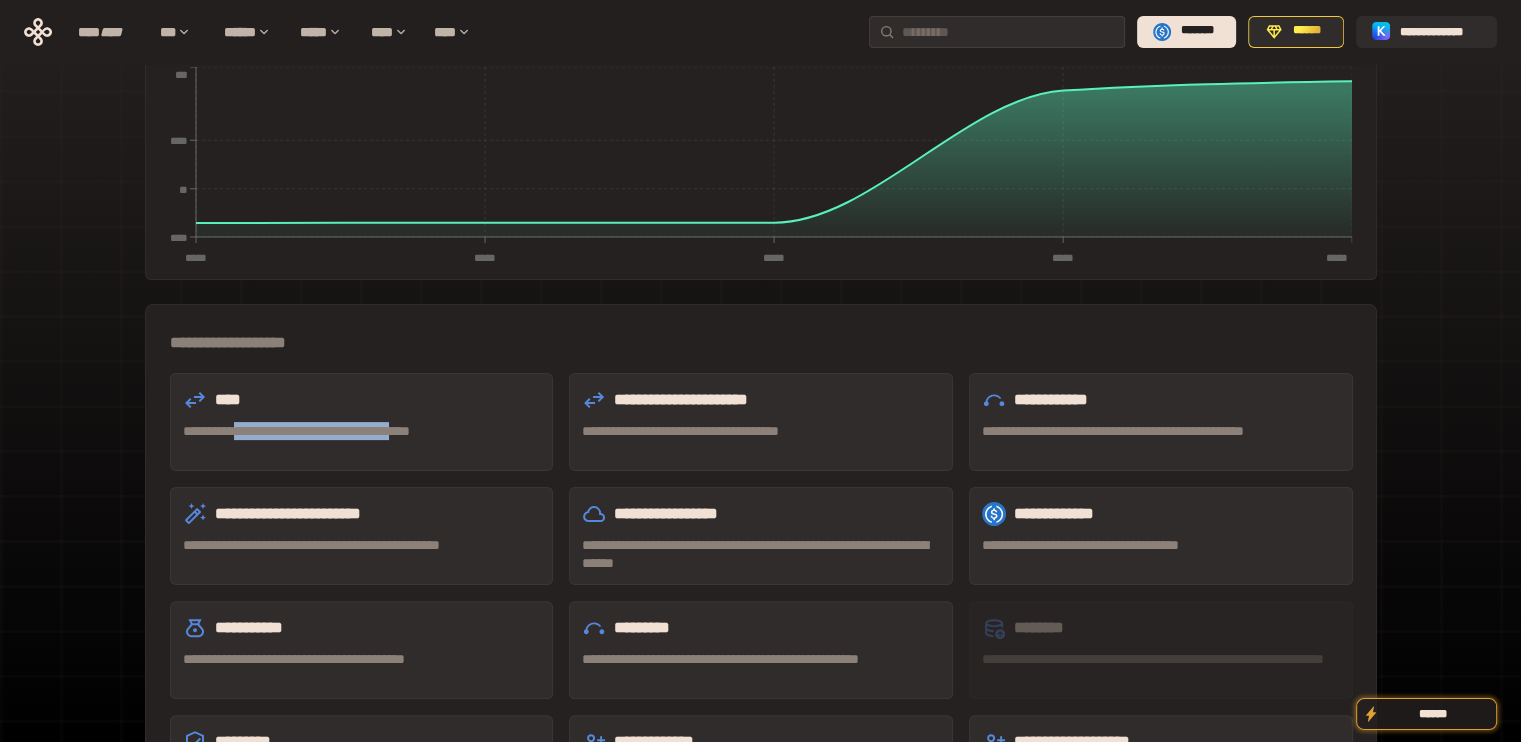 click on "**********" at bounding box center [362, 431] 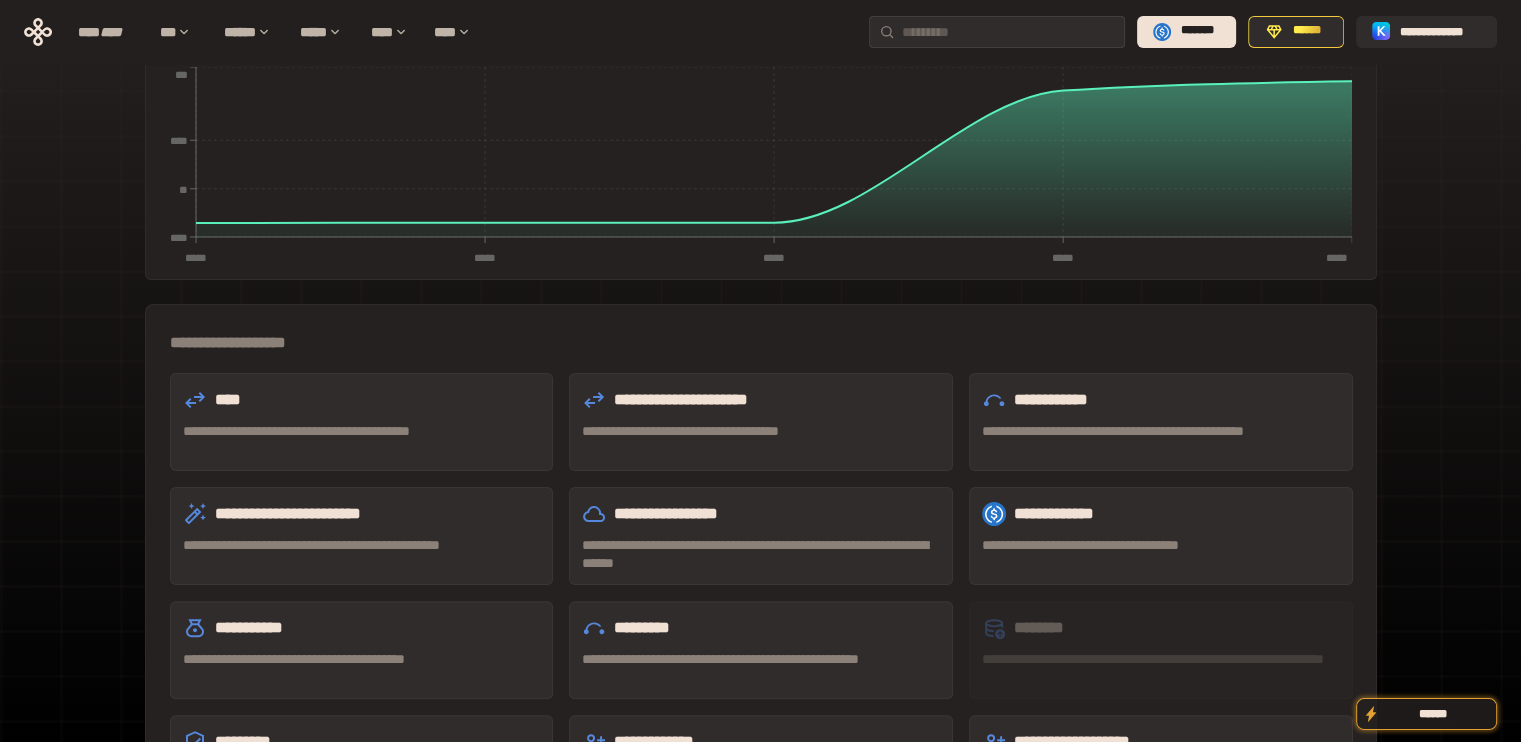 scroll, scrollTop: 0, scrollLeft: 0, axis: both 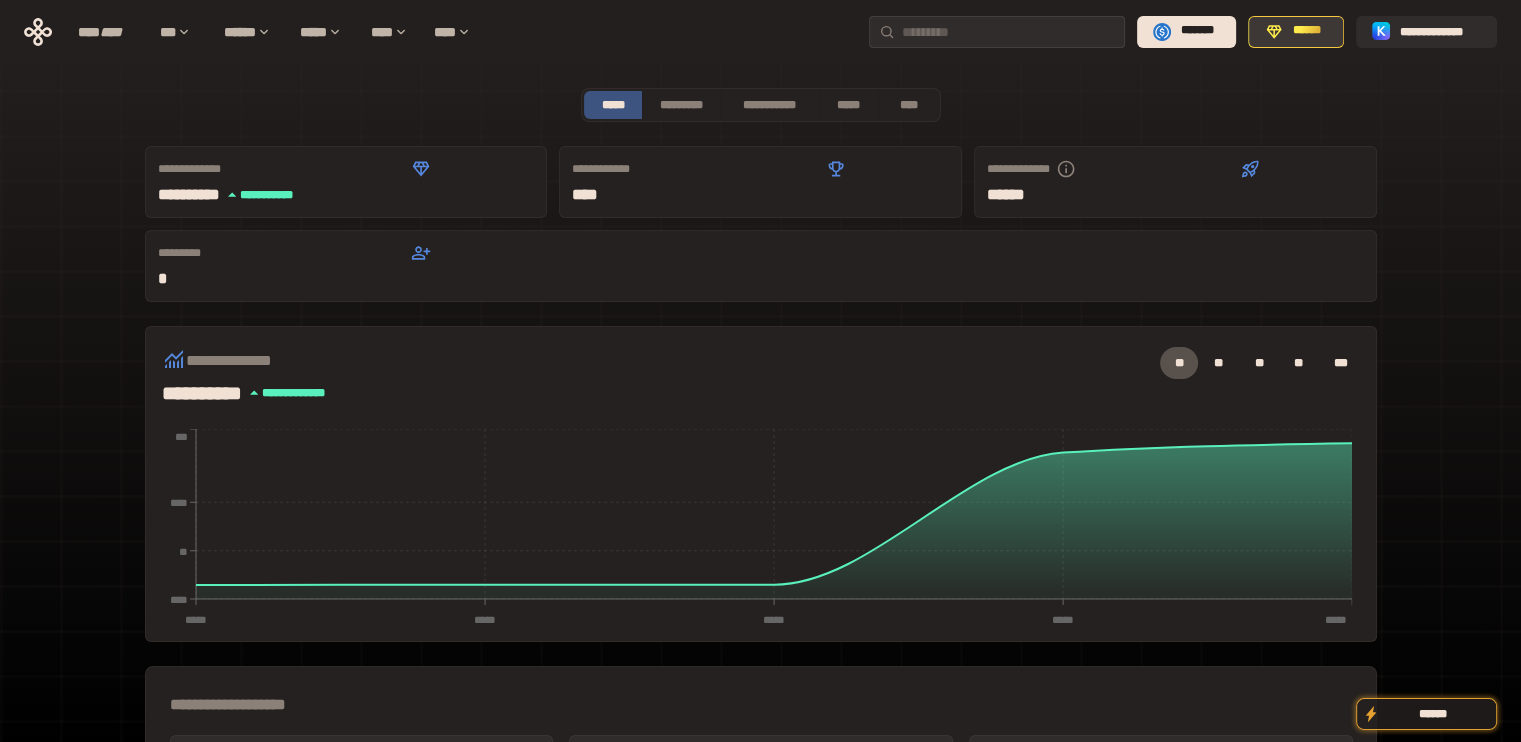 click on "******" at bounding box center (1307, 31) 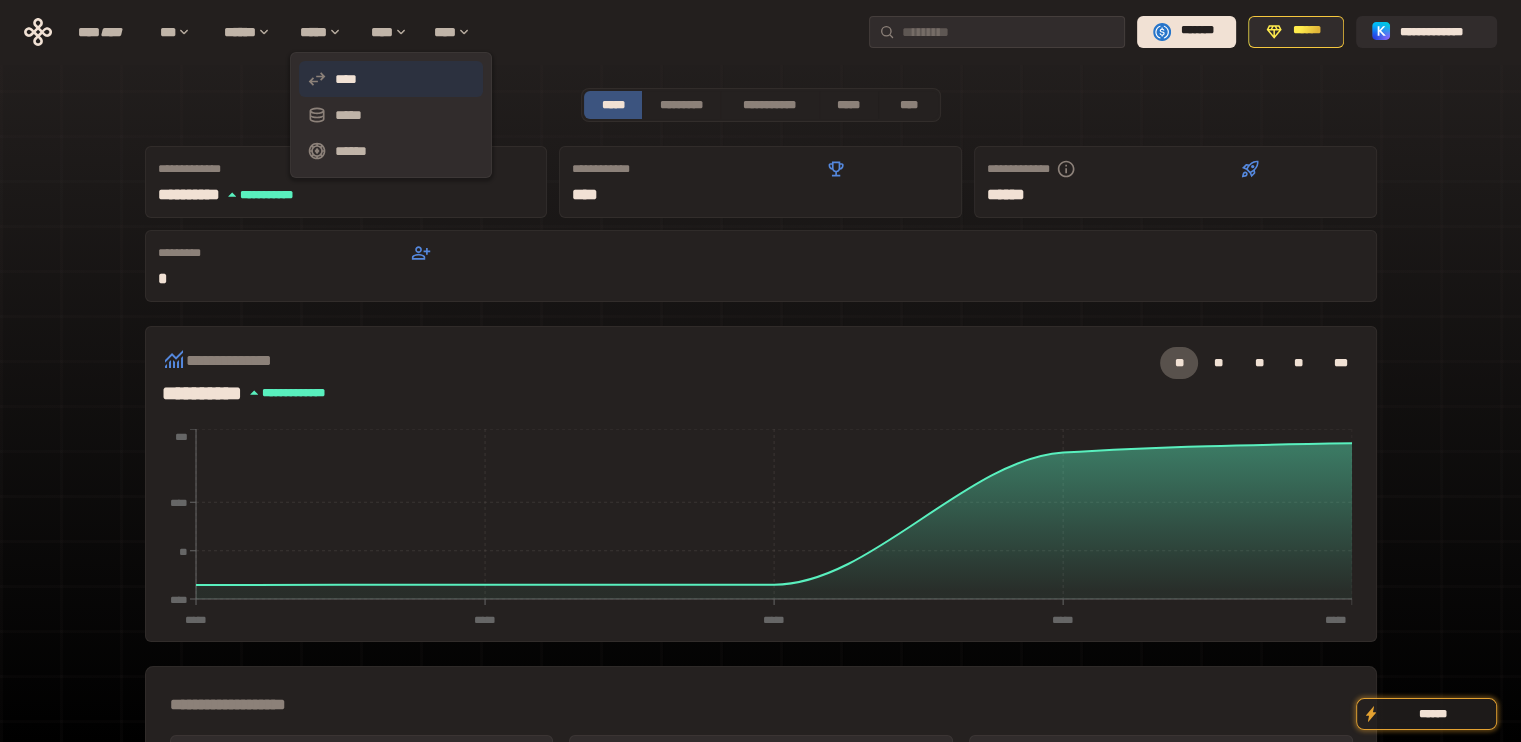 click on "****" at bounding box center [391, 79] 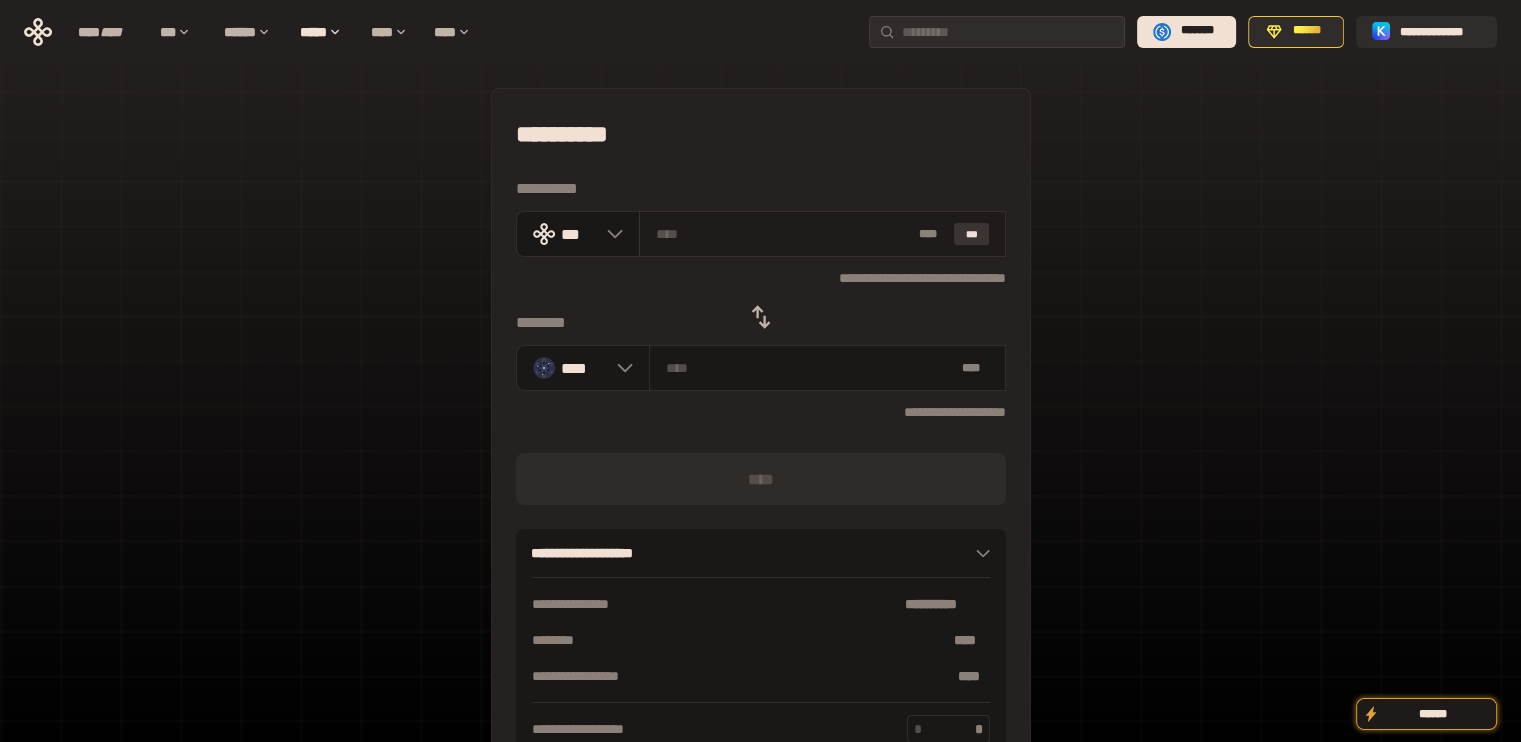 click on "***" at bounding box center [972, 234] 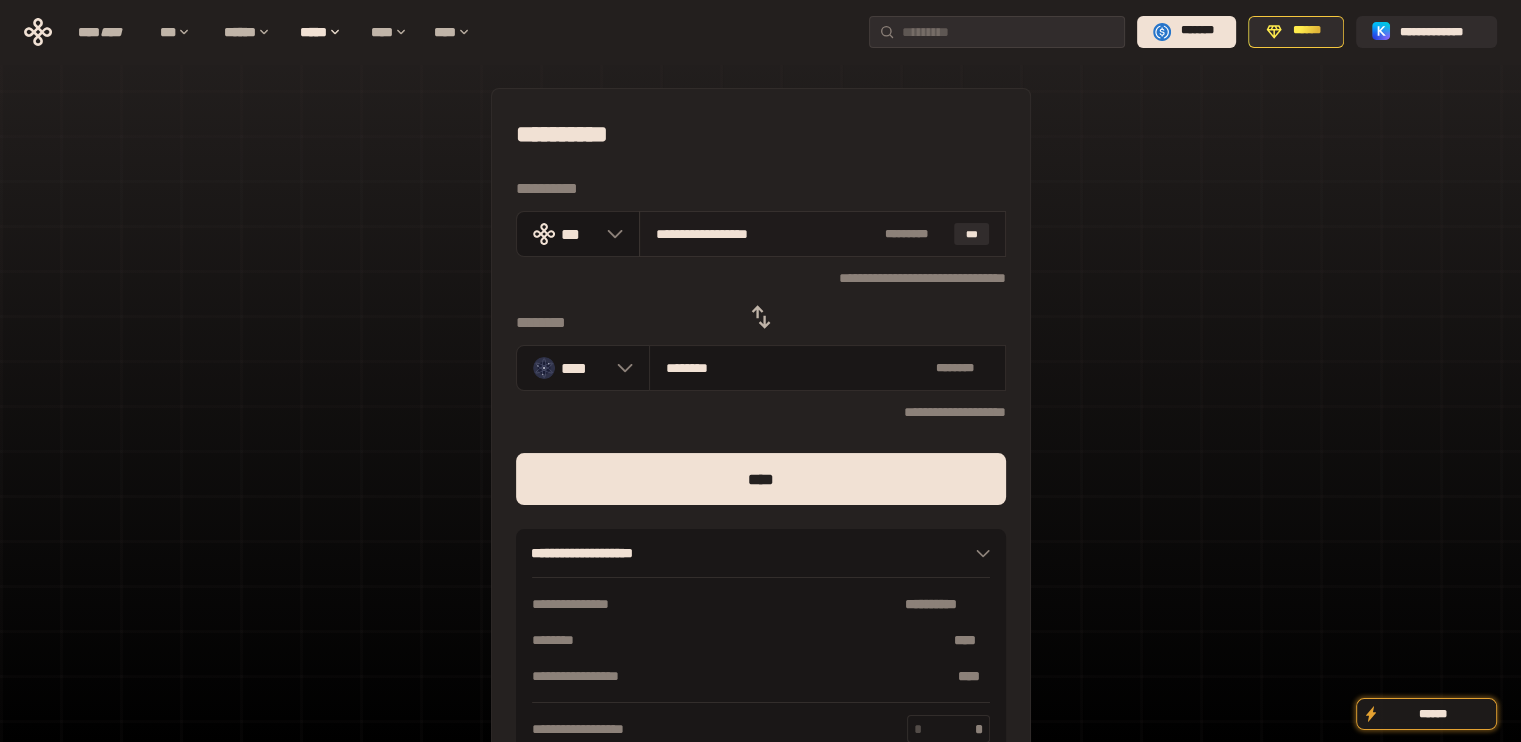 drag, startPoint x: 676, startPoint y: 231, endPoint x: 948, endPoint y: 211, distance: 272.7343 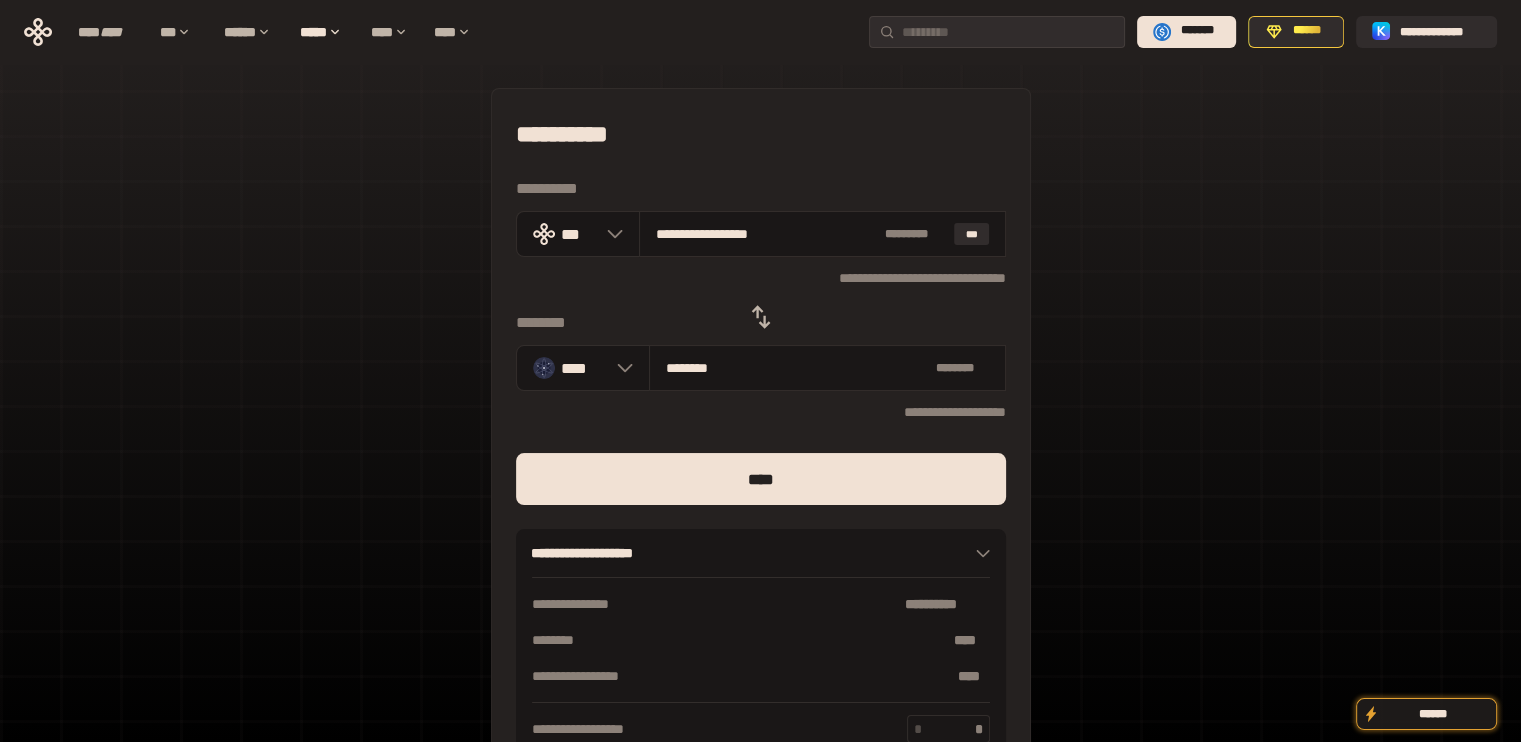 type on "***" 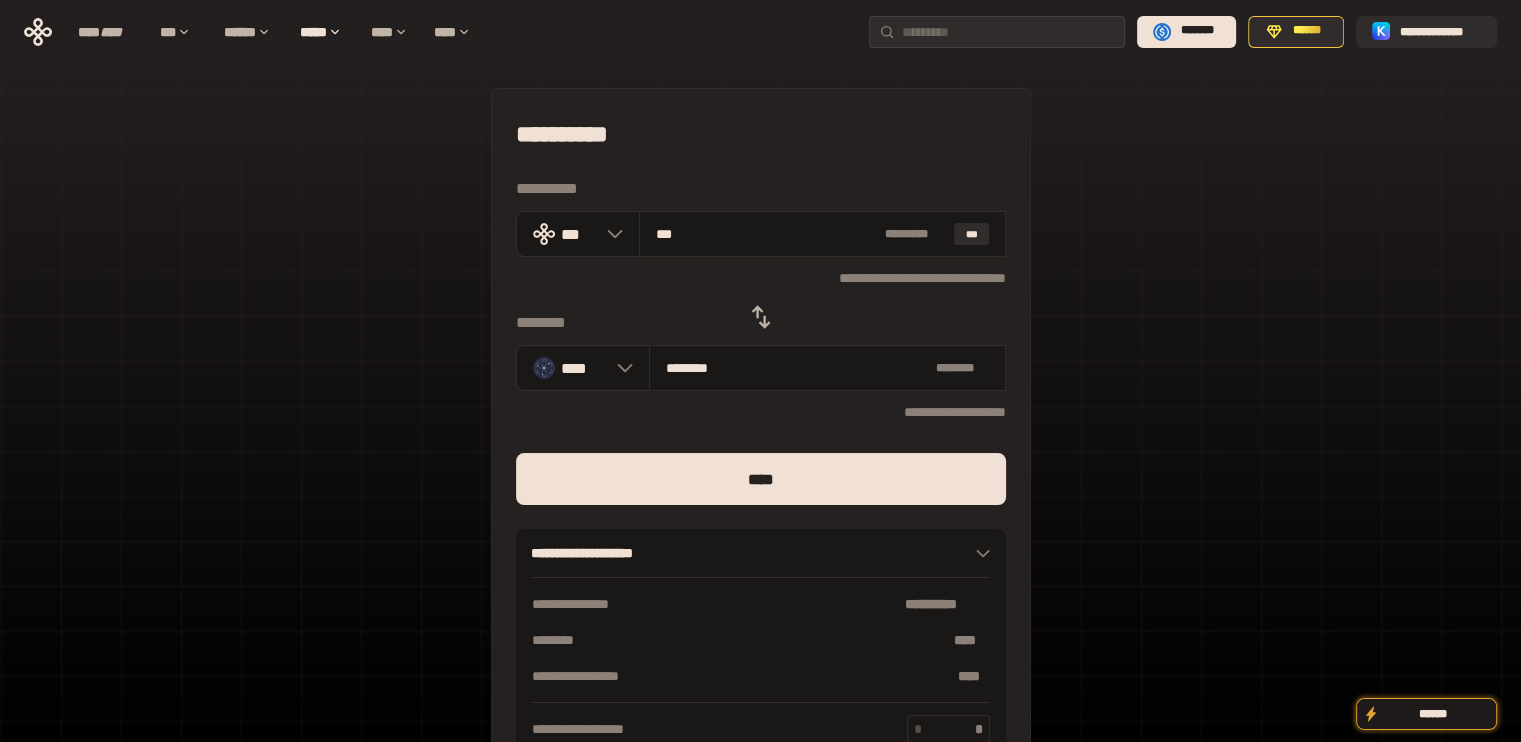 type on "********" 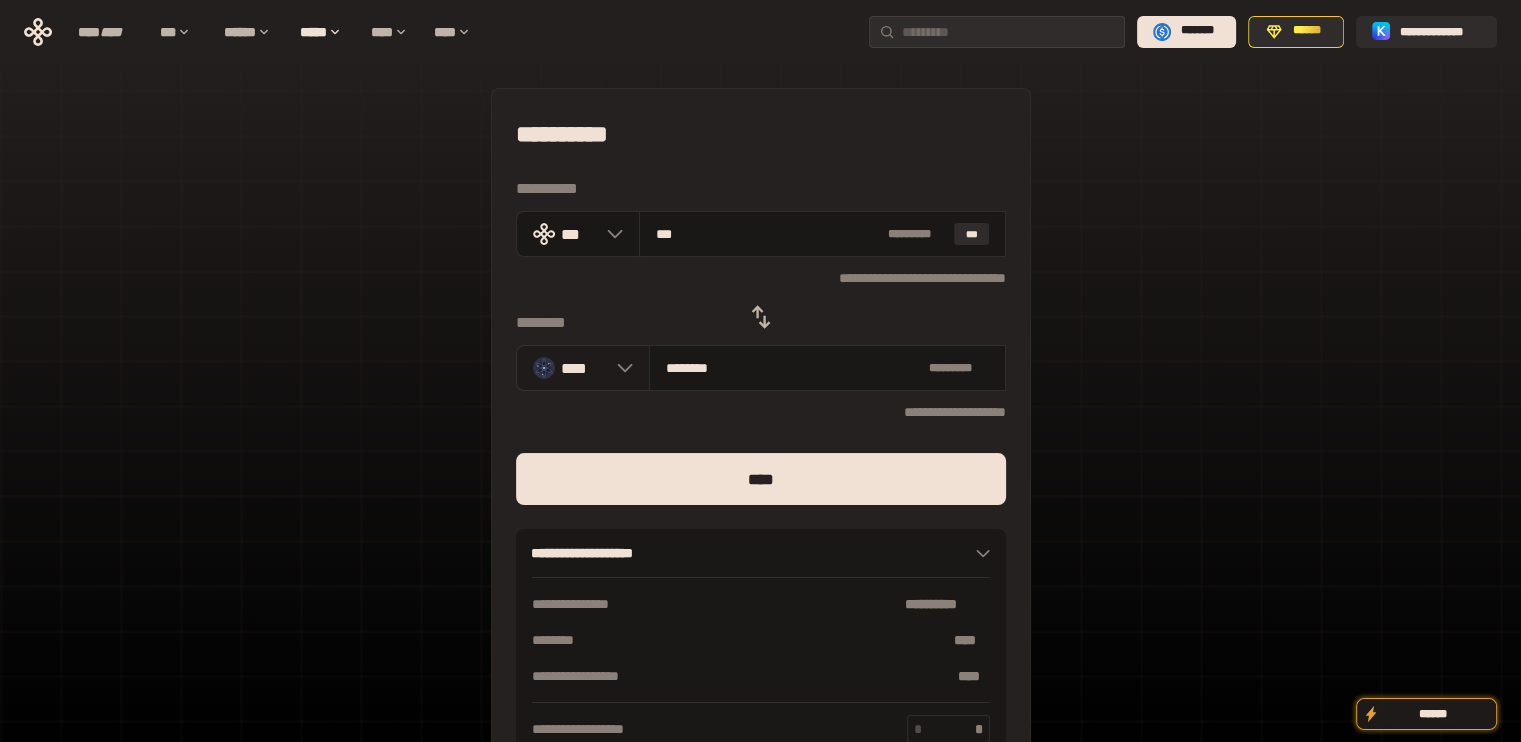 type on "***" 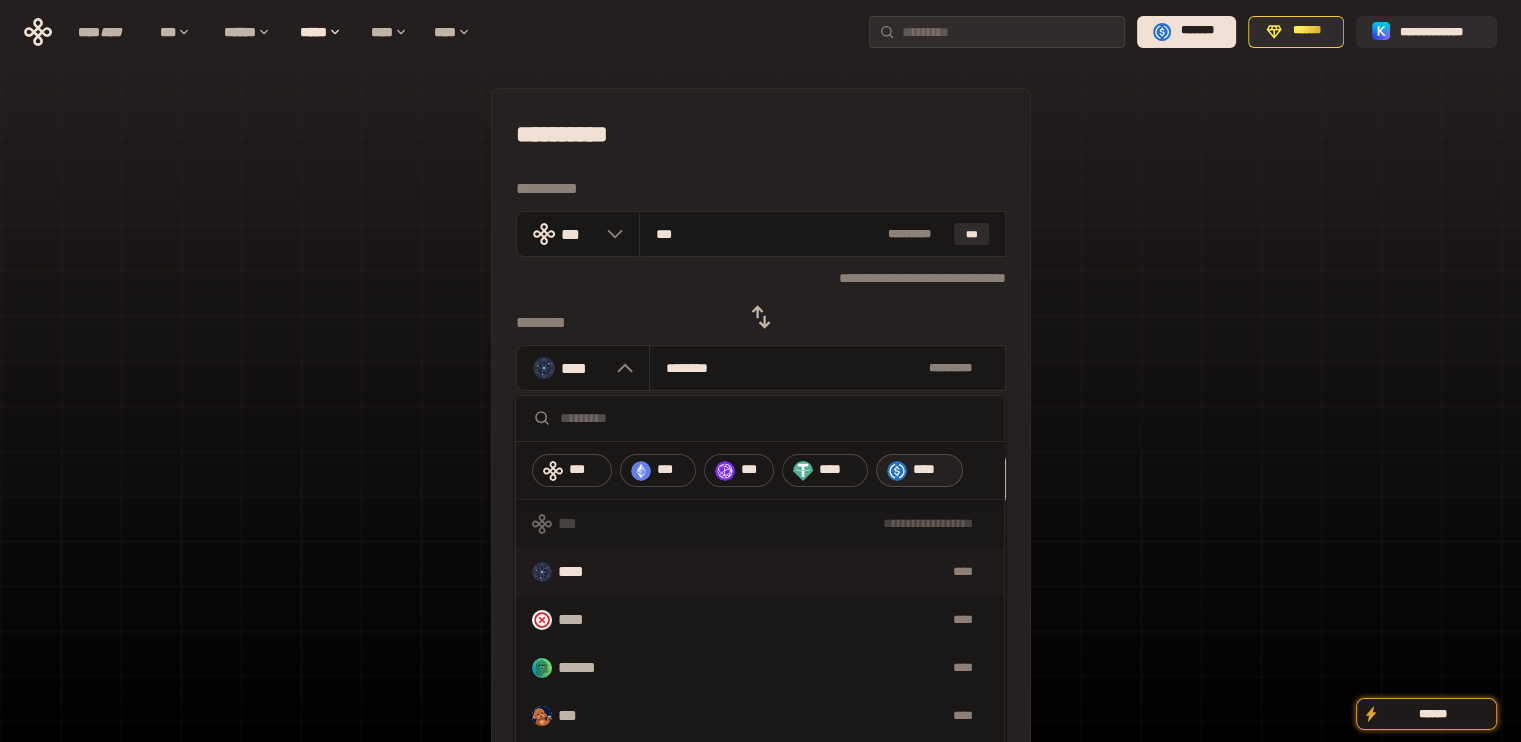 click at bounding box center (897, 471) 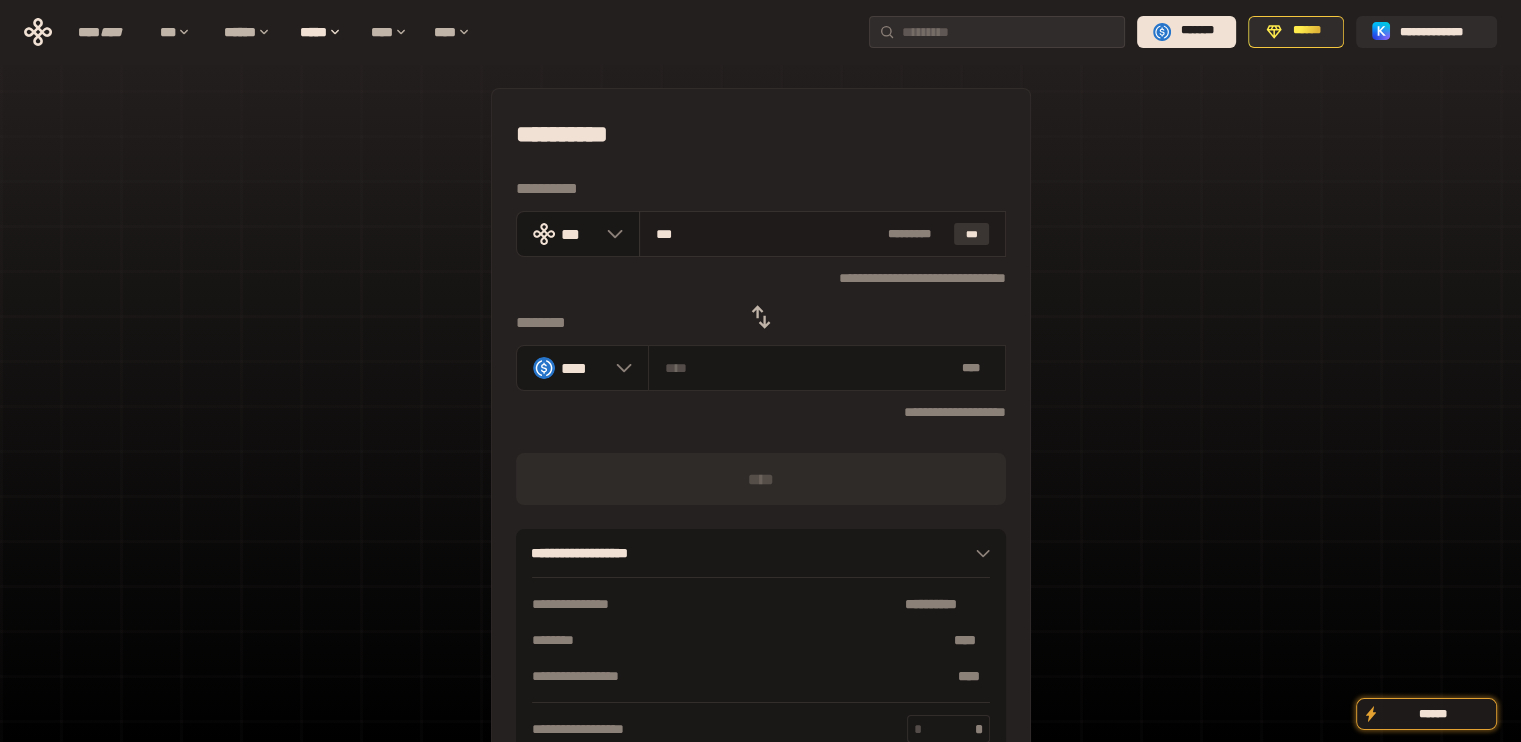 click on "***" at bounding box center (972, 234) 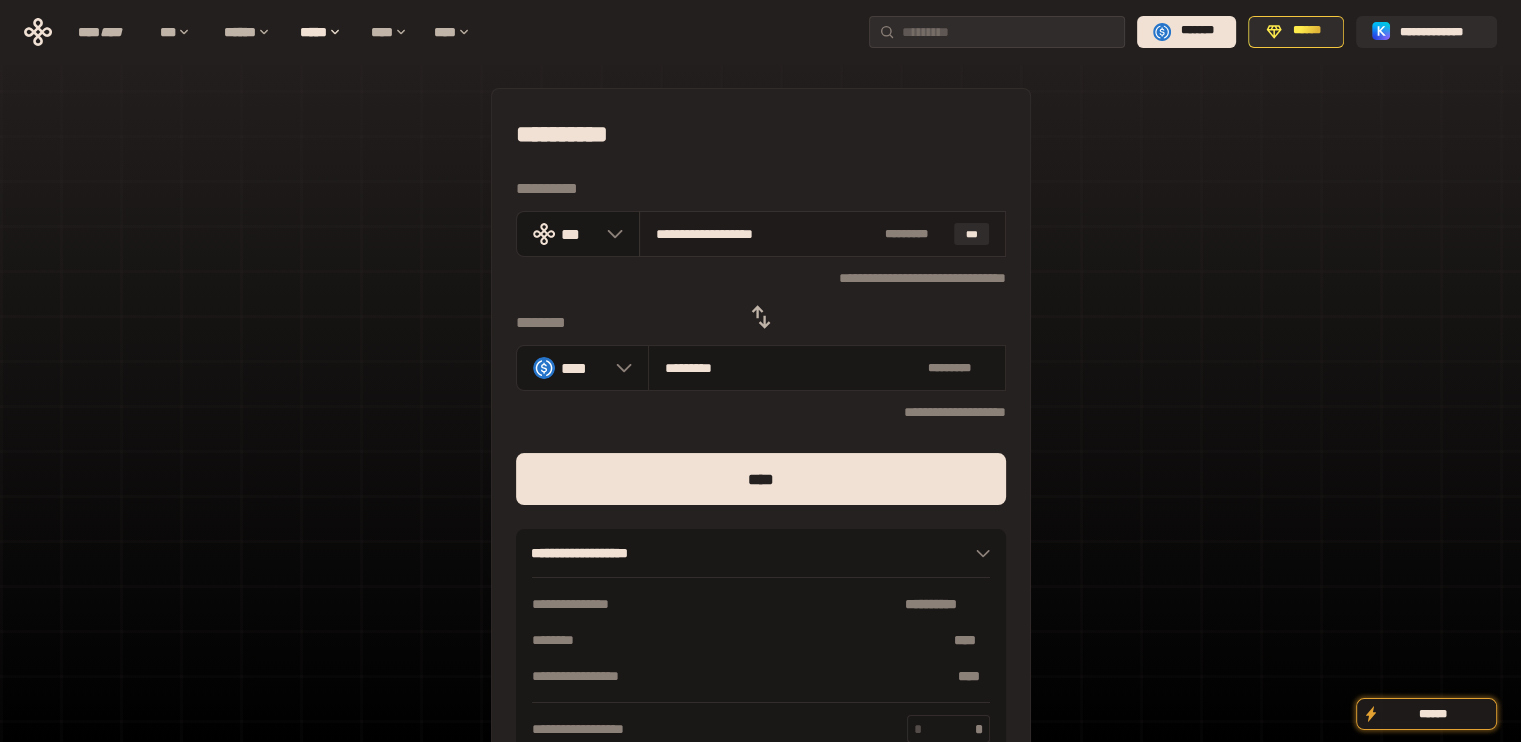 drag, startPoint x: 676, startPoint y: 235, endPoint x: 863, endPoint y: 225, distance: 187.26718 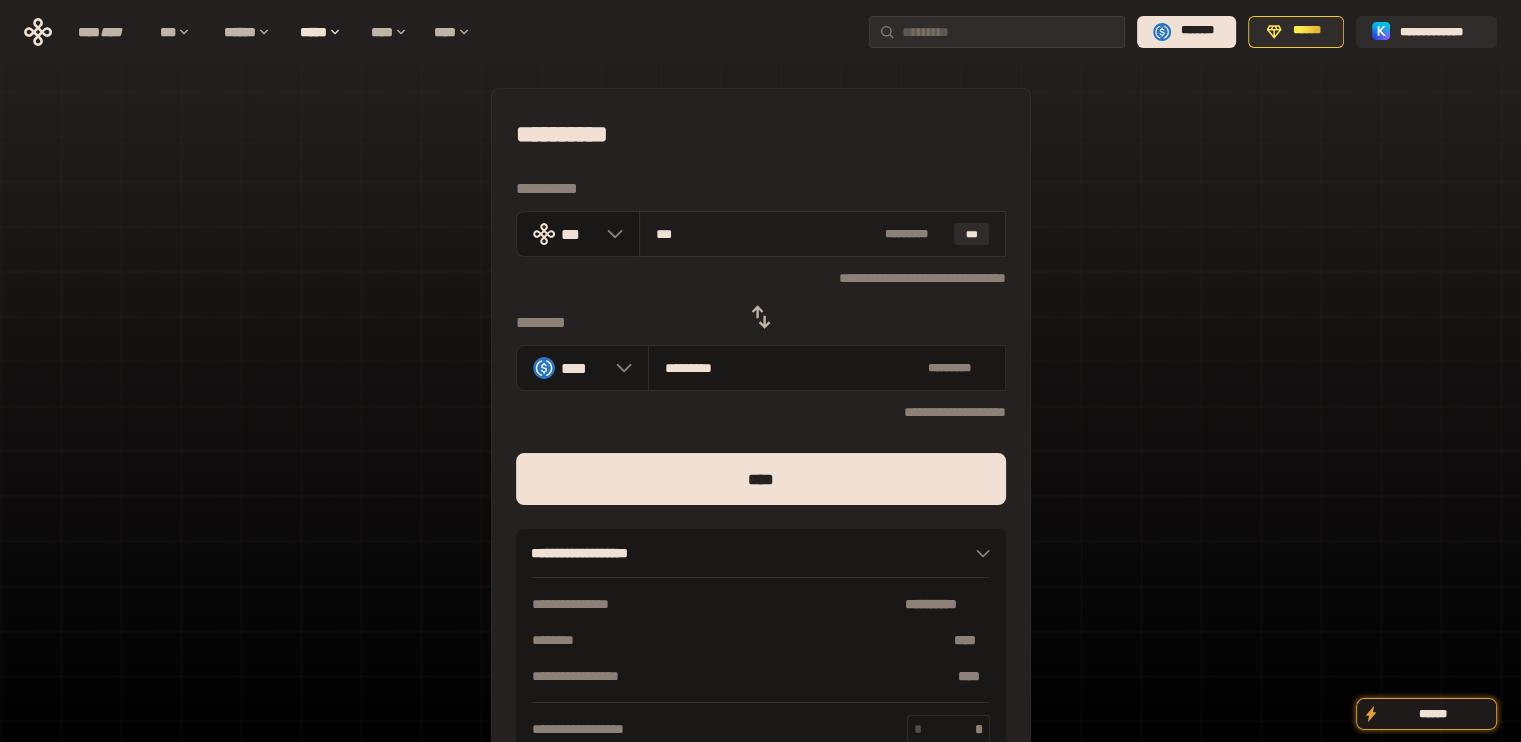 type on "*********" 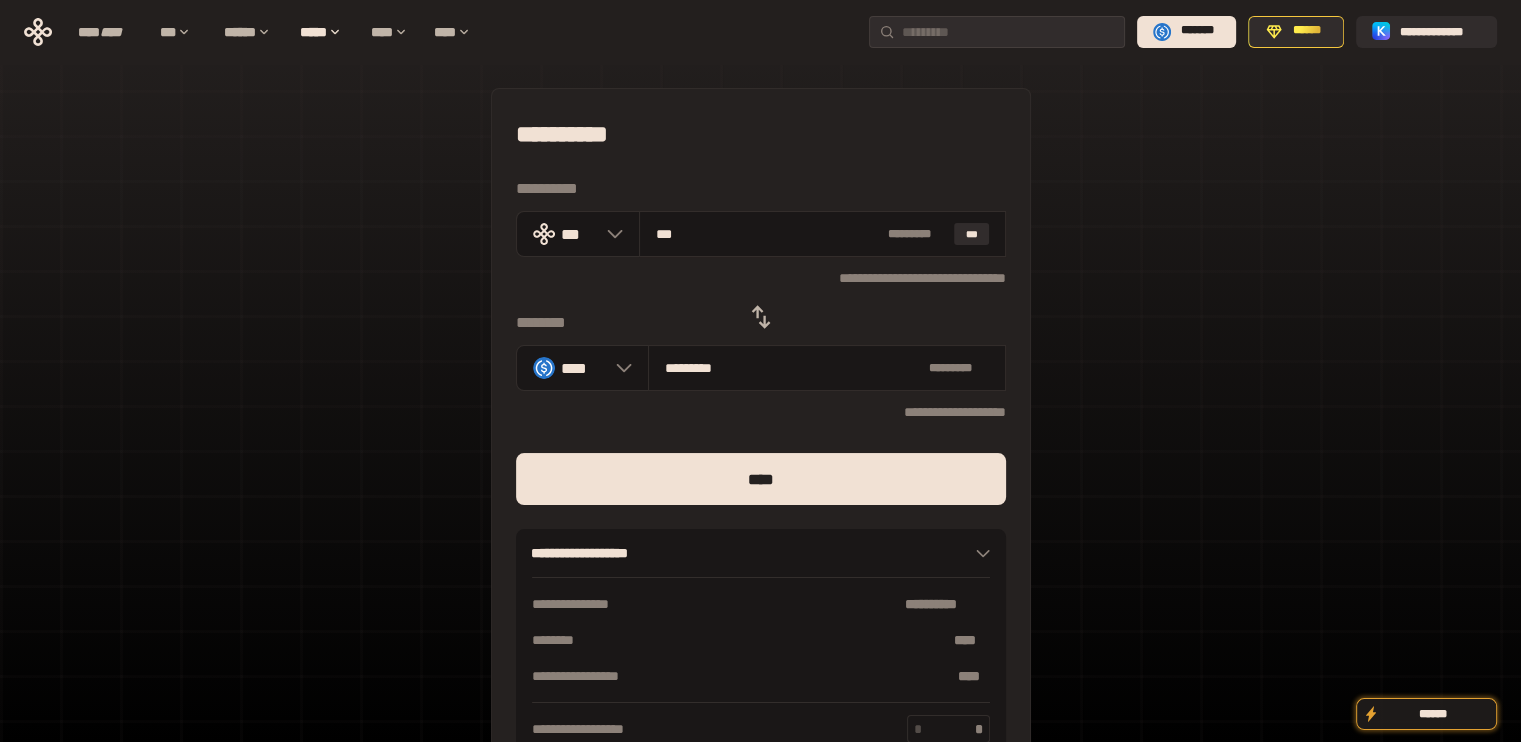 type on "***" 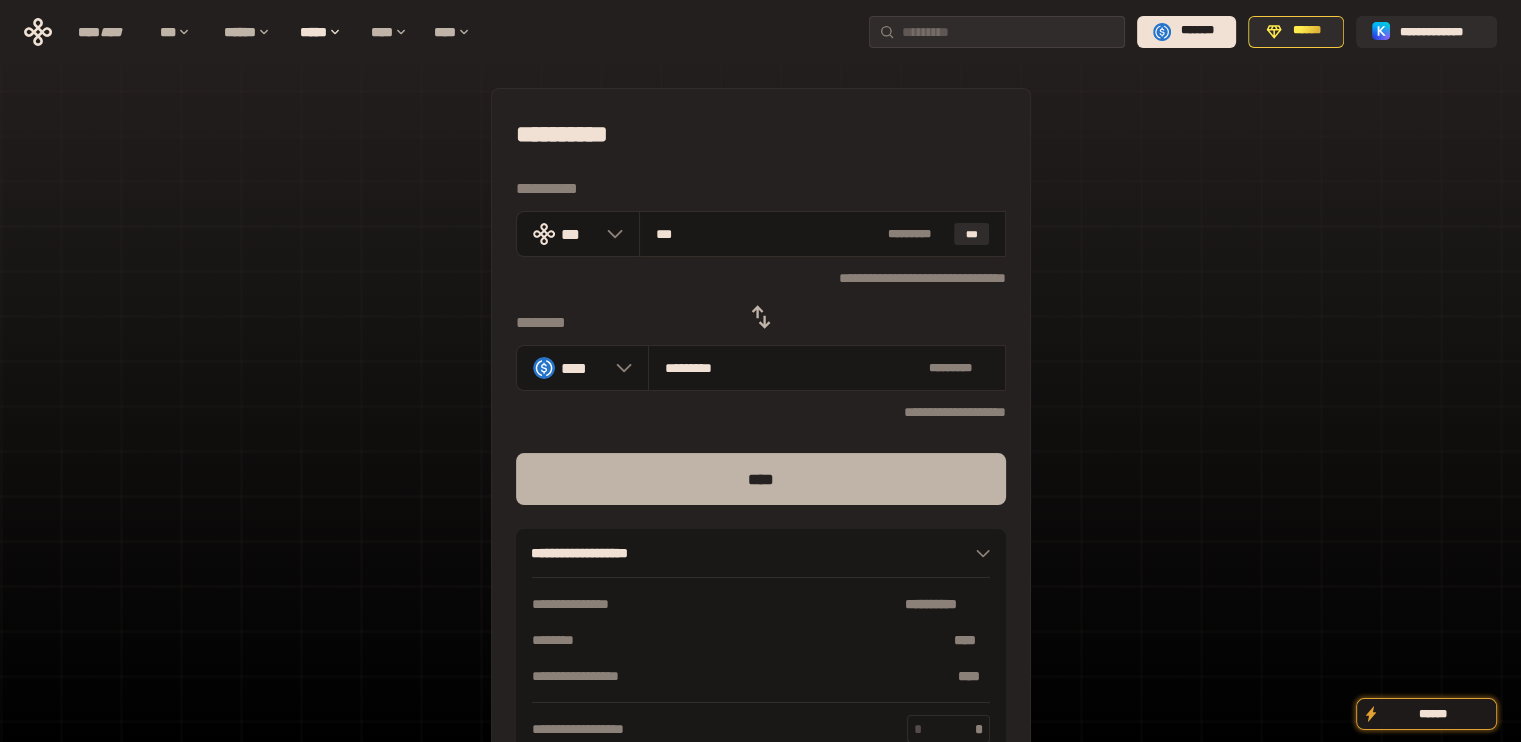 click on "****" at bounding box center [761, 479] 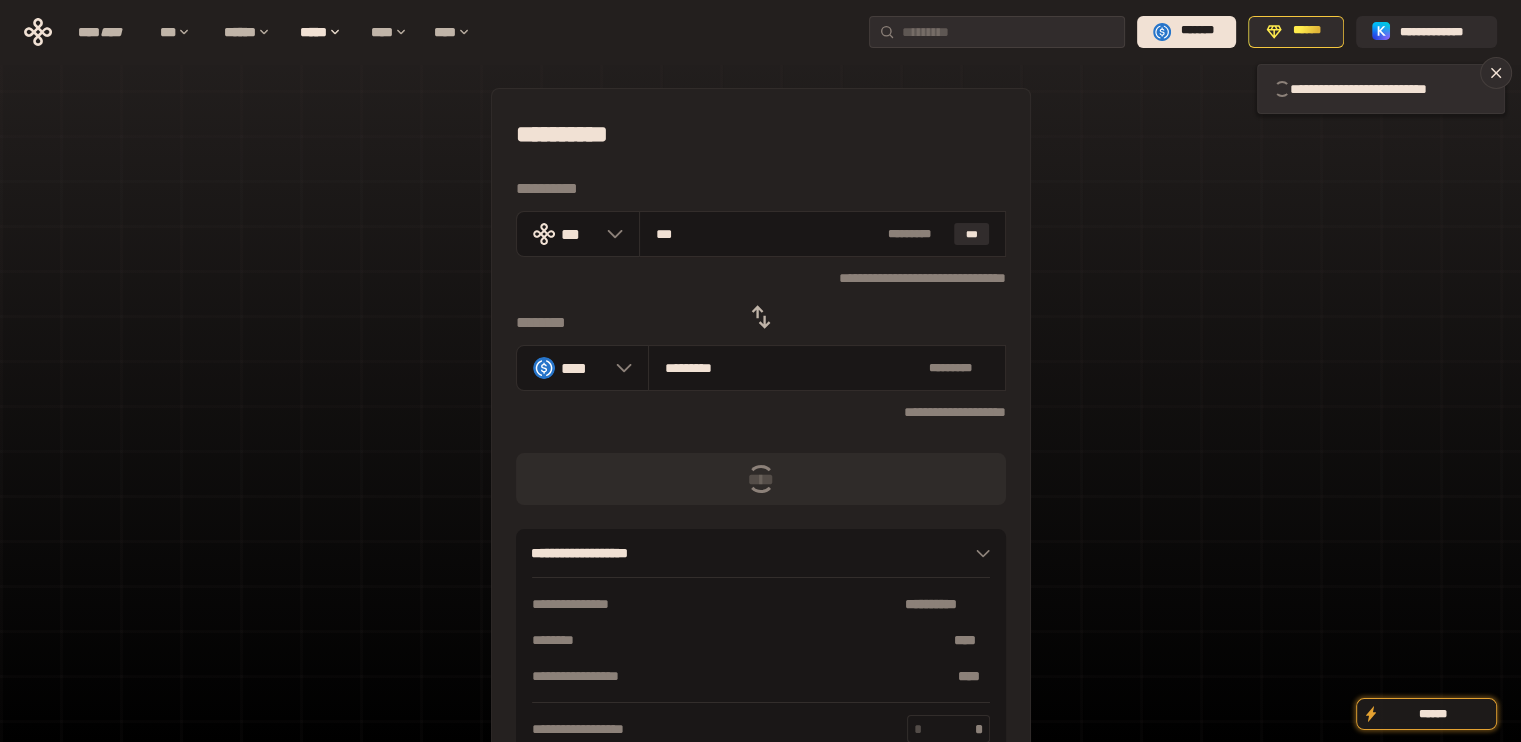 type 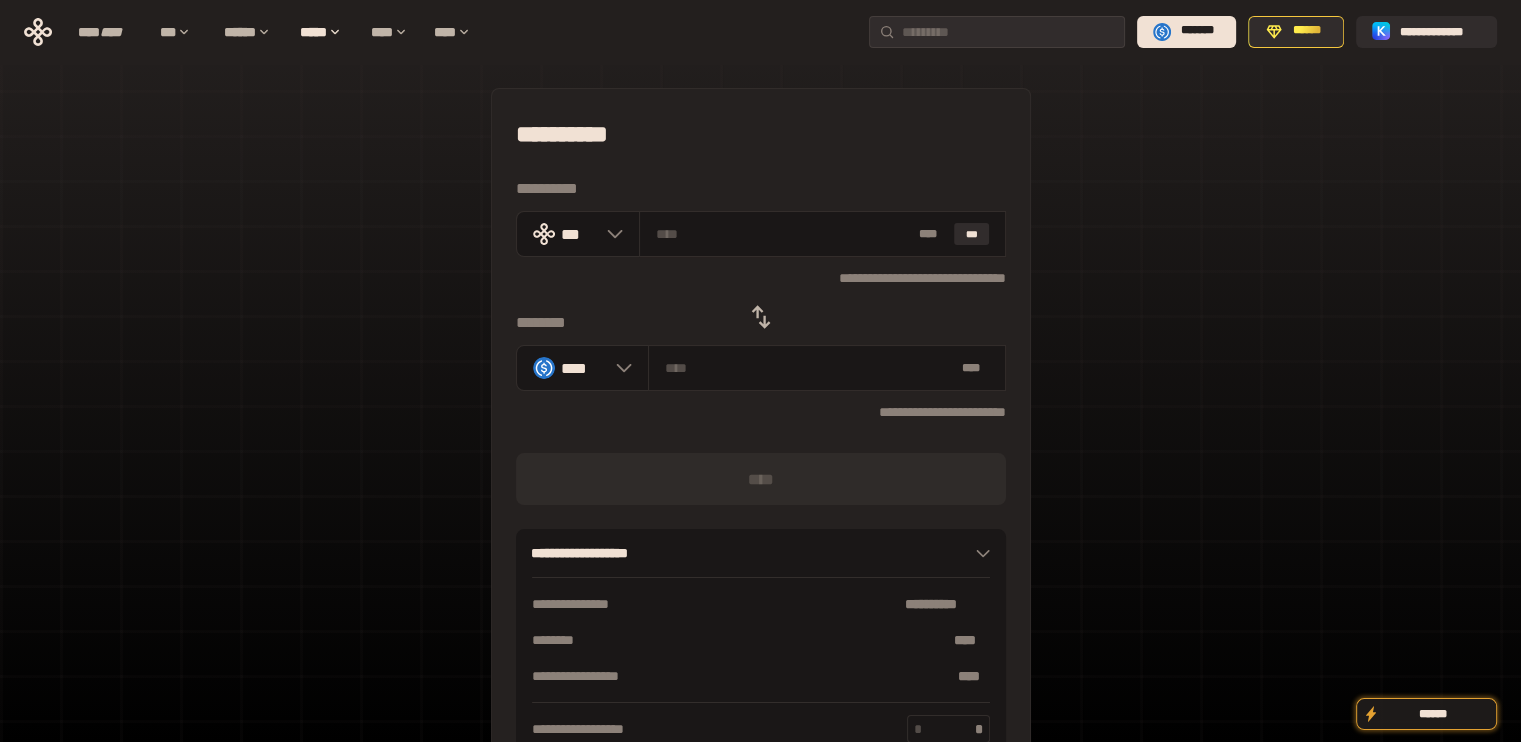 click 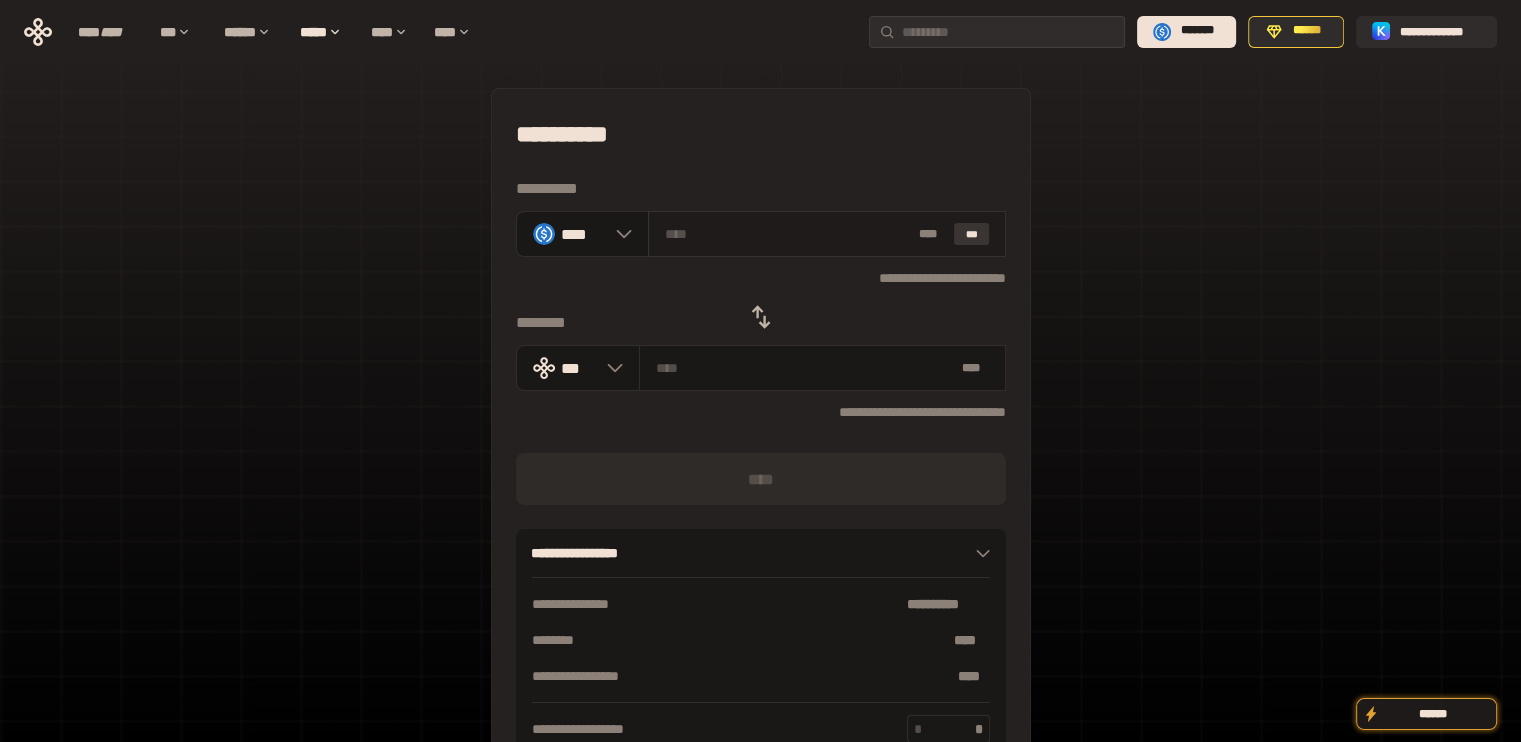 click on "***" at bounding box center (972, 234) 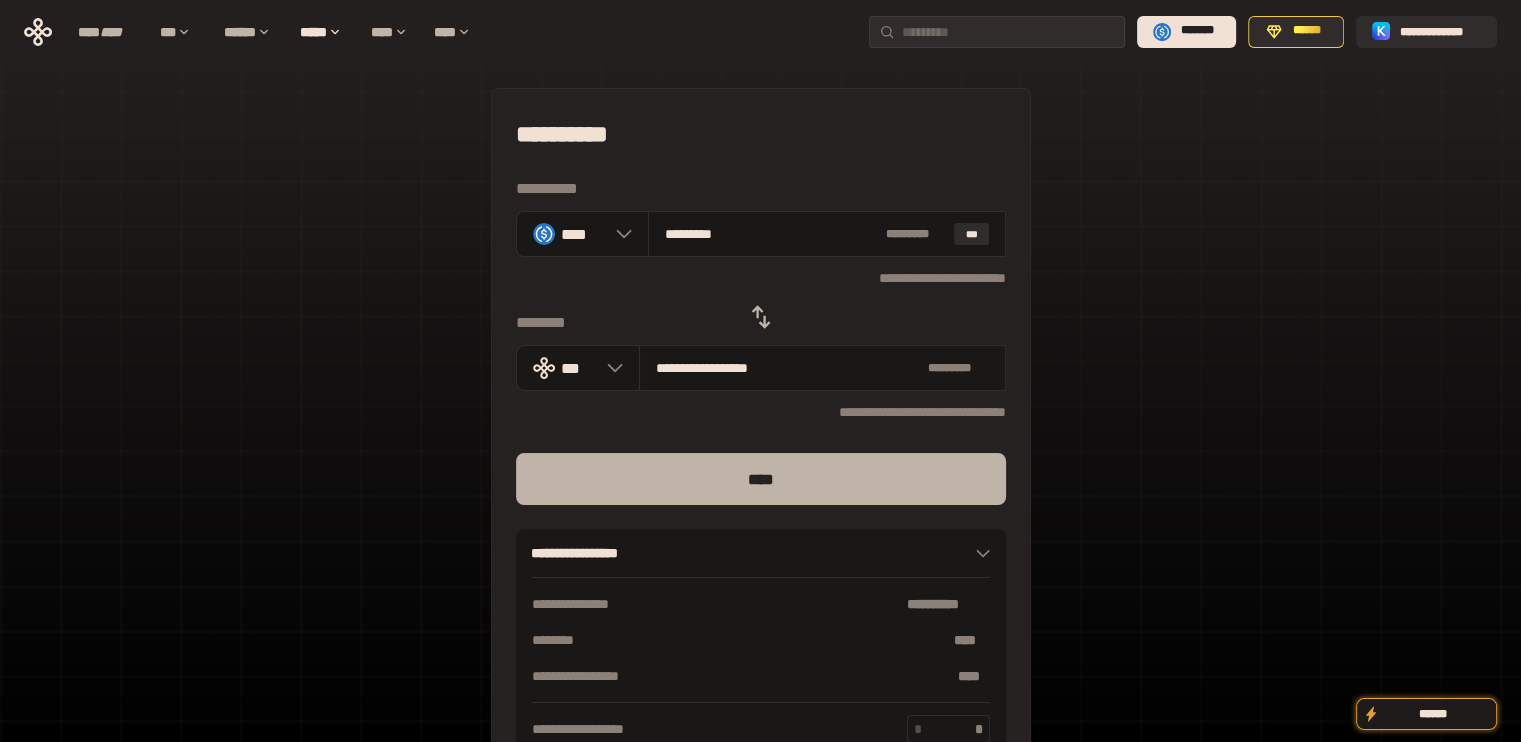 click on "****" at bounding box center [761, 479] 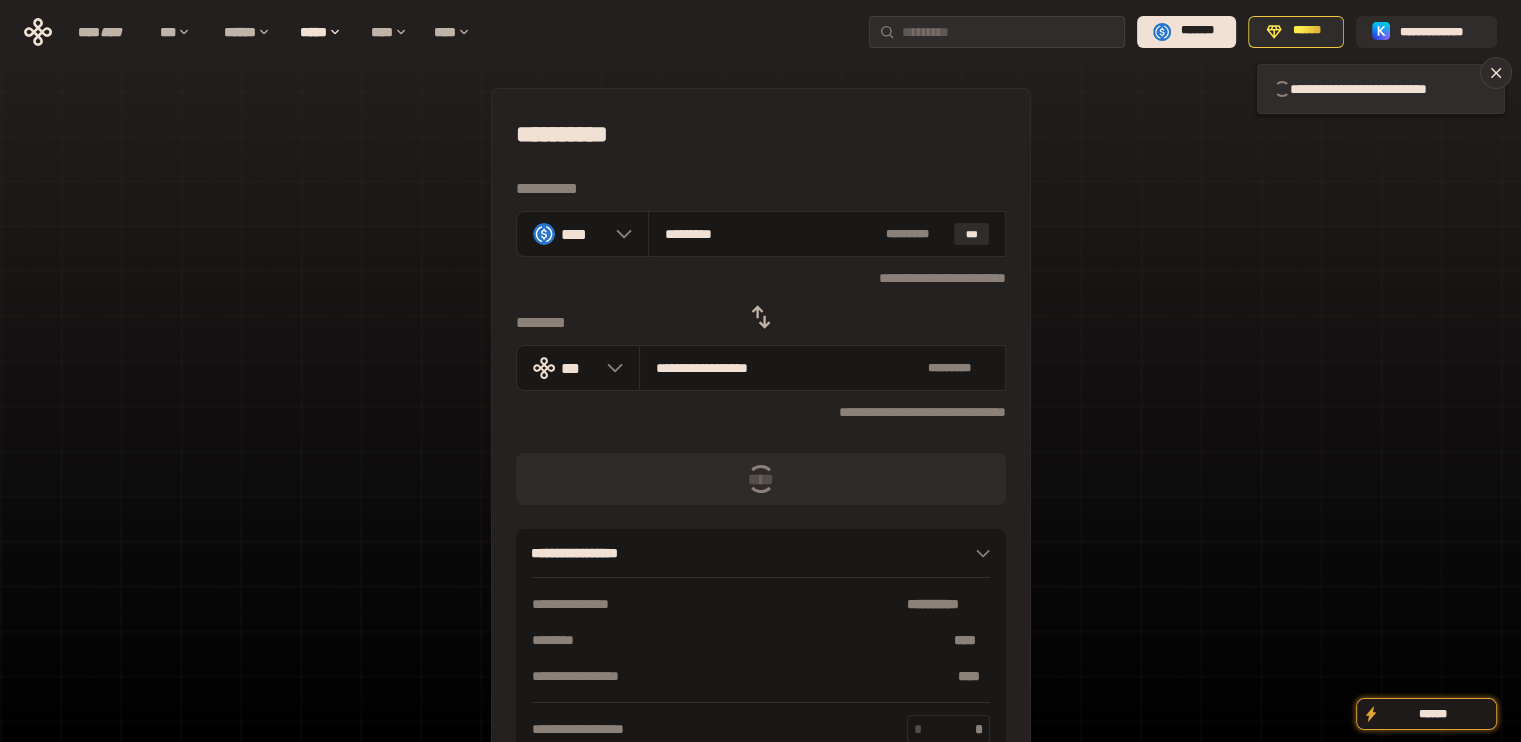 type 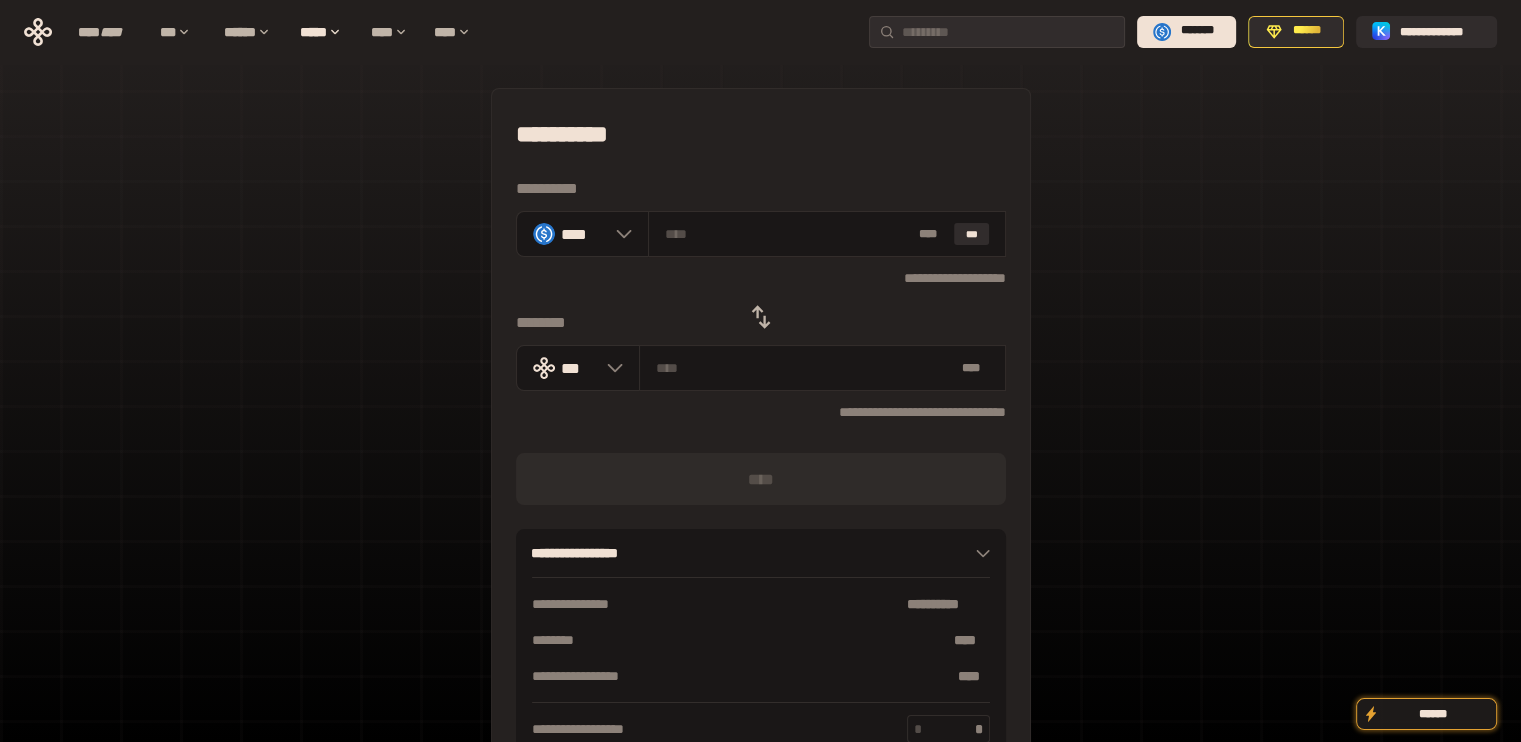 click 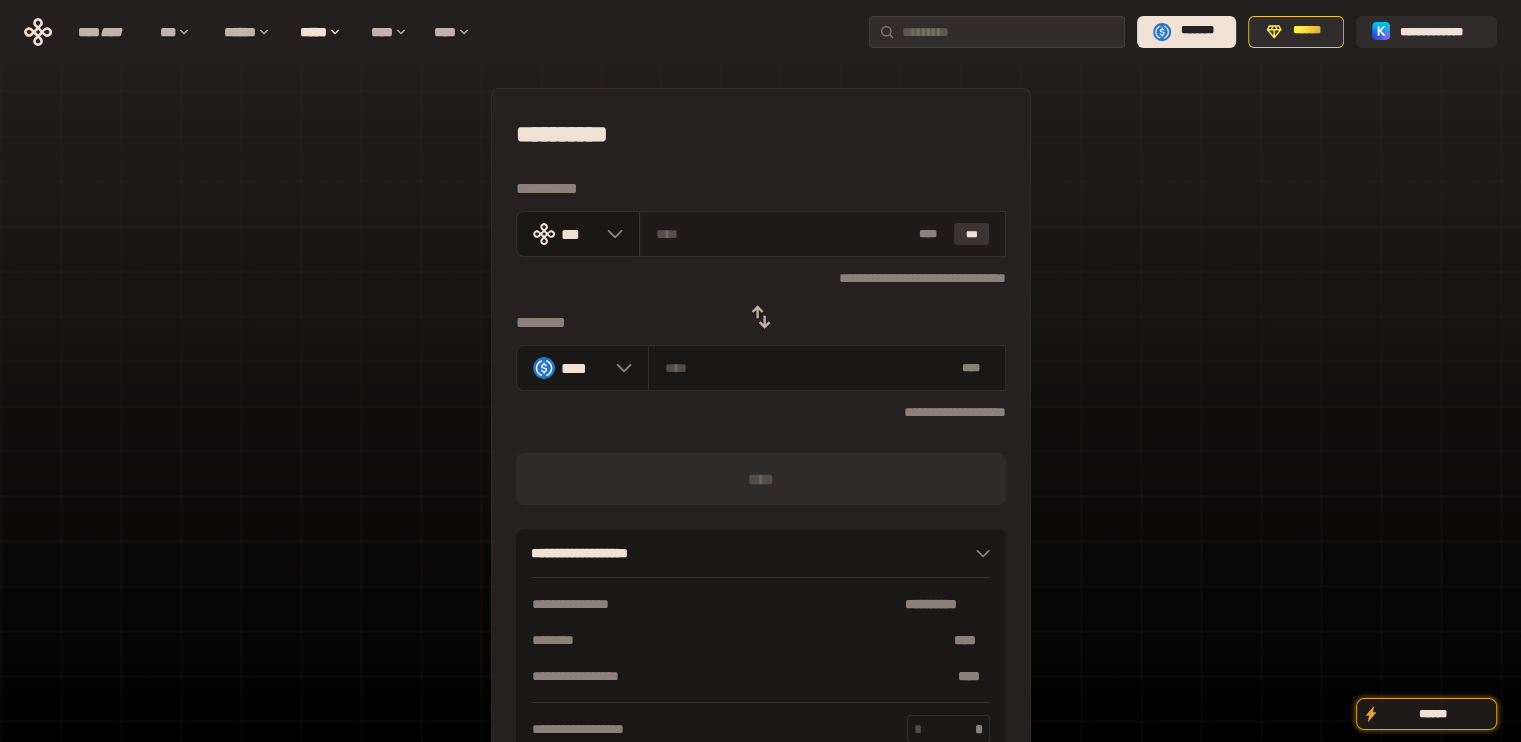 click on "***" at bounding box center [972, 234] 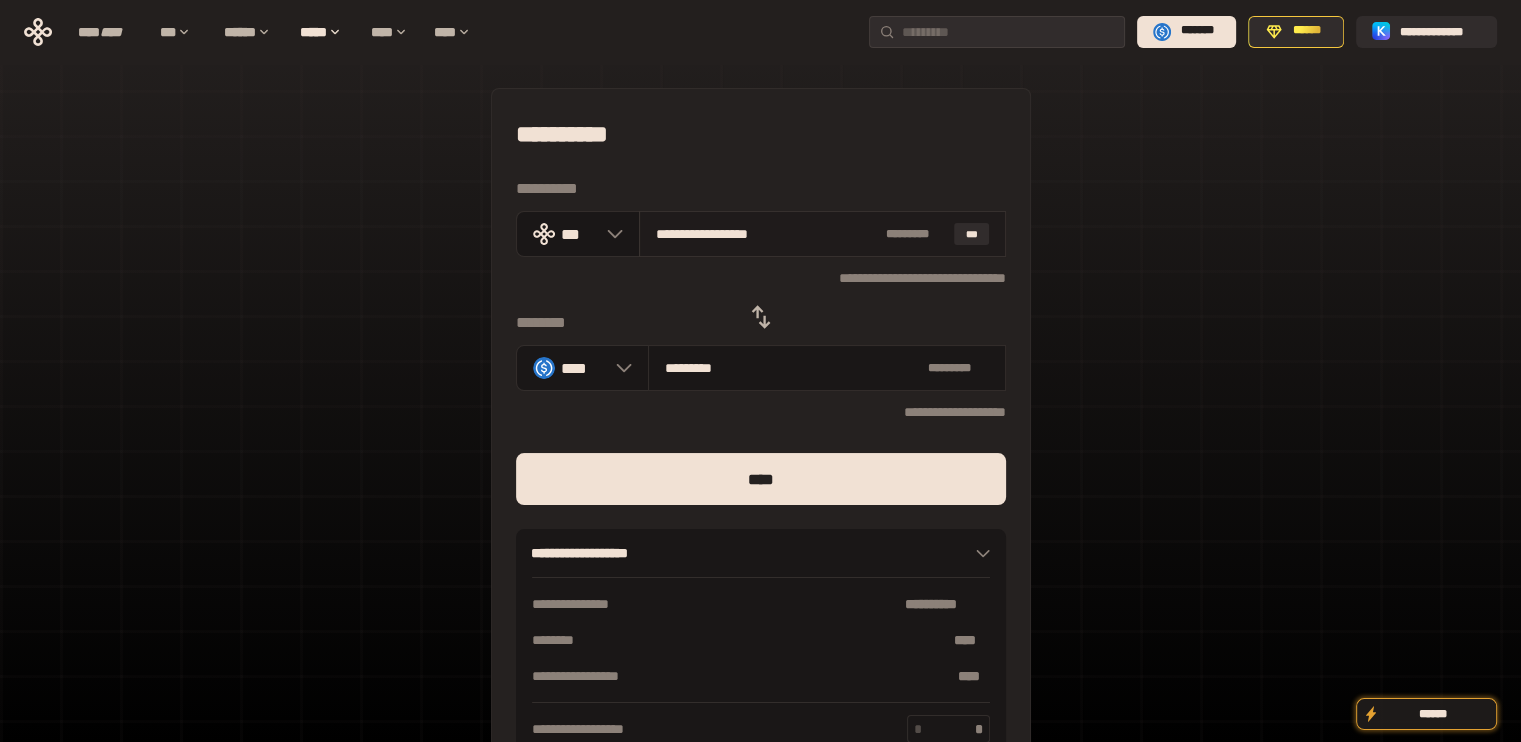drag, startPoint x: 673, startPoint y: 234, endPoint x: 913, endPoint y: 234, distance: 240 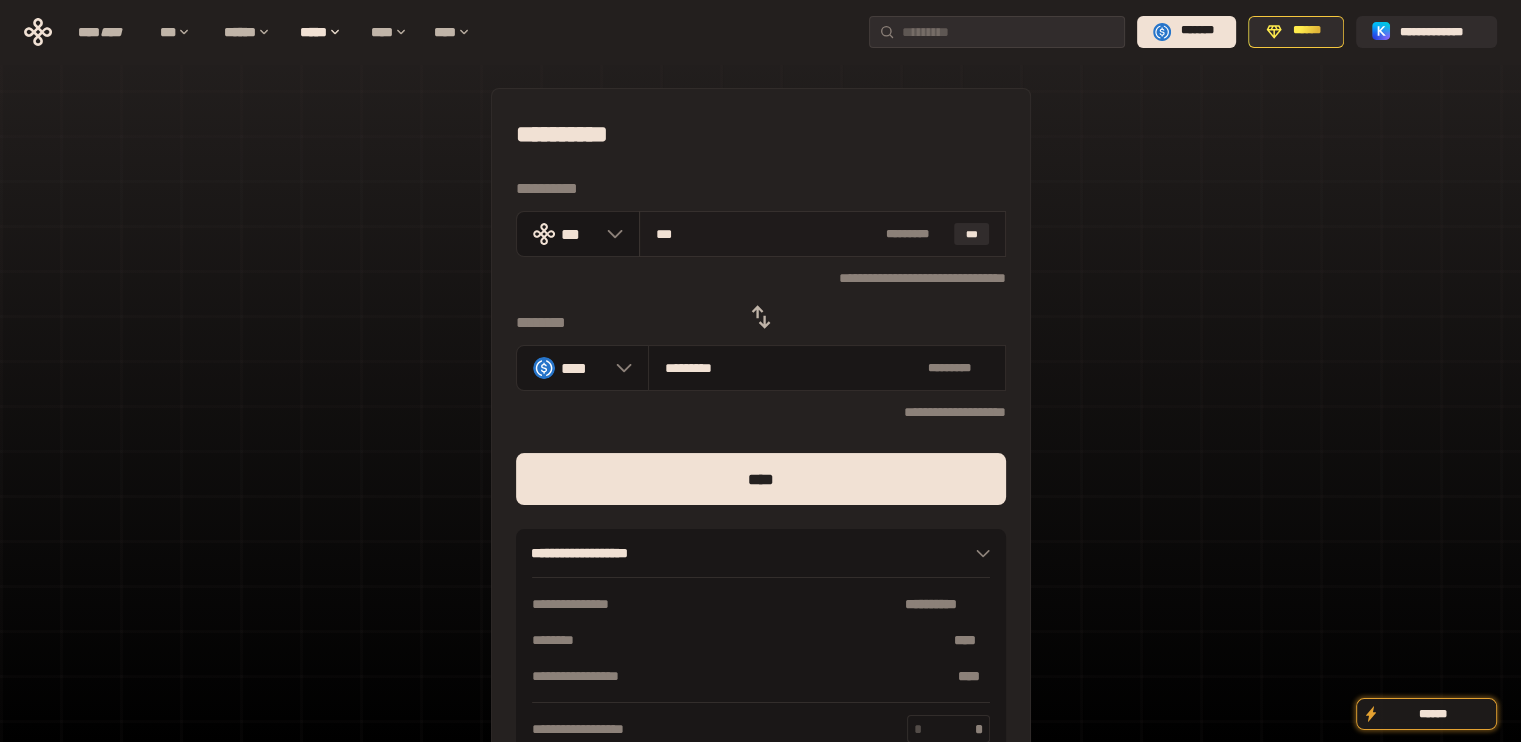 type on "*********" 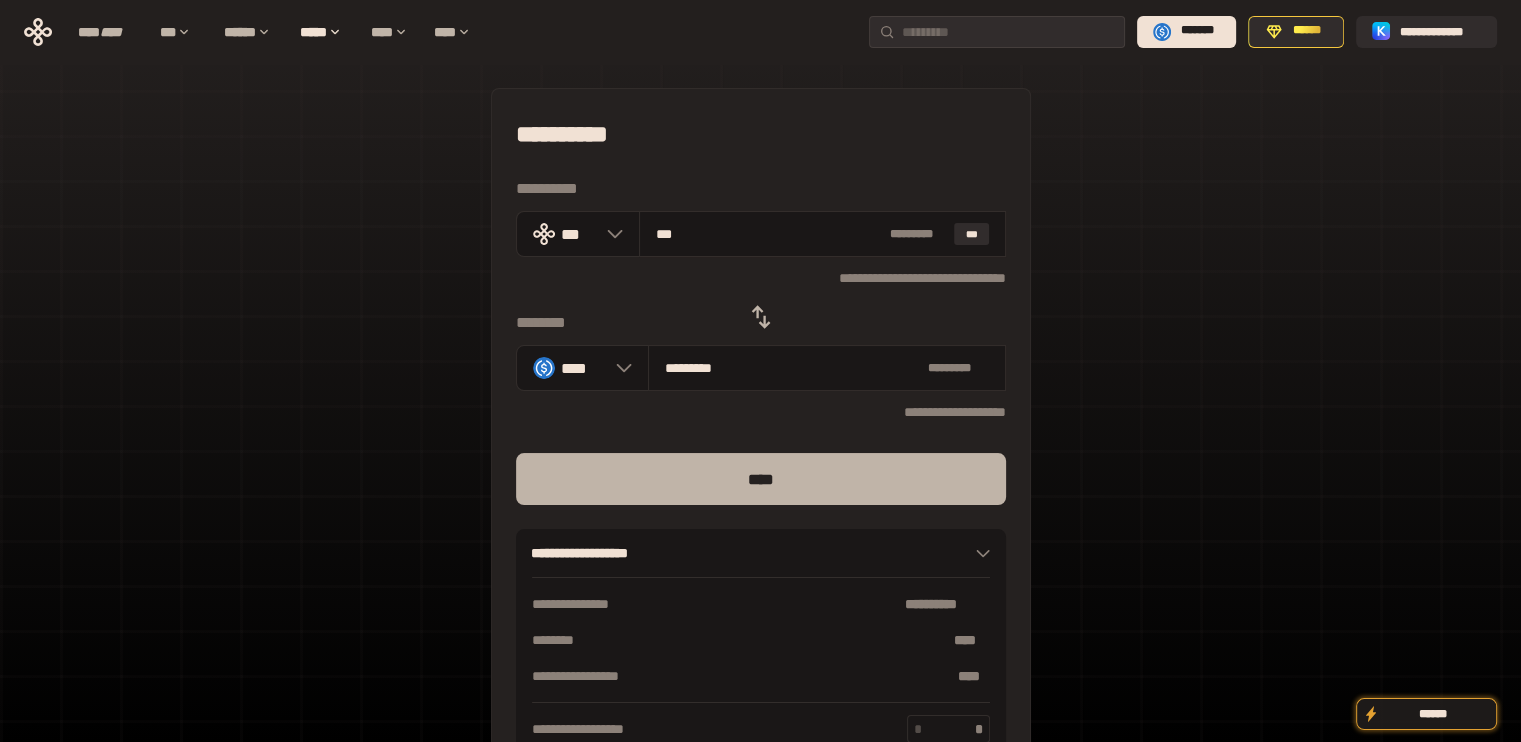 type on "***" 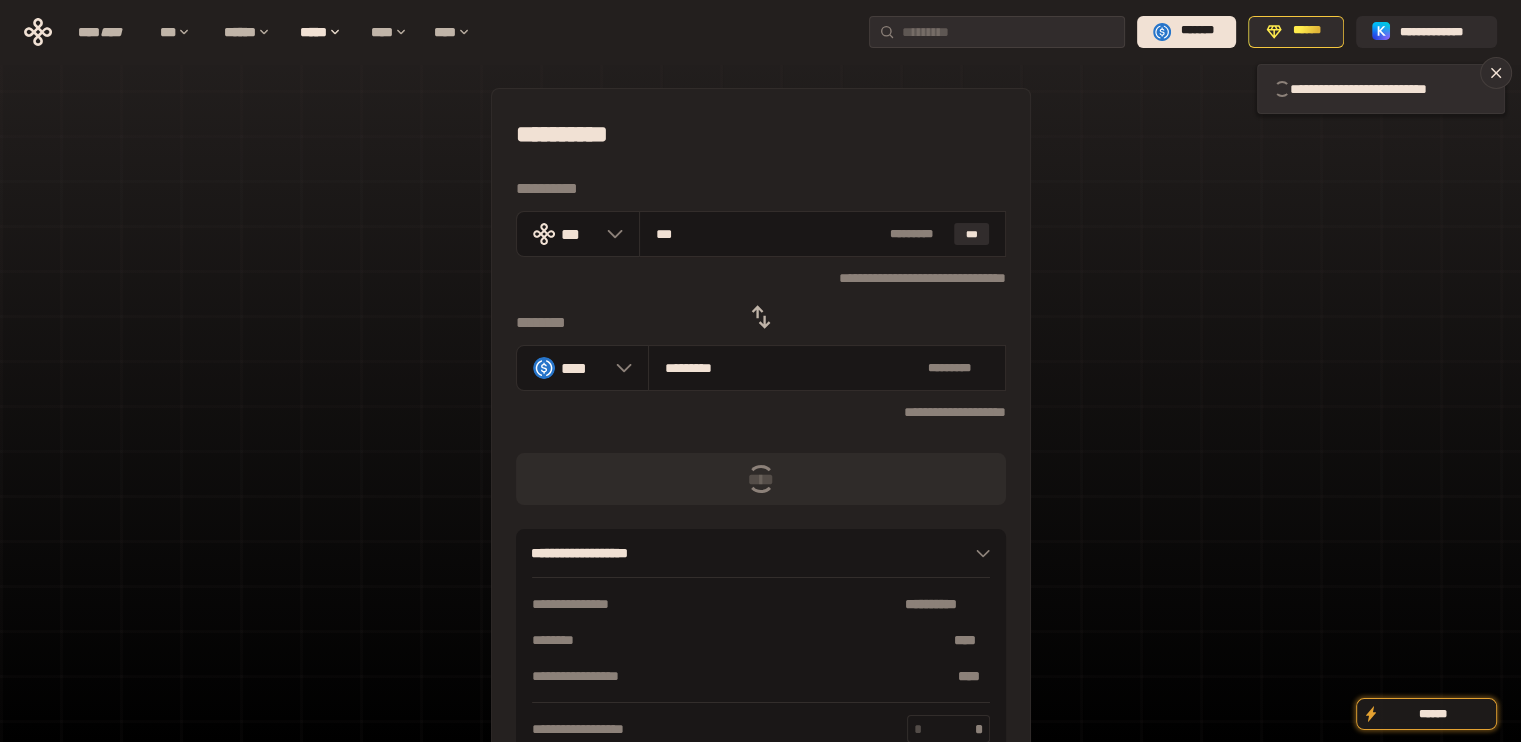 type 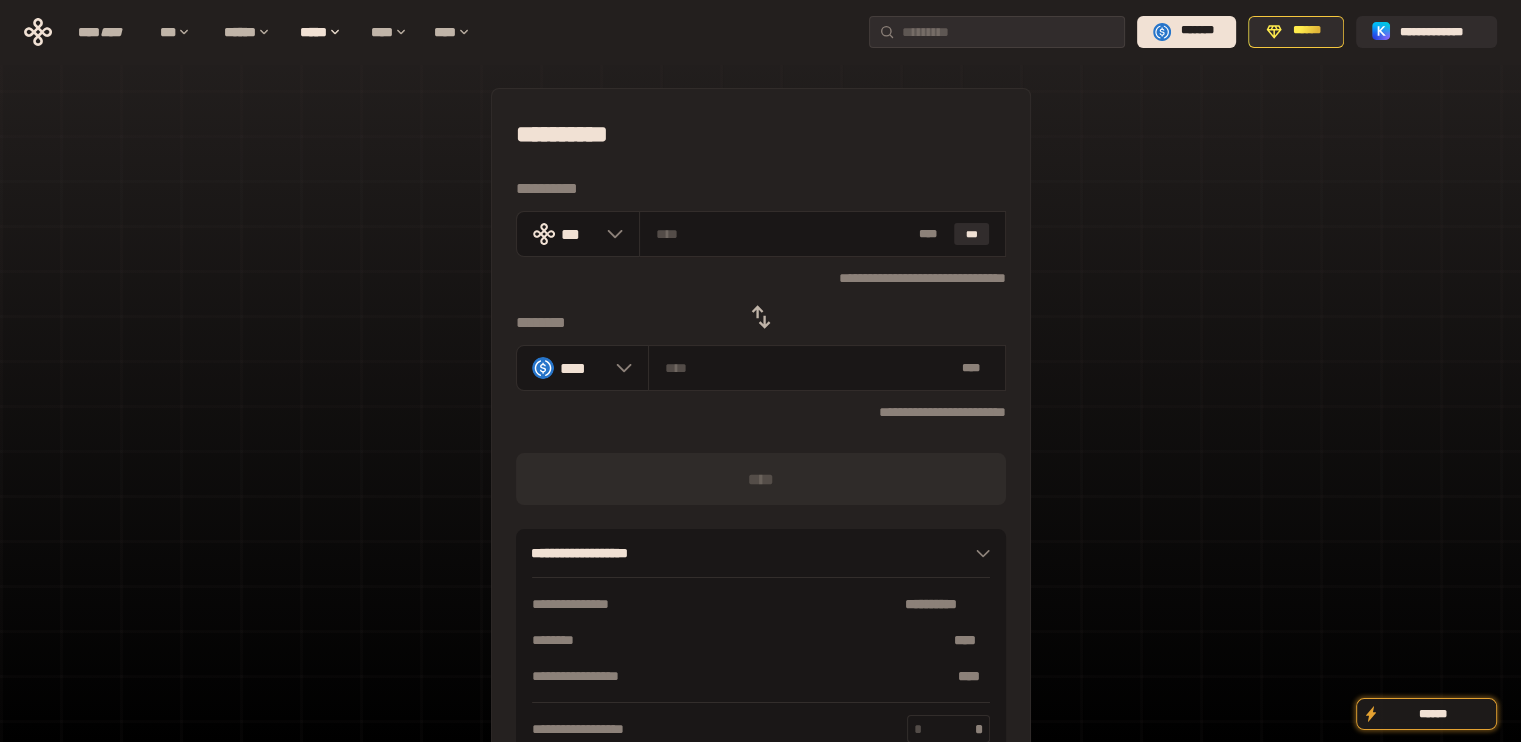click 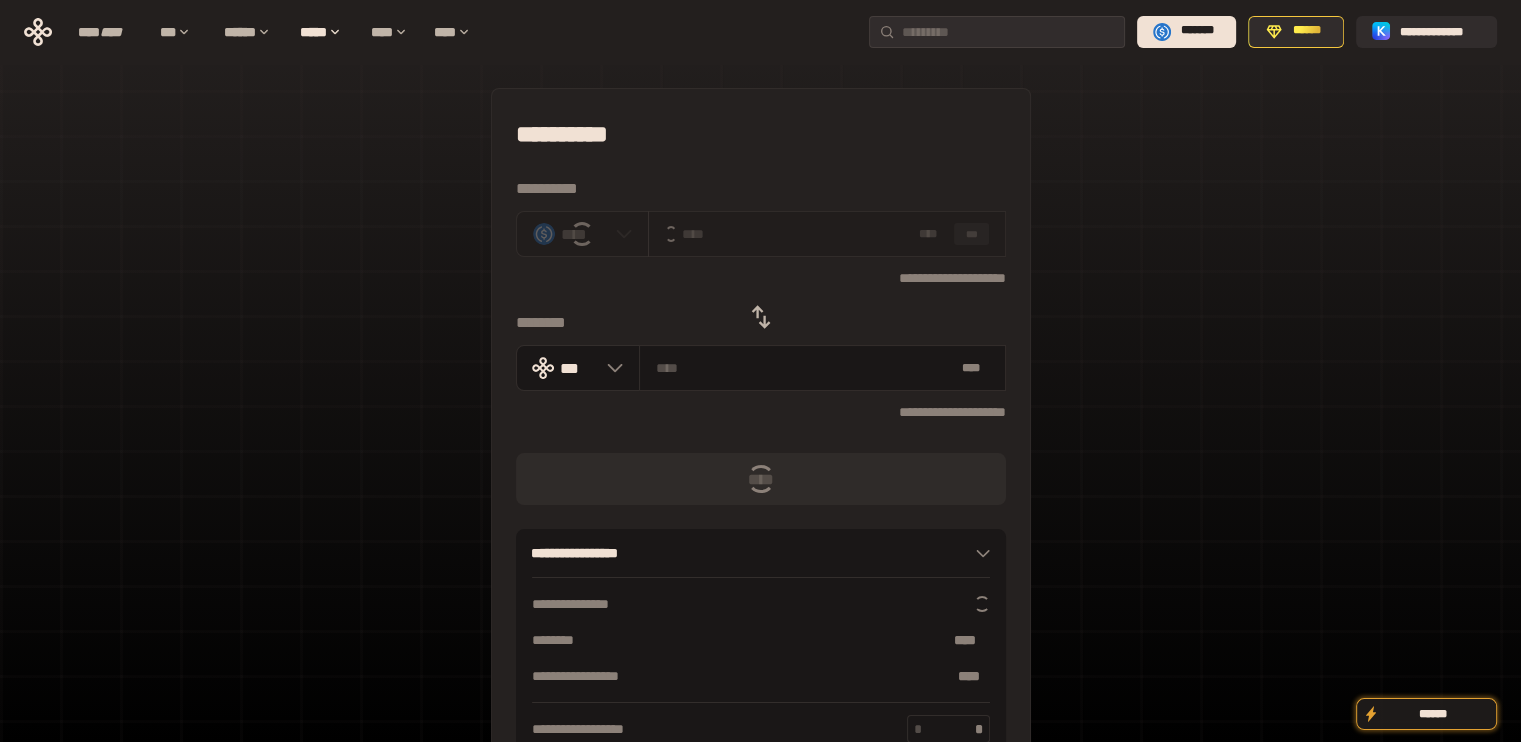 click on "* ** ***" at bounding box center [827, 234] 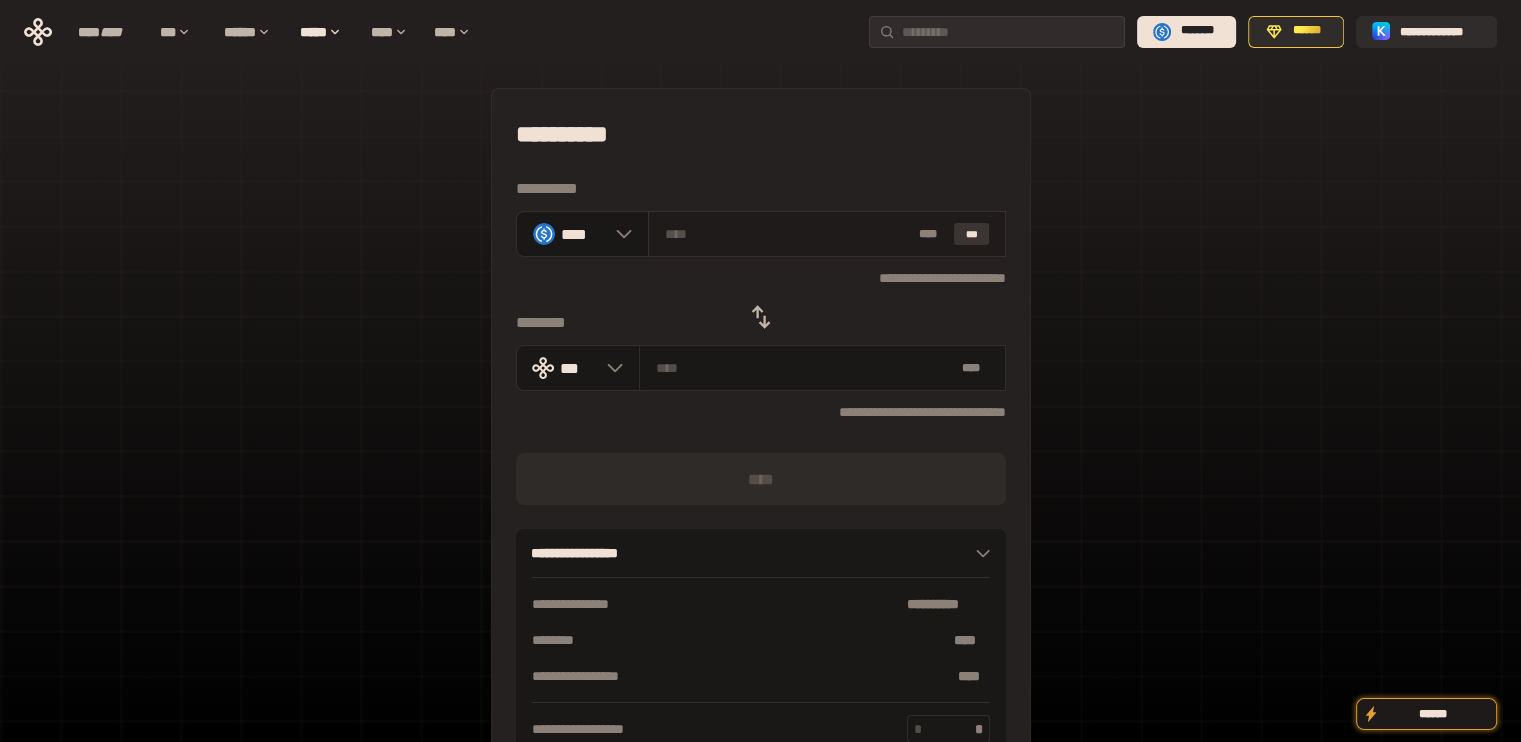 click on "***" at bounding box center (972, 234) 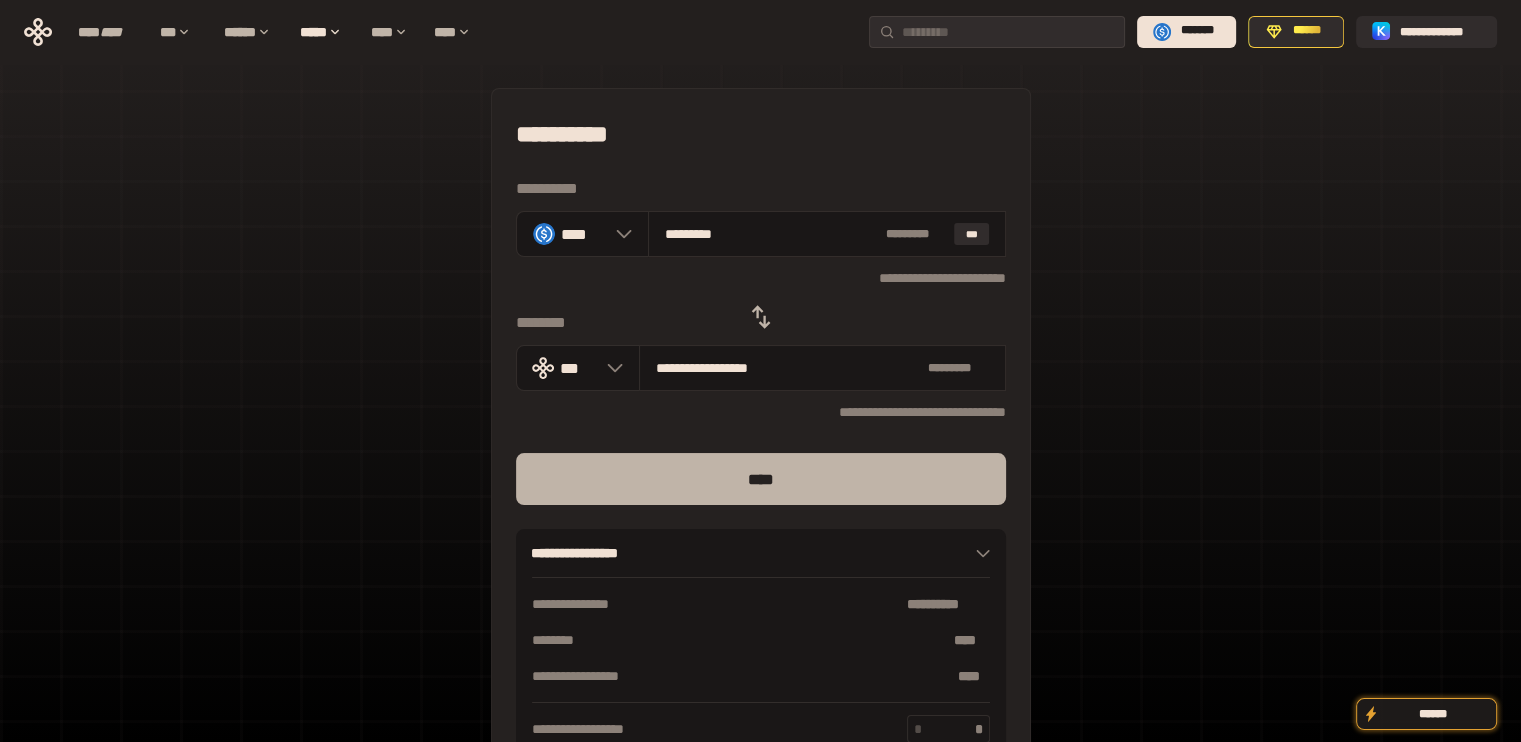 click on "****" at bounding box center (761, 479) 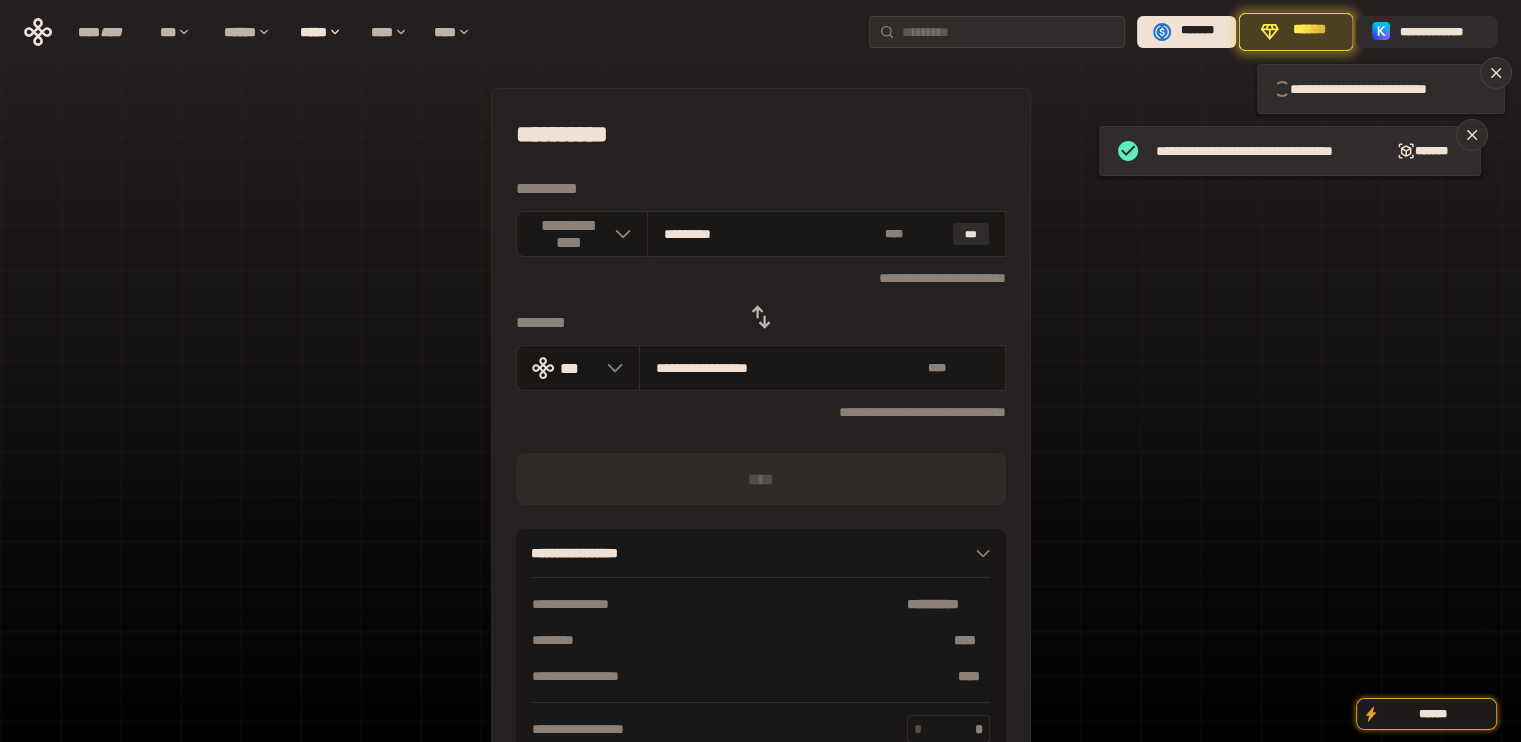 type 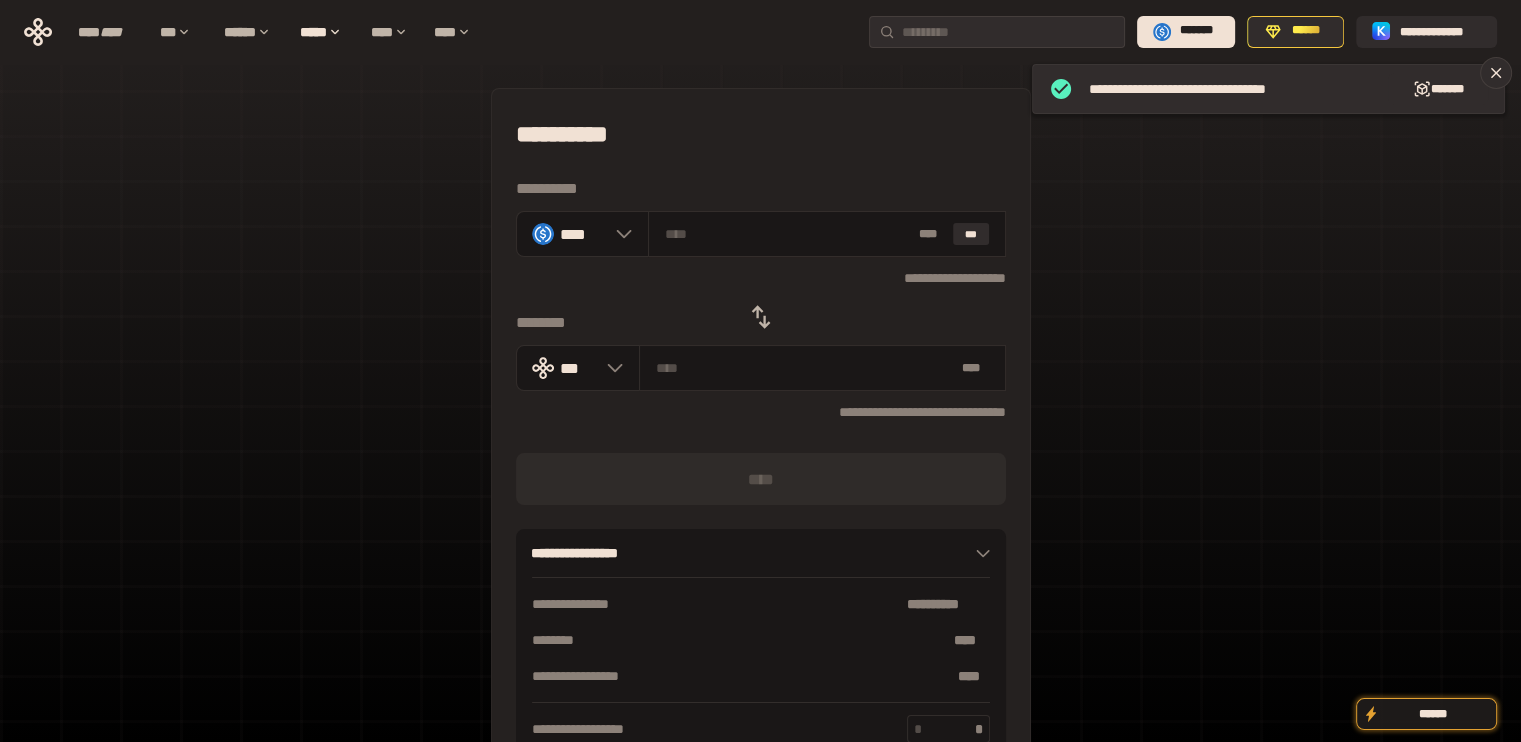 click 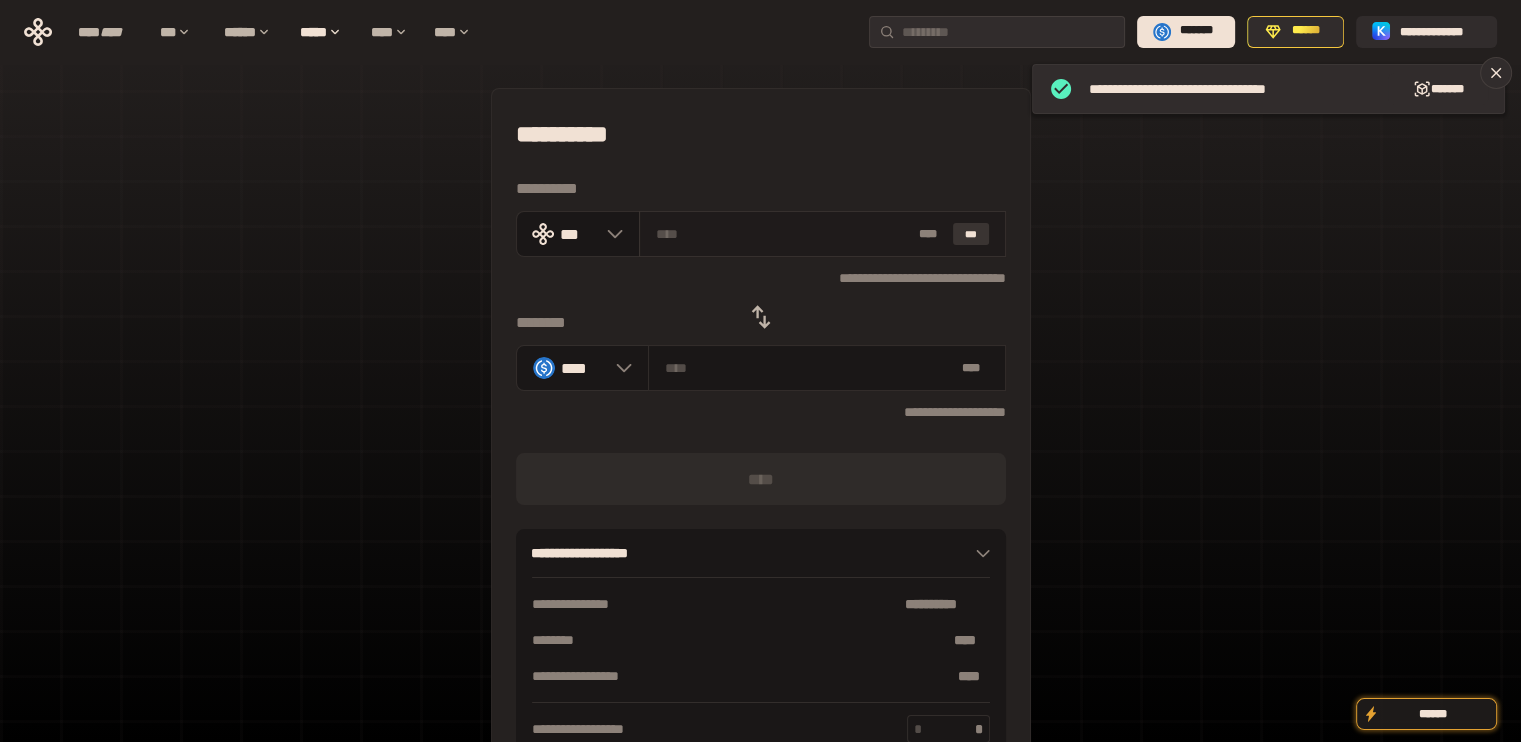 click on "***" at bounding box center [971, 234] 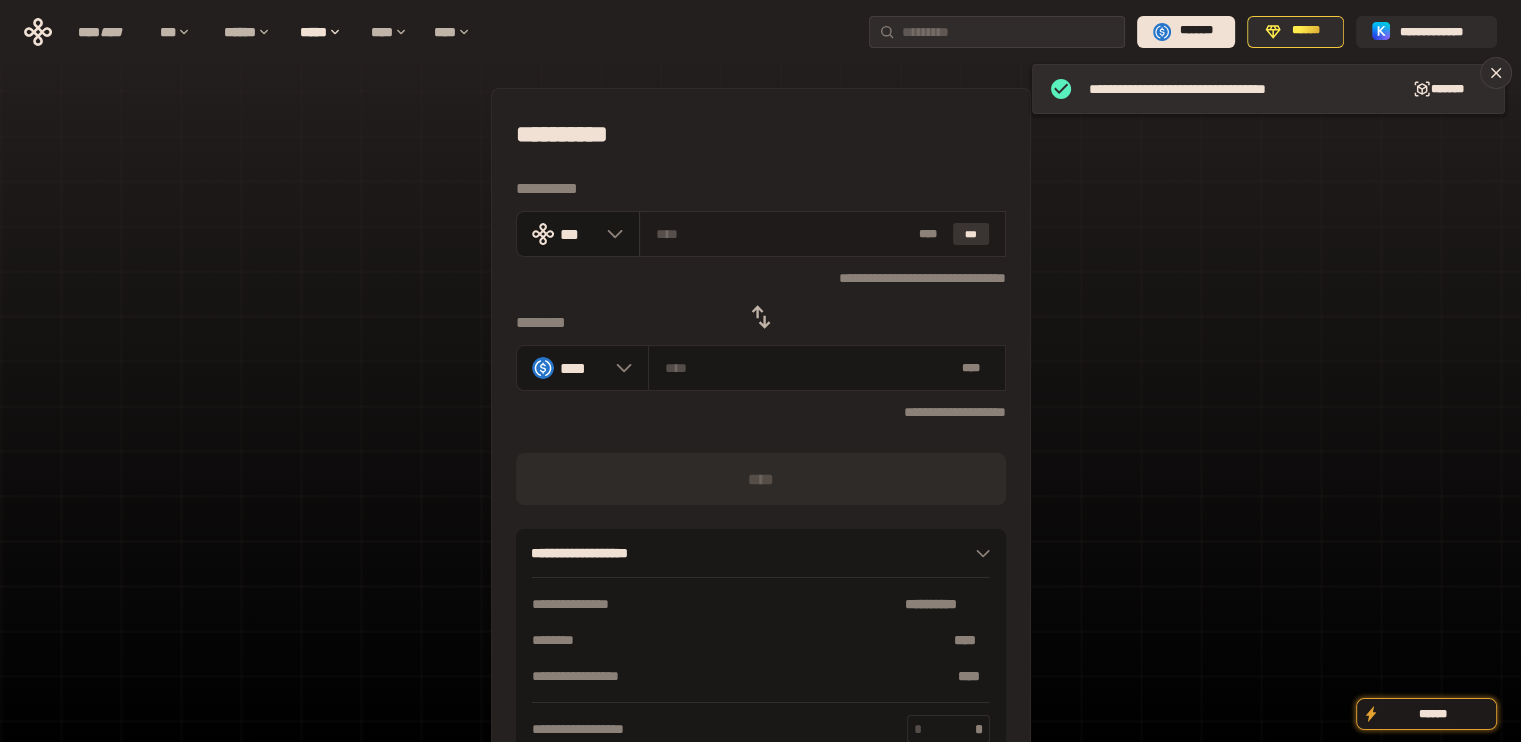 type on "**********" 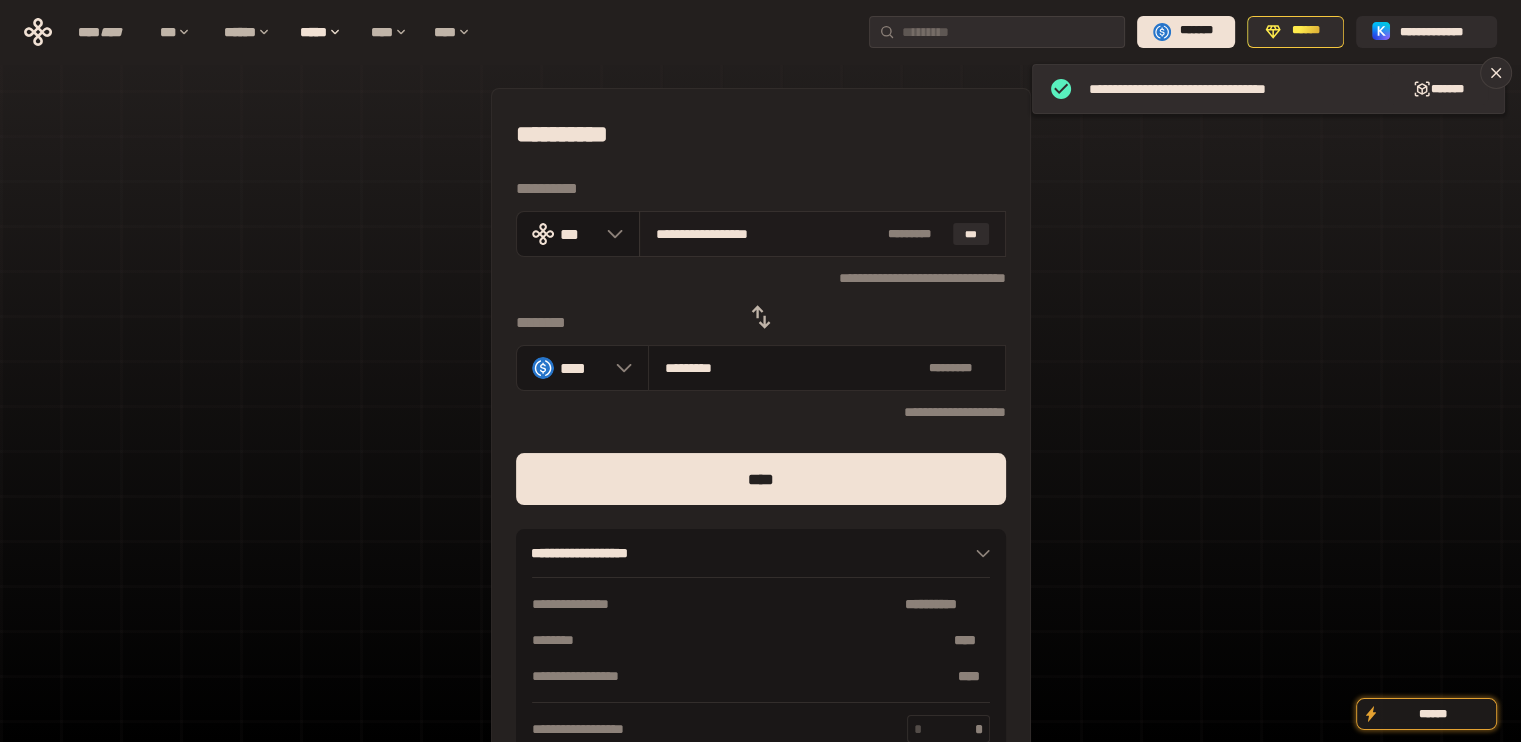 drag, startPoint x: 673, startPoint y: 228, endPoint x: 837, endPoint y: 231, distance: 164.02744 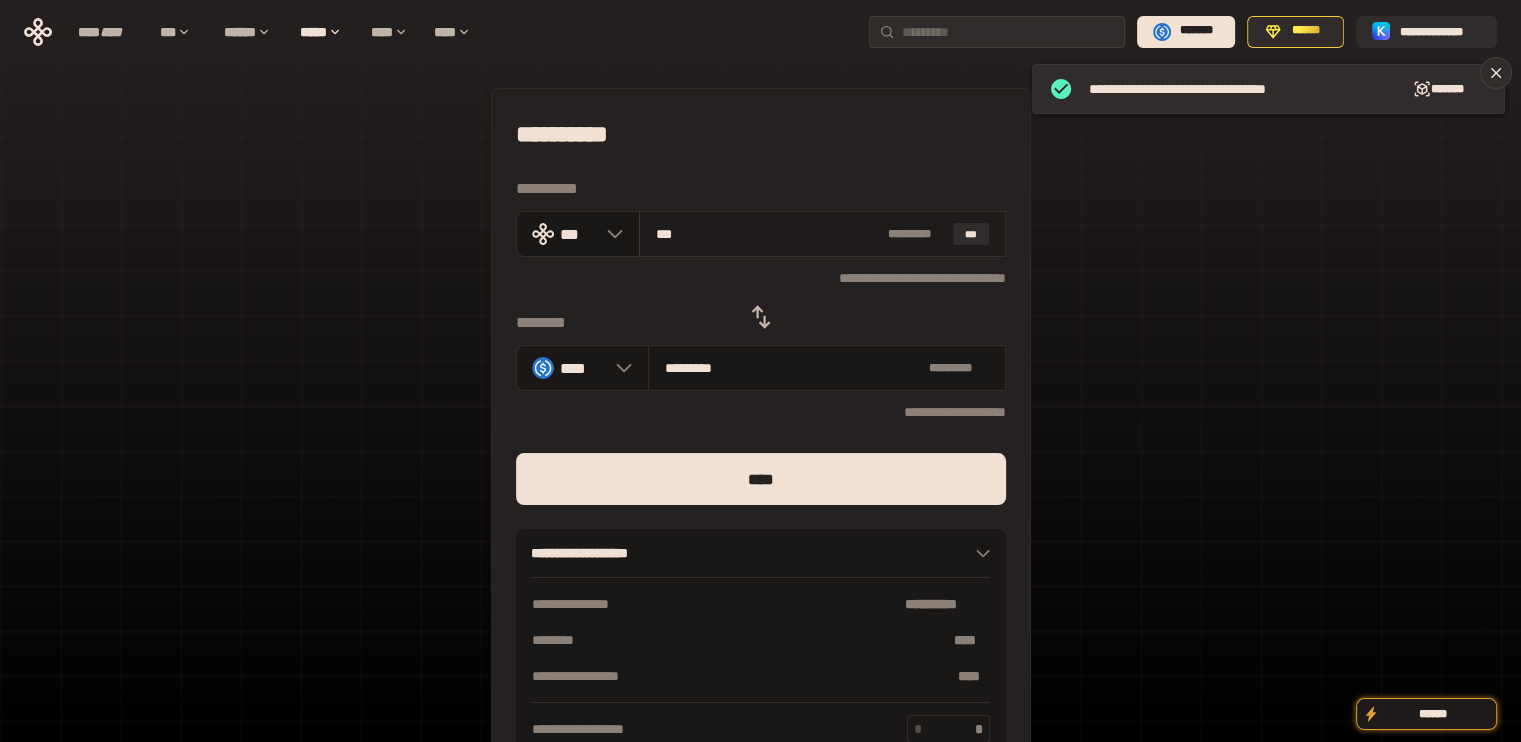 type on "*********" 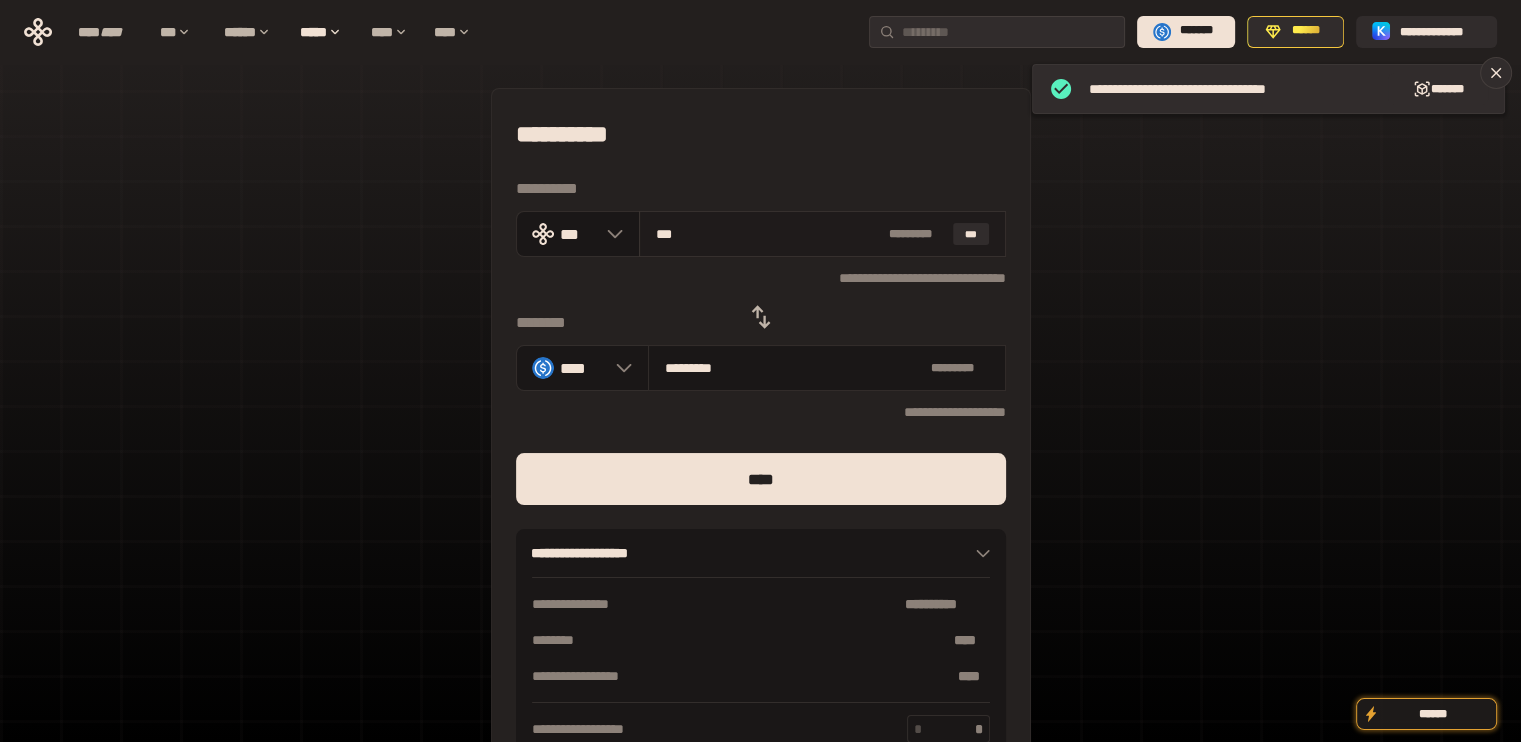 drag, startPoint x: 668, startPoint y: 241, endPoint x: 696, endPoint y: 239, distance: 28.071337 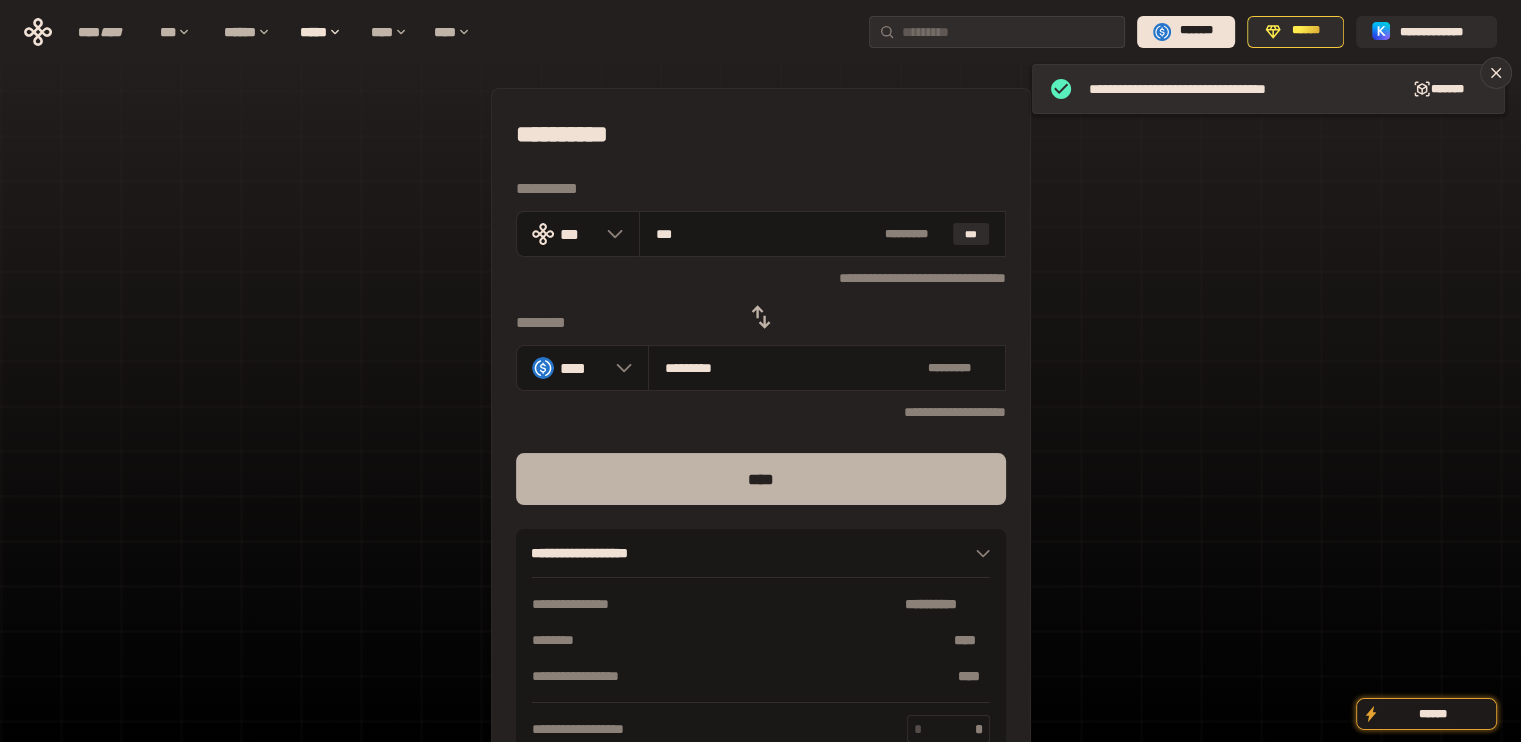 type on "***" 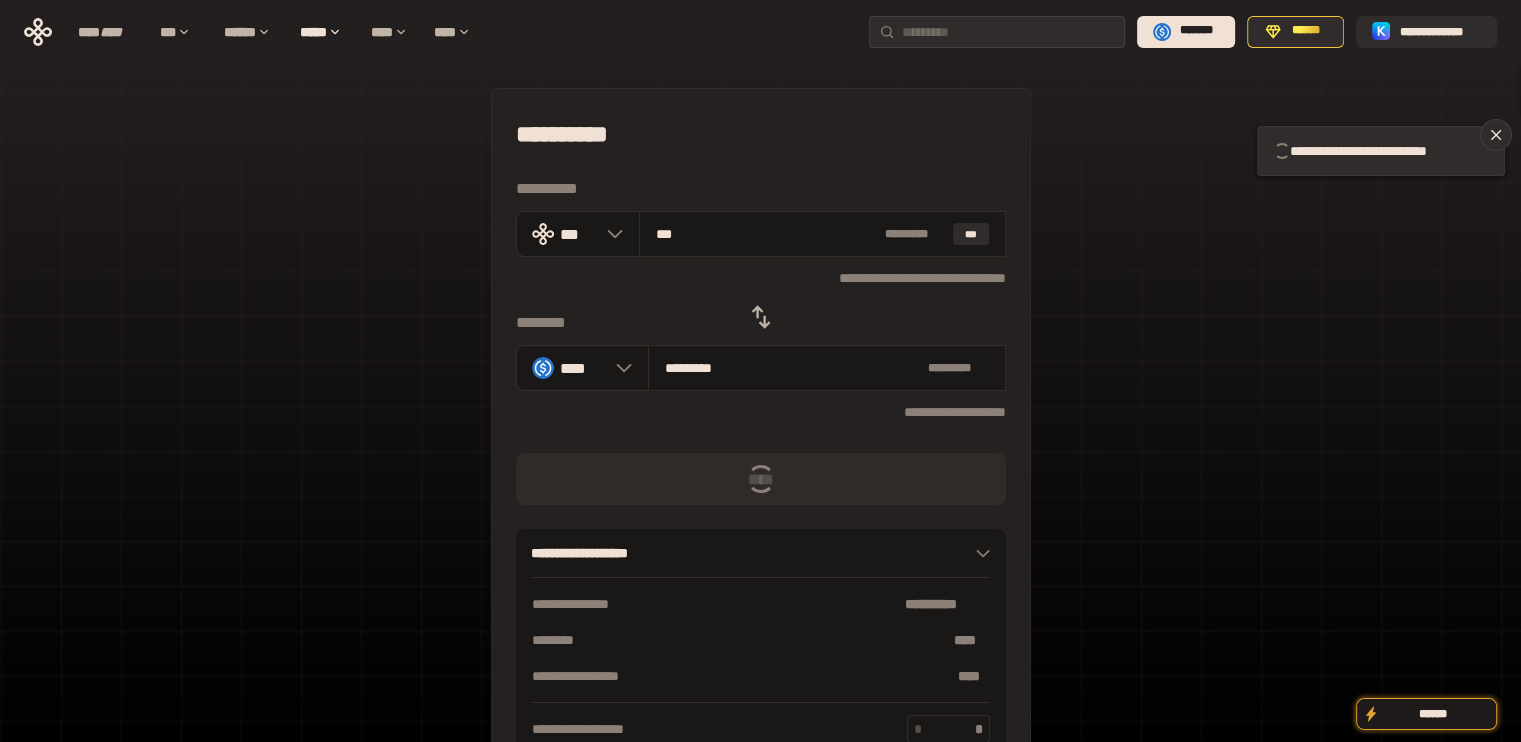 type 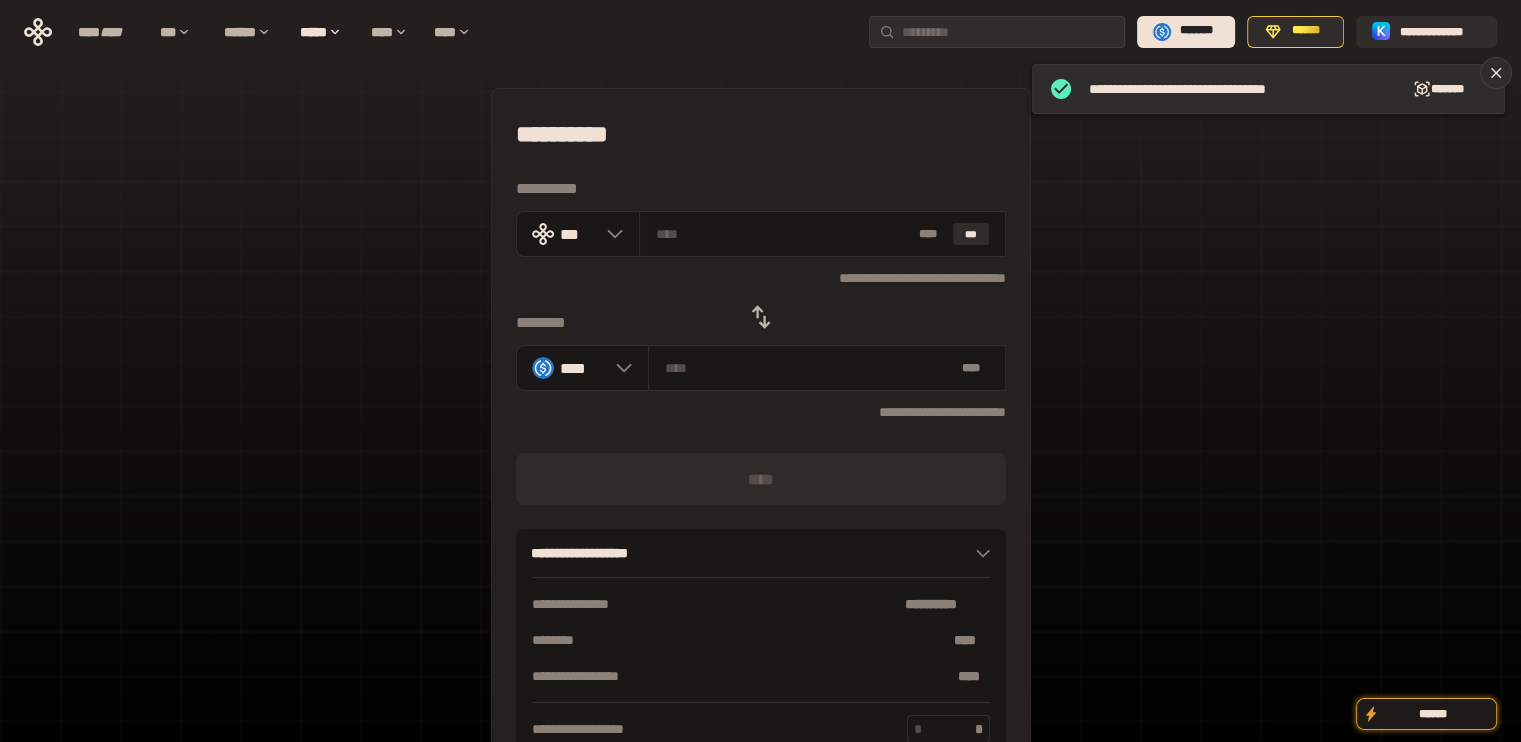 click 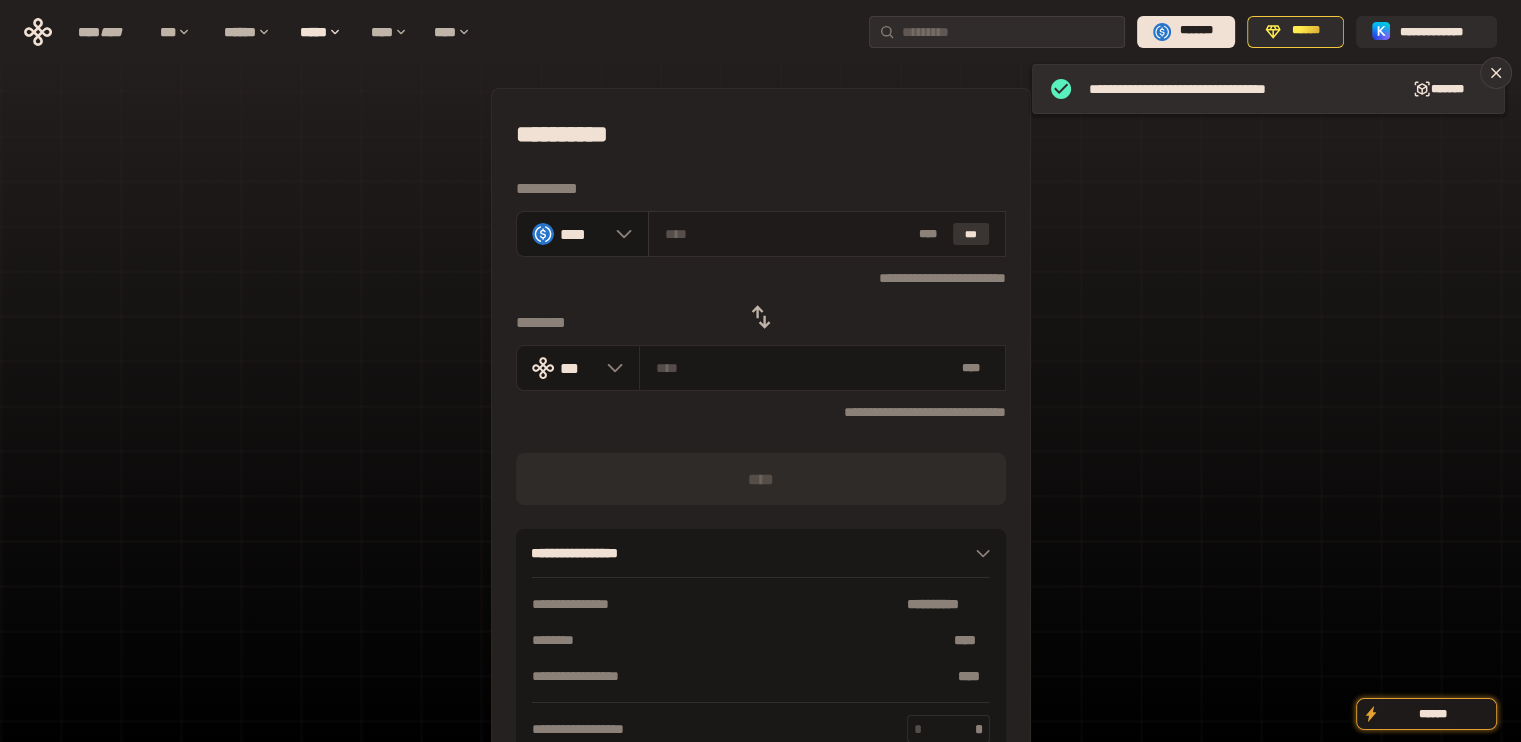 click on "***" at bounding box center (971, 234) 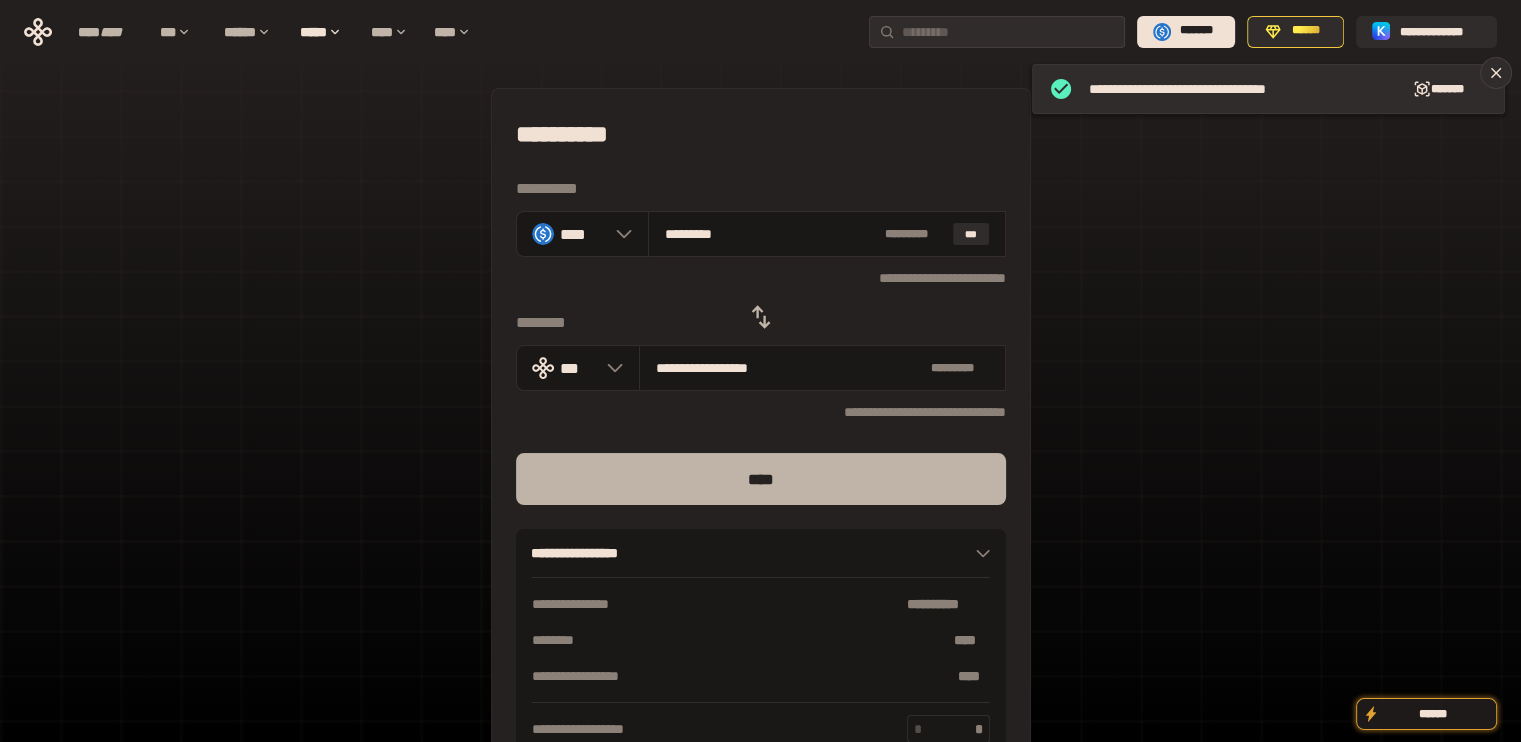 click on "****" at bounding box center [761, 479] 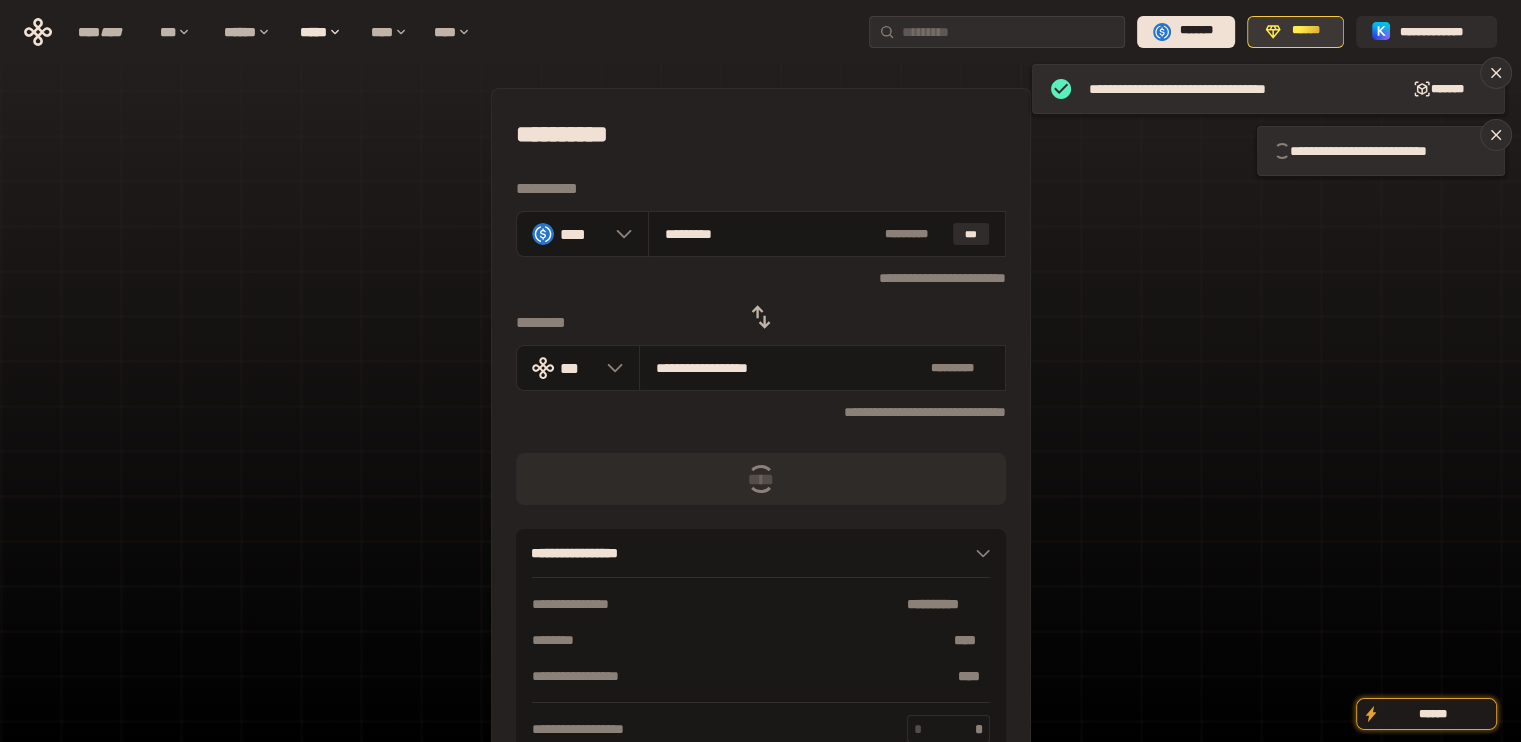 click on "******" at bounding box center [1295, 32] 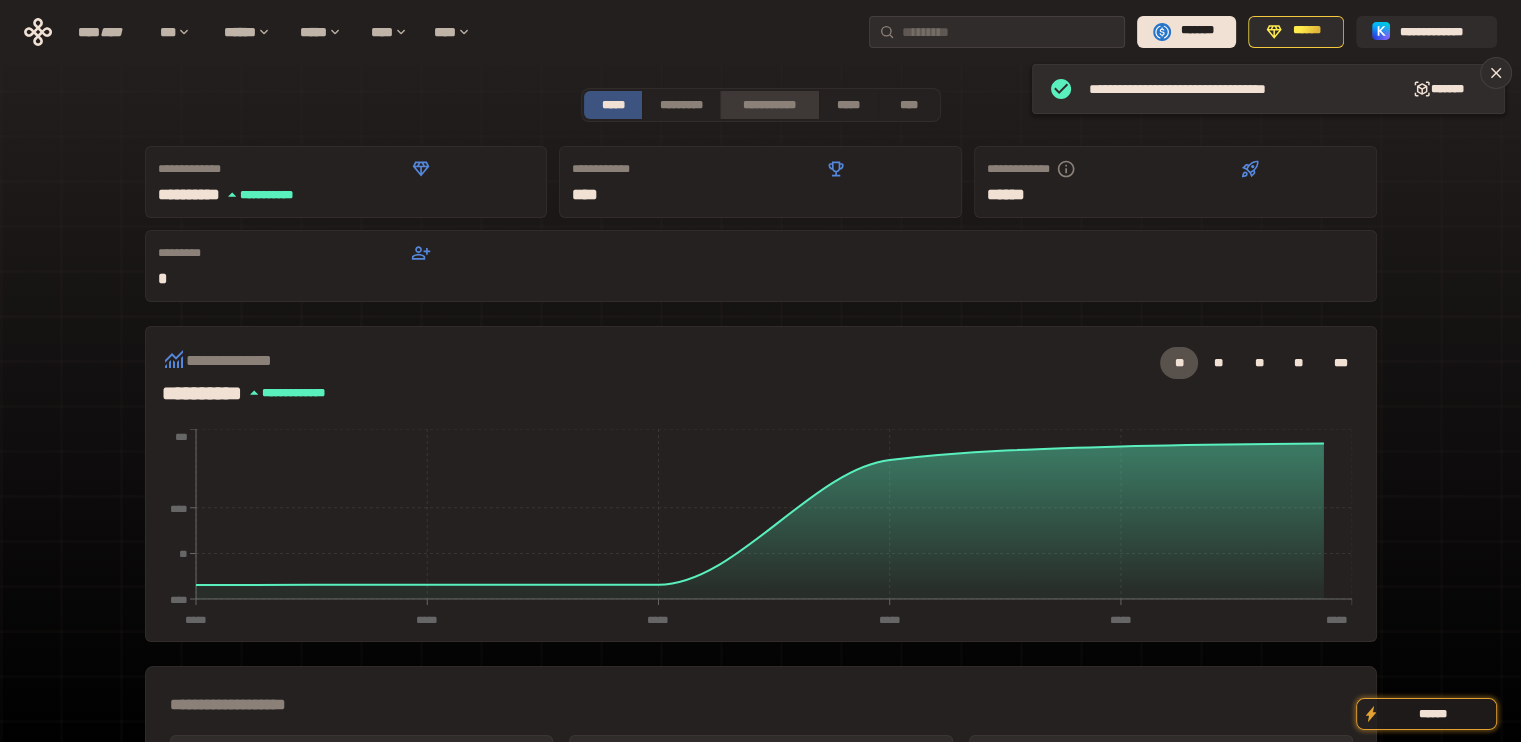 click on "**********" at bounding box center [769, 105] 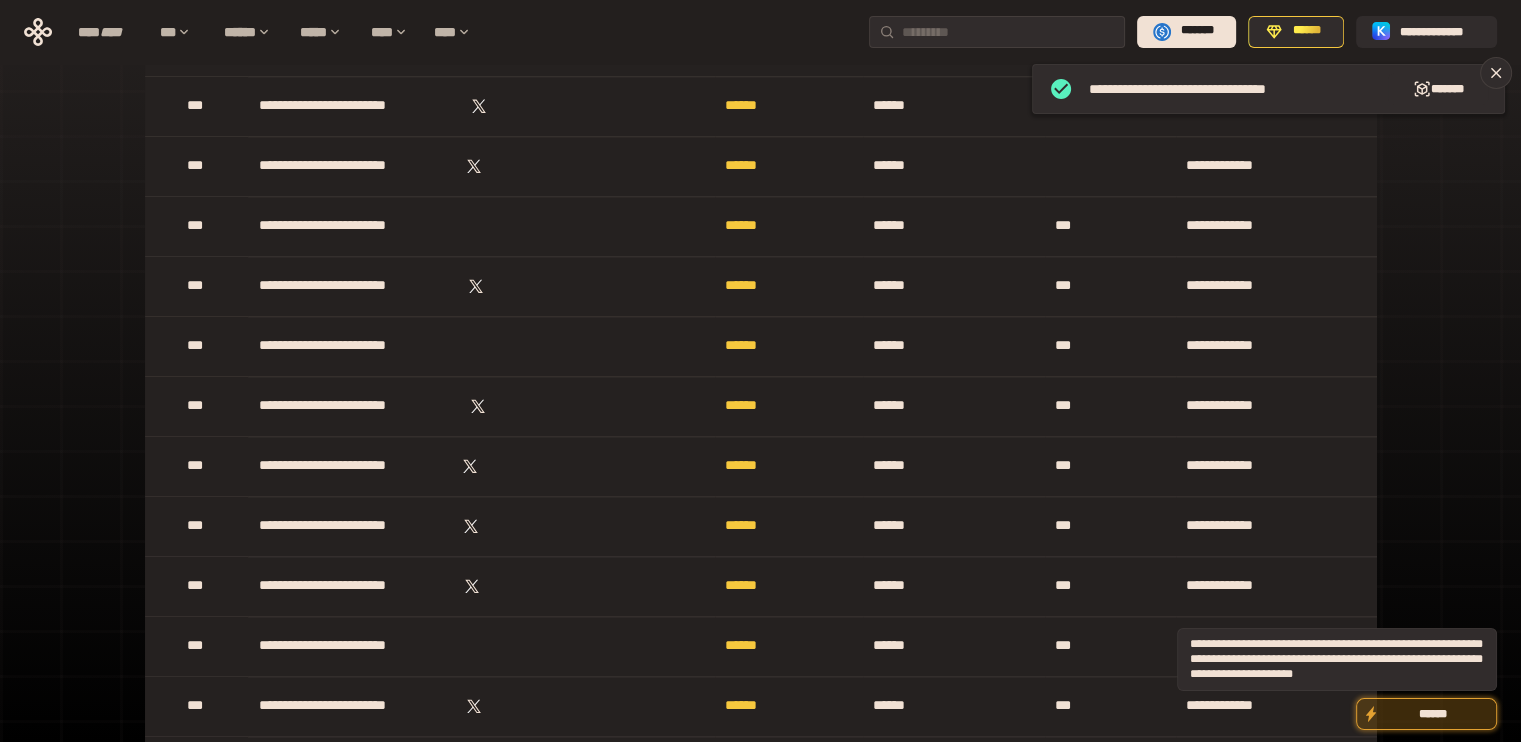 scroll, scrollTop: 5625, scrollLeft: 0, axis: vertical 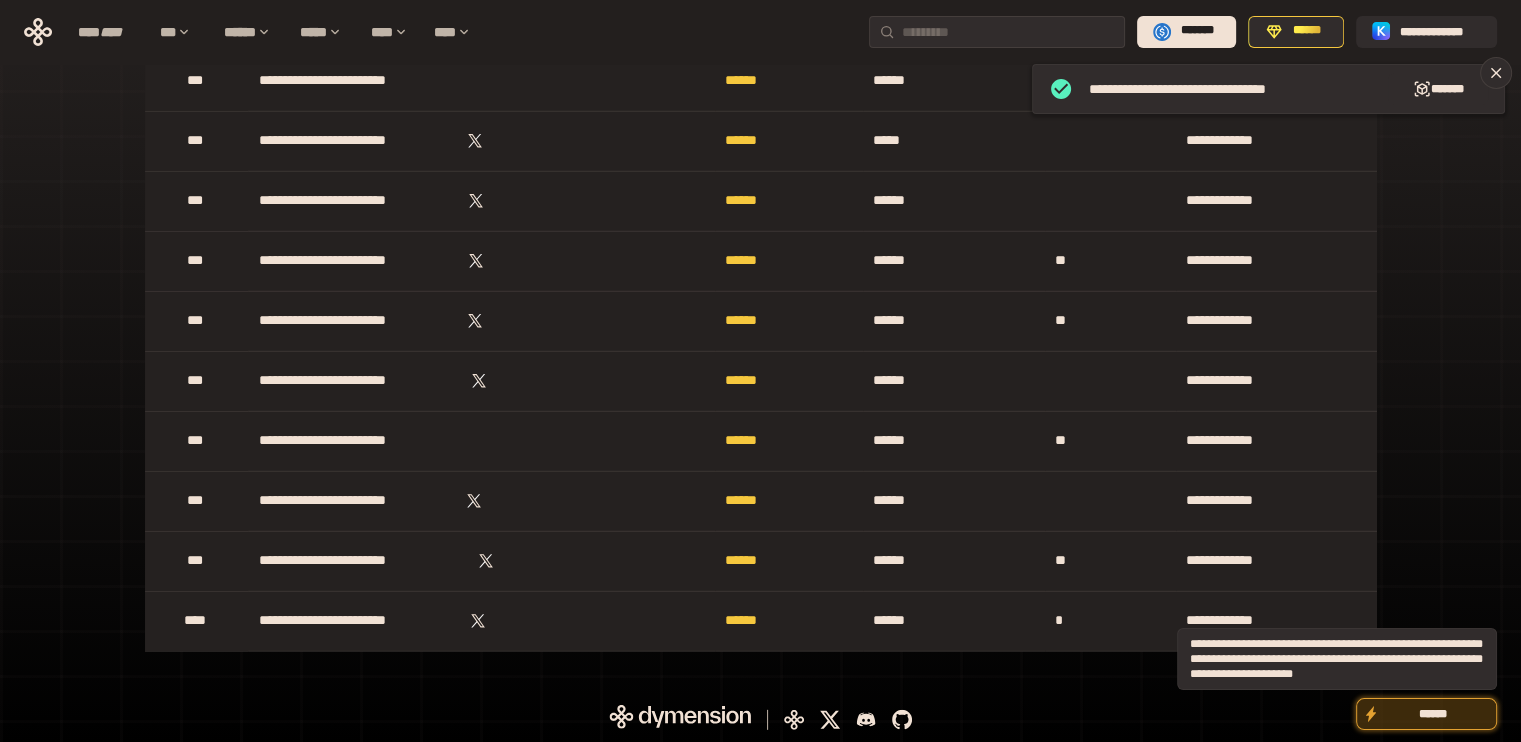 drag, startPoint x: 1398, startPoint y: 301, endPoint x: 1358, endPoint y: 293, distance: 40.792156 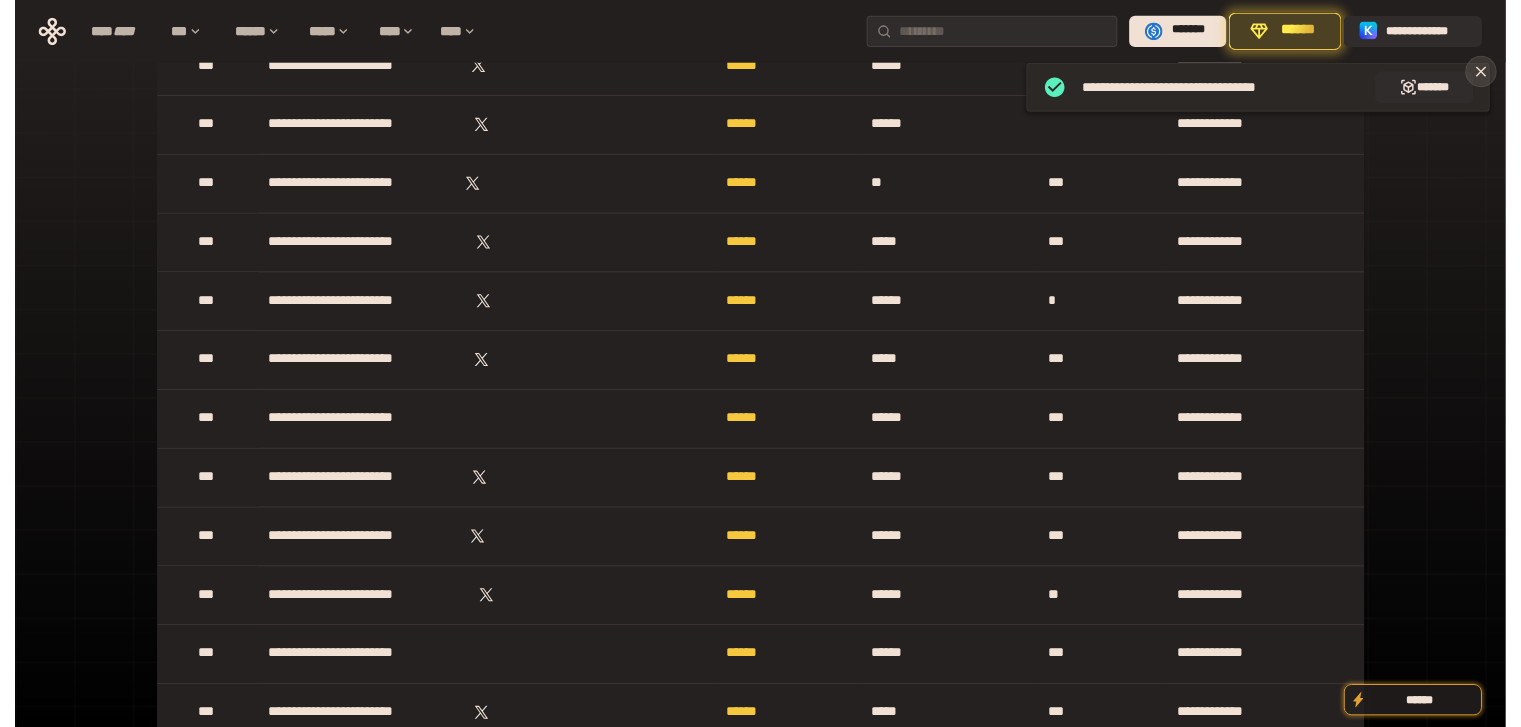 scroll, scrollTop: 0, scrollLeft: 0, axis: both 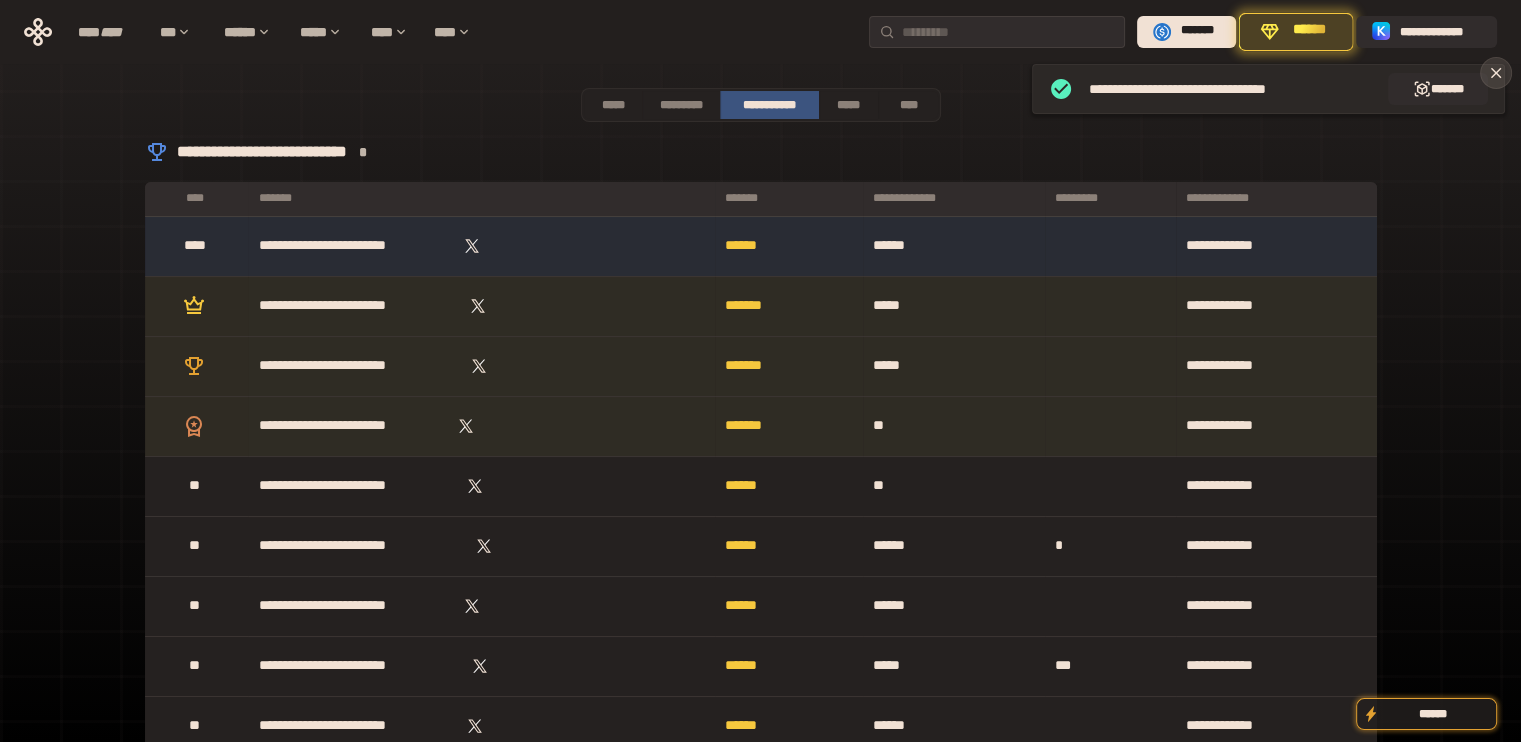 drag, startPoint x: 1420, startPoint y: 545, endPoint x: 1422, endPoint y: 29, distance: 516.0039 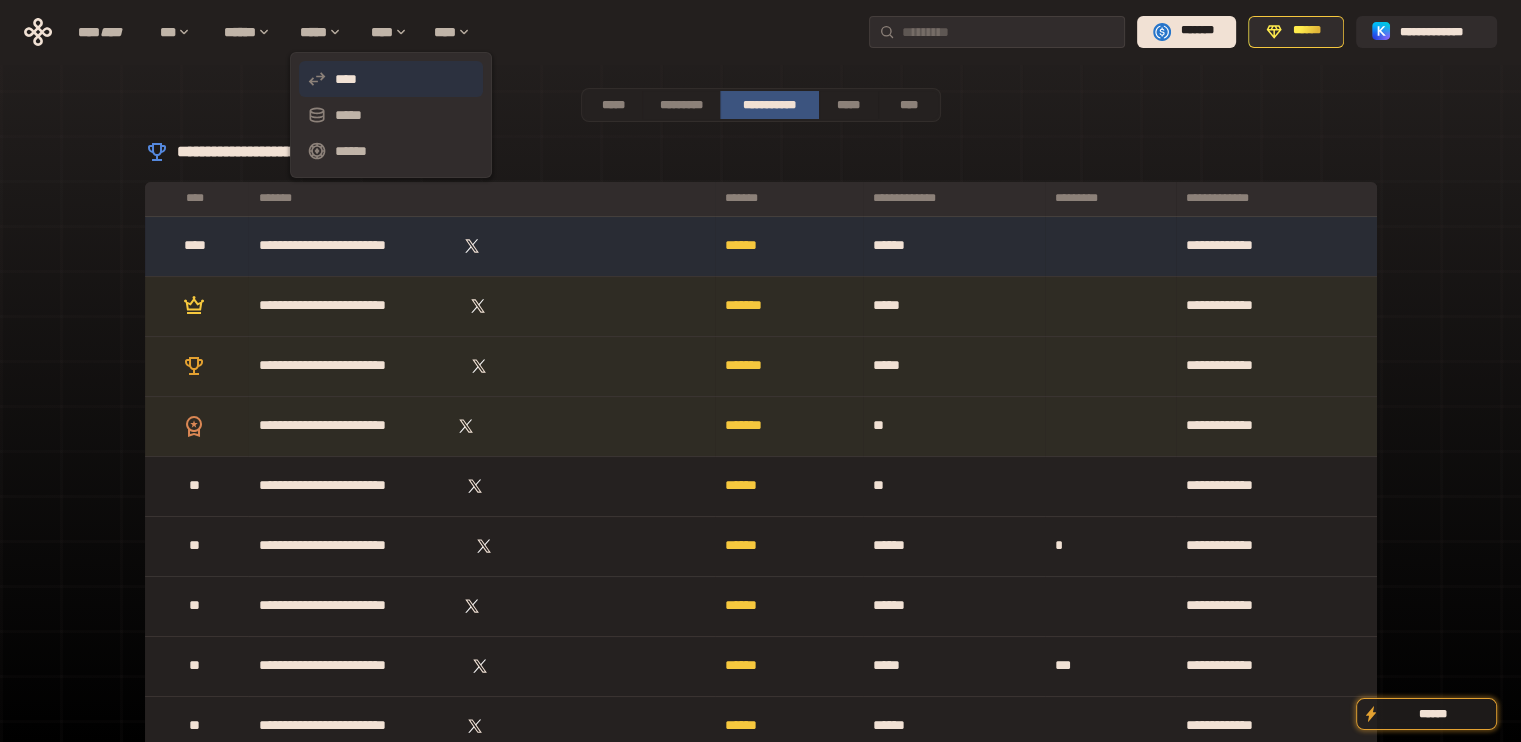 click on "****" at bounding box center [391, 79] 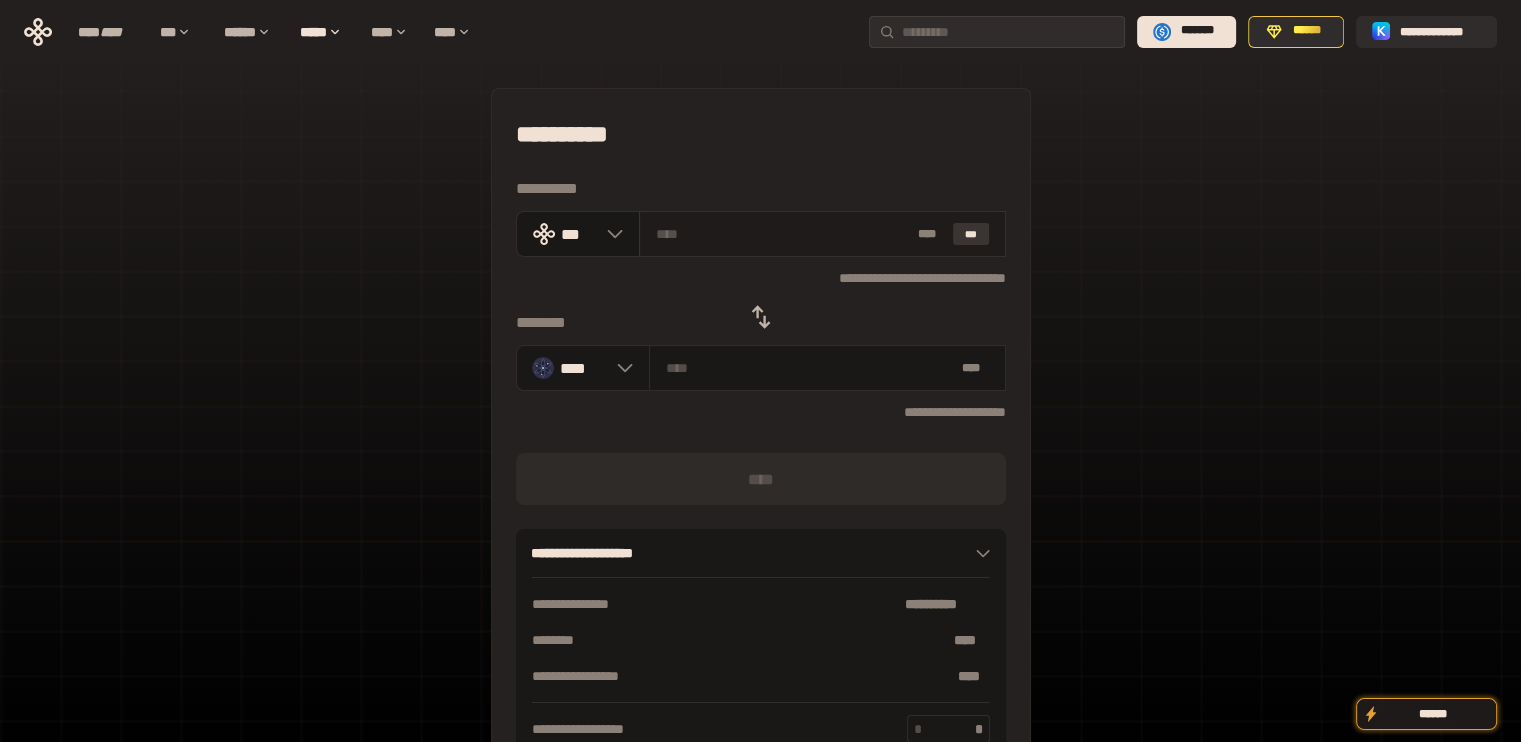 click on "***" at bounding box center (971, 234) 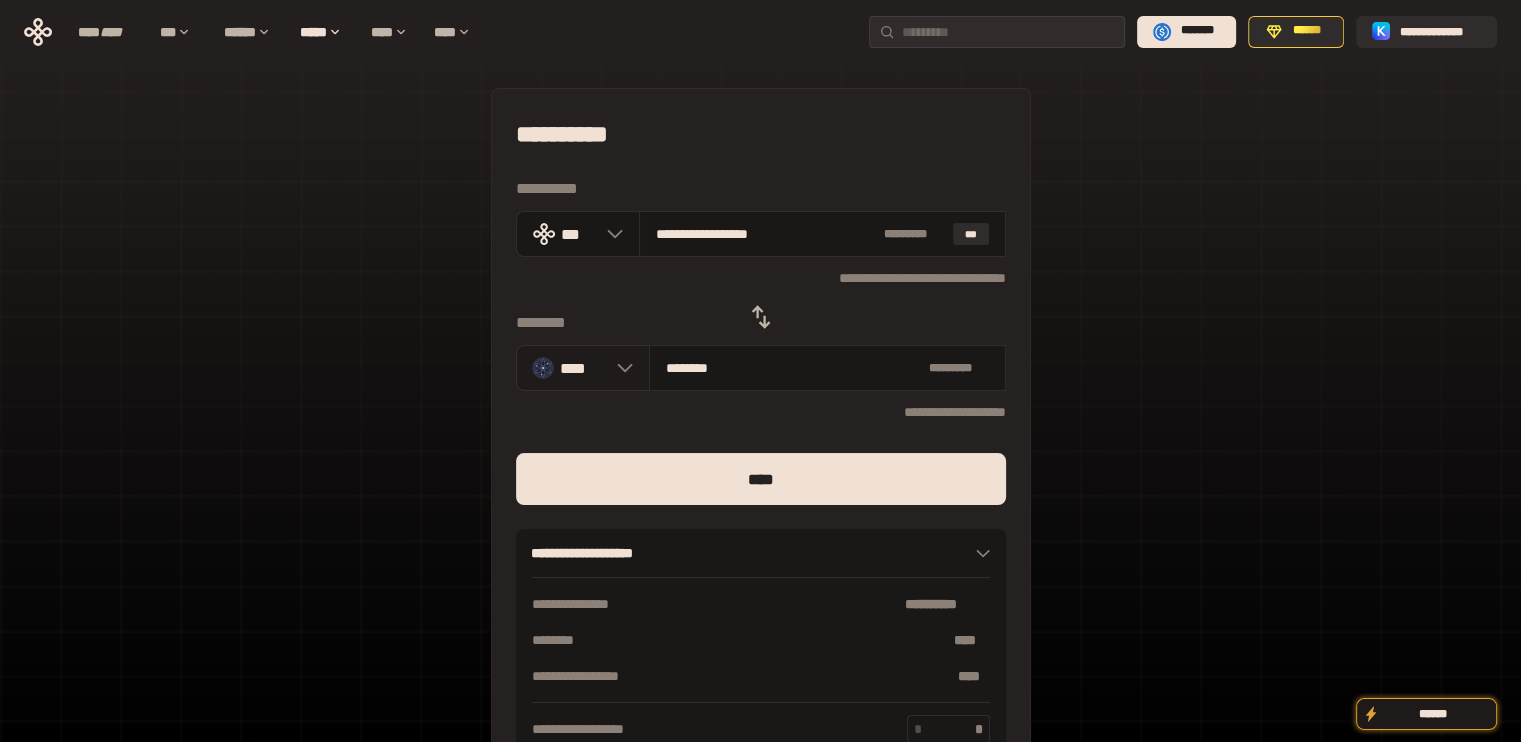 click on "****" at bounding box center (583, 368) 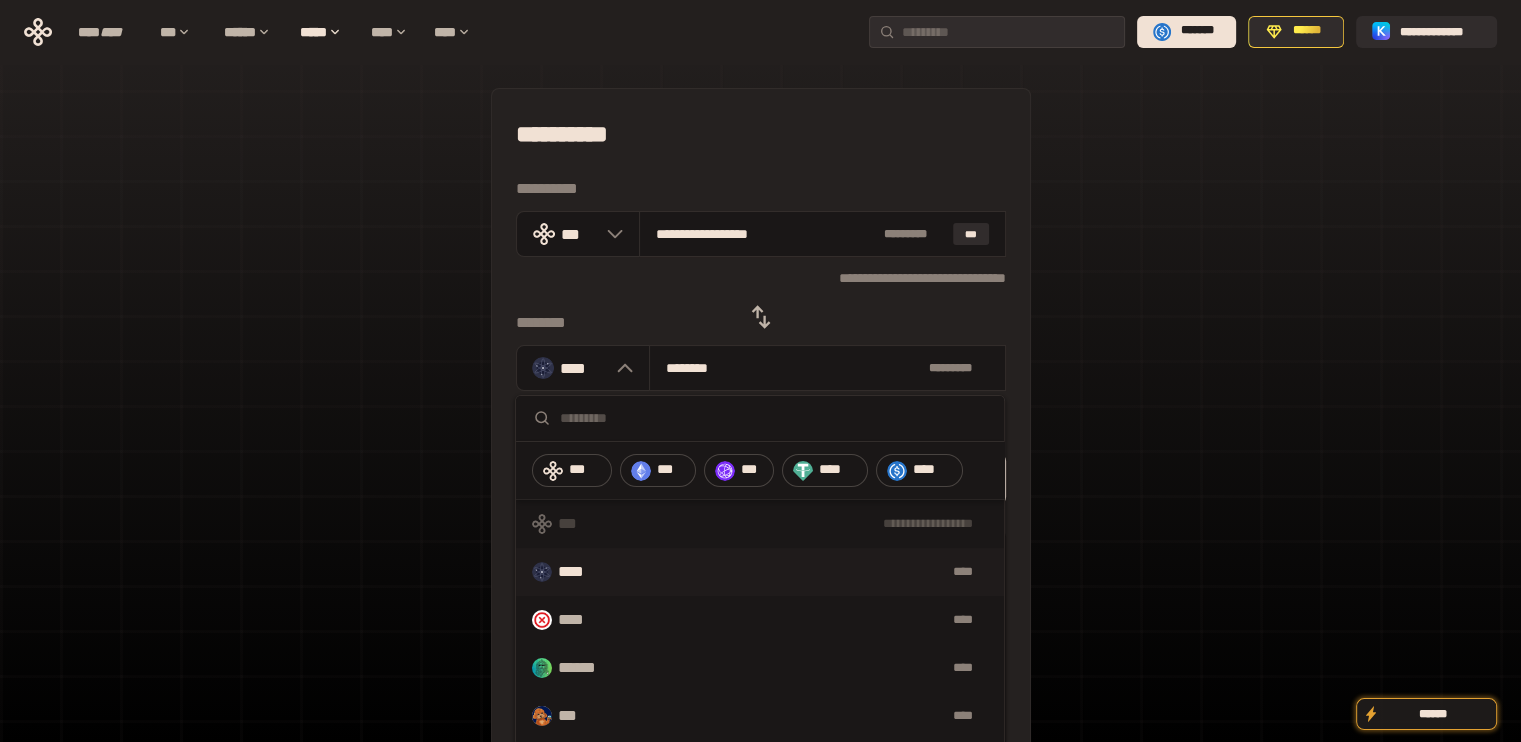 click on "***   ***   ***   ****   ****" at bounding box center [761, 471] 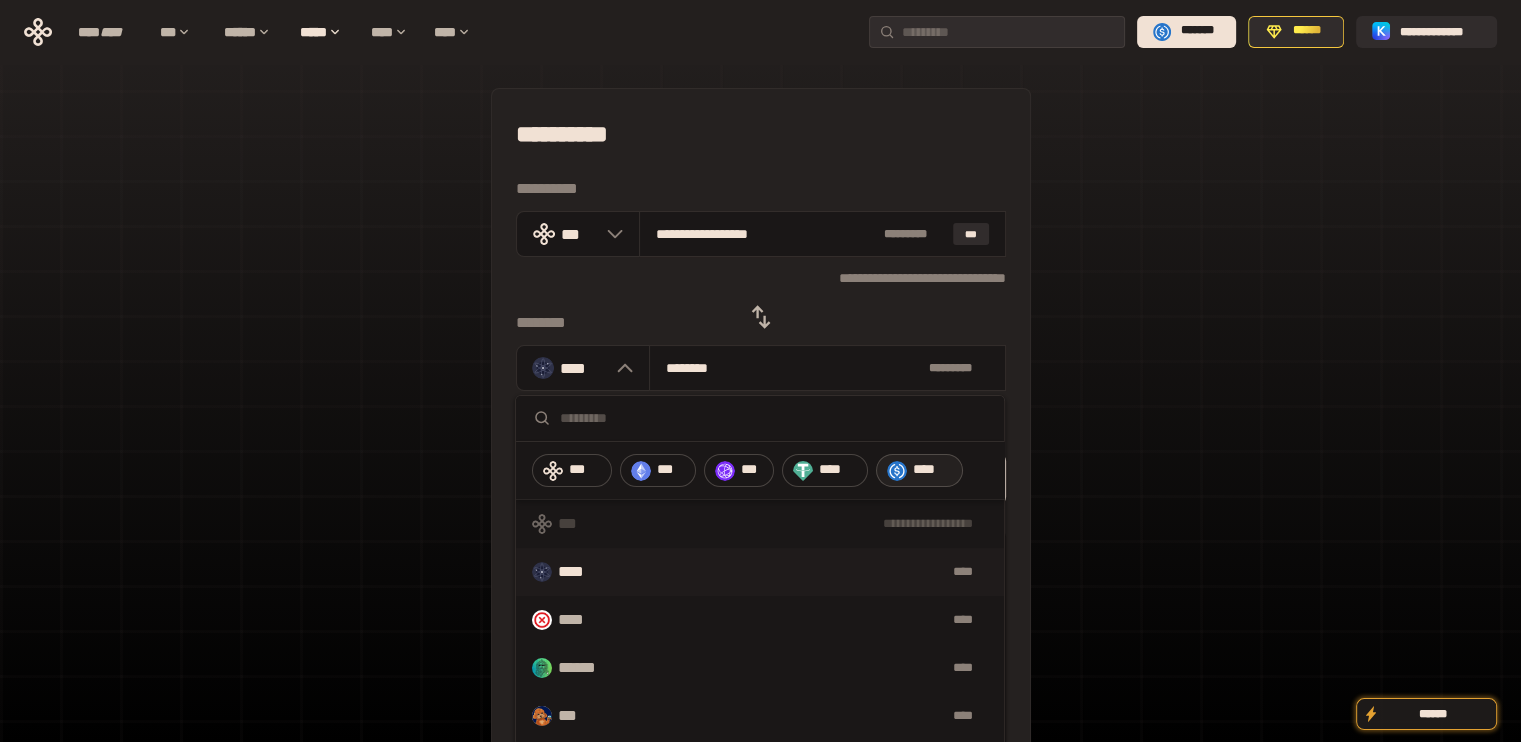 click on "****" at bounding box center [933, 470] 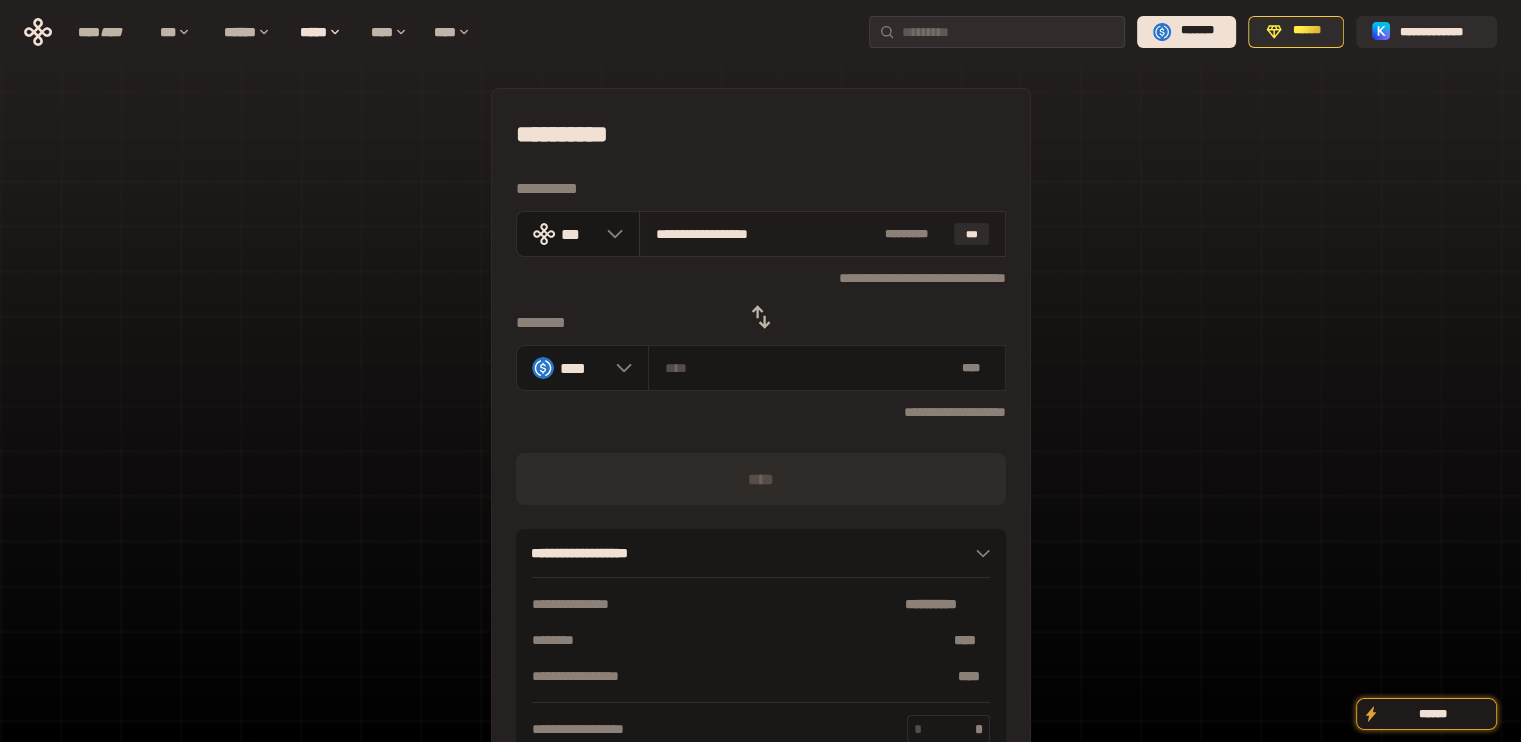 drag, startPoint x: 668, startPoint y: 232, endPoint x: 893, endPoint y: 232, distance: 225 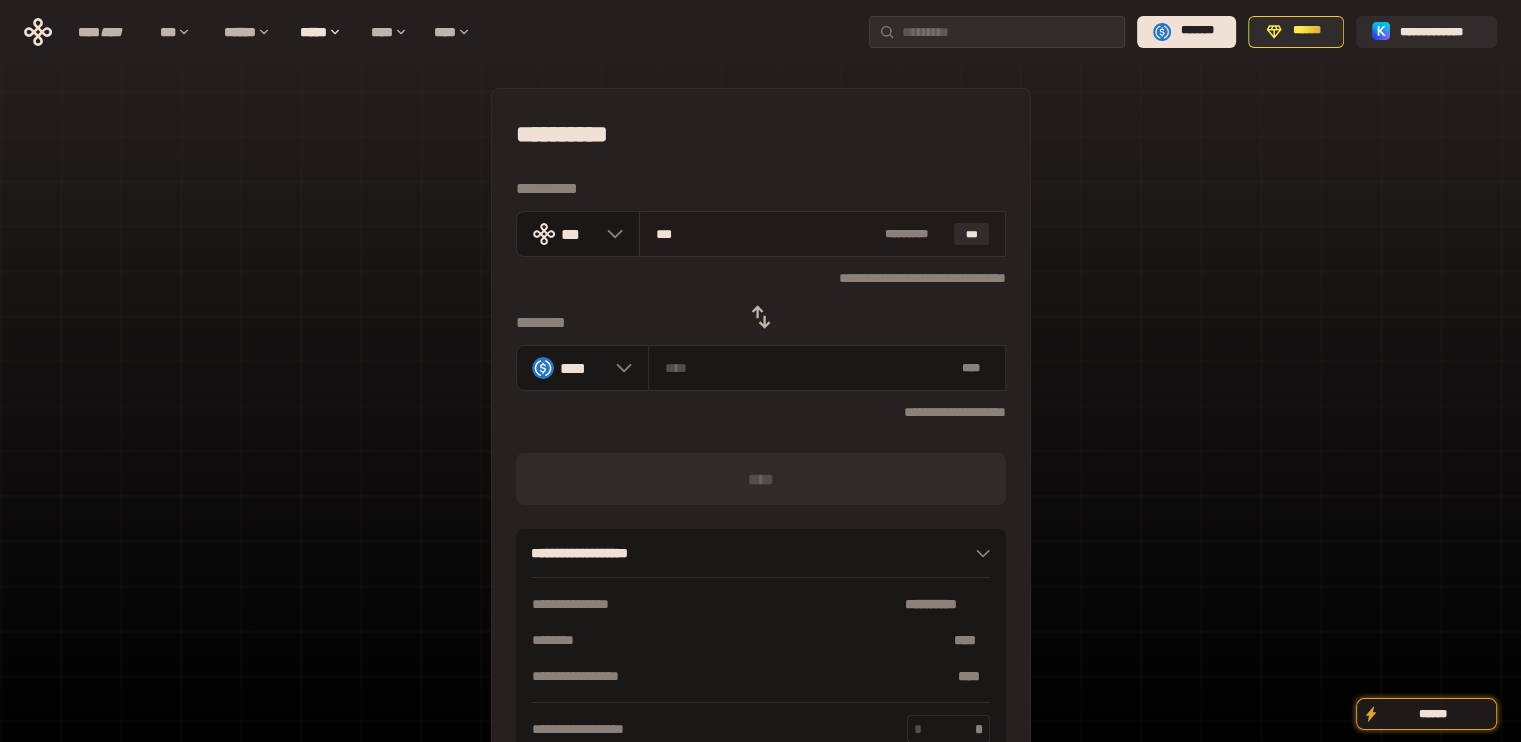 type on "*********" 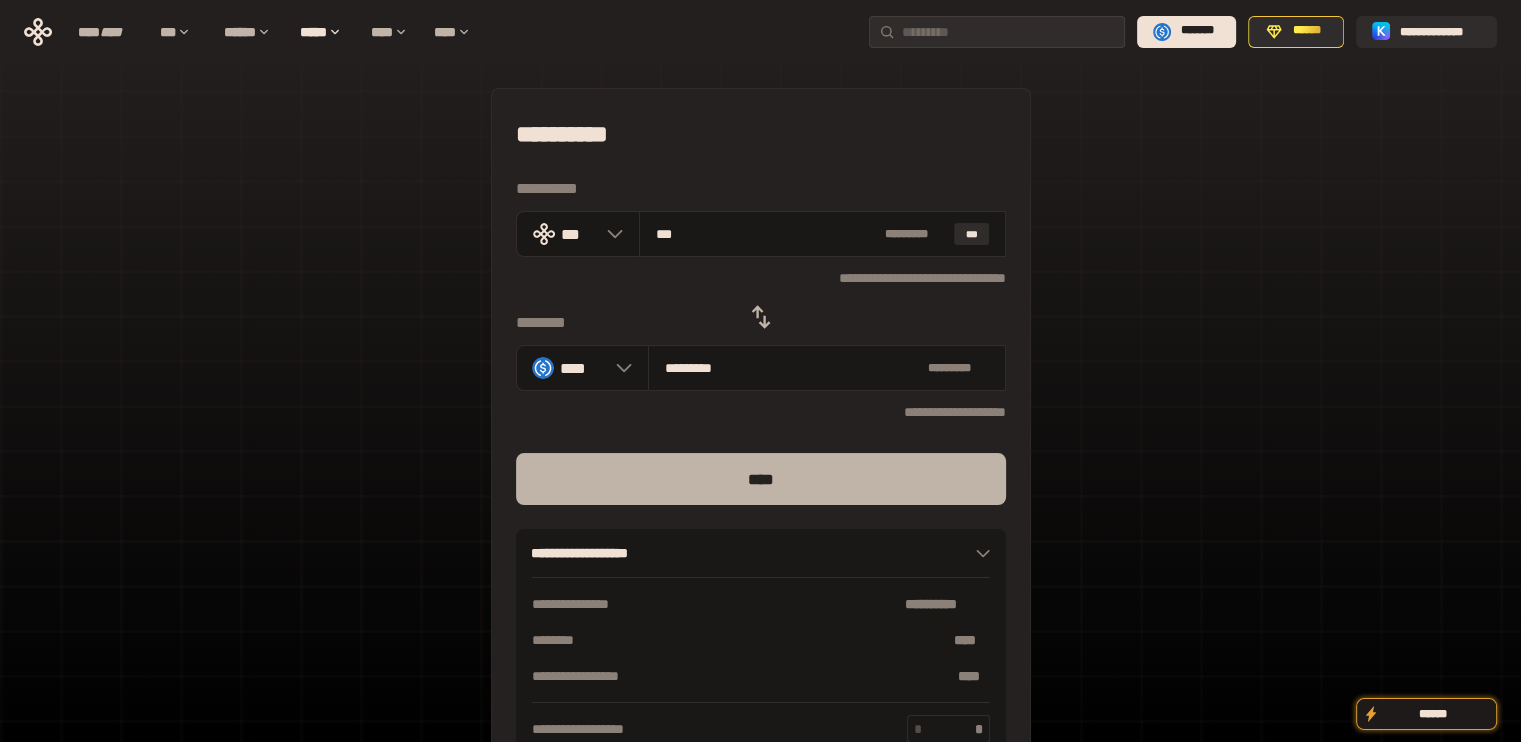 type on "***" 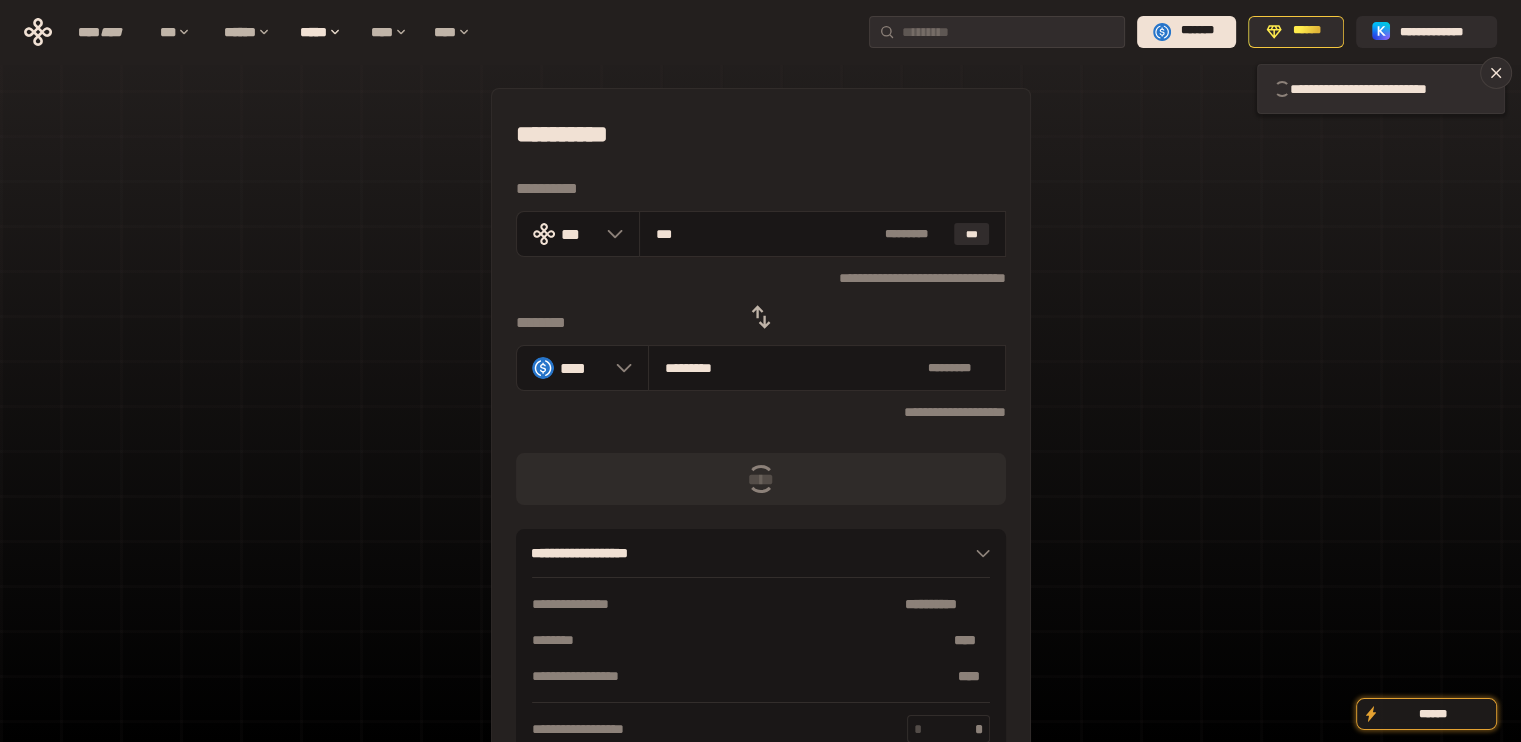 type 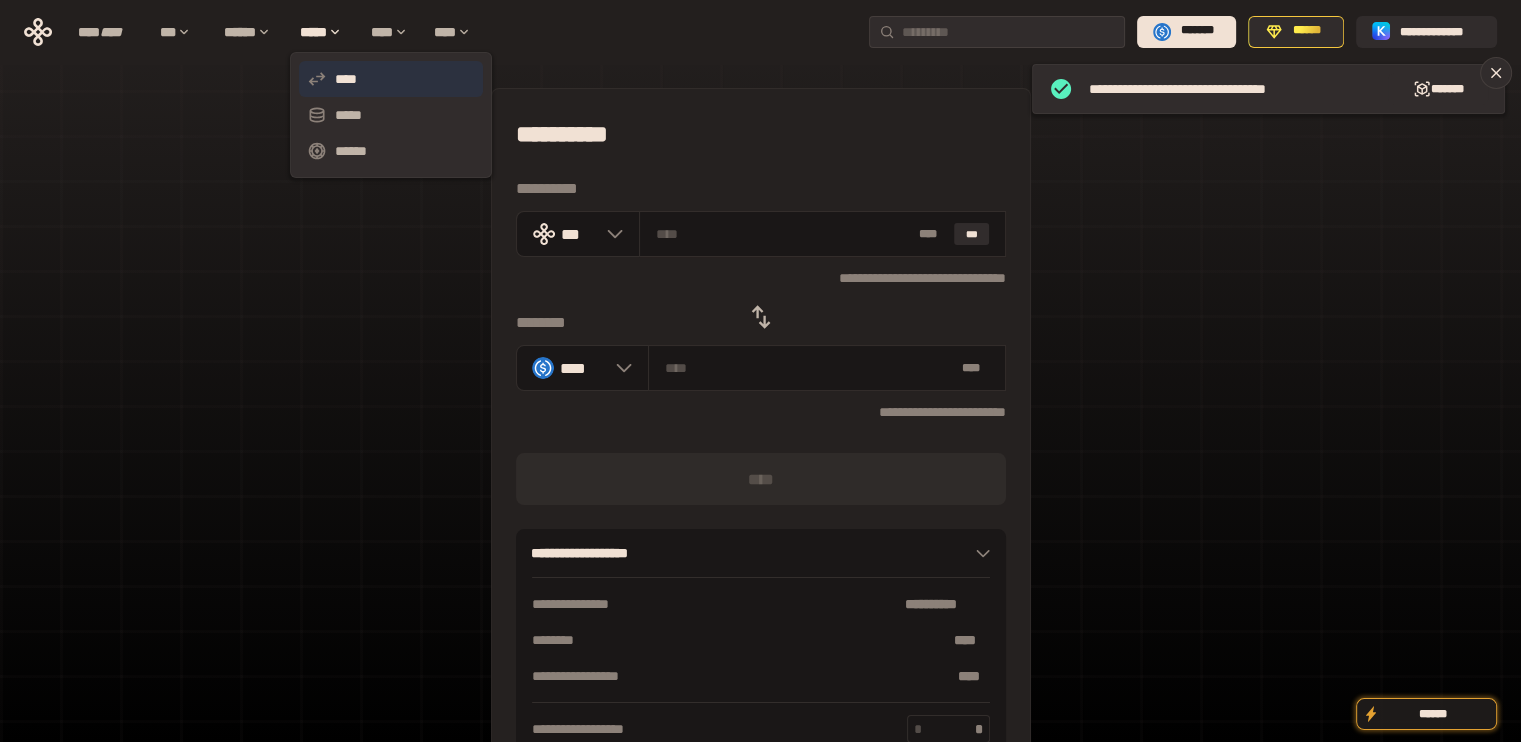 click 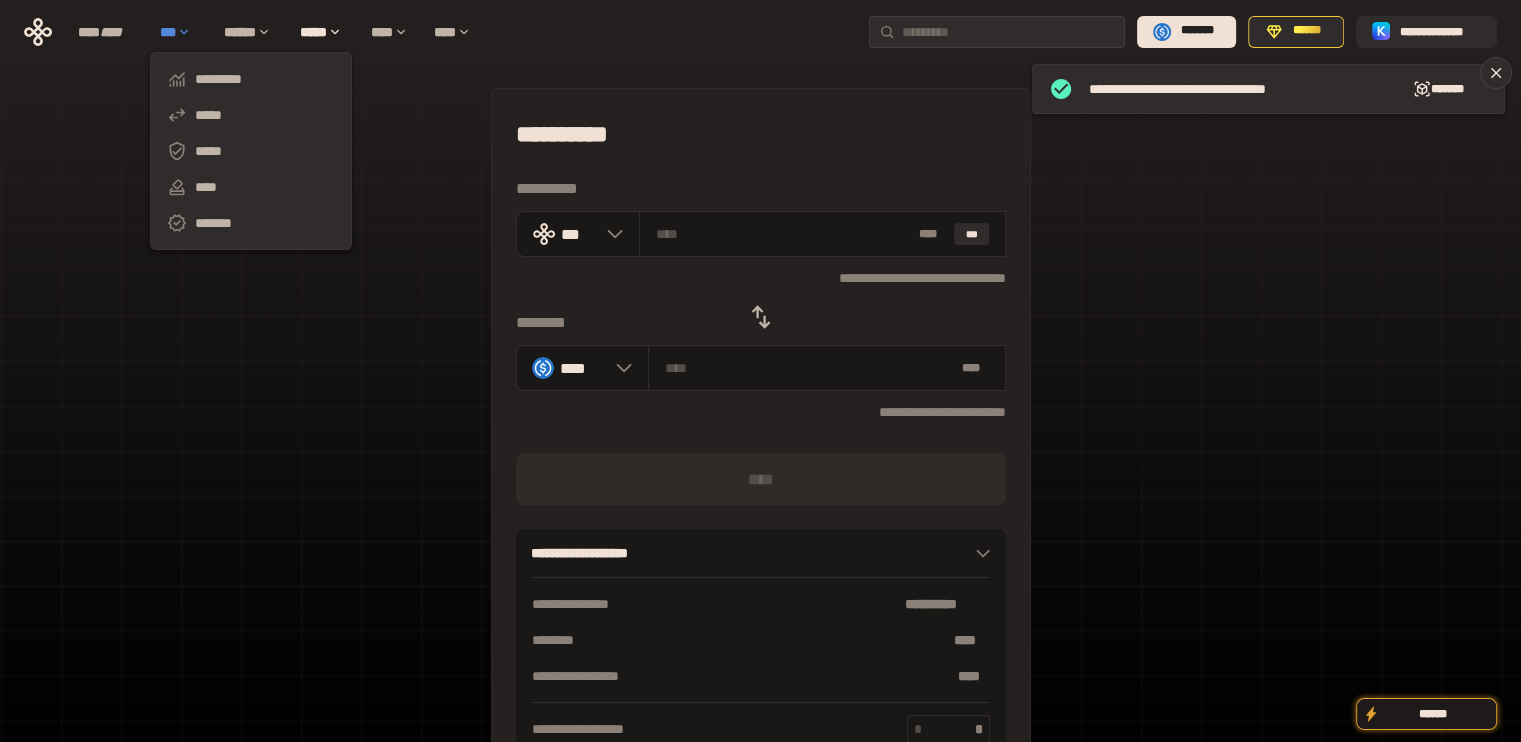click on "***" at bounding box center [182, 32] 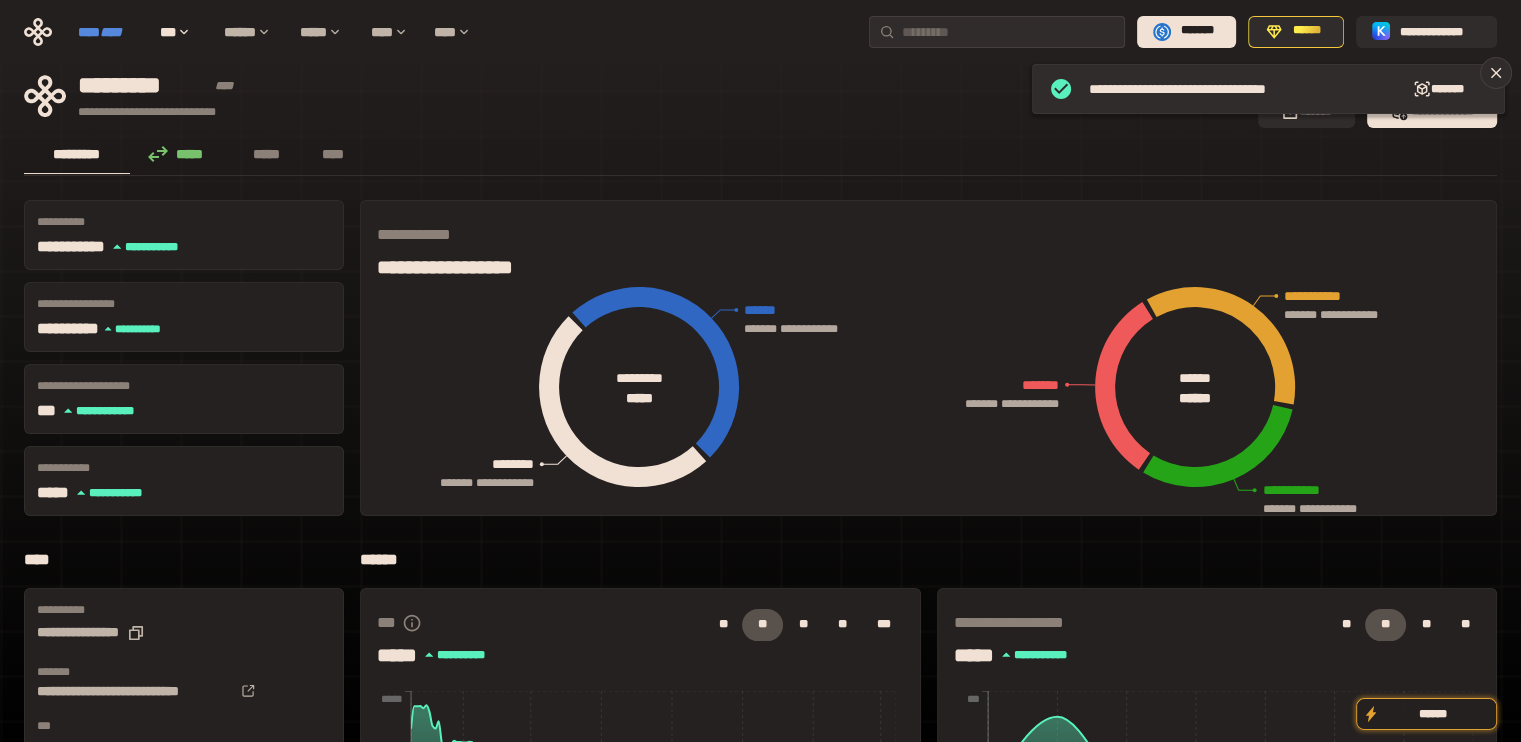 click on "****" at bounding box center [111, 32] 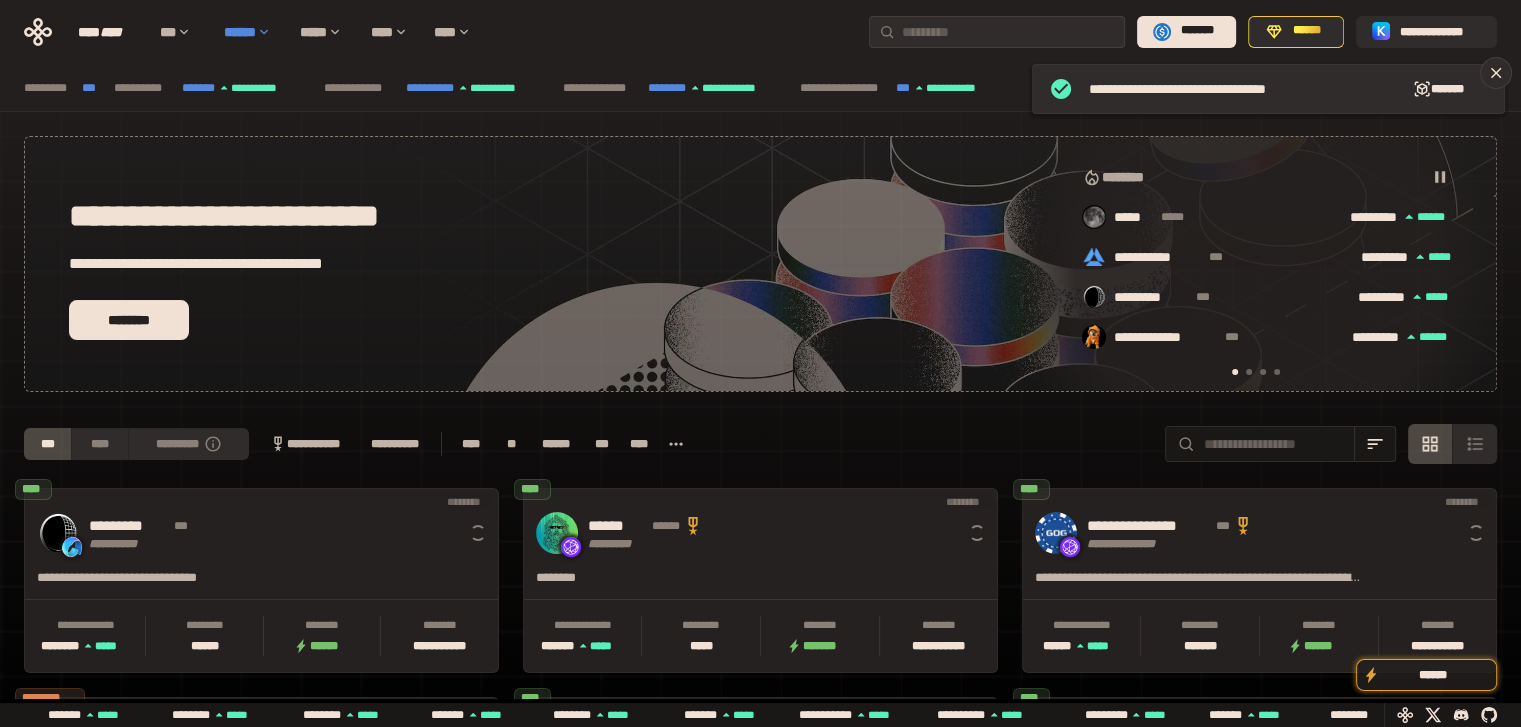 scroll, scrollTop: 0, scrollLeft: 16, axis: horizontal 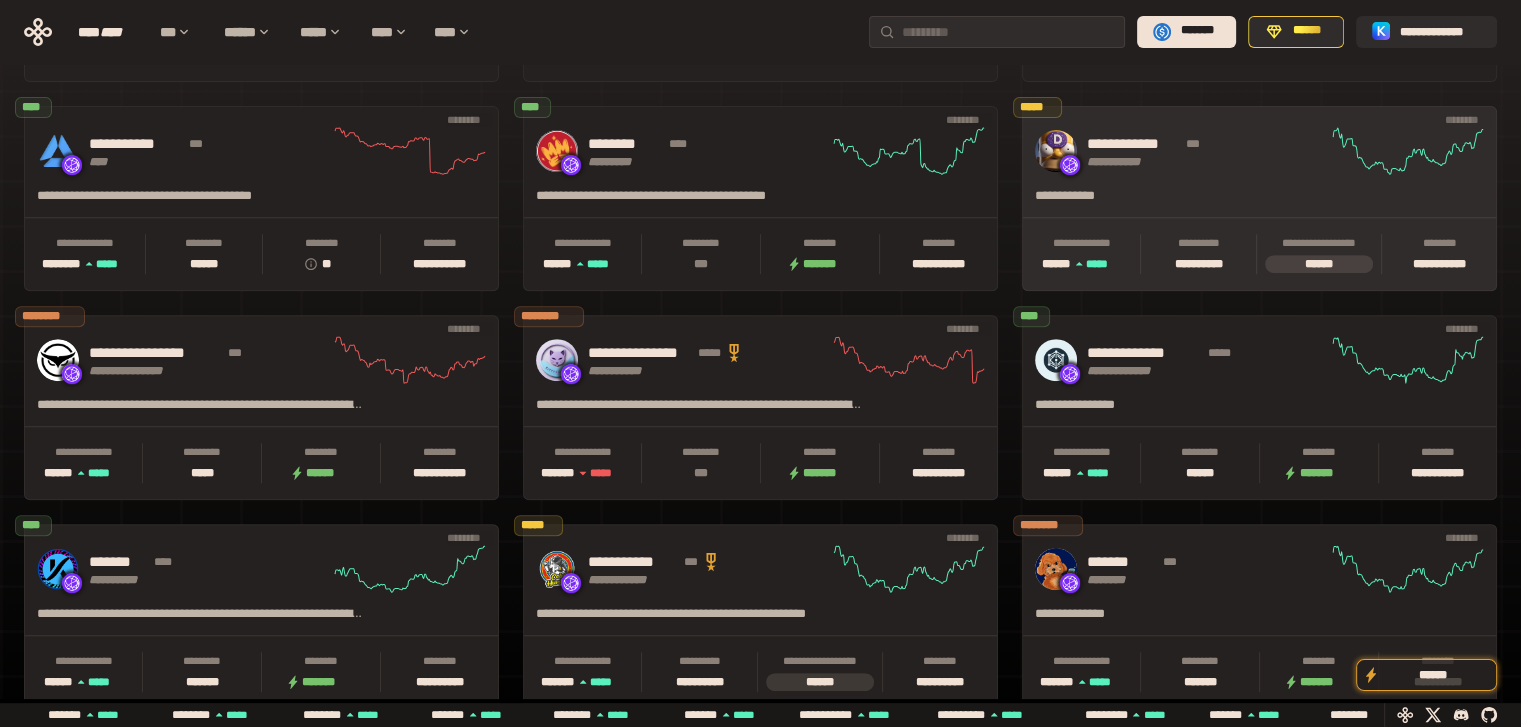 click on "**********" at bounding box center (1199, 202) 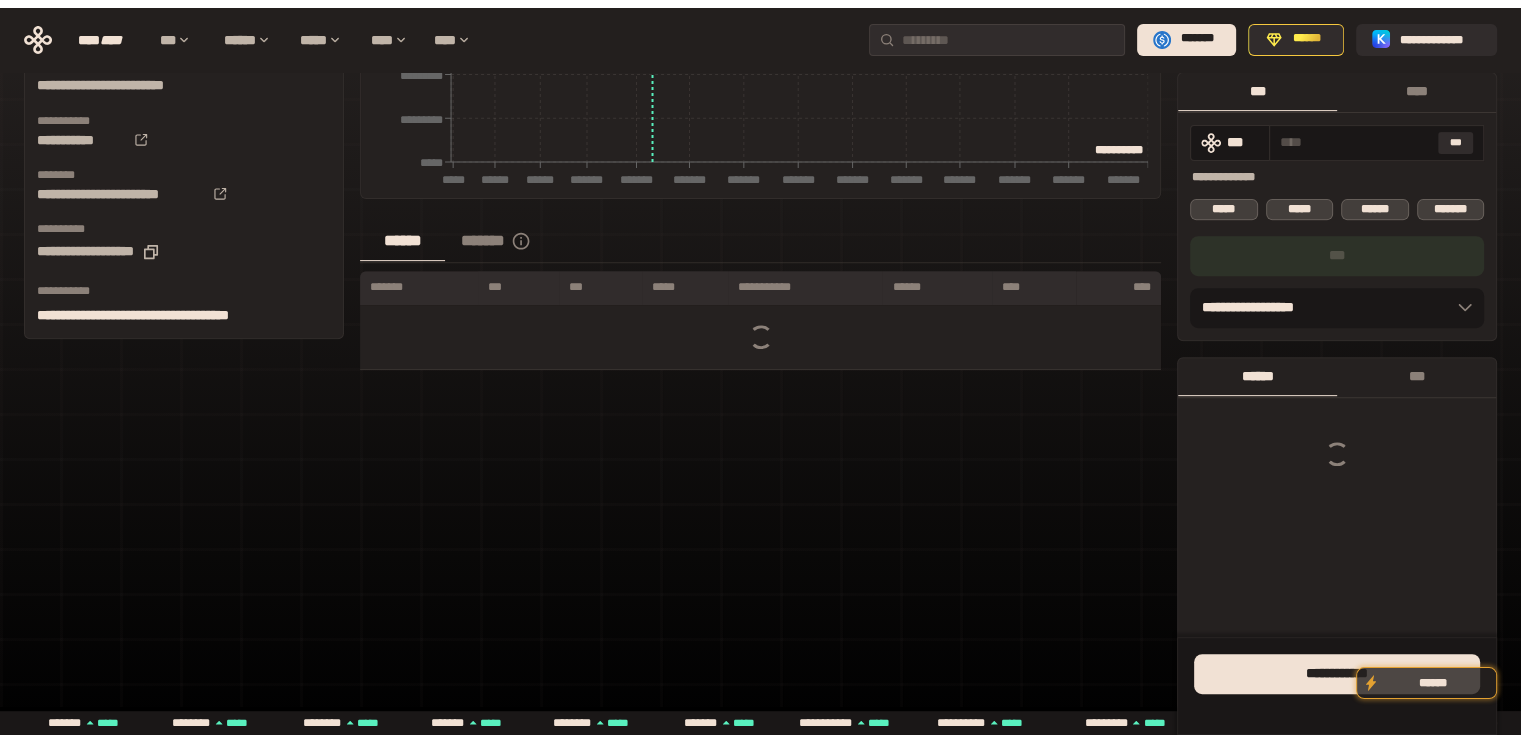 scroll, scrollTop: 0, scrollLeft: 0, axis: both 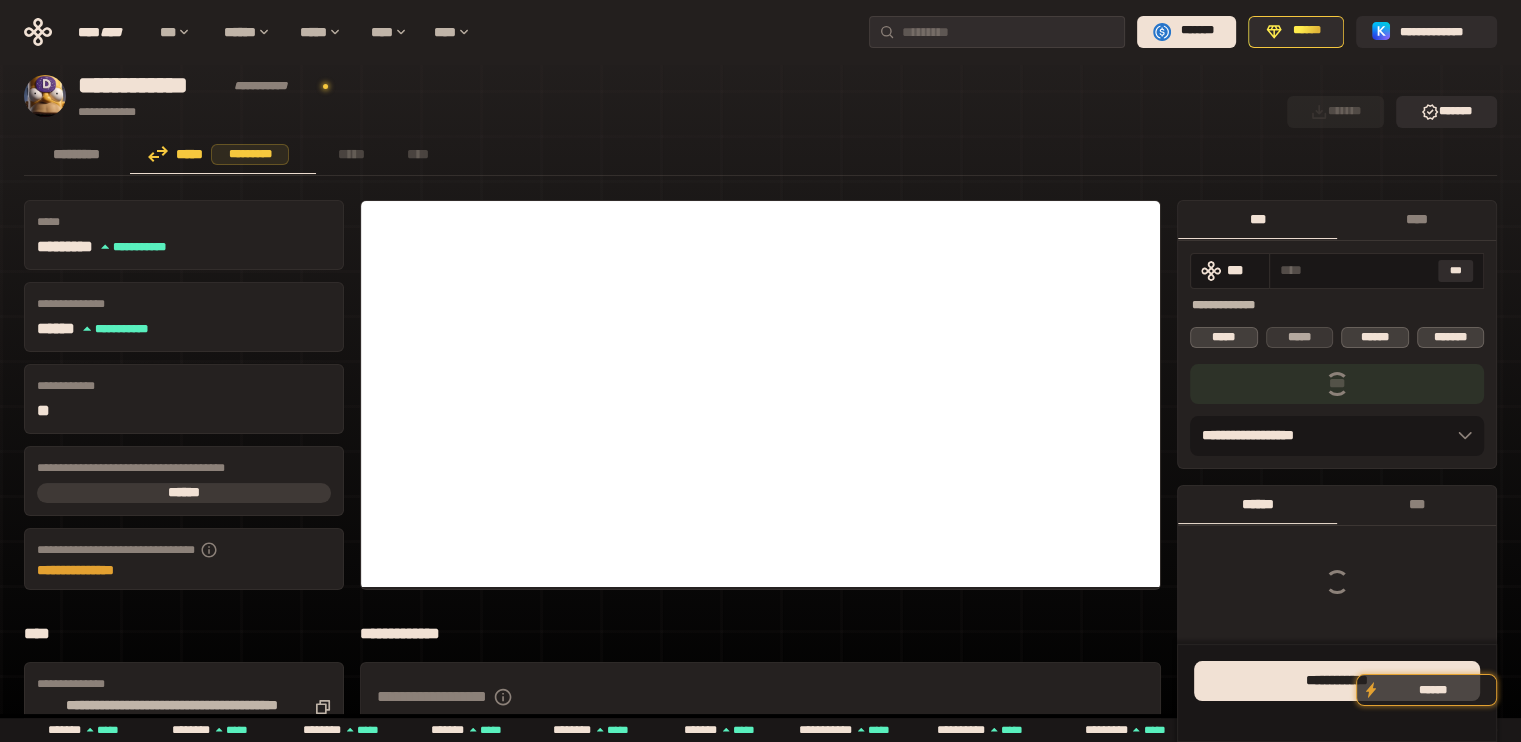 click on "*****" at bounding box center [1300, 337] 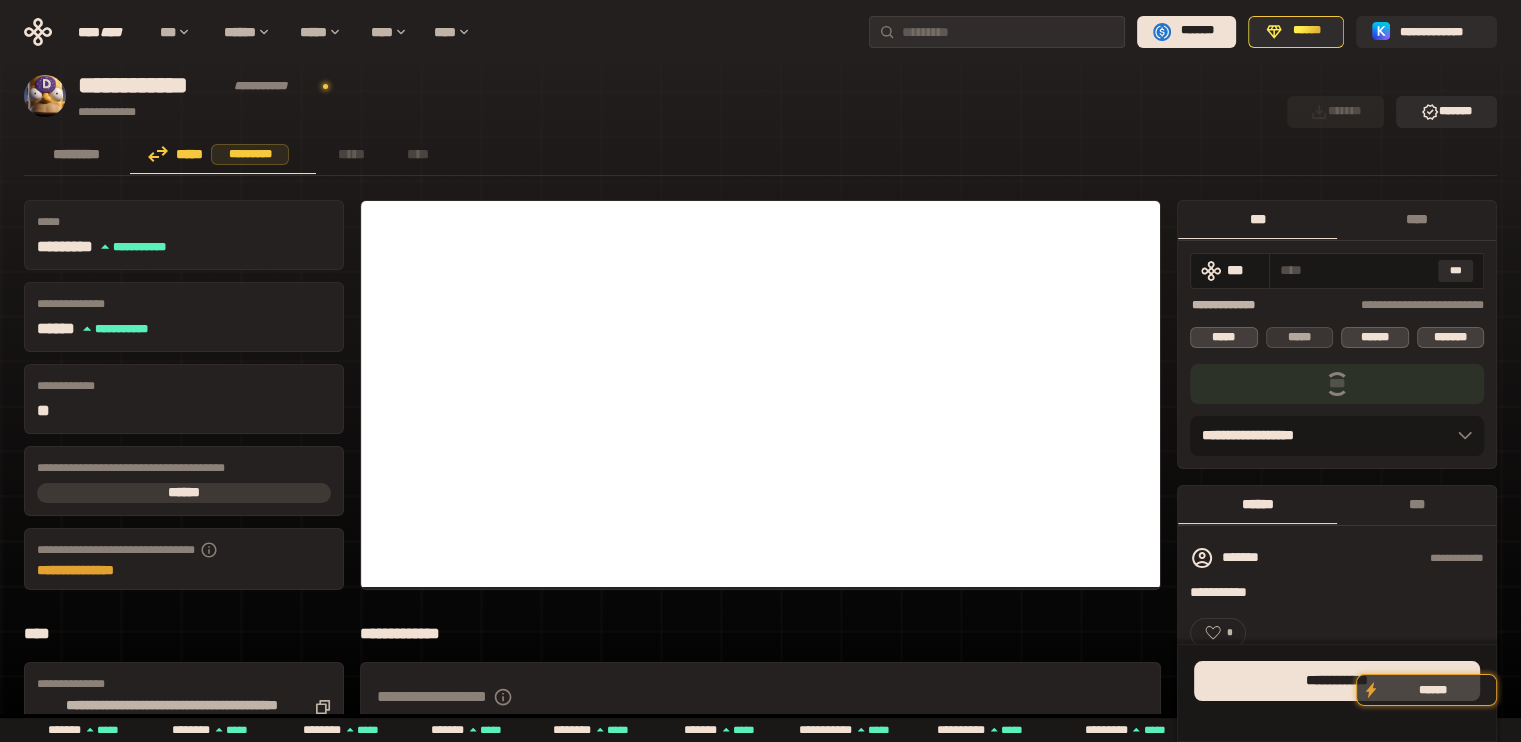 click on "*****" at bounding box center [1300, 337] 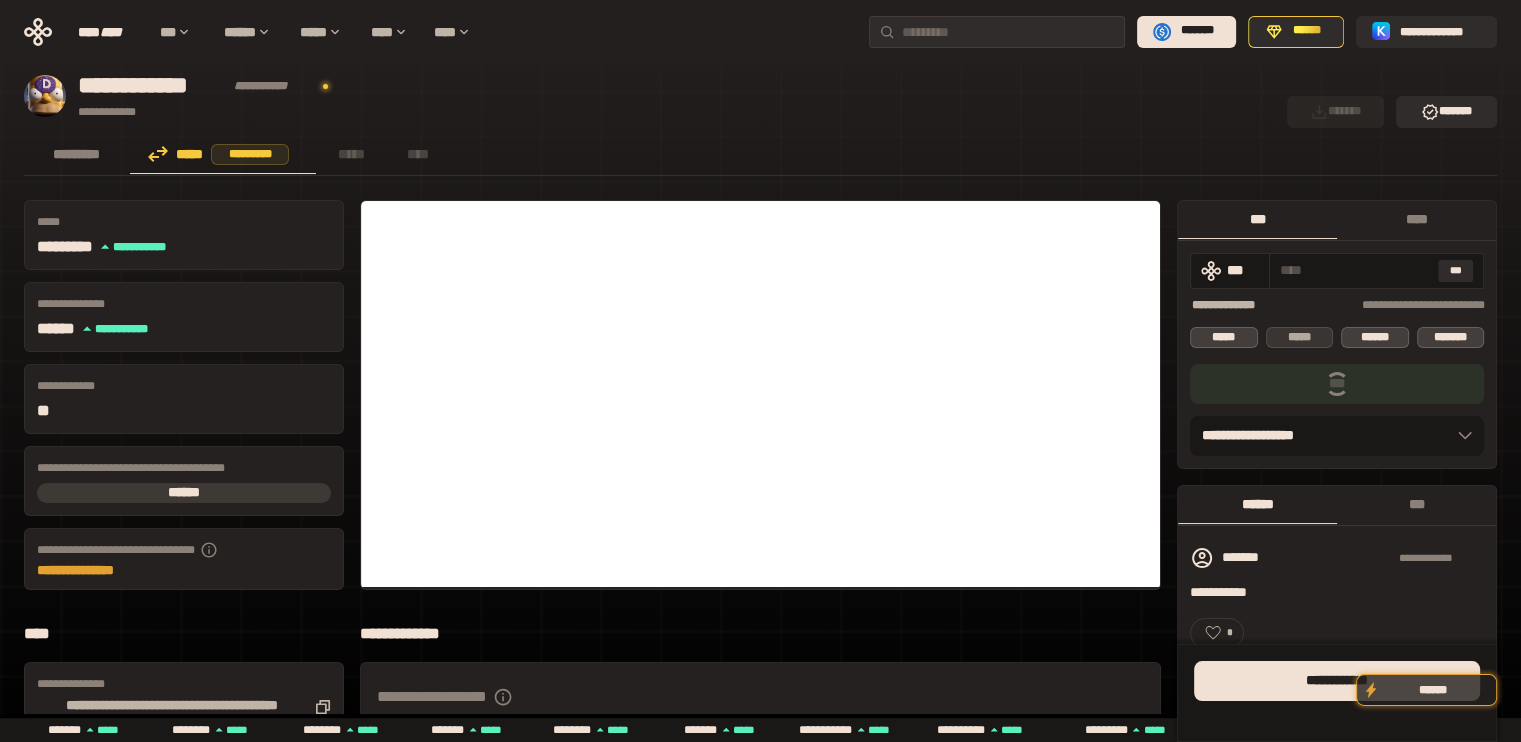 click on "*****" at bounding box center [1300, 337] 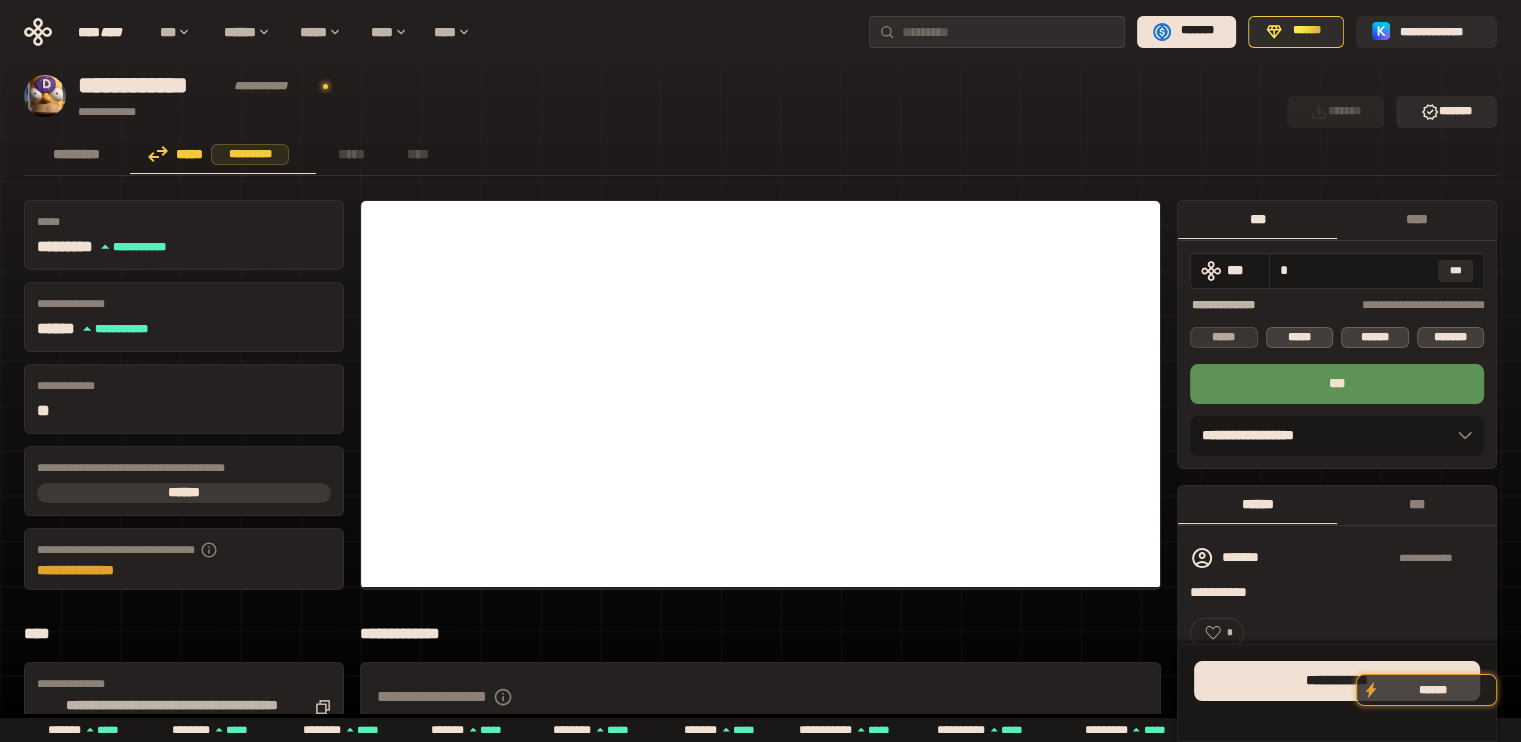 click on "*****" at bounding box center [1224, 337] 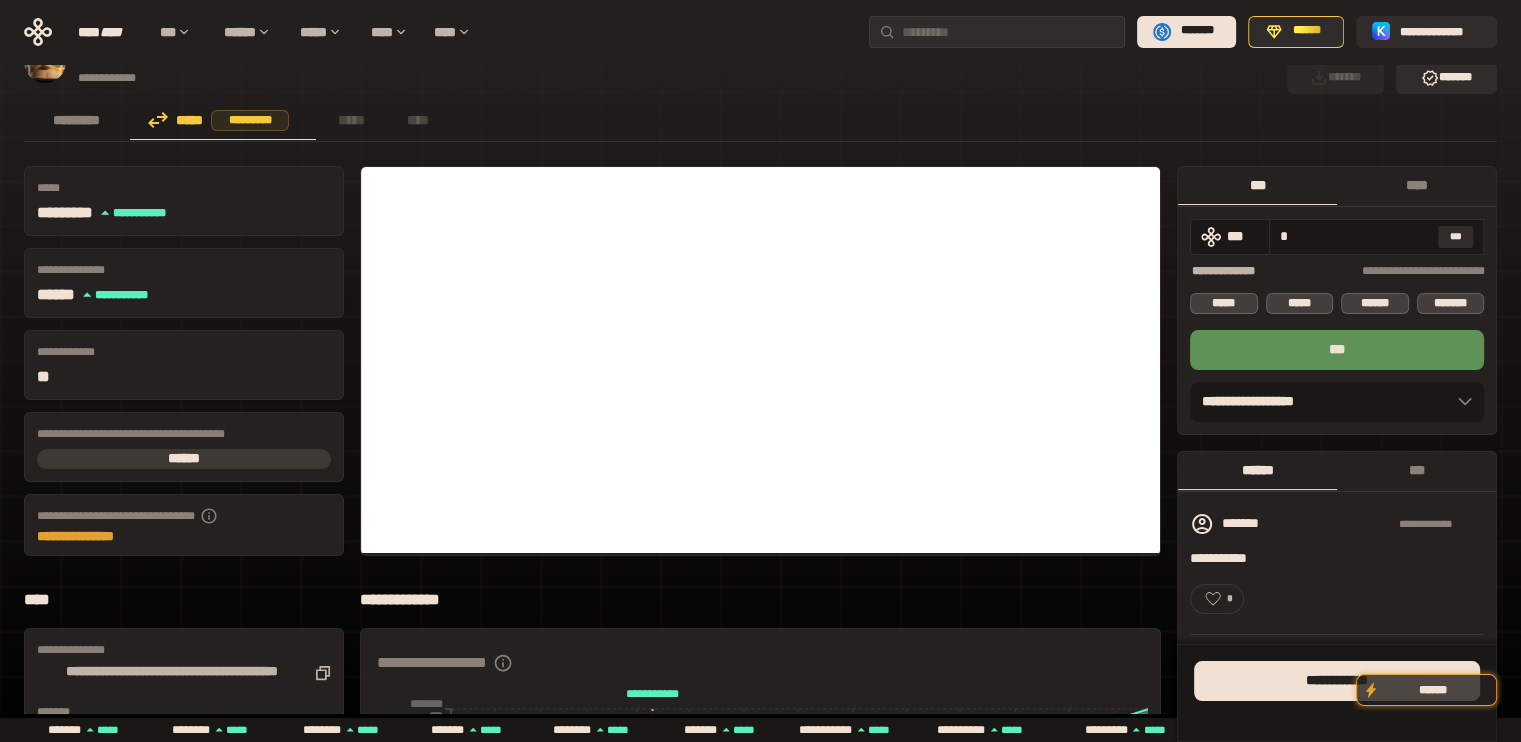 scroll, scrollTop: 0, scrollLeft: 0, axis: both 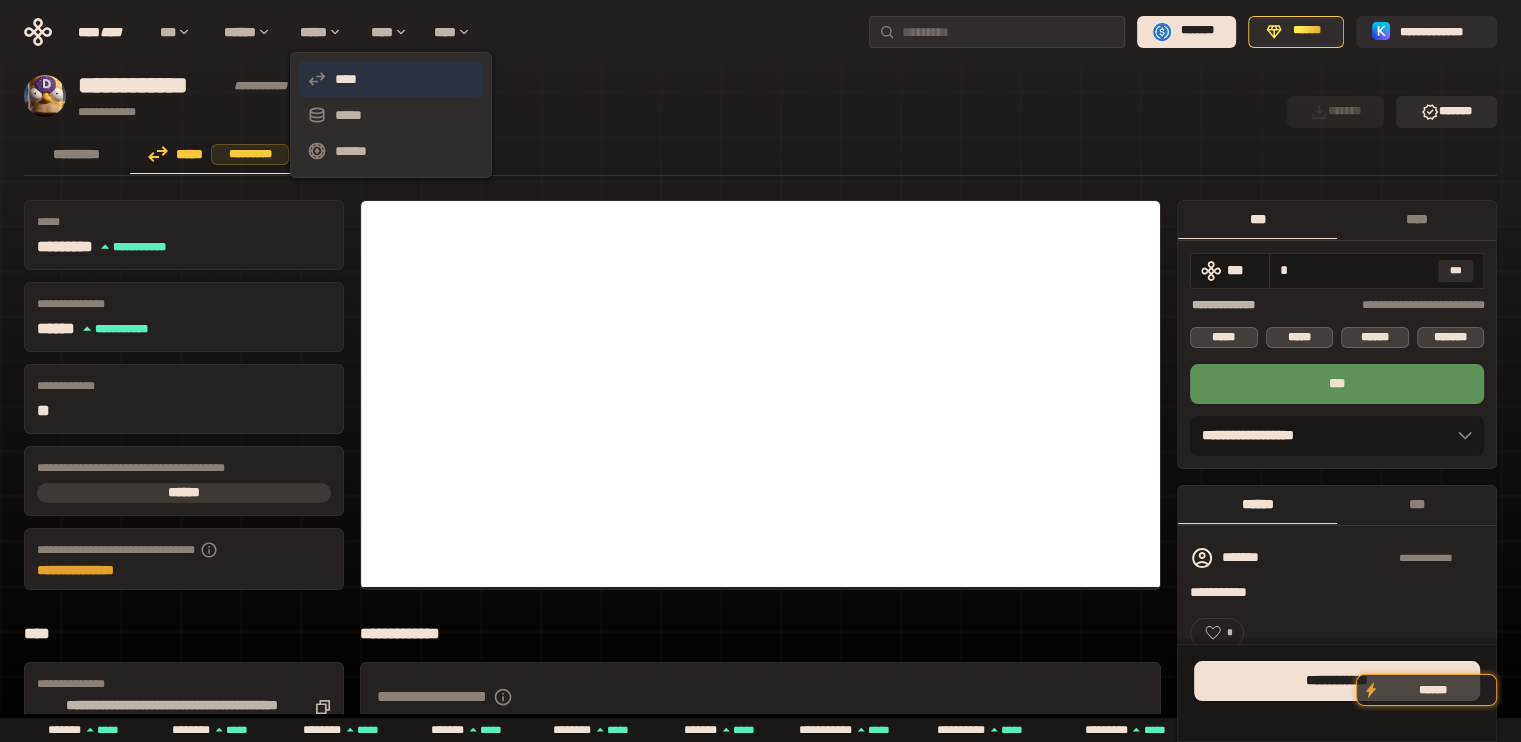 click on "****" at bounding box center (391, 79) 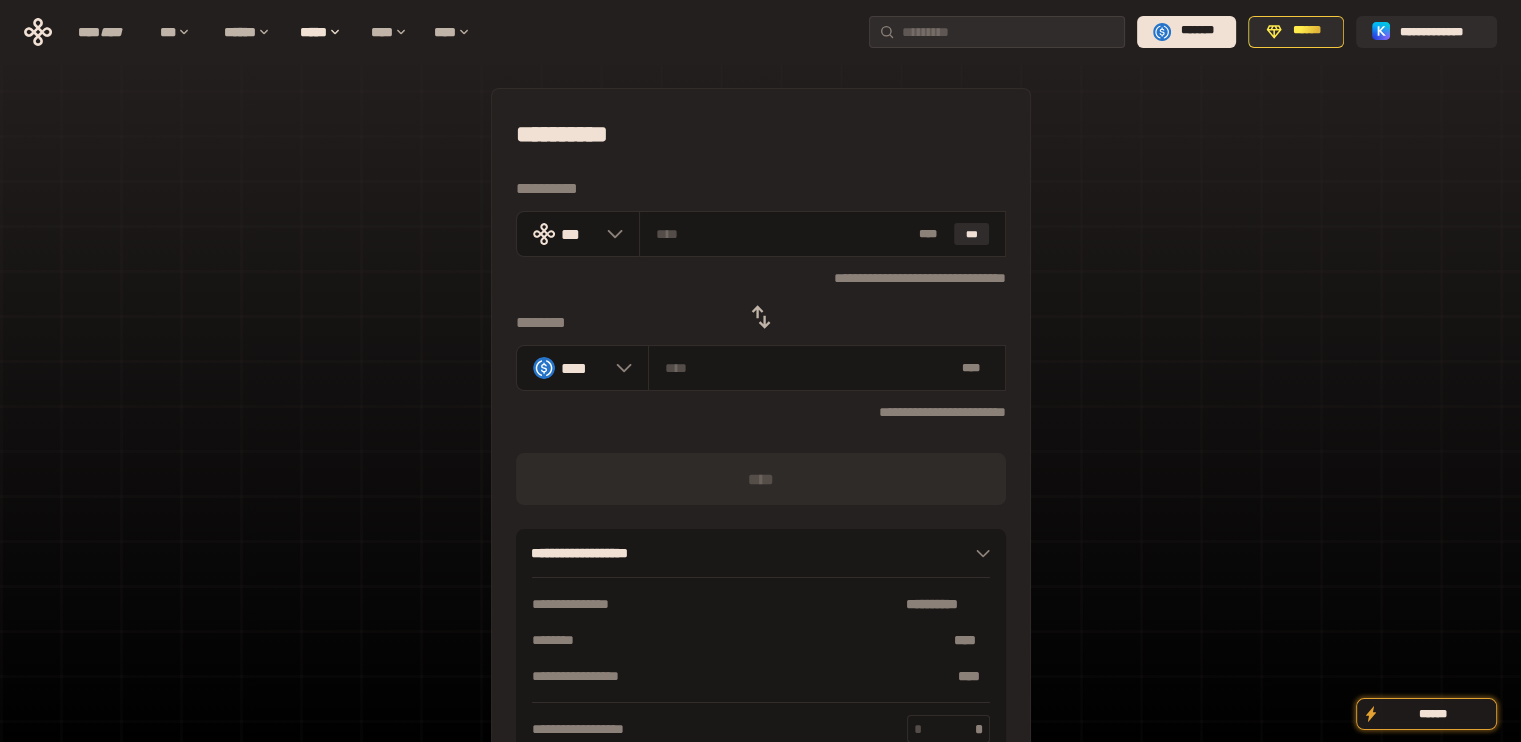 click 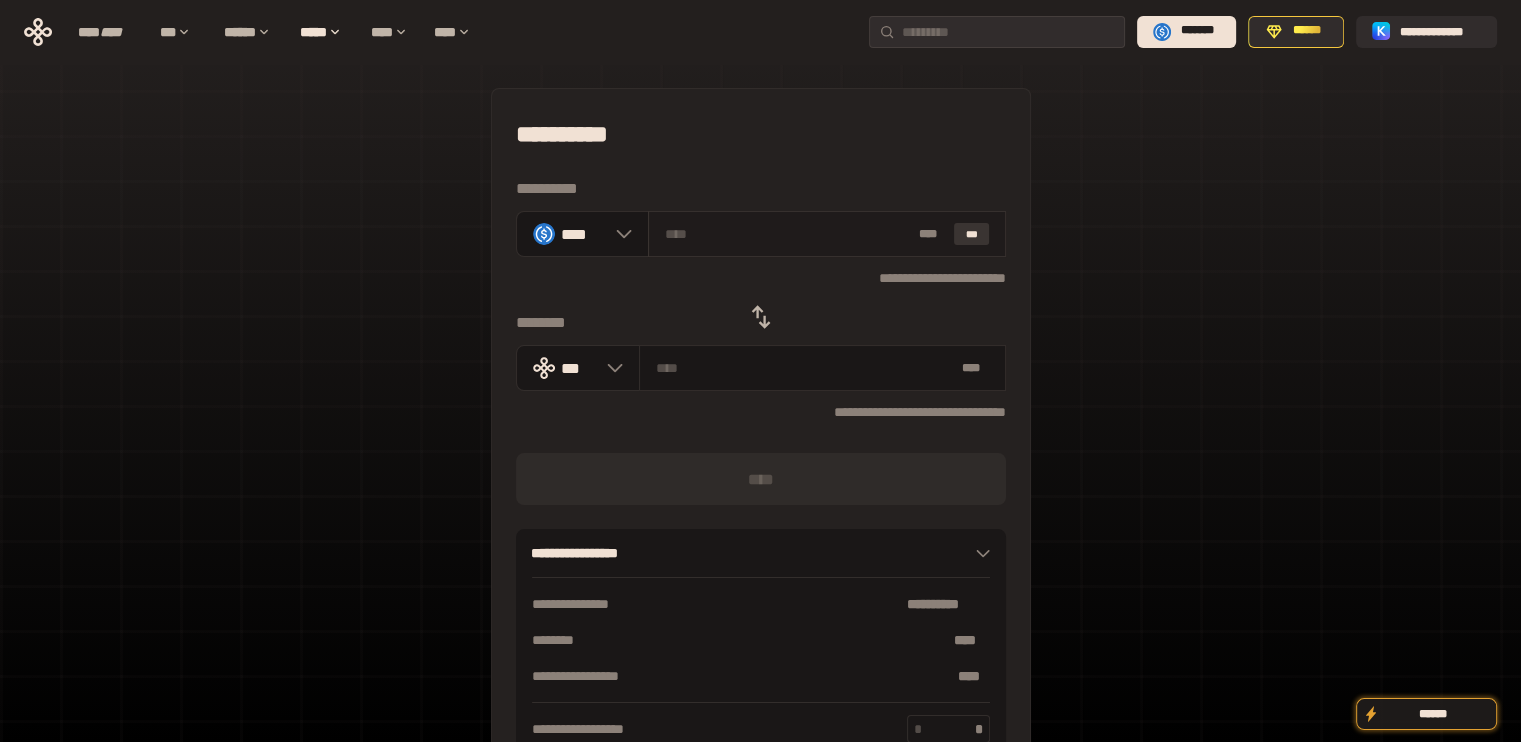 click on "***" at bounding box center [972, 234] 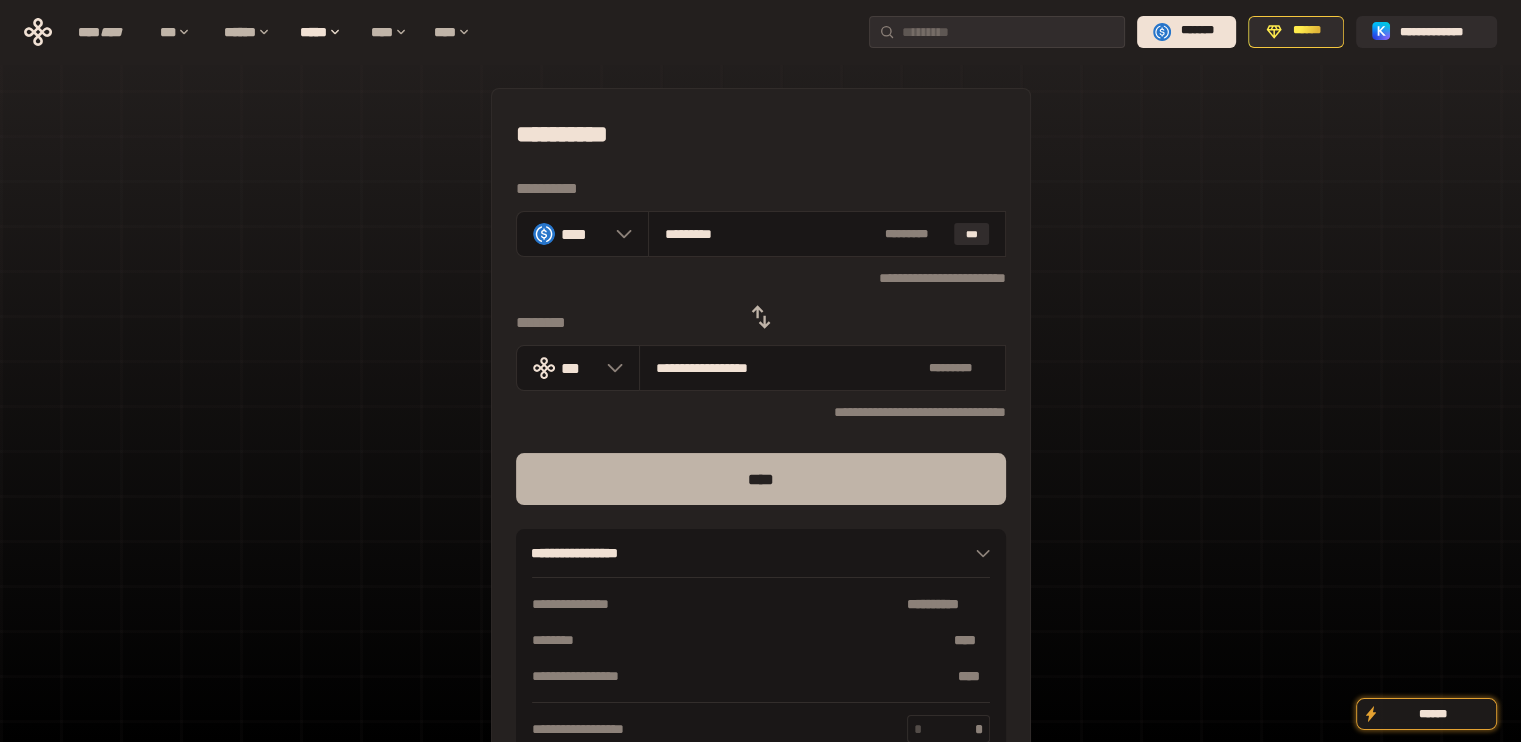 click on "****" at bounding box center [761, 479] 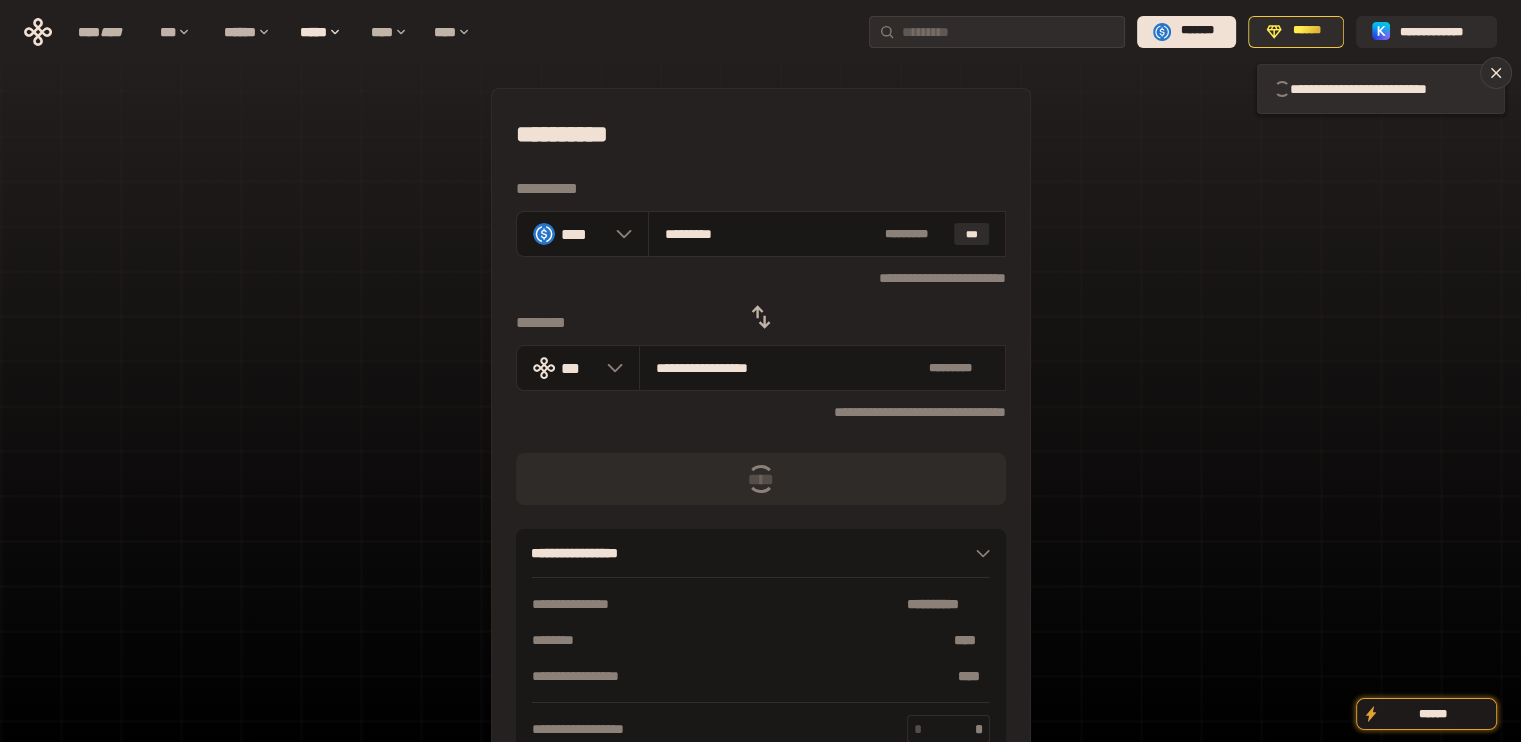 type 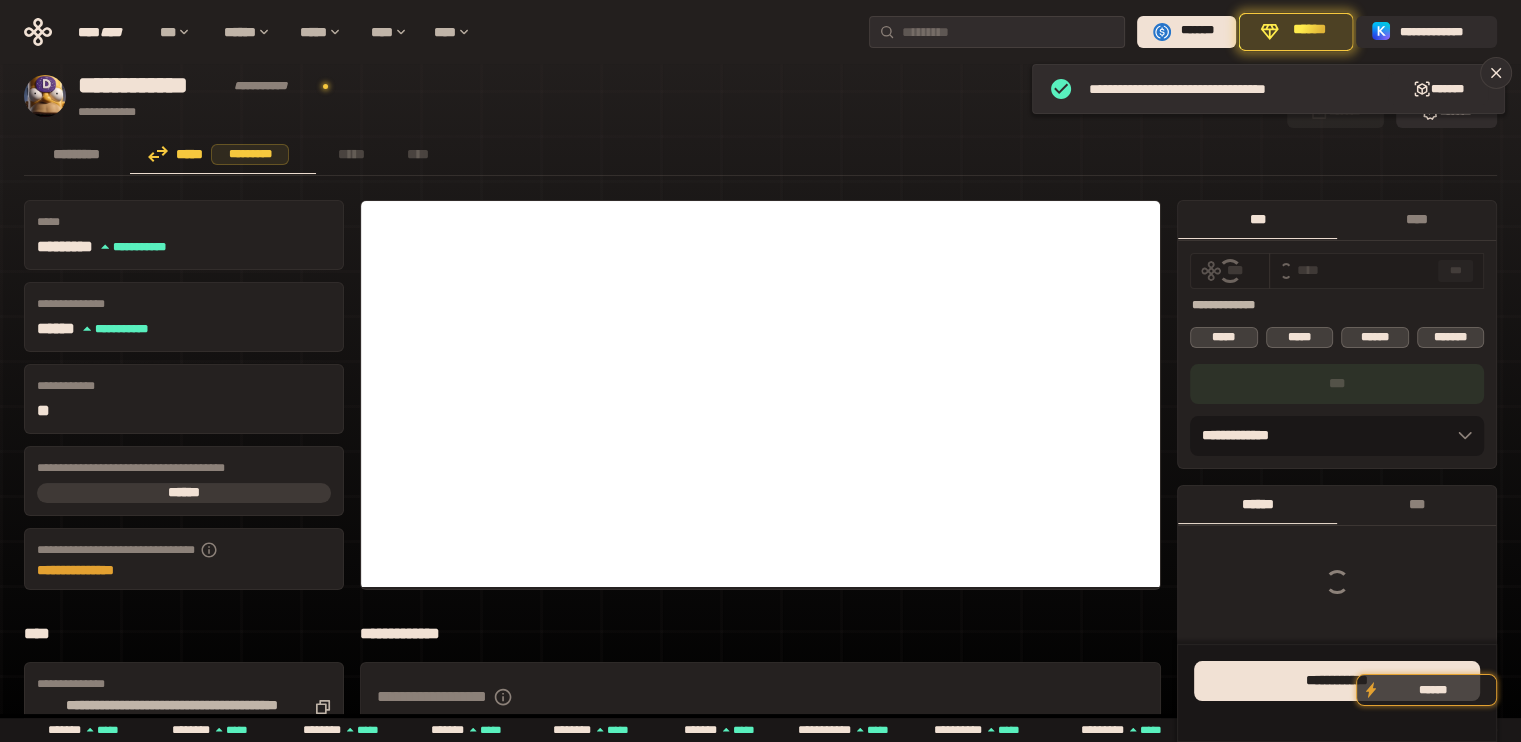 click at bounding box center [1362, 270] 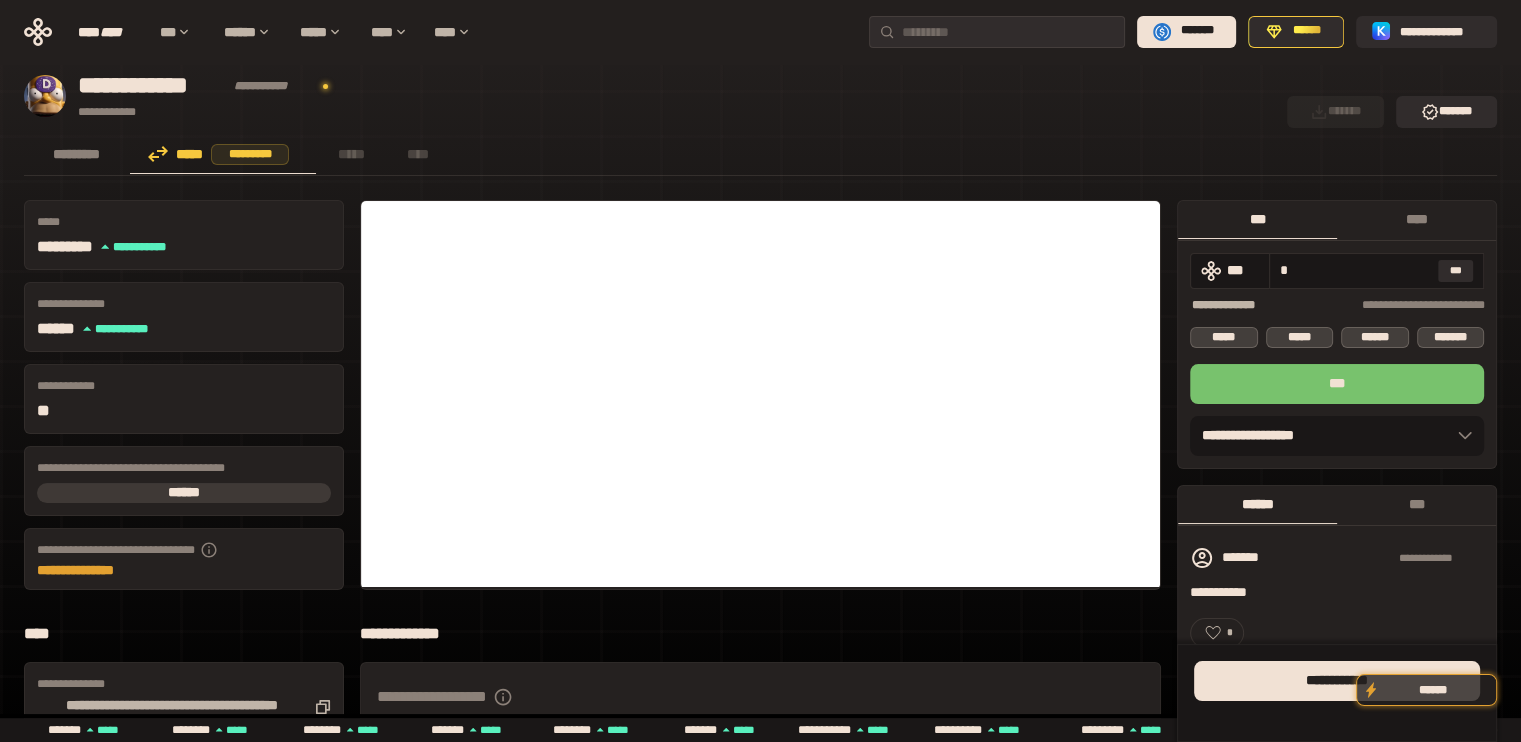 type on "*" 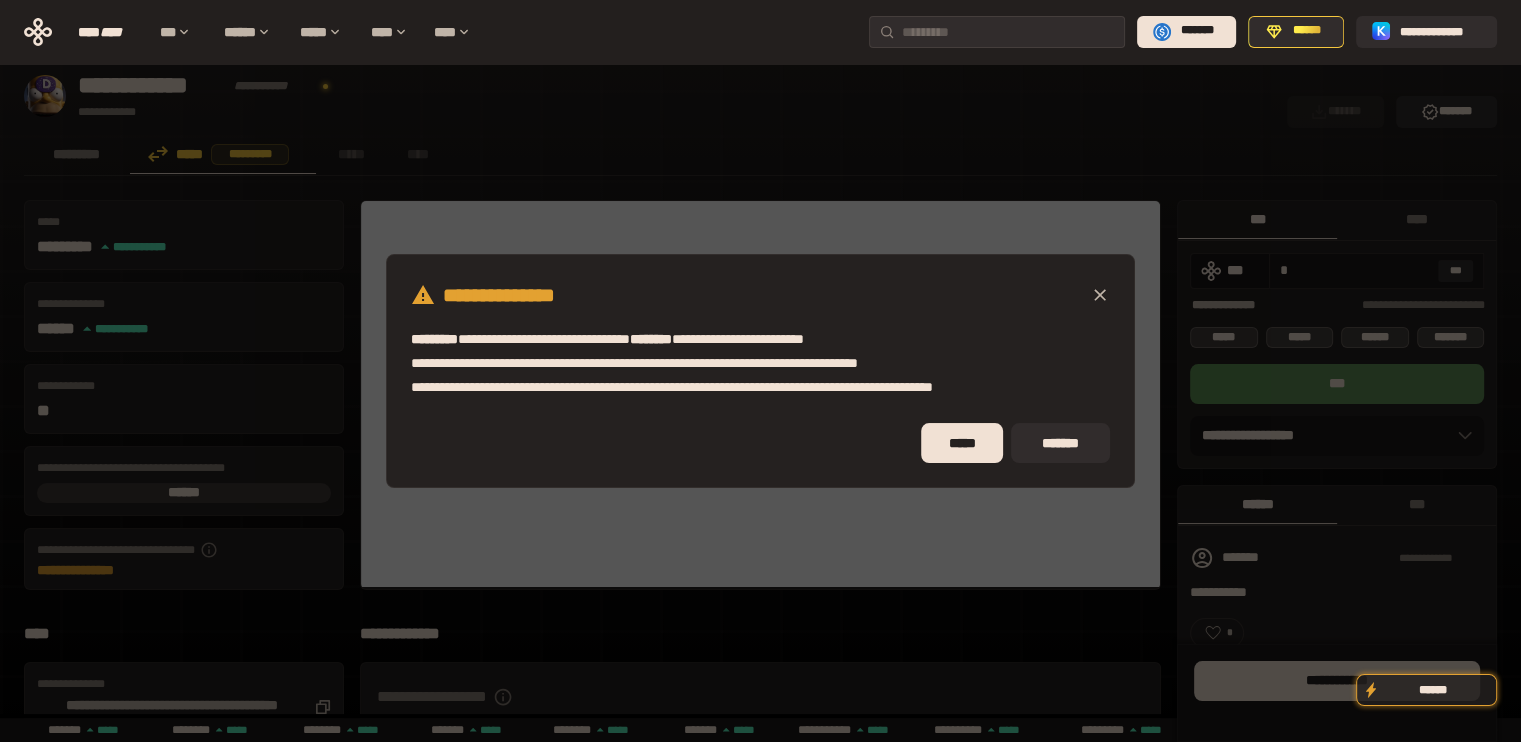 click at bounding box center [1100, 295] 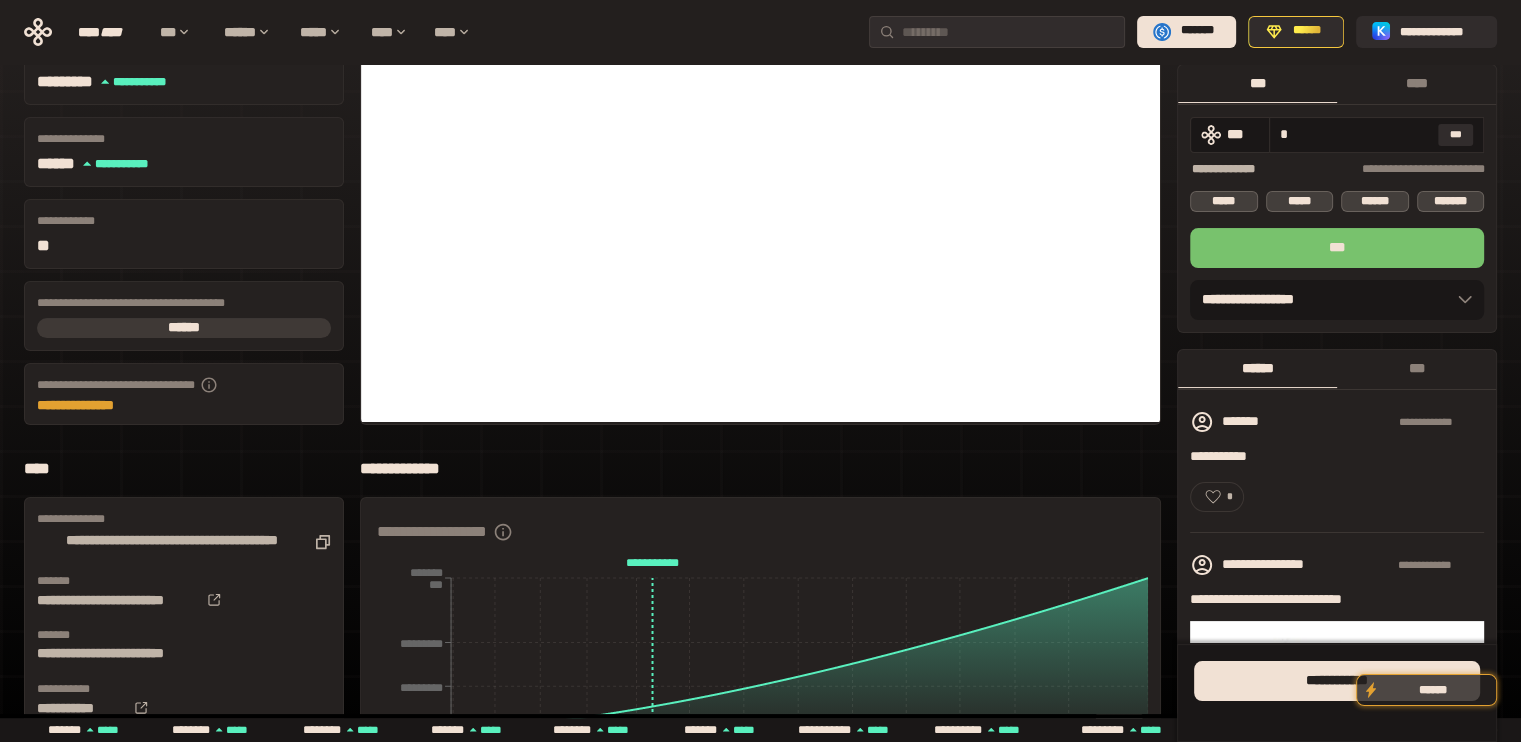 scroll, scrollTop: 200, scrollLeft: 0, axis: vertical 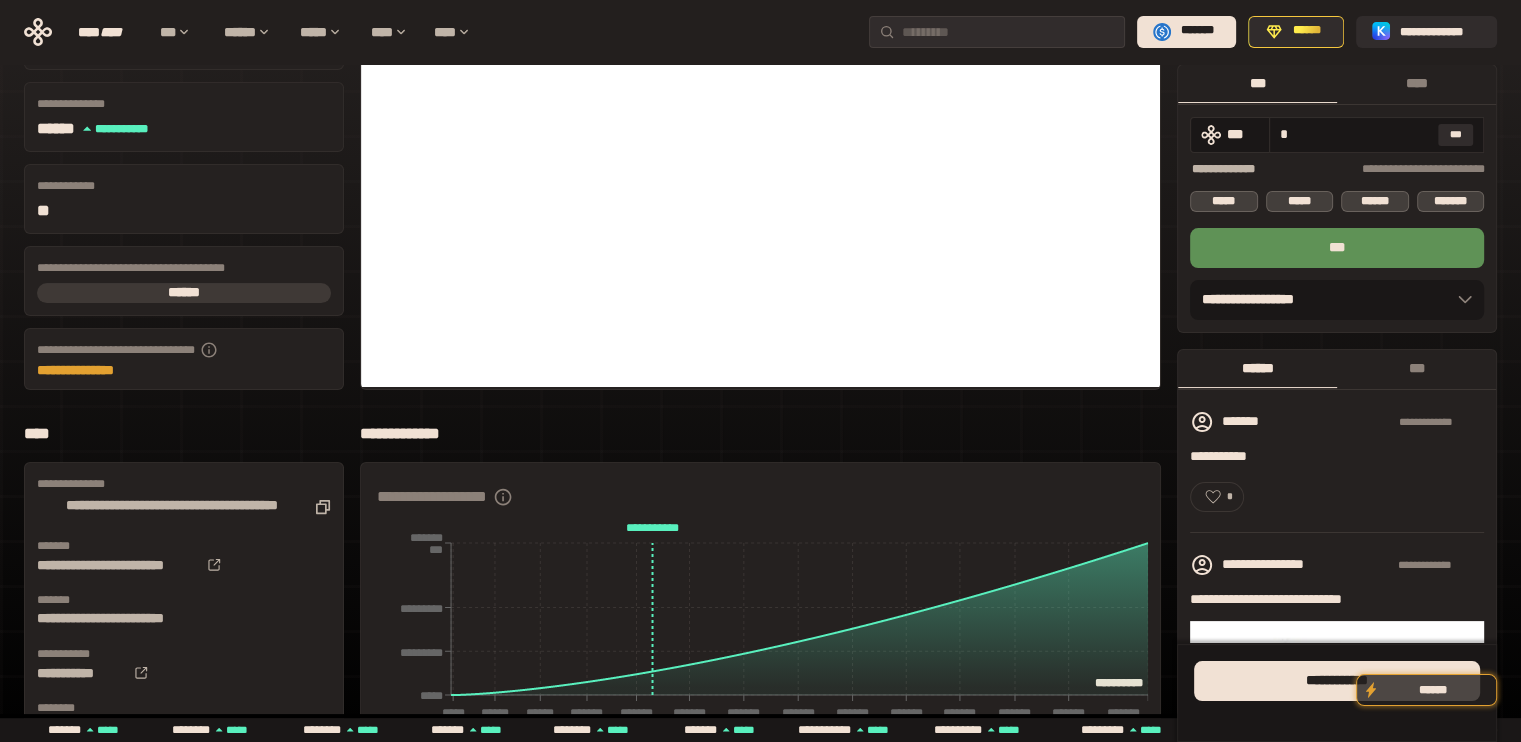 click on "**********" at bounding box center [1337, 198] 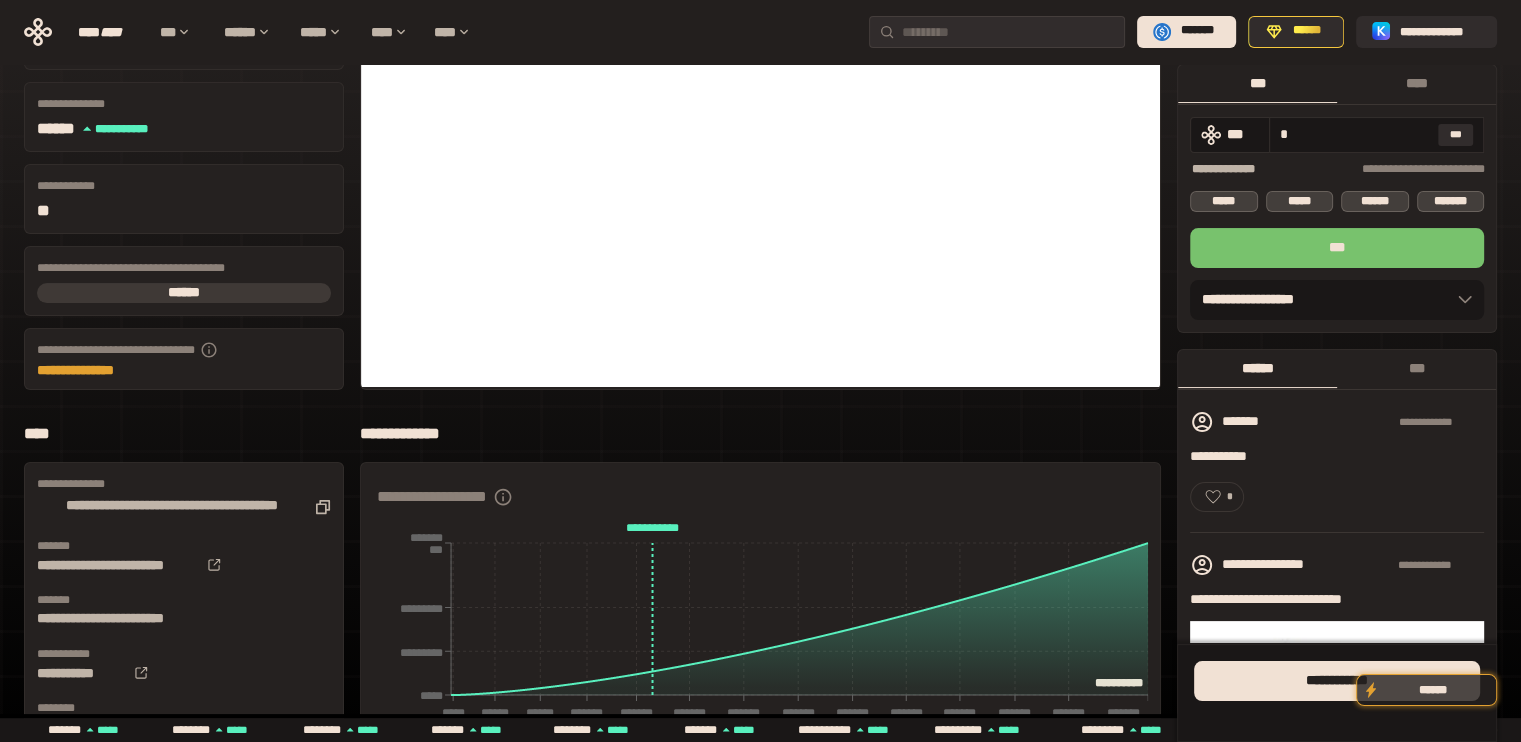 click on "***" at bounding box center [1337, 248] 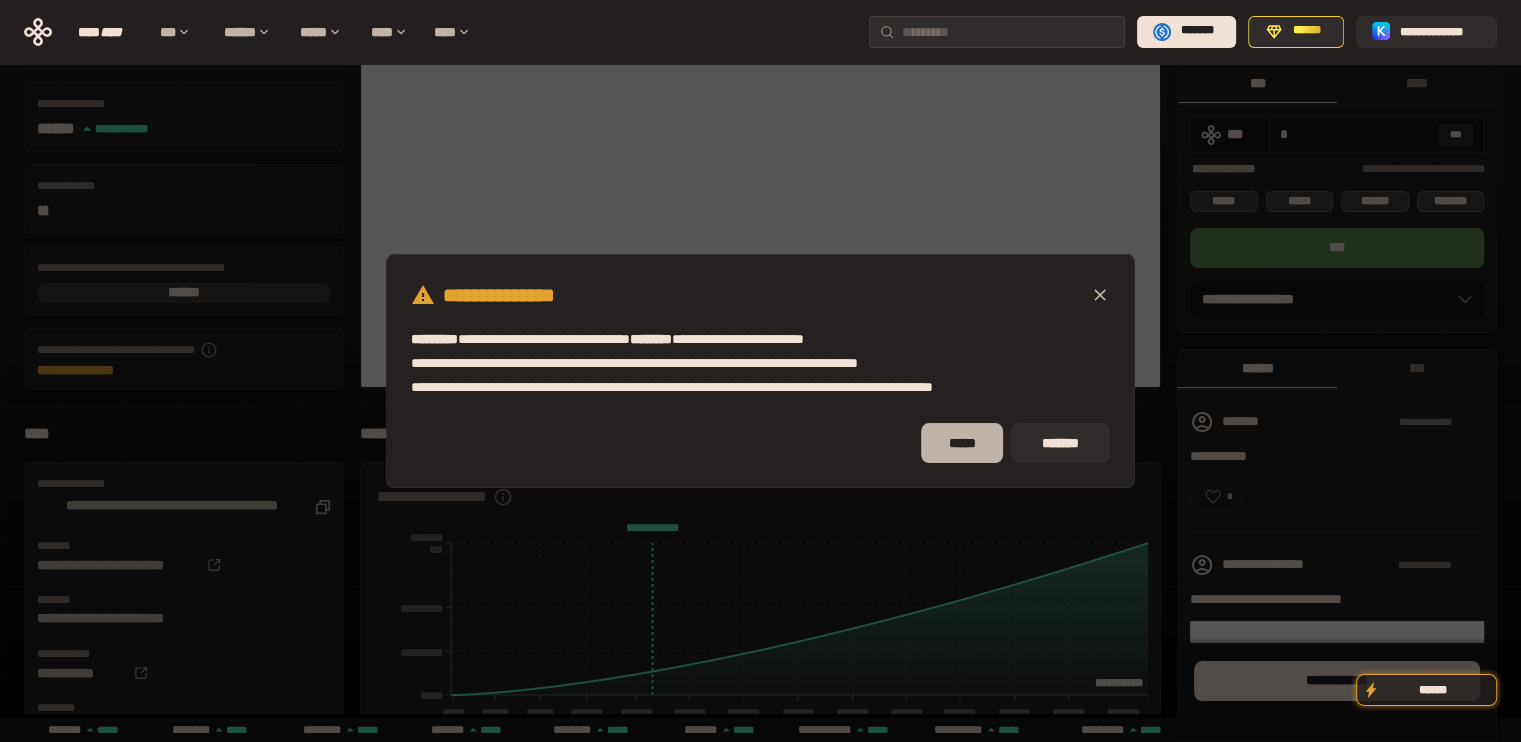 click on "*****" at bounding box center [962, 443] 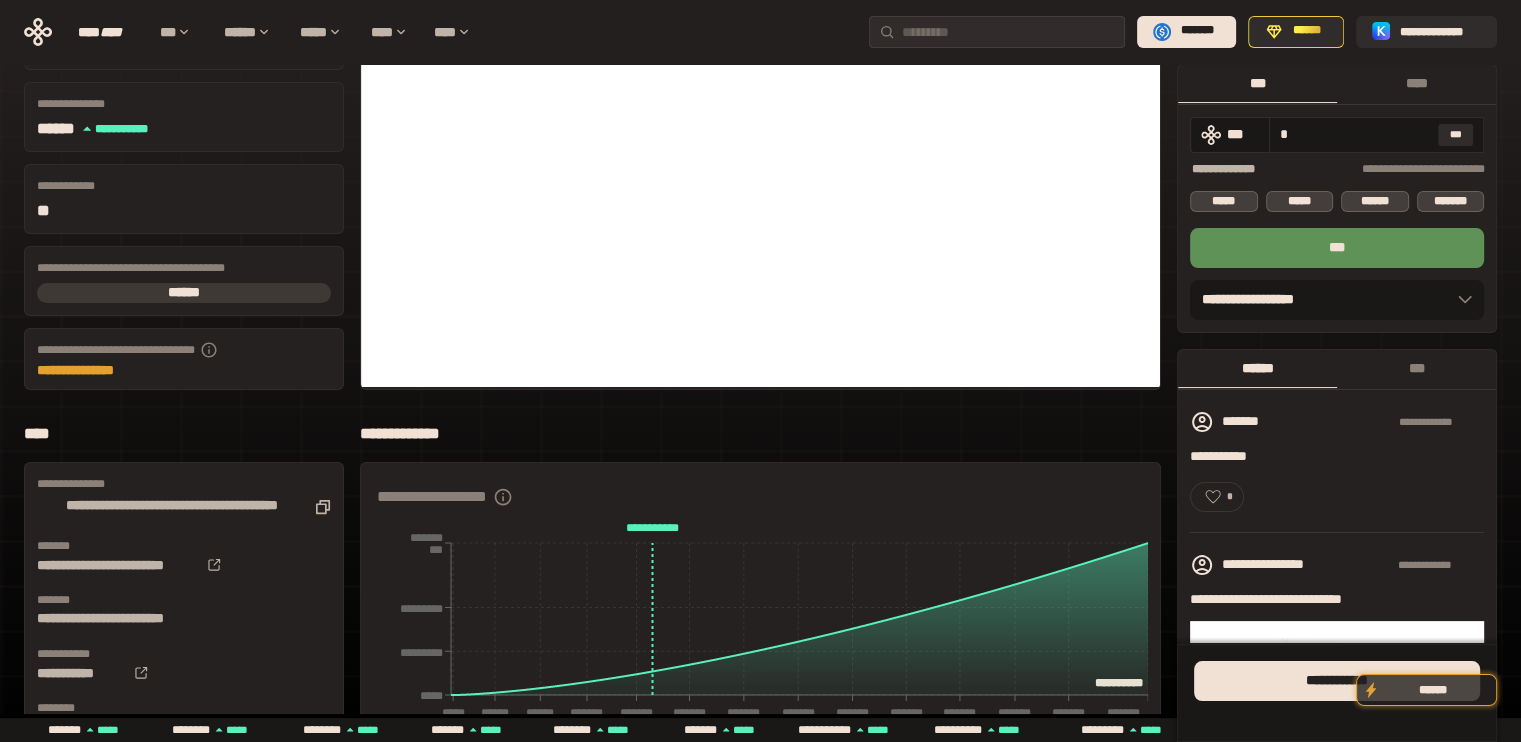 scroll, scrollTop: 100, scrollLeft: 0, axis: vertical 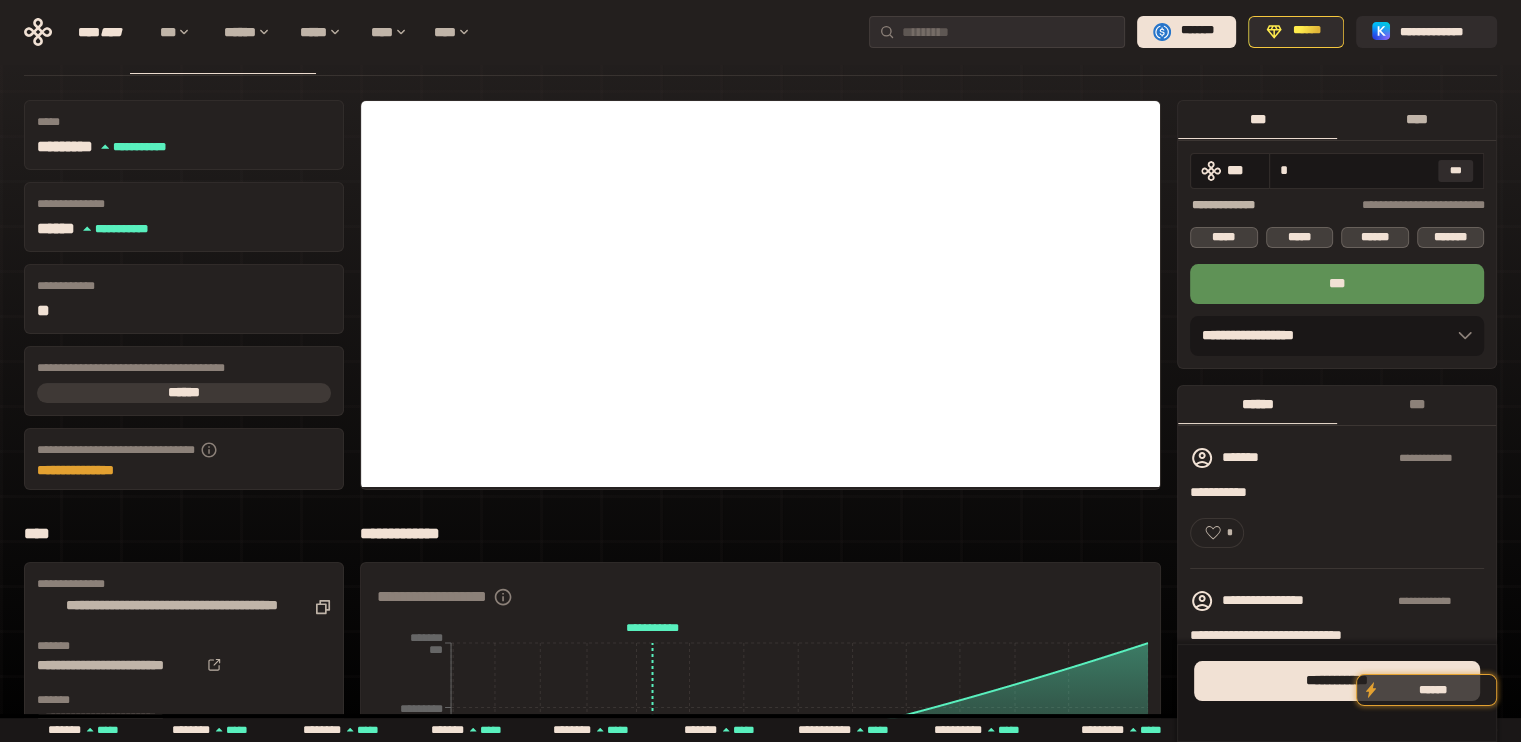 click on "****" at bounding box center [1416, 119] 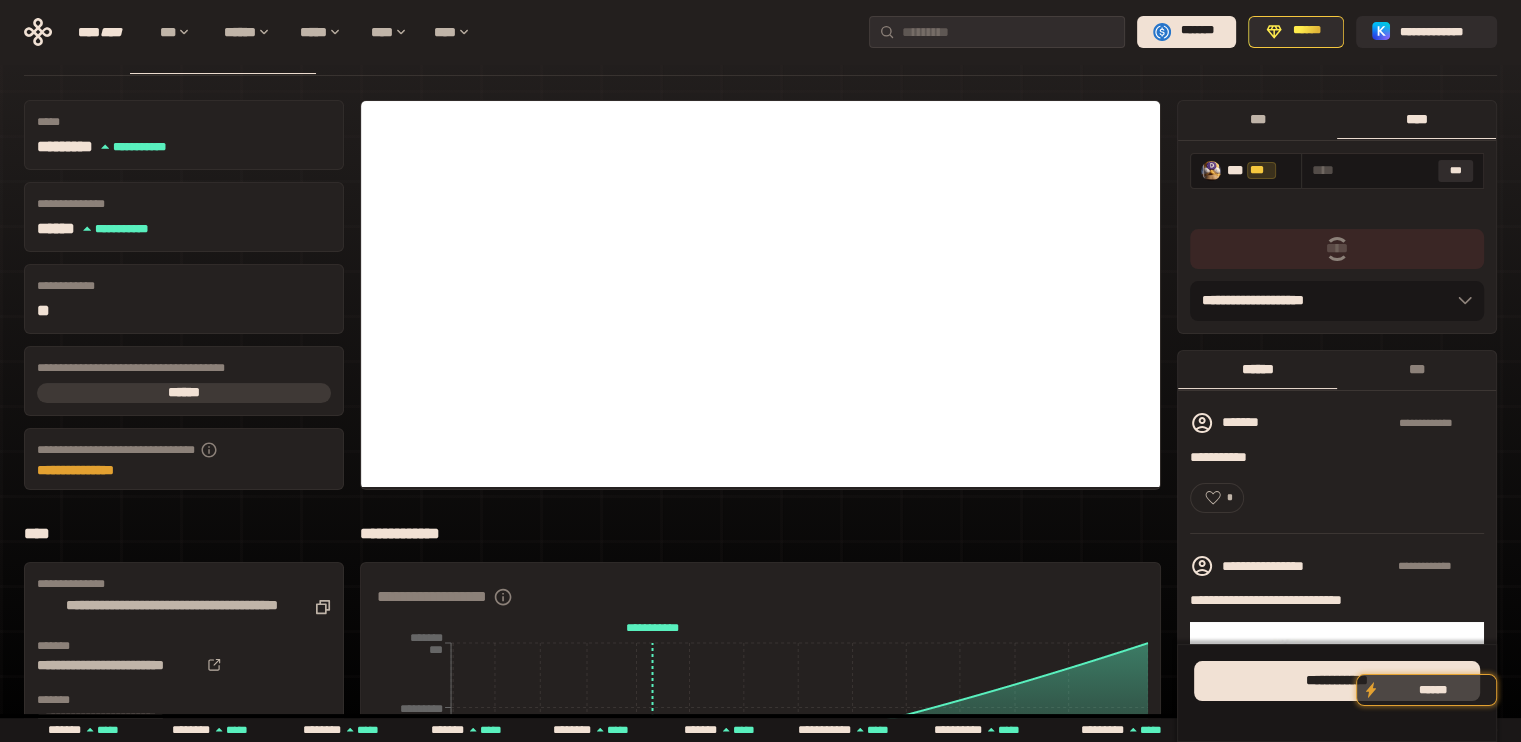 click on "***" at bounding box center (1257, 119) 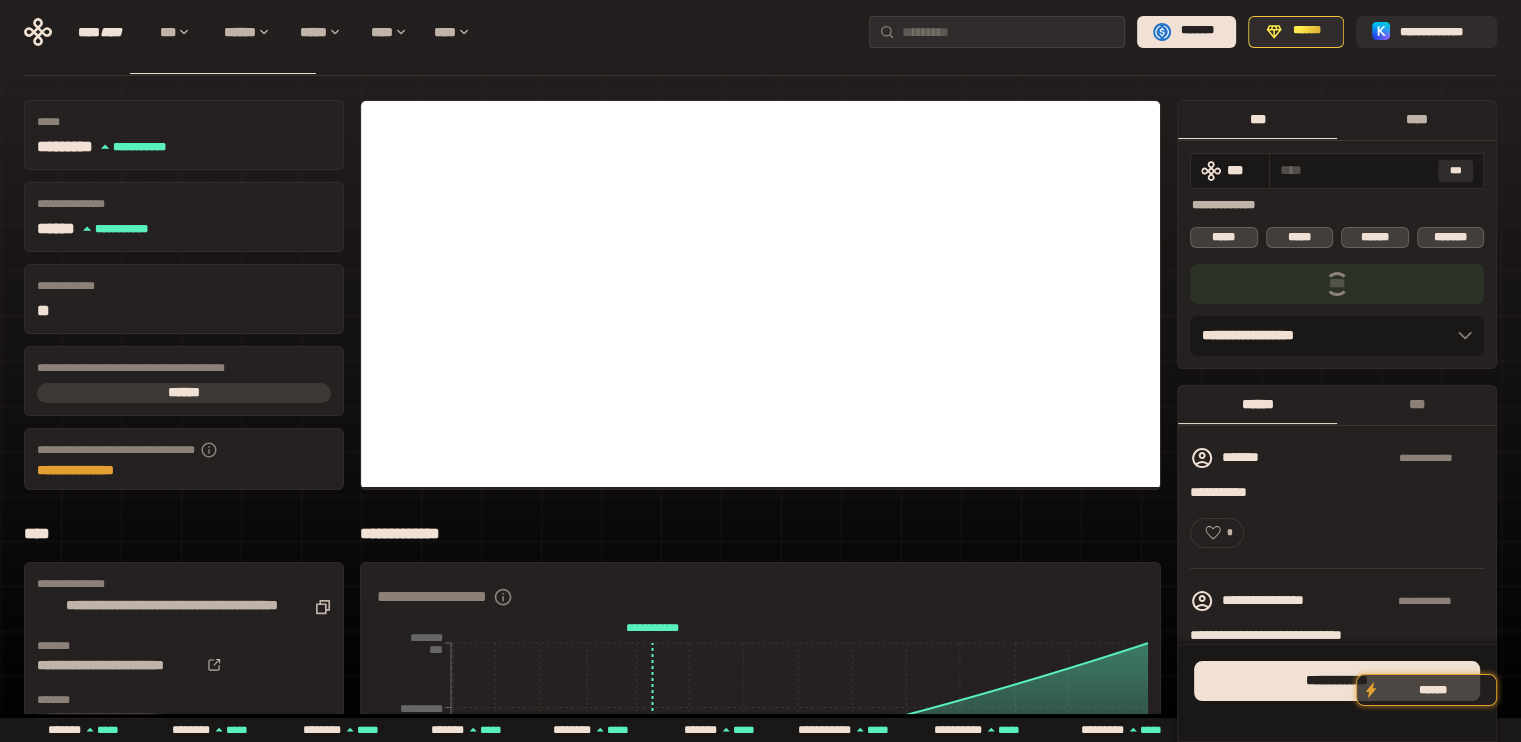 click on "****" at bounding box center (1416, 119) 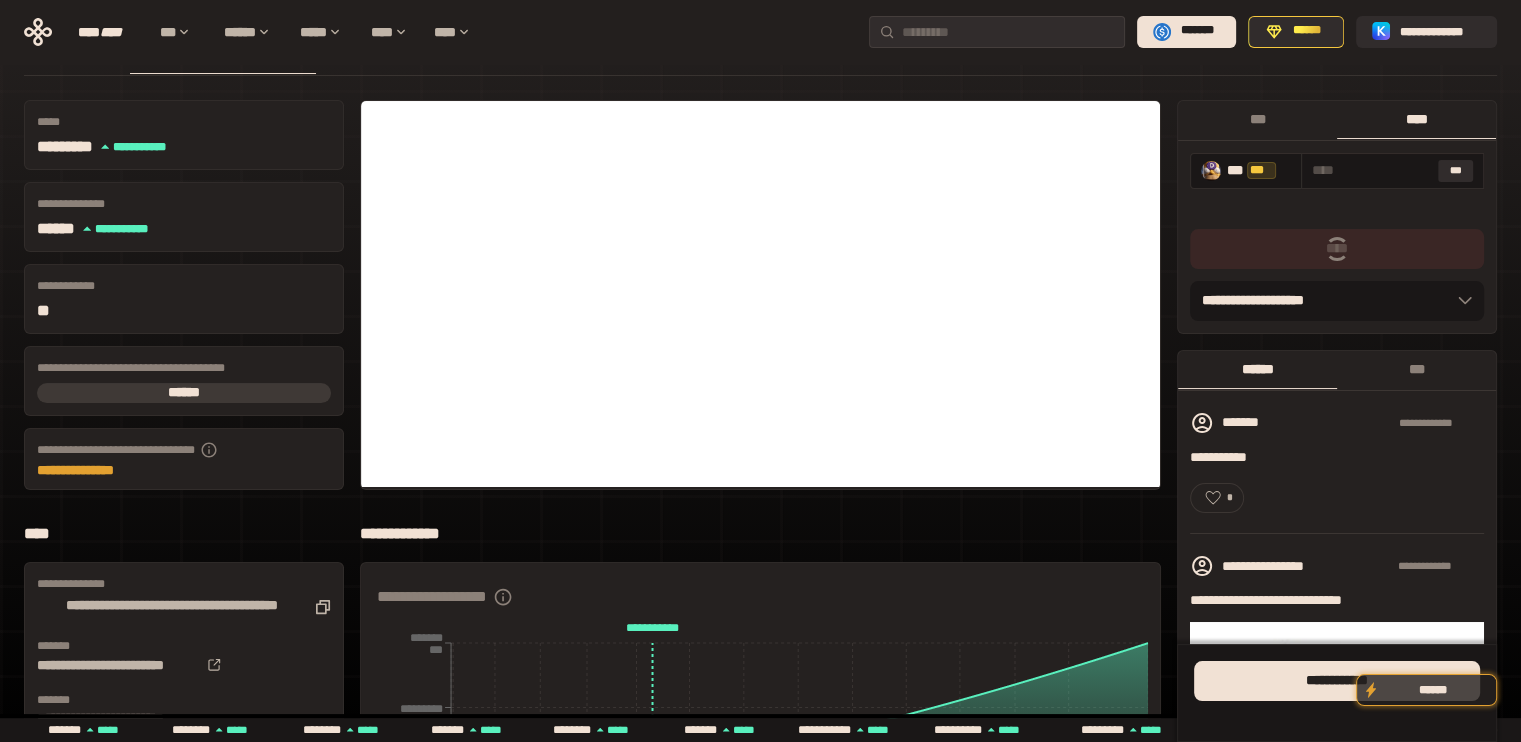 click on "**********" at bounding box center [1337, 301] 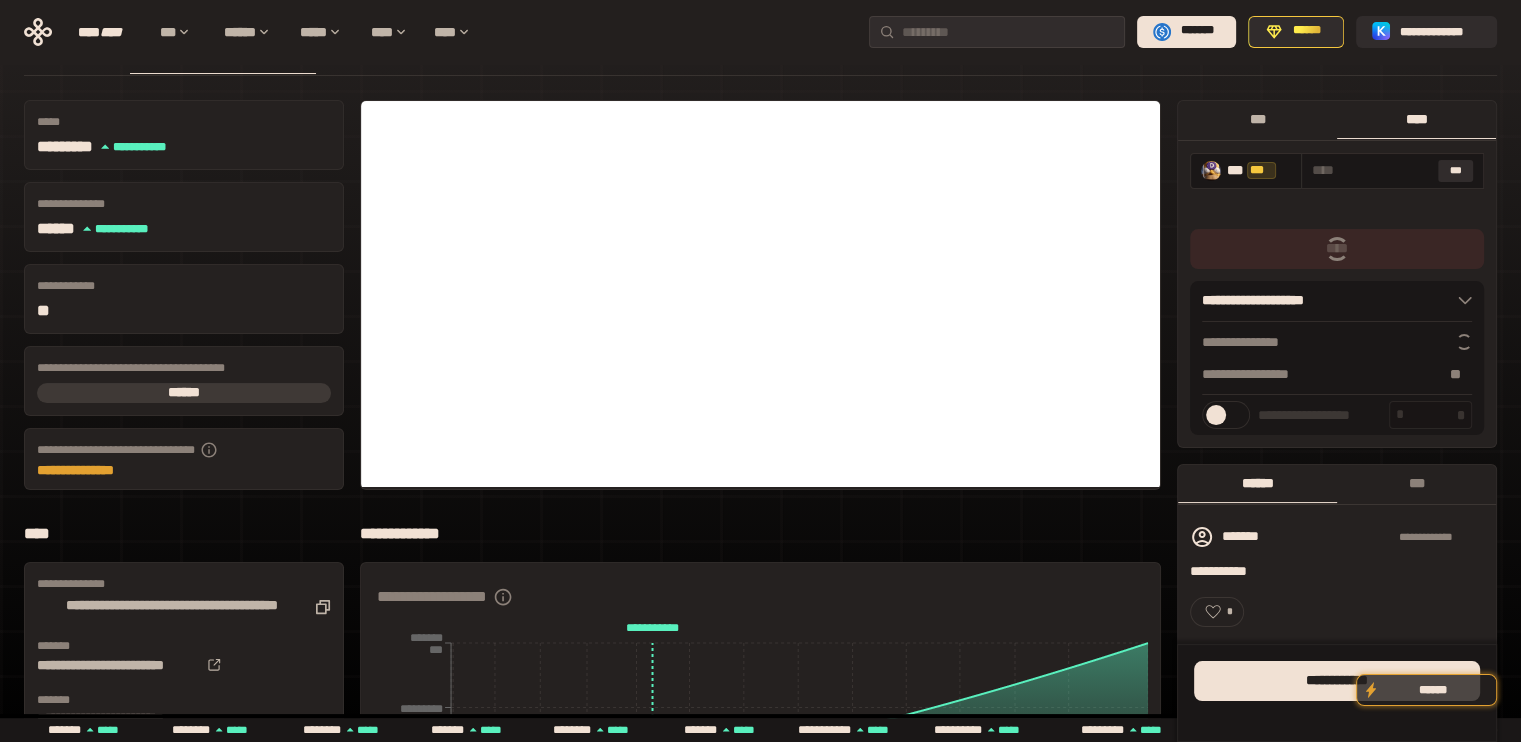 click on "***" at bounding box center (1257, 120) 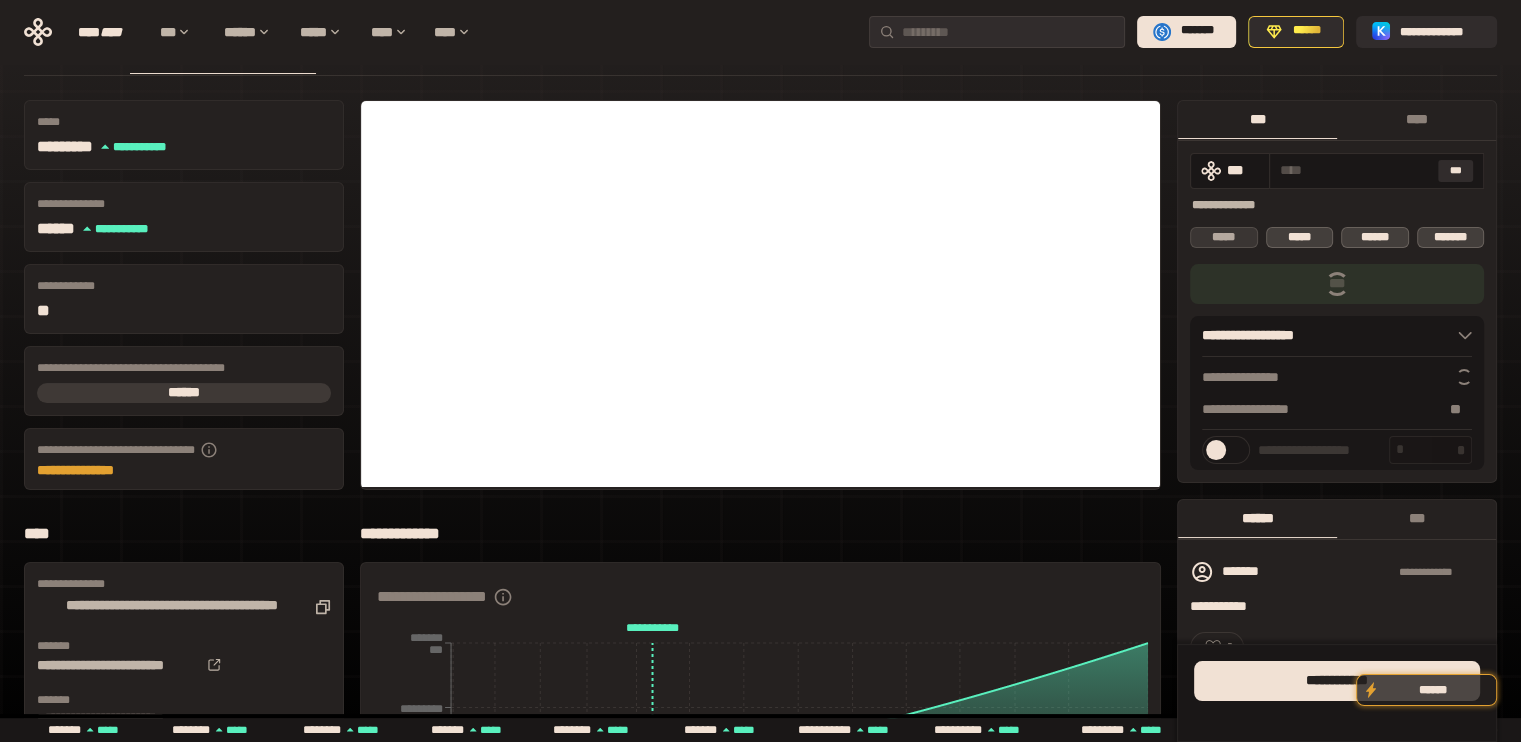 click on "*****" at bounding box center (1224, 237) 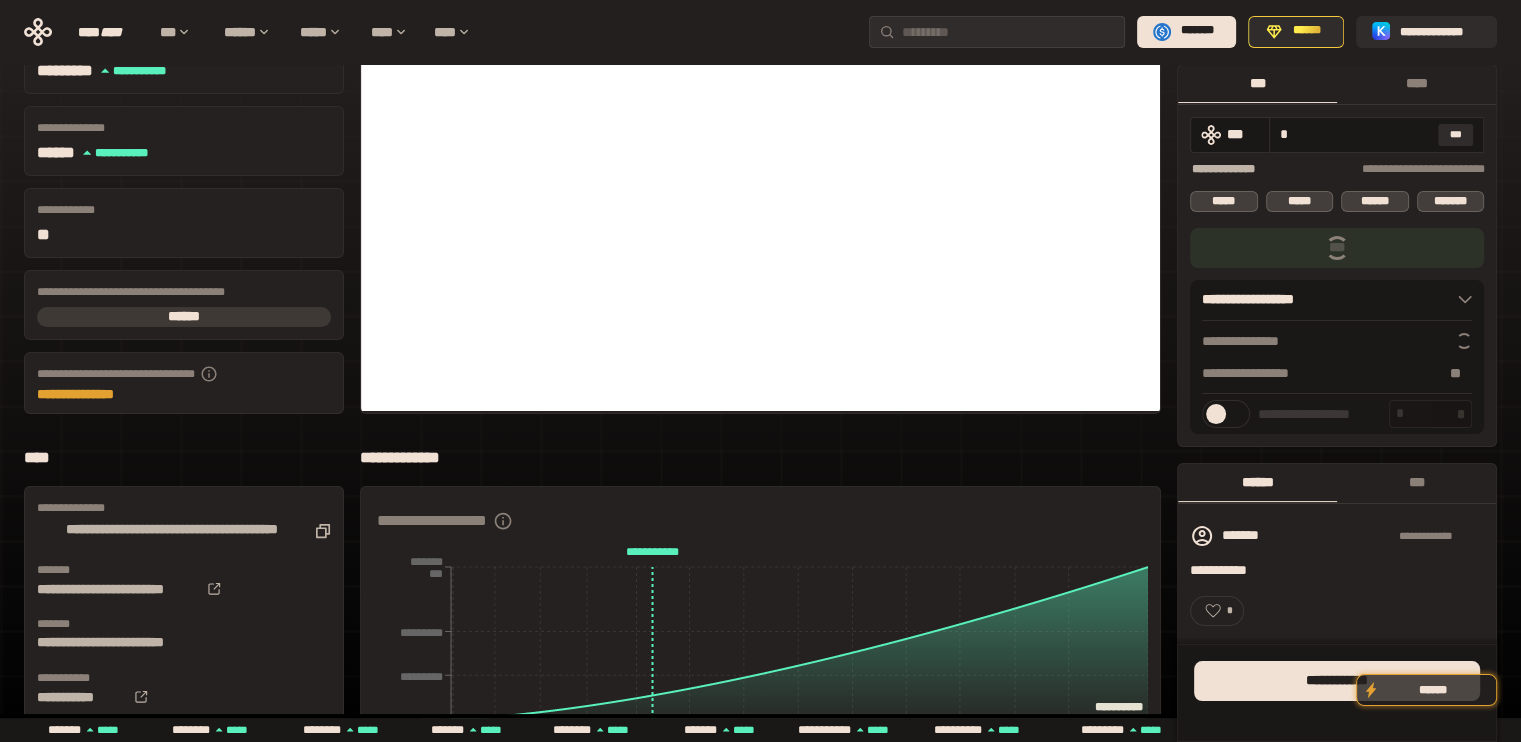 scroll, scrollTop: 300, scrollLeft: 0, axis: vertical 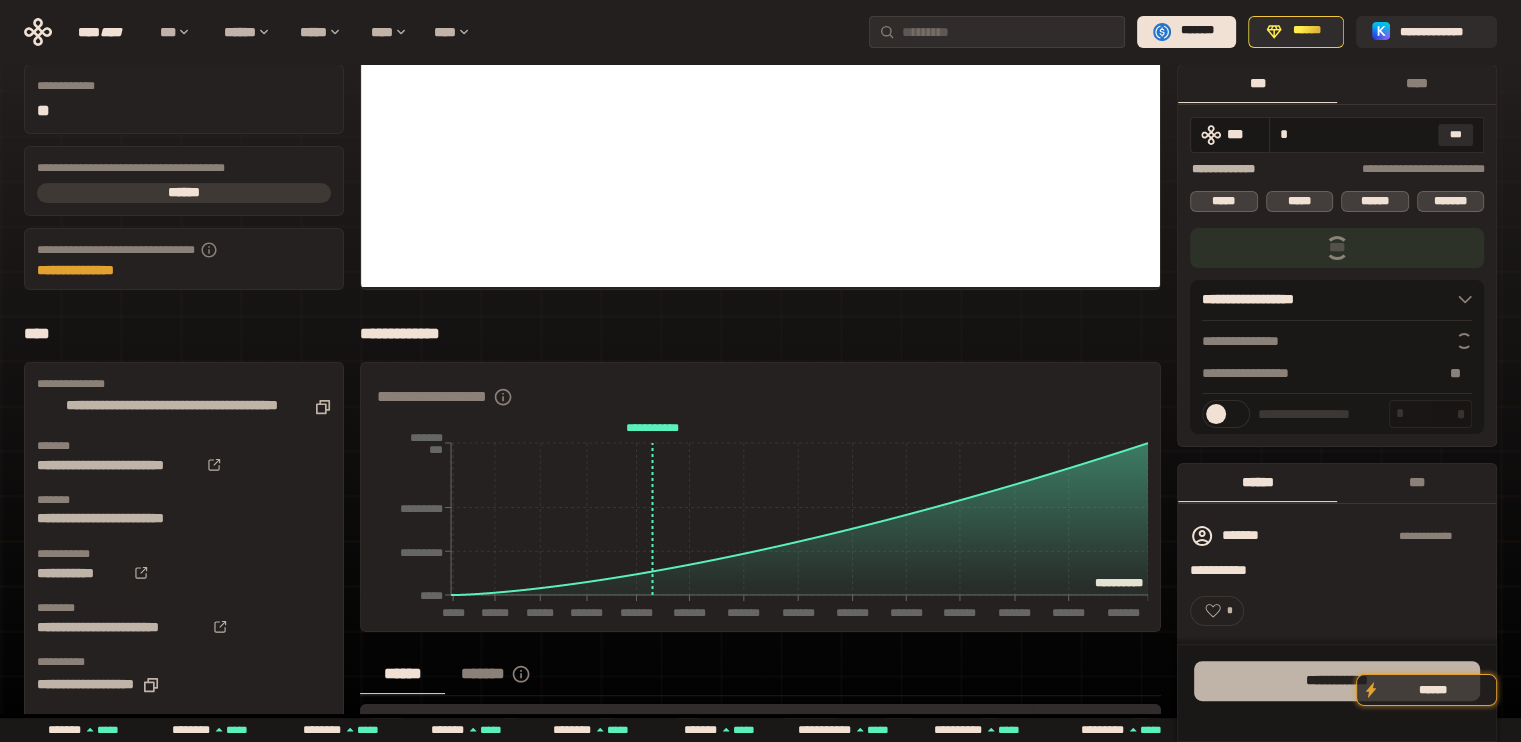 click on "**** *******" at bounding box center (1337, 681) 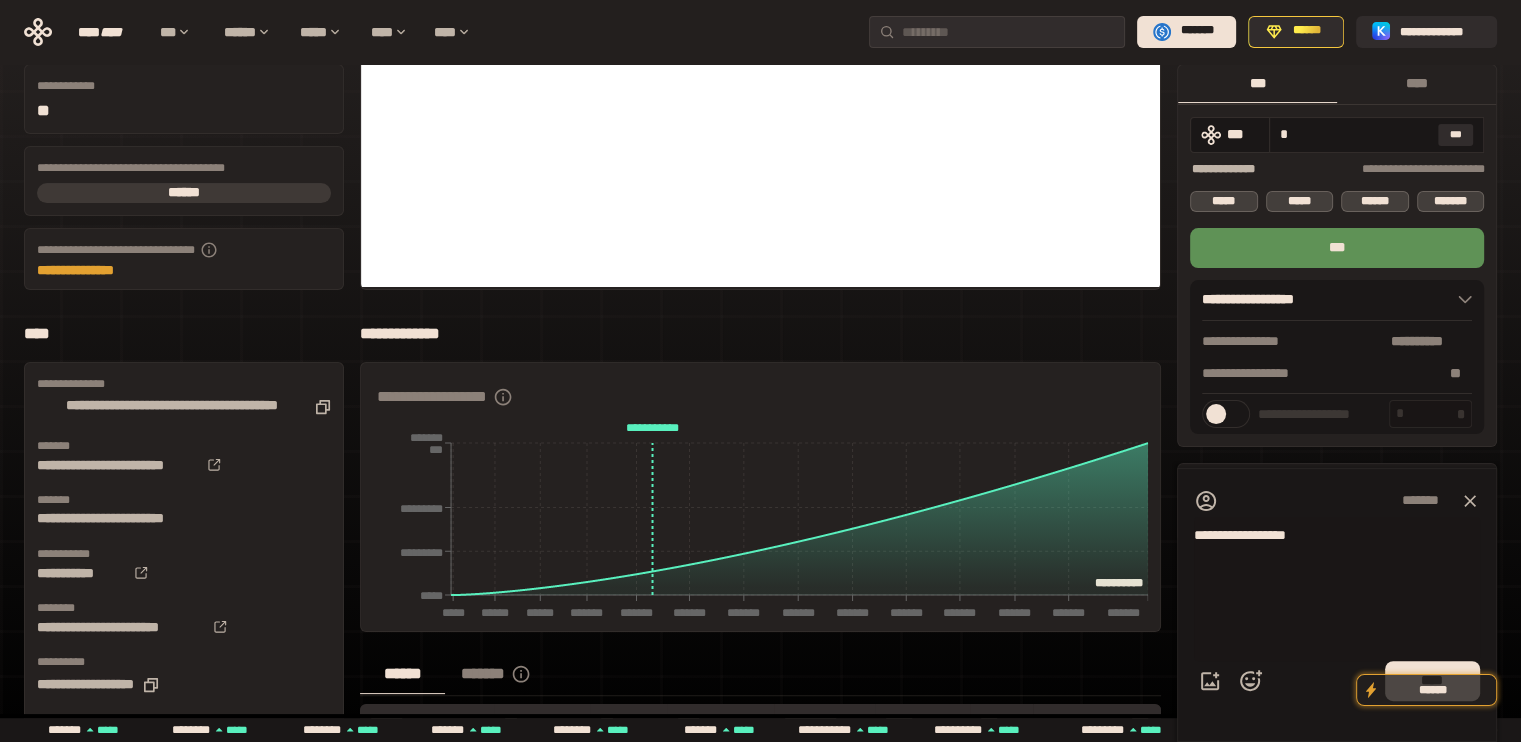 drag, startPoint x: 1266, startPoint y: 539, endPoint x: 1364, endPoint y: 536, distance: 98.045906 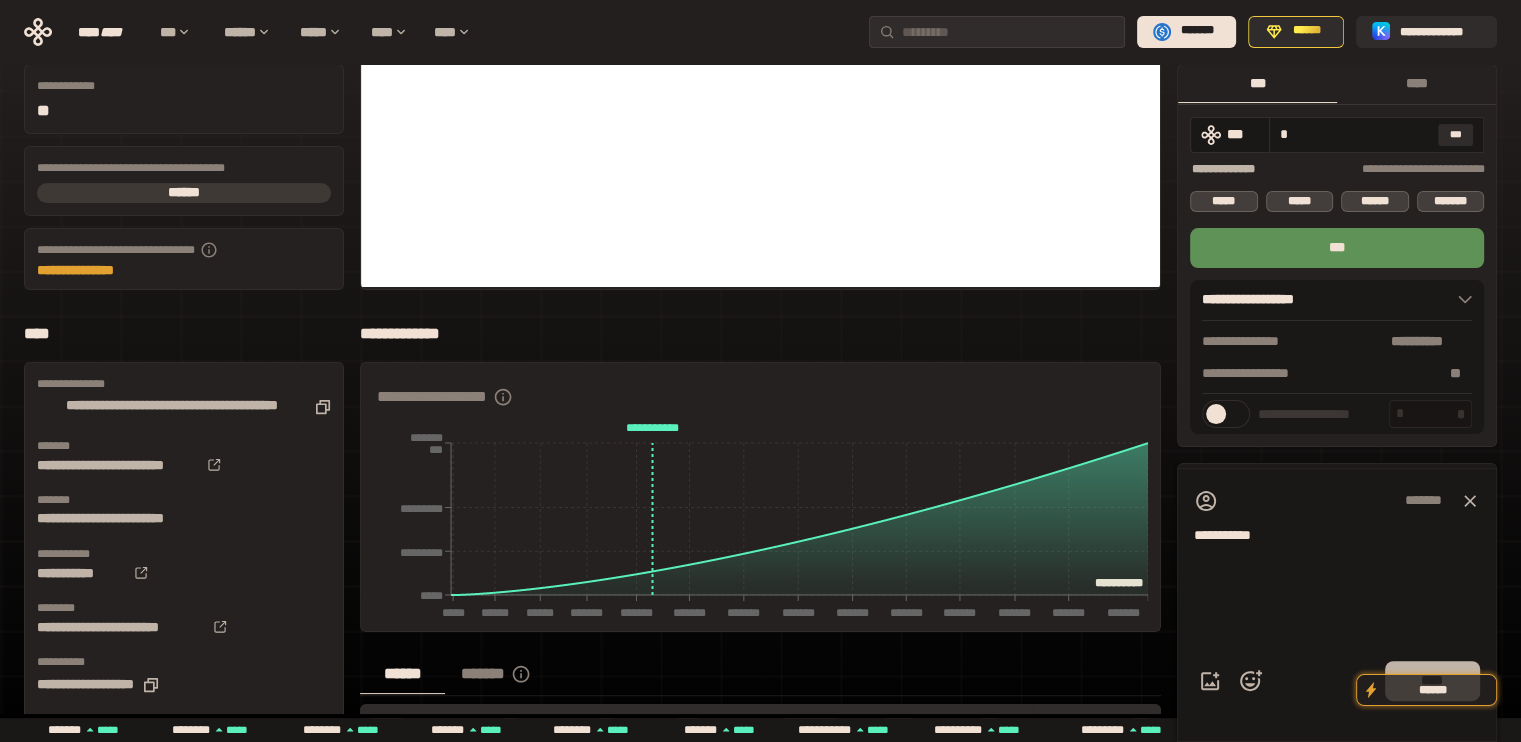 type on "**********" 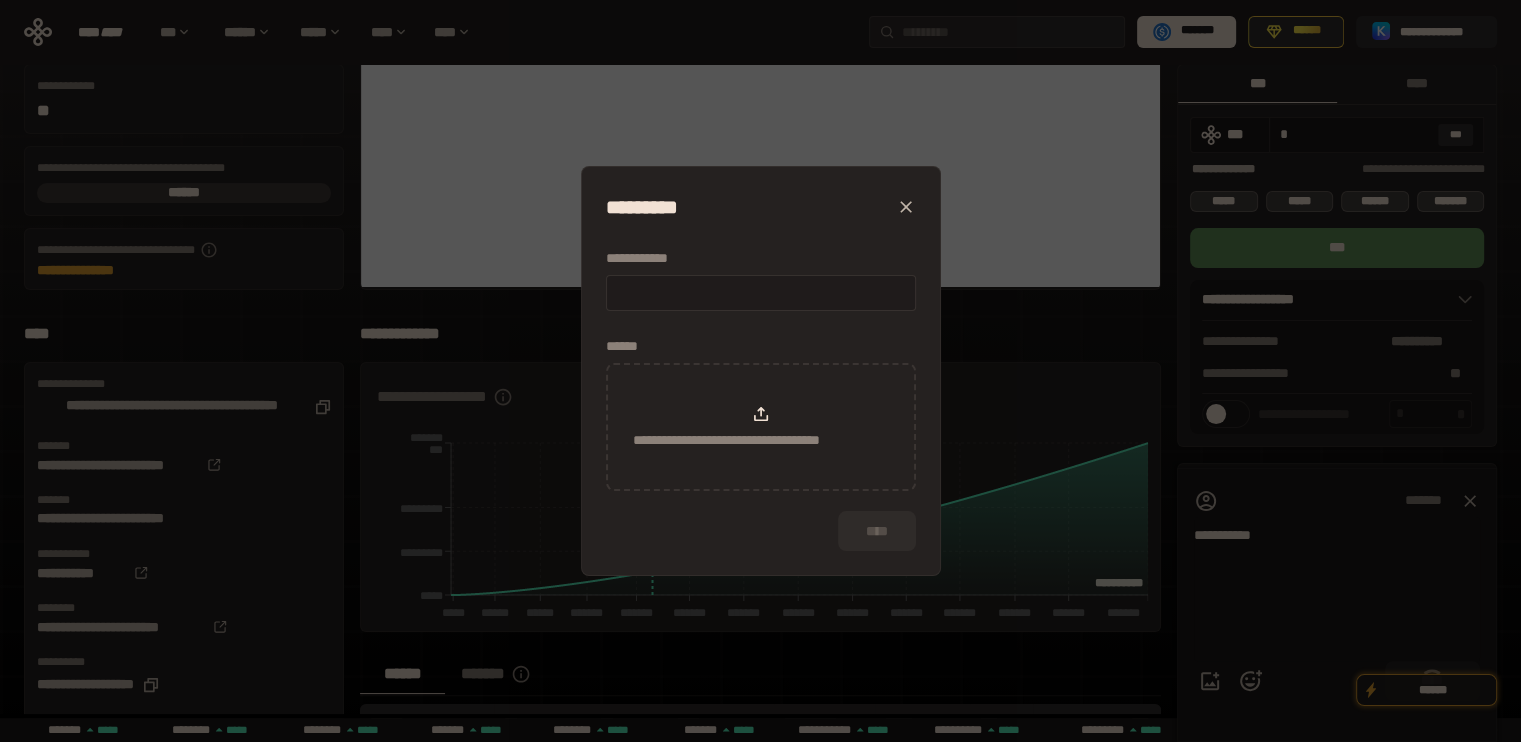 click at bounding box center (761, 293) 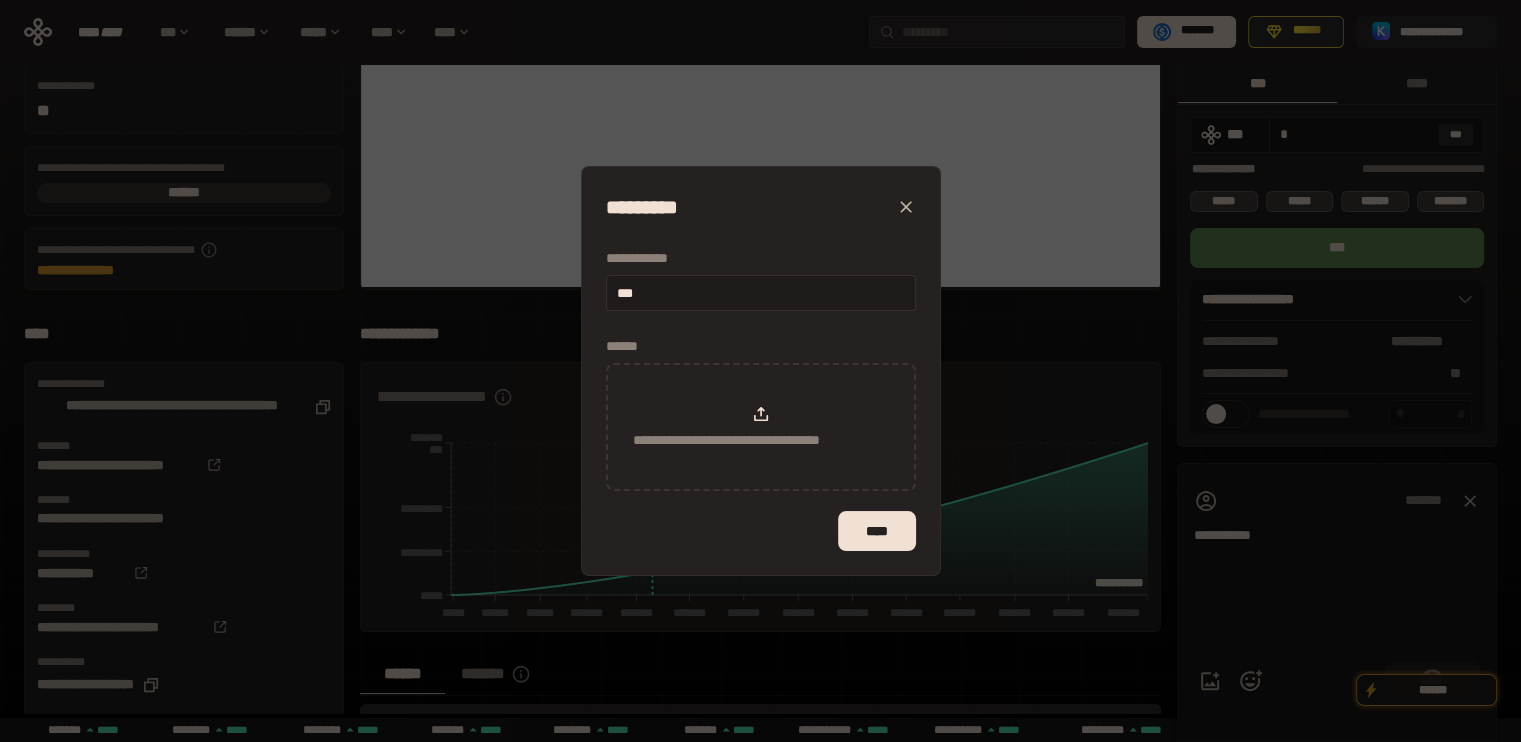 click on "***" at bounding box center [761, 293] 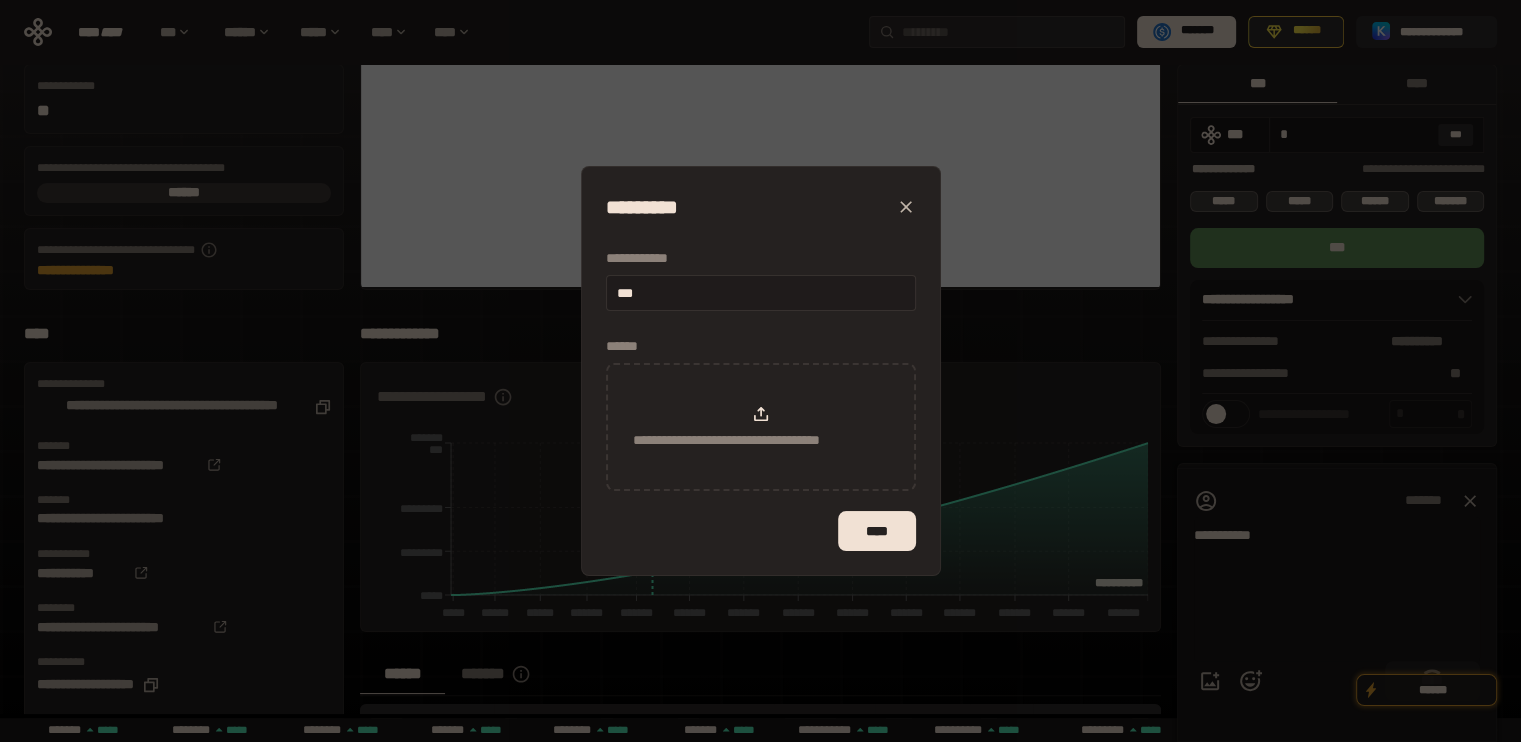 click on "***" at bounding box center [761, 293] 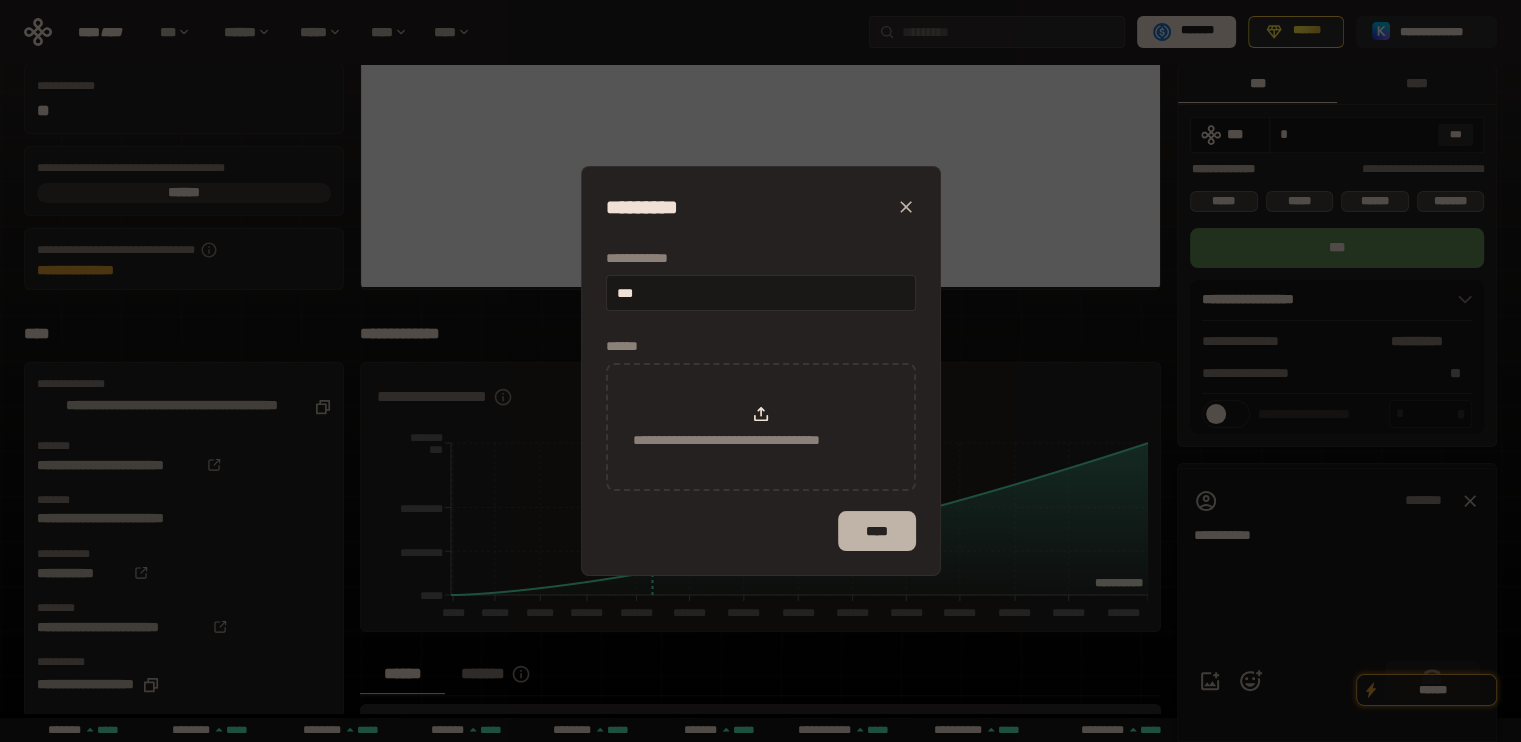 click on "****" at bounding box center (876, 531) 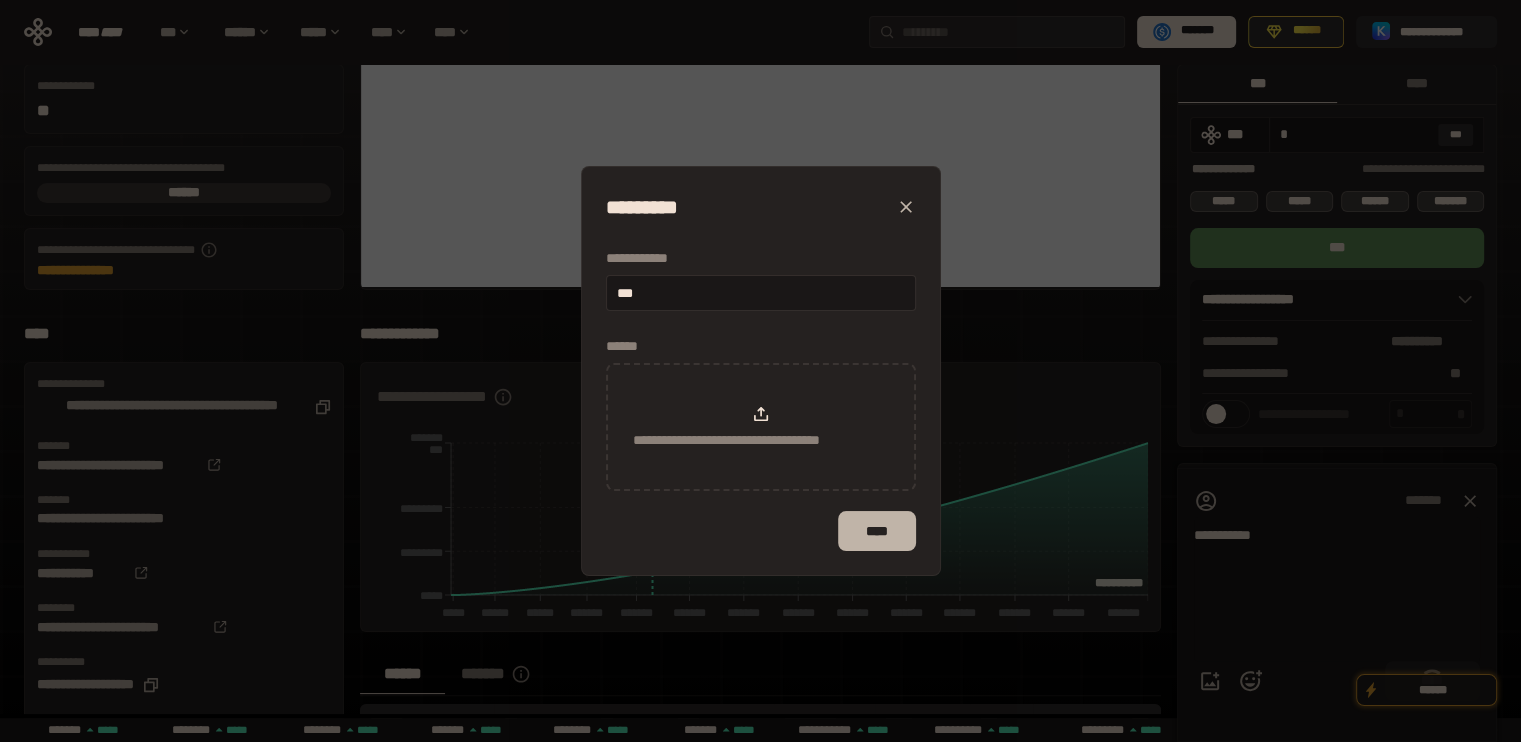click on "****" at bounding box center [876, 531] 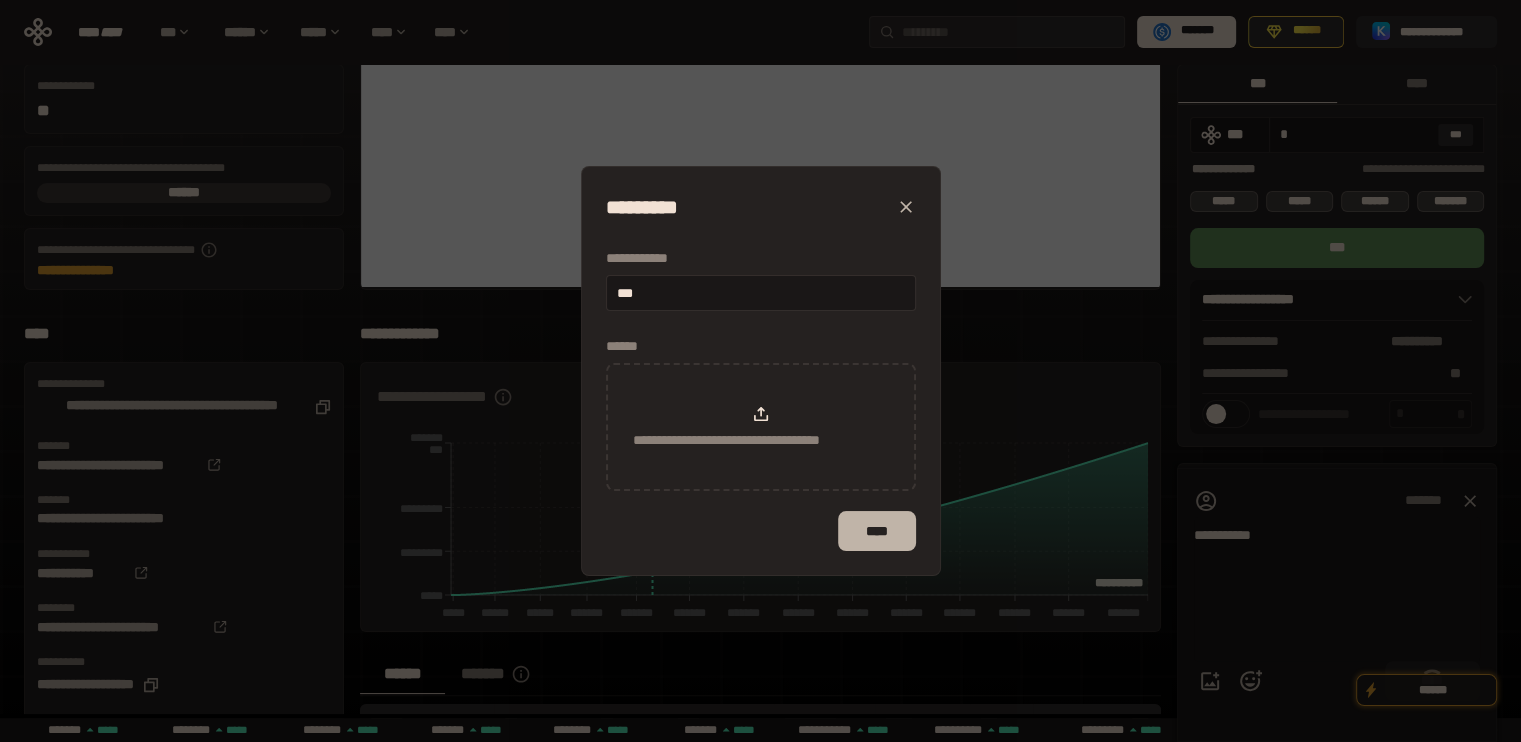 click on "****" at bounding box center [876, 531] 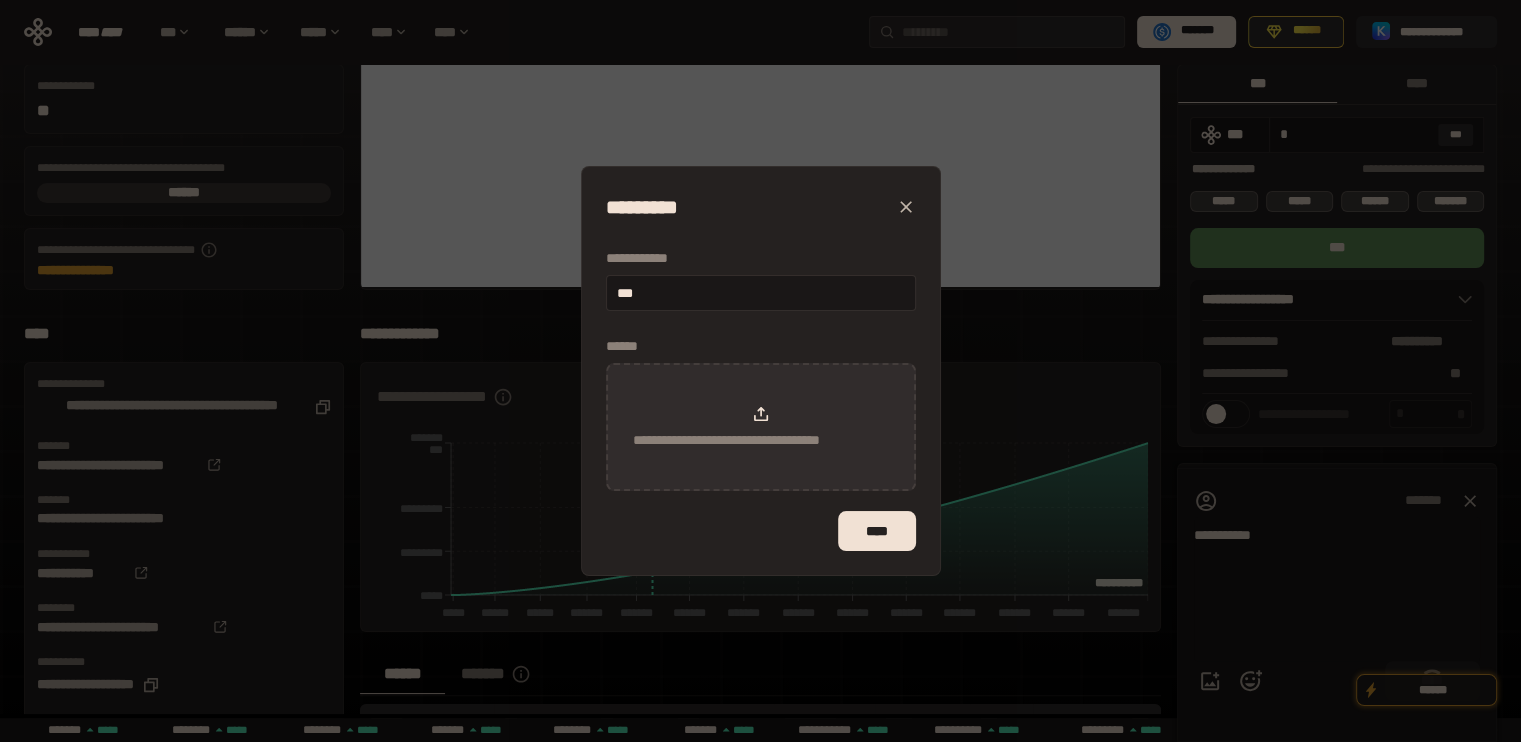 click on "**********" at bounding box center (761, 427) 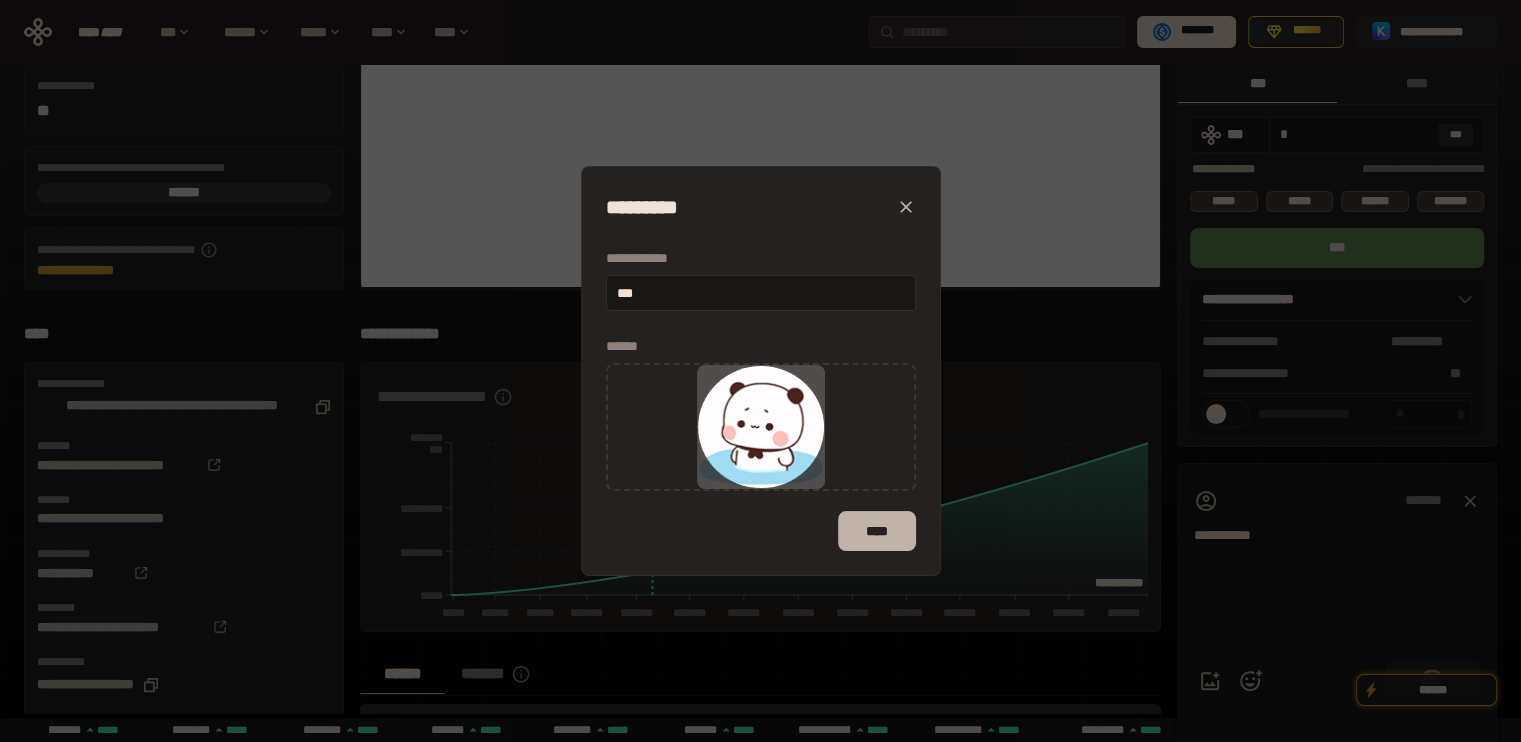 click on "****" at bounding box center (876, 531) 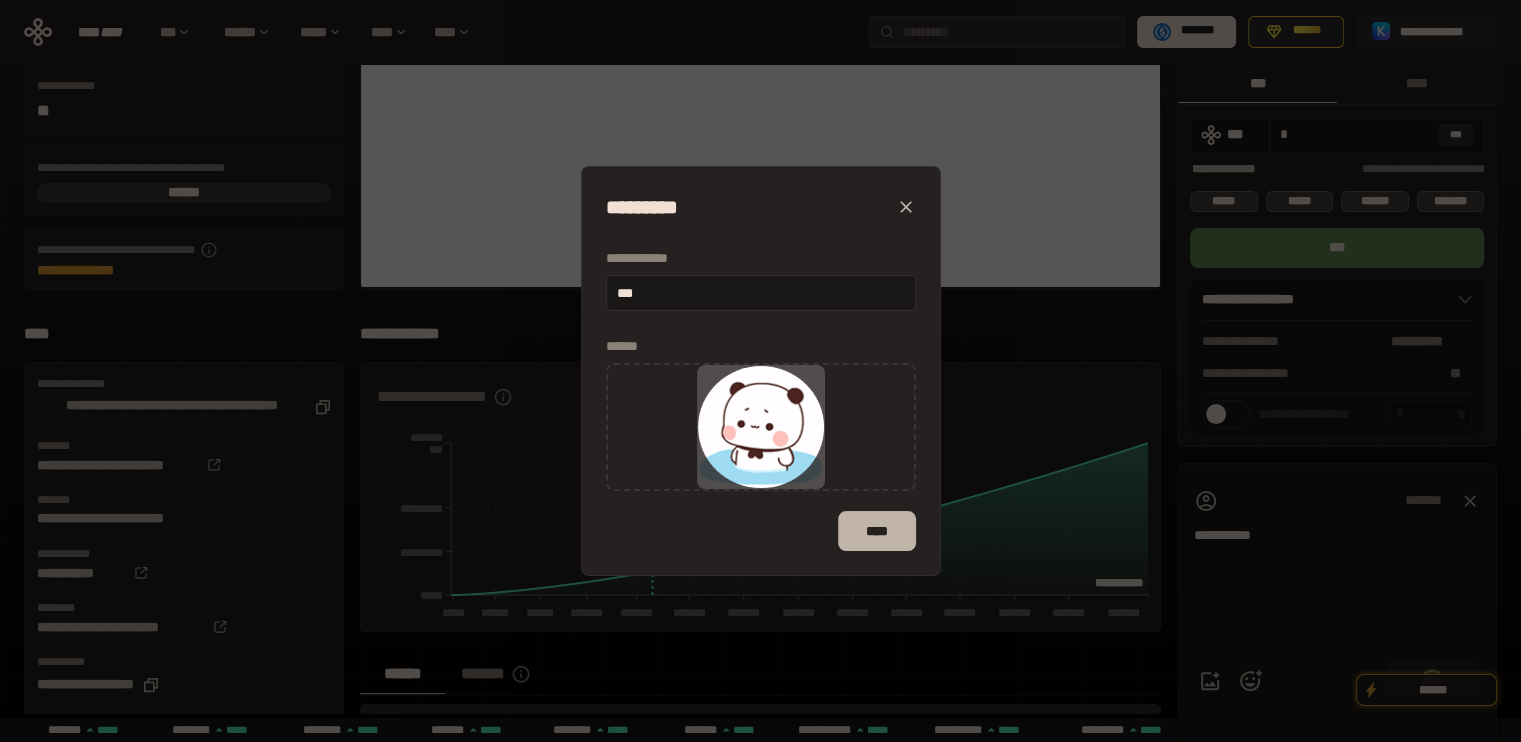click on "****" at bounding box center (876, 531) 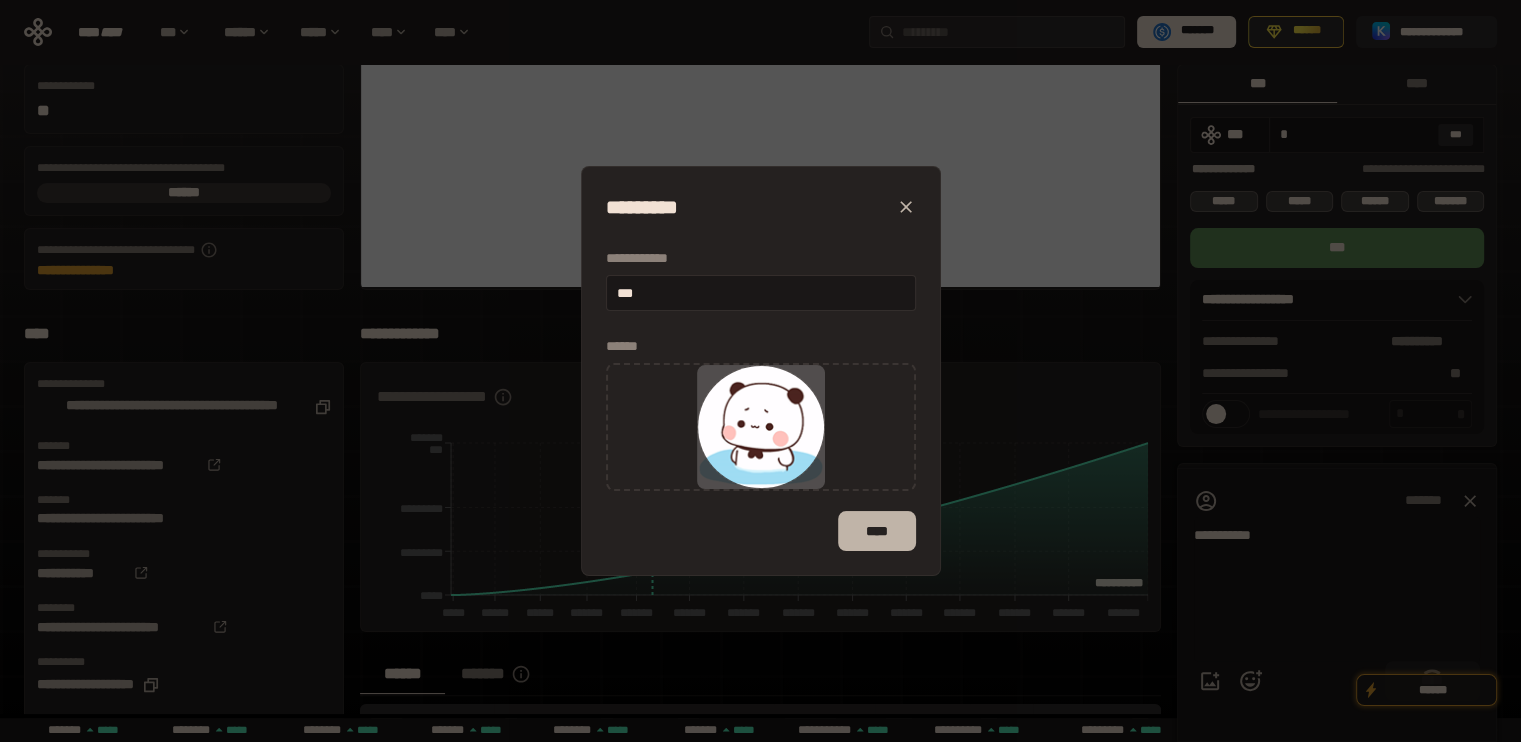 click on "****" at bounding box center [876, 531] 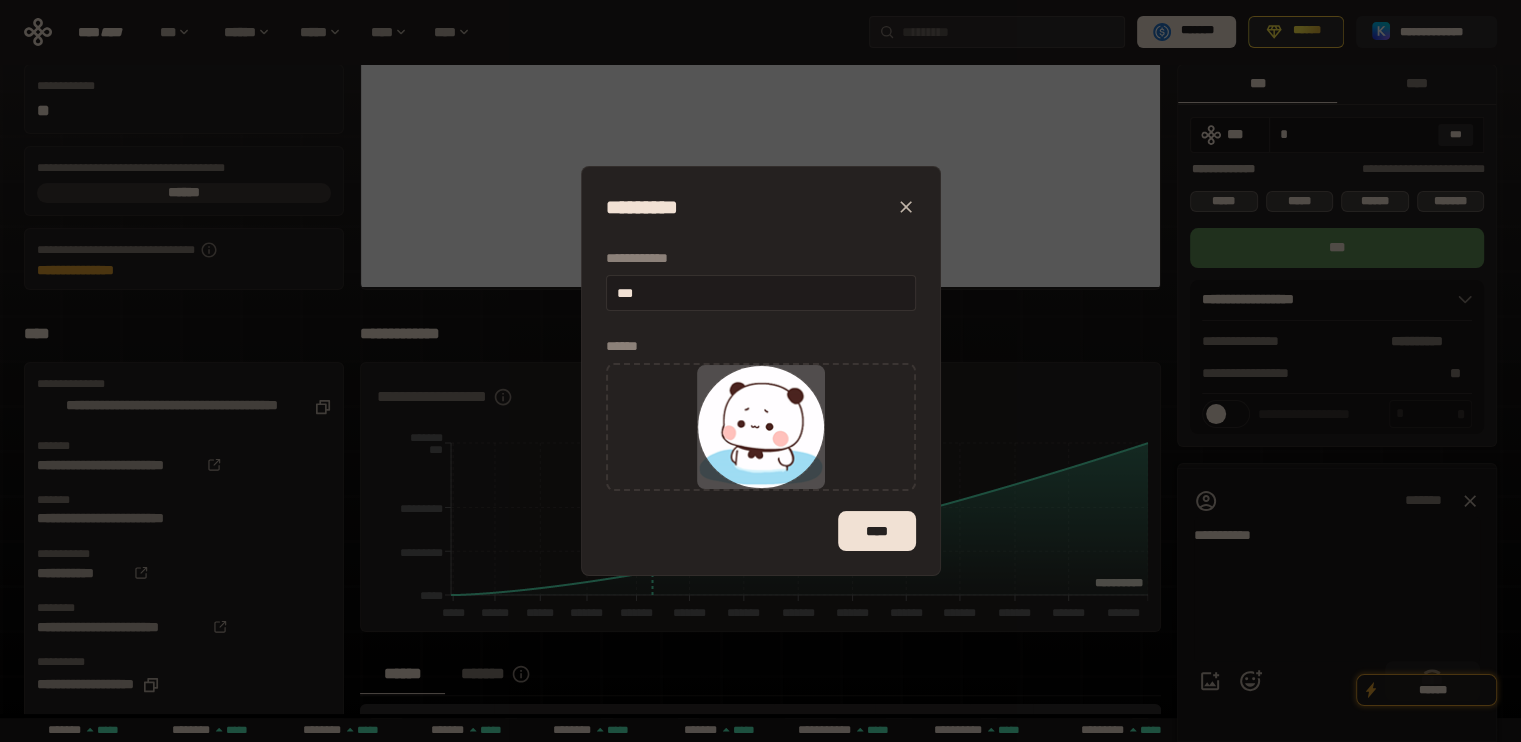 click on "***" at bounding box center (761, 293) 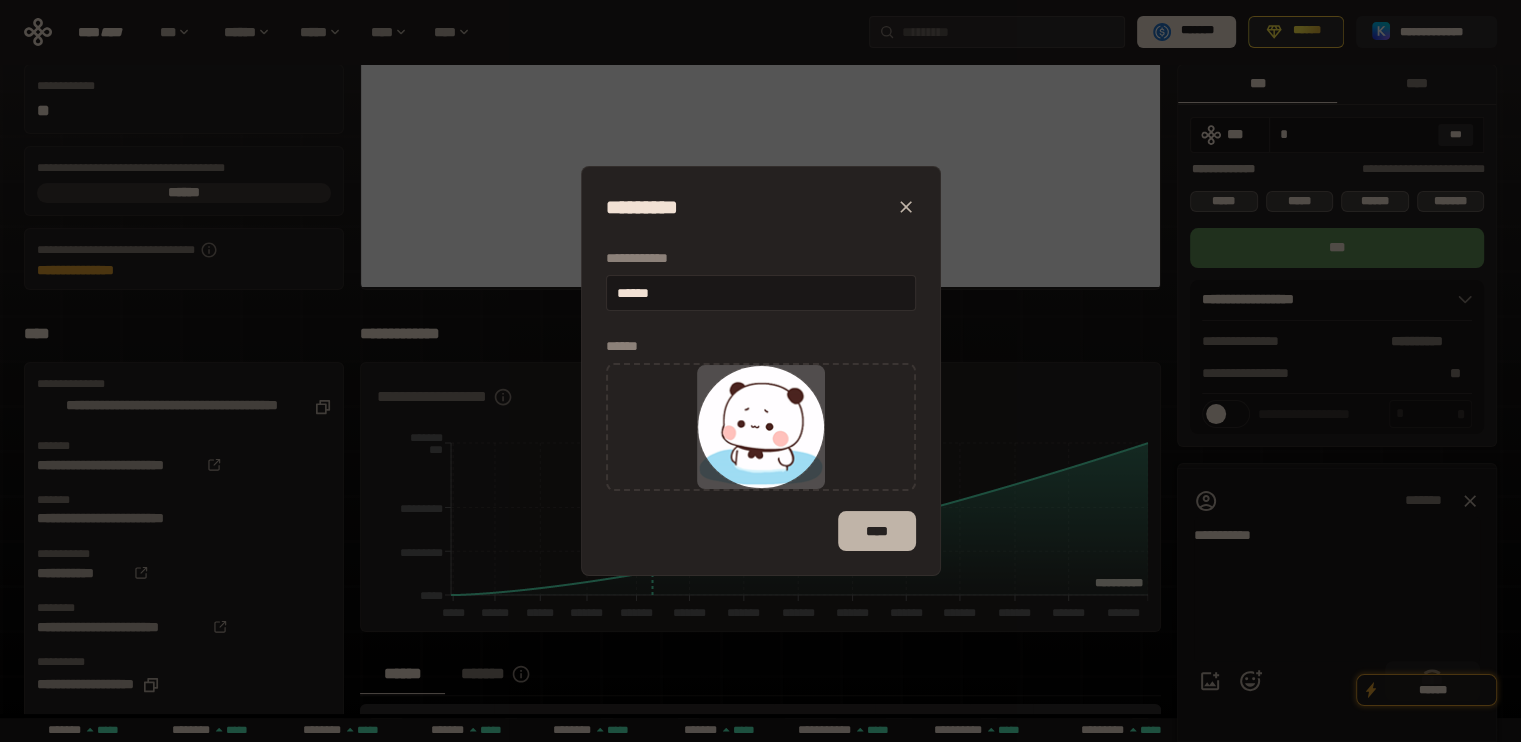 type on "******" 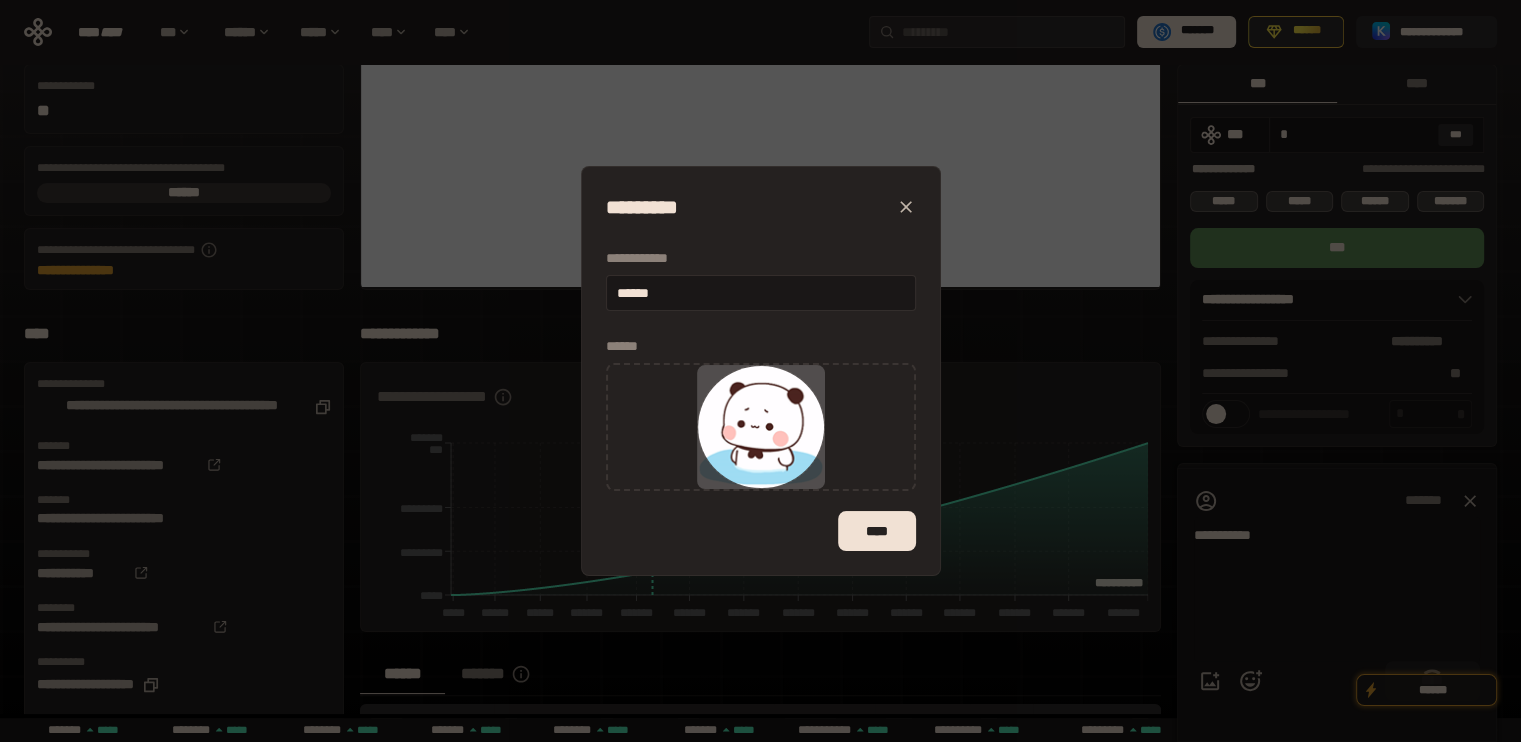 click 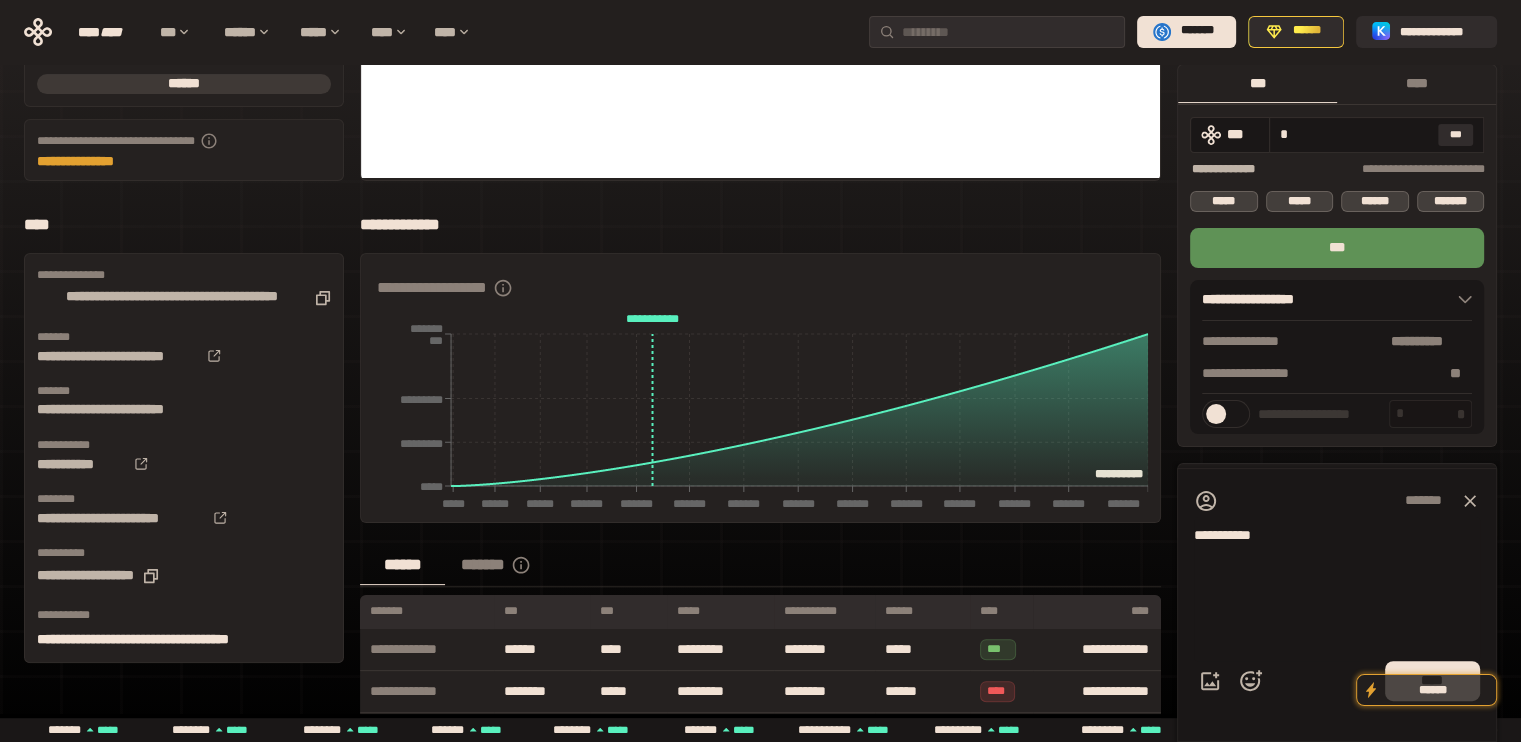 scroll, scrollTop: 600, scrollLeft: 0, axis: vertical 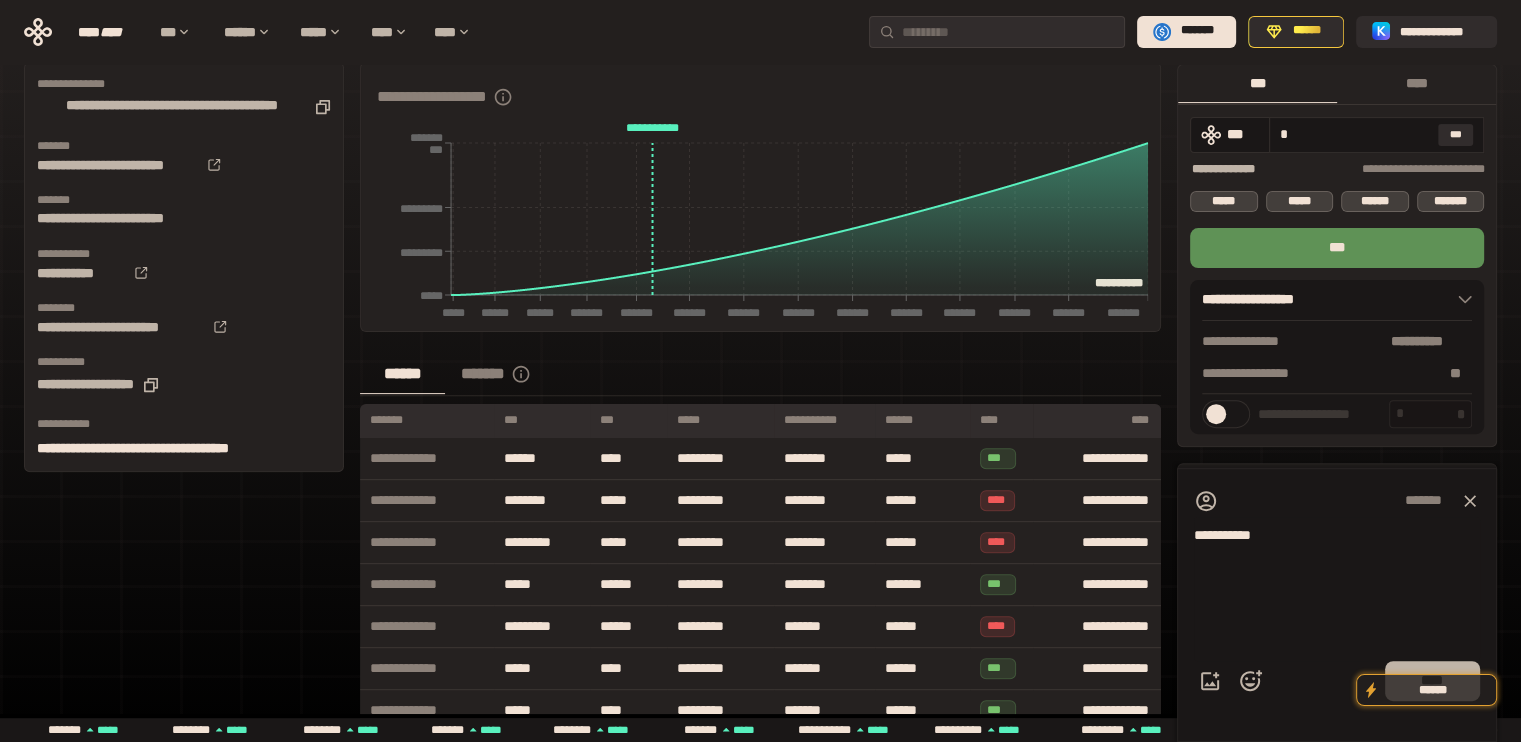 click on "****" at bounding box center [1432, 681] 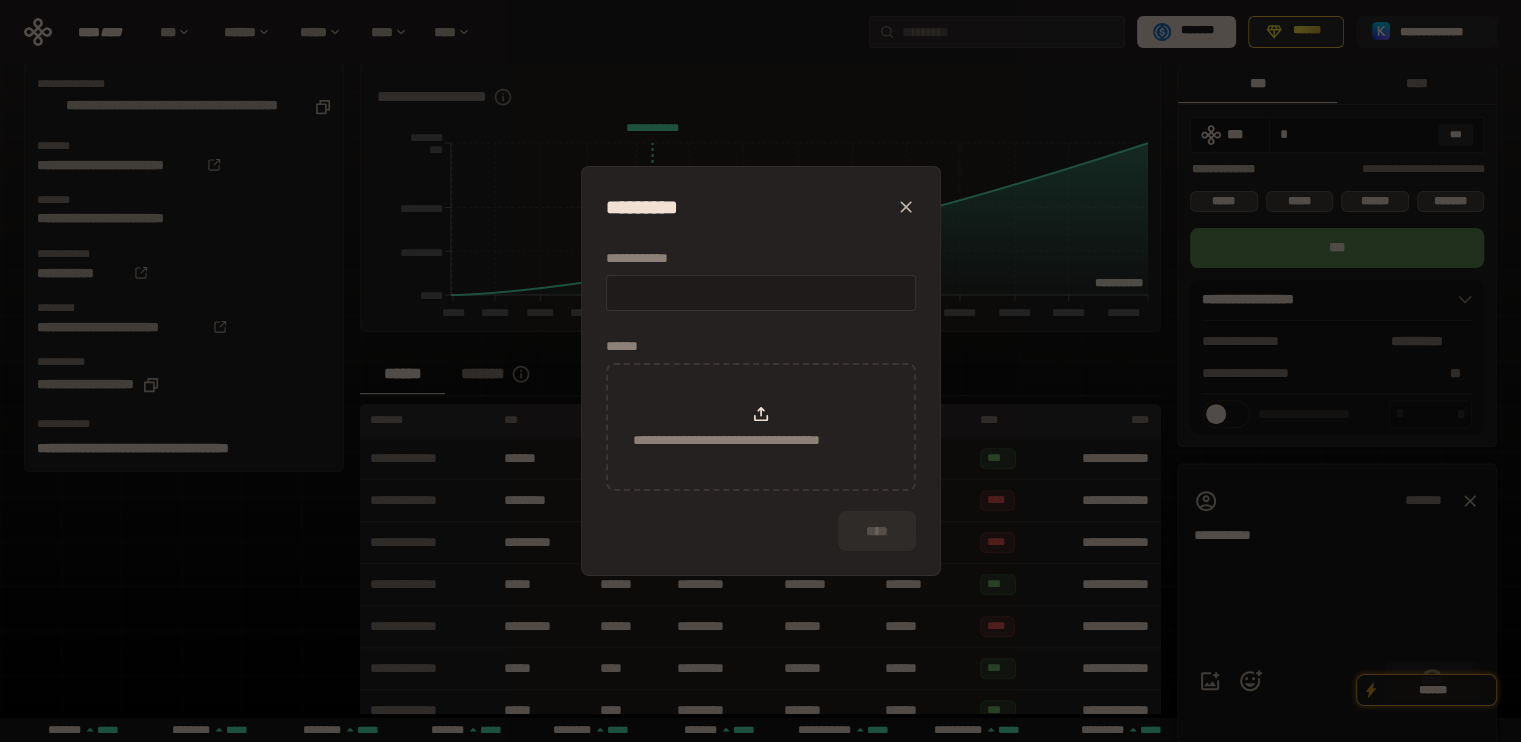 click at bounding box center [761, 293] 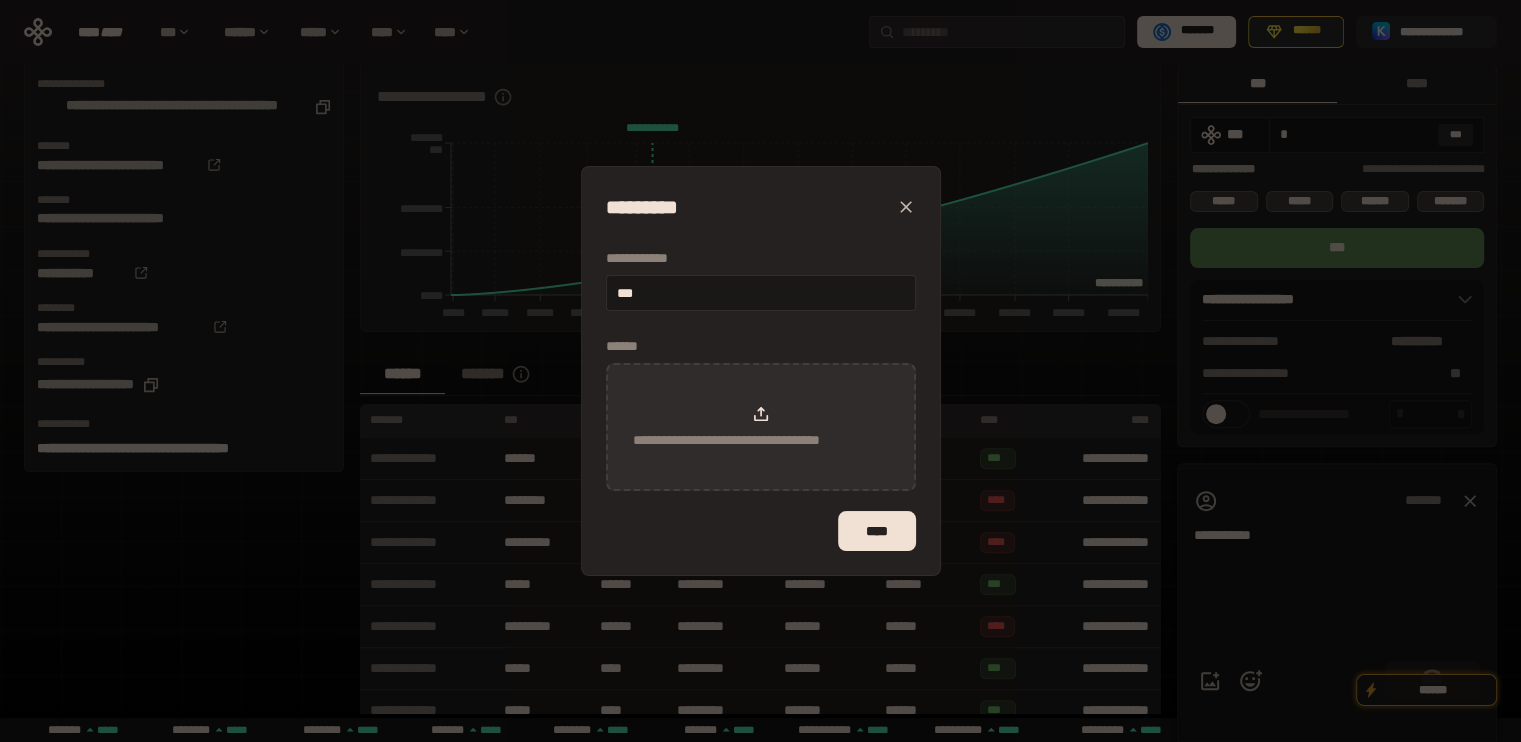 type on "***" 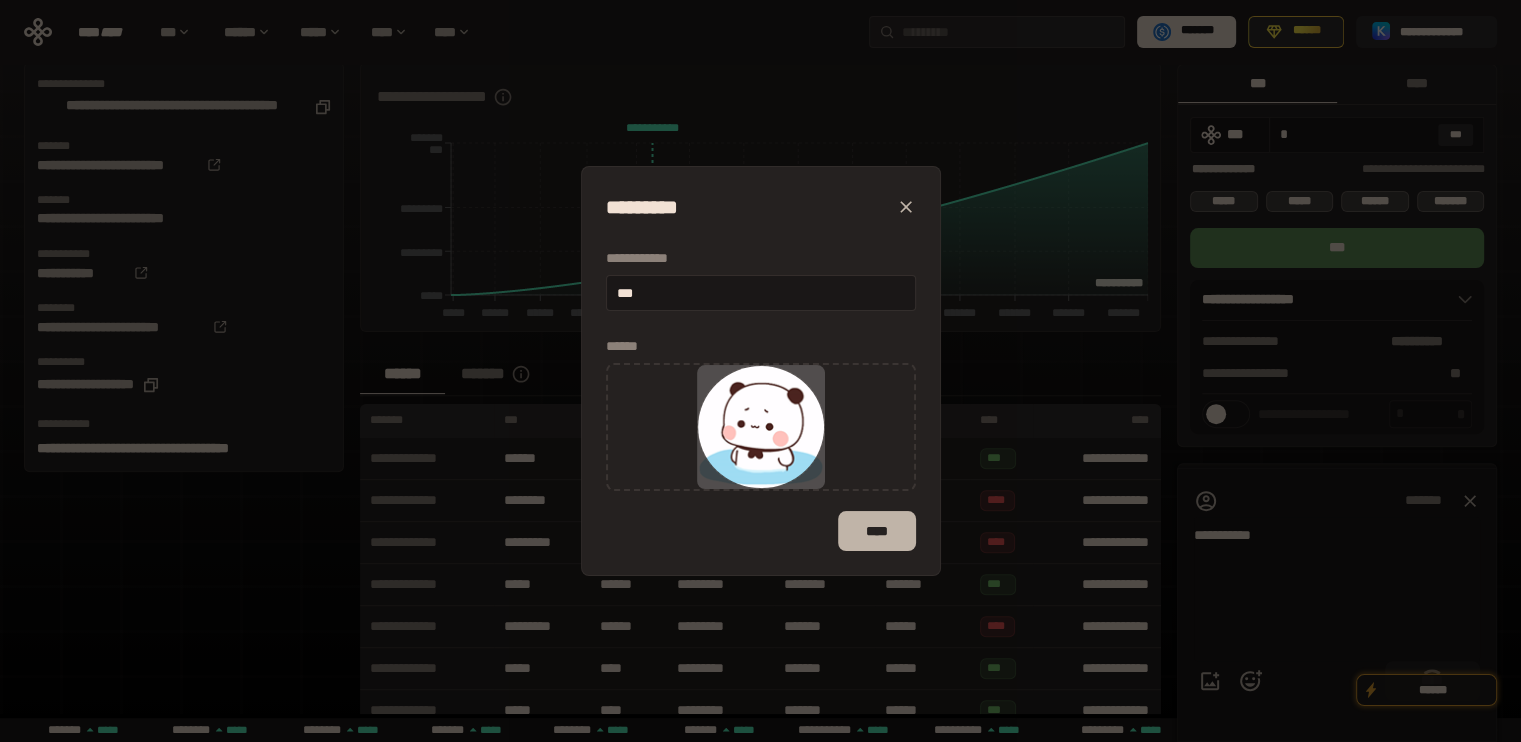 click on "****" at bounding box center (876, 531) 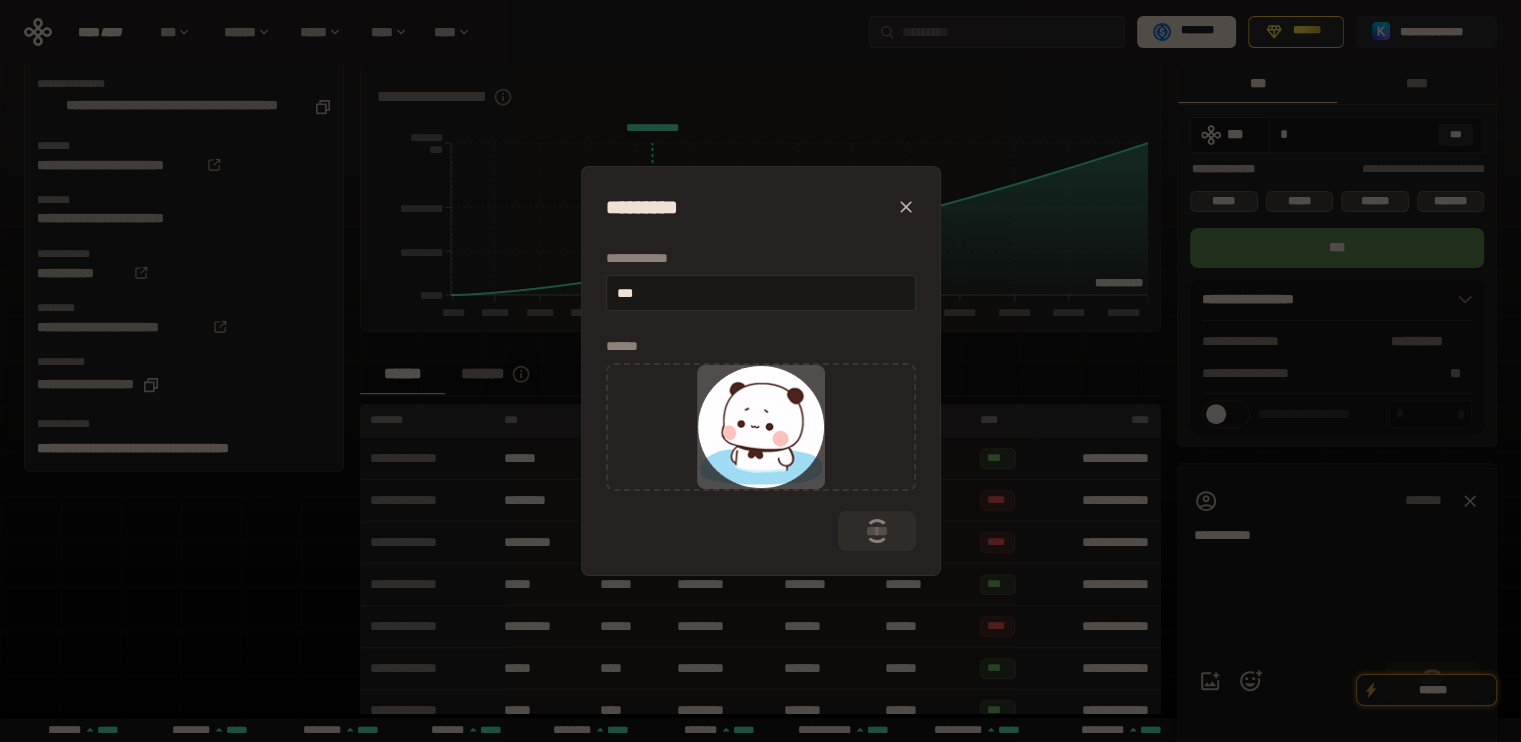 type 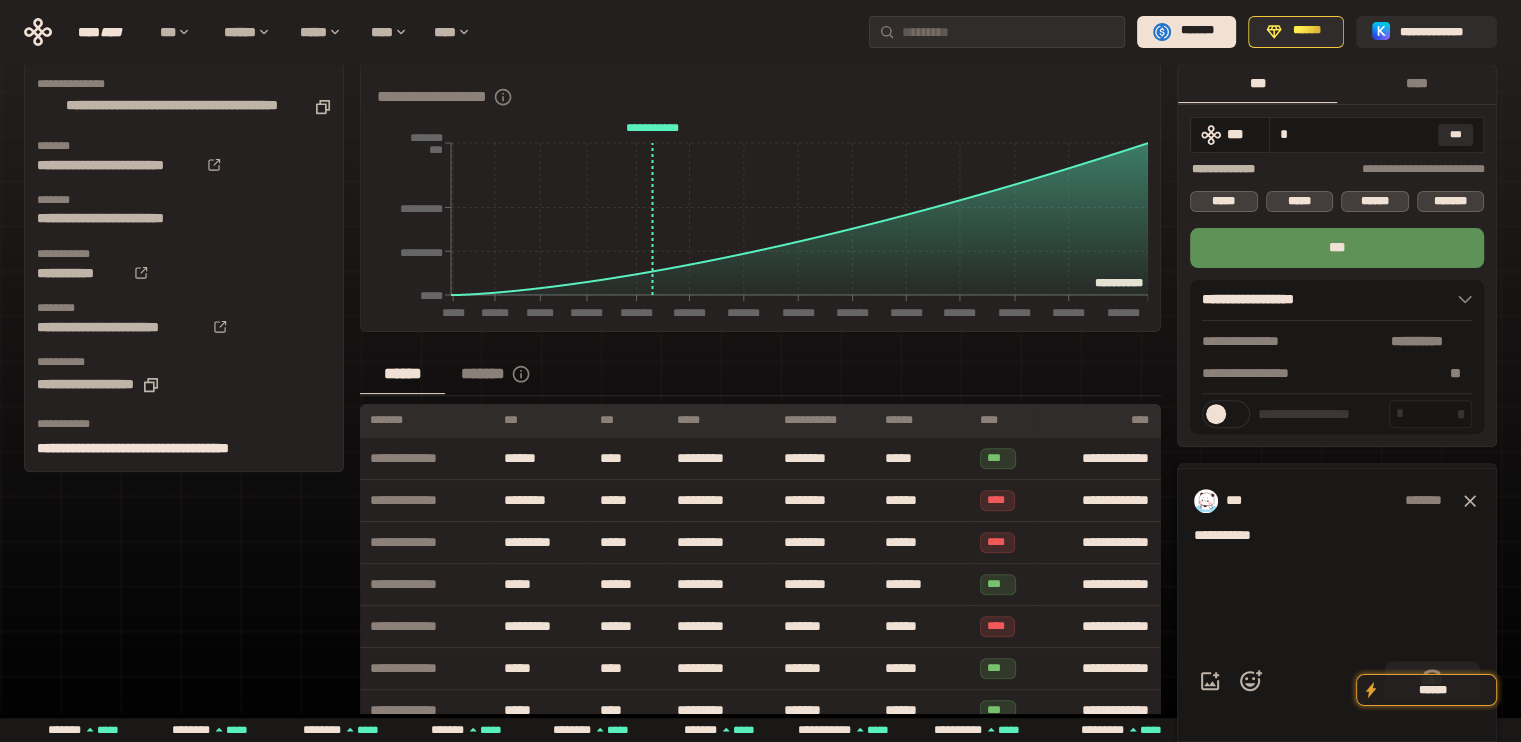 type 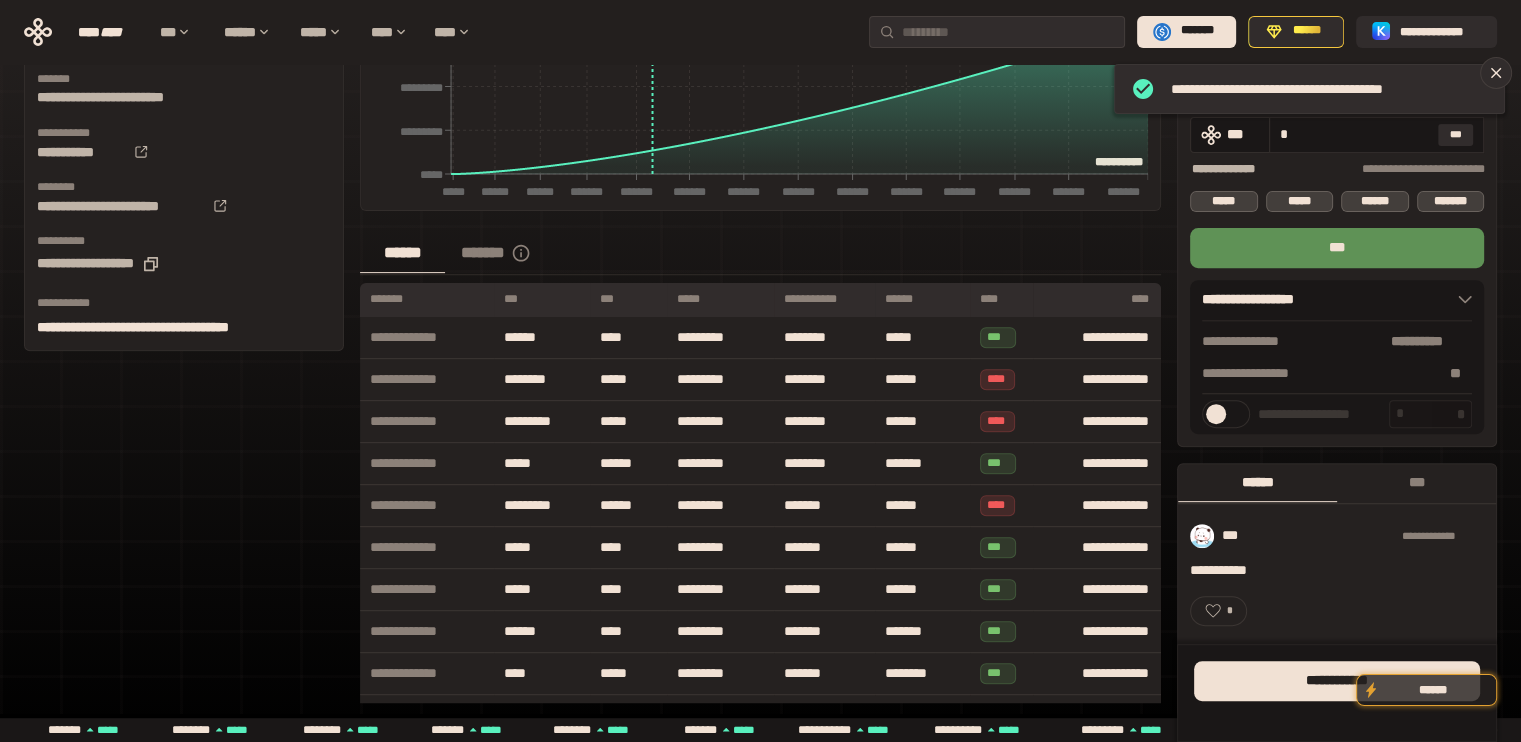 scroll, scrollTop: 723, scrollLeft: 0, axis: vertical 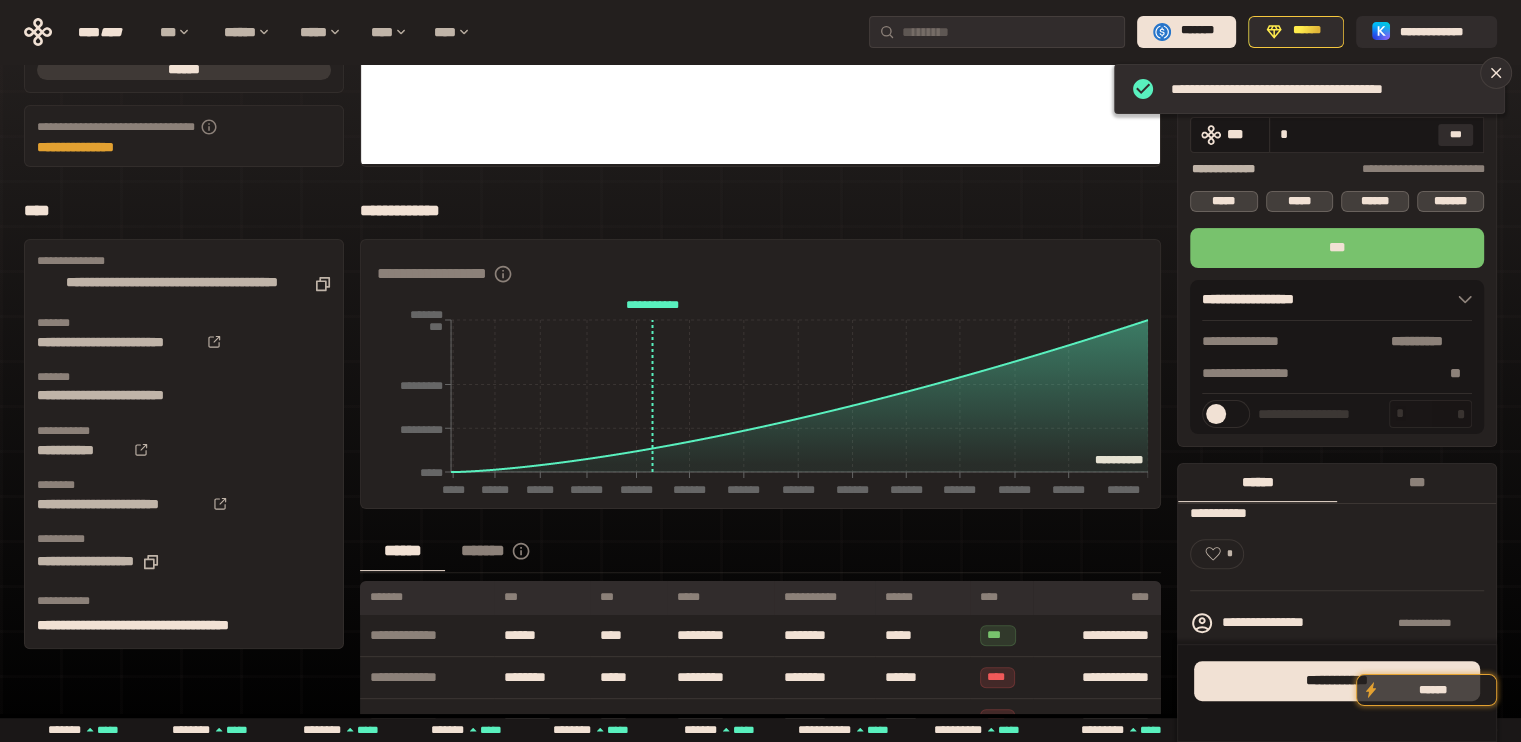 click on "***" at bounding box center (1337, 248) 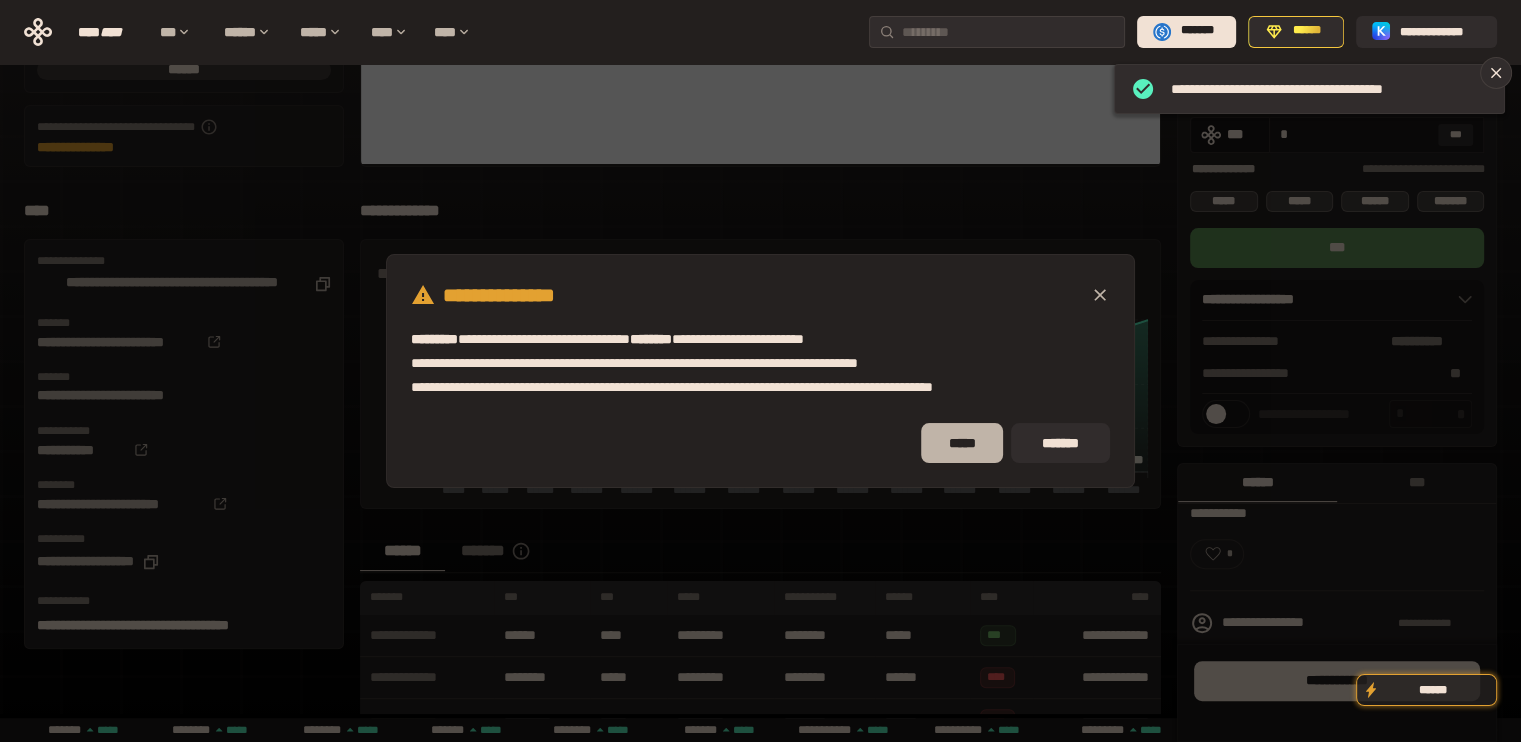 click on "*****" at bounding box center [962, 443] 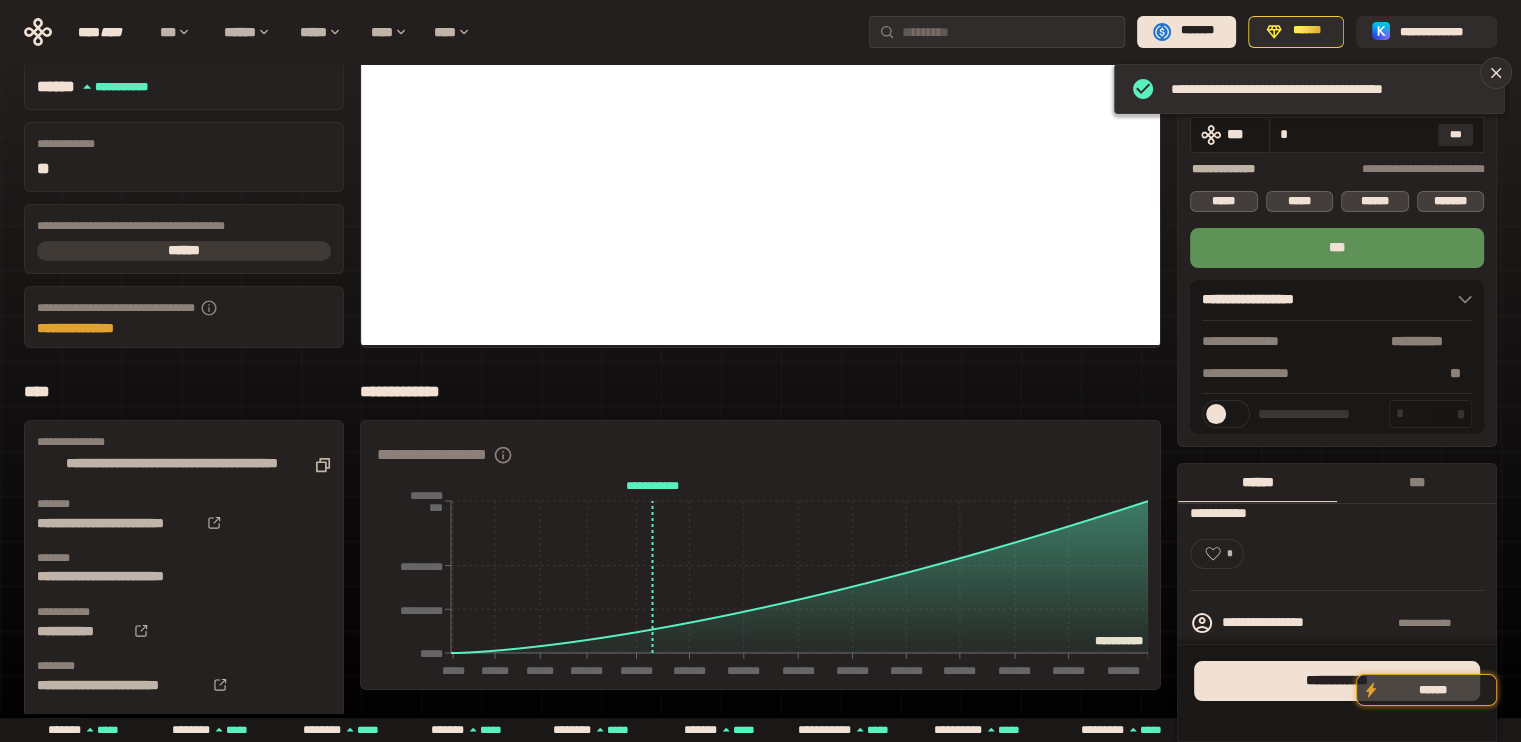 scroll, scrollTop: 223, scrollLeft: 0, axis: vertical 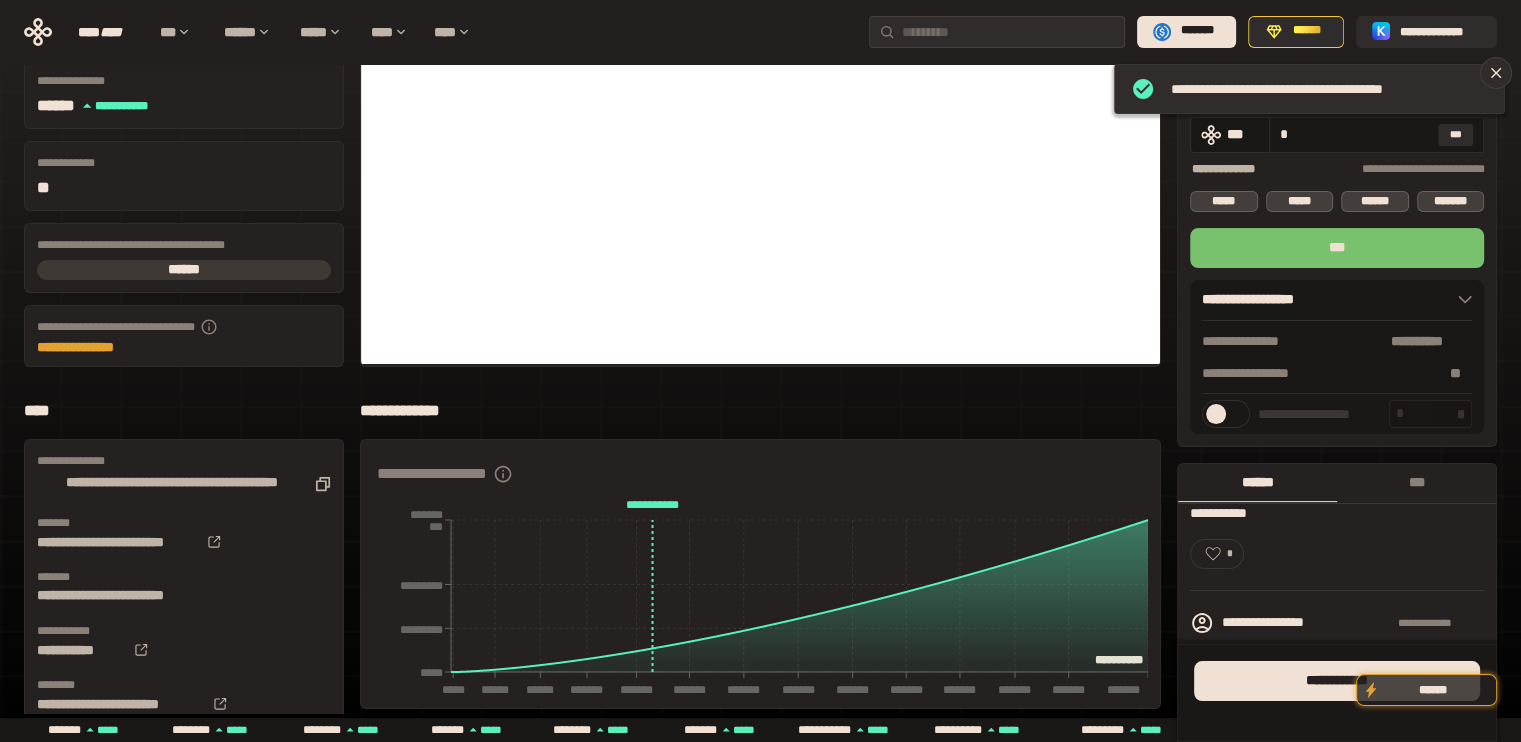 click on "***" at bounding box center (1337, 248) 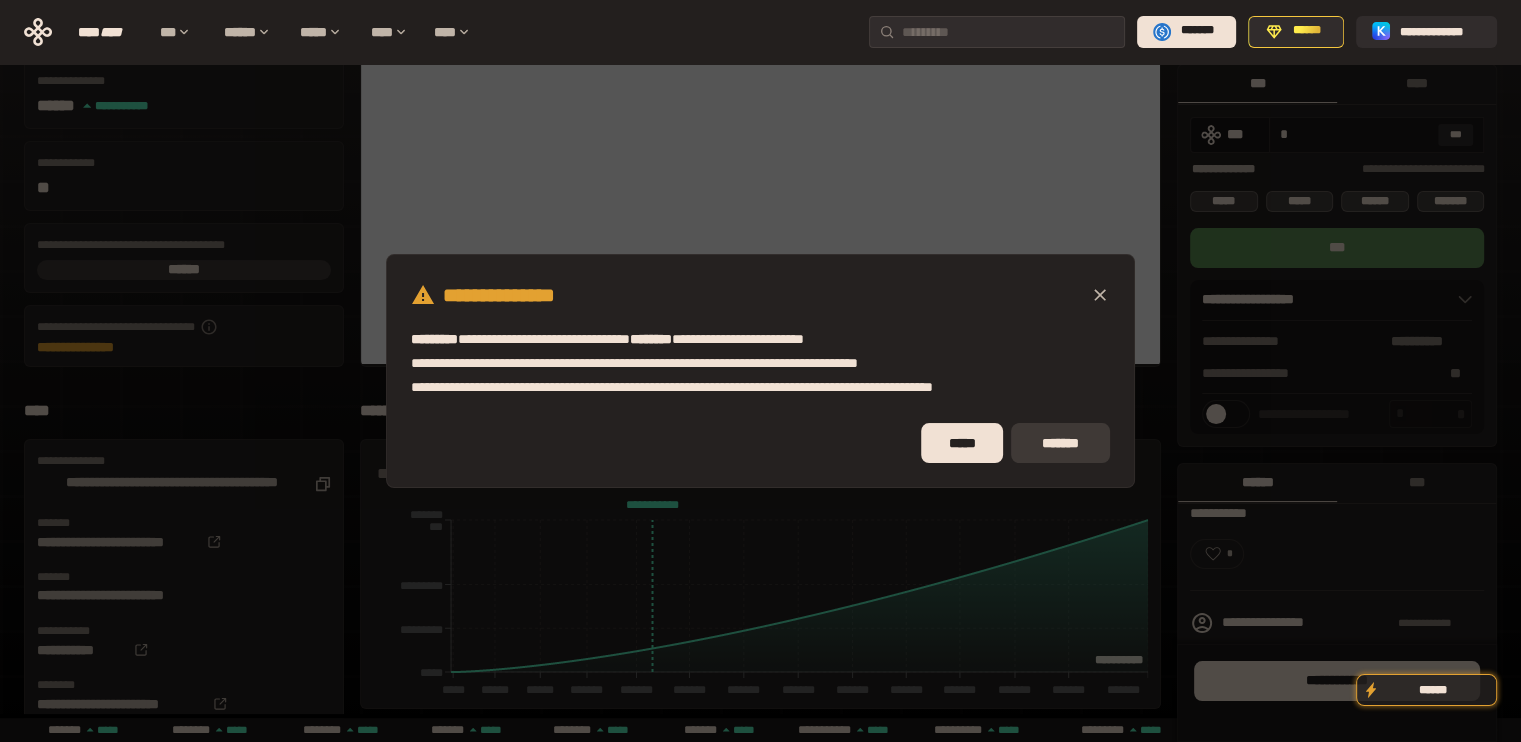 click on "*******" at bounding box center (1060, 443) 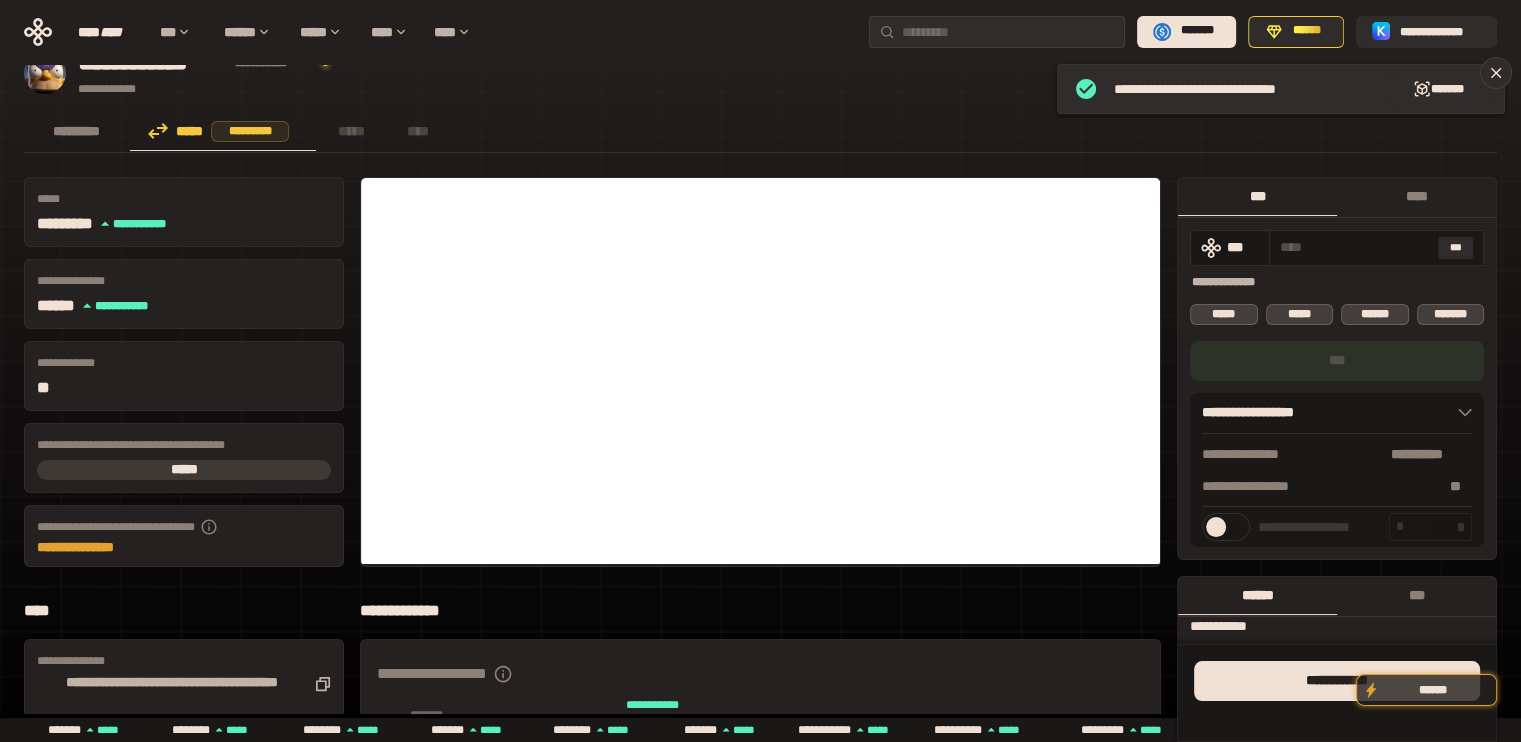 scroll, scrollTop: 0, scrollLeft: 0, axis: both 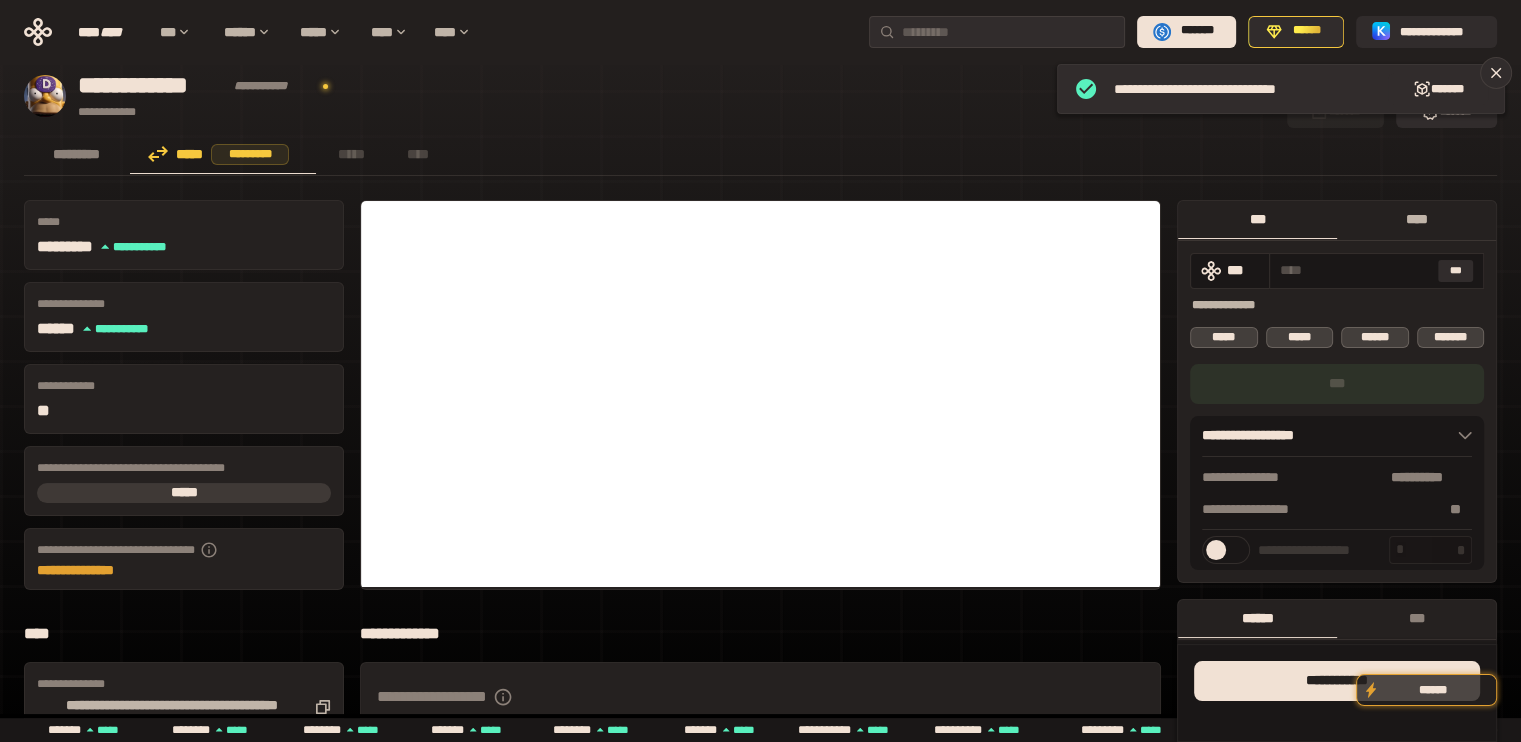 click on "****" at bounding box center [1416, 219] 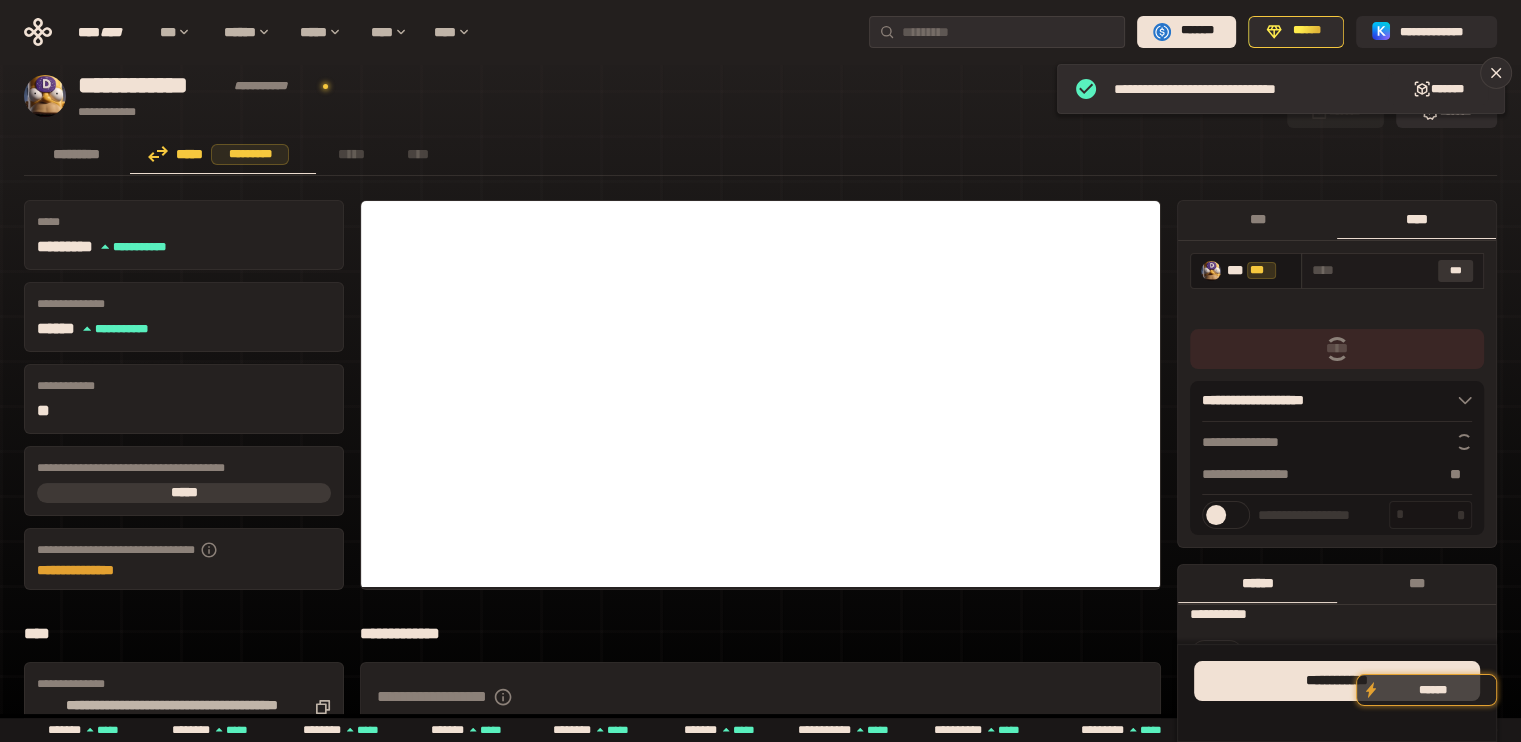 click on "***" at bounding box center [1456, 271] 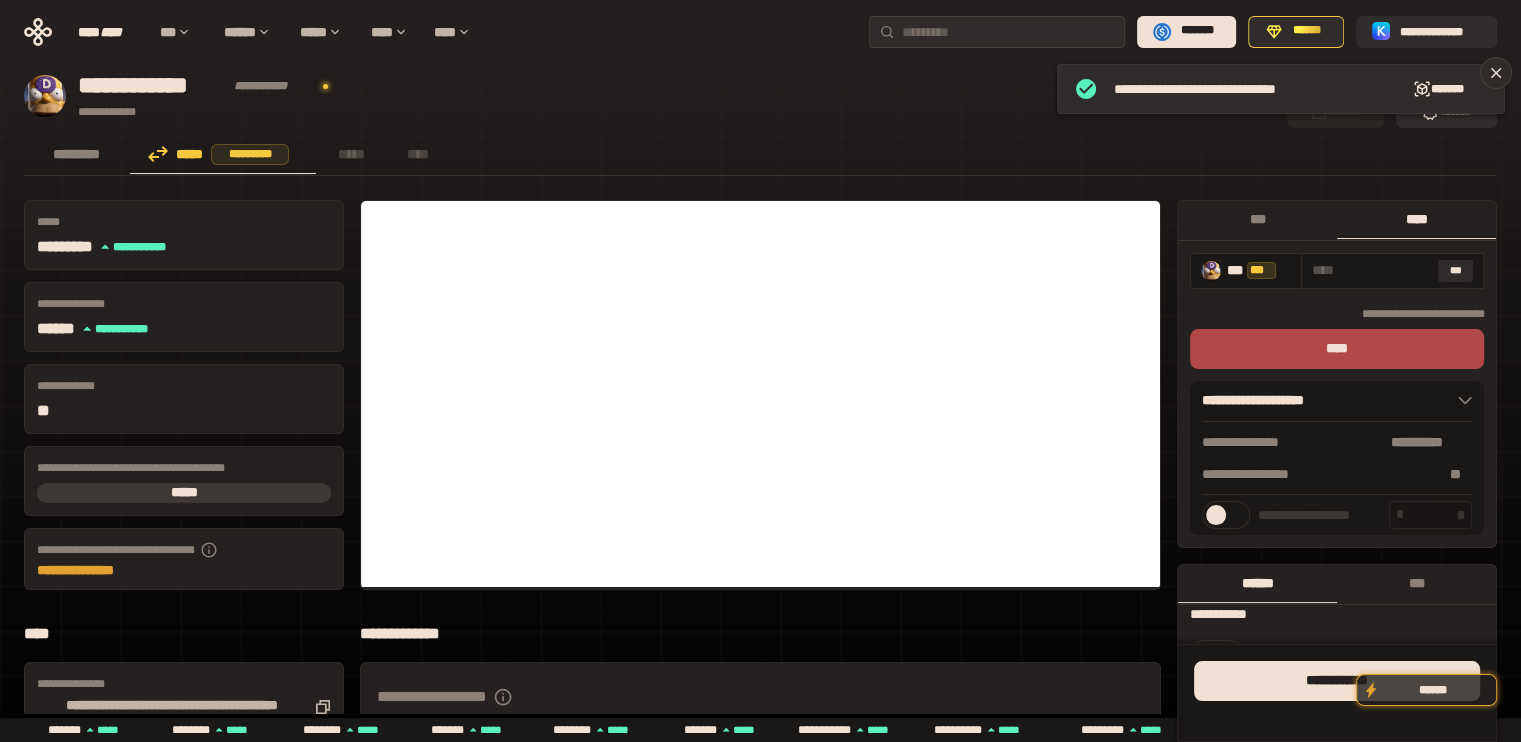 type on "**********" 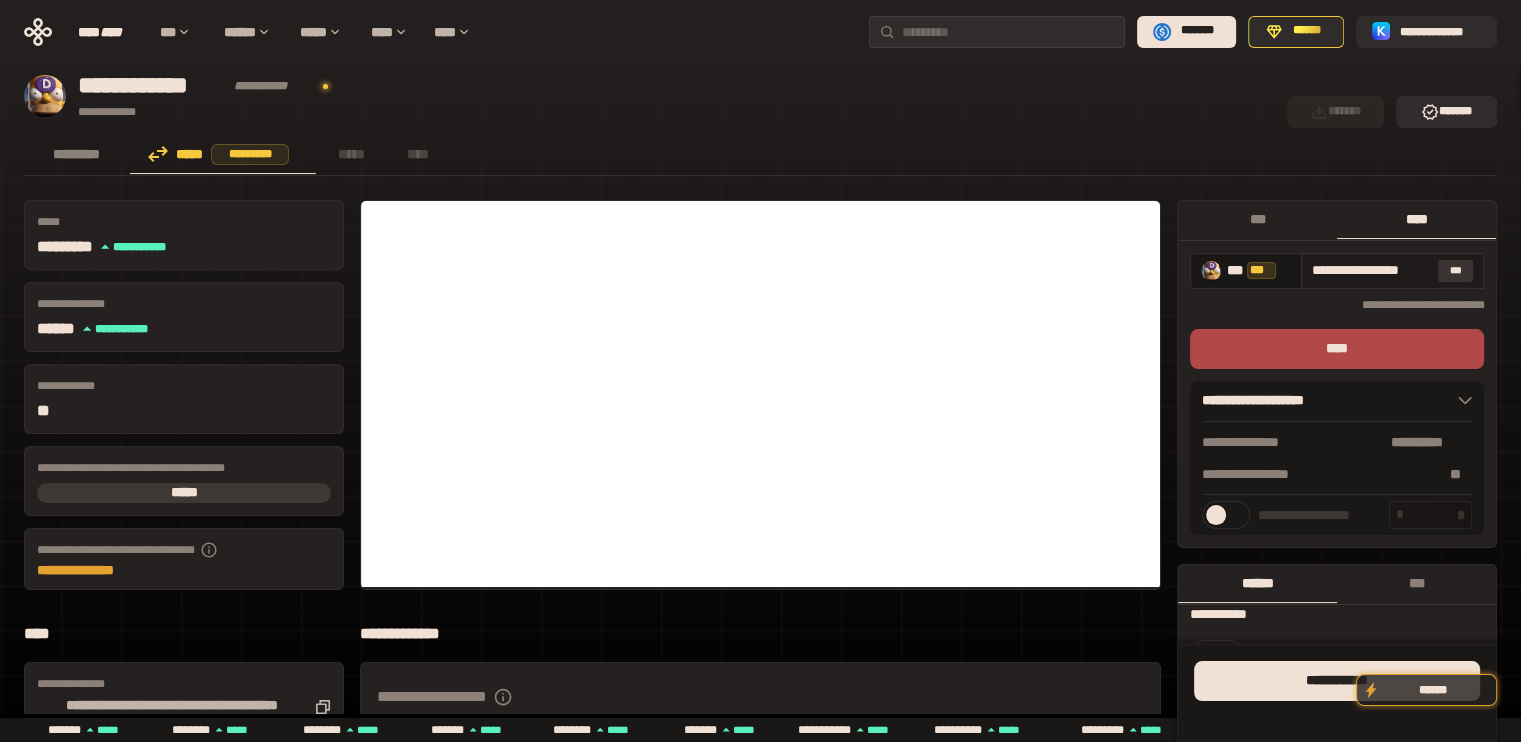 click on "***" at bounding box center (1456, 271) 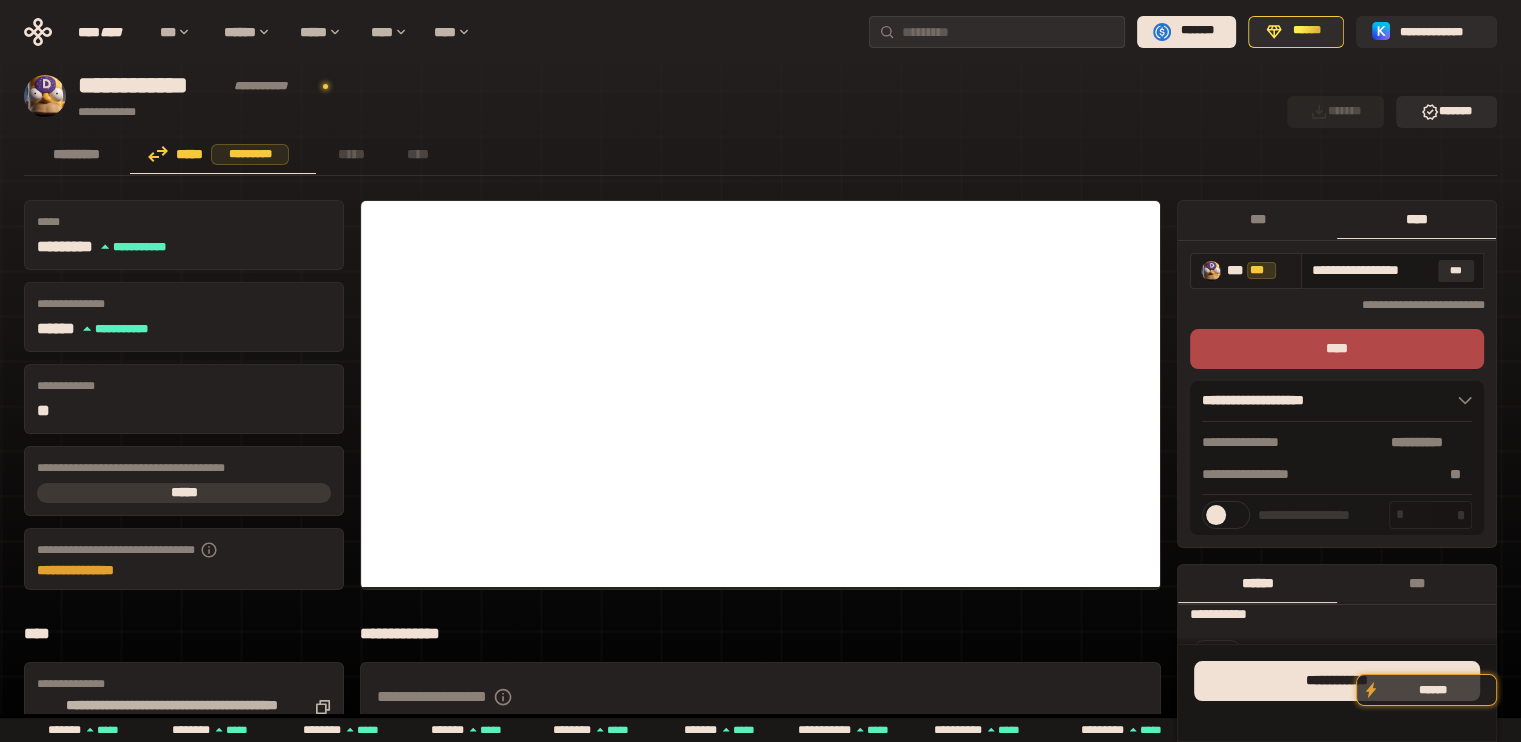 scroll, scrollTop: 0, scrollLeft: 0, axis: both 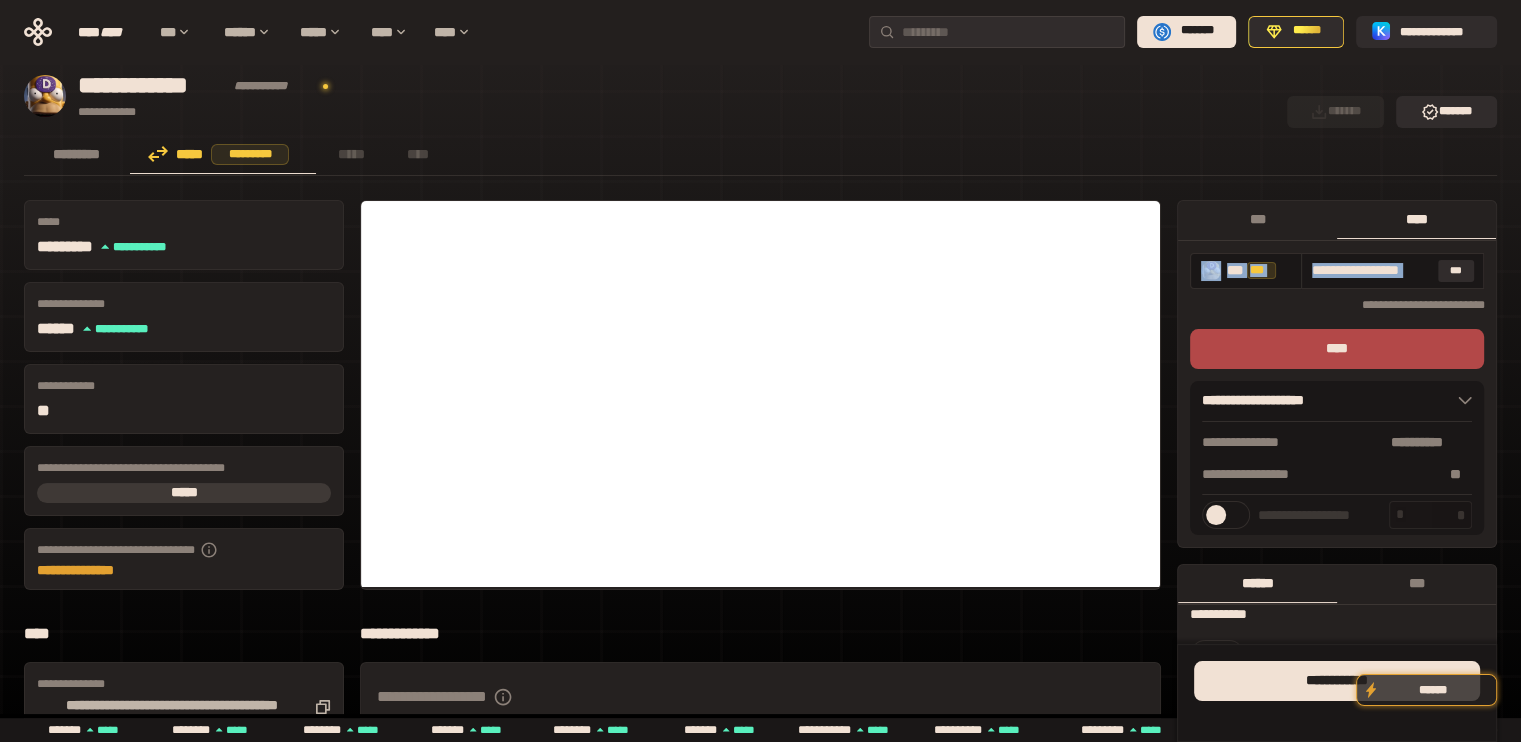 drag, startPoint x: 1403, startPoint y: 260, endPoint x: 1187, endPoint y: 283, distance: 217.22108 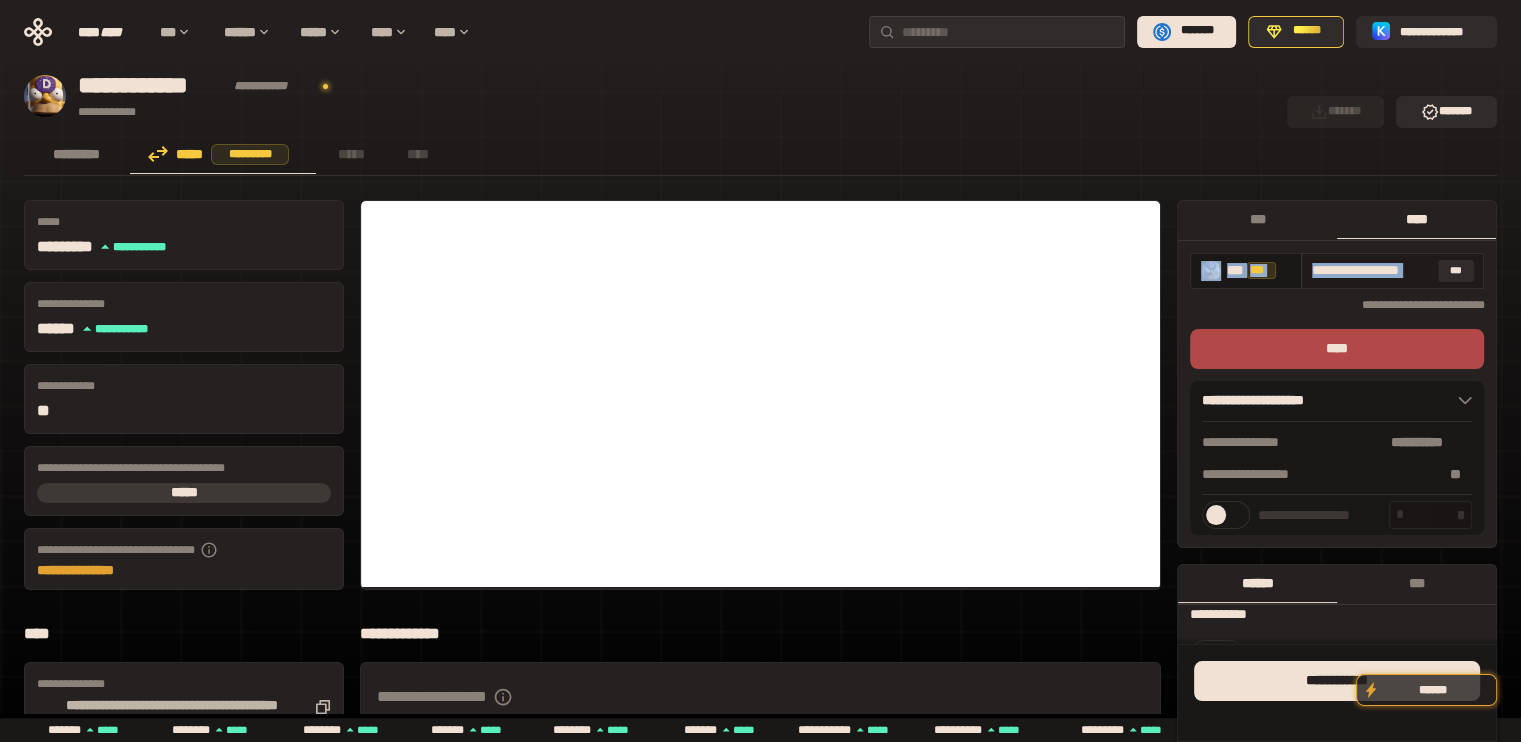 click on "***" at bounding box center [1456, 271] 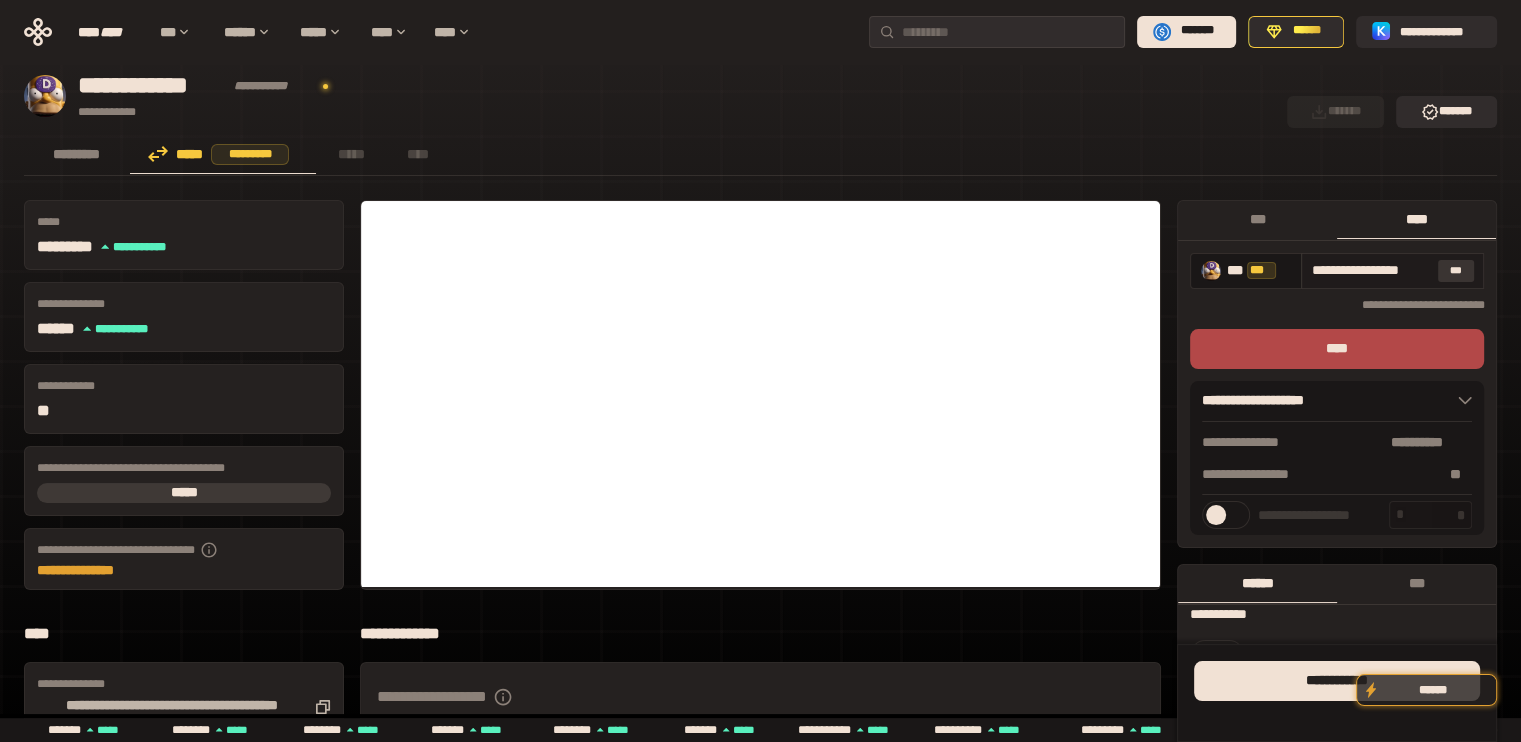 click on "***" at bounding box center (1456, 271) 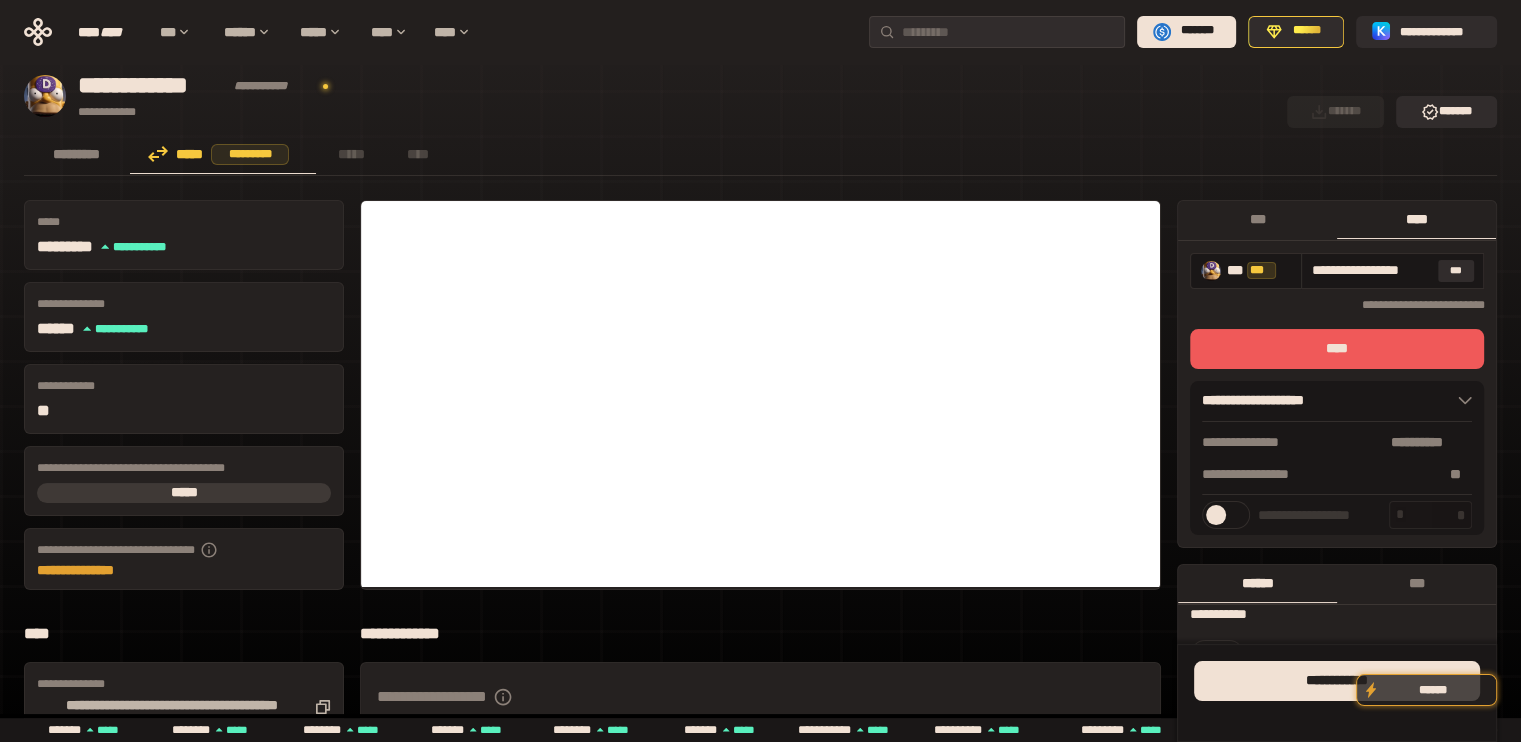 click on "****" at bounding box center [1337, 349] 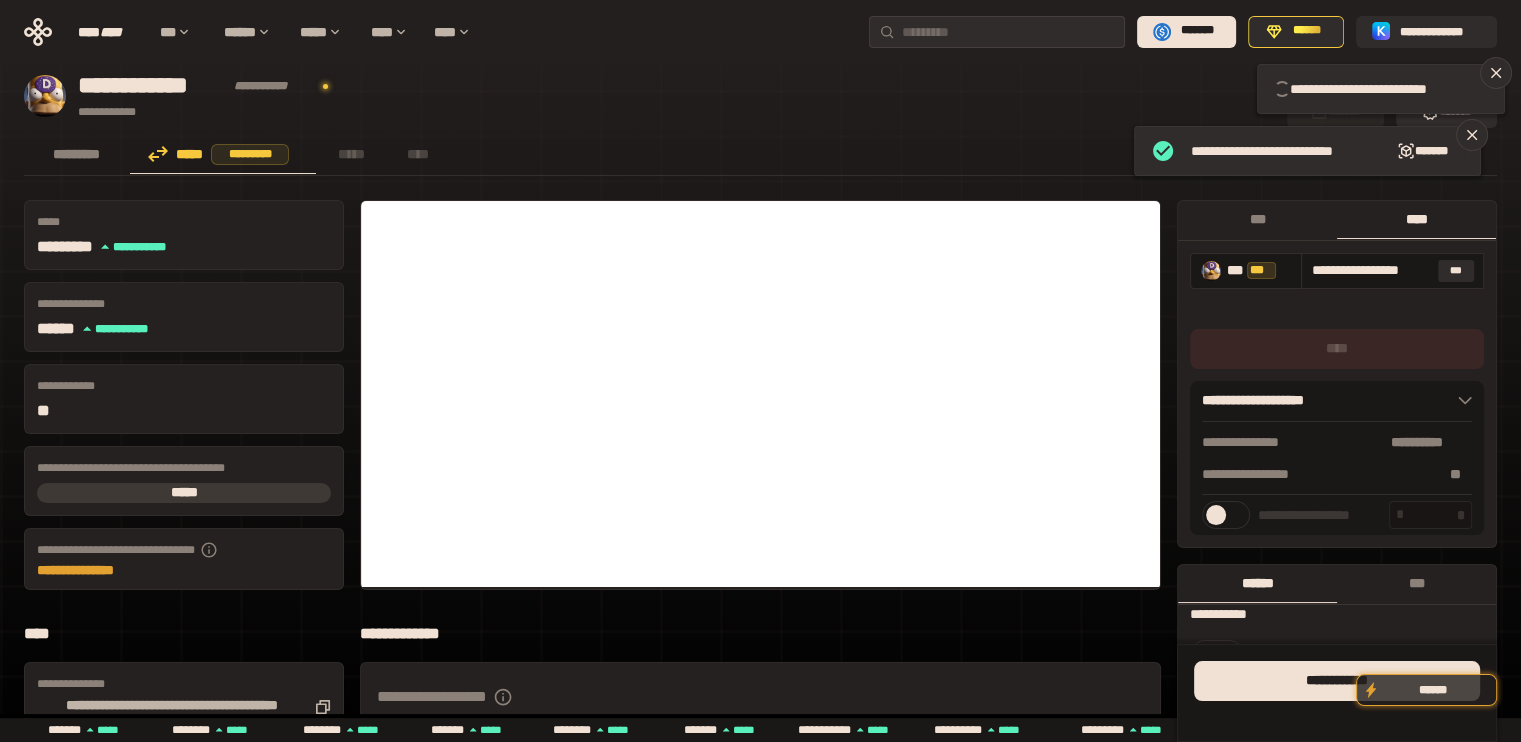 type 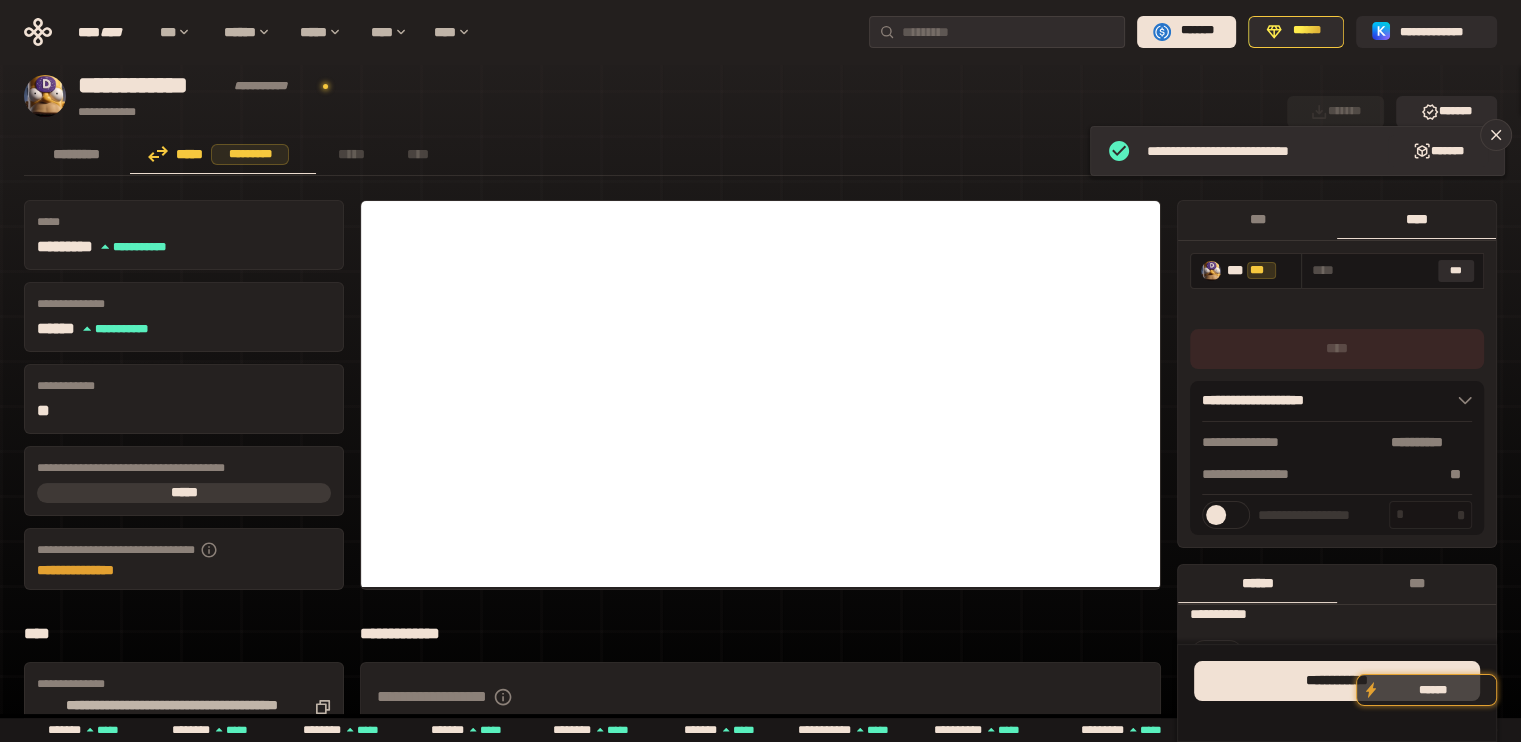 click 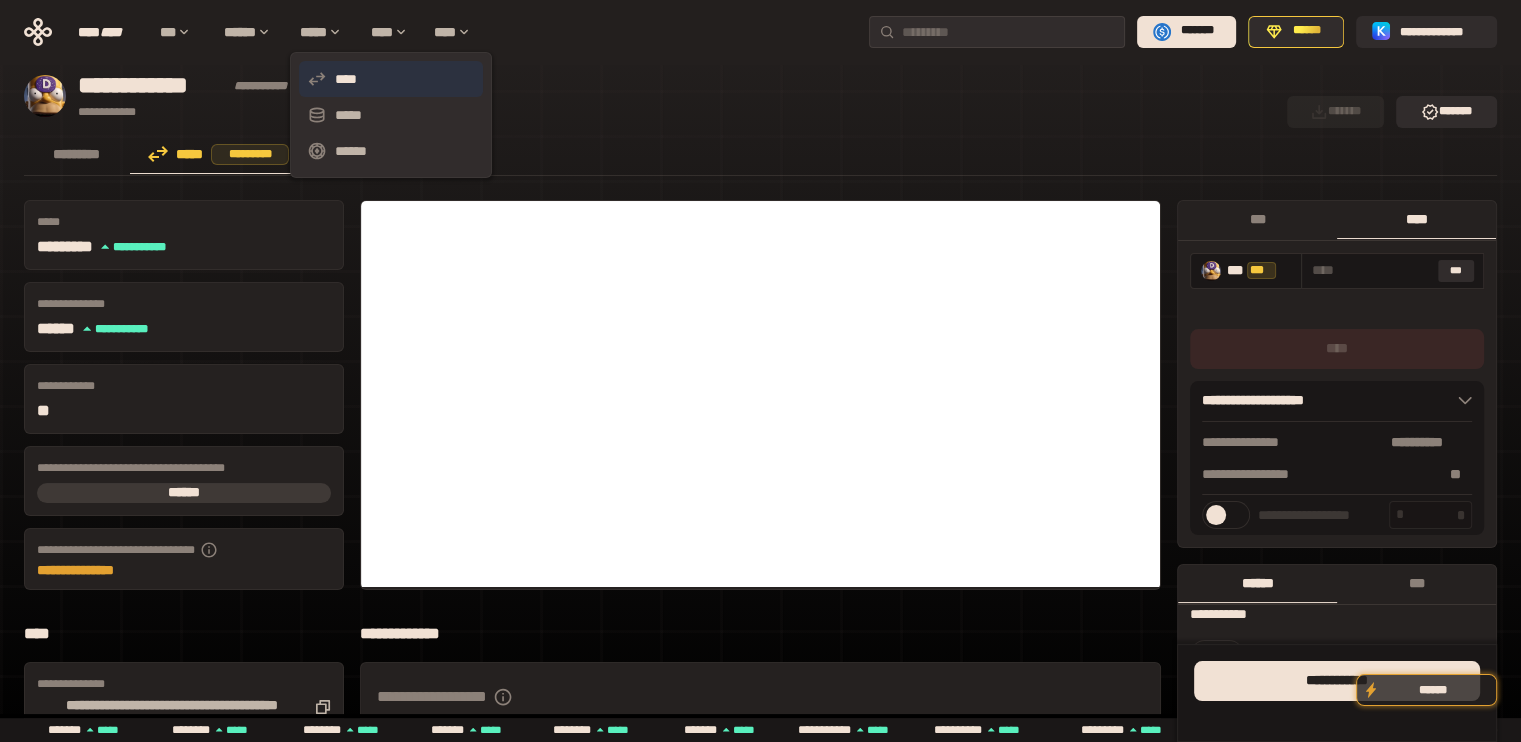 click on "****" at bounding box center (391, 79) 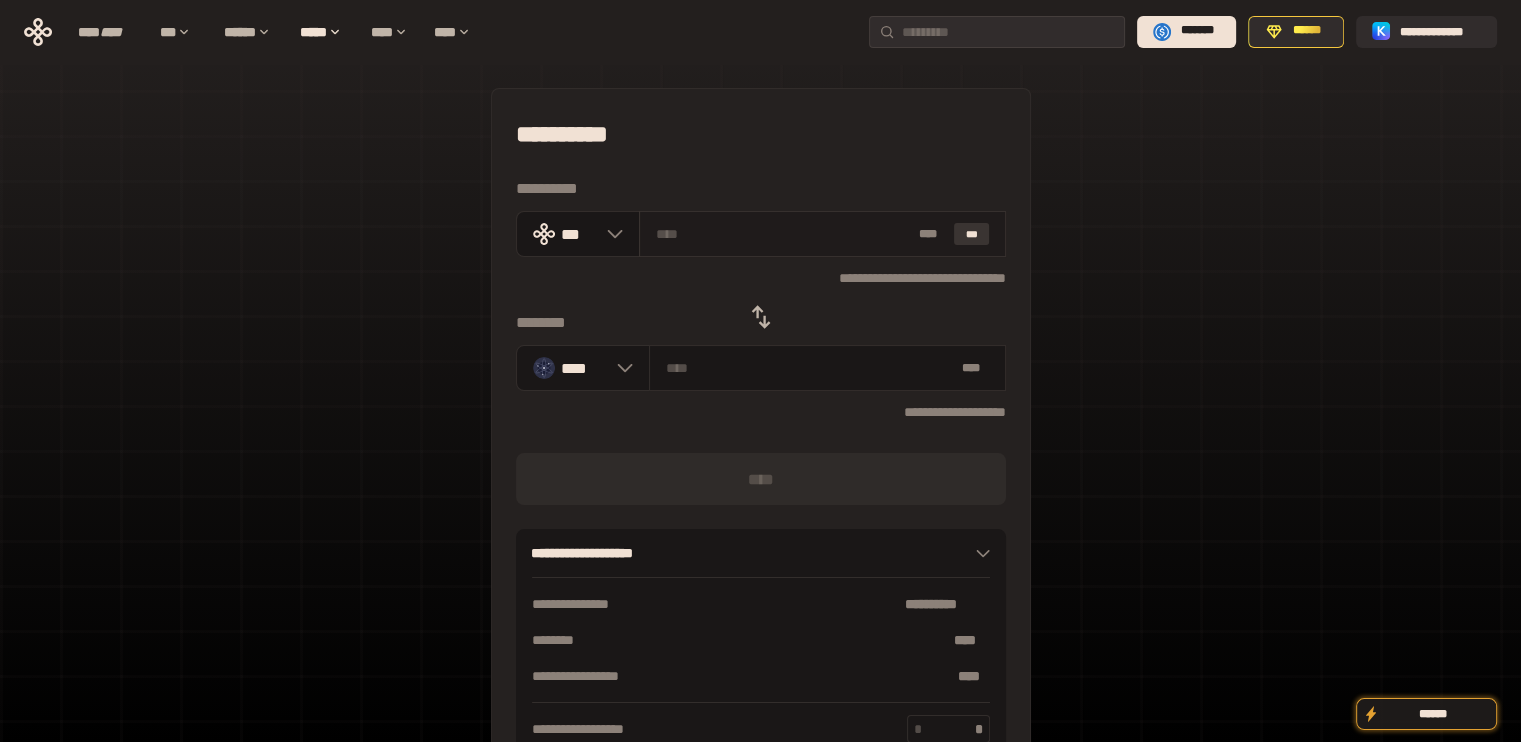 click on "***" at bounding box center (972, 234) 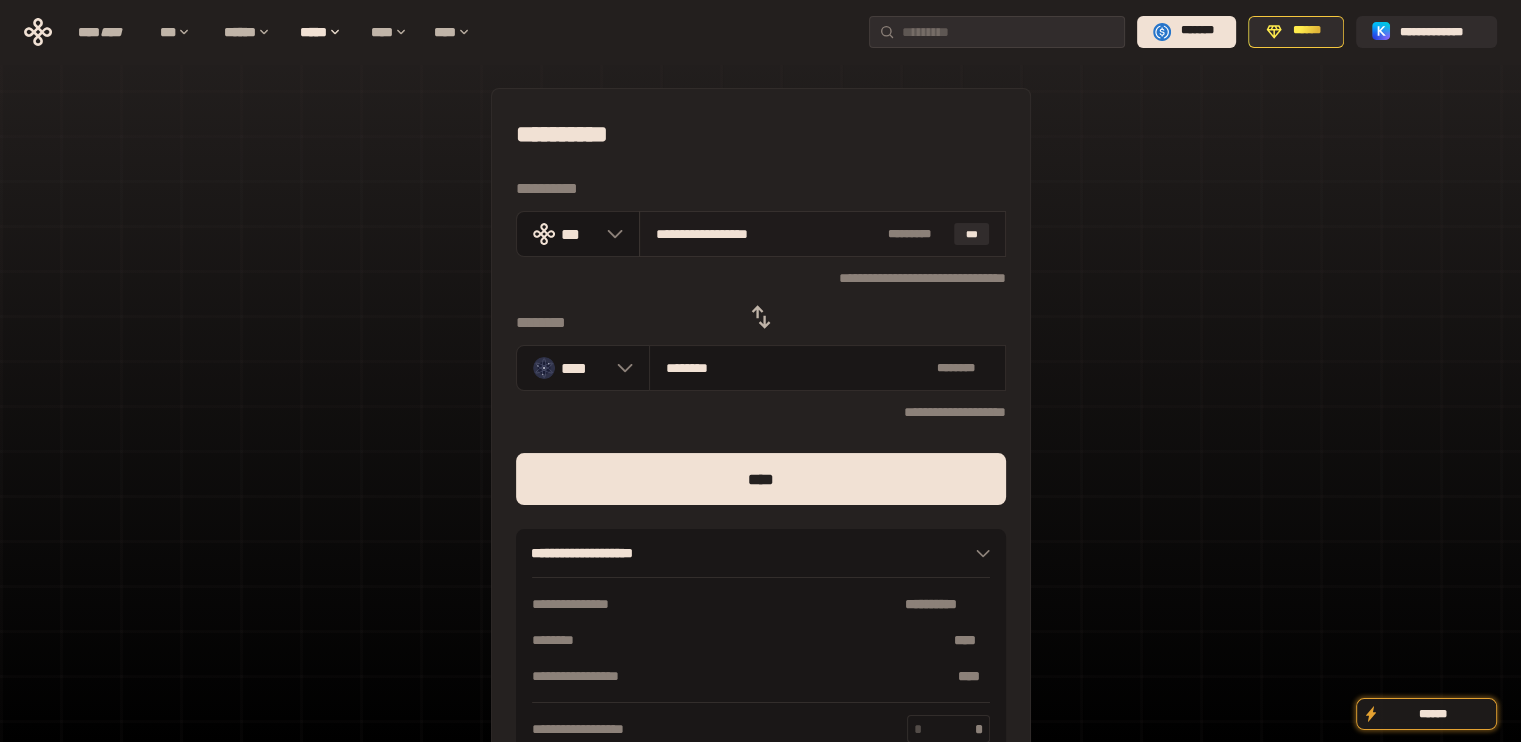 drag, startPoint x: 680, startPoint y: 236, endPoint x: 919, endPoint y: 243, distance: 239.1025 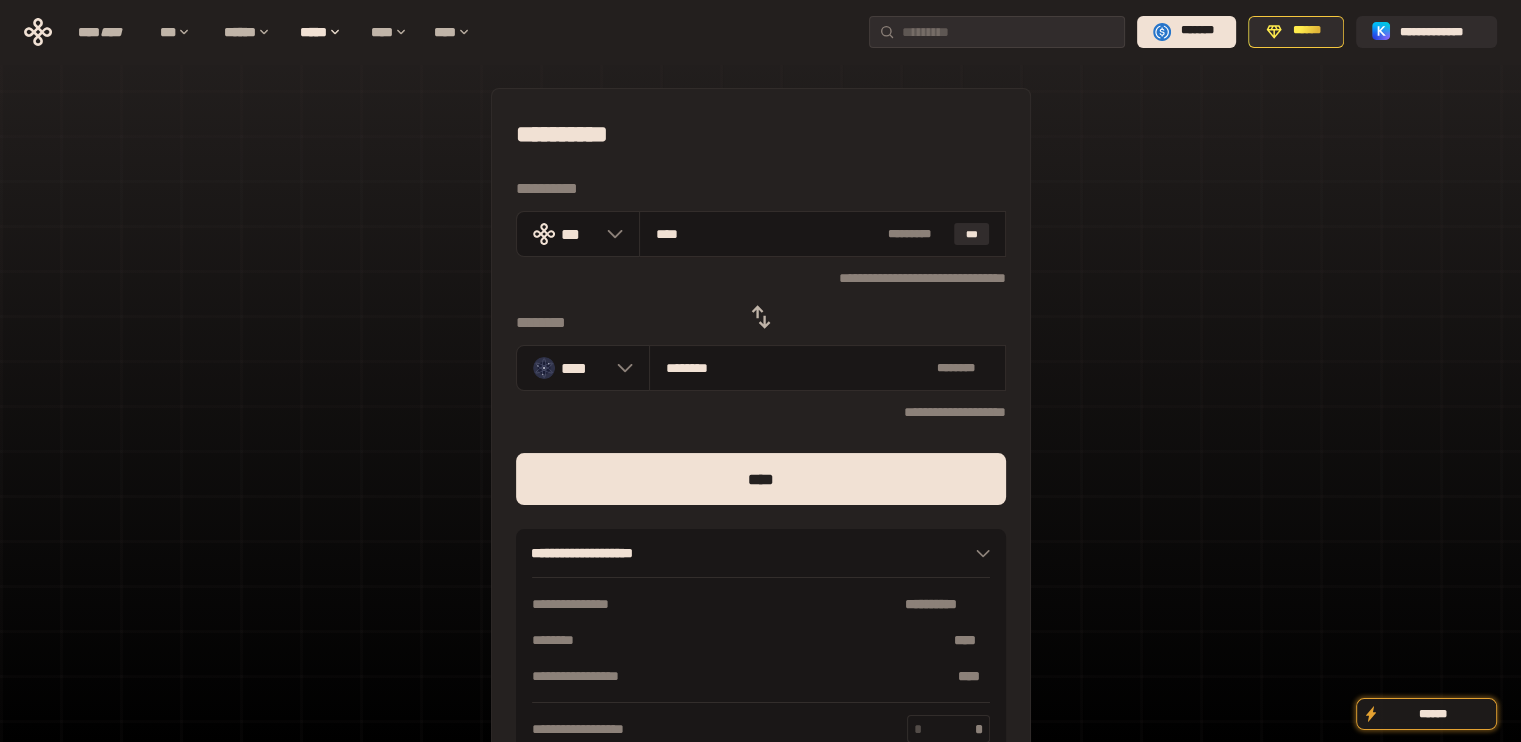 type on "***" 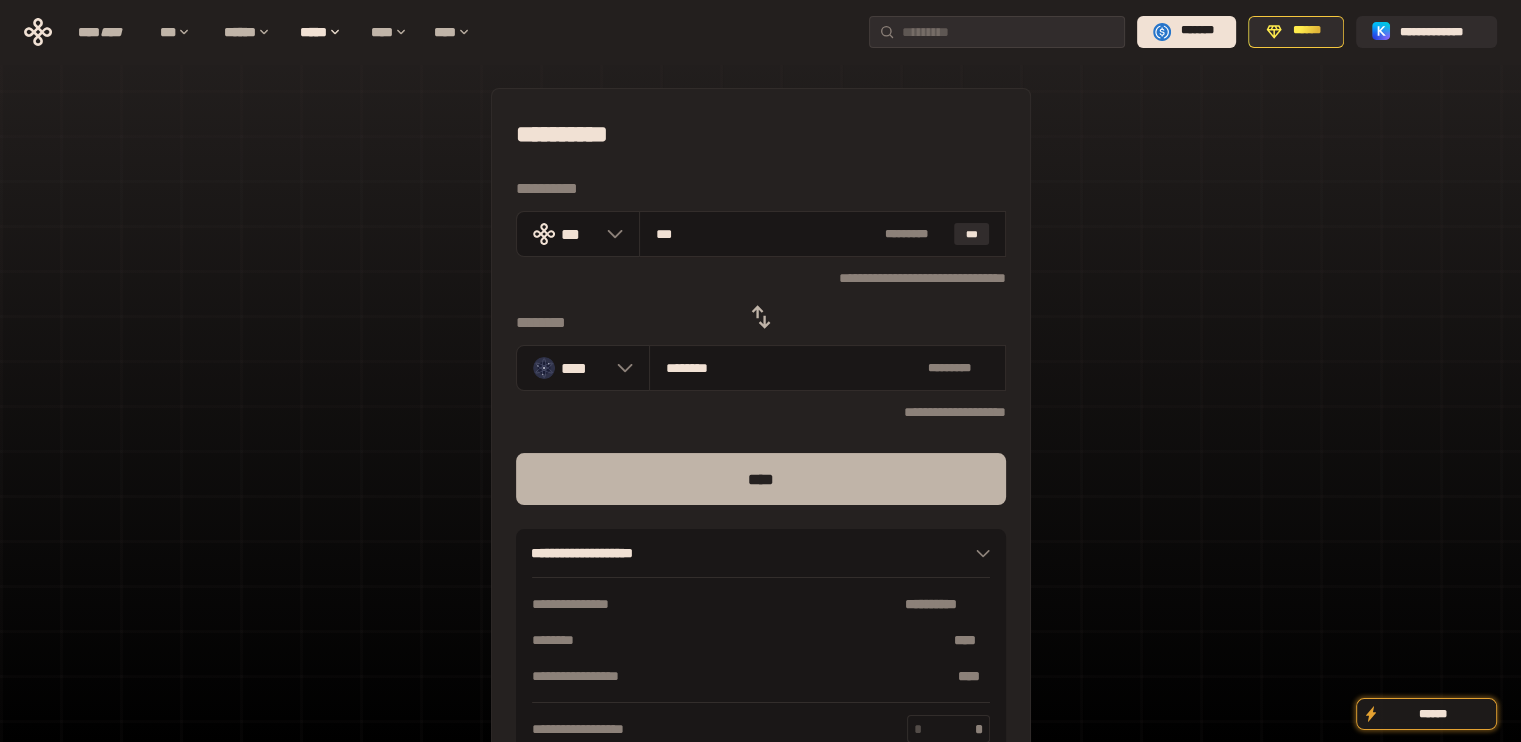 type on "***" 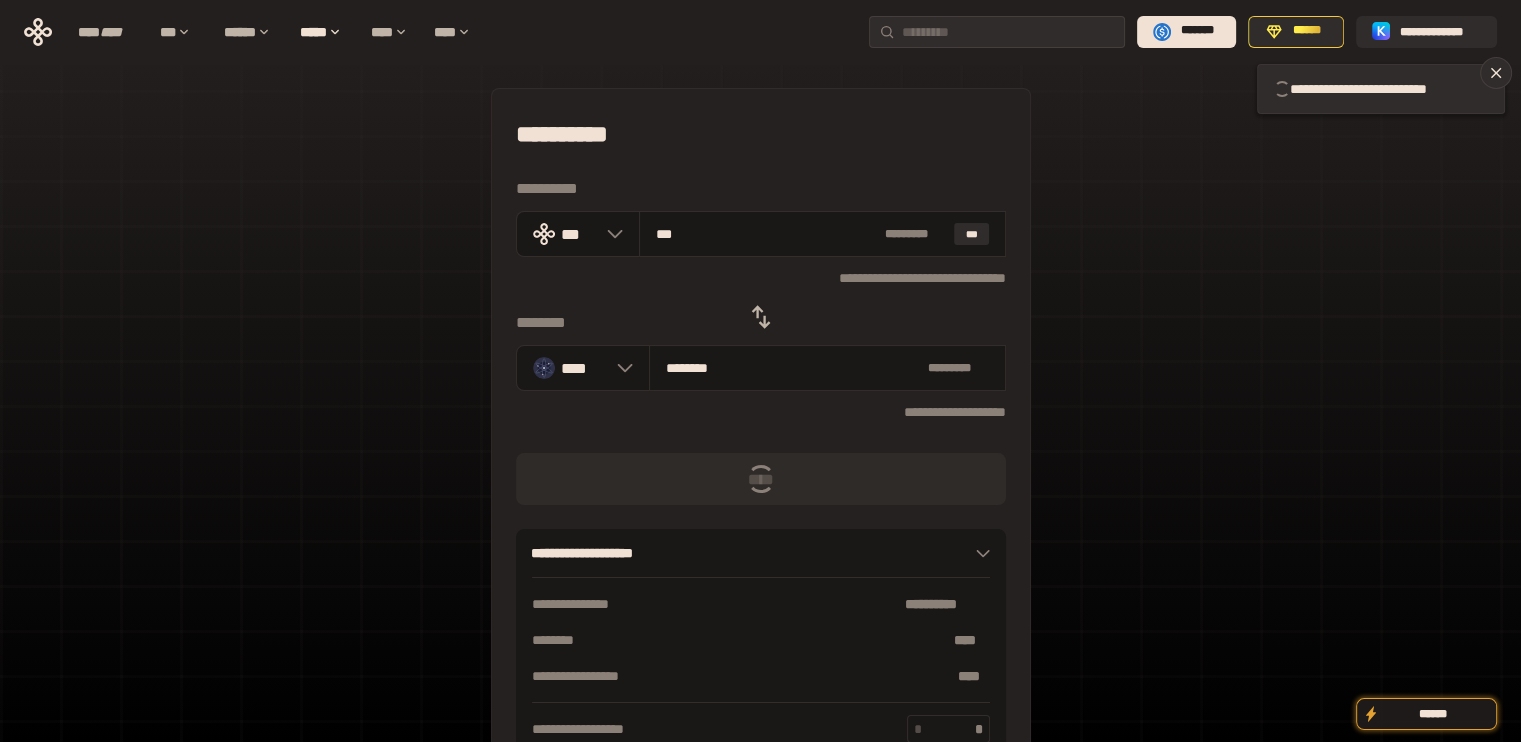 type 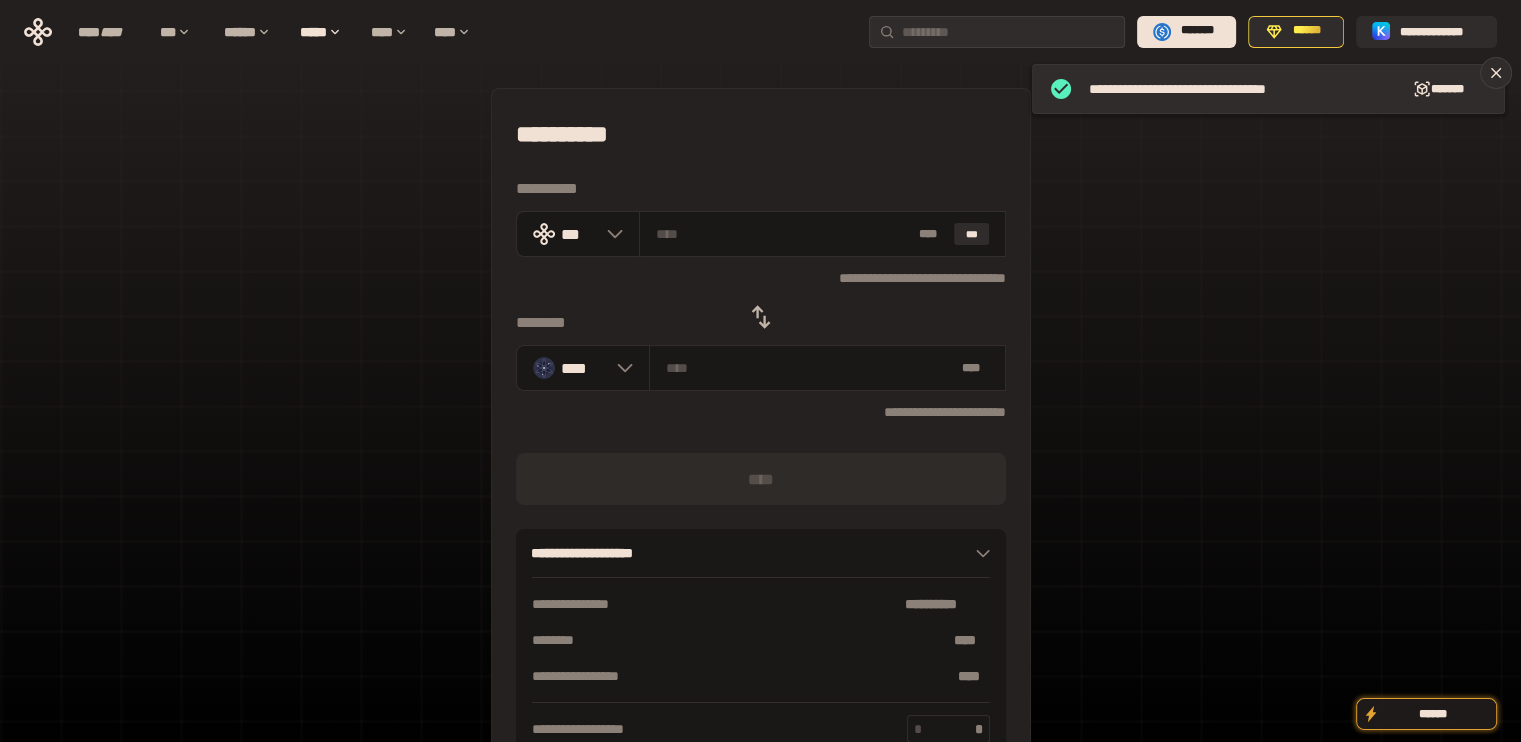 click 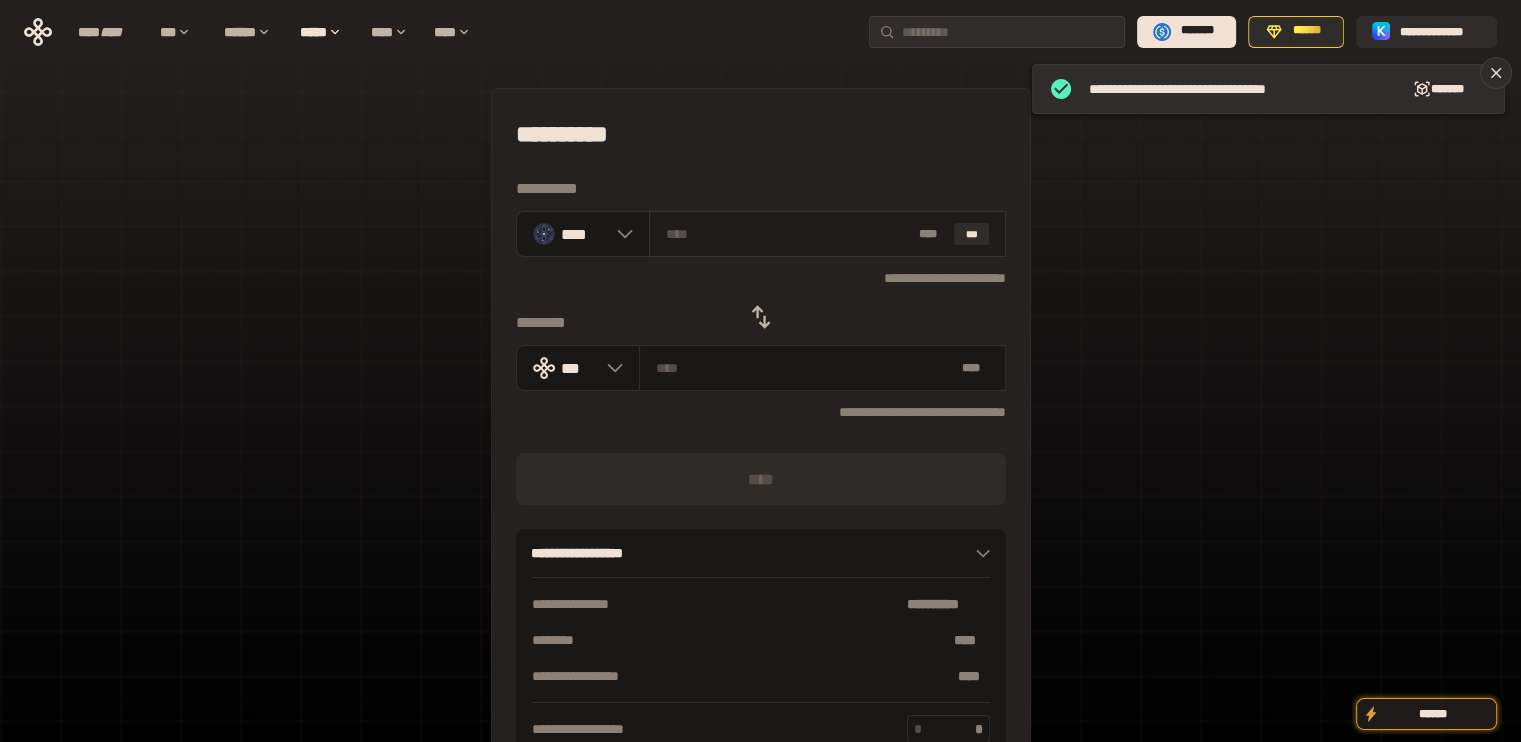 click on "* ** ***" at bounding box center [827, 234] 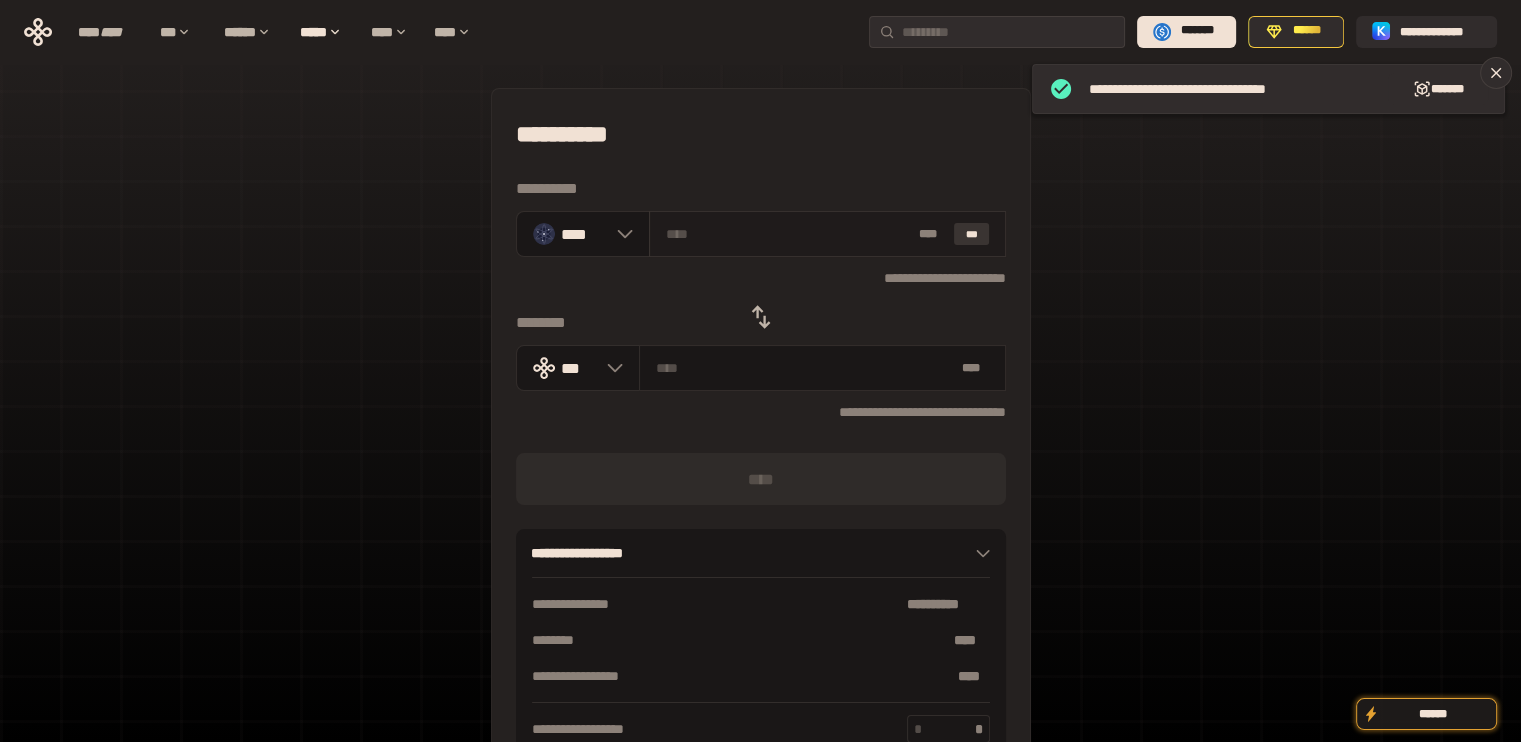 click on "***" at bounding box center [972, 234] 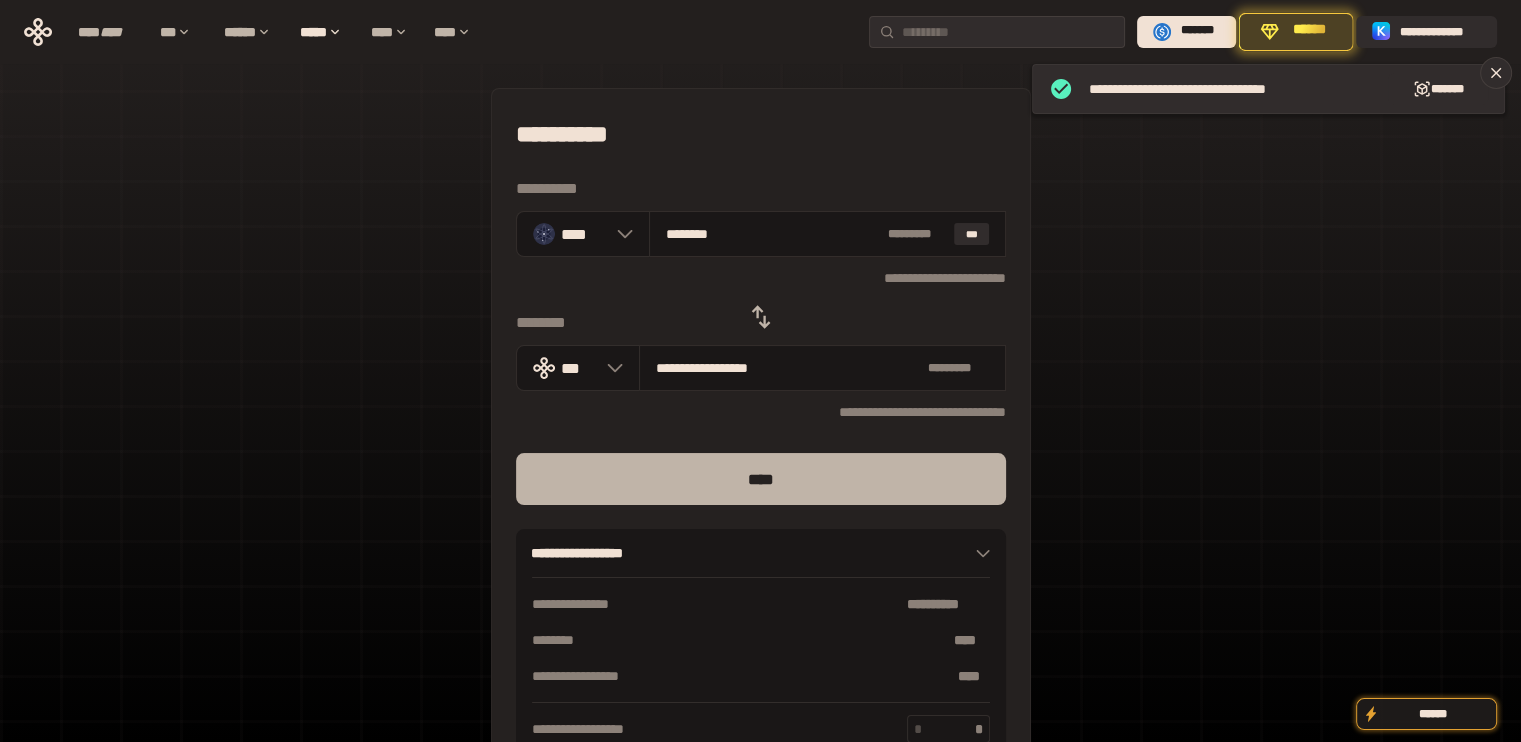 click on "****" at bounding box center [761, 479] 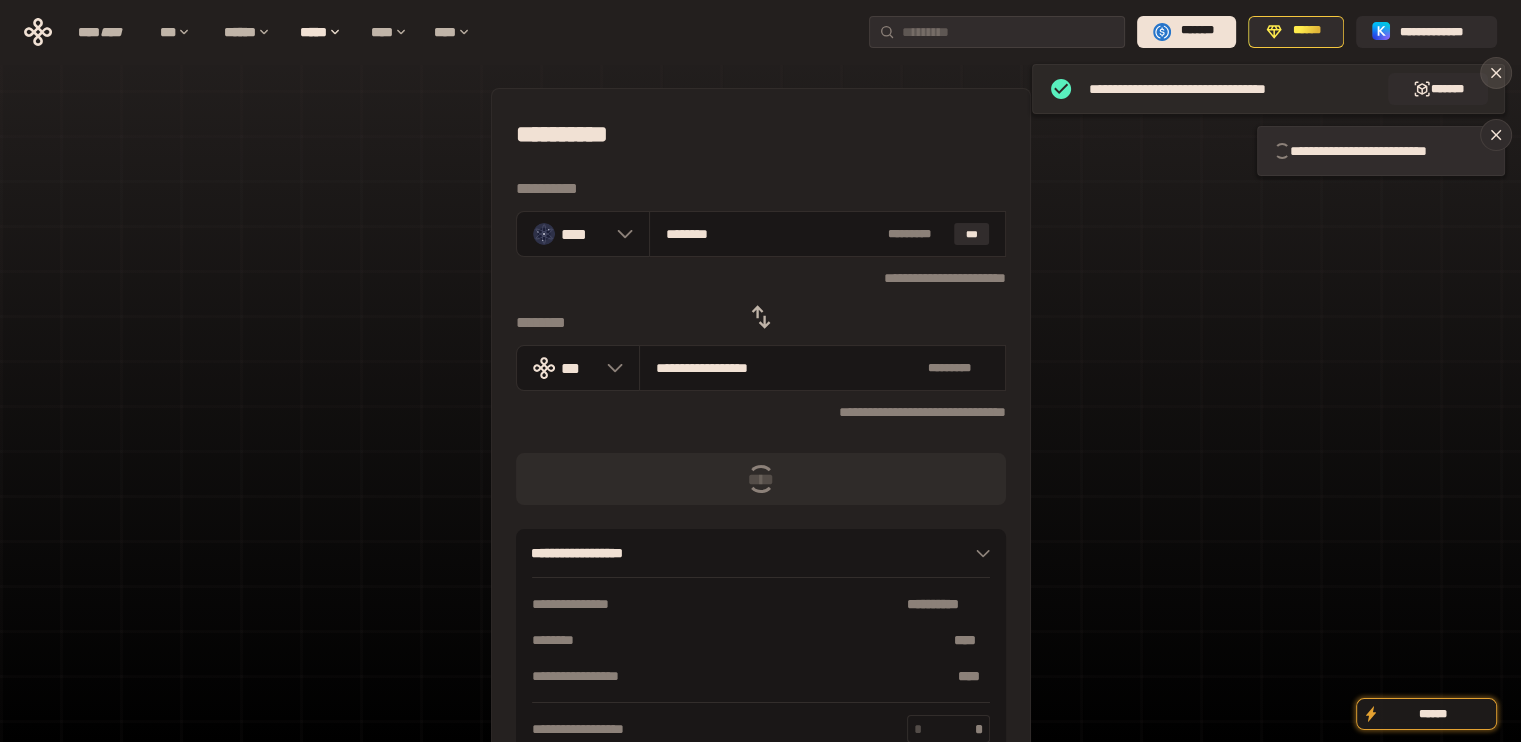 click 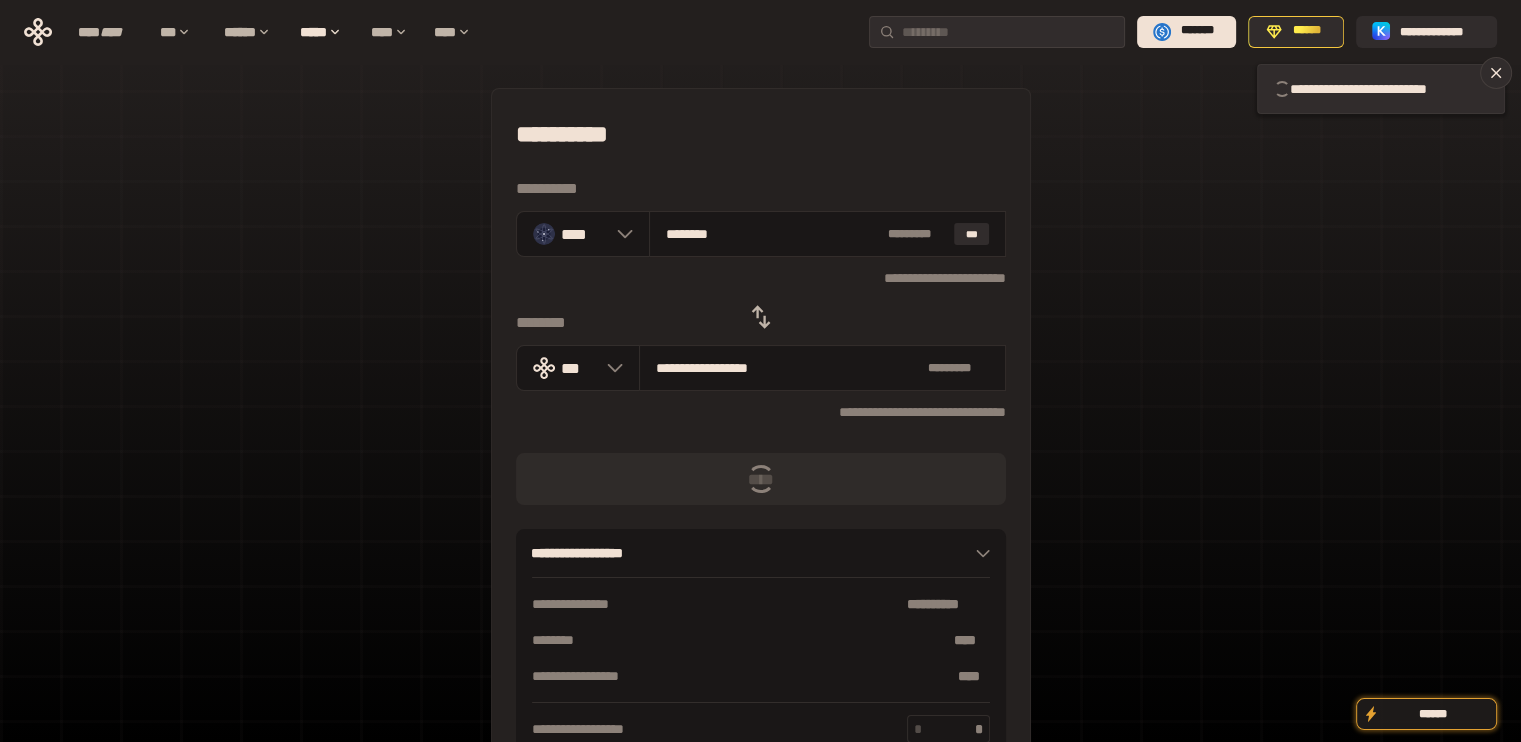 type 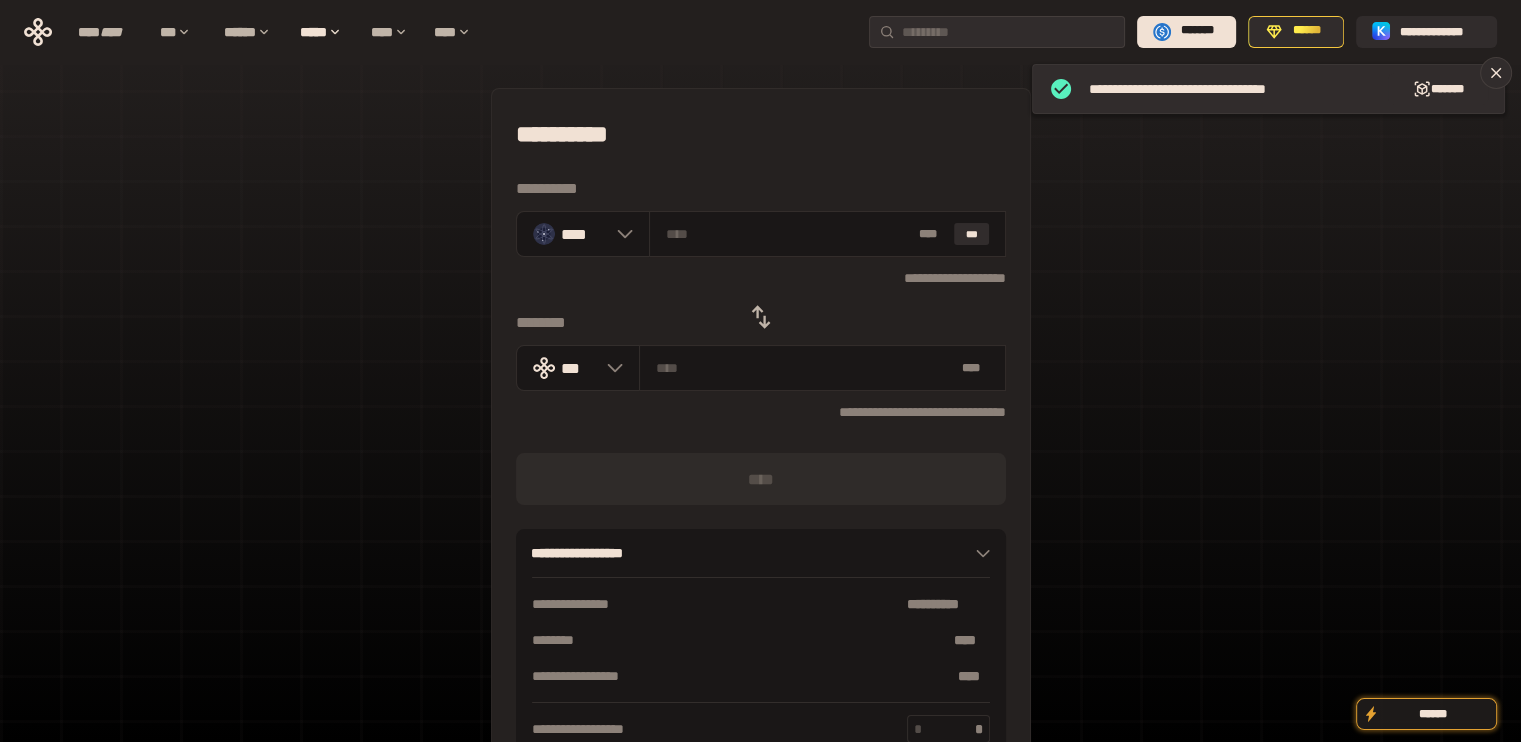 click 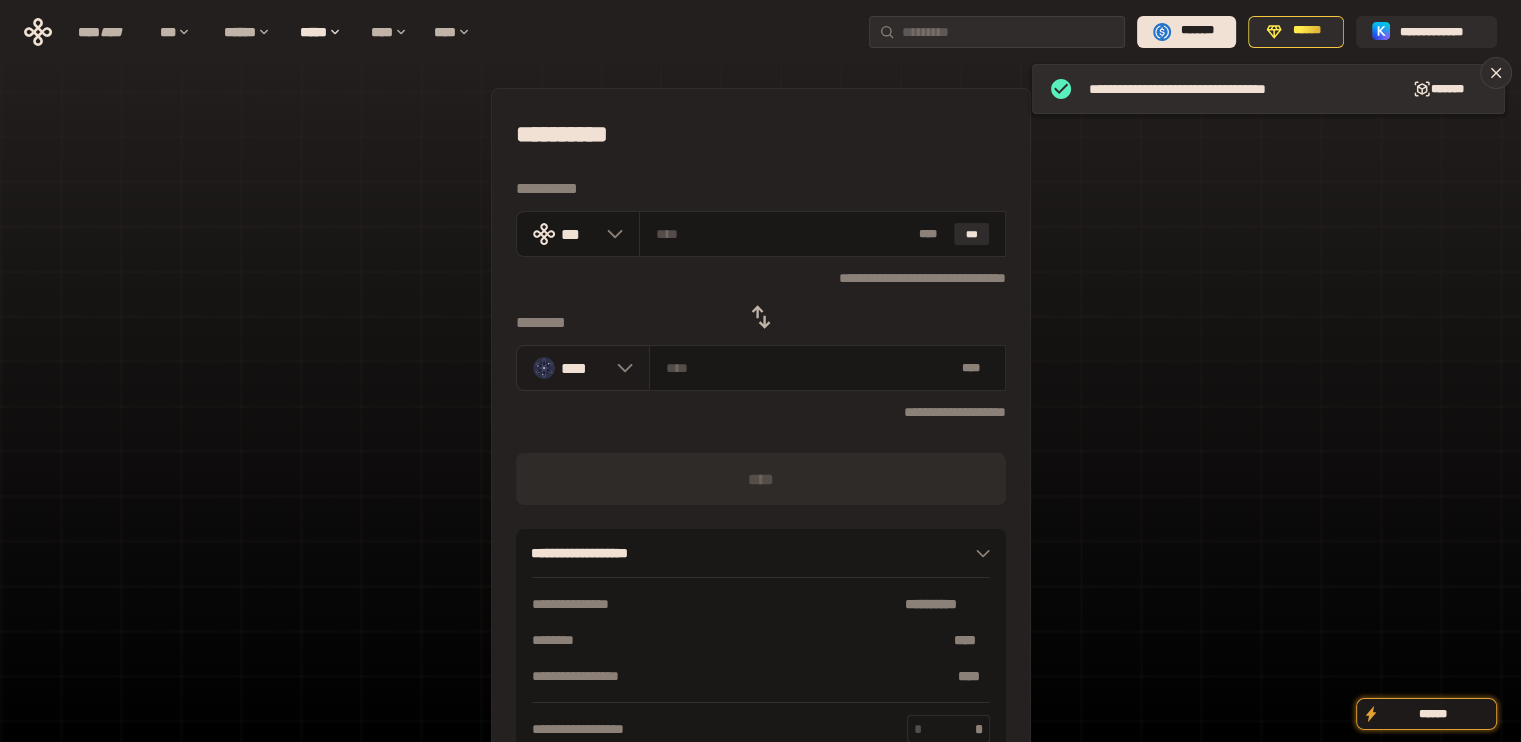 click on "****" at bounding box center [583, 368] 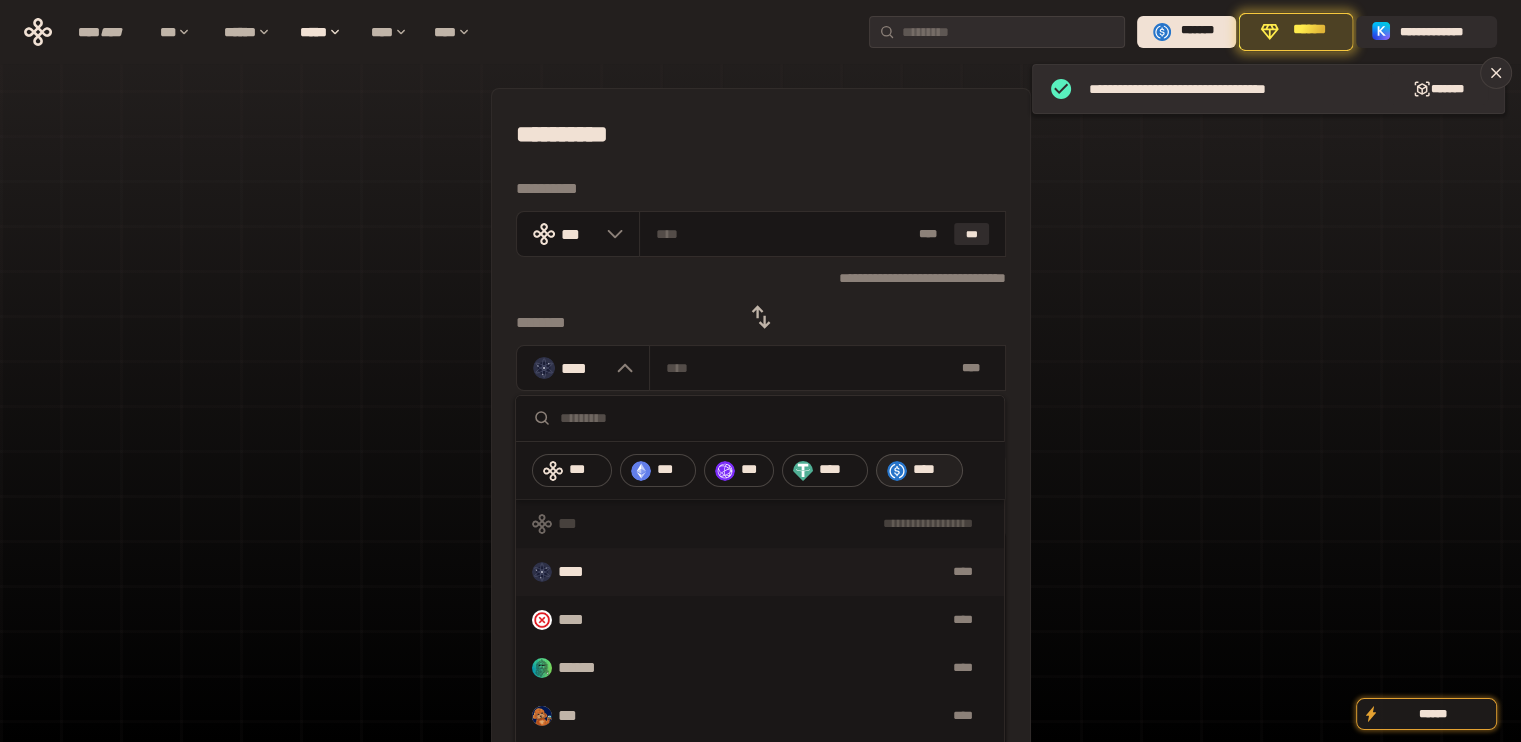 click on "****" at bounding box center (933, 470) 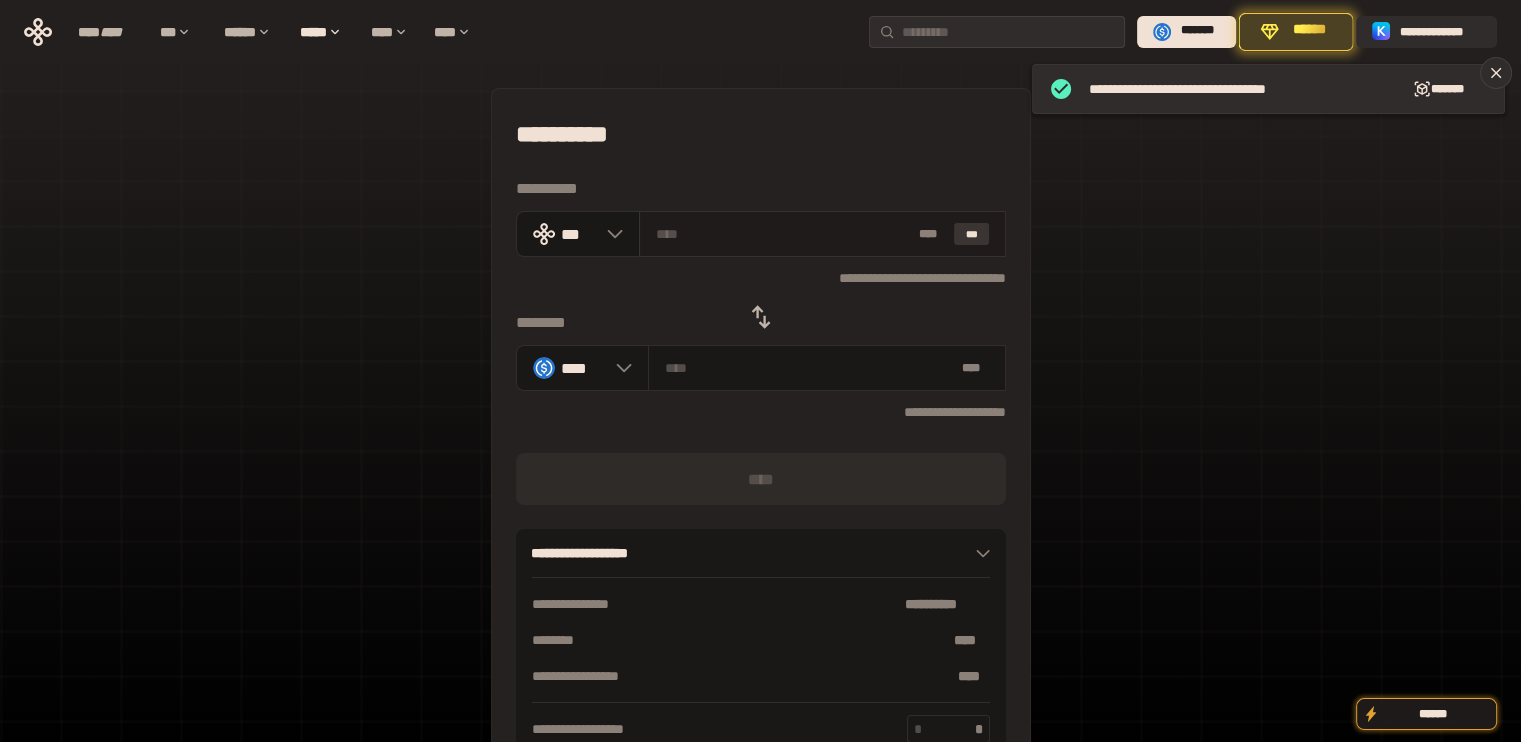 click on "***" at bounding box center (972, 234) 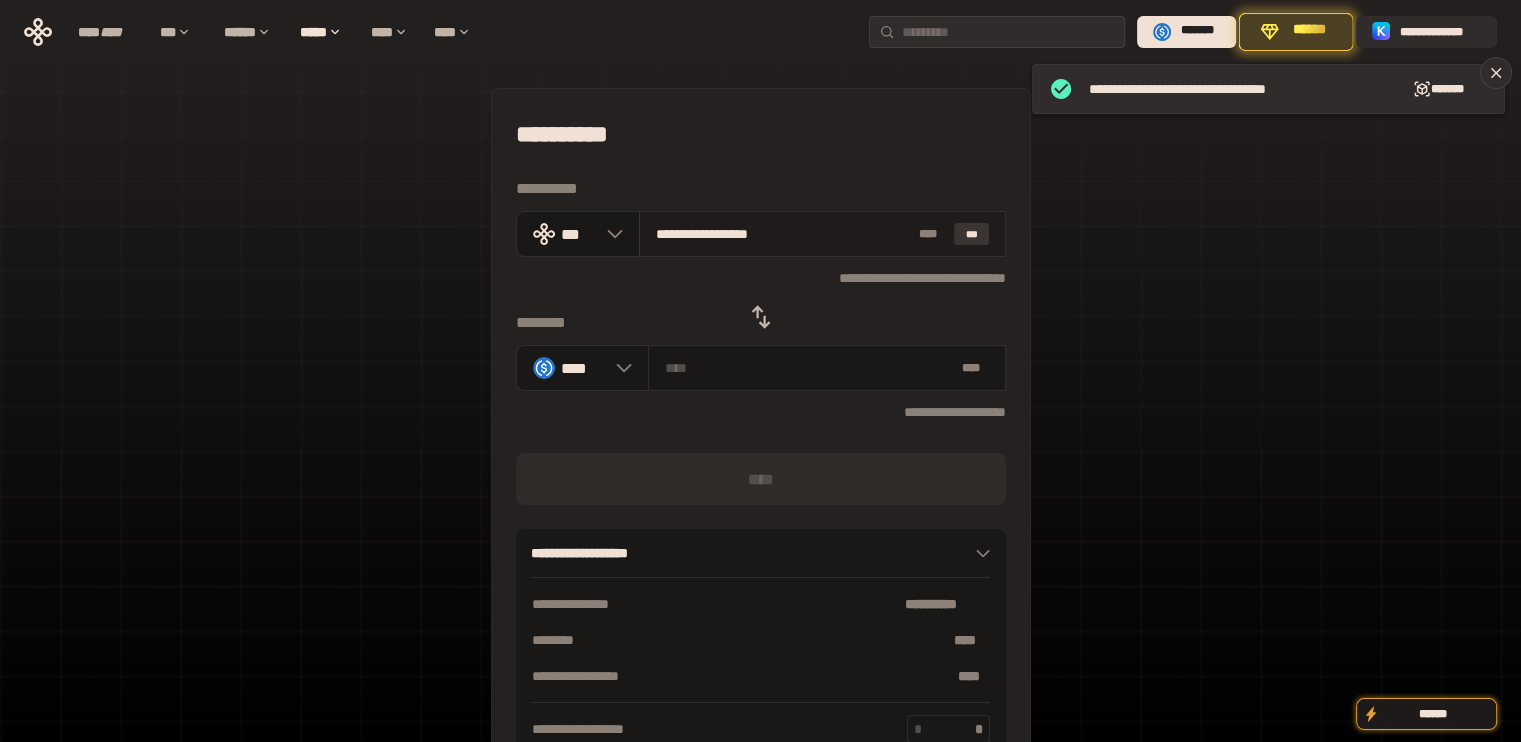 type on "*********" 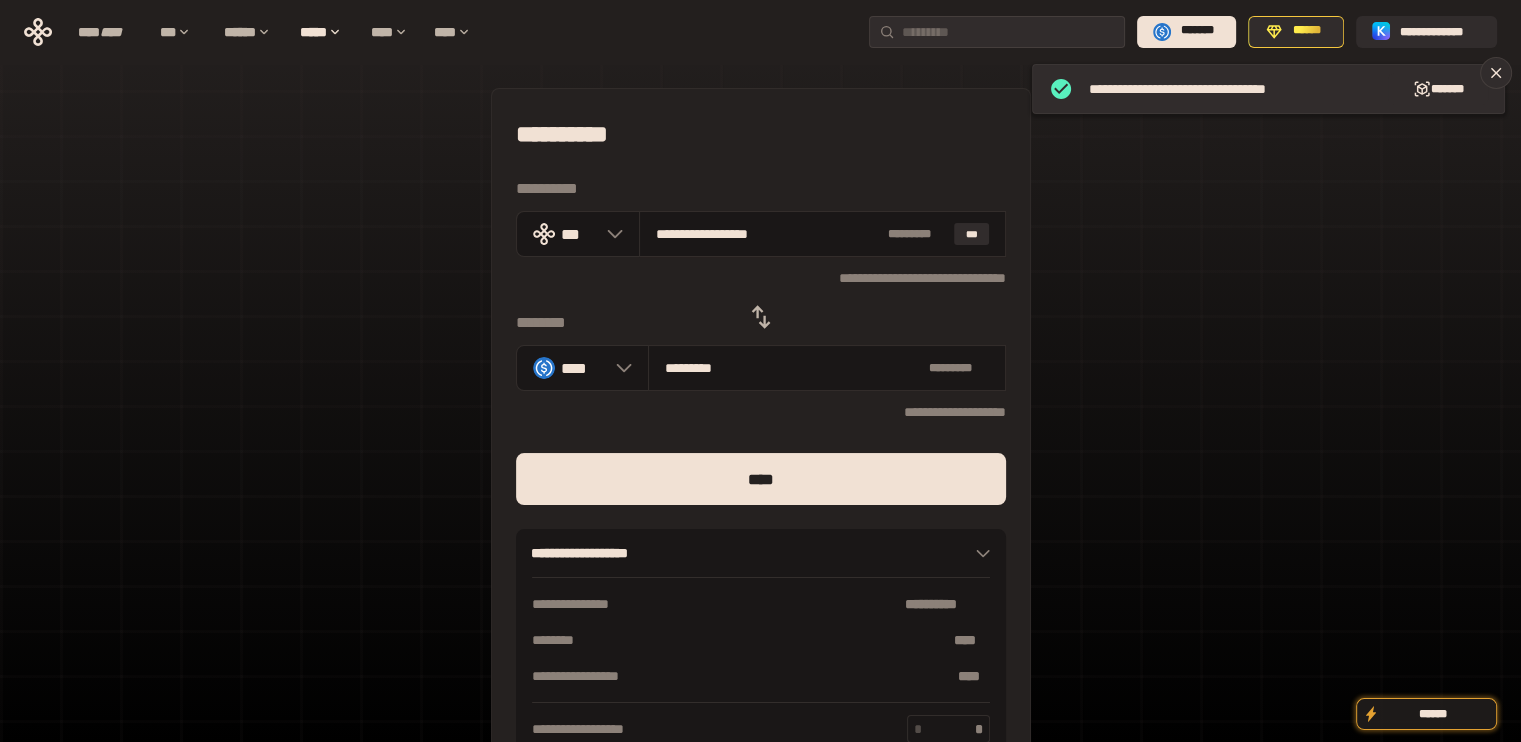 drag, startPoint x: 675, startPoint y: 231, endPoint x: 883, endPoint y: 259, distance: 209.87616 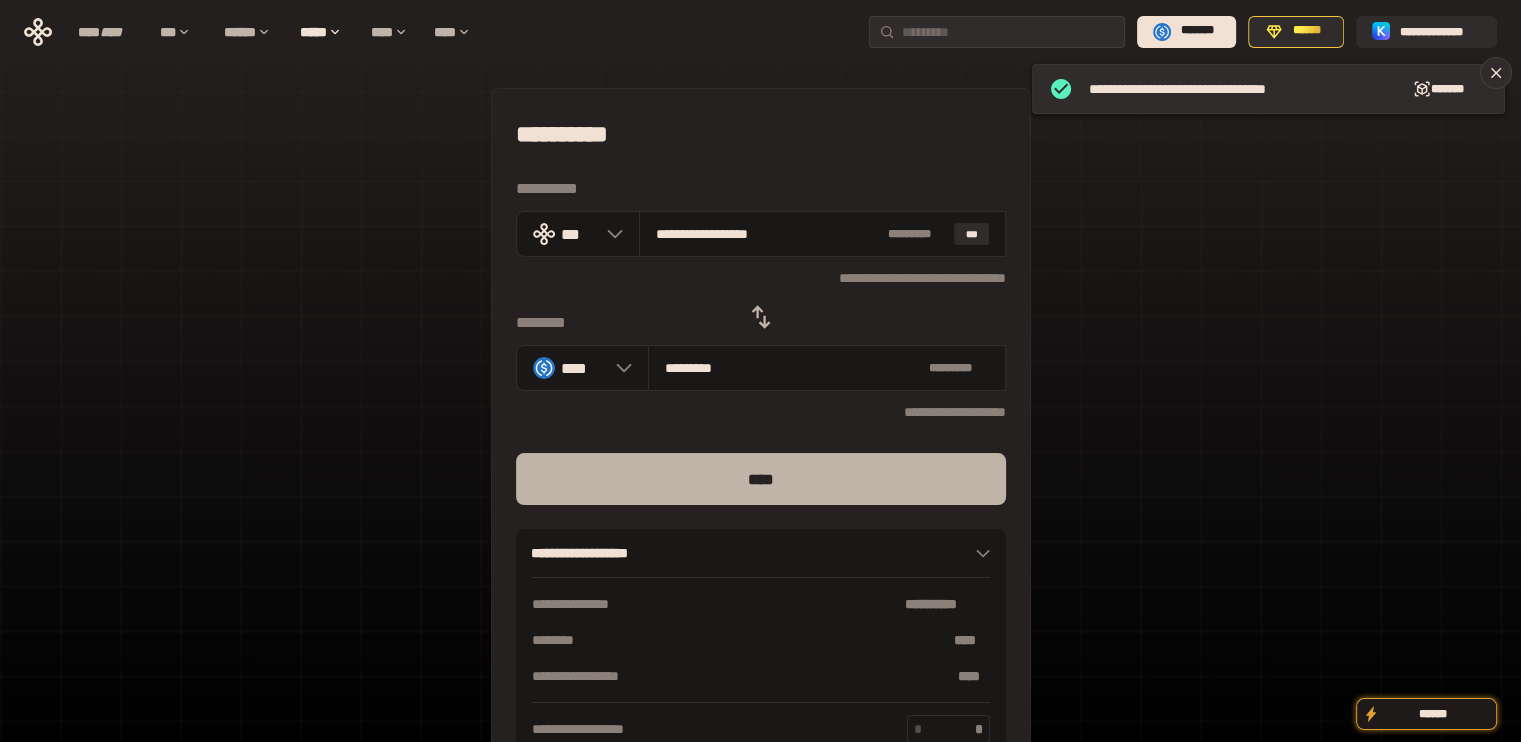 type on "***" 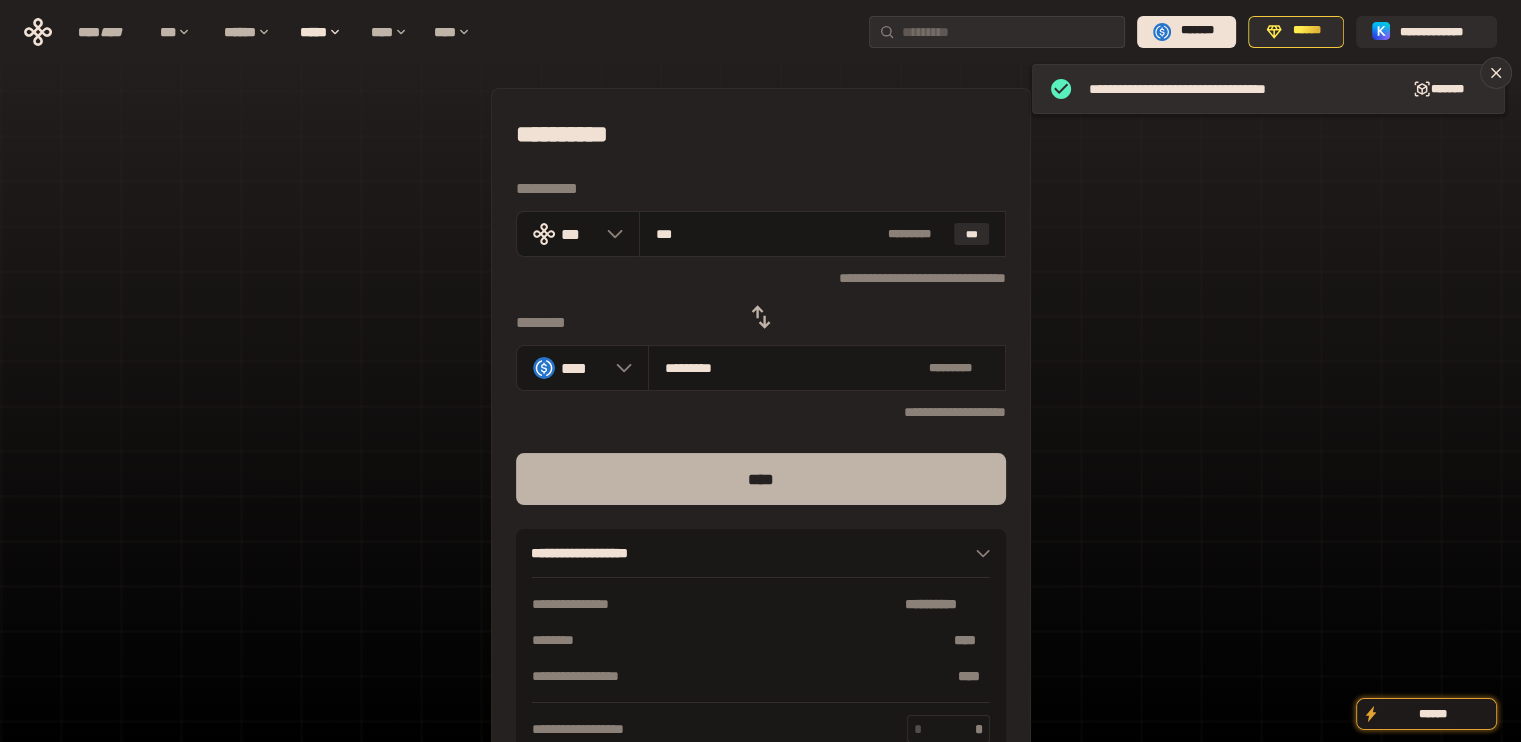 type on "*********" 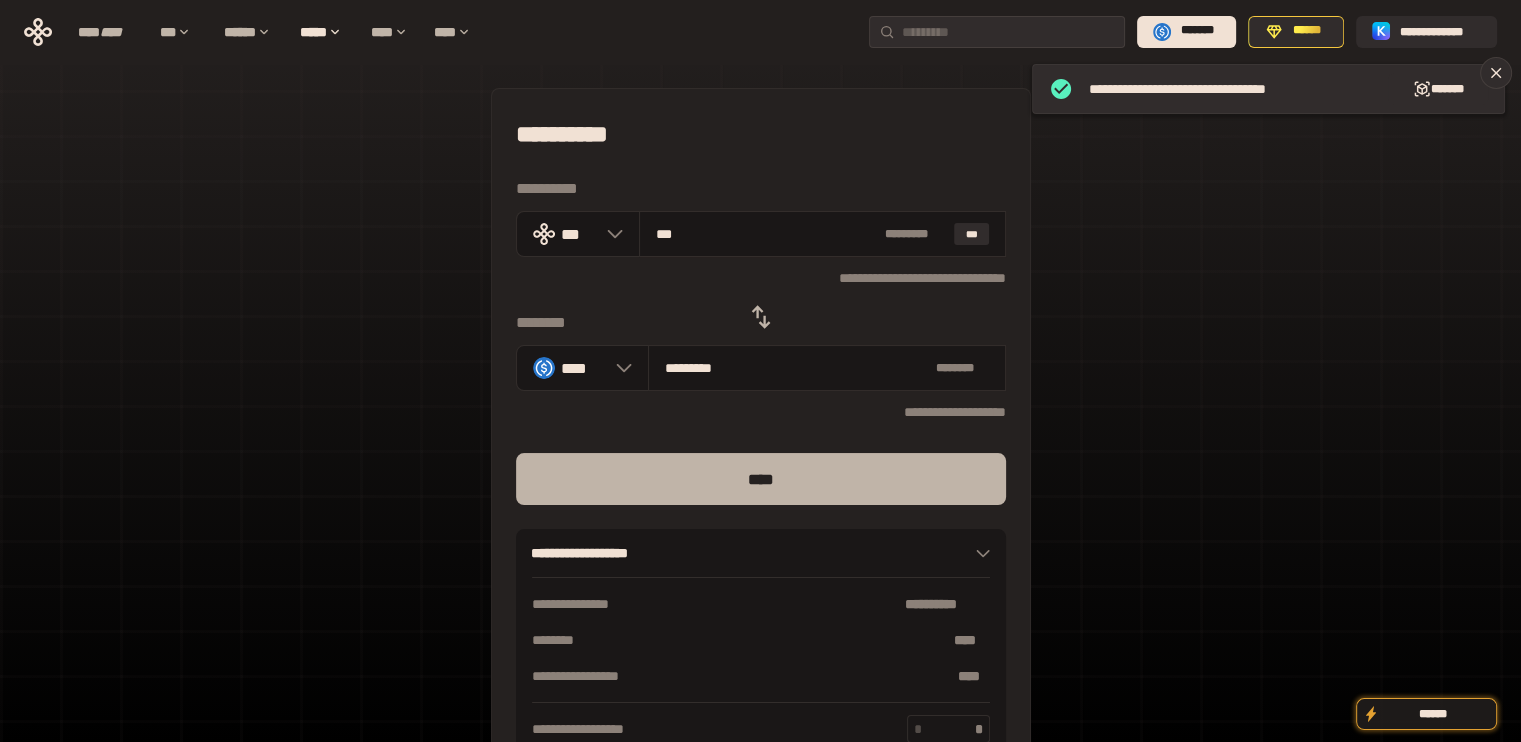 type on "***" 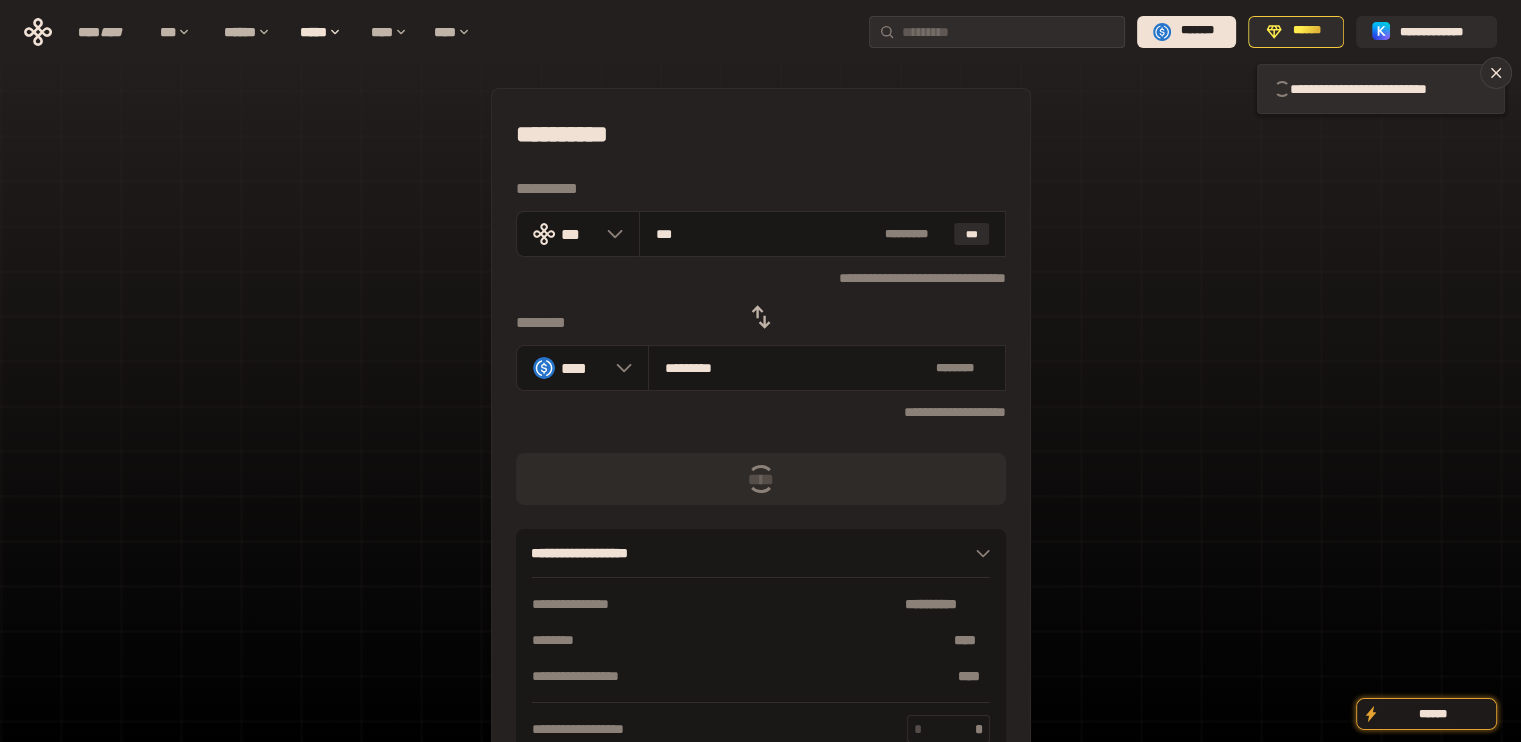 type 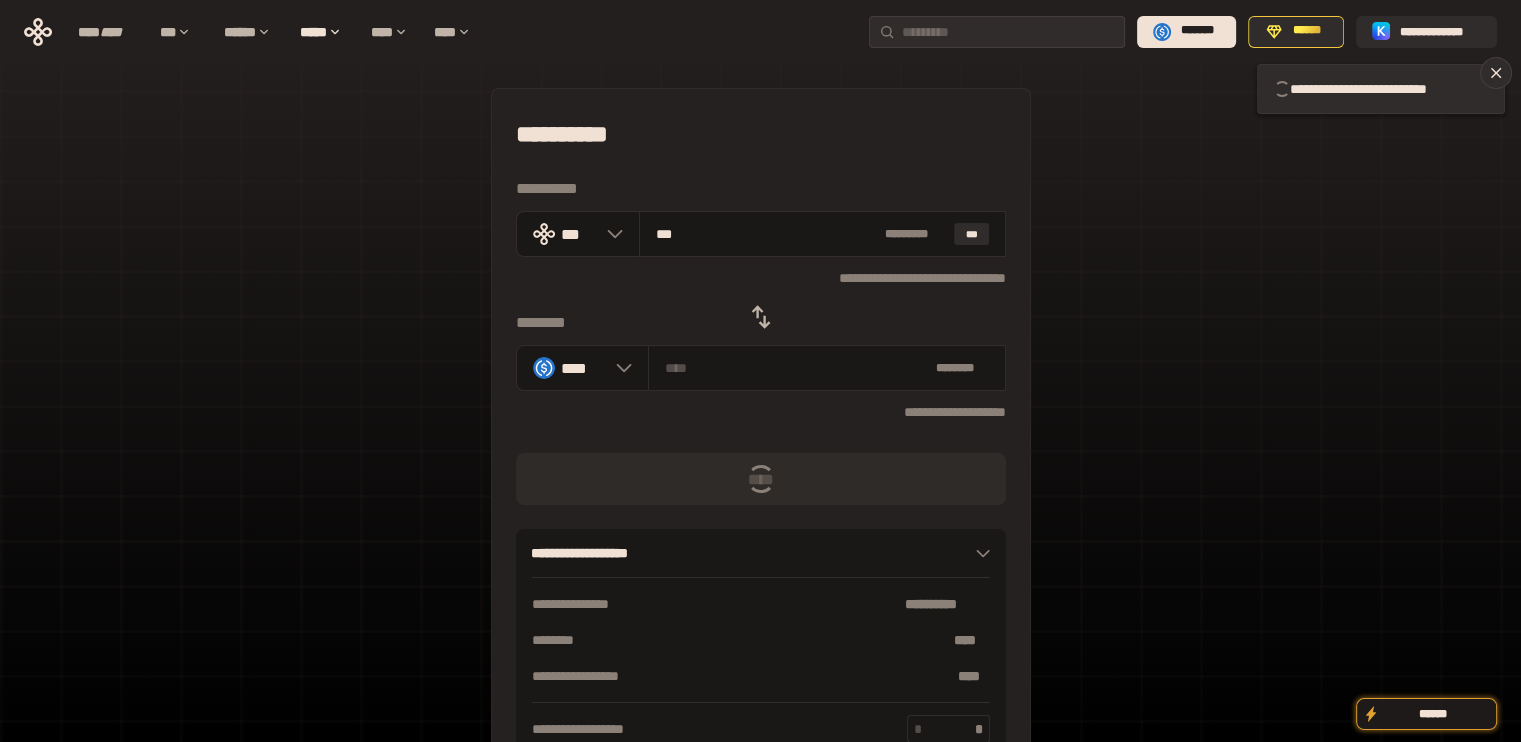 type 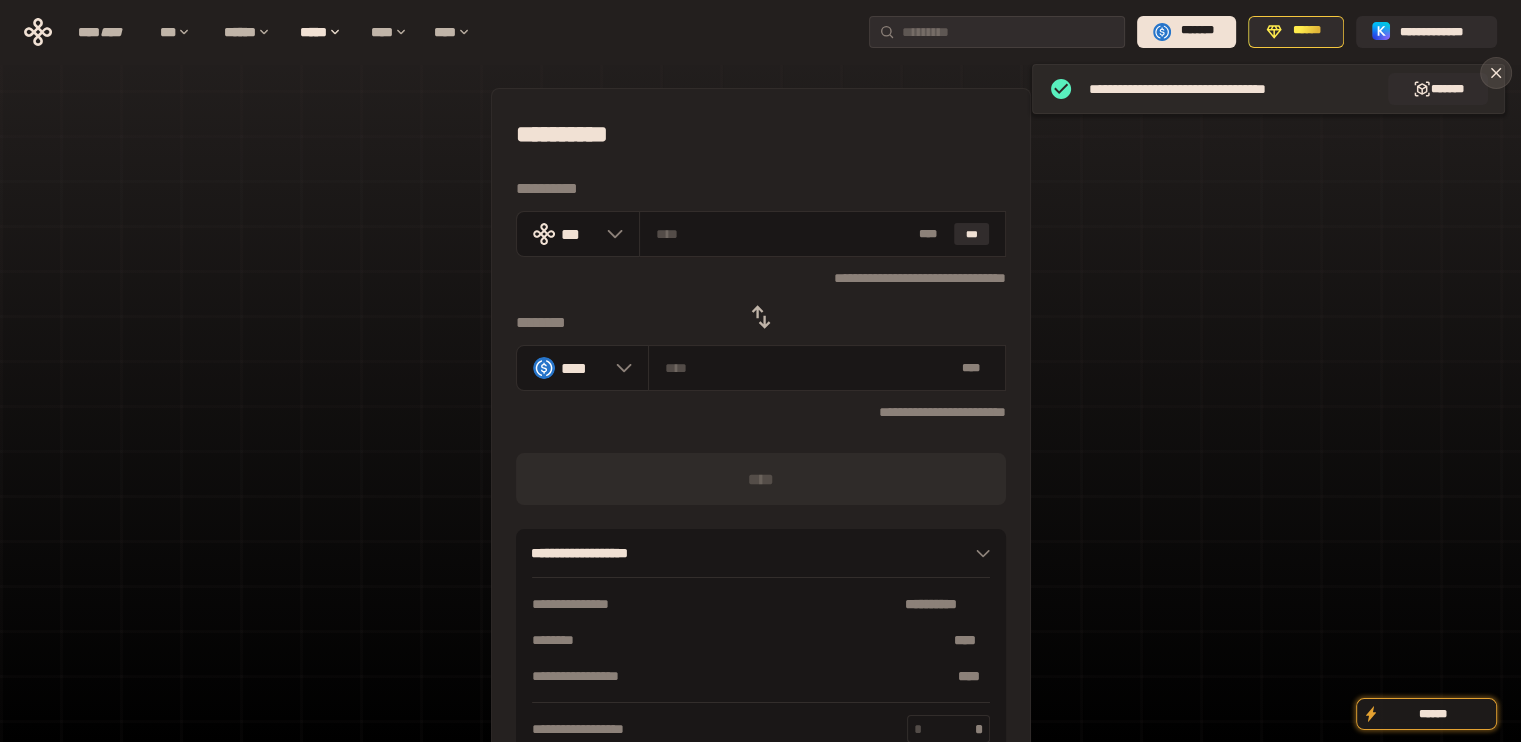 click 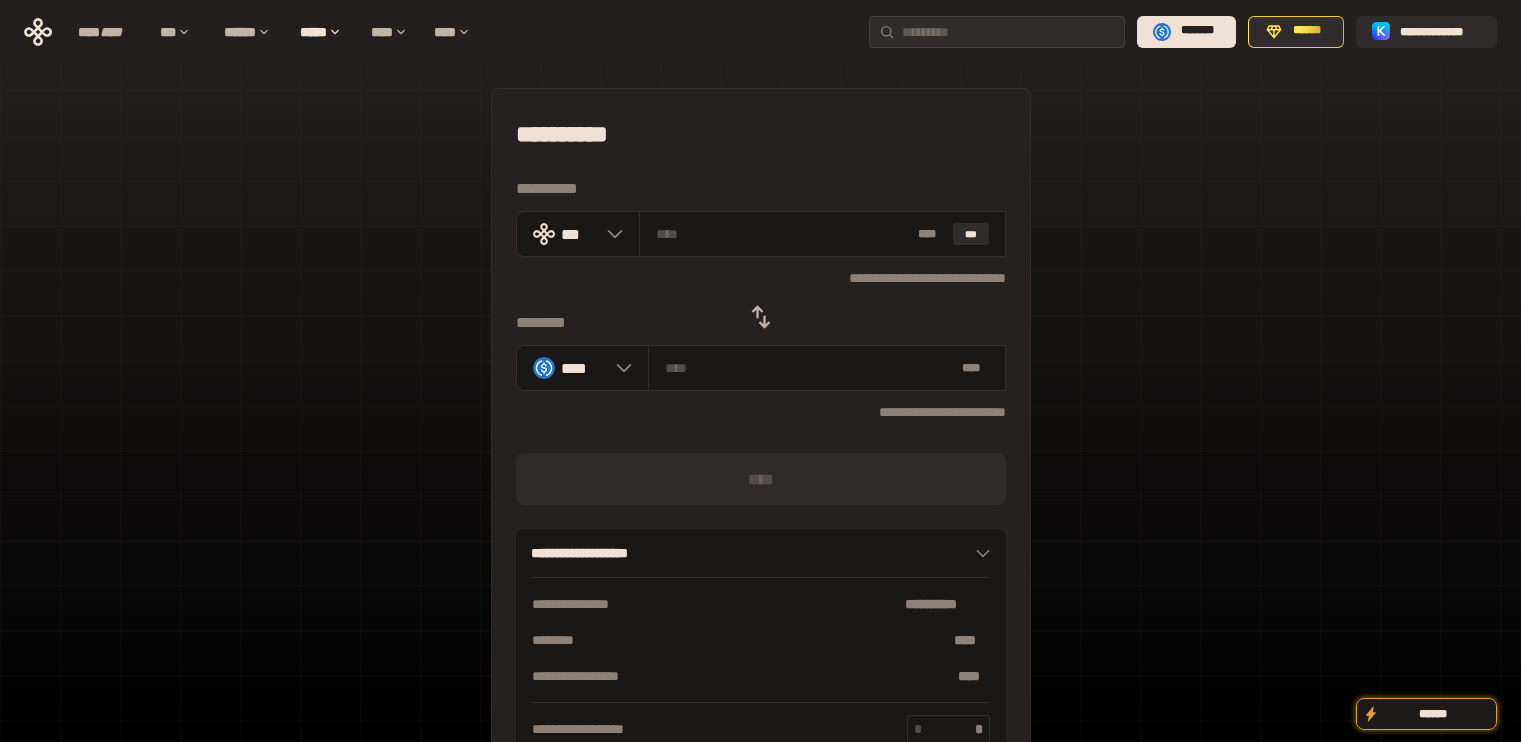 scroll, scrollTop: 0, scrollLeft: 0, axis: both 